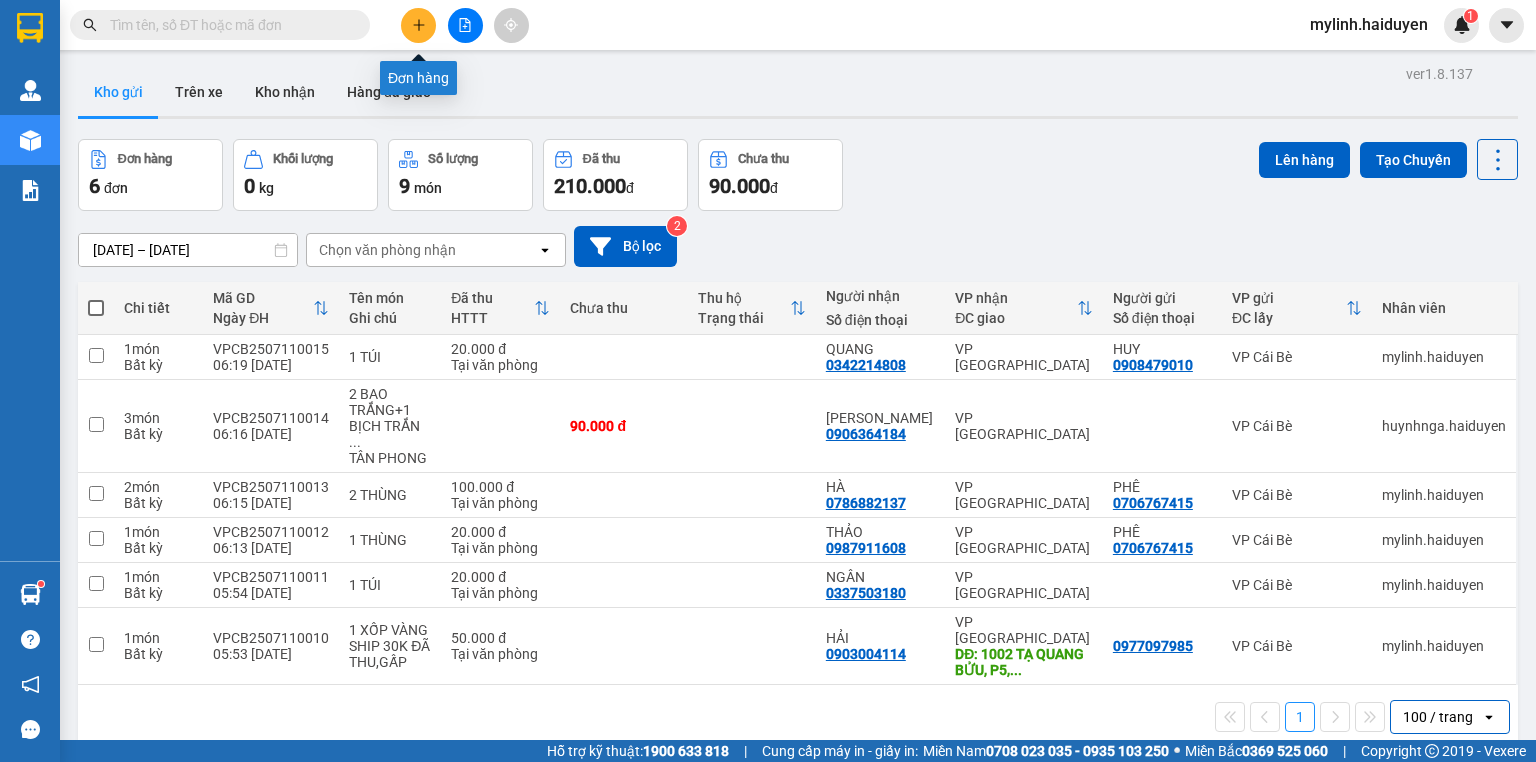 scroll, scrollTop: 0, scrollLeft: 0, axis: both 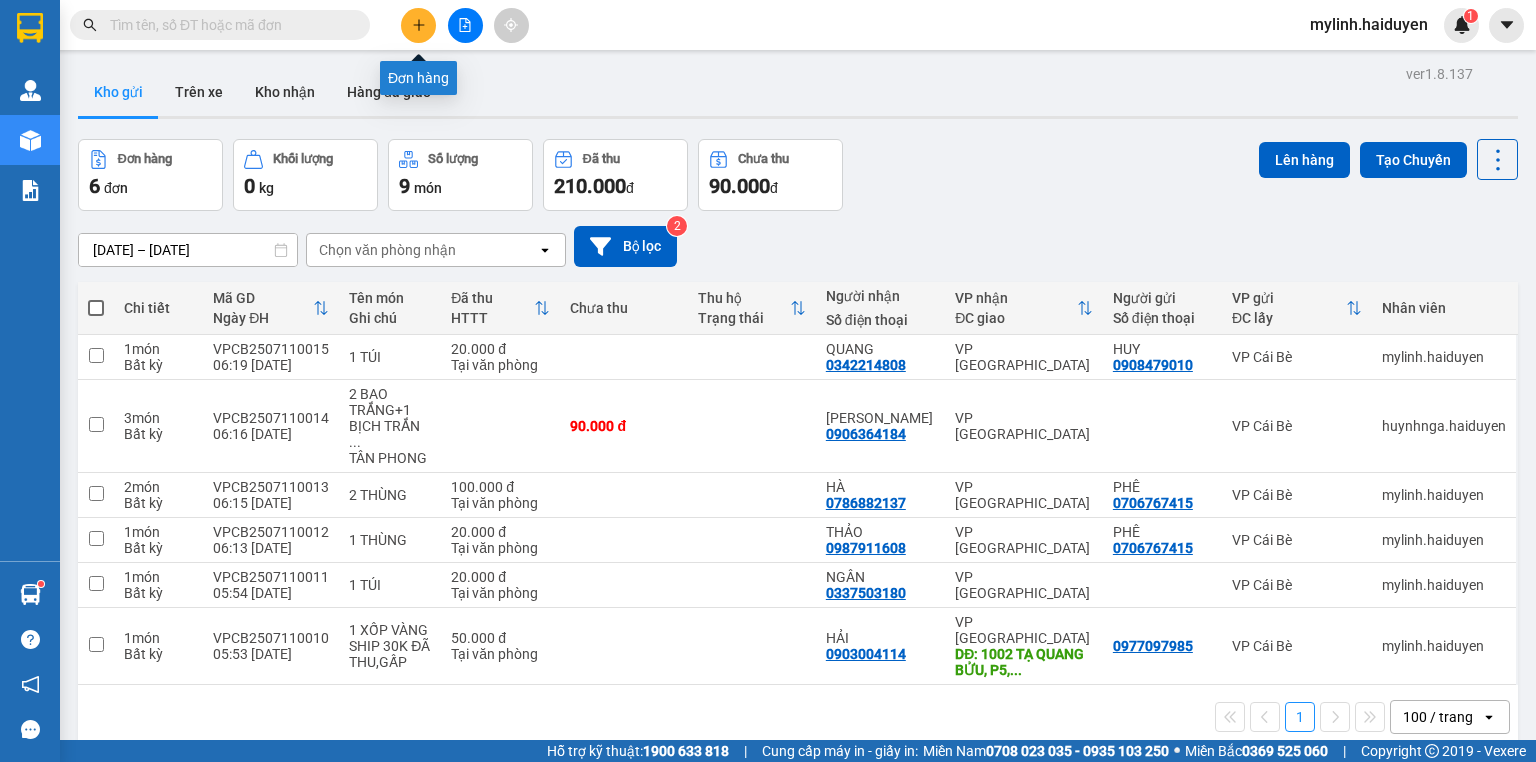 click at bounding box center [418, 25] 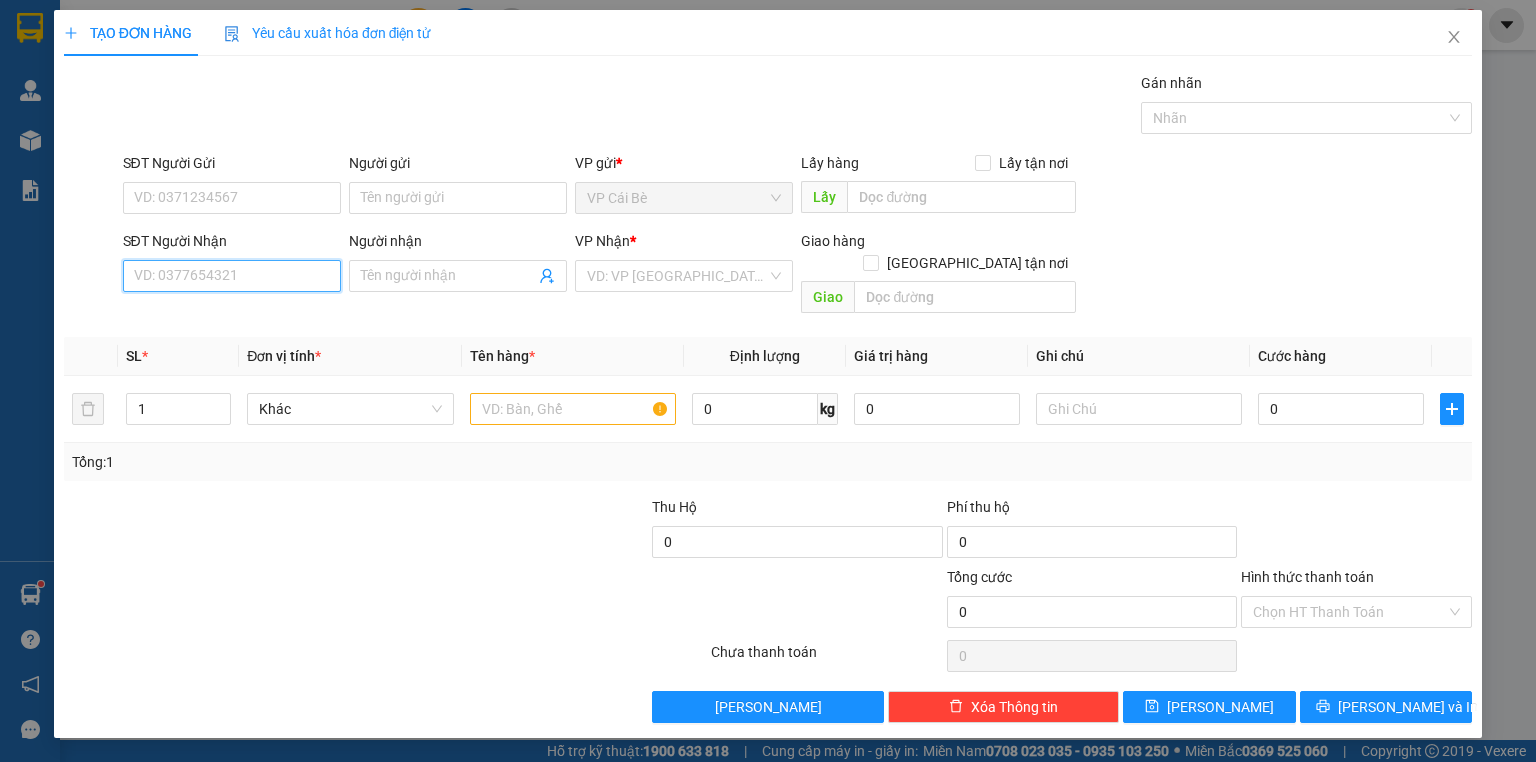 drag, startPoint x: 218, startPoint y: 288, endPoint x: 193, endPoint y: 280, distance: 26.24881 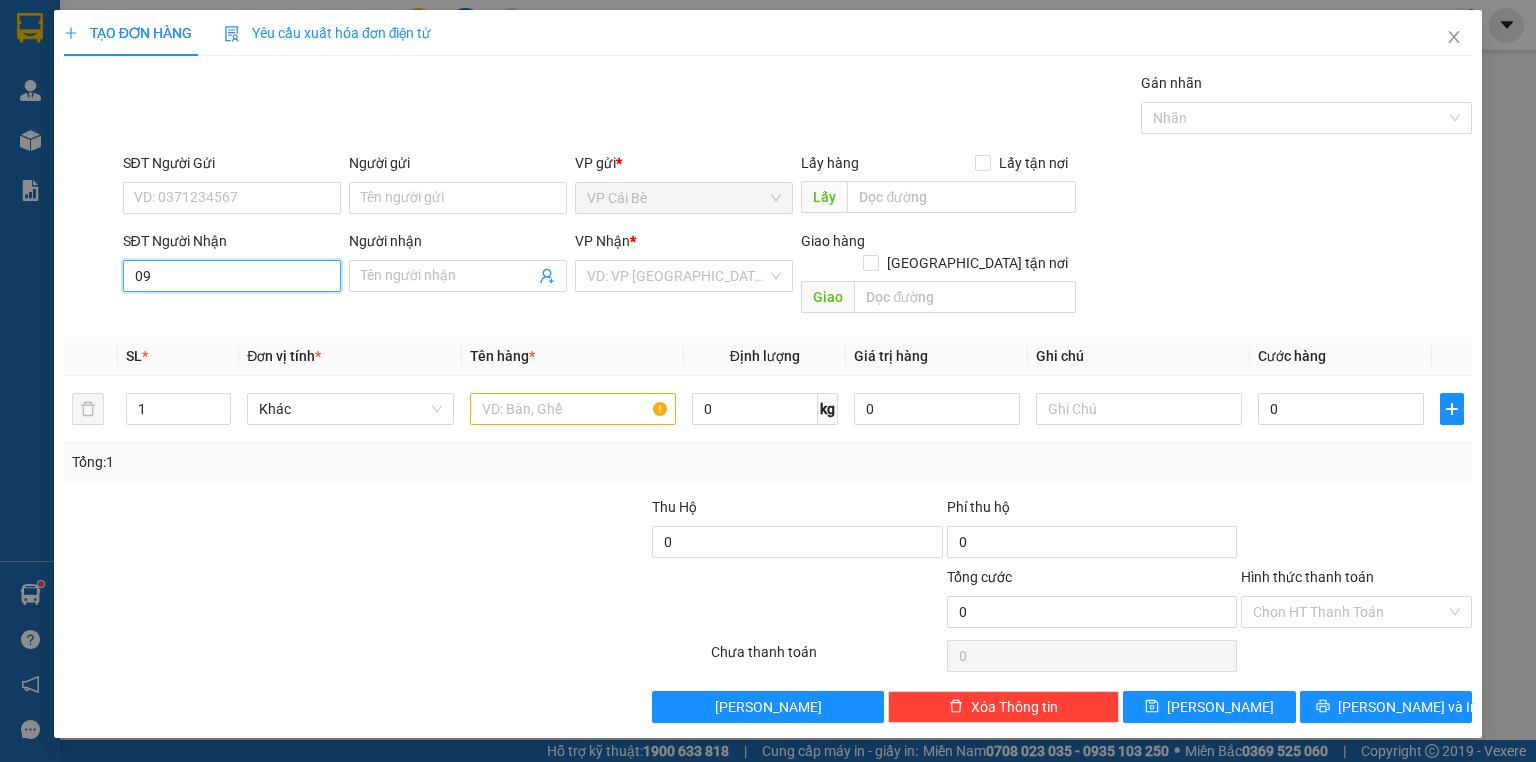 type on "0" 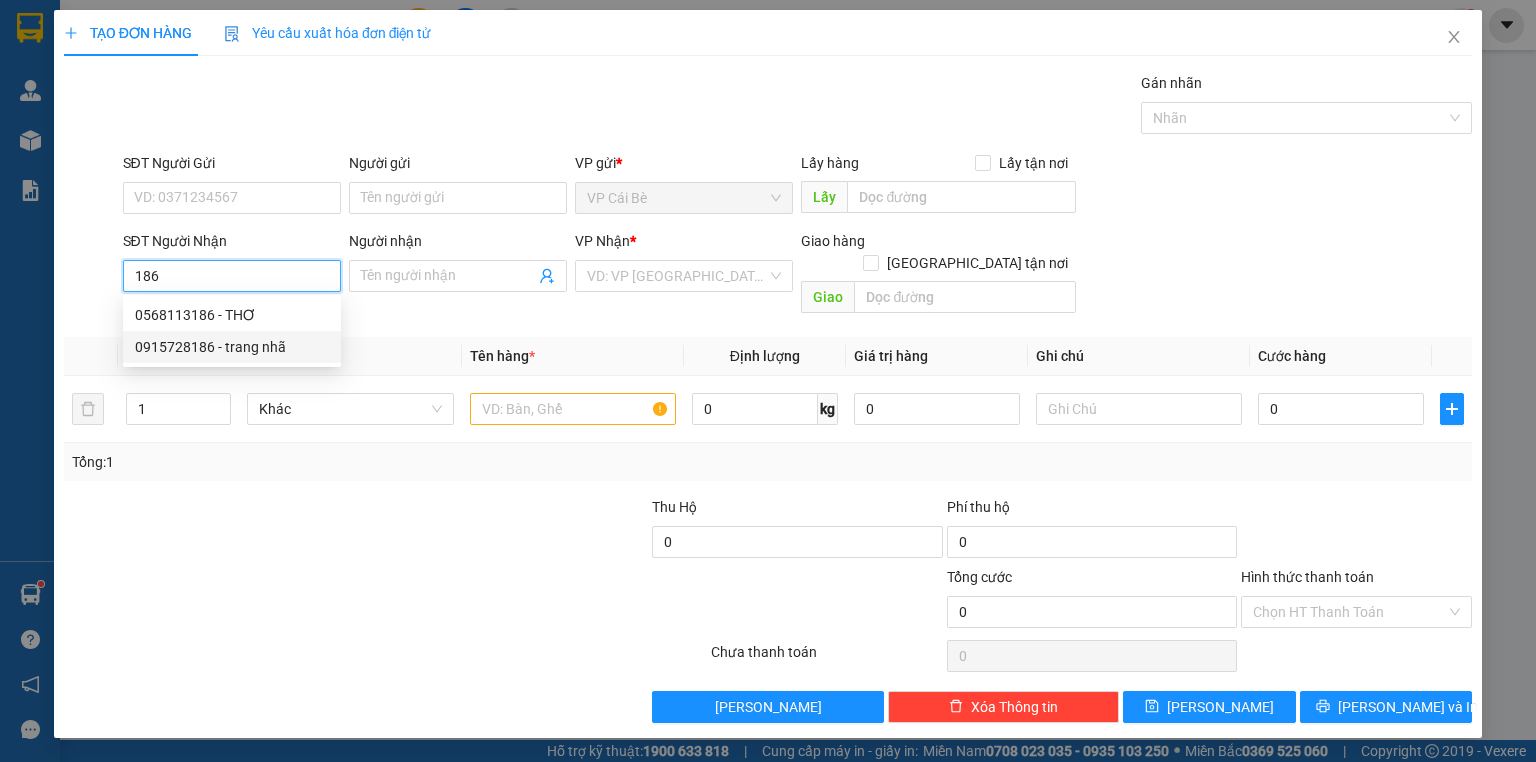 click on "0915728186 - trang nhã" at bounding box center [232, 347] 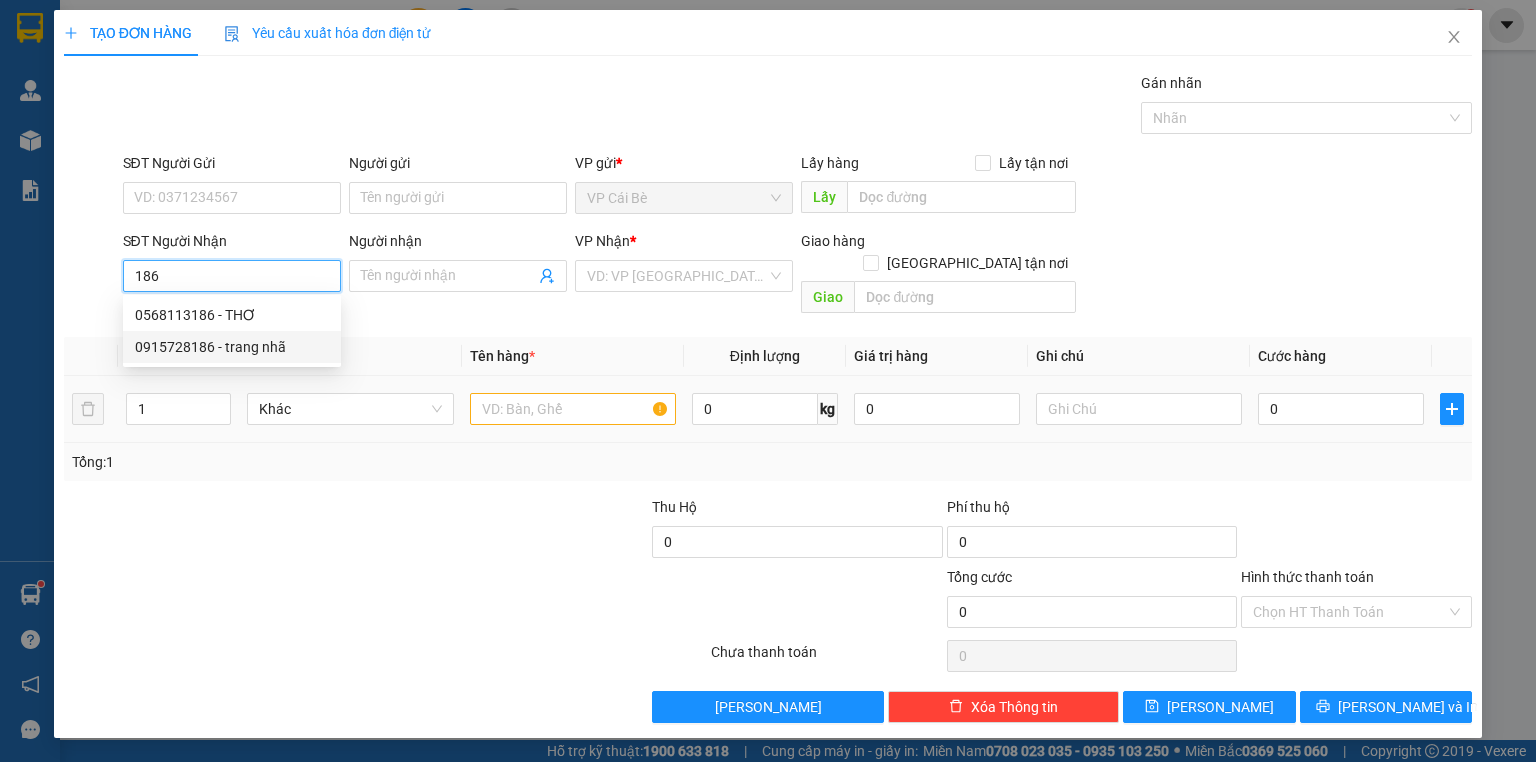 type on "0915728186" 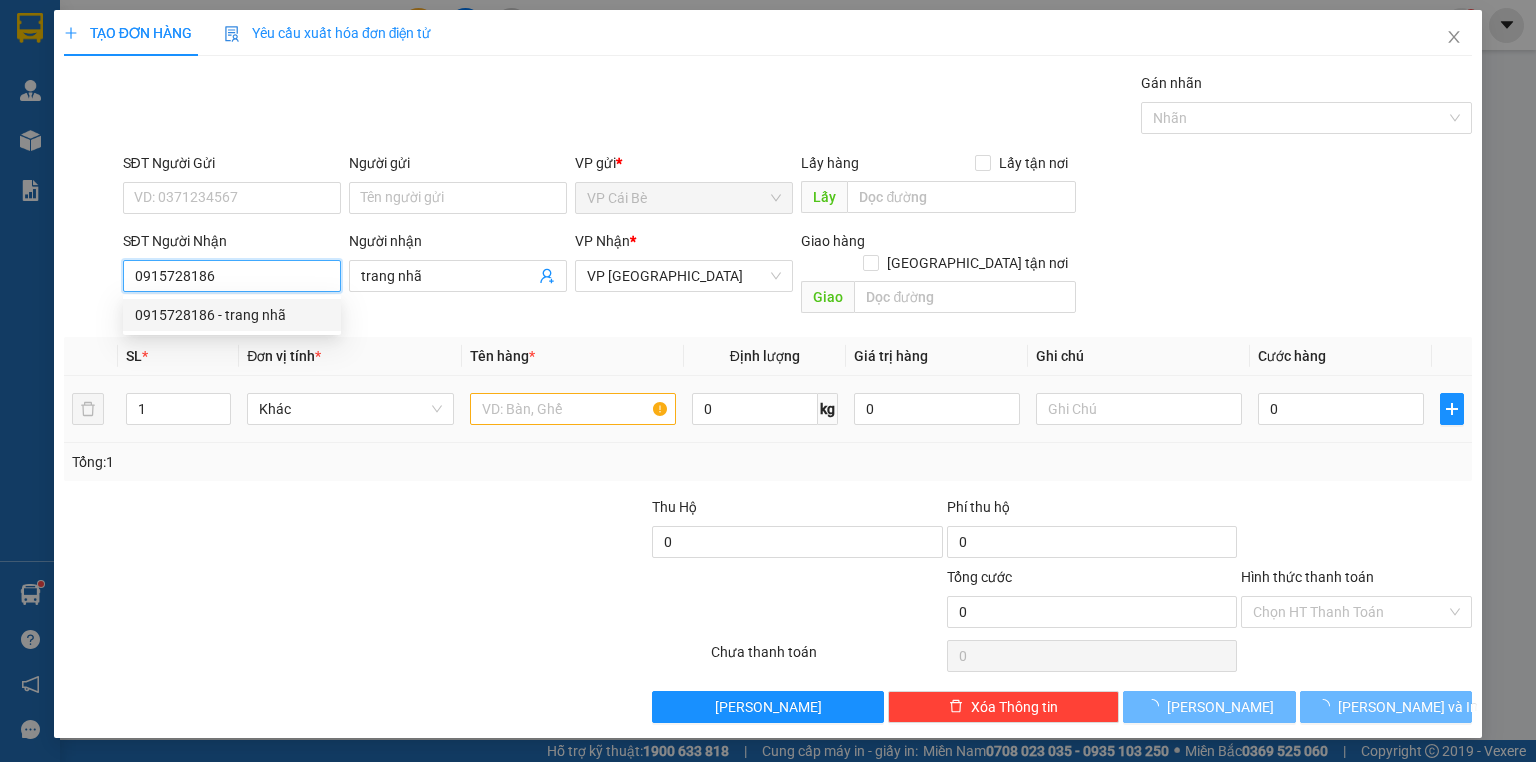 type on "30.000" 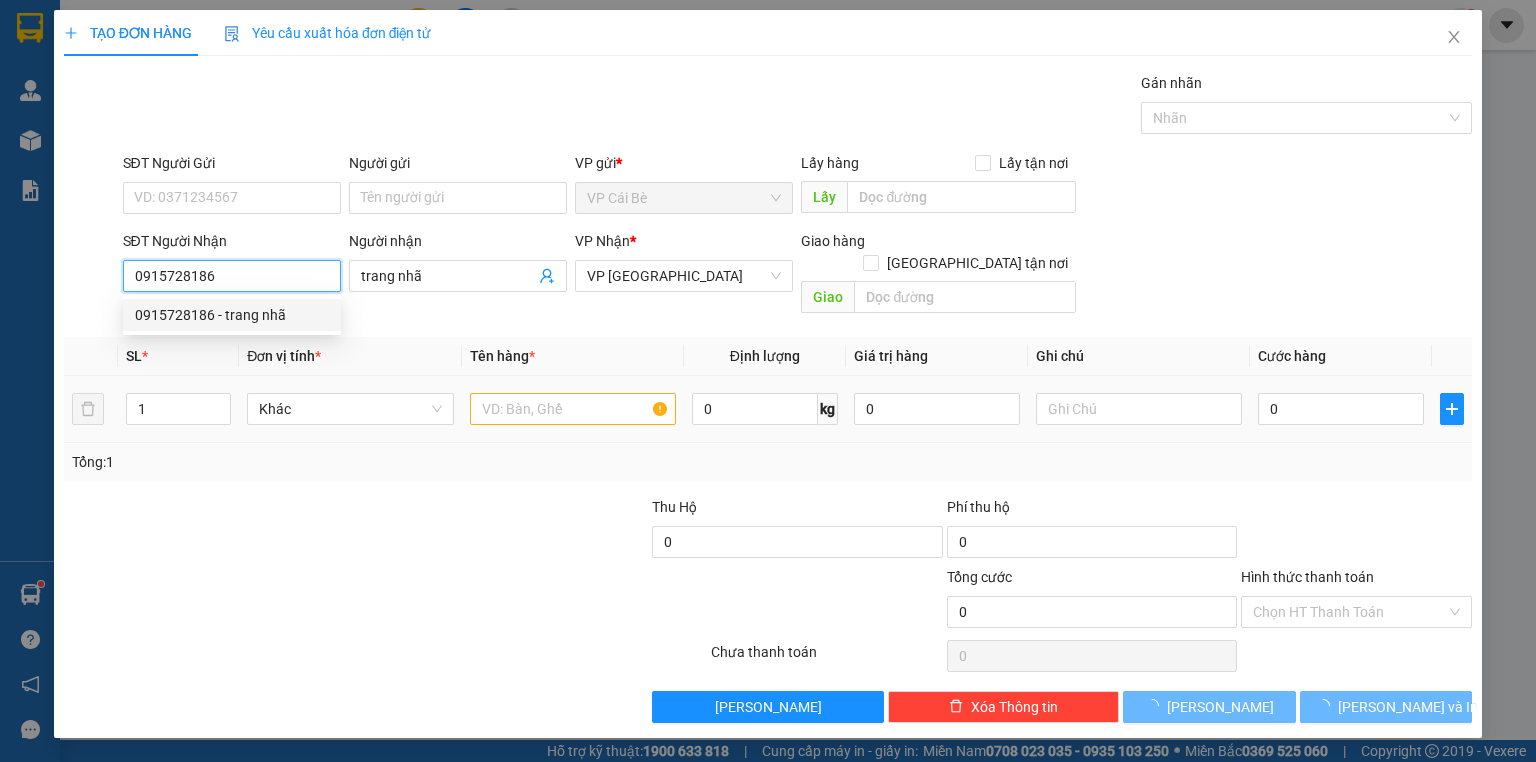 type on "30.000" 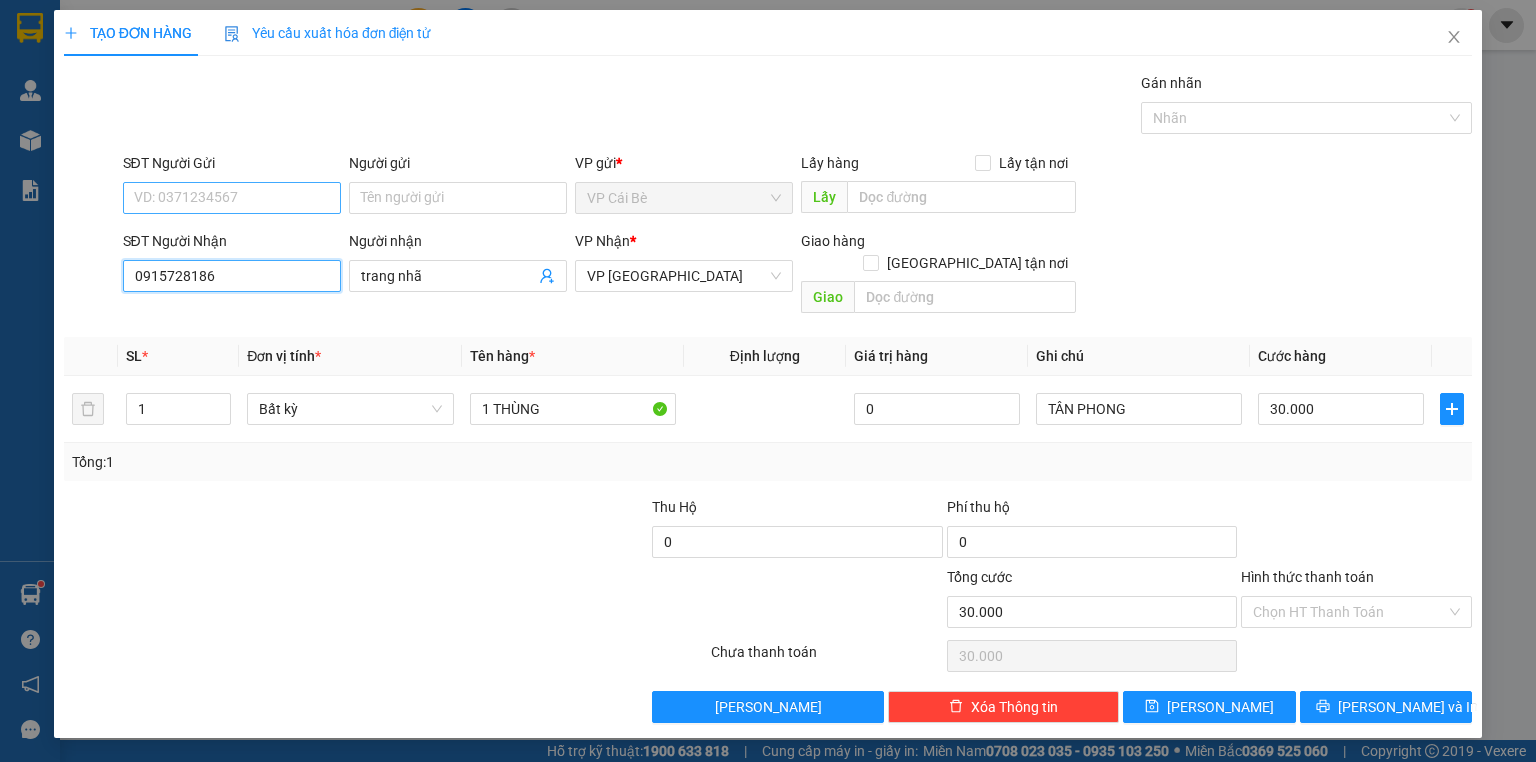 type on "0915728186" 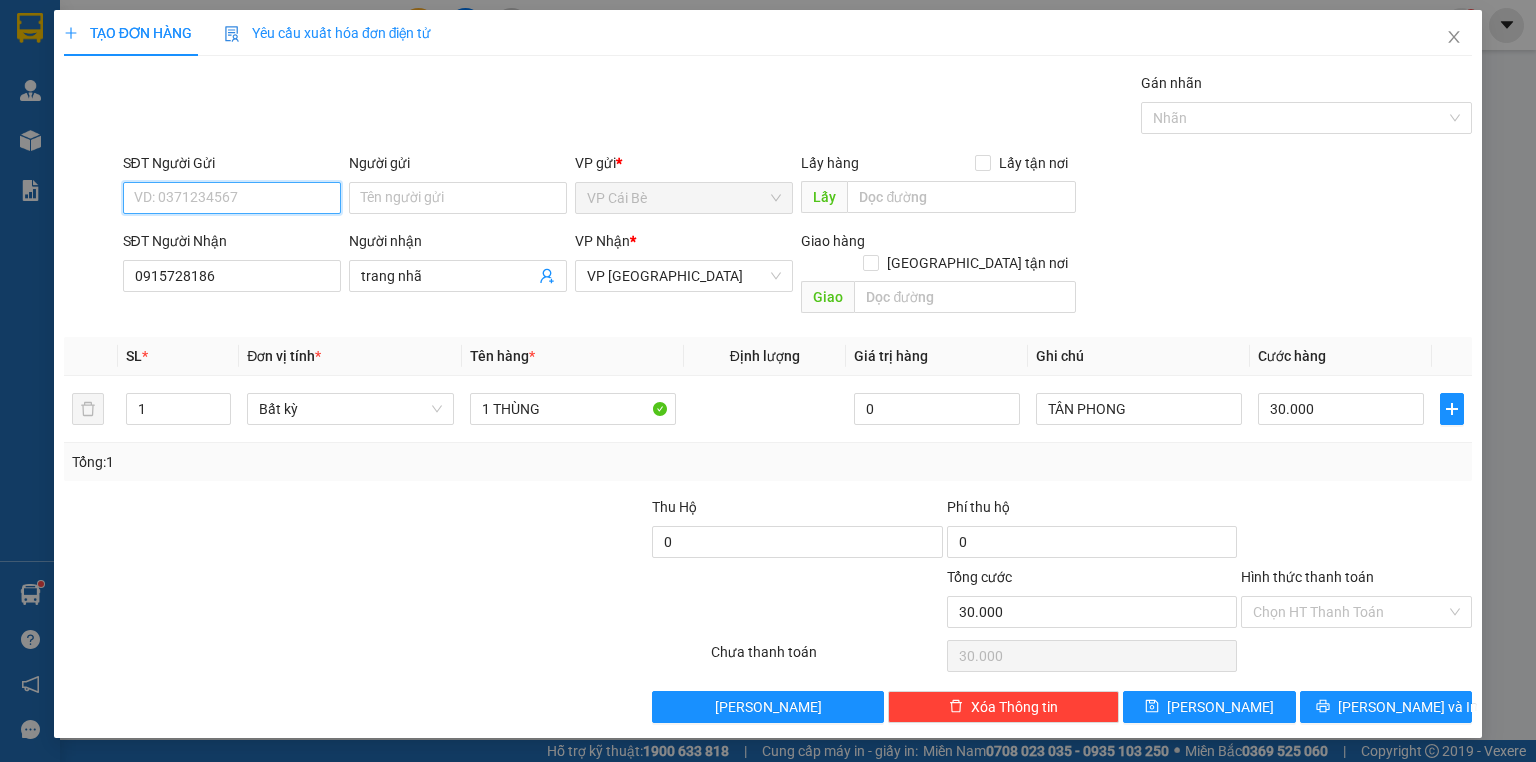 click on "SĐT Người Gửi" at bounding box center (232, 198) 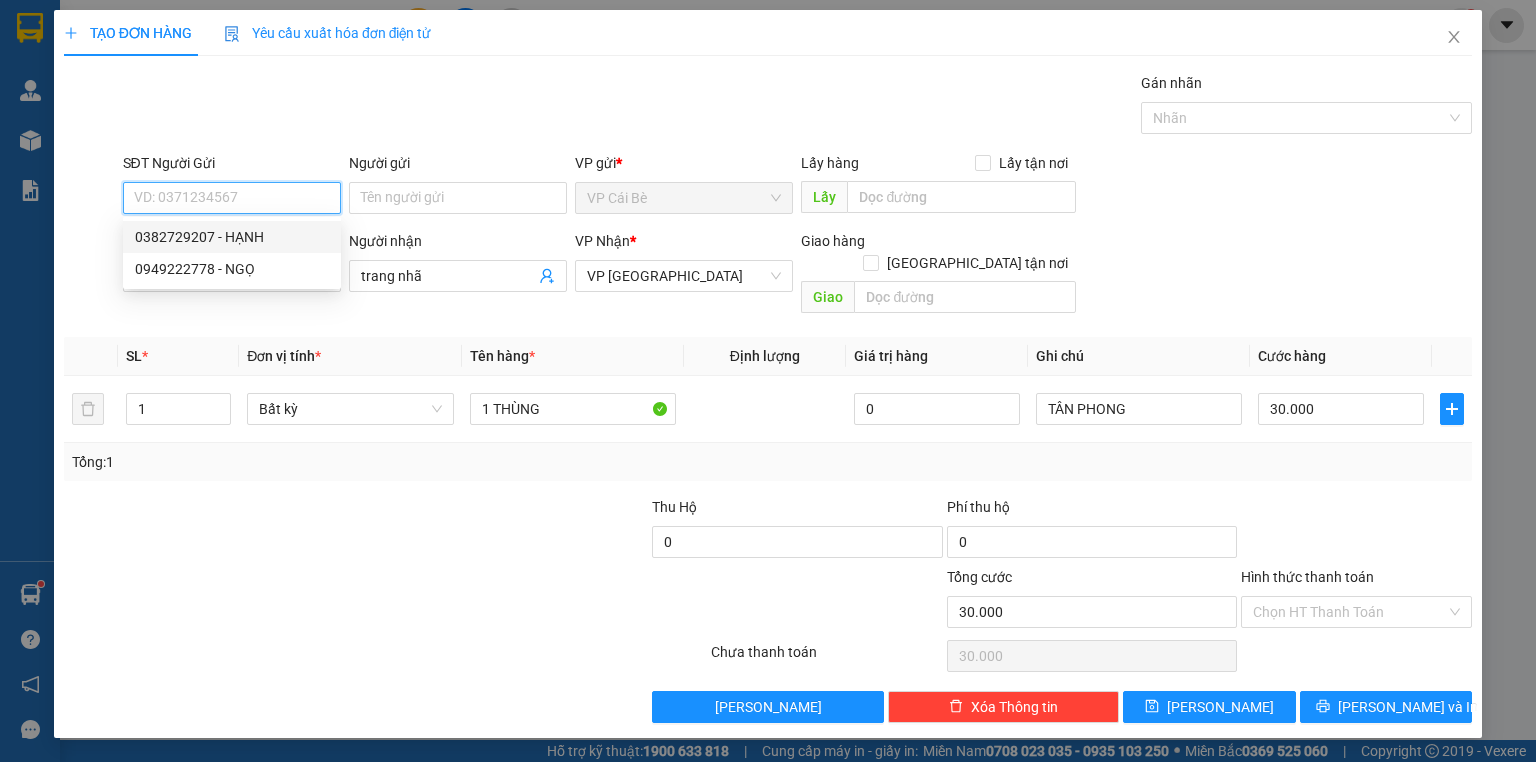 click on "SĐT Người Gửi" at bounding box center (232, 198) 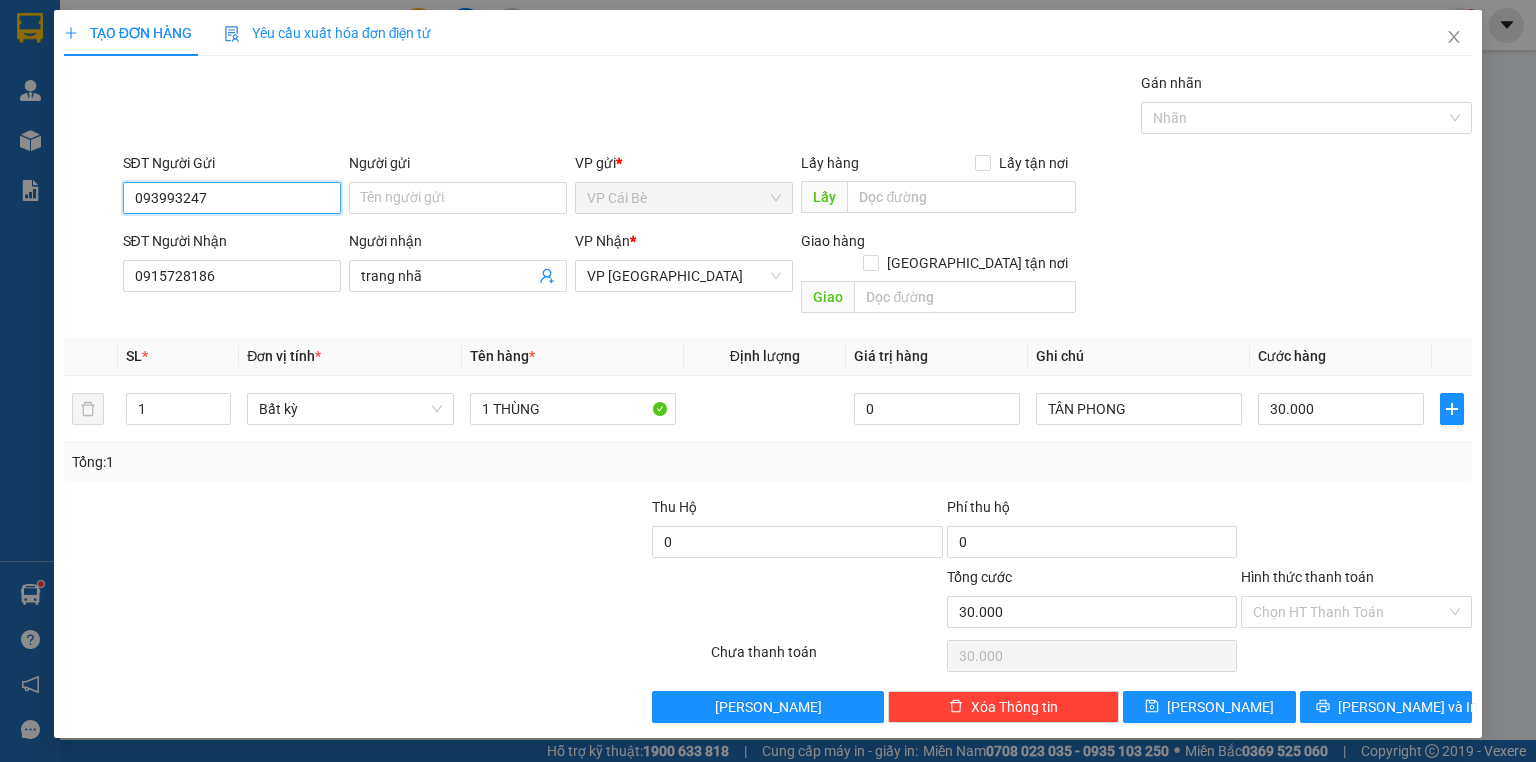type on "0939932474" 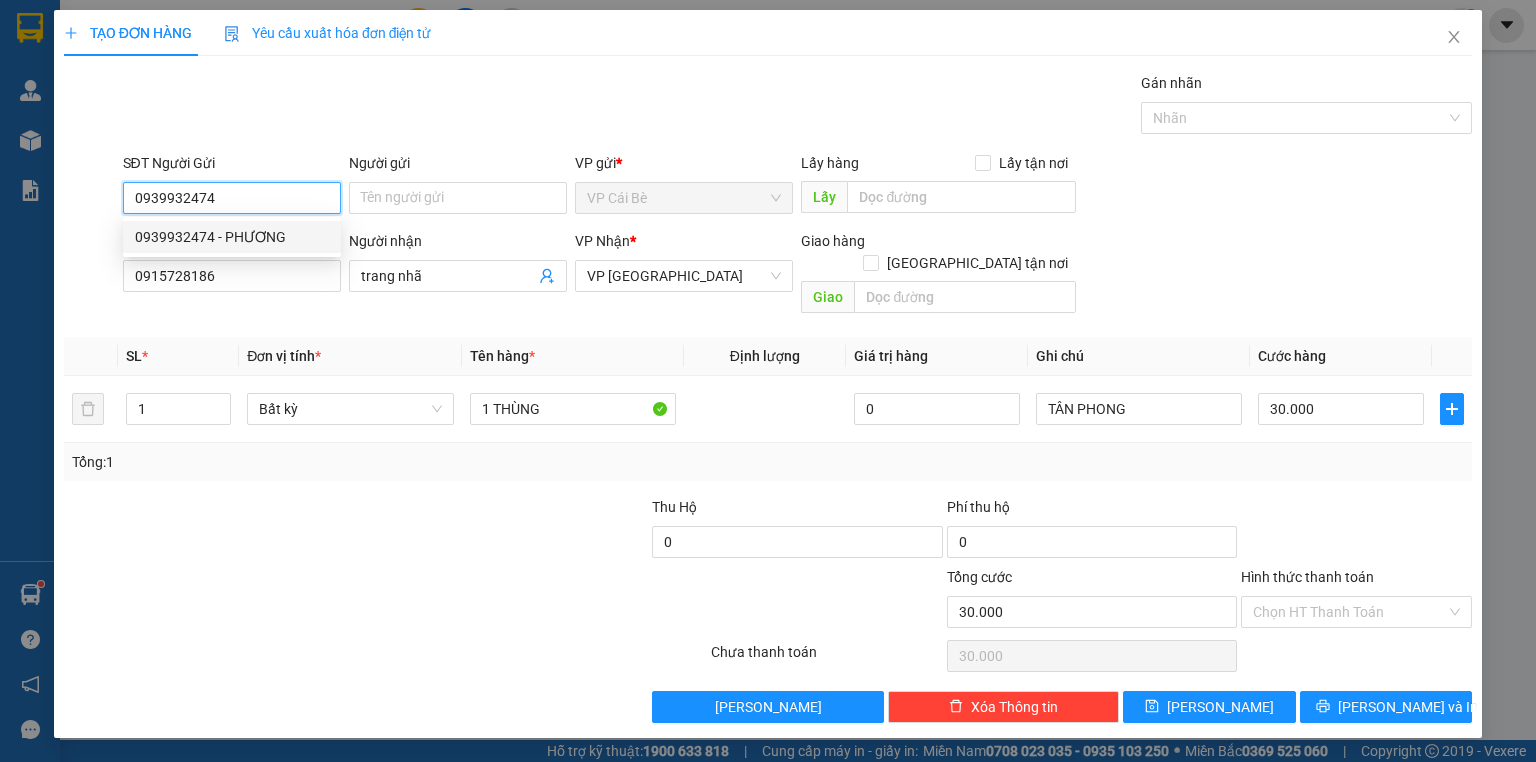 click on "0939932474 - PHƯƠNG" at bounding box center [232, 237] 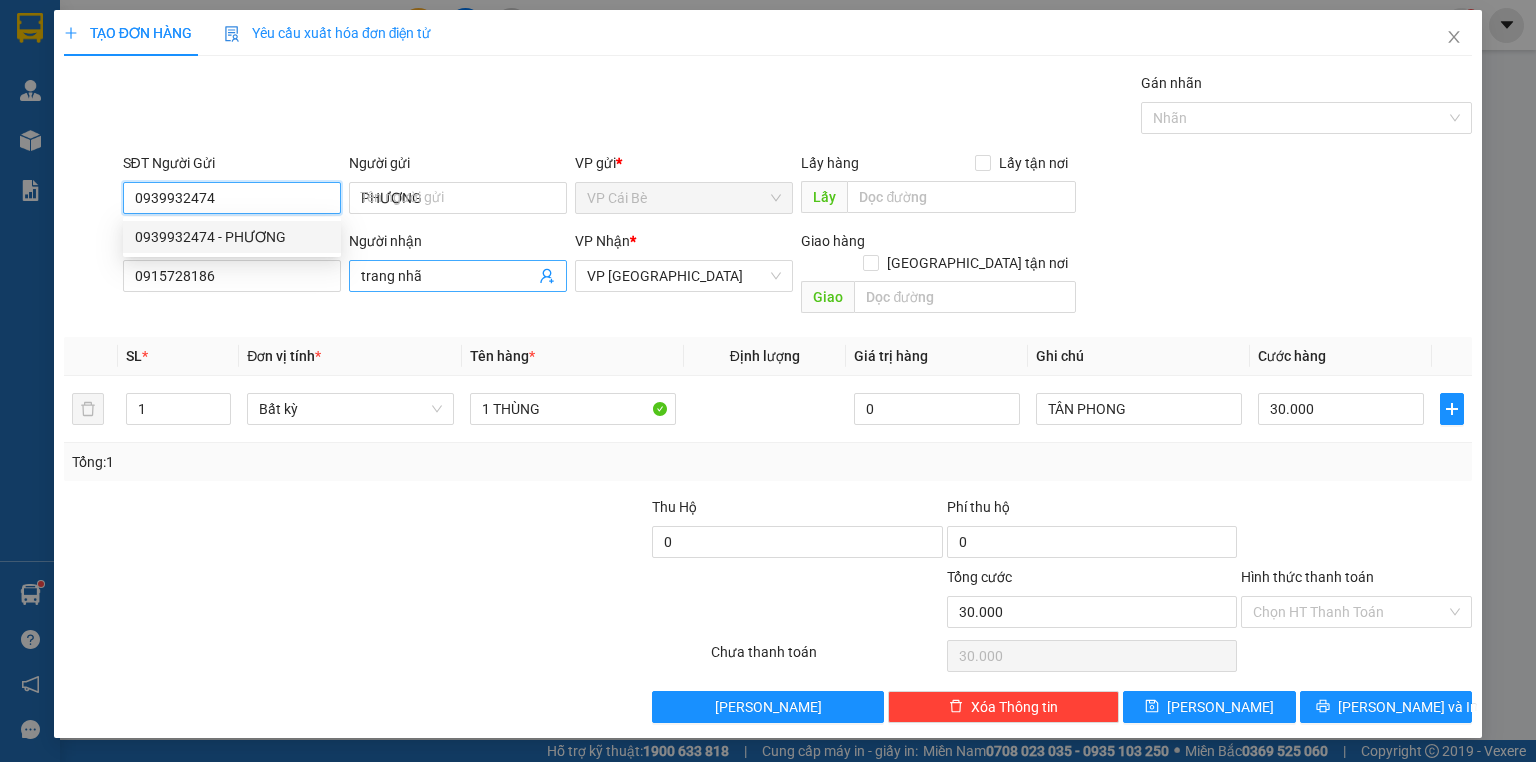 type on "40.000" 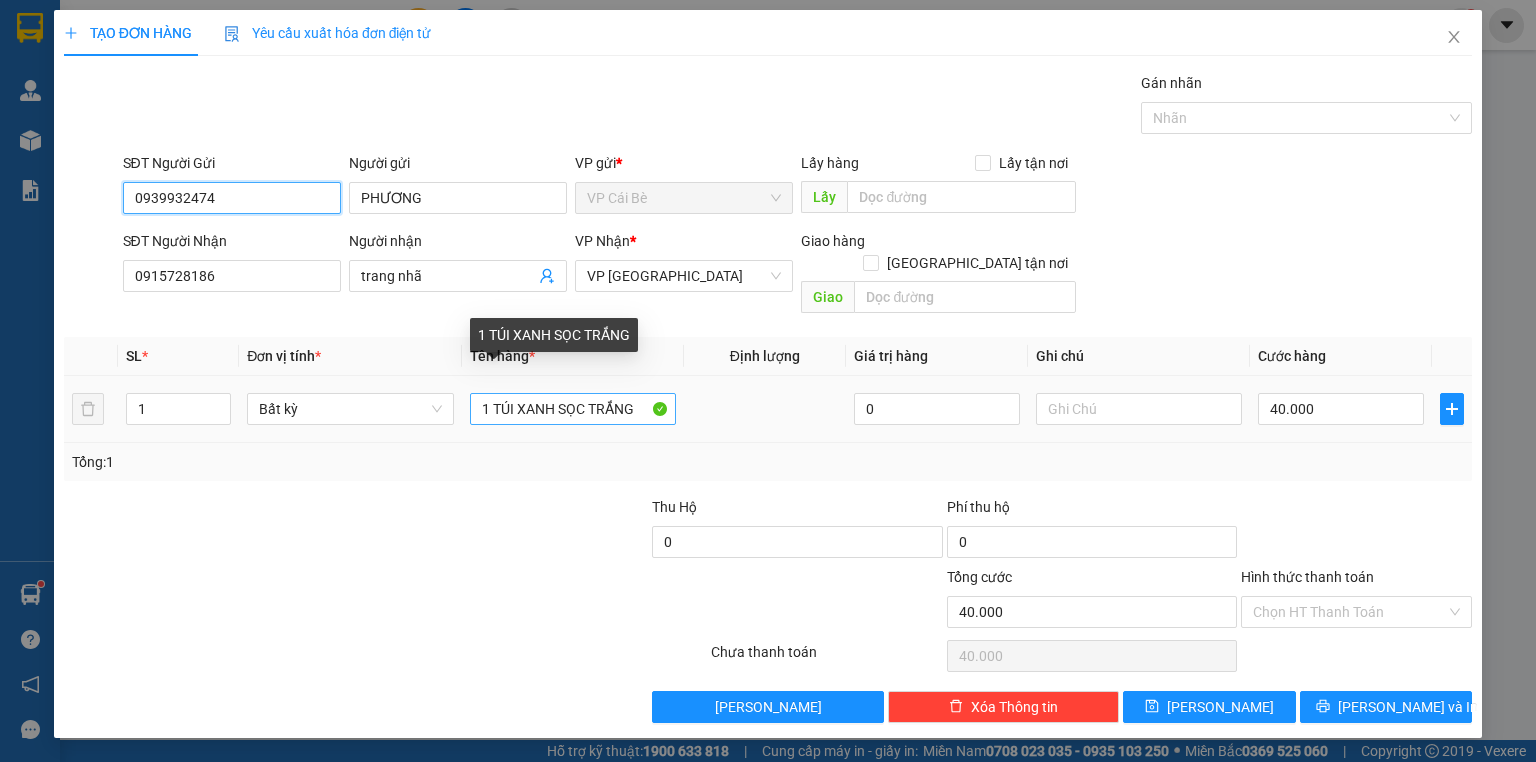 type on "0939932474" 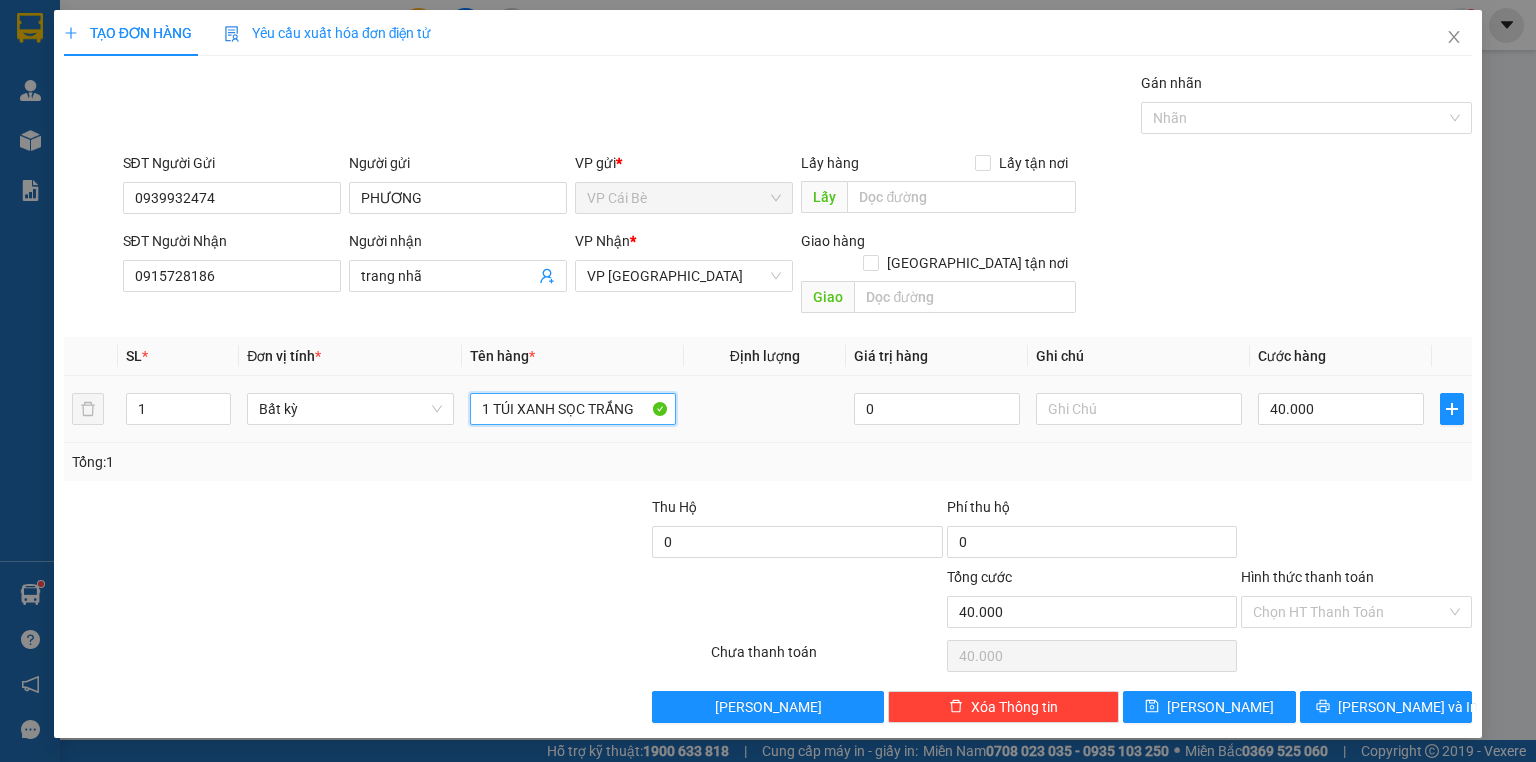 drag, startPoint x: 495, startPoint y: 395, endPoint x: 652, endPoint y: 413, distance: 158.02847 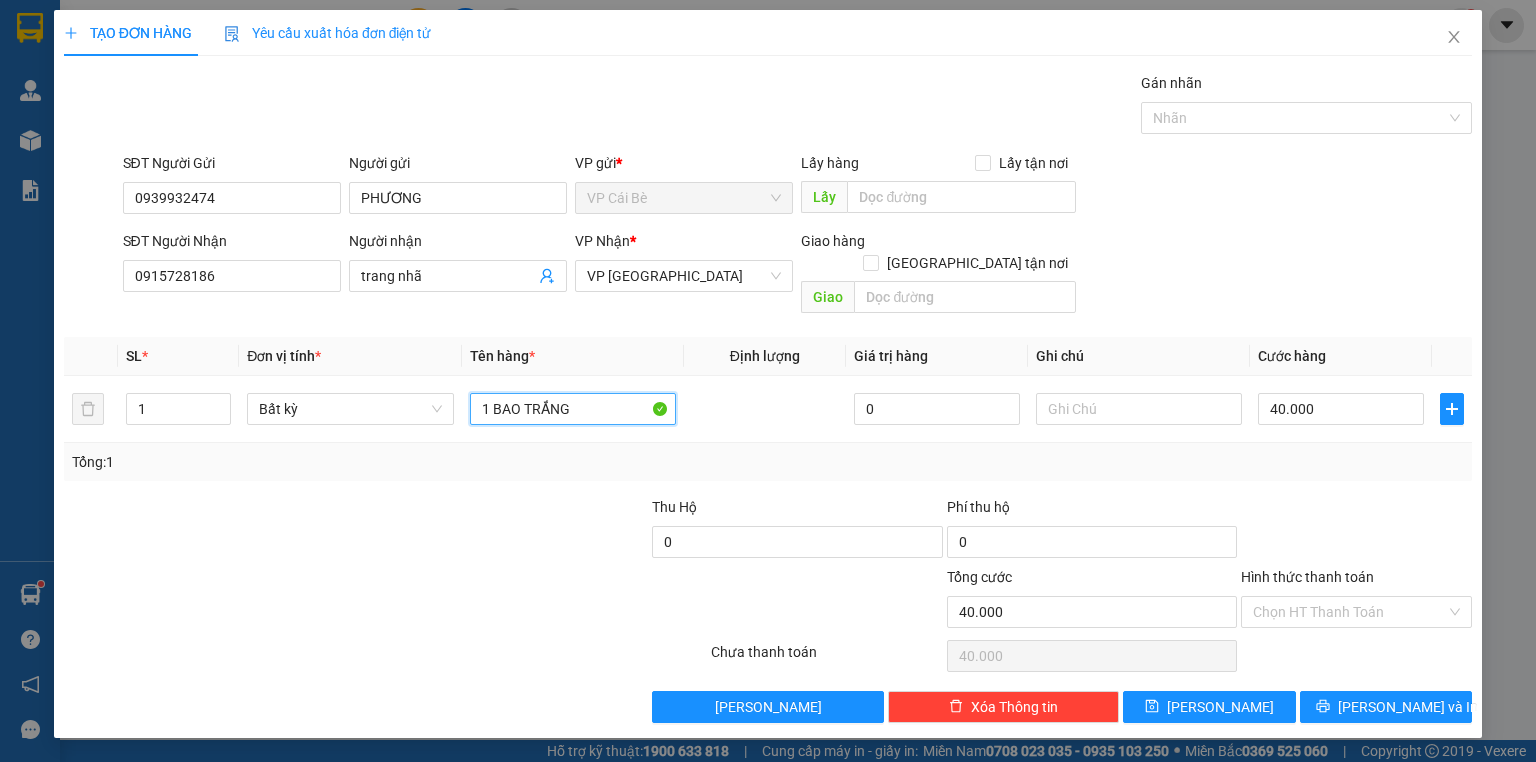 type on "1 BAO TRẮNG" 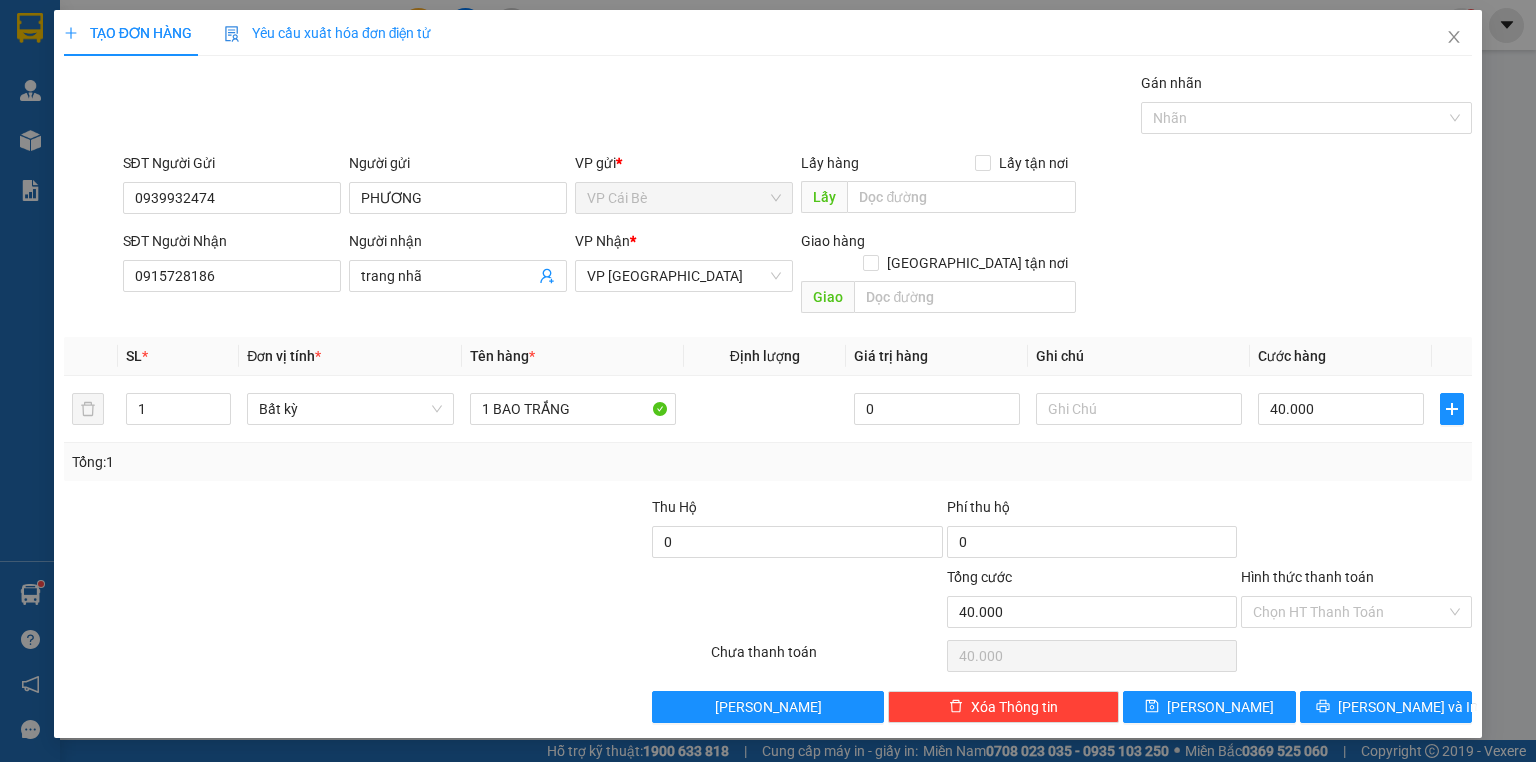 drag, startPoint x: 1200, startPoint y: 467, endPoint x: 1243, endPoint y: 461, distance: 43.416588 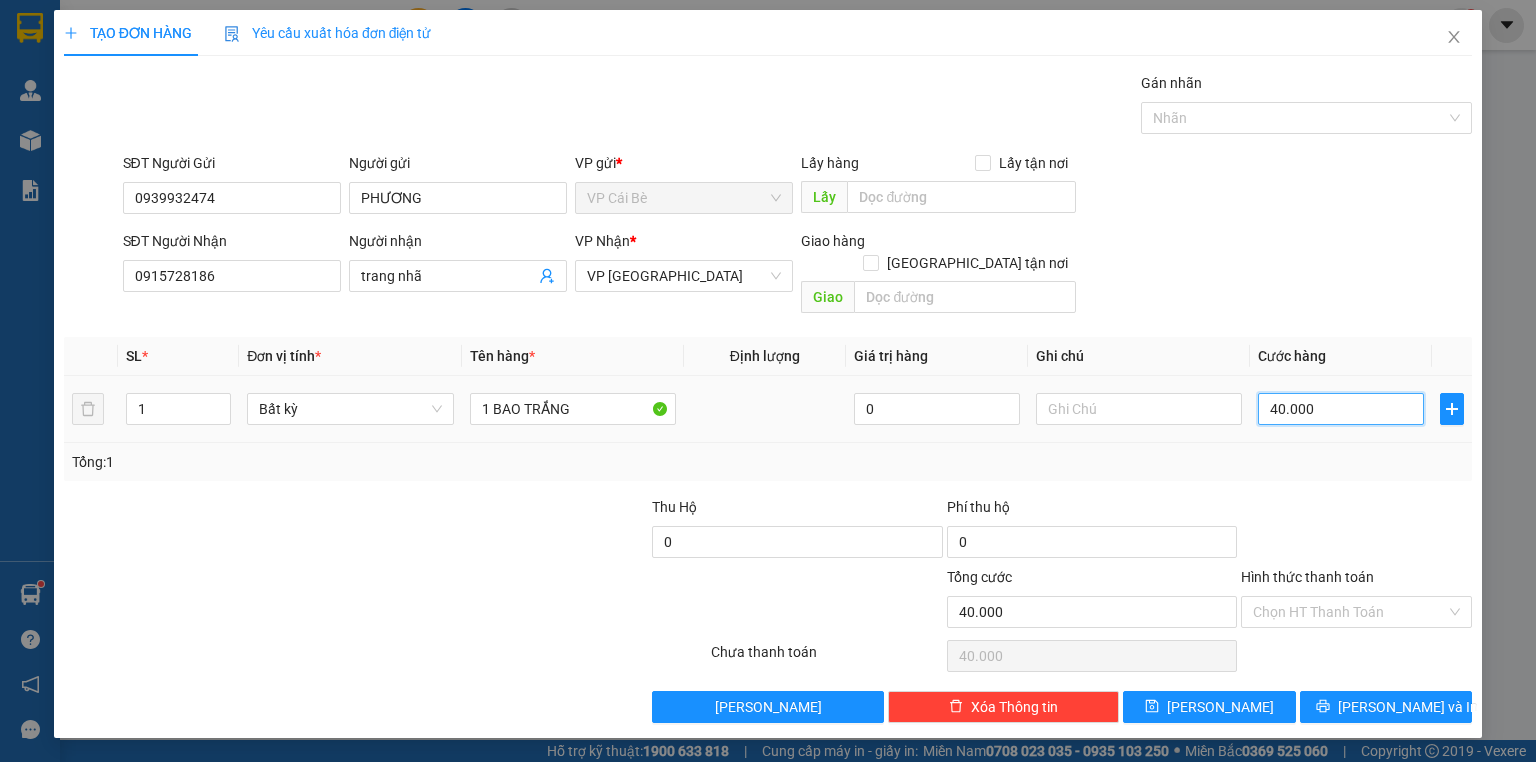 click on "40.000" at bounding box center (1341, 409) 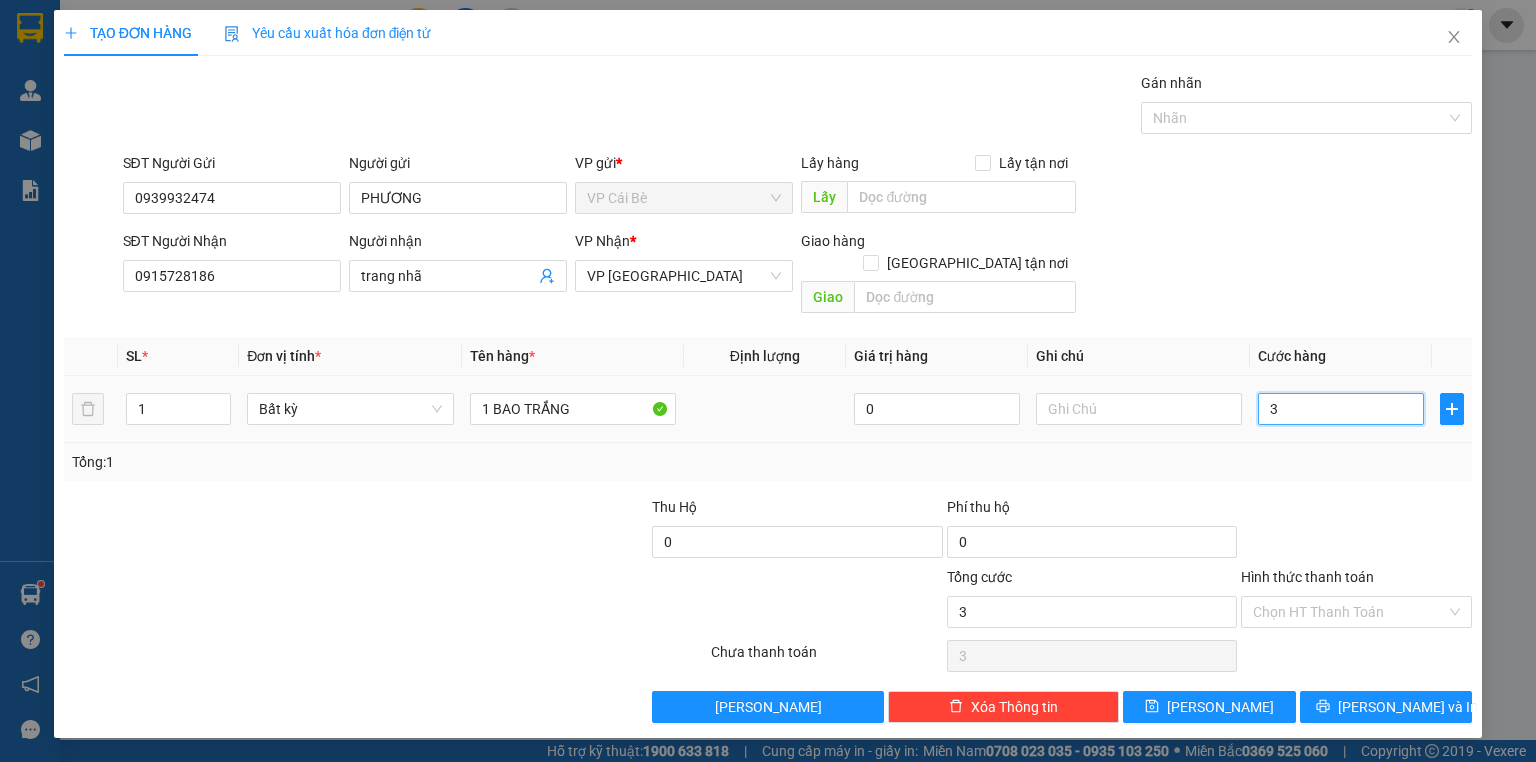 type on "30" 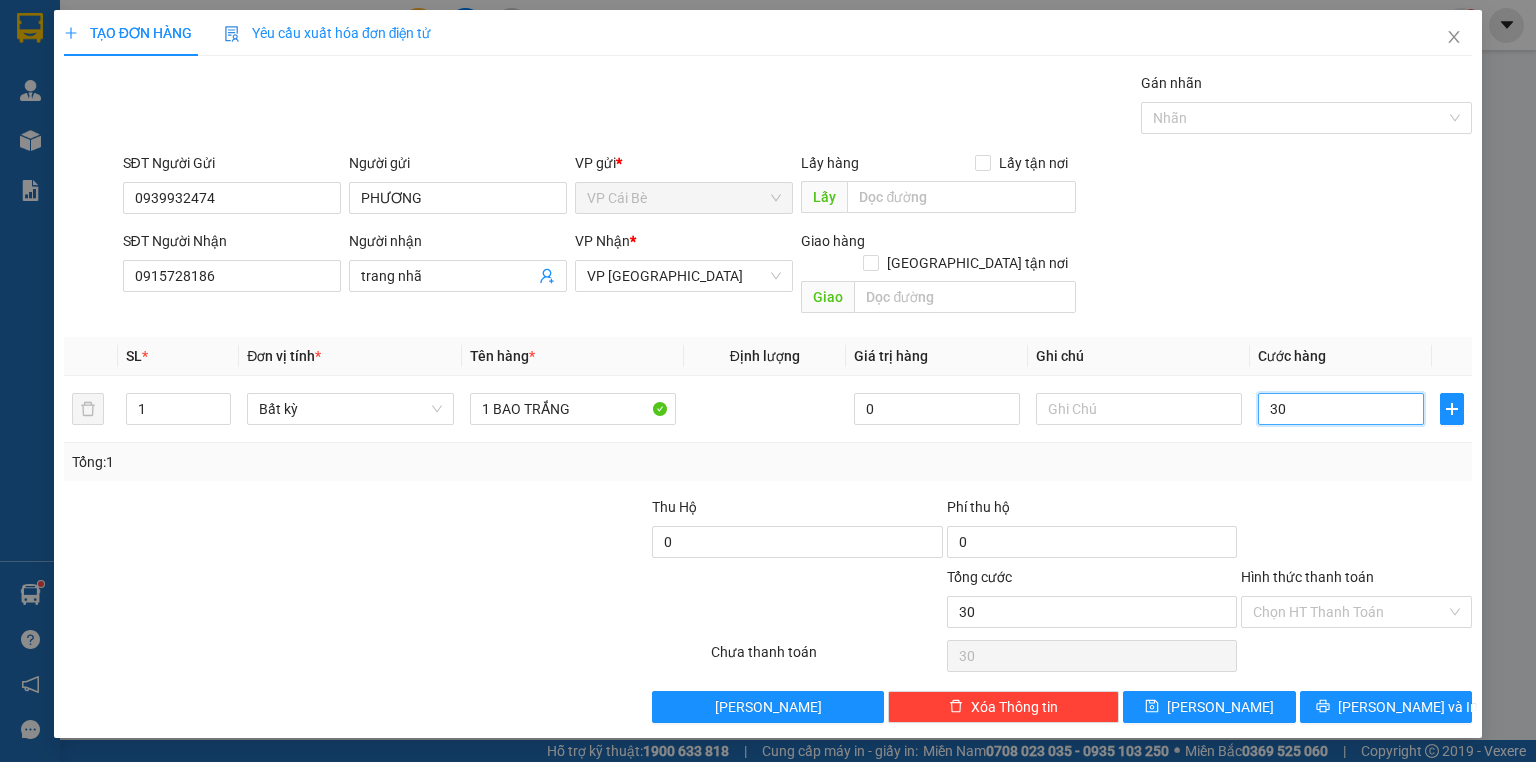 type on "30" 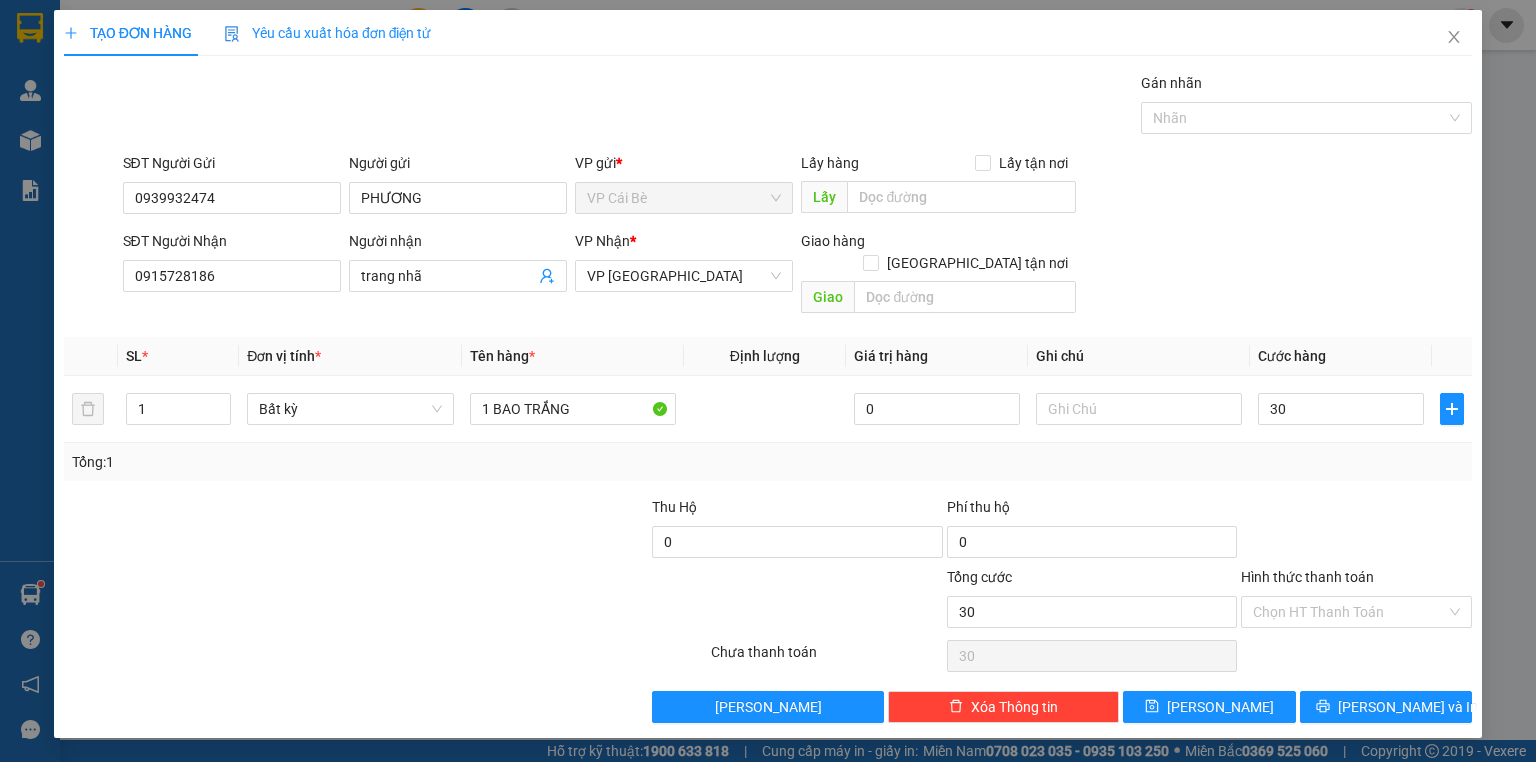 type on "30.000" 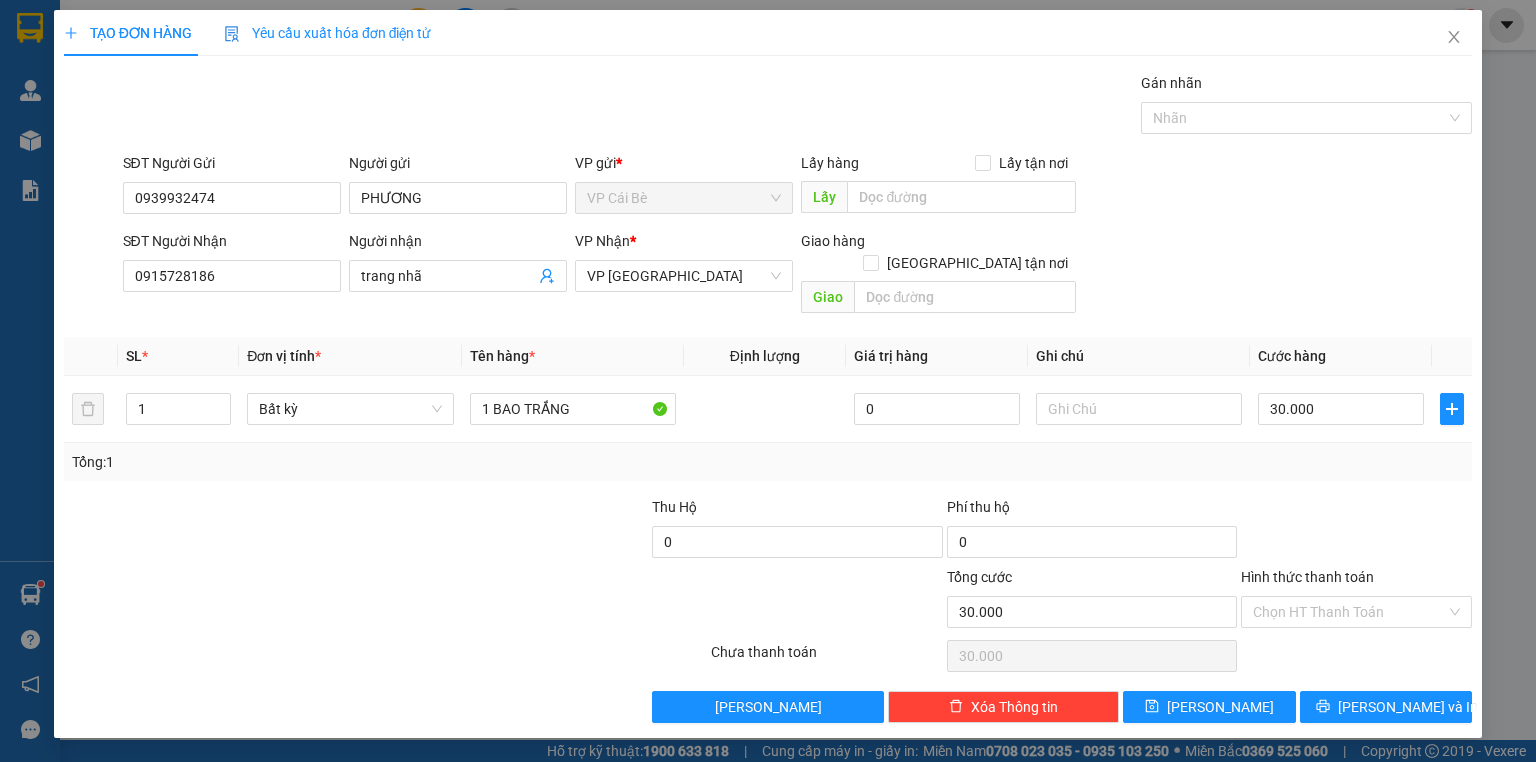click at bounding box center (1356, 531) 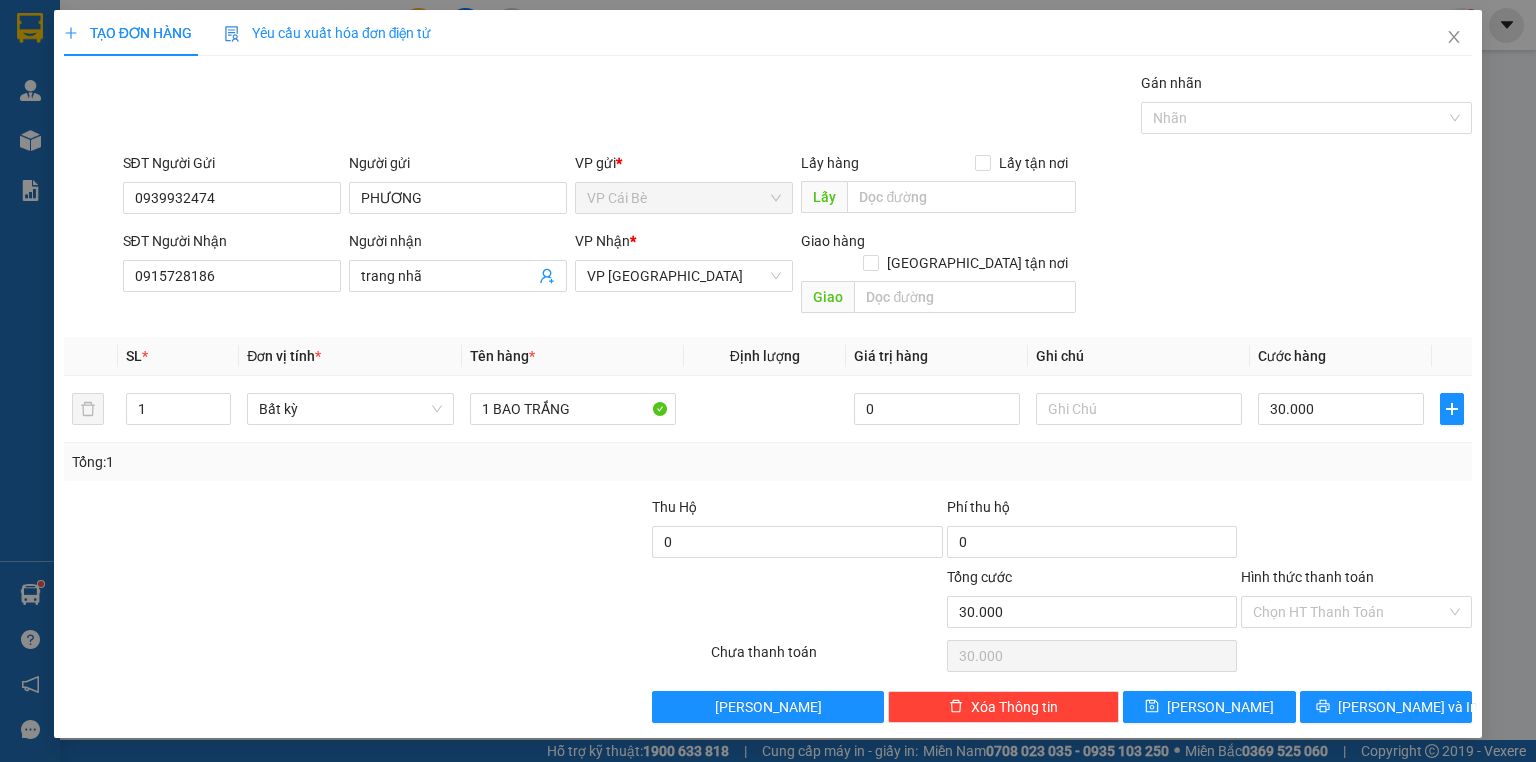 drag, startPoint x: 1400, startPoint y: 612, endPoint x: 1366, endPoint y: 625, distance: 36.40055 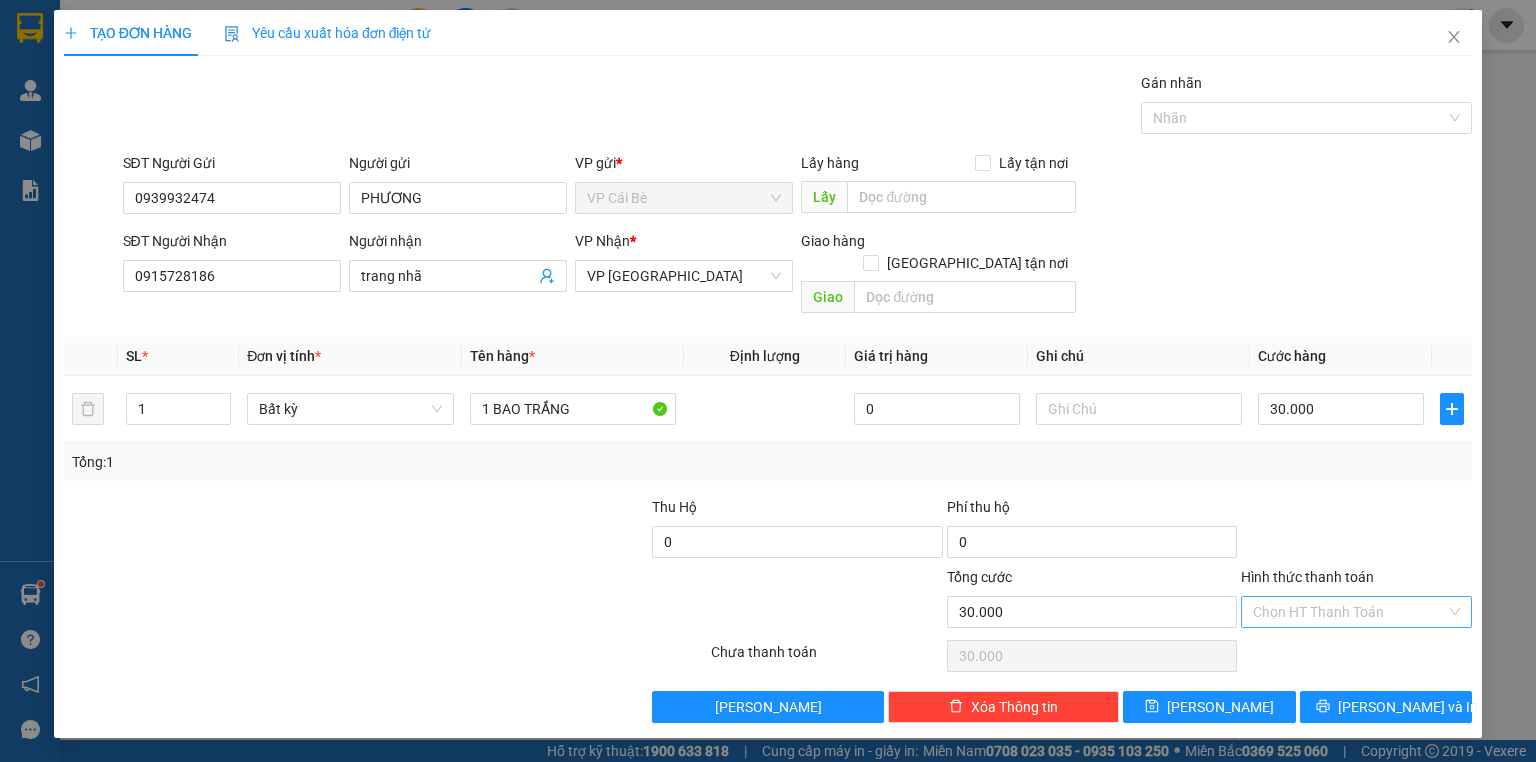 drag, startPoint x: 1363, startPoint y: 592, endPoint x: 1361, endPoint y: 607, distance: 15.132746 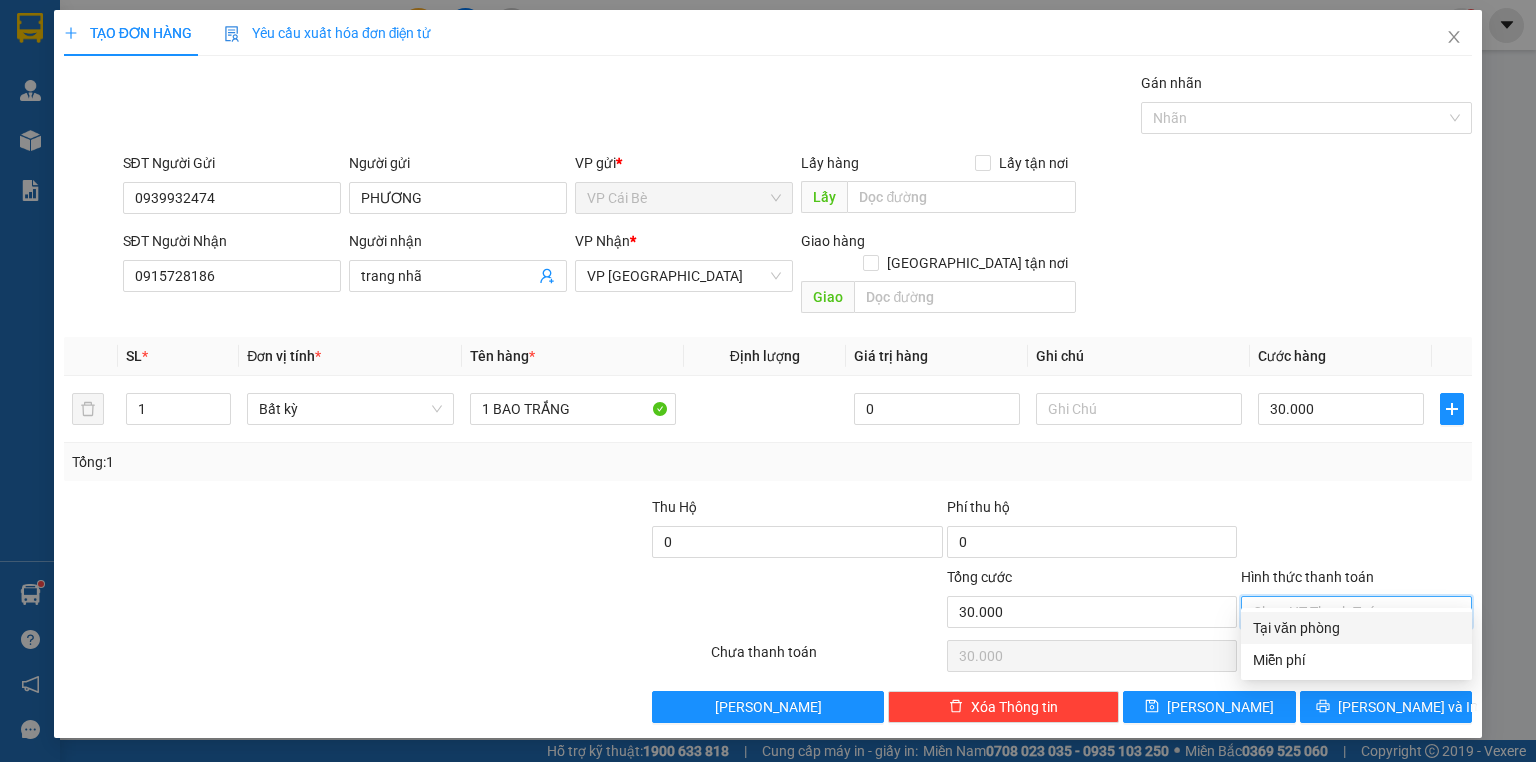 drag, startPoint x: 1358, startPoint y: 624, endPoint x: 1361, endPoint y: 660, distance: 36.124783 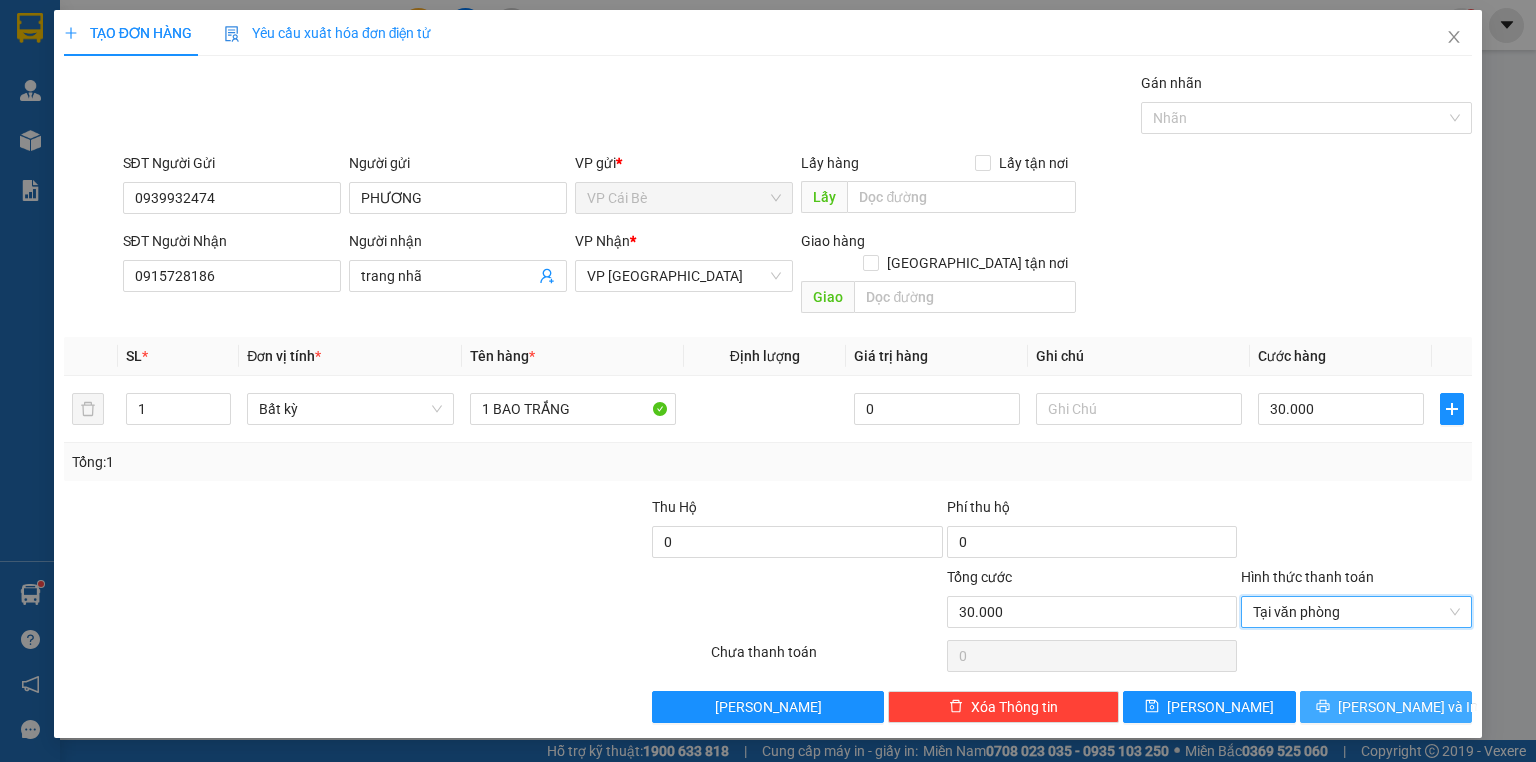click on "[PERSON_NAME] và In" at bounding box center [1386, 707] 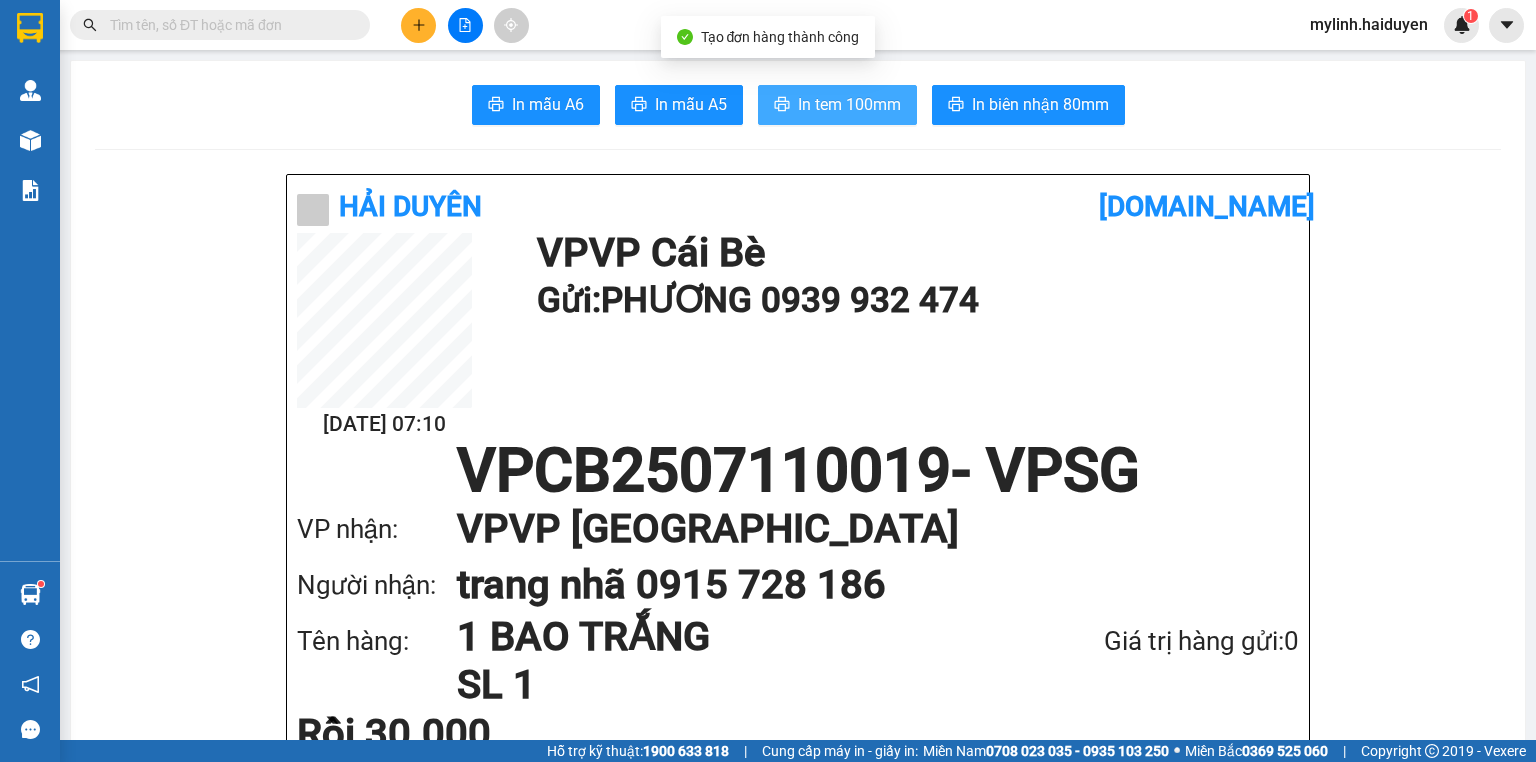 click on "In tem 100mm" at bounding box center (849, 104) 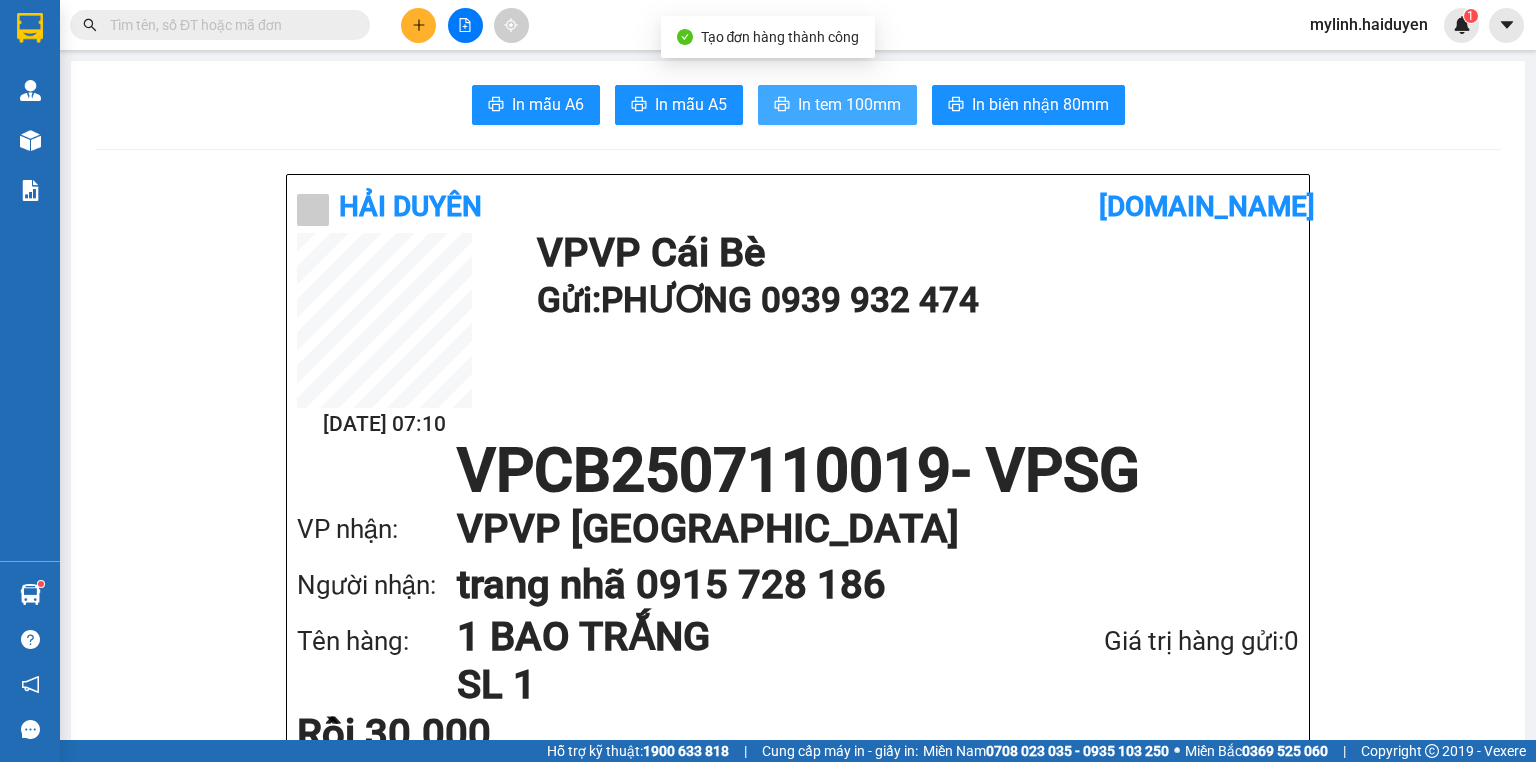 scroll, scrollTop: 0, scrollLeft: 0, axis: both 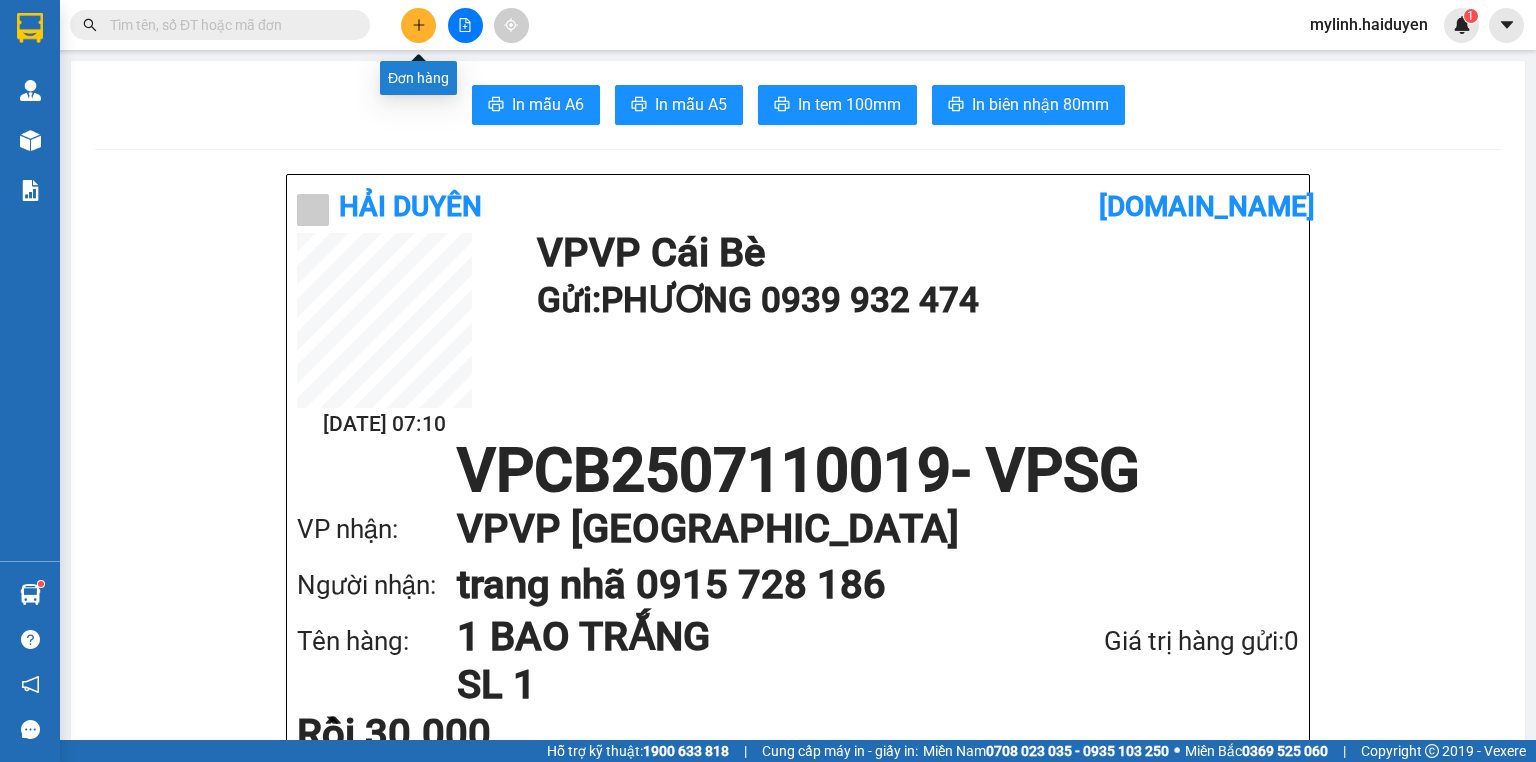 click at bounding box center (418, 25) 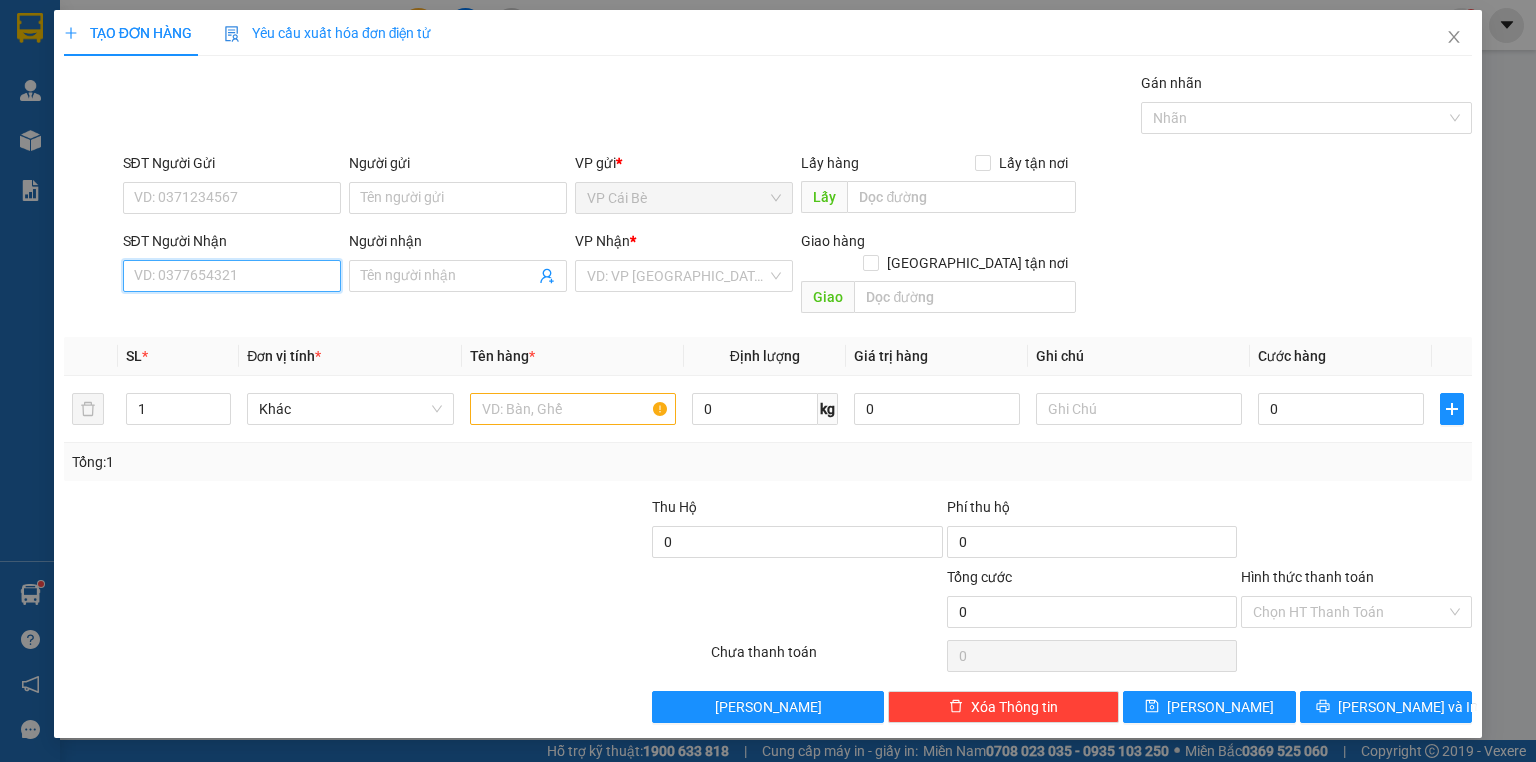 click on "SĐT Người Nhận" at bounding box center [232, 276] 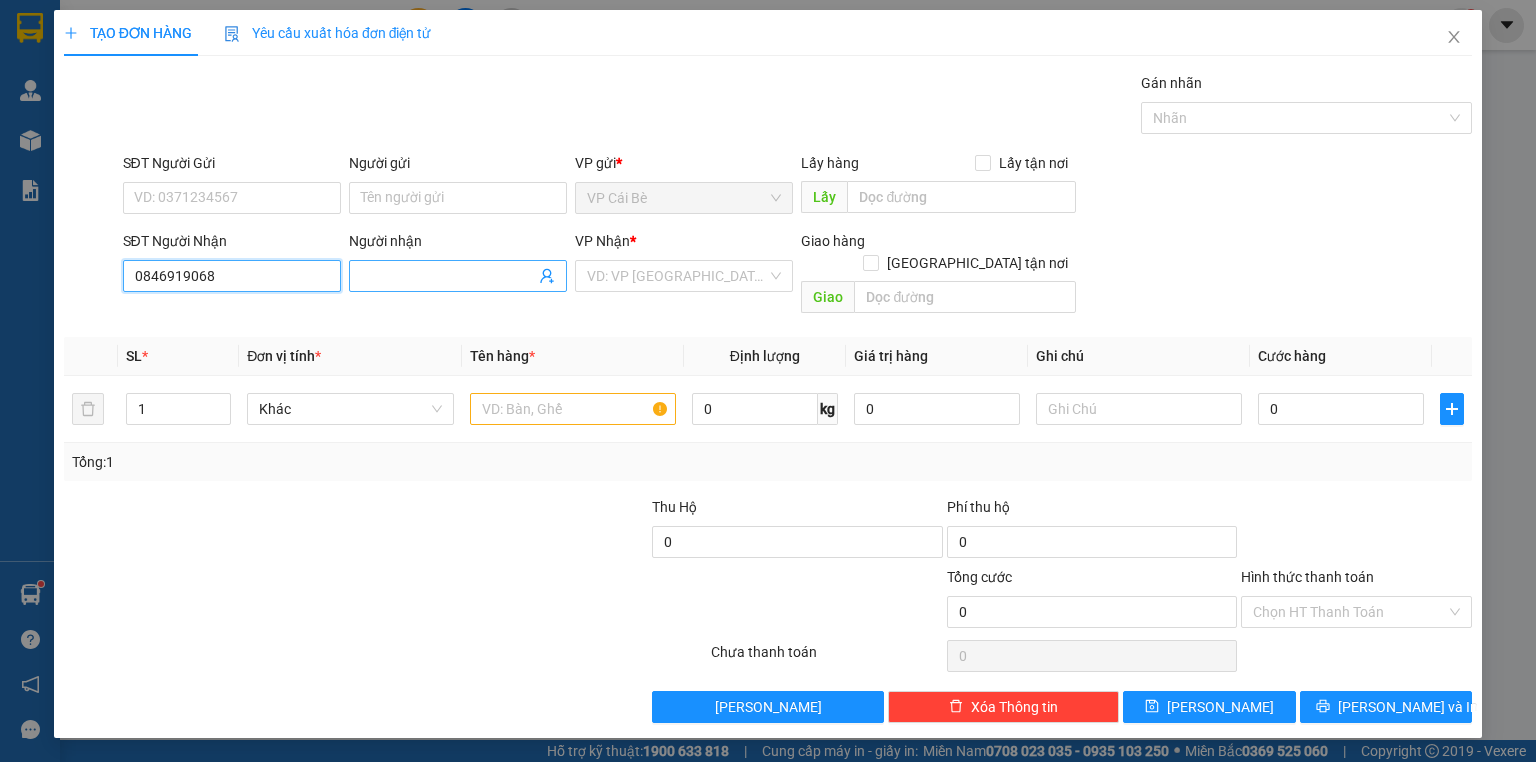 type on "0846919068" 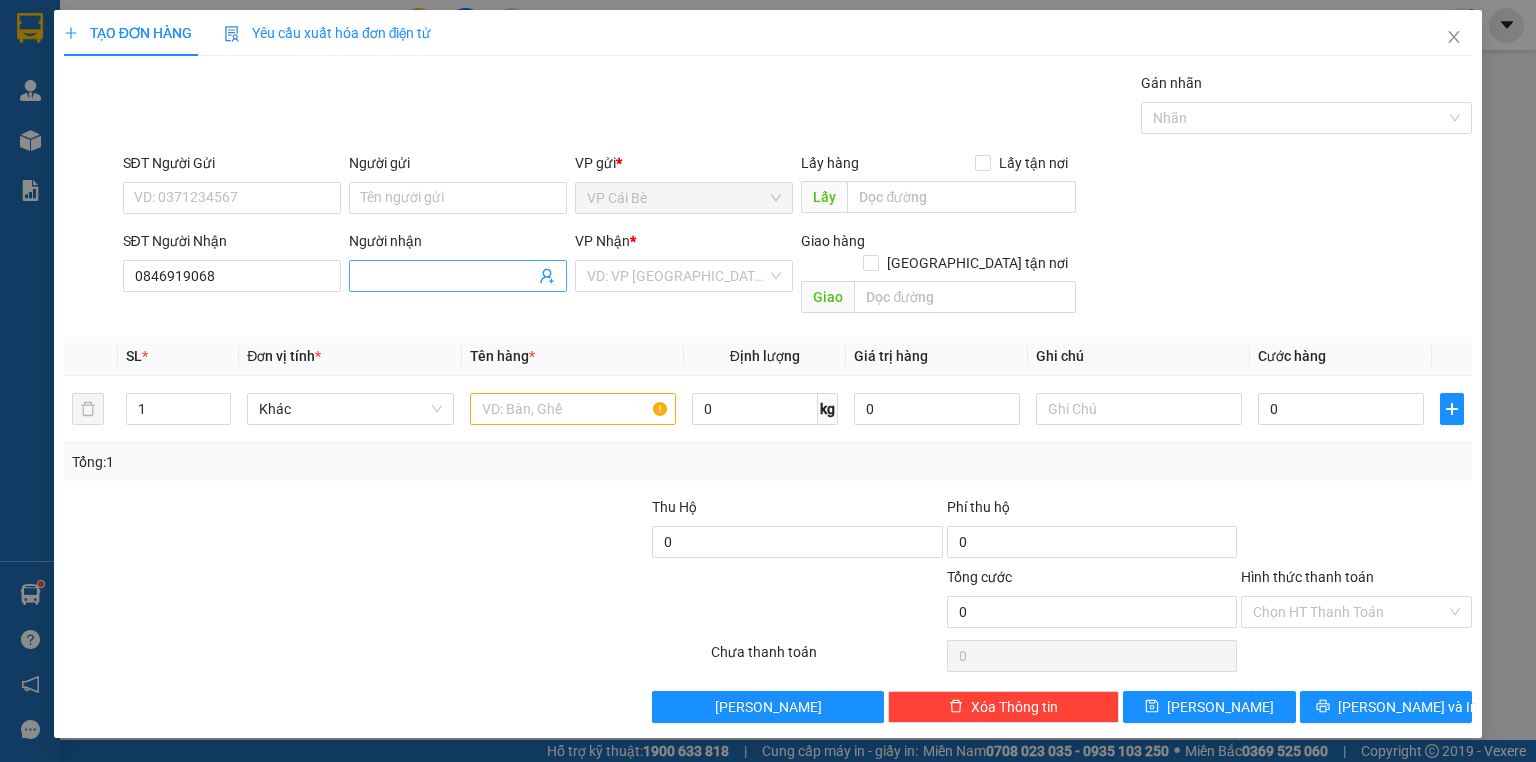 click on "Người nhận" at bounding box center (448, 276) 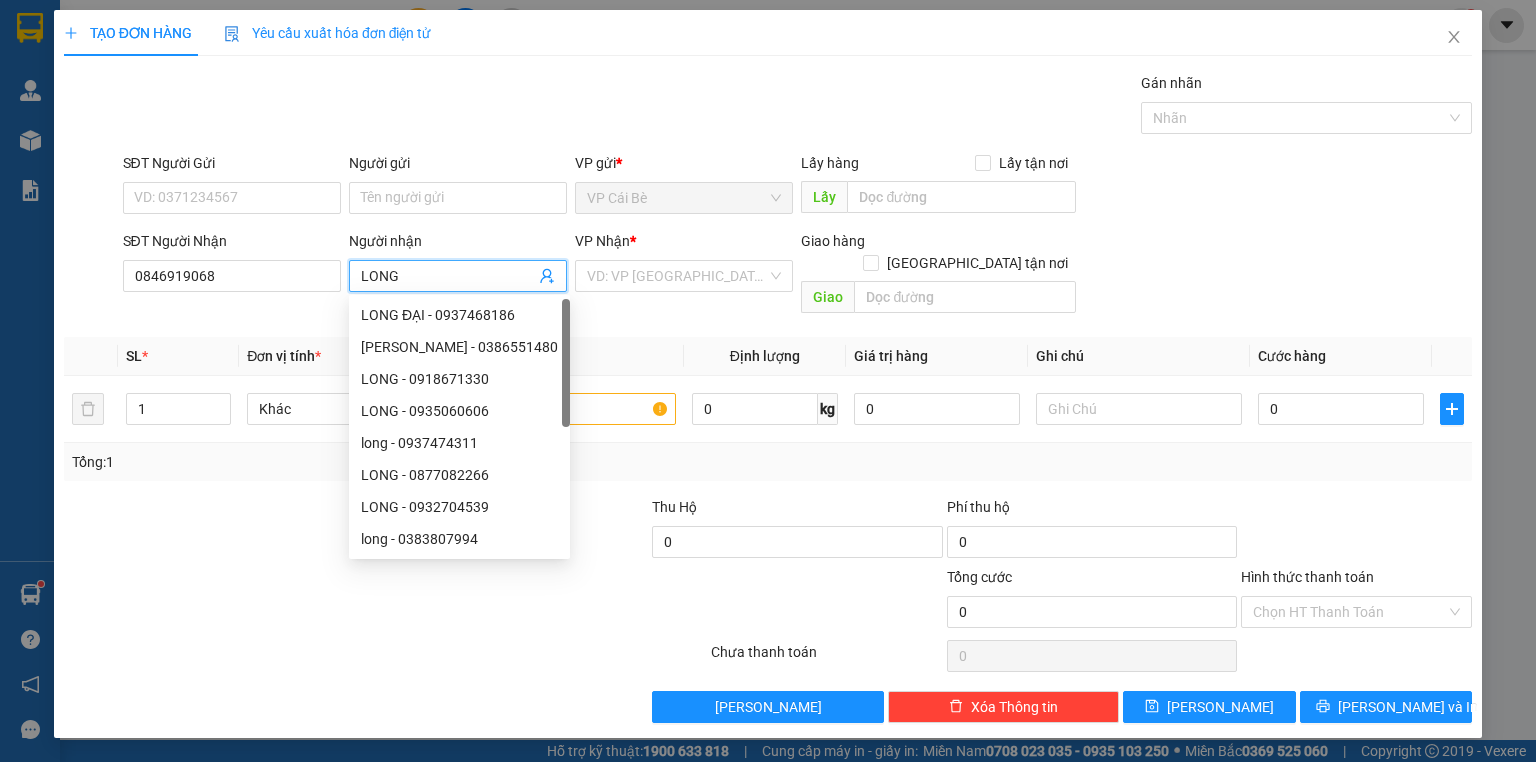 type on "LONG" 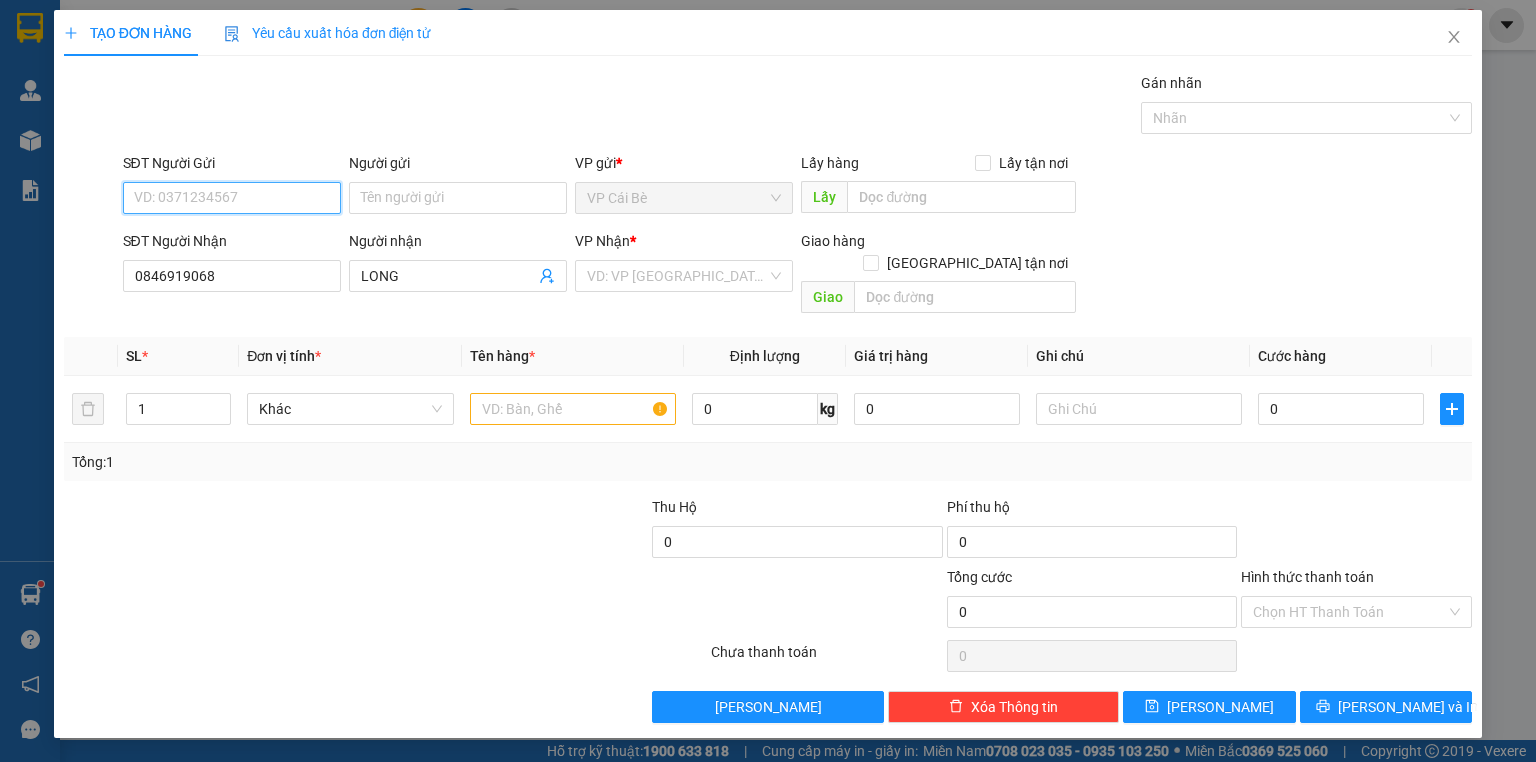 click on "SĐT Người Gửi" at bounding box center (232, 198) 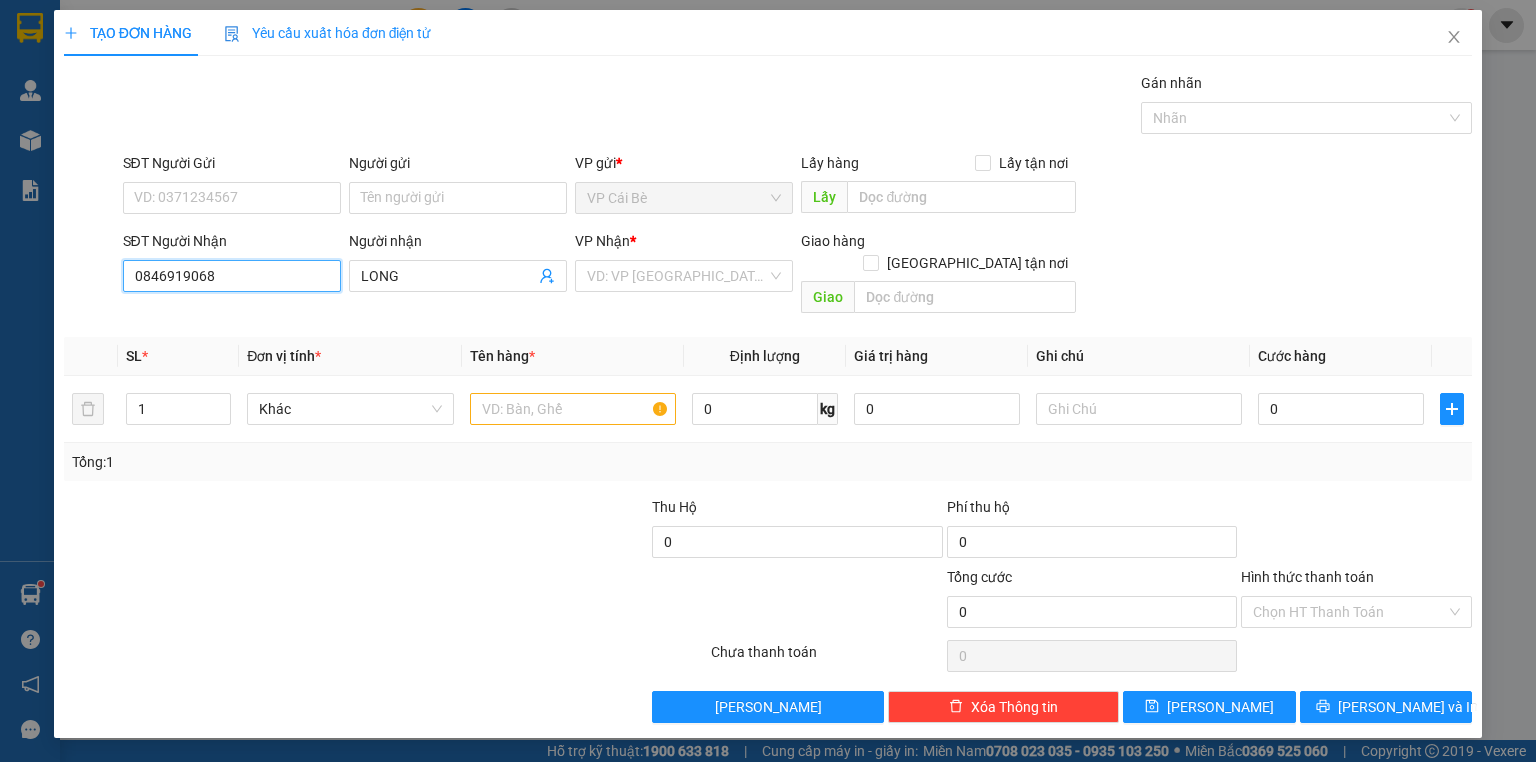 click on "0846919068" at bounding box center (232, 276) 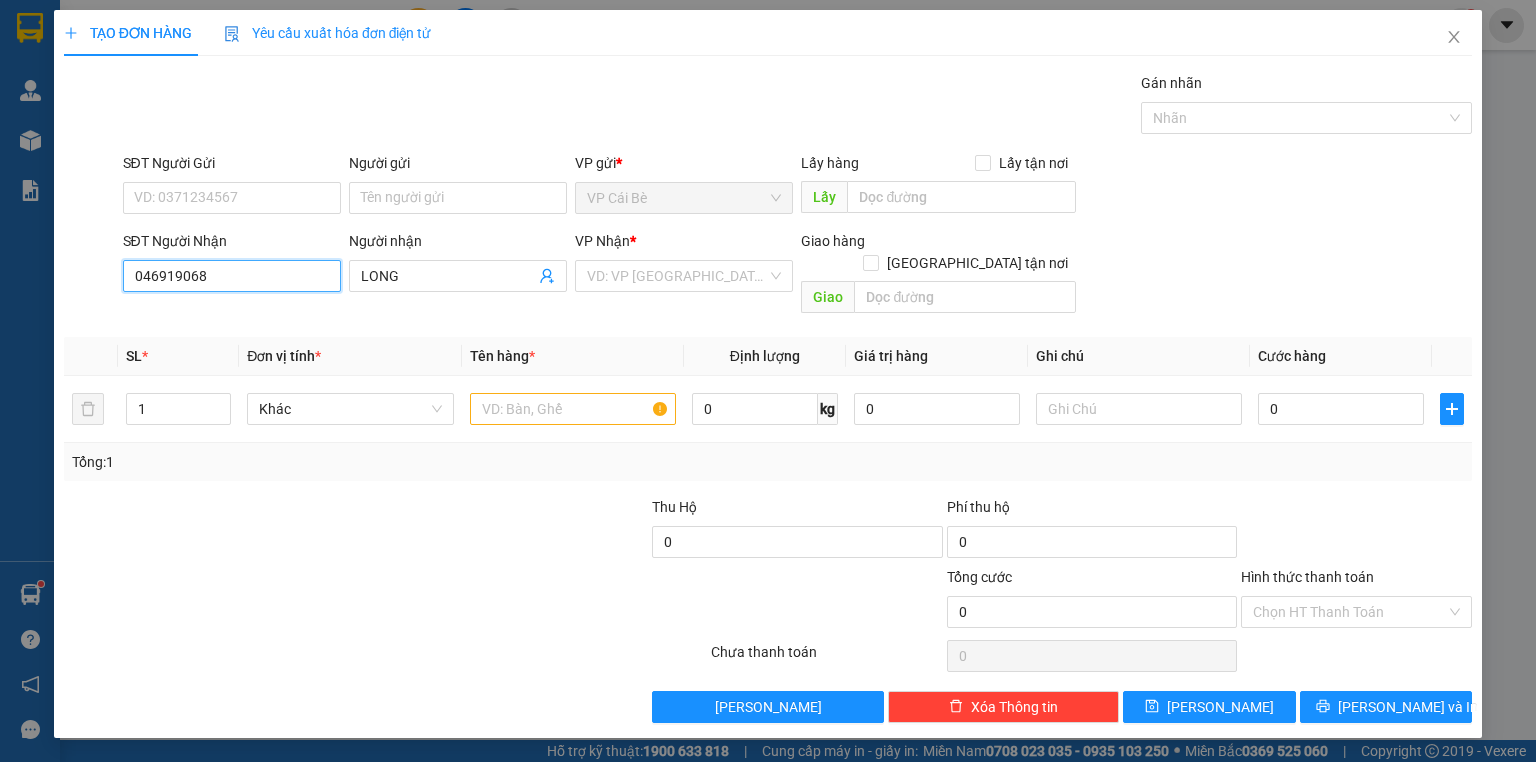 type on "0846919068" 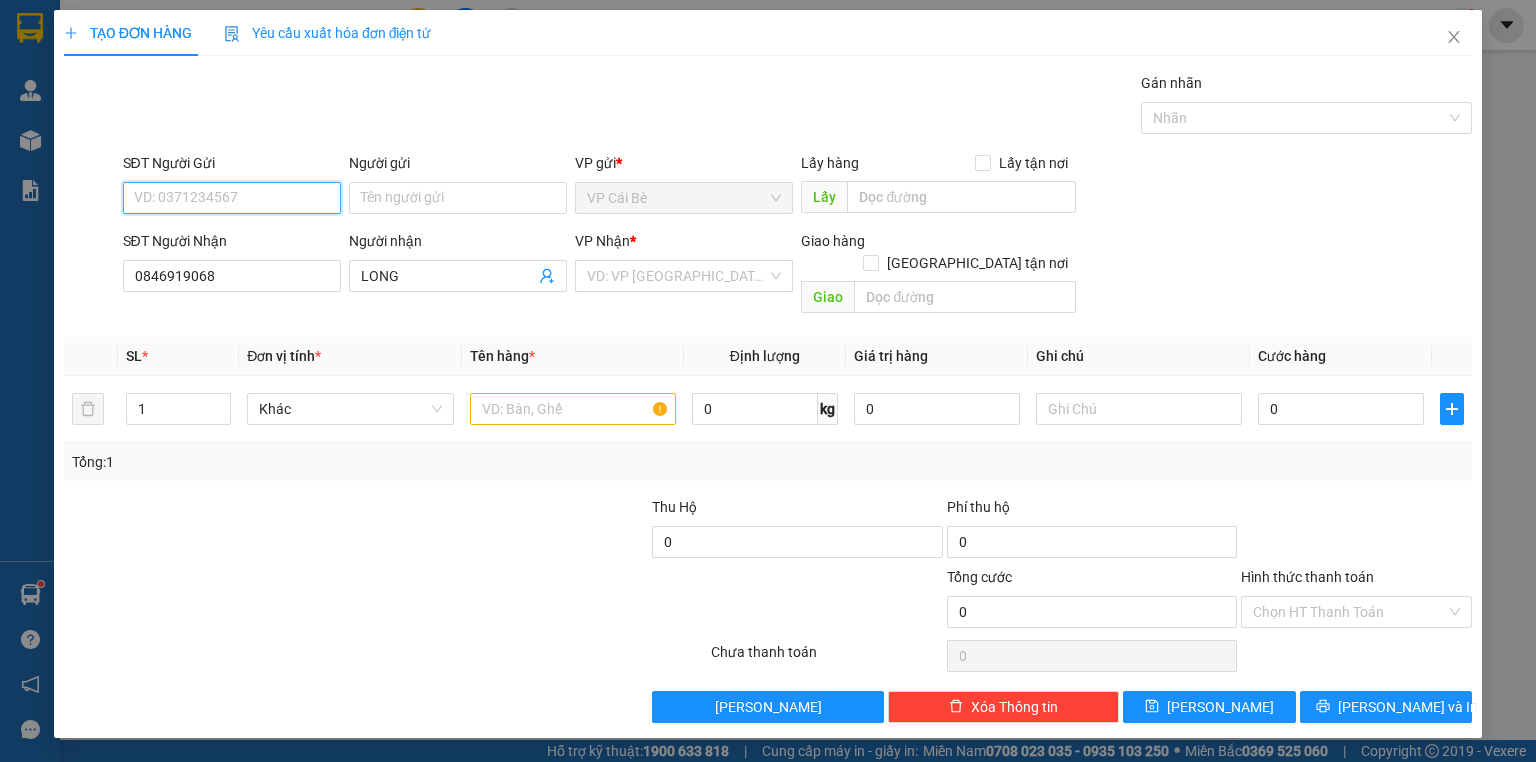 click on "SĐT Người Gửi" at bounding box center (232, 198) 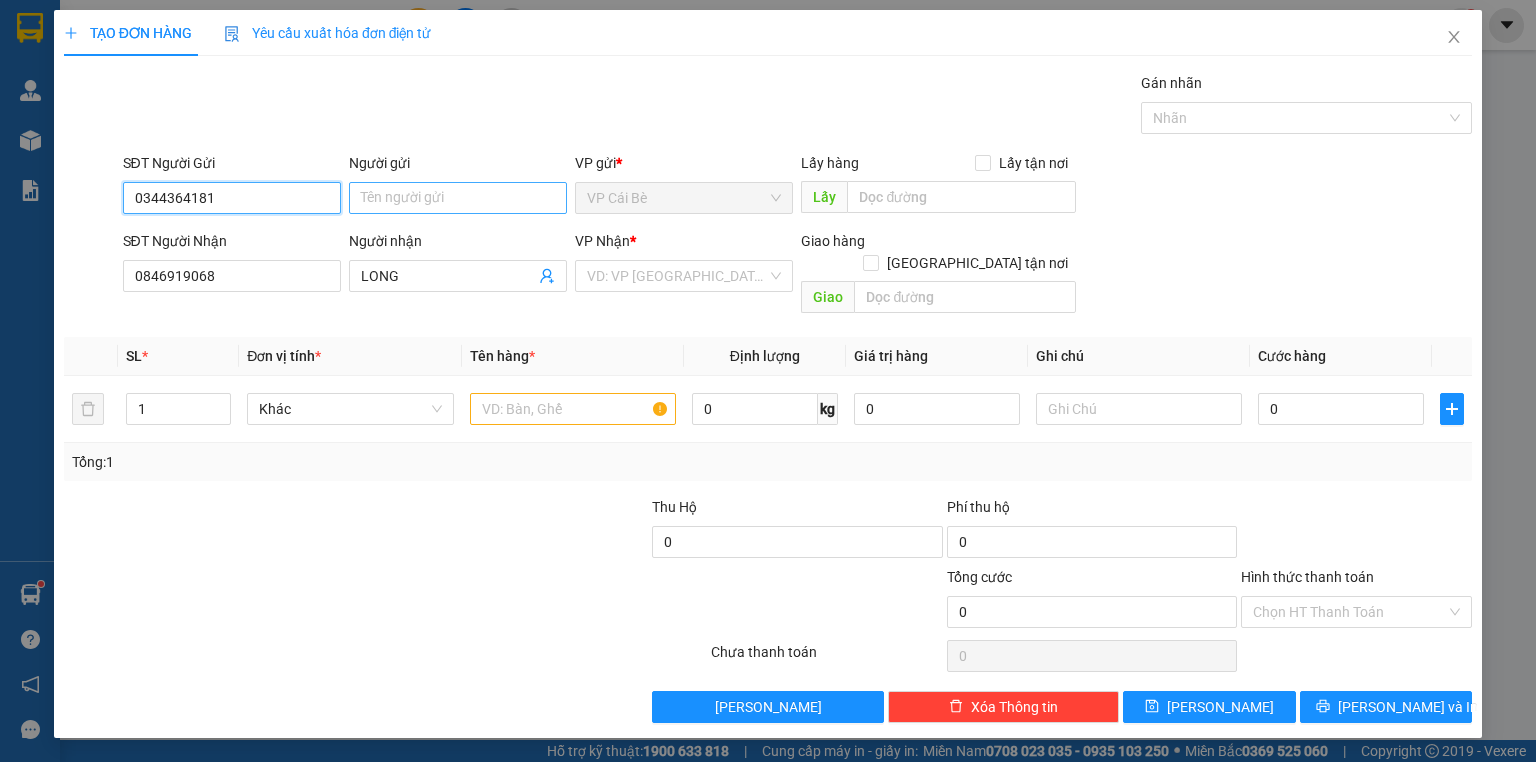 type on "0344364181" 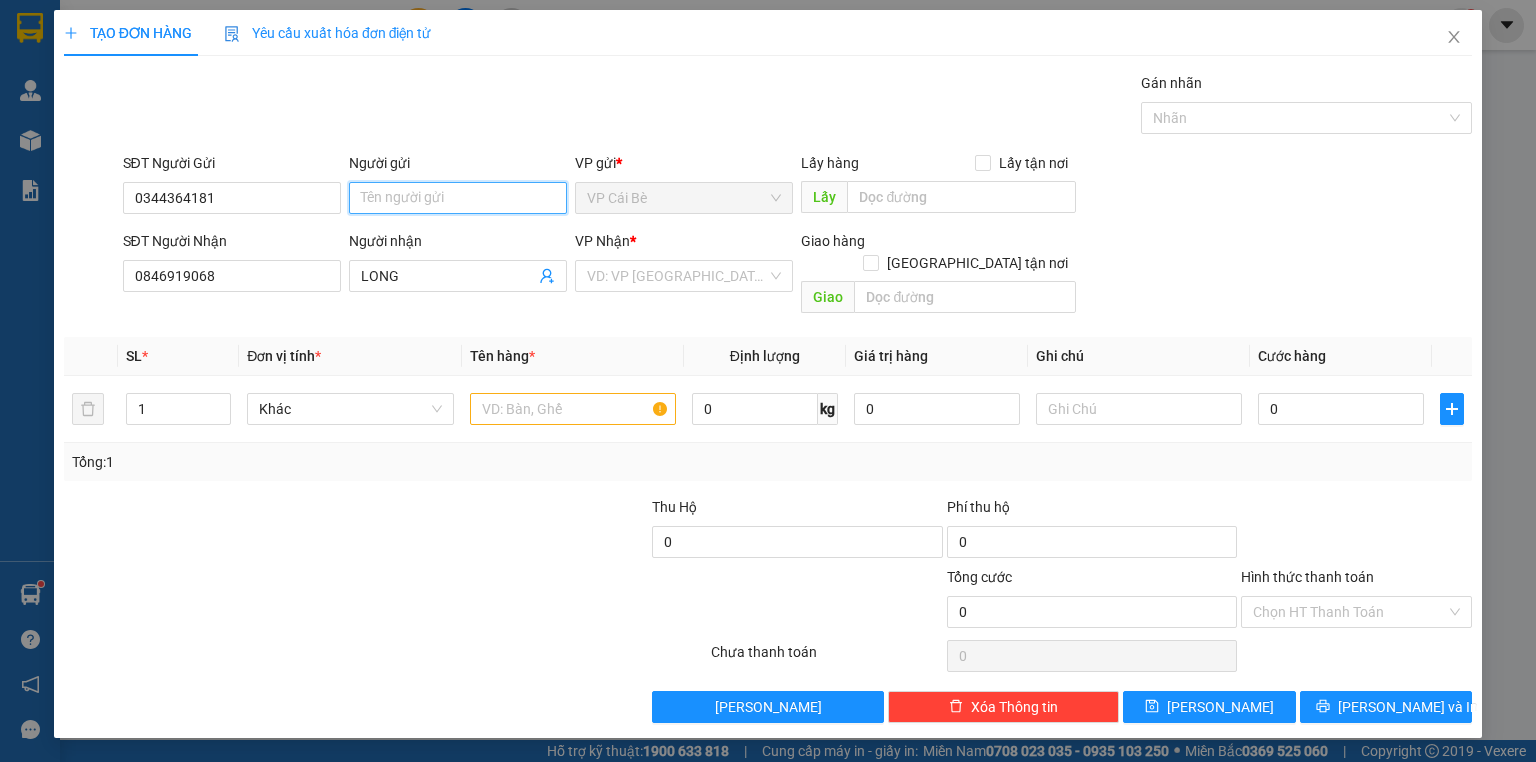click on "Người gửi" at bounding box center [458, 198] 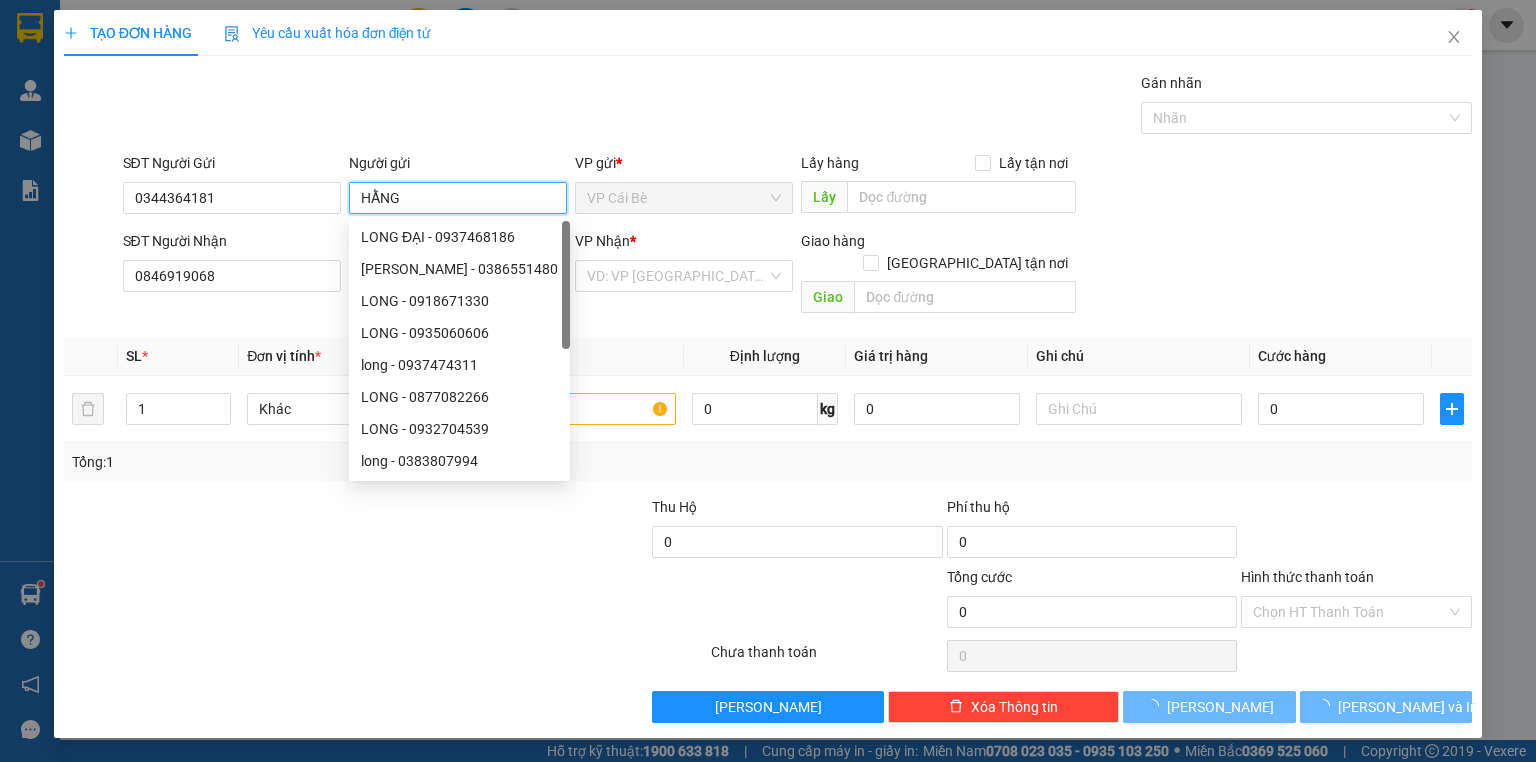 type on "HẰNG" 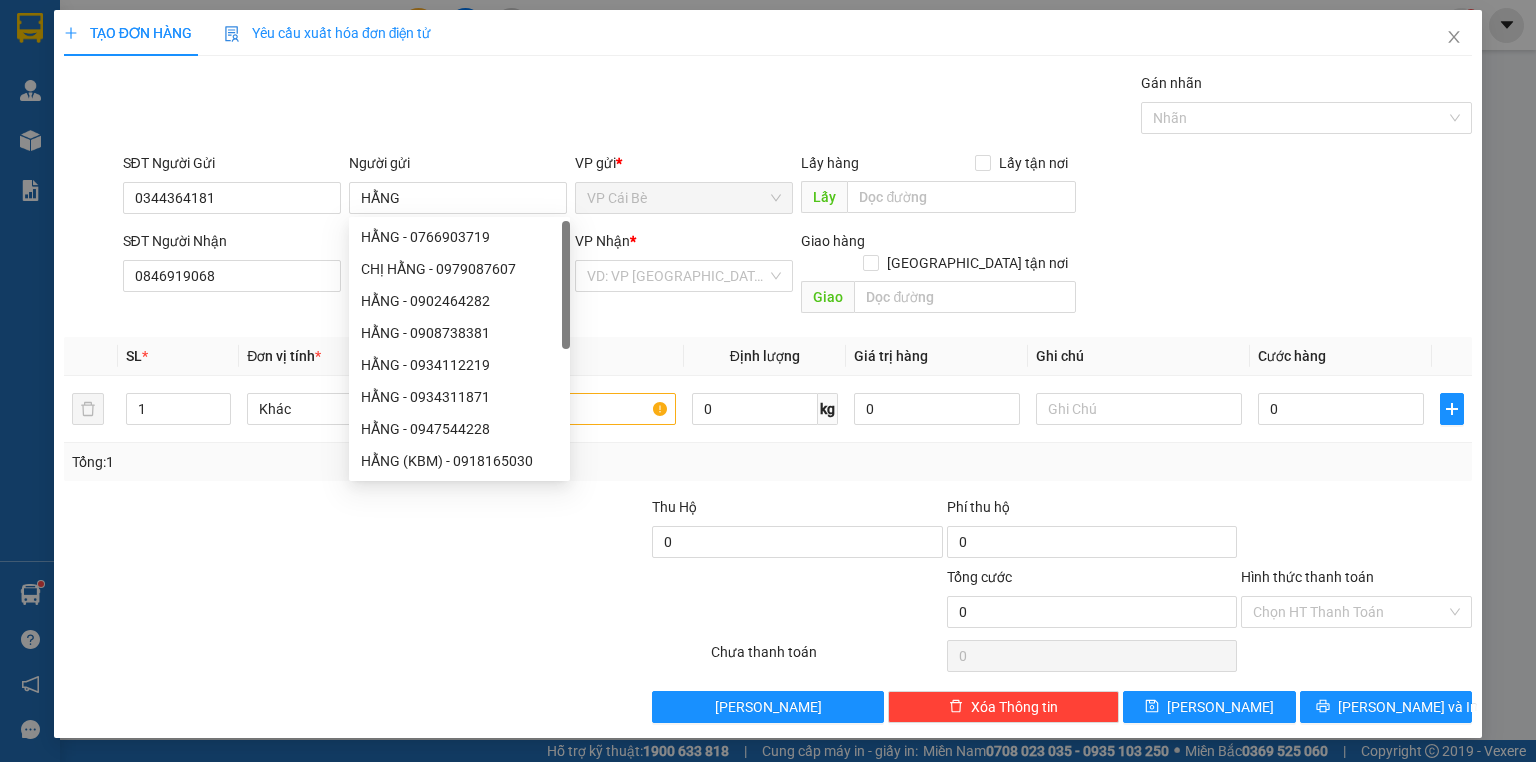 click on "Gói vận chuyển  * Tiêu chuẩn Gán nhãn   Nhãn" at bounding box center (798, 107) 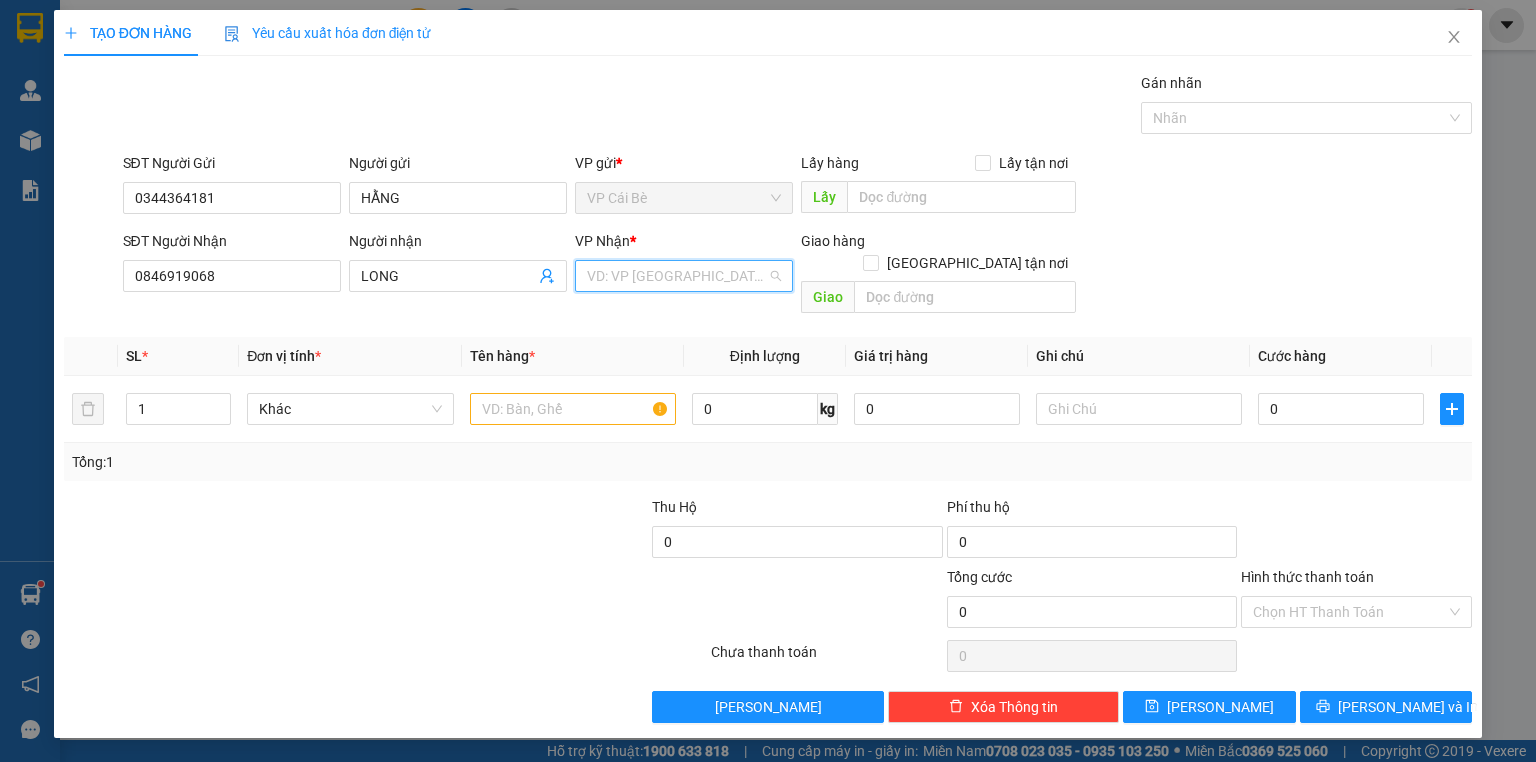 click at bounding box center [677, 276] 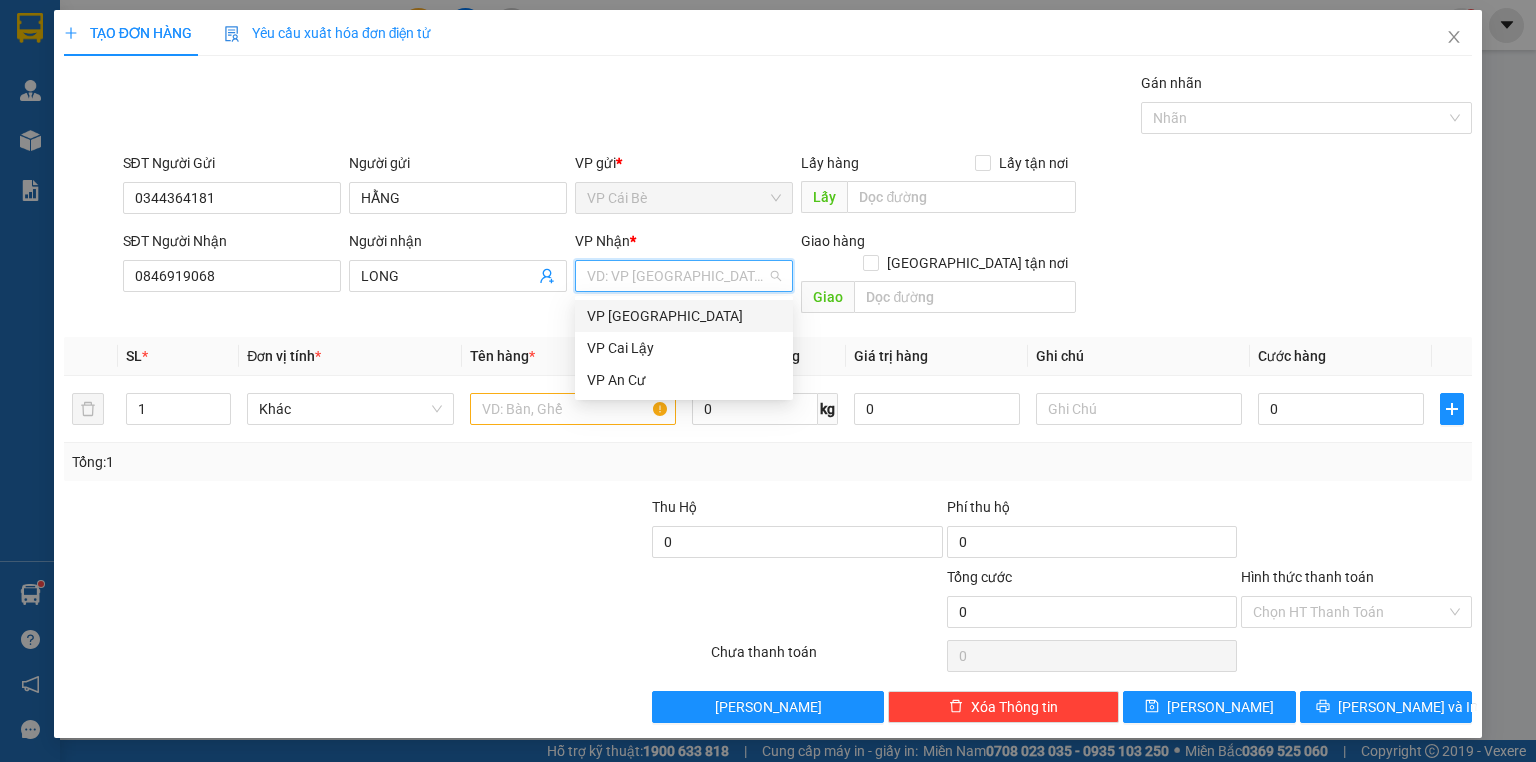 click on "VP [GEOGRAPHIC_DATA]" at bounding box center [684, 316] 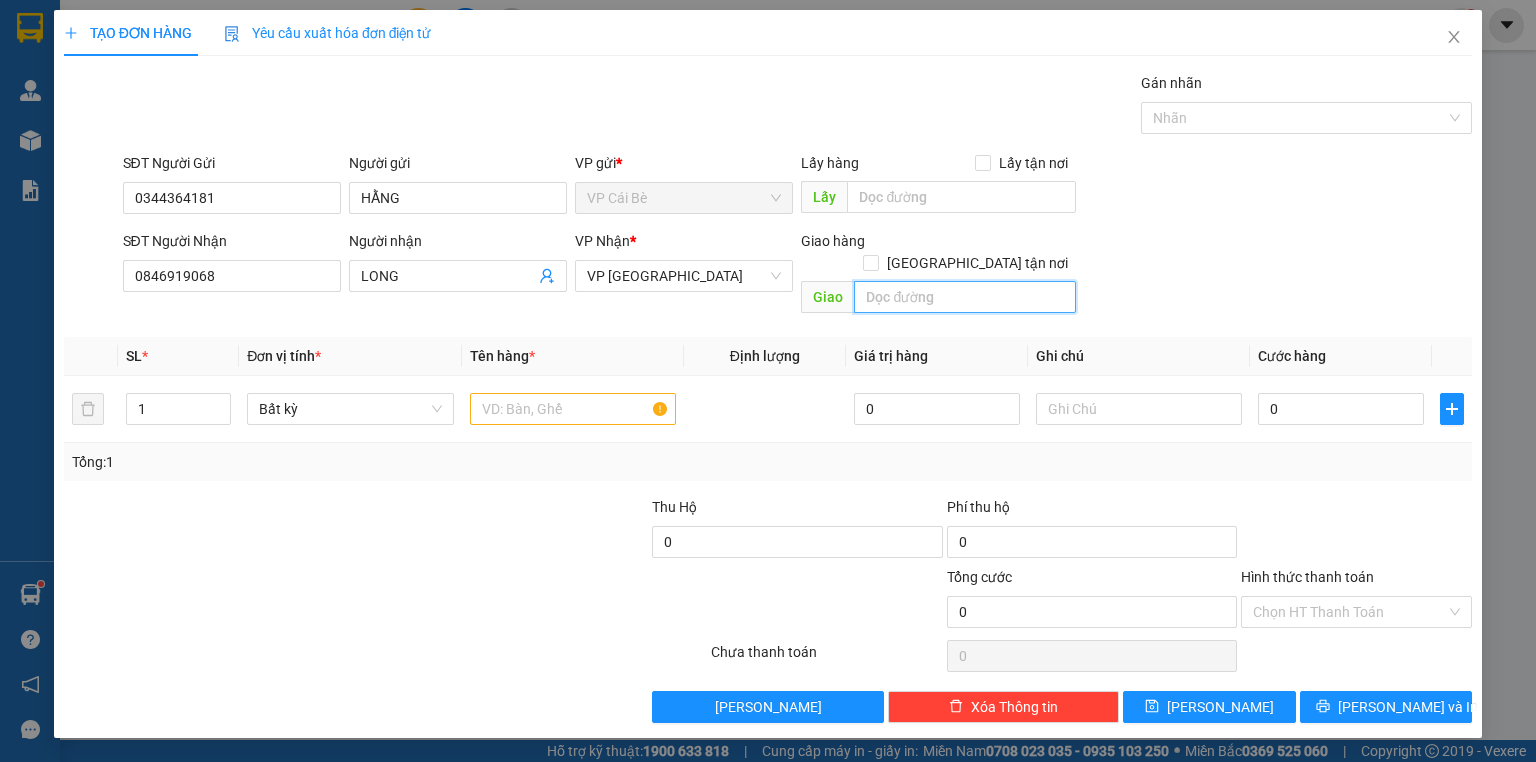 click at bounding box center (965, 297) 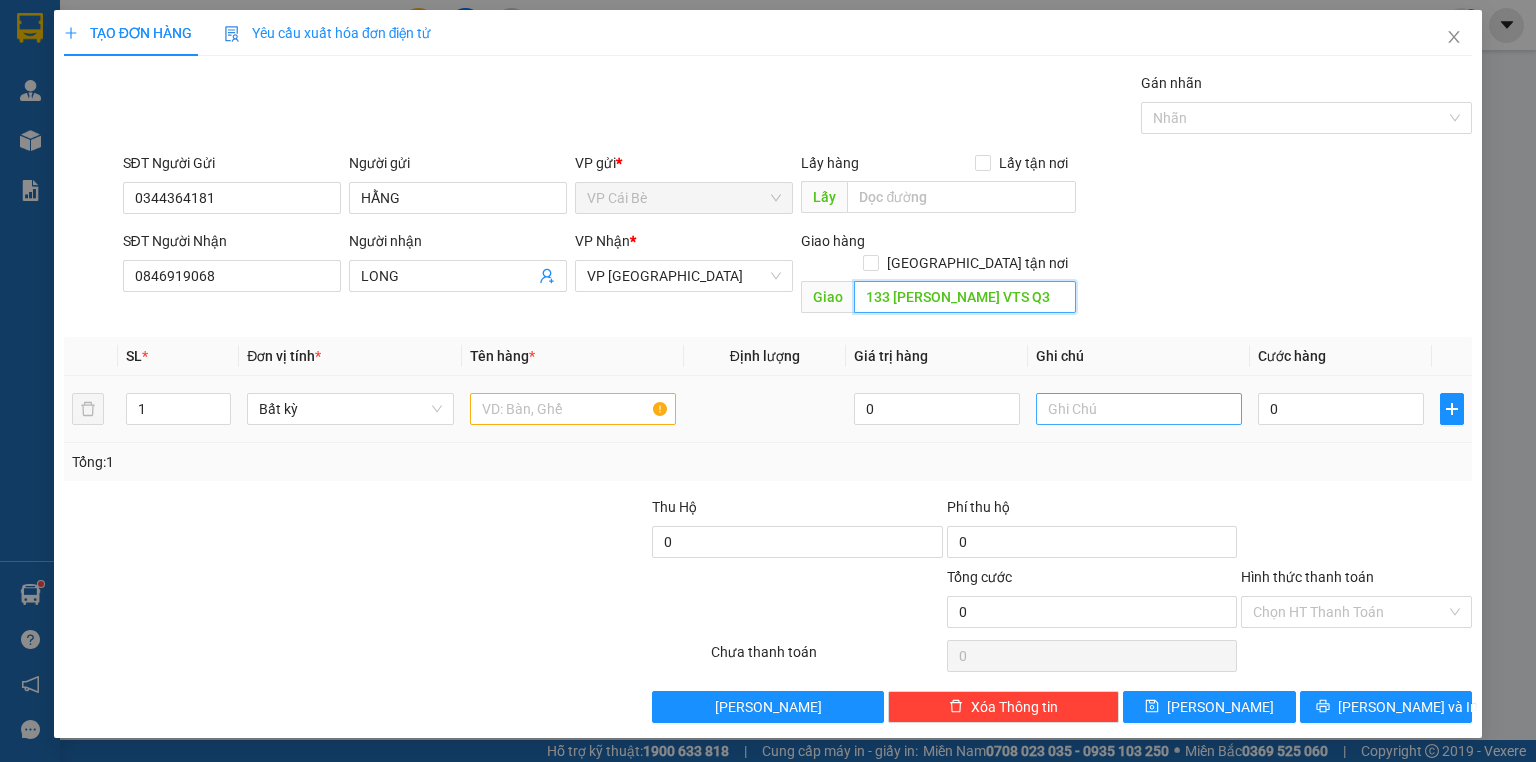 type on "133 VÕ VĂN TẦN P VTS Q3" 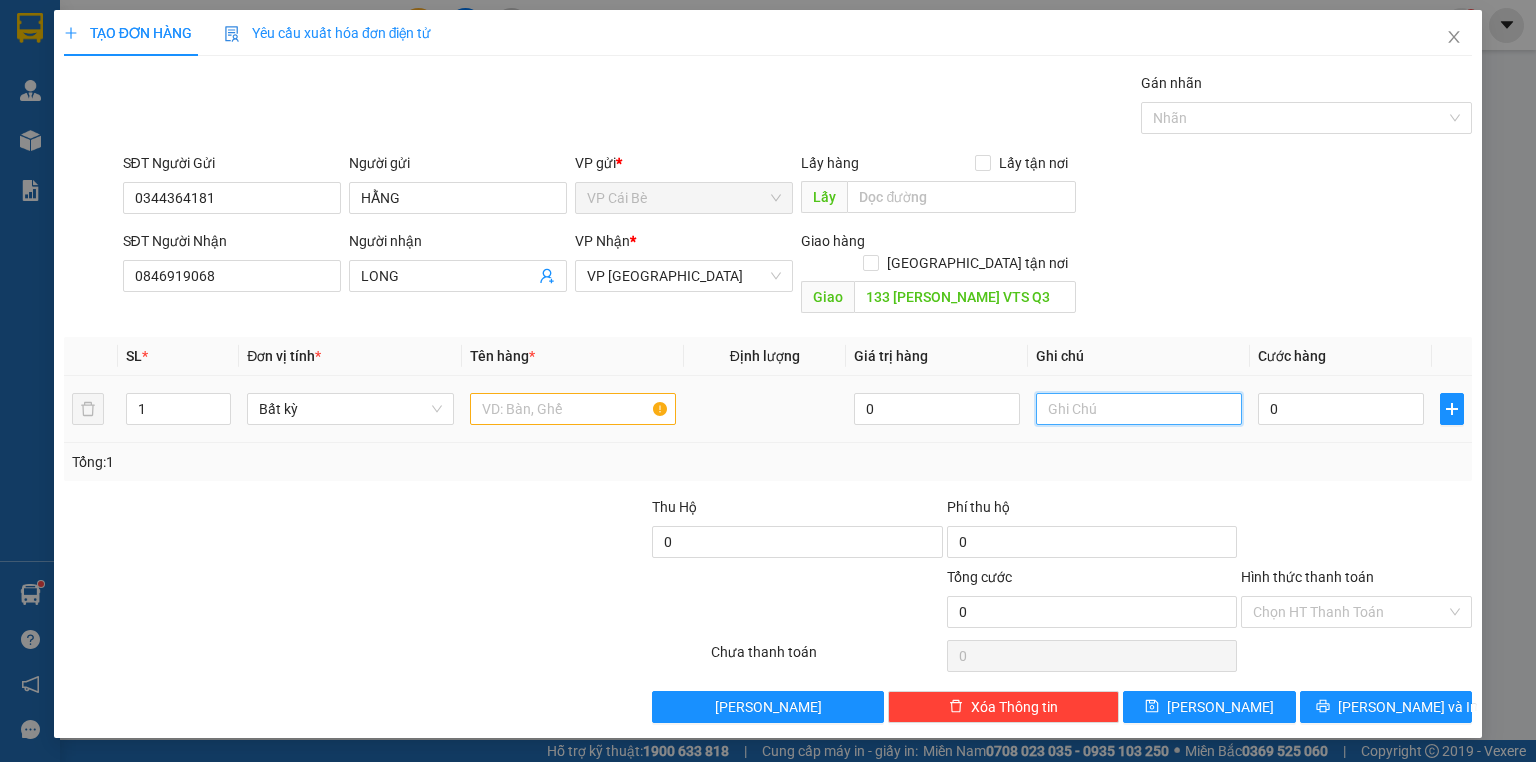 click at bounding box center [1139, 409] 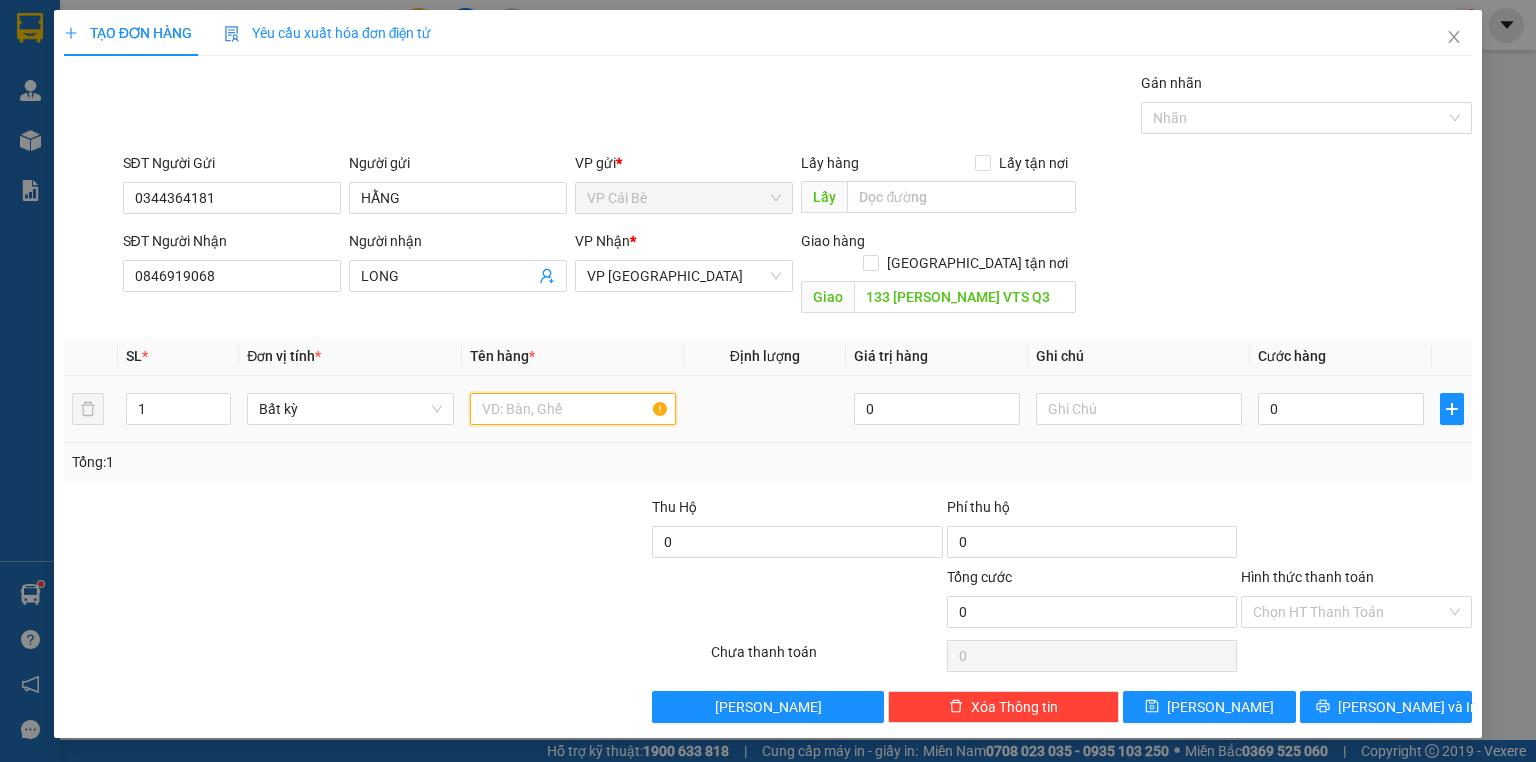 click at bounding box center (573, 409) 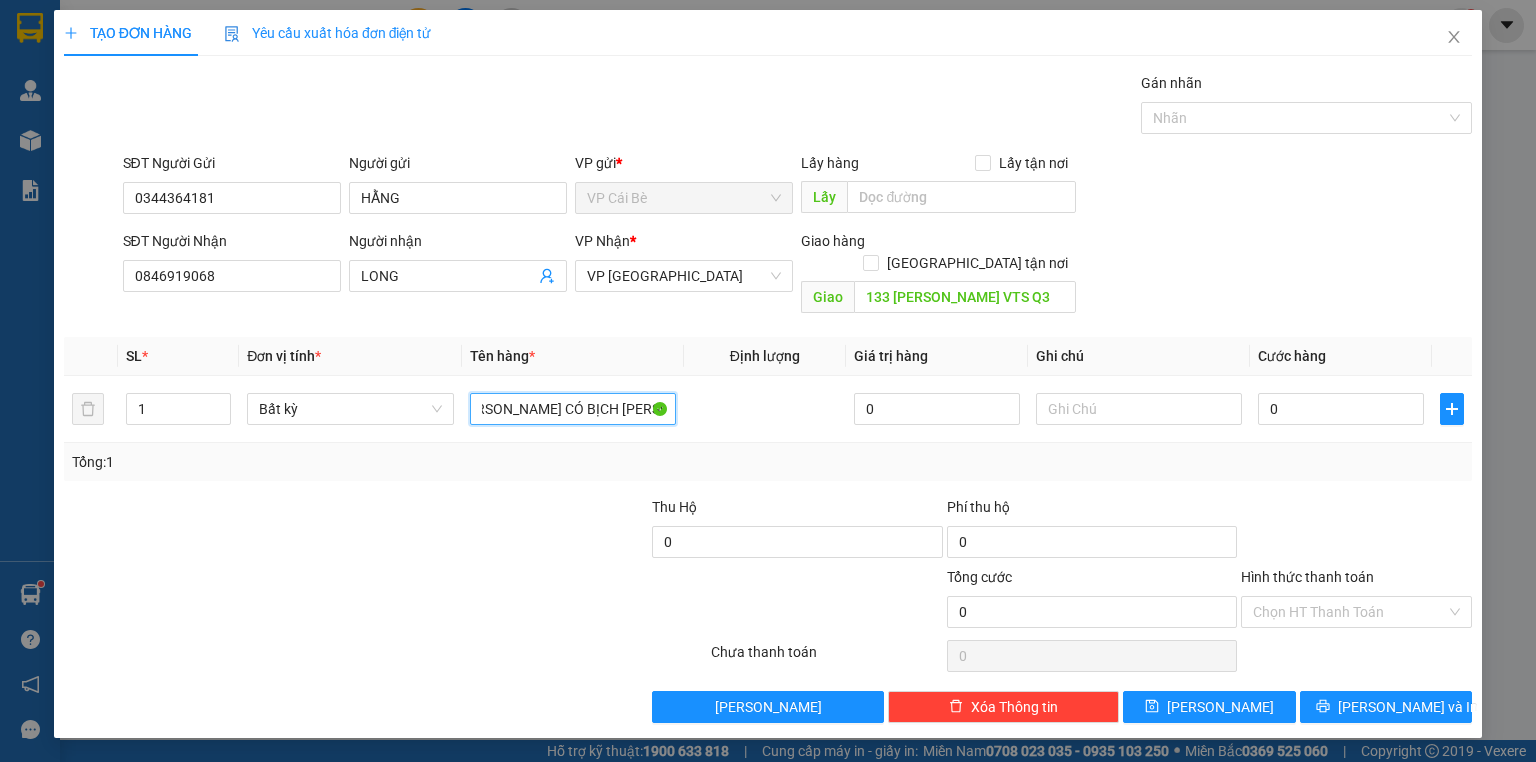 scroll, scrollTop: 0, scrollLeft: 42, axis: horizontal 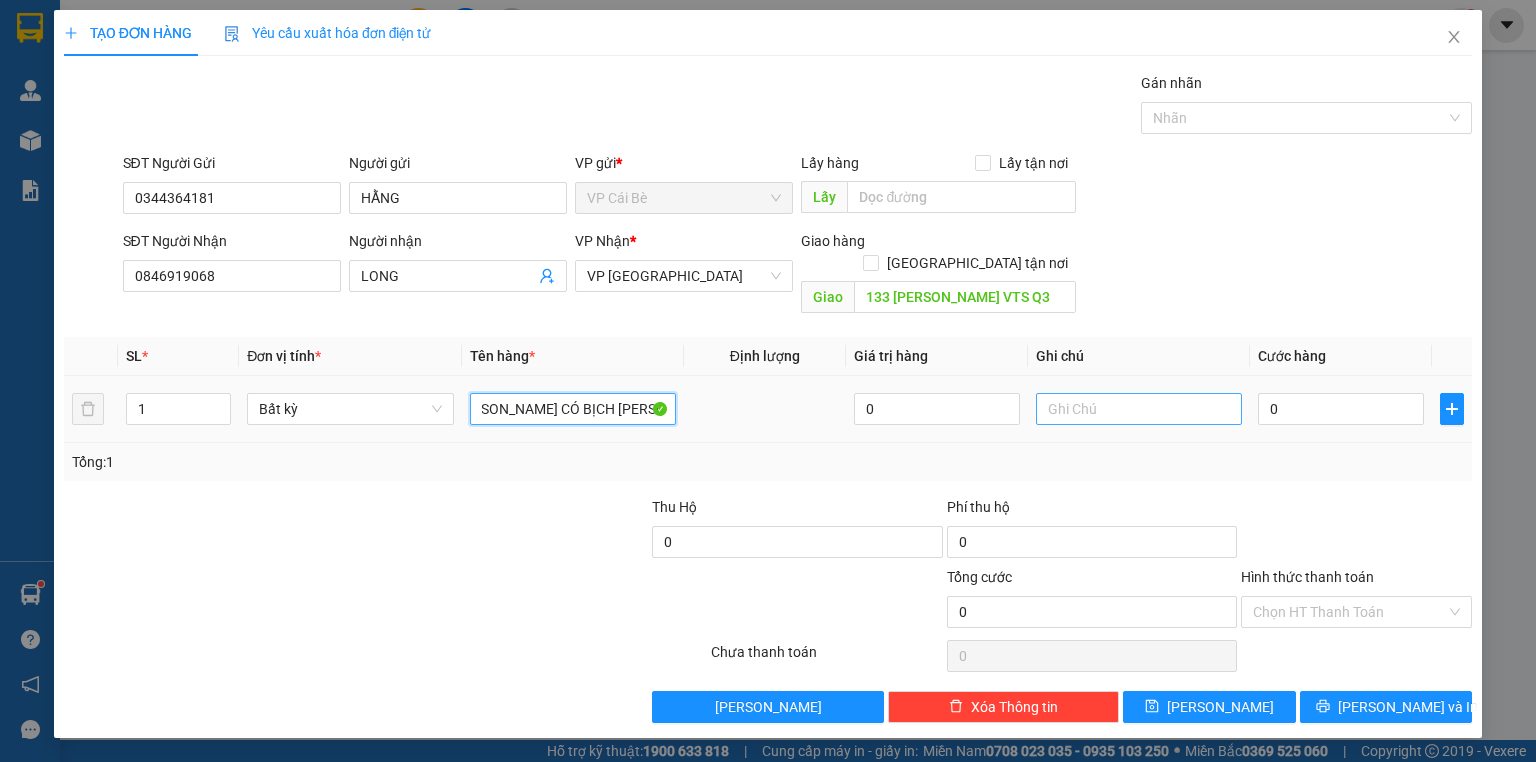 type on "1 BAO XANG CÓ BỊCH DÁN CHUNG" 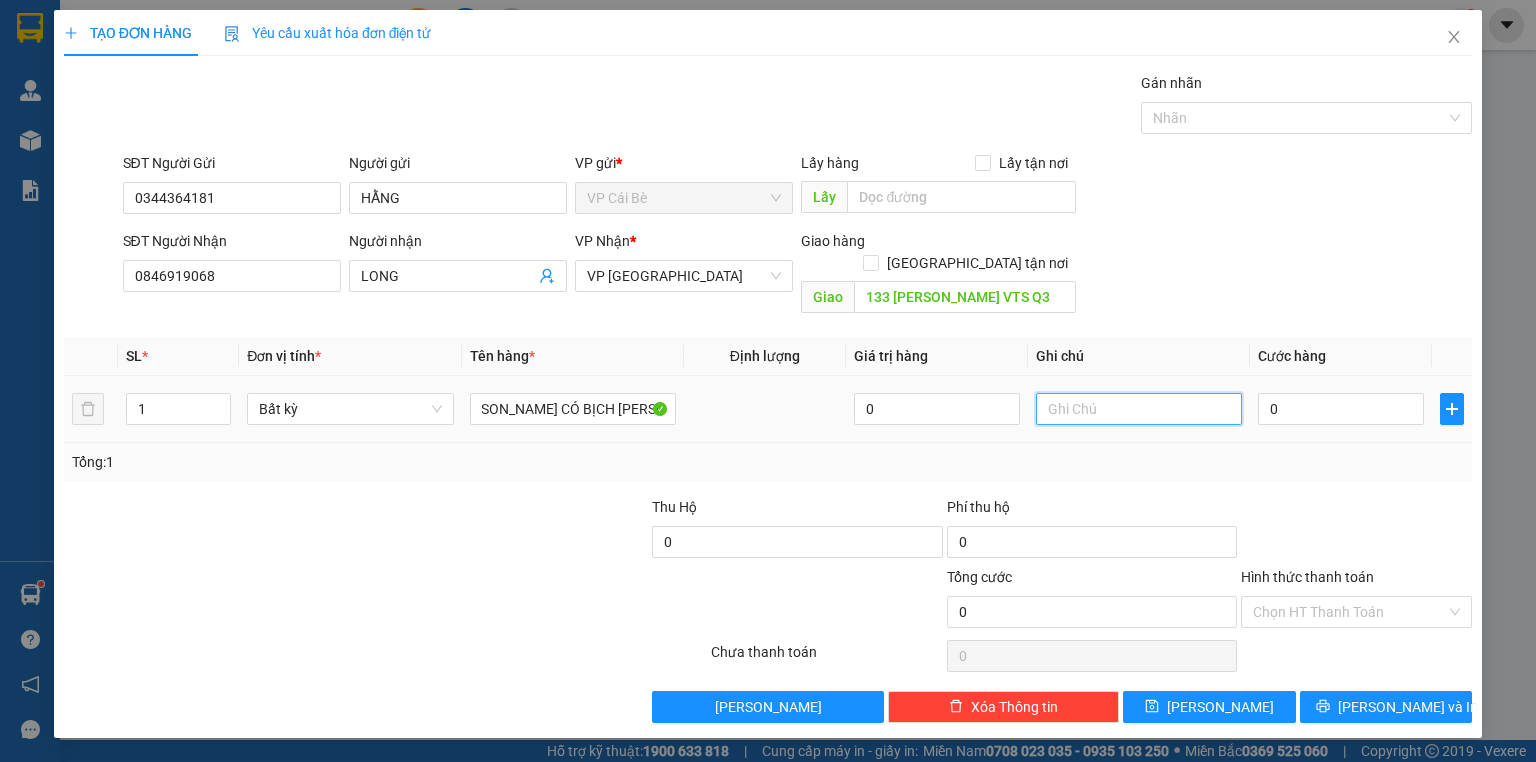 click at bounding box center [1139, 409] 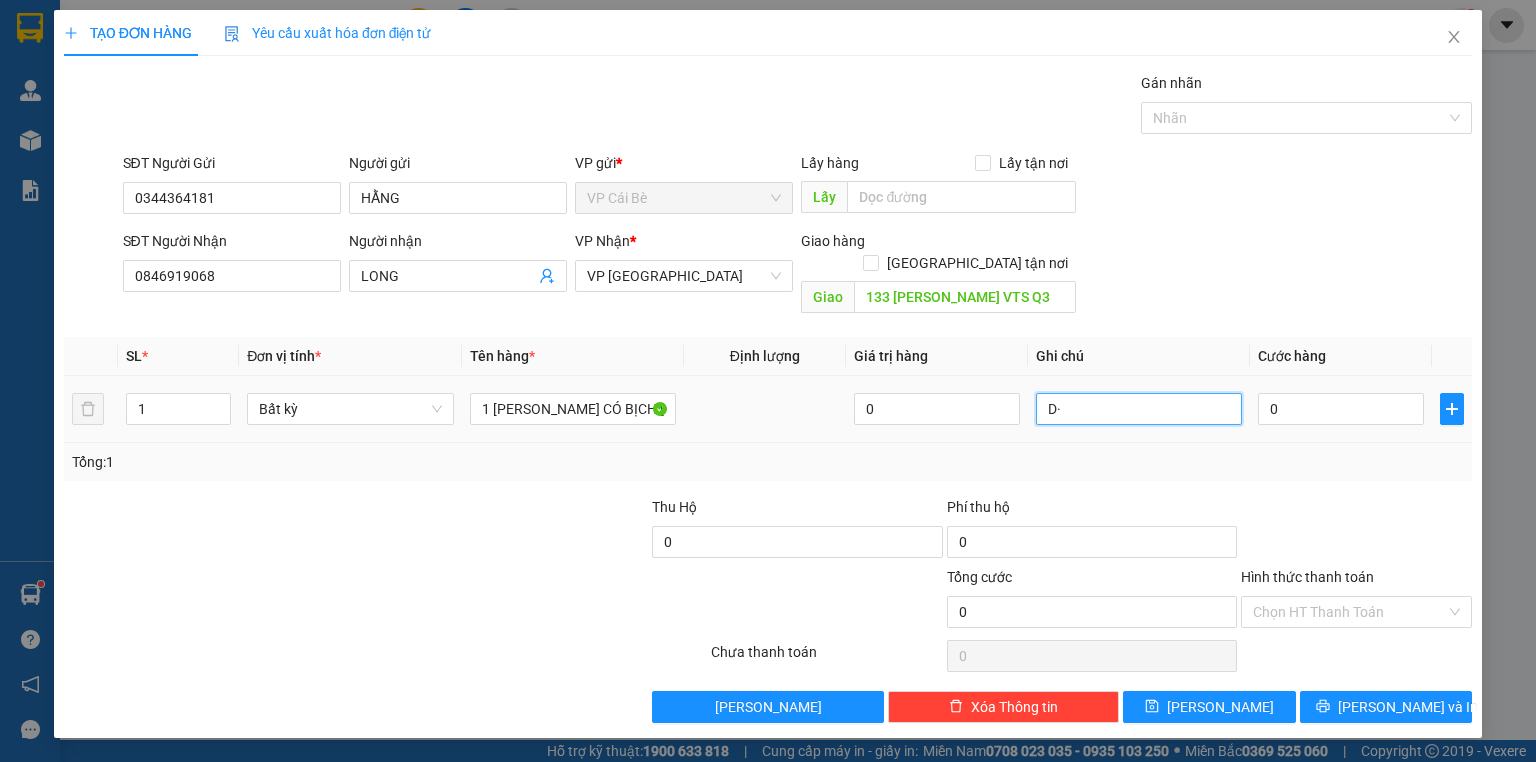 type on "D" 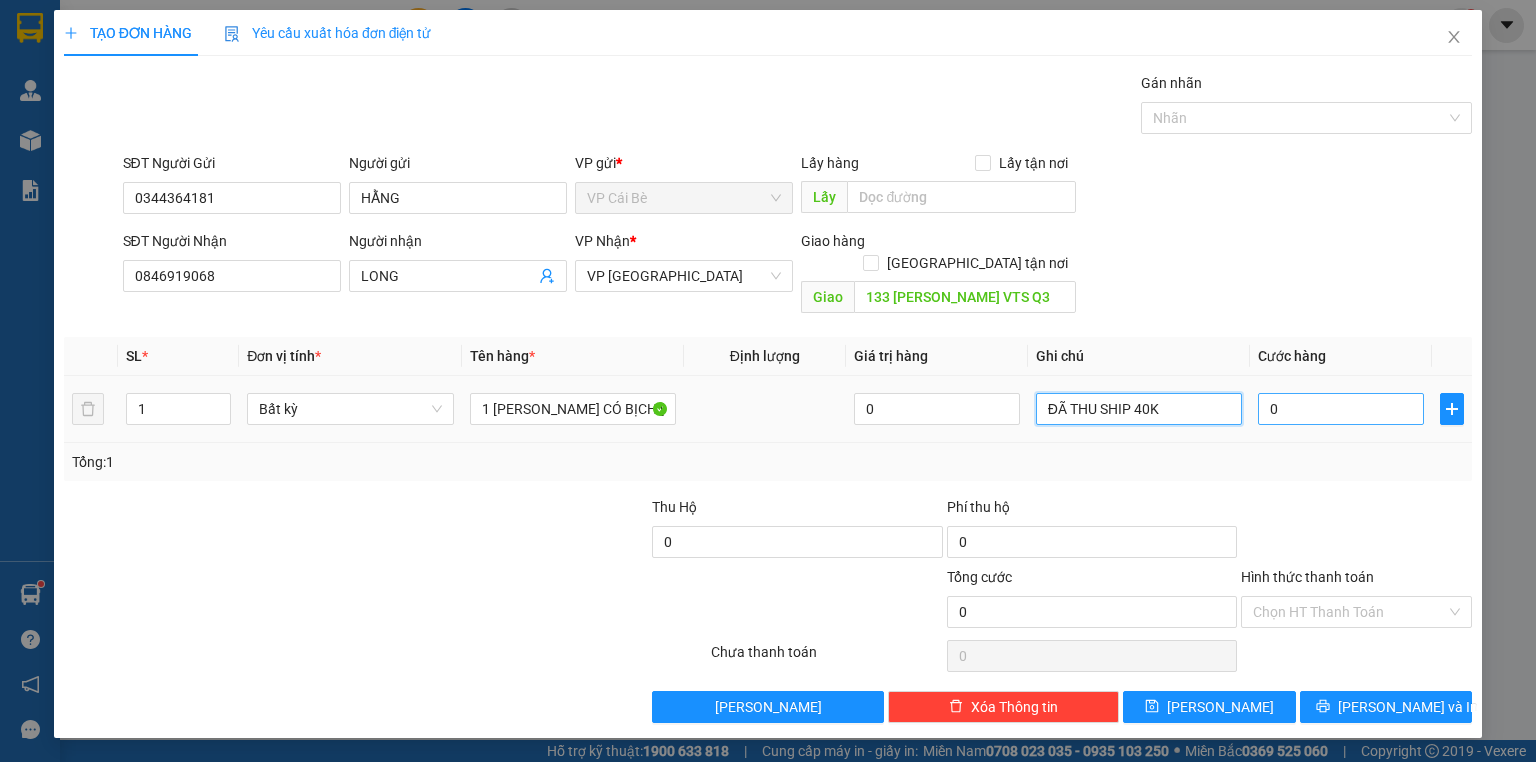 type on "ĐÃ THU SHIP 40K" 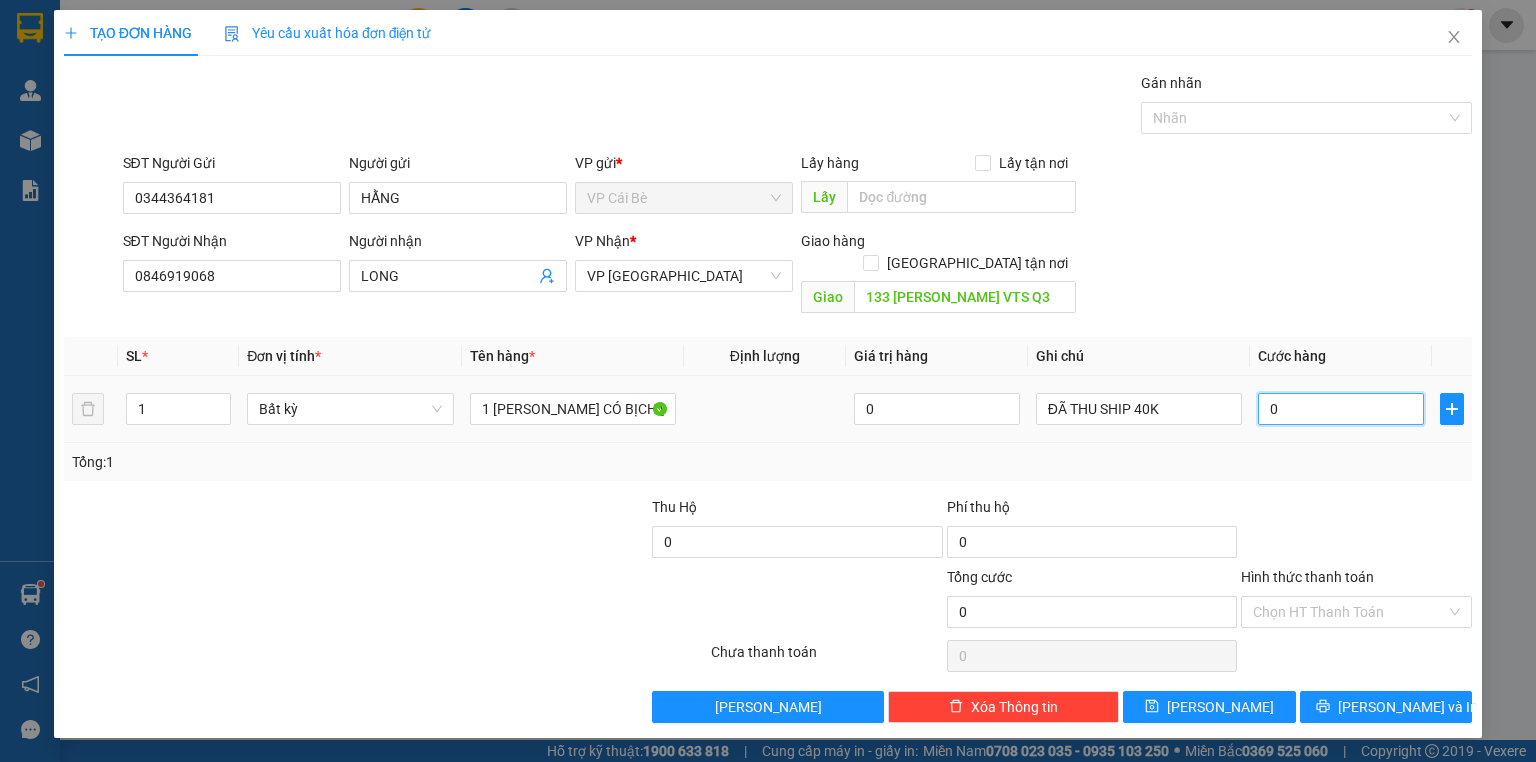 click on "0" at bounding box center [1341, 409] 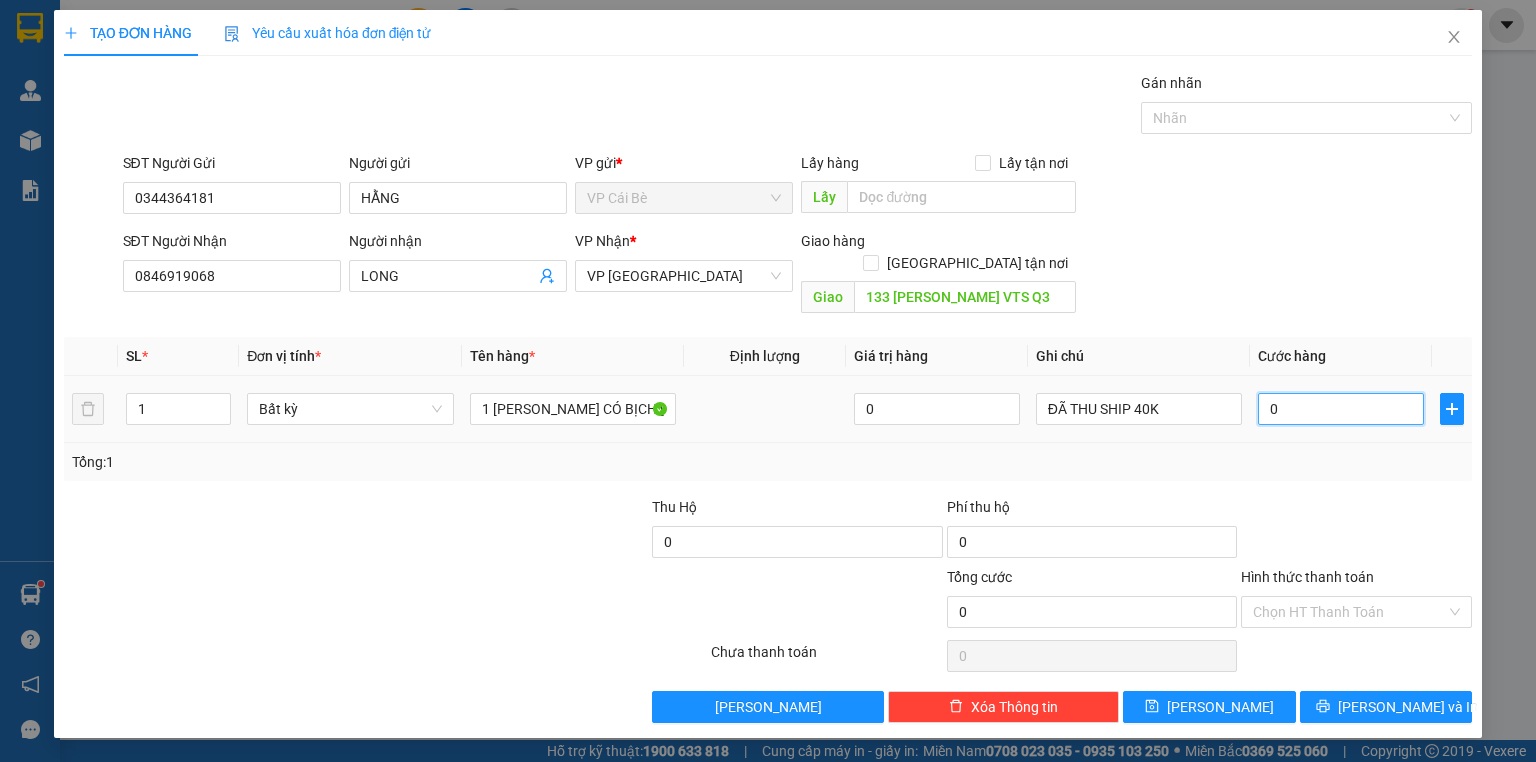 type on "2" 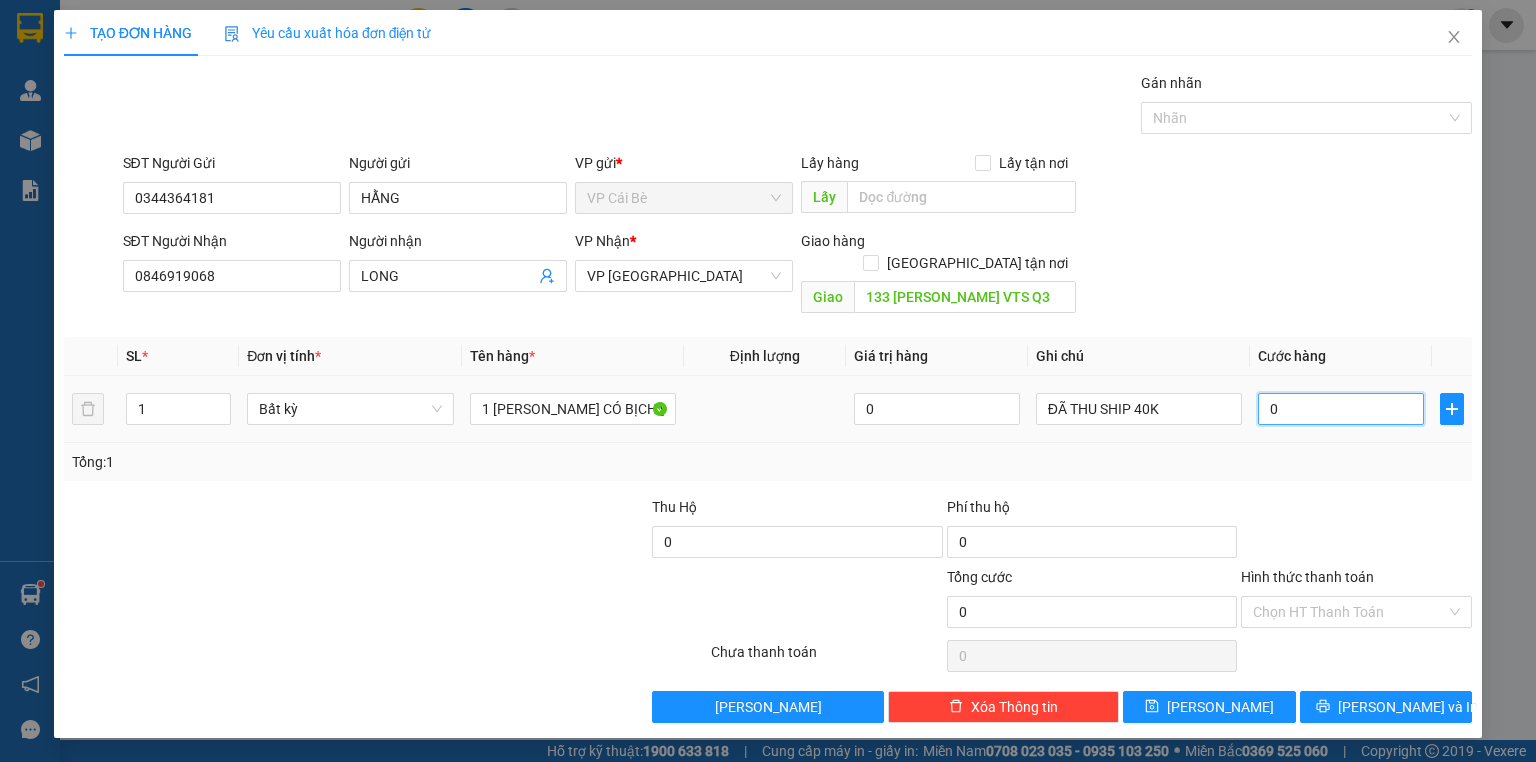 type on "2" 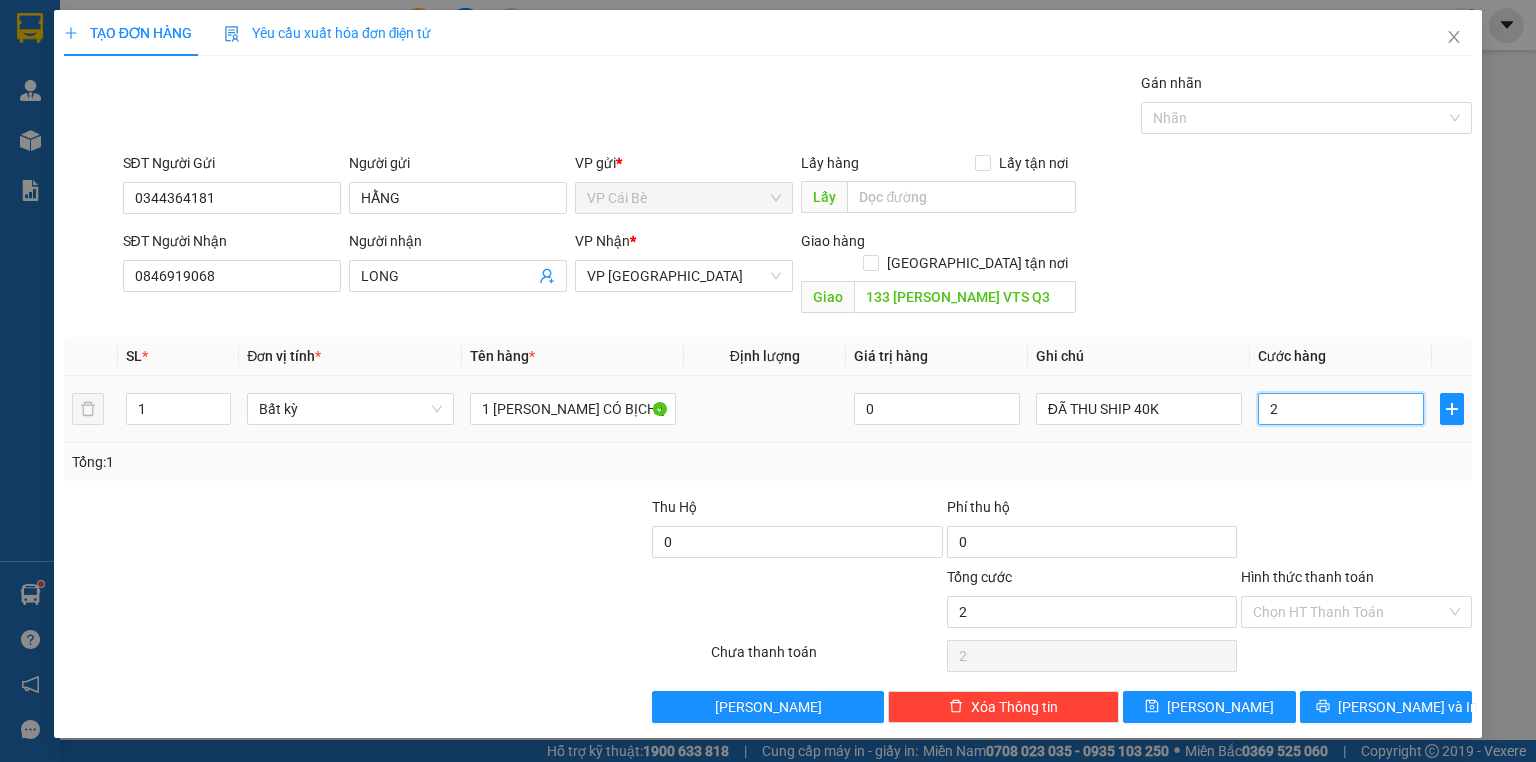 type on "0" 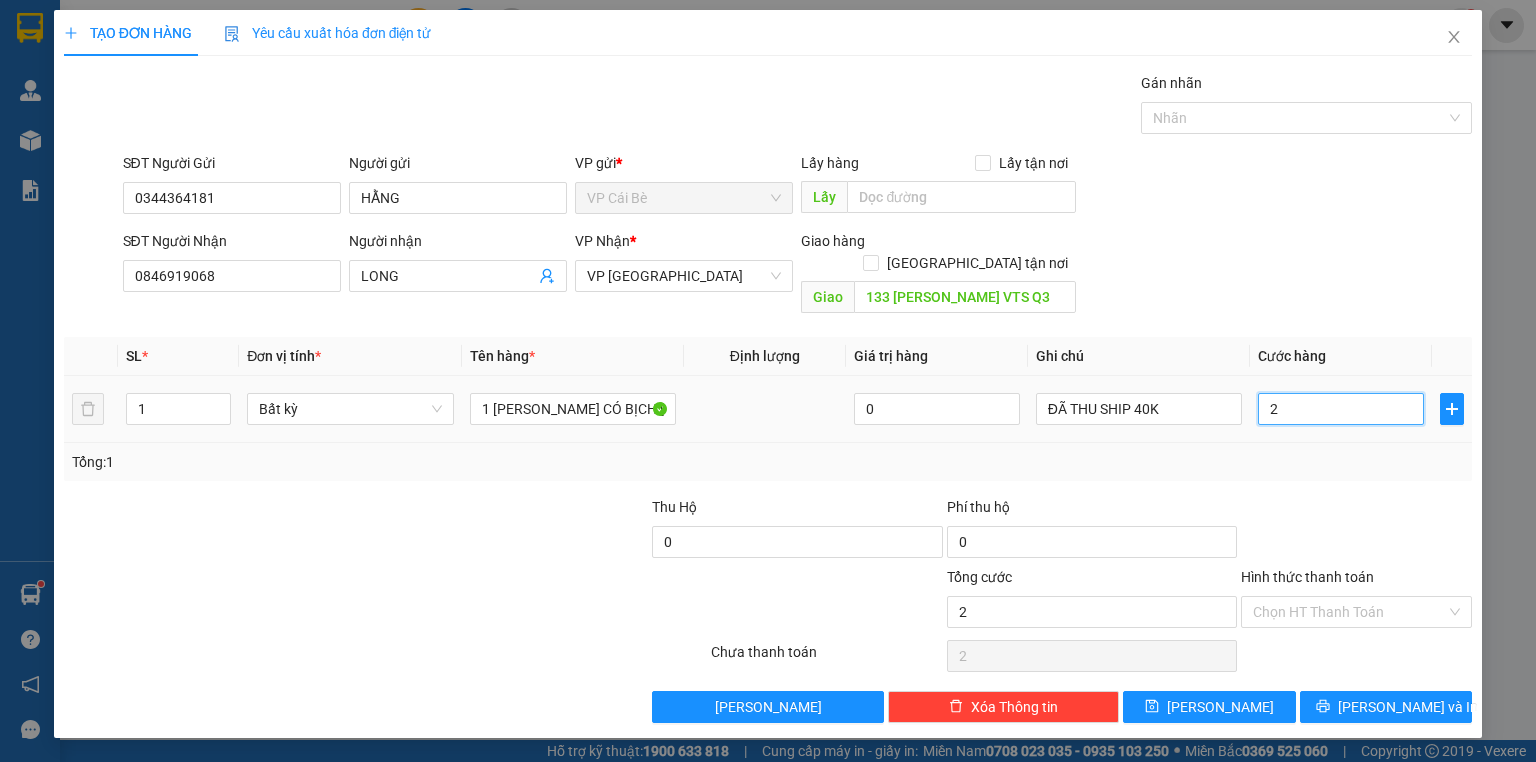 type on "0" 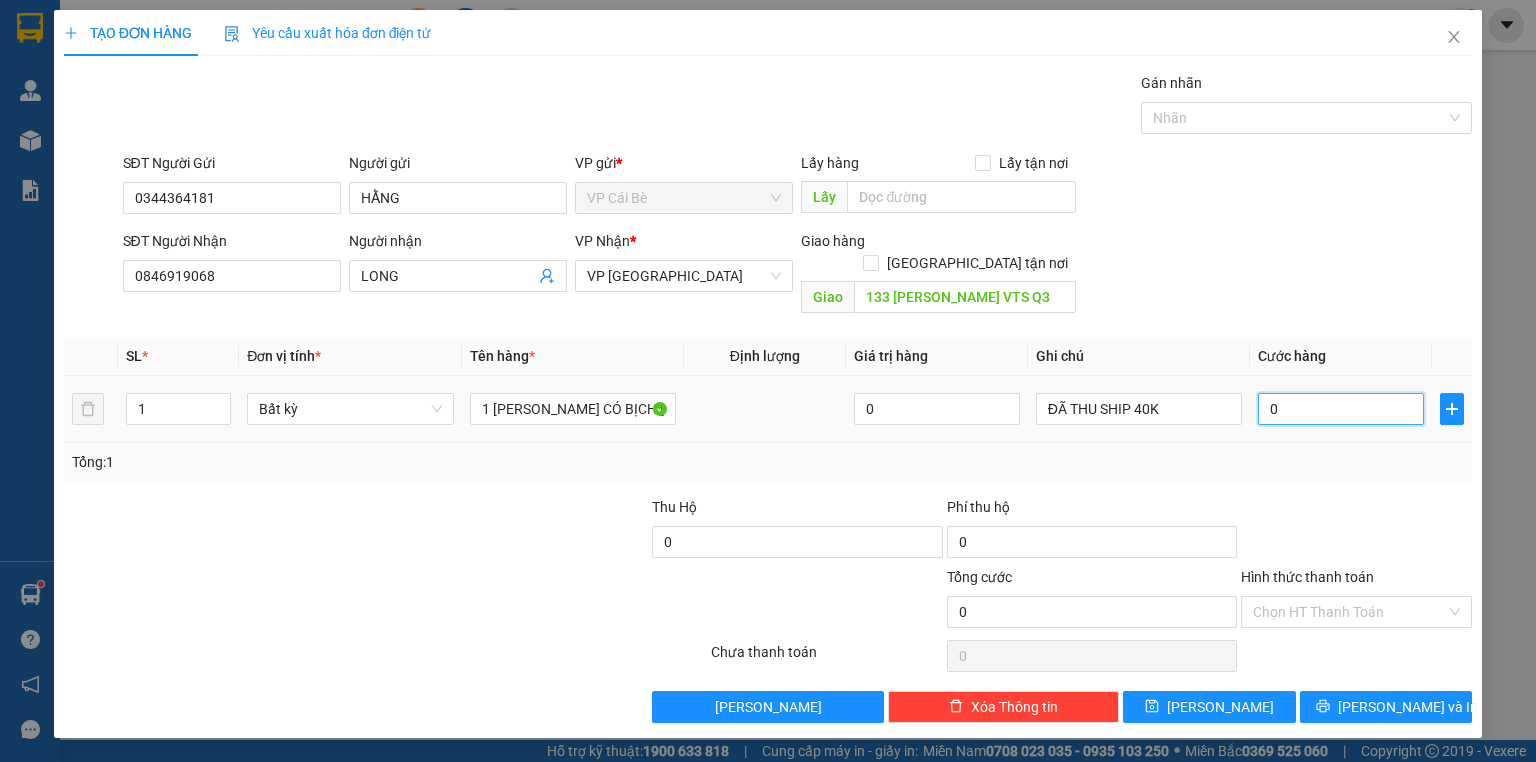 type on "07" 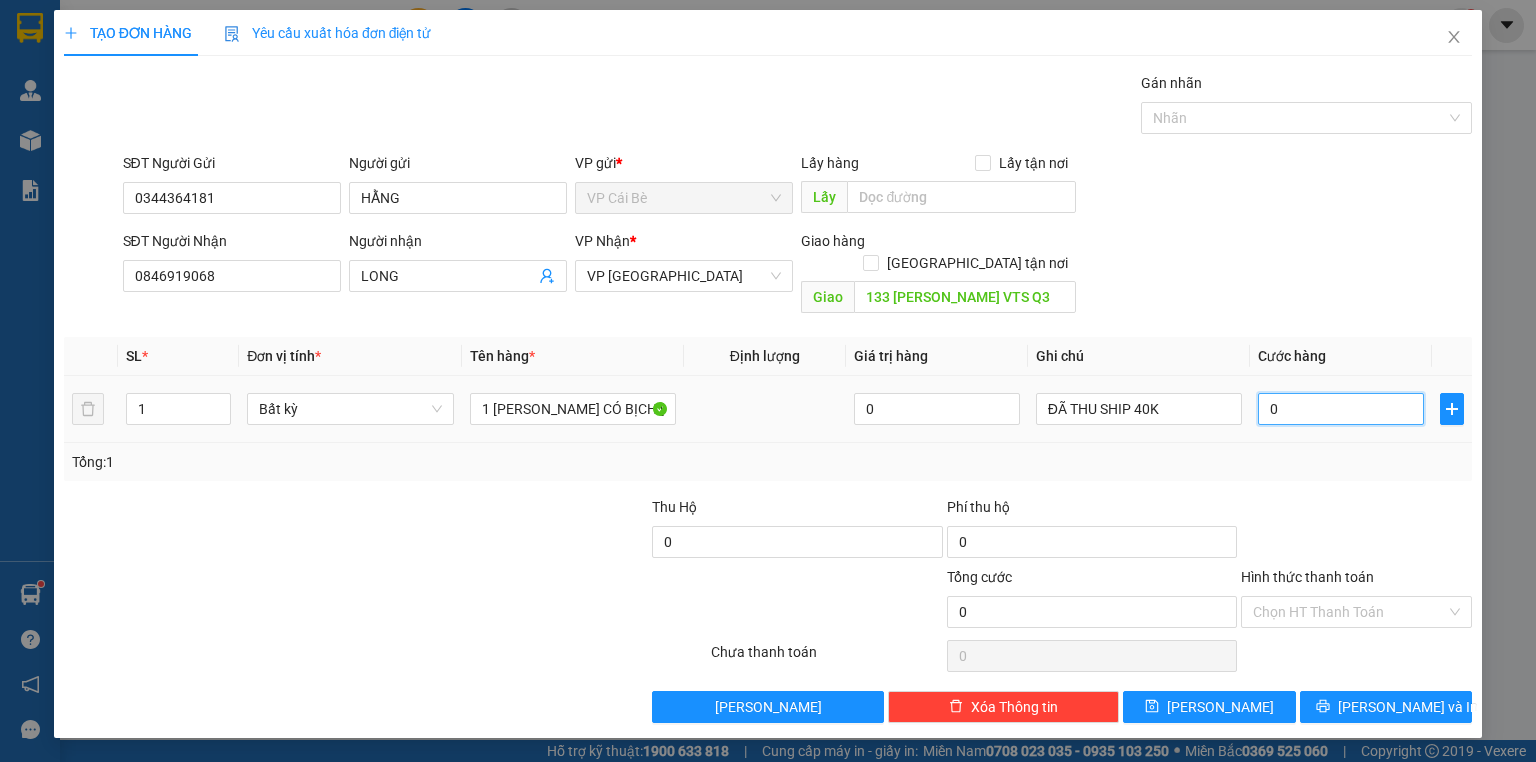 type on "7" 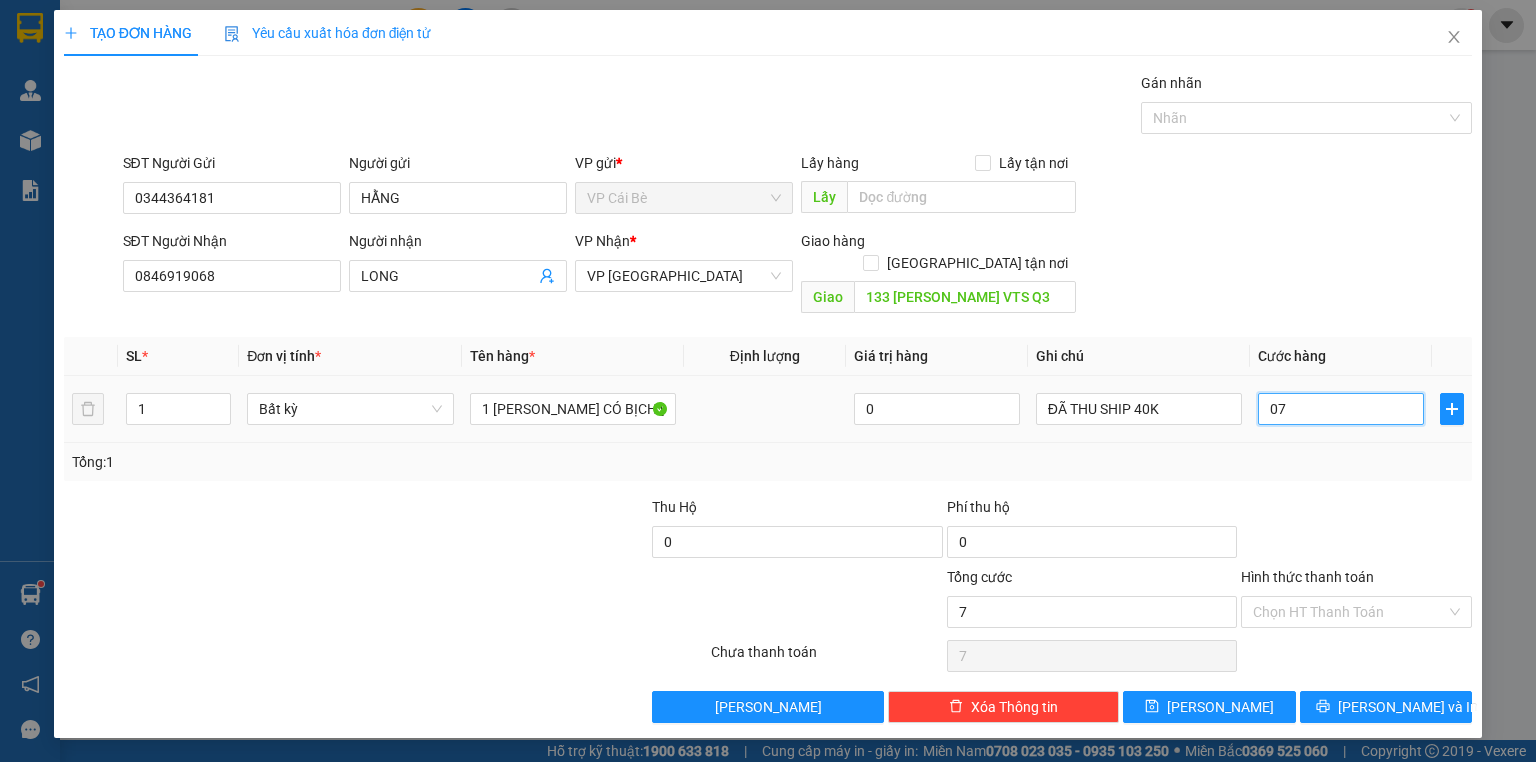 type on "070" 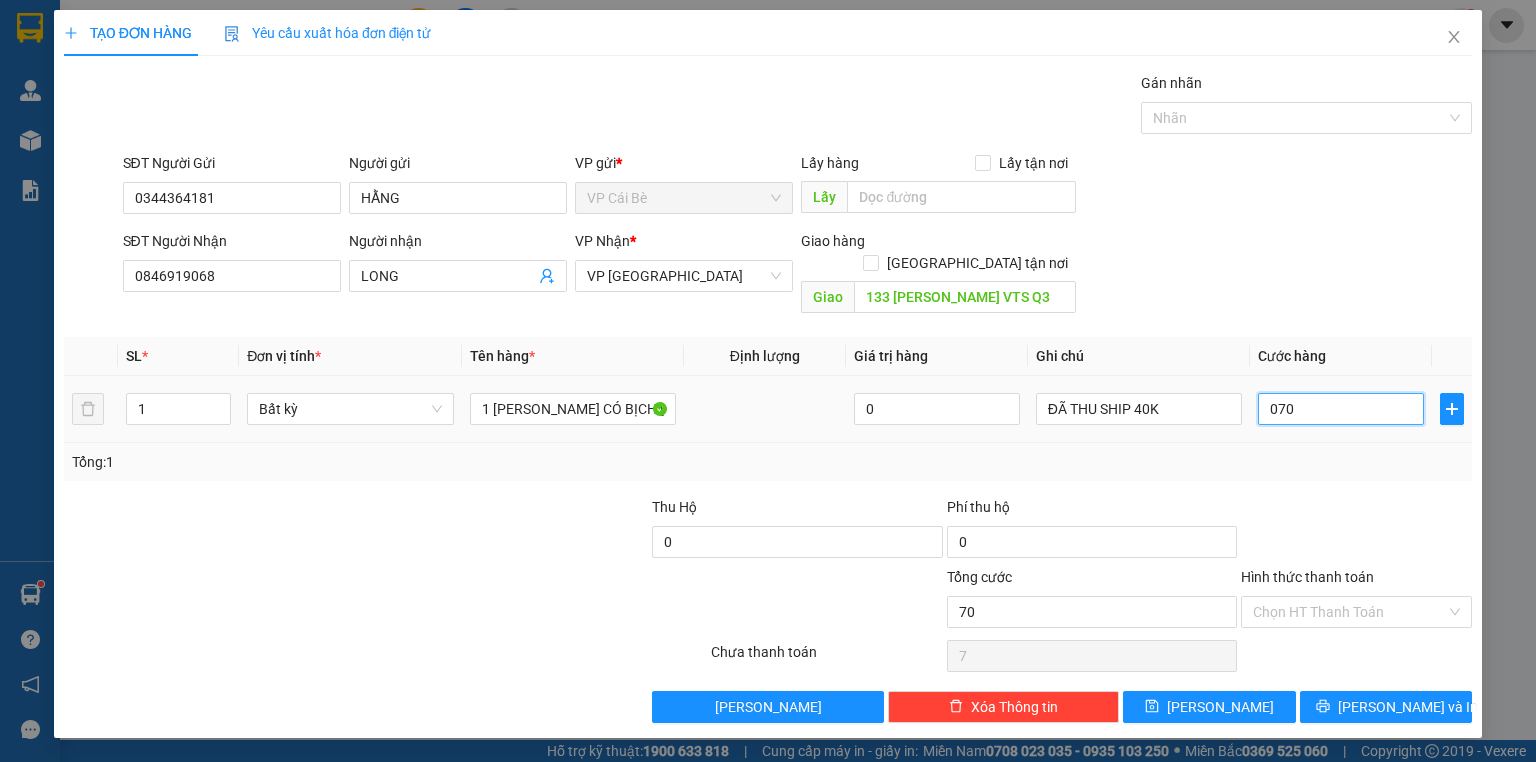 type on "70" 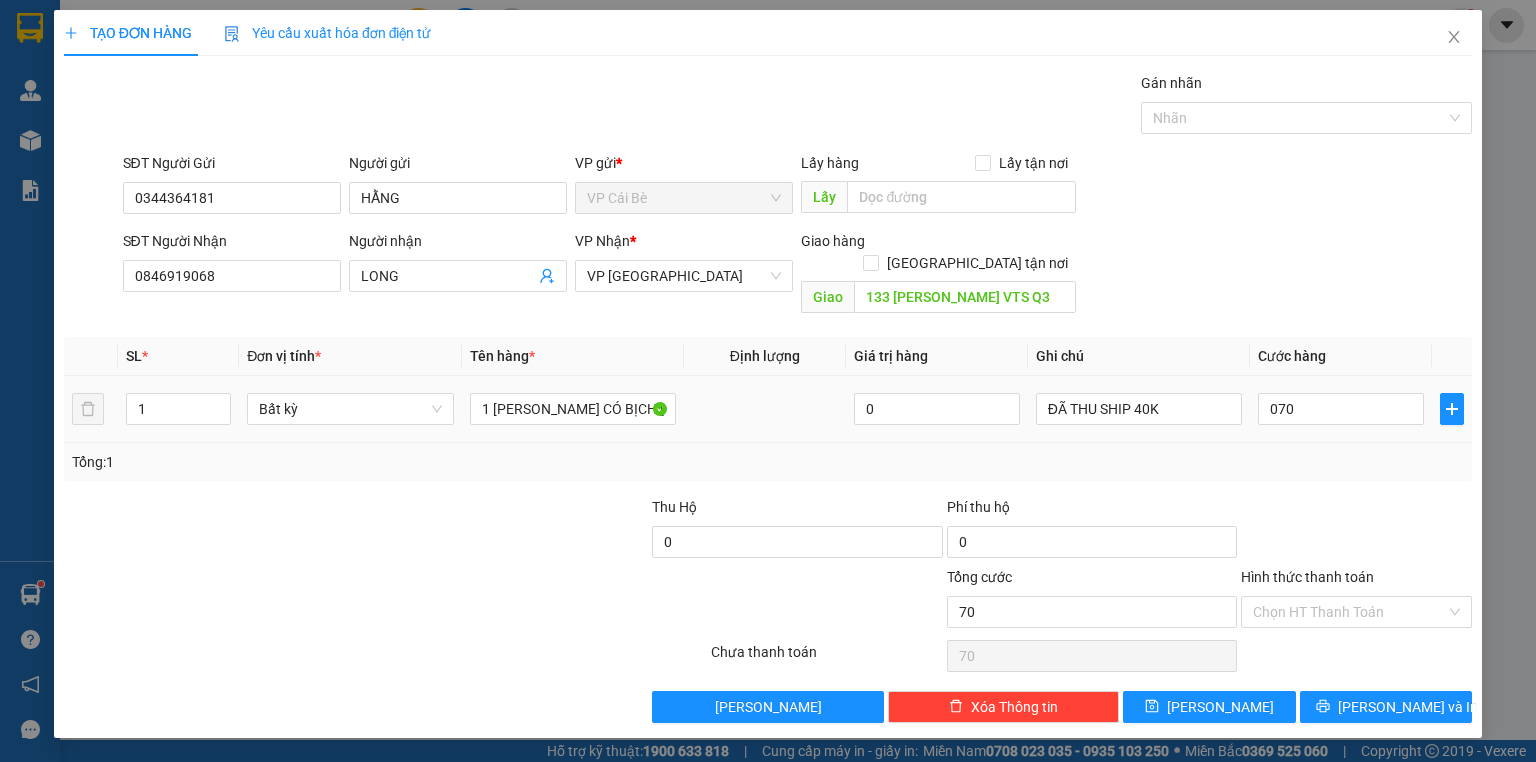 type on "70.000" 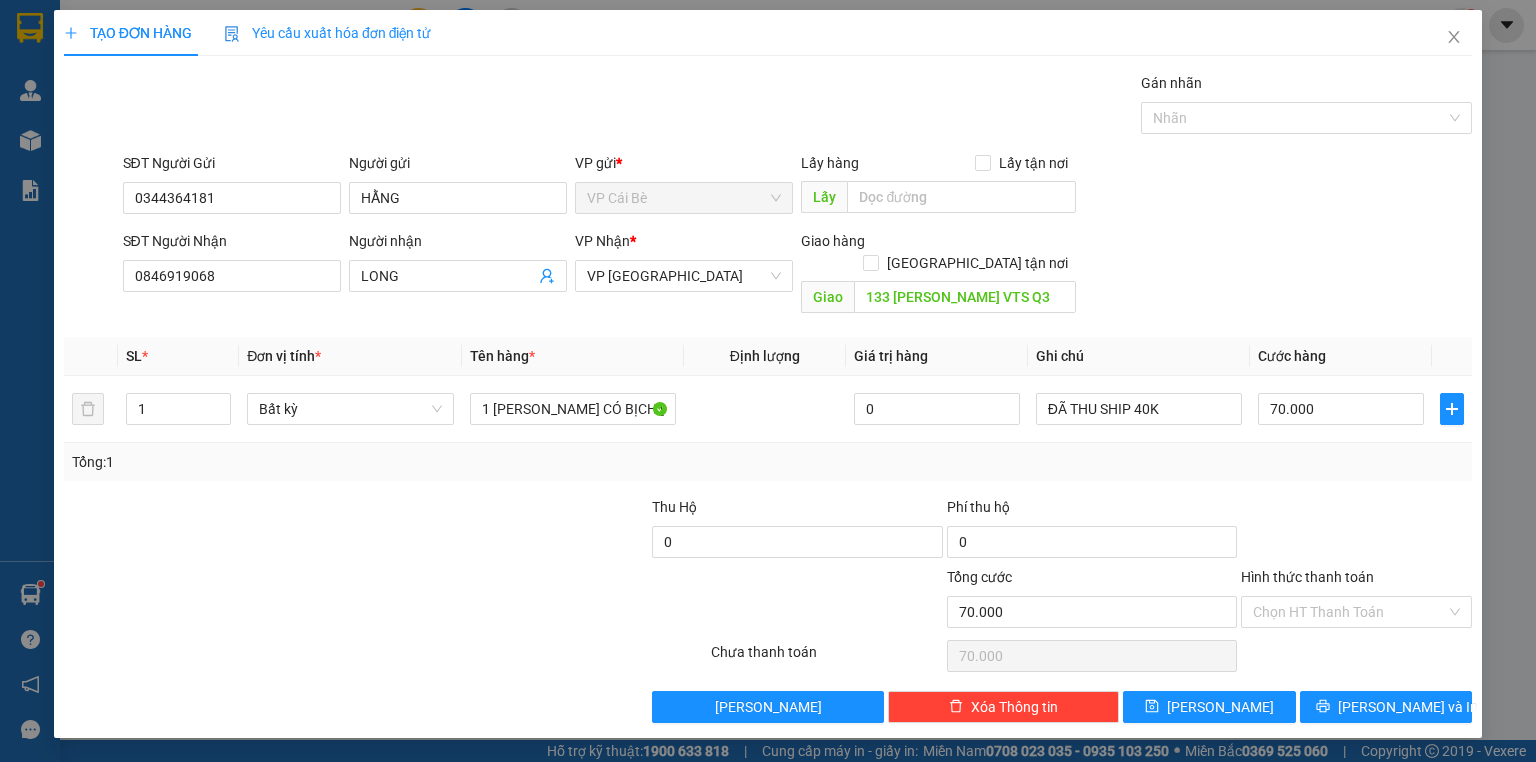 drag, startPoint x: 1277, startPoint y: 464, endPoint x: 1261, endPoint y: 440, distance: 28.84441 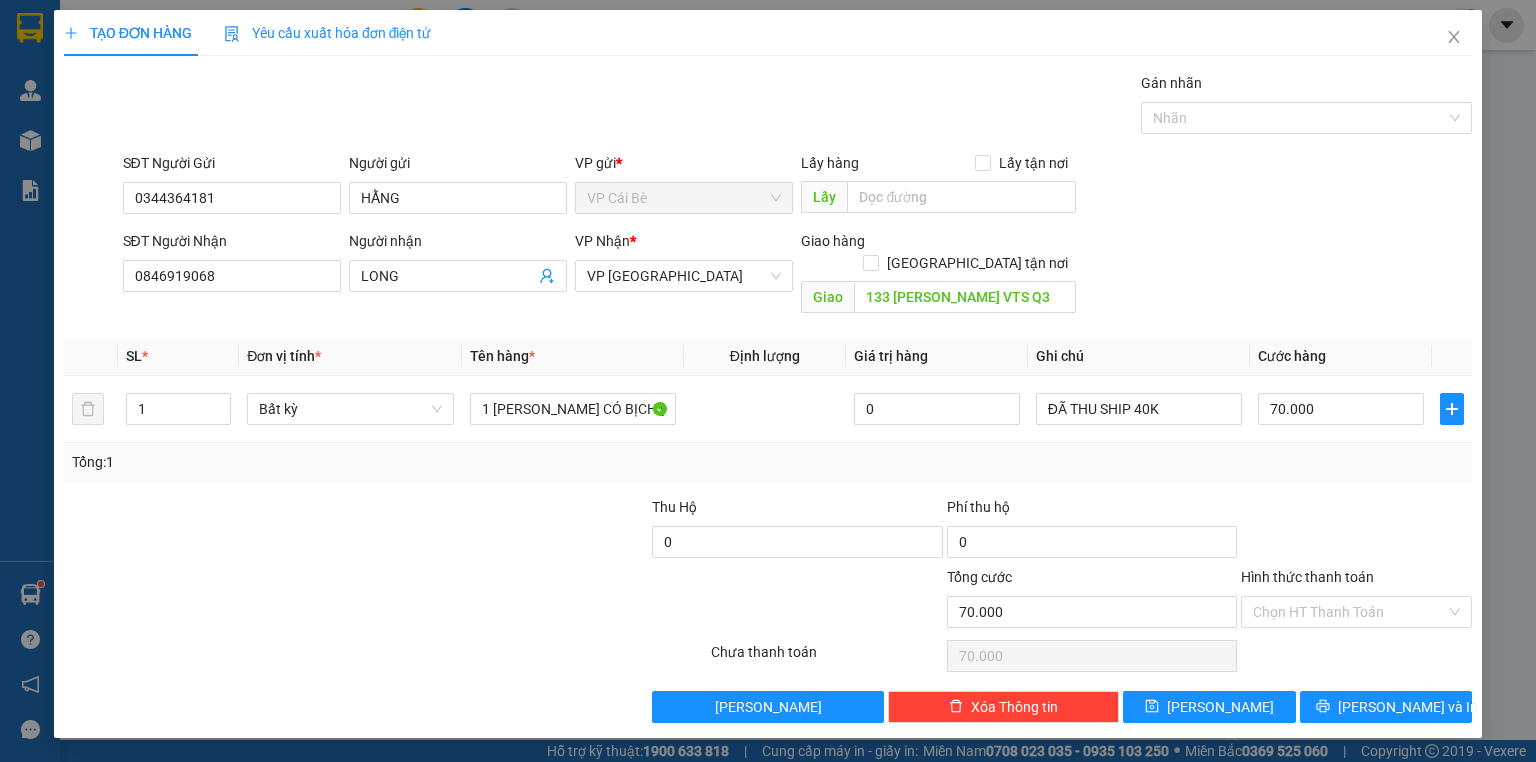 click on "Transit Pickup Surcharge Ids Transit Deliver Surcharge Ids Transit Deliver Surcharge Transit Deliver Surcharge Gói vận chuyển  * Tiêu chuẩn Gán nhãn   Nhãn SĐT Người Gửi 0344364181 Người gửi HẰNG VP gửi  * VP Cái Bè Lấy hàng Lấy tận nơi Lấy SĐT Người Nhận 0846919068 Người nhận LONG VP Nhận  * VP Sài Gòn Giao hàng Giao tận nơi Giao 133 VÕ VĂN TẦN P VTS Q3 SL  * Đơn vị tính  * Tên hàng  * Định lượng Giá trị hàng Ghi chú Cước hàng                   1 Bất kỳ 1 BAO XANG CÓ BỊCH DÁN CHUNG 0 ĐÃ THU SHIP 40K 70.000 Tổng:  1 Thu Hộ 0 Phí thu hộ 0 Tổng cước 70.000 Hình thức thanh toán Chọn HT Thanh Toán Số tiền thu trước 0 Chưa thanh toán 70.000 Chọn HT Thanh Toán Lưu nháp Xóa Thông tin Lưu Lưu và In 1 BAO XANG CÓ BỊCH DÁN CHUNG  ĐÃ THU SHIP 40K" at bounding box center (768, 397) 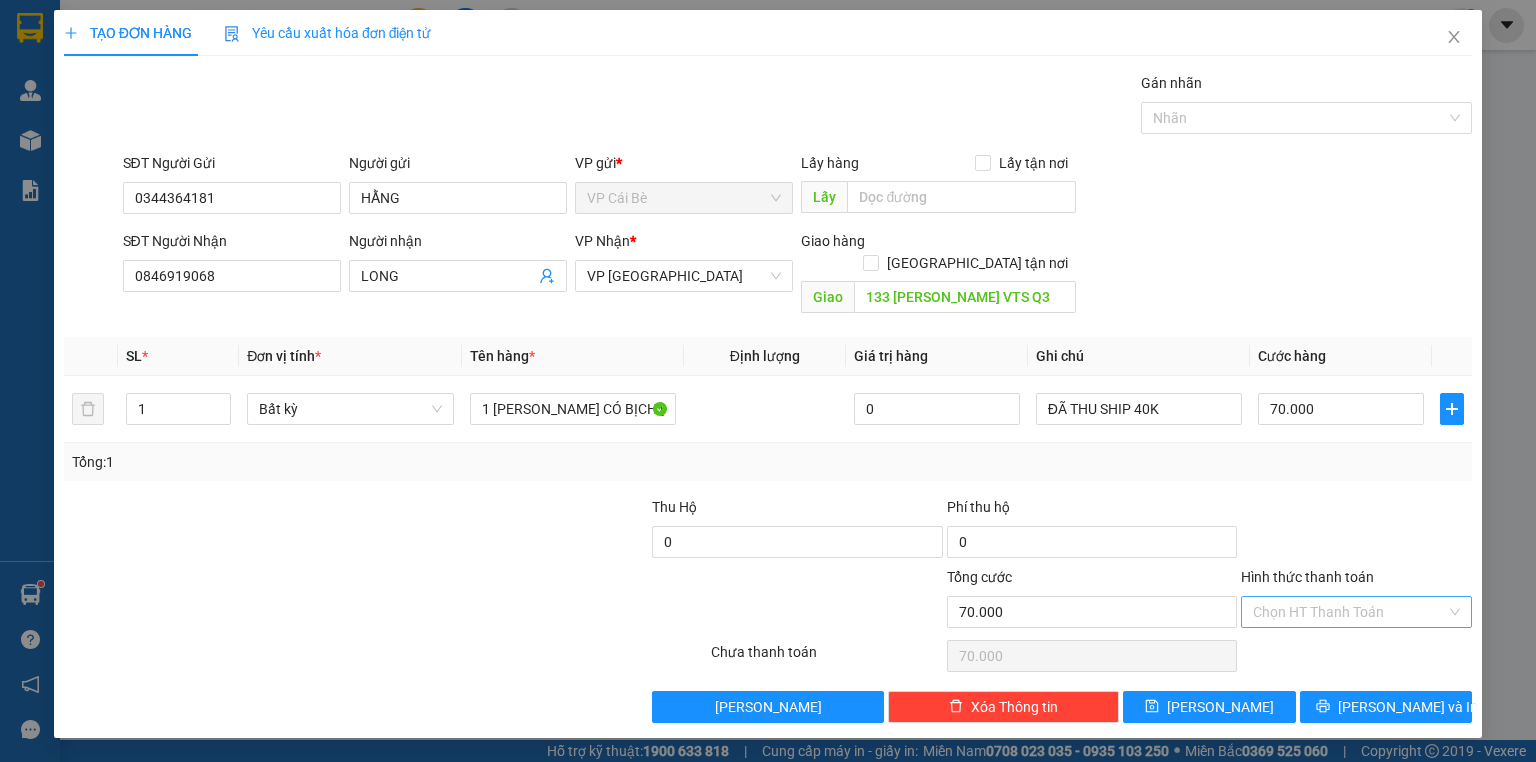 drag, startPoint x: 1380, startPoint y: 592, endPoint x: 1371, endPoint y: 604, distance: 15 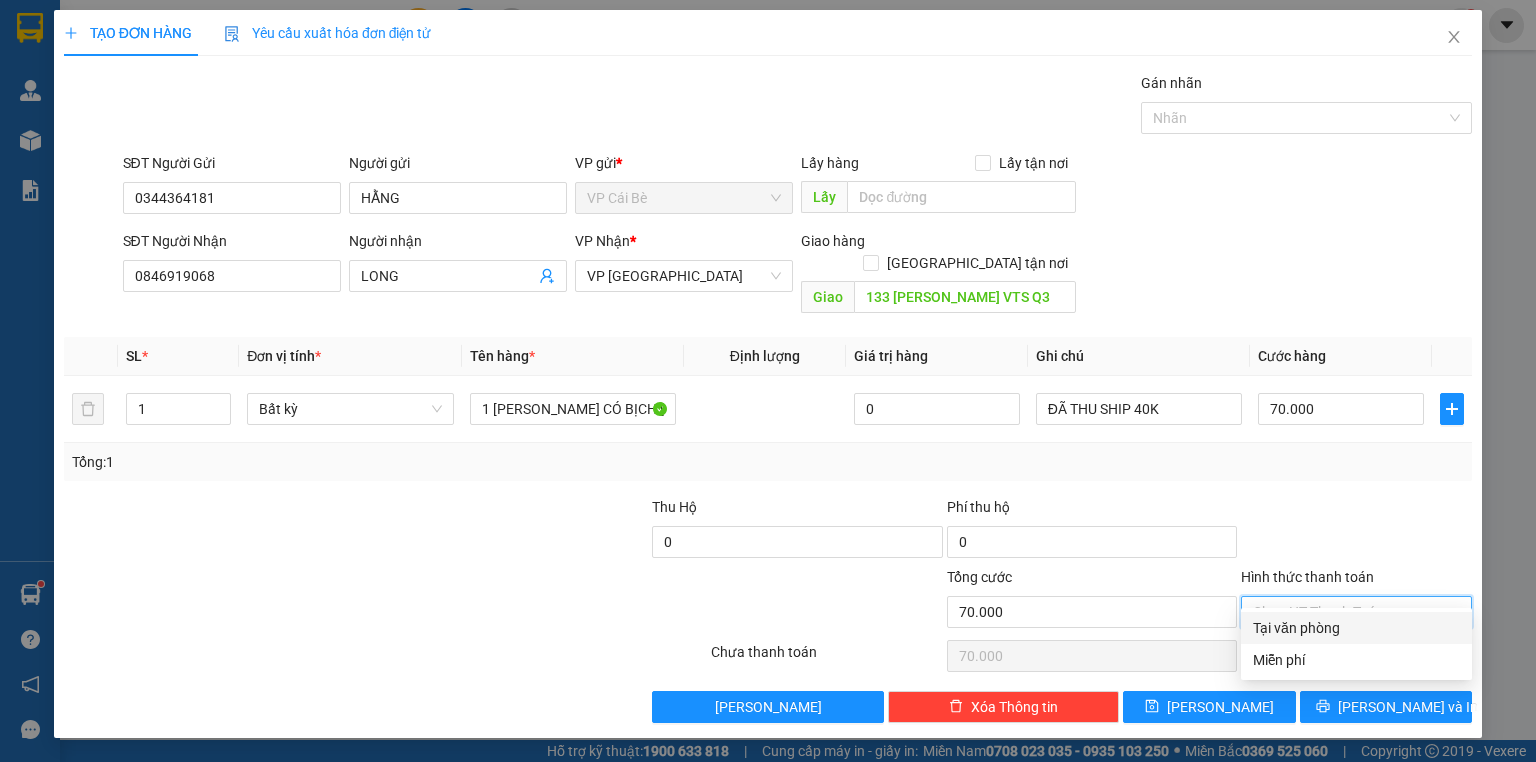 click on "Tại văn phòng" at bounding box center (1356, 628) 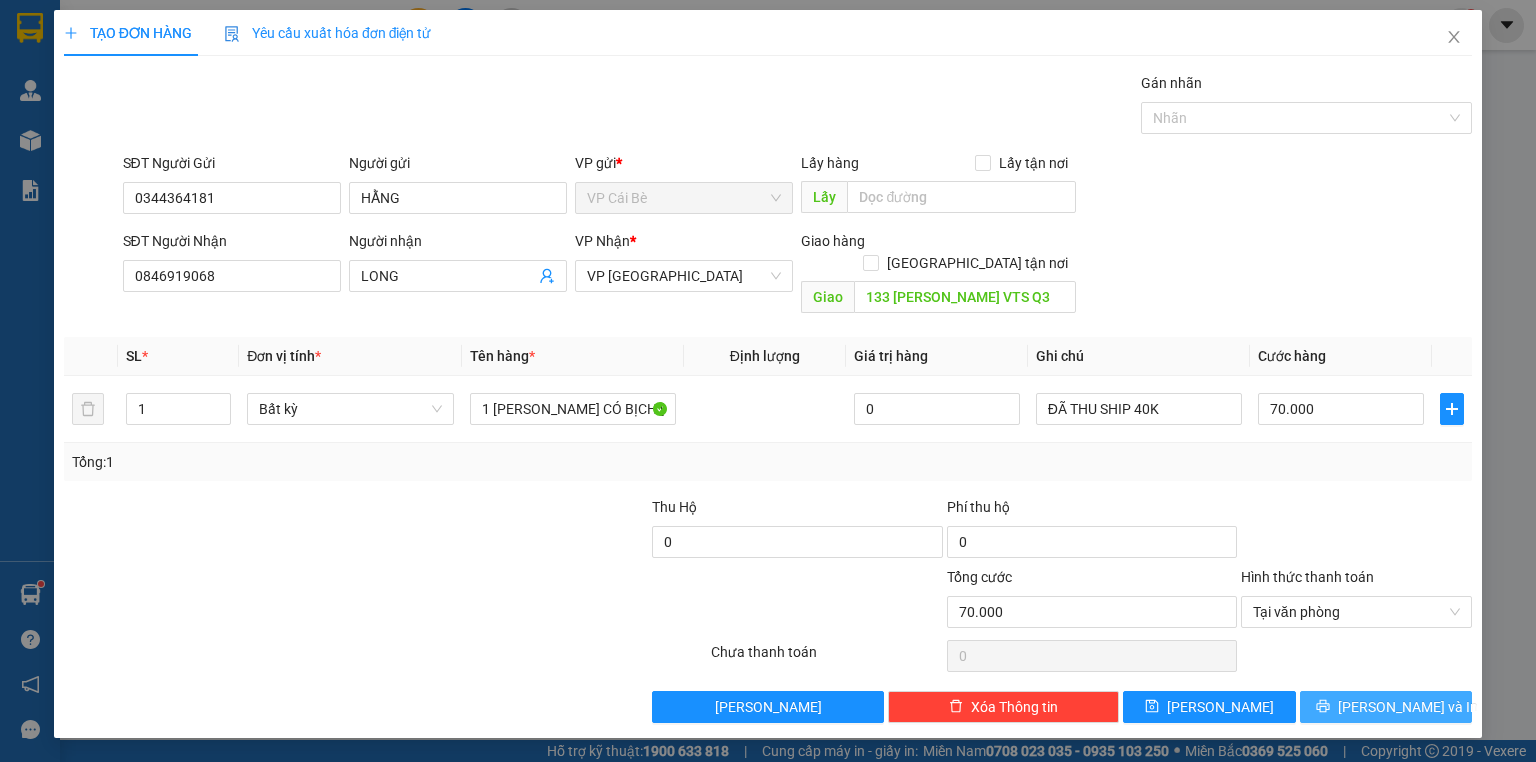 click on "[PERSON_NAME] và In" at bounding box center [1408, 707] 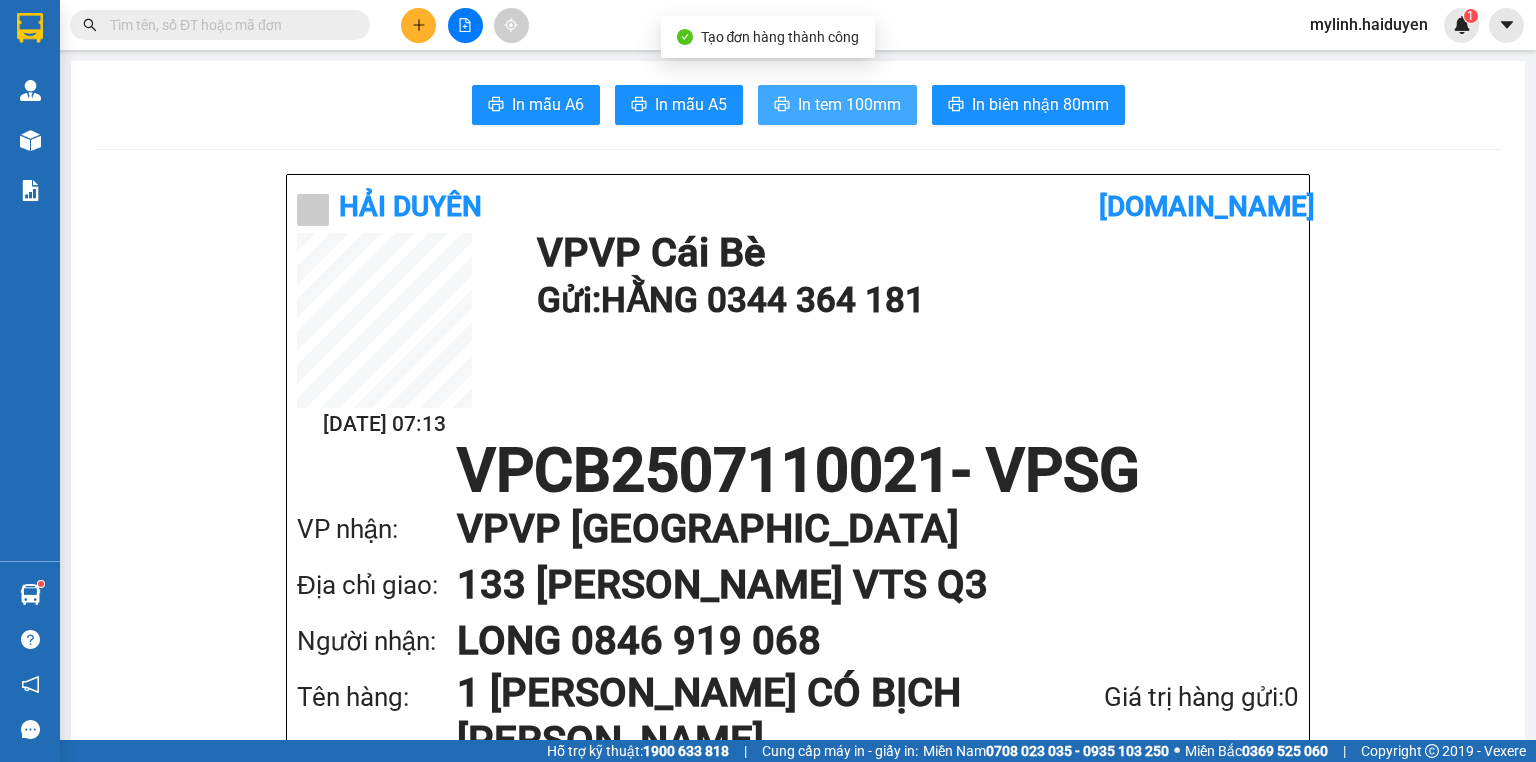 click on "In tem 100mm" at bounding box center (849, 104) 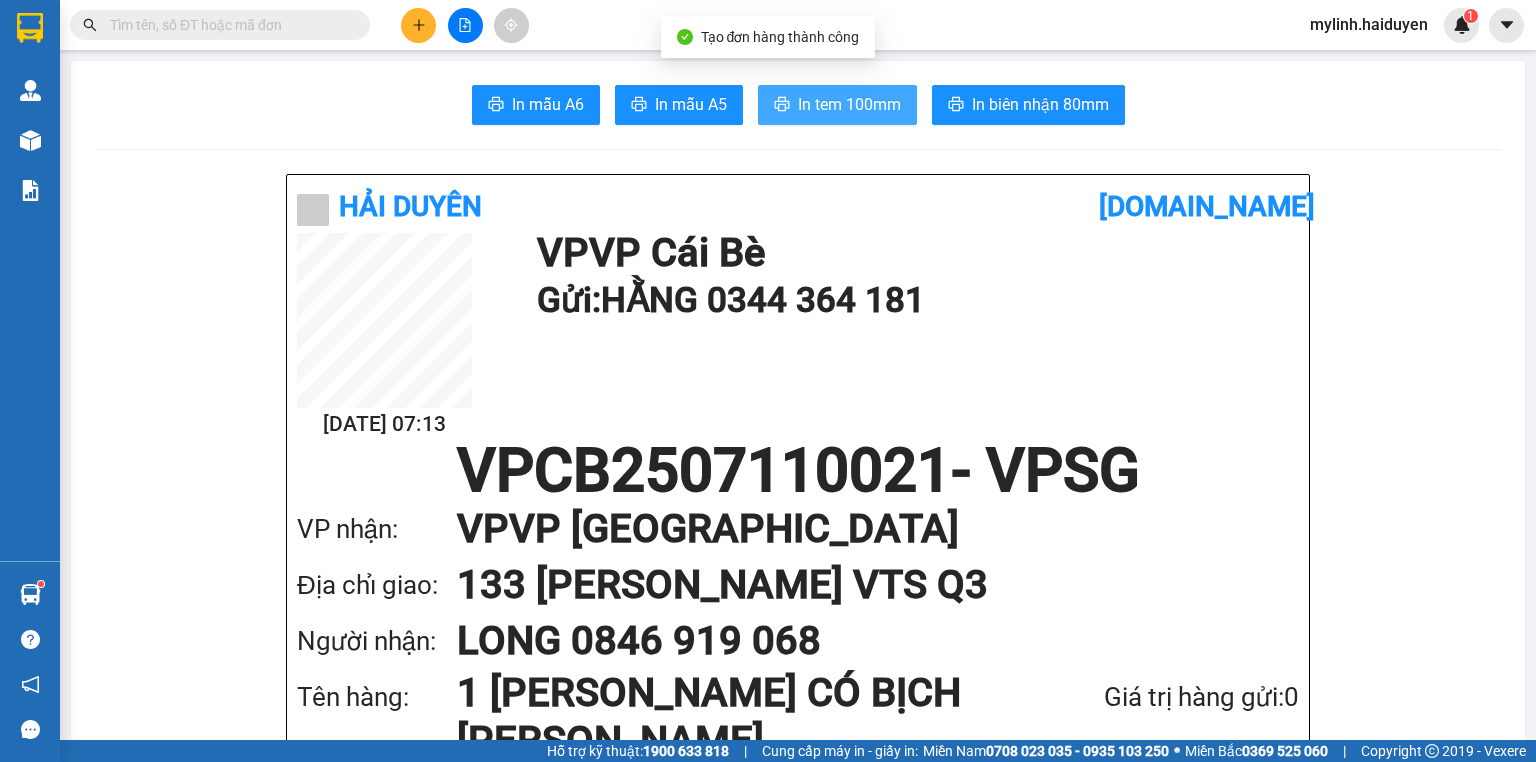 scroll, scrollTop: 0, scrollLeft: 0, axis: both 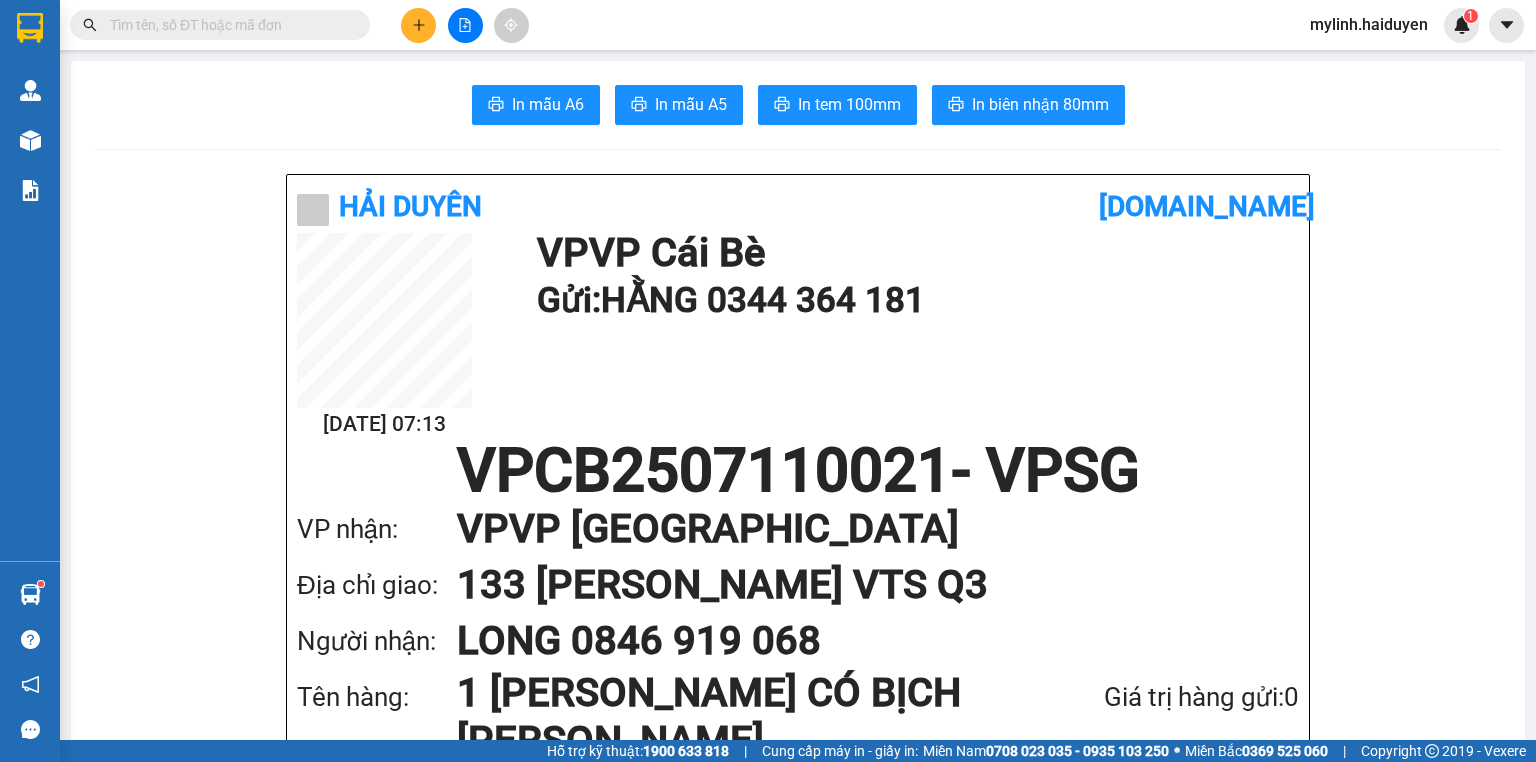 click at bounding box center [228, 25] 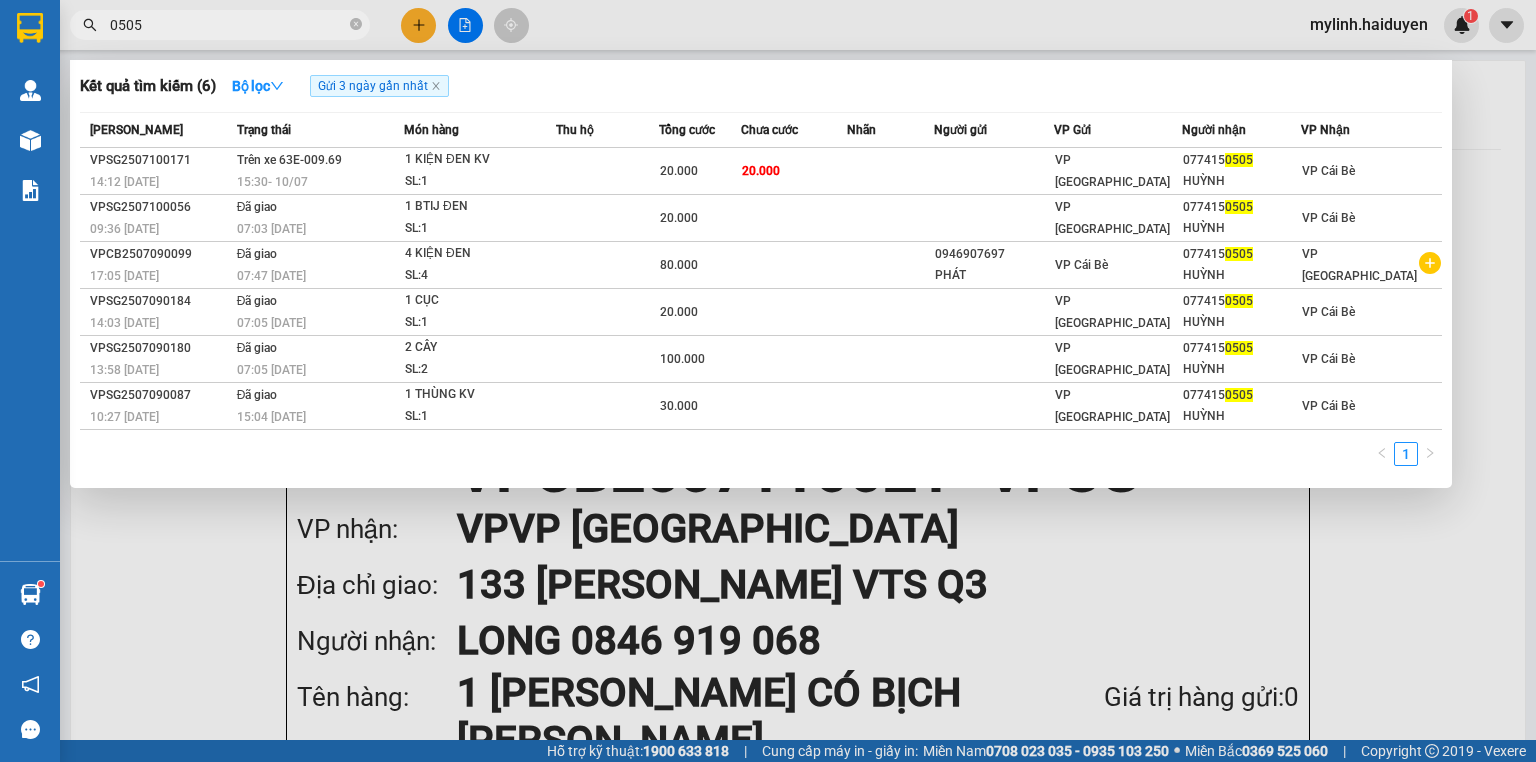 type on "0505" 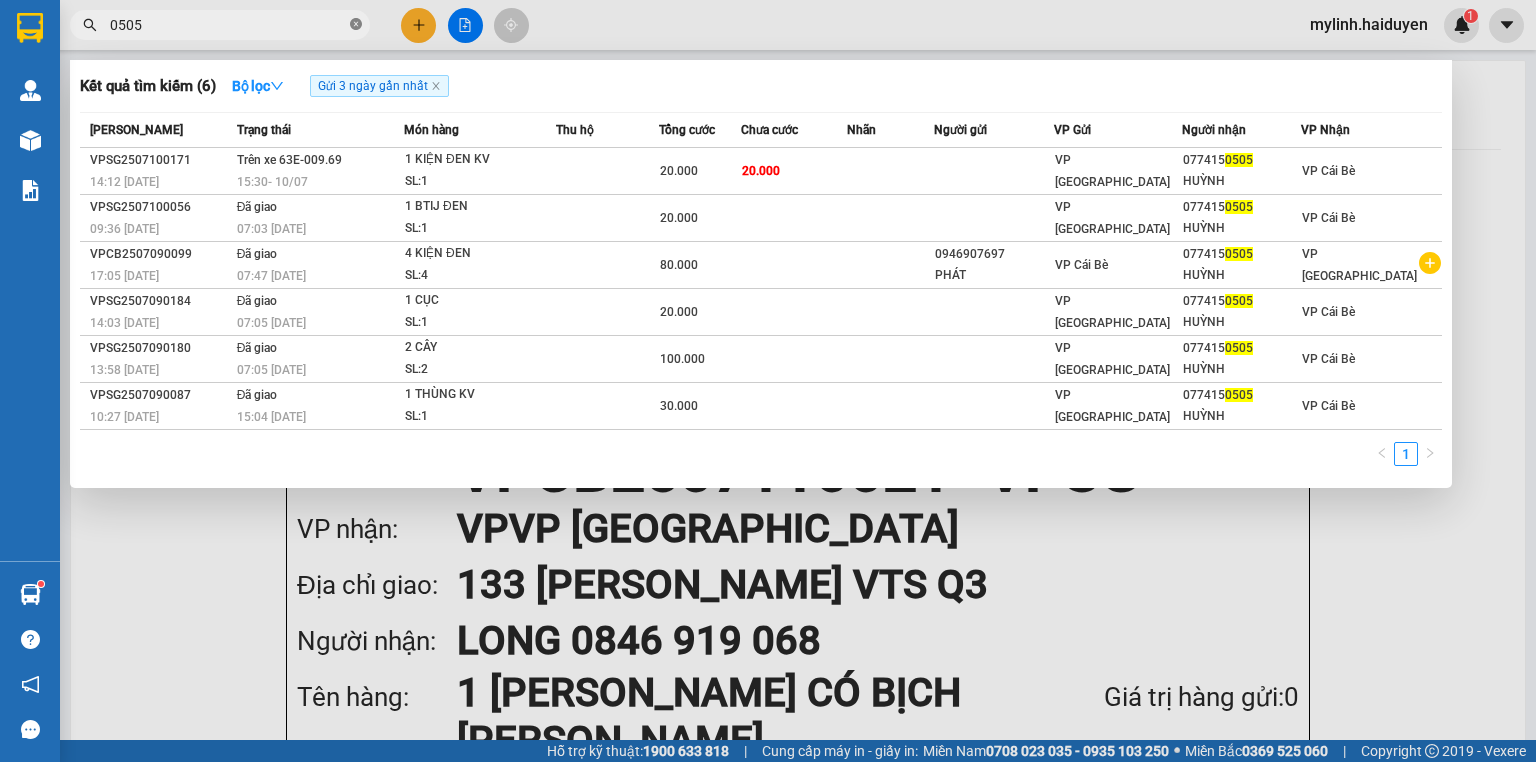 drag, startPoint x: 353, startPoint y: 26, endPoint x: 340, endPoint y: 24, distance: 13.152946 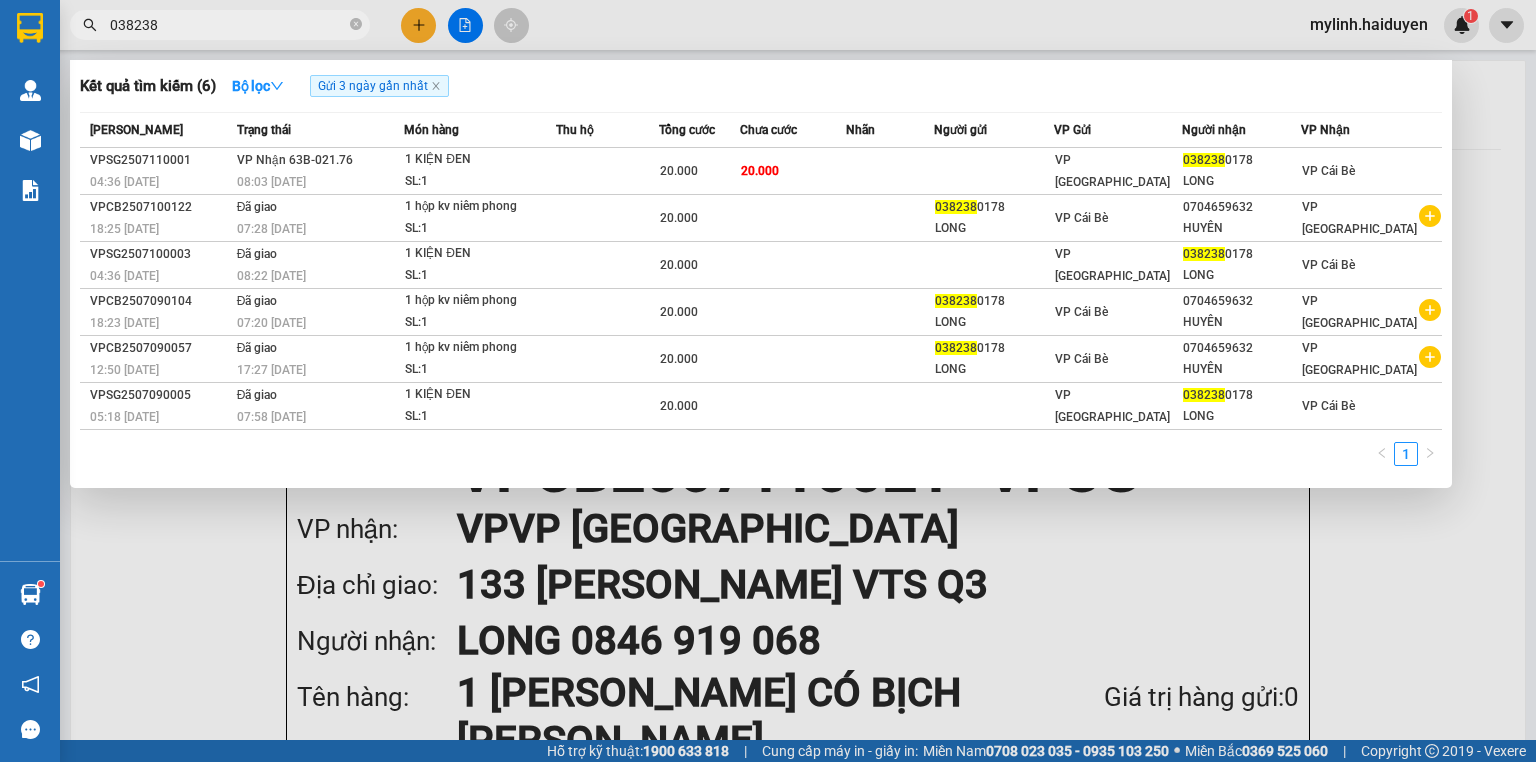 type on "038238" 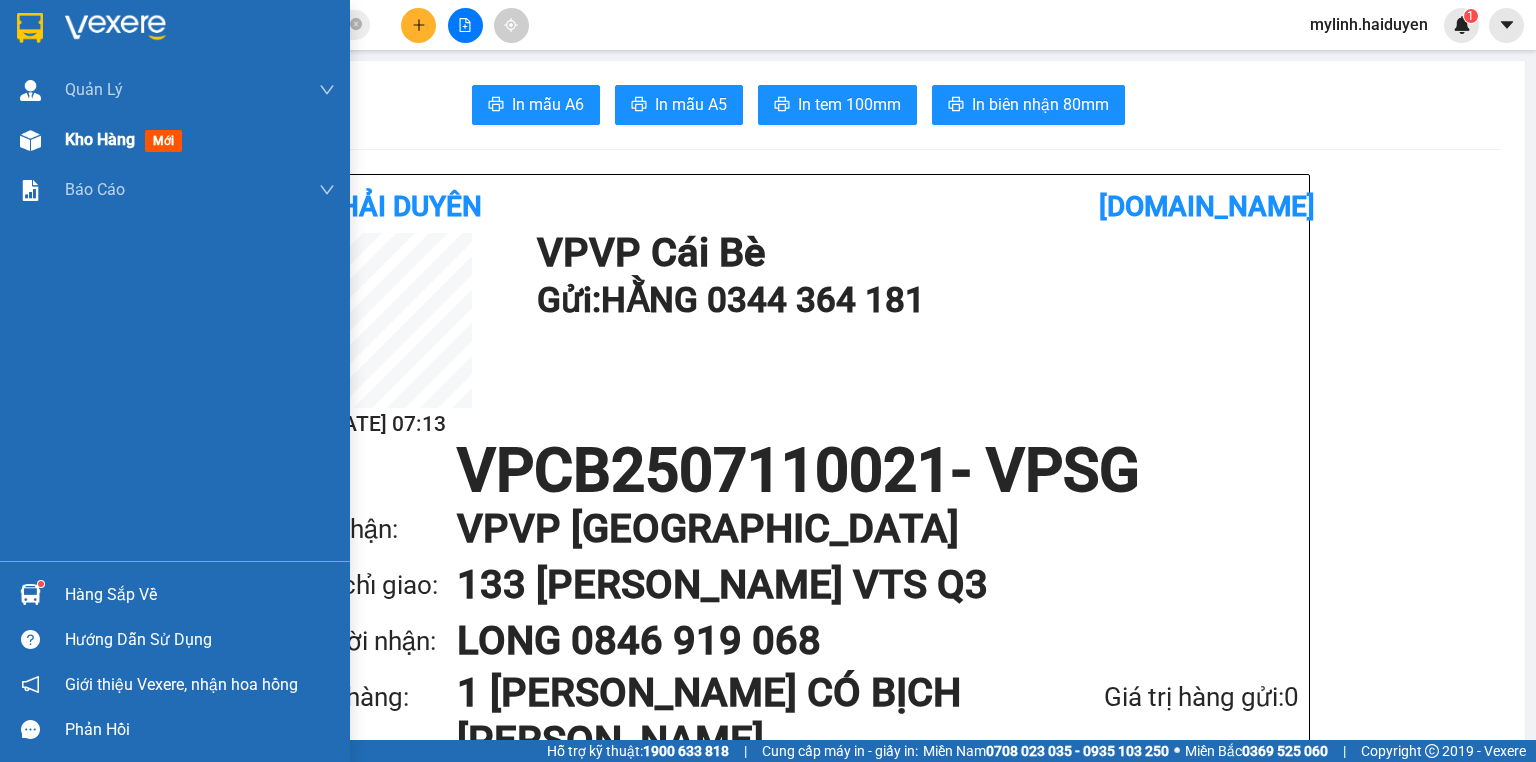 drag, startPoint x: 32, startPoint y: 147, endPoint x: 76, endPoint y: 143, distance: 44.181442 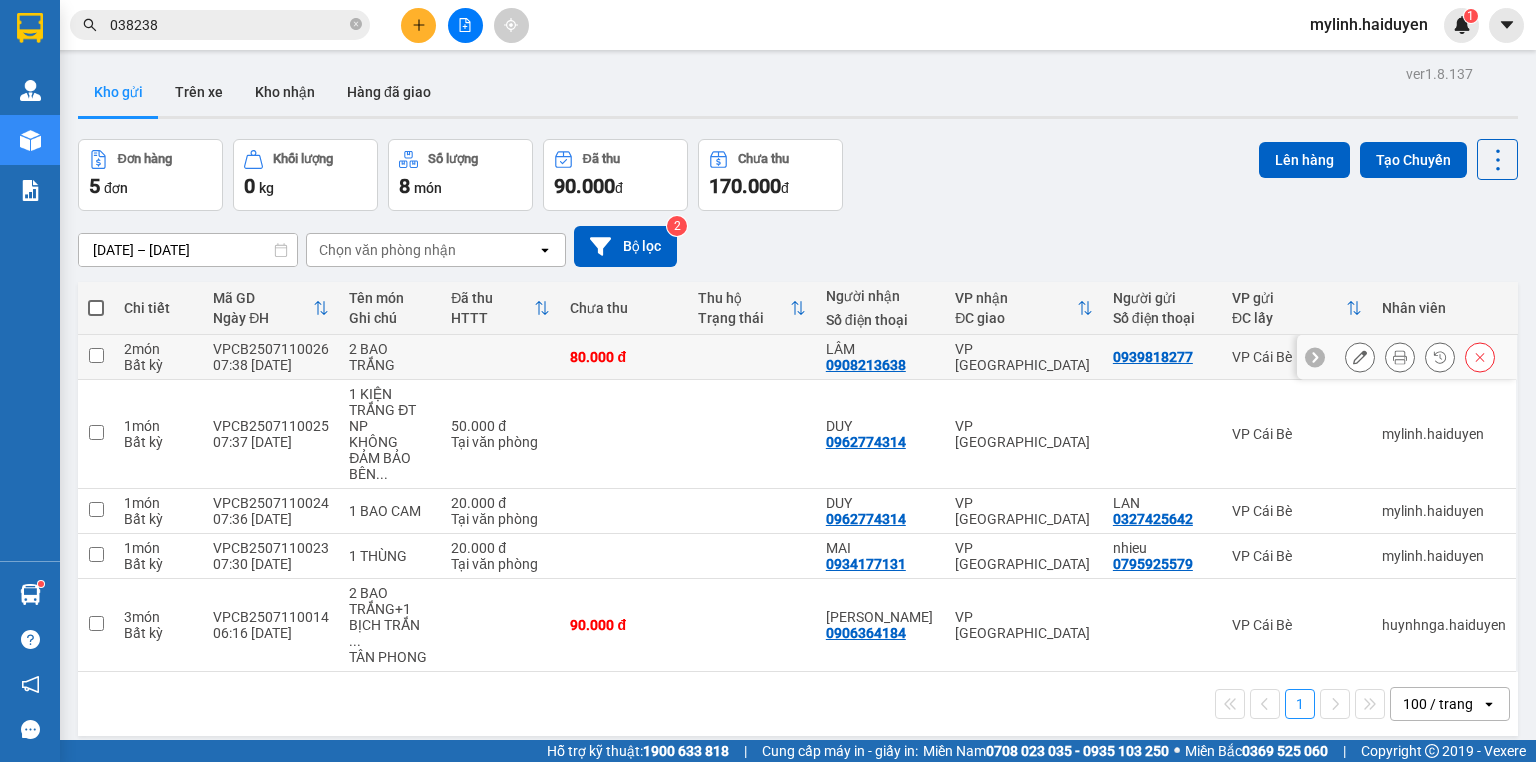 click on "VPCB2507110026" at bounding box center [271, 349] 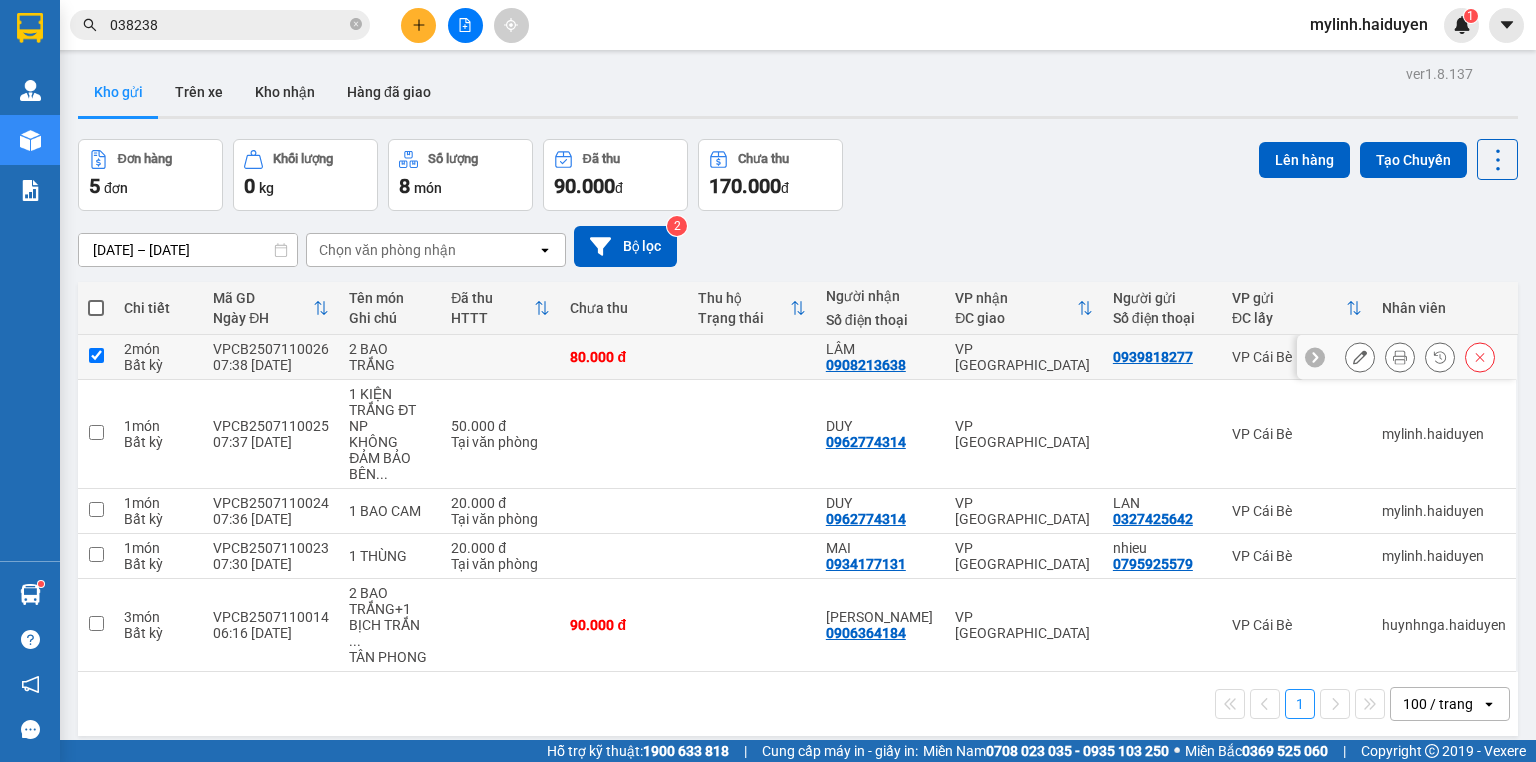 checkbox on "true" 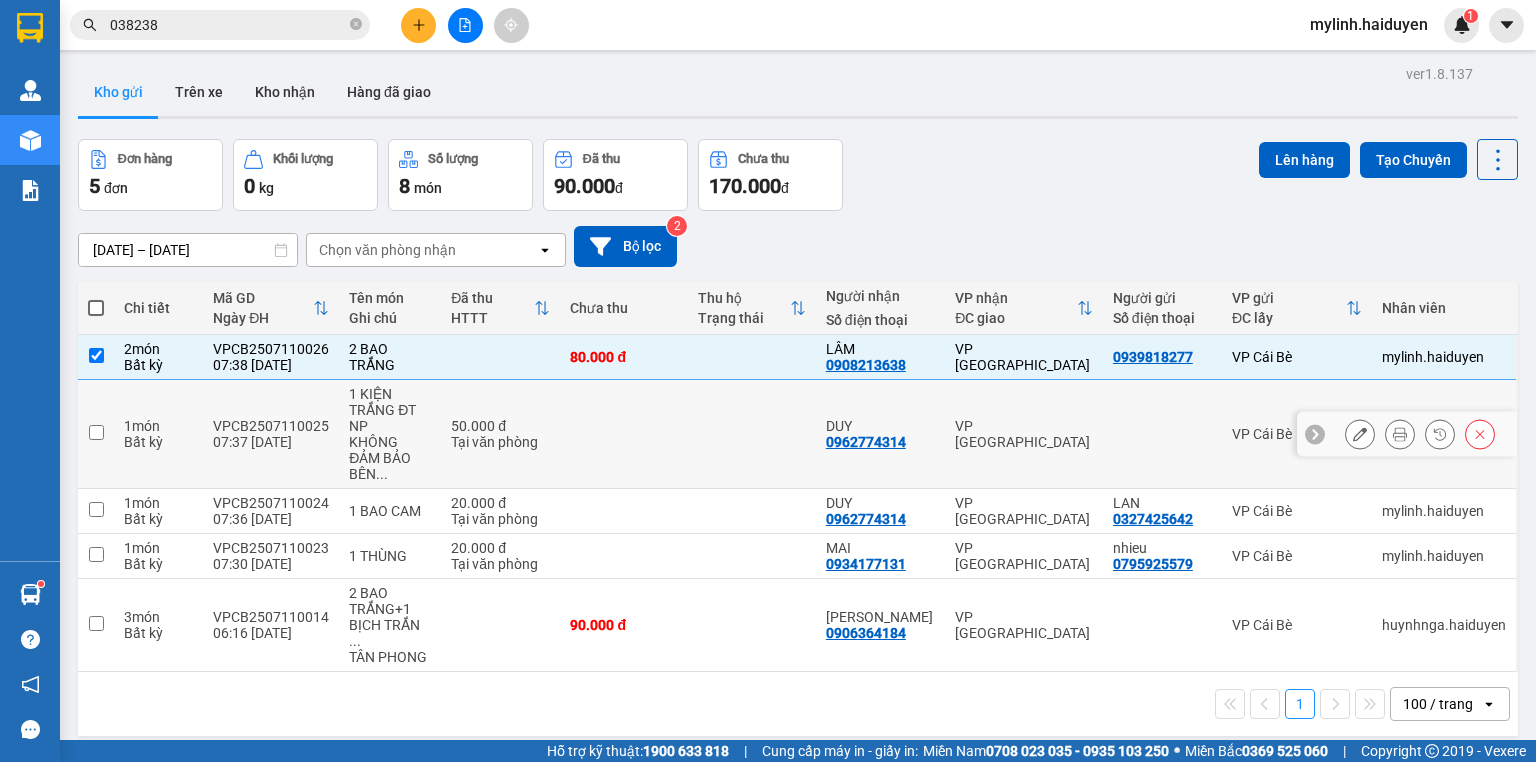 drag, startPoint x: 227, startPoint y: 390, endPoint x: 232, endPoint y: 428, distance: 38.327538 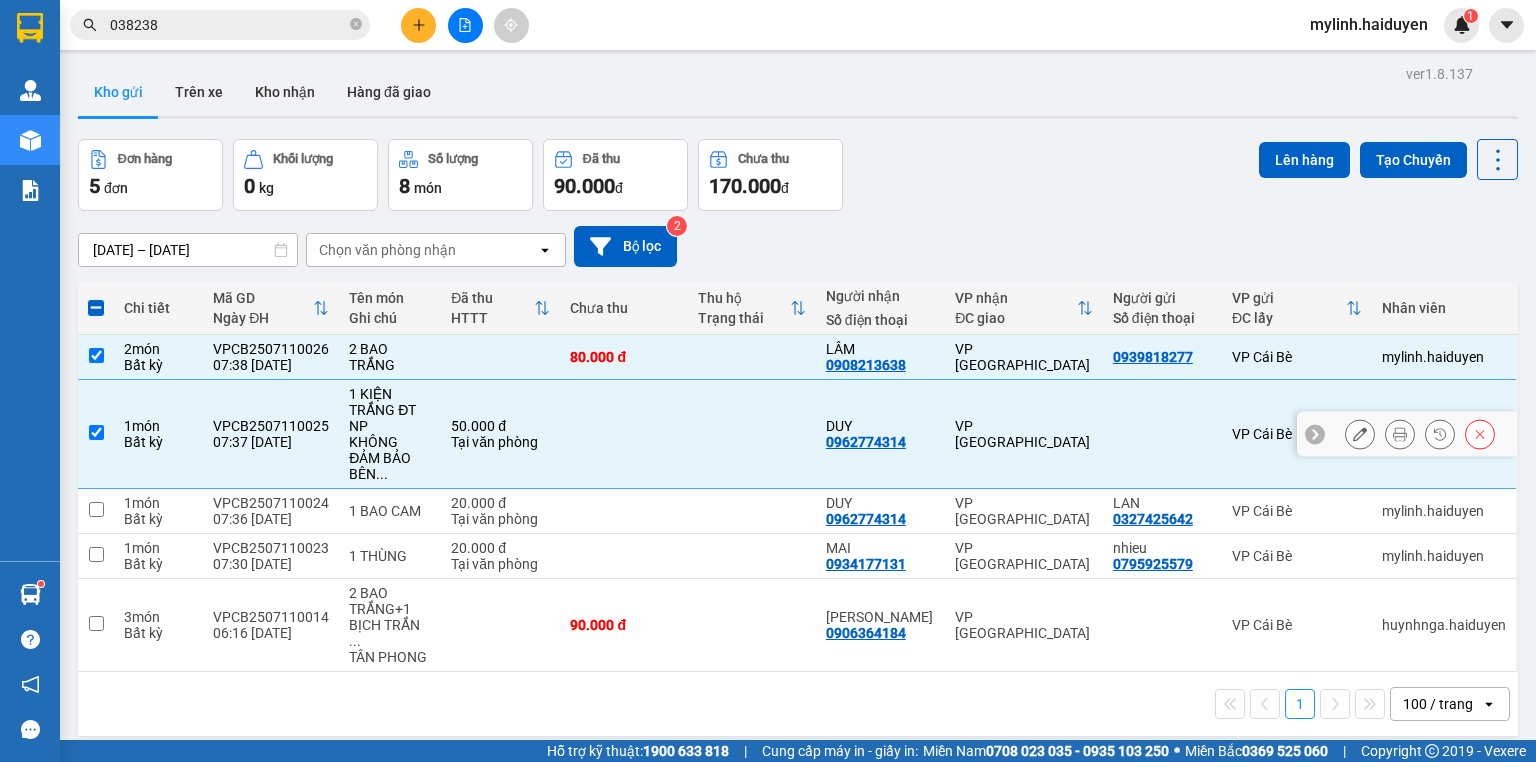 drag, startPoint x: 240, startPoint y: 464, endPoint x: 242, endPoint y: 492, distance: 28.071337 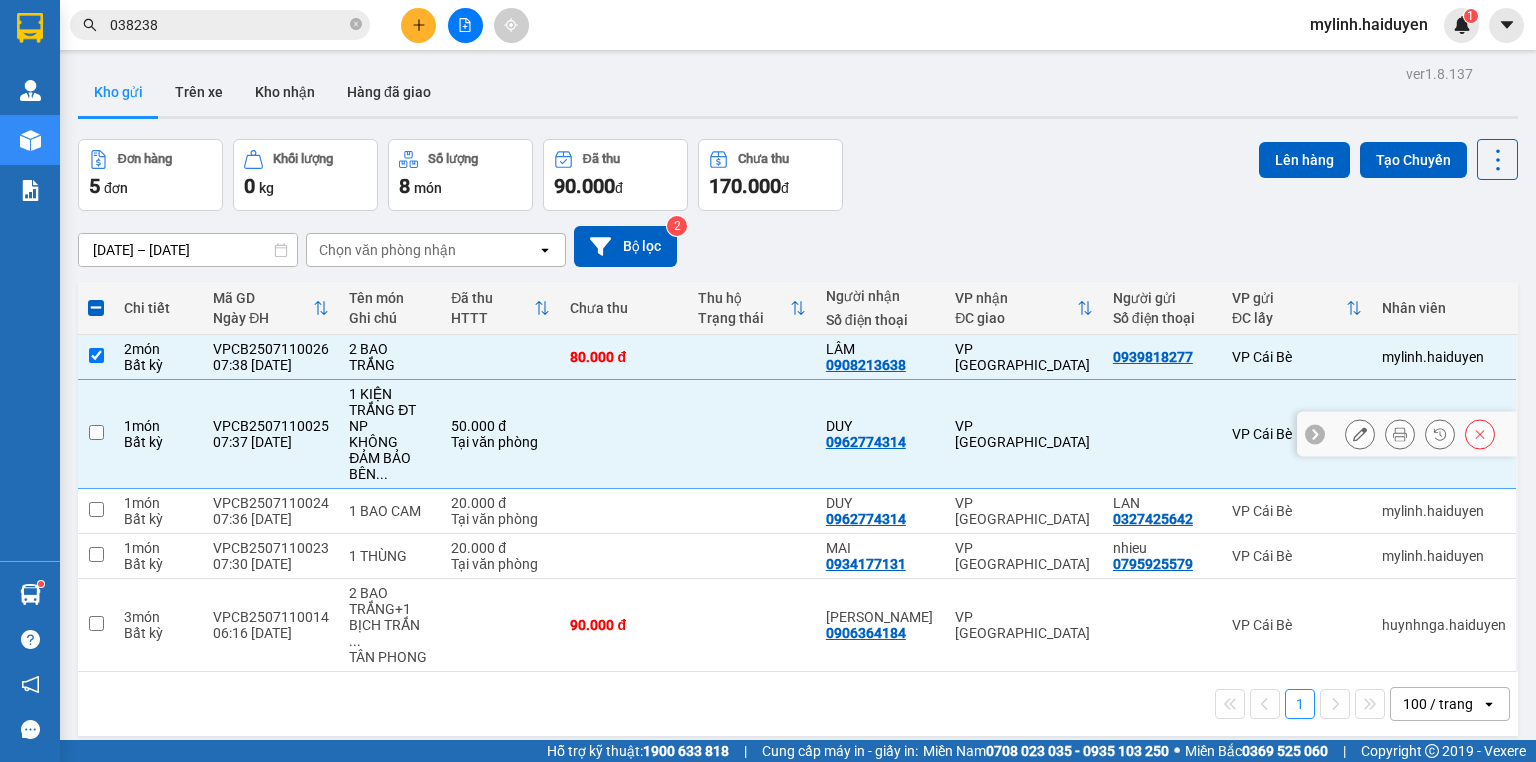 checkbox on "false" 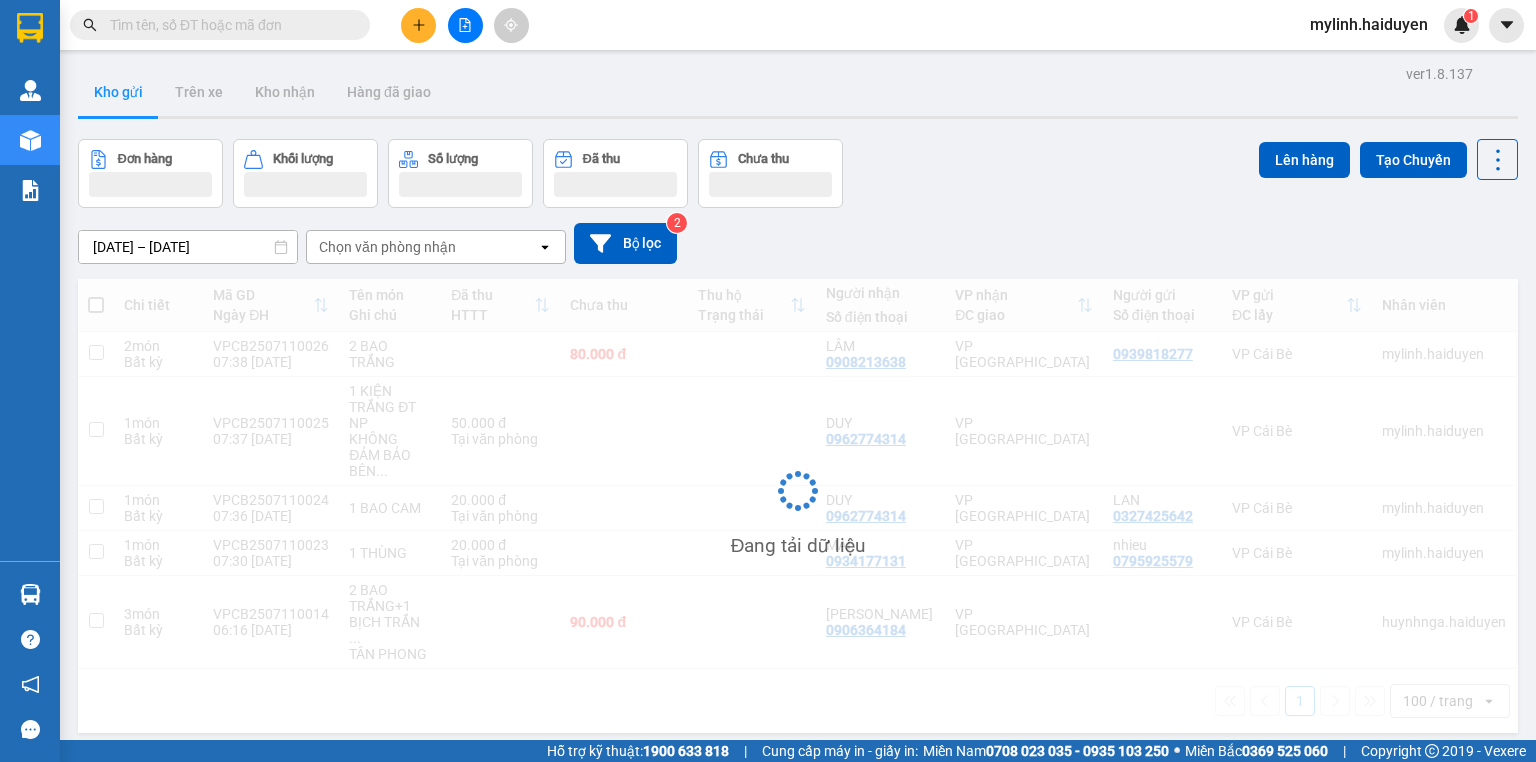 scroll, scrollTop: 0, scrollLeft: 0, axis: both 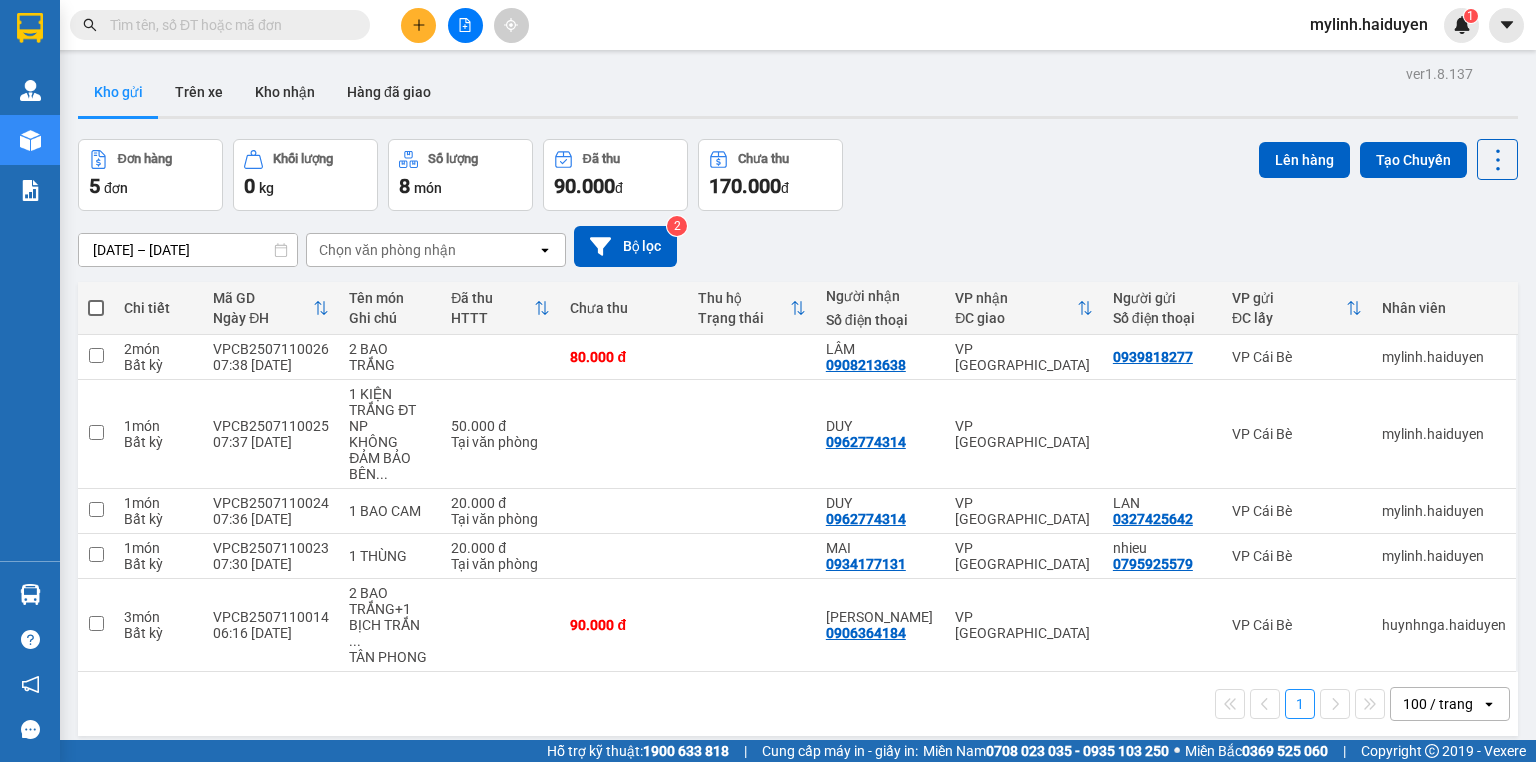 click at bounding box center (96, 308) 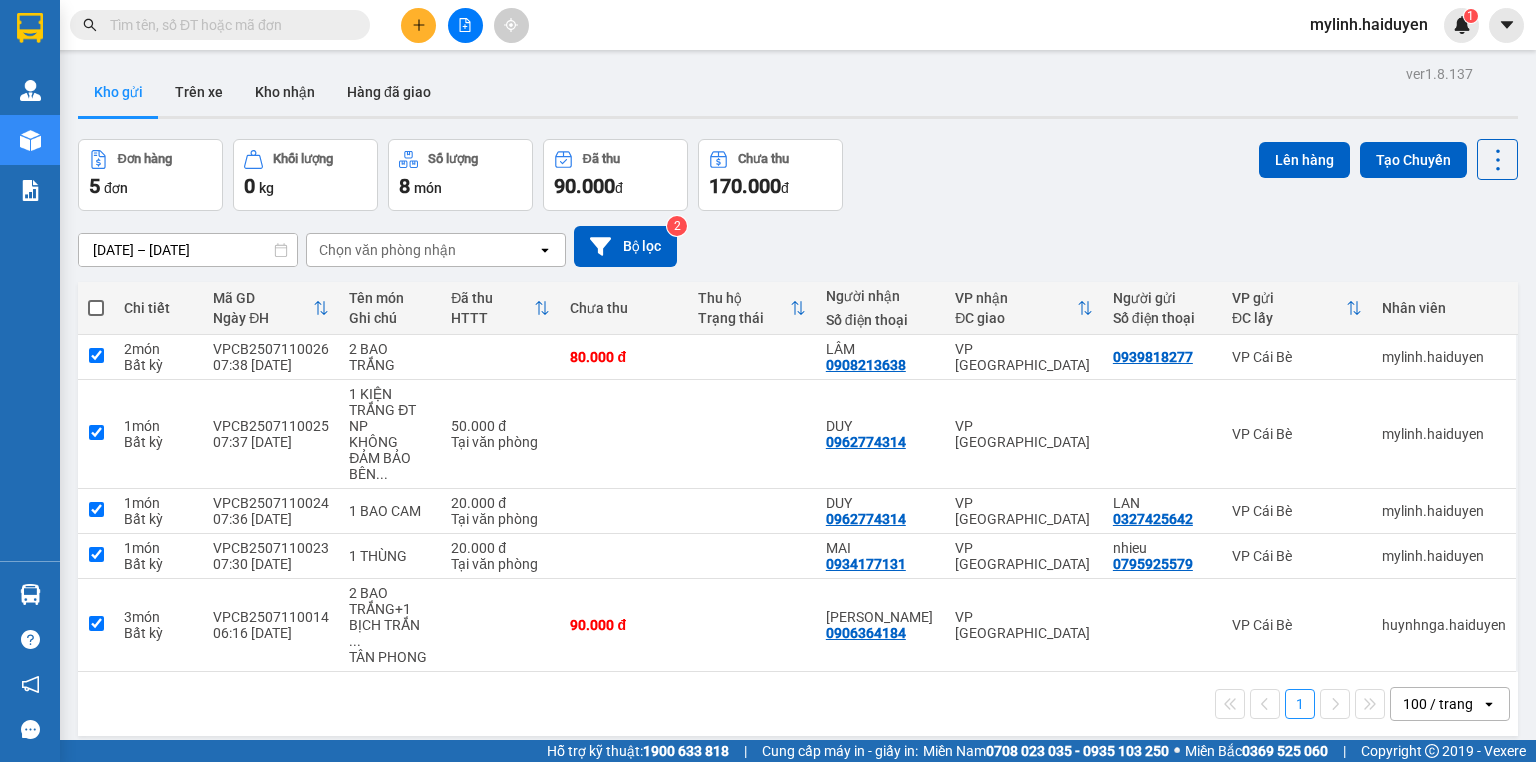 checkbox on "true" 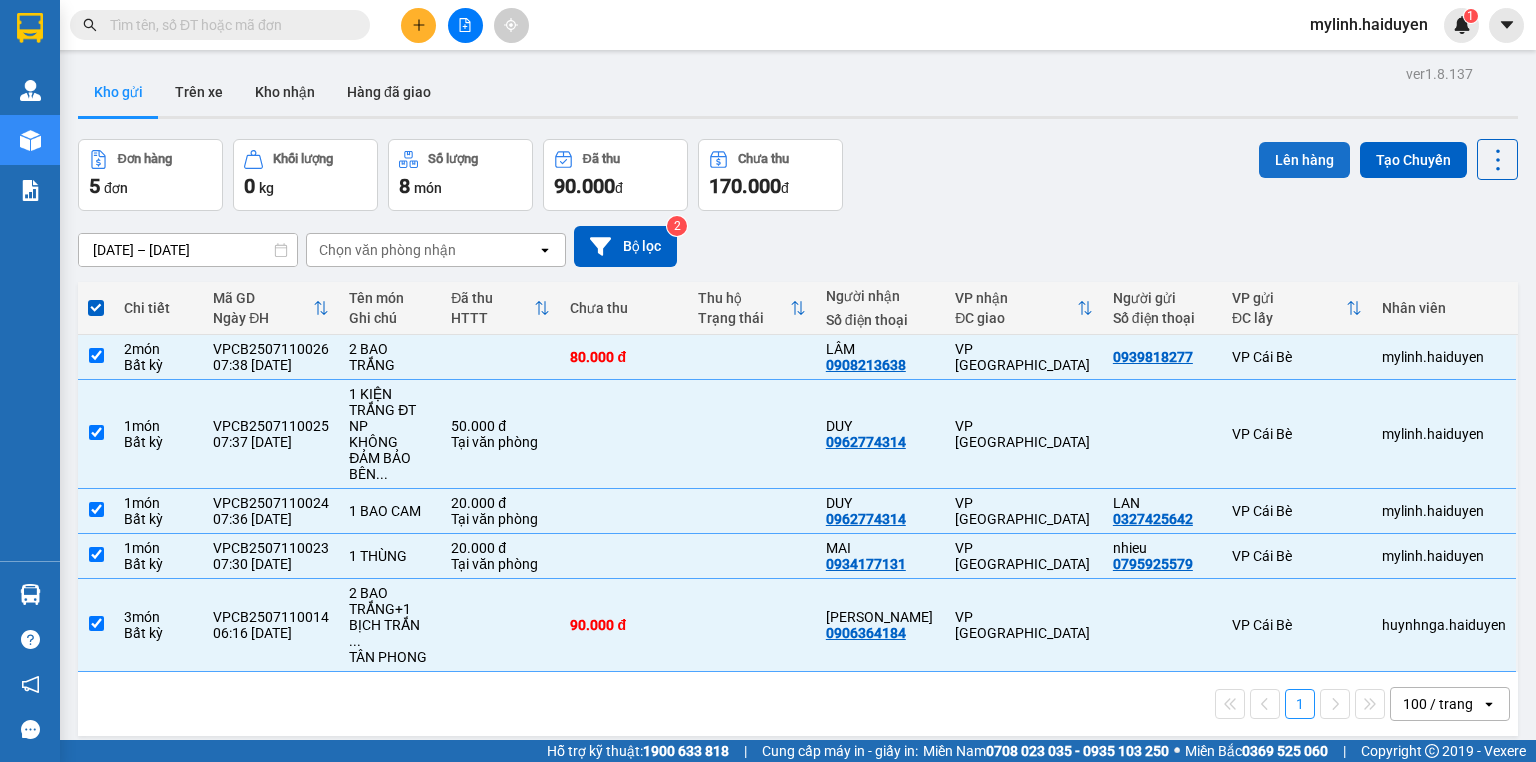 click on "Lên hàng" at bounding box center [1304, 160] 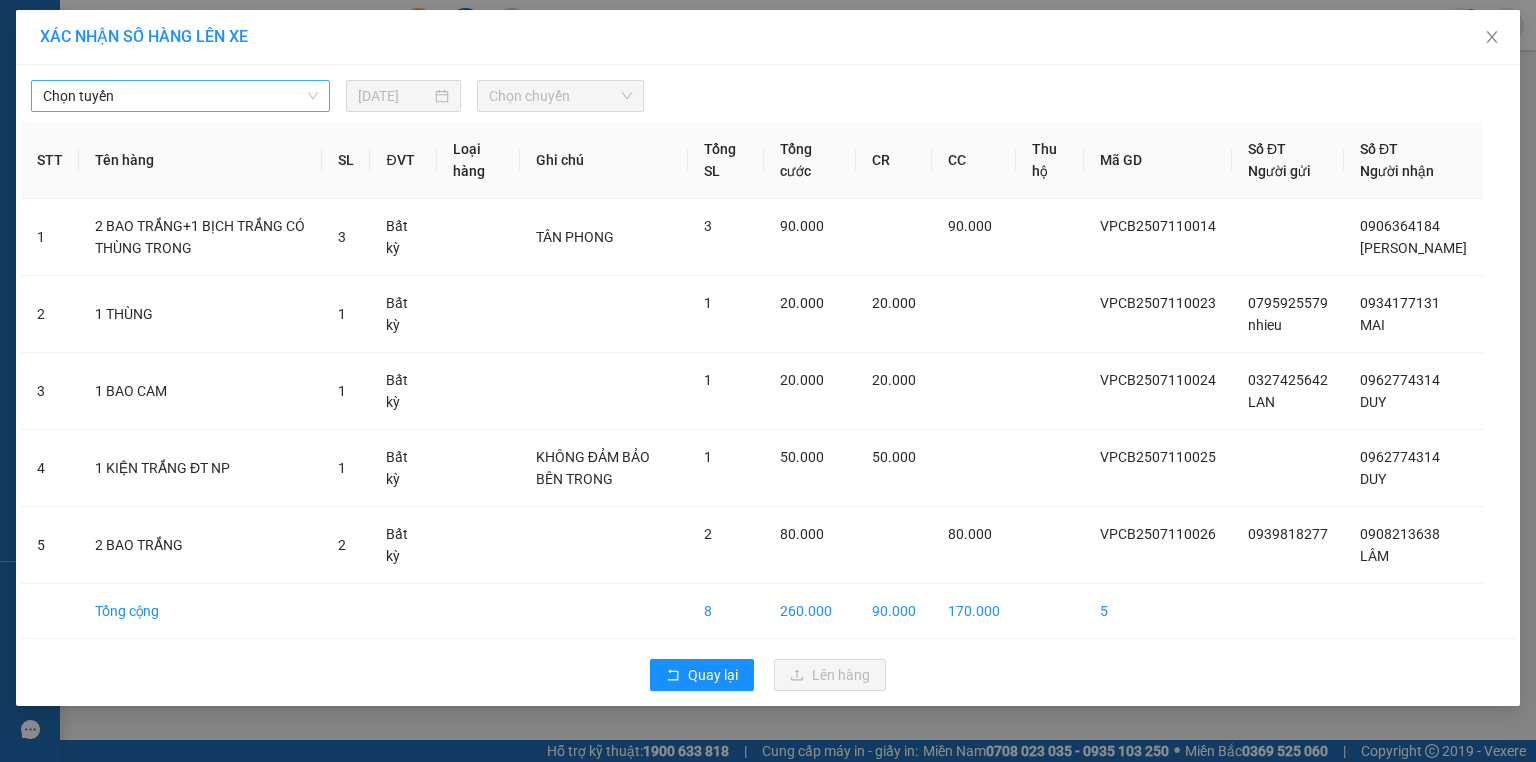 drag, startPoint x: 262, startPoint y: 100, endPoint x: 235, endPoint y: 110, distance: 28.79236 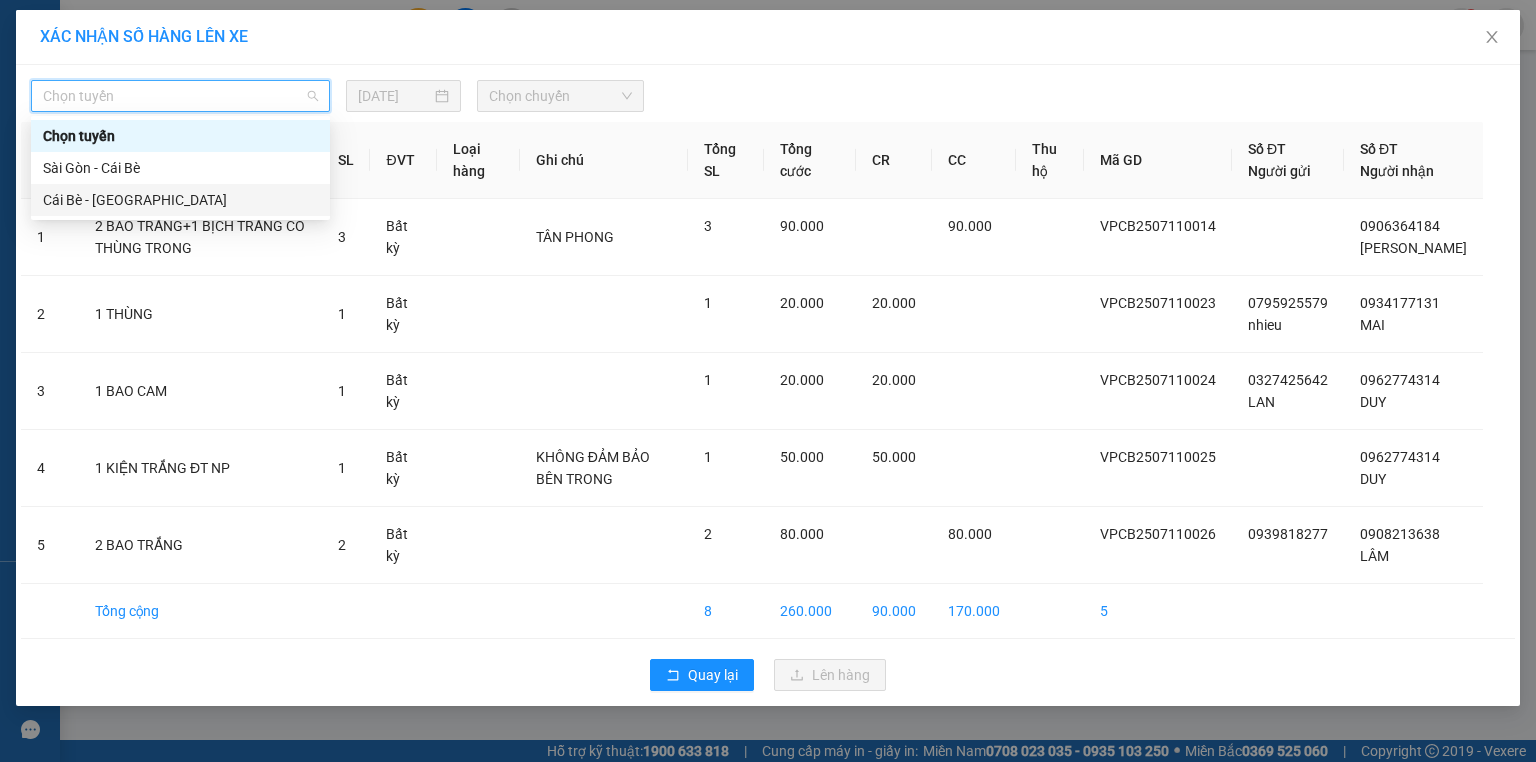 click on "Cái Bè - Sài Gòn" at bounding box center [180, 200] 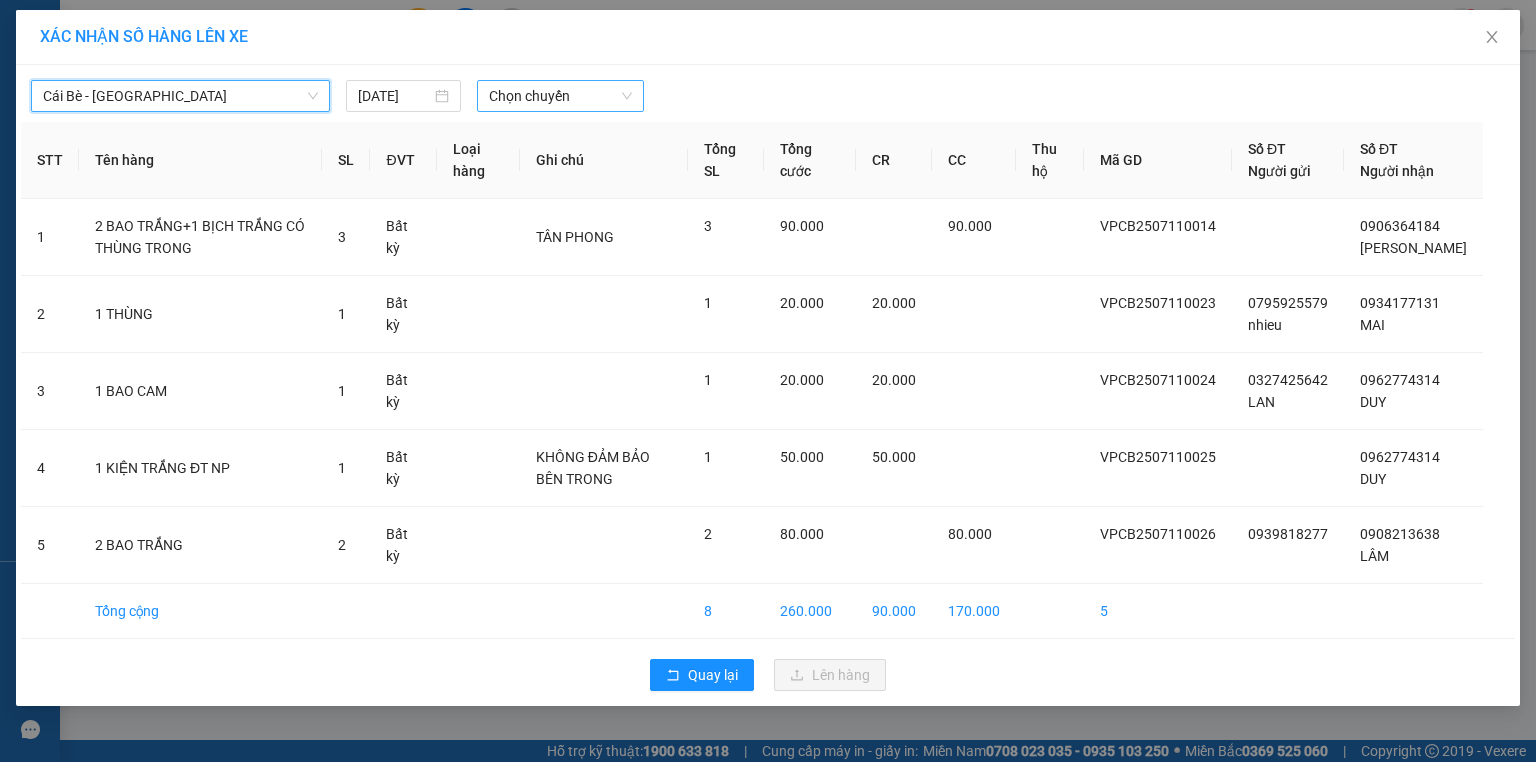 click on "Chọn chuyến" at bounding box center (561, 96) 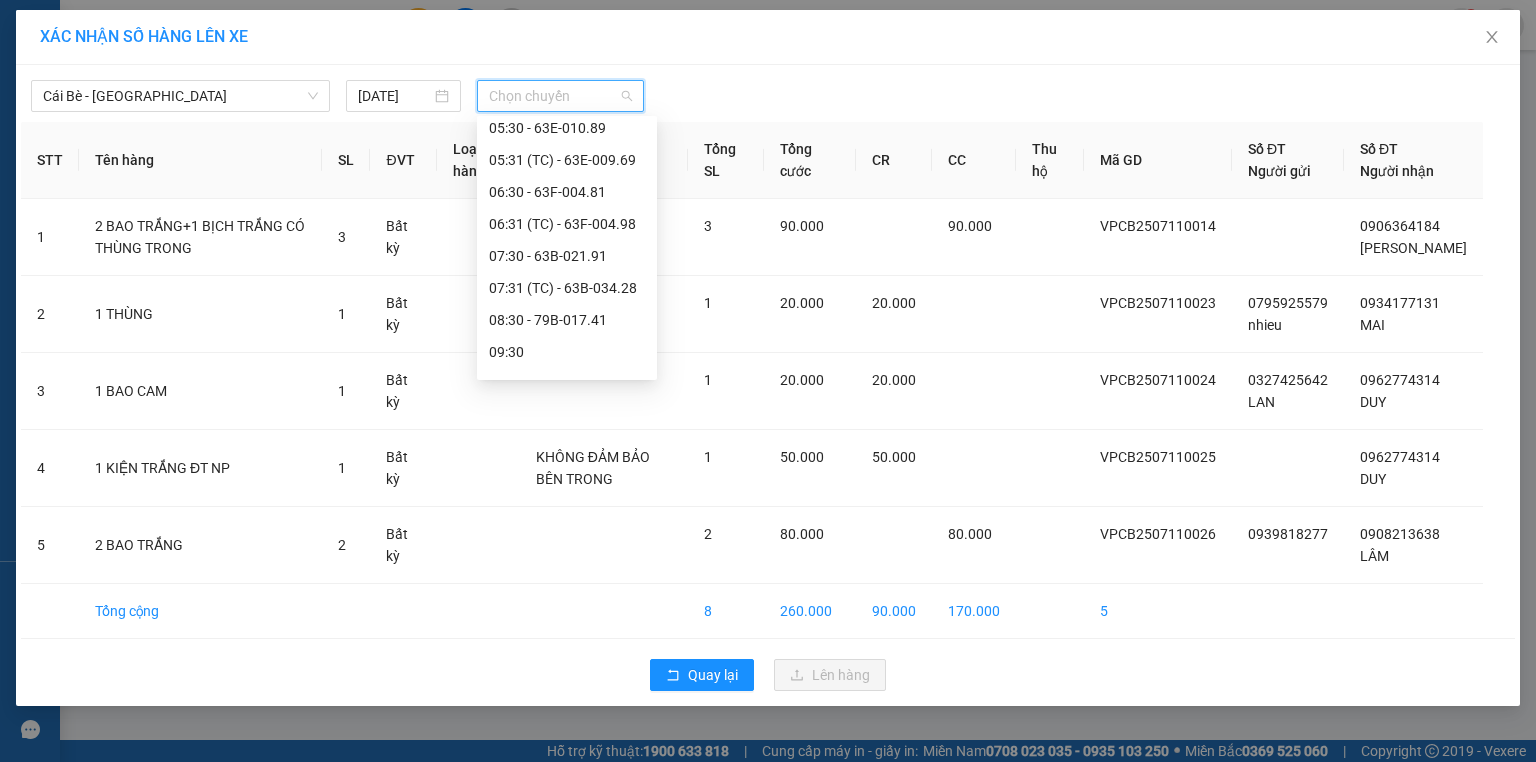 scroll, scrollTop: 240, scrollLeft: 0, axis: vertical 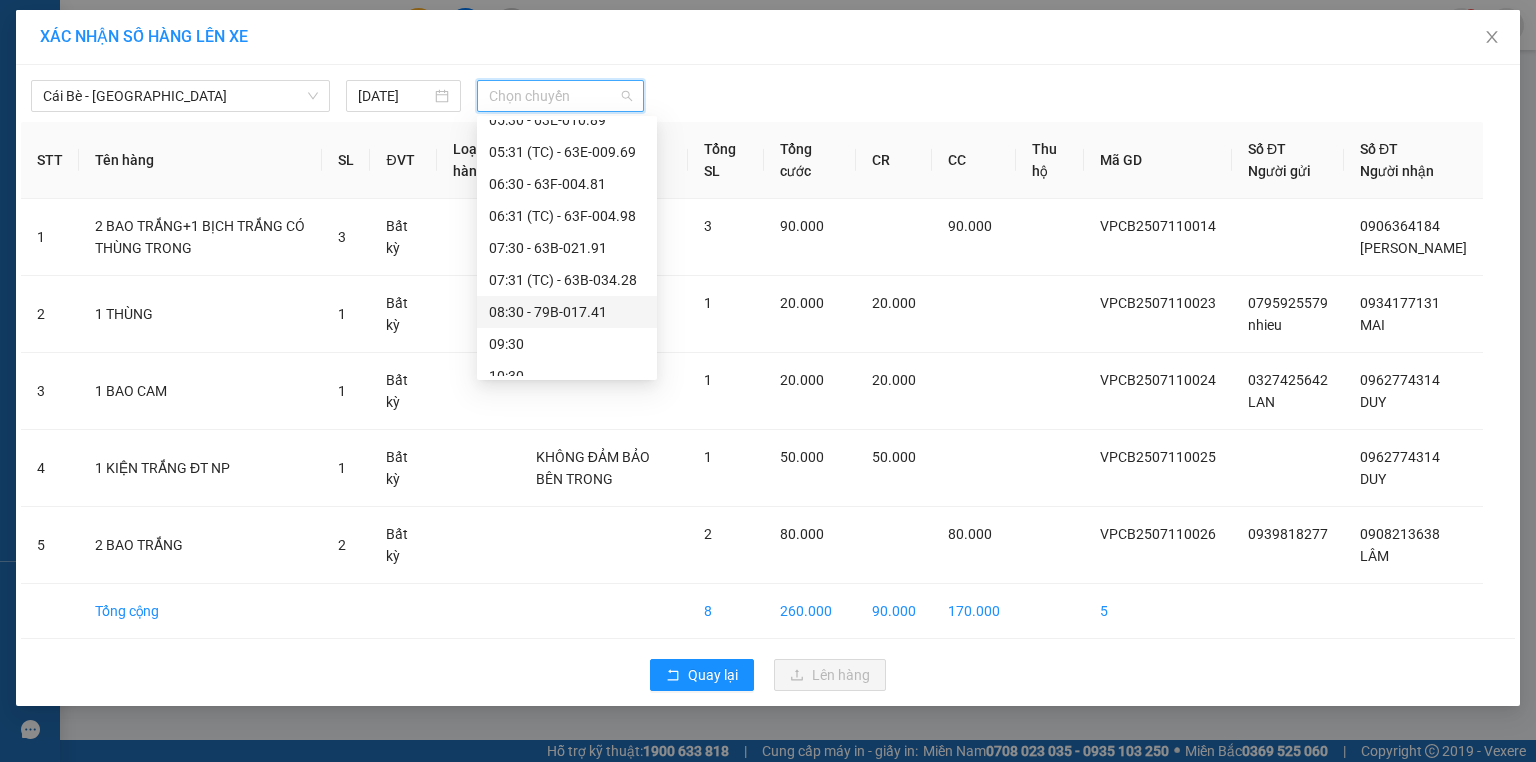 click on "08:30     - 79B-017.41" at bounding box center [567, 312] 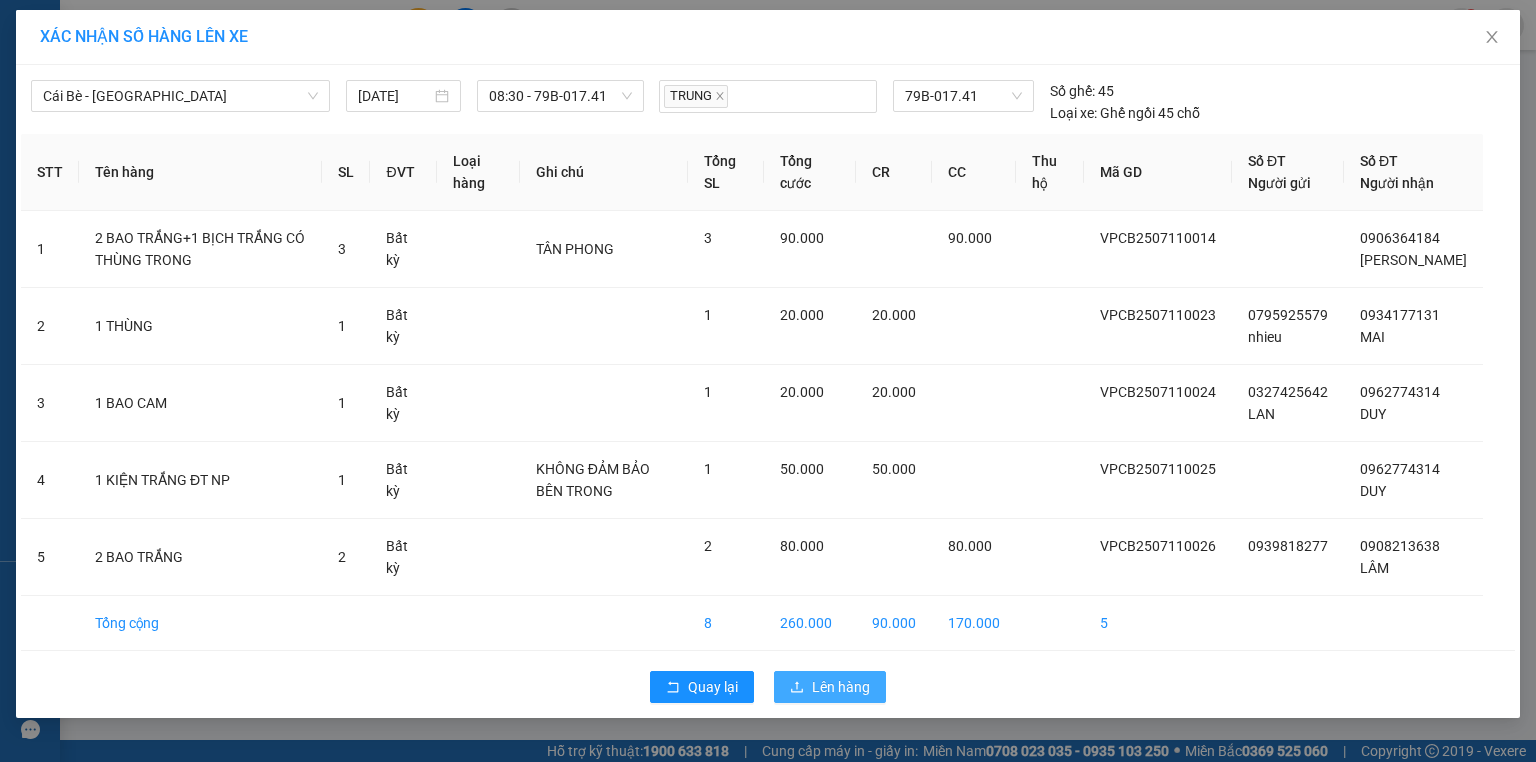 click on "Lên hàng" at bounding box center (841, 687) 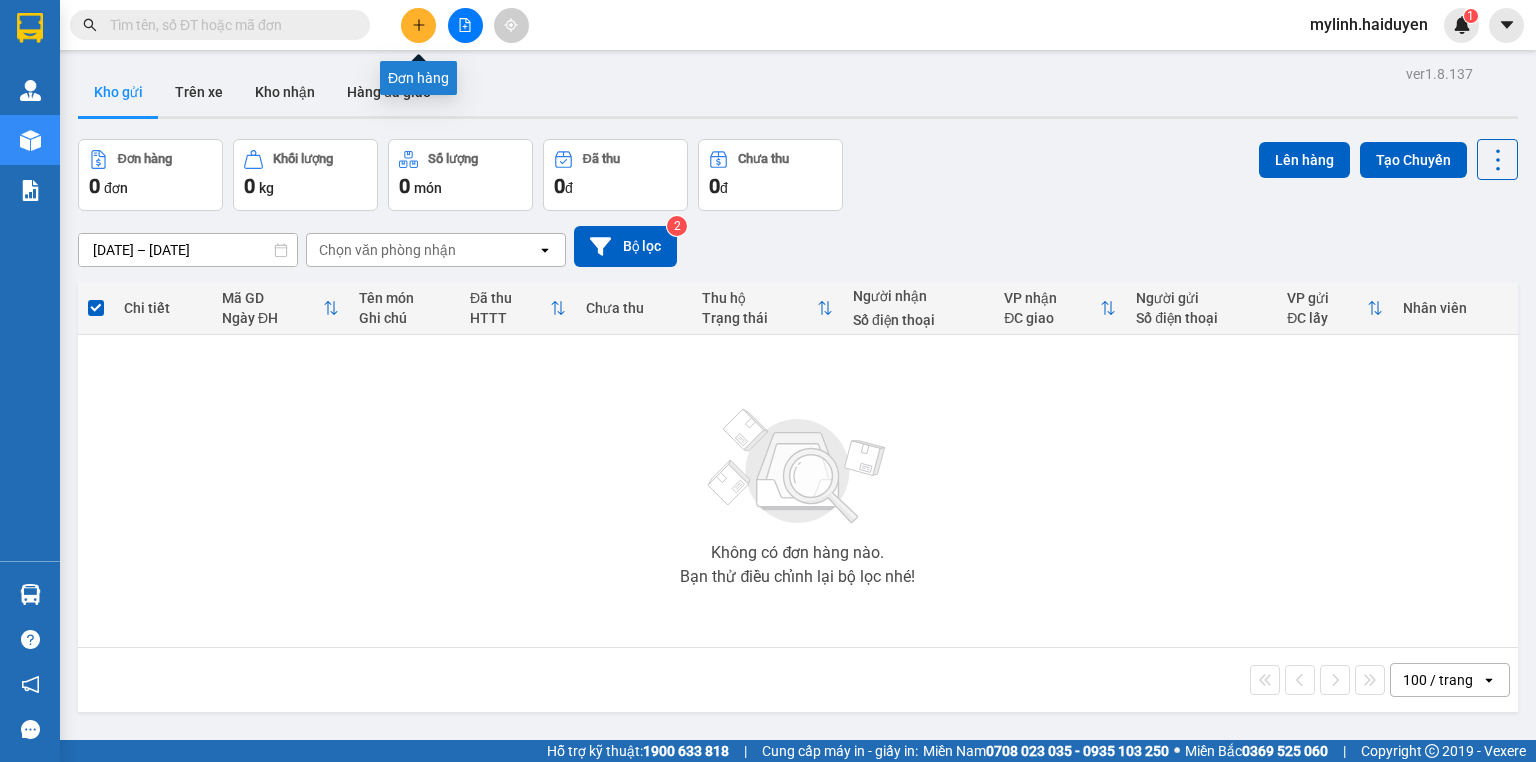 click 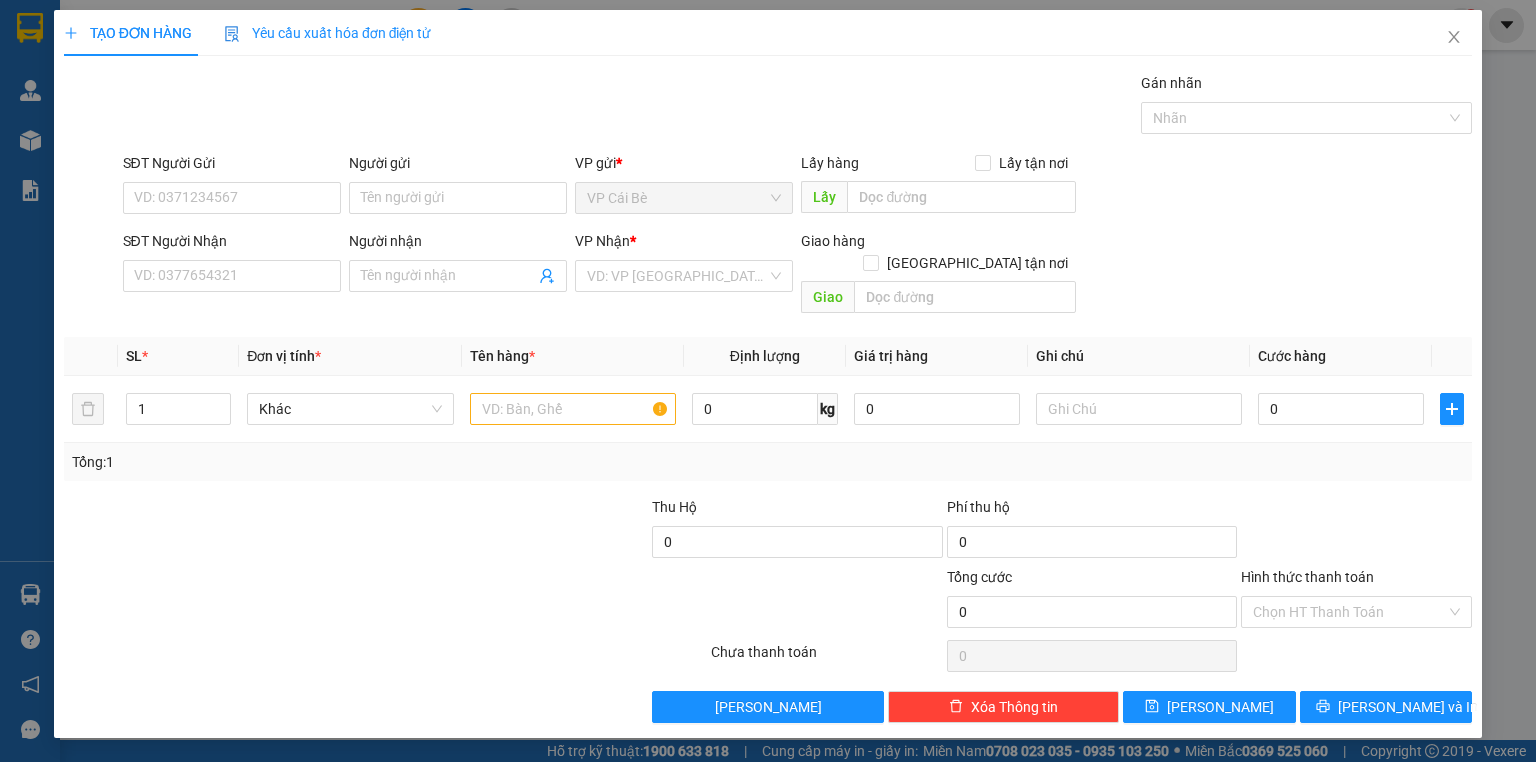 click on "SĐT Người Gửi VD: 0371234567" at bounding box center (232, 187) 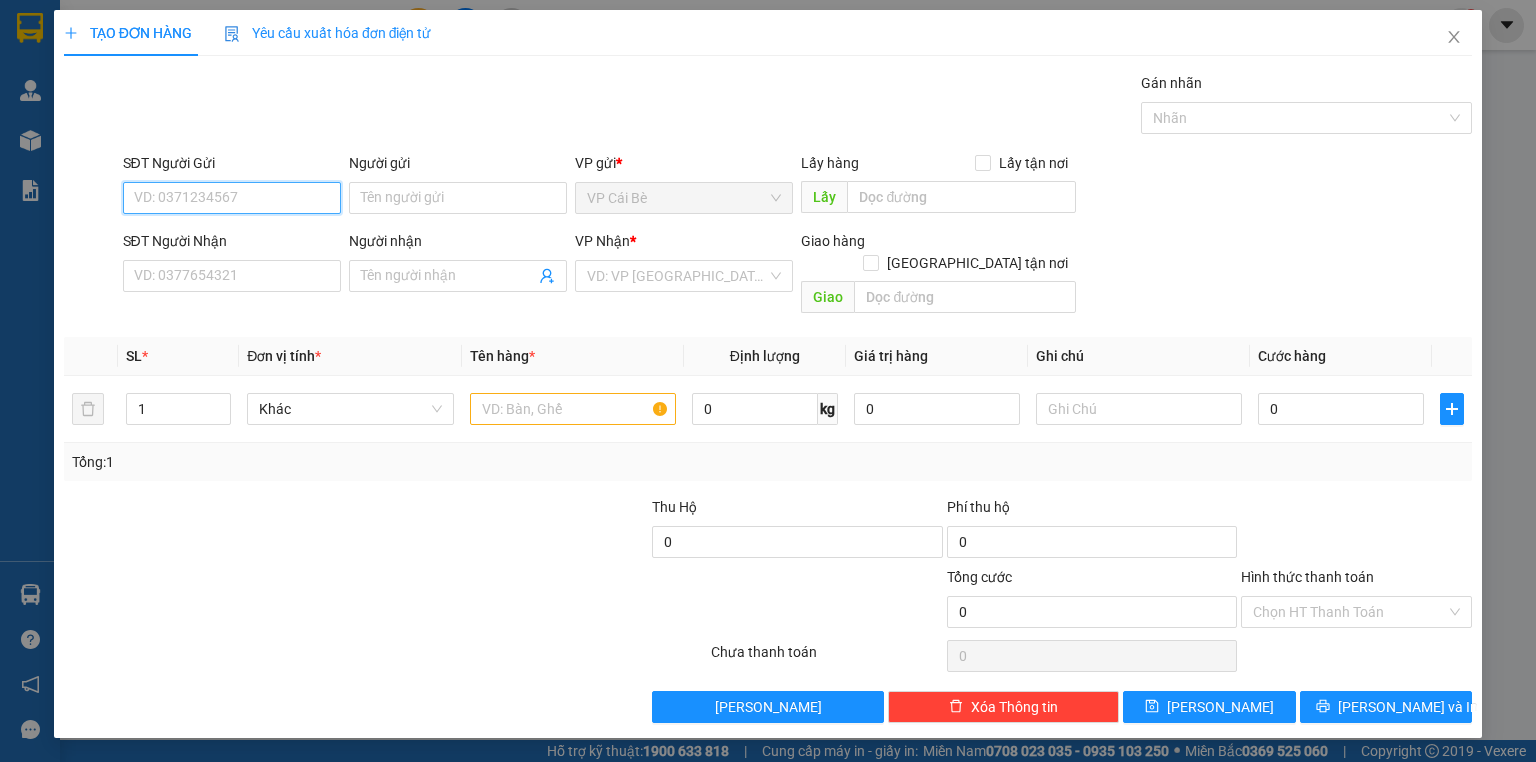 click on "SĐT Người Gửi" at bounding box center (232, 198) 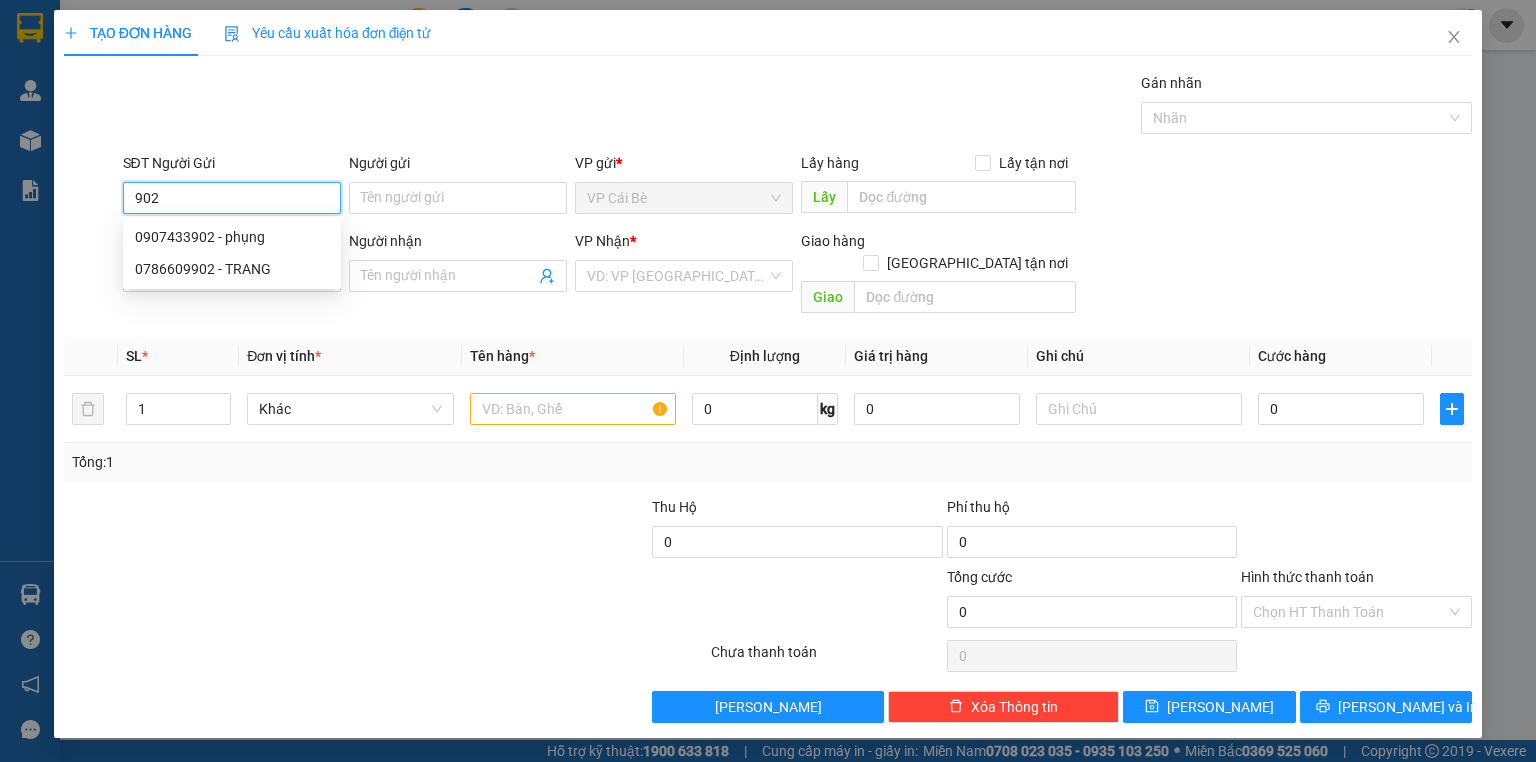 click on "0907433902 - phụng" at bounding box center (232, 237) 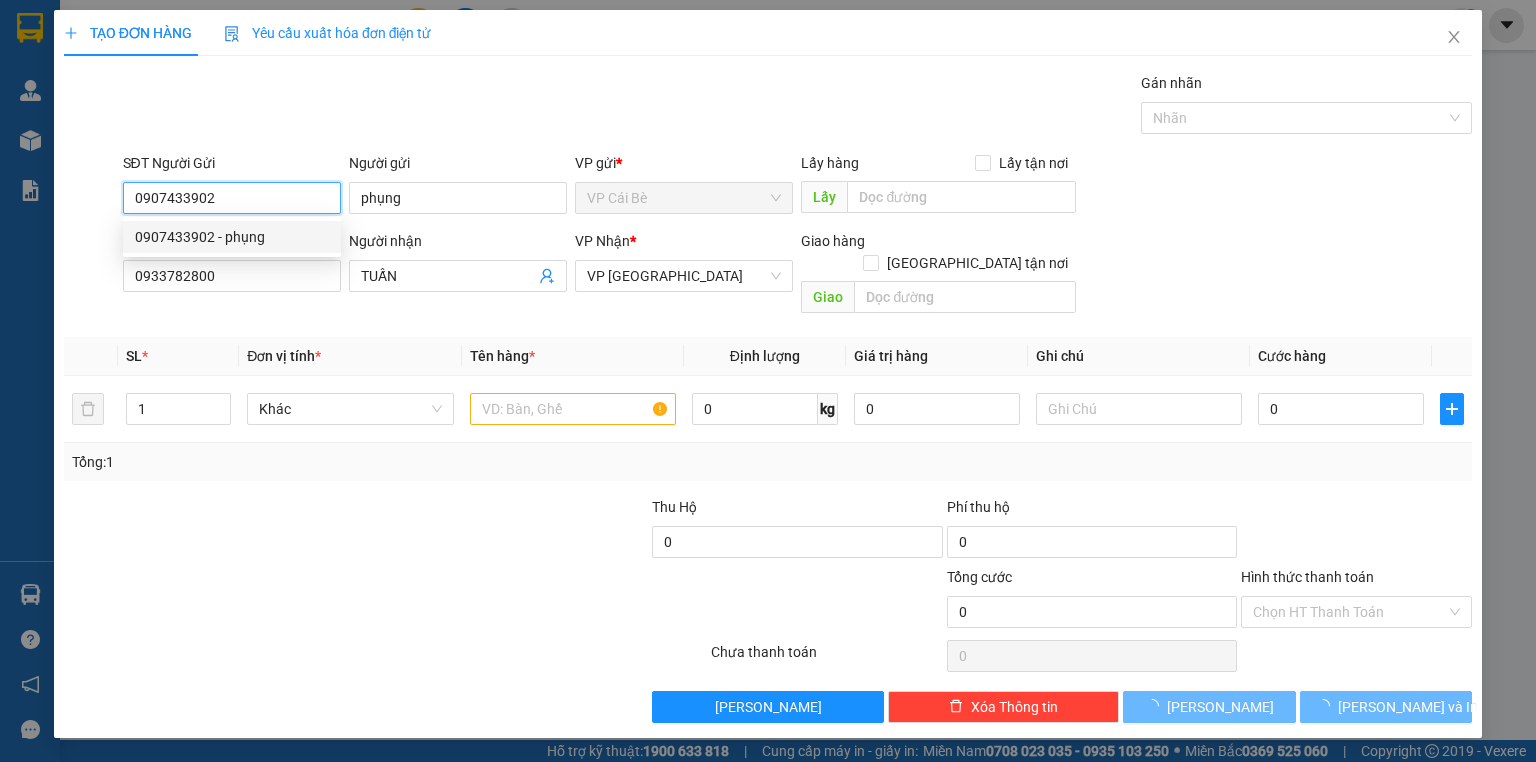 type on "100.000" 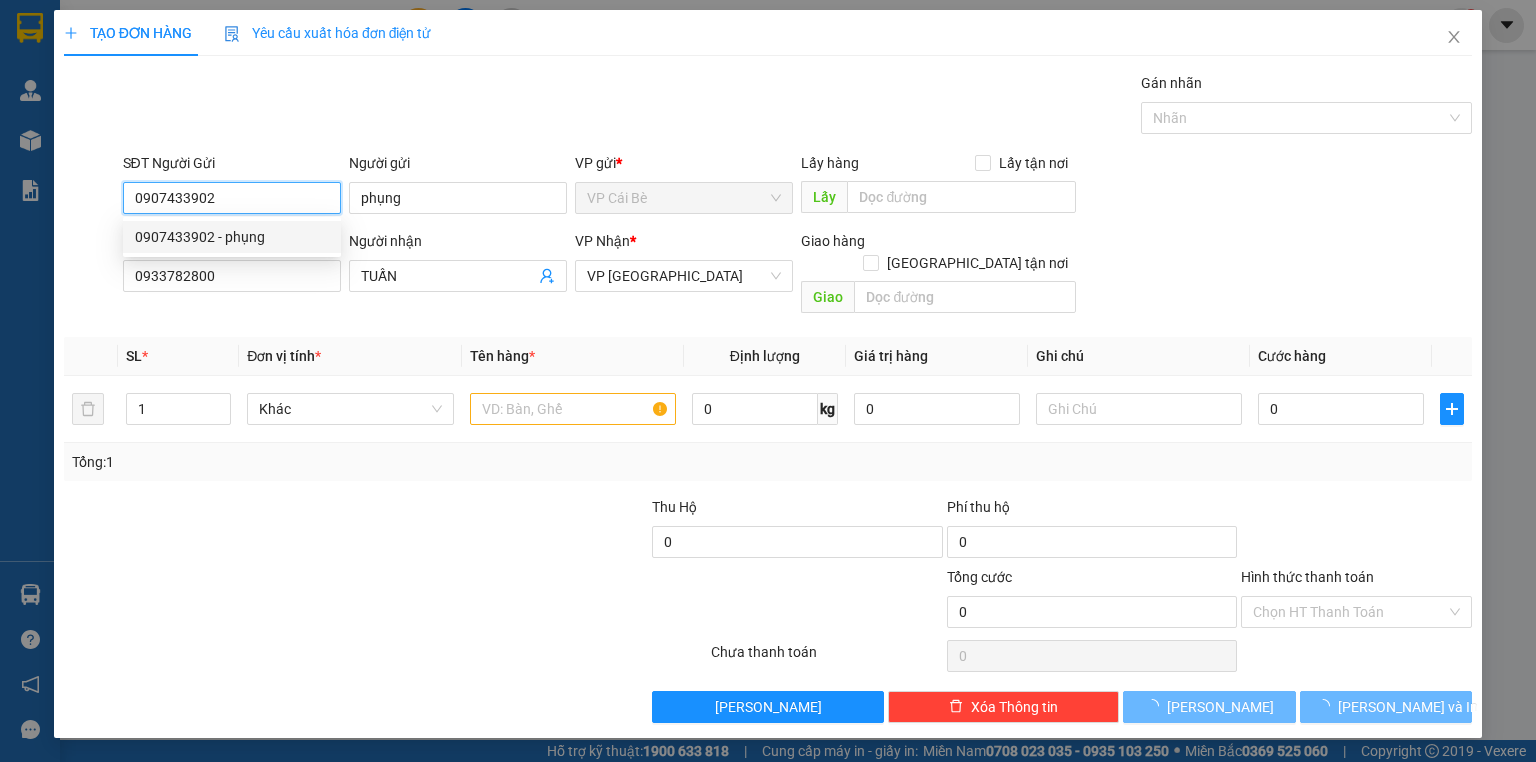 type on "100.000" 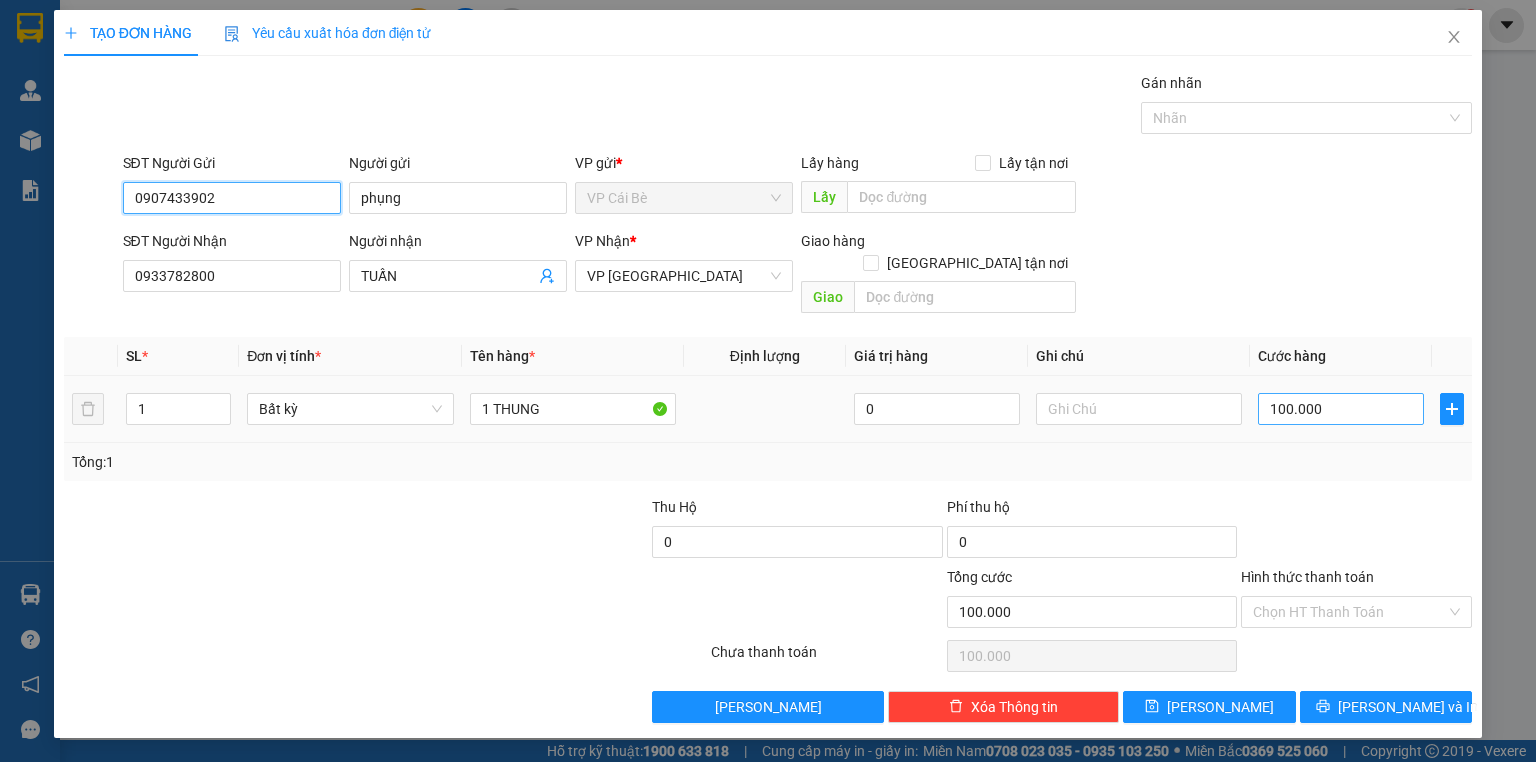 type on "0907433902" 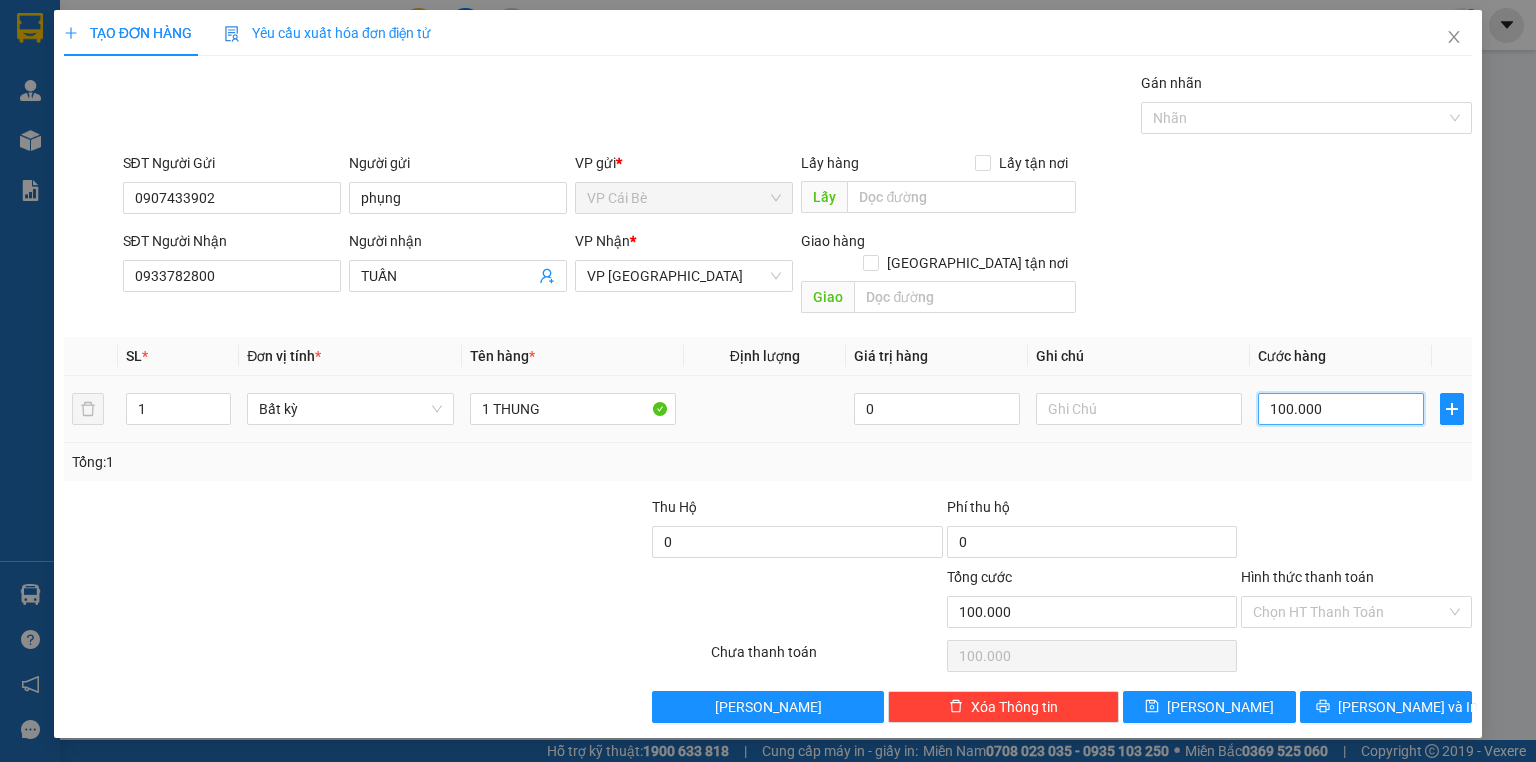 click on "100.000" at bounding box center (1341, 409) 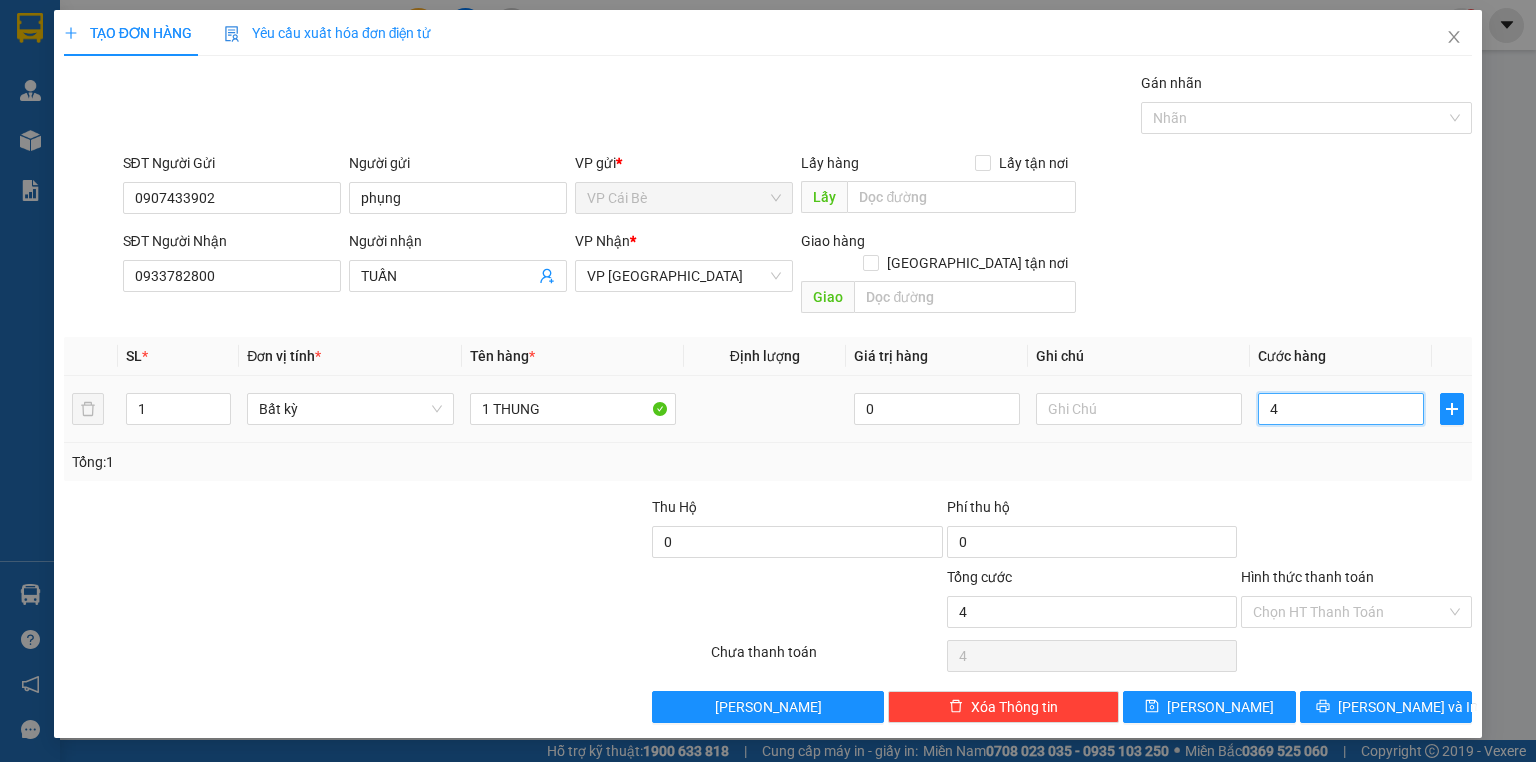 type on "40" 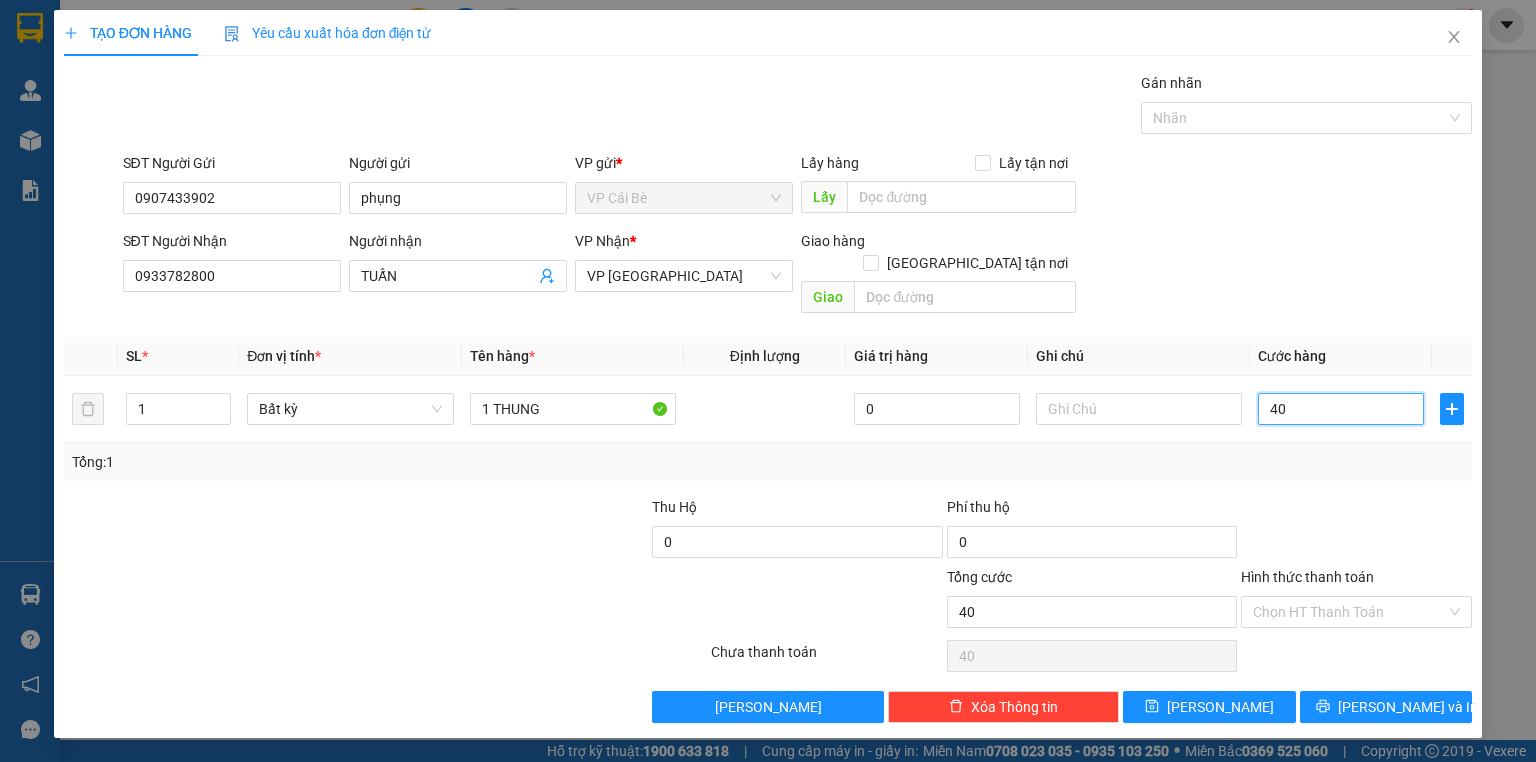 type on "40" 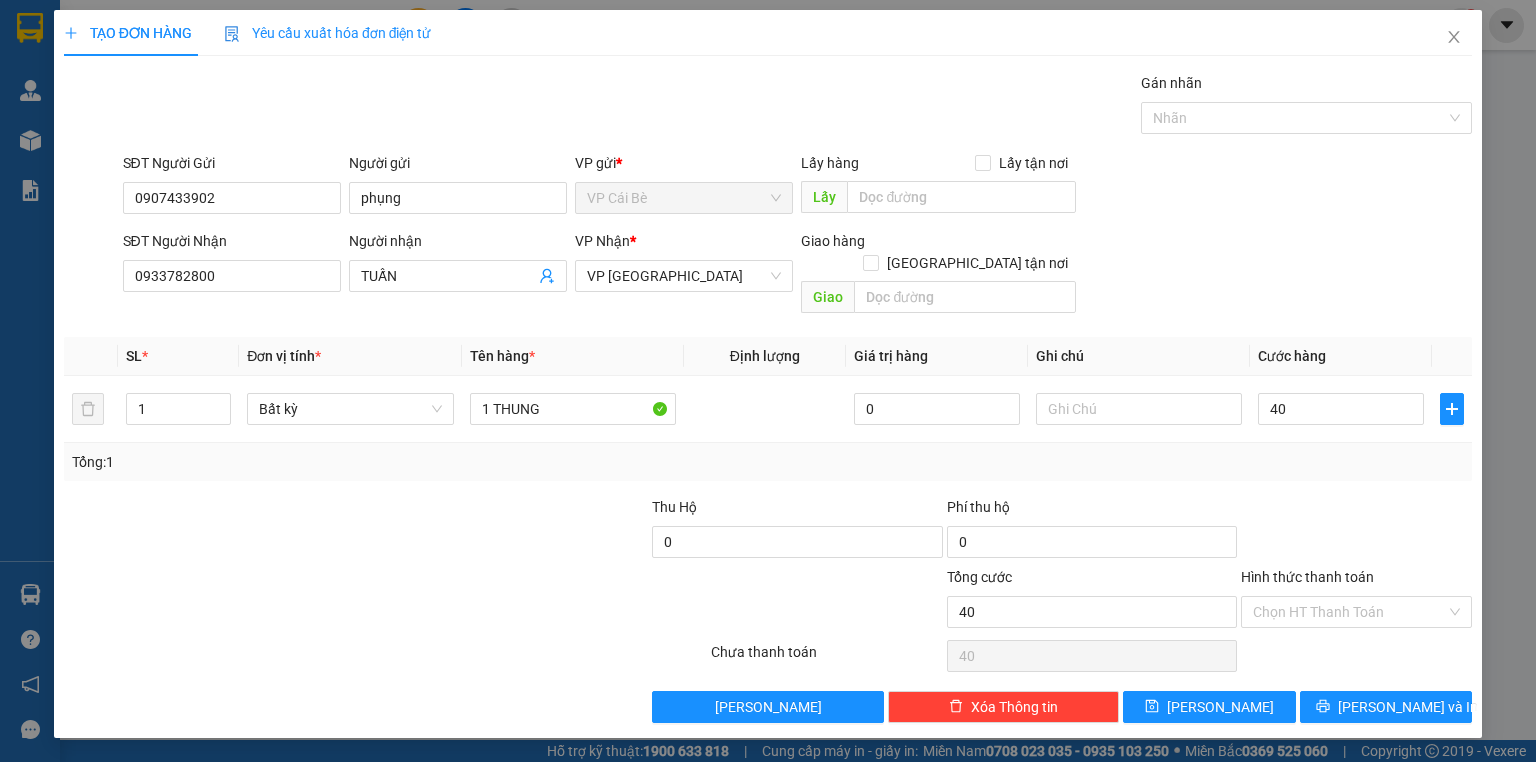 type on "40.000" 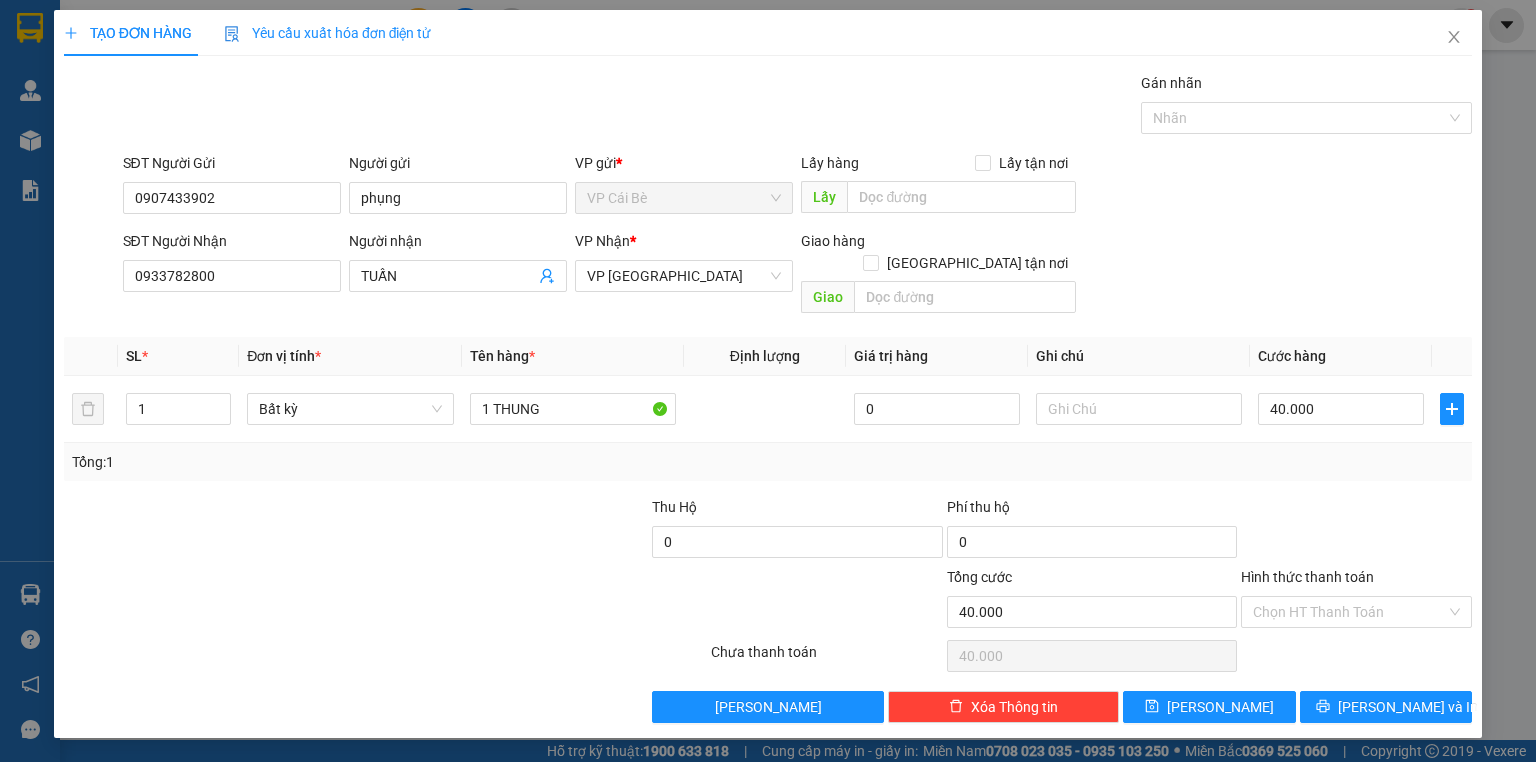 click on "Transit Pickup Surcharge Ids Transit Deliver Surcharge Ids Transit Deliver Surcharge Transit Deliver Surcharge Gói vận chuyển  * Tiêu chuẩn Gán nhãn   Nhãn SĐT Người Gửi 0907433902 Người gửi phụng VP gửi  * VP Cái Bè Lấy hàng Lấy tận nơi Lấy SĐT Người Nhận 0933782800 Người nhận TUẤN VP Nhận  * VP Sài Gòn Giao hàng Giao tận nơi Giao SL  * Đơn vị tính  * Tên hàng  * Định lượng Giá trị hàng Ghi chú Cước hàng                   1 Bất kỳ 1 THUNG 0 40.000 Tổng:  1 Thu Hộ 0 Phí thu hộ 0 Tổng cước 40.000 Hình thức thanh toán Chọn HT Thanh Toán Số tiền thu trước 0 Chưa thanh toán 40.000 Chọn HT Thanh Toán Lưu nháp Xóa Thông tin Lưu Lưu và In 1 THUNG" at bounding box center [768, 397] 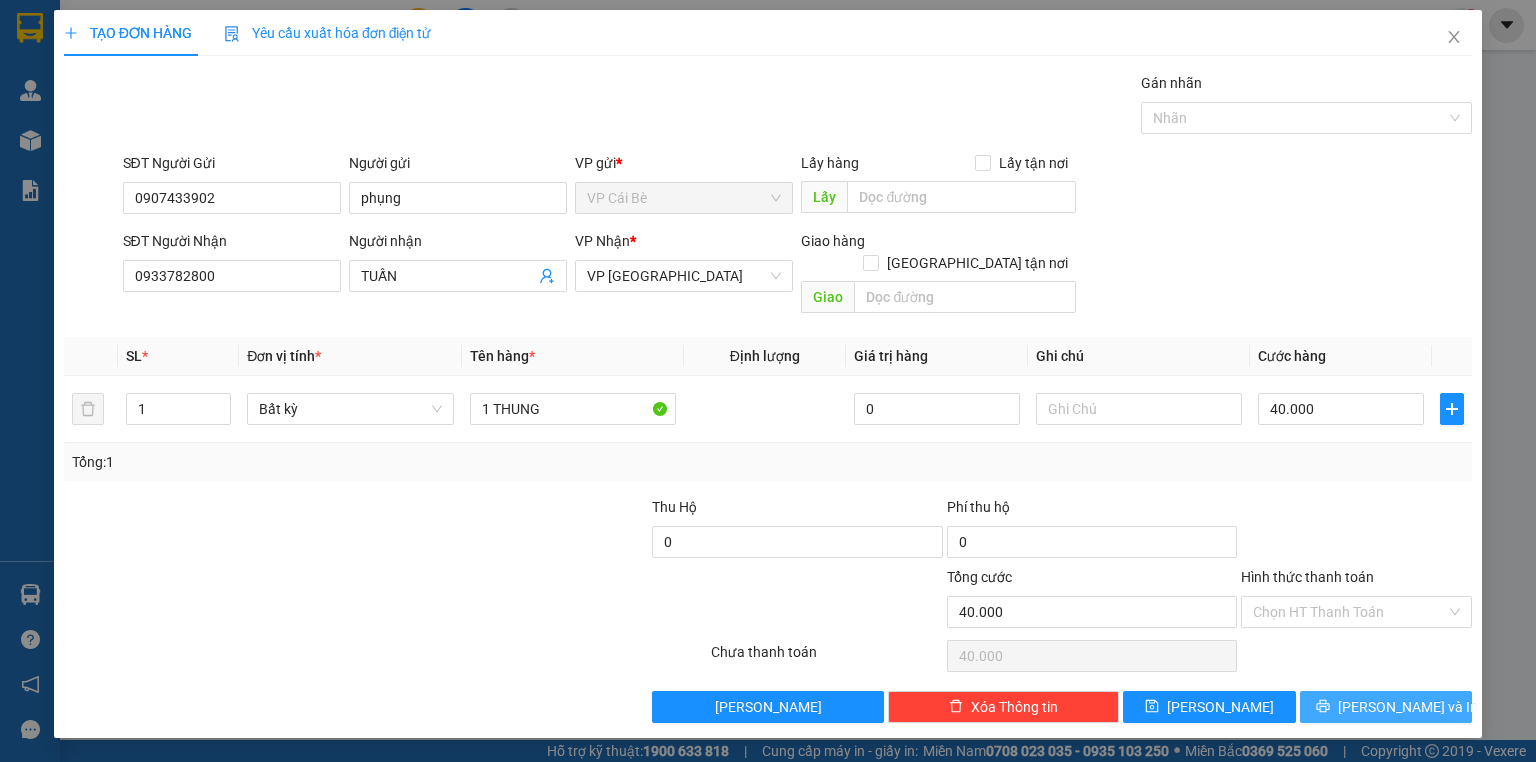 click on "[PERSON_NAME] và In" at bounding box center (1408, 707) 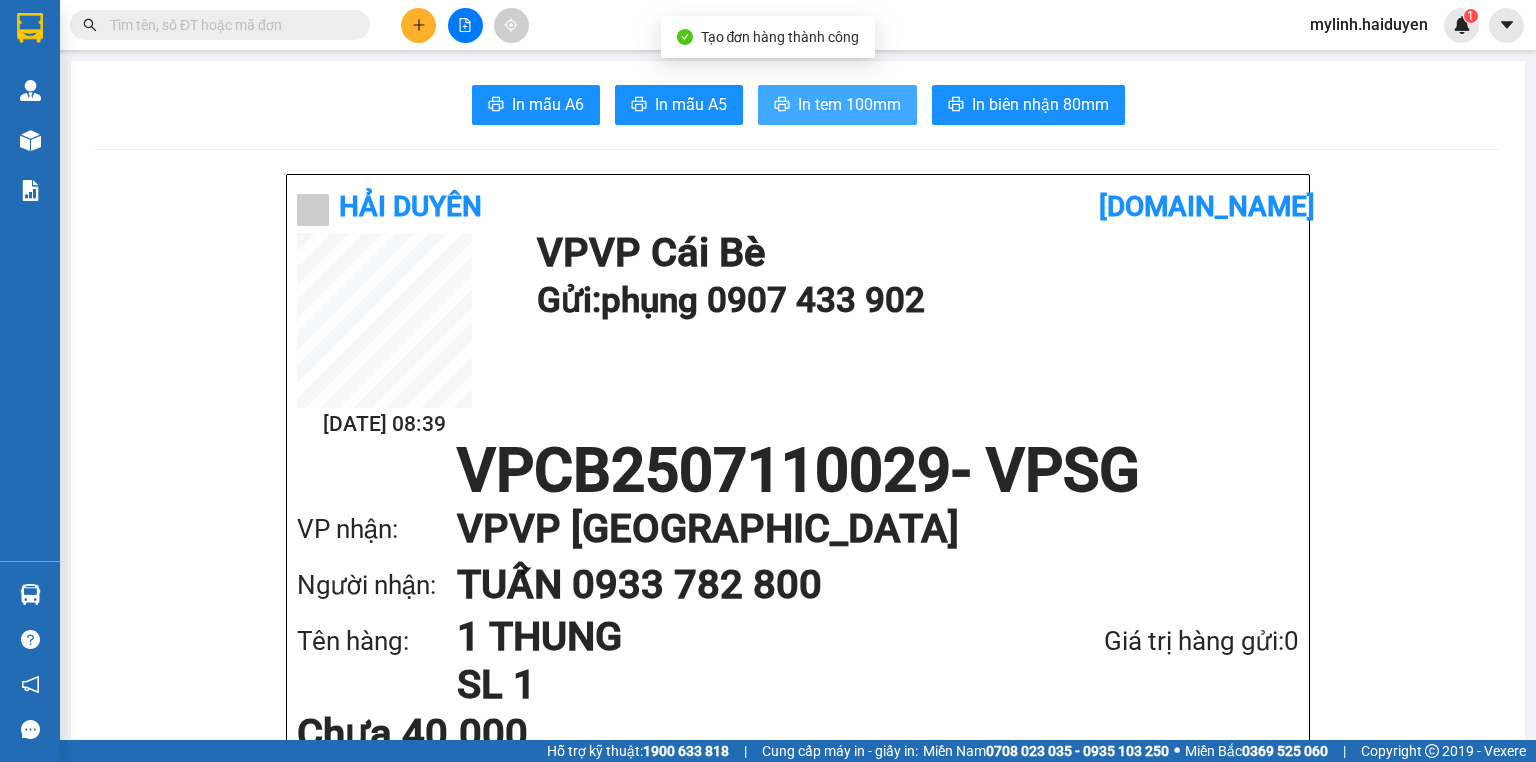 click on "In tem 100mm" at bounding box center [849, 104] 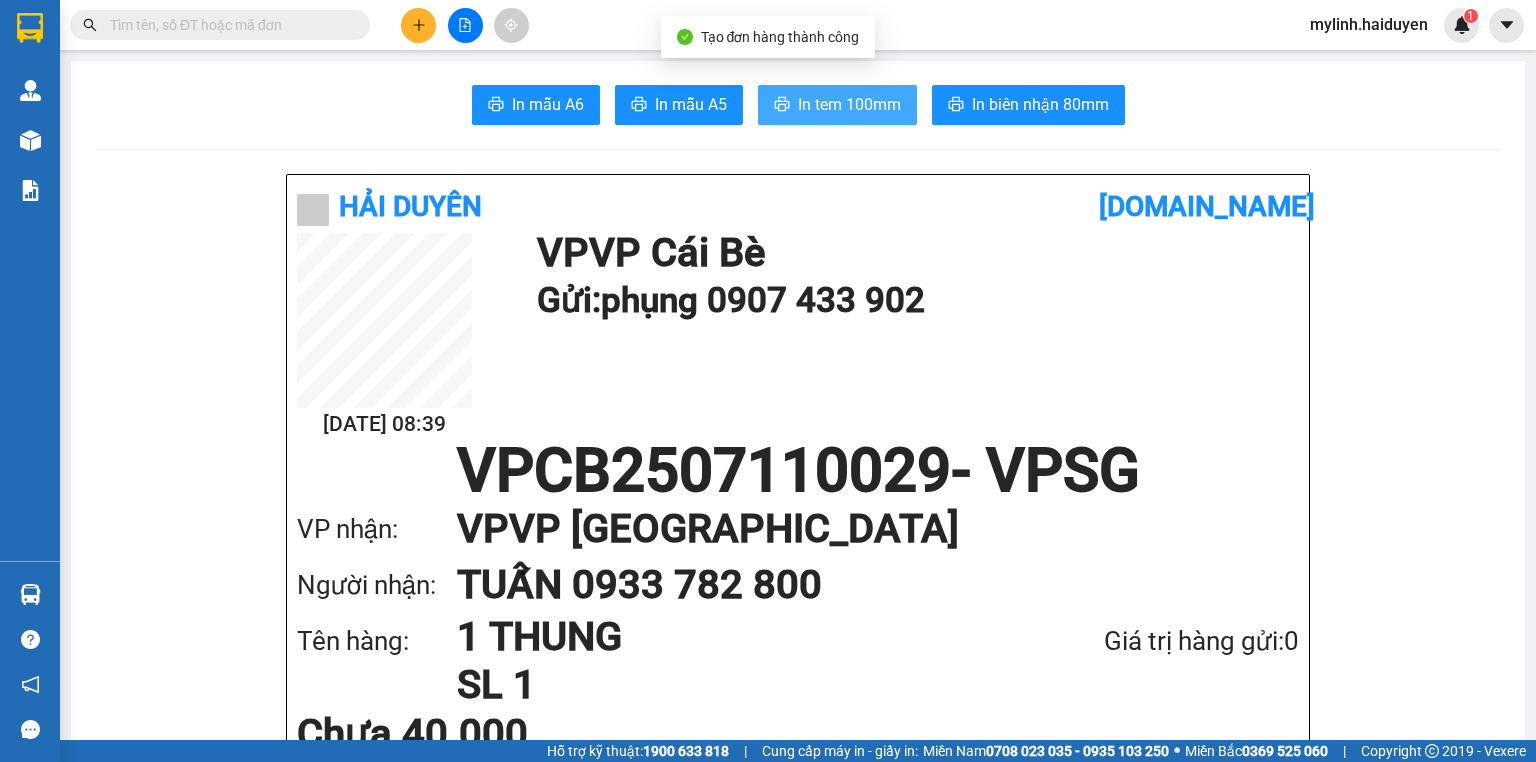 scroll, scrollTop: 0, scrollLeft: 0, axis: both 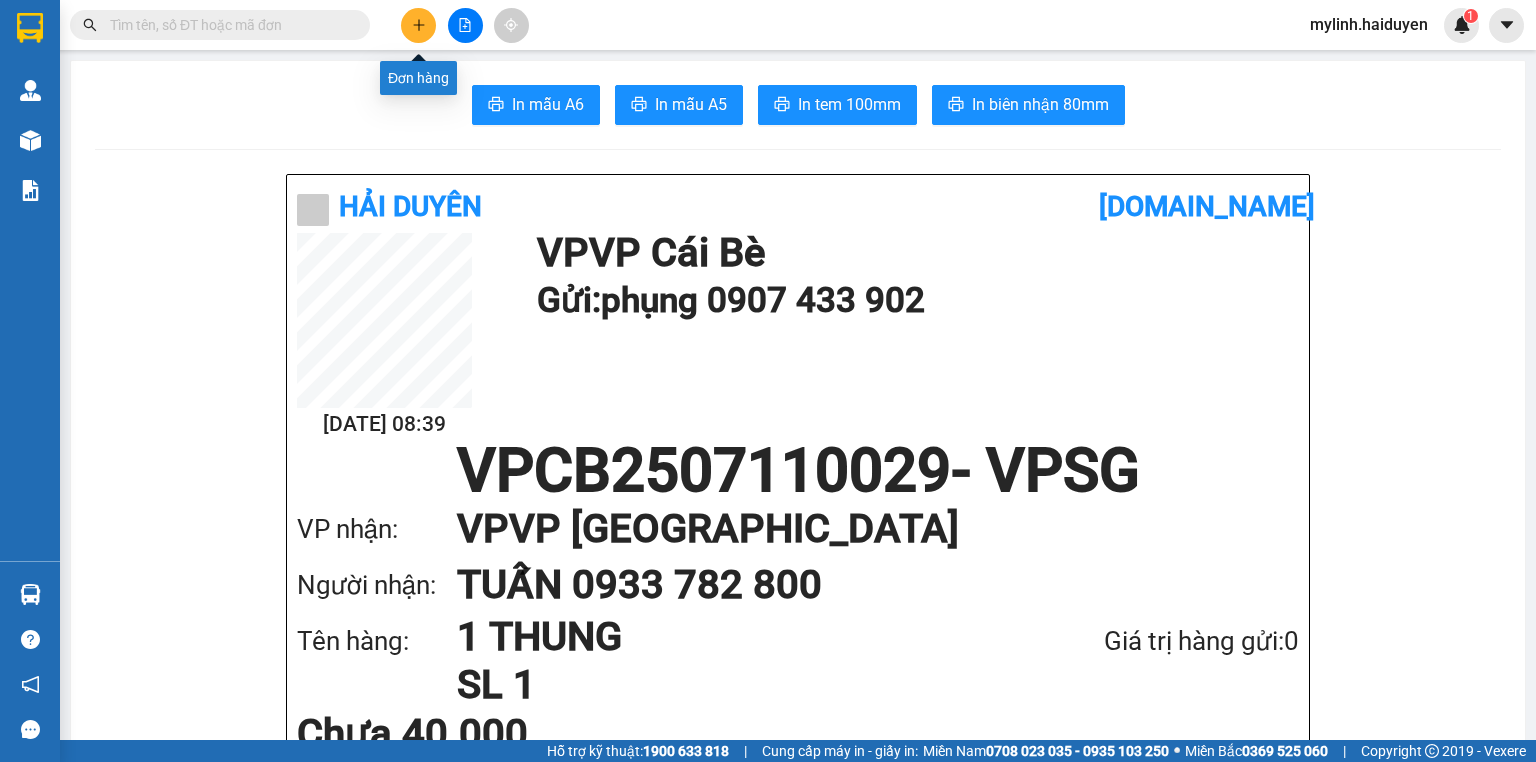 click 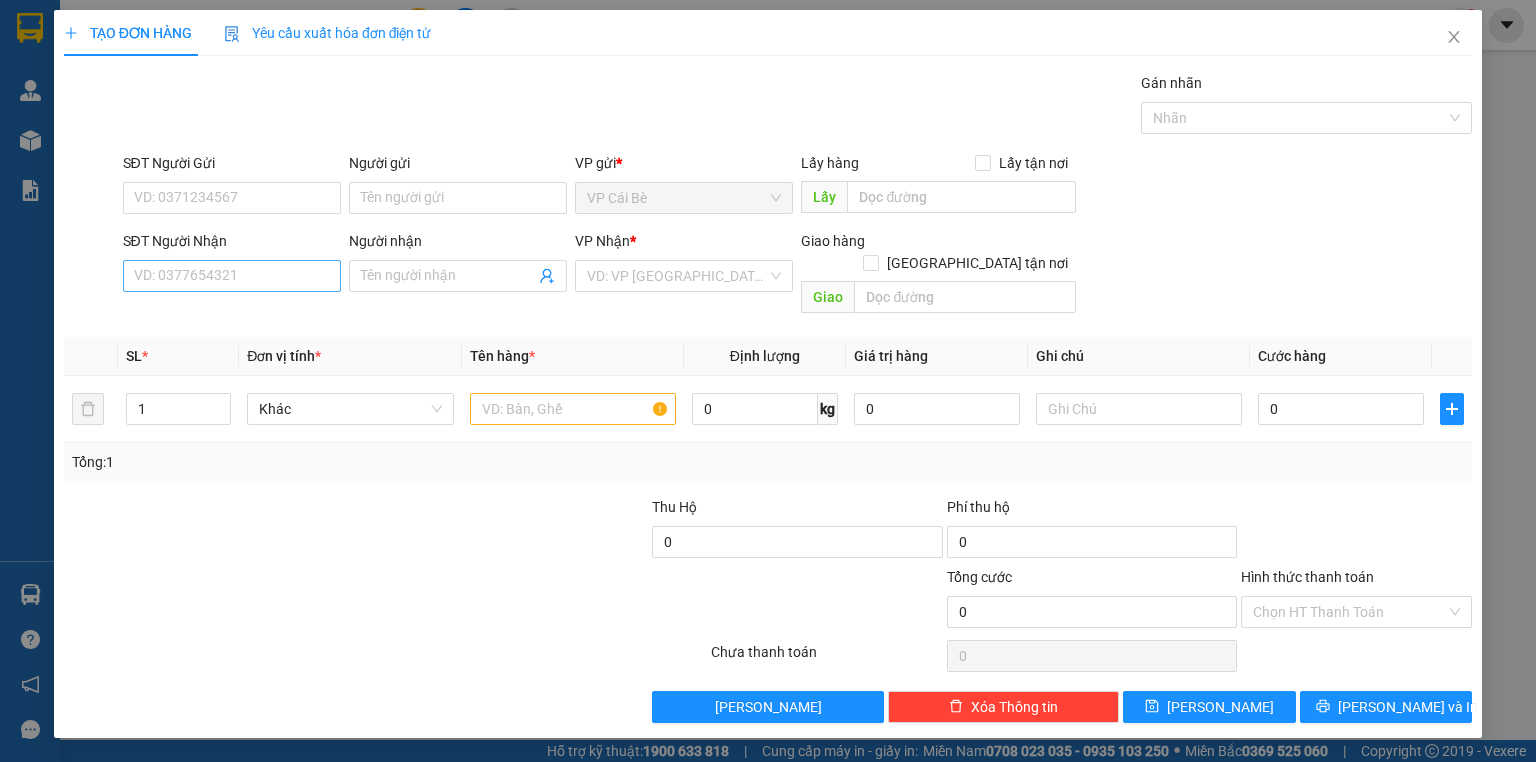 click on "SĐT Người Nhận VD: 0377654321" at bounding box center (232, 265) 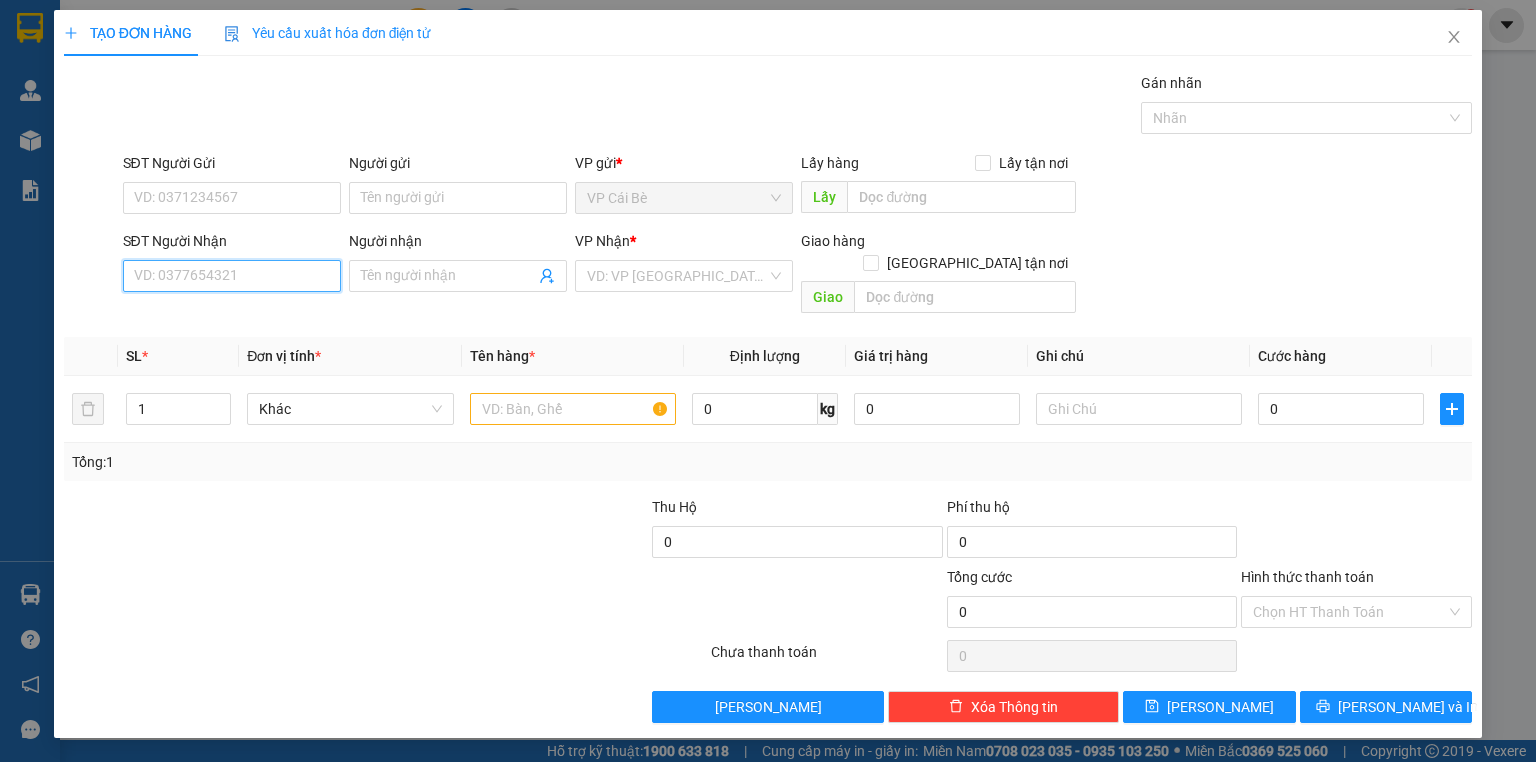 click on "SĐT Người Nhận" at bounding box center [232, 276] 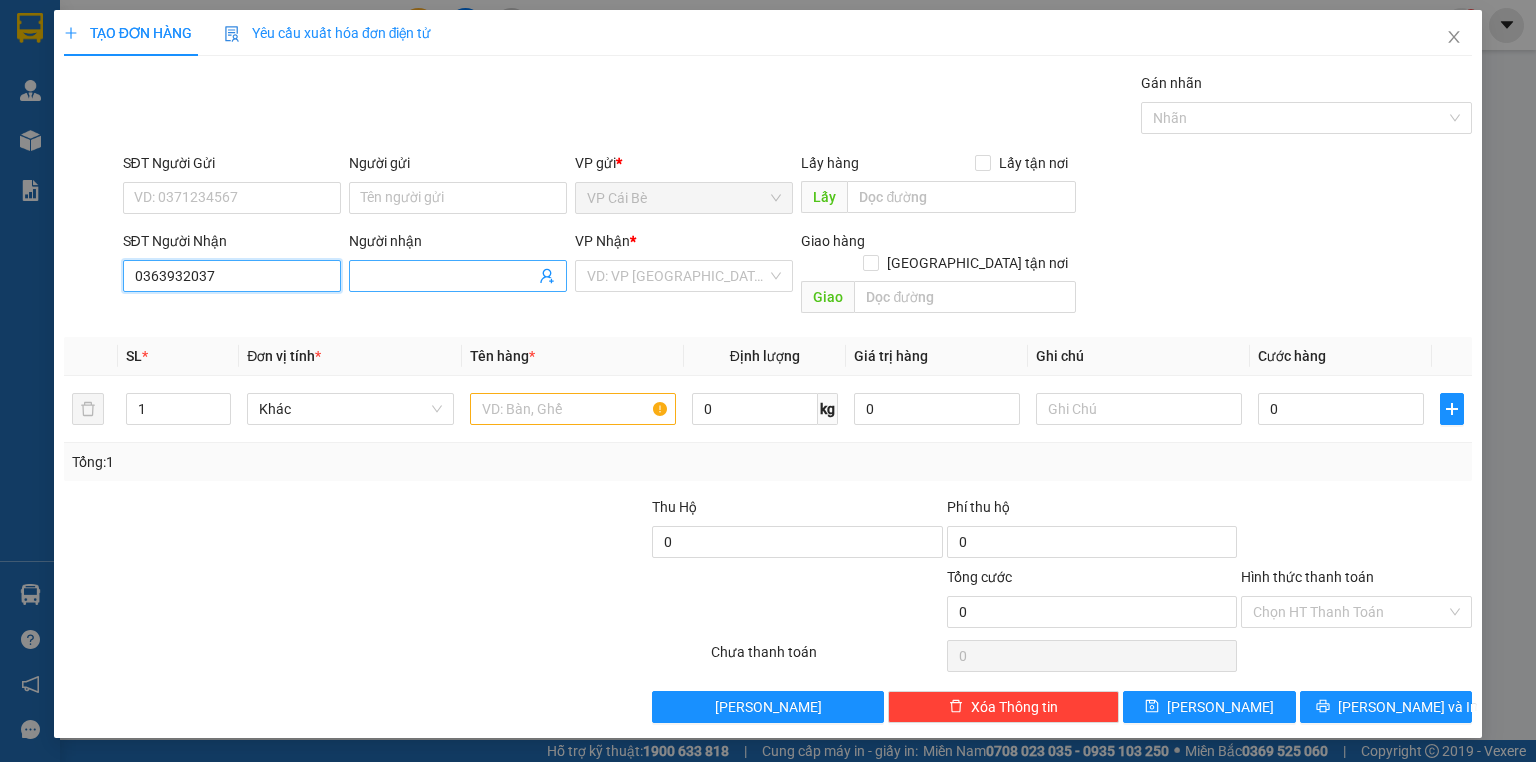 type on "0363932037" 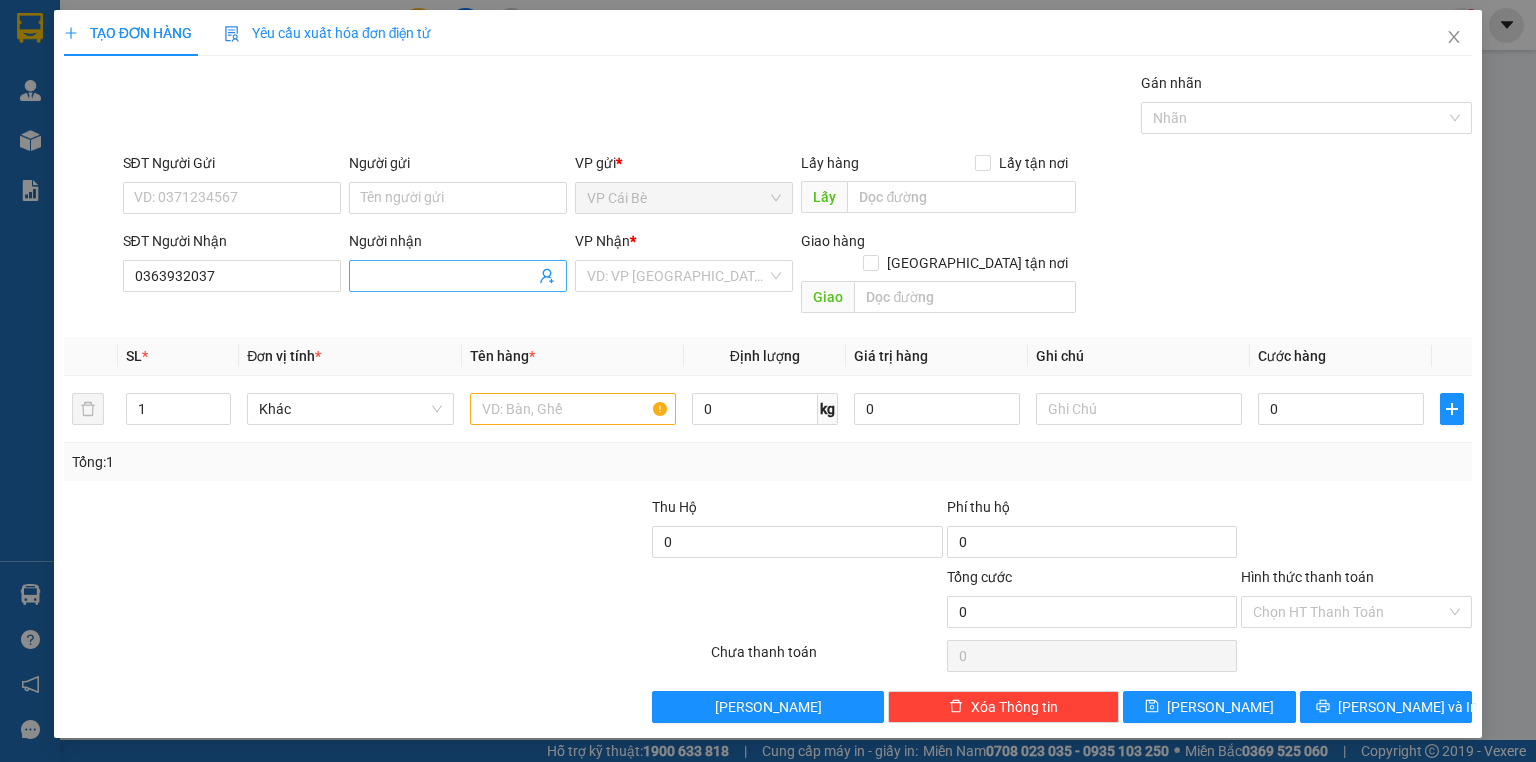 click on "Người nhận" at bounding box center [448, 276] 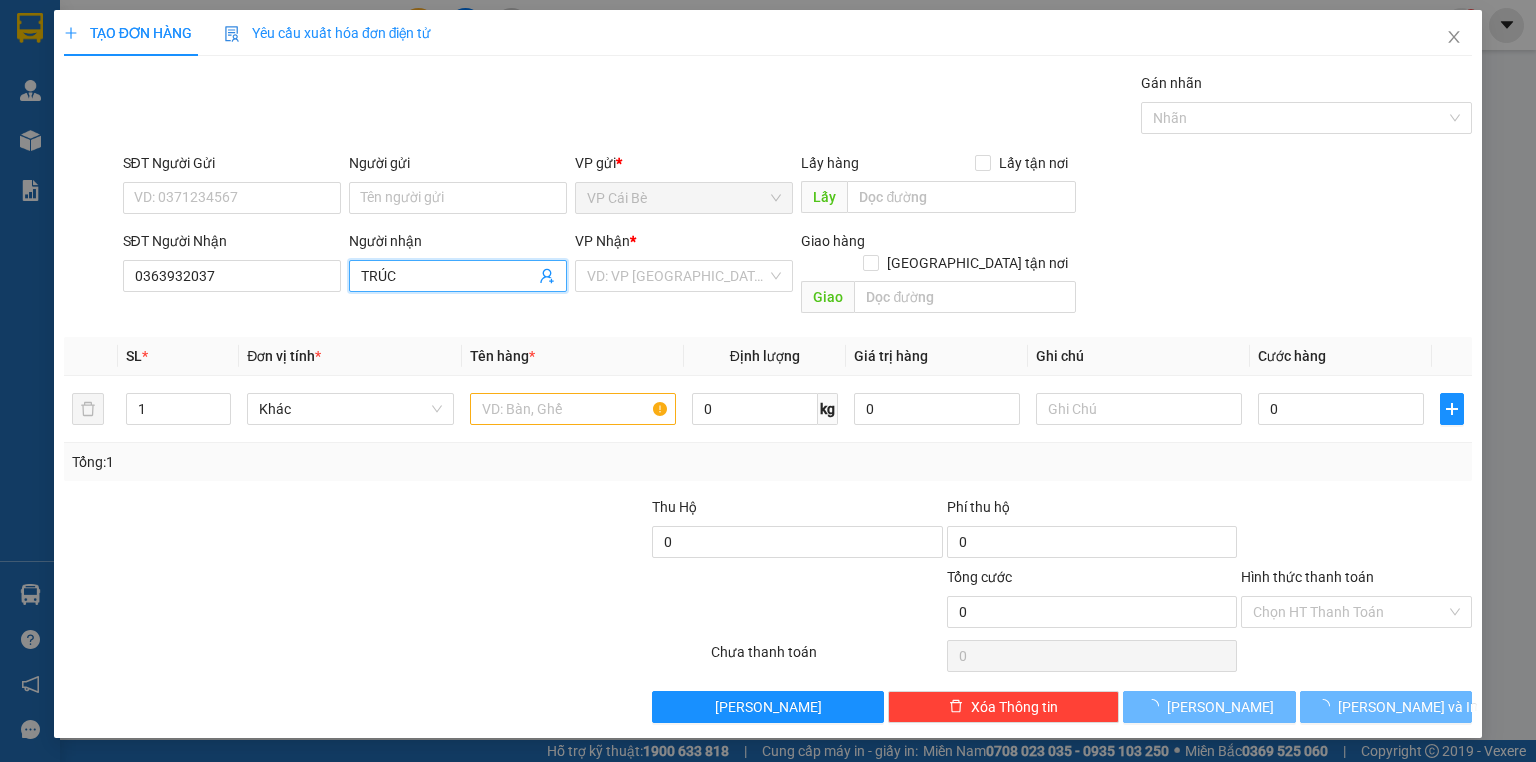 type on "TRÚC" 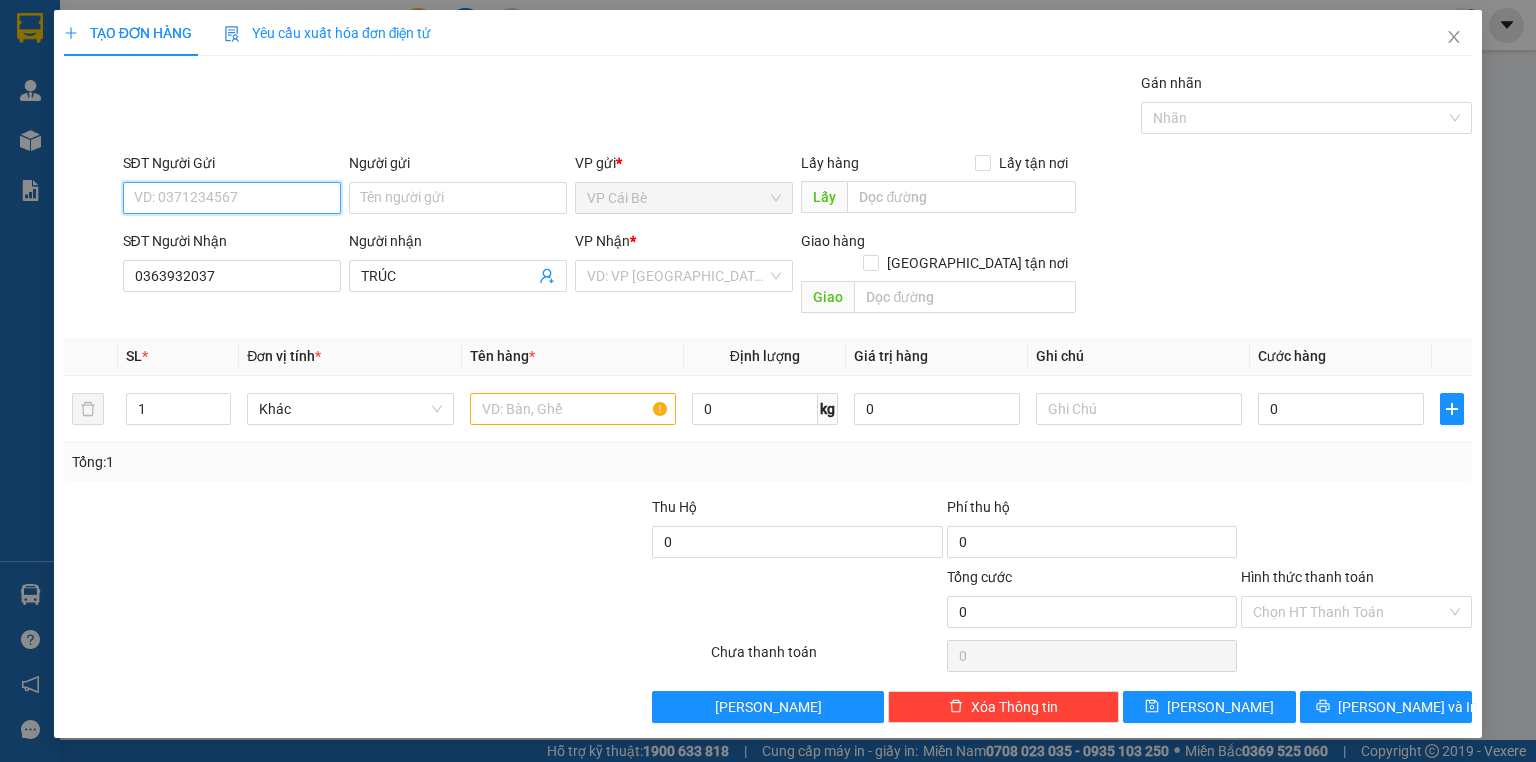 click on "SĐT Người Gửi" at bounding box center [232, 198] 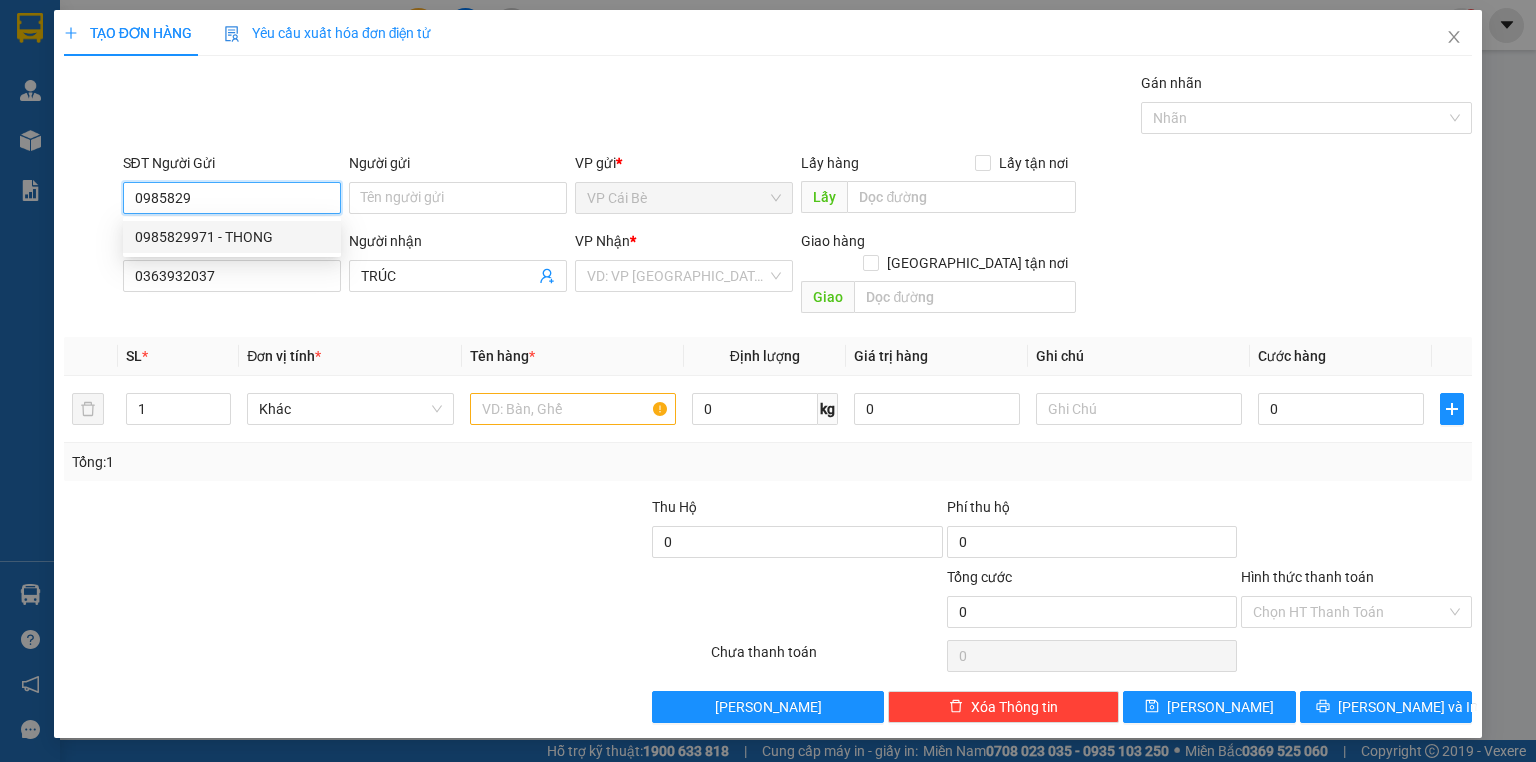 click on "0985829971 - THONG" at bounding box center (232, 237) 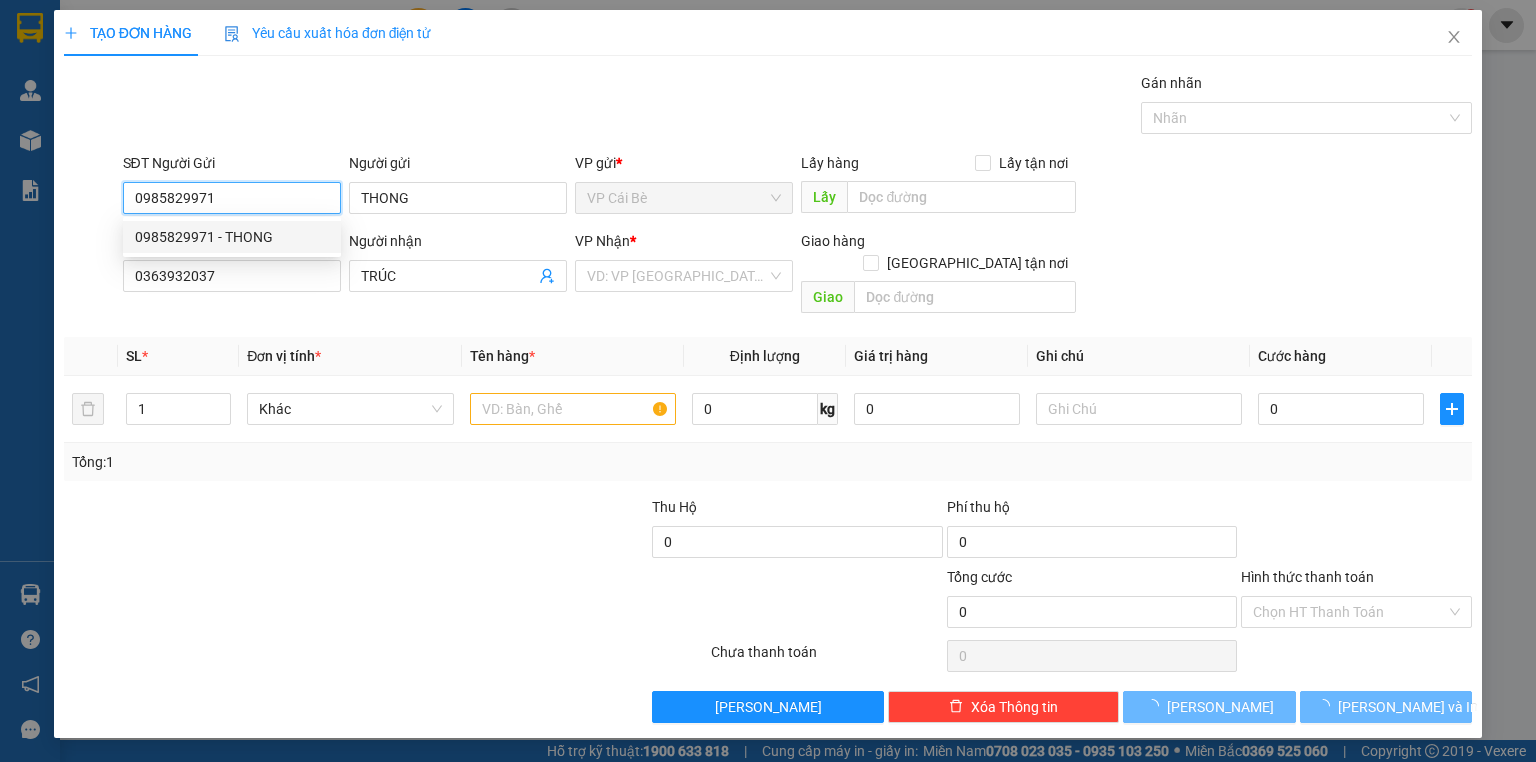 type on "70.000" 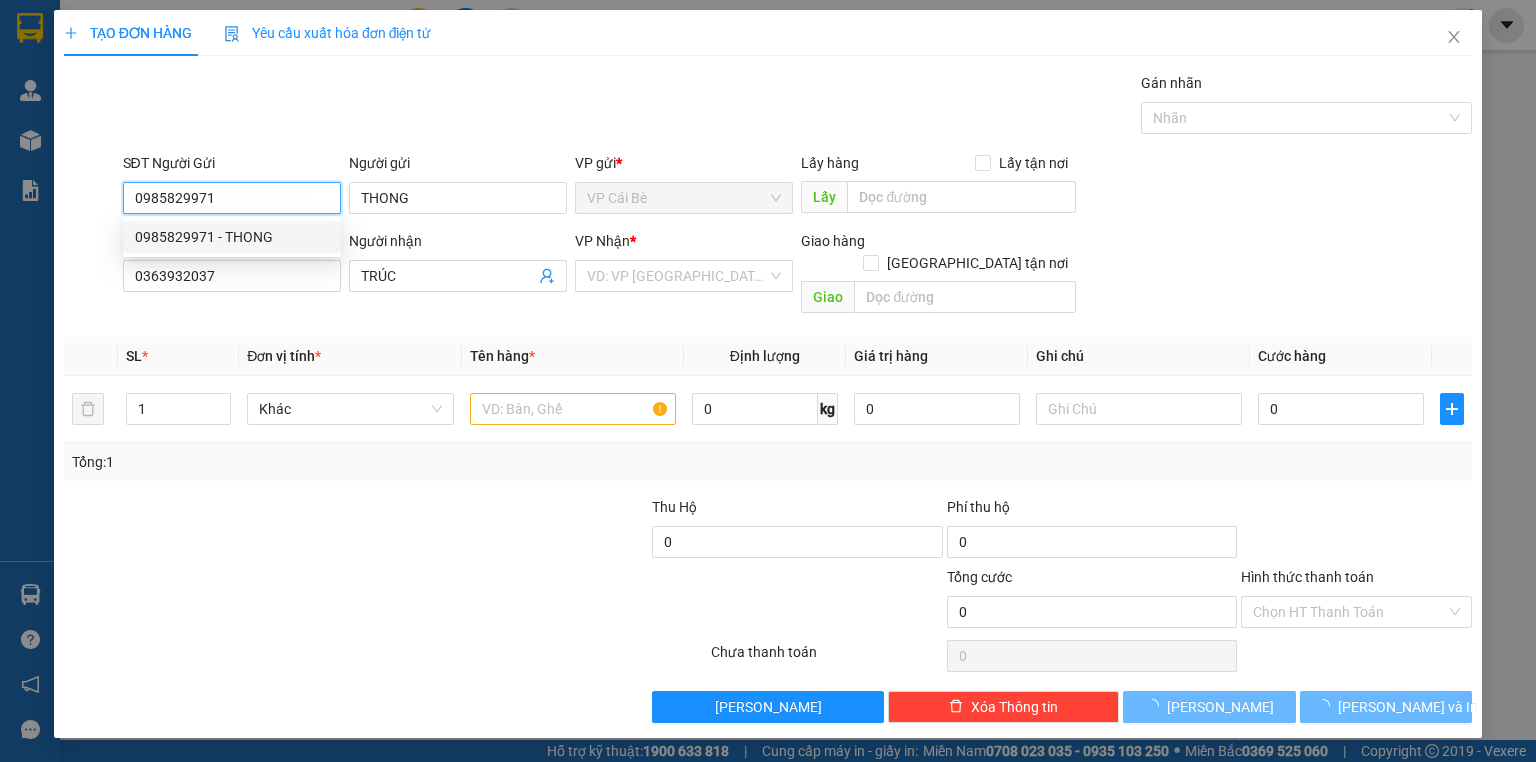 type on "70.000" 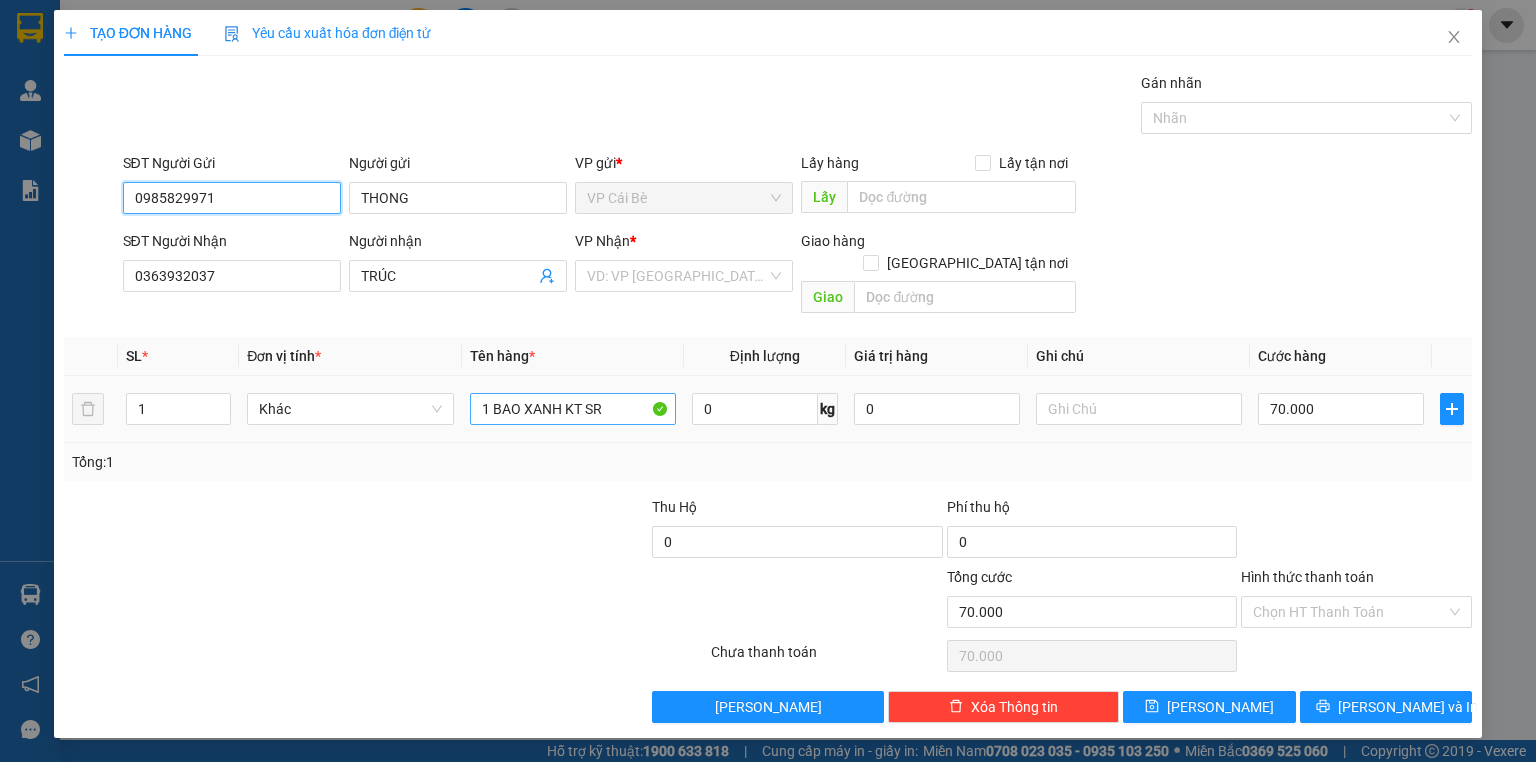 type on "0985829971" 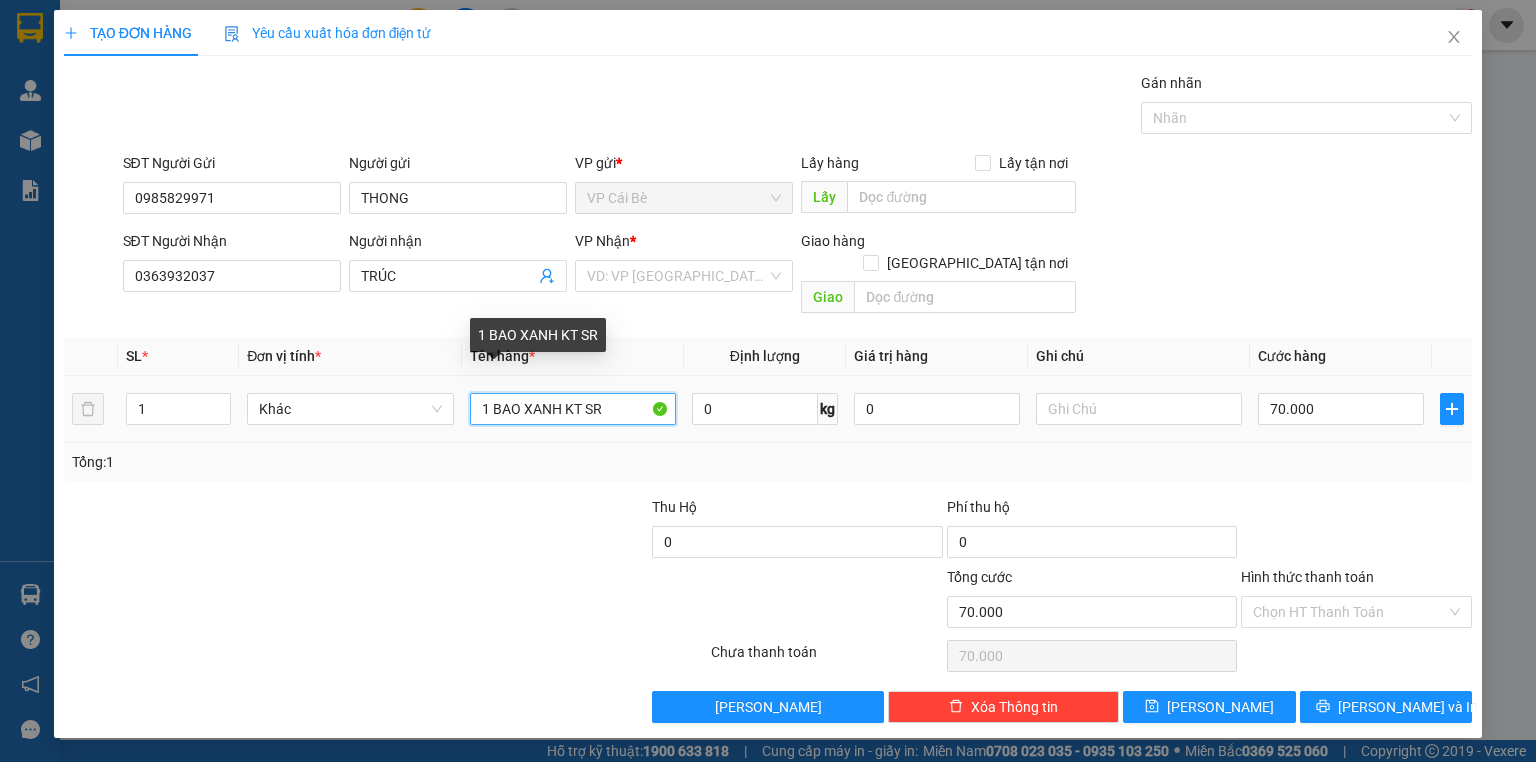 drag, startPoint x: 606, startPoint y: 387, endPoint x: 368, endPoint y: 367, distance: 238.83885 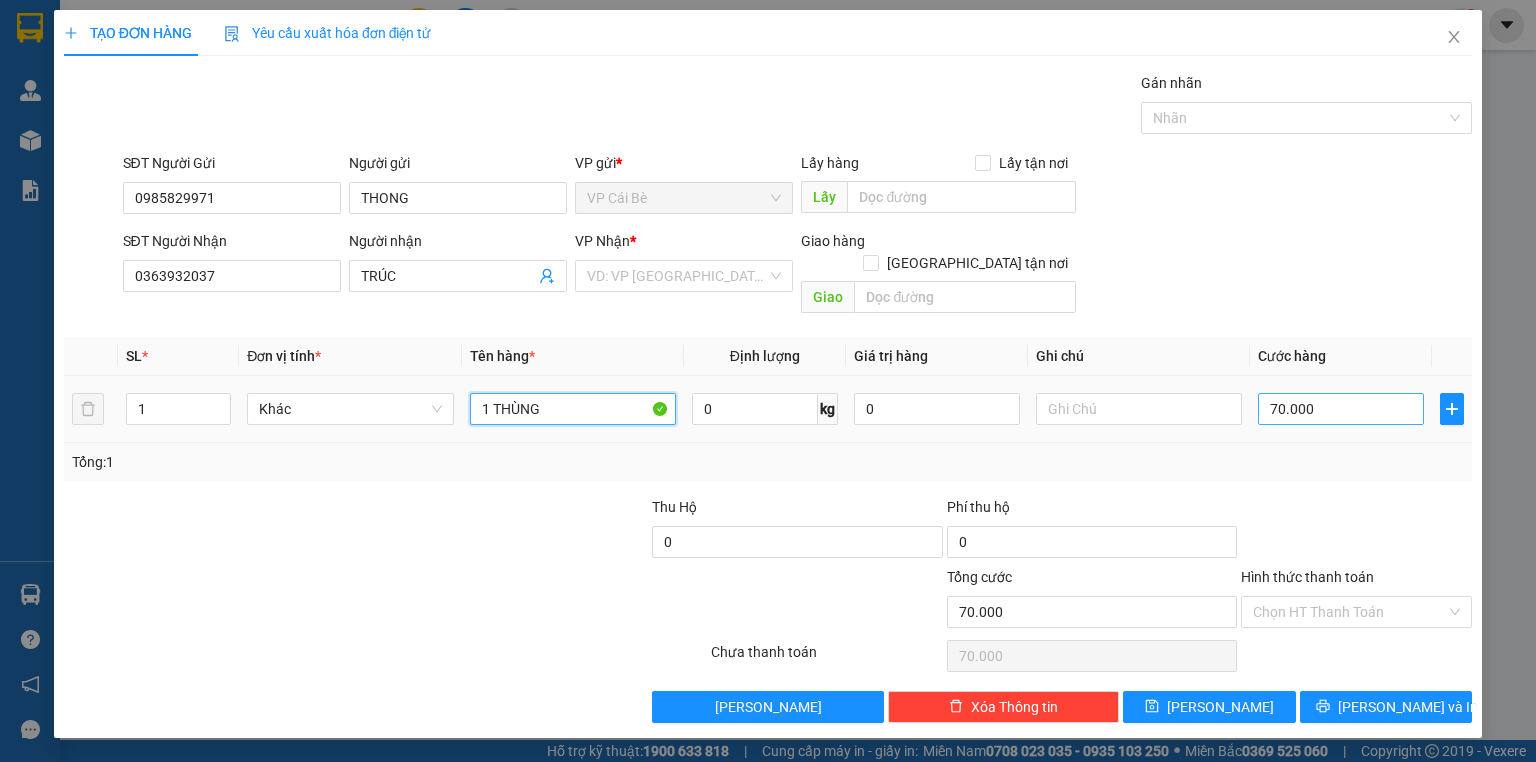 type on "1 THÙNG" 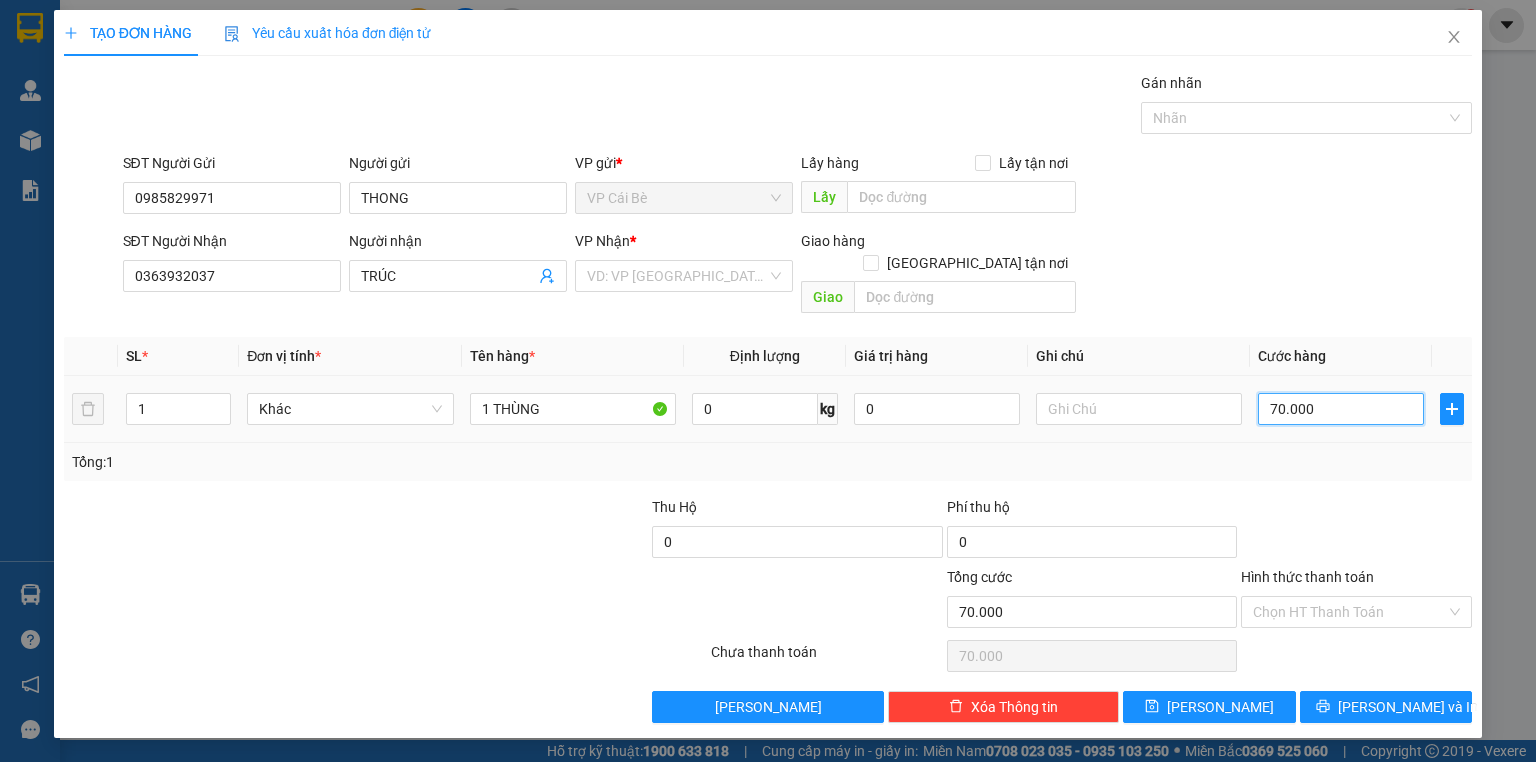 click on "70.000" at bounding box center [1341, 409] 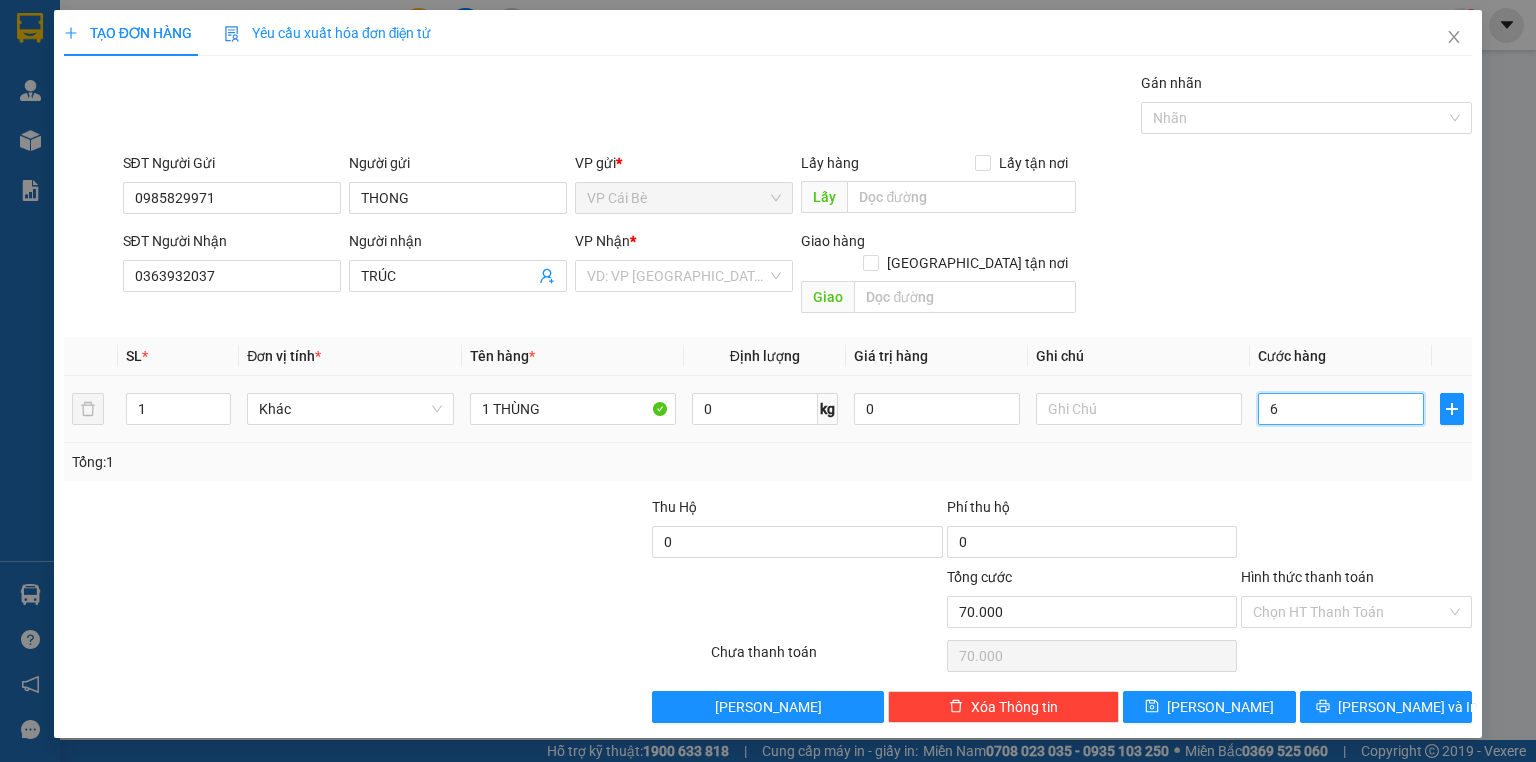 type on "6" 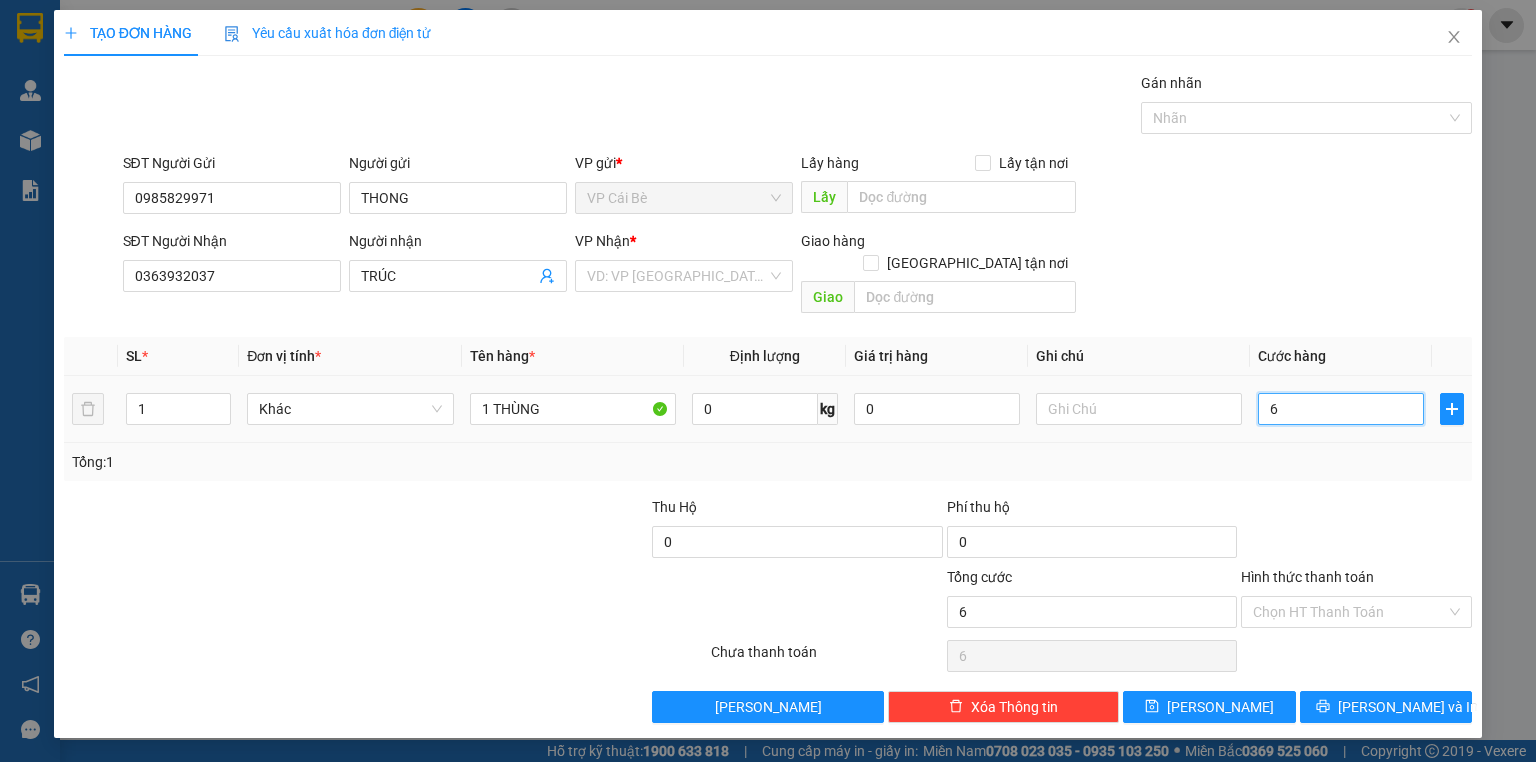 type on "60" 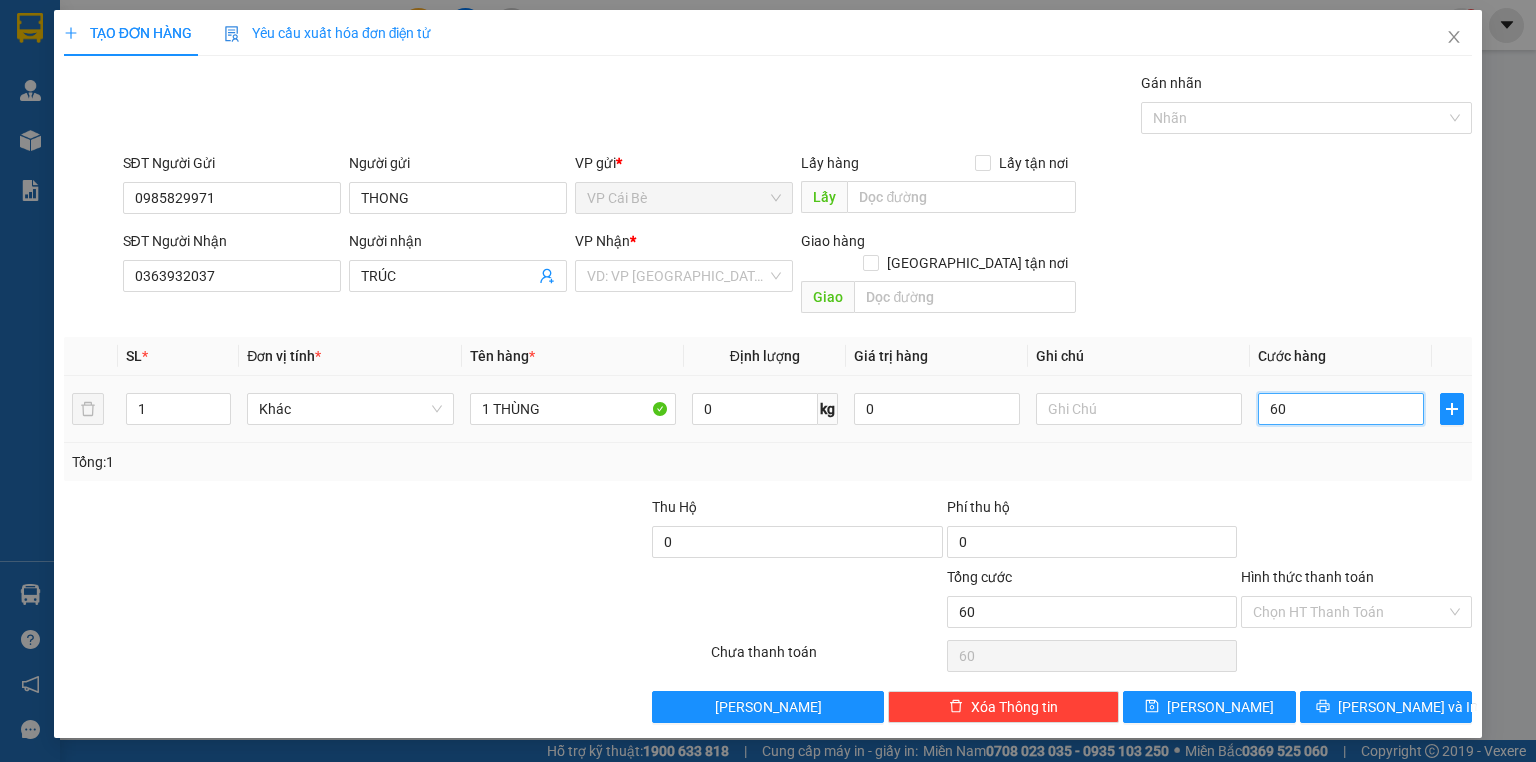 type on "60" 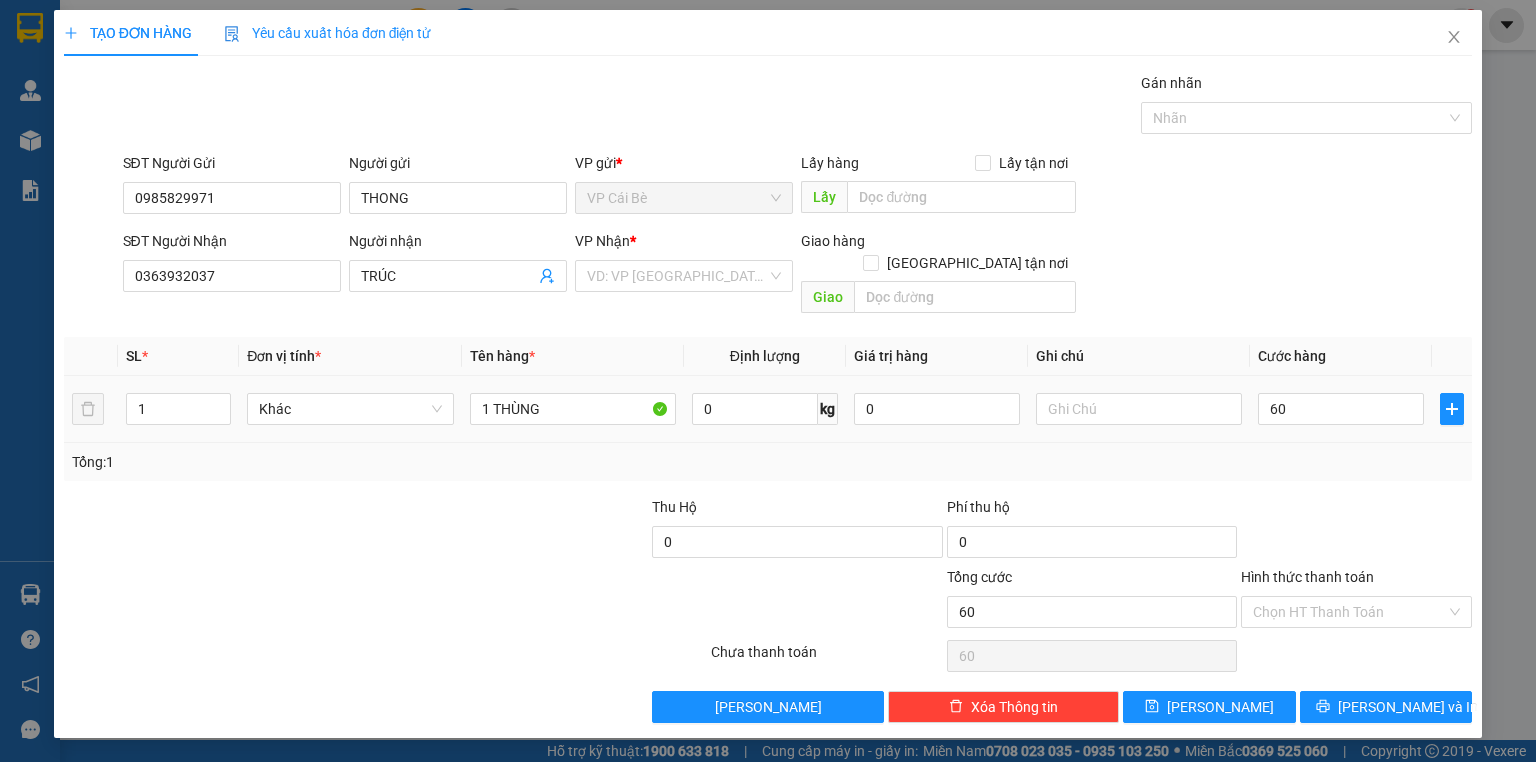 type on "60.000" 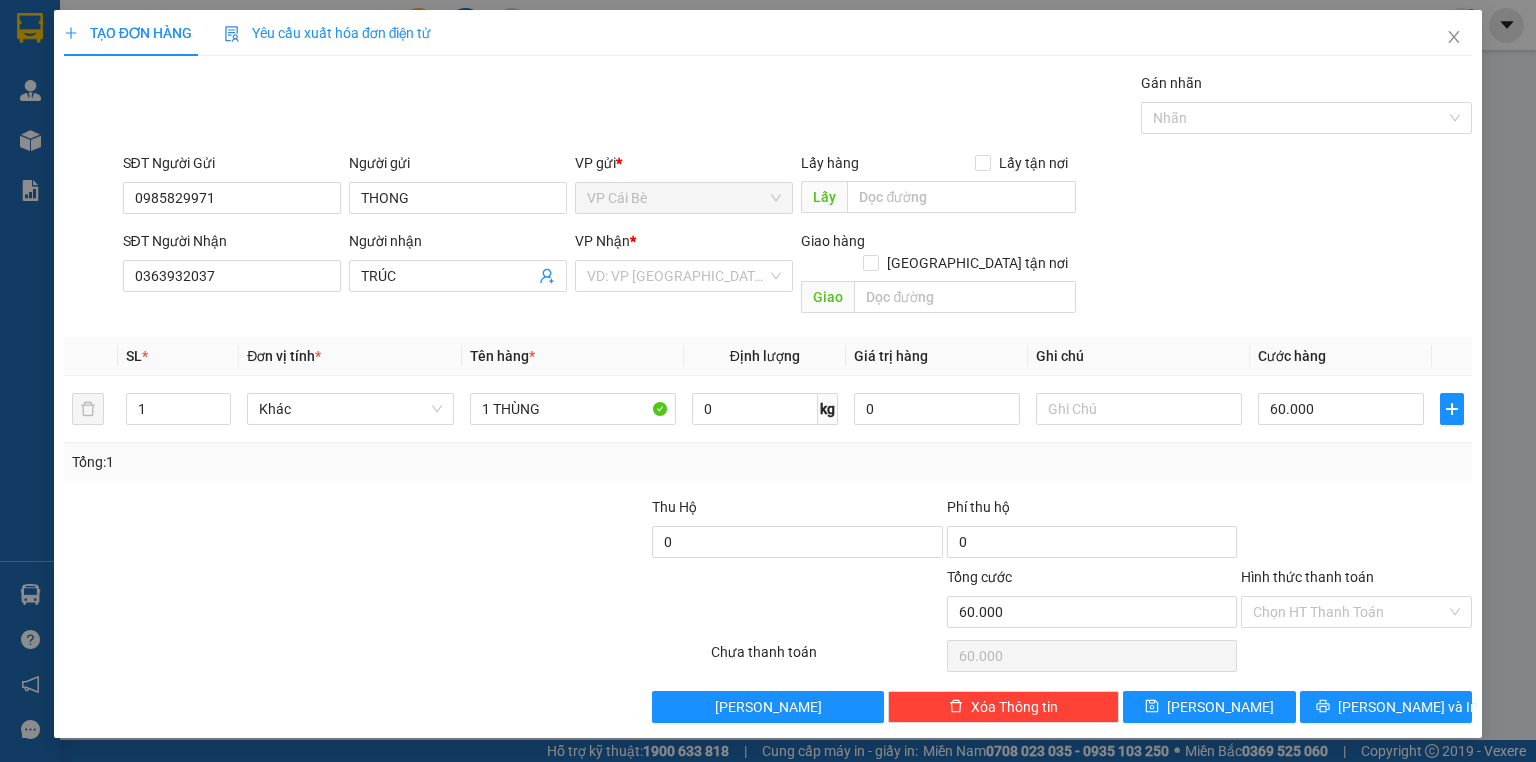 click at bounding box center [1356, 531] 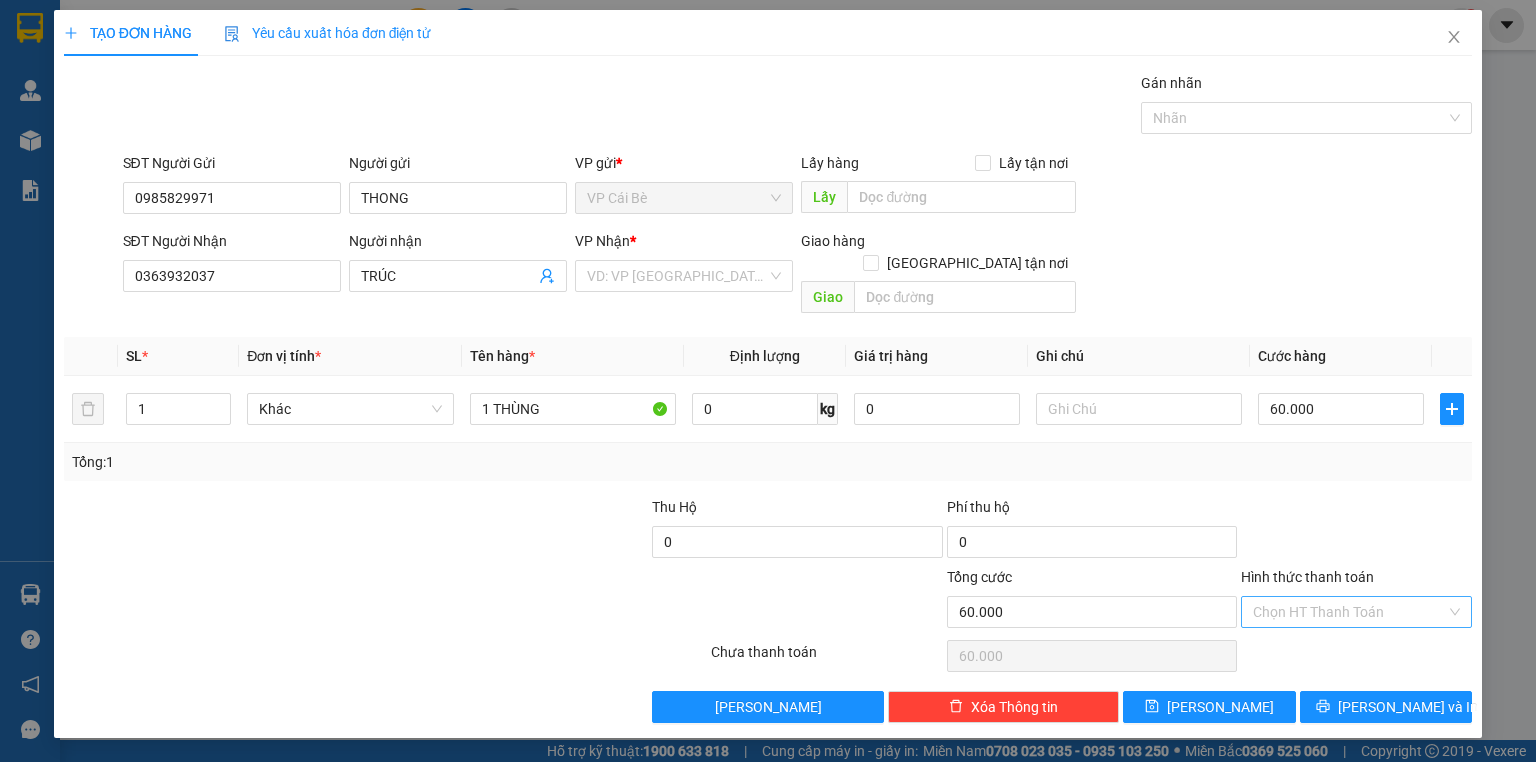 click on "Hình thức thanh toán" at bounding box center (1349, 612) 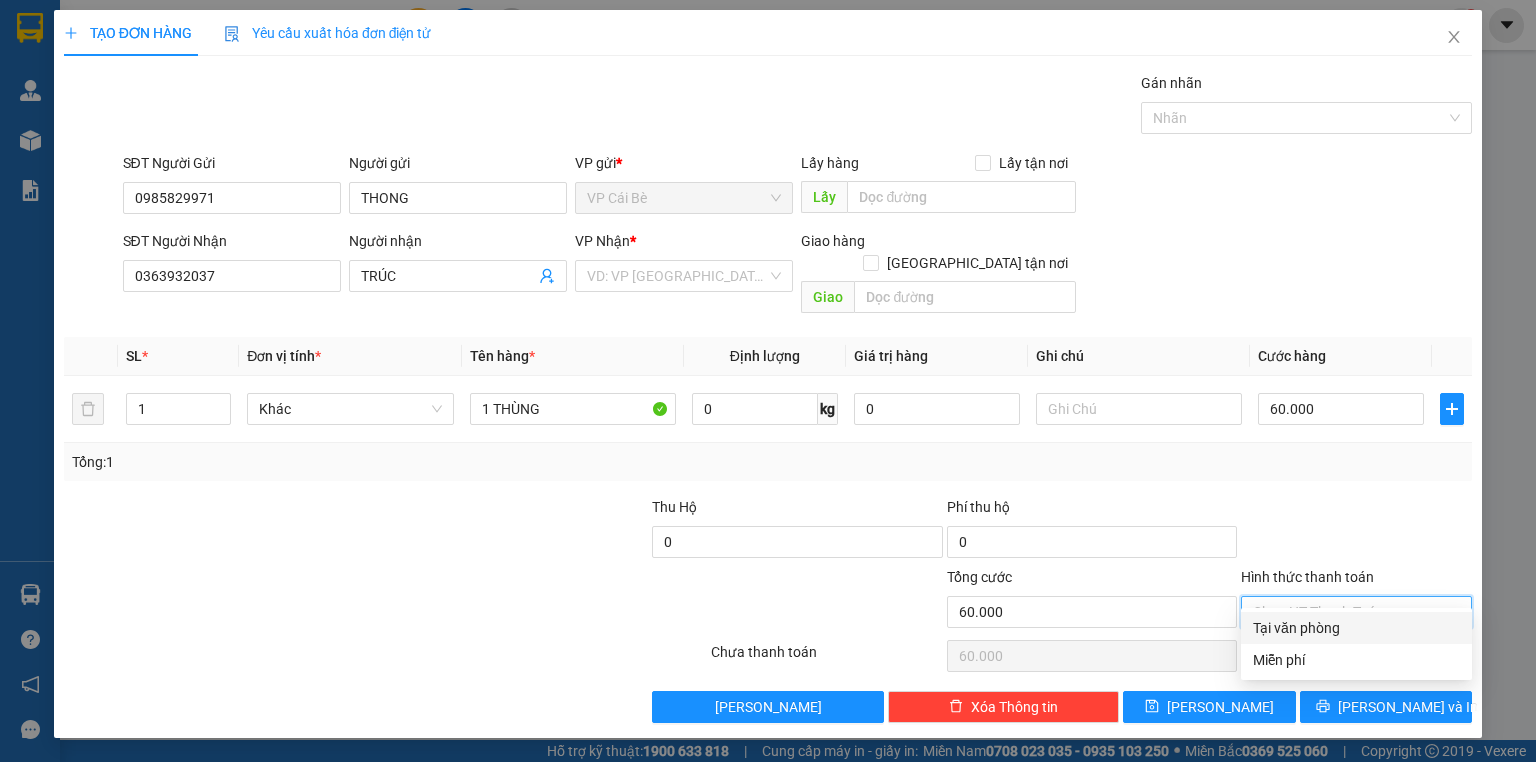 click on "Tại văn phòng" at bounding box center (1356, 628) 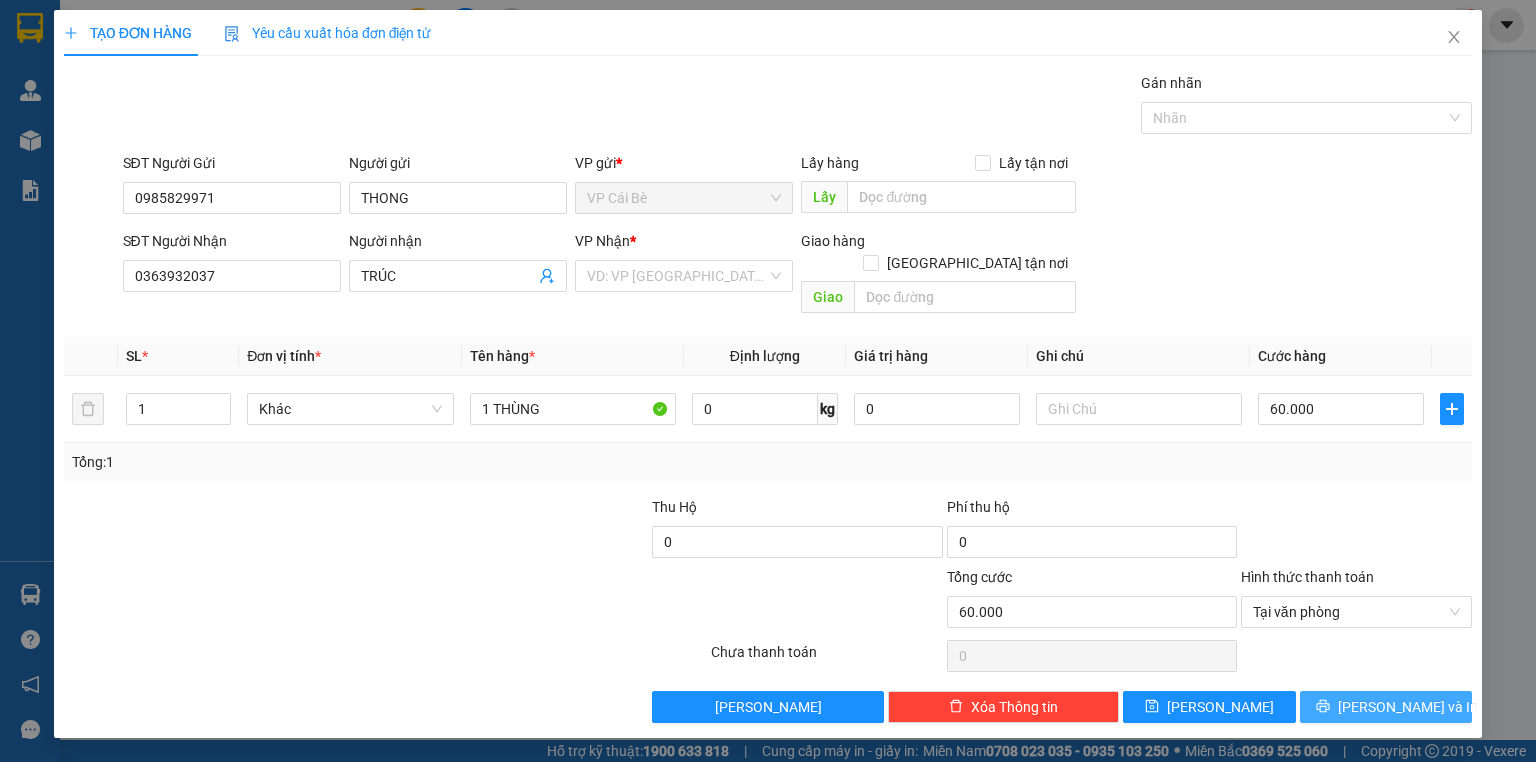 click on "[PERSON_NAME] và In" at bounding box center [1386, 707] 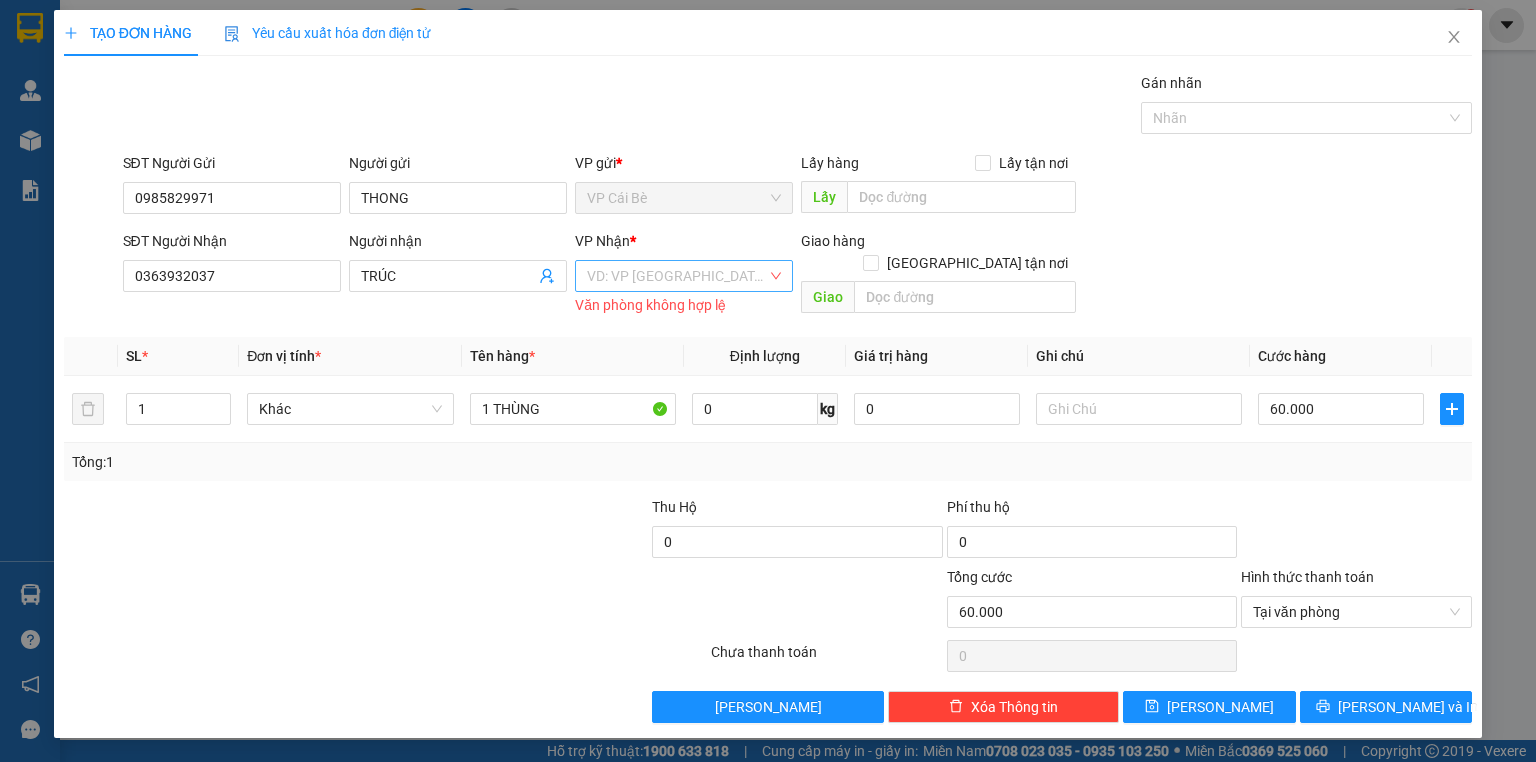 drag, startPoint x: 648, startPoint y: 254, endPoint x: 648, endPoint y: 265, distance: 11 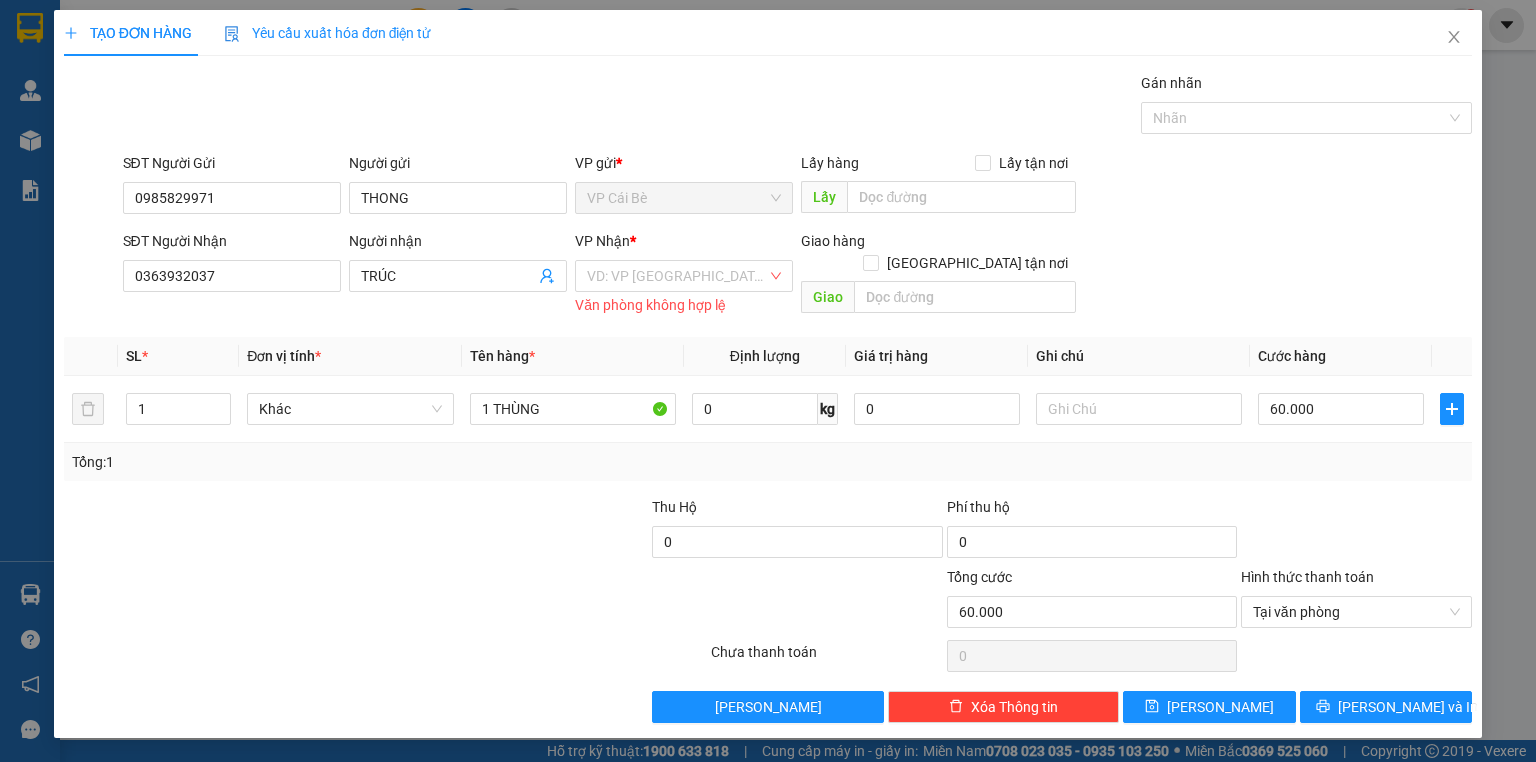 drag, startPoint x: 649, startPoint y: 268, endPoint x: 652, endPoint y: 294, distance: 26.172504 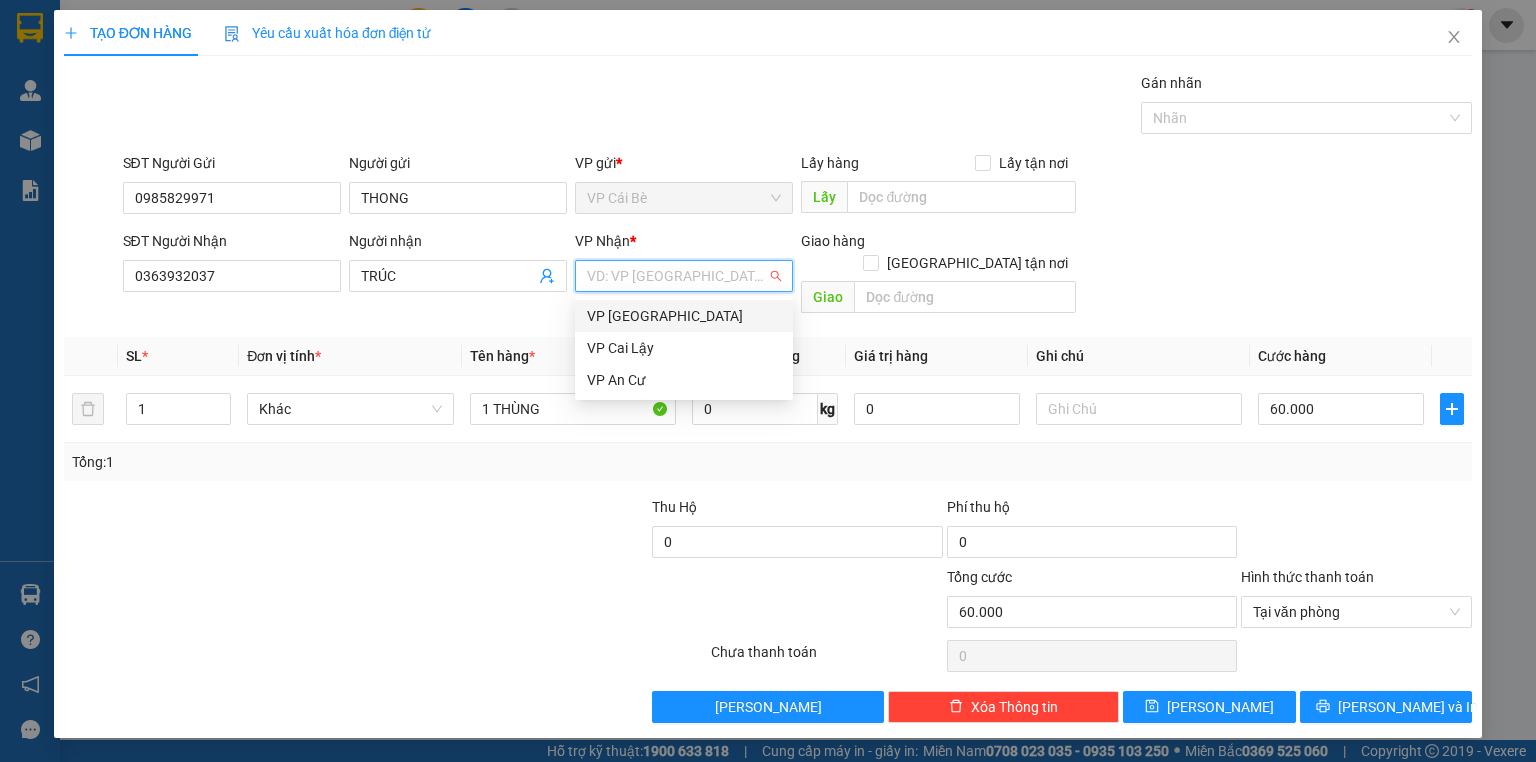 click on "VP [GEOGRAPHIC_DATA]" at bounding box center [684, 316] 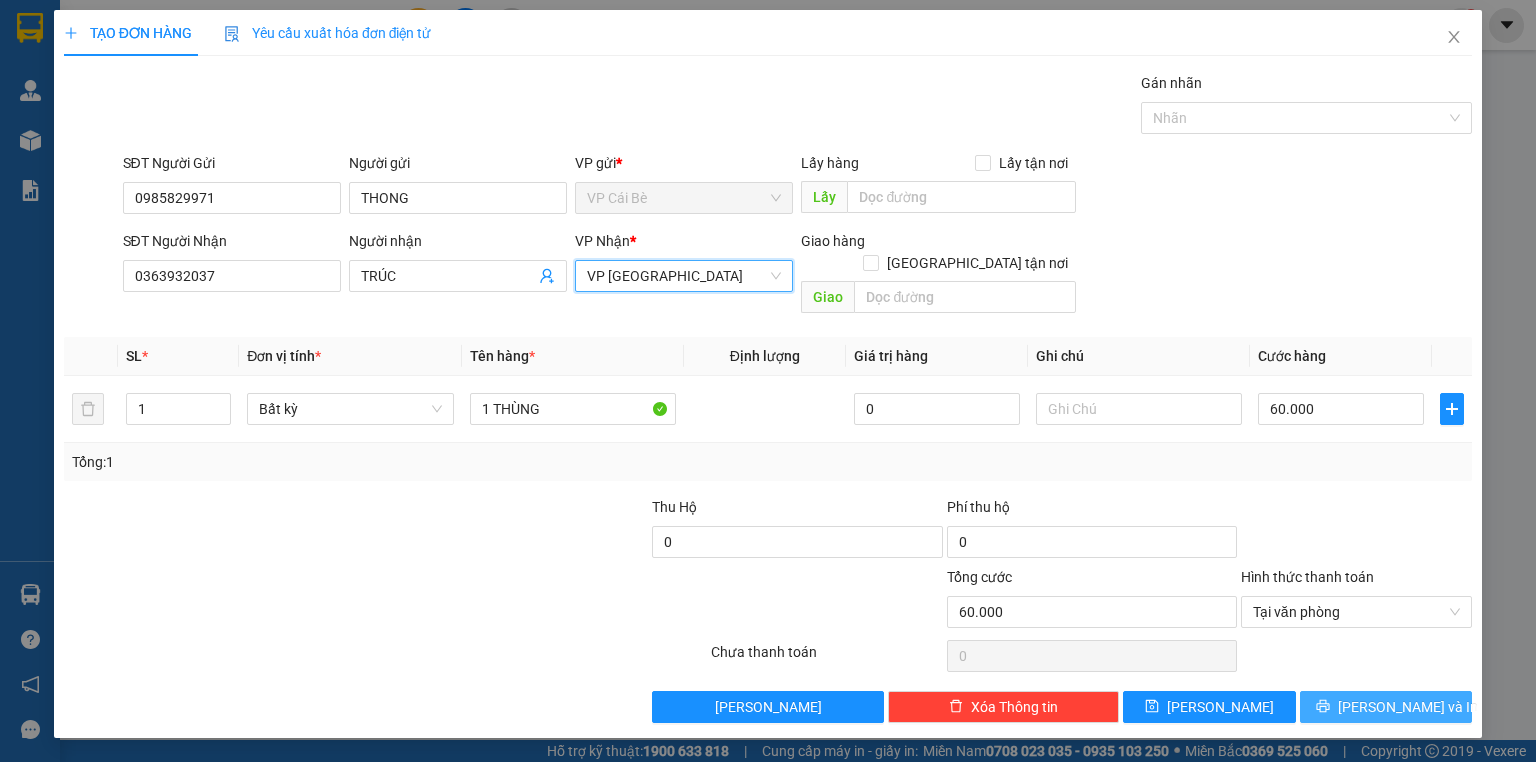 click on "[PERSON_NAME] và In" at bounding box center (1408, 707) 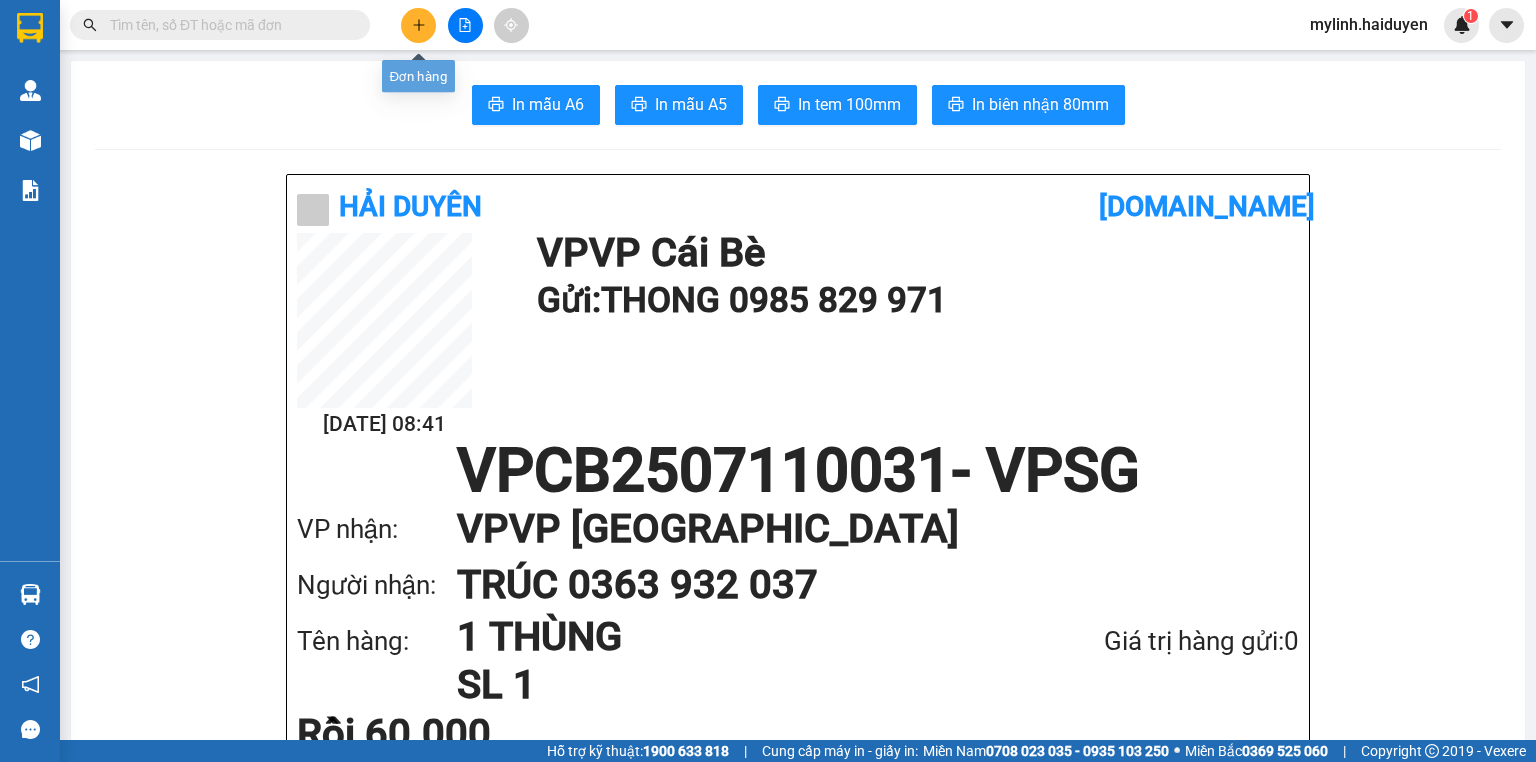 click at bounding box center (418, 25) 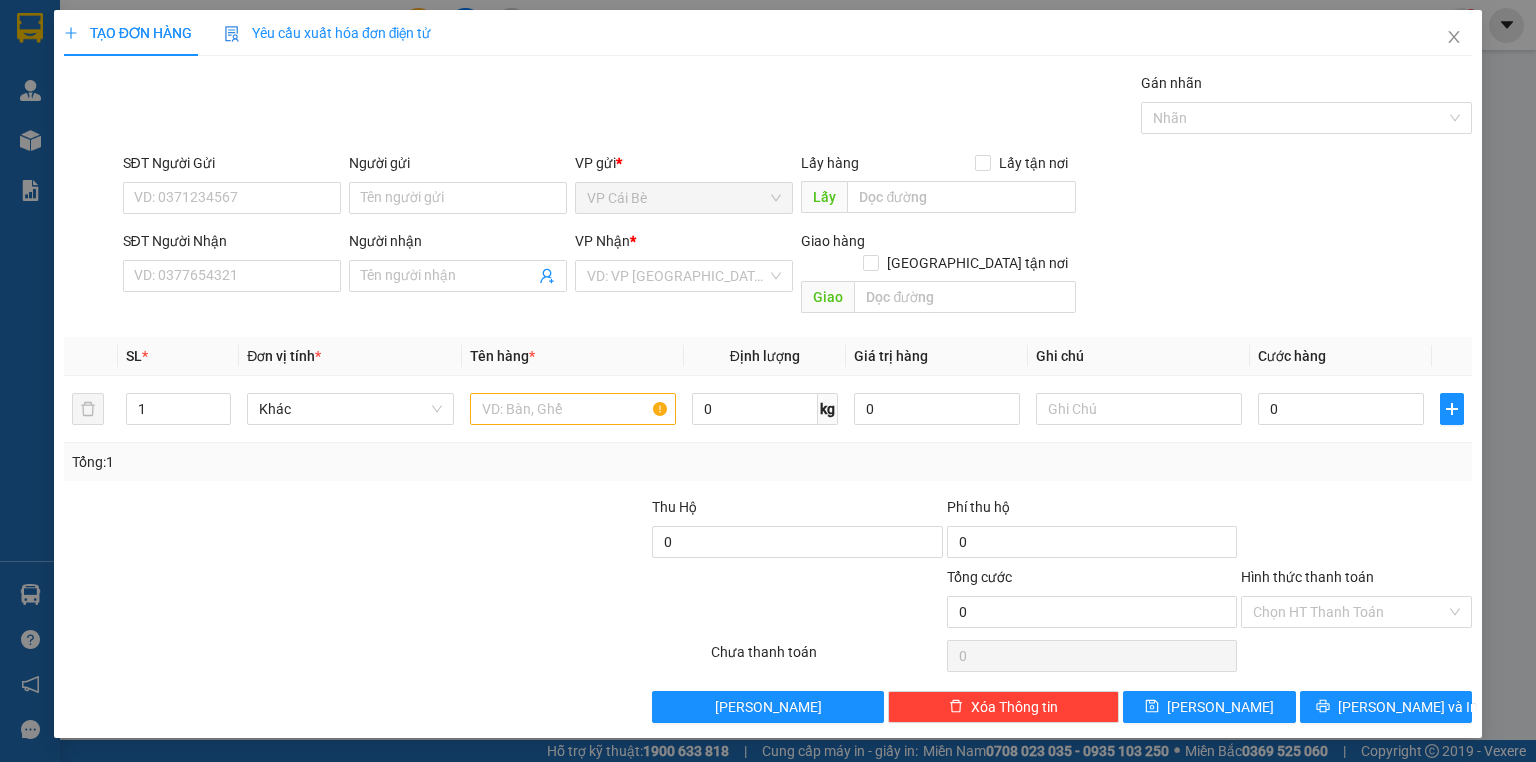 click on "SĐT Người Nhận VD: 0377654321" at bounding box center (232, 265) 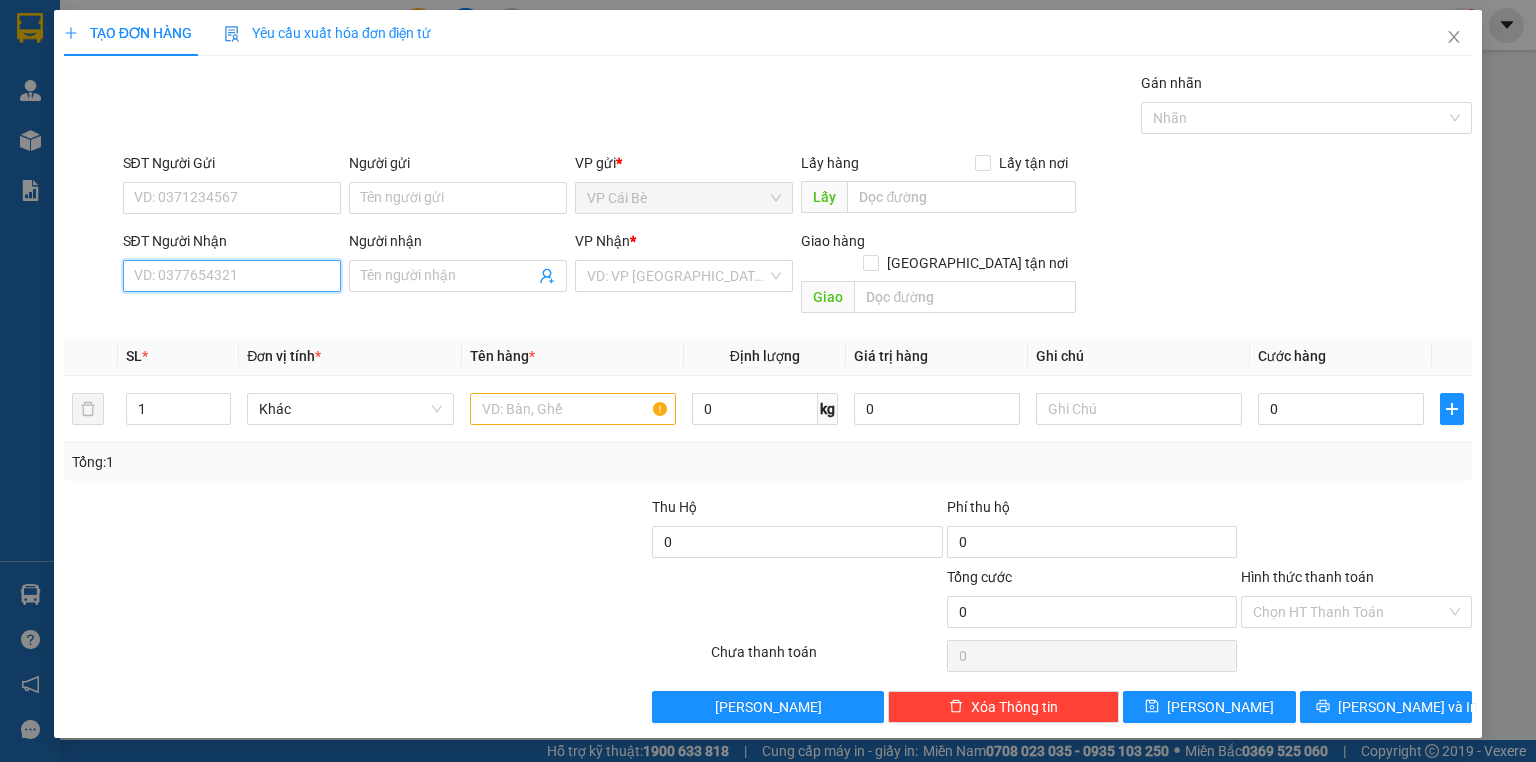 click on "SĐT Người Nhận" at bounding box center [232, 276] 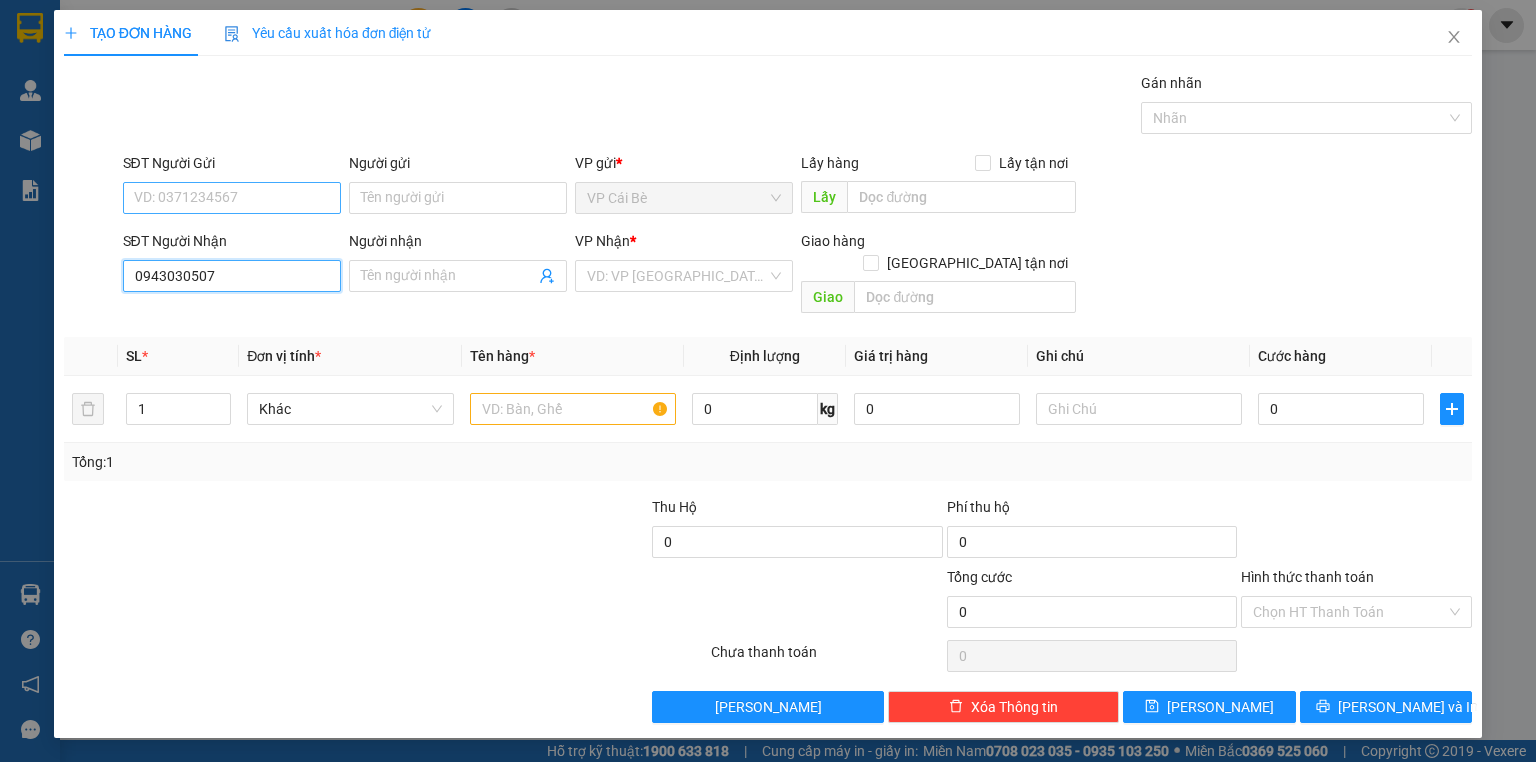 type on "0943030507" 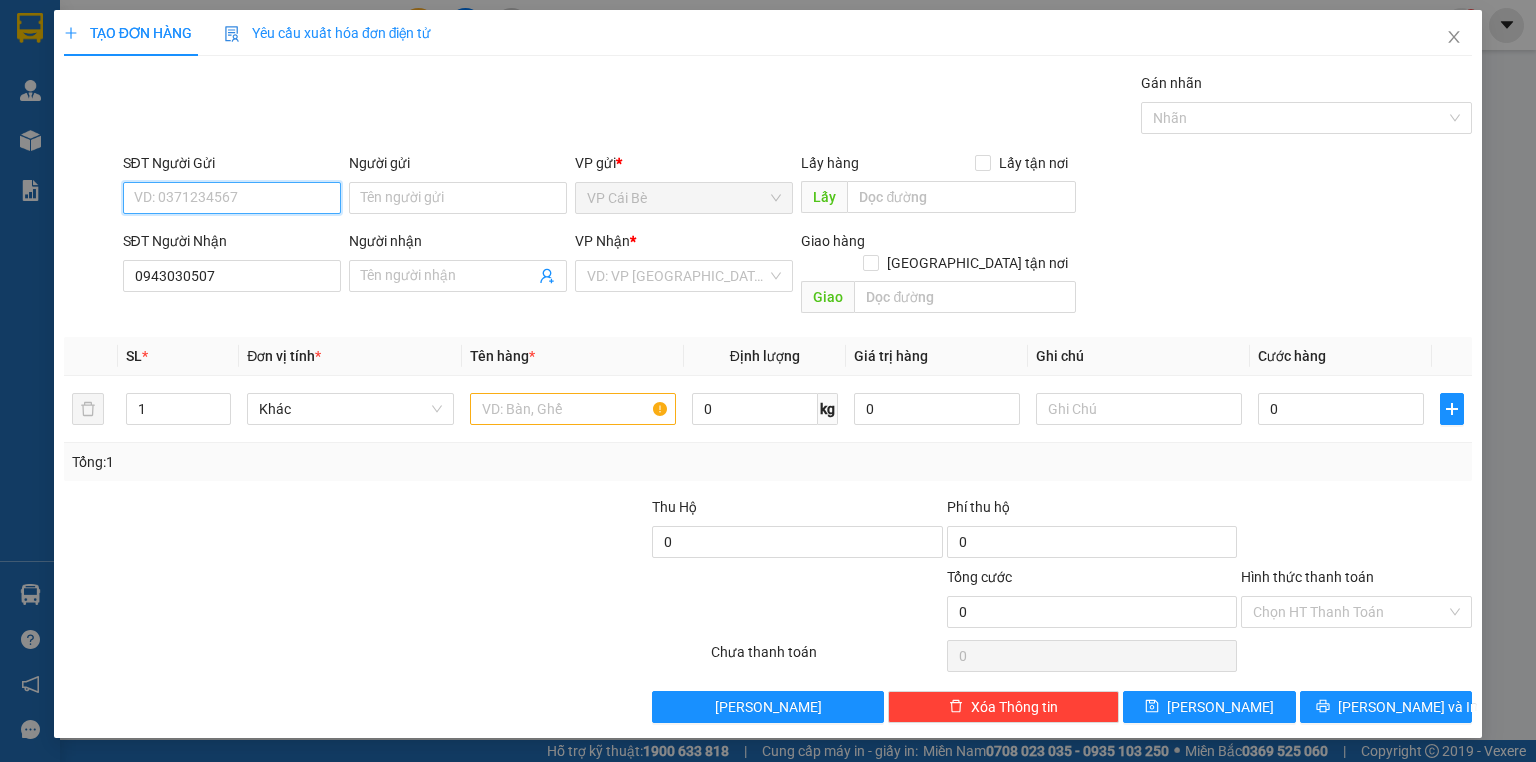 click on "SĐT Người Gửi" at bounding box center (232, 198) 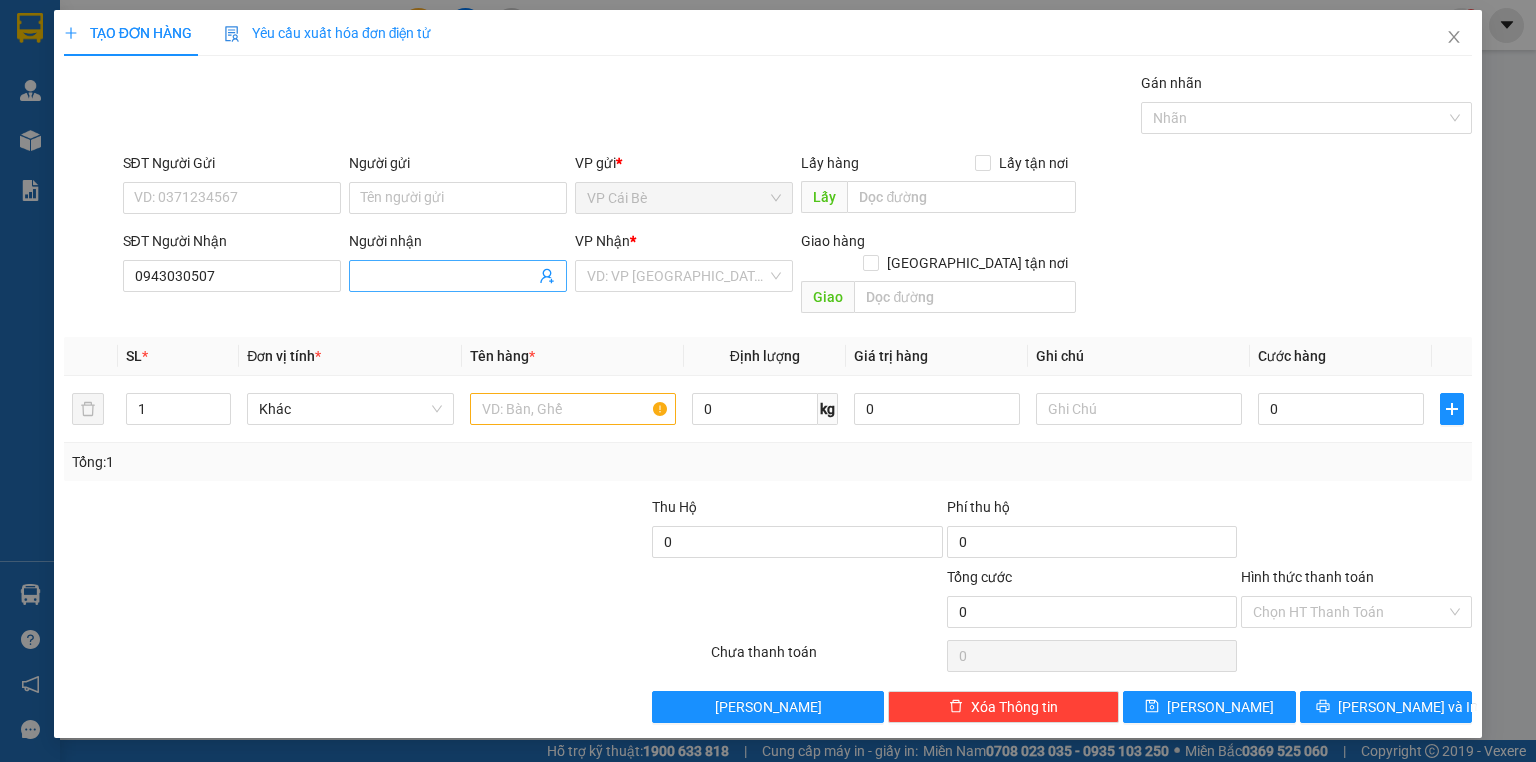 click on "Người nhận" at bounding box center [448, 276] 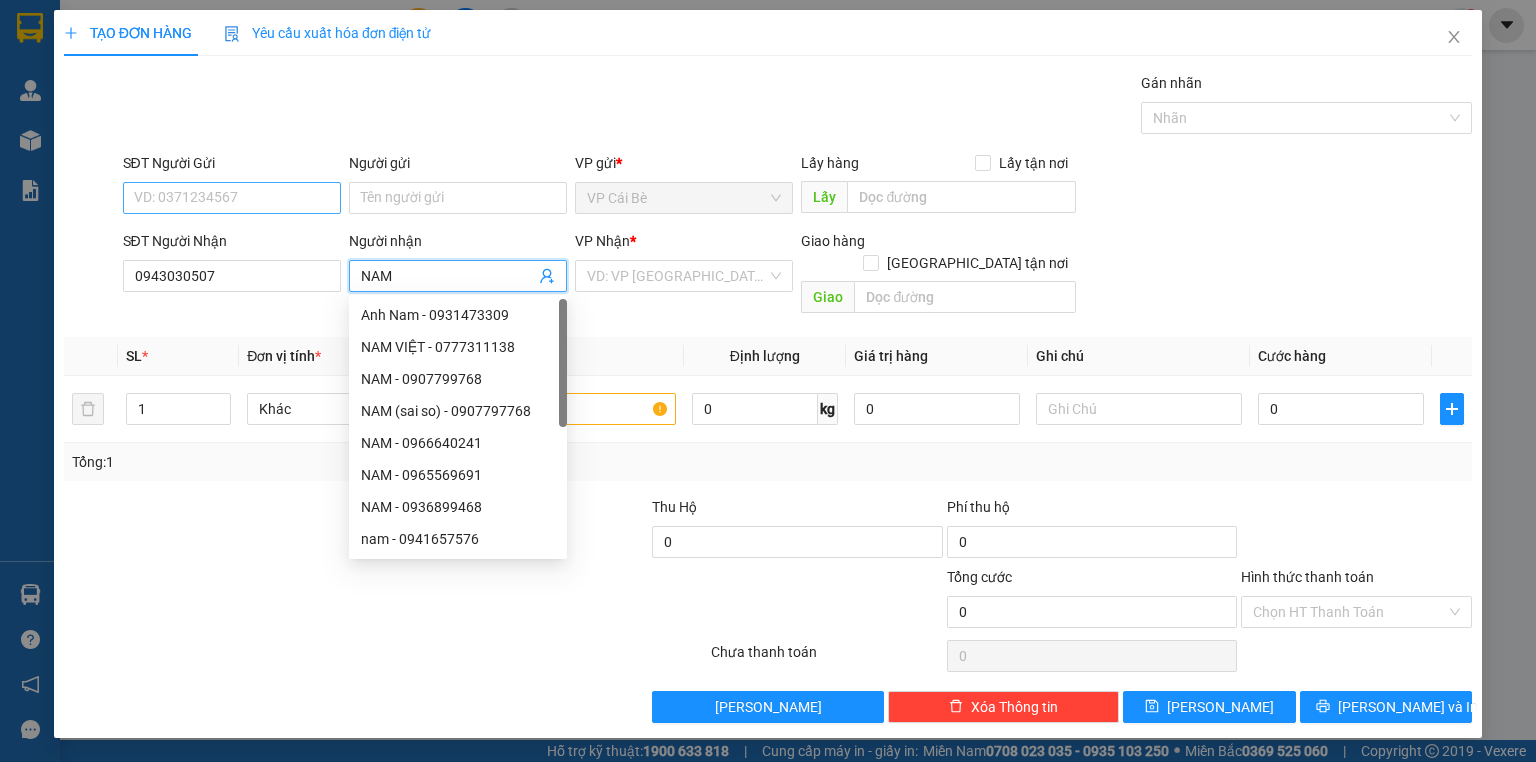 type on "NAM" 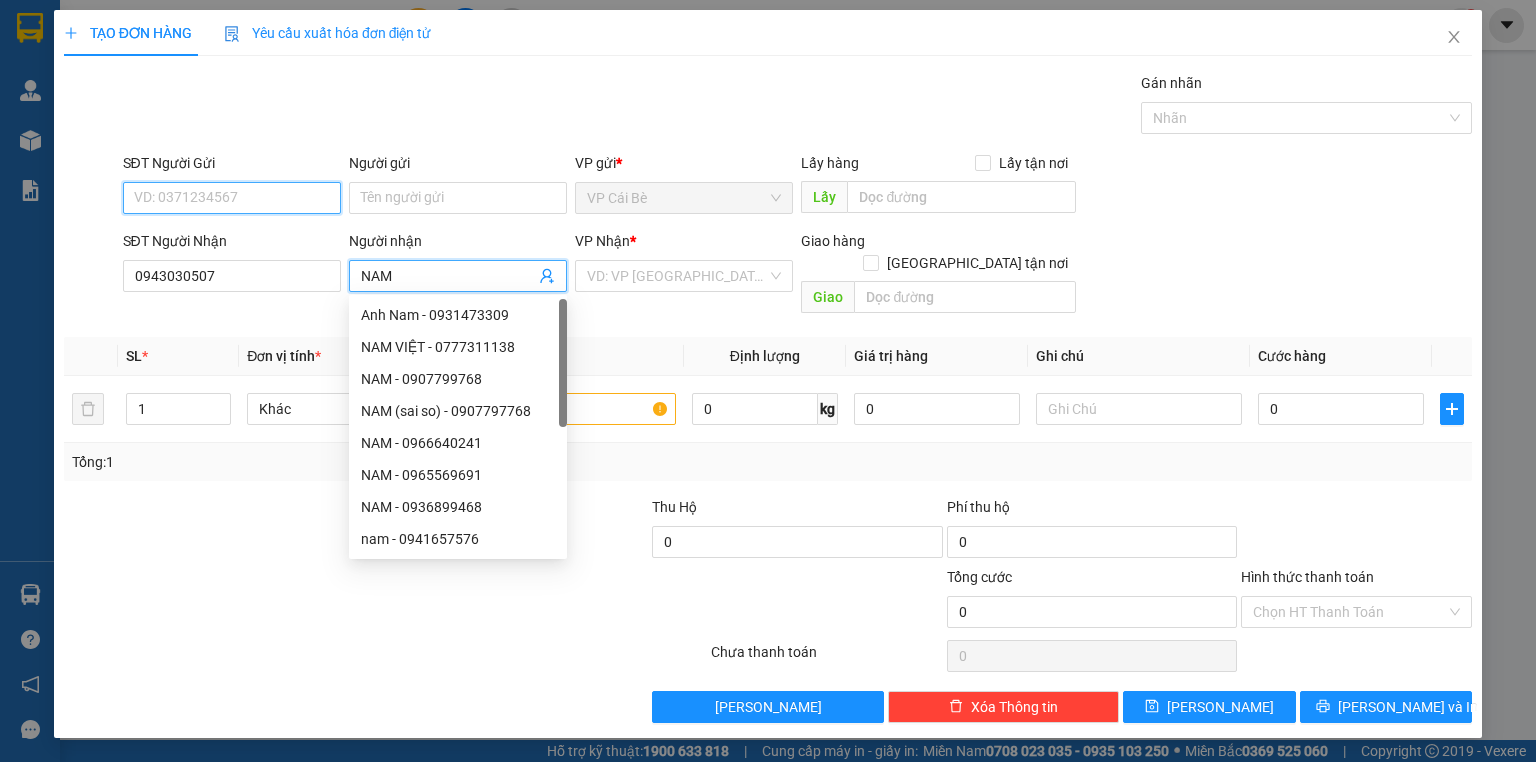 click on "SĐT Người Gửi" at bounding box center (232, 198) 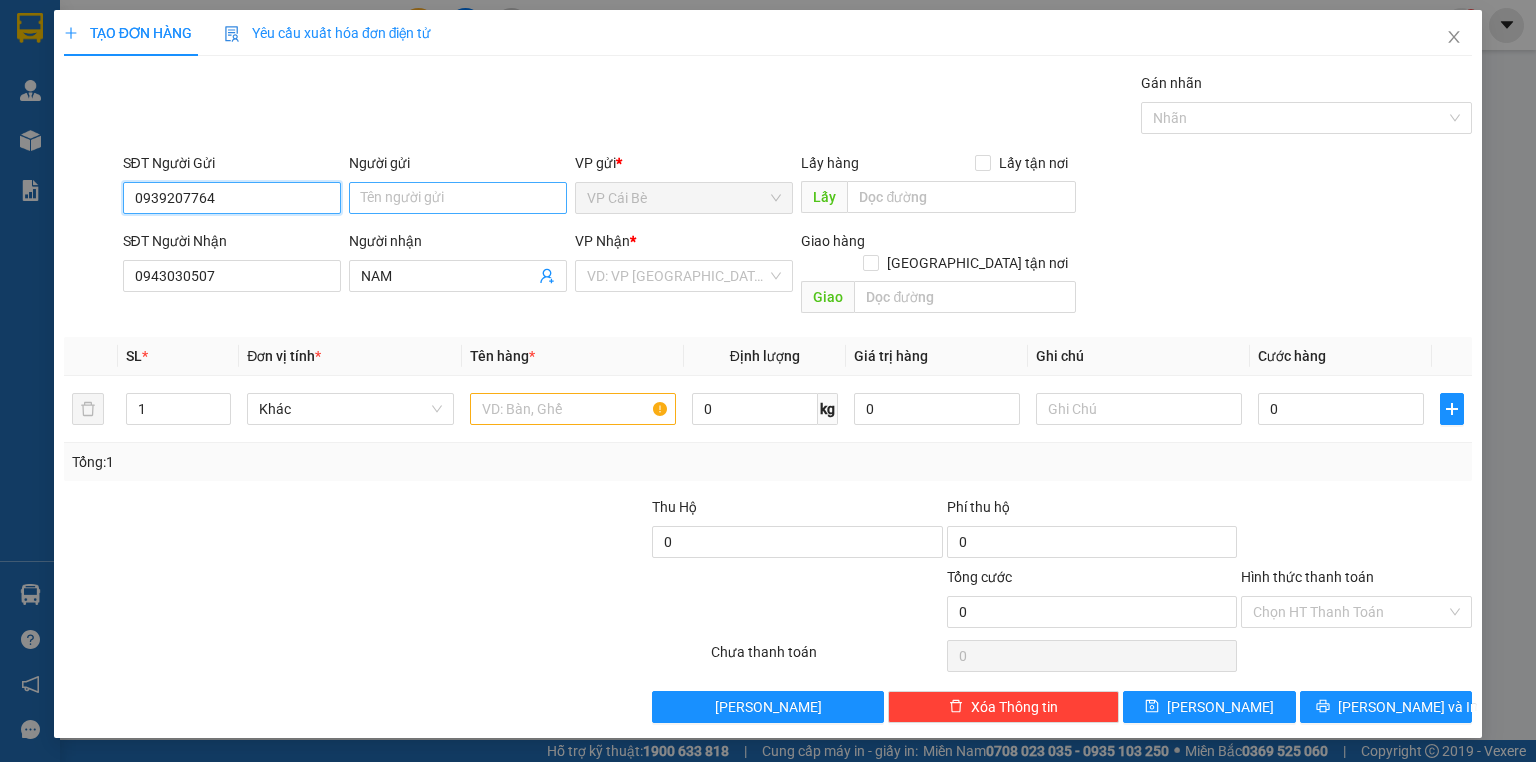 type on "0939207764" 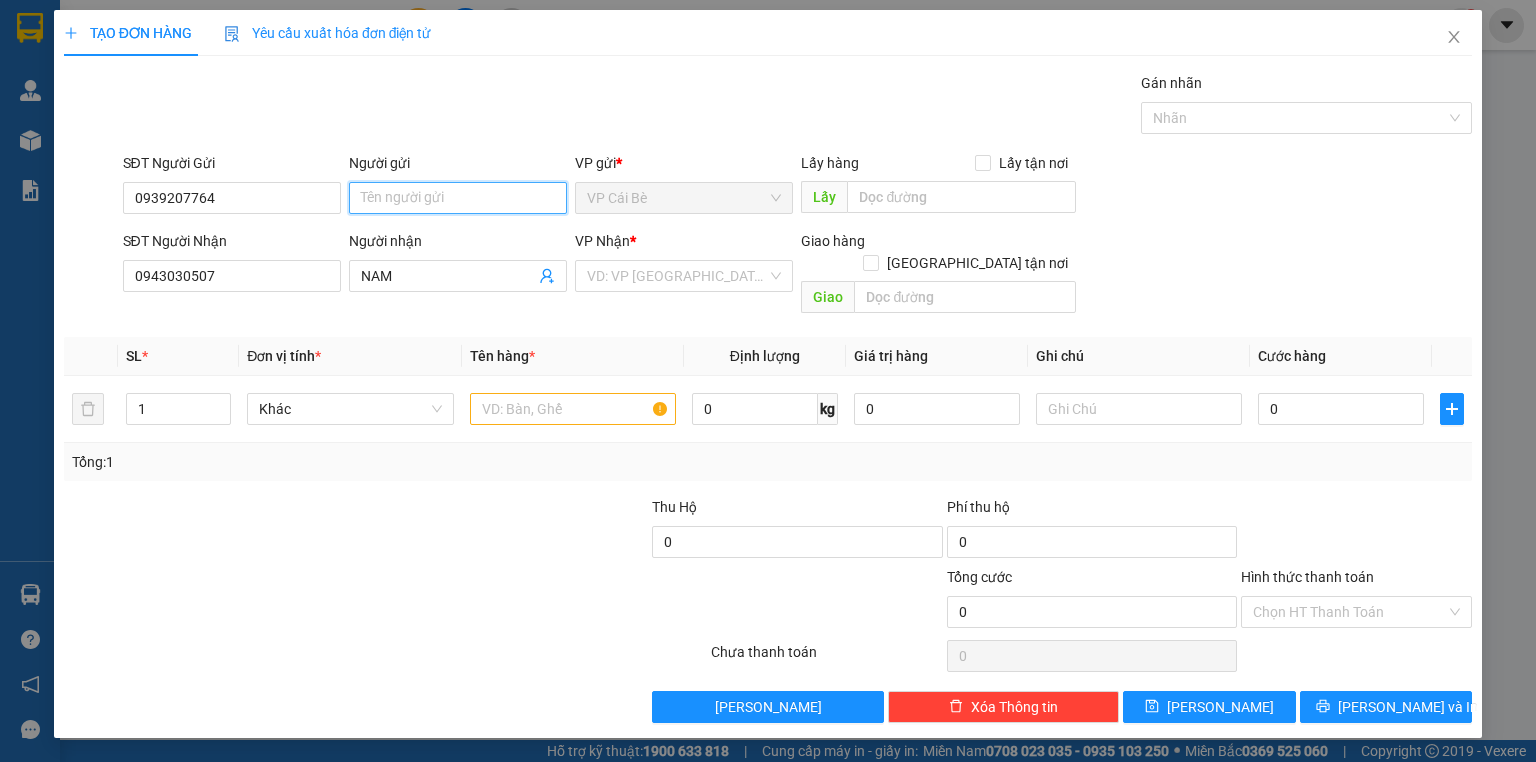 click on "Người gửi" at bounding box center (458, 198) 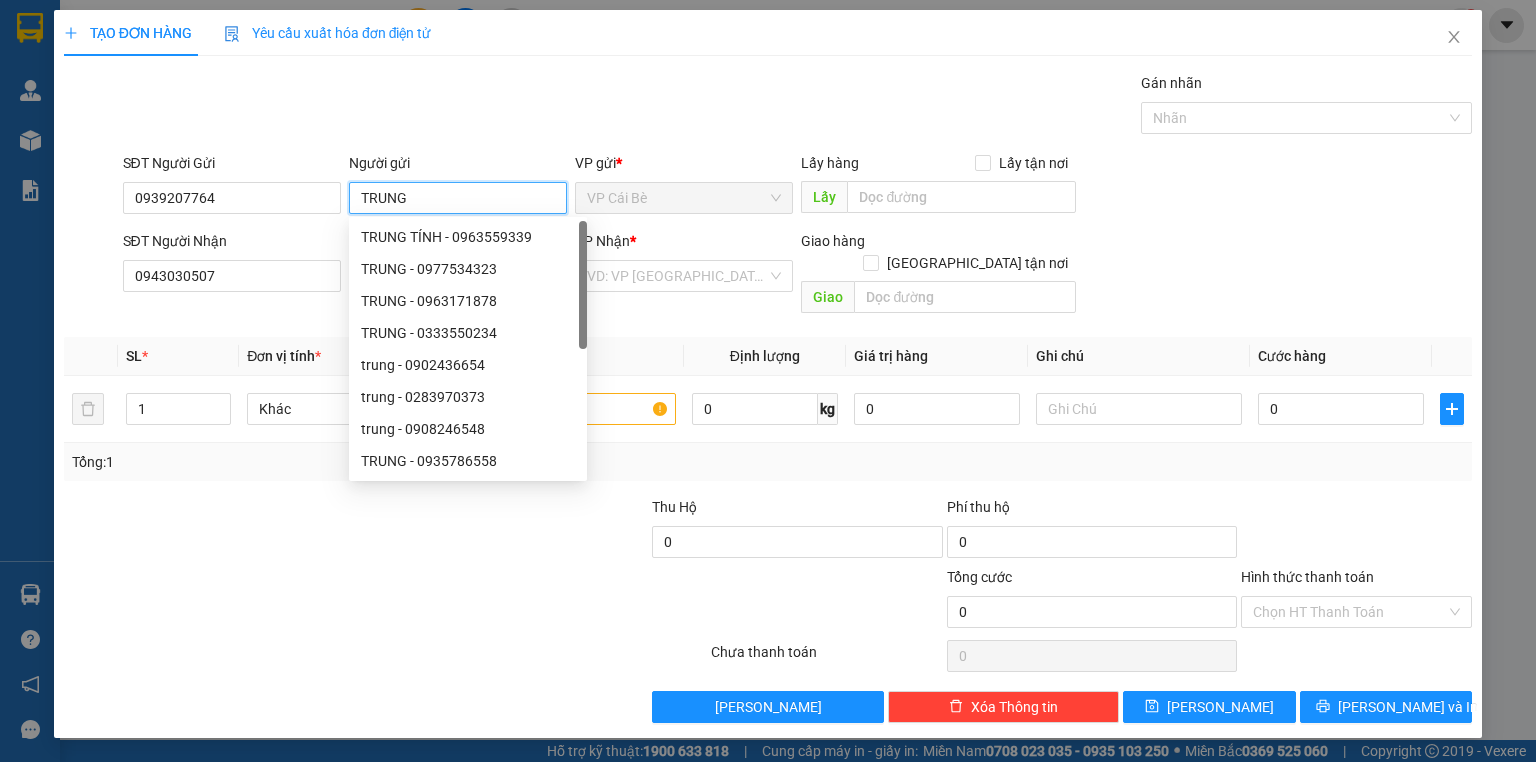 type on "TRUNG" 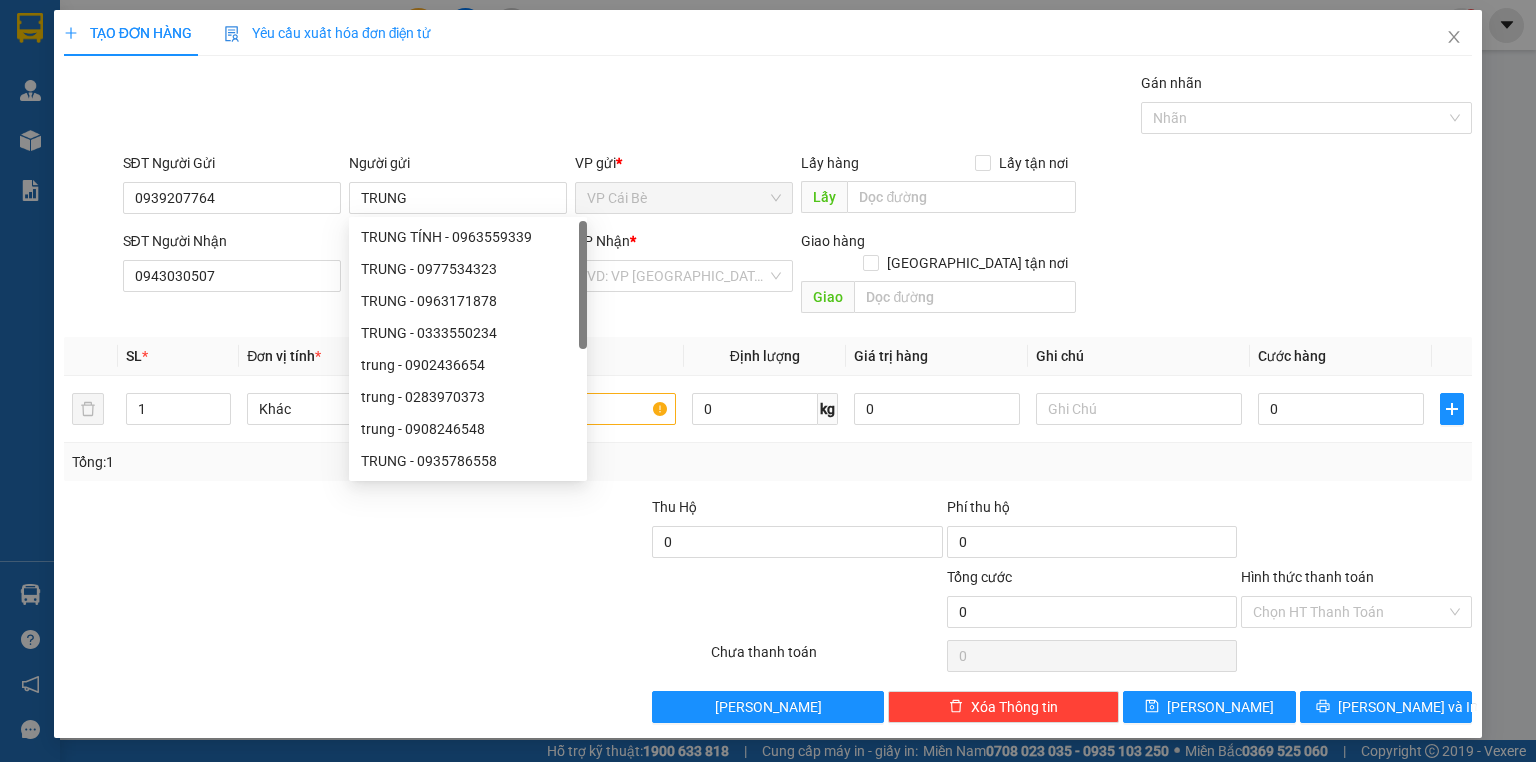 click on "Gói vận chuyển  * Tiêu chuẩn Gán nhãn   Nhãn" at bounding box center (798, 107) 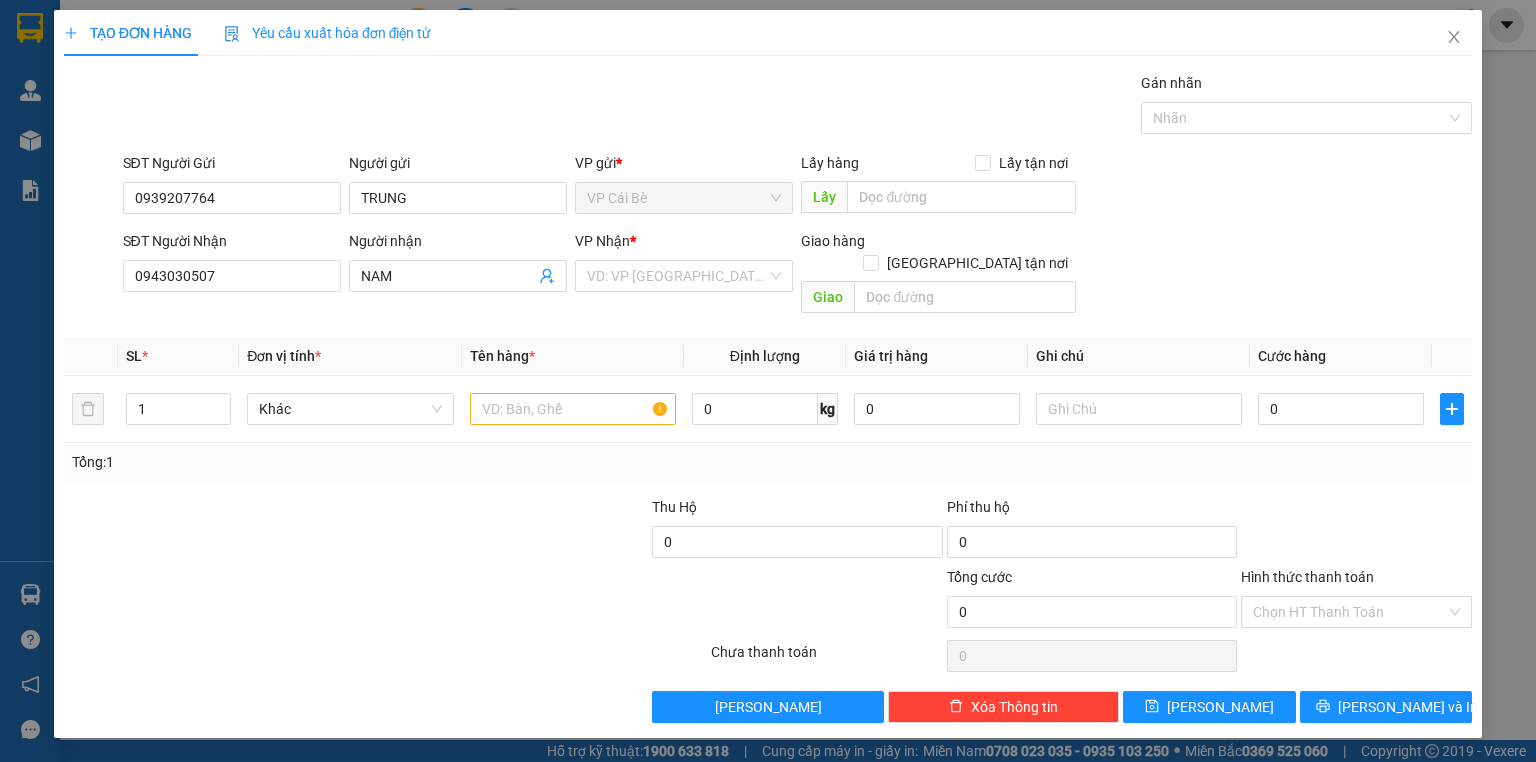 click at bounding box center [677, 276] 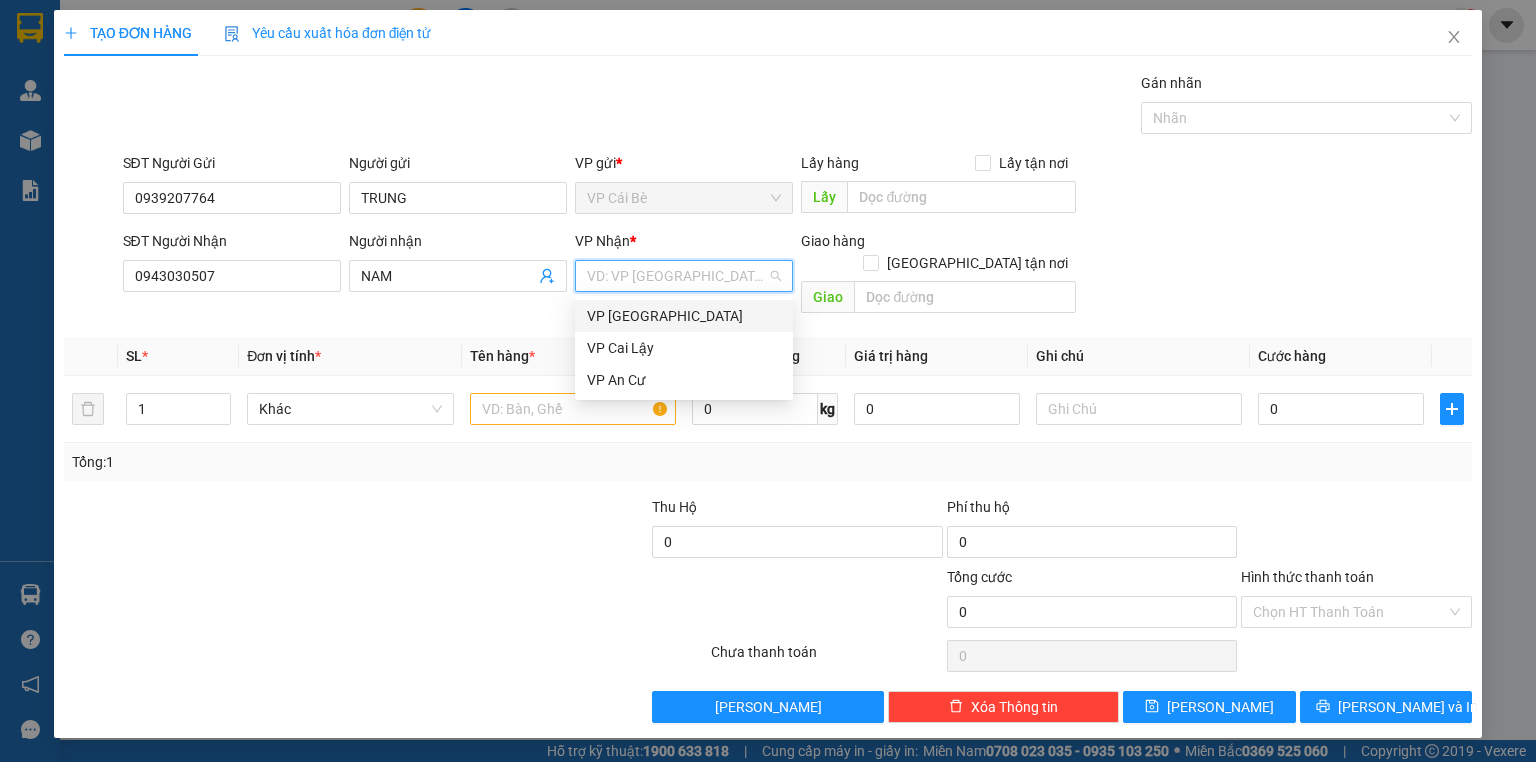 click on "VP [GEOGRAPHIC_DATA]" at bounding box center [684, 316] 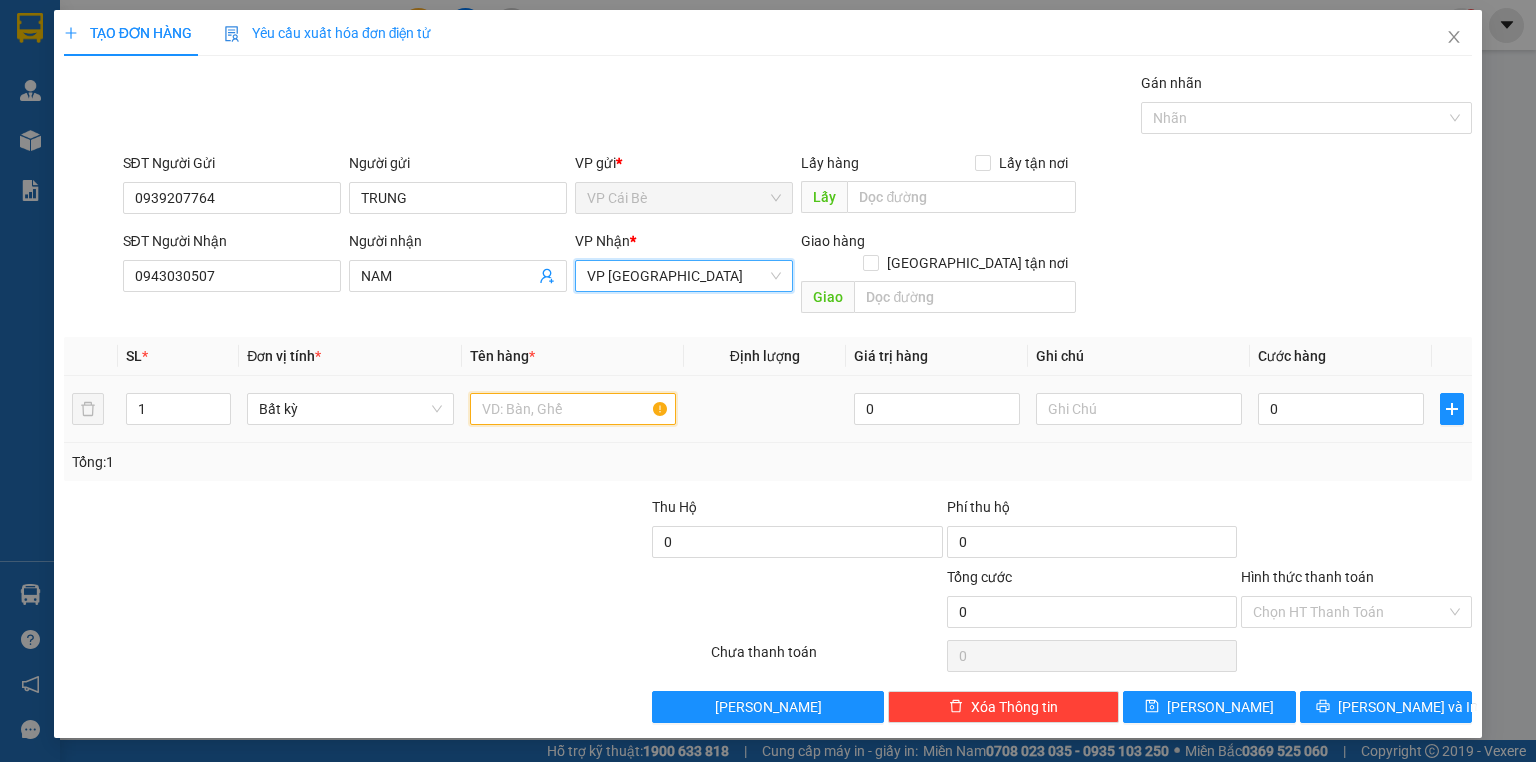 drag, startPoint x: 570, startPoint y: 392, endPoint x: 540, endPoint y: 374, distance: 34.98571 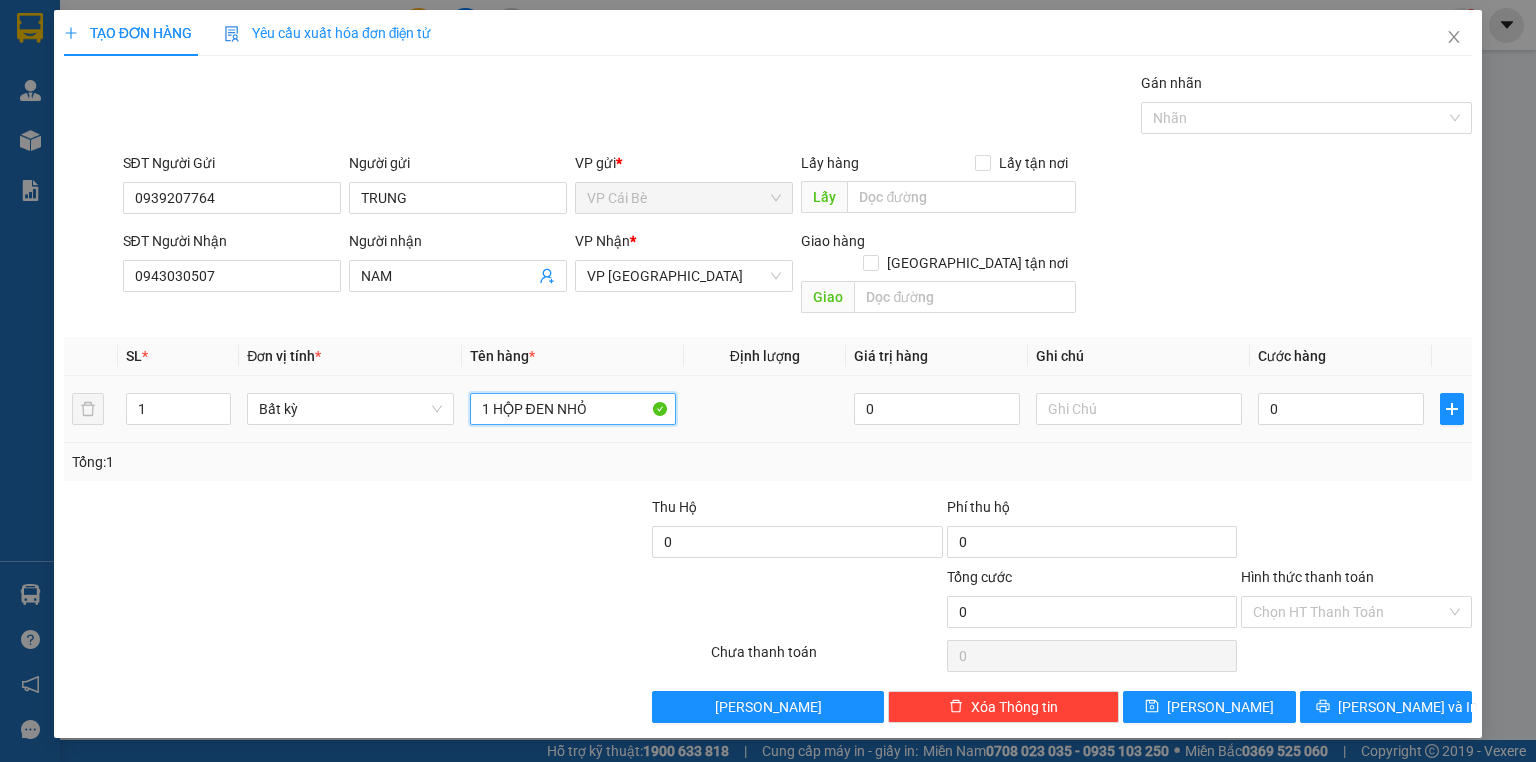 type on "1 HỘP ĐEN NHỎ" 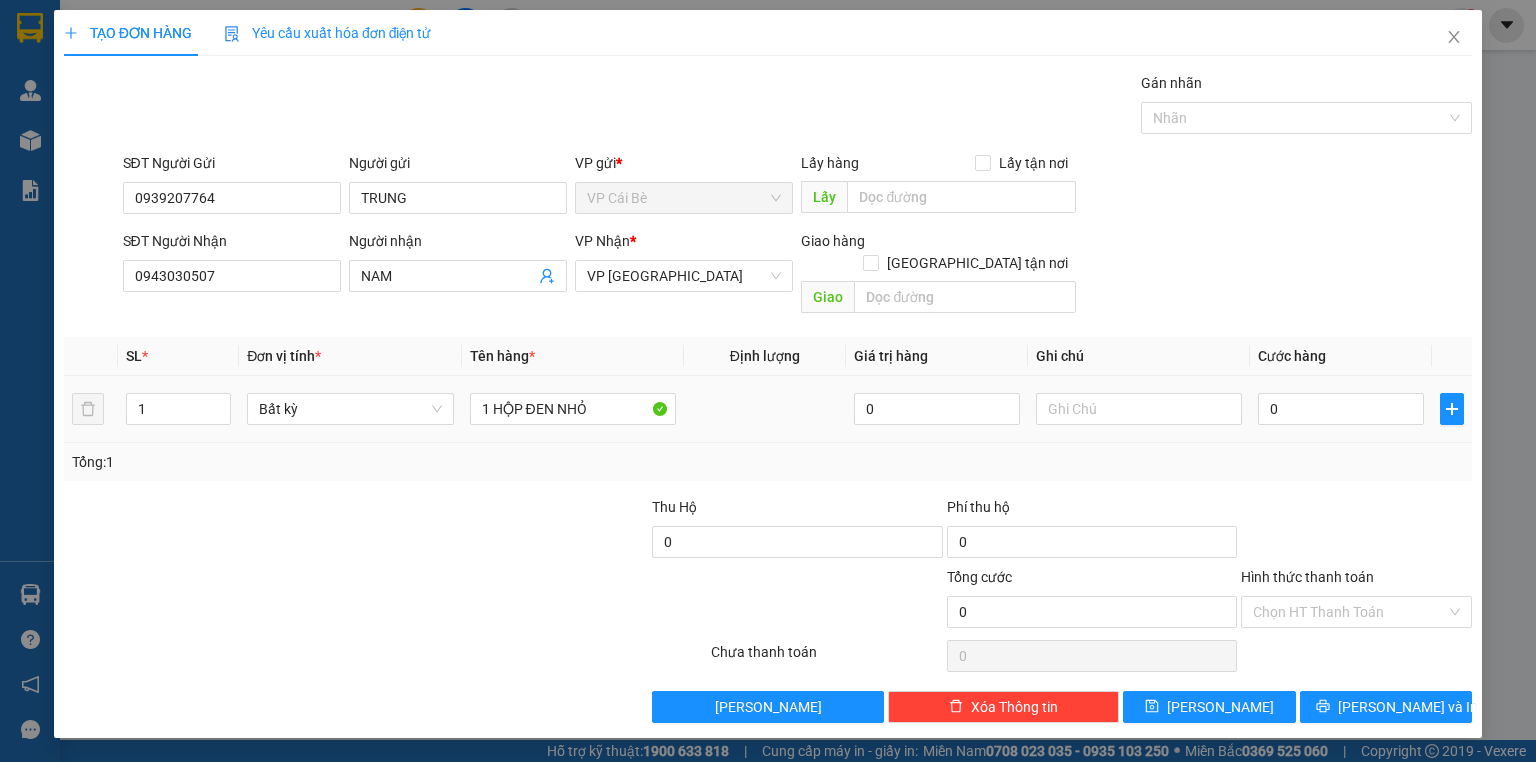 click at bounding box center (1139, 409) 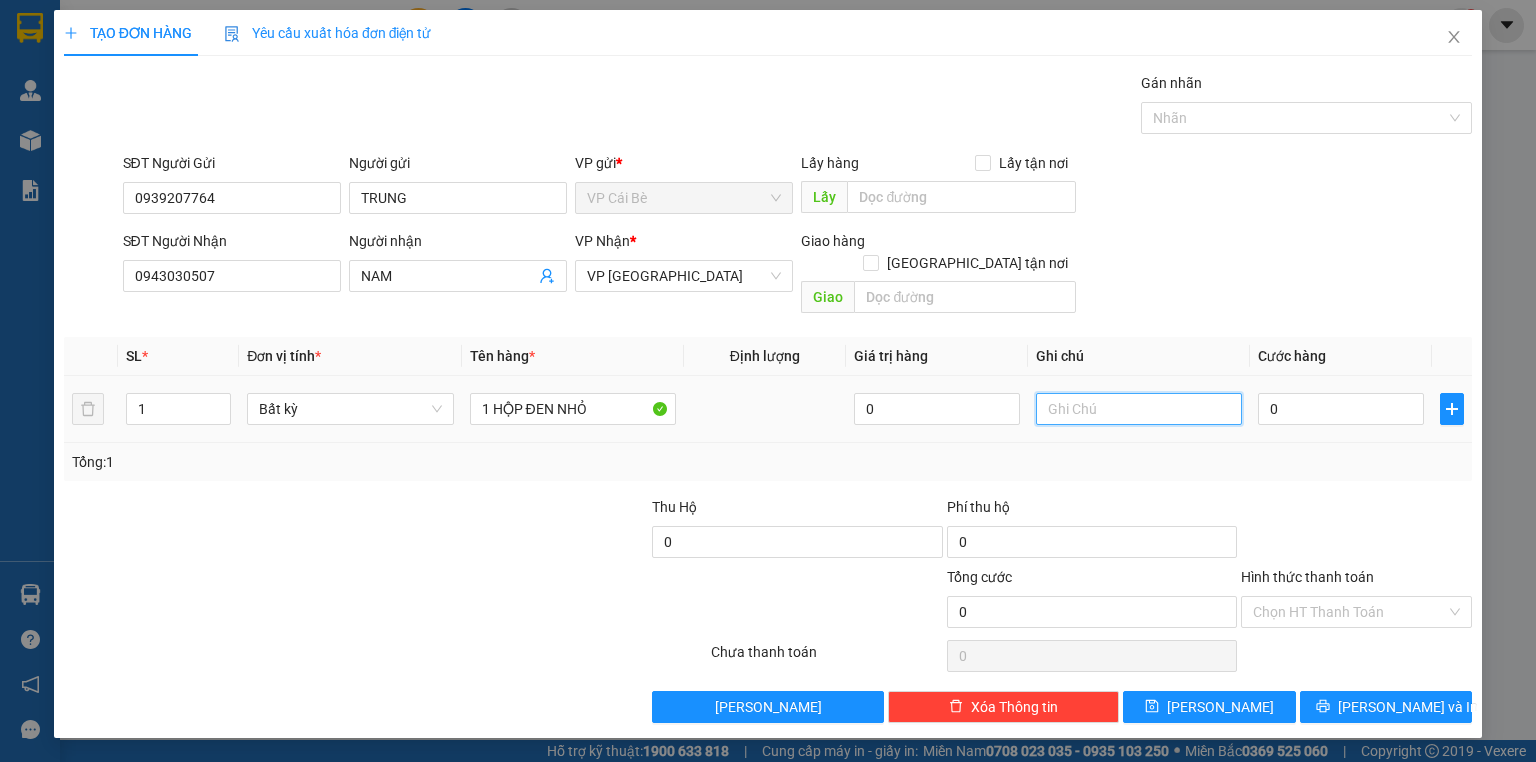 click at bounding box center (1139, 409) 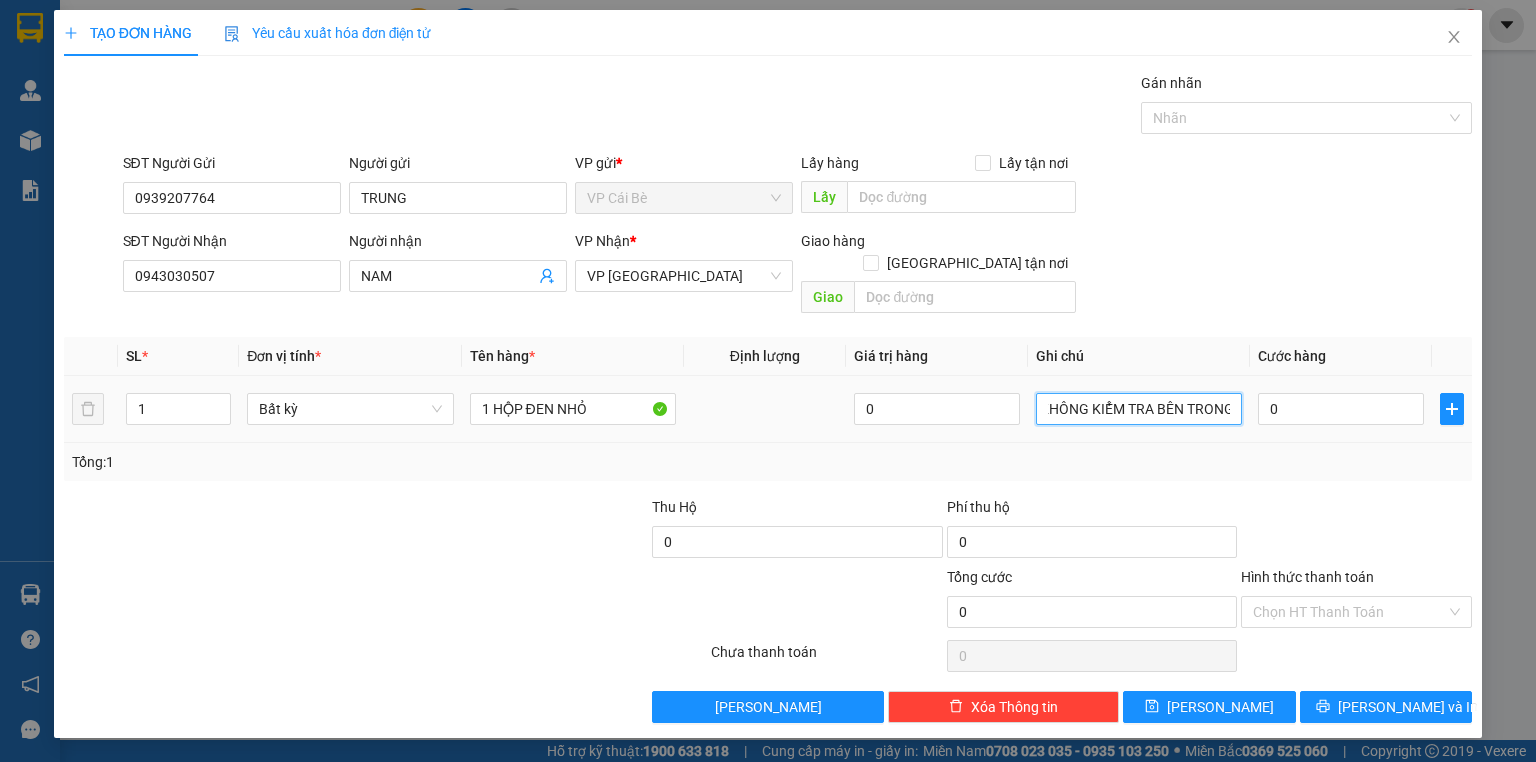 scroll, scrollTop: 0, scrollLeft: 12, axis: horizontal 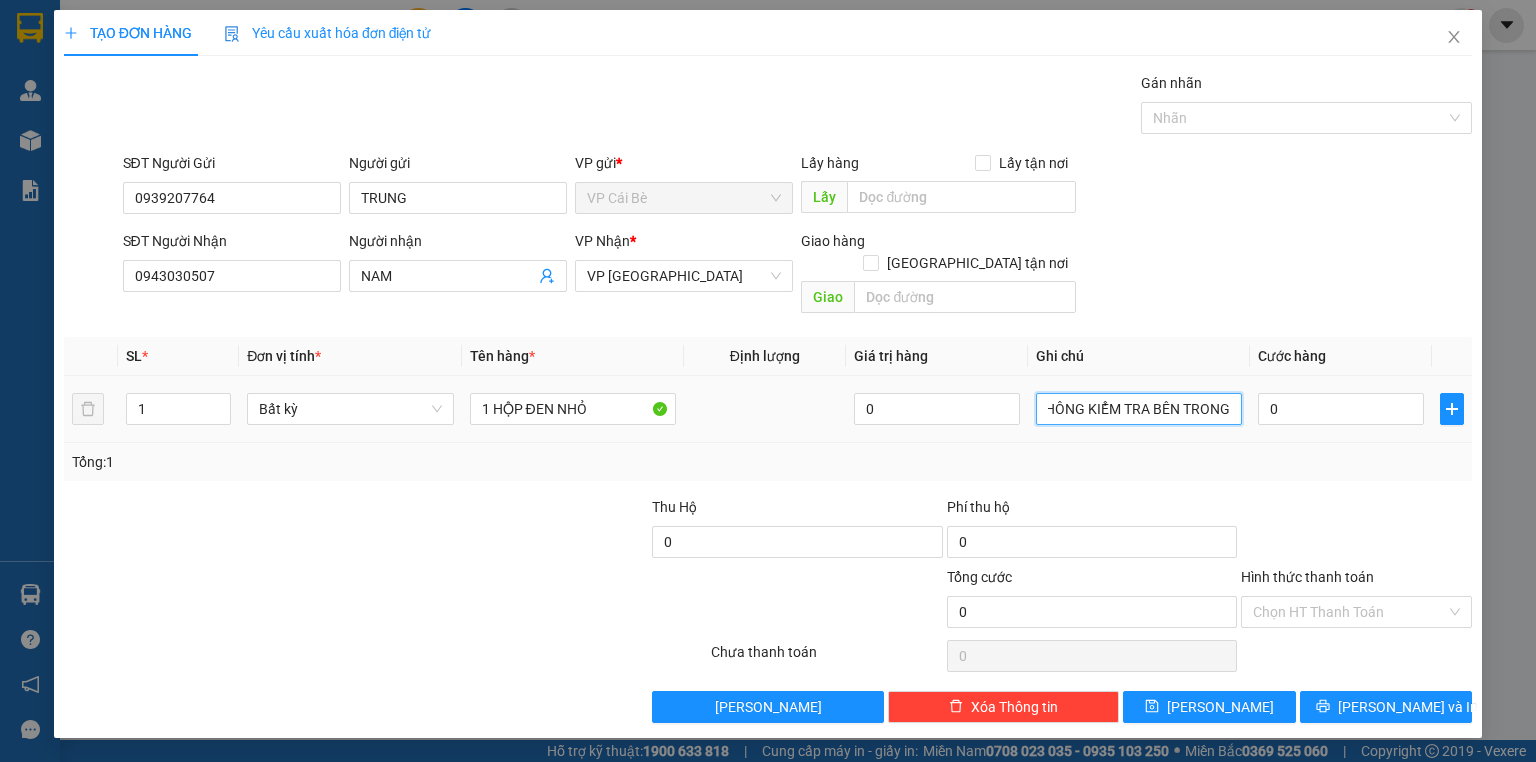 type on "KHÔNG KIỂM TRA BÊN TRONG" 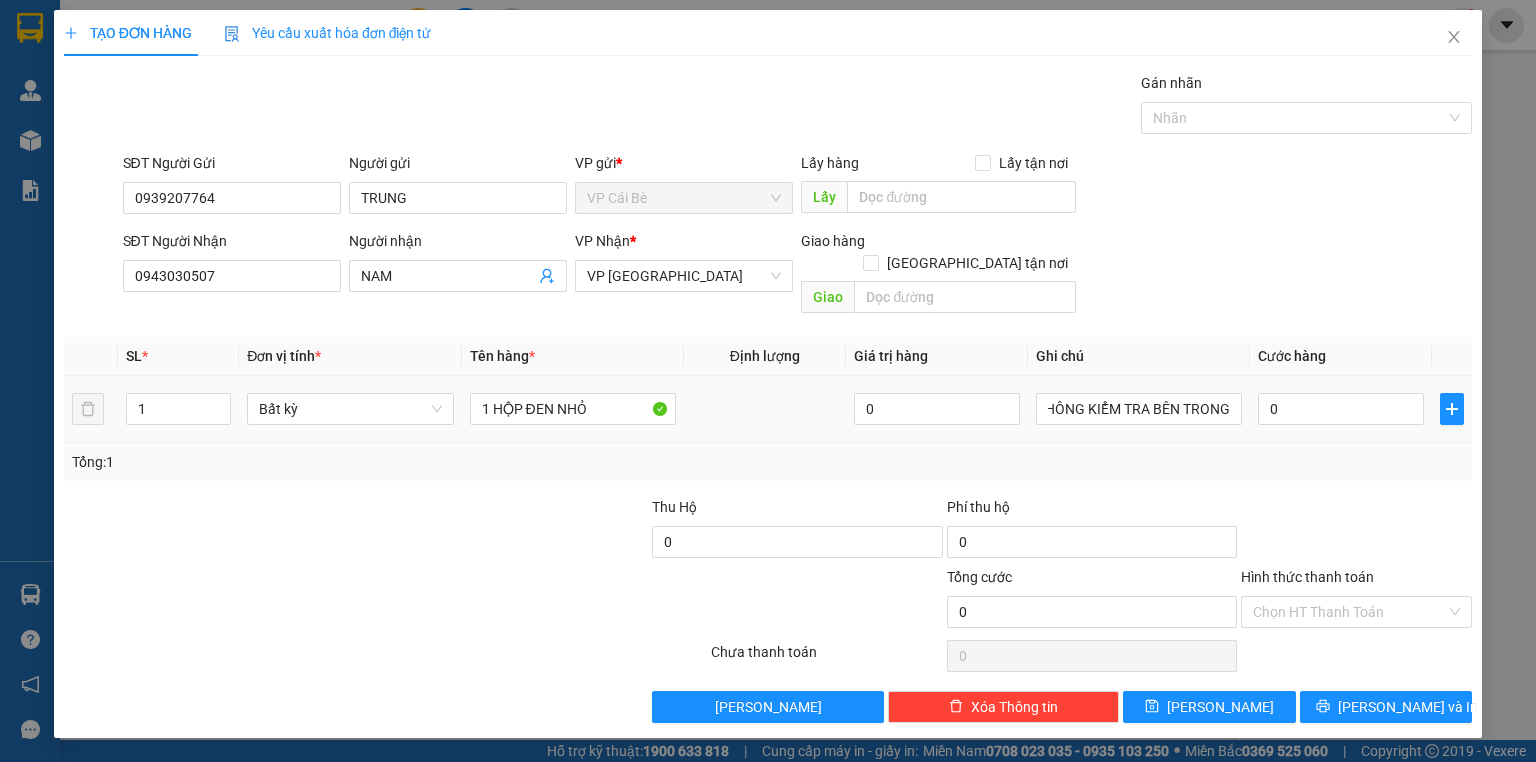 scroll, scrollTop: 0, scrollLeft: 0, axis: both 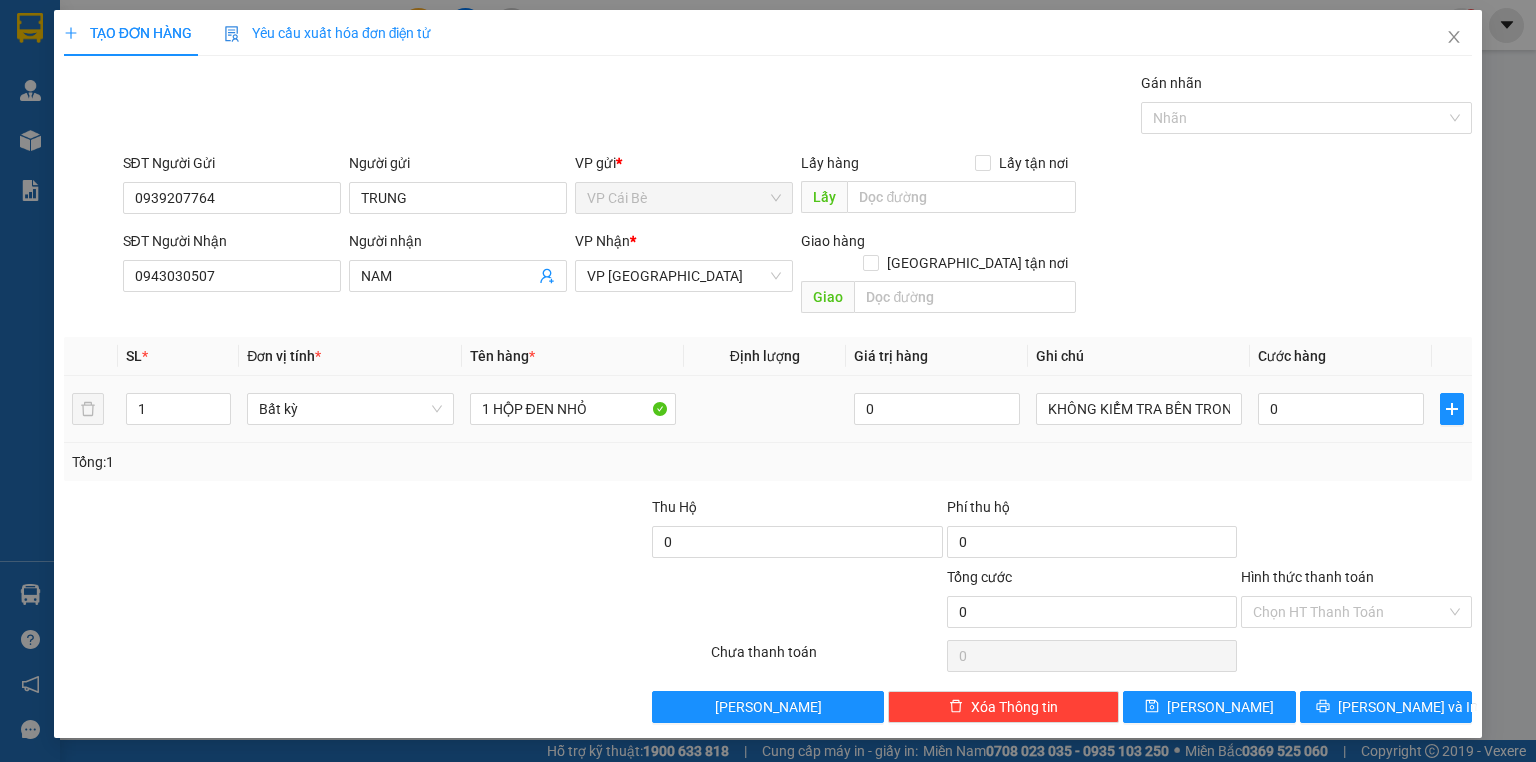 click on "0" at bounding box center [1341, 409] 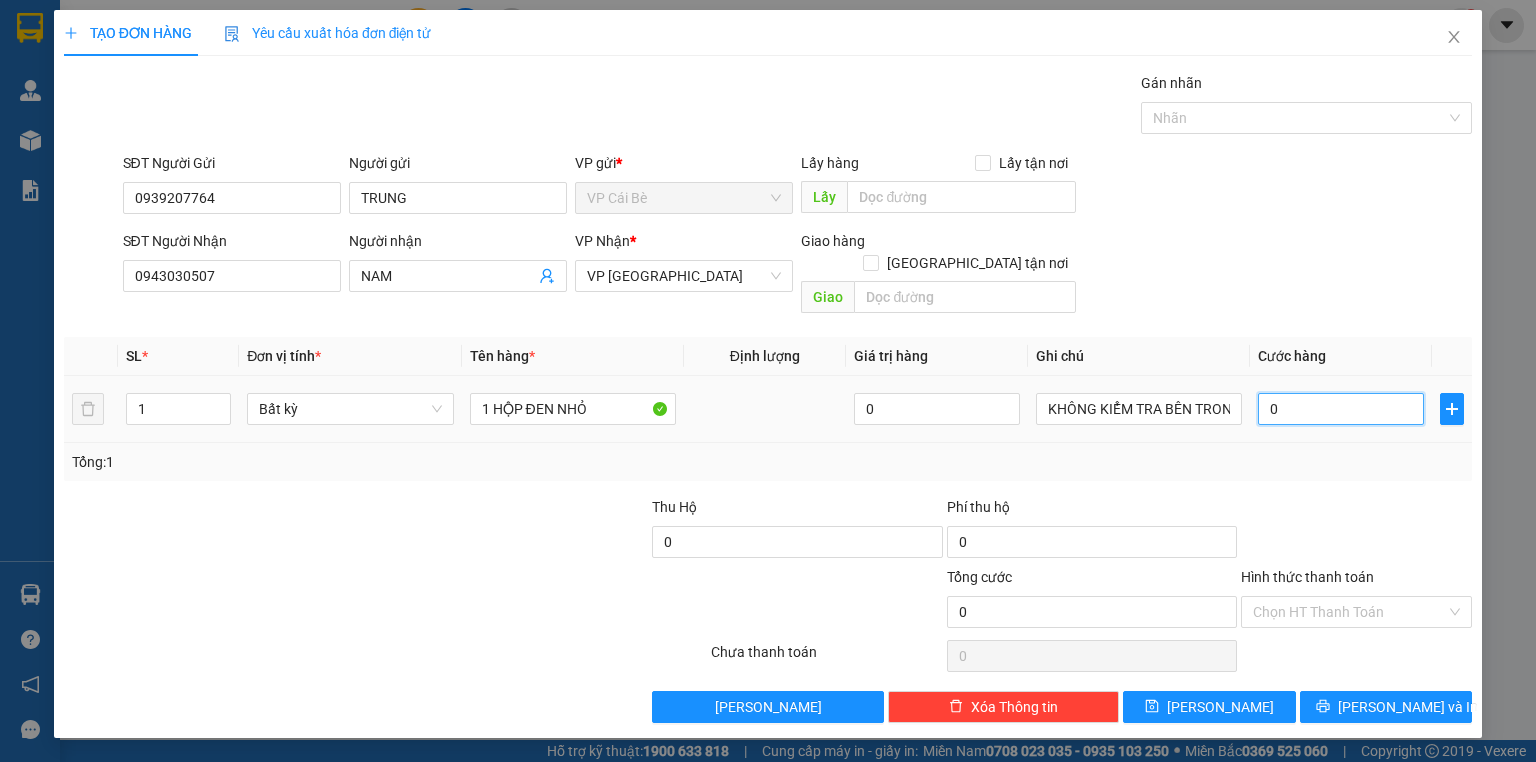click on "0" at bounding box center (1341, 409) 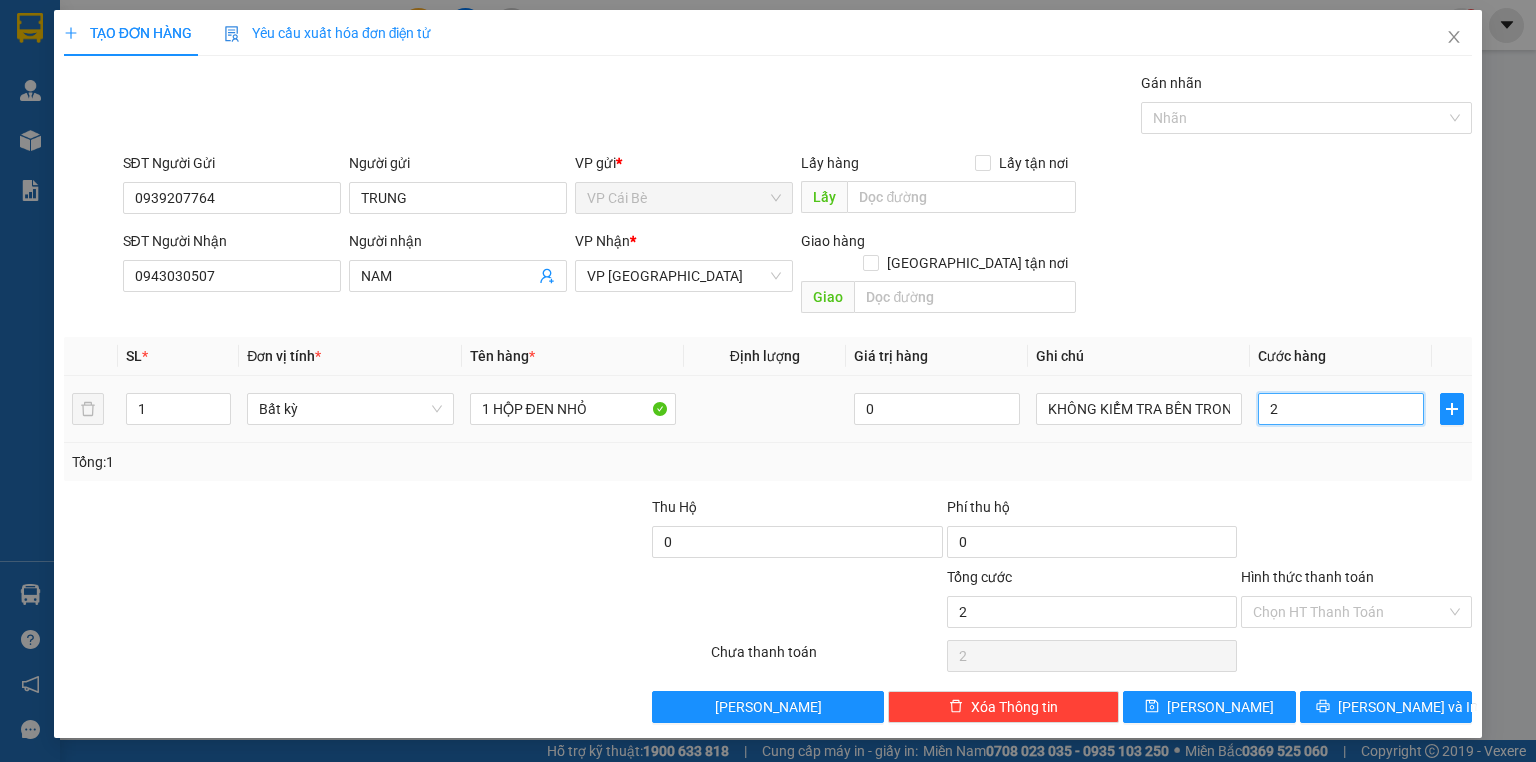 type on "20" 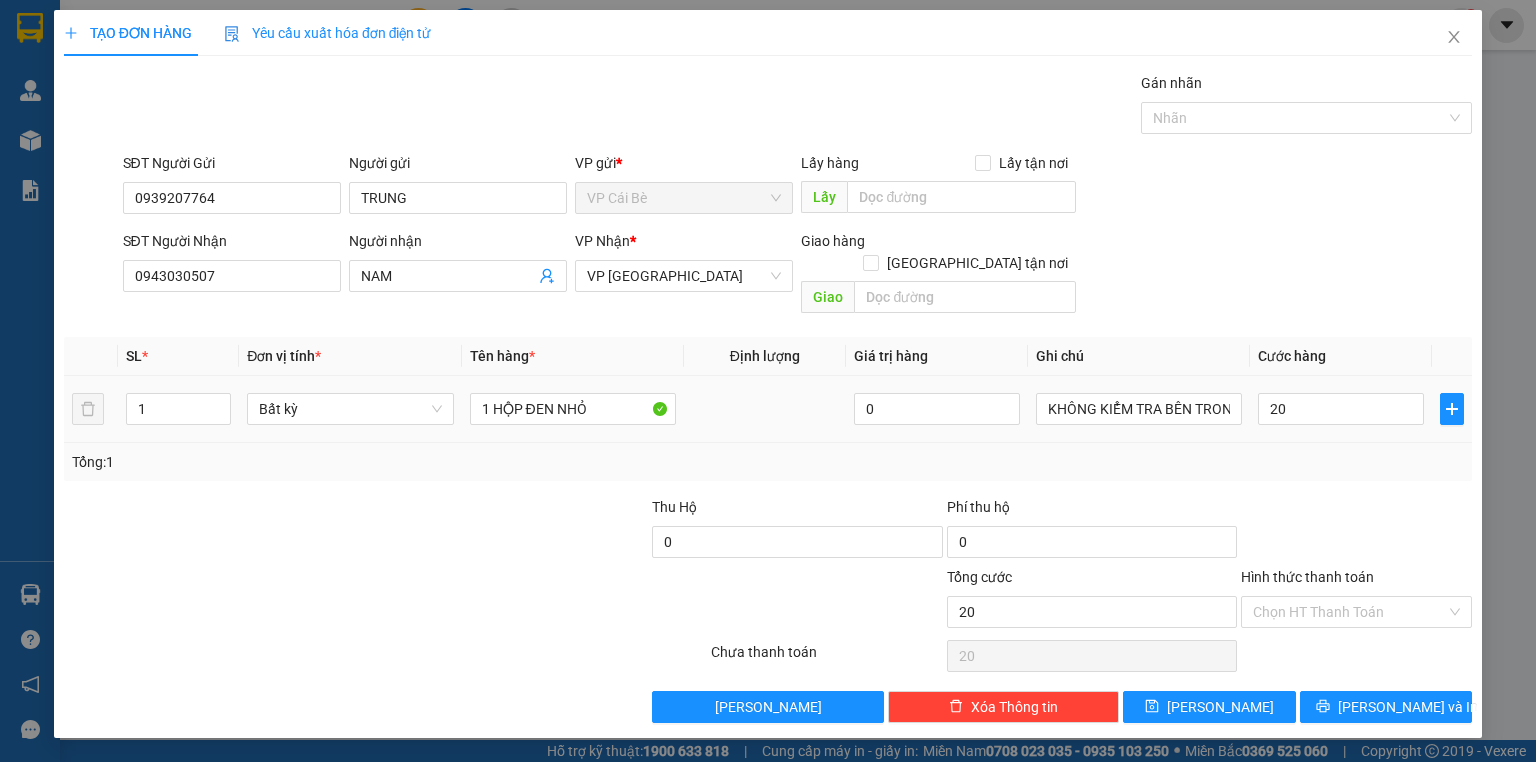 type on "20.000" 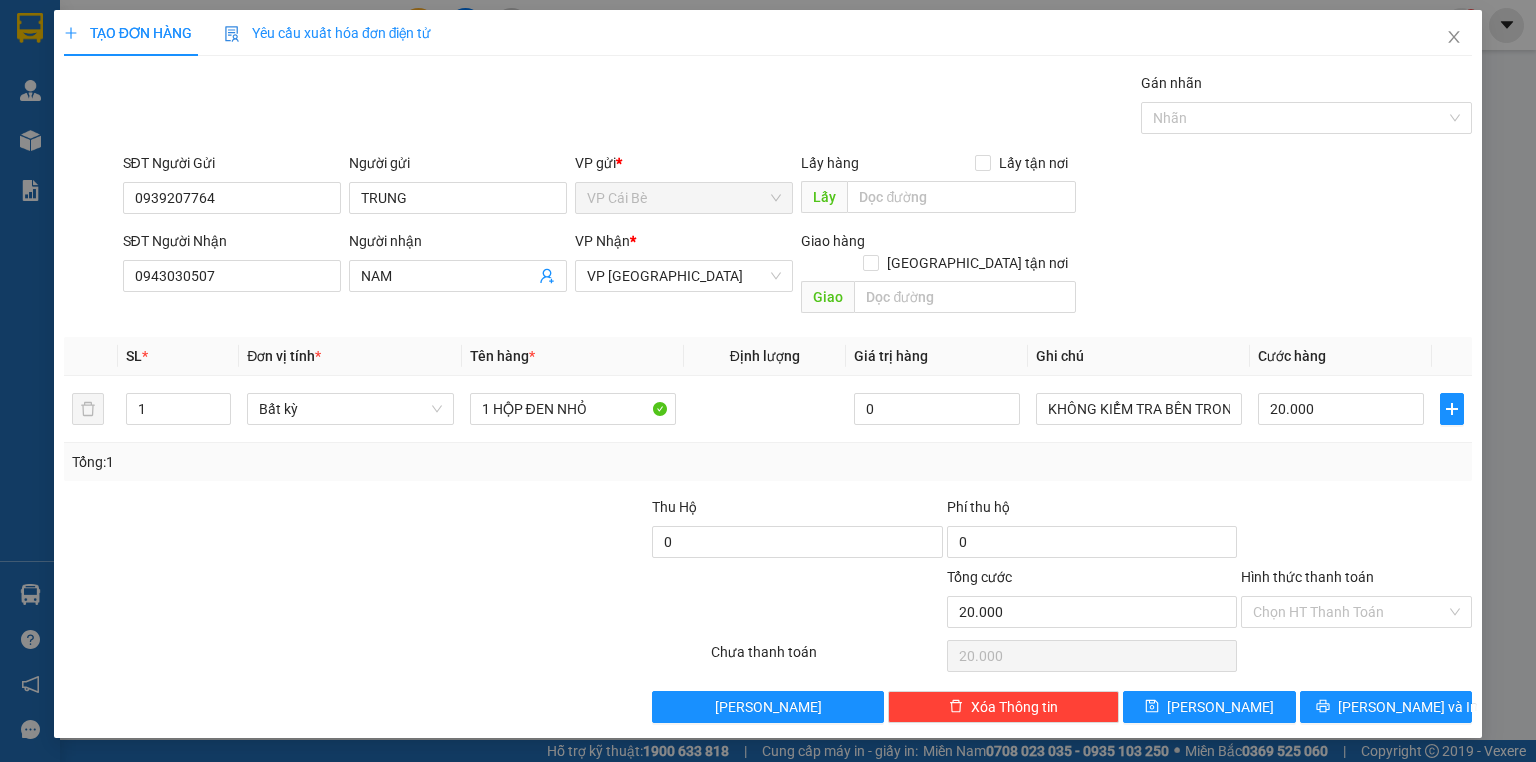 click at bounding box center (1356, 531) 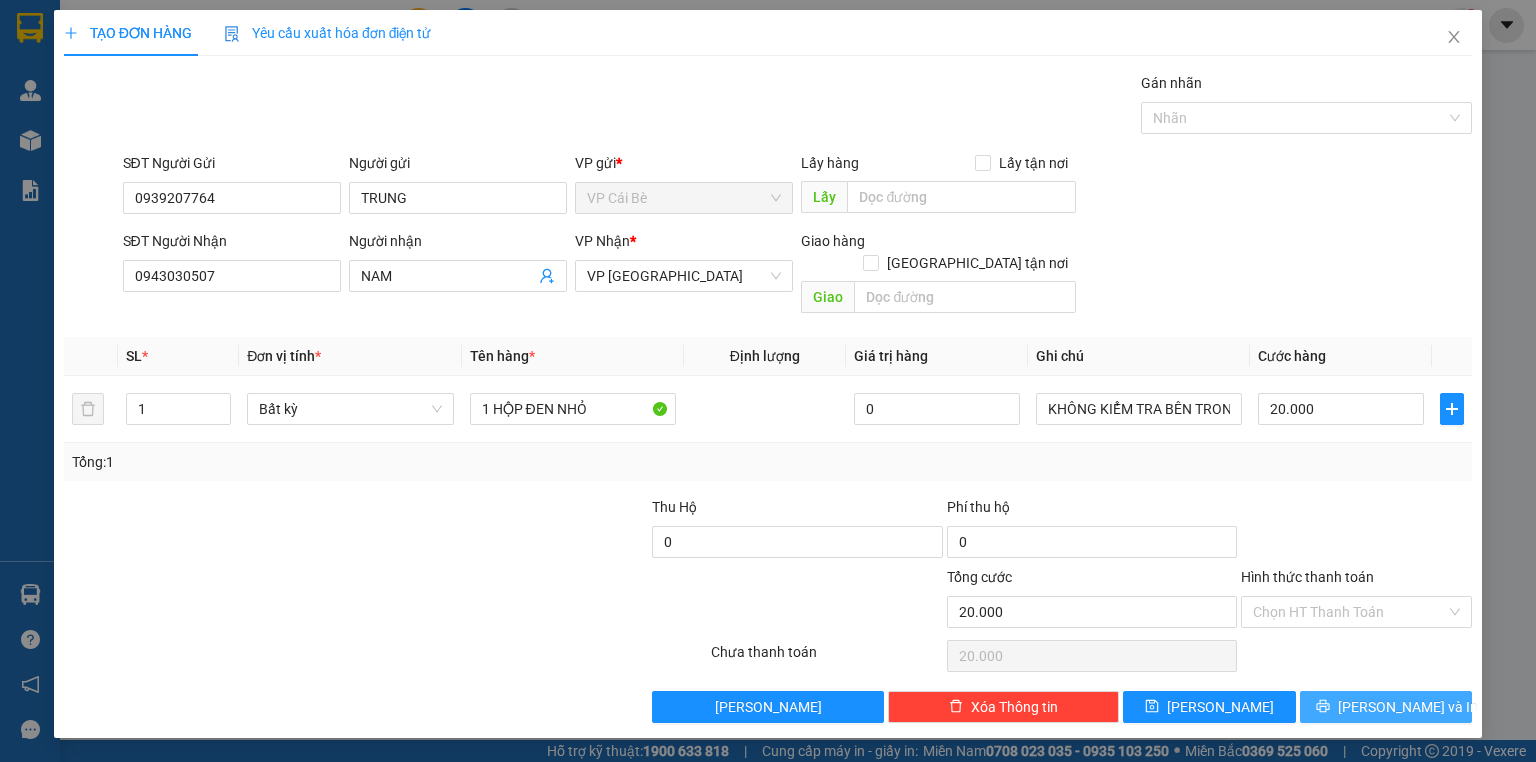 click on "[PERSON_NAME] và In" at bounding box center [1408, 707] 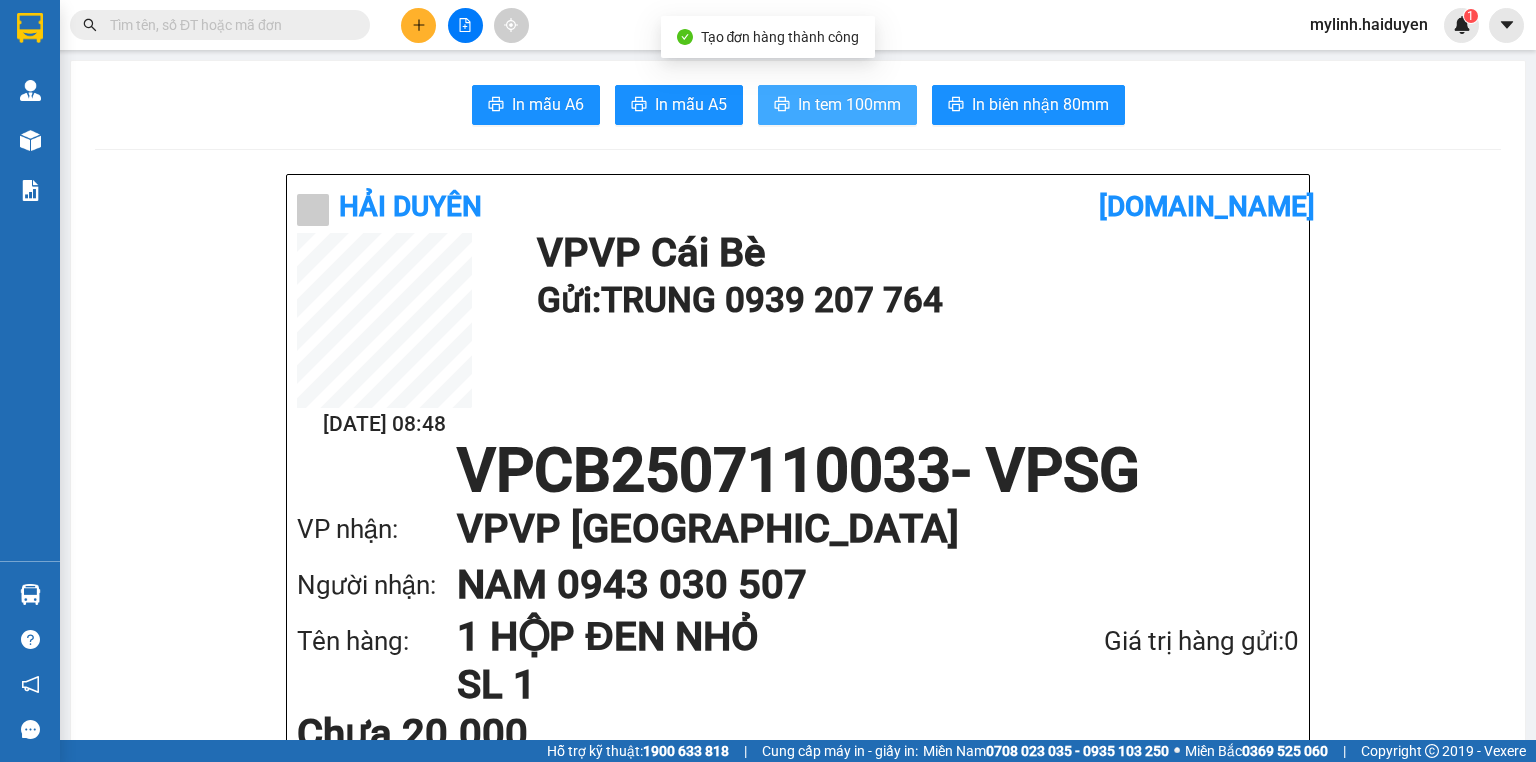 drag, startPoint x: 788, startPoint y: 110, endPoint x: 786, endPoint y: 85, distance: 25.079872 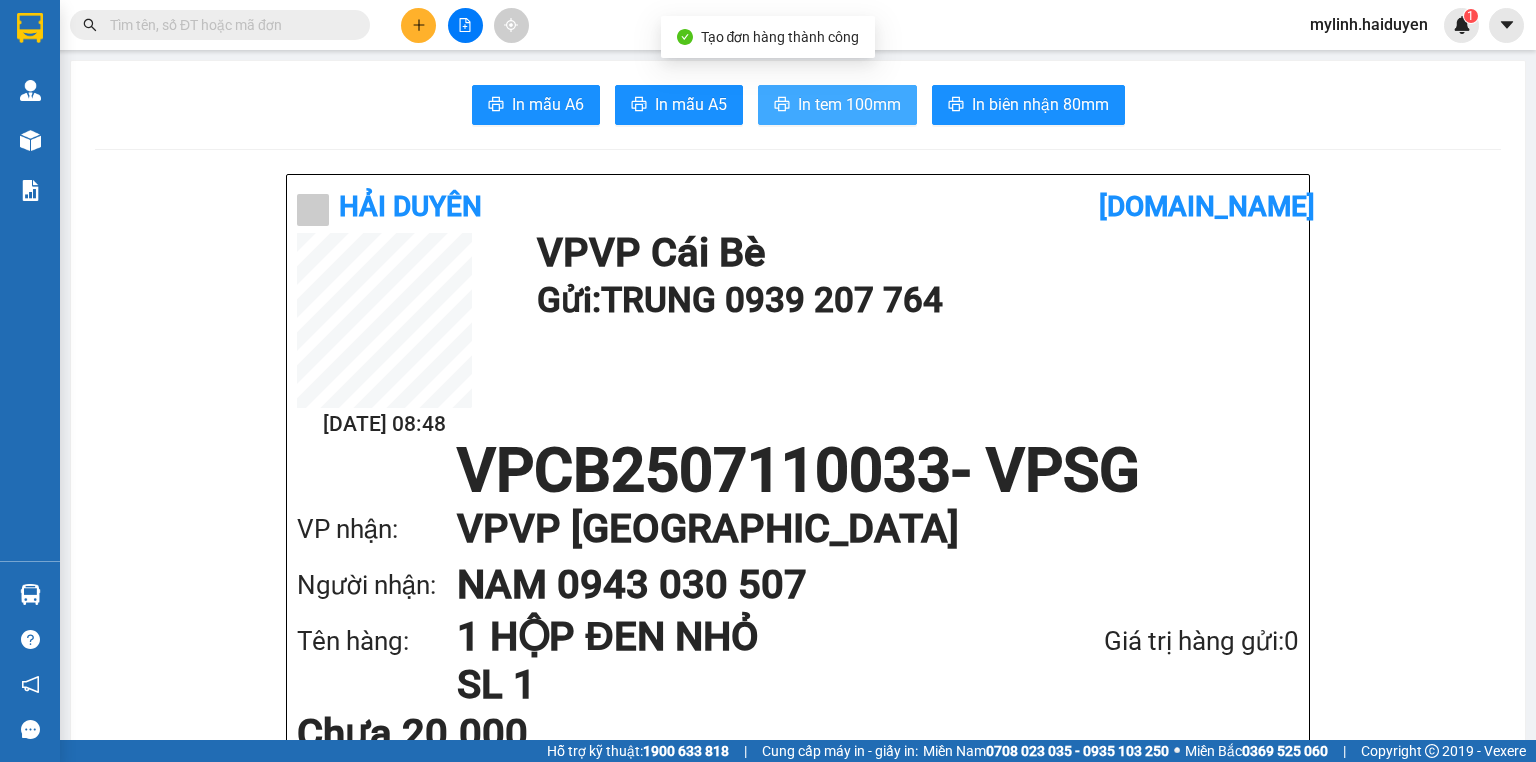 scroll, scrollTop: 0, scrollLeft: 0, axis: both 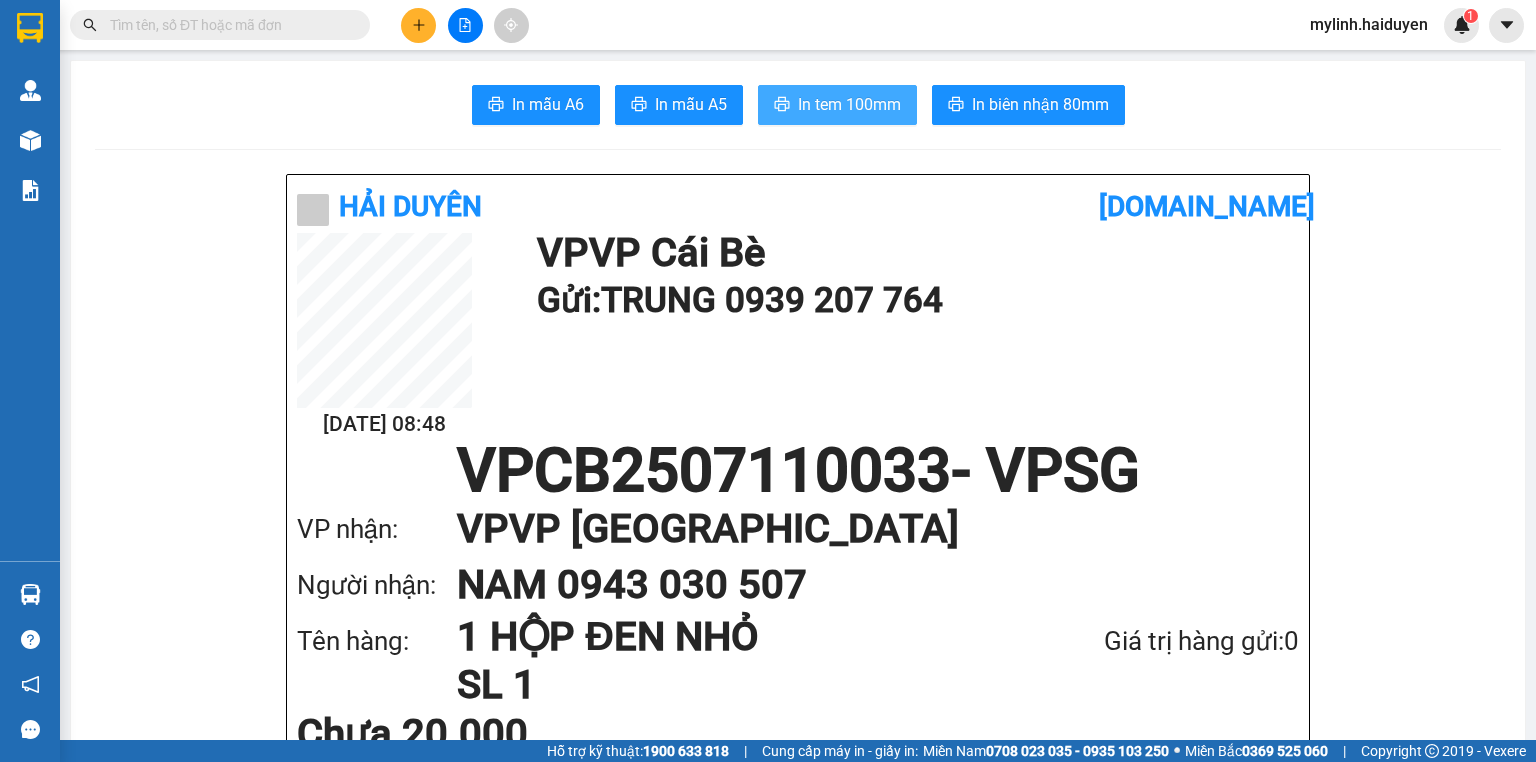 click on "In tem 100mm" at bounding box center (849, 104) 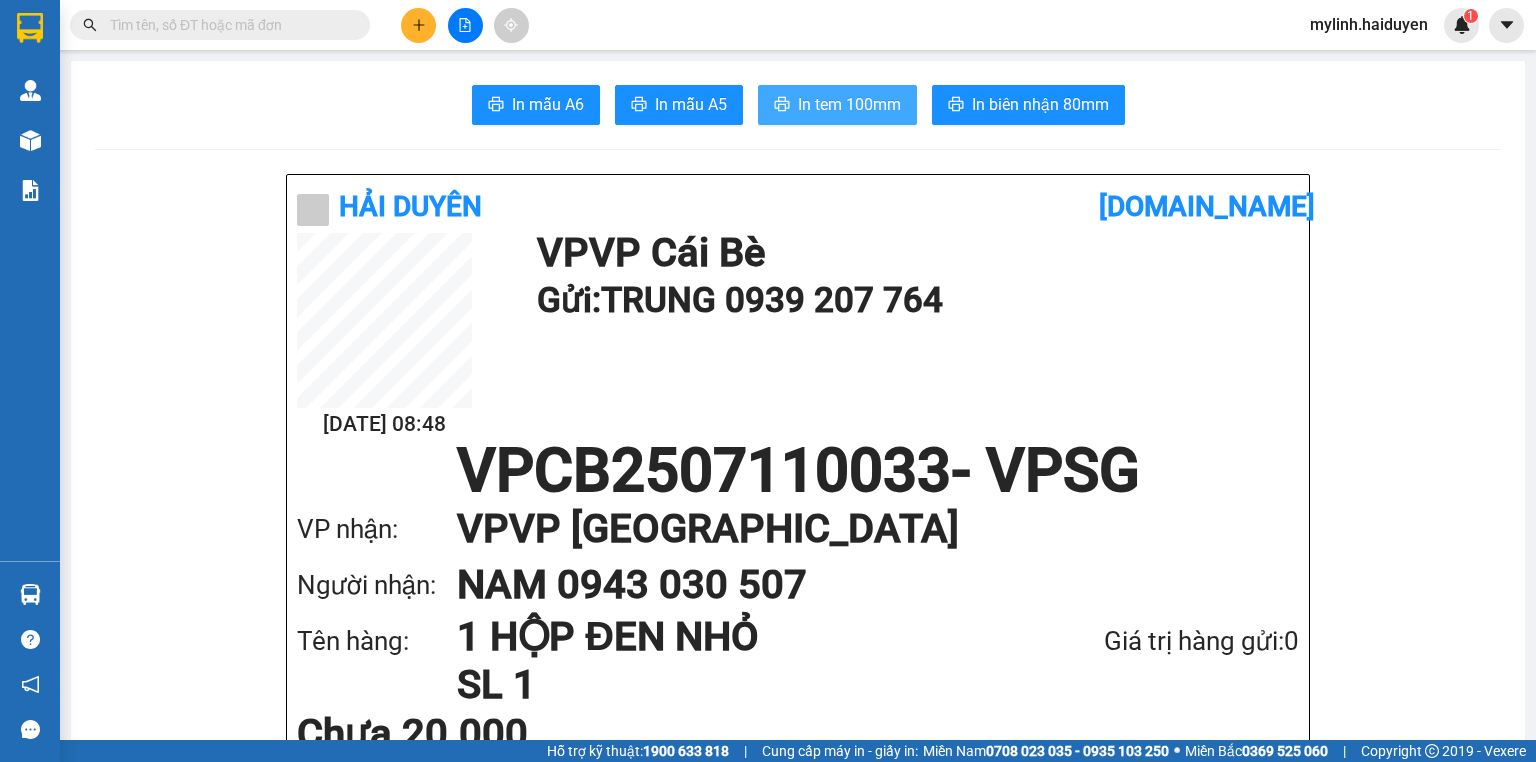 scroll, scrollTop: 0, scrollLeft: 0, axis: both 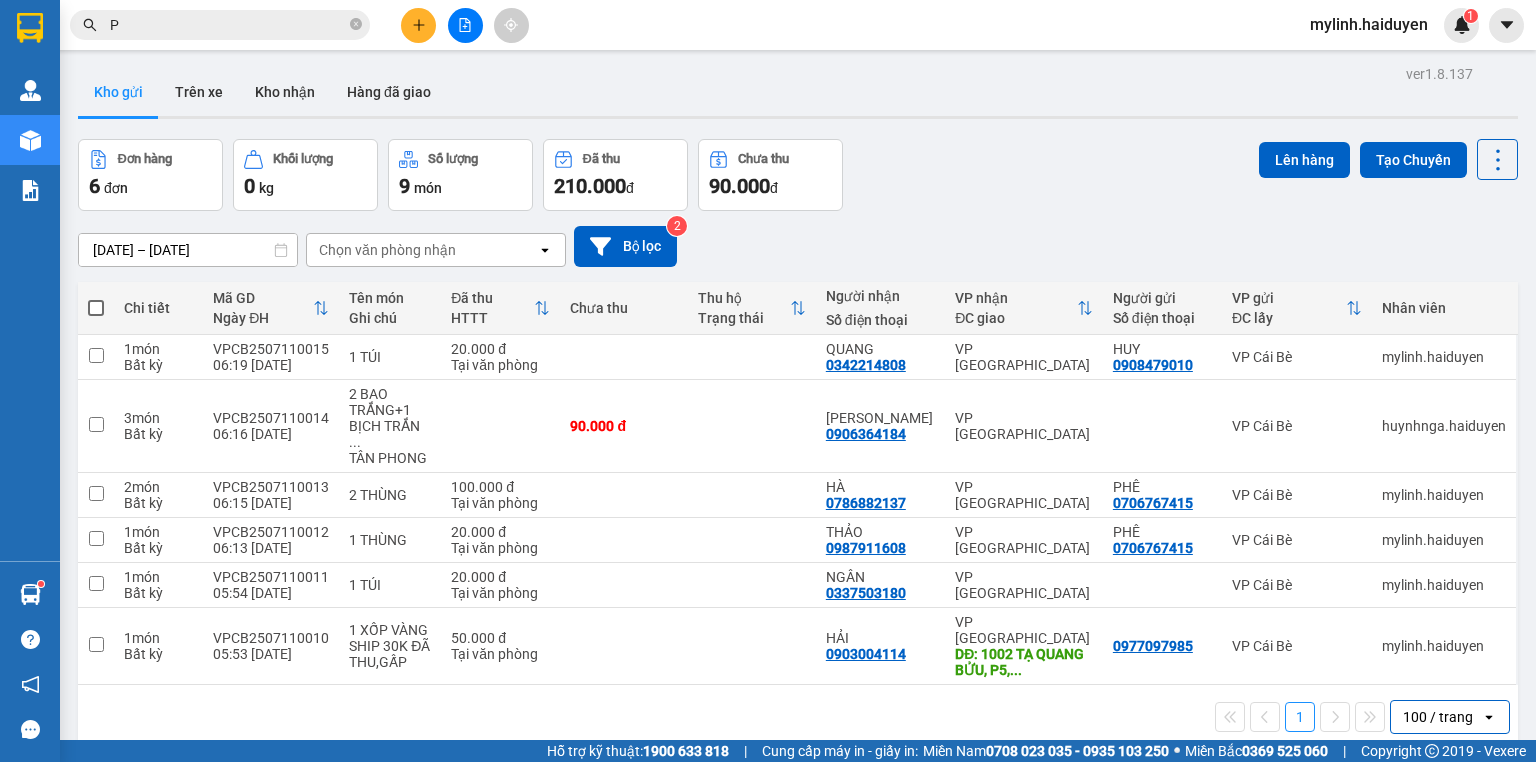 click on "Kho gửi" at bounding box center (118, 92) 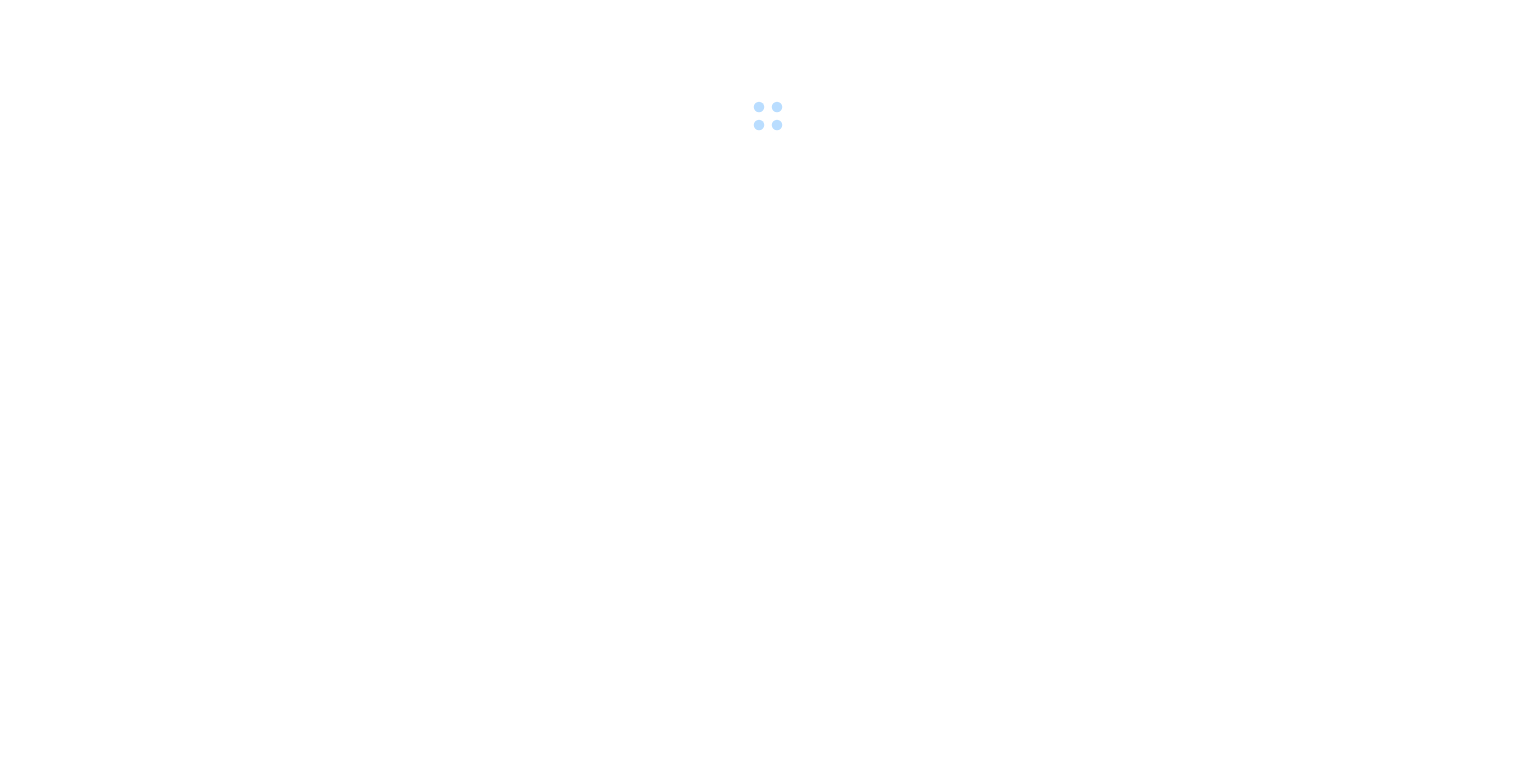 scroll, scrollTop: 0, scrollLeft: 0, axis: both 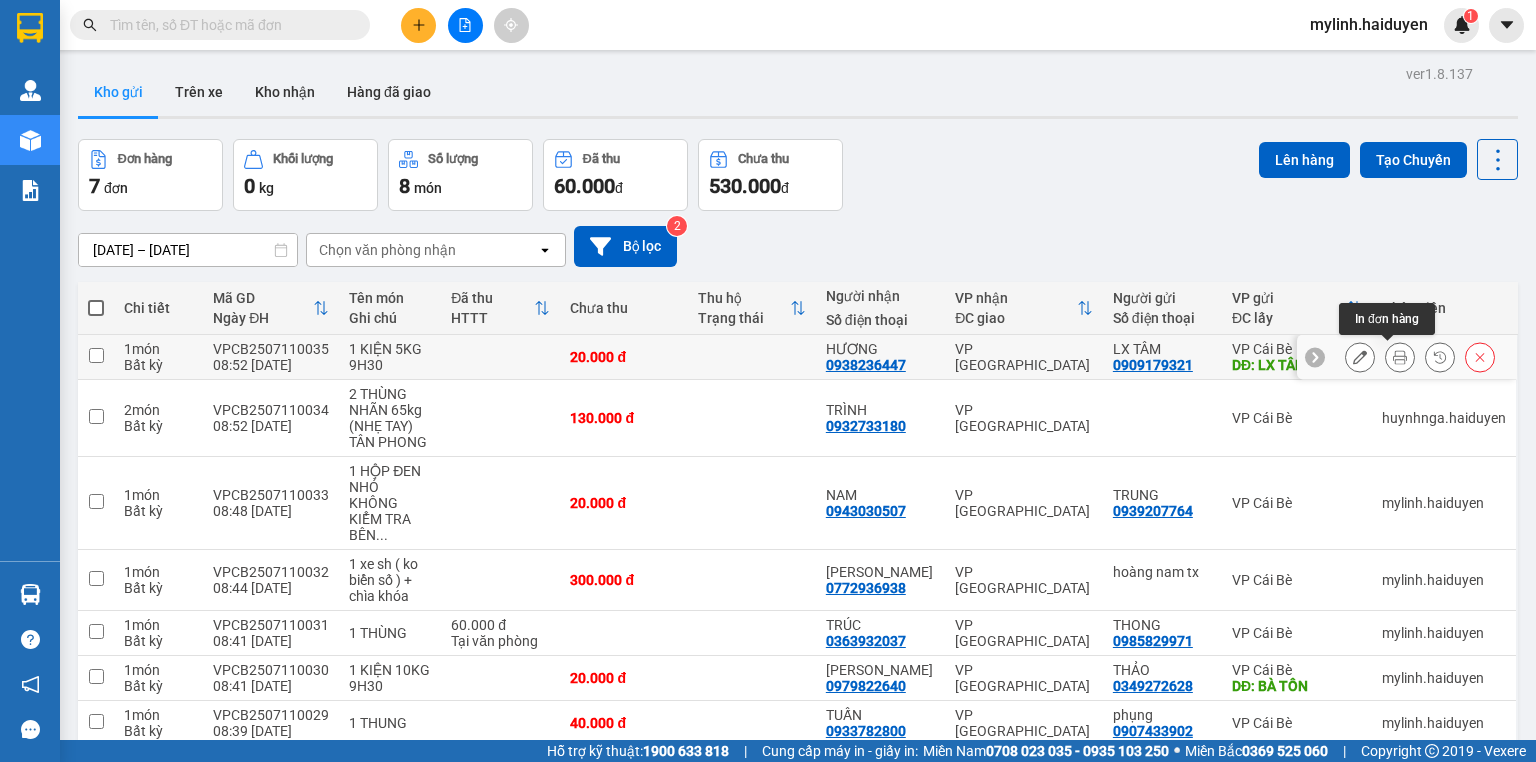 click 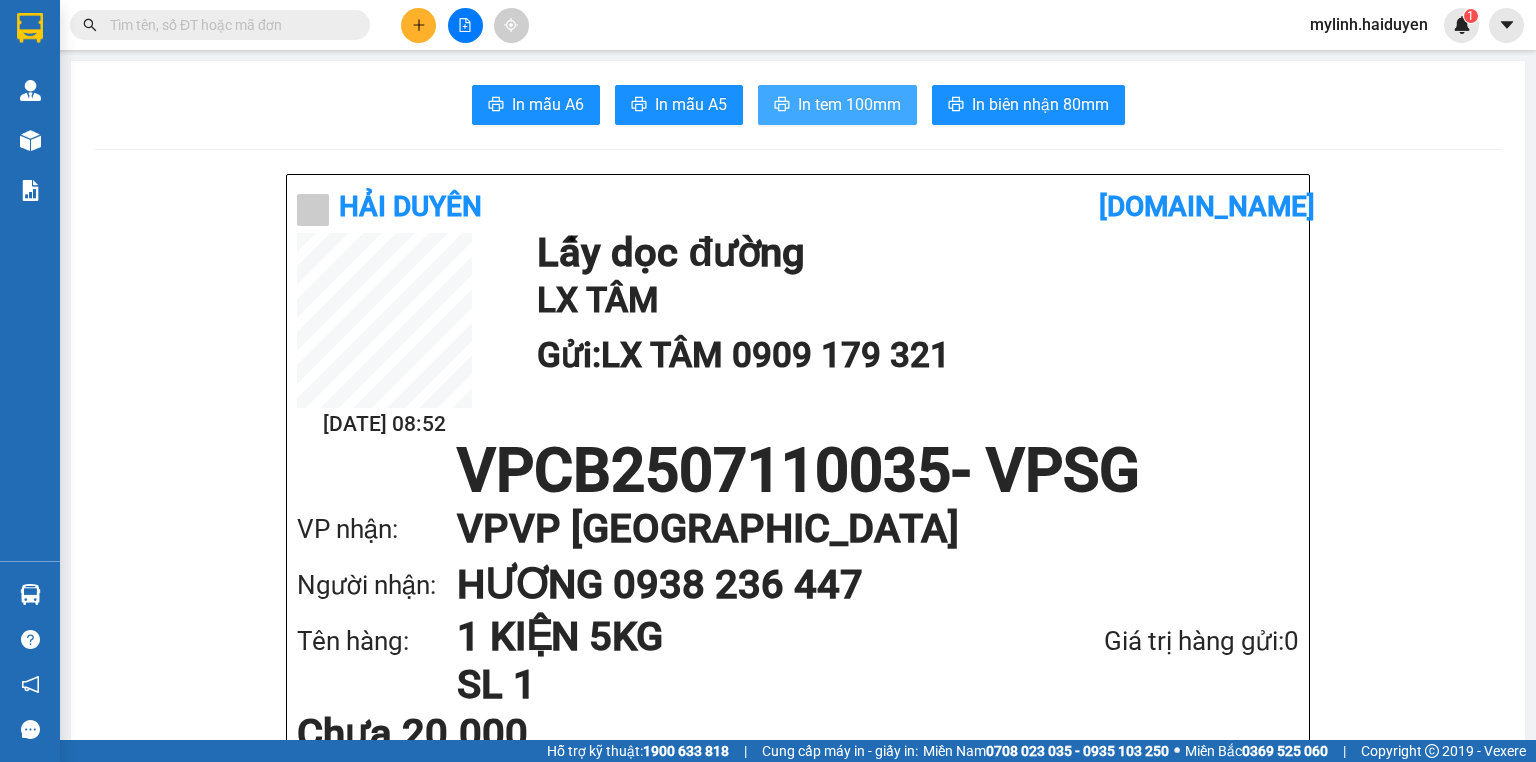 click on "In tem 100mm" at bounding box center (849, 104) 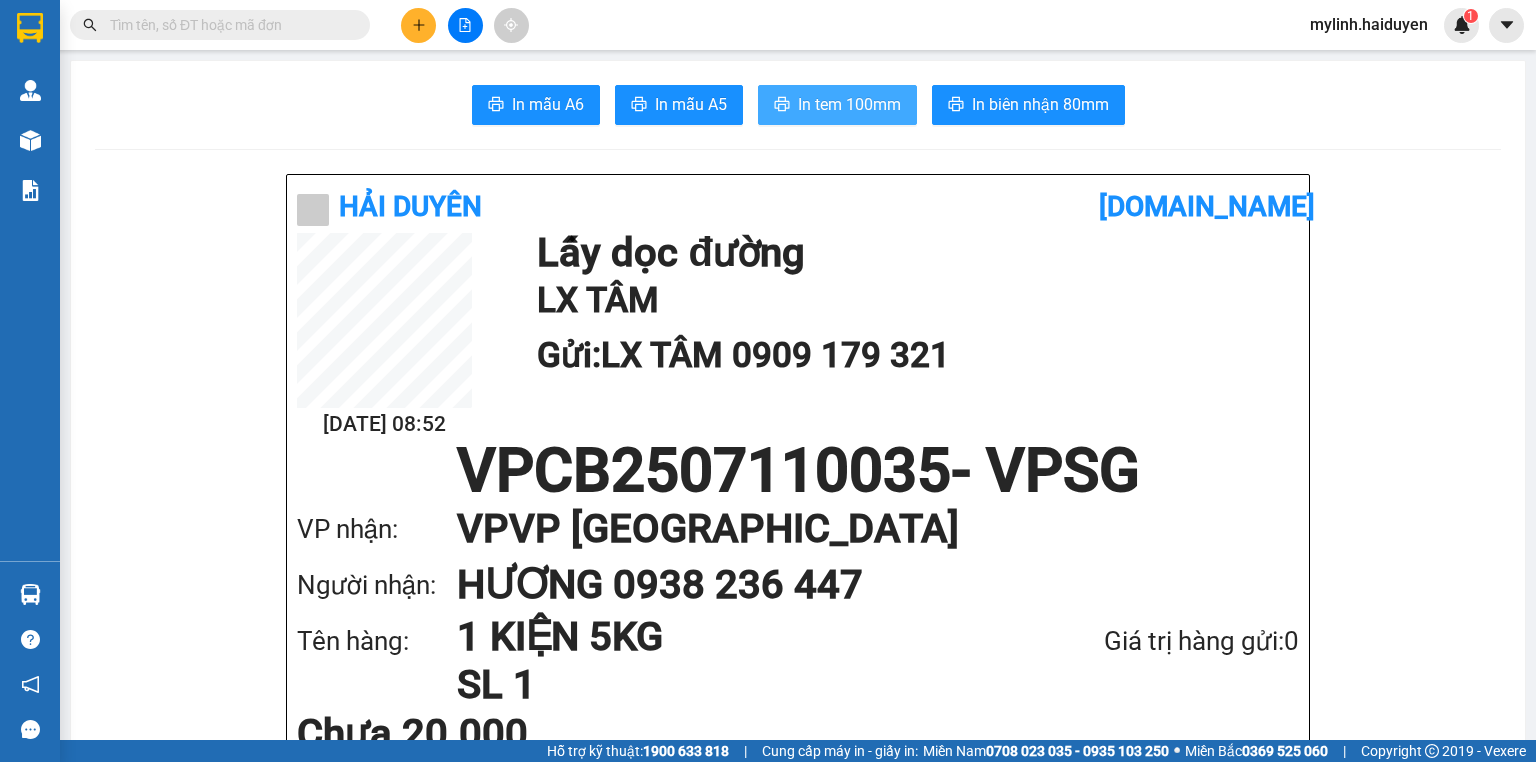 scroll, scrollTop: 0, scrollLeft: 0, axis: both 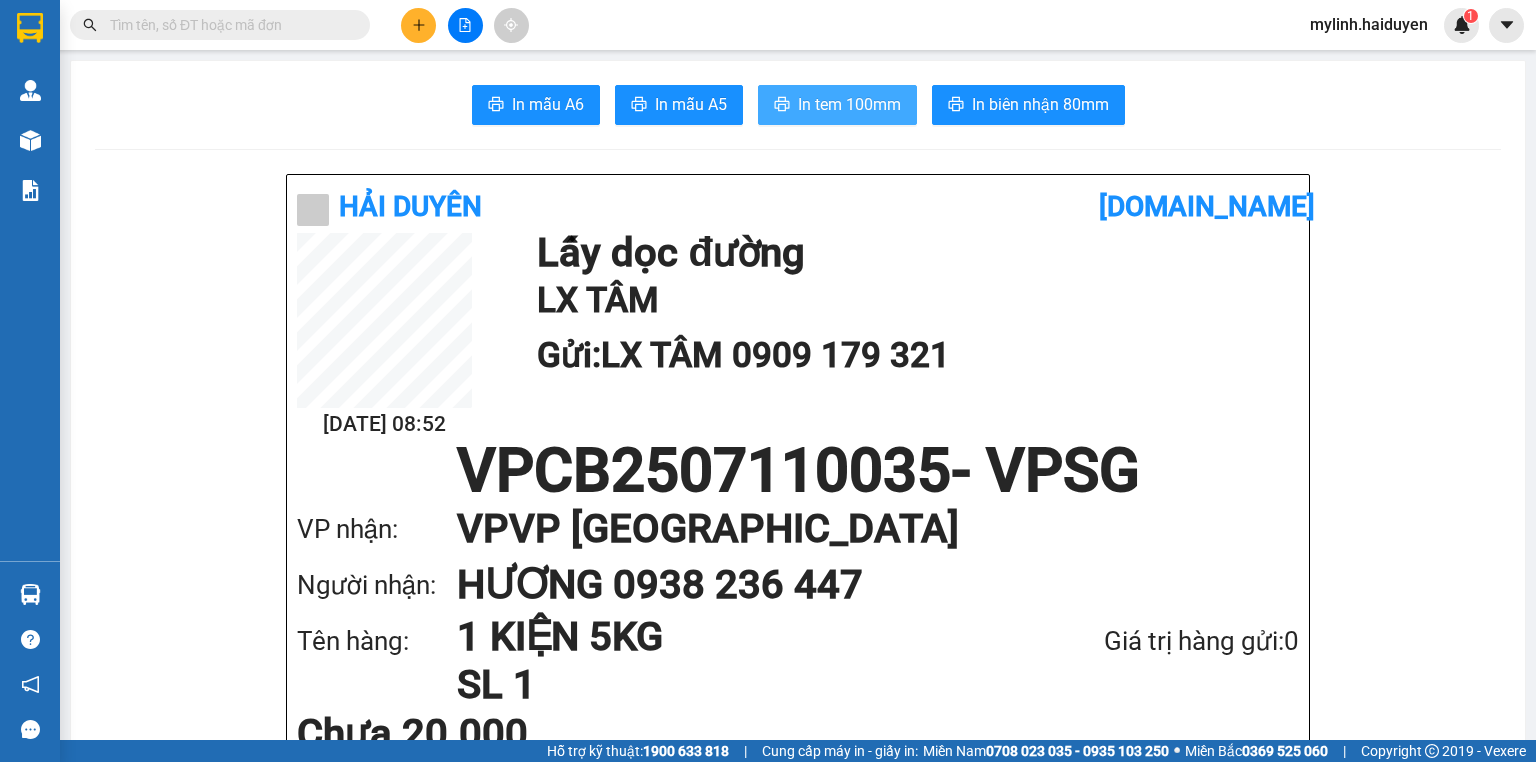 click on "In tem 100mm" at bounding box center (849, 104) 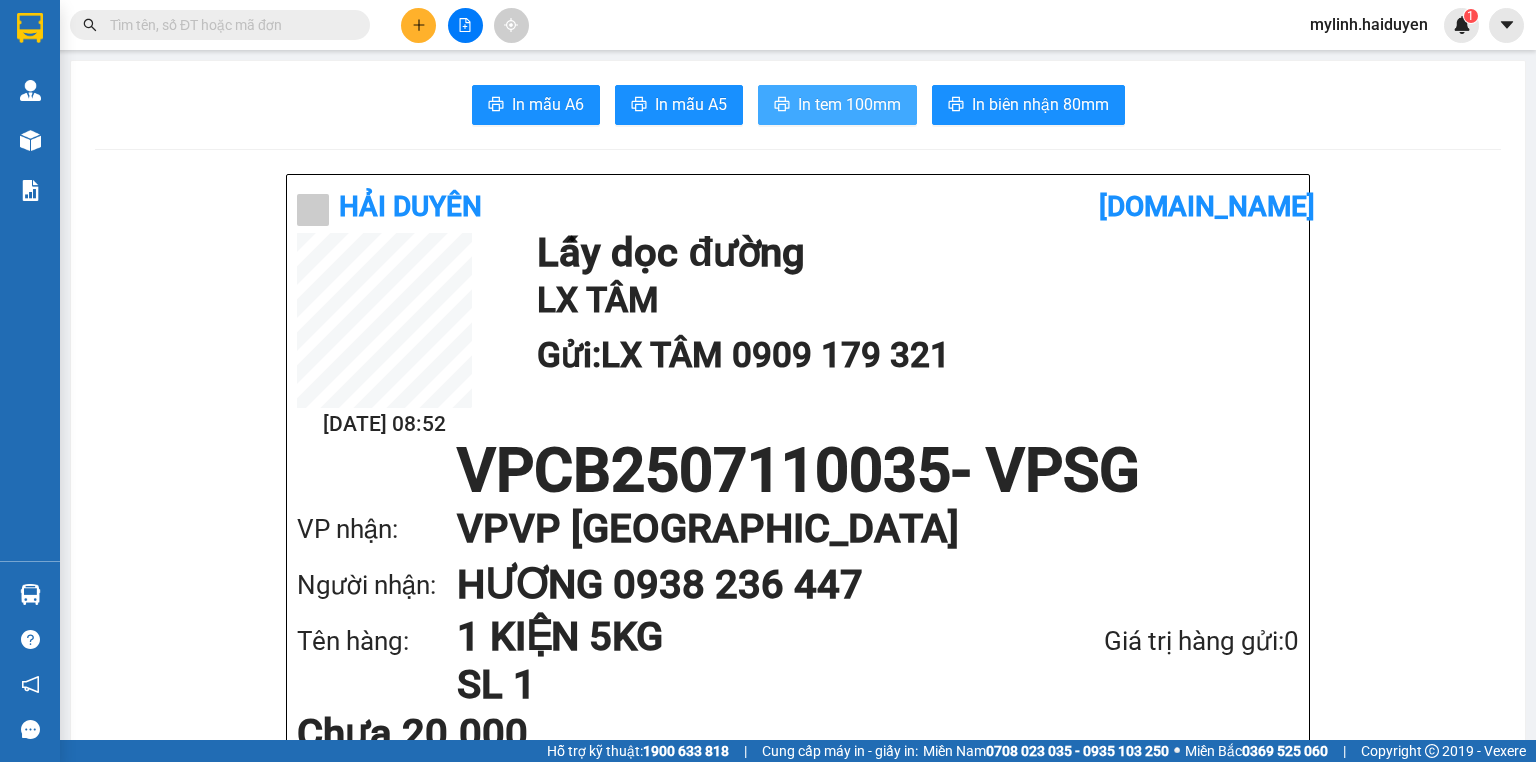 scroll, scrollTop: 0, scrollLeft: 0, axis: both 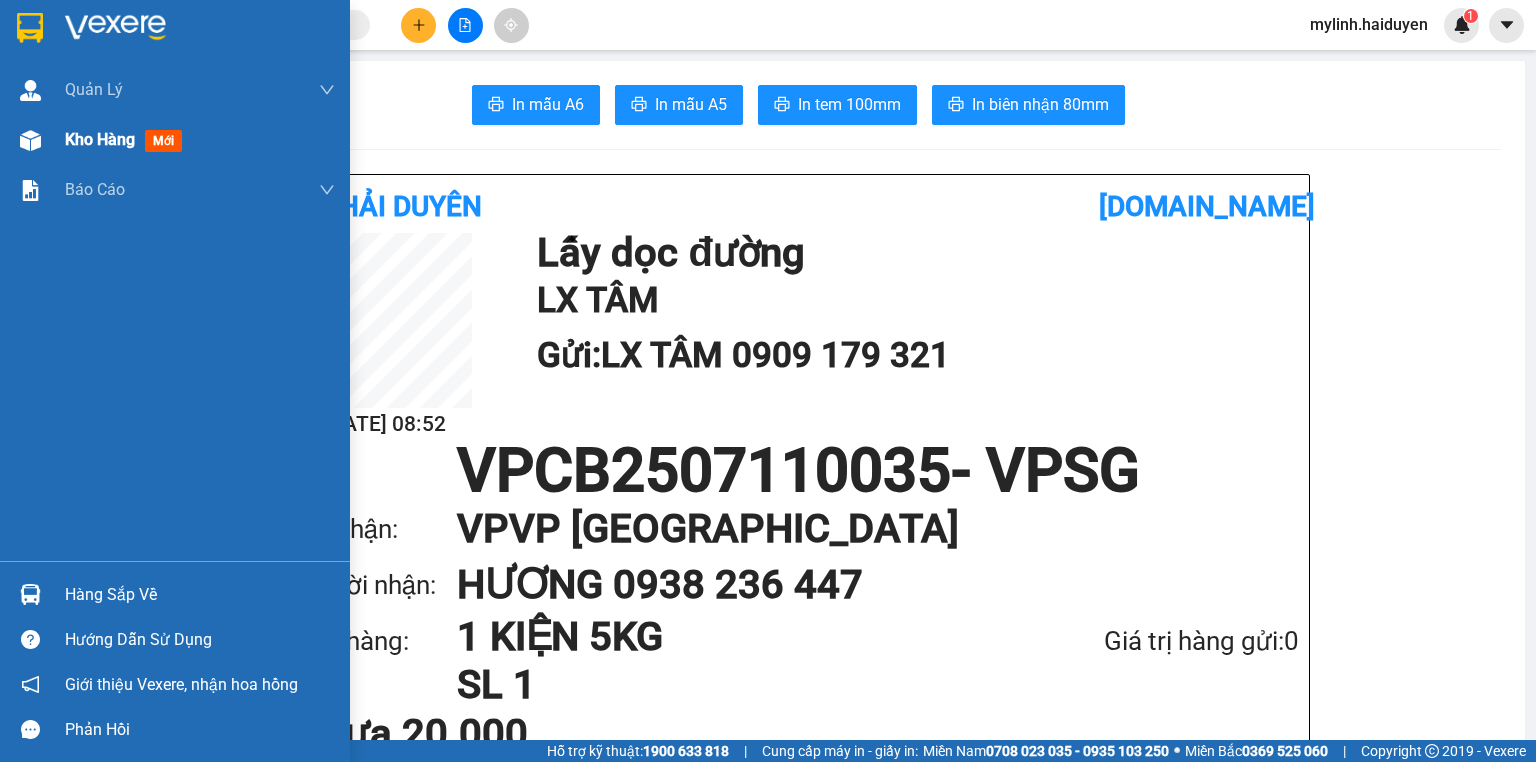 click on "Kho hàng mới" at bounding box center (175, 140) 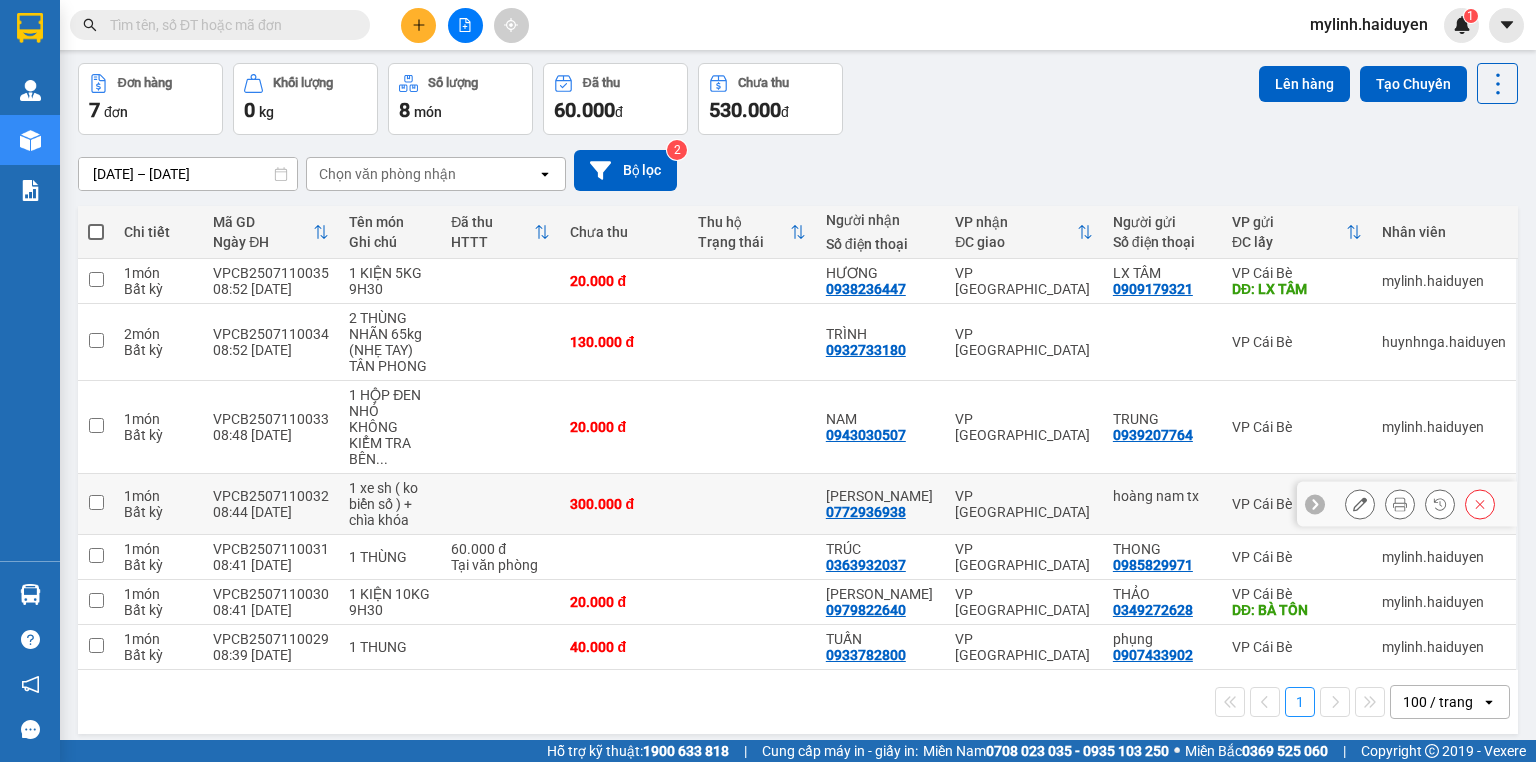 scroll, scrollTop: 92, scrollLeft: 0, axis: vertical 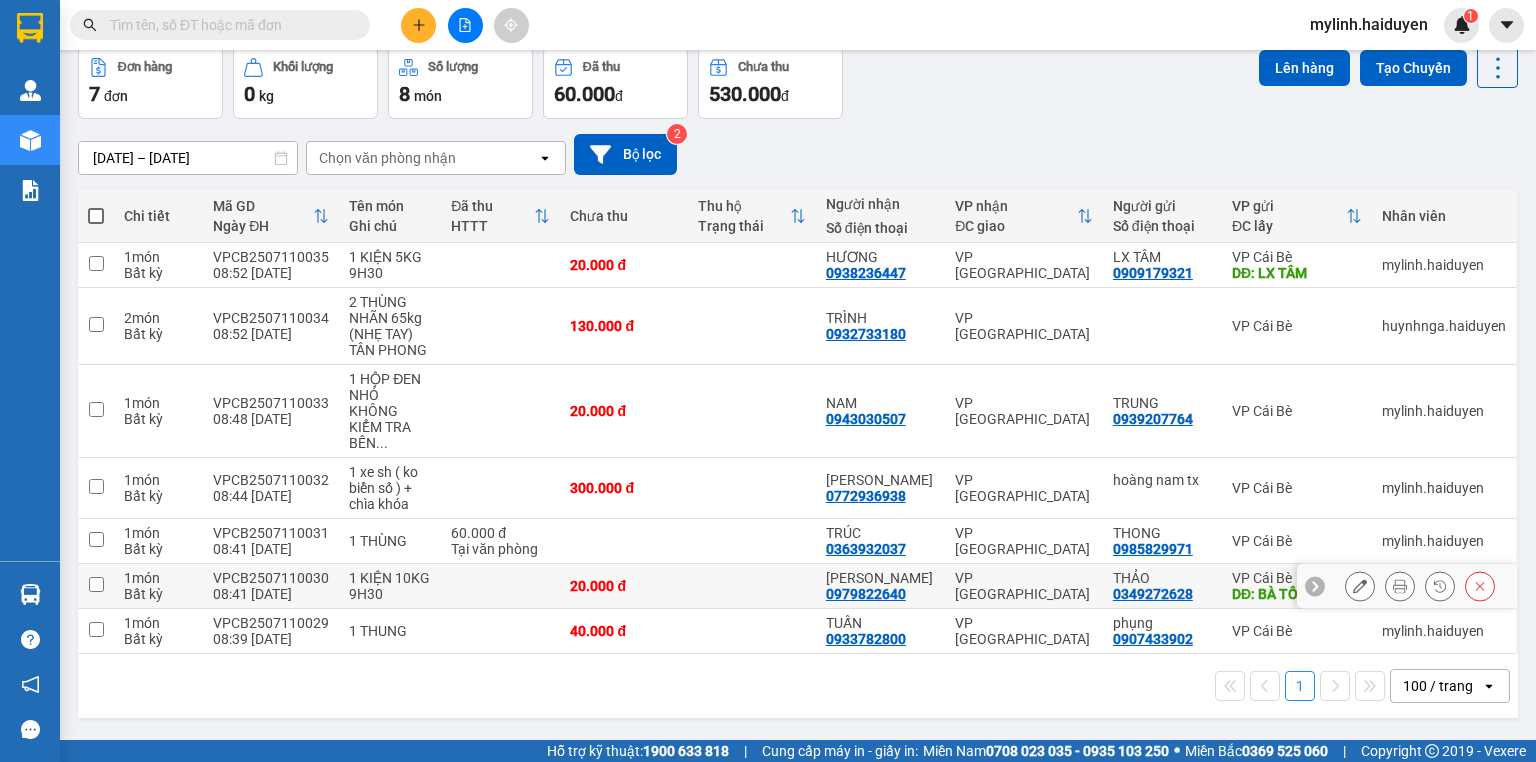 click at bounding box center [1360, 586] 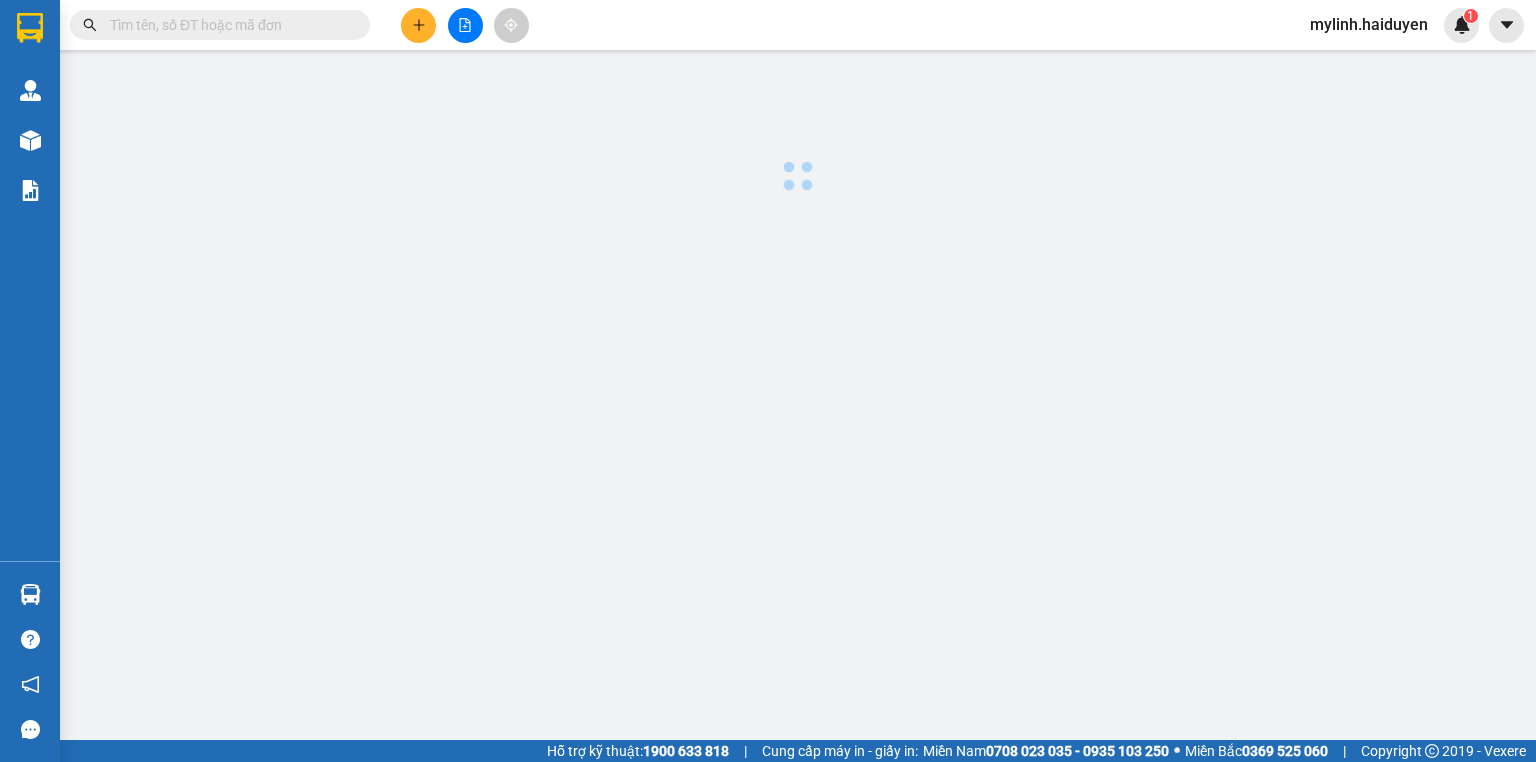 scroll, scrollTop: 0, scrollLeft: 0, axis: both 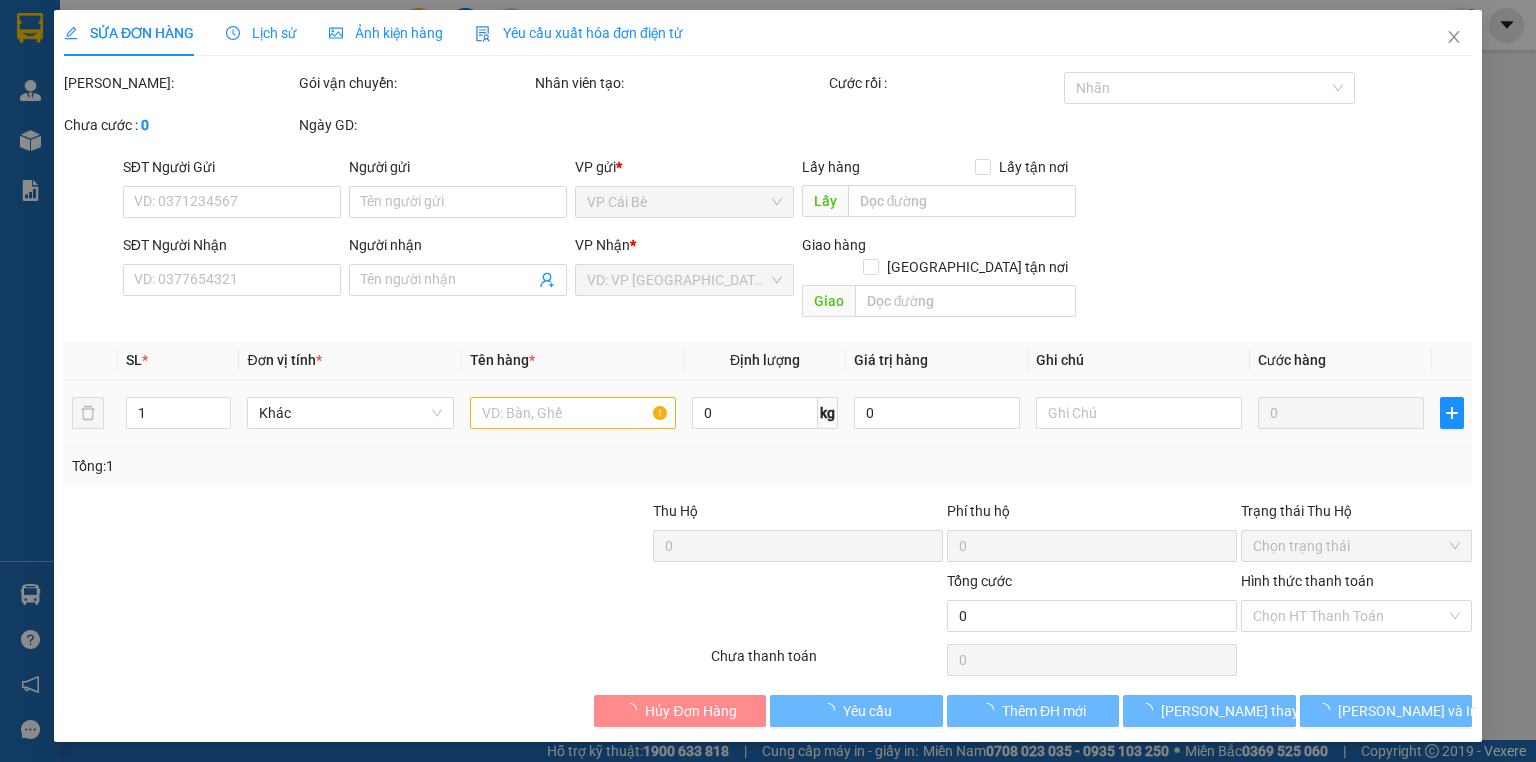 type on "0349272628" 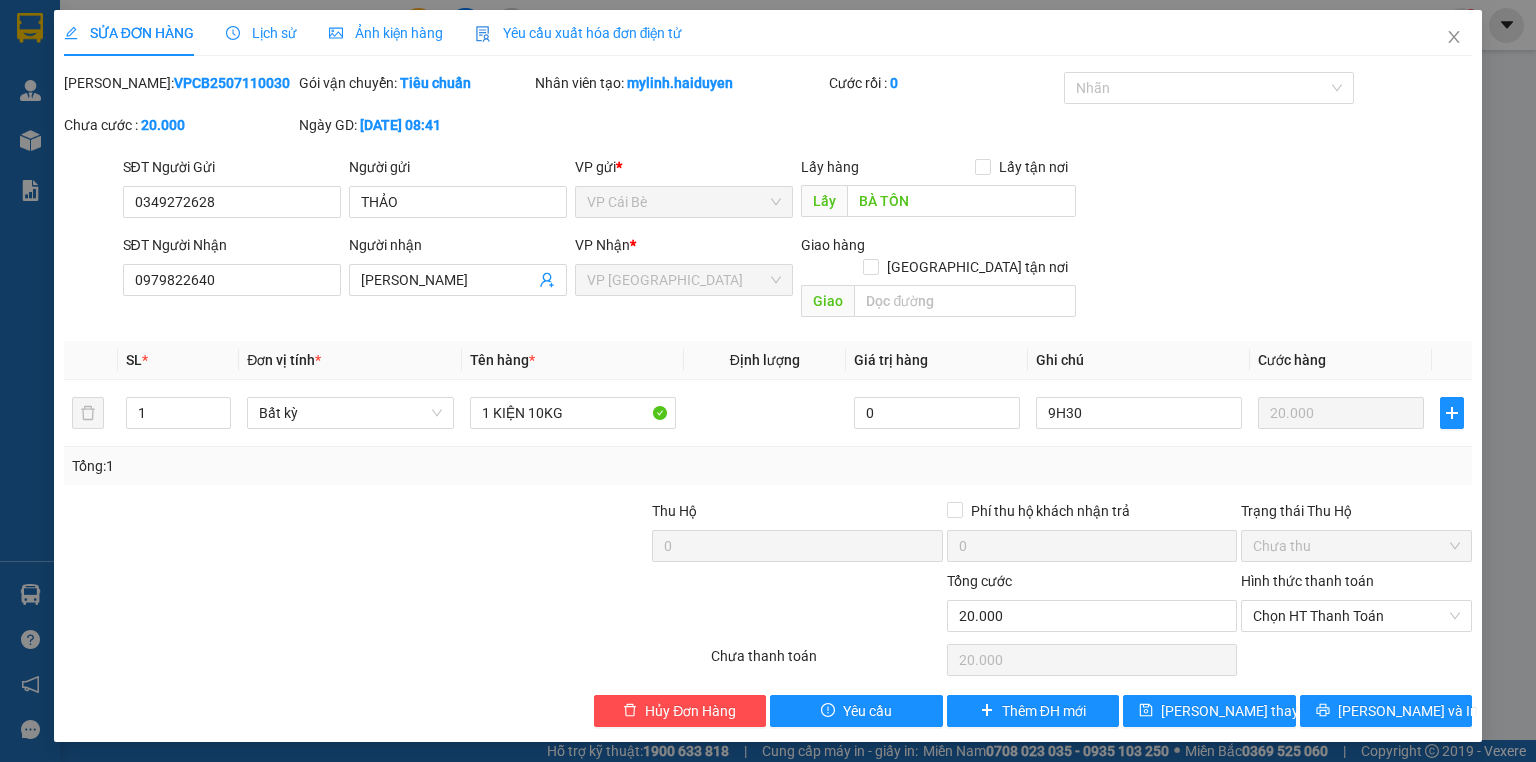 click on "Lịch sử" at bounding box center (261, 33) 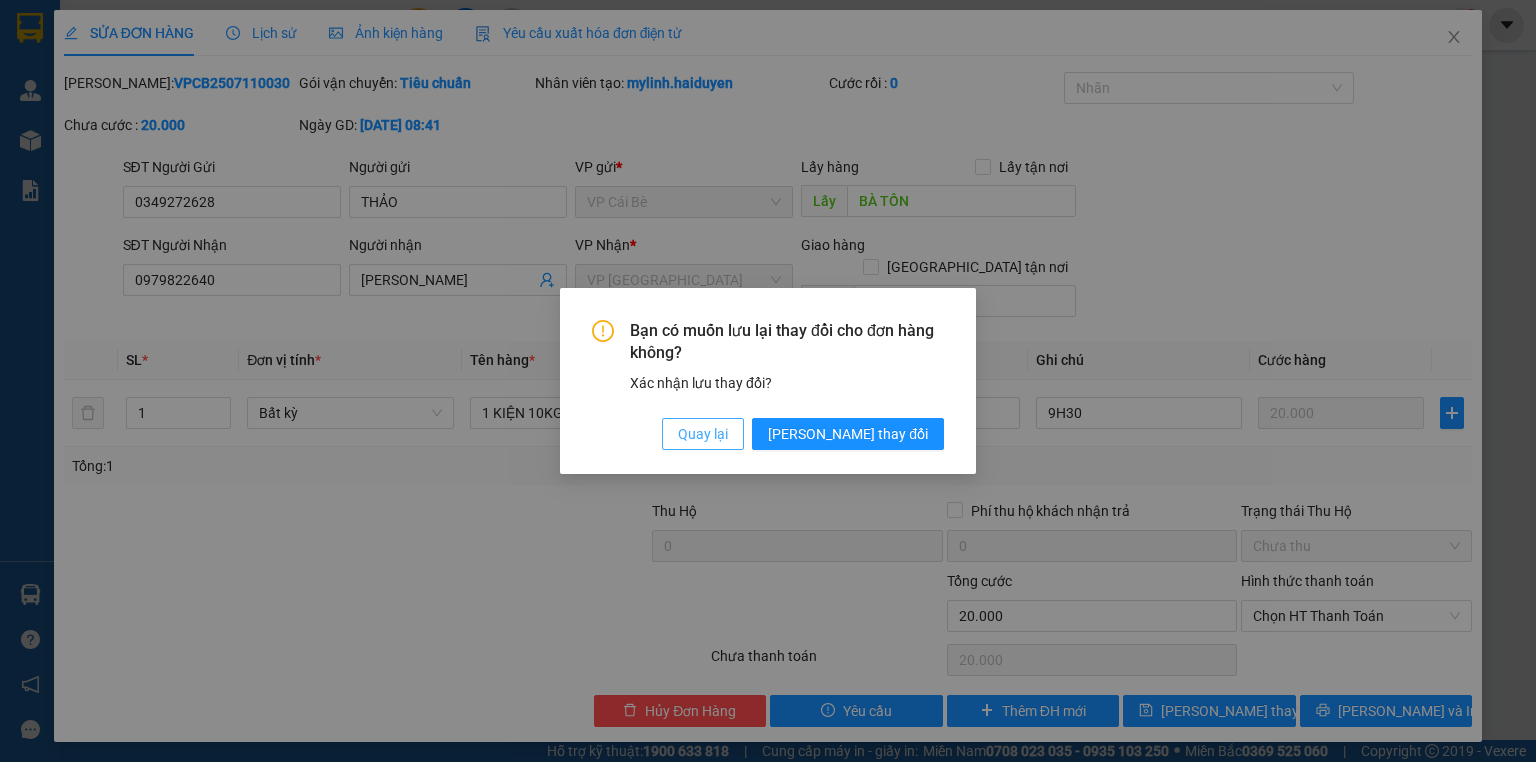 click on "Quay lại" at bounding box center [703, 434] 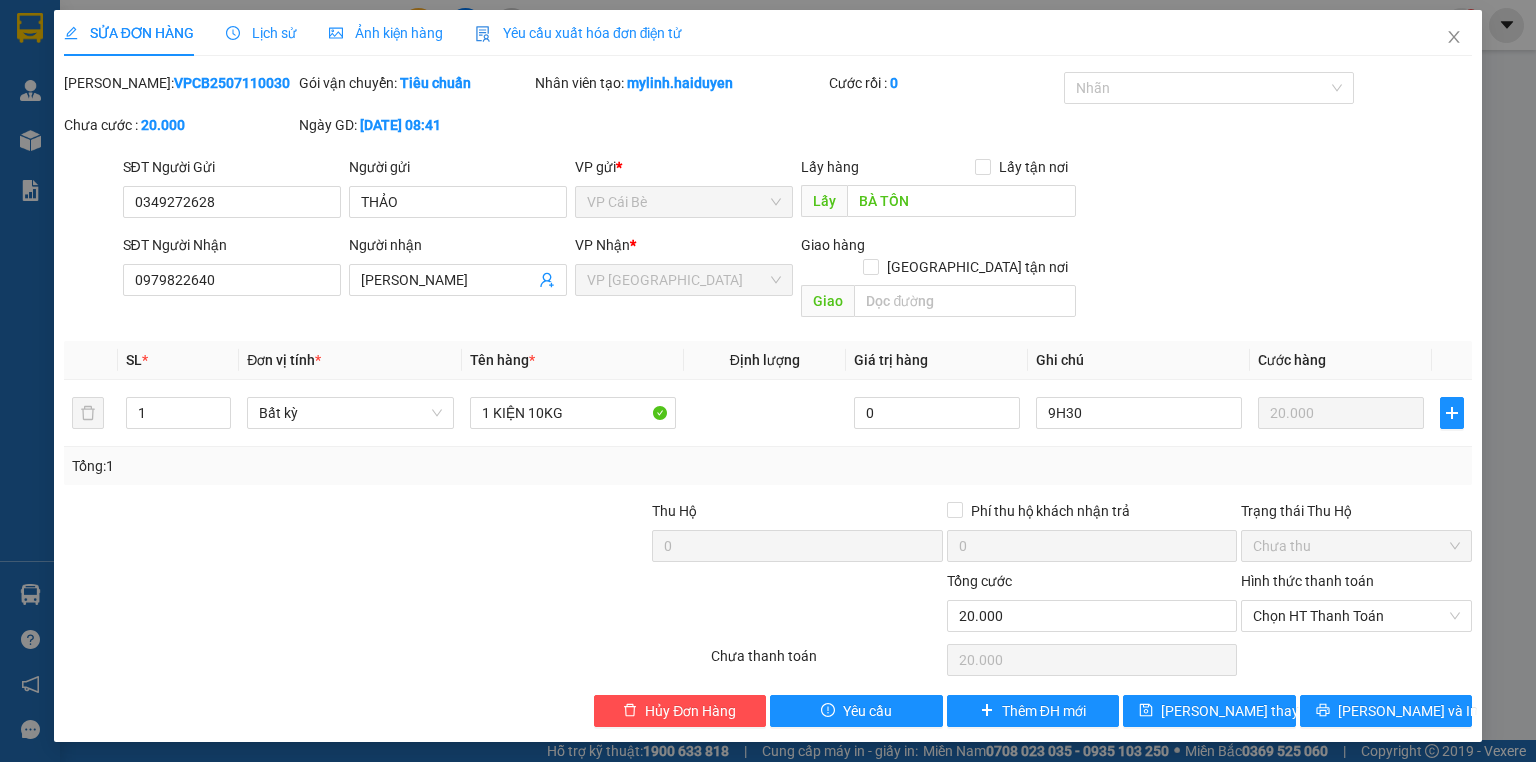 click on "Lịch sử" at bounding box center [261, 33] 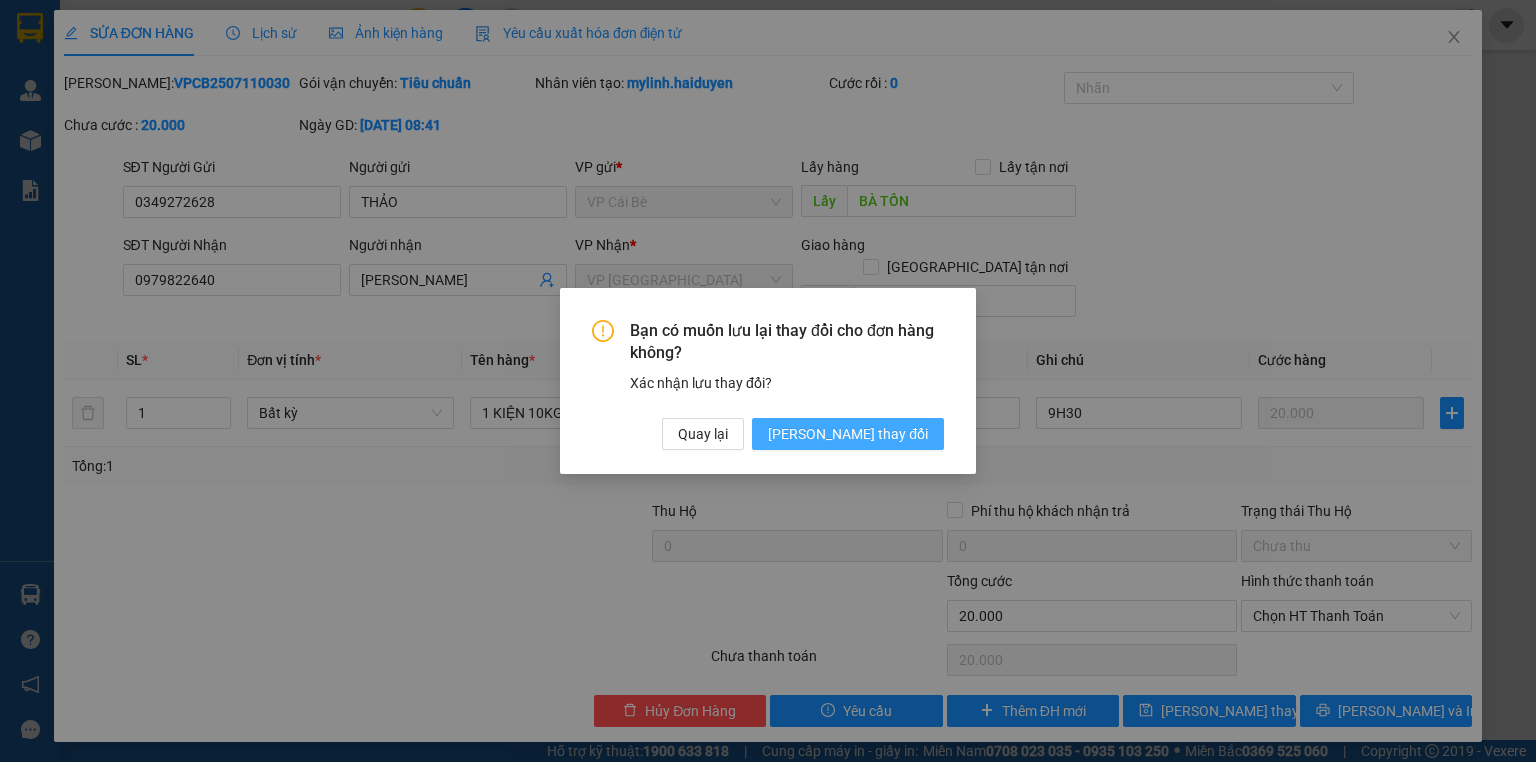 click on "[PERSON_NAME] thay đổi" at bounding box center (848, 434) 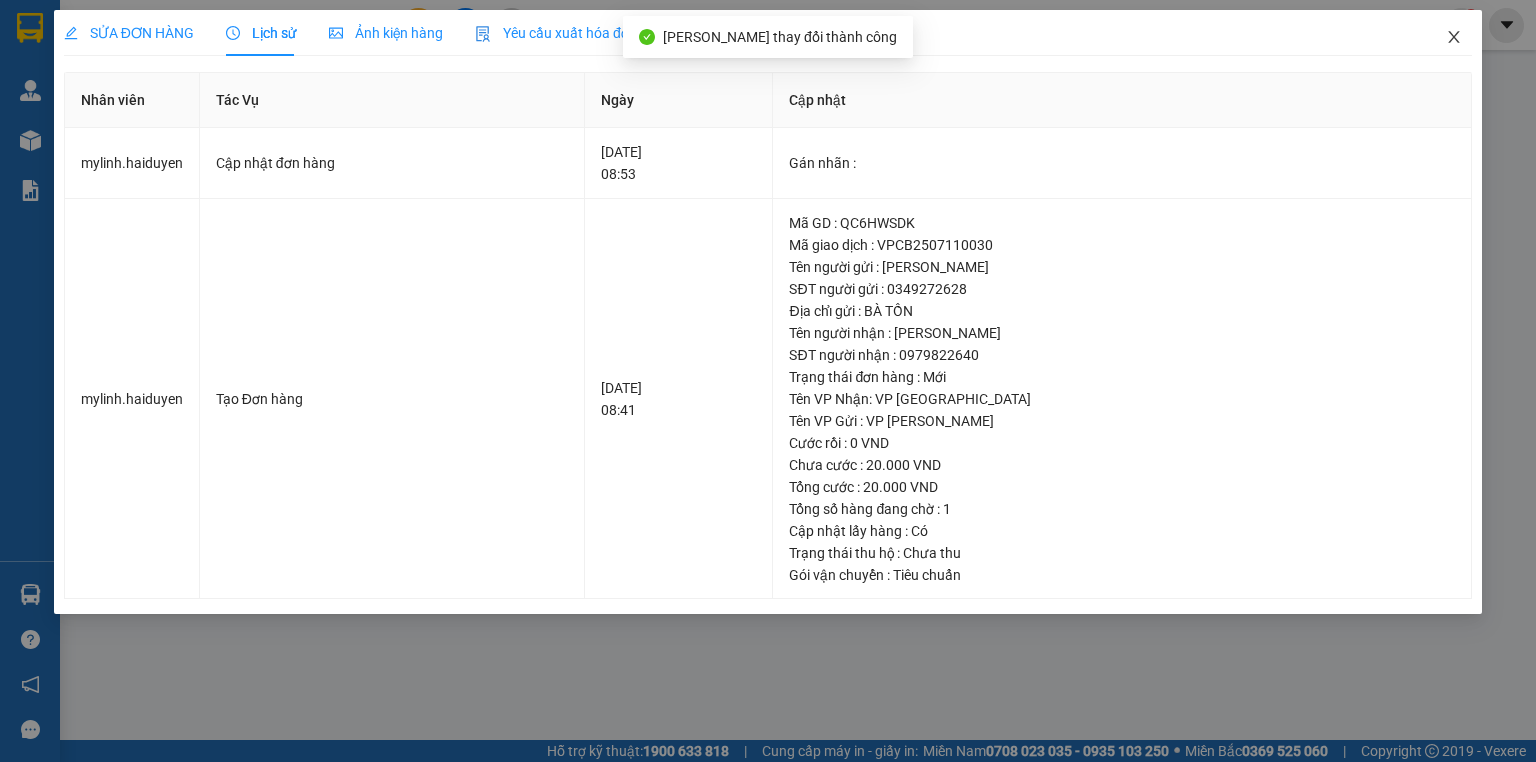click 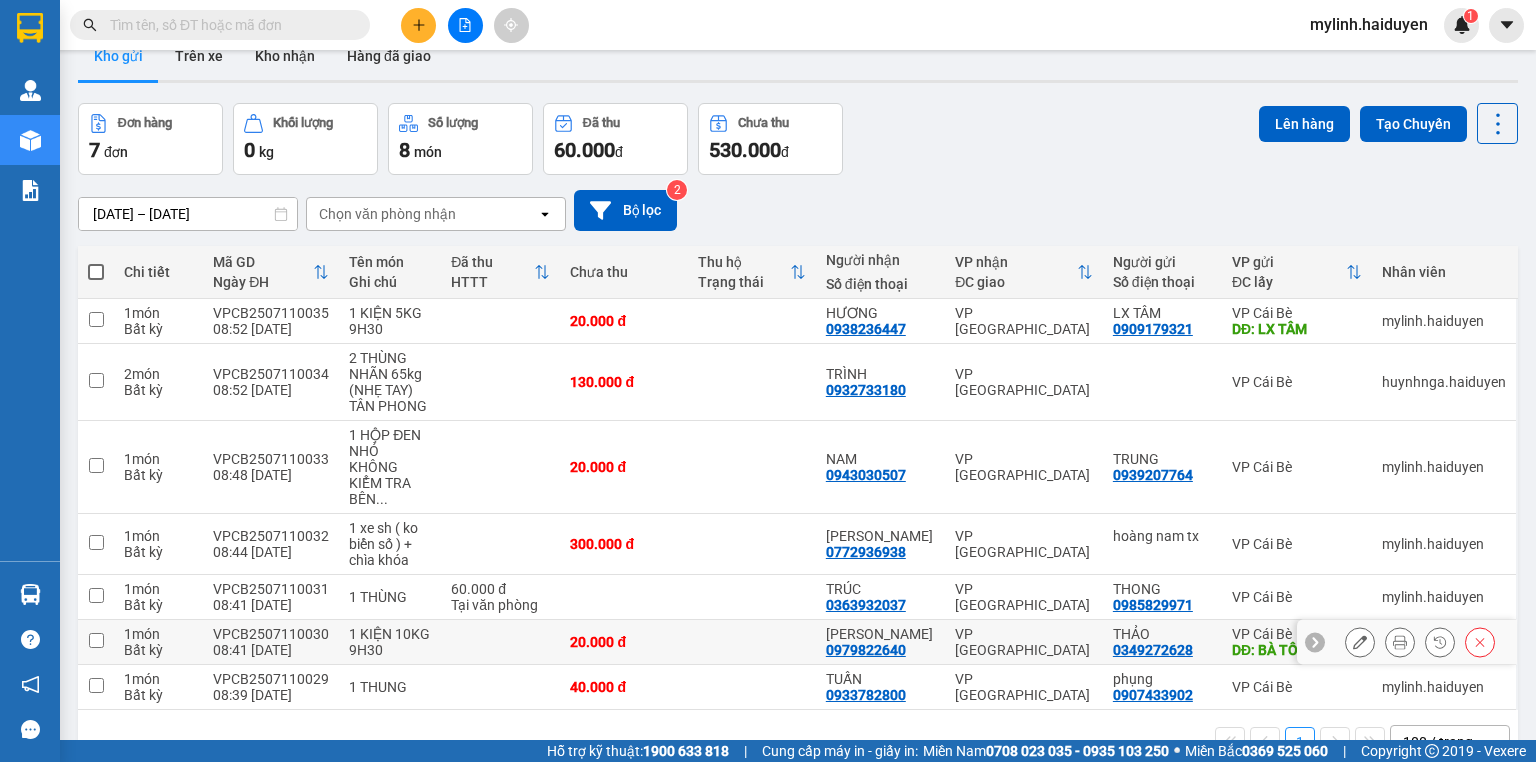 scroll, scrollTop: 92, scrollLeft: 0, axis: vertical 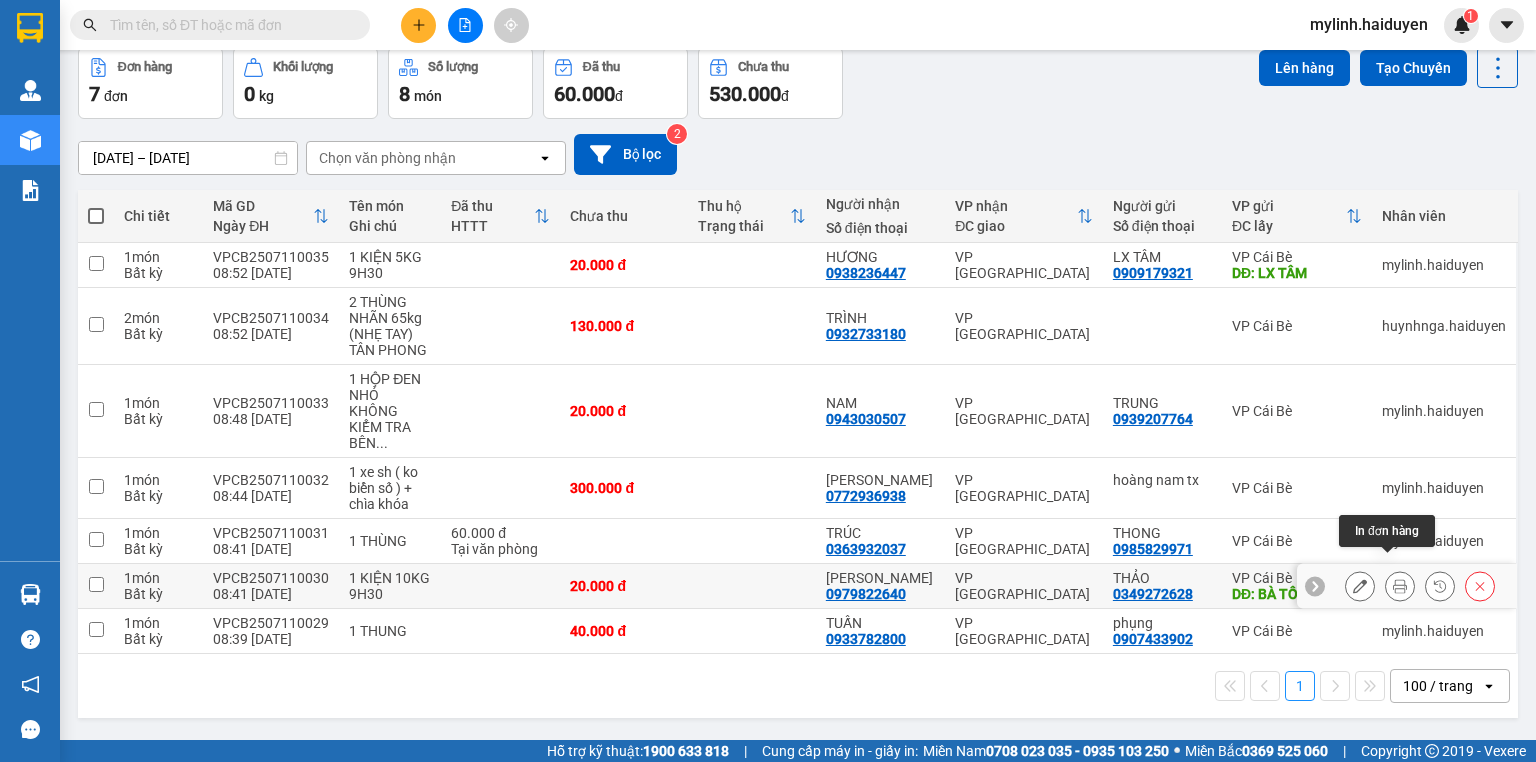 click 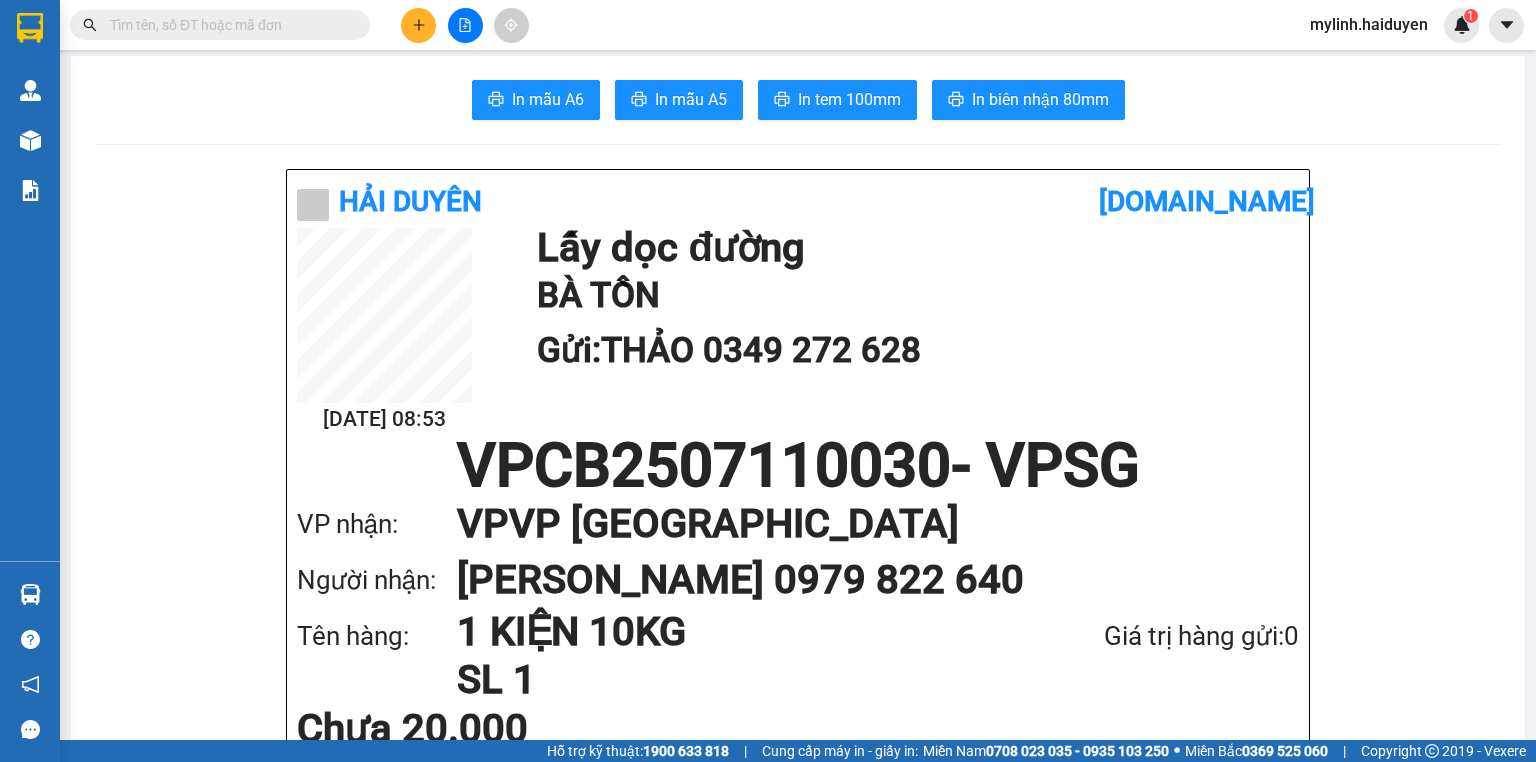 scroll, scrollTop: 0, scrollLeft: 0, axis: both 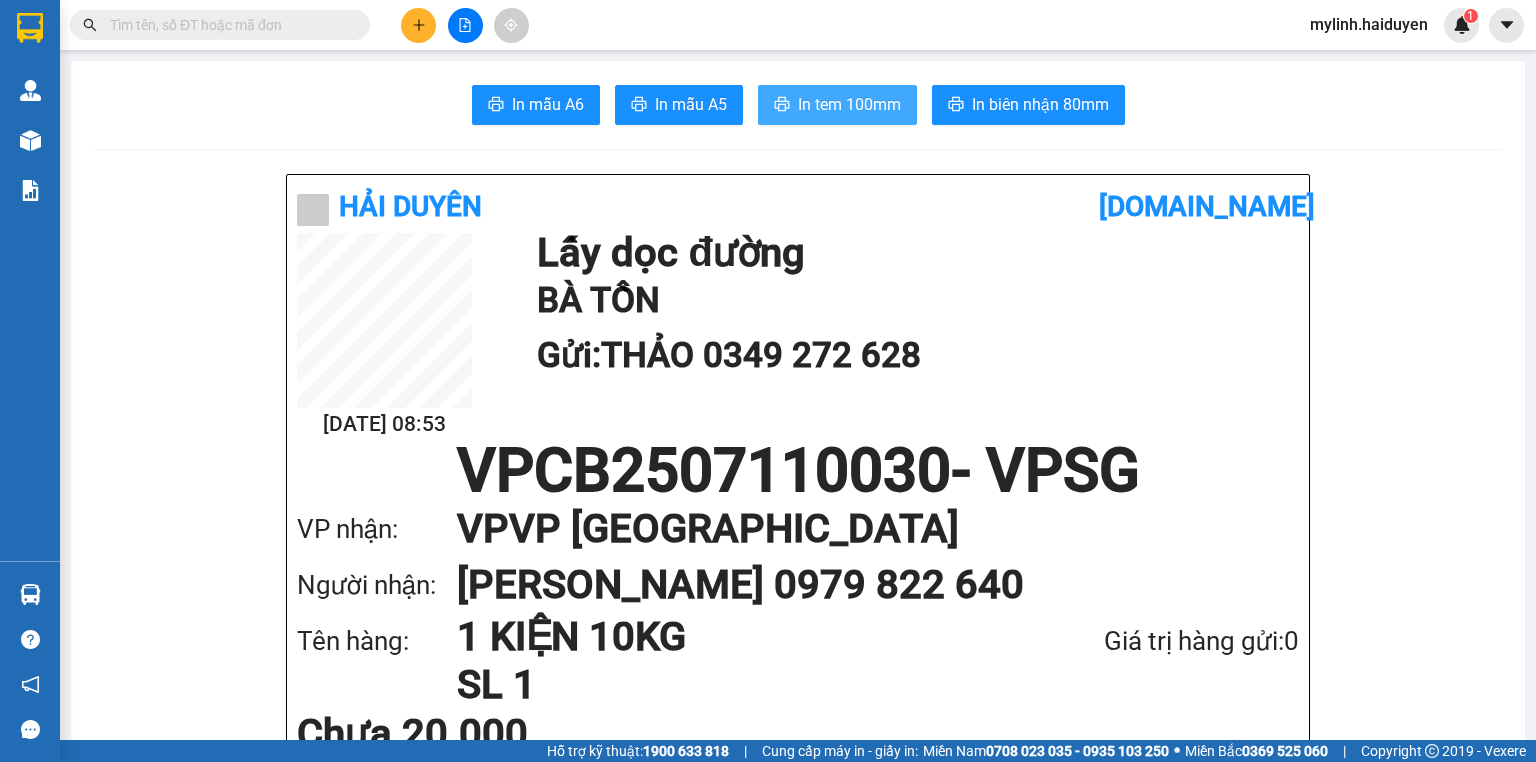 click on "In tem 100mm" at bounding box center (849, 104) 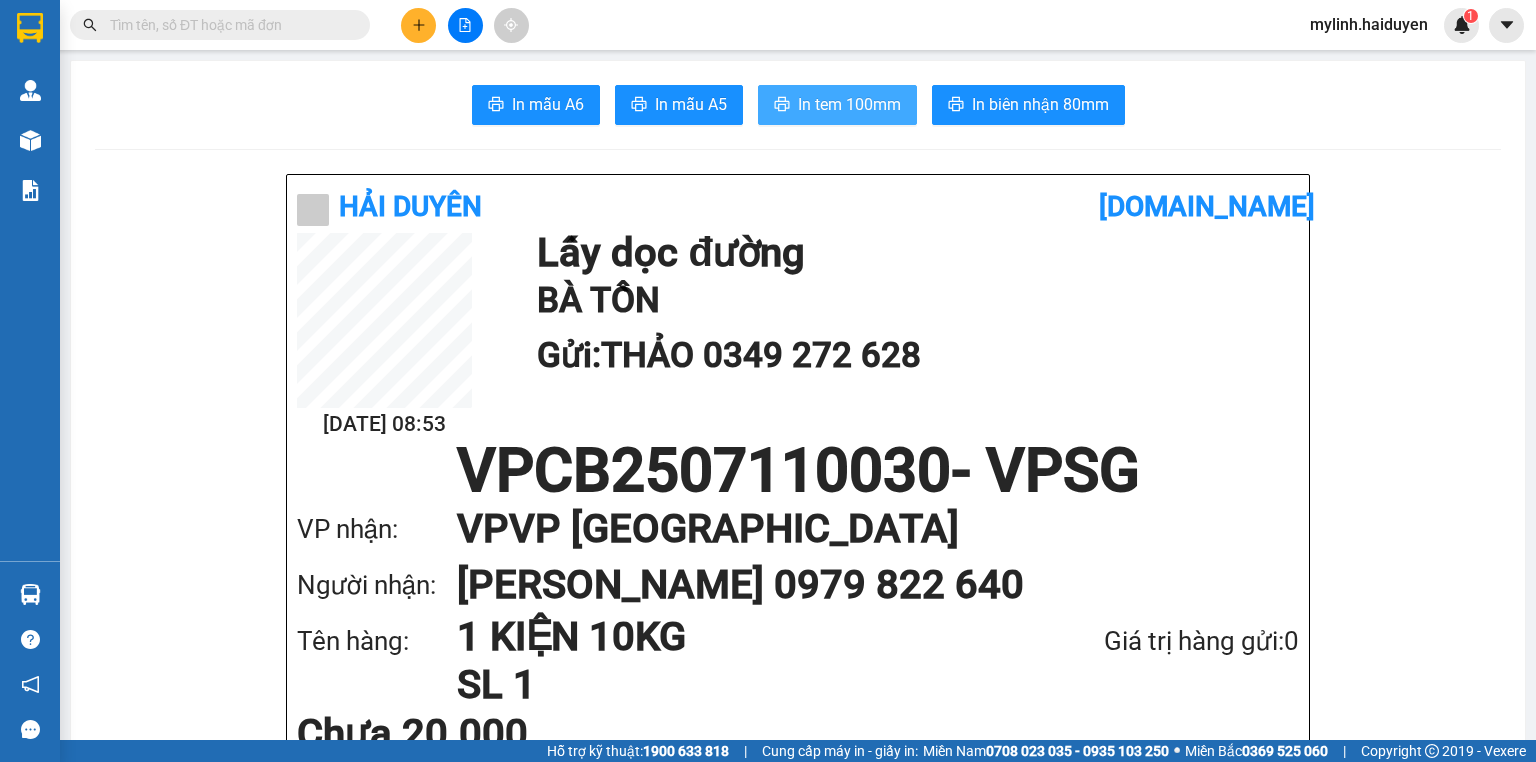 scroll, scrollTop: 0, scrollLeft: 0, axis: both 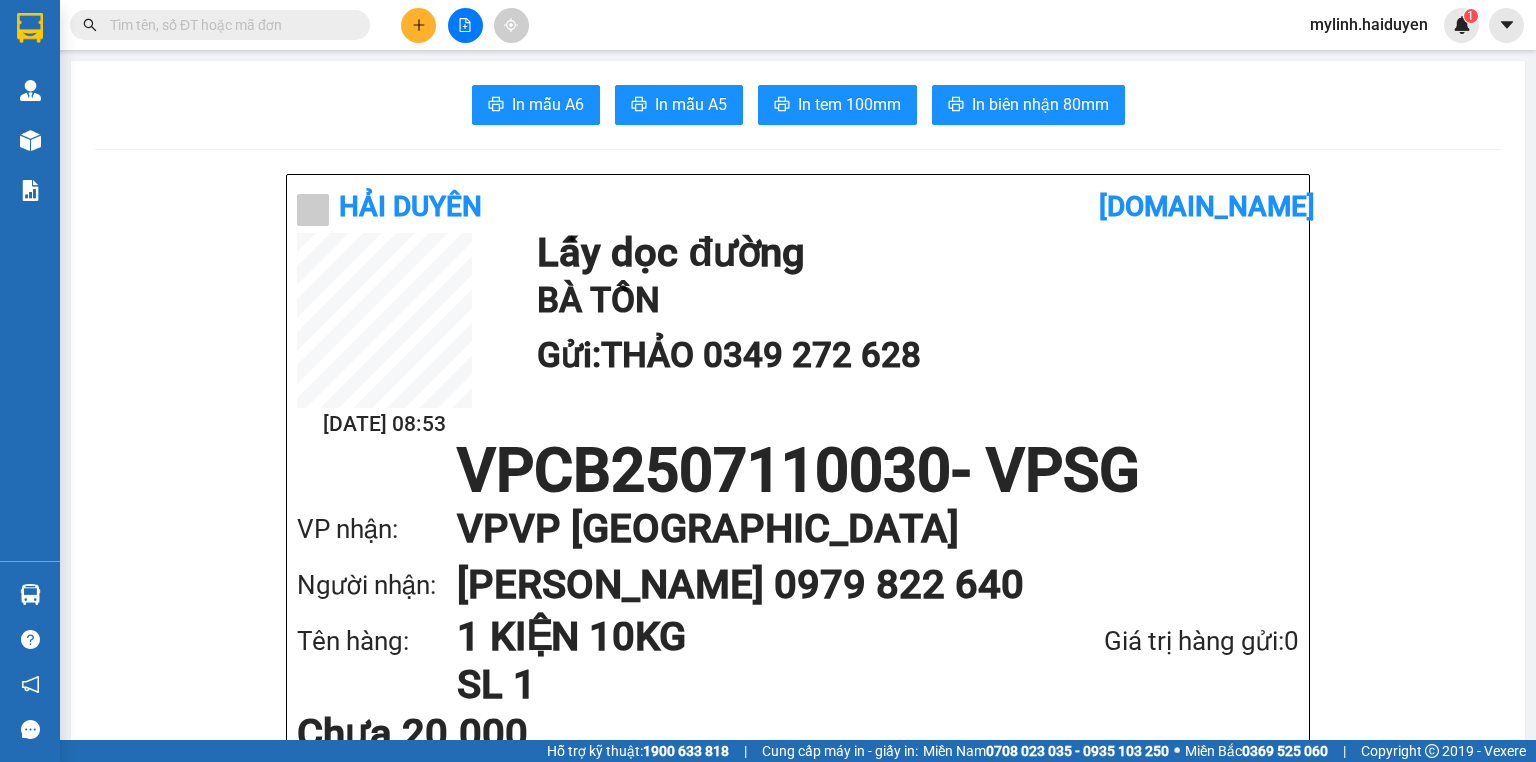 click at bounding box center [228, 25] 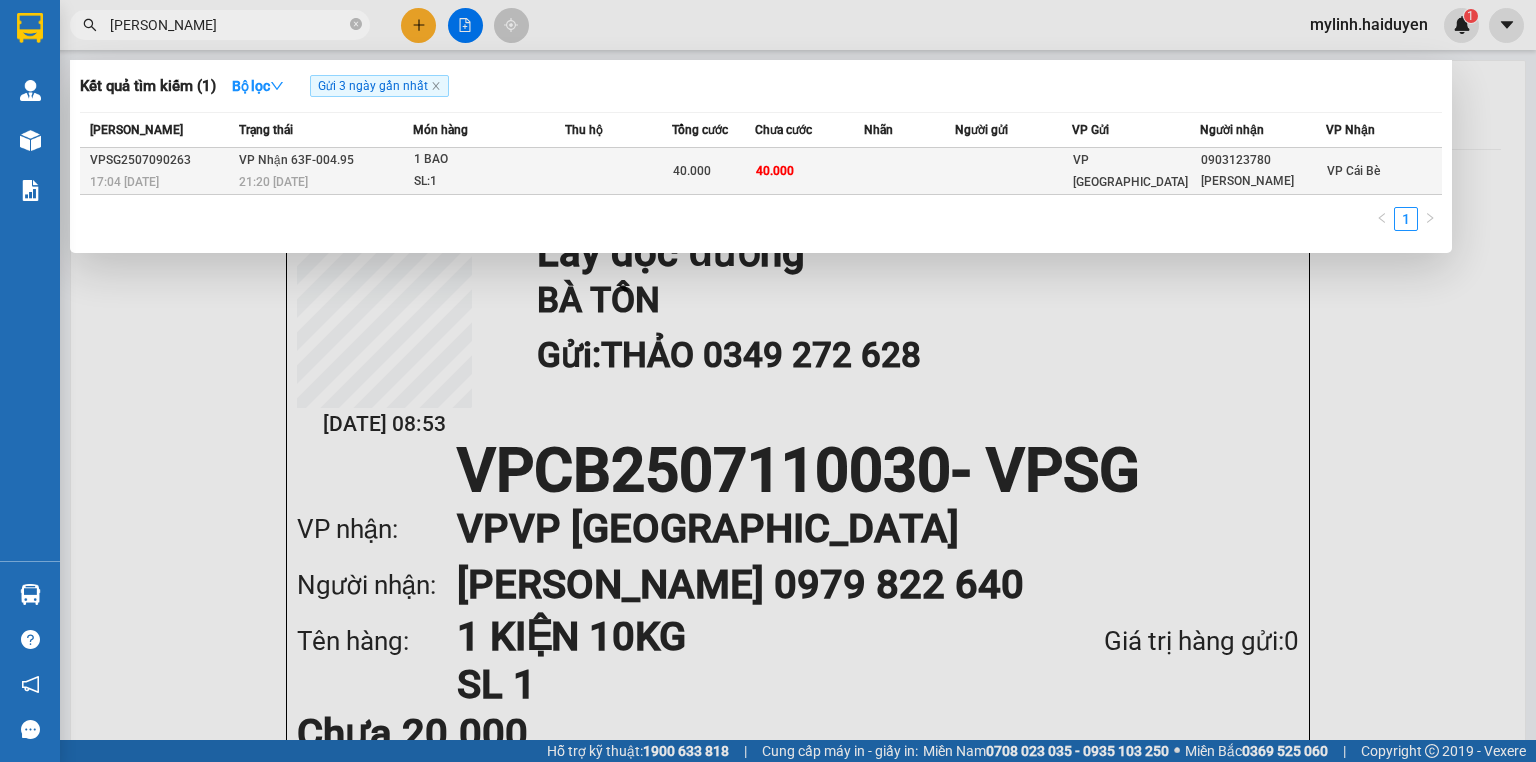 type on "SƠN TÙNG" 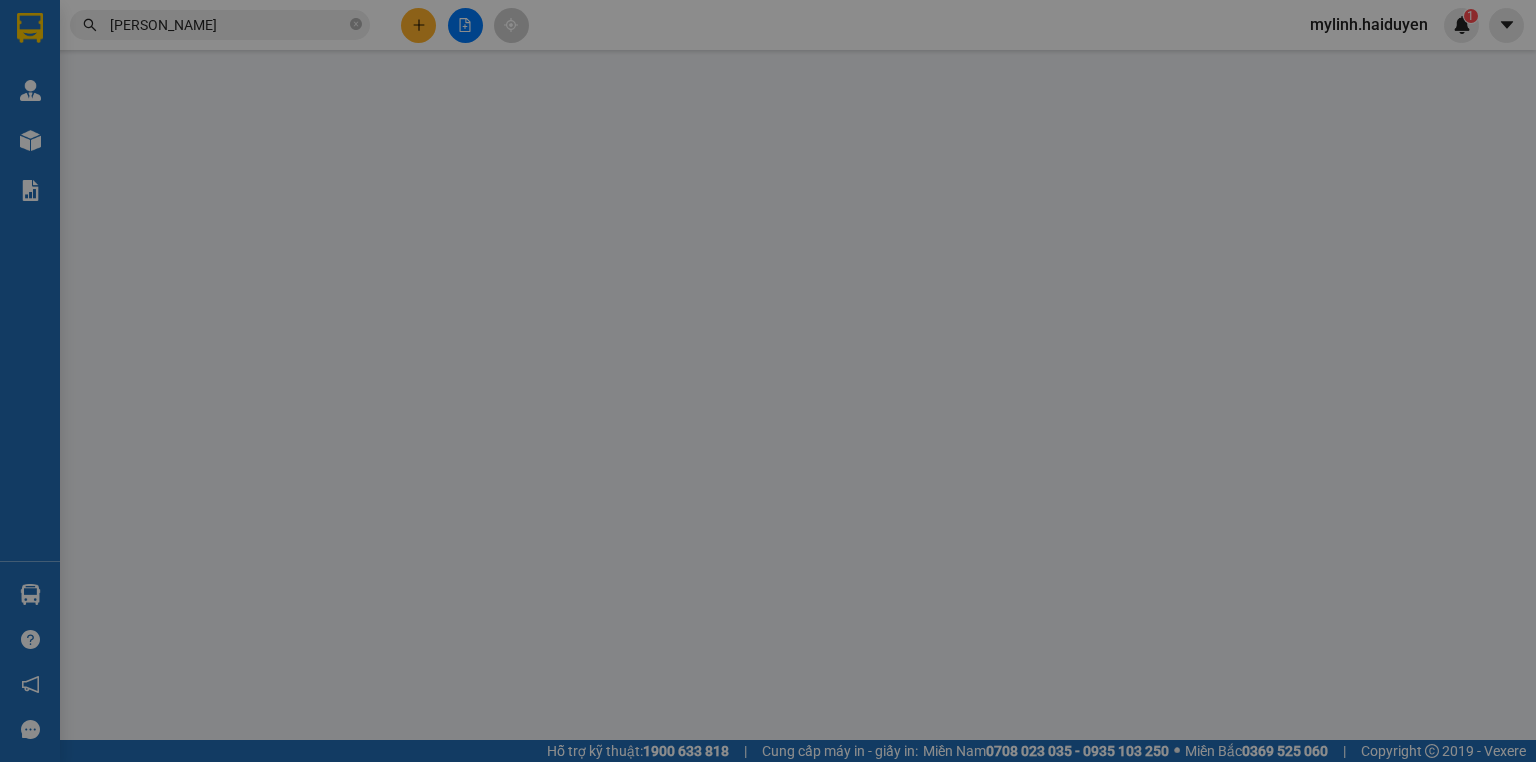 type on "0903123780" 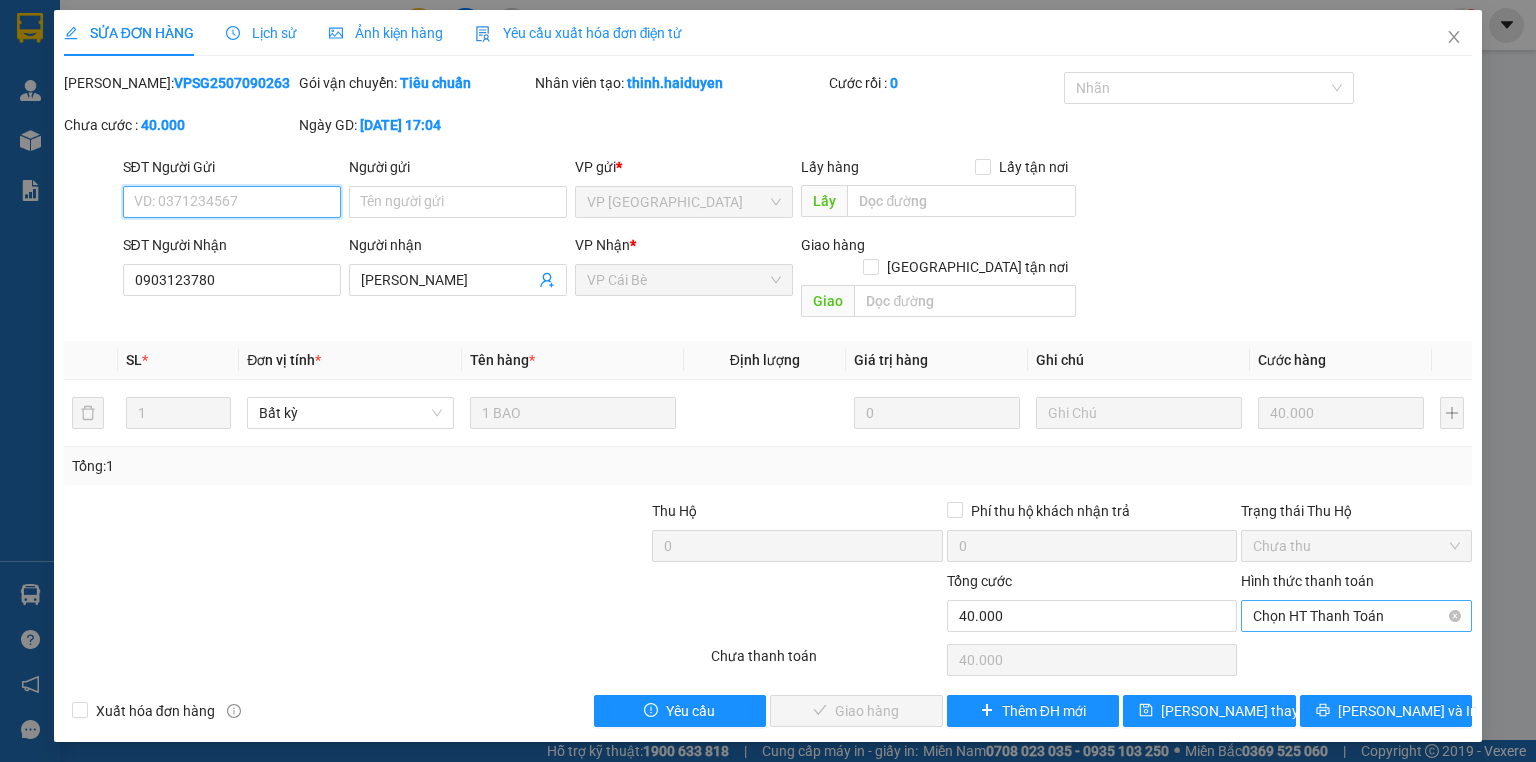 click on "Chọn HT Thanh Toán" at bounding box center [1356, 616] 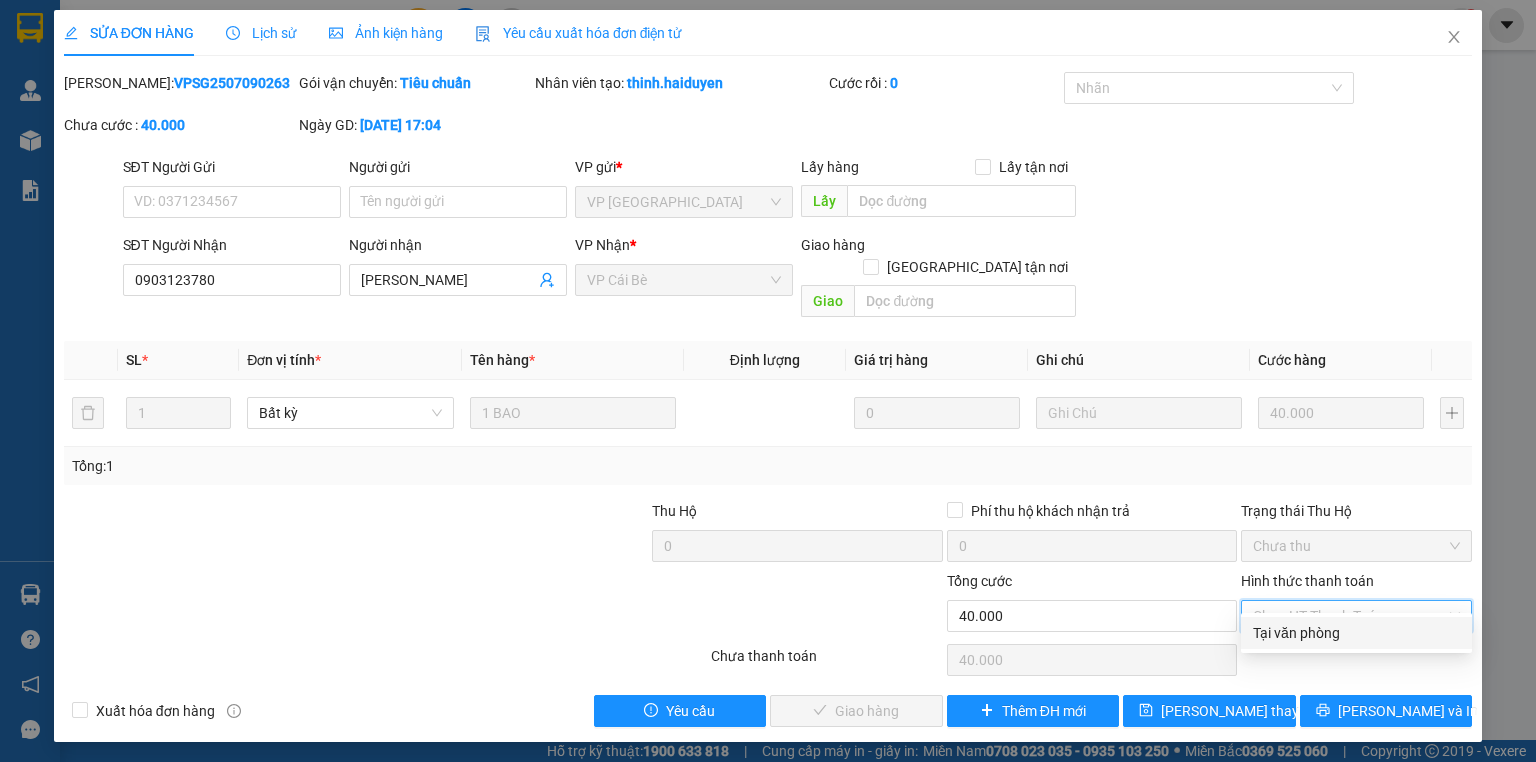 click on "Tại văn phòng" at bounding box center (1356, 633) 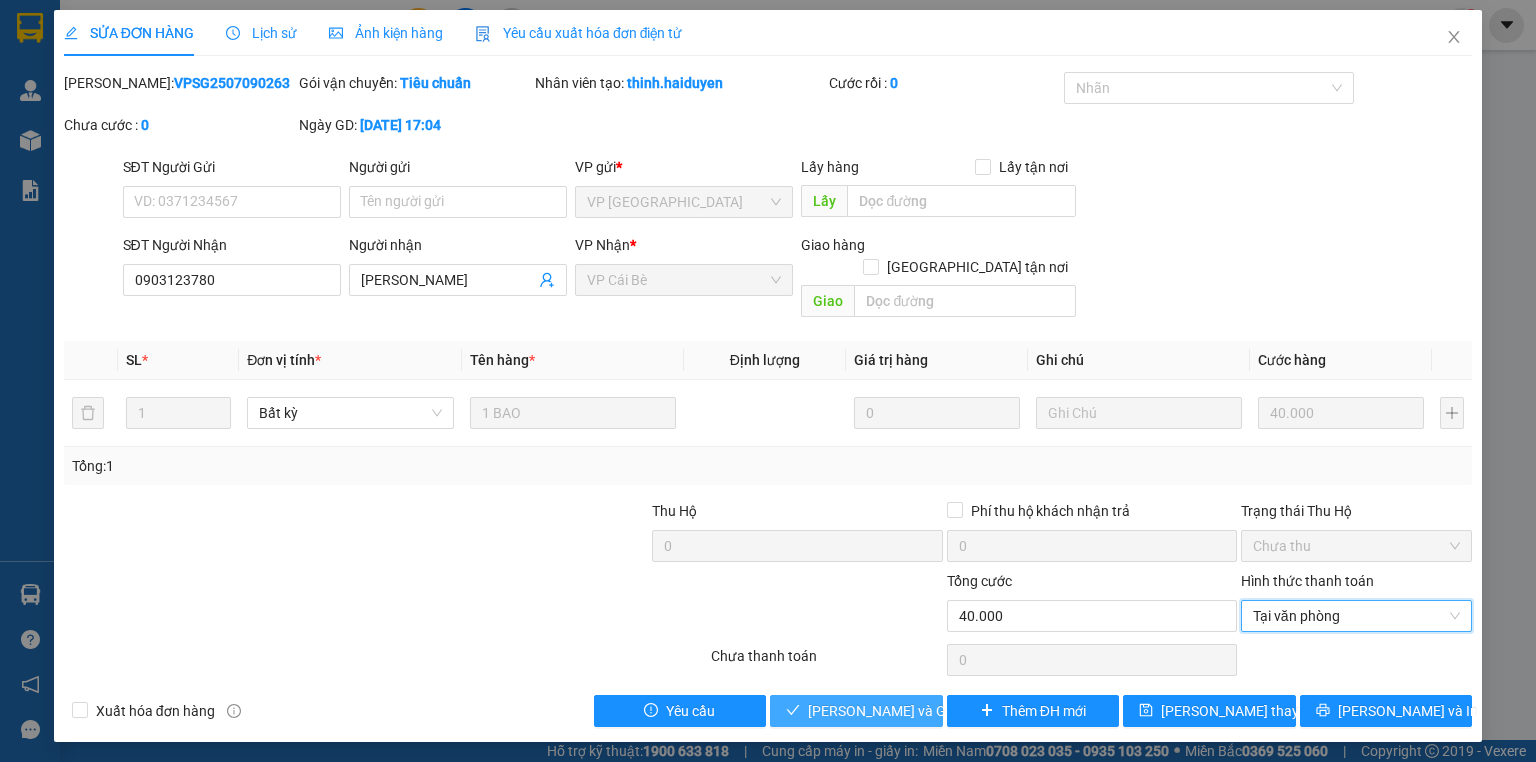 click on "[PERSON_NAME] và Giao hàng" at bounding box center (904, 711) 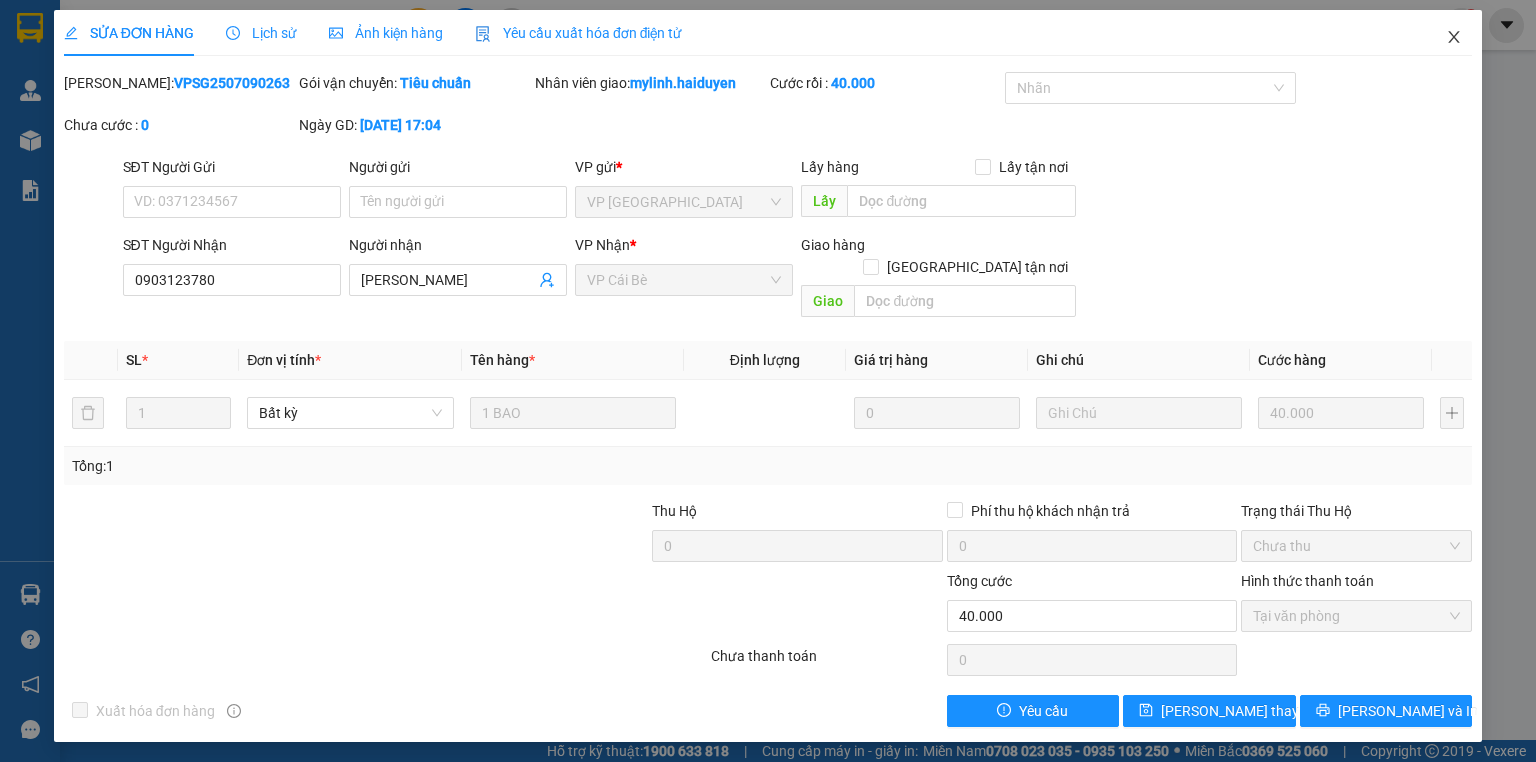 click 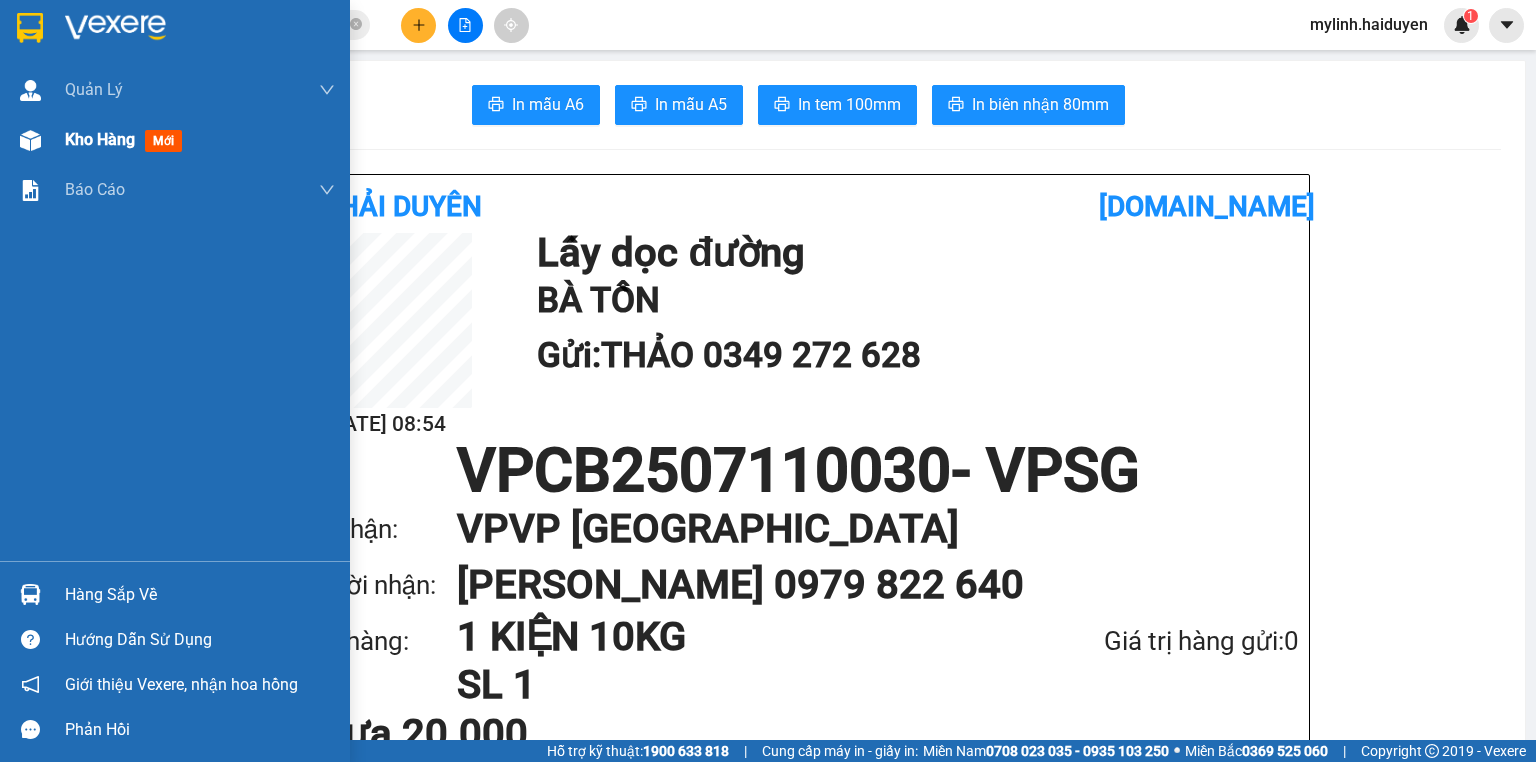 click at bounding box center [30, 140] 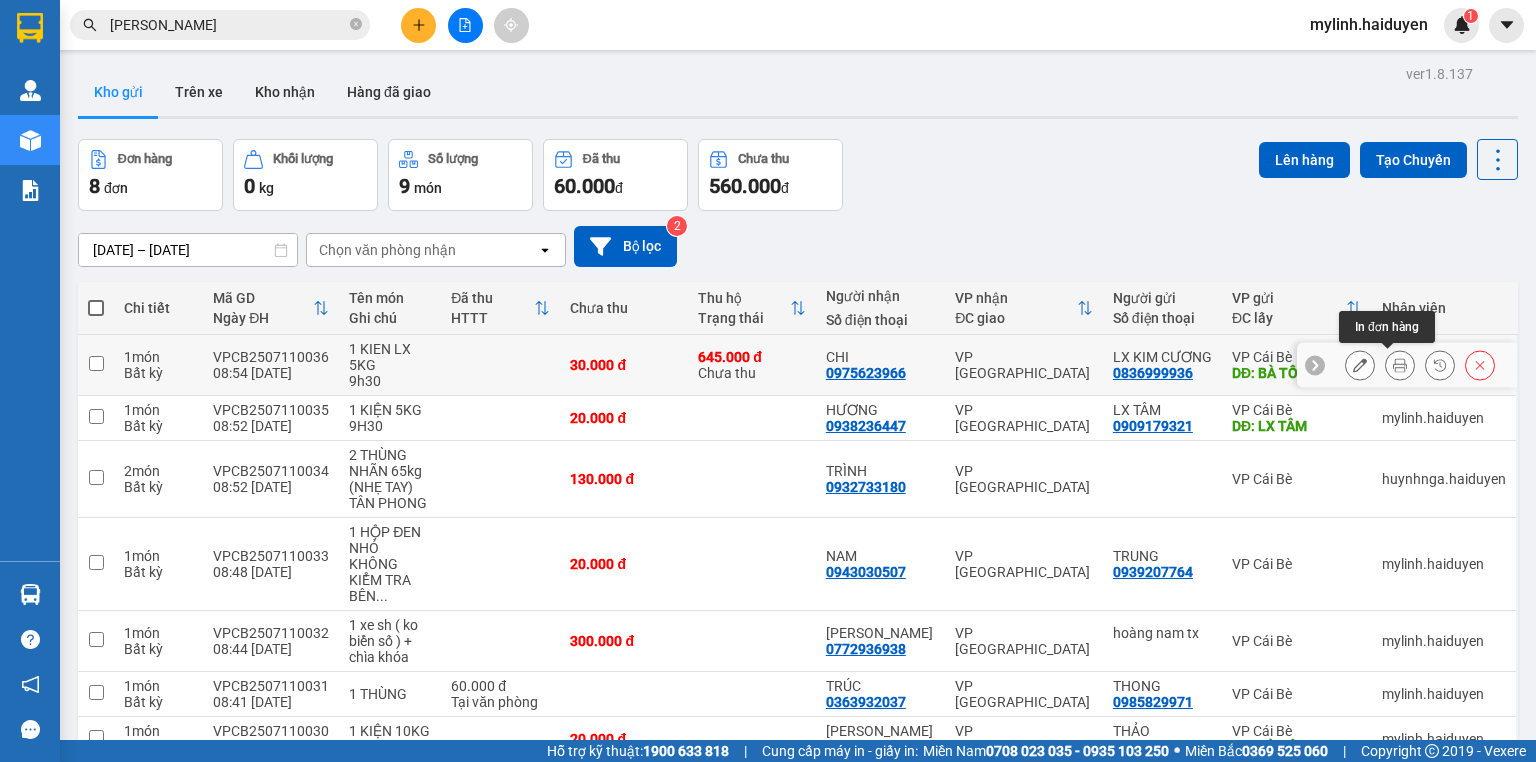 click 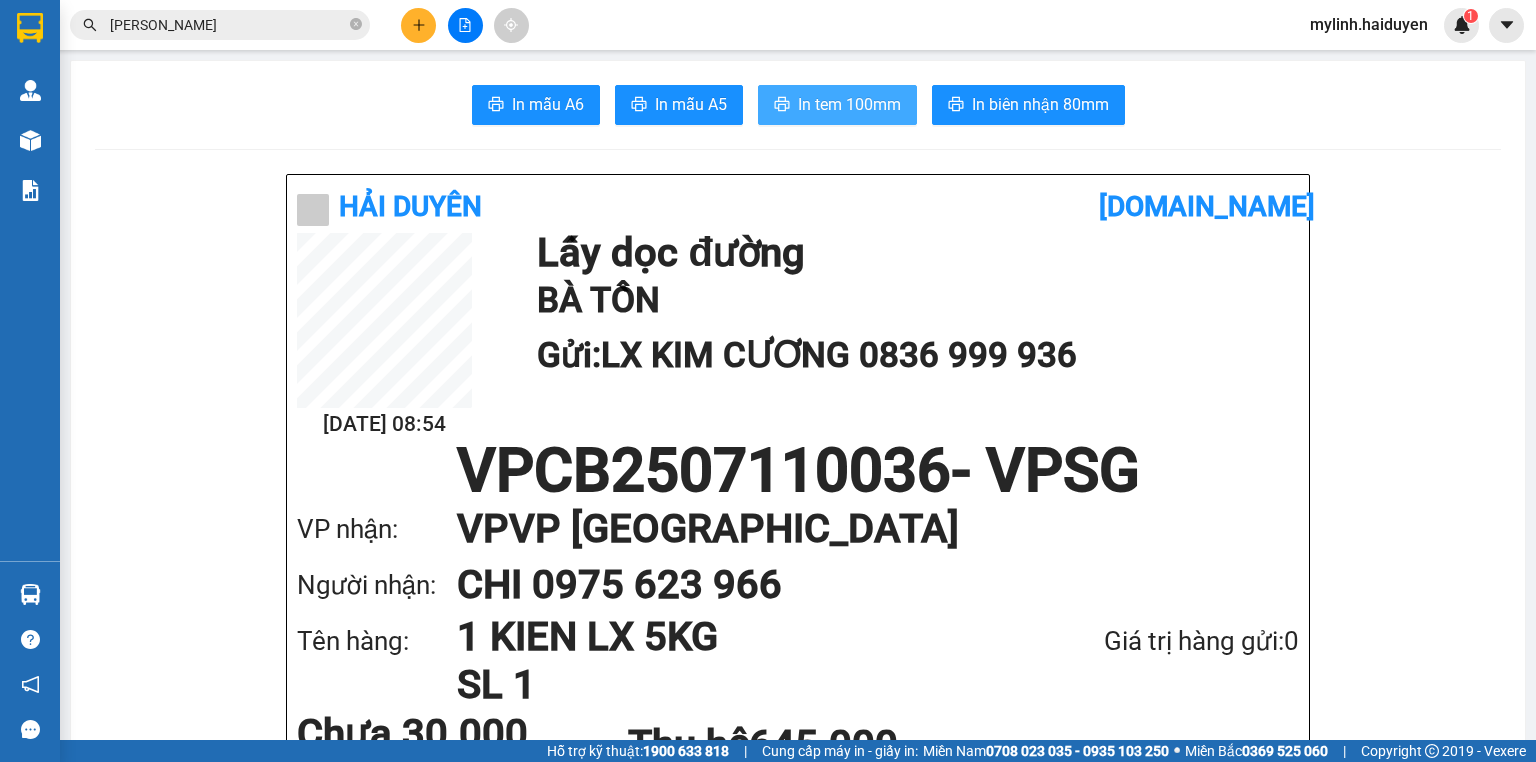 click on "In tem 100mm" at bounding box center (837, 105) 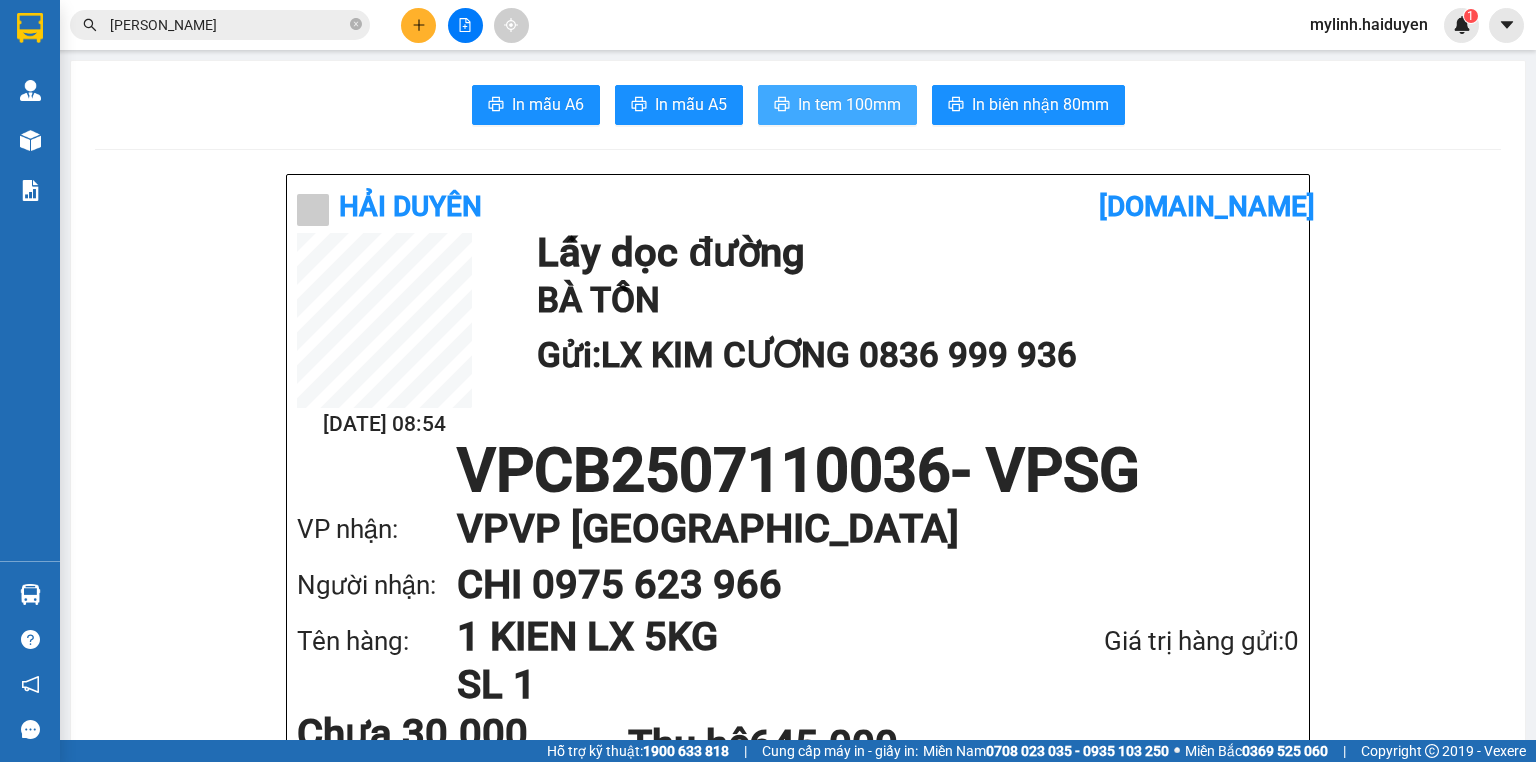 scroll, scrollTop: 0, scrollLeft: 0, axis: both 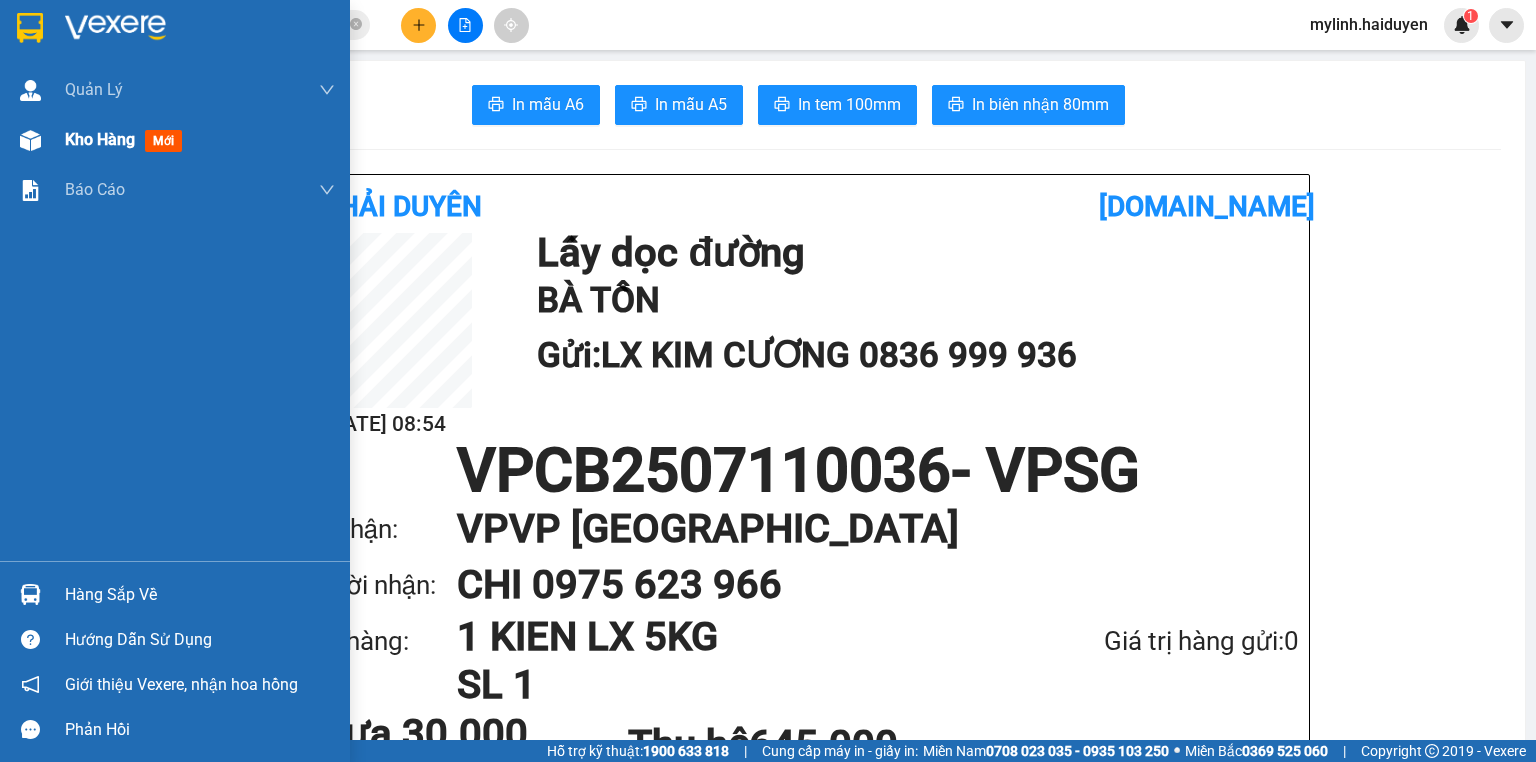 click on "Kho hàng" at bounding box center (100, 139) 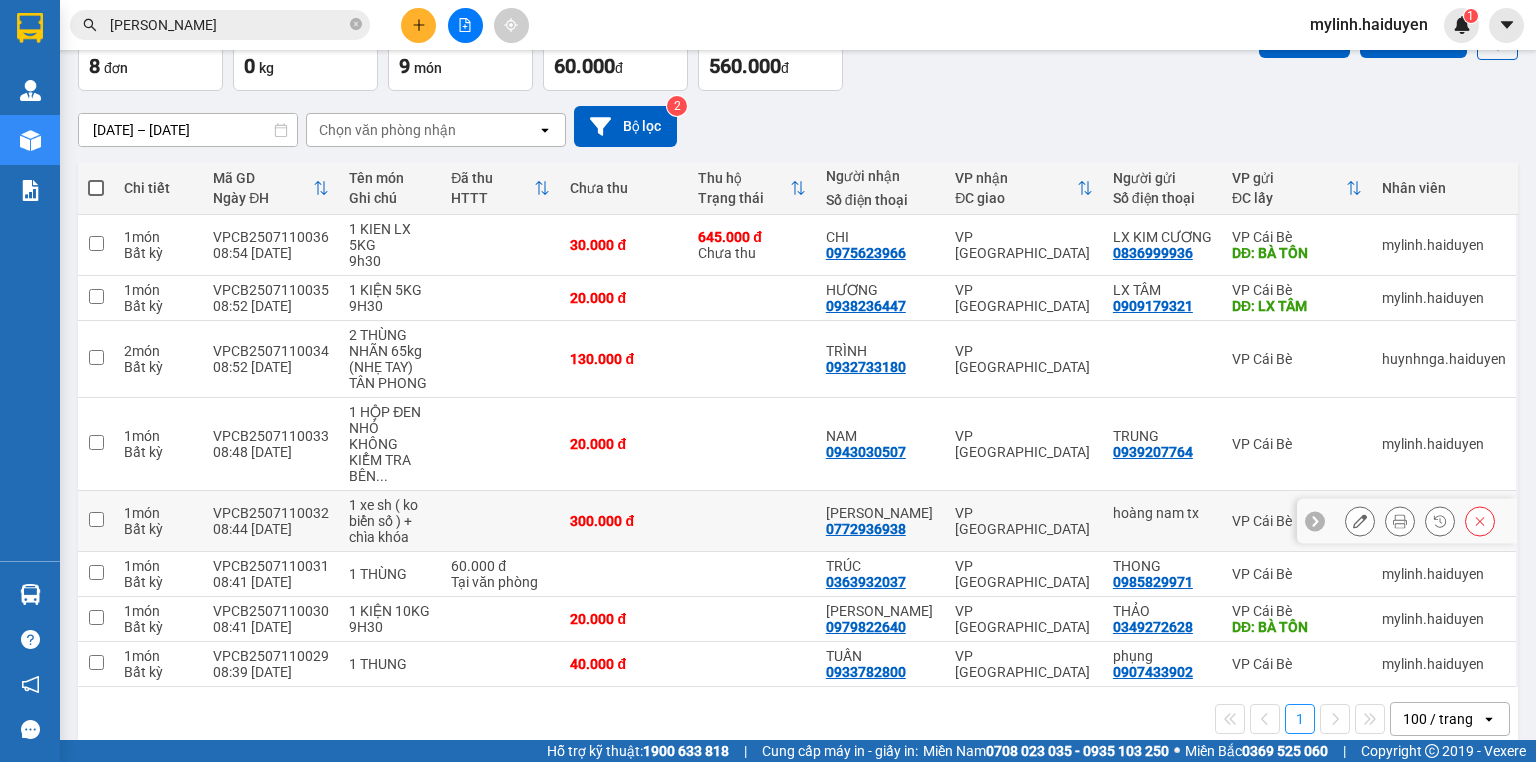 scroll, scrollTop: 129, scrollLeft: 0, axis: vertical 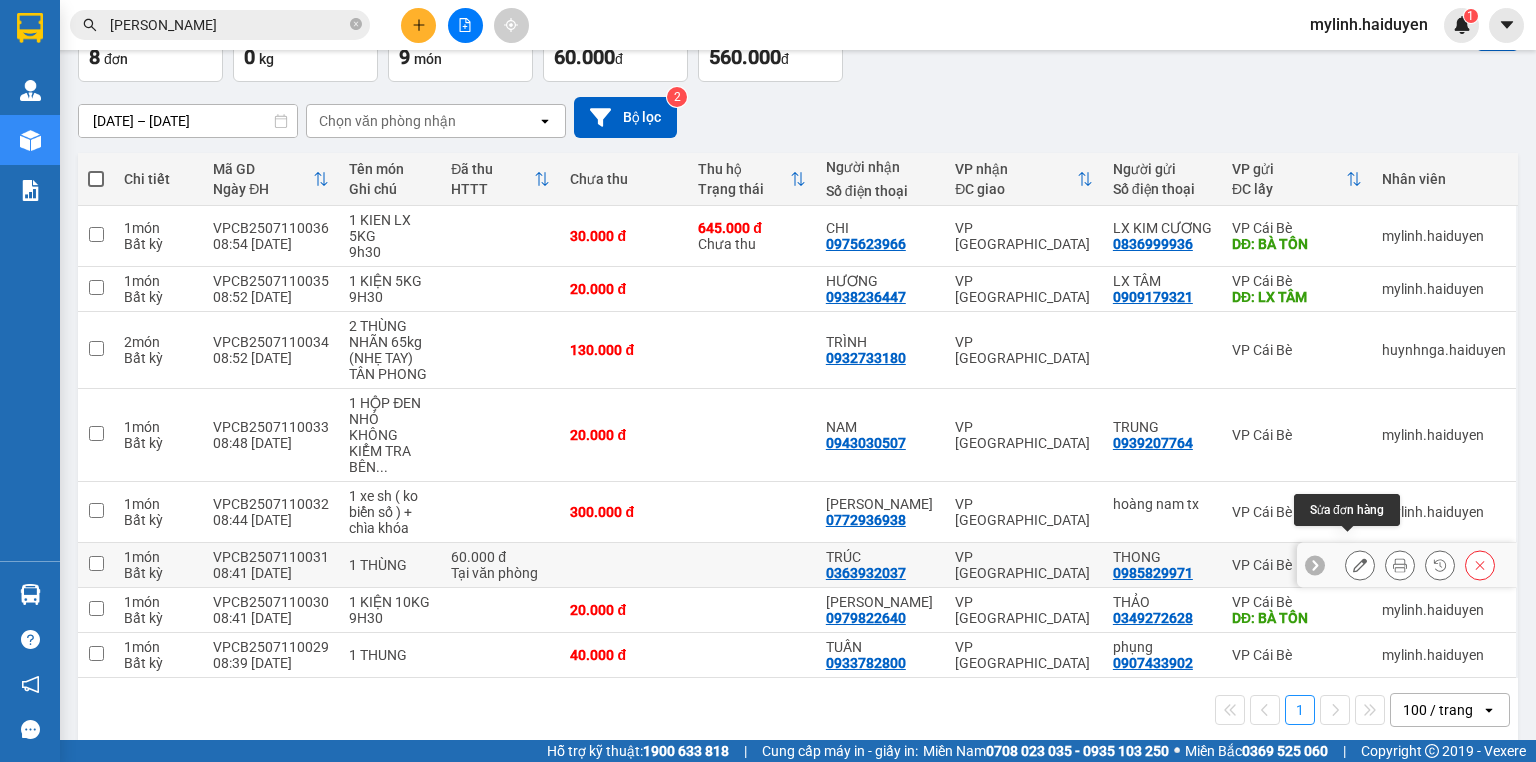 click 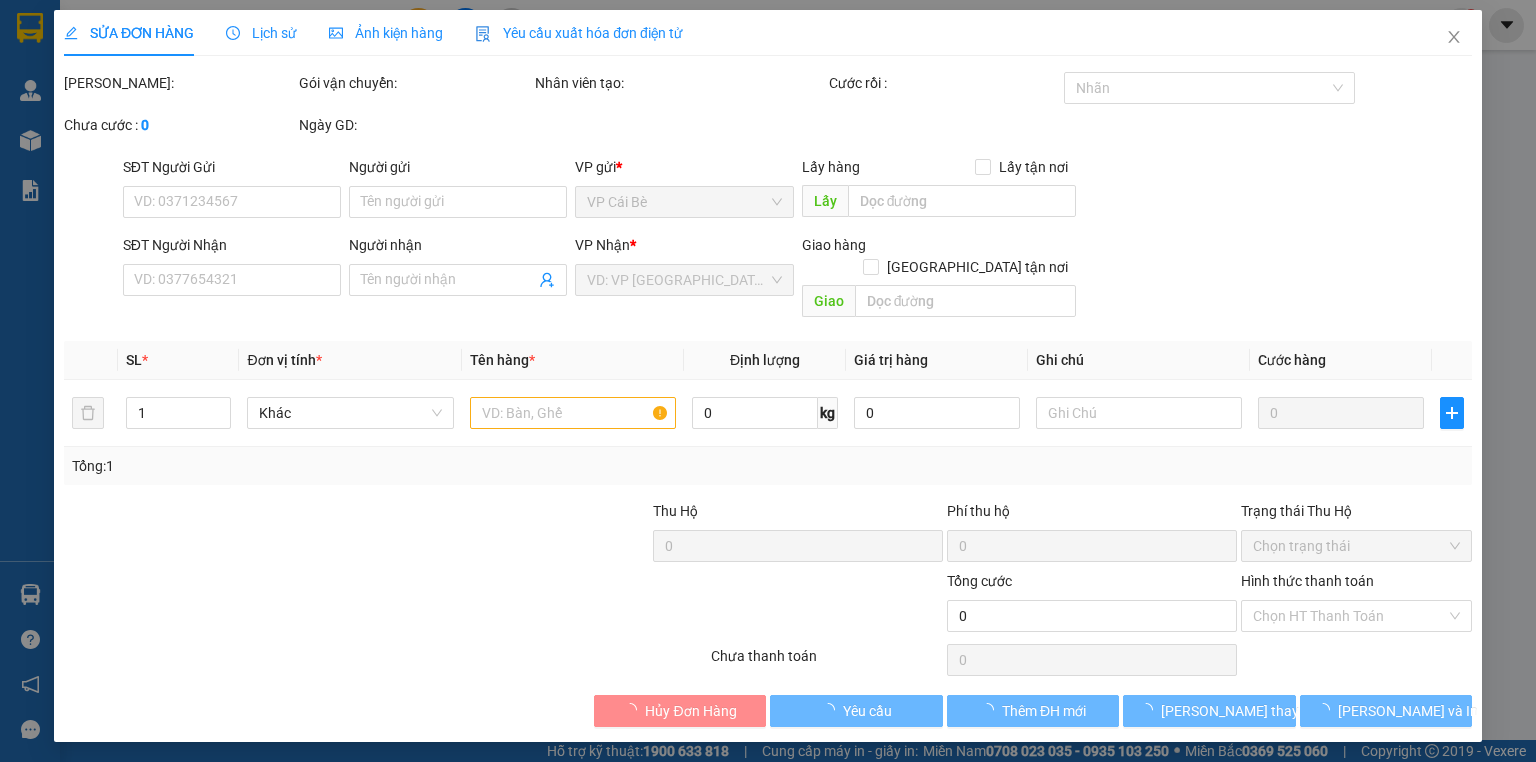 type on "0985829971" 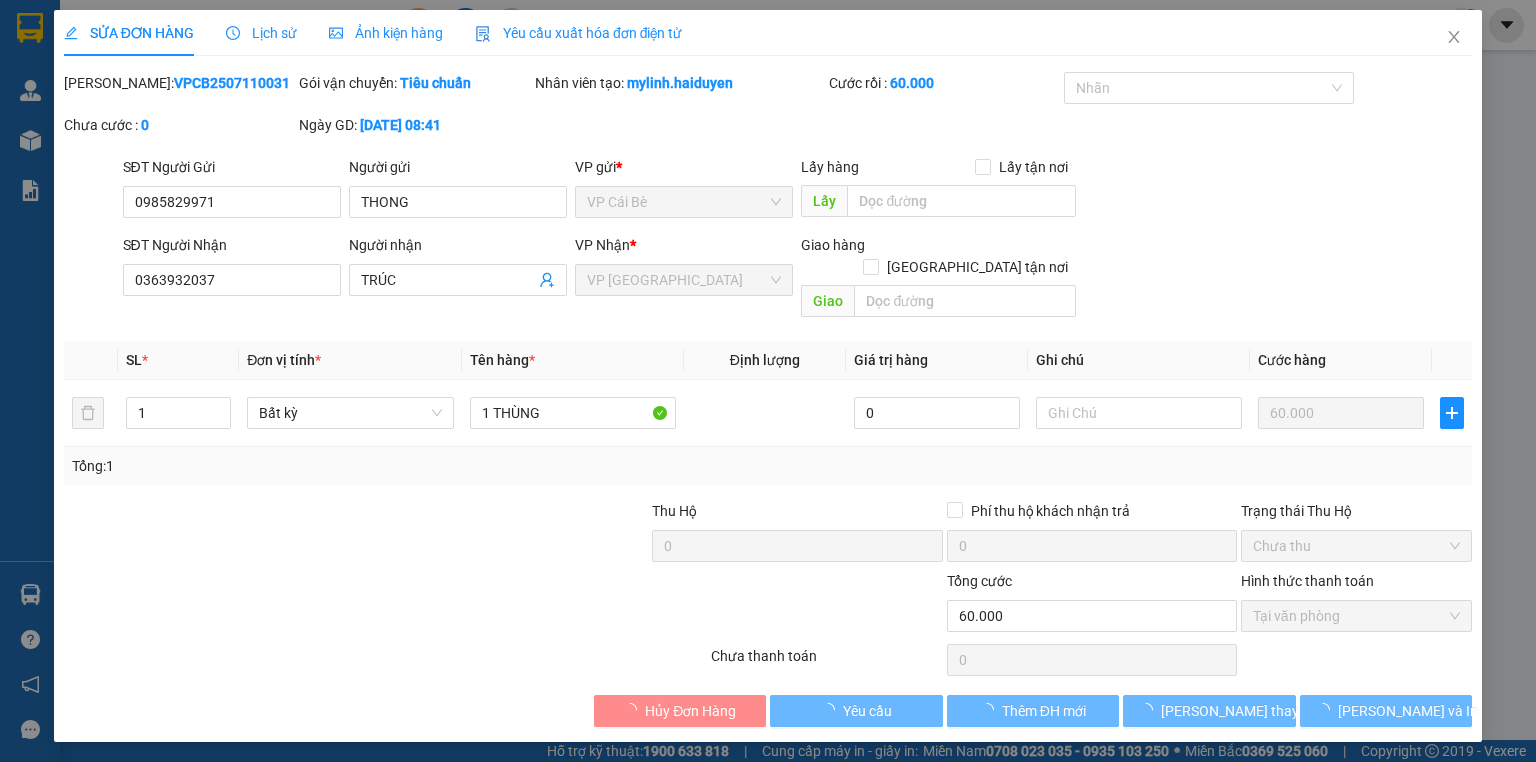 scroll, scrollTop: 0, scrollLeft: 0, axis: both 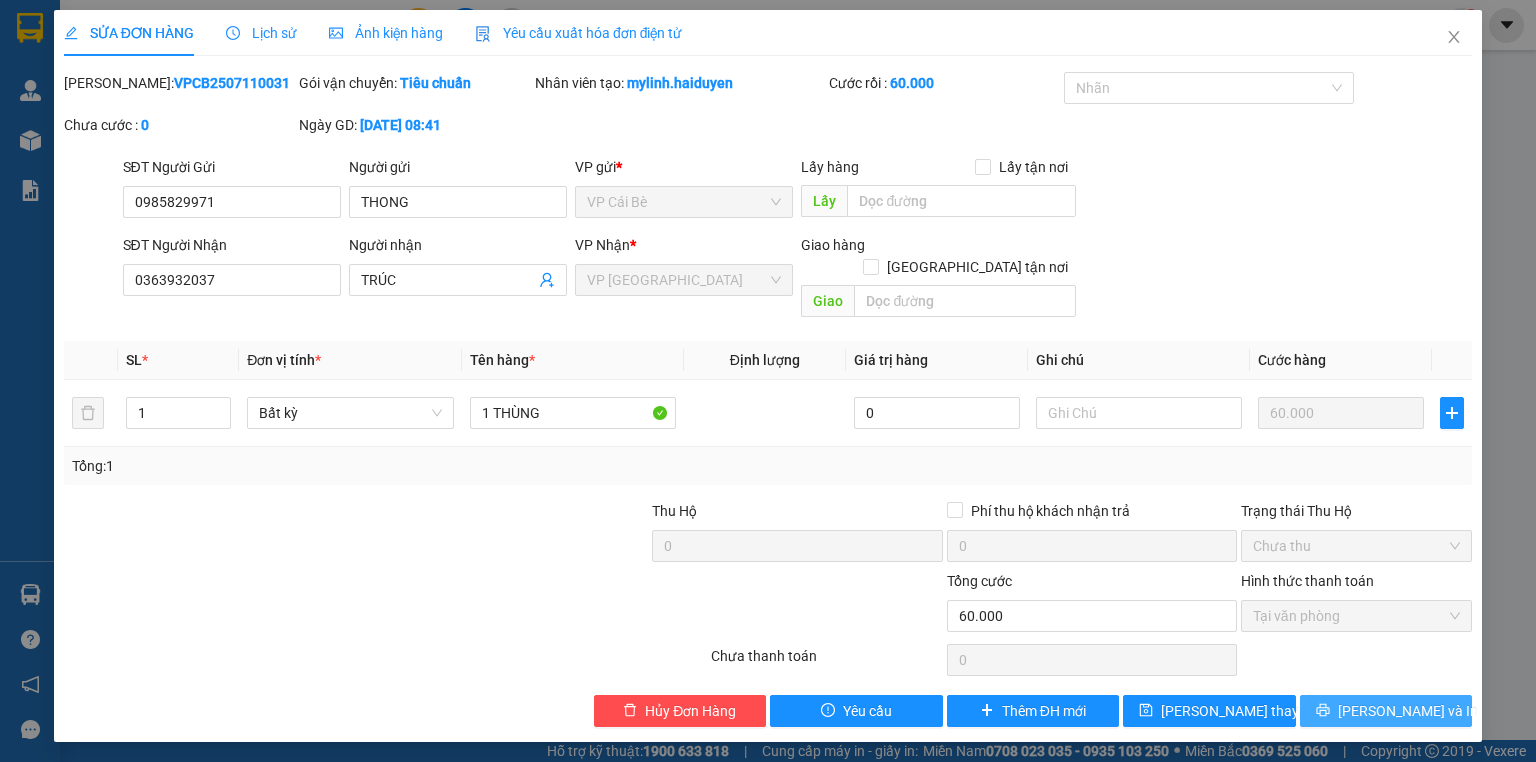 click on "[PERSON_NAME] và In" at bounding box center [1386, 711] 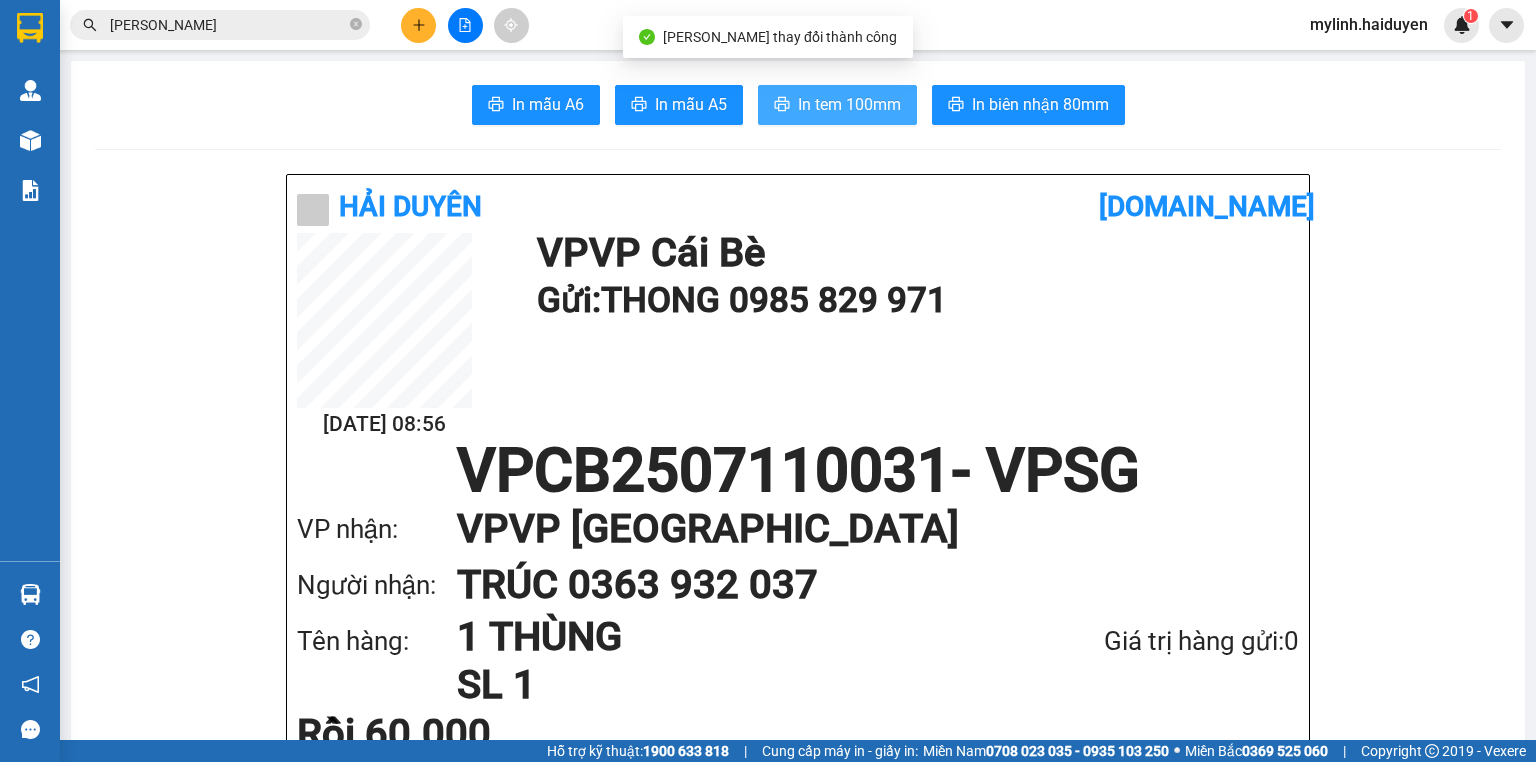click on "In tem 100mm" at bounding box center (837, 105) 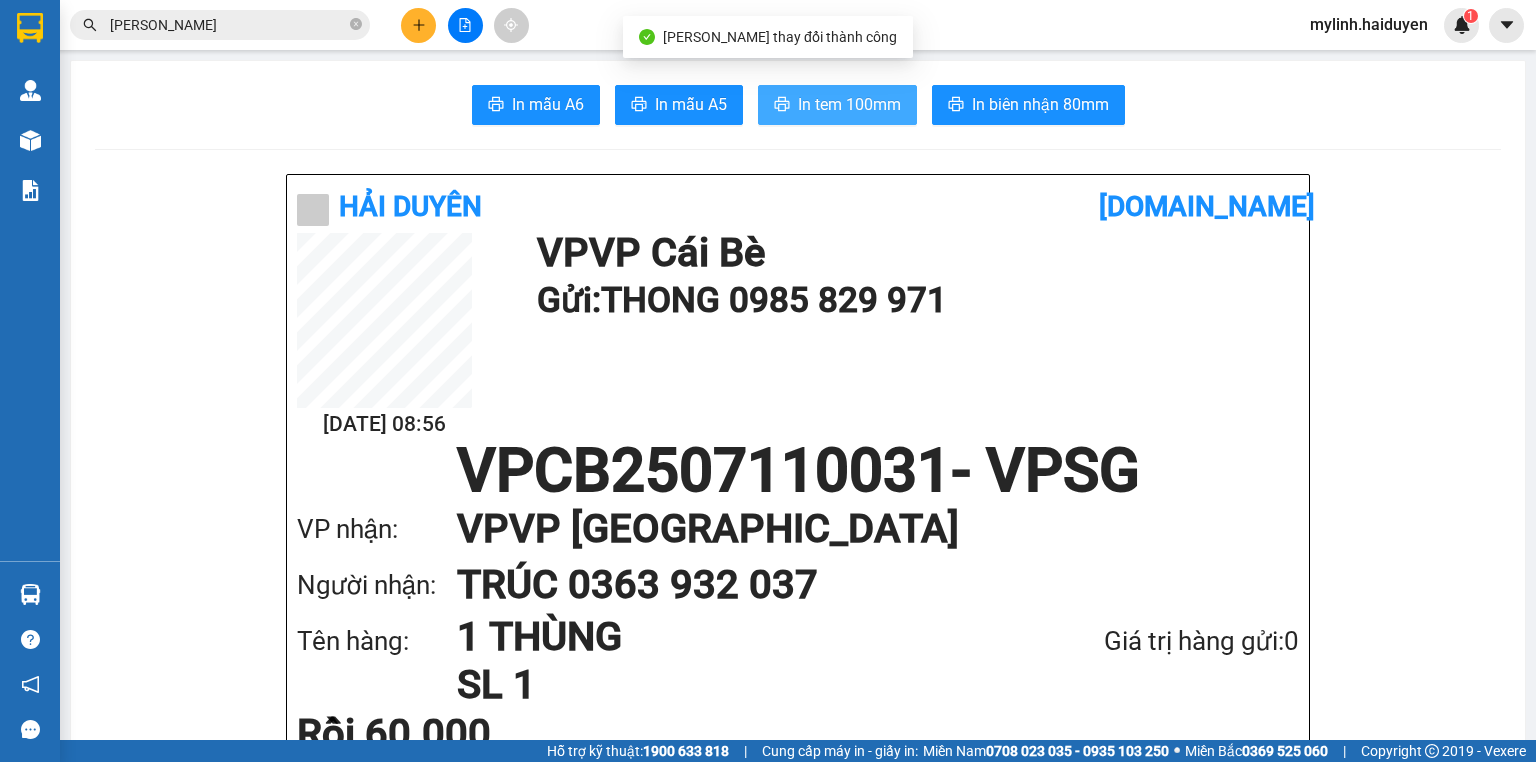 scroll, scrollTop: 0, scrollLeft: 0, axis: both 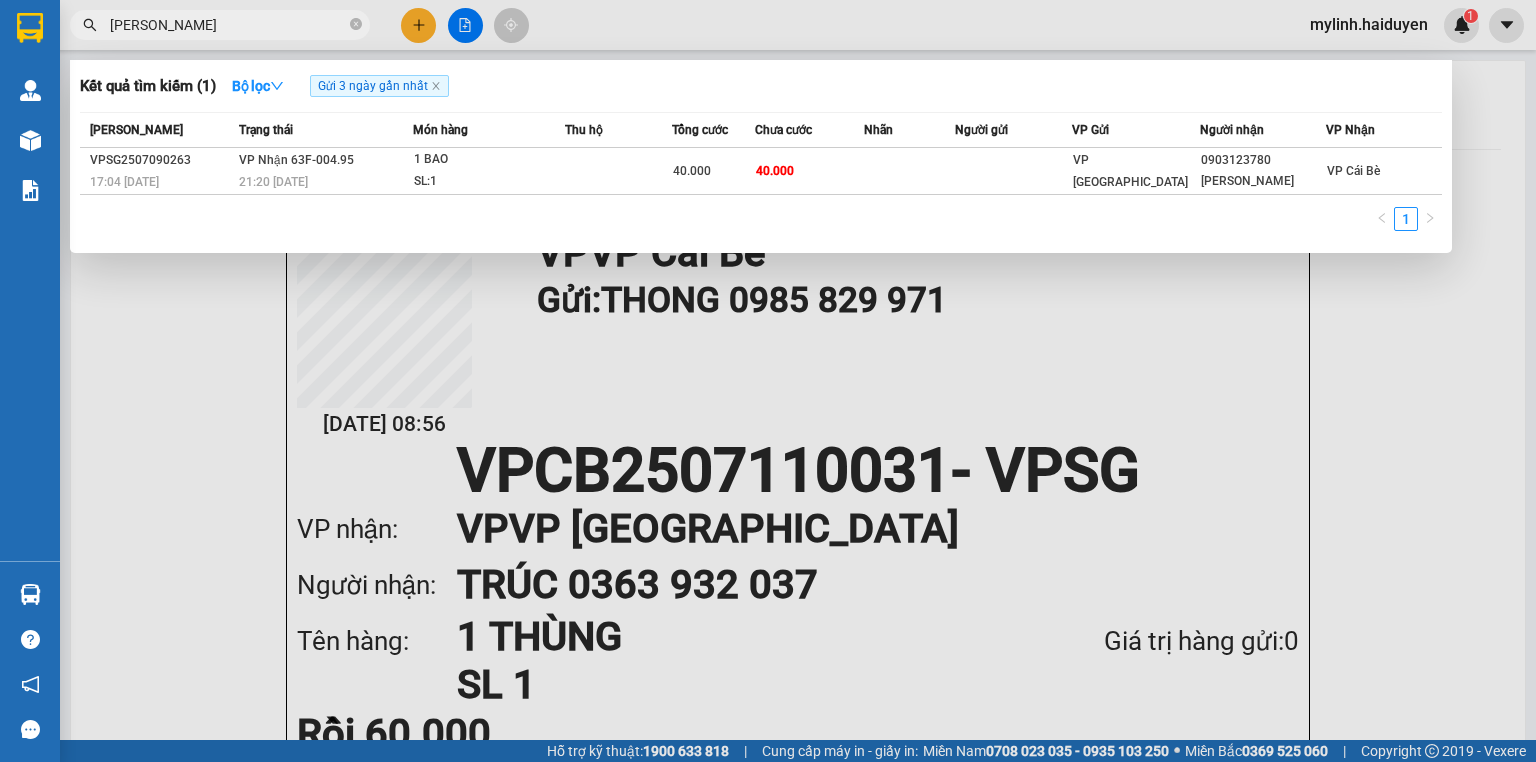 click on "SƠN TÙNG" at bounding box center [220, 25] 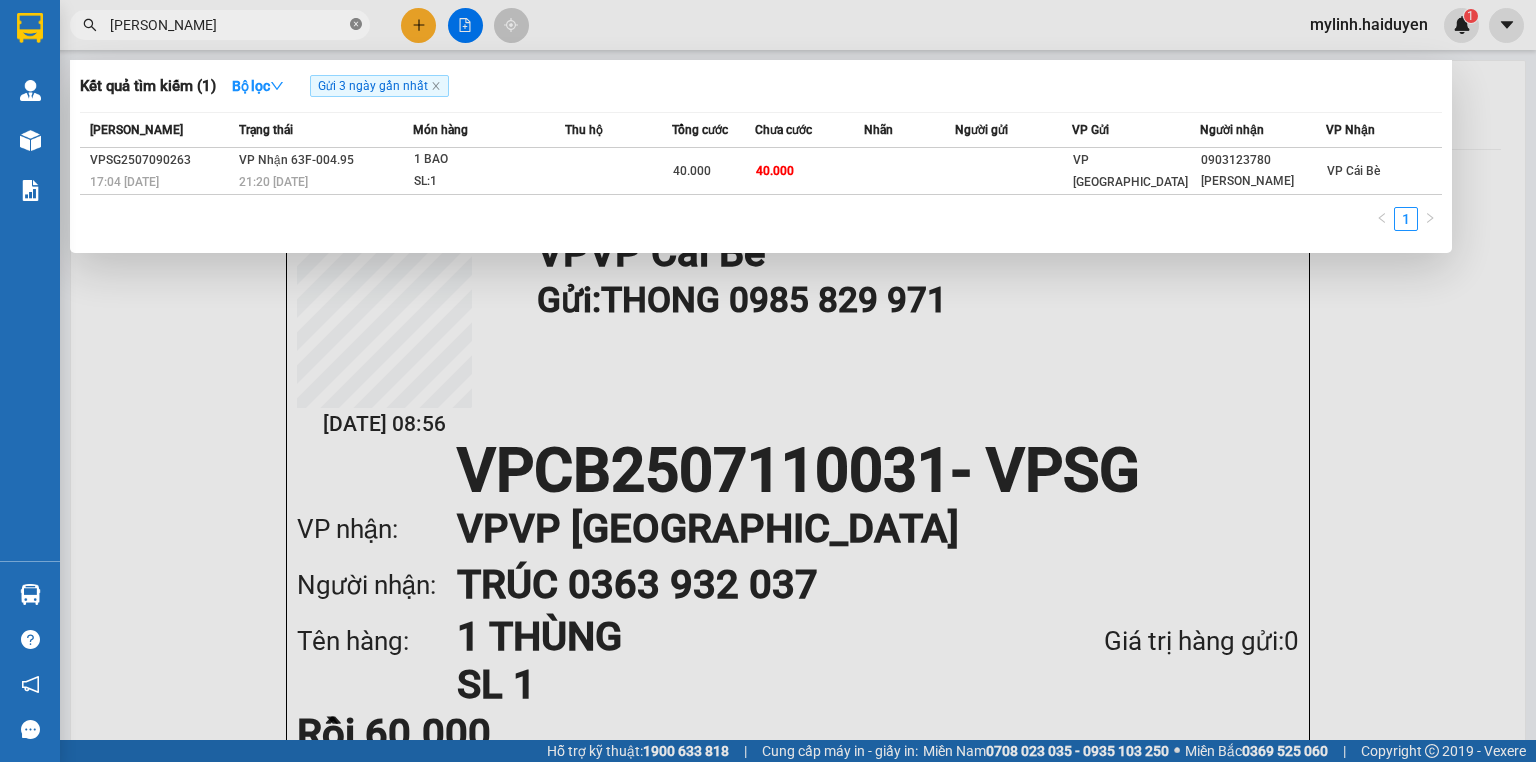click 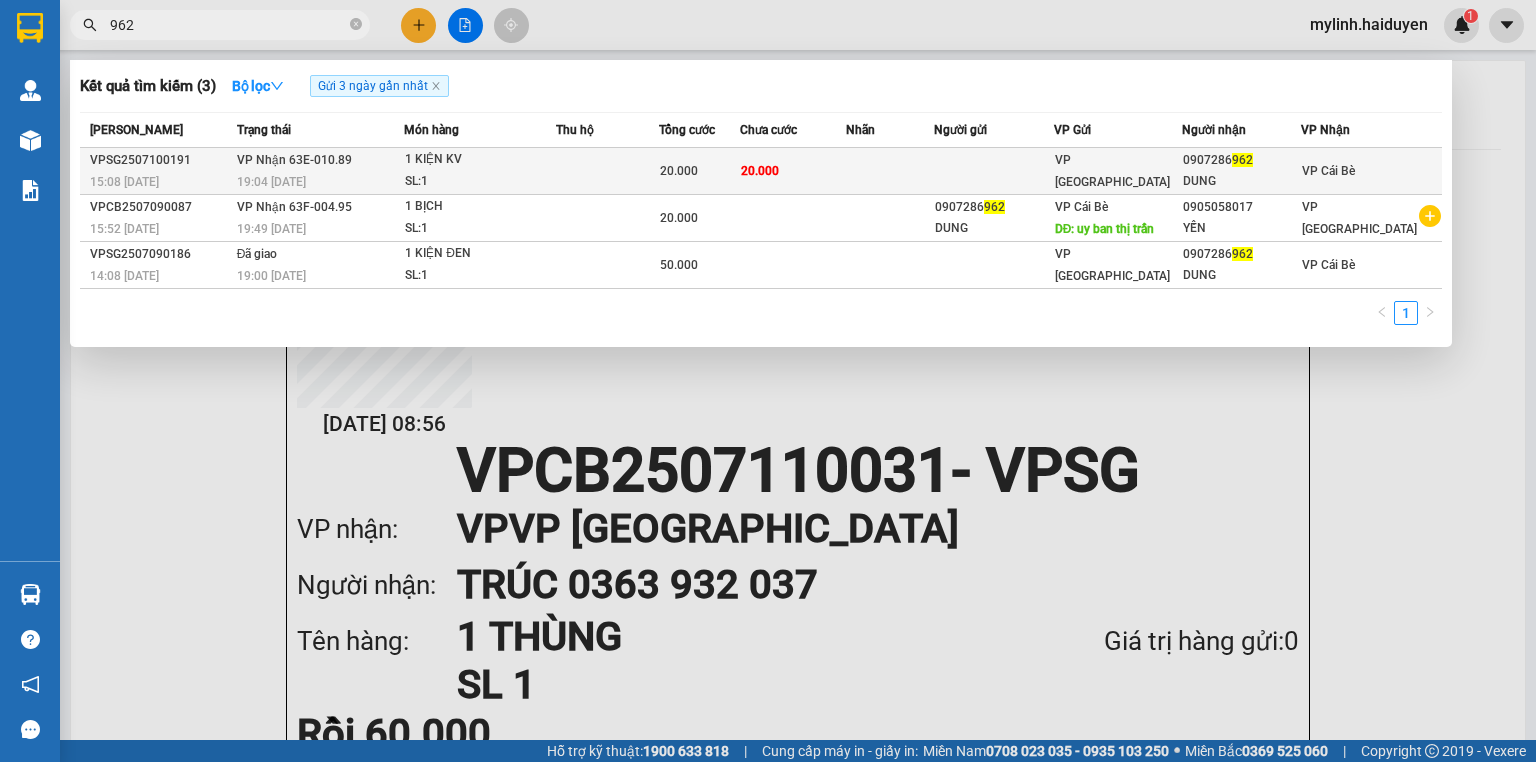 type on "962" 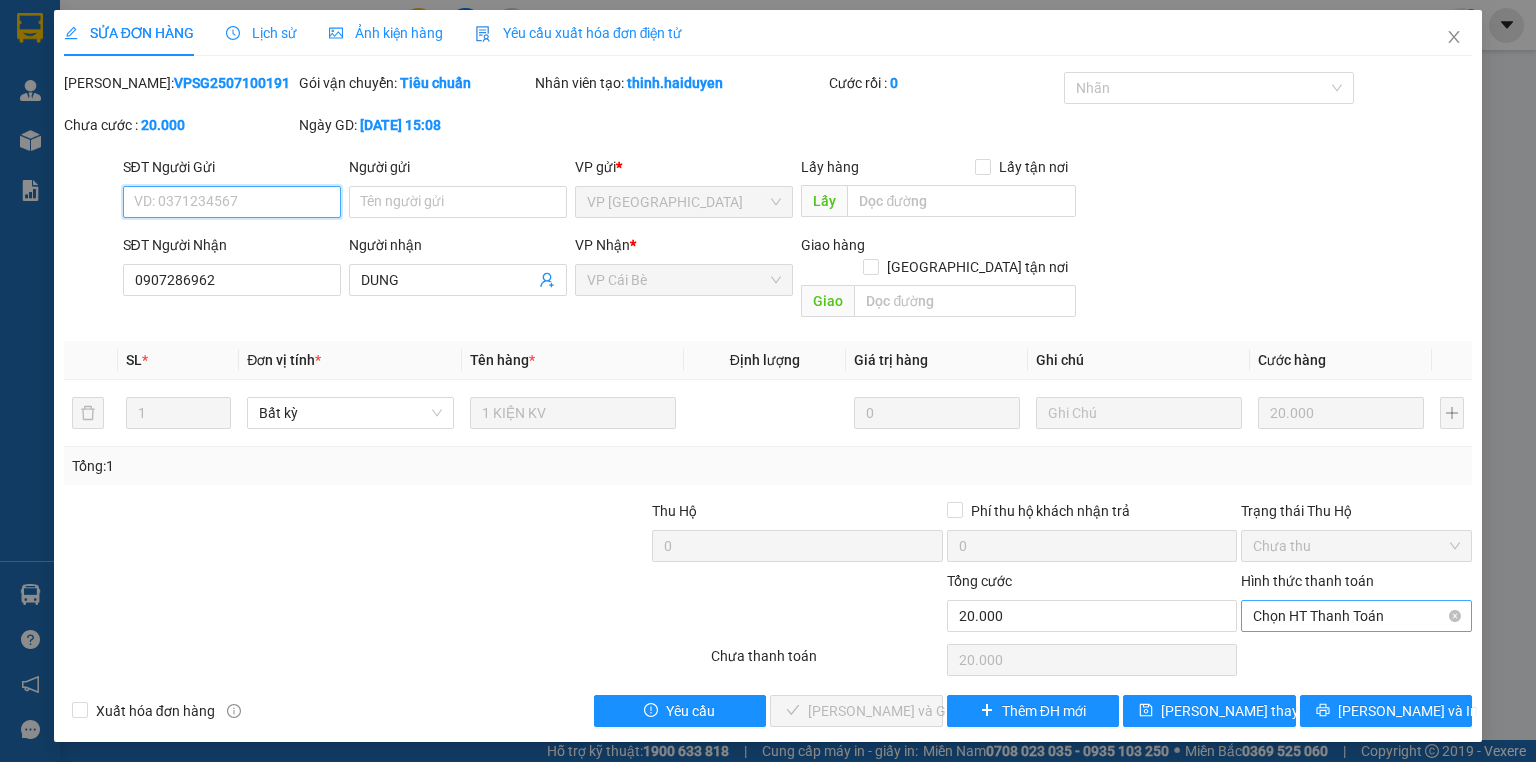 click on "Chọn HT Thanh Toán" at bounding box center [1356, 616] 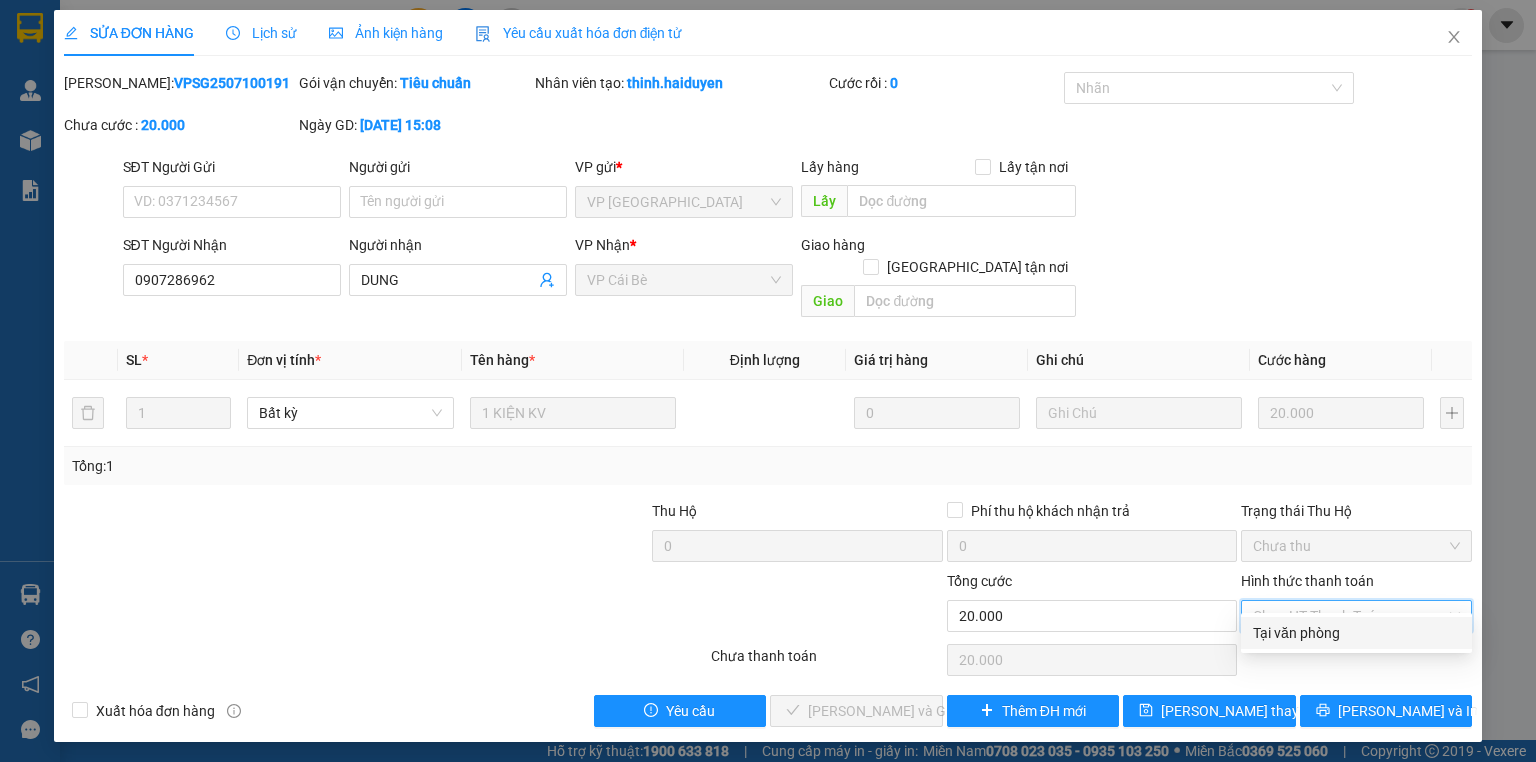 click on "Tại văn phòng" at bounding box center [1356, 633] 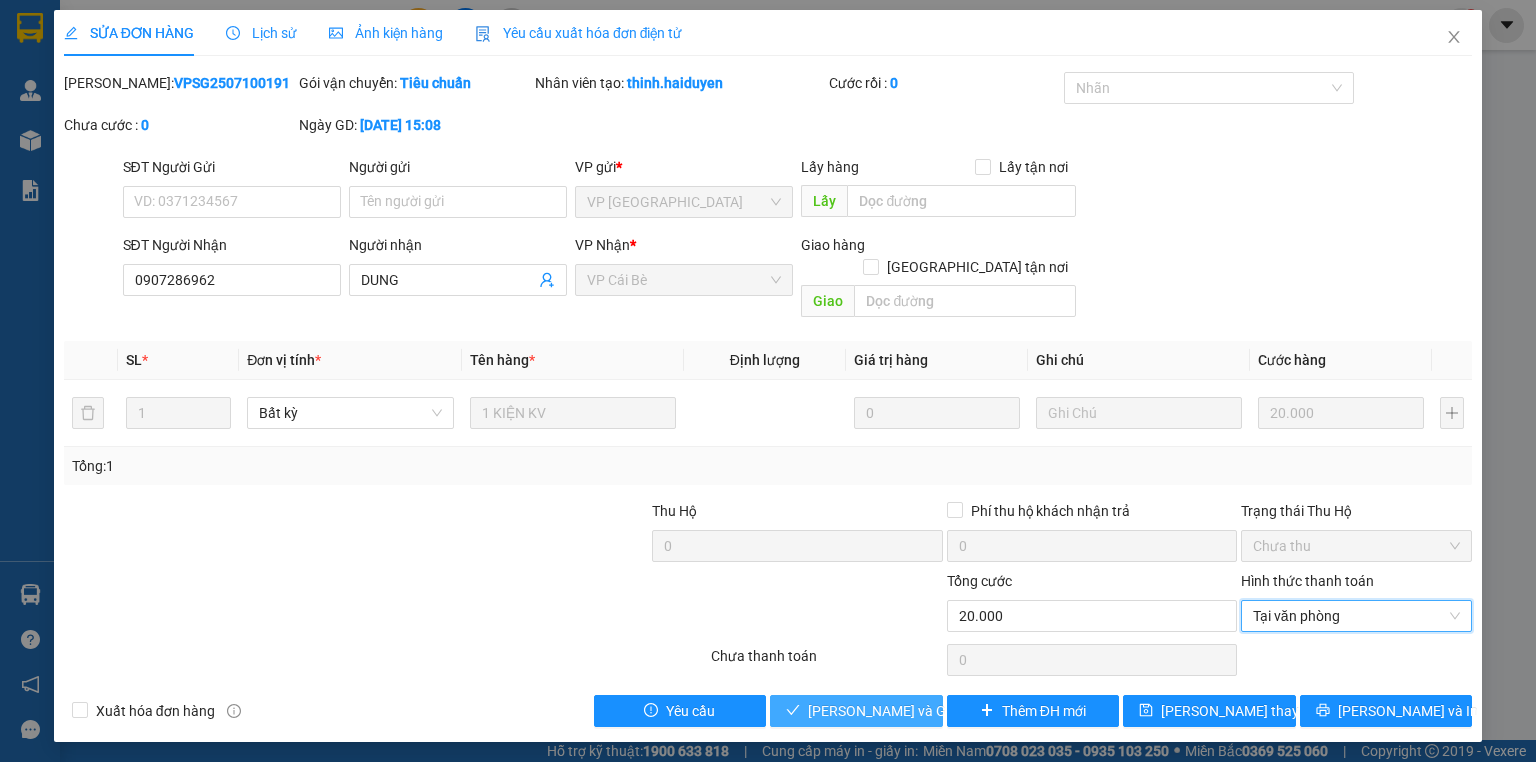 drag, startPoint x: 849, startPoint y: 682, endPoint x: 845, endPoint y: 671, distance: 11.7046995 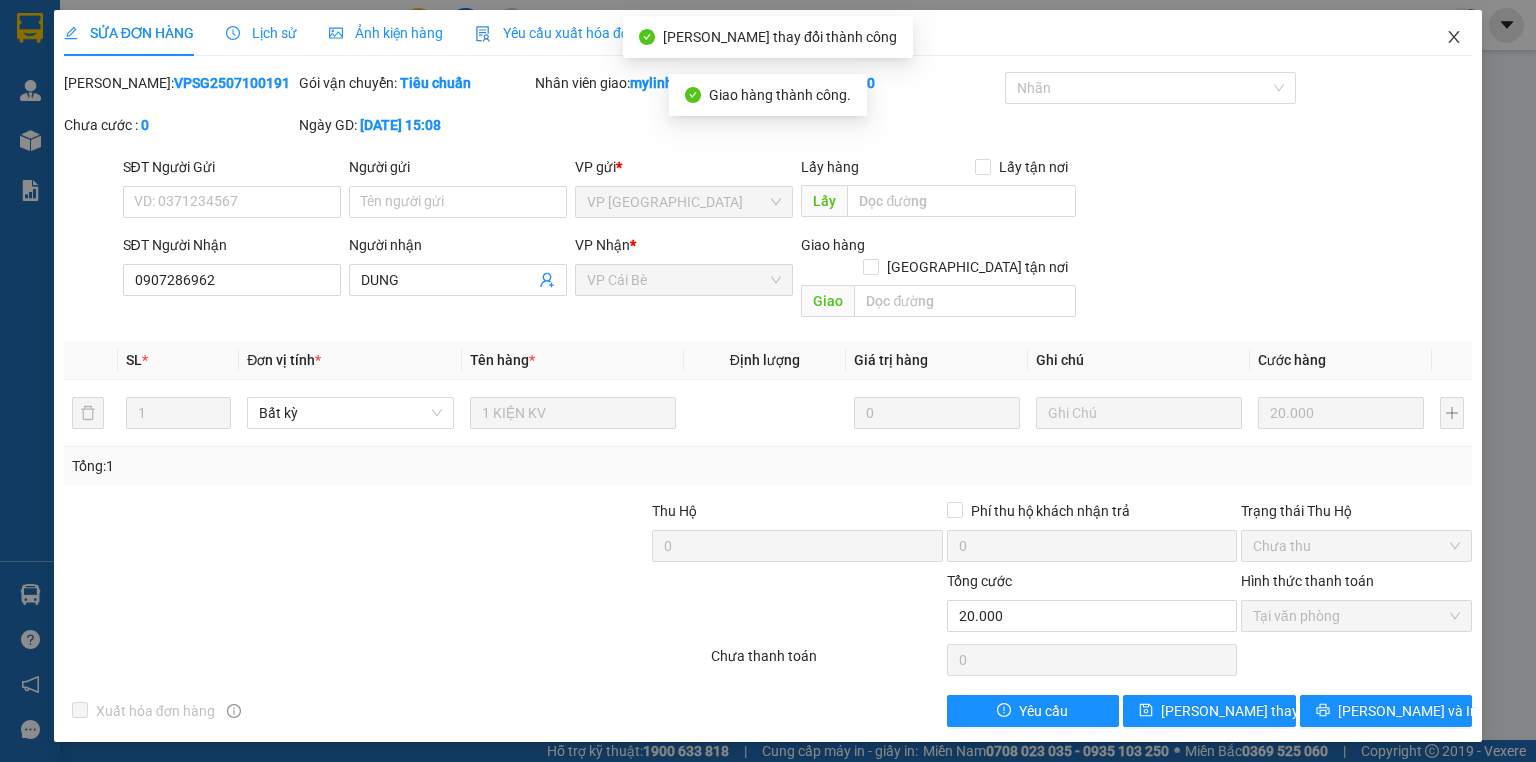 click 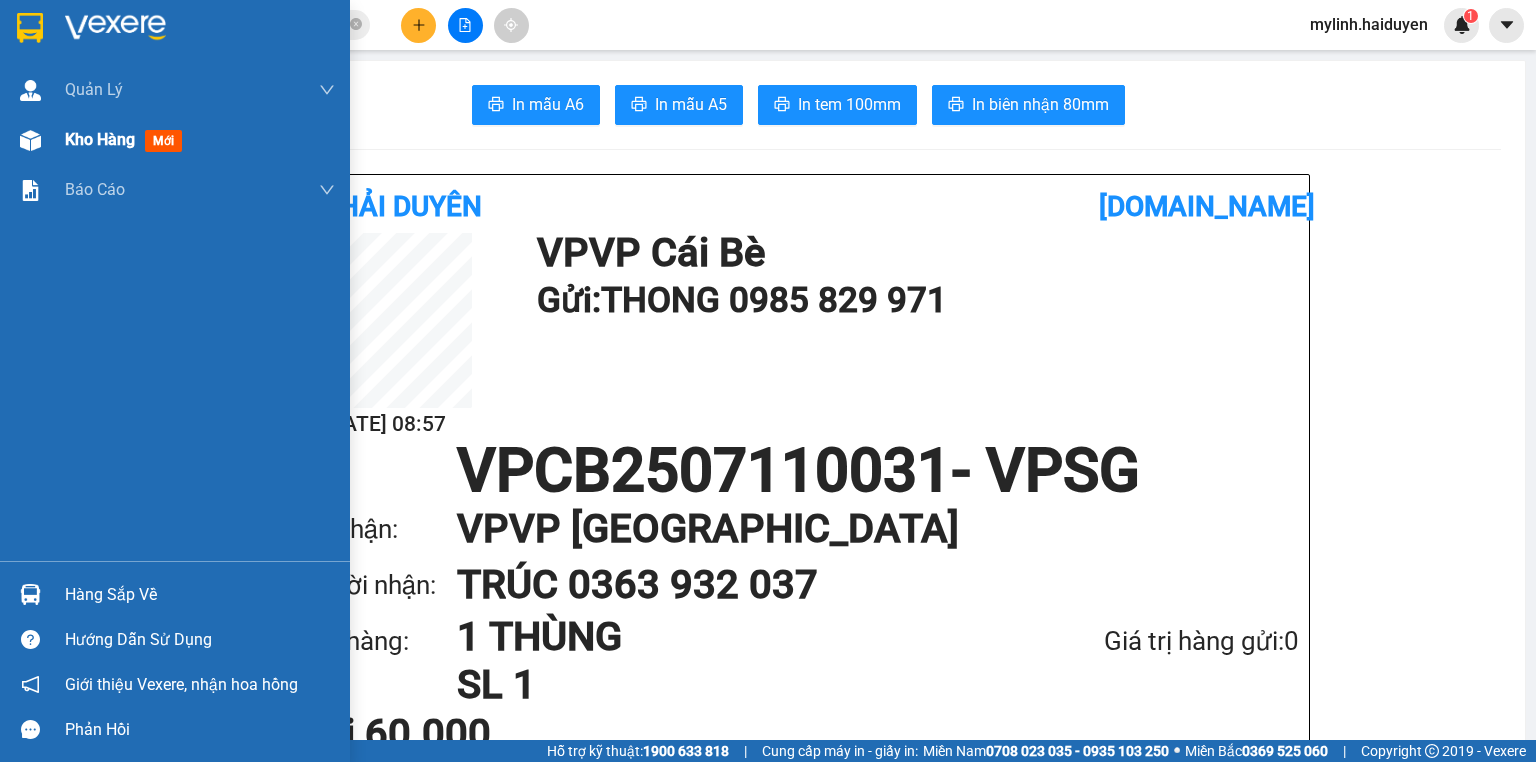 click at bounding box center (30, 140) 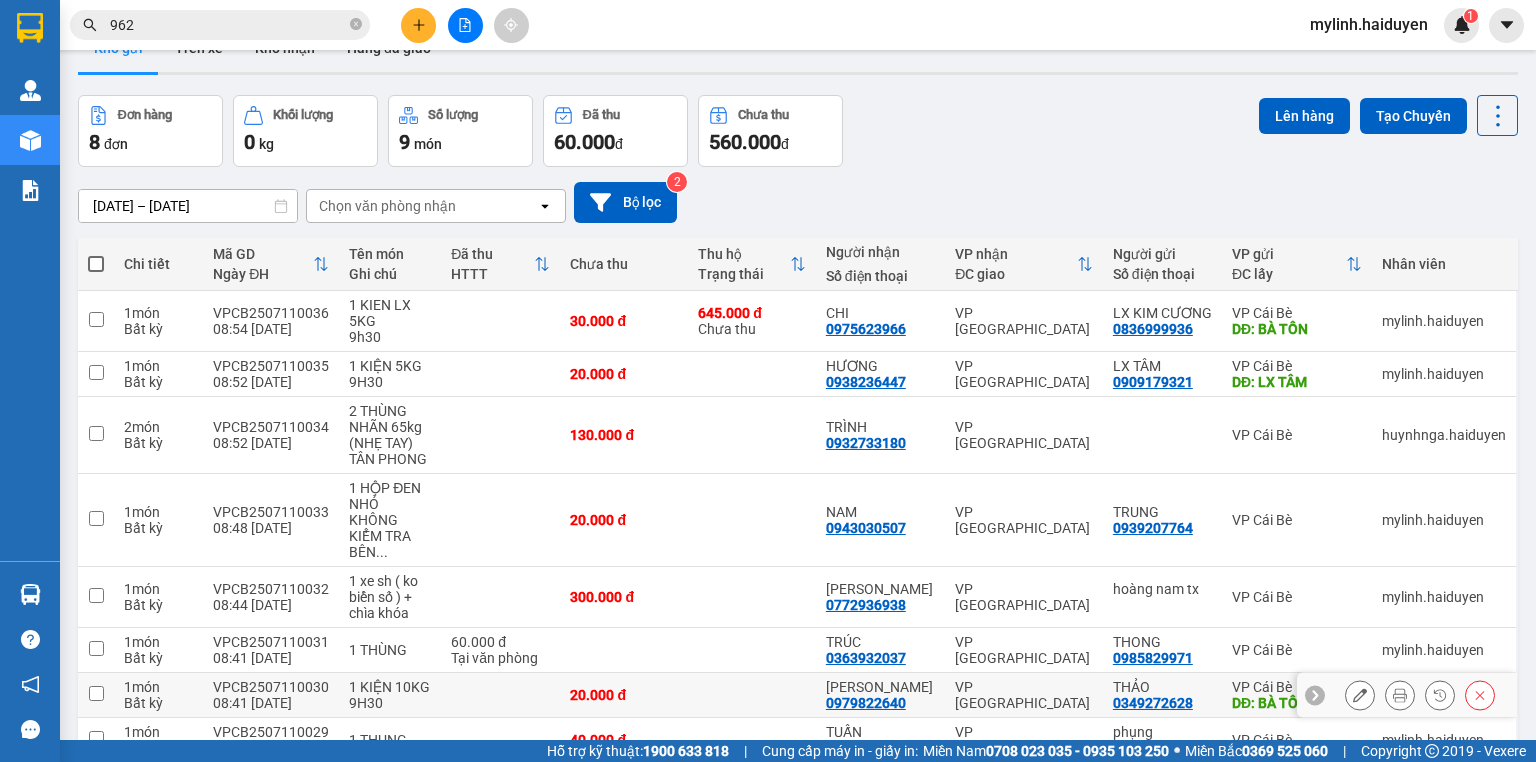 scroll, scrollTop: 129, scrollLeft: 0, axis: vertical 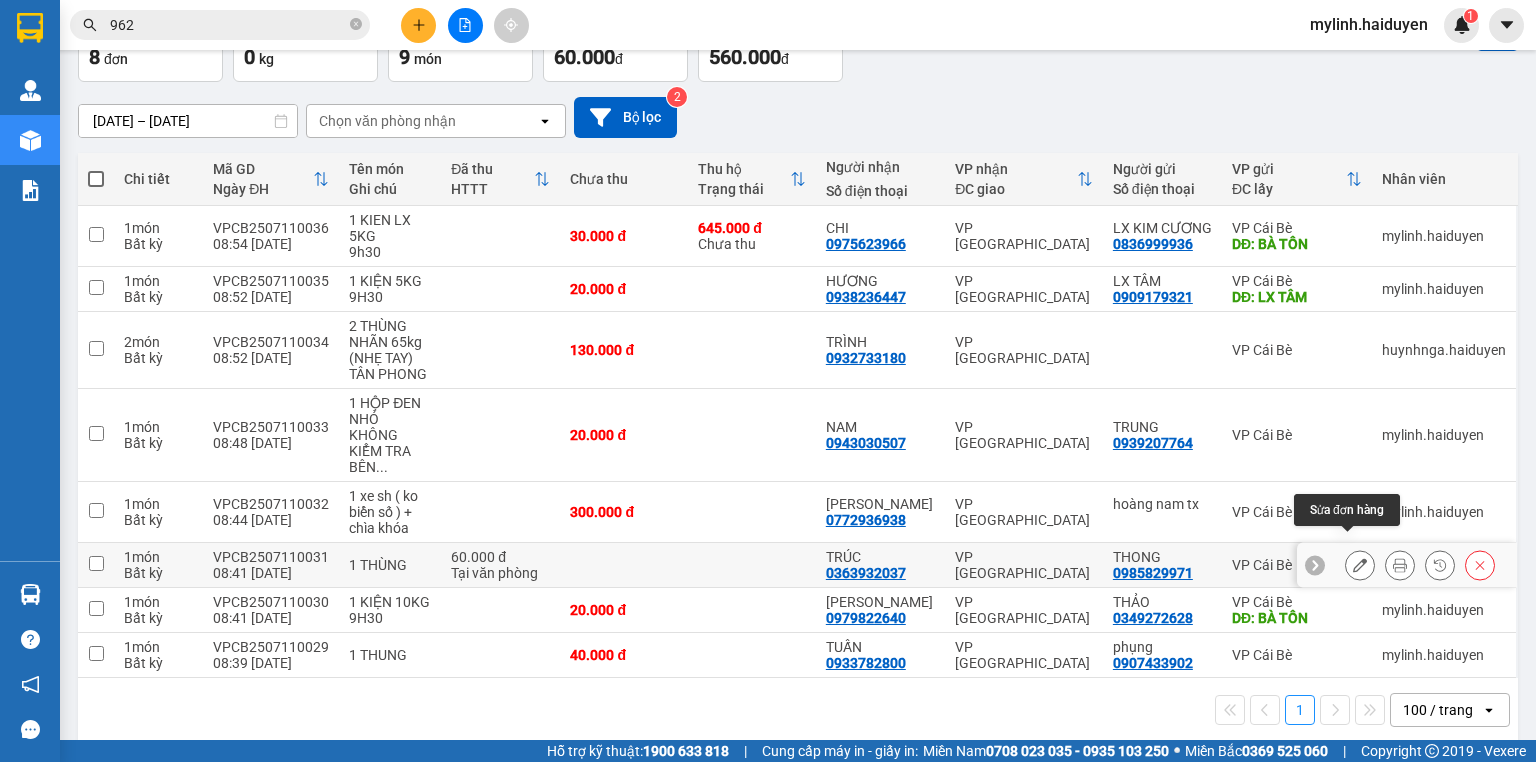 click 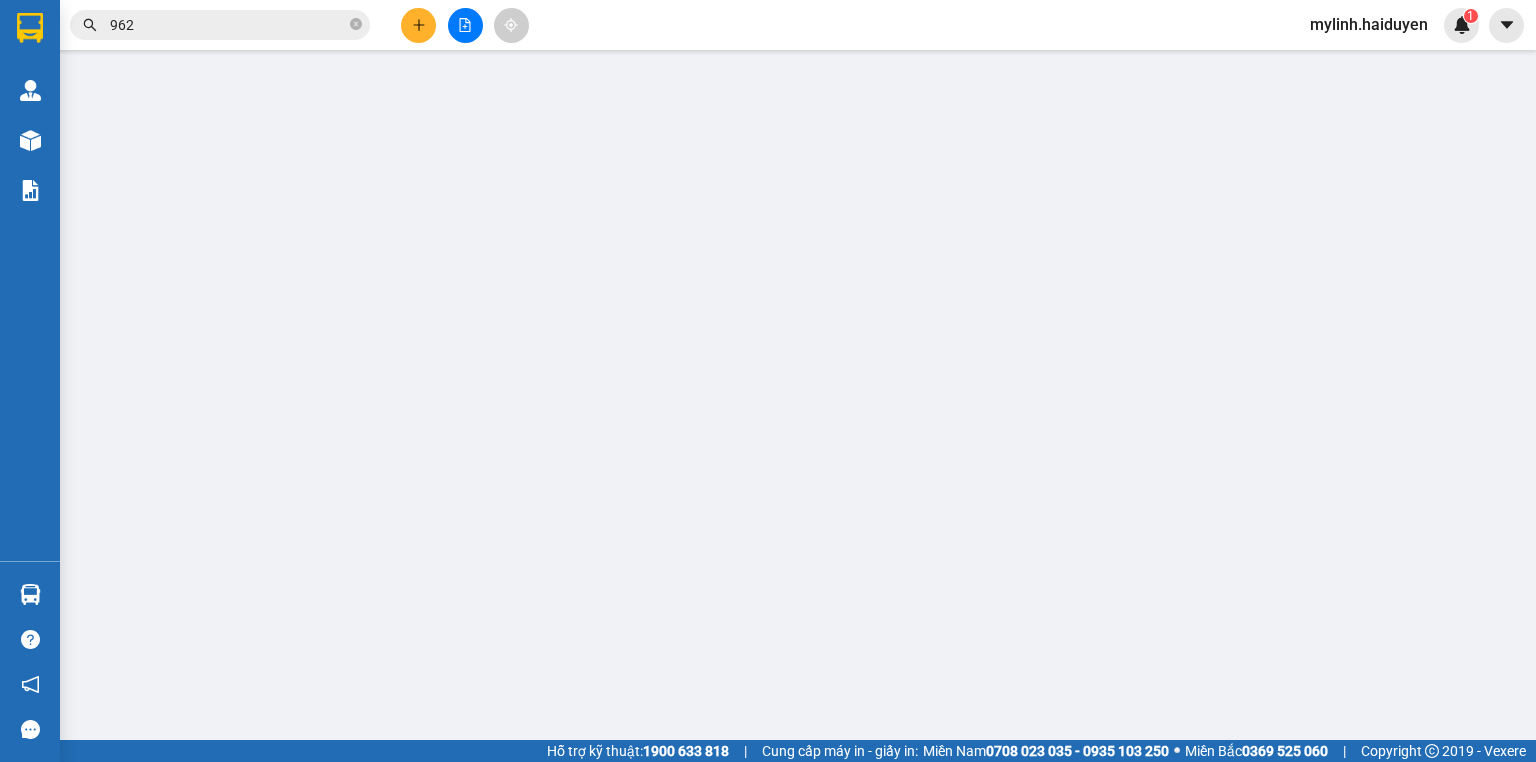 type on "0985829971" 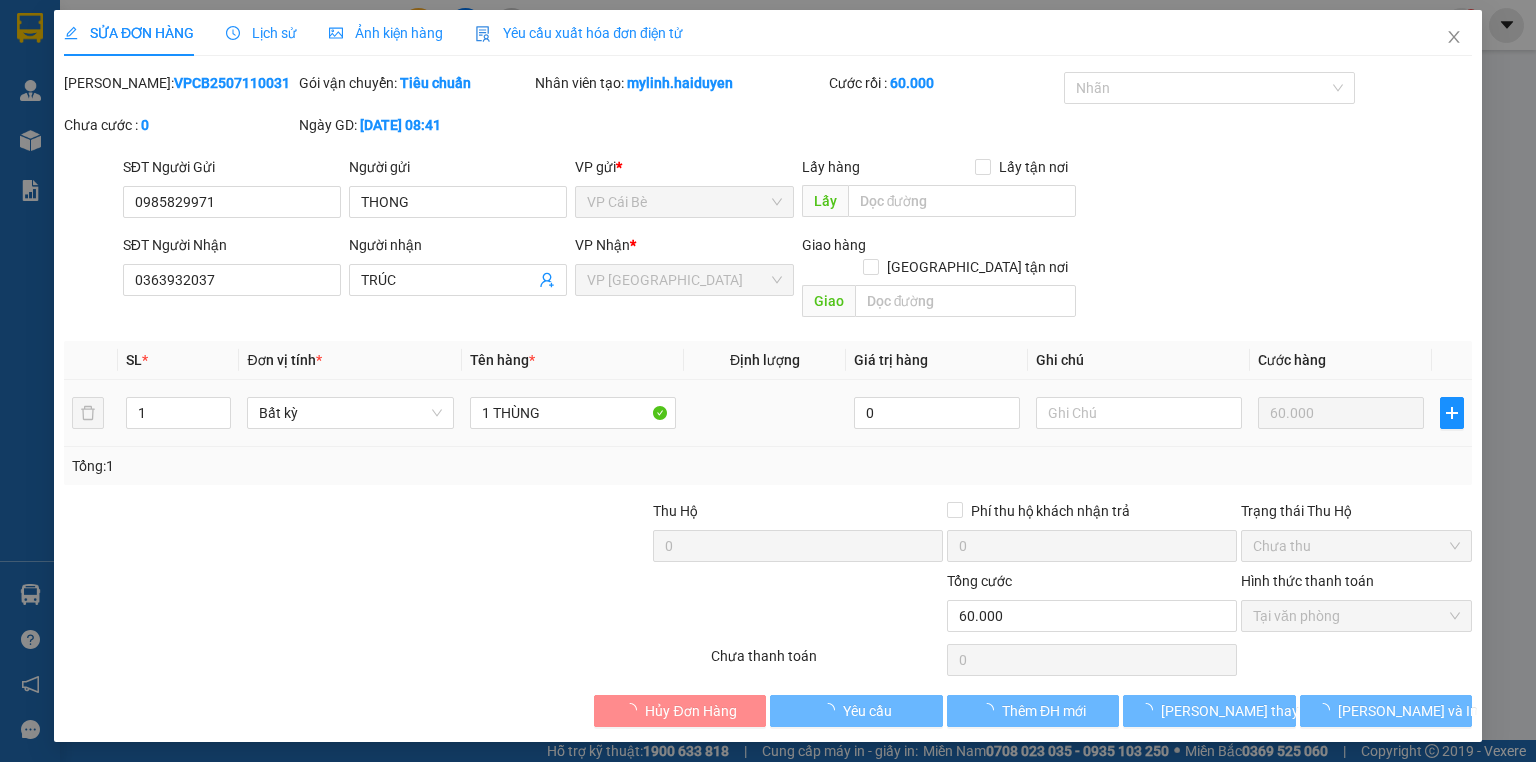 scroll, scrollTop: 0, scrollLeft: 0, axis: both 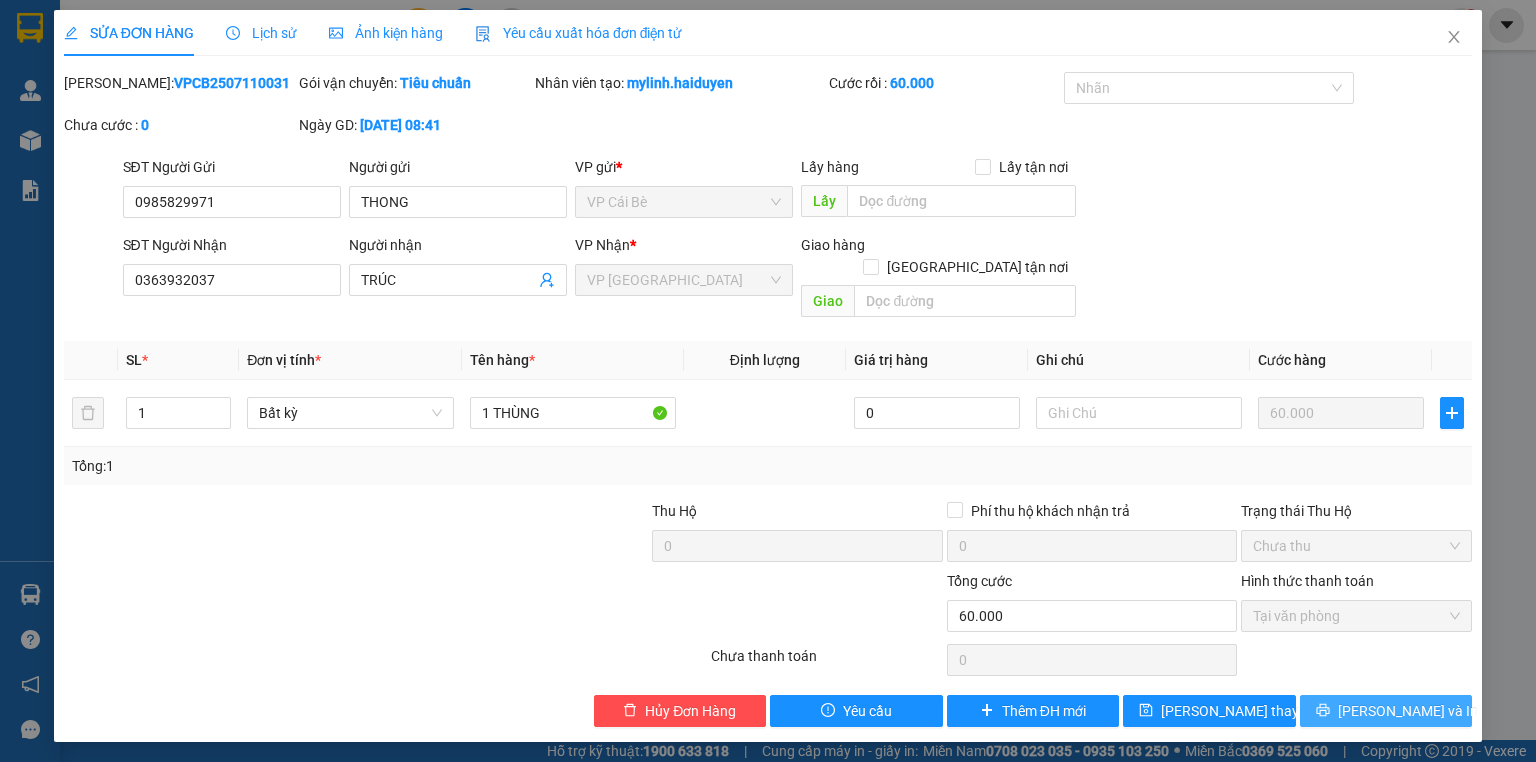 drag, startPoint x: 1444, startPoint y: 682, endPoint x: 1435, endPoint y: 697, distance: 17.492855 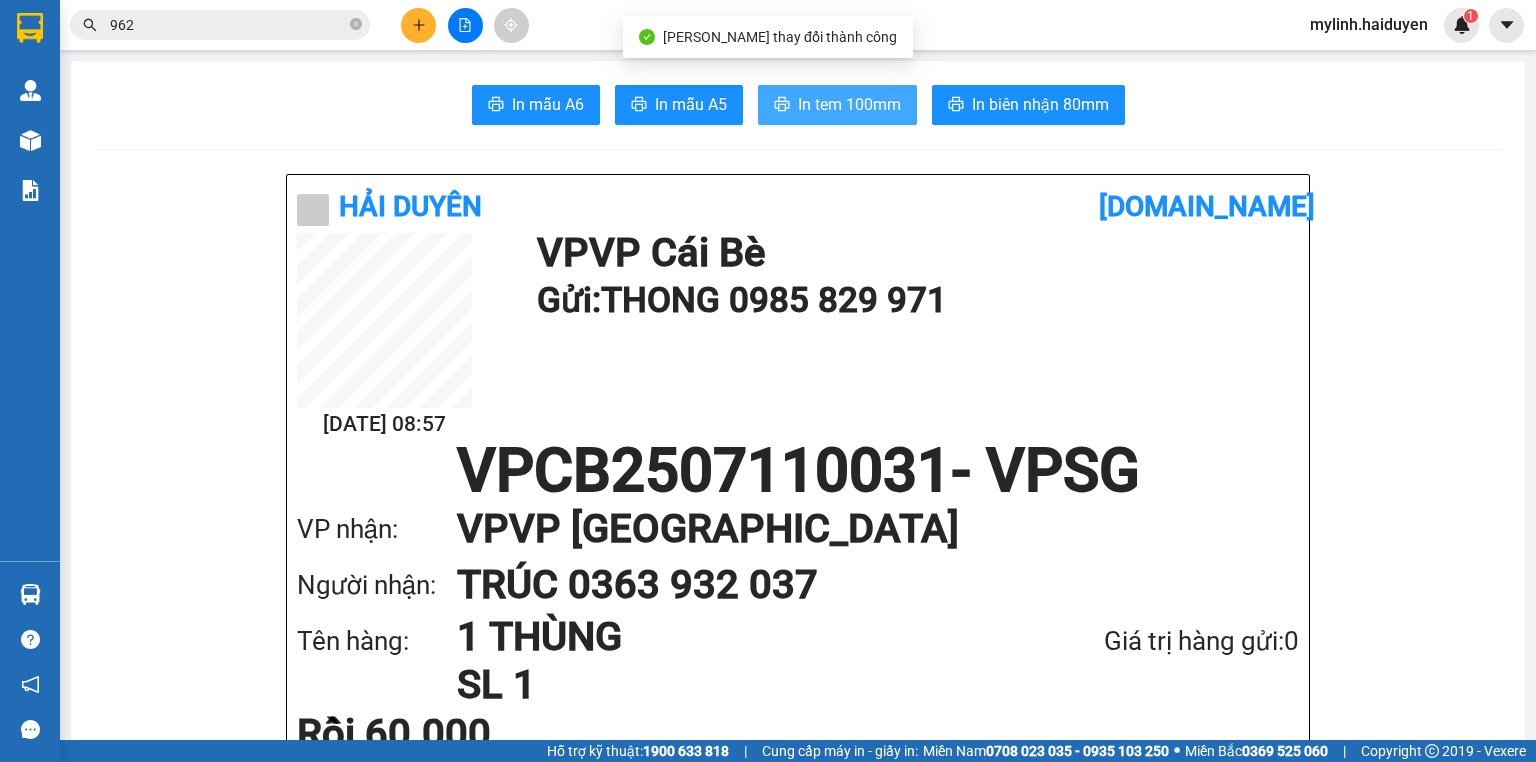 click on "In tem 100mm" at bounding box center (849, 104) 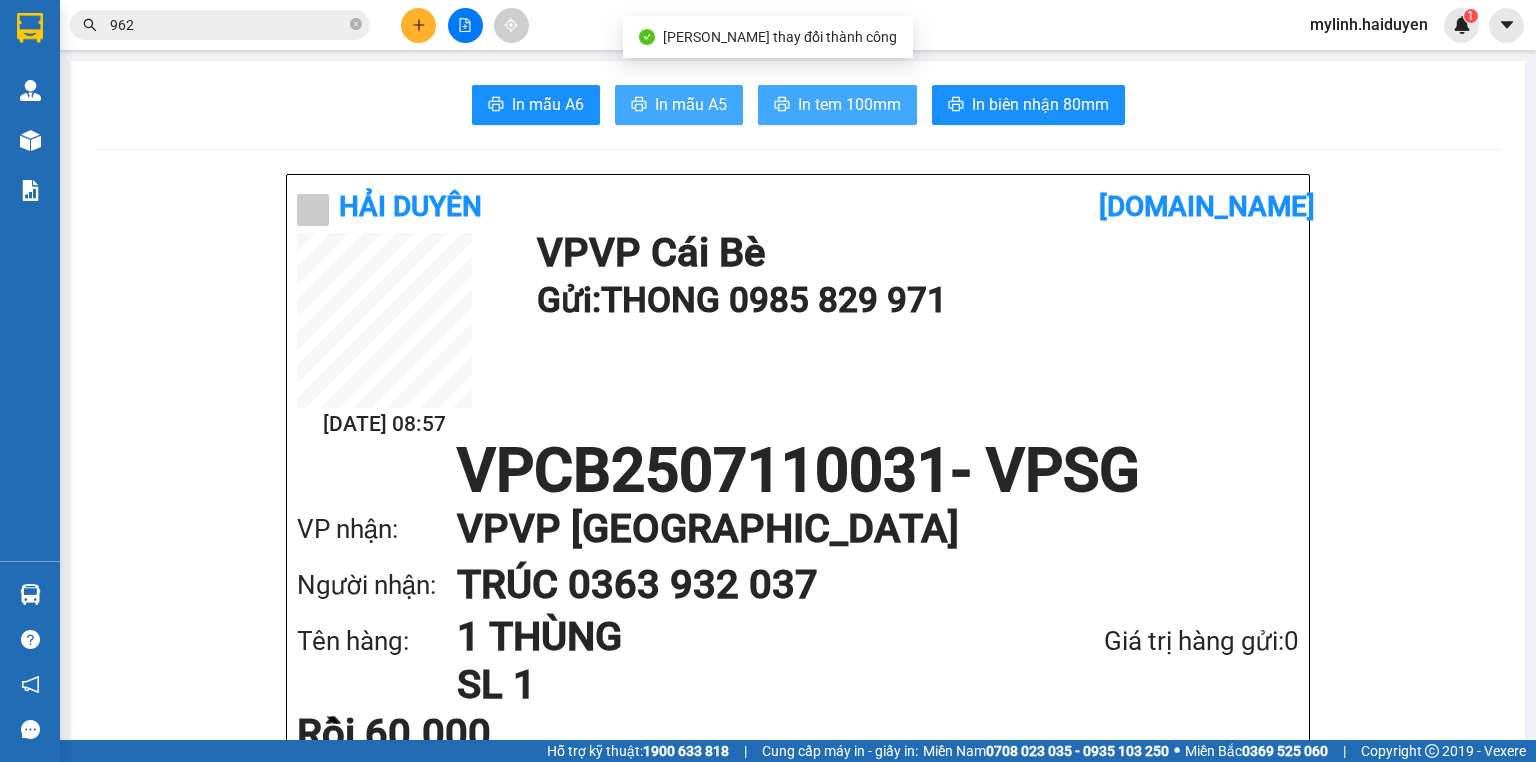 scroll, scrollTop: 0, scrollLeft: 0, axis: both 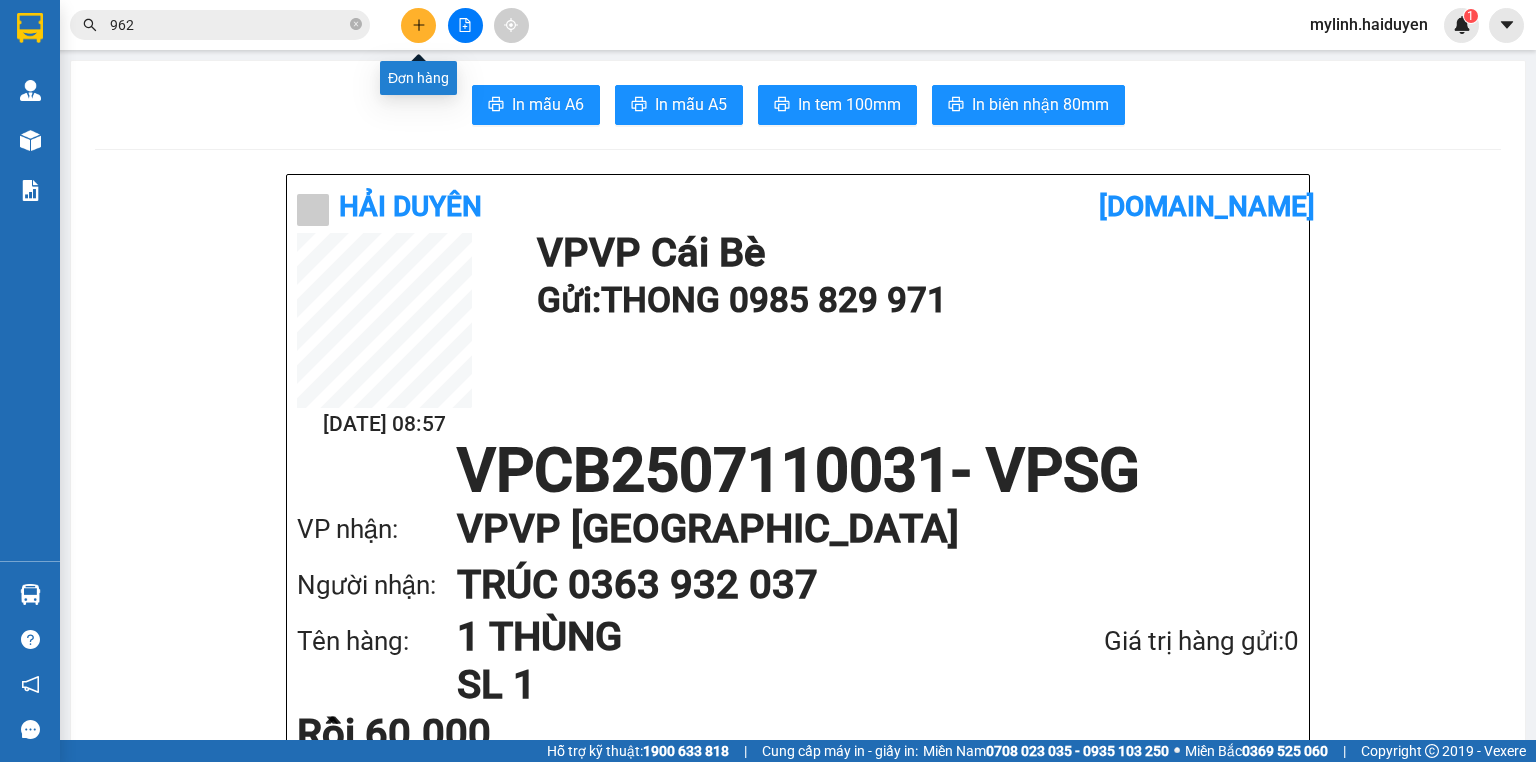 click 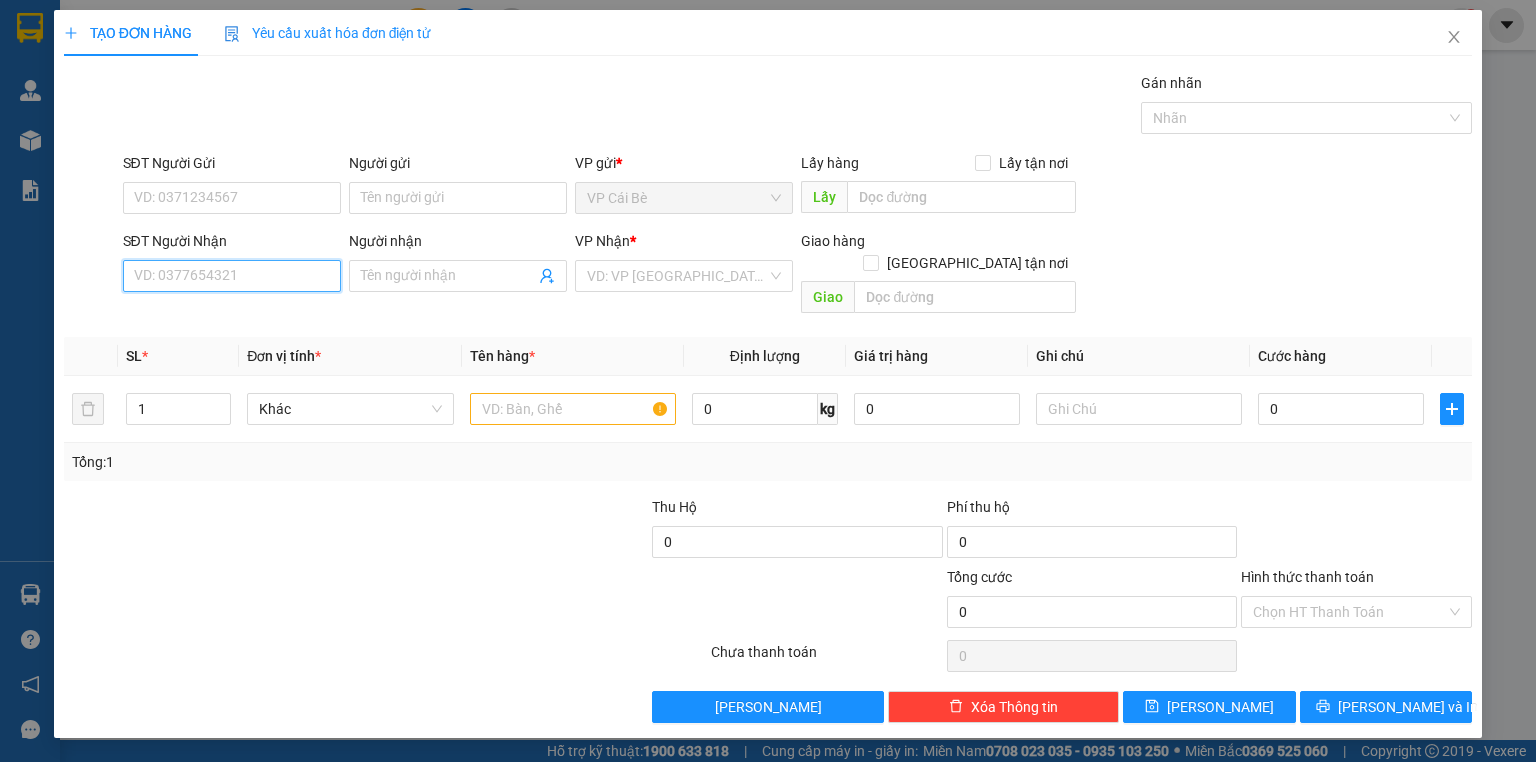 click on "SĐT Người Nhận" at bounding box center (232, 276) 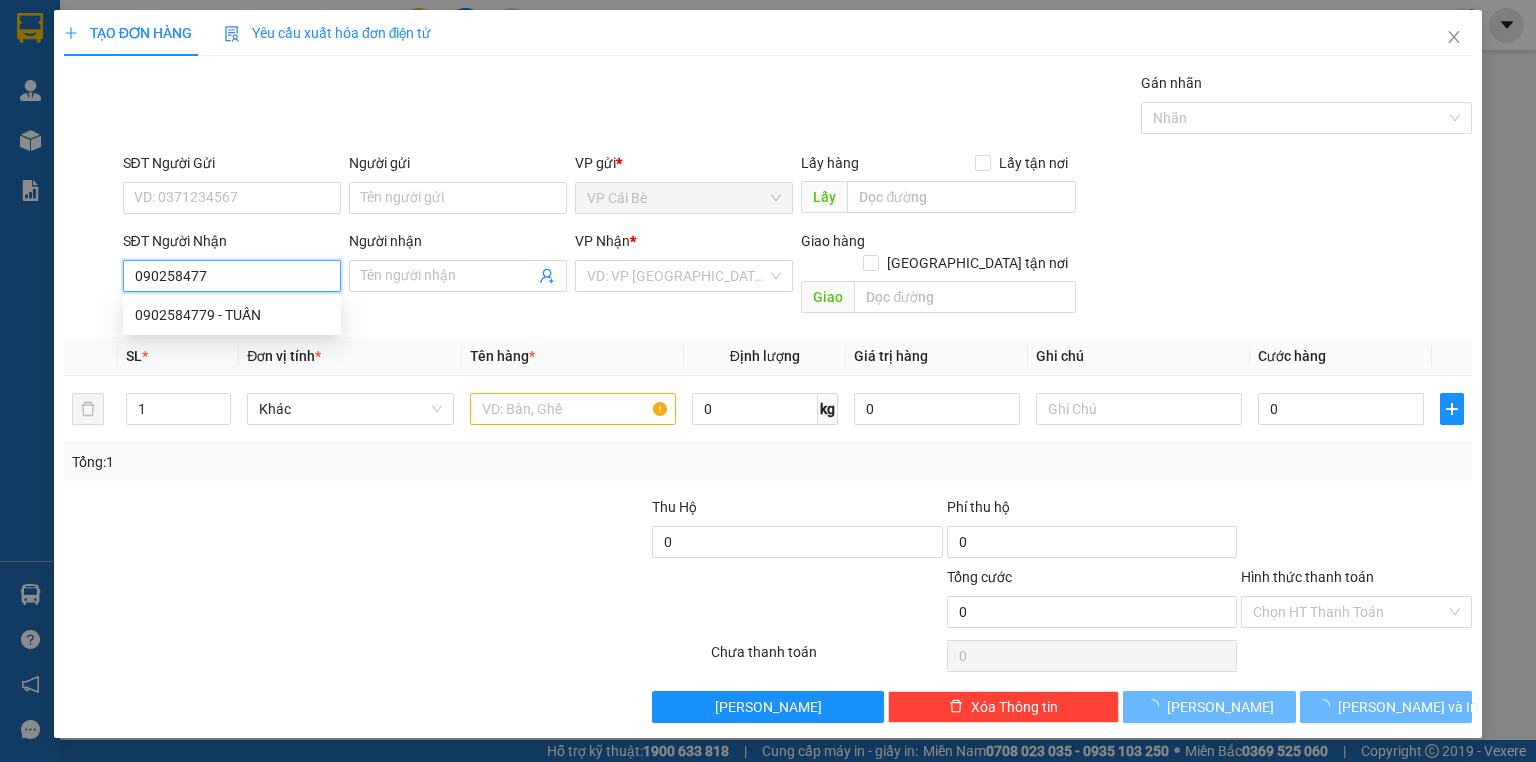 type on "0902584779" 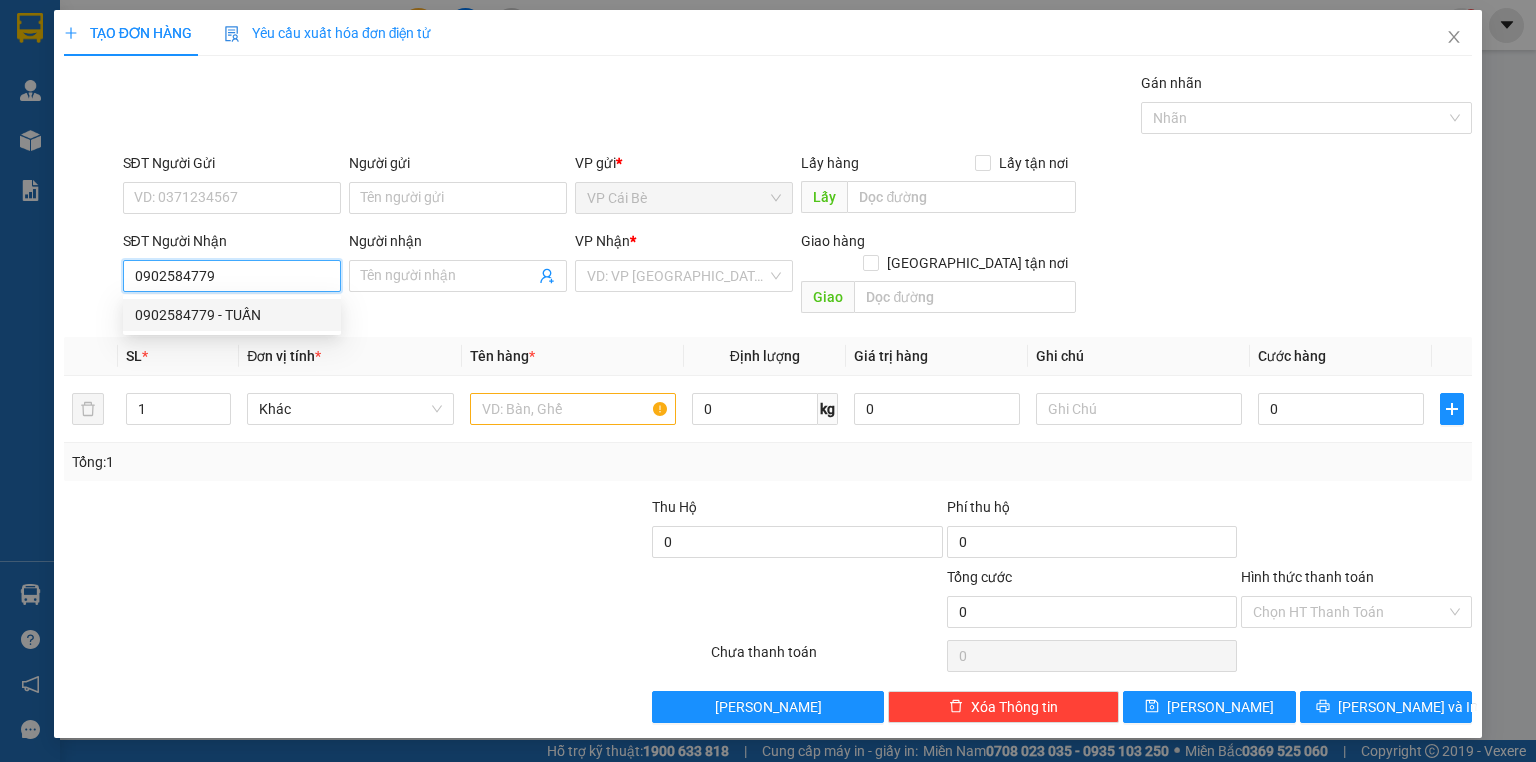 click on "0902584779 - TUẤN" at bounding box center (232, 315) 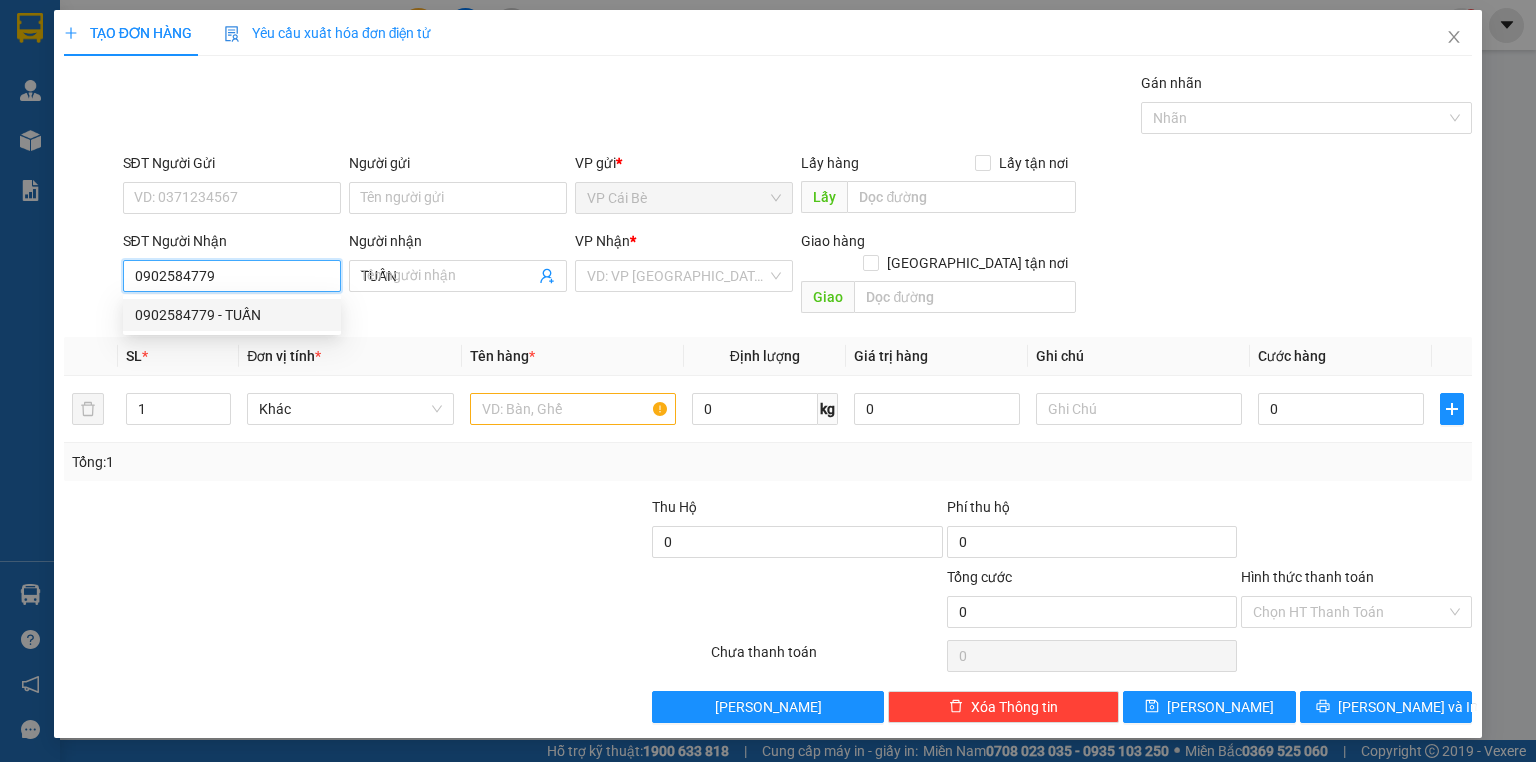 type on "20.000" 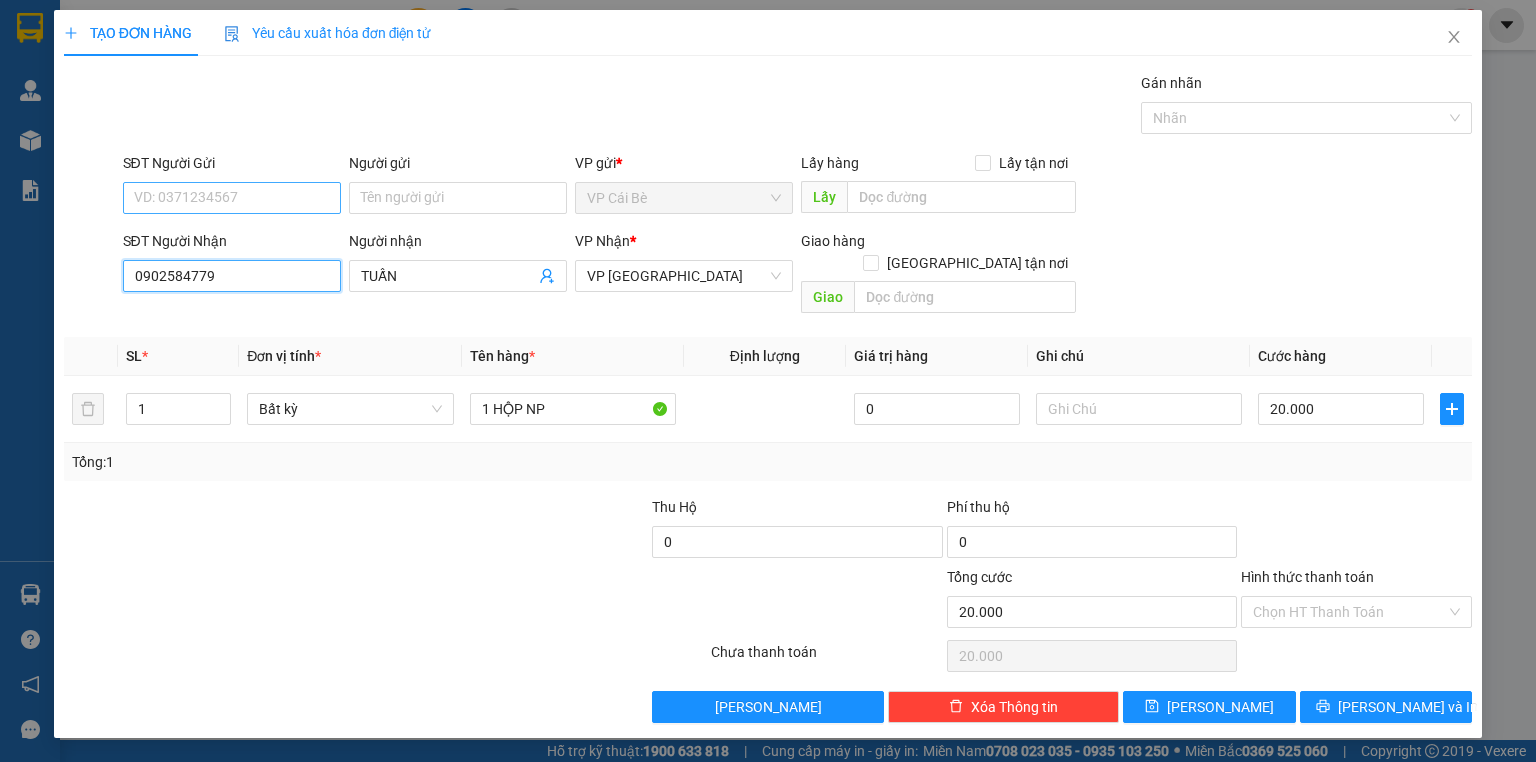 type on "0902584779" 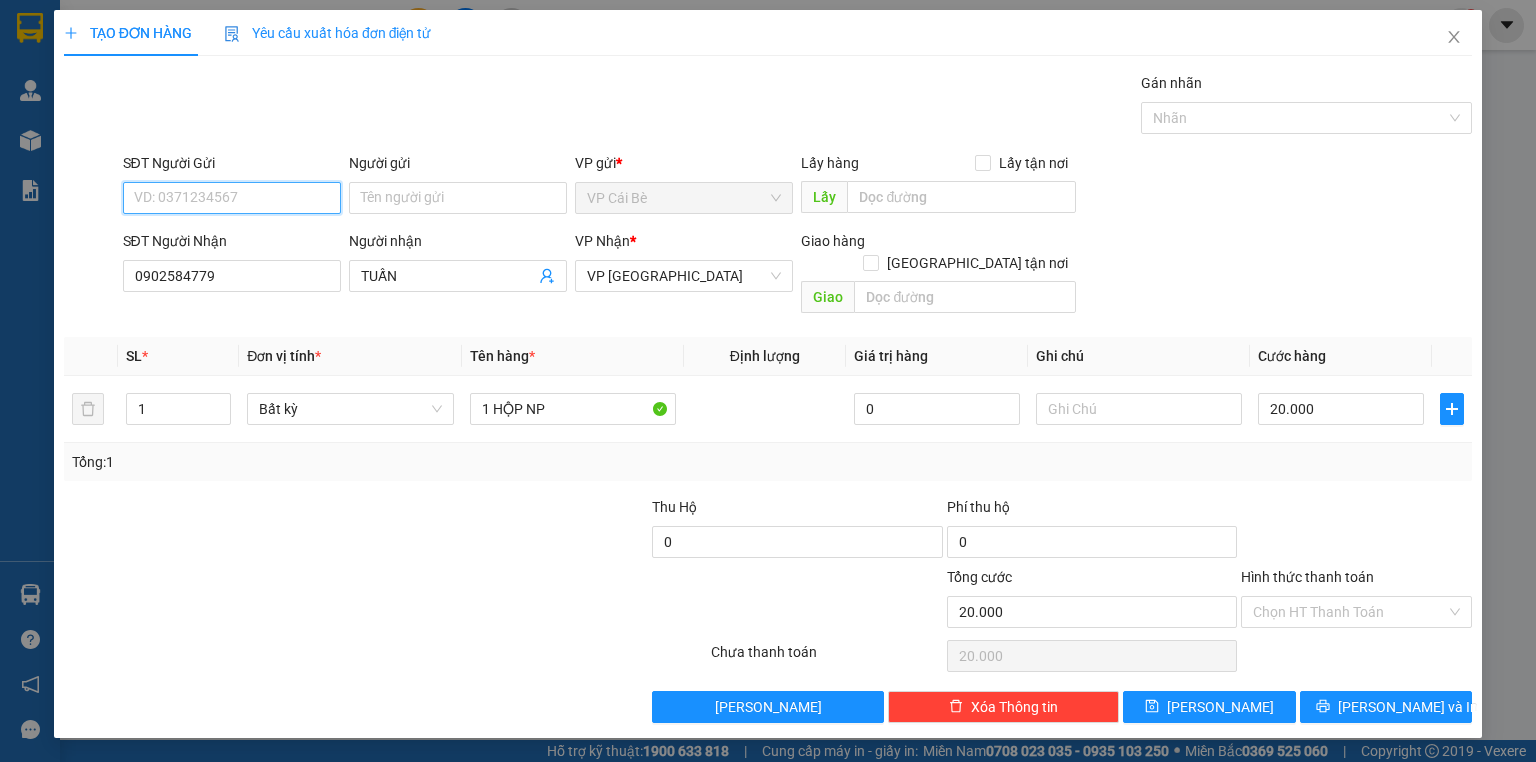 click on "SĐT Người Gửi" at bounding box center [232, 198] 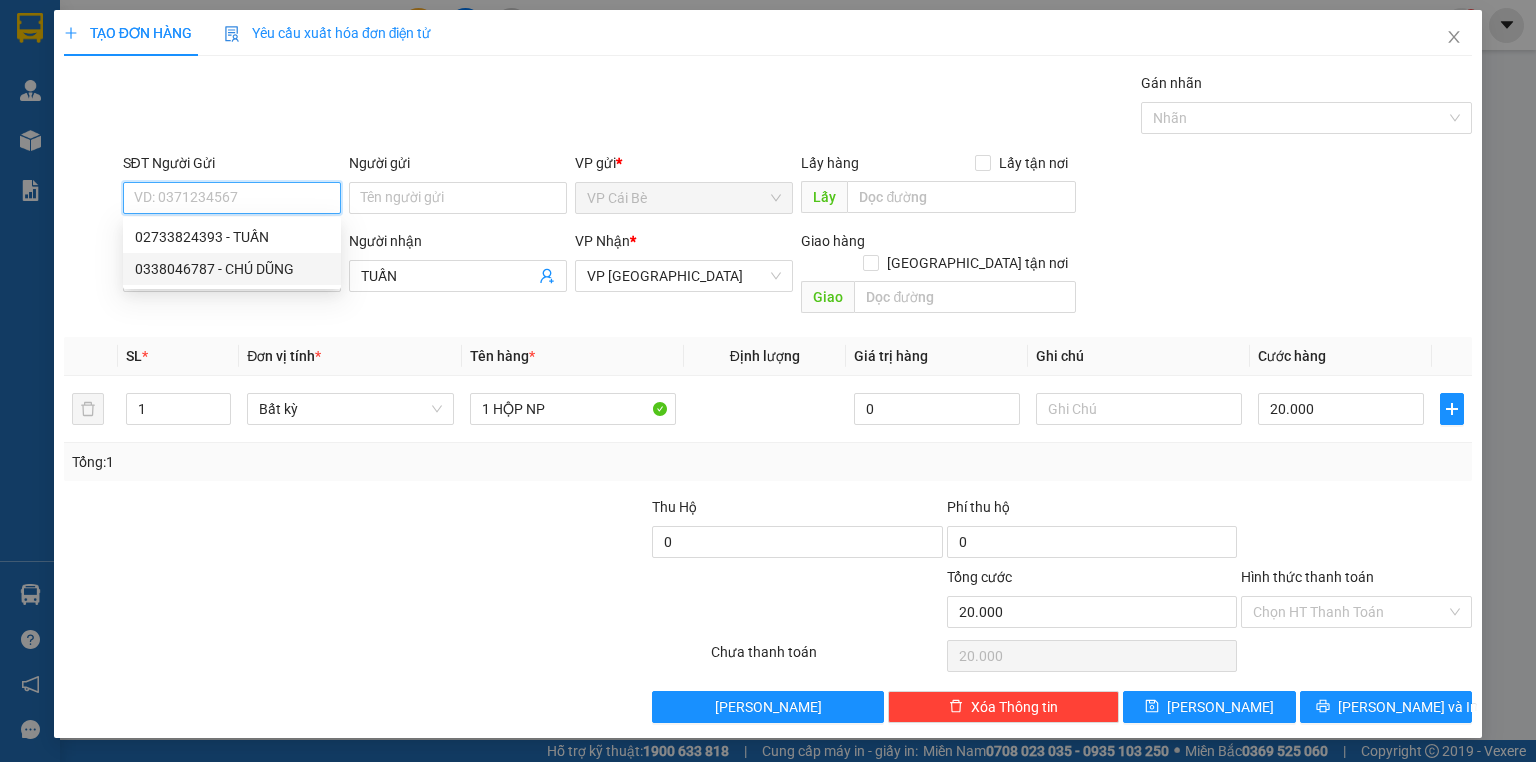 click on "0338046787 - CHÚ DŨNG" at bounding box center [232, 269] 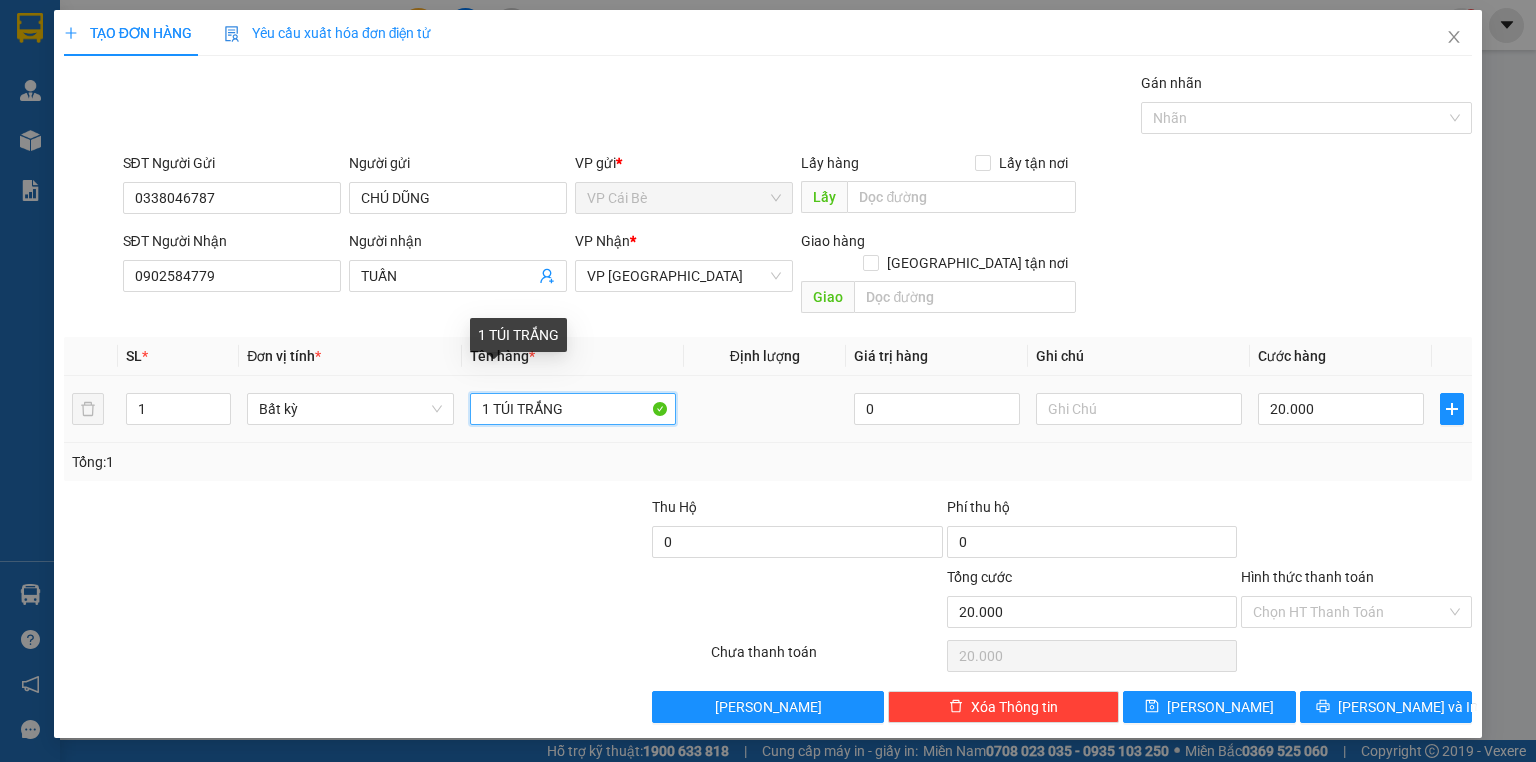 drag, startPoint x: 581, startPoint y: 401, endPoint x: 524, endPoint y: 403, distance: 57.035076 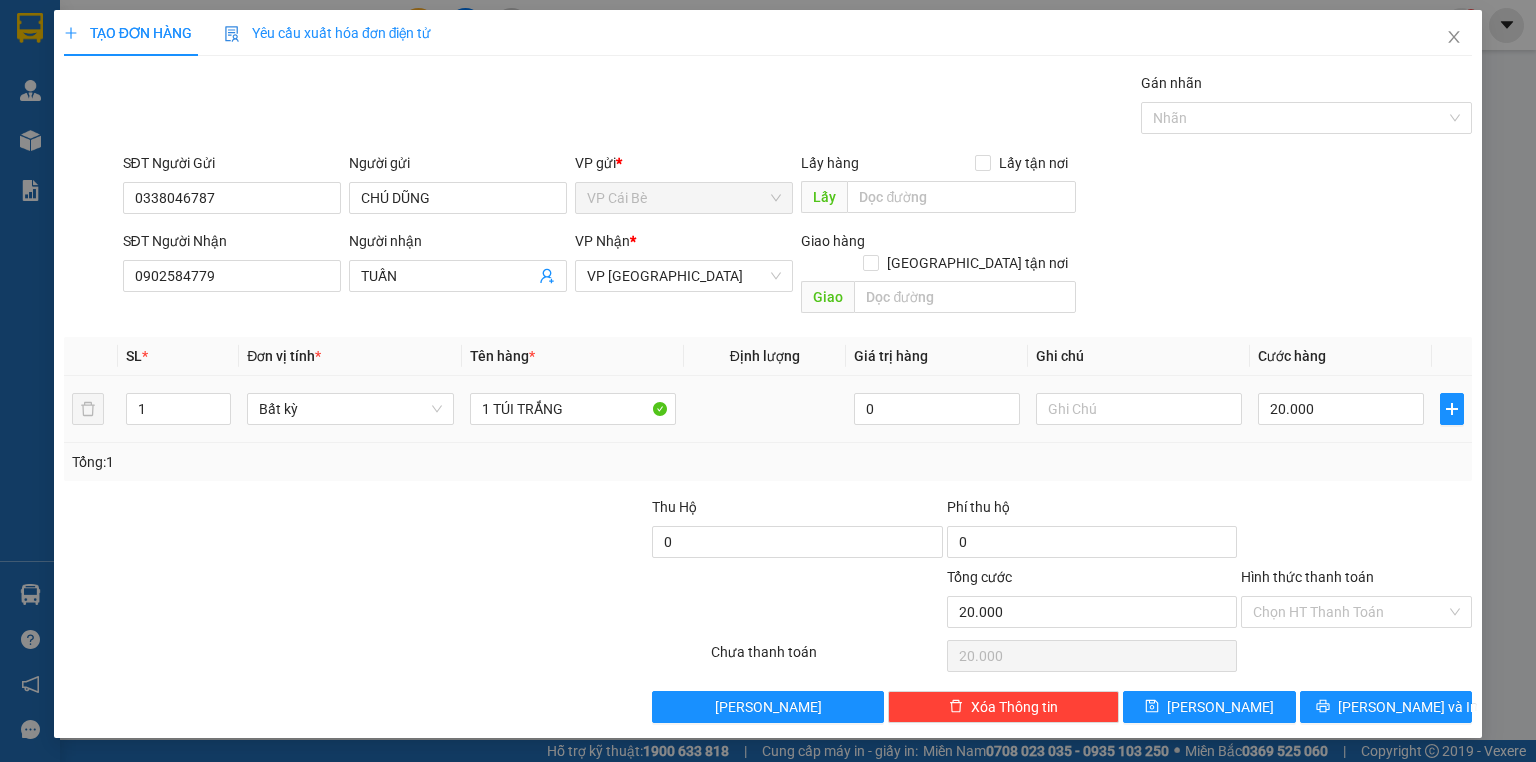click on "1 TÚI TRẮNG" at bounding box center (573, 409) 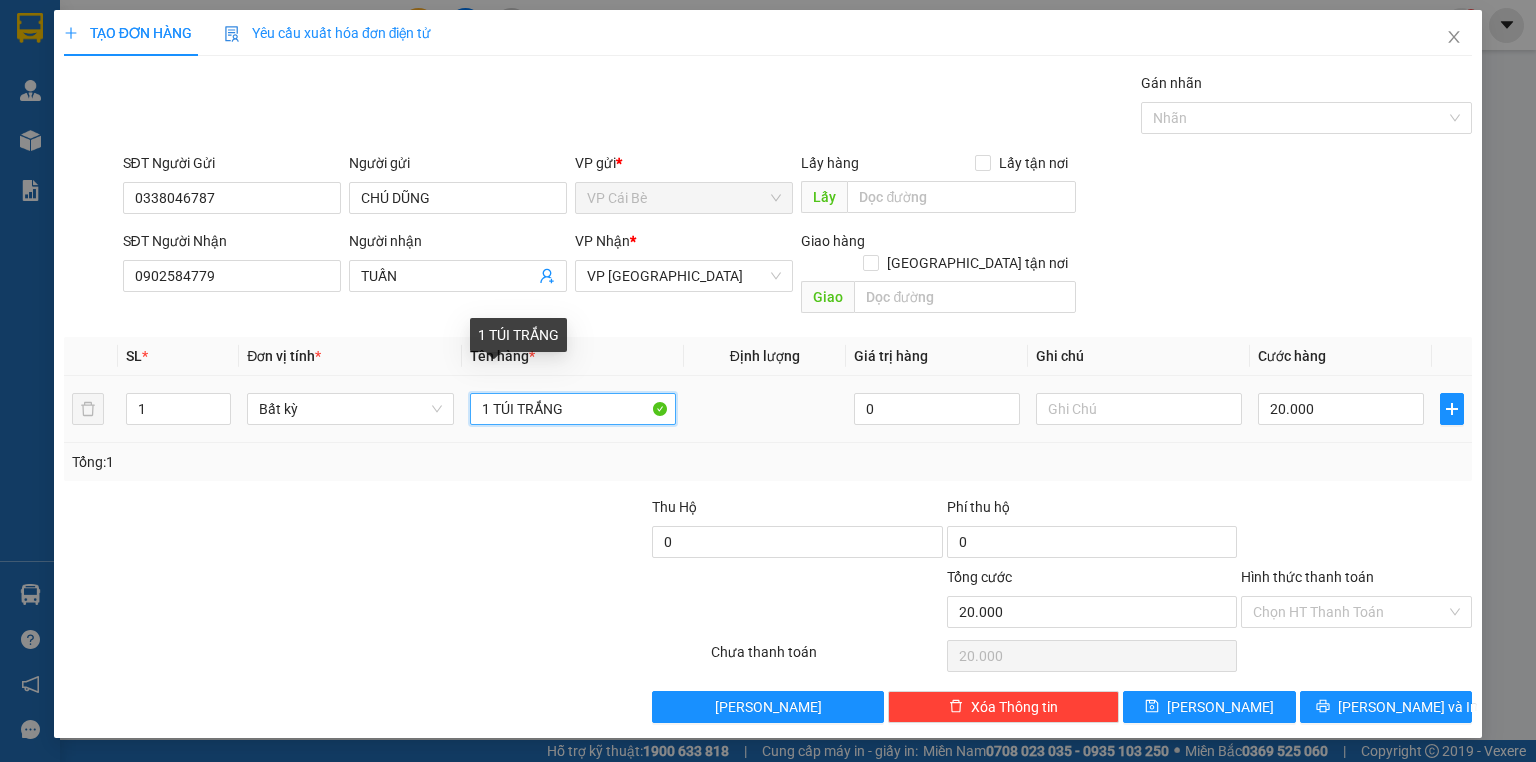 drag, startPoint x: 587, startPoint y: 386, endPoint x: 497, endPoint y: 399, distance: 90.934044 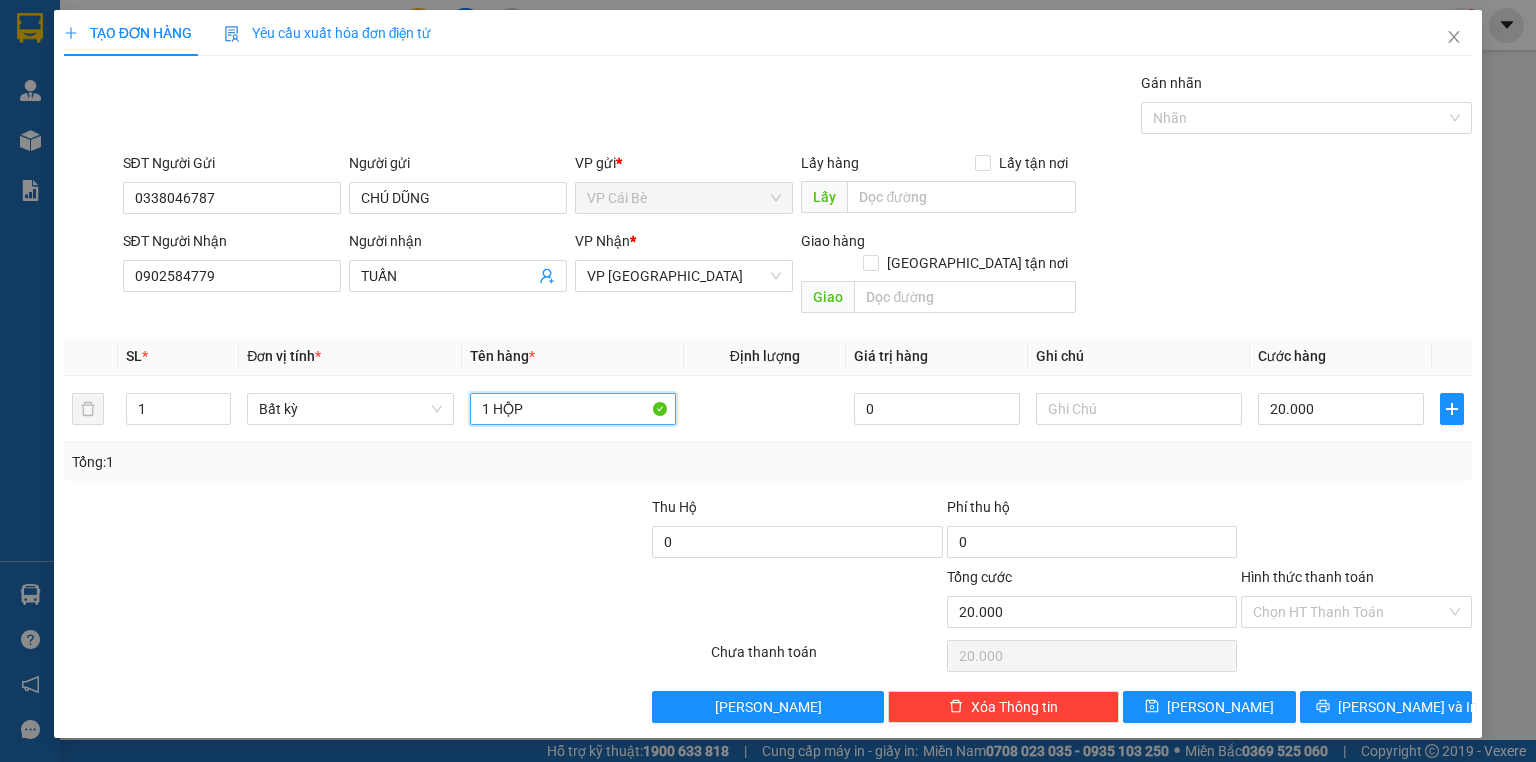type on "1 HỘP" 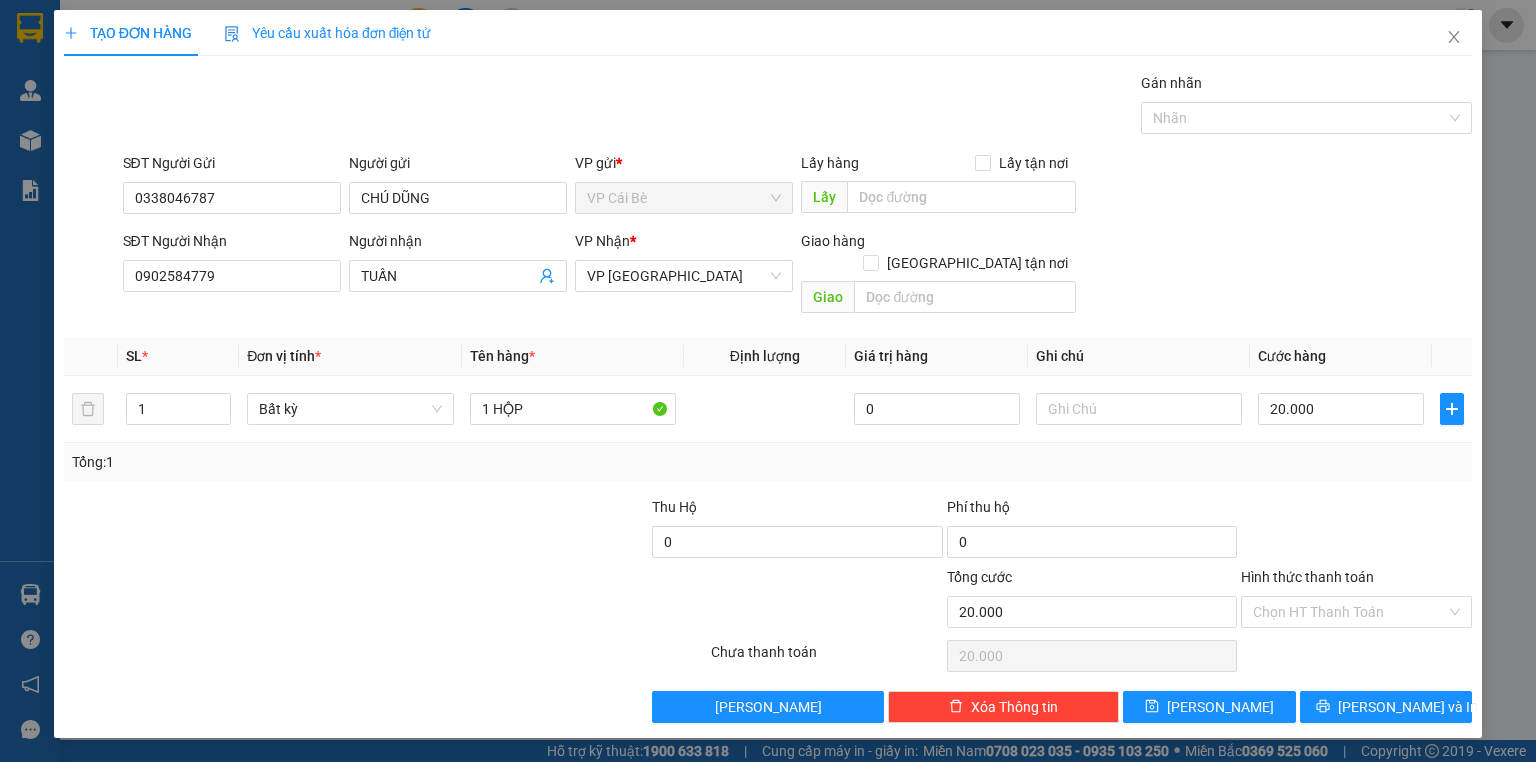 drag, startPoint x: 1417, startPoint y: 469, endPoint x: 1409, endPoint y: 562, distance: 93.34345 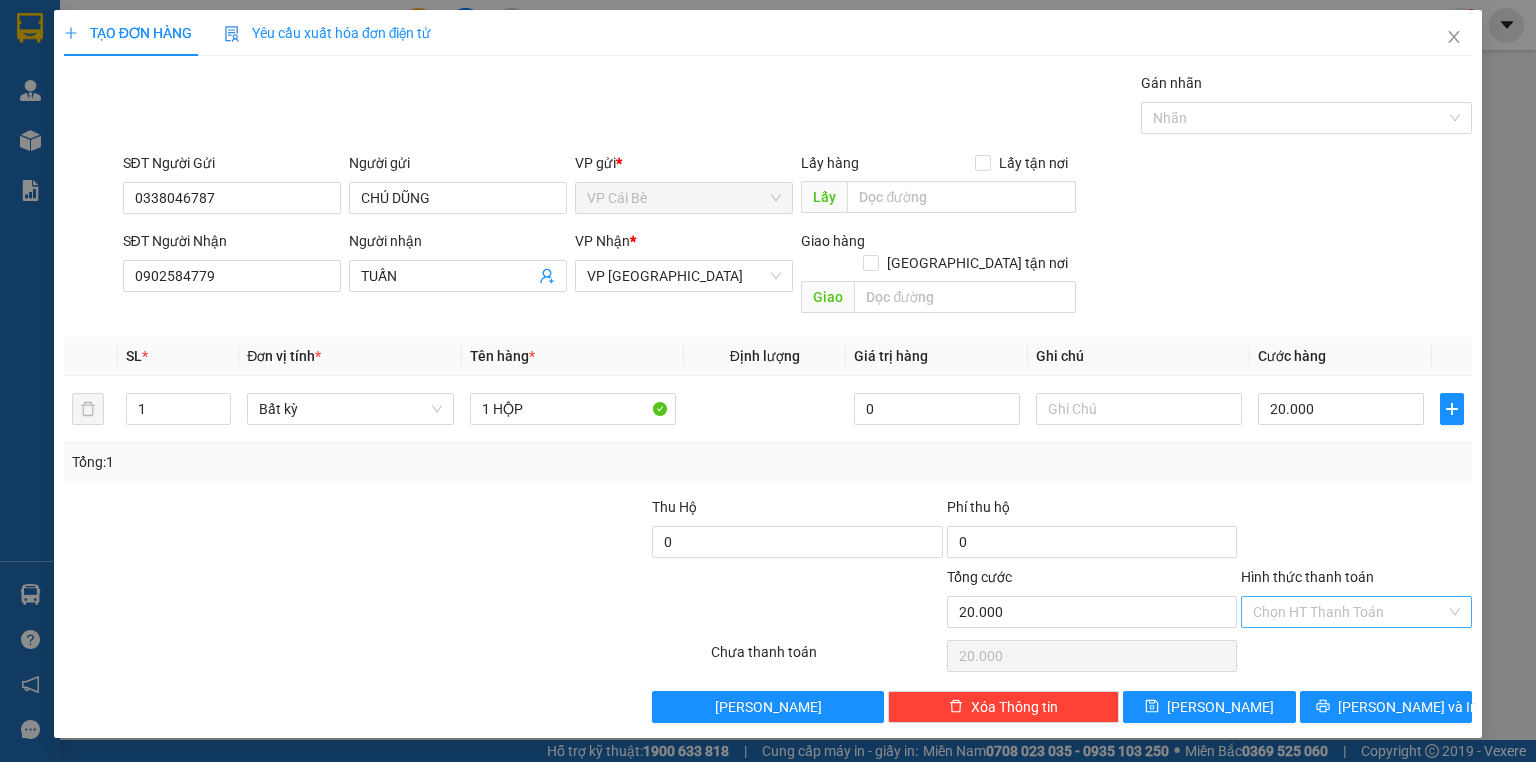 click on "Hình thức thanh toán" at bounding box center (1349, 612) 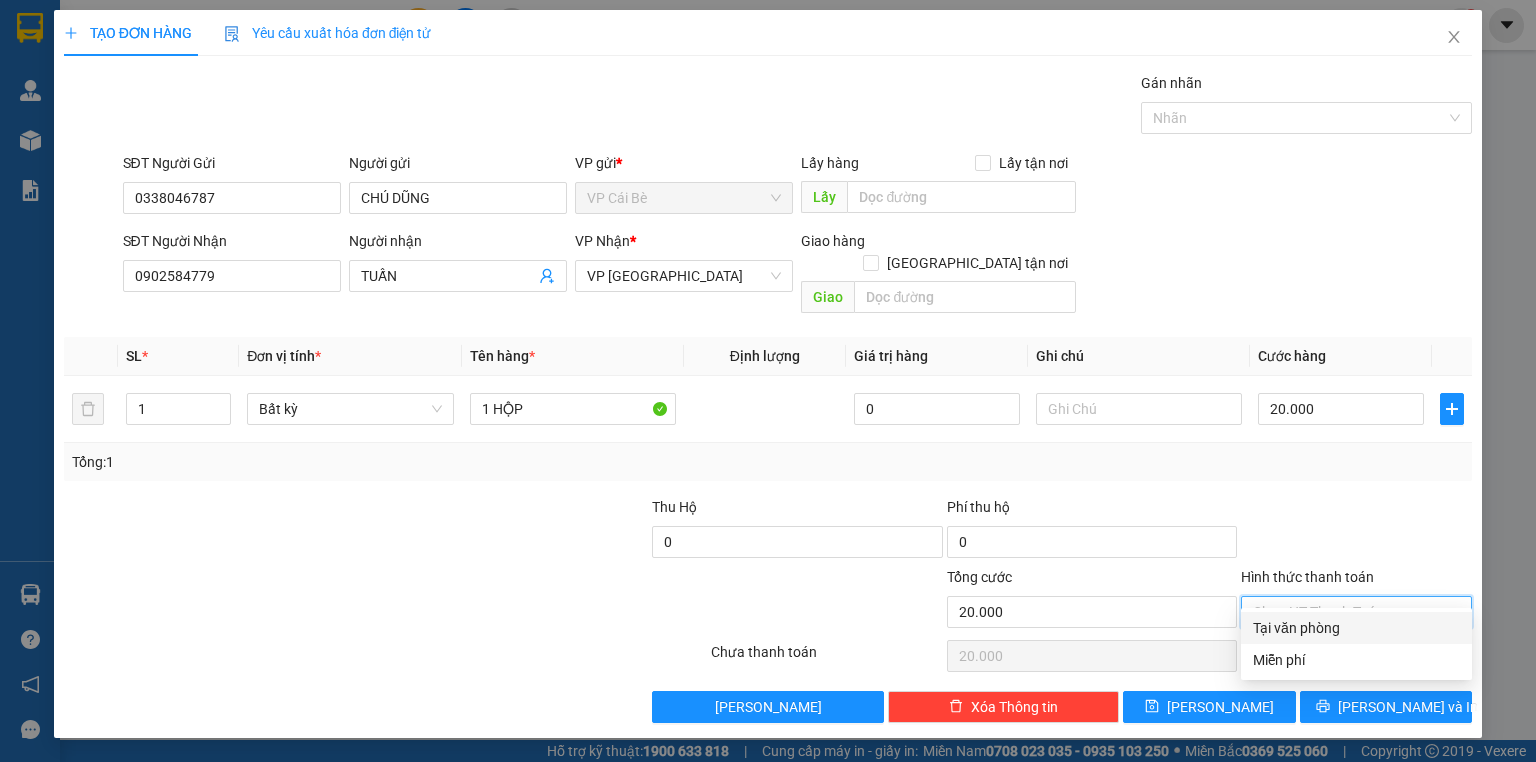 click on "Tại văn phòng" at bounding box center (1356, 628) 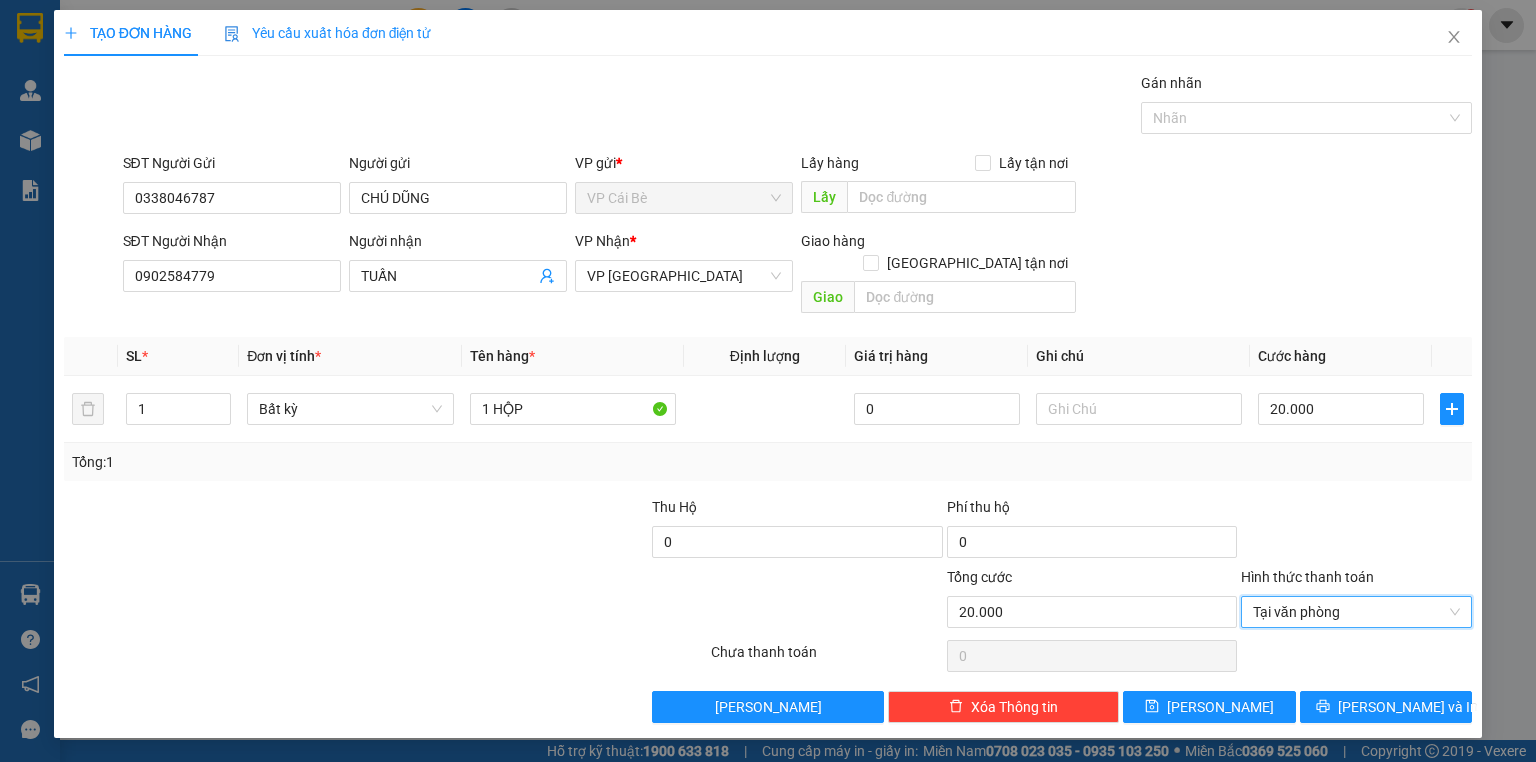click at bounding box center [1356, 531] 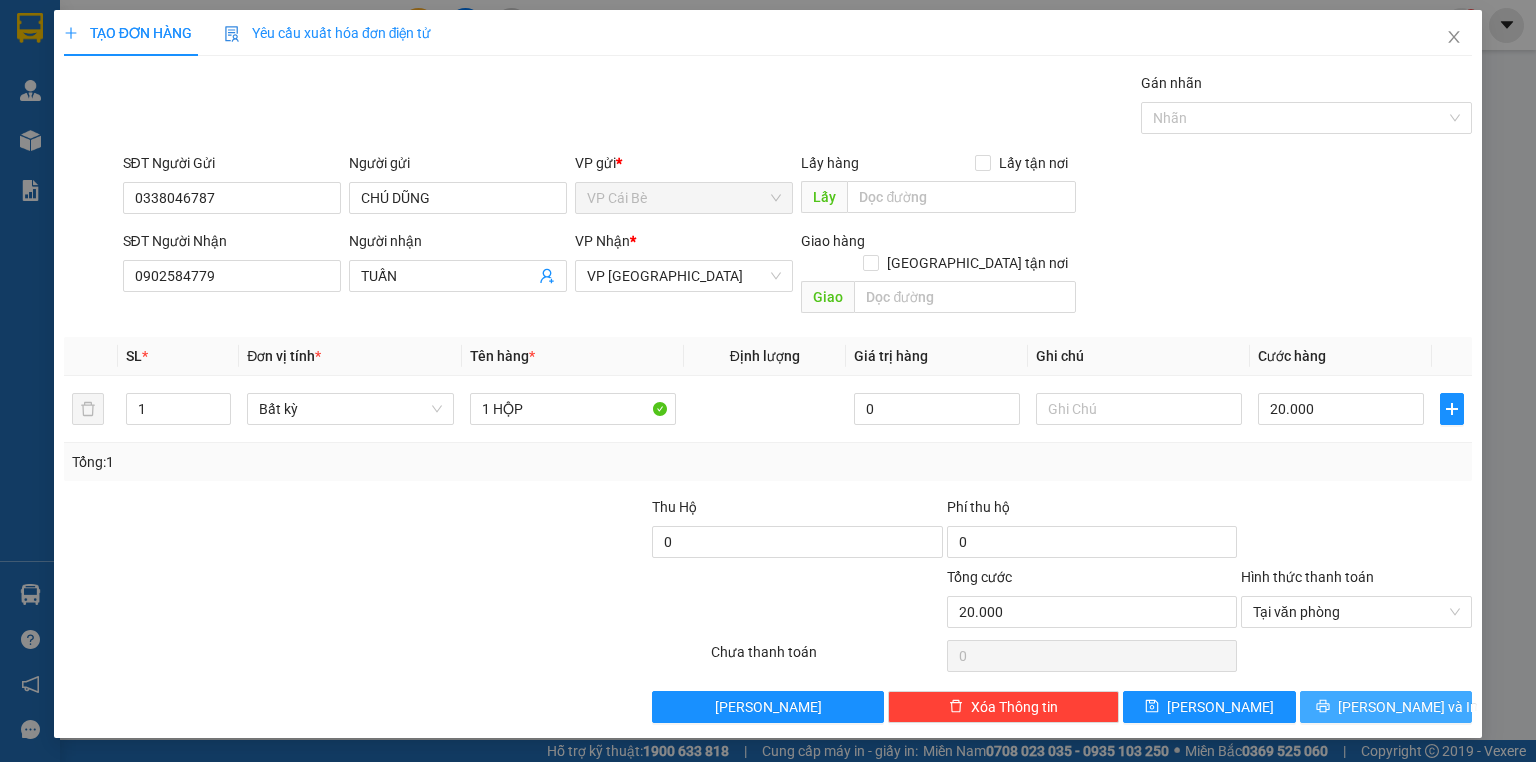 click on "[PERSON_NAME] và In" at bounding box center [1408, 707] 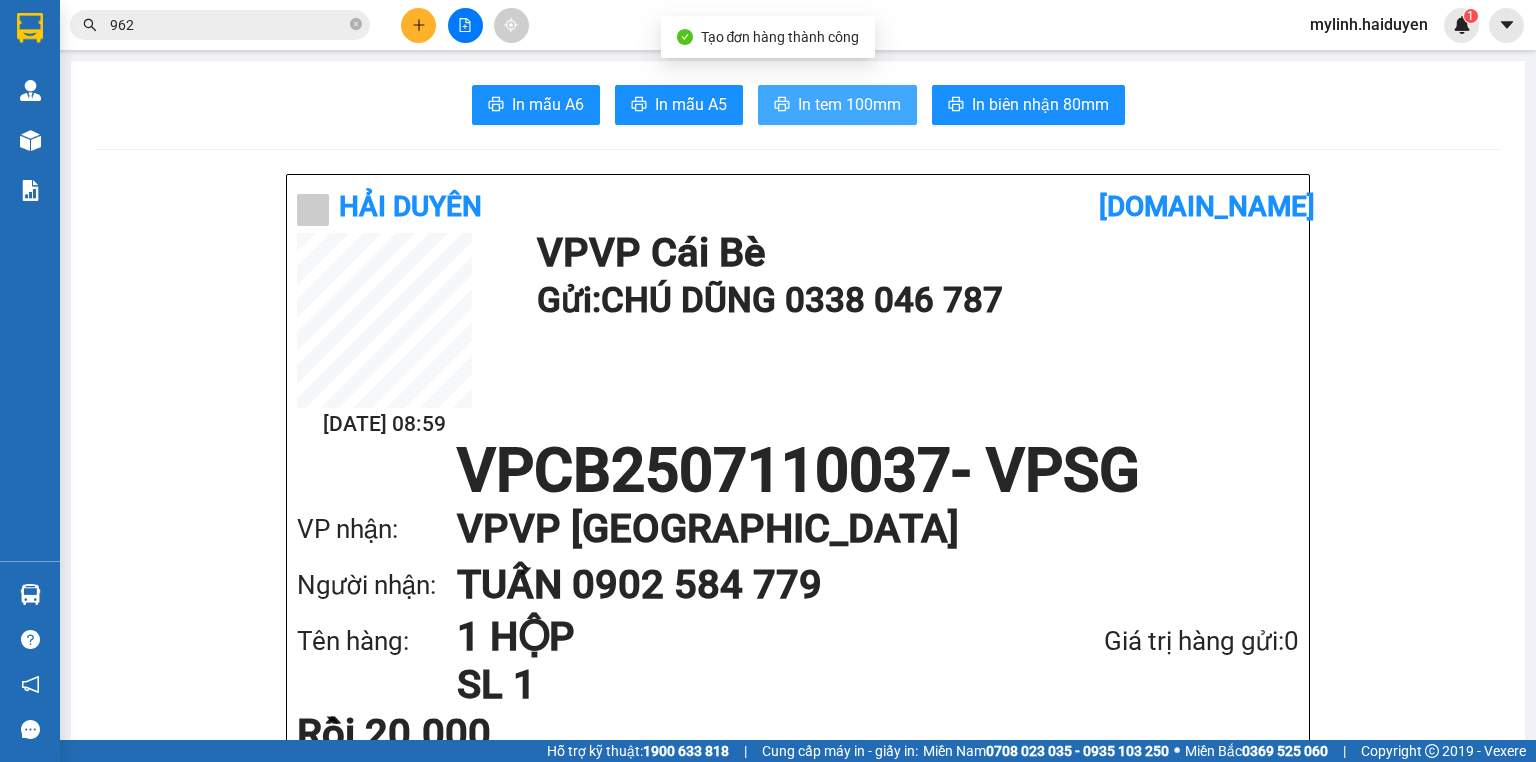 click on "In tem 100mm" at bounding box center [849, 104] 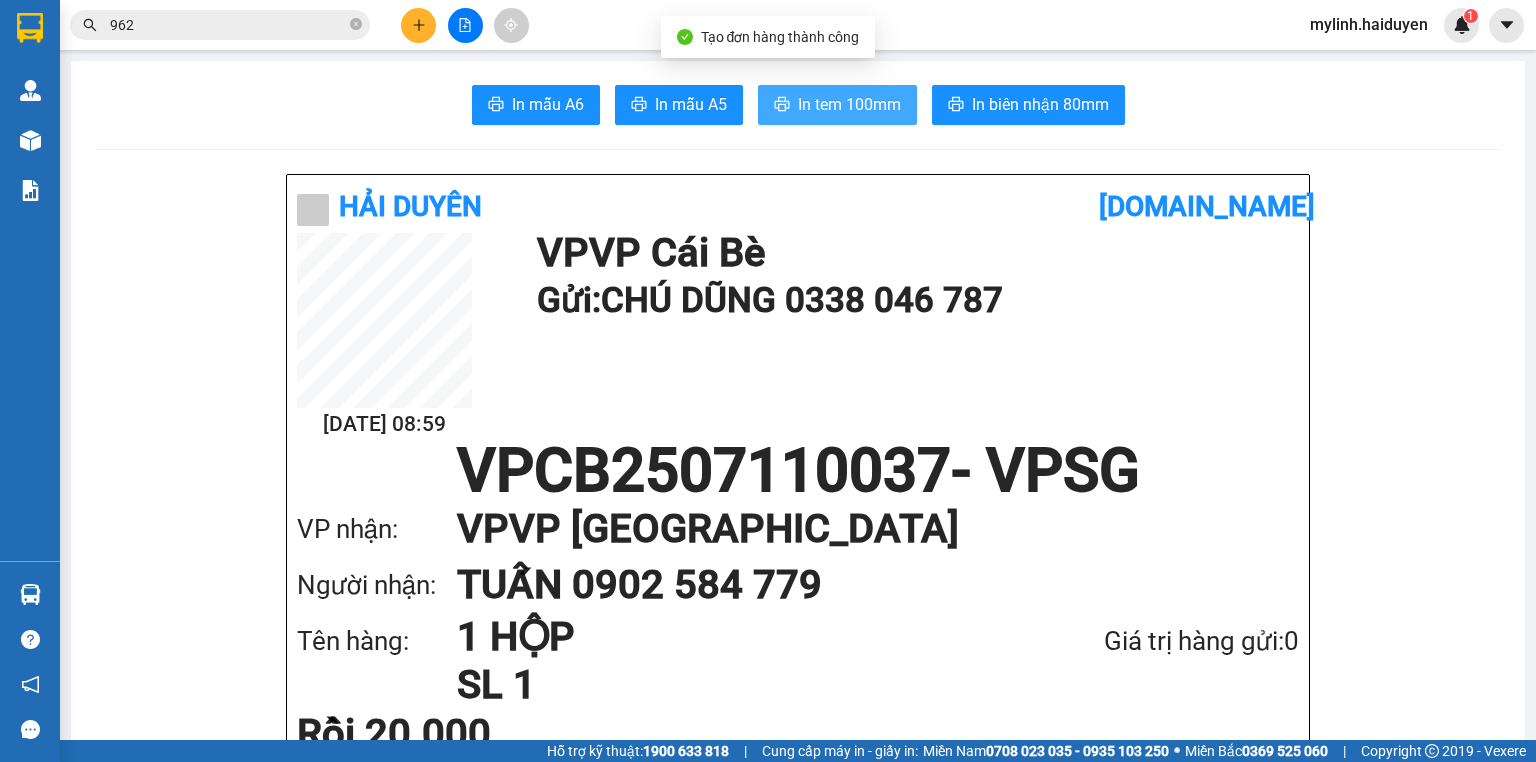 scroll, scrollTop: 0, scrollLeft: 0, axis: both 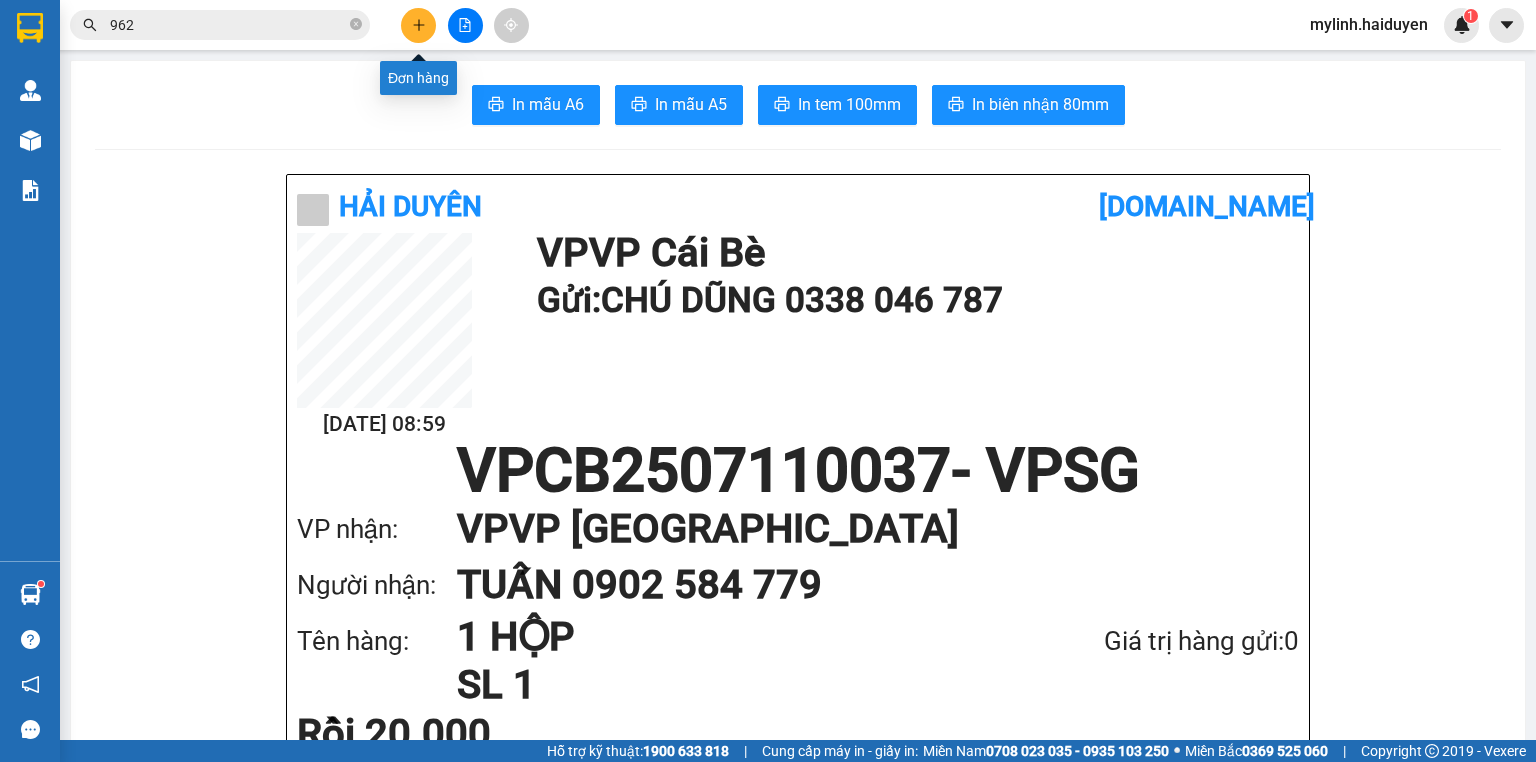 click 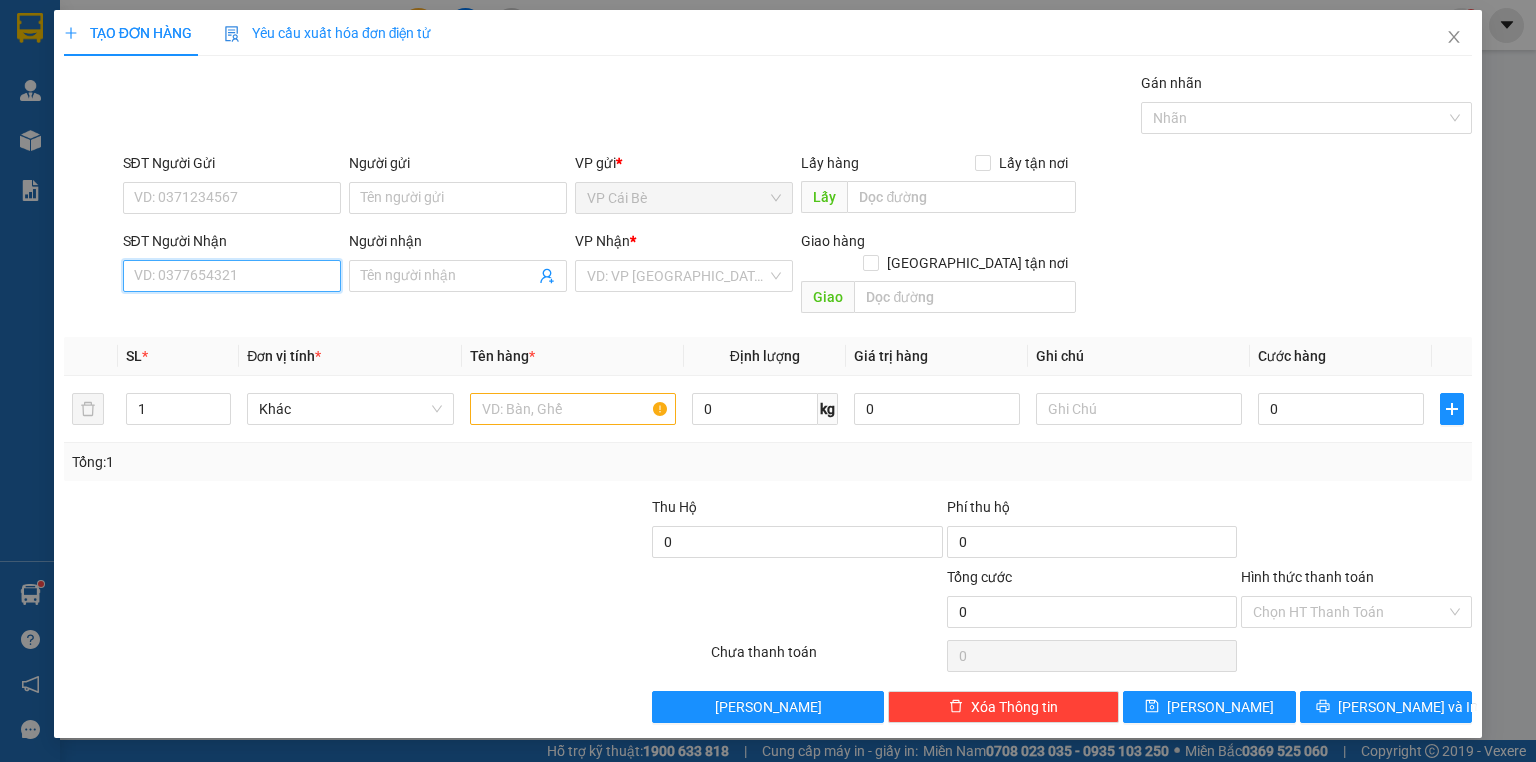 click on "SĐT Người Nhận" at bounding box center (232, 276) 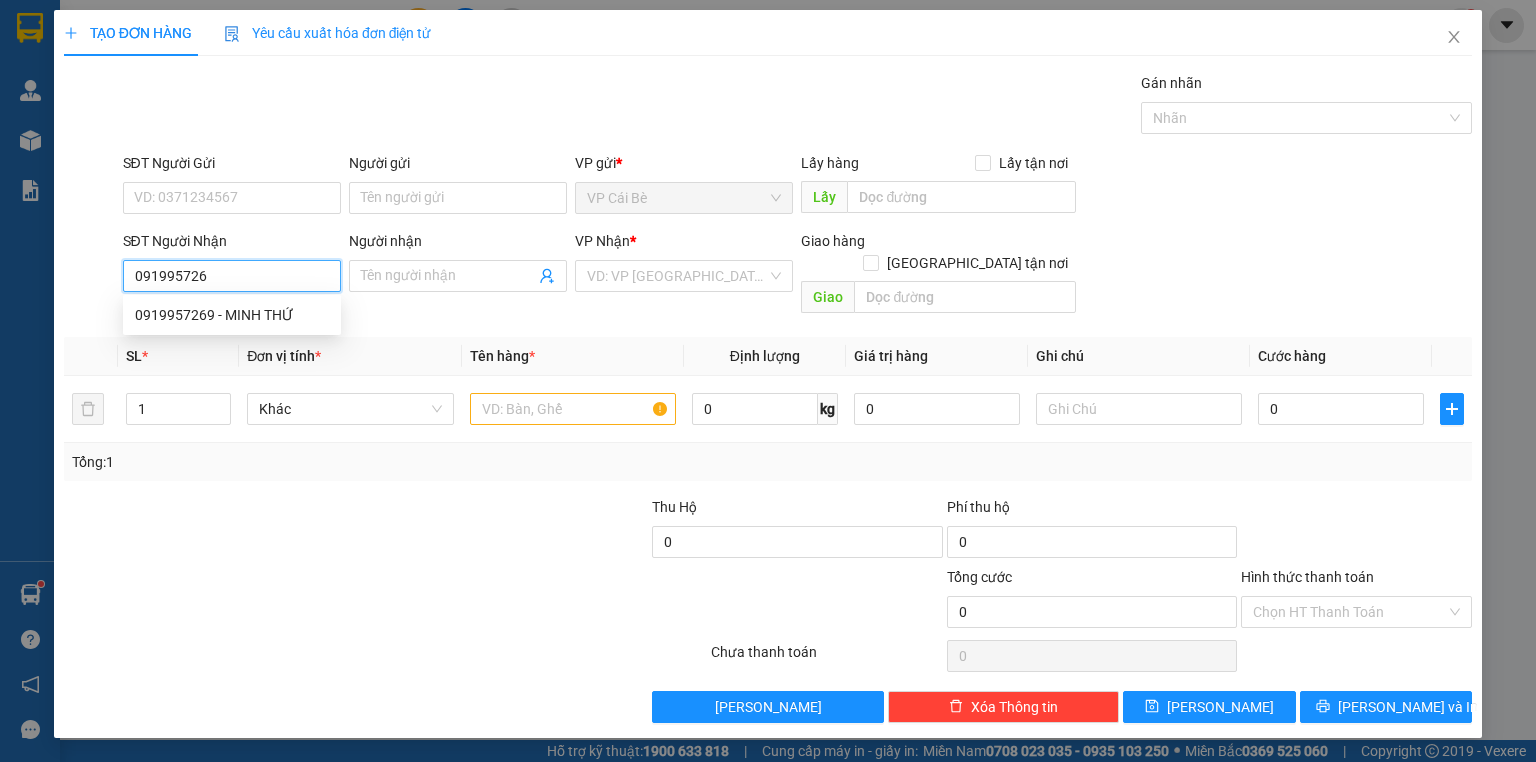type on "0919957269" 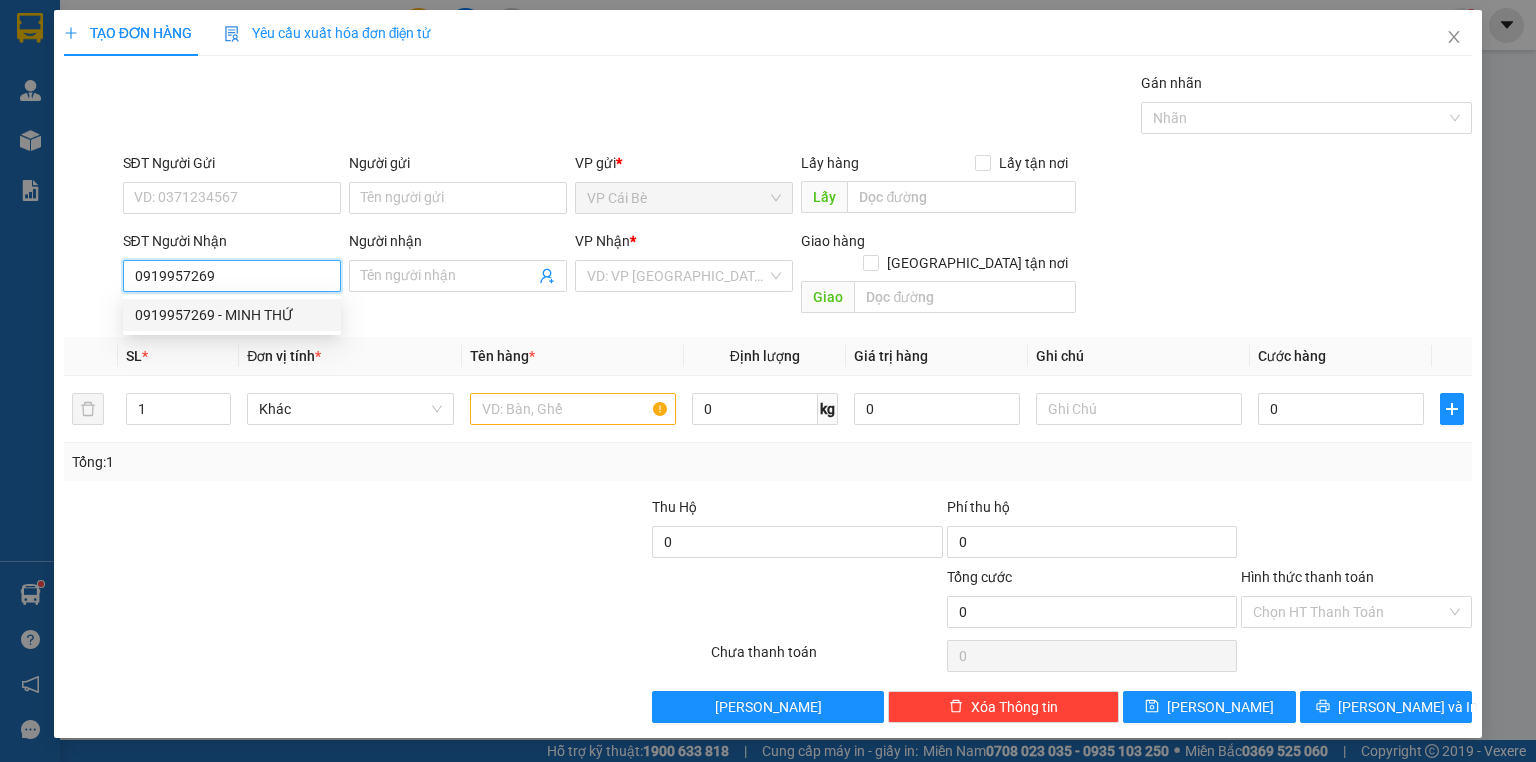 click on "0919957269 - MINH THỨ" at bounding box center [232, 315] 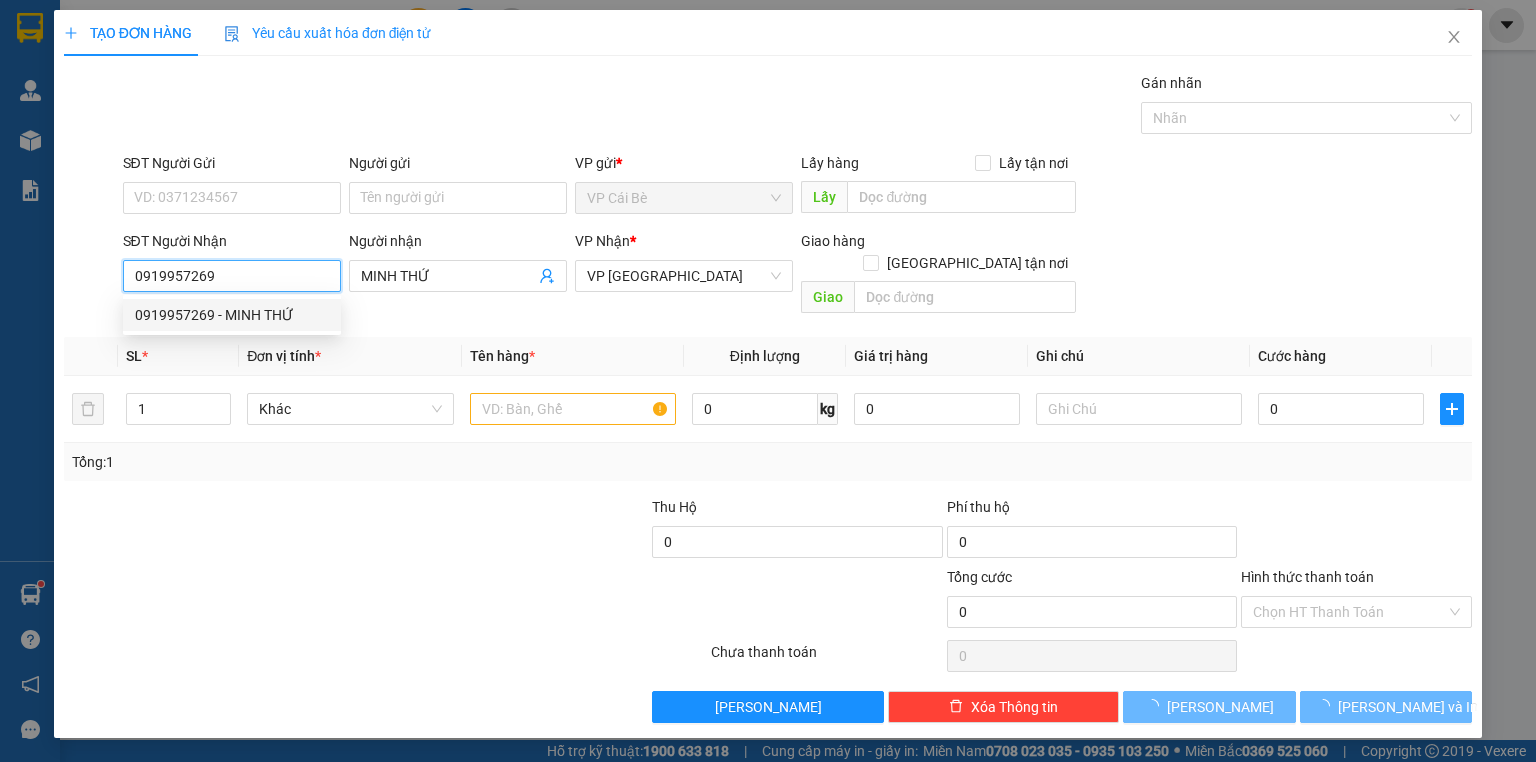 type on "50.000" 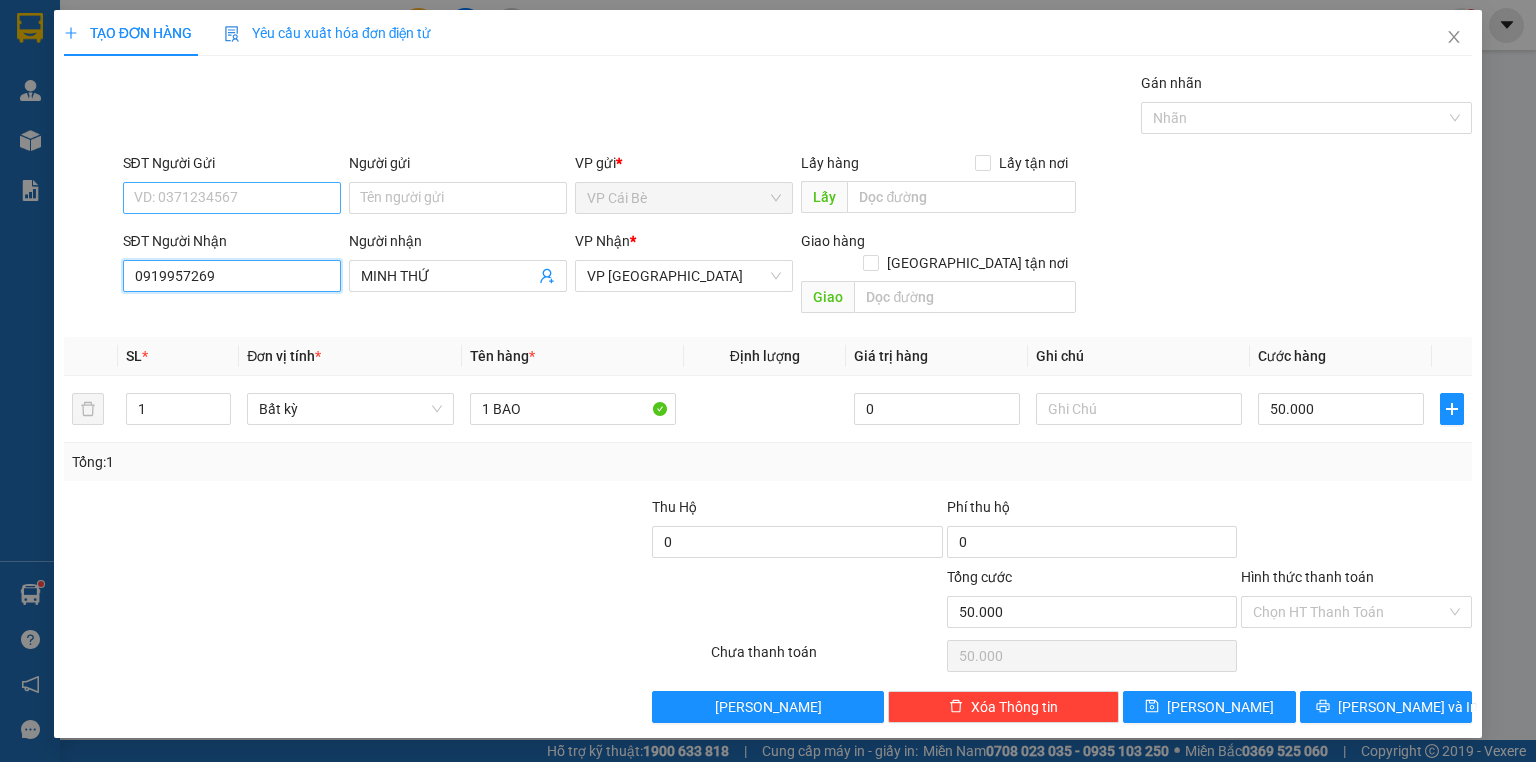type on "0919957269" 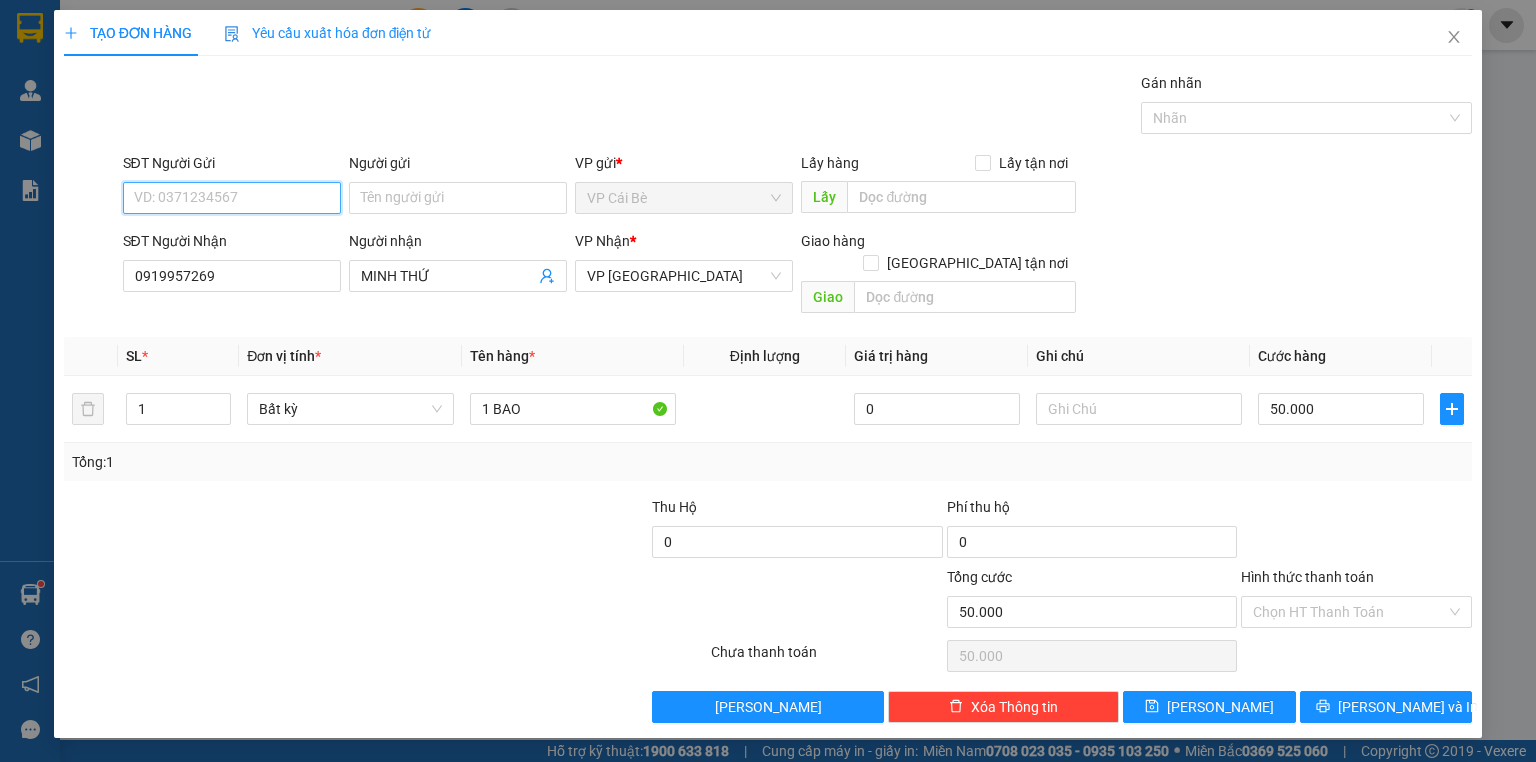 click on "SĐT Người Gửi" at bounding box center [232, 198] 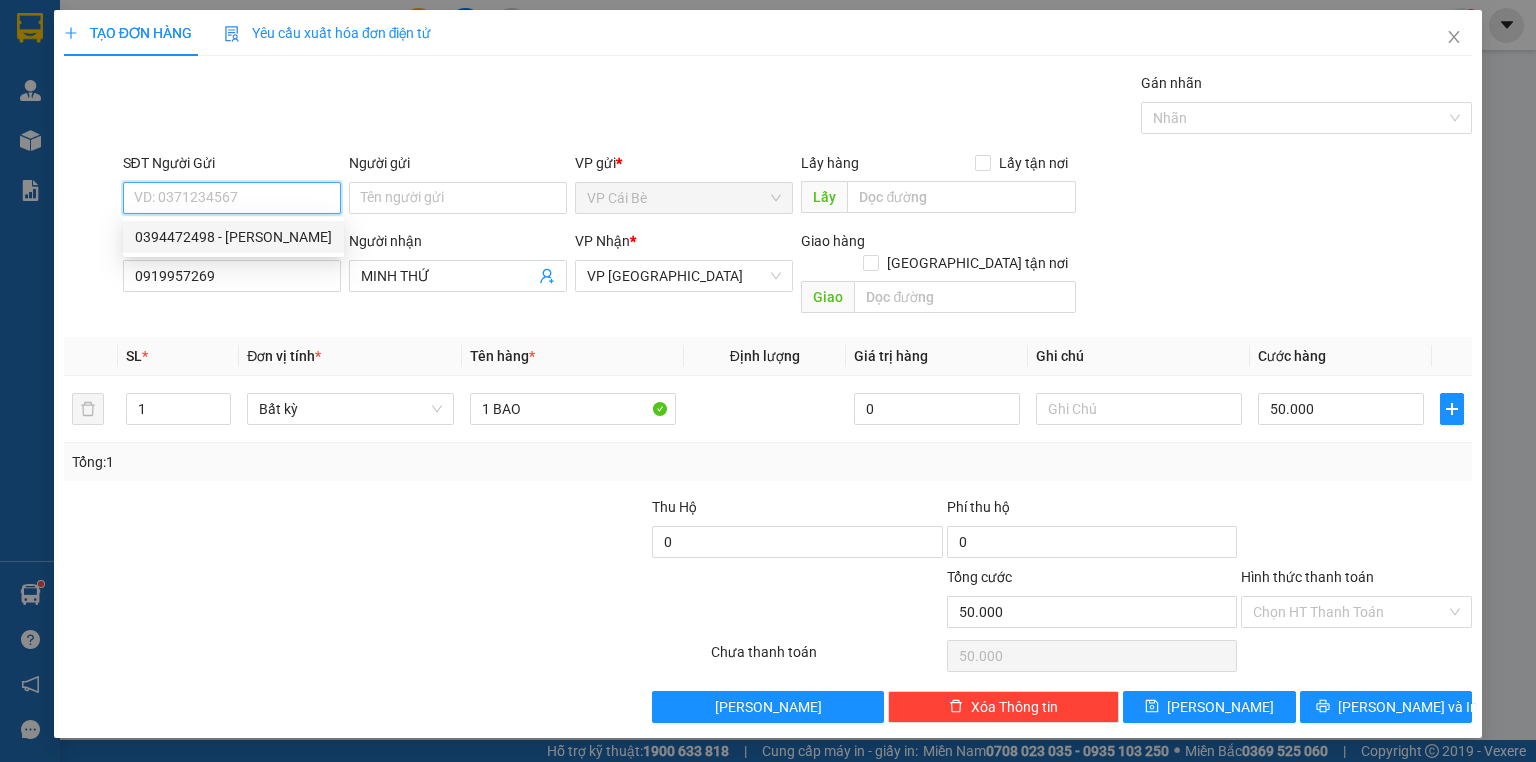 click on "0394472498 - THANH" at bounding box center (233, 237) 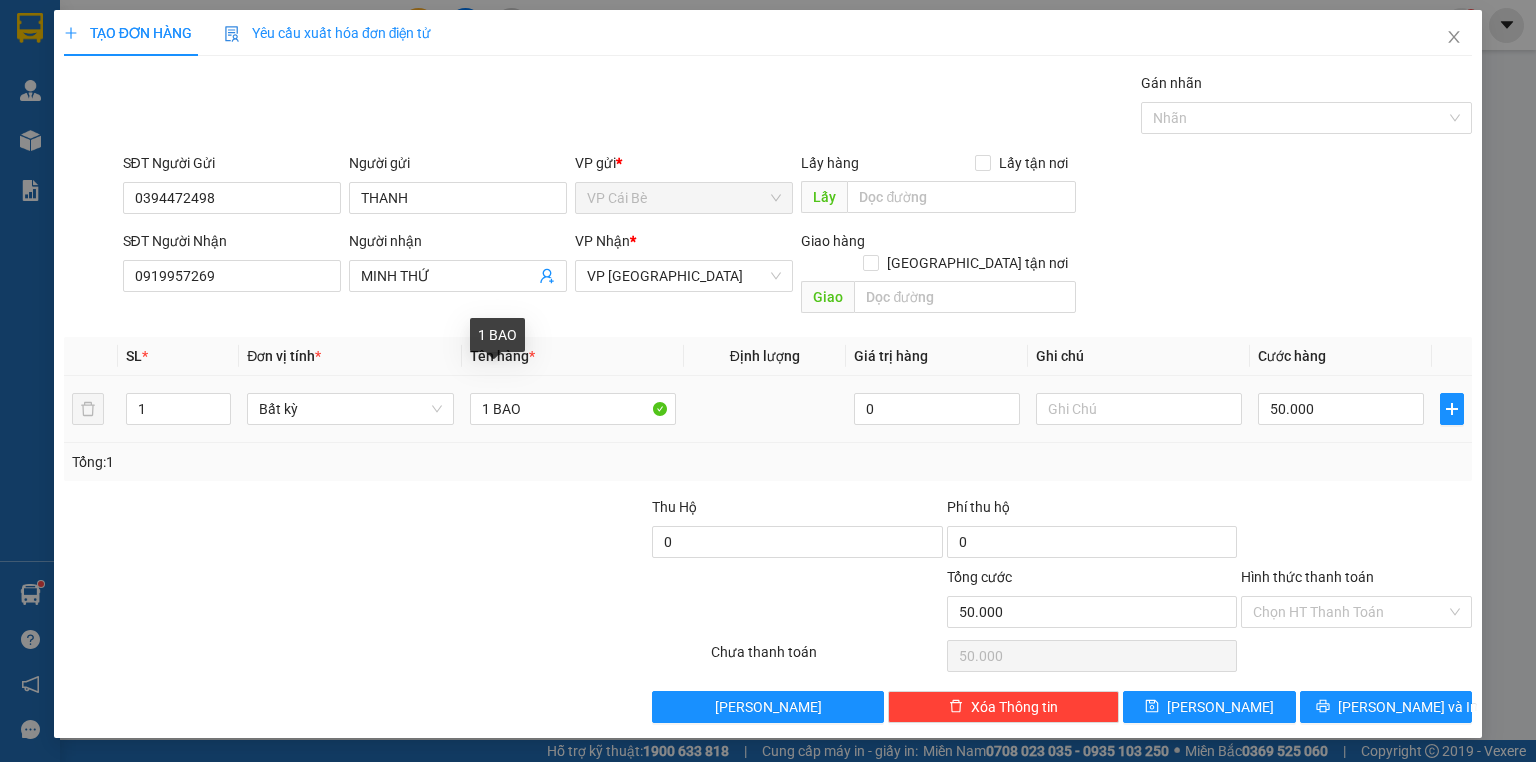 click on "1 BAO" at bounding box center (573, 409) 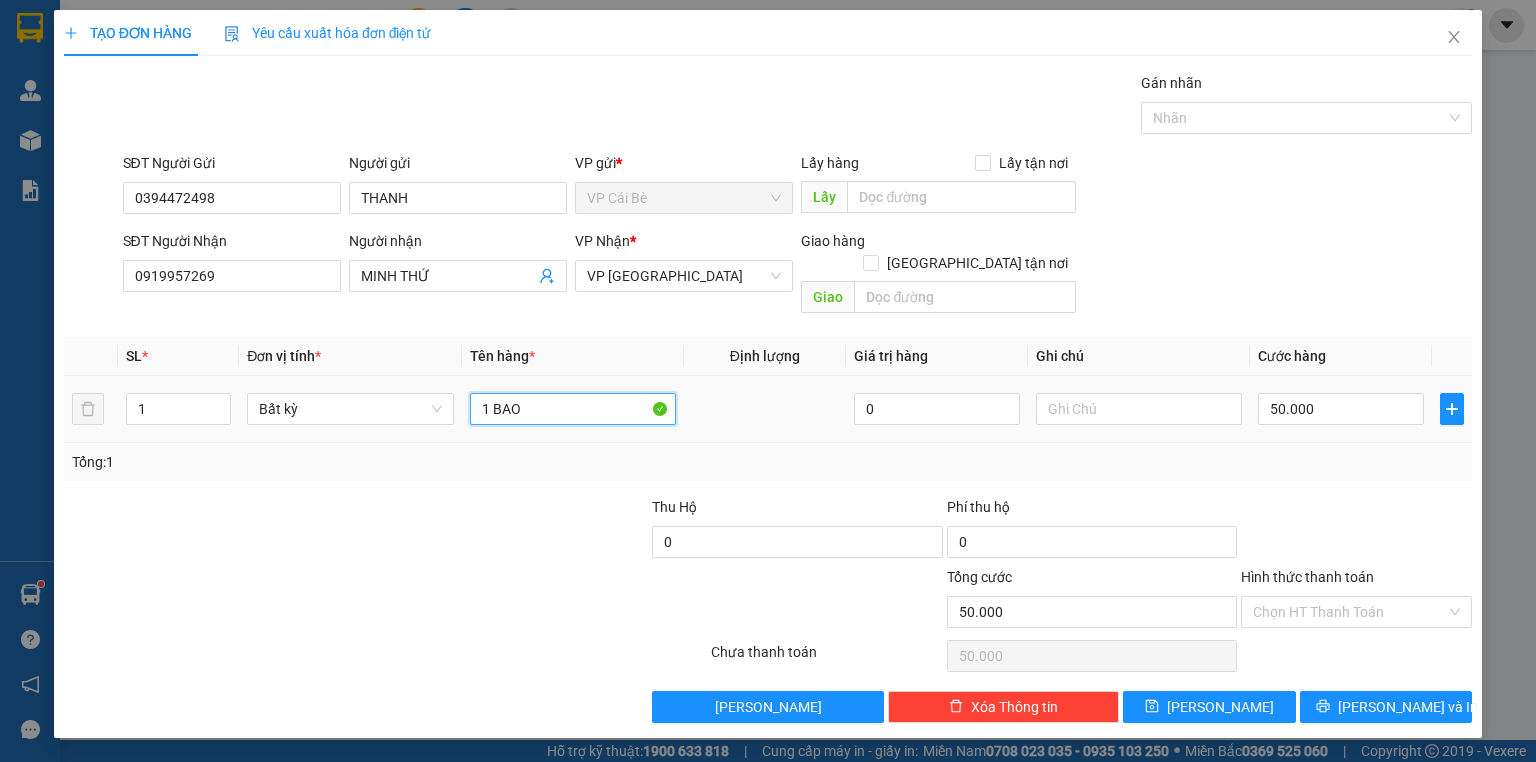 click on "1 BAO" at bounding box center (573, 409) 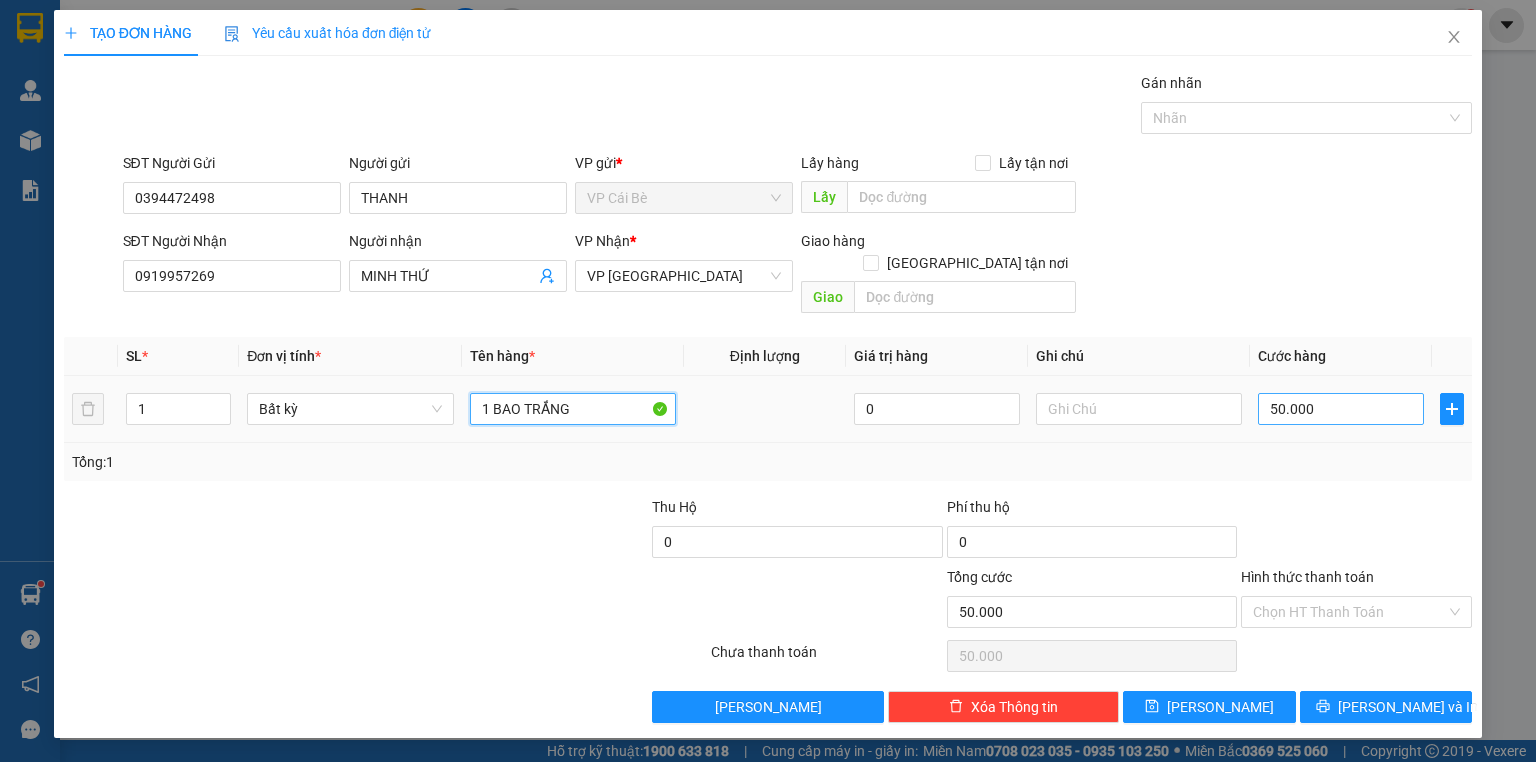 type on "1 BAO TRẮNG" 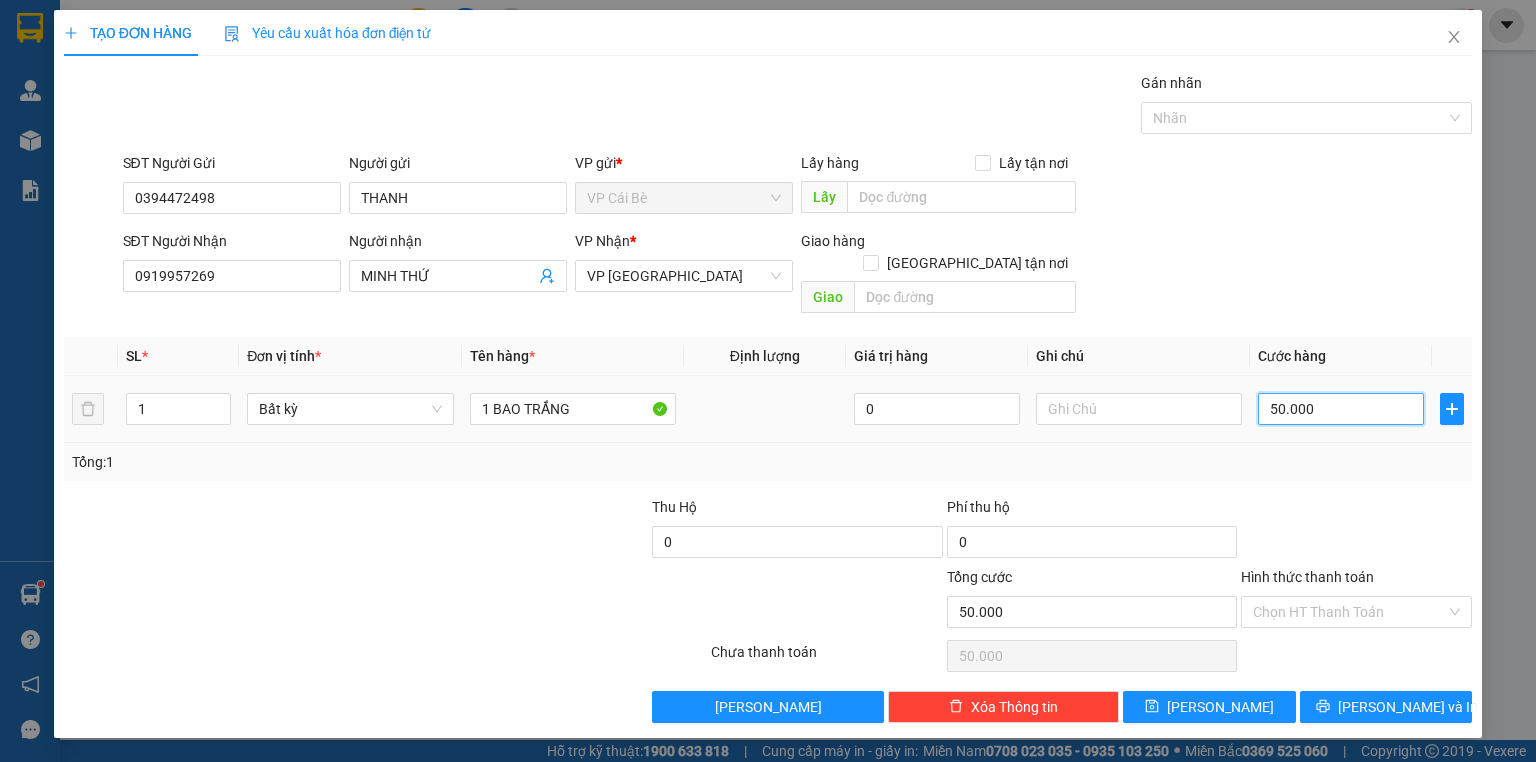 click on "50.000" at bounding box center [1341, 409] 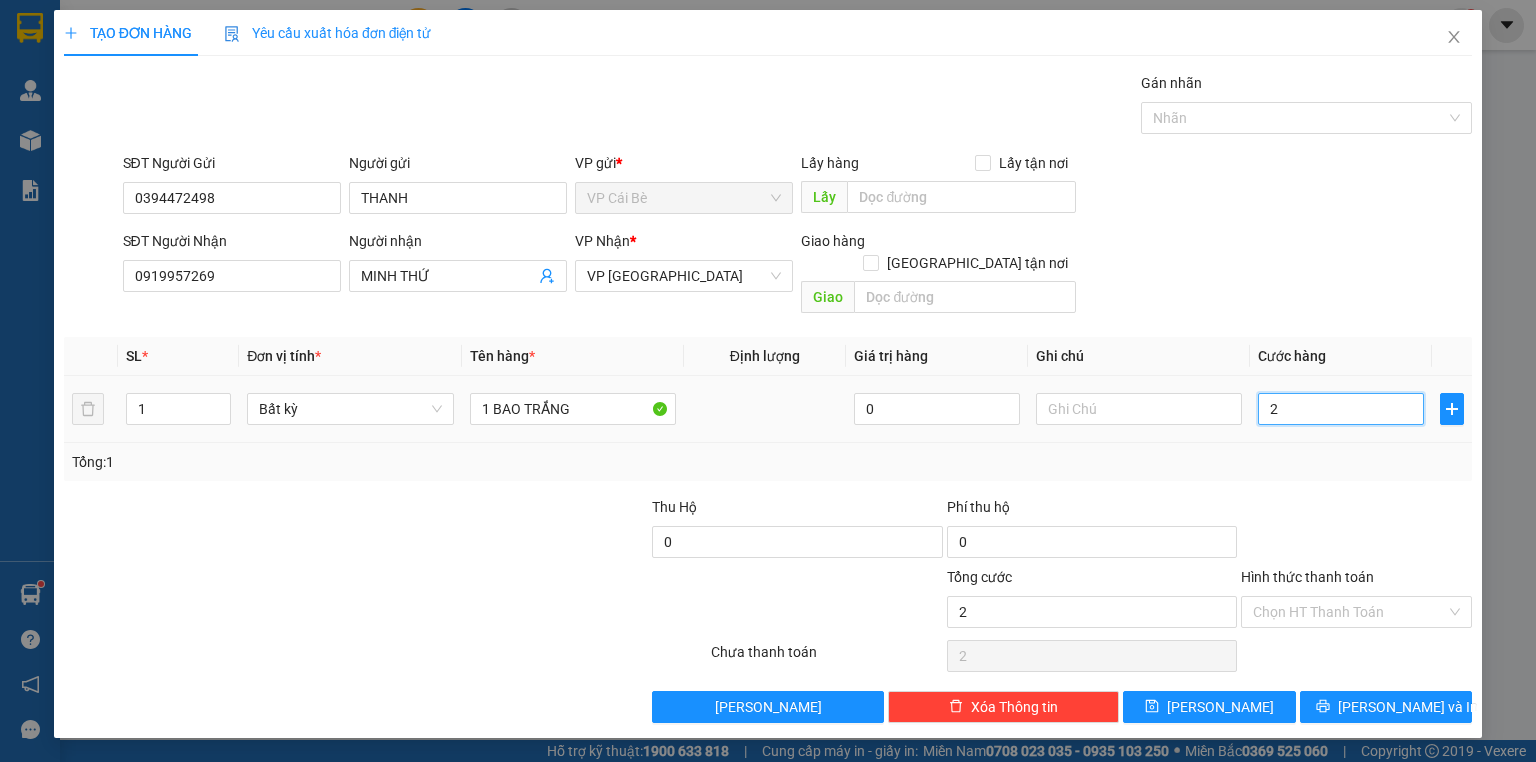 type on "20" 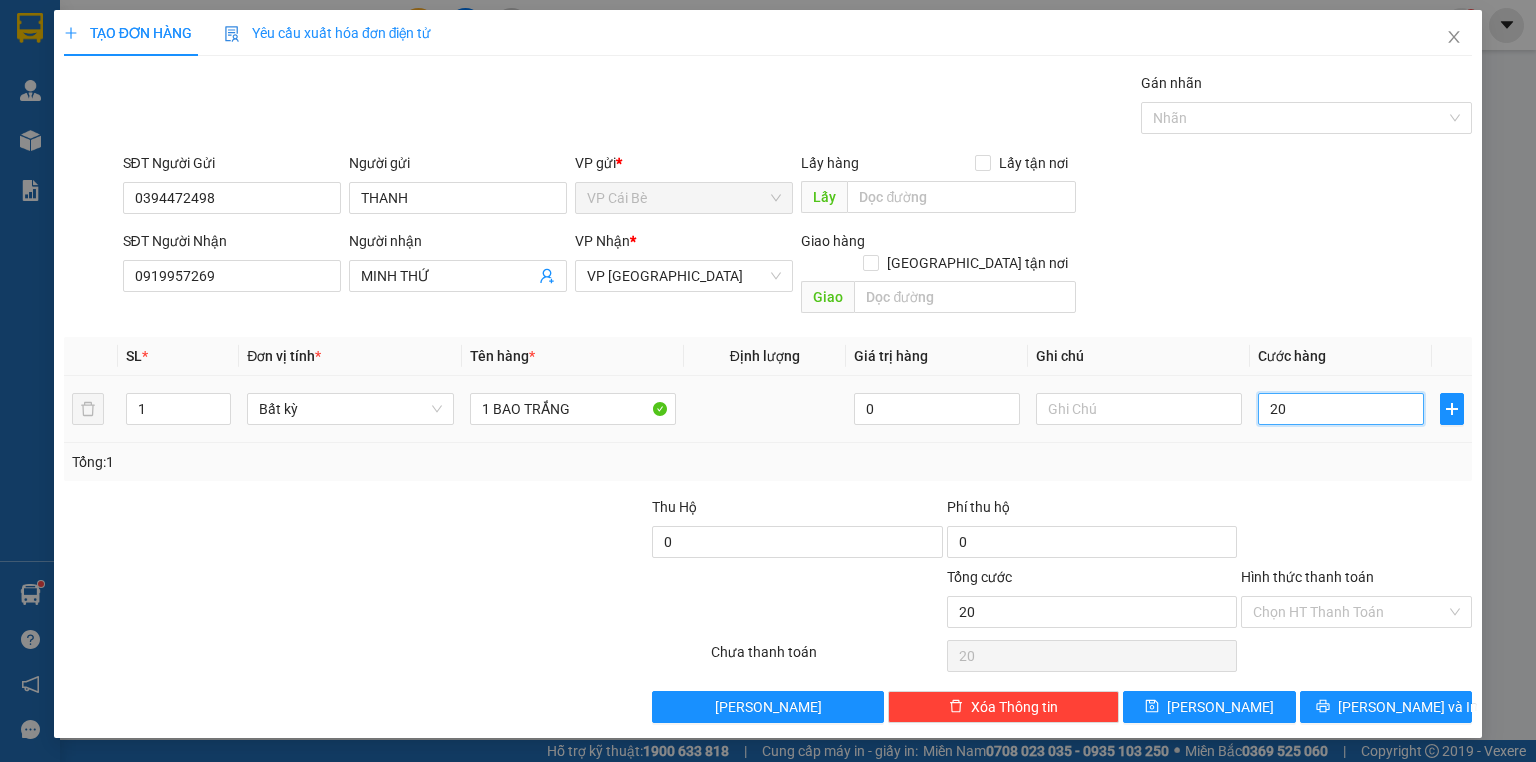 type on "20" 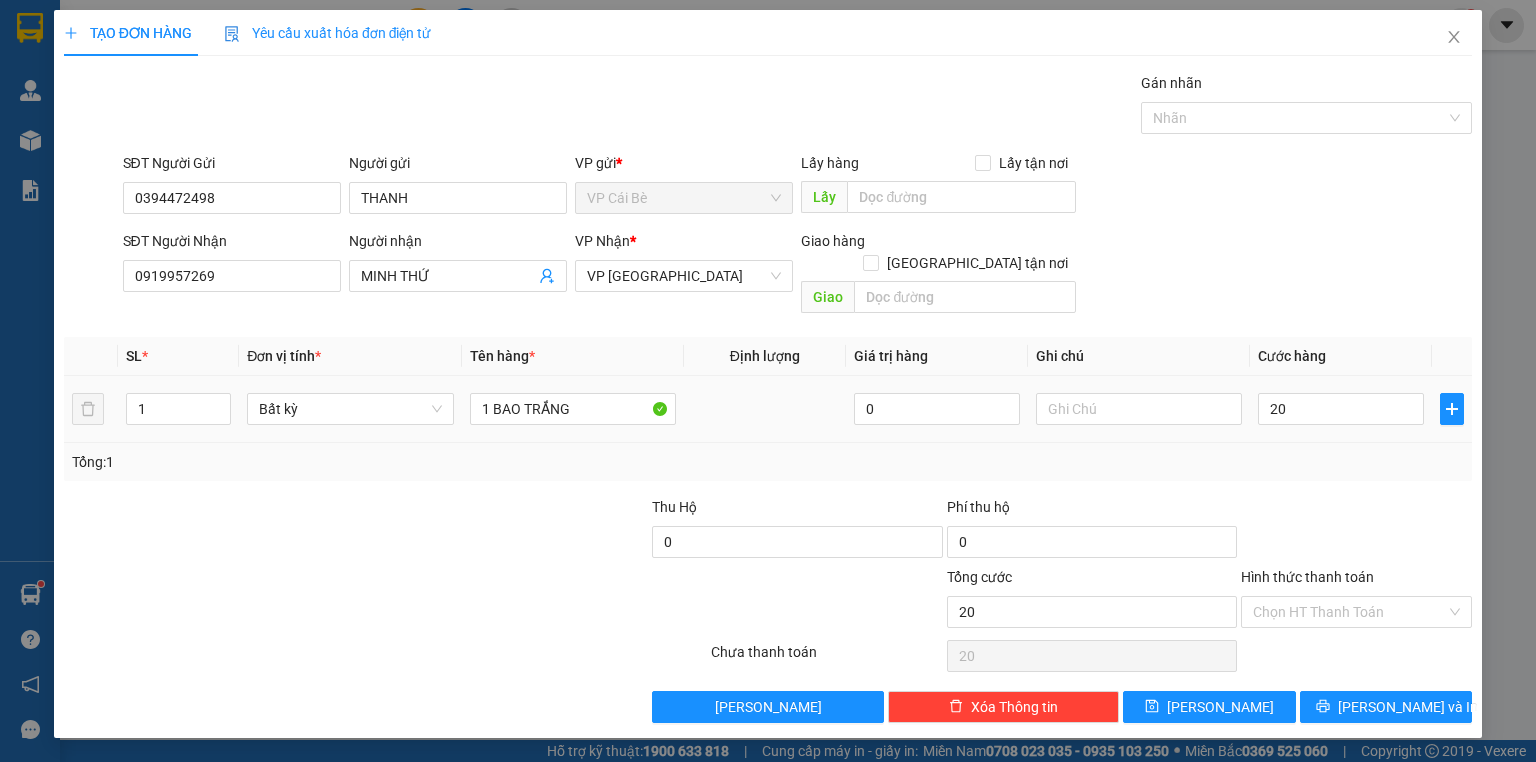 type on "20.000" 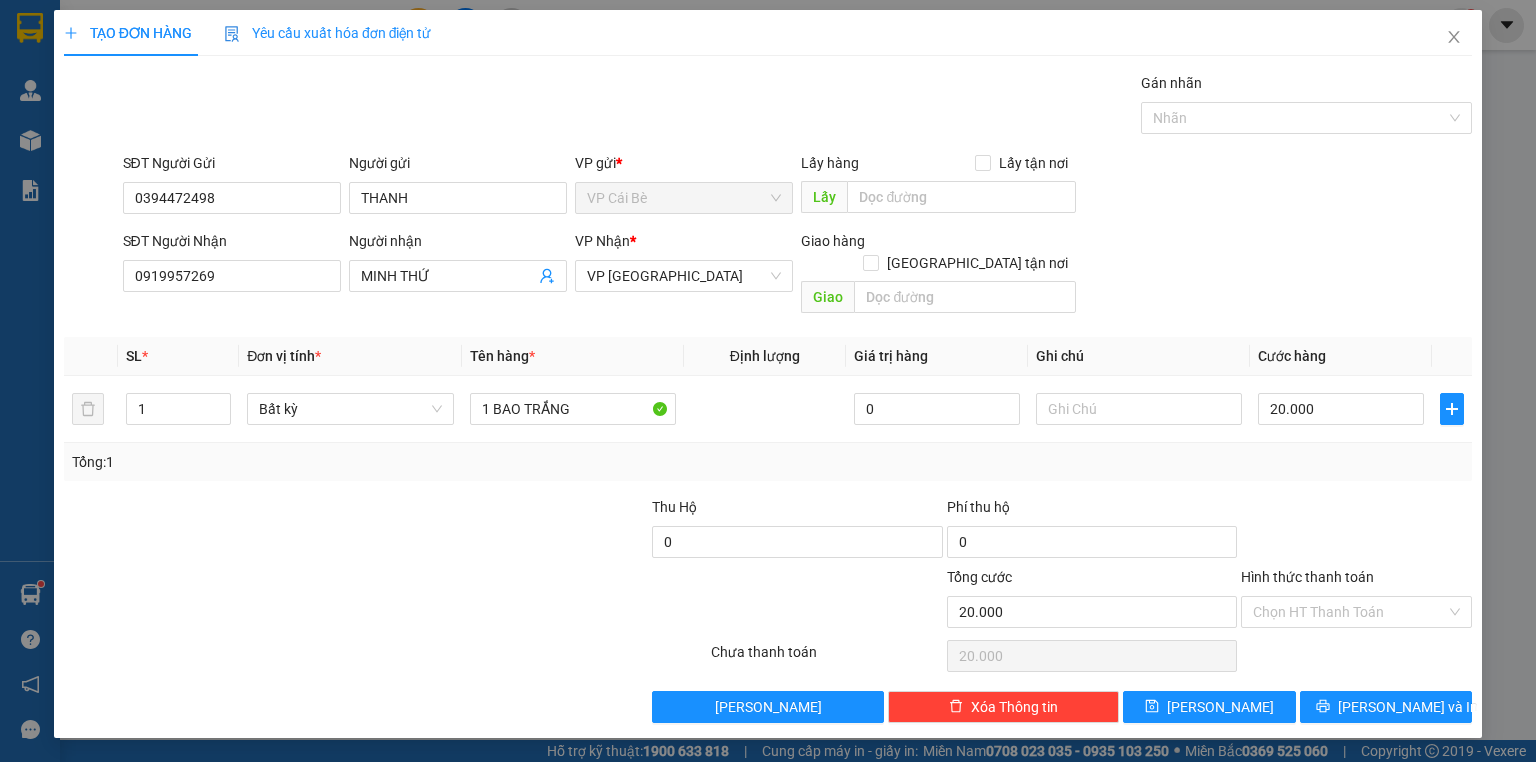 click on "Tổng:  1" at bounding box center (768, 462) 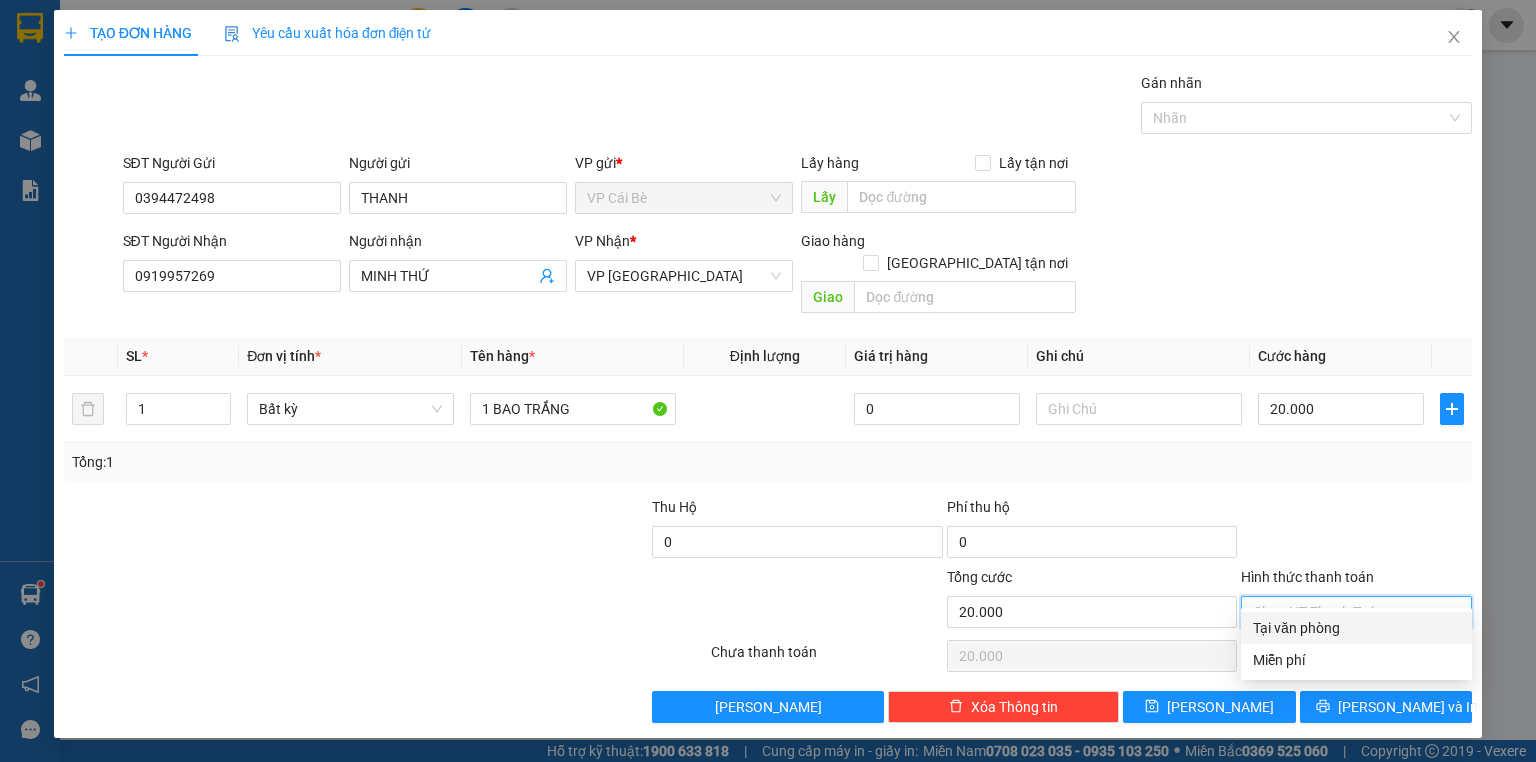drag, startPoint x: 1397, startPoint y: 600, endPoint x: 1392, endPoint y: 610, distance: 11.18034 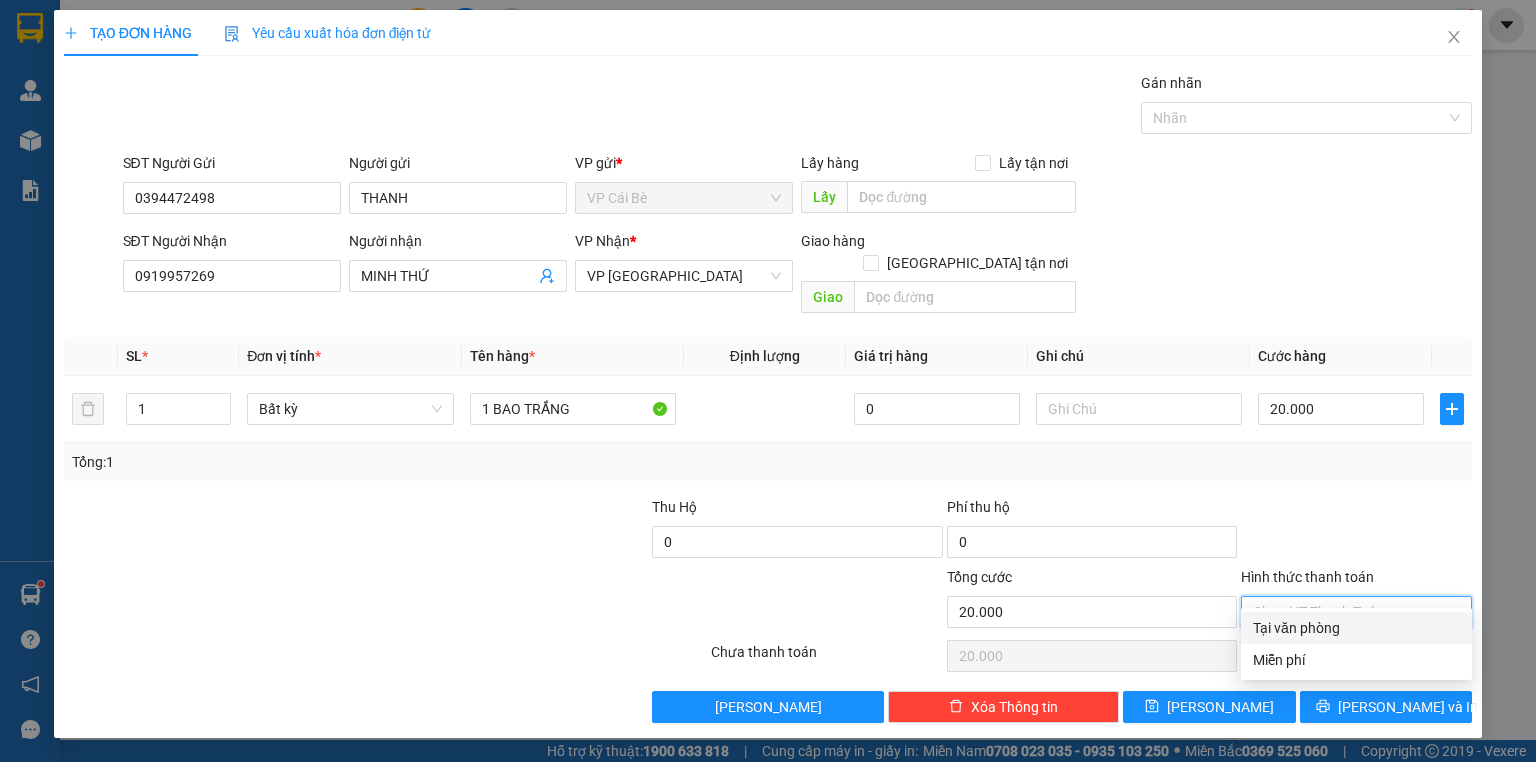click on "Tại văn phòng" at bounding box center [1356, 628] 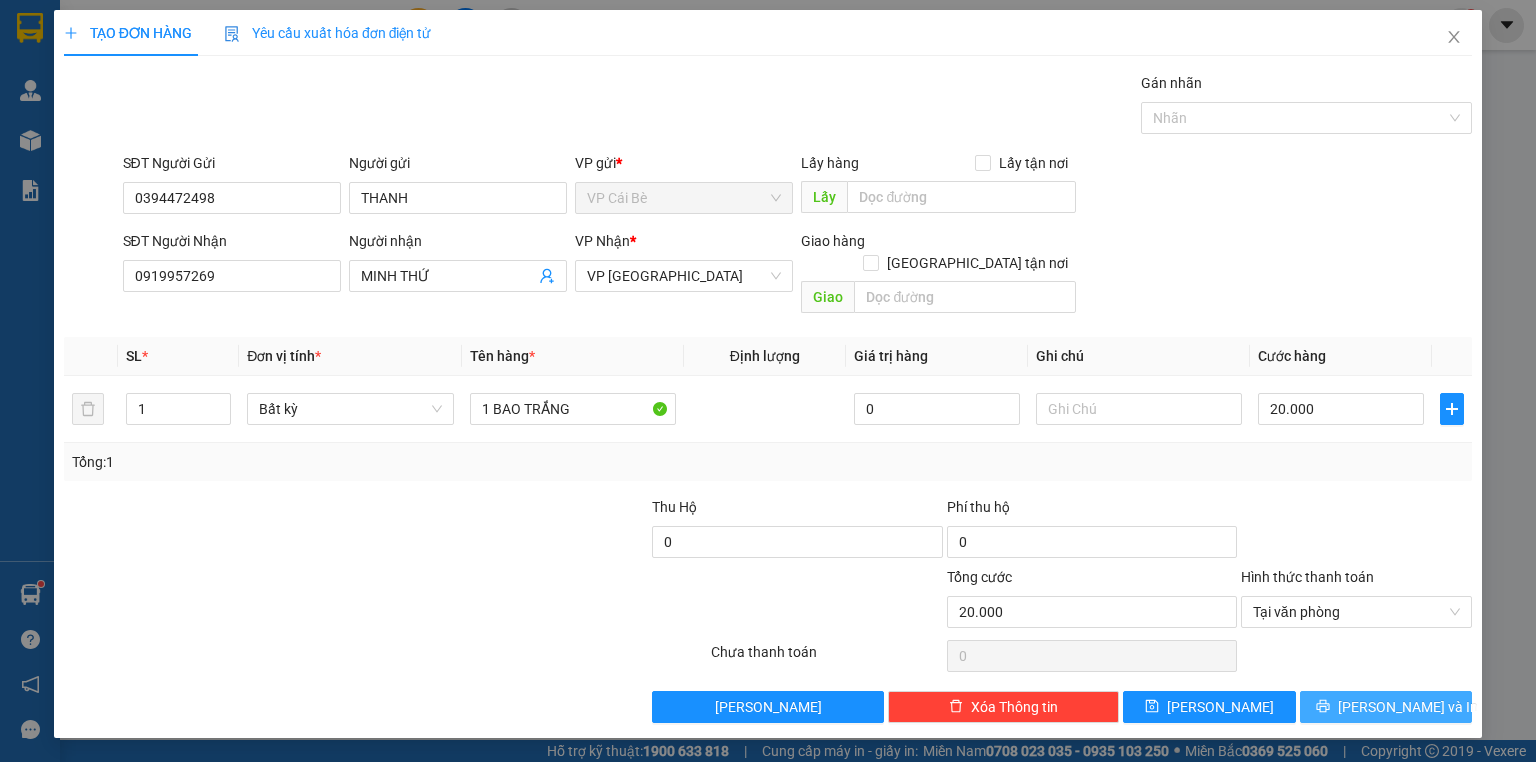 click on "[PERSON_NAME] và In" at bounding box center [1408, 707] 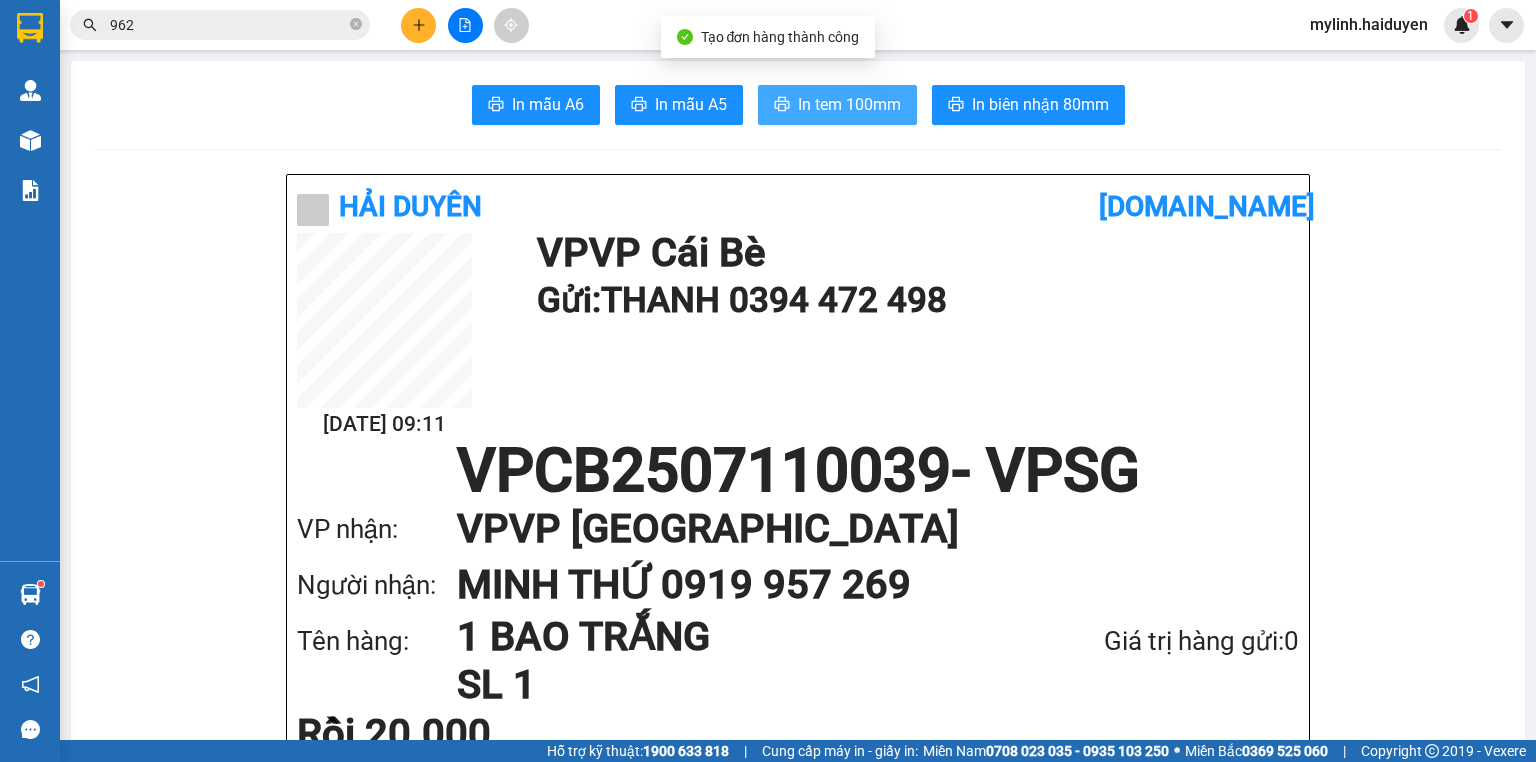 drag, startPoint x: 859, startPoint y: 92, endPoint x: 832, endPoint y: 63, distance: 39.623226 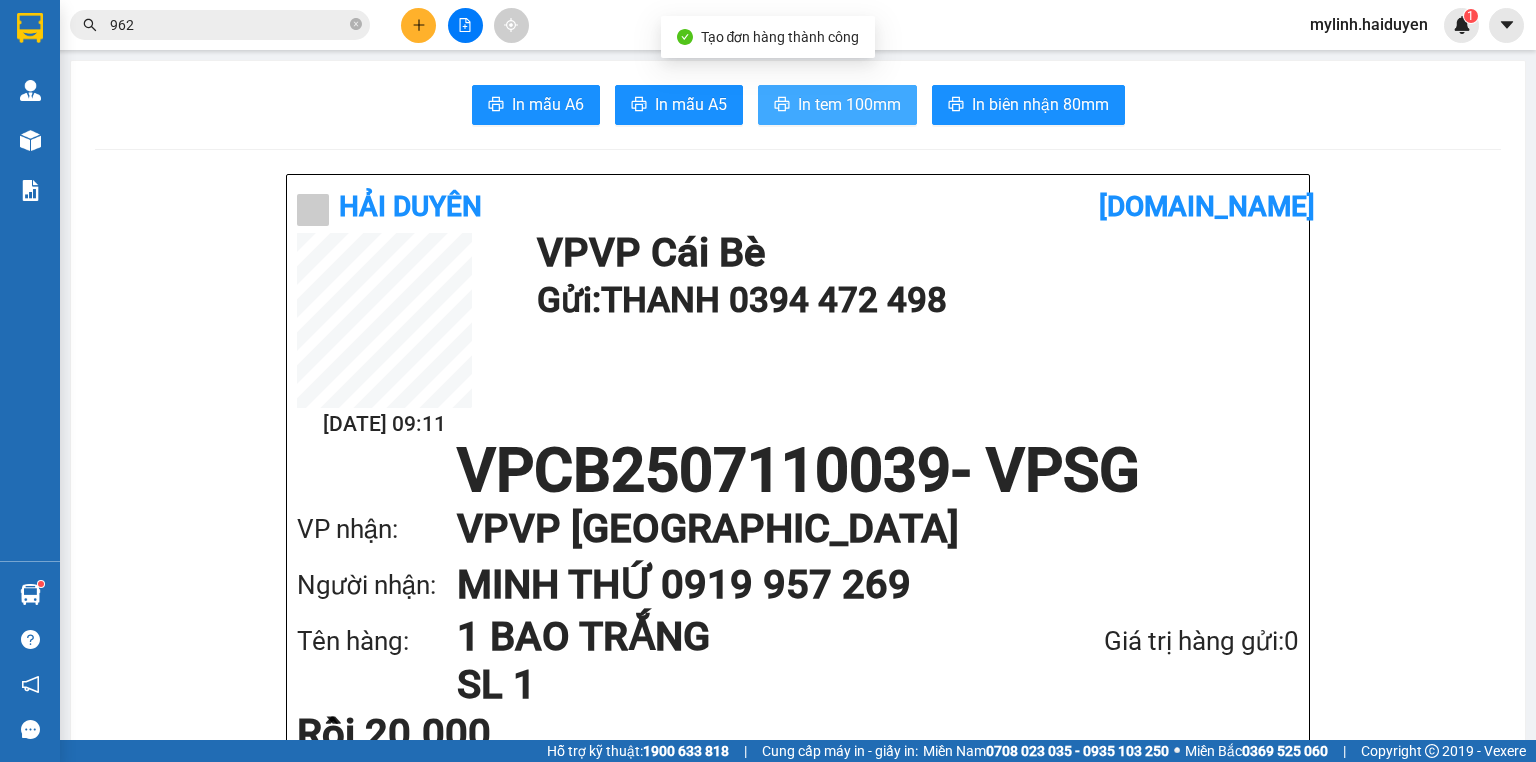scroll, scrollTop: 0, scrollLeft: 0, axis: both 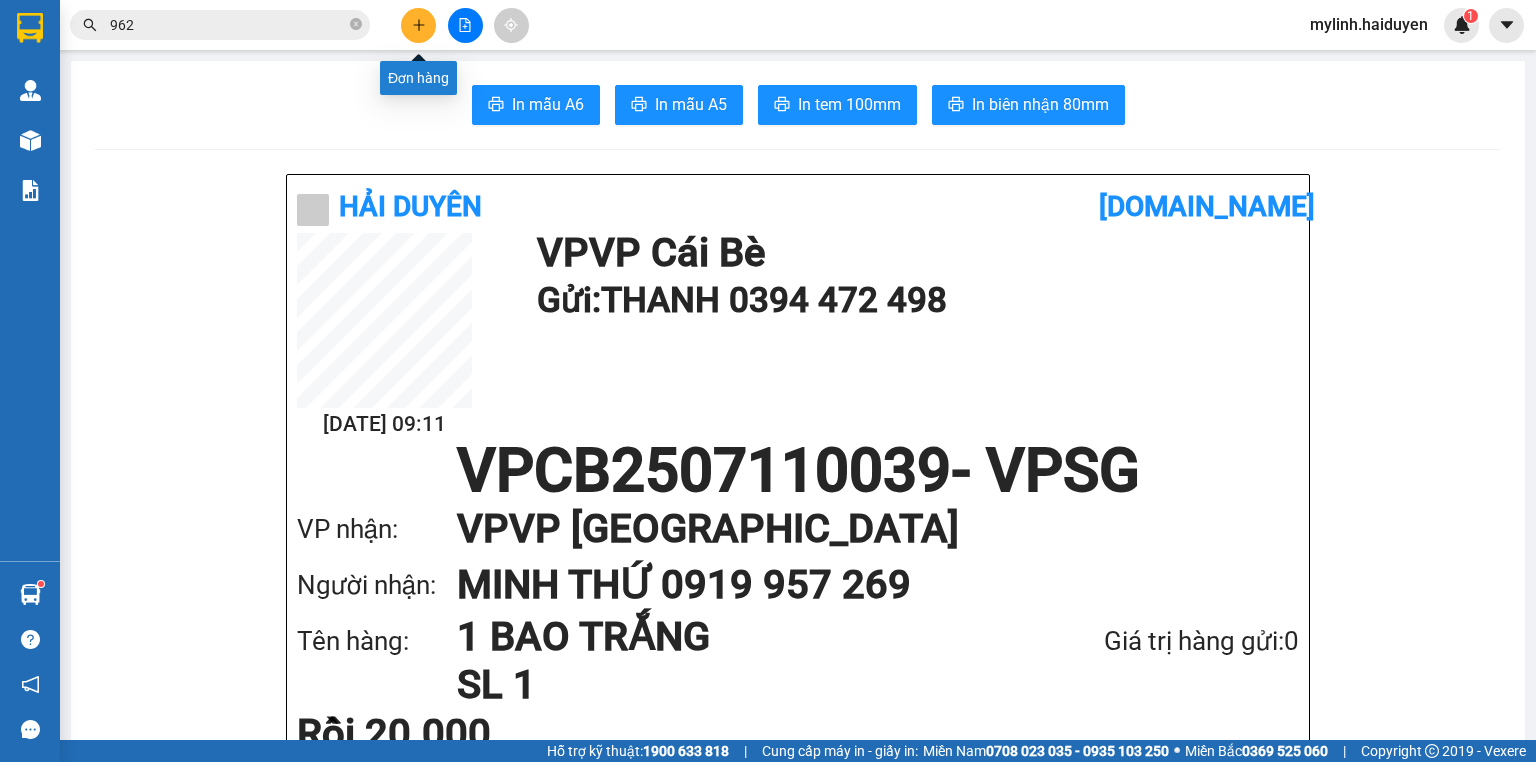 click 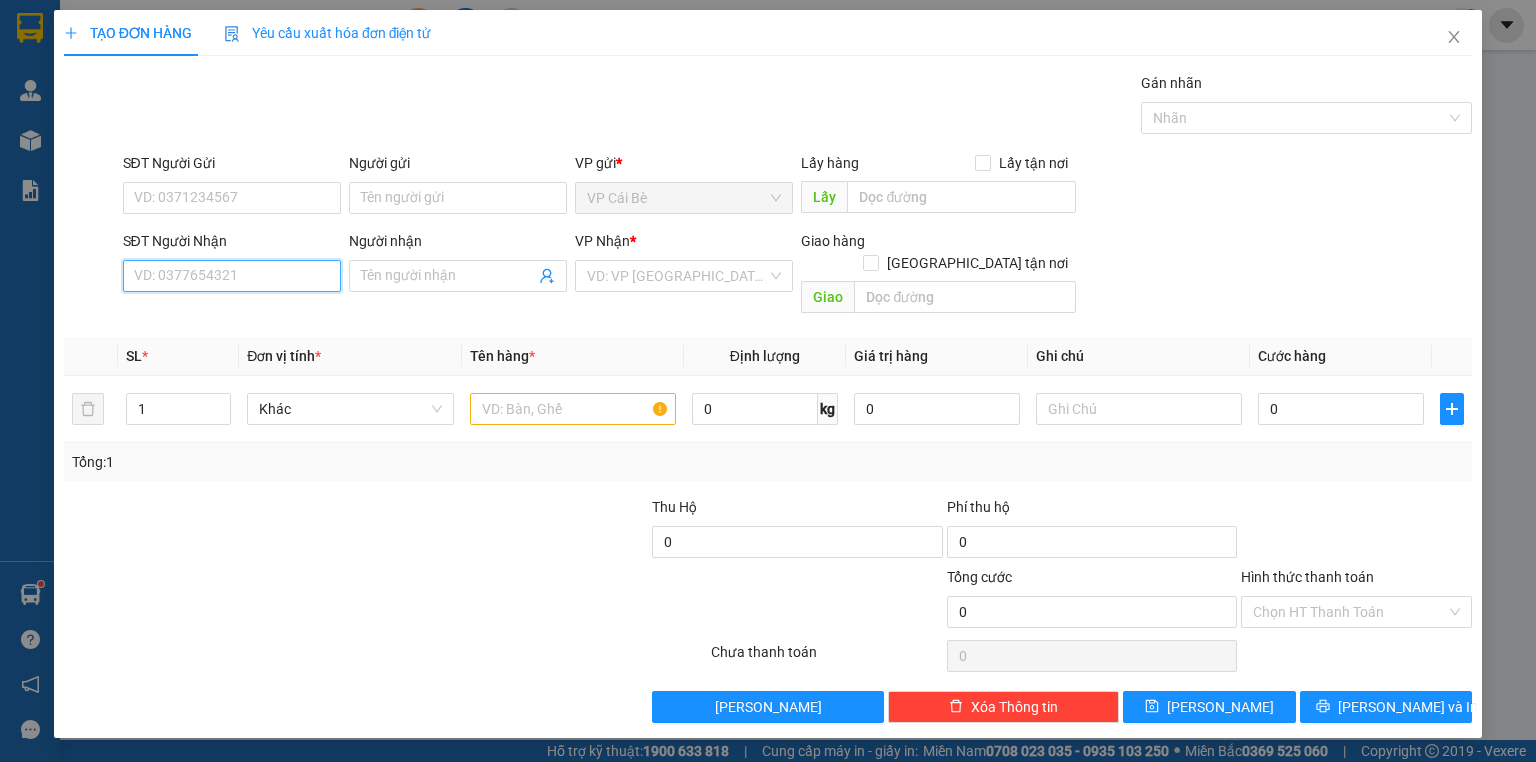click on "SĐT Người Nhận" at bounding box center [232, 276] 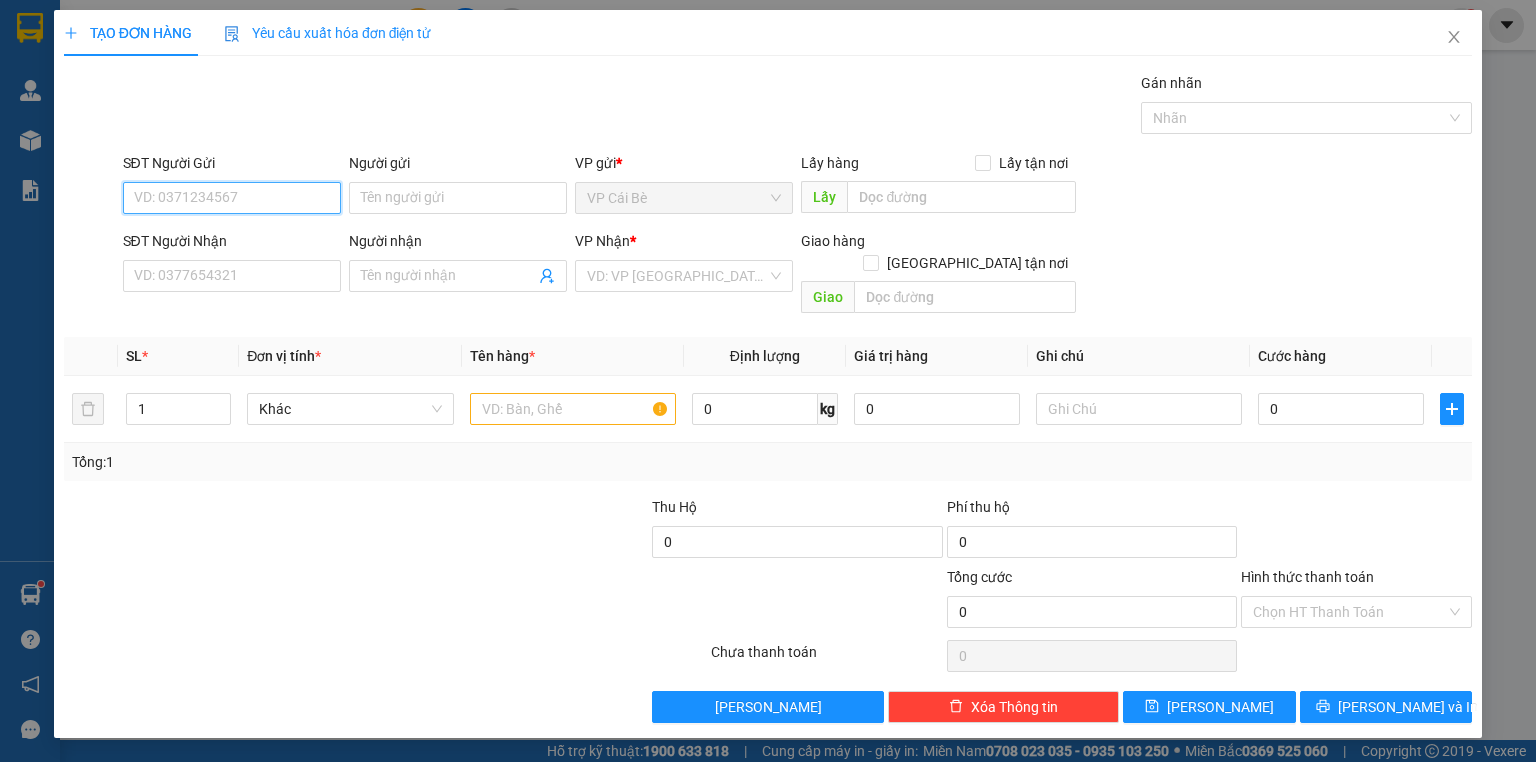 click on "SĐT Người Gửi" at bounding box center [232, 198] 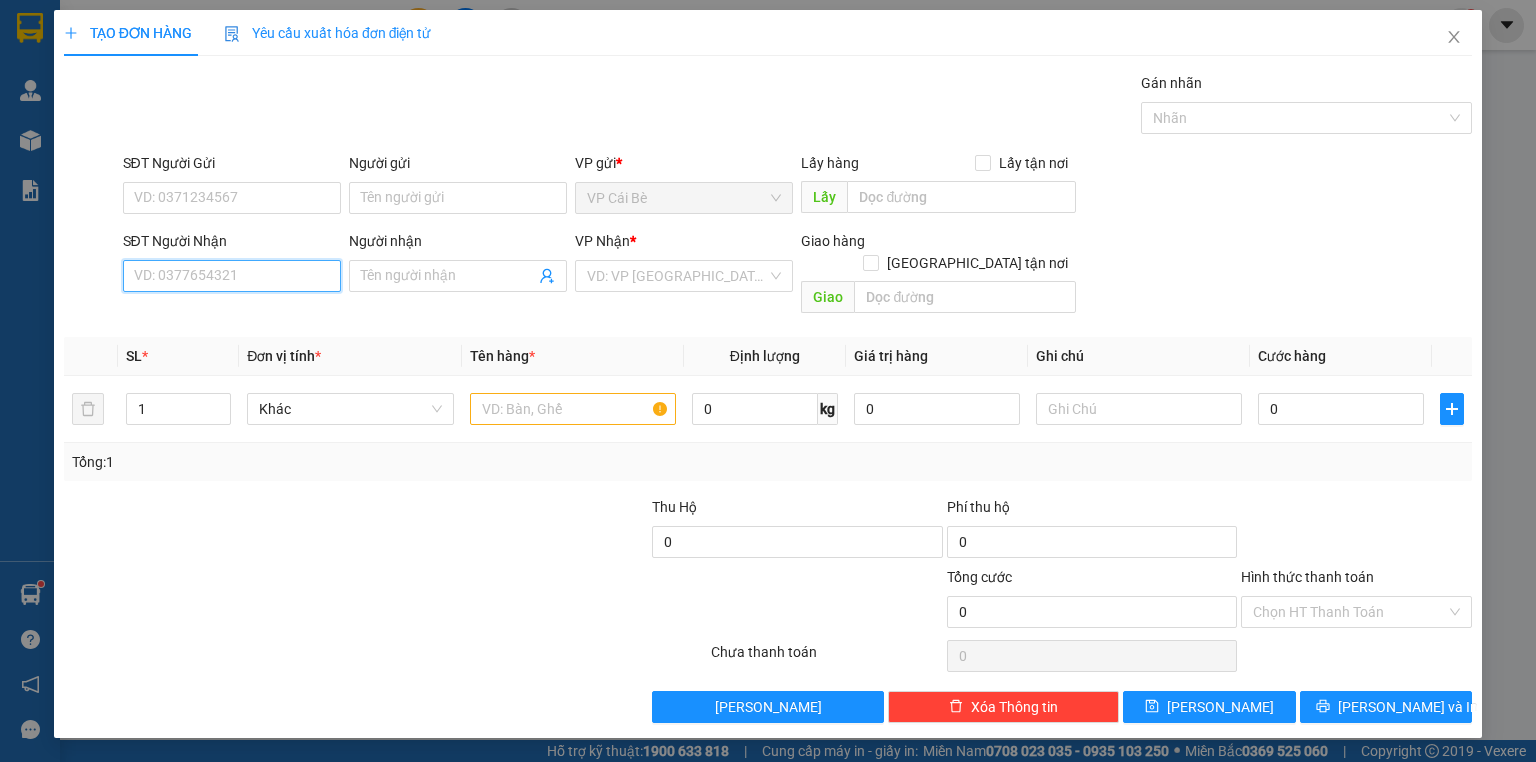 drag, startPoint x: 244, startPoint y: 285, endPoint x: 261, endPoint y: 263, distance: 27.802877 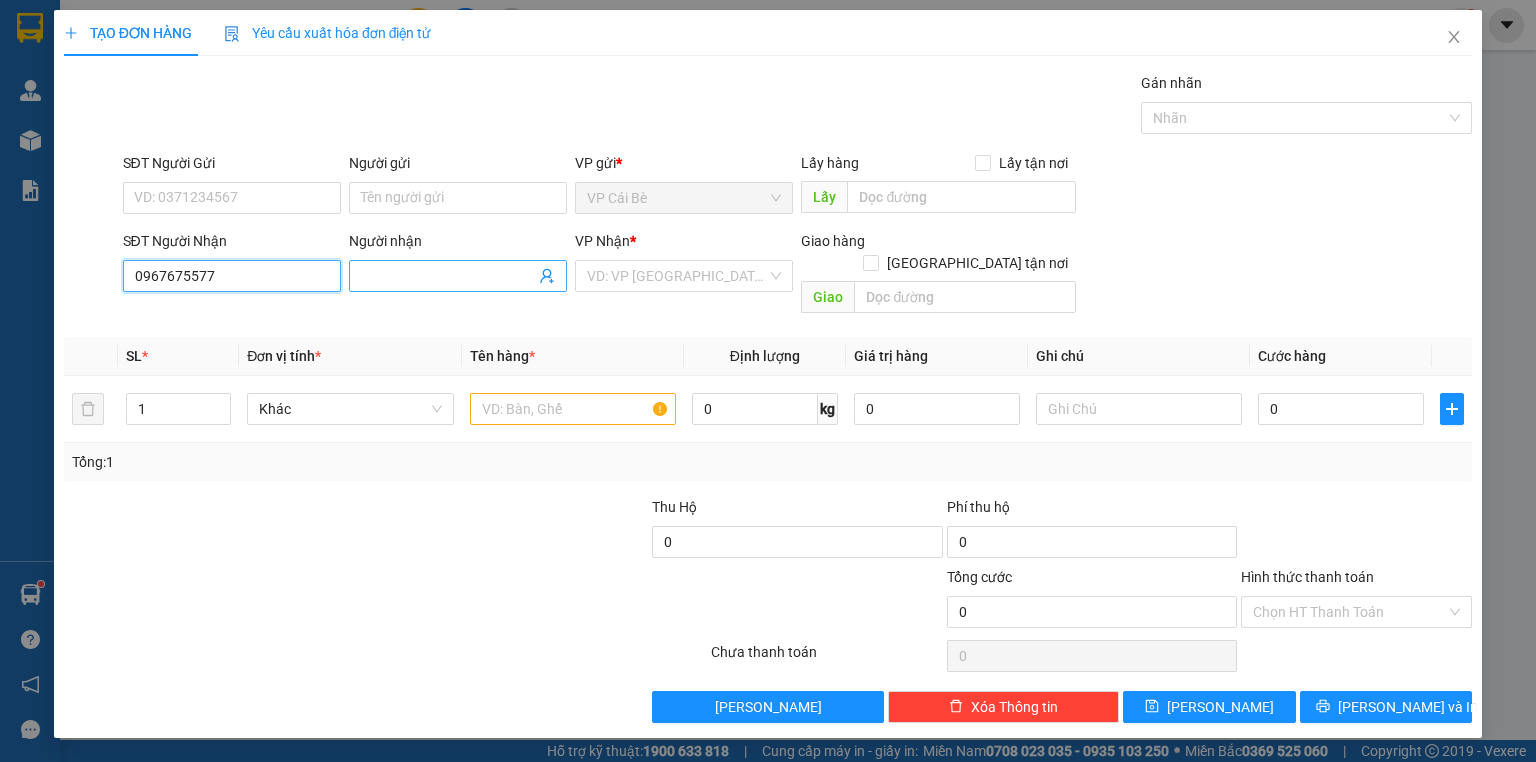 type on "0967675577" 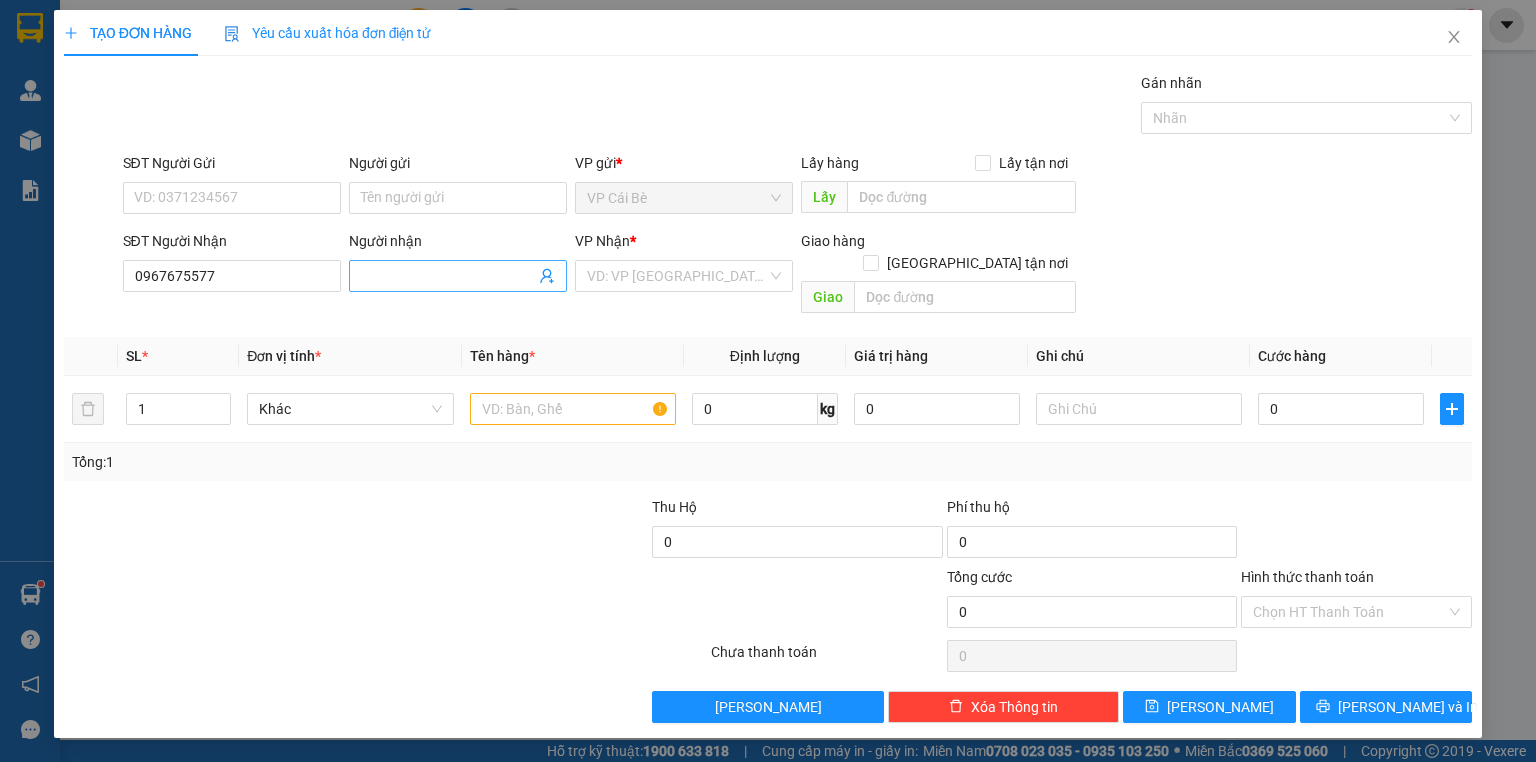 click on "Người nhận" at bounding box center [448, 276] 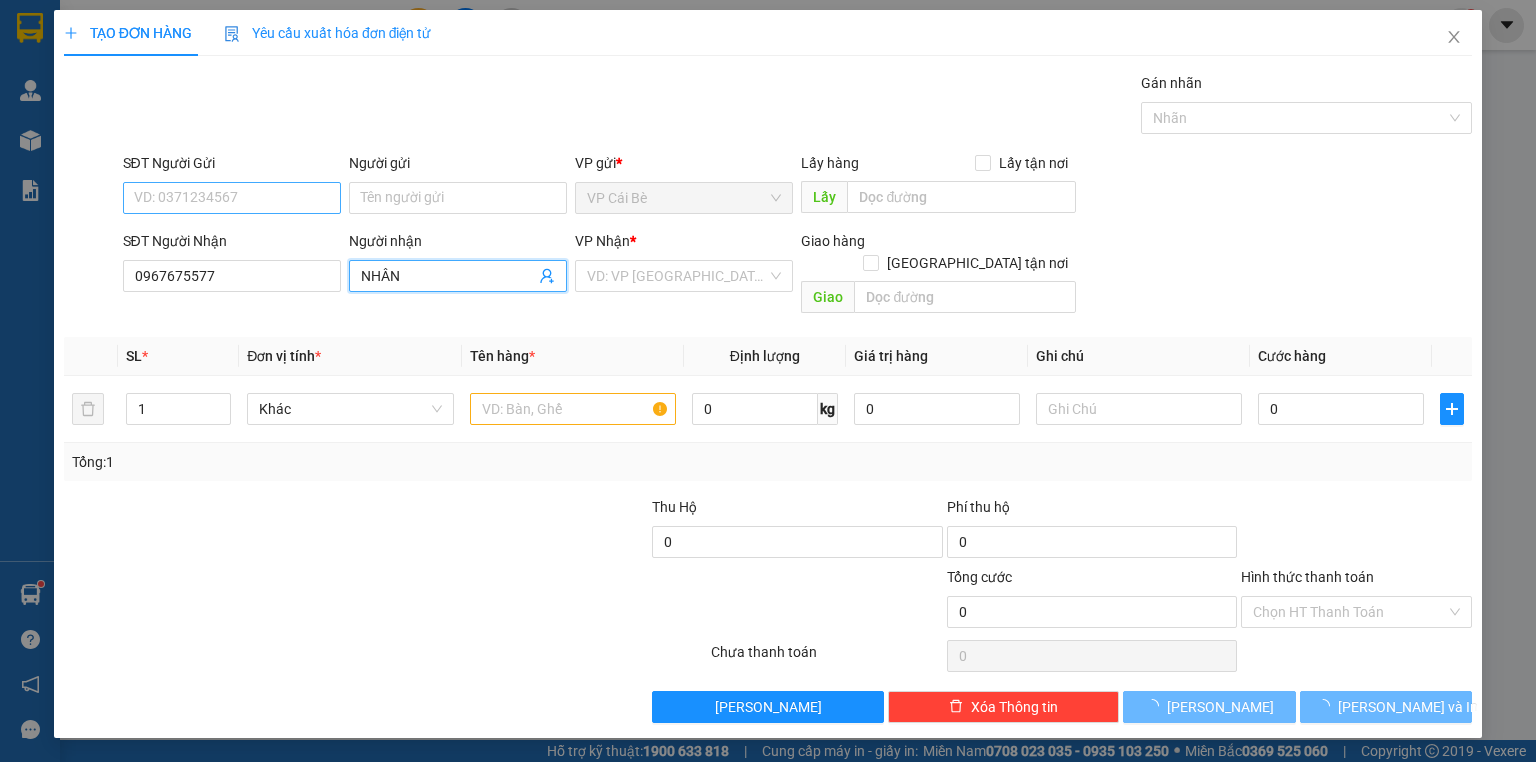 type on "NHÂN" 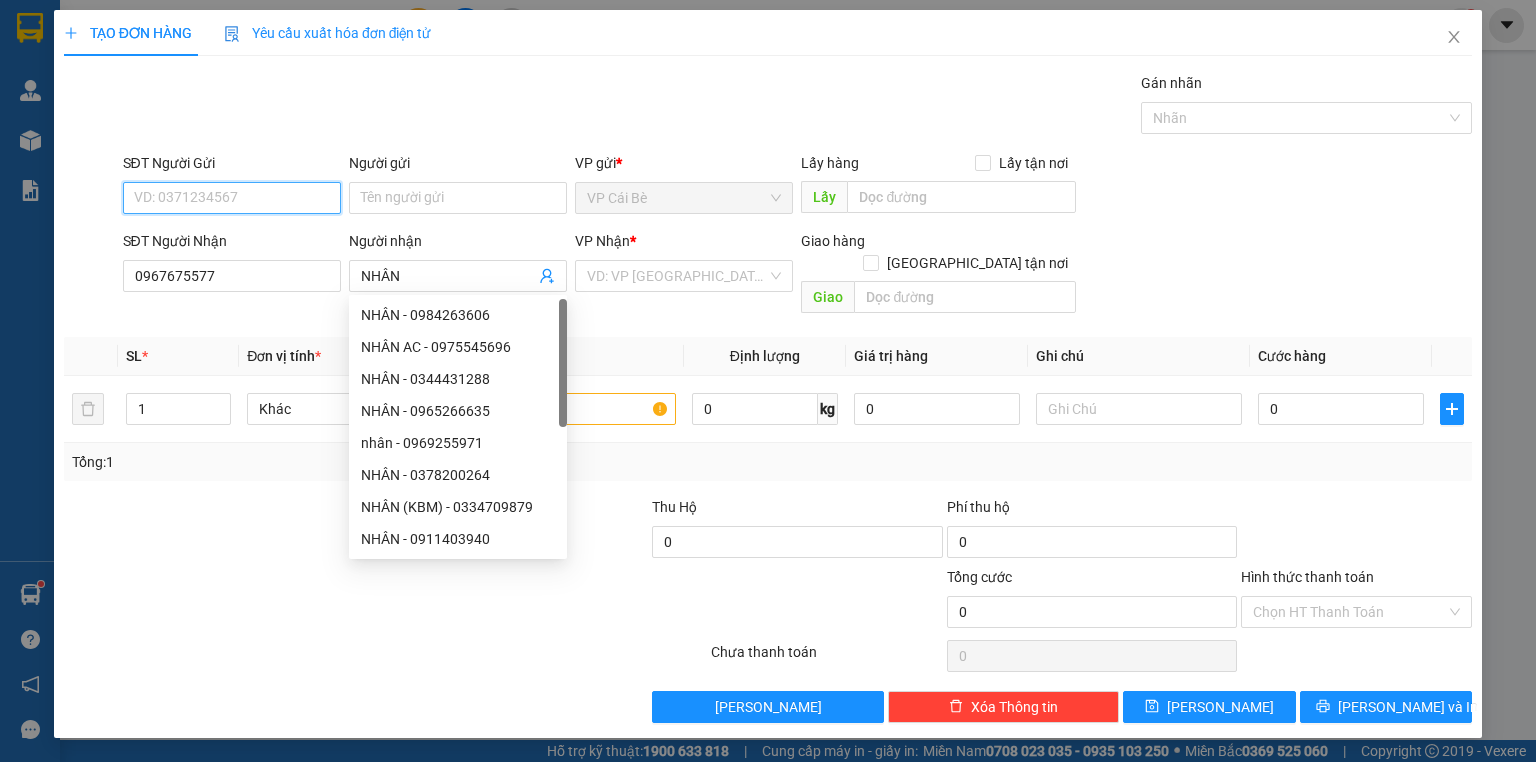 click on "SĐT Người Gửi" at bounding box center [232, 198] 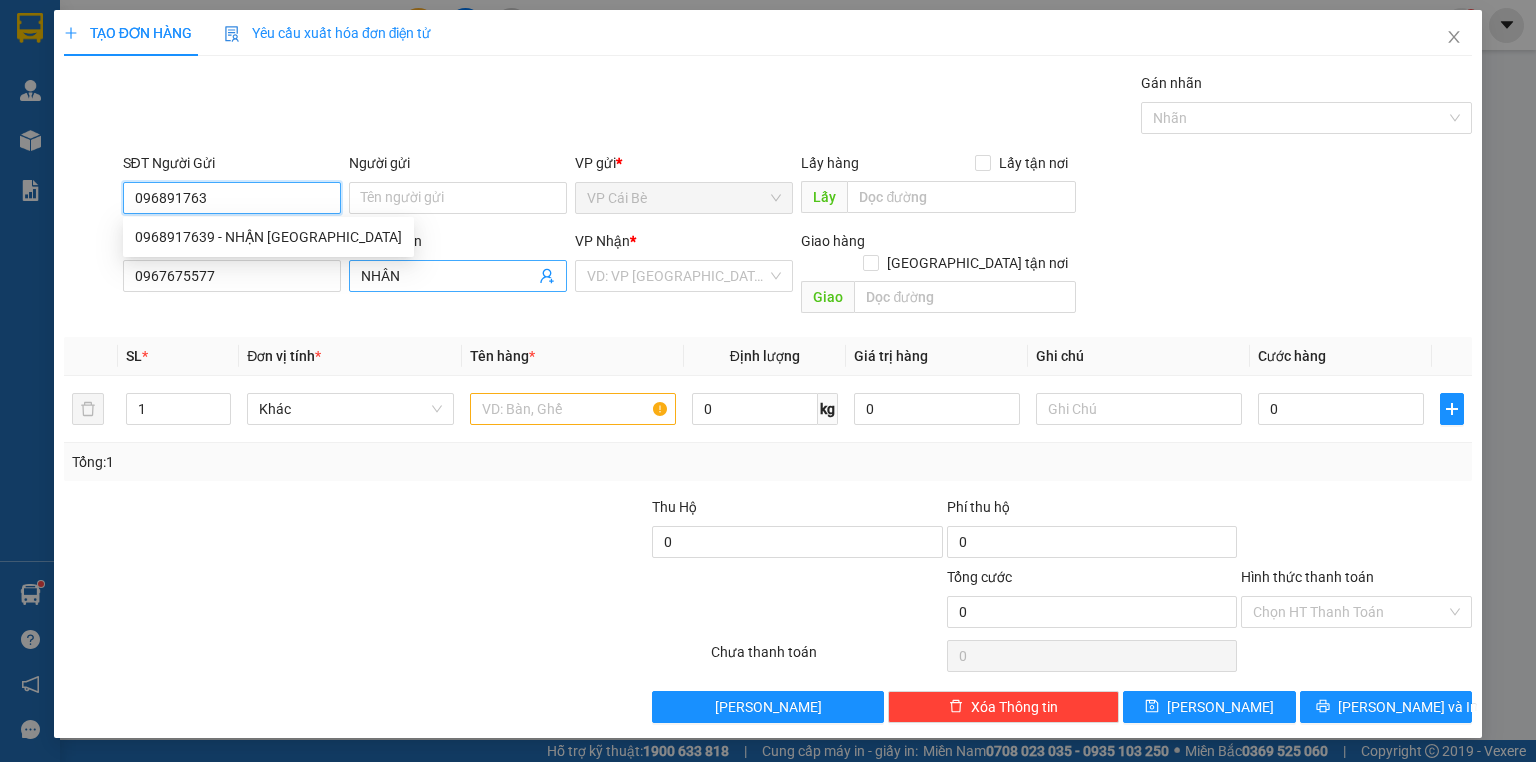 type on "0968917639" 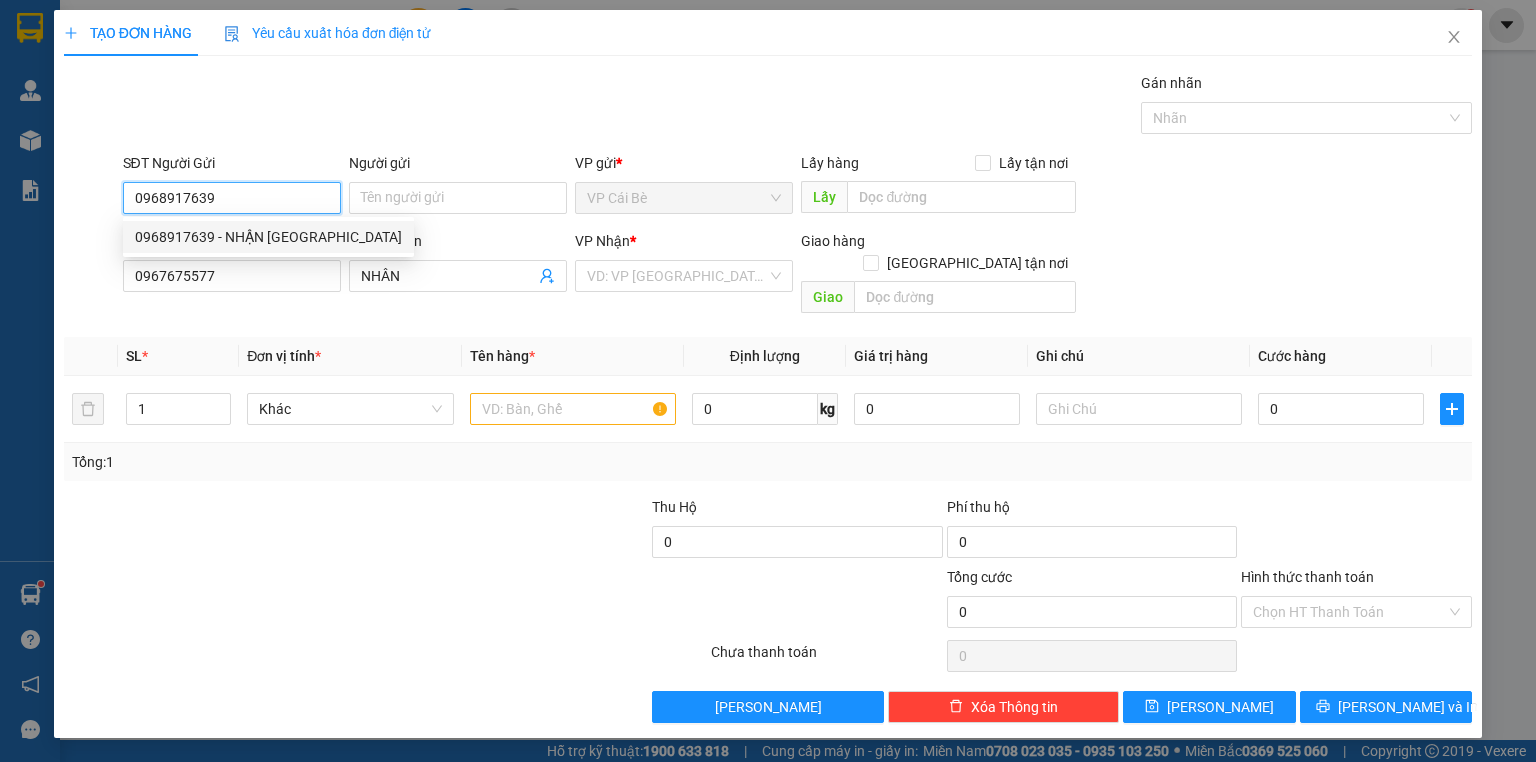 click on "0968917639 - NHẬN TÂN PHONG" at bounding box center [268, 237] 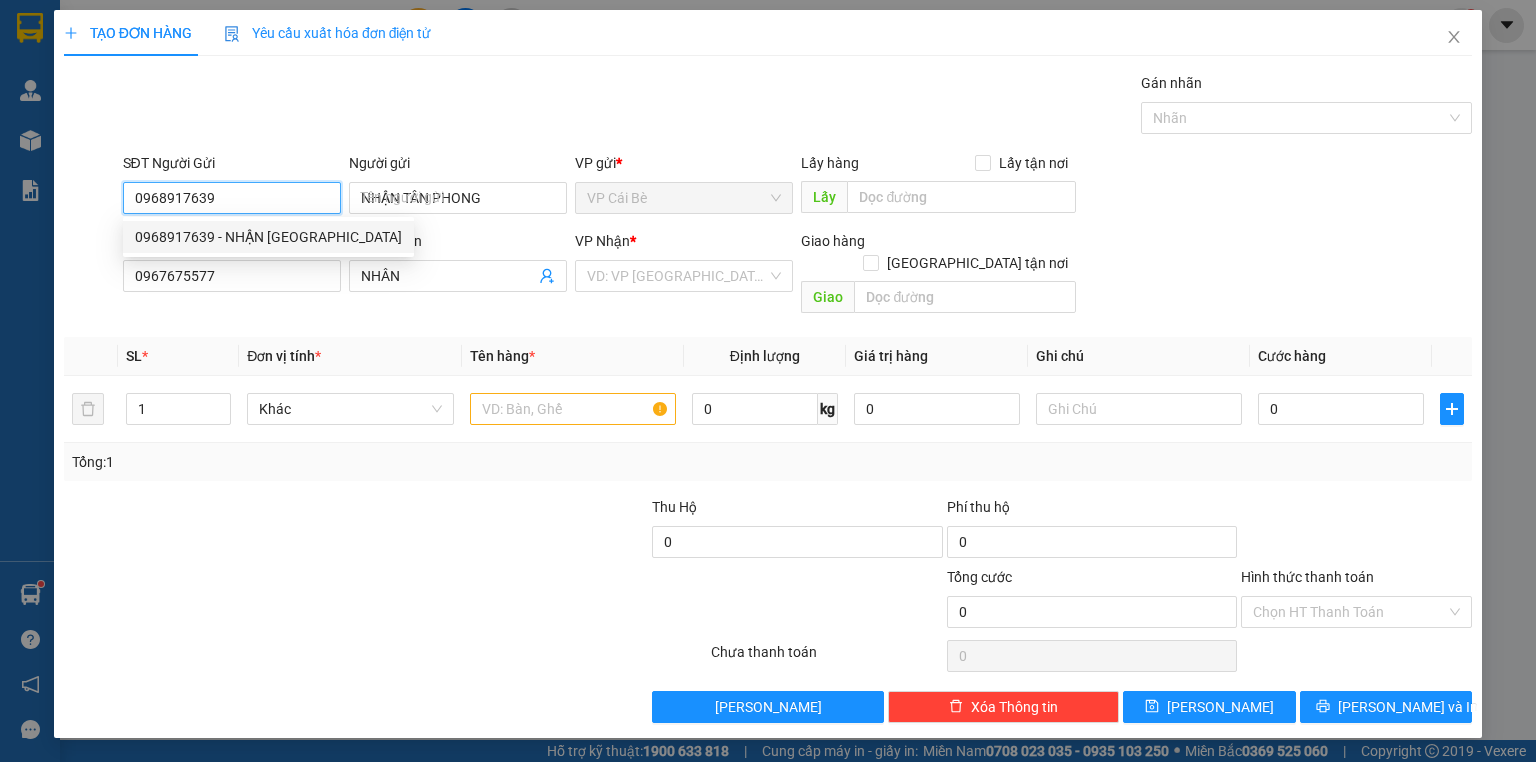 type on "20.000" 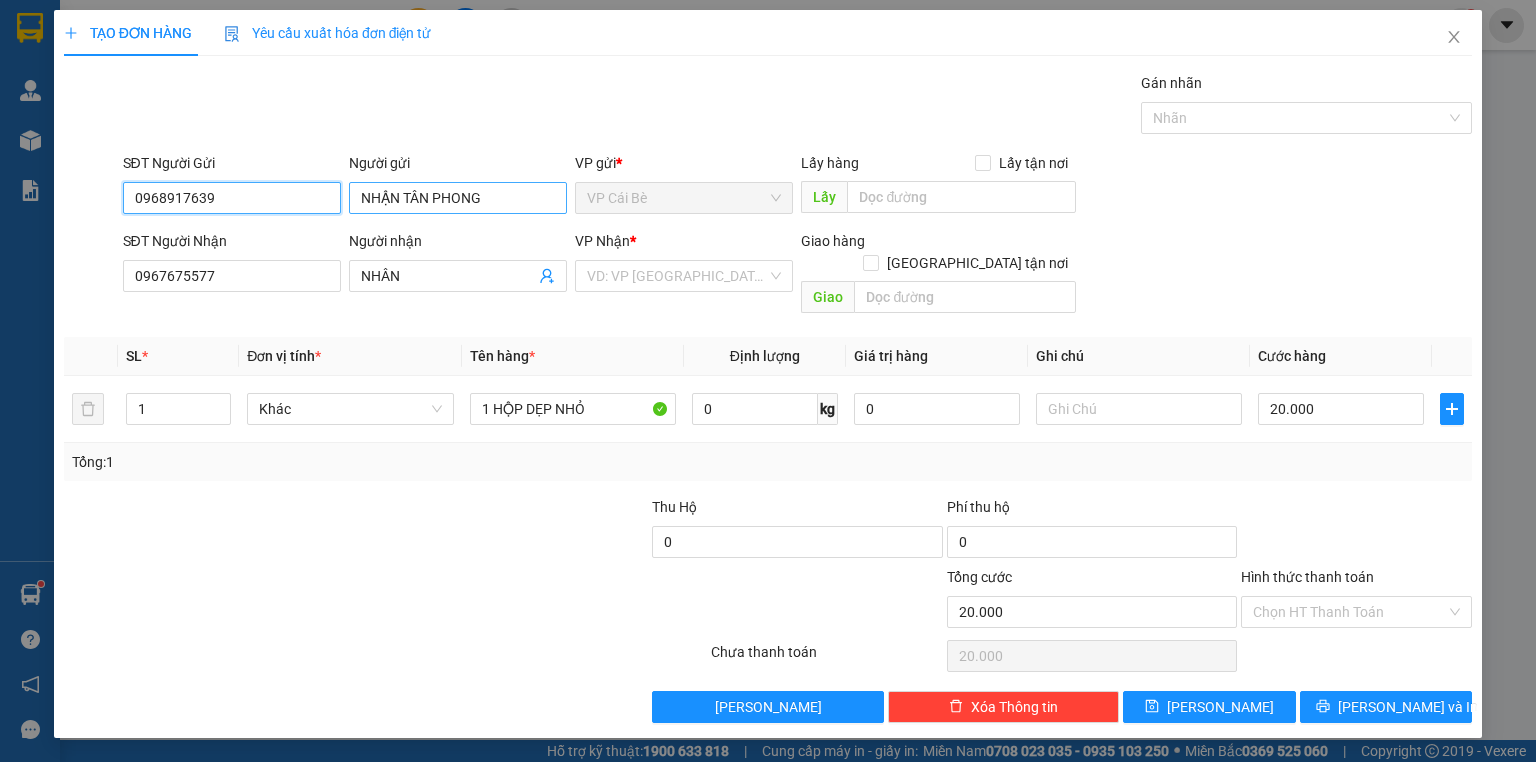 type on "0968917639" 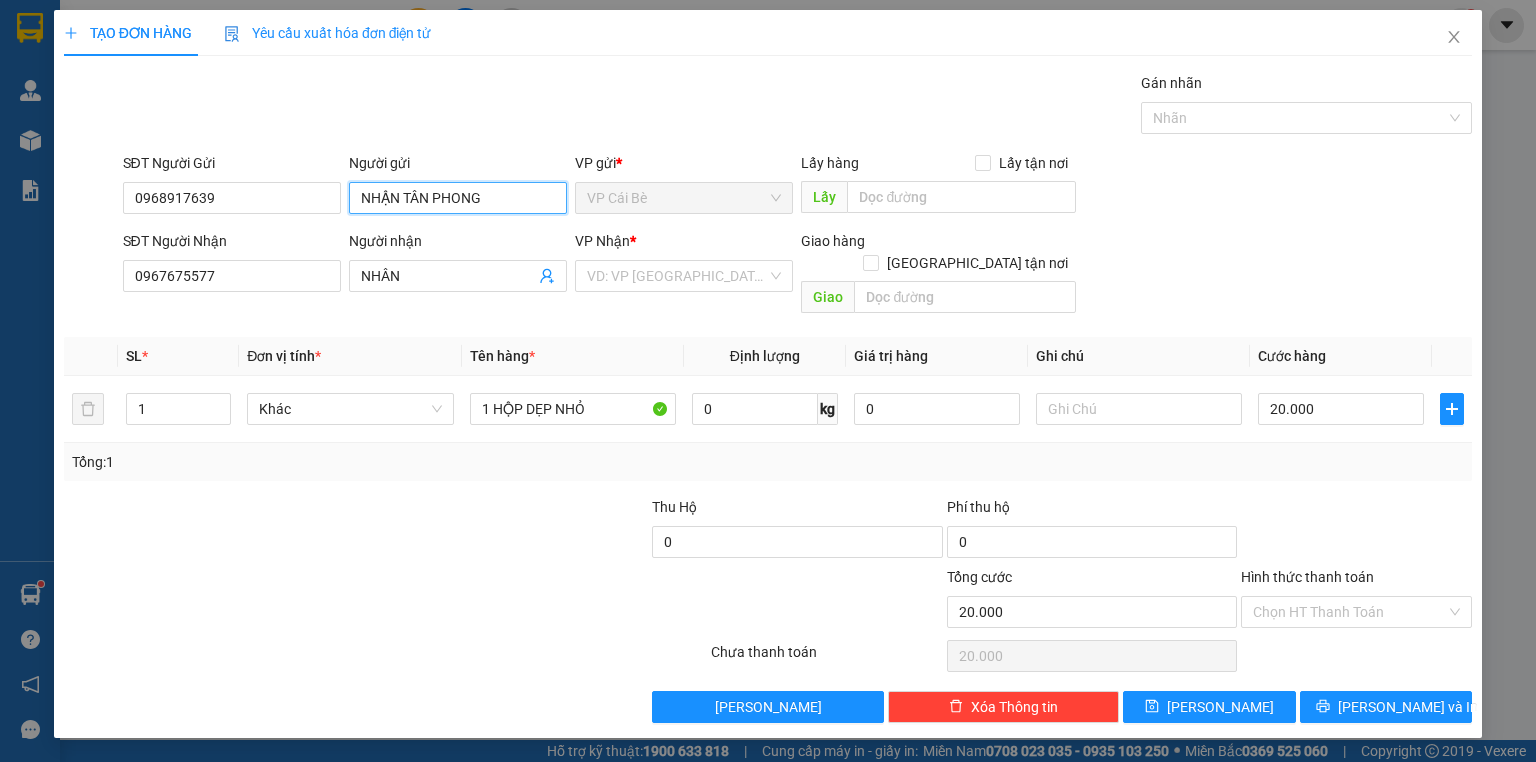 drag, startPoint x: 356, startPoint y: 192, endPoint x: 528, endPoint y: 192, distance: 172 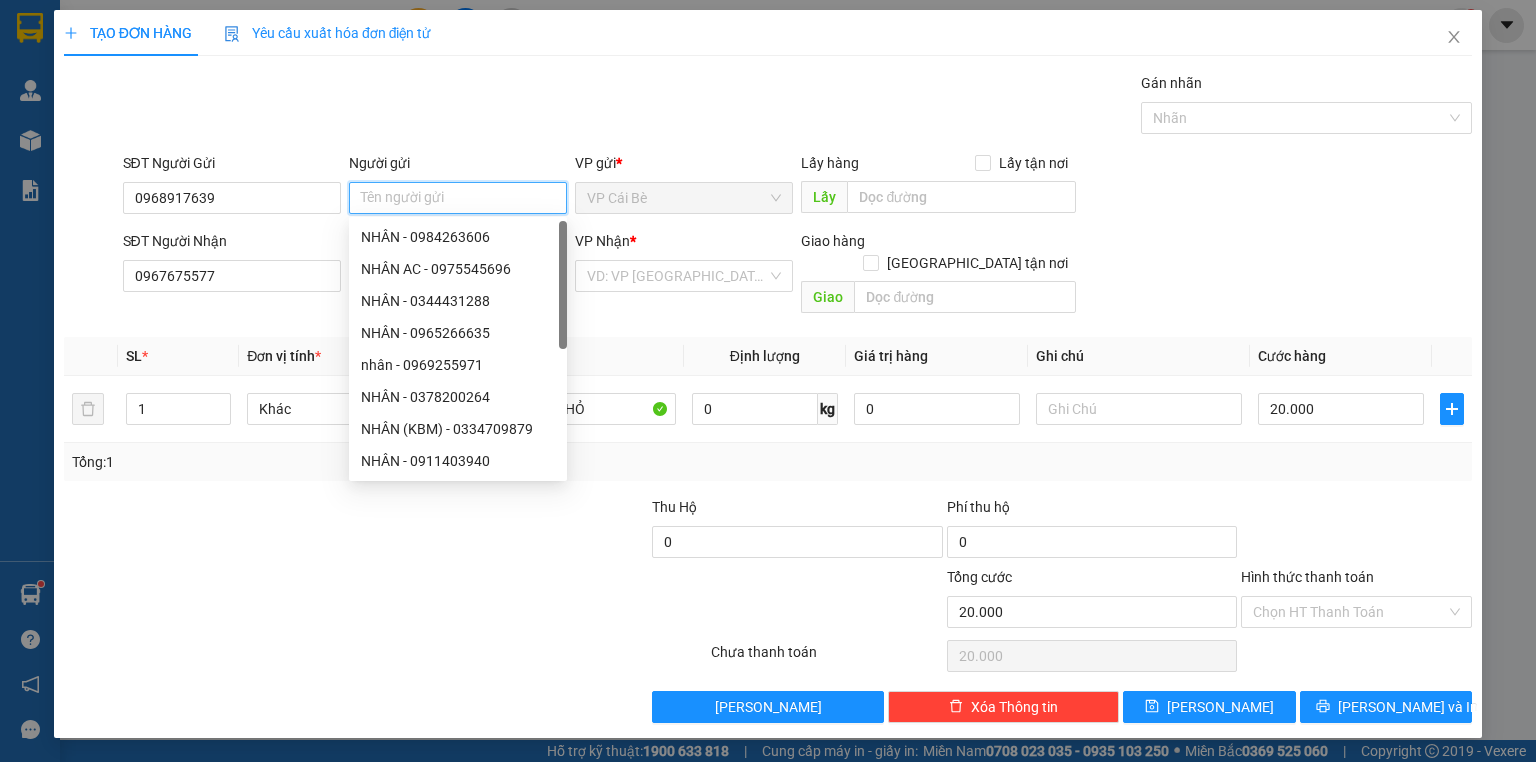 type 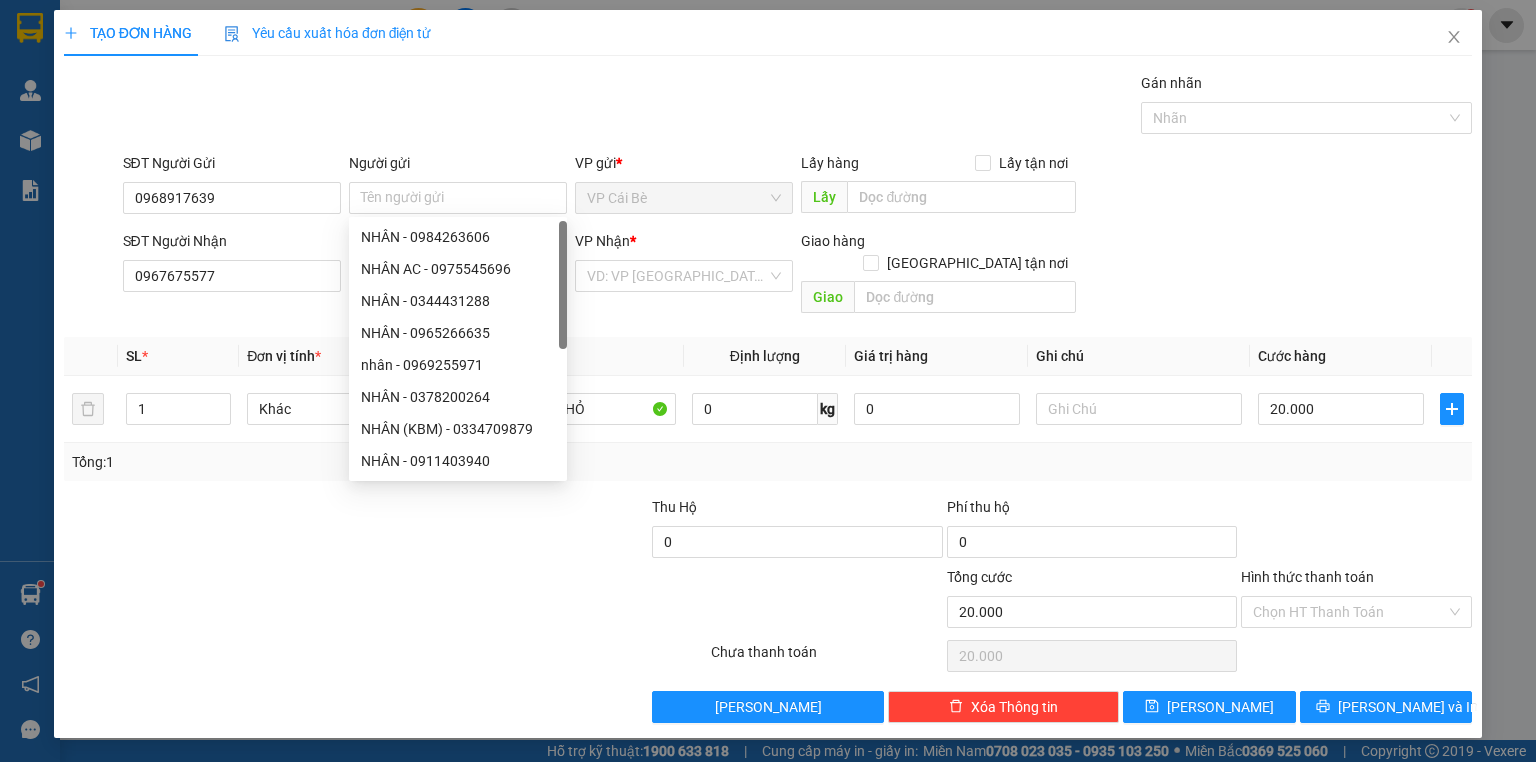 click on "Gói vận chuyển  * Tiêu chuẩn Gán nhãn   Nhãn" at bounding box center [798, 107] 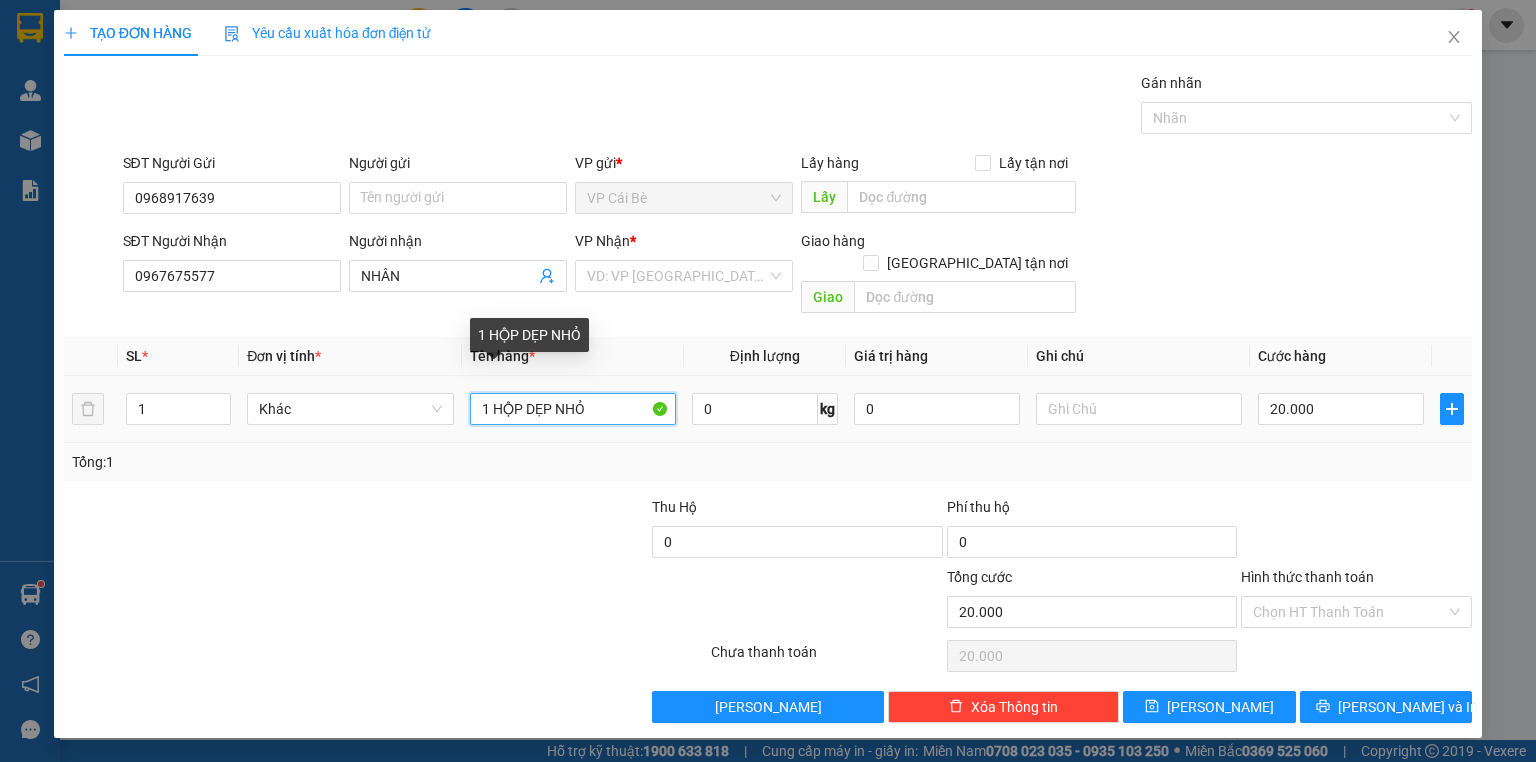 drag, startPoint x: 594, startPoint y: 389, endPoint x: 495, endPoint y: 387, distance: 99.0202 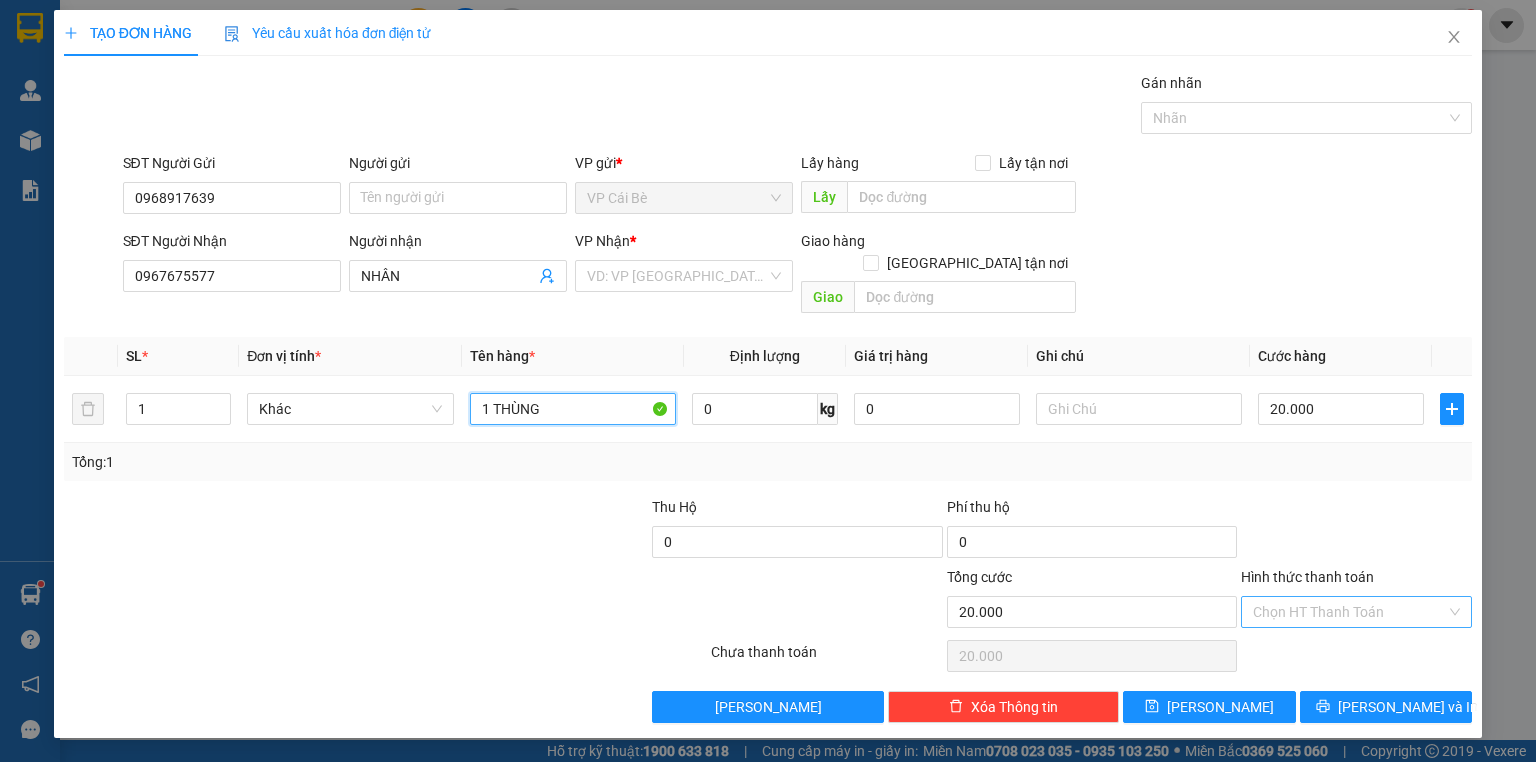type on "1 THÙNG" 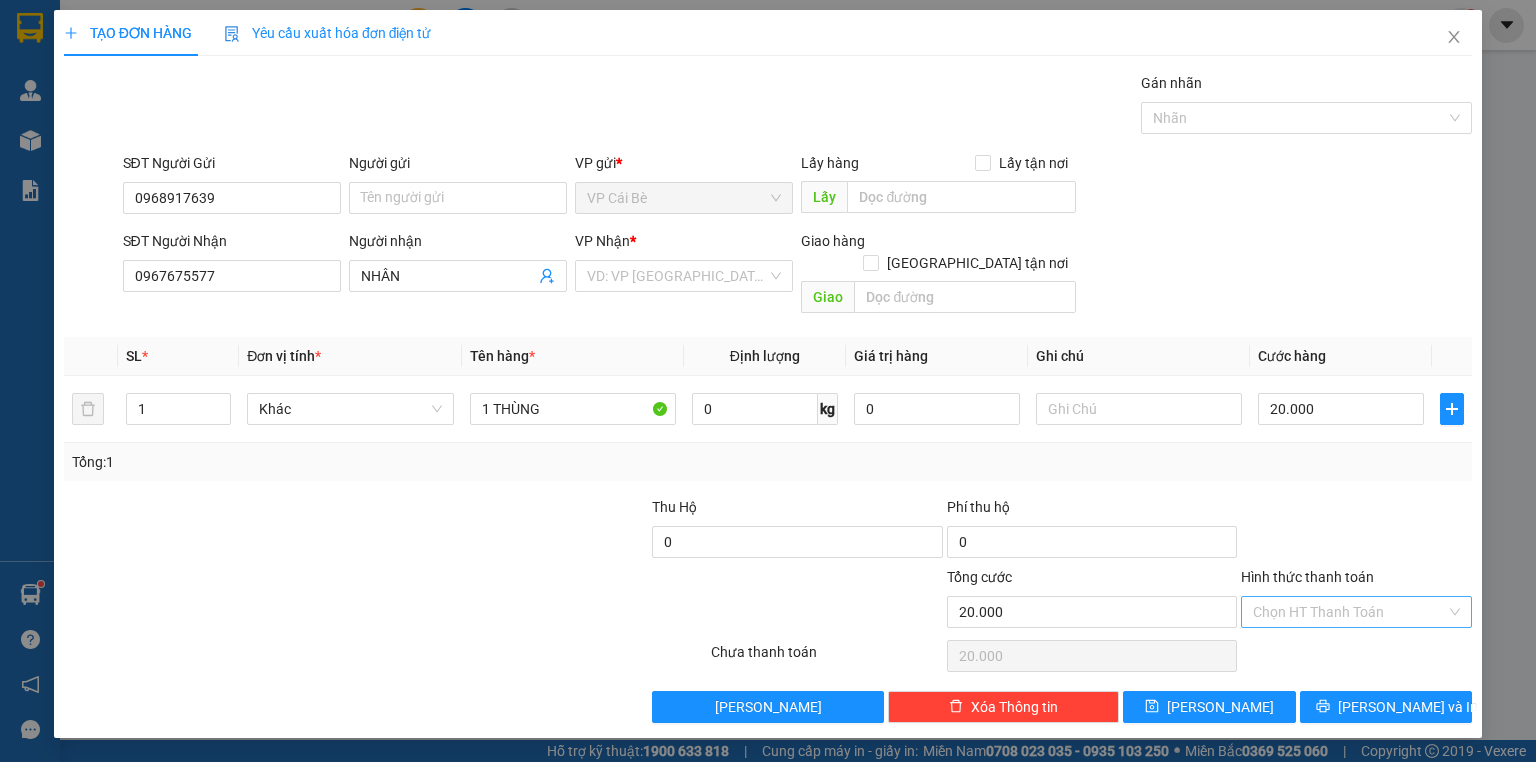 click on "Hình thức thanh toán" at bounding box center (1349, 612) 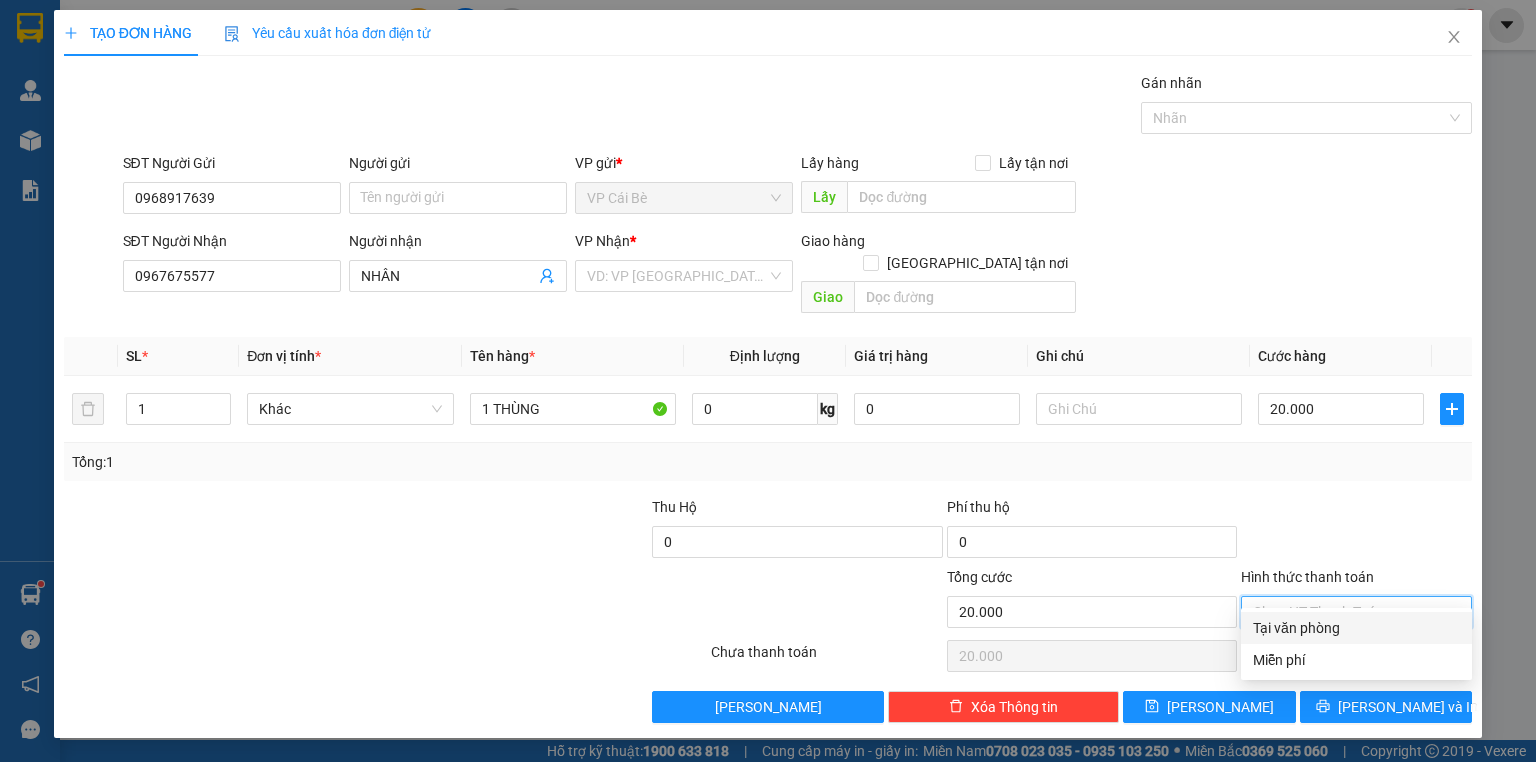click on "Tại văn phòng" at bounding box center [1356, 628] 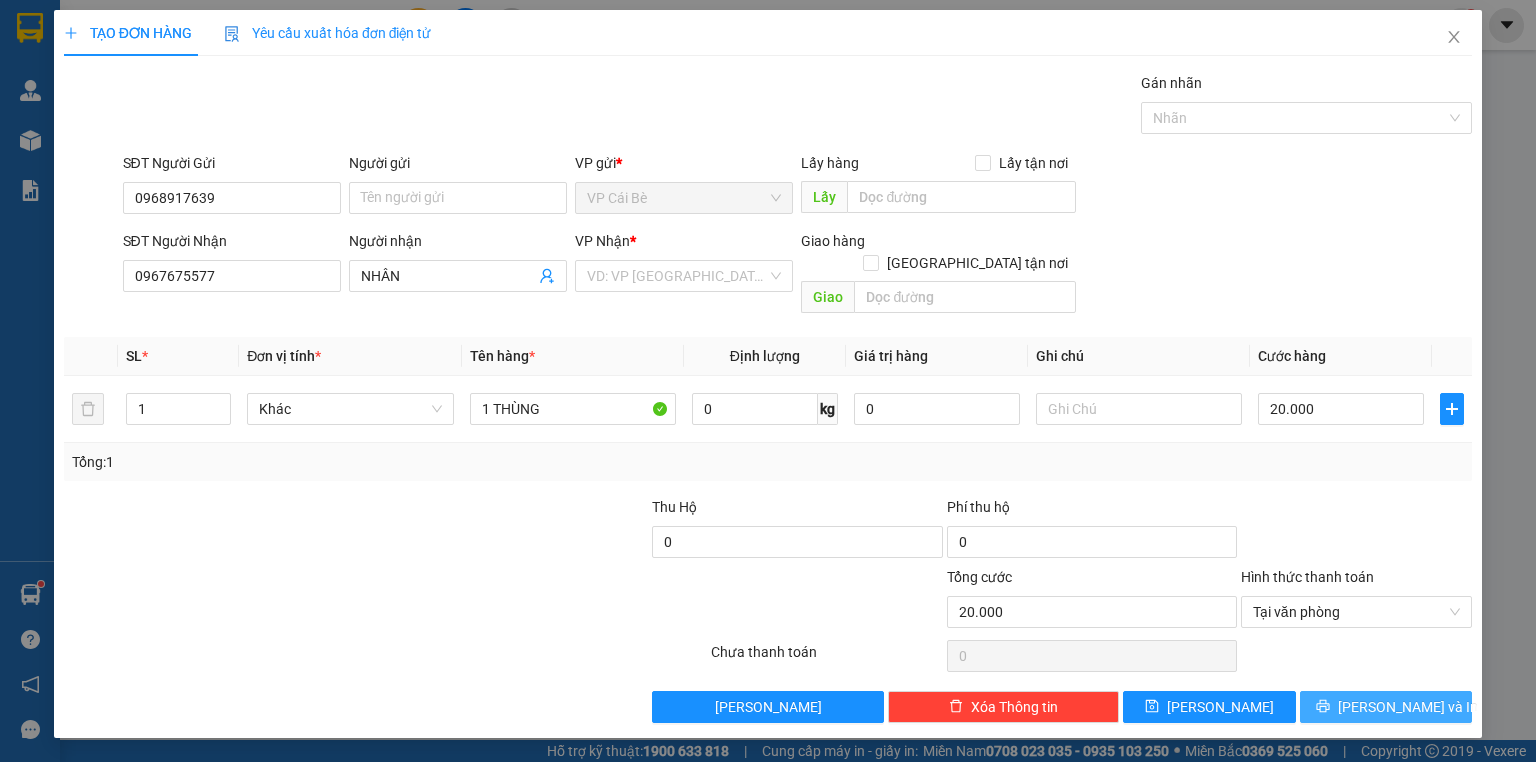 click 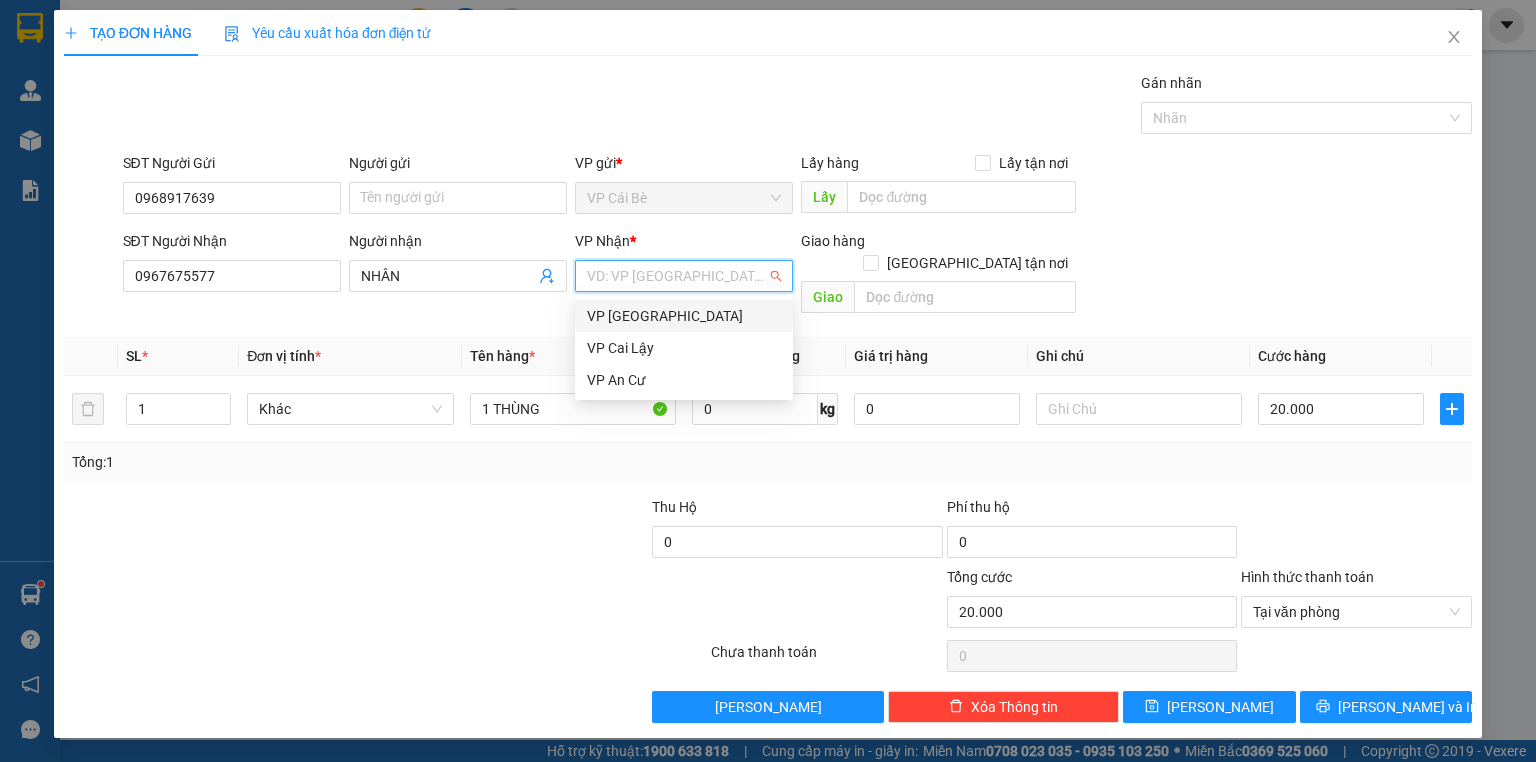 click at bounding box center [677, 276] 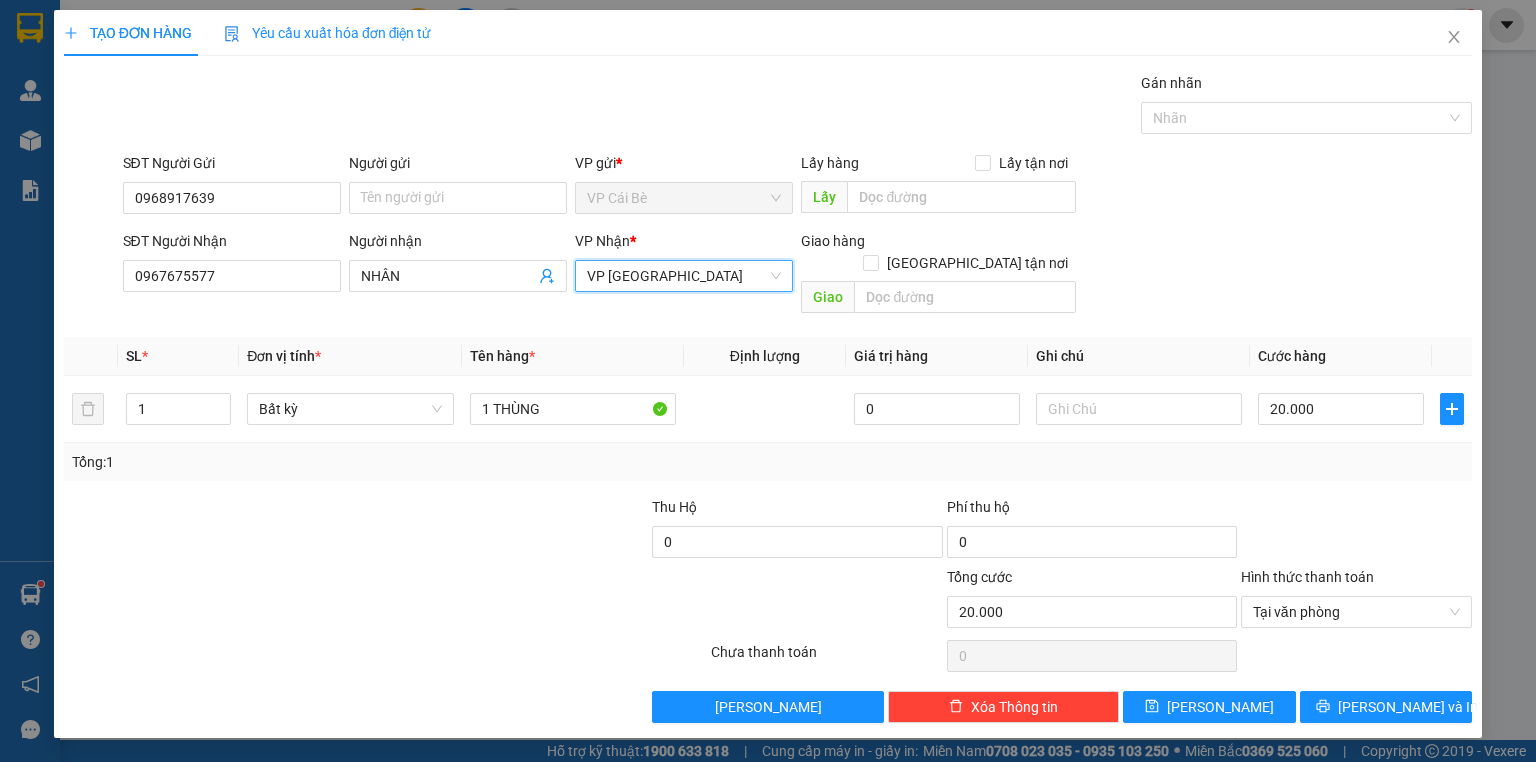 click at bounding box center [1356, 531] 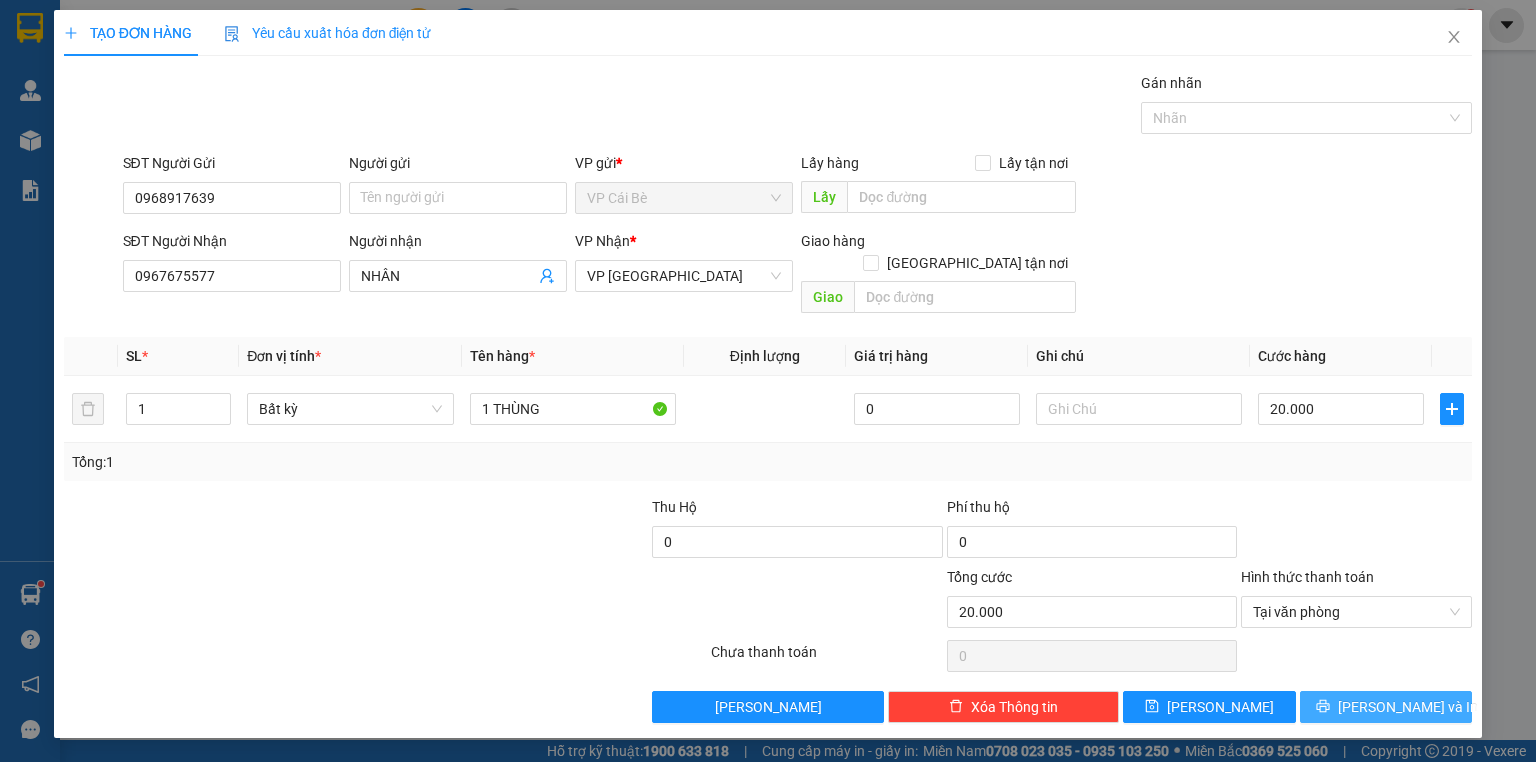 click on "[PERSON_NAME] và In" at bounding box center [1408, 707] 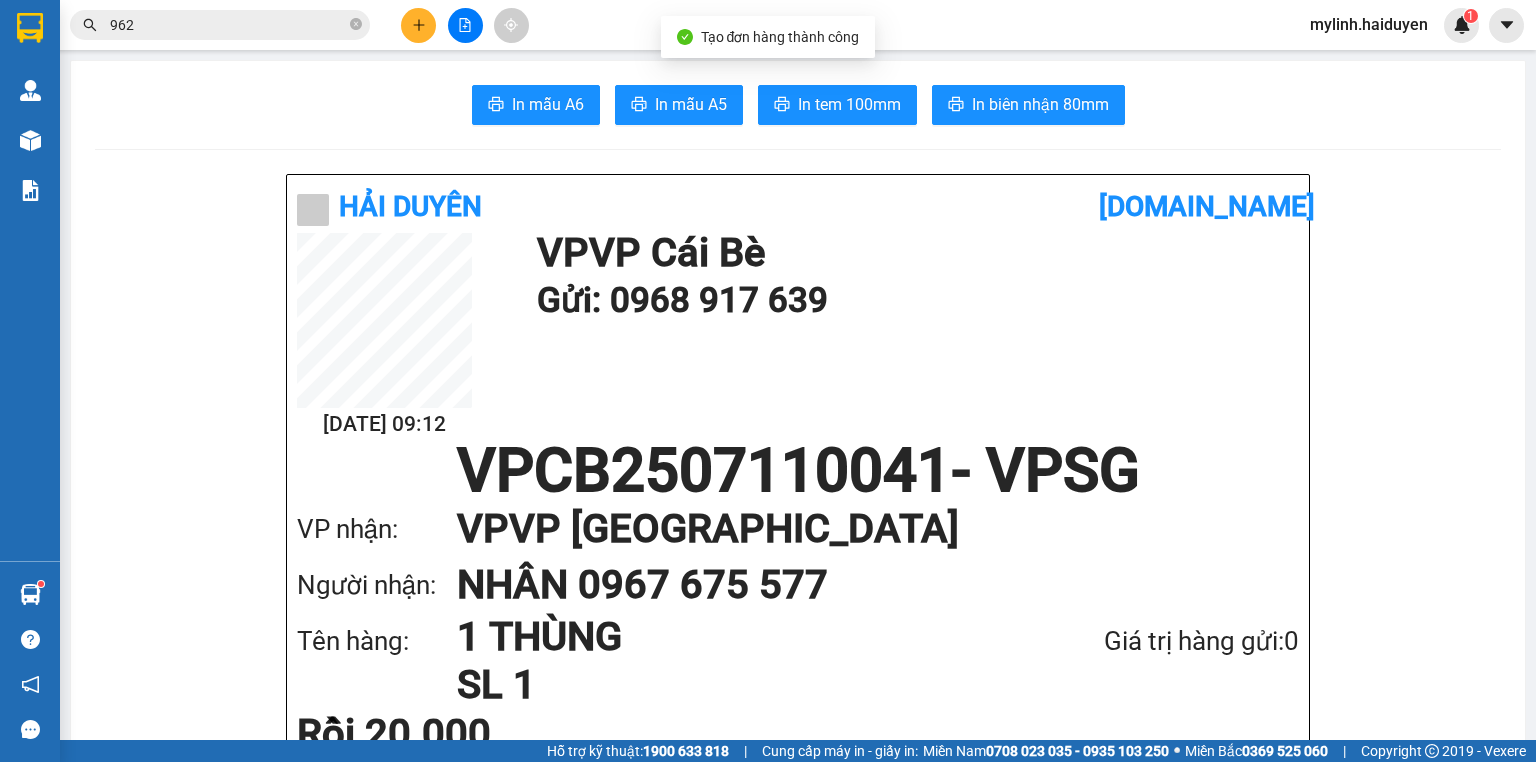 click on "In mẫu A6
In mẫu A5
In tem 100mm
In biên nhận 80mm" at bounding box center (798, 105) 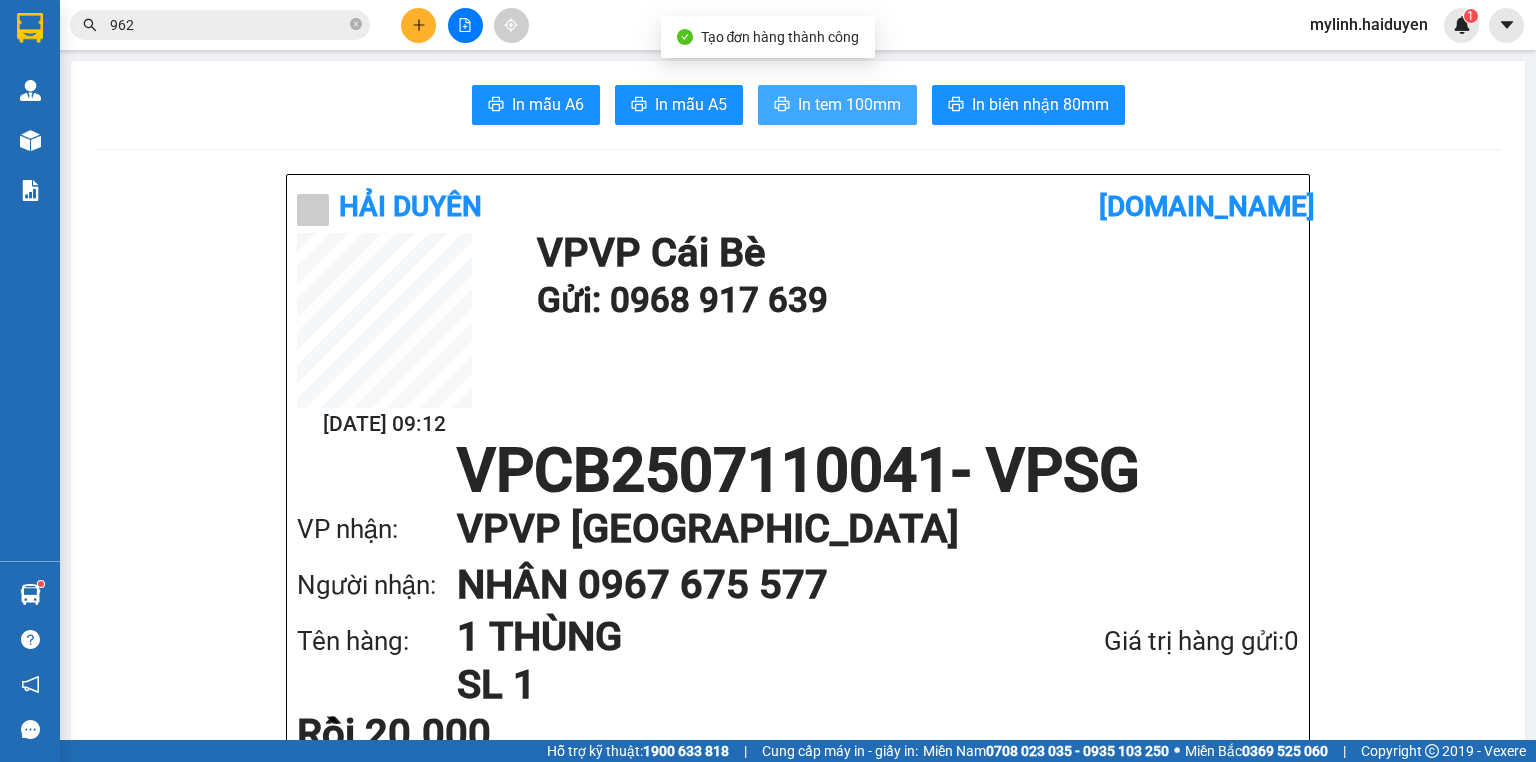 click on "In tem 100mm" at bounding box center [849, 104] 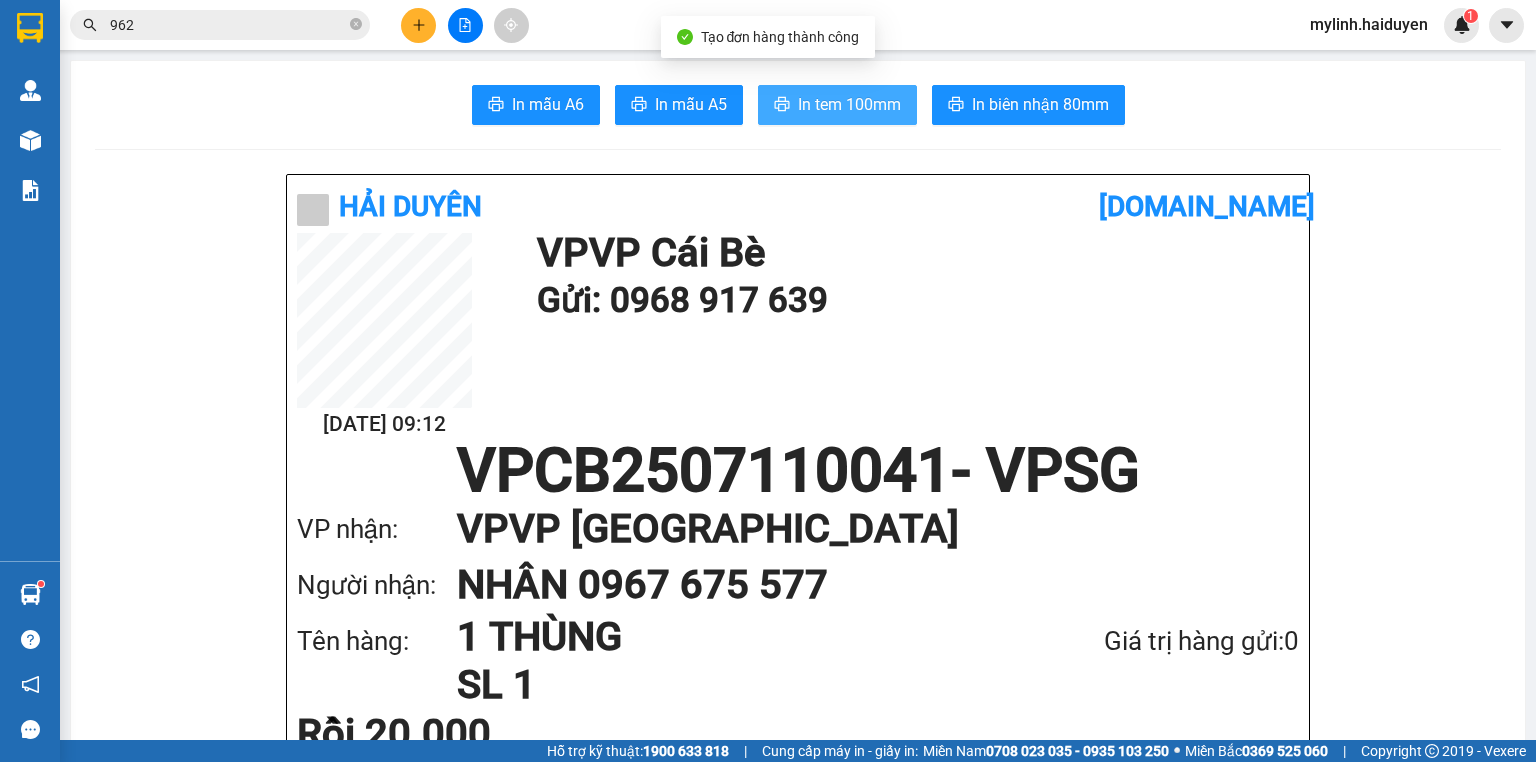 scroll, scrollTop: 0, scrollLeft: 0, axis: both 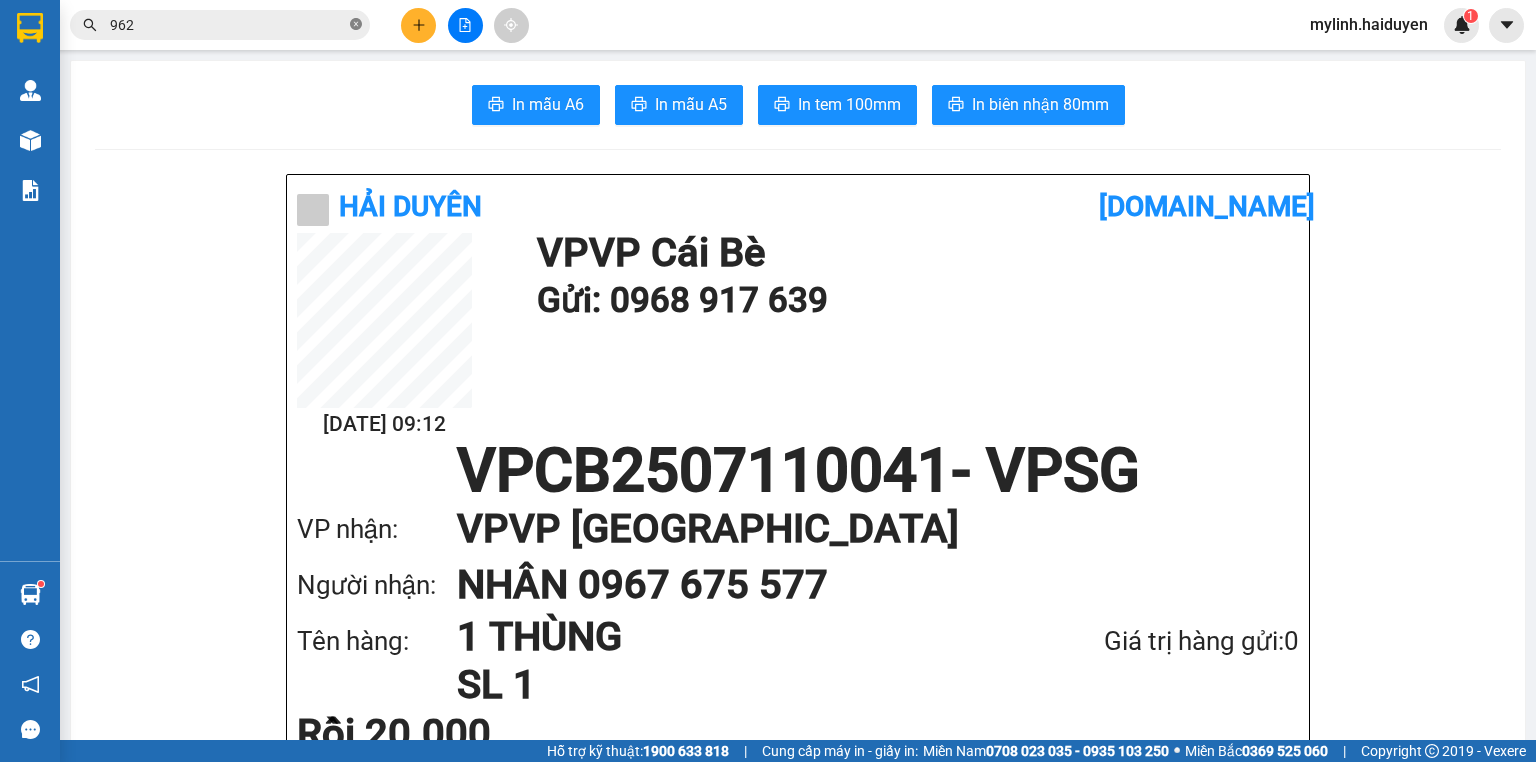 click 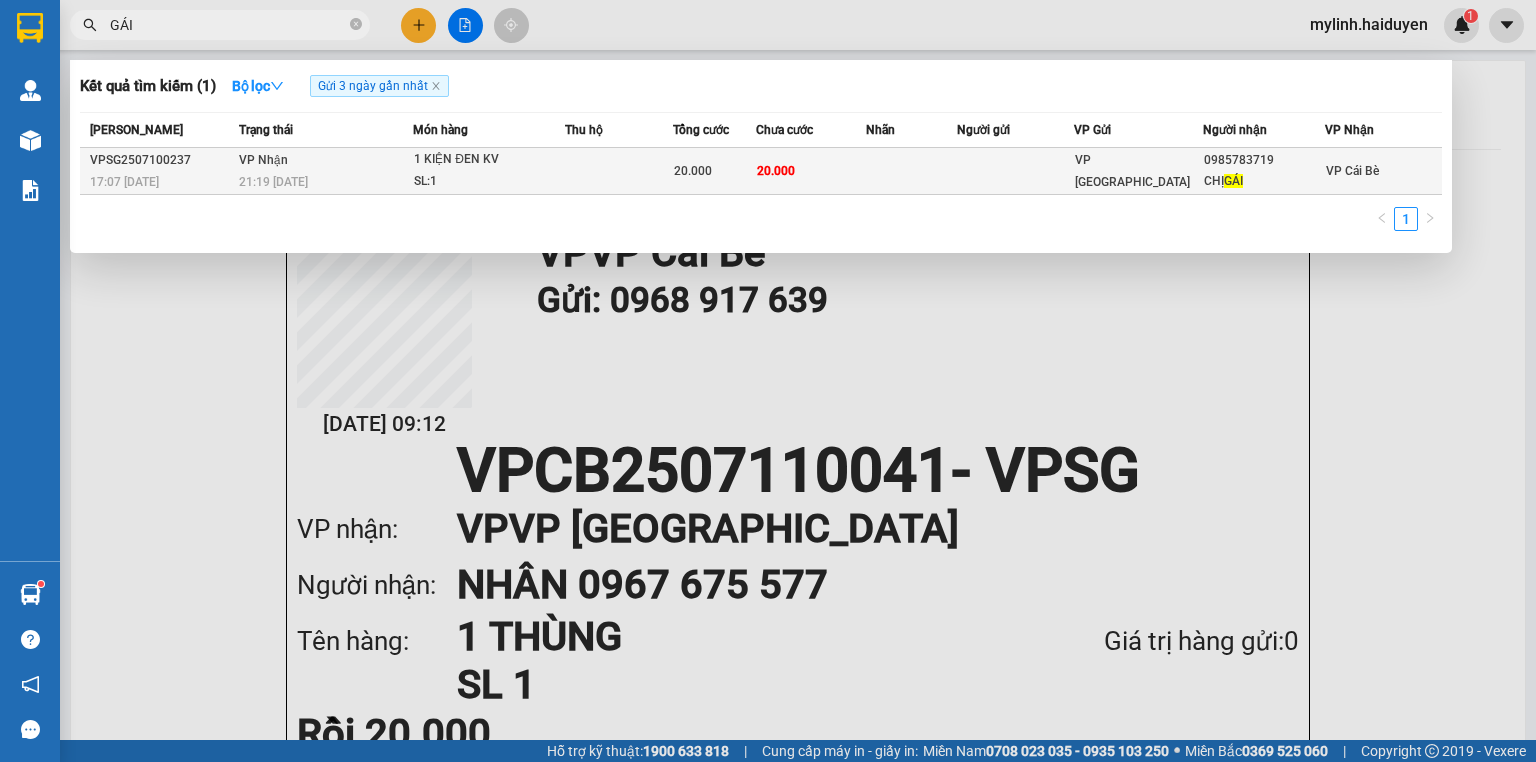 type on "GÁI" 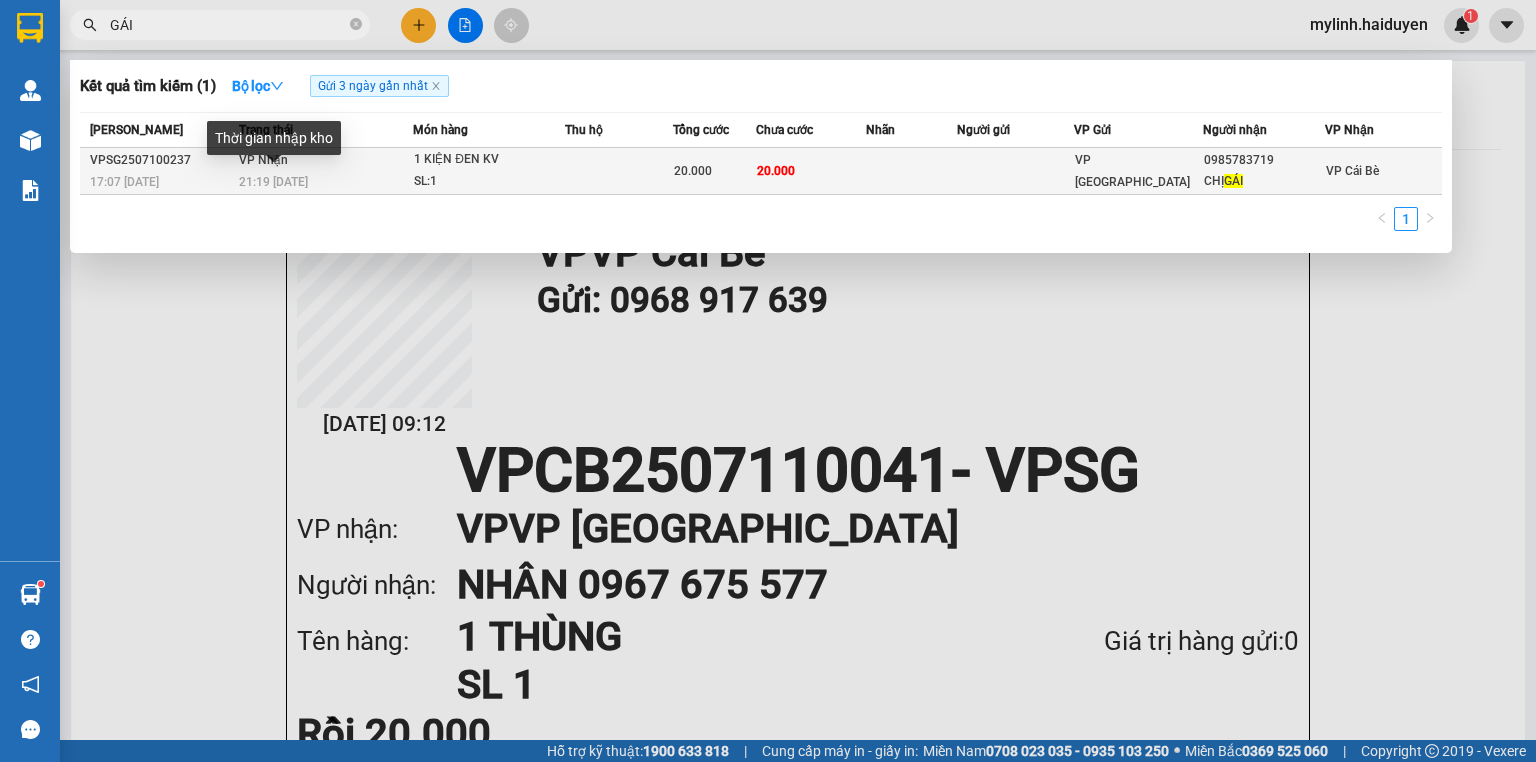 click on "21:19 - 10/07" at bounding box center [325, 182] 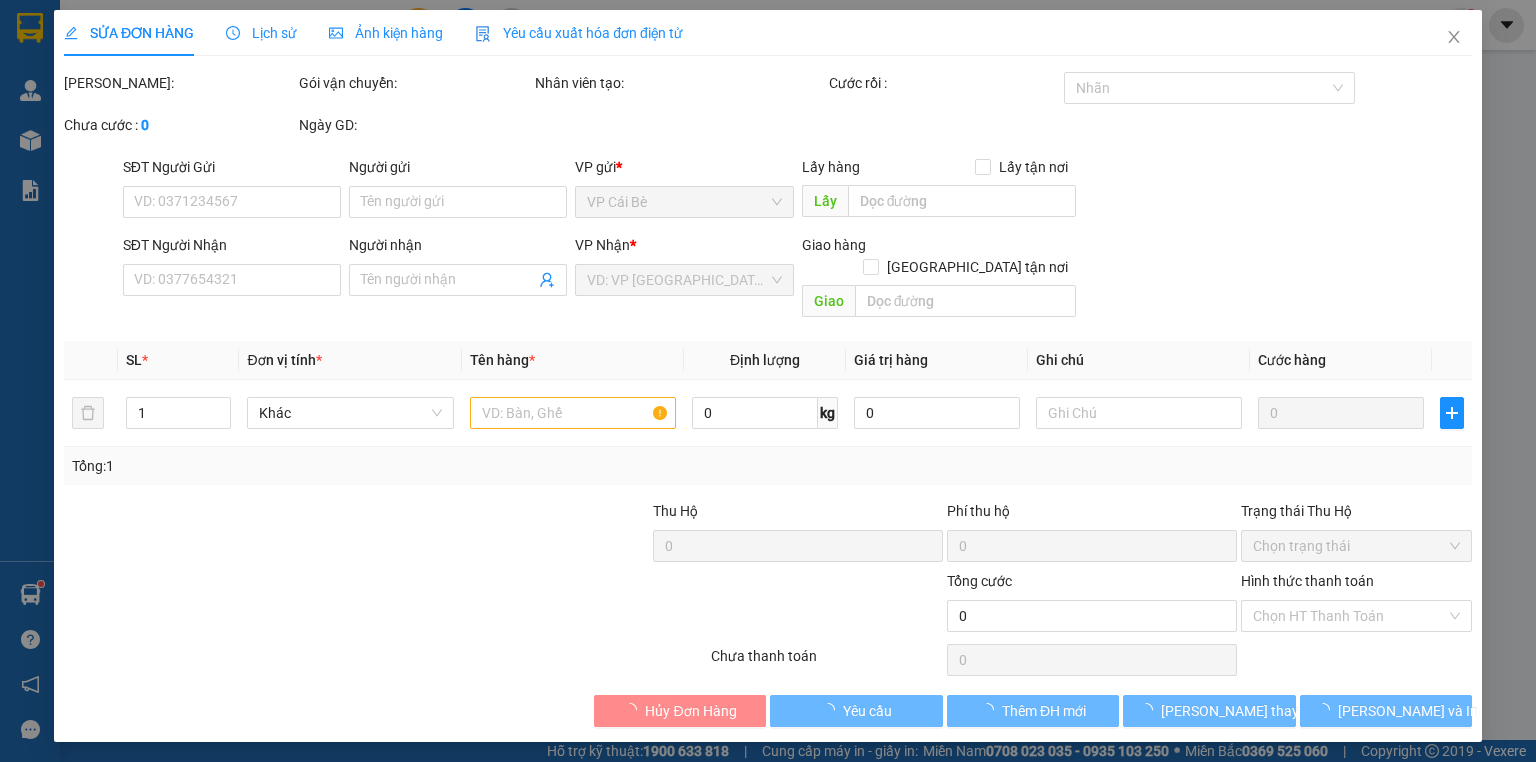 type on "0985783719" 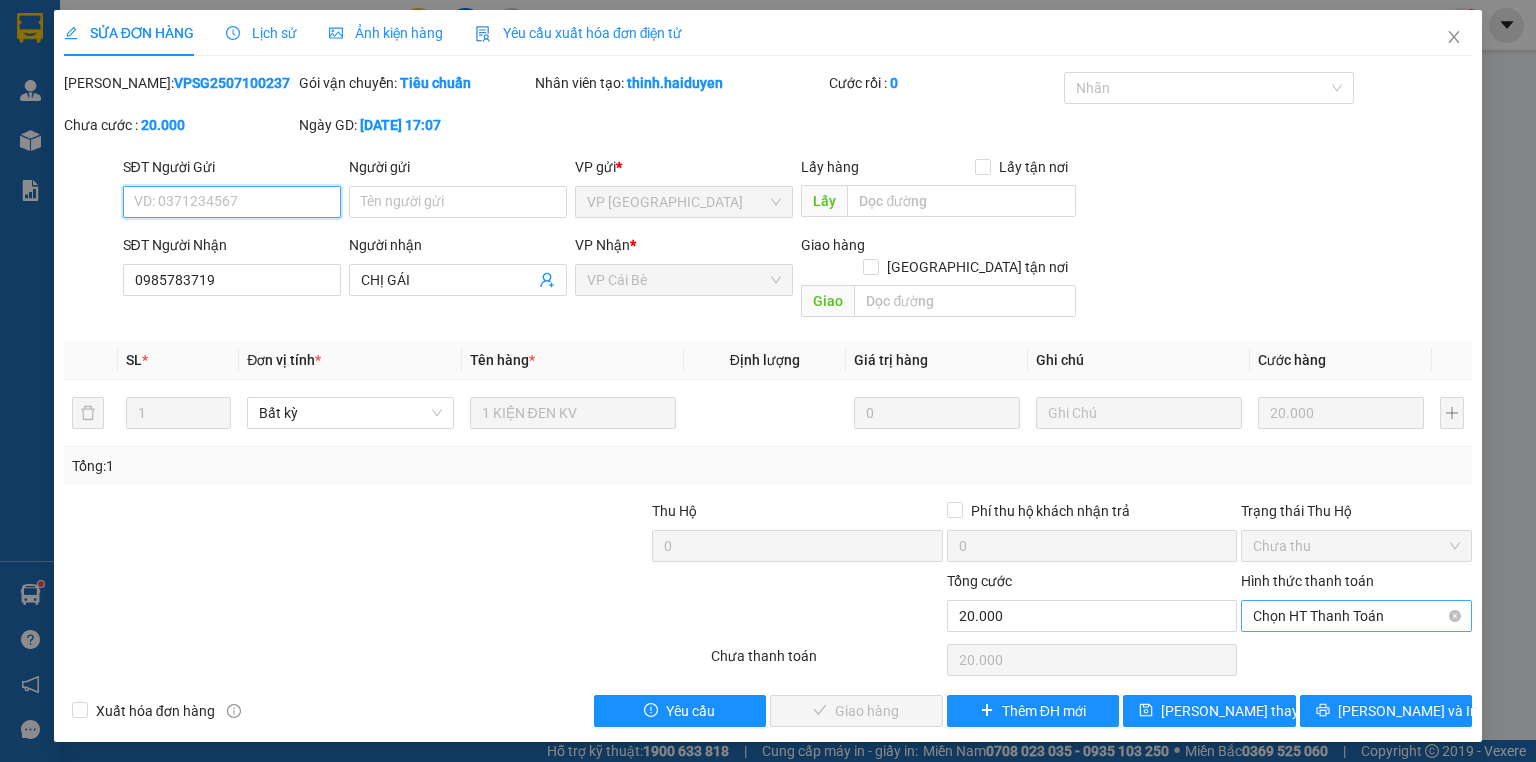 click on "Chọn HT Thanh Toán" at bounding box center [1356, 616] 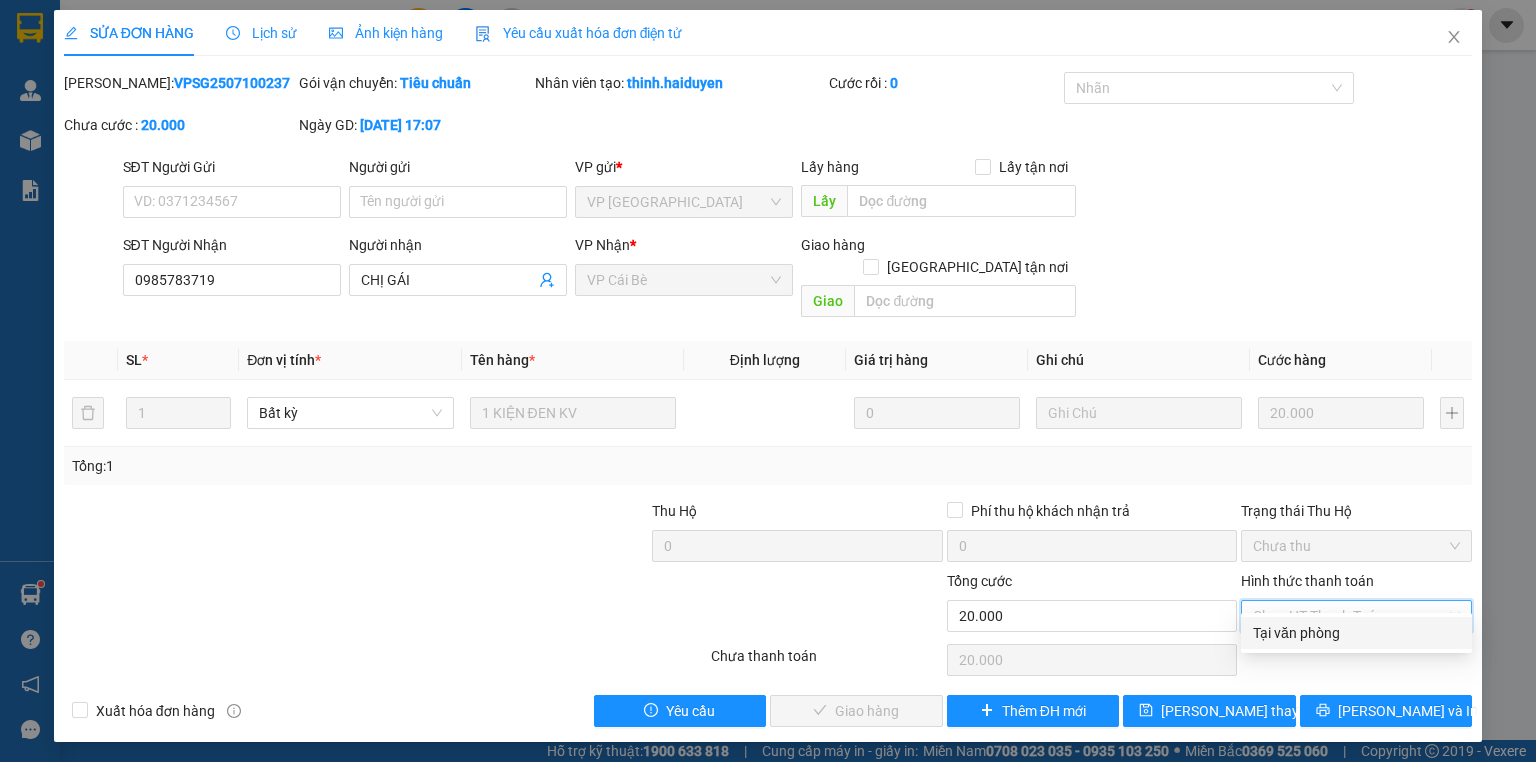 drag, startPoint x: 1361, startPoint y: 628, endPoint x: 1264, endPoint y: 657, distance: 101.24229 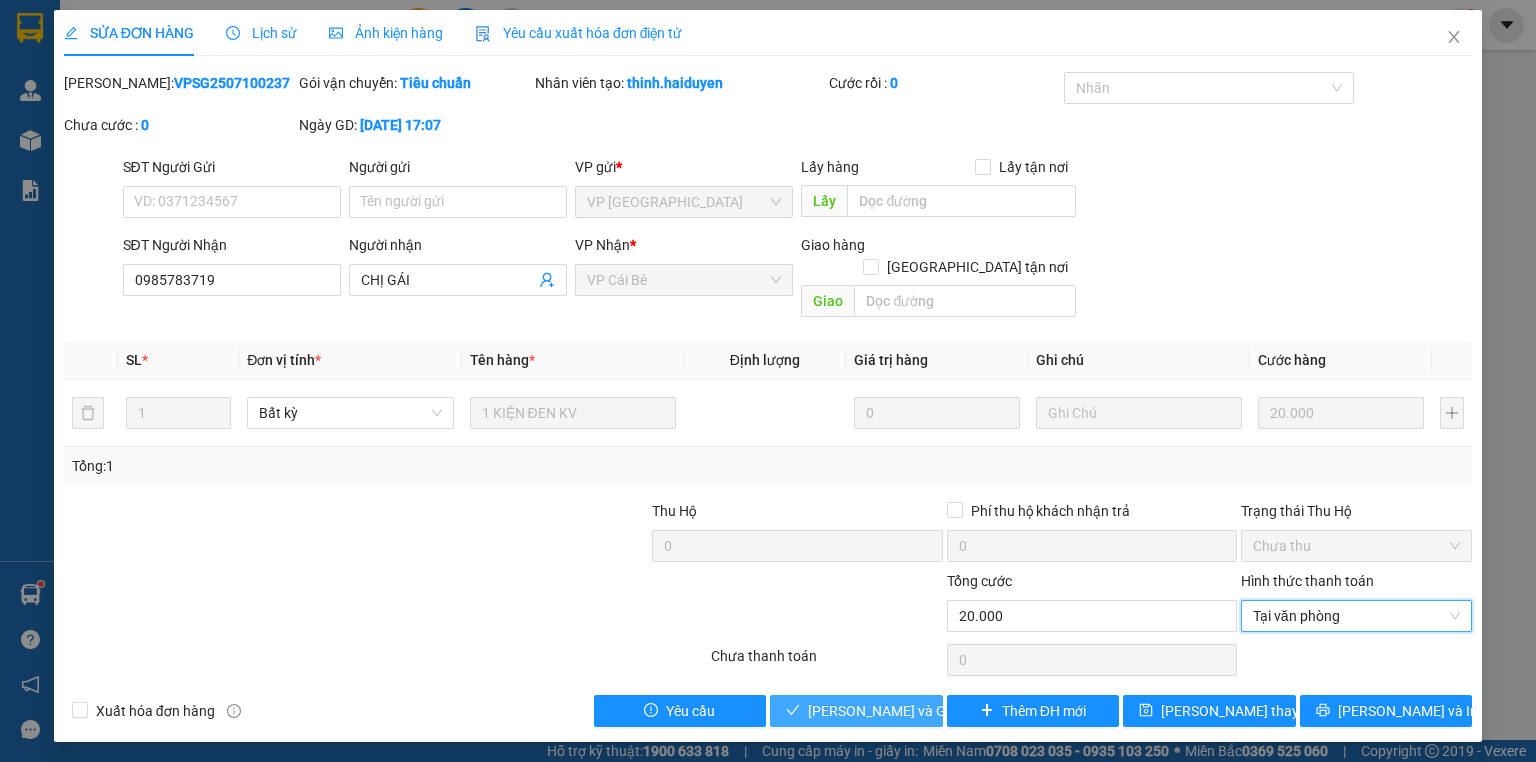 click on "[PERSON_NAME] và [PERSON_NAME] hàng" at bounding box center [904, 711] 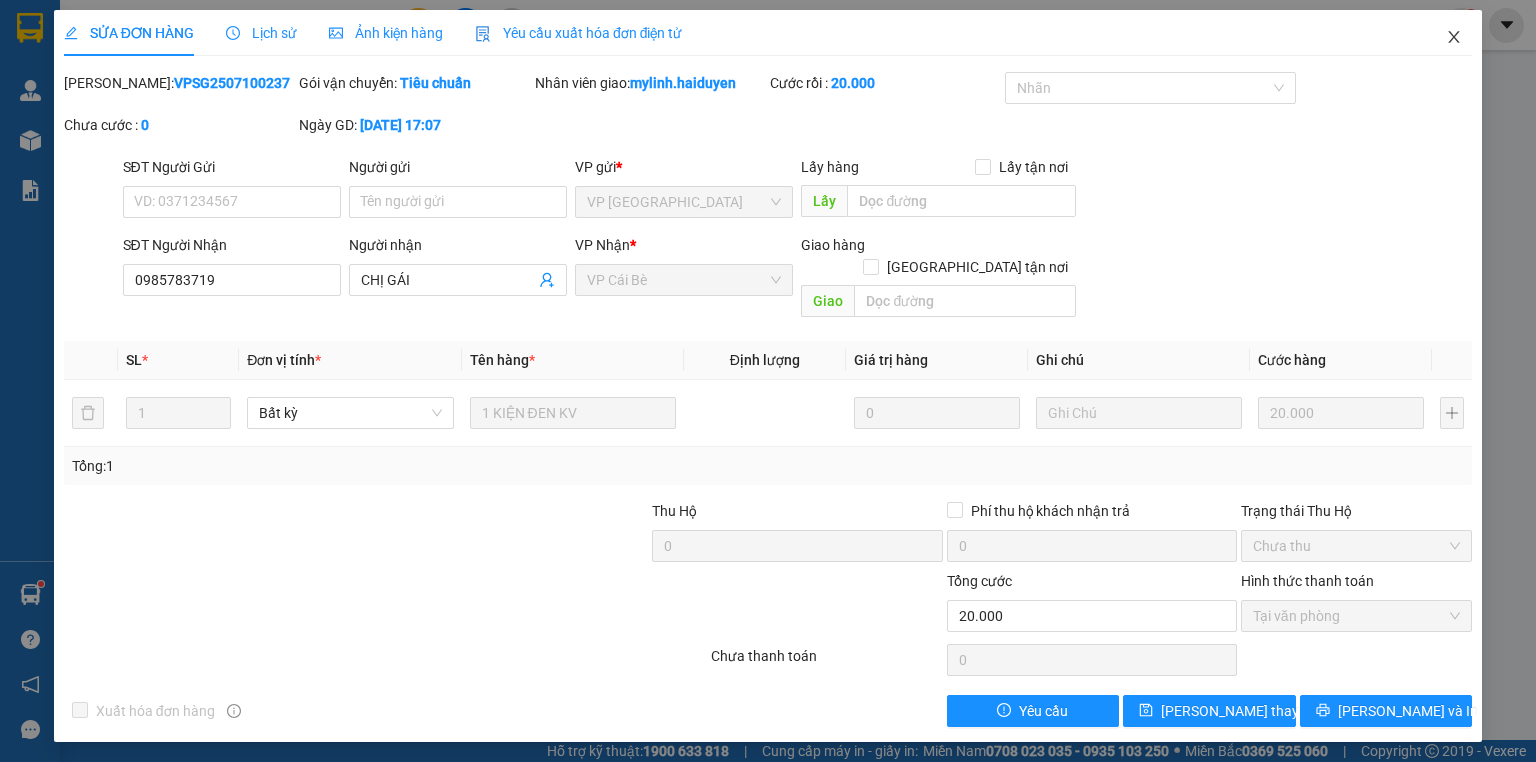 click 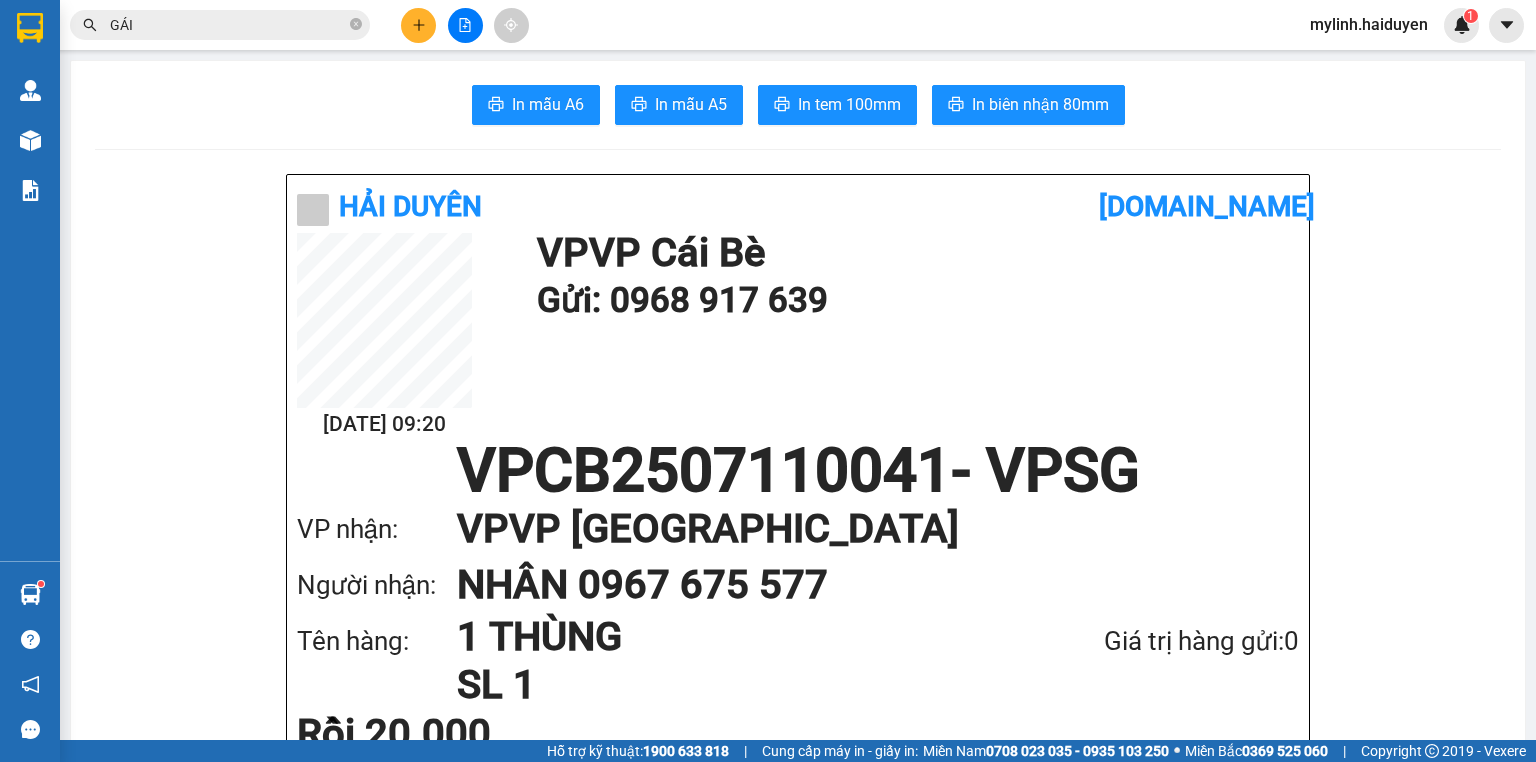 click 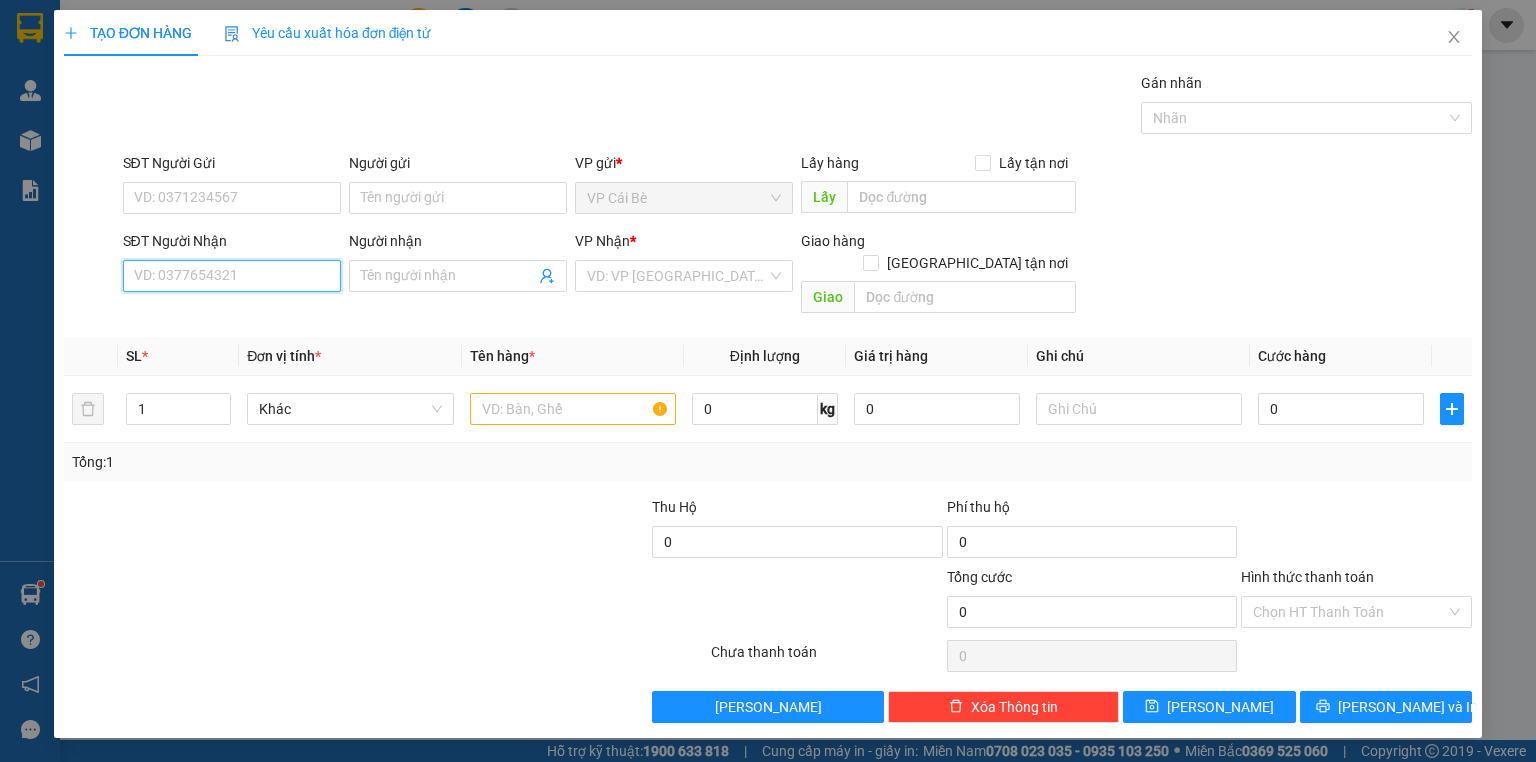 click on "SĐT Người Nhận" at bounding box center [232, 276] 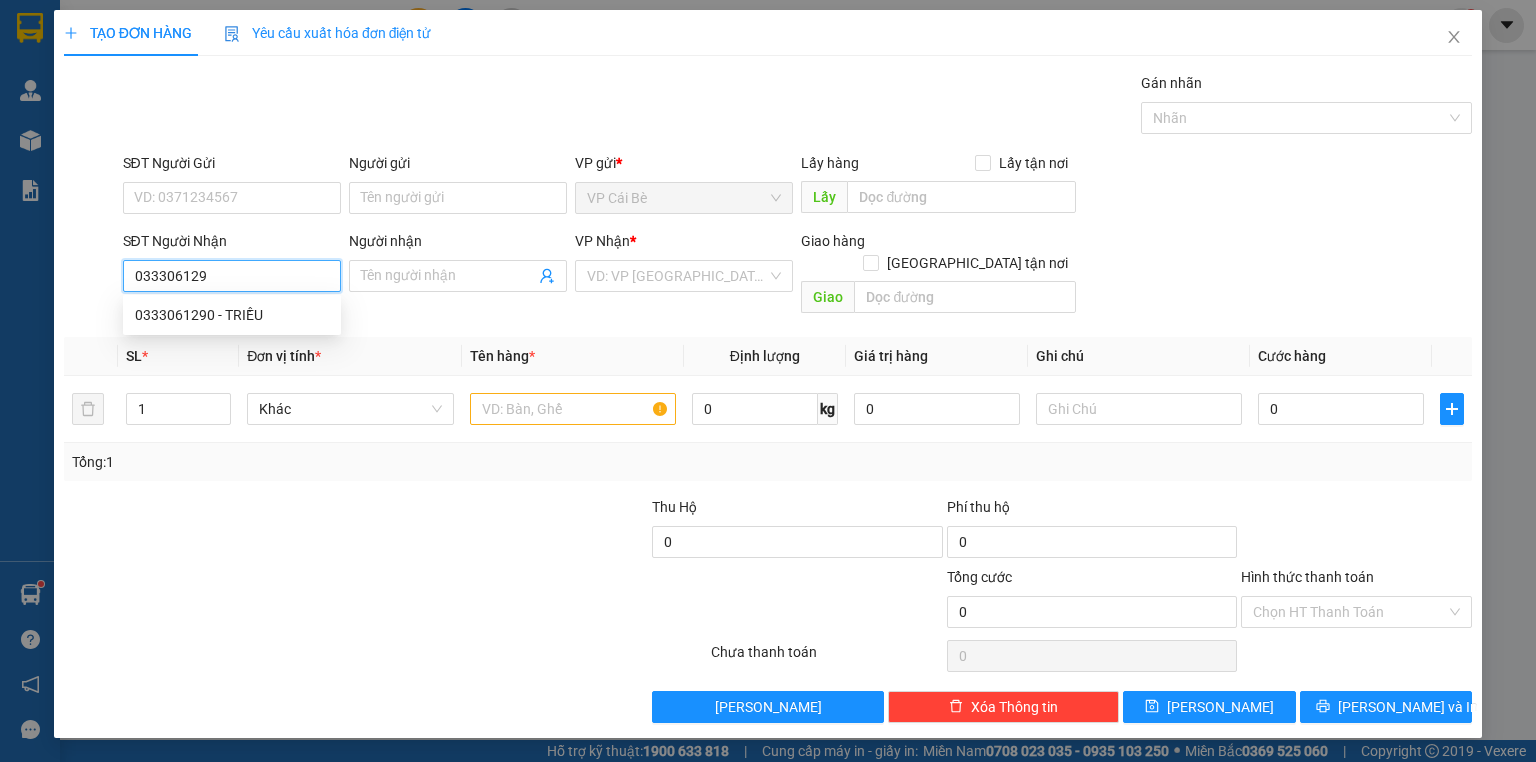 type on "0333061290" 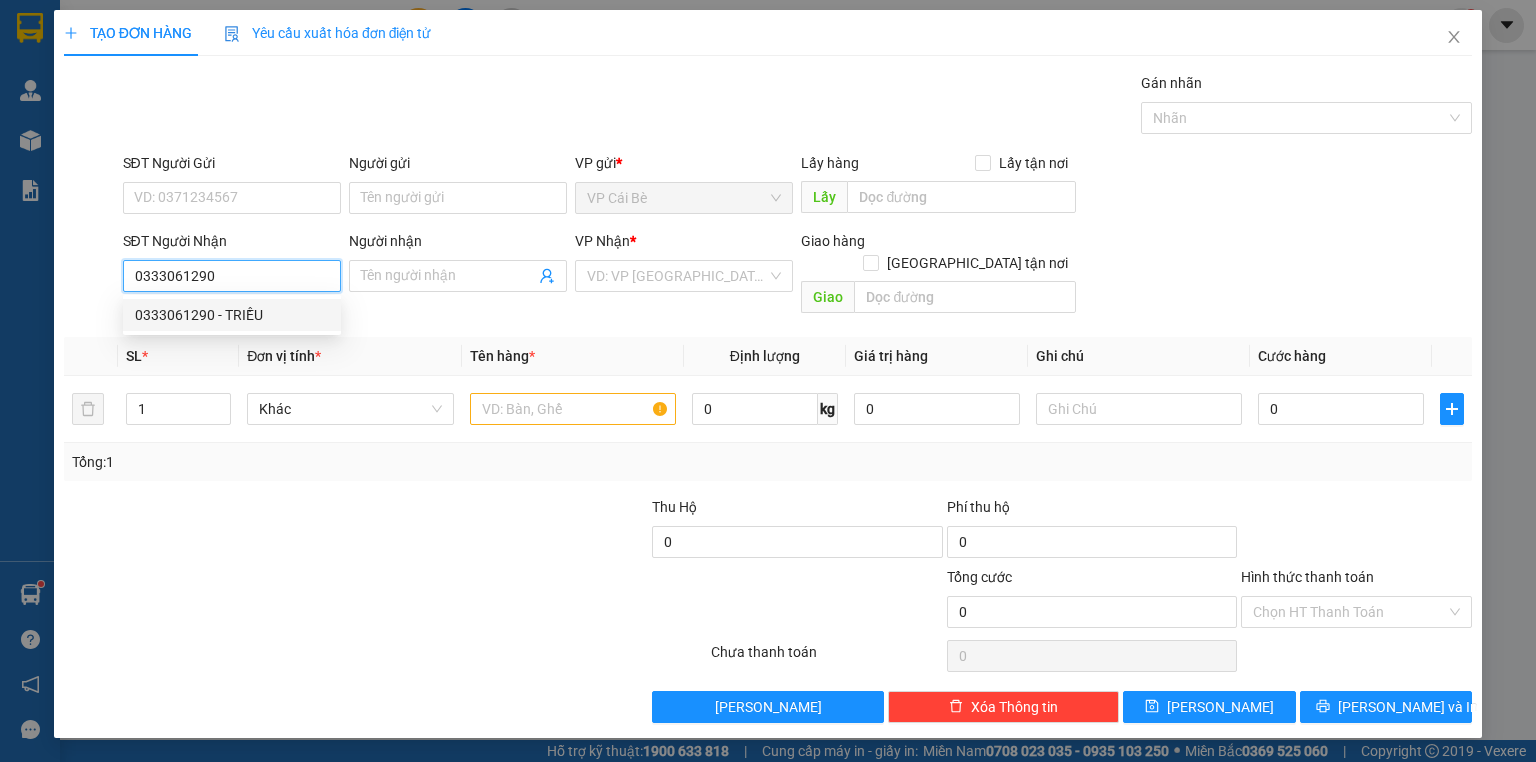 click on "0333061290 - TRIỀU" at bounding box center [232, 315] 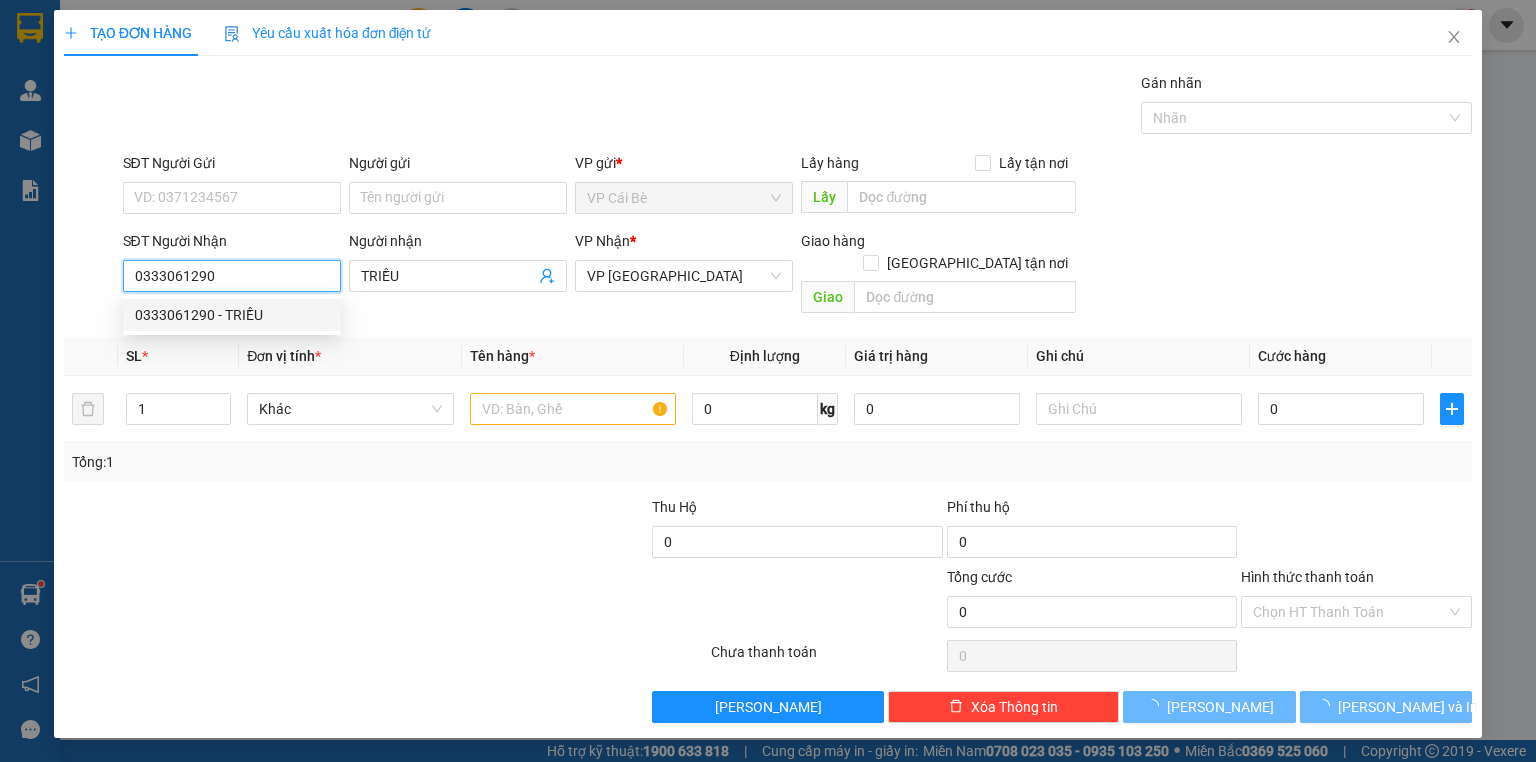 type on "20.000" 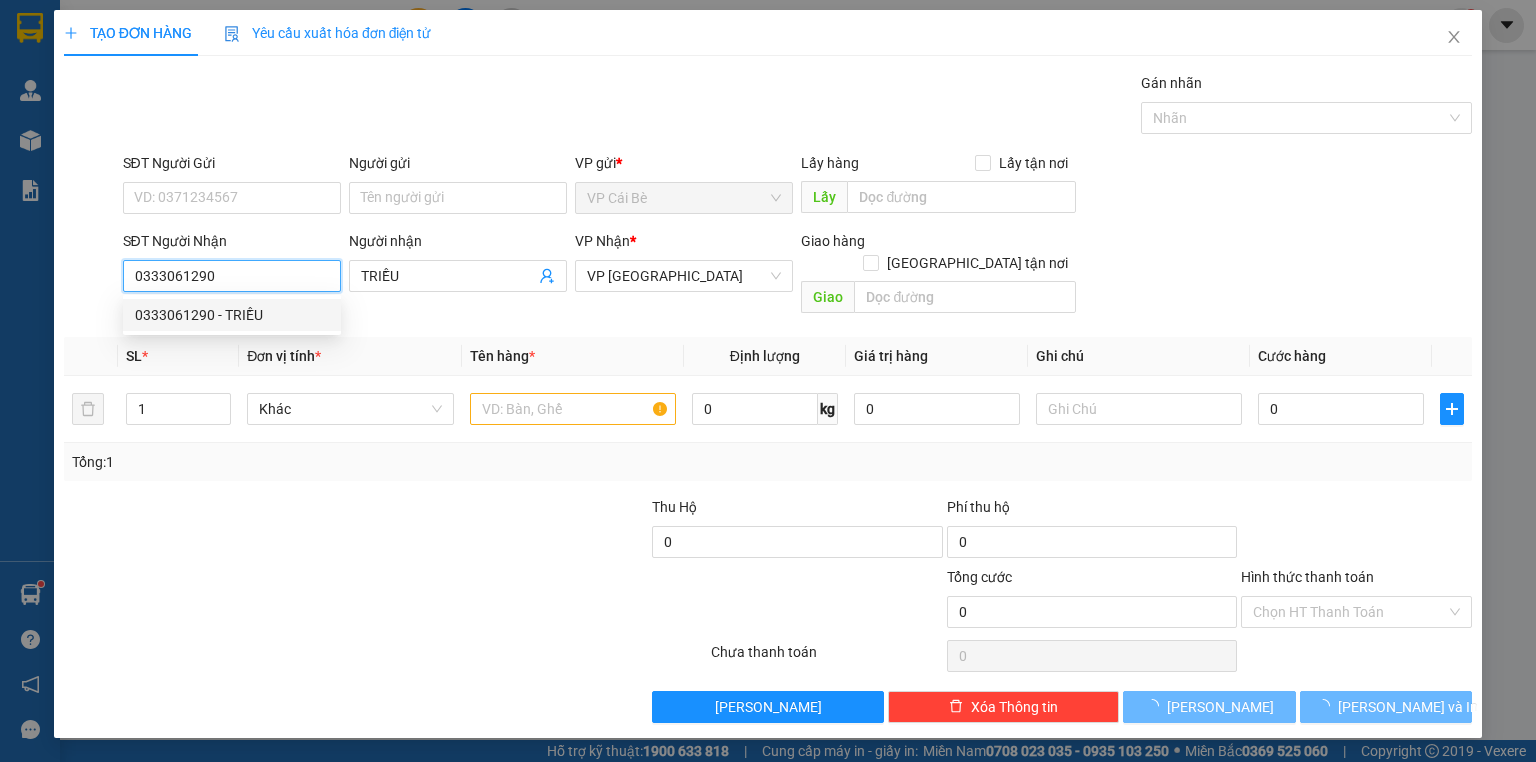 type on "20.000" 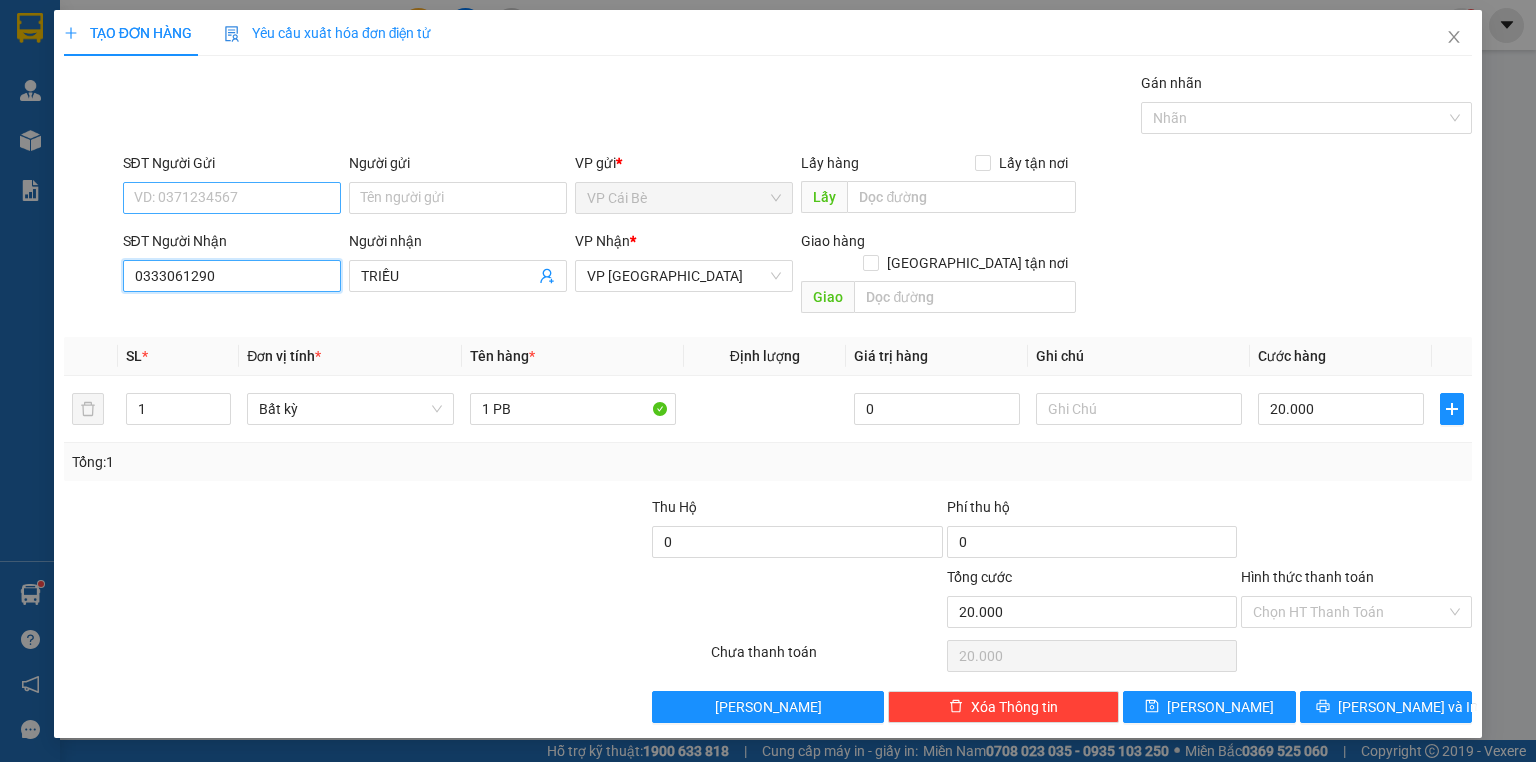type on "0333061290" 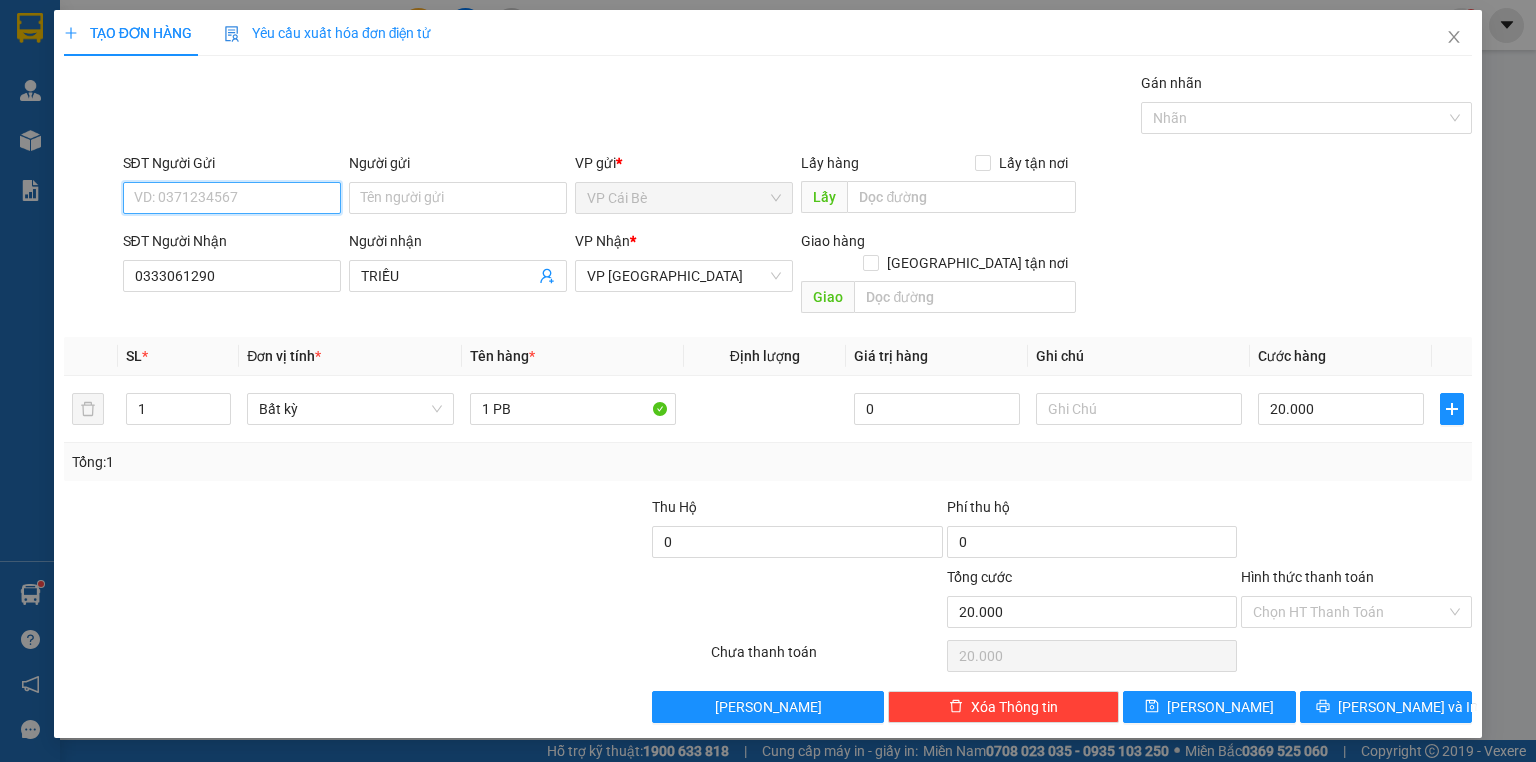 click on "SĐT Người Gửi" at bounding box center [232, 198] 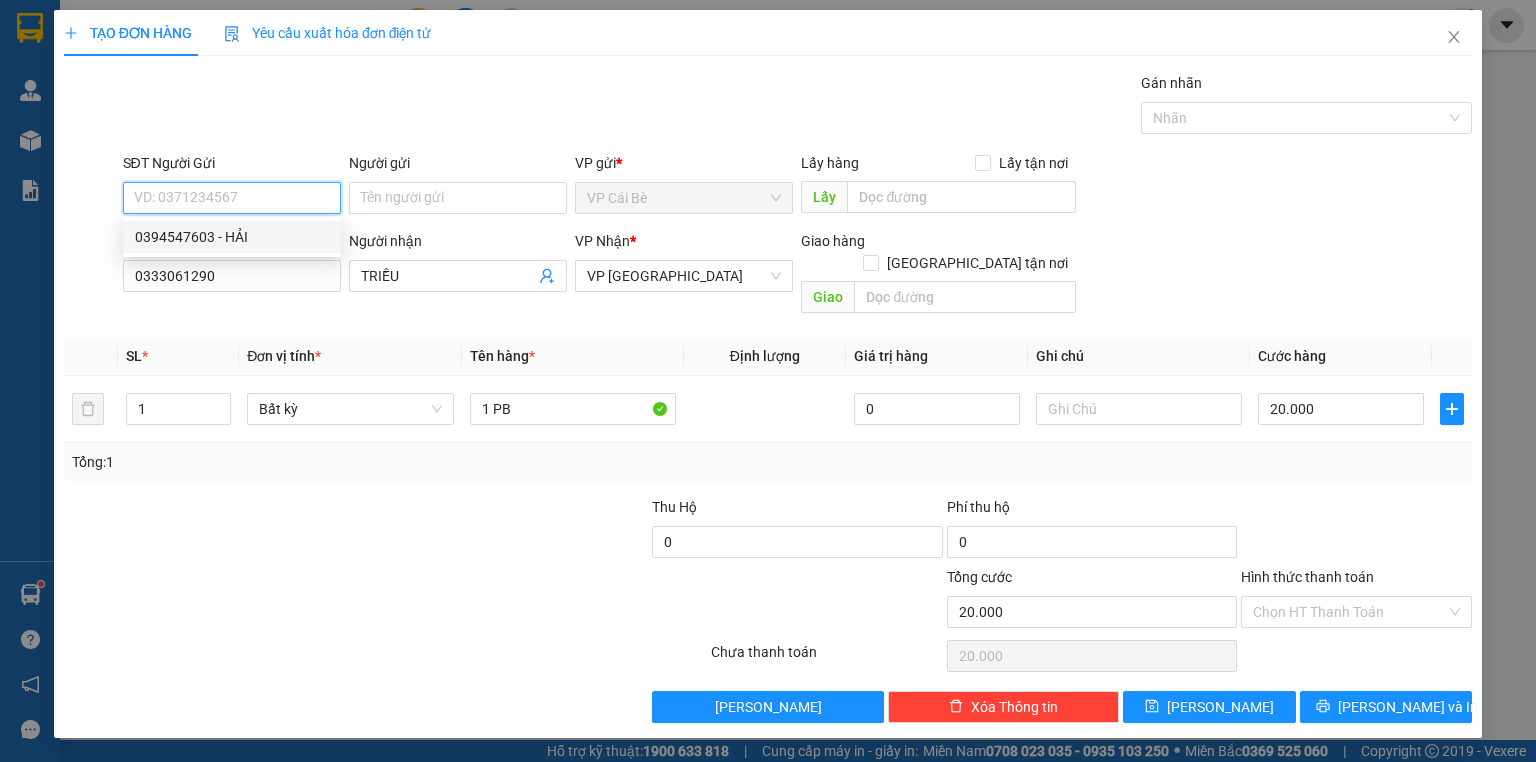 click on "0394547603 - HẢI" at bounding box center (232, 237) 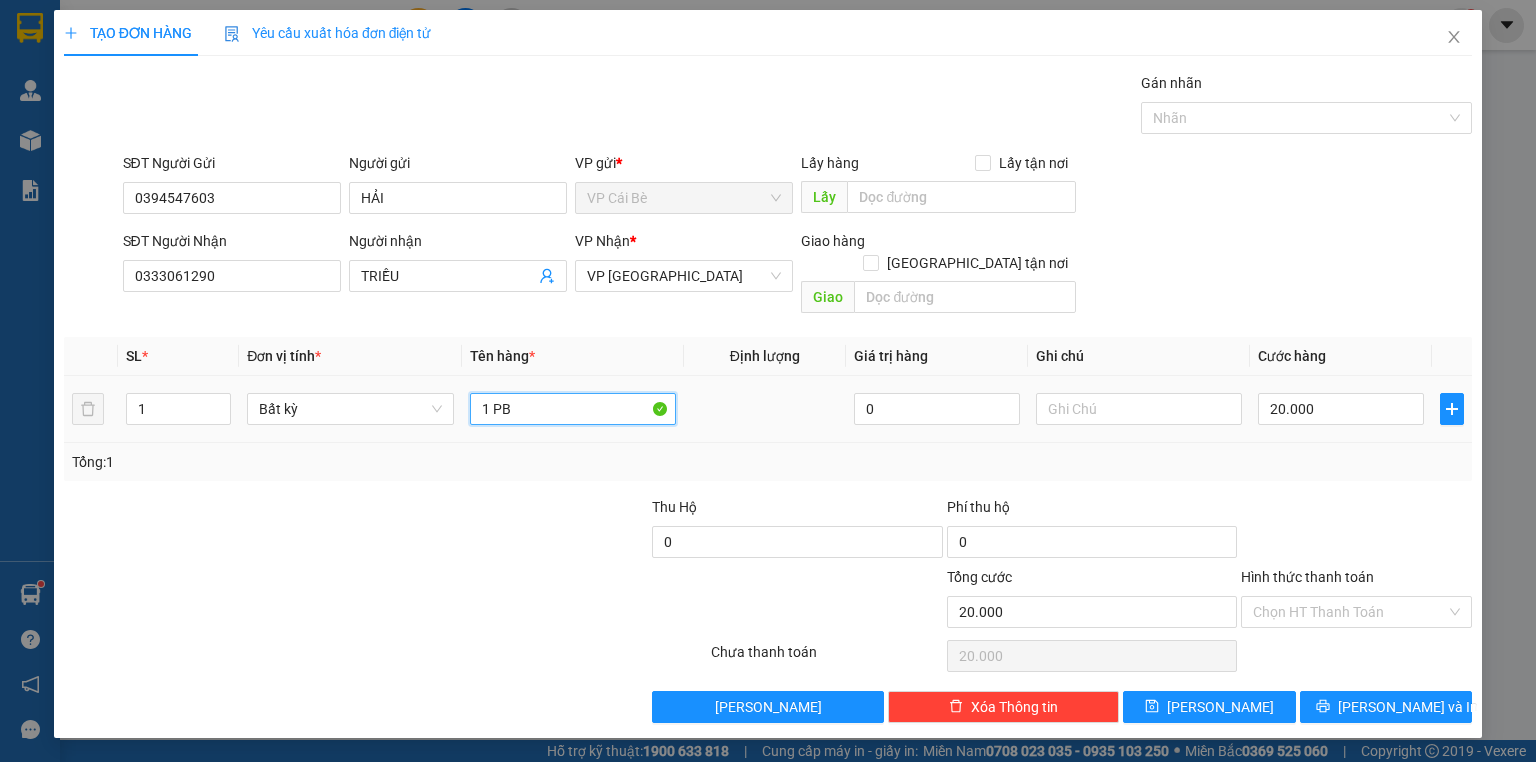 click on "1 PB" at bounding box center (573, 409) 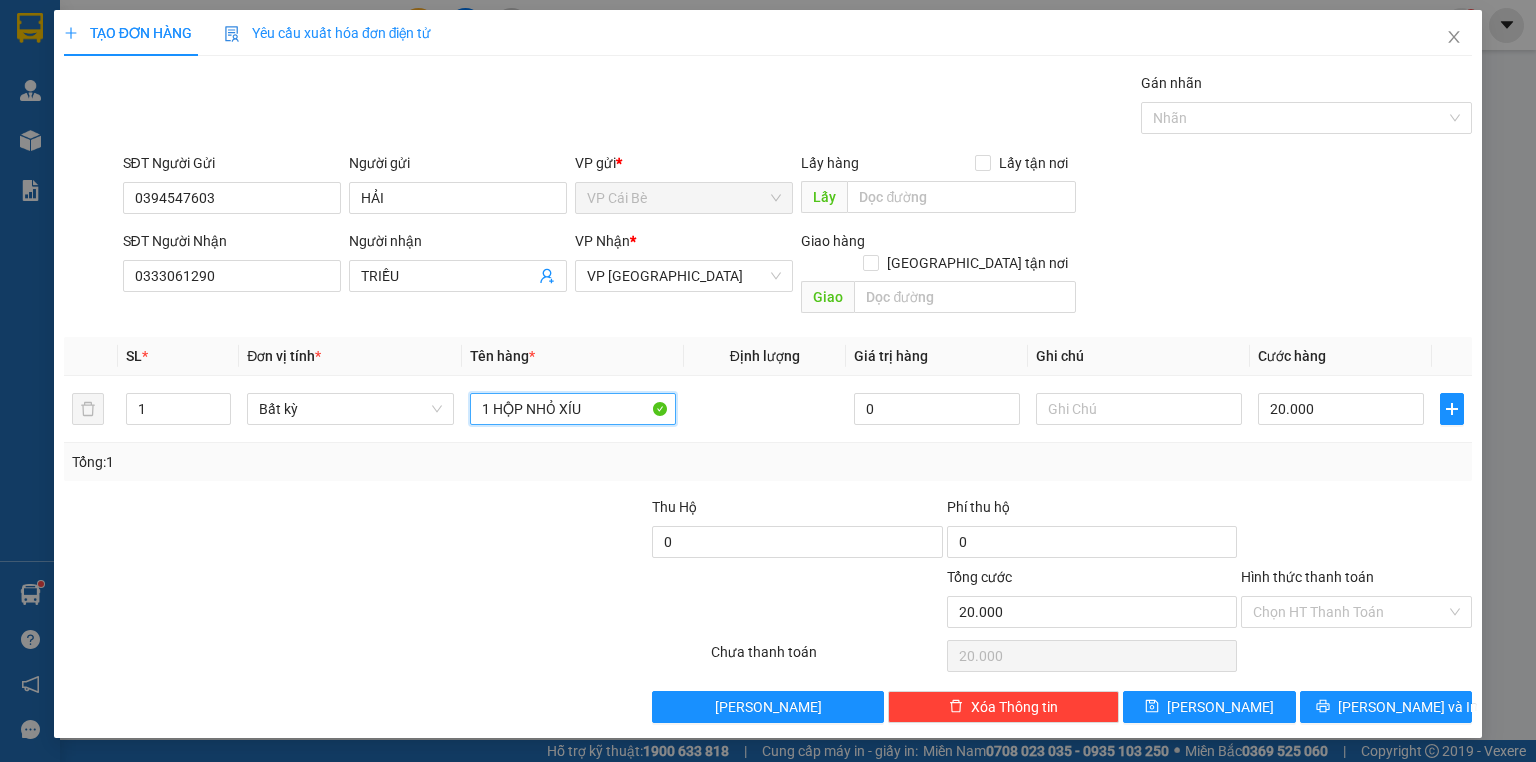 type on "1 HỘP NHỎ XÍU" 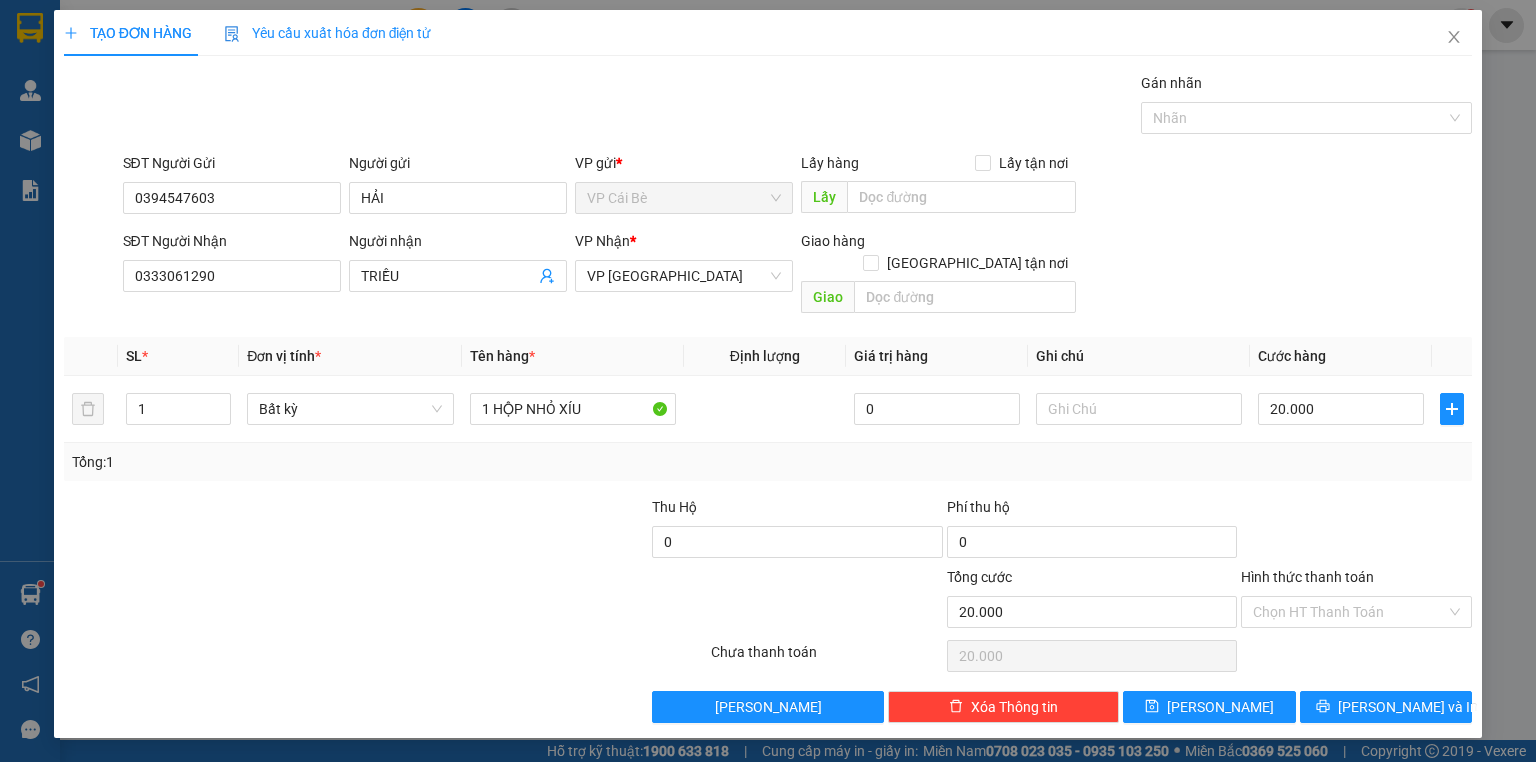 click at bounding box center (1356, 531) 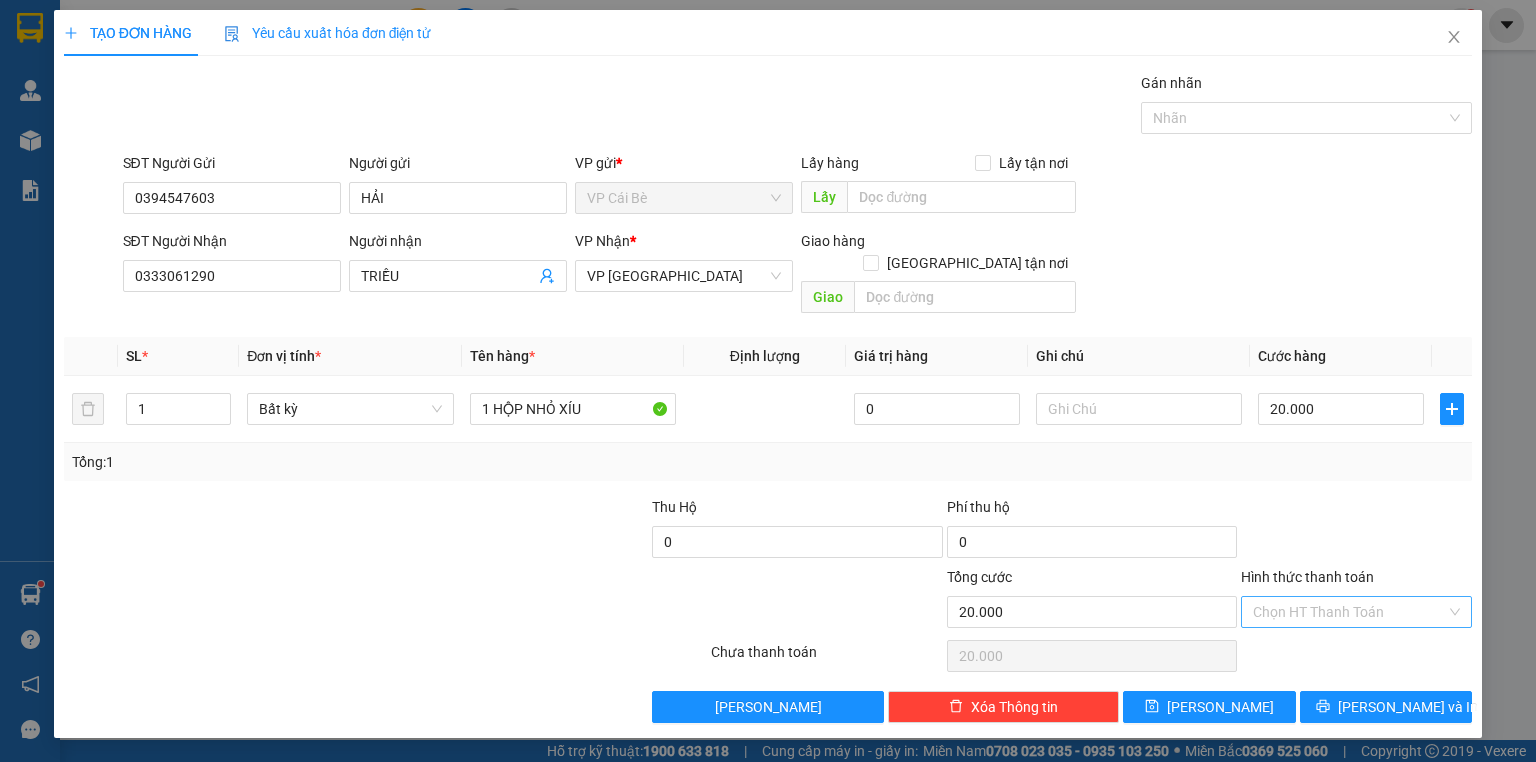 click on "Hình thức thanh toán" at bounding box center [1349, 612] 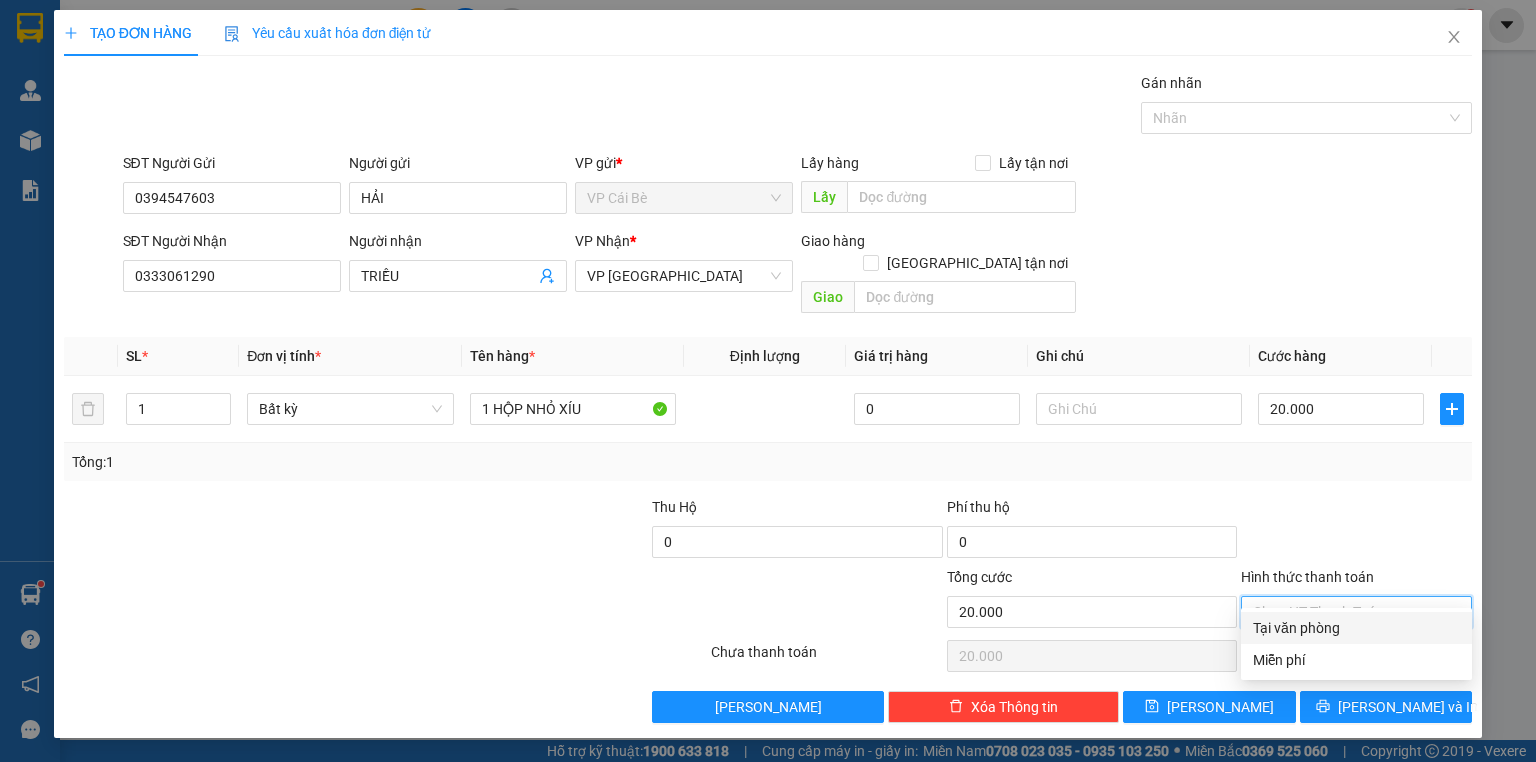 click on "Tại văn phòng" at bounding box center (1356, 628) 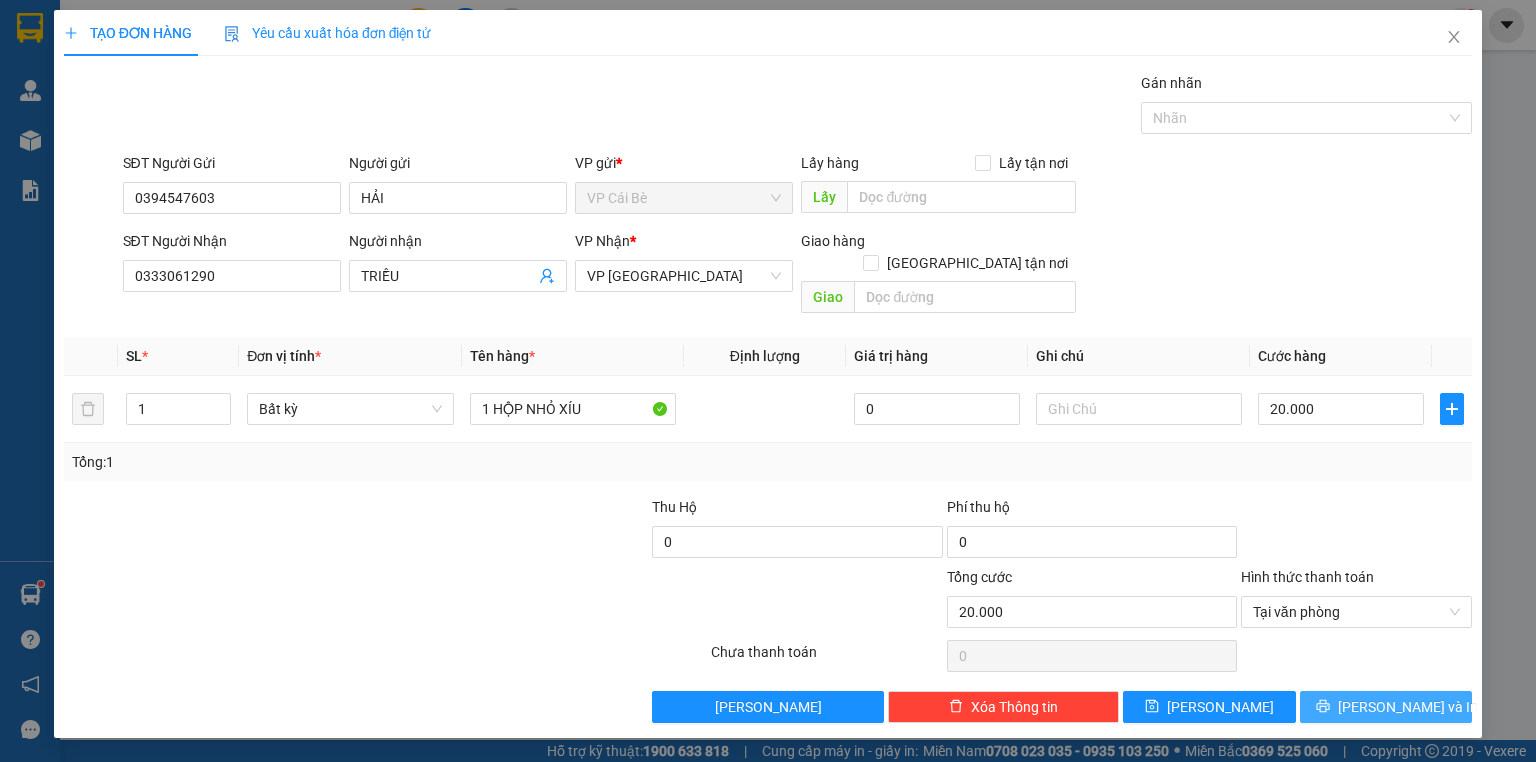 click on "Lưu và In" at bounding box center [1386, 707] 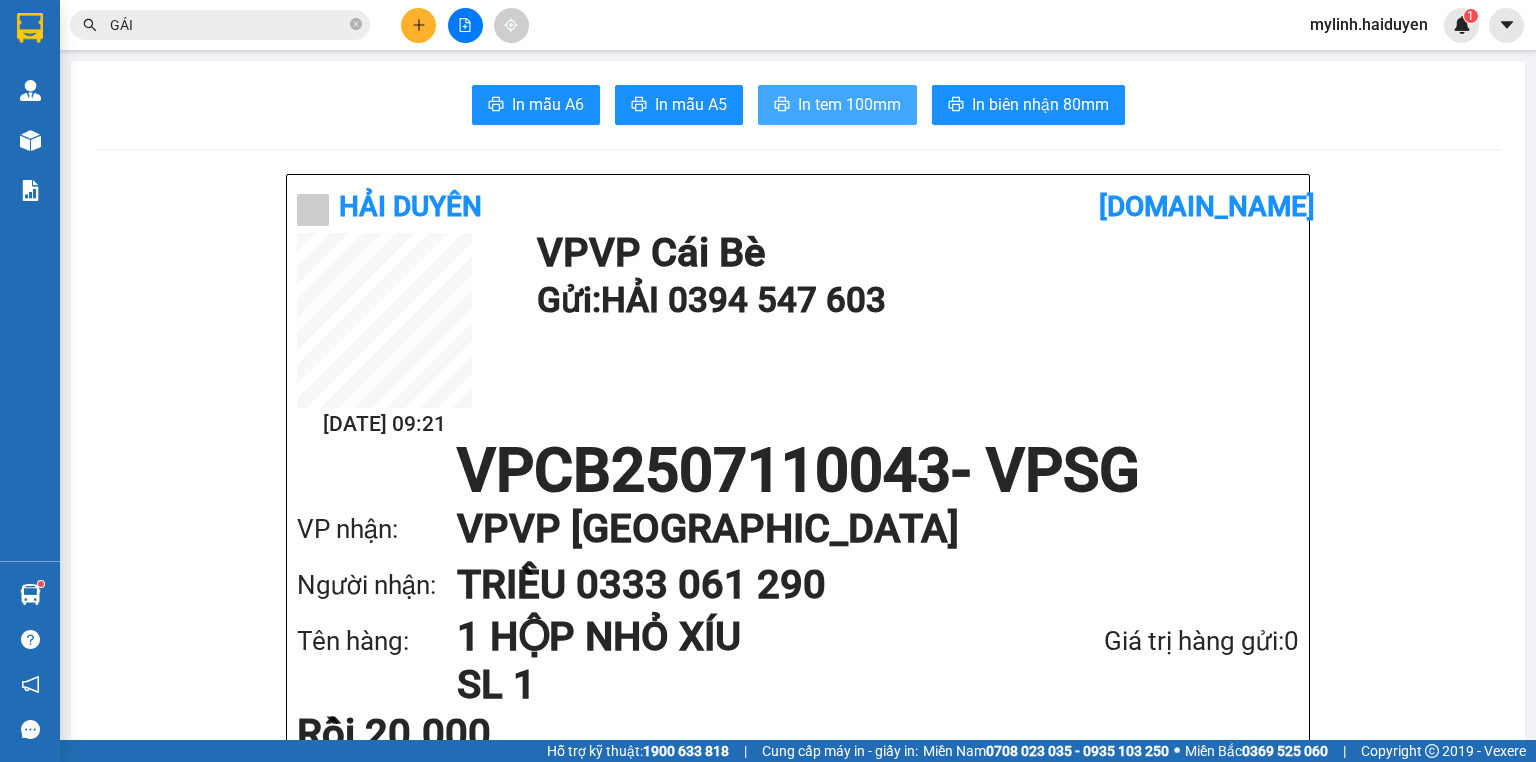 click on "In tem 100mm" at bounding box center [849, 104] 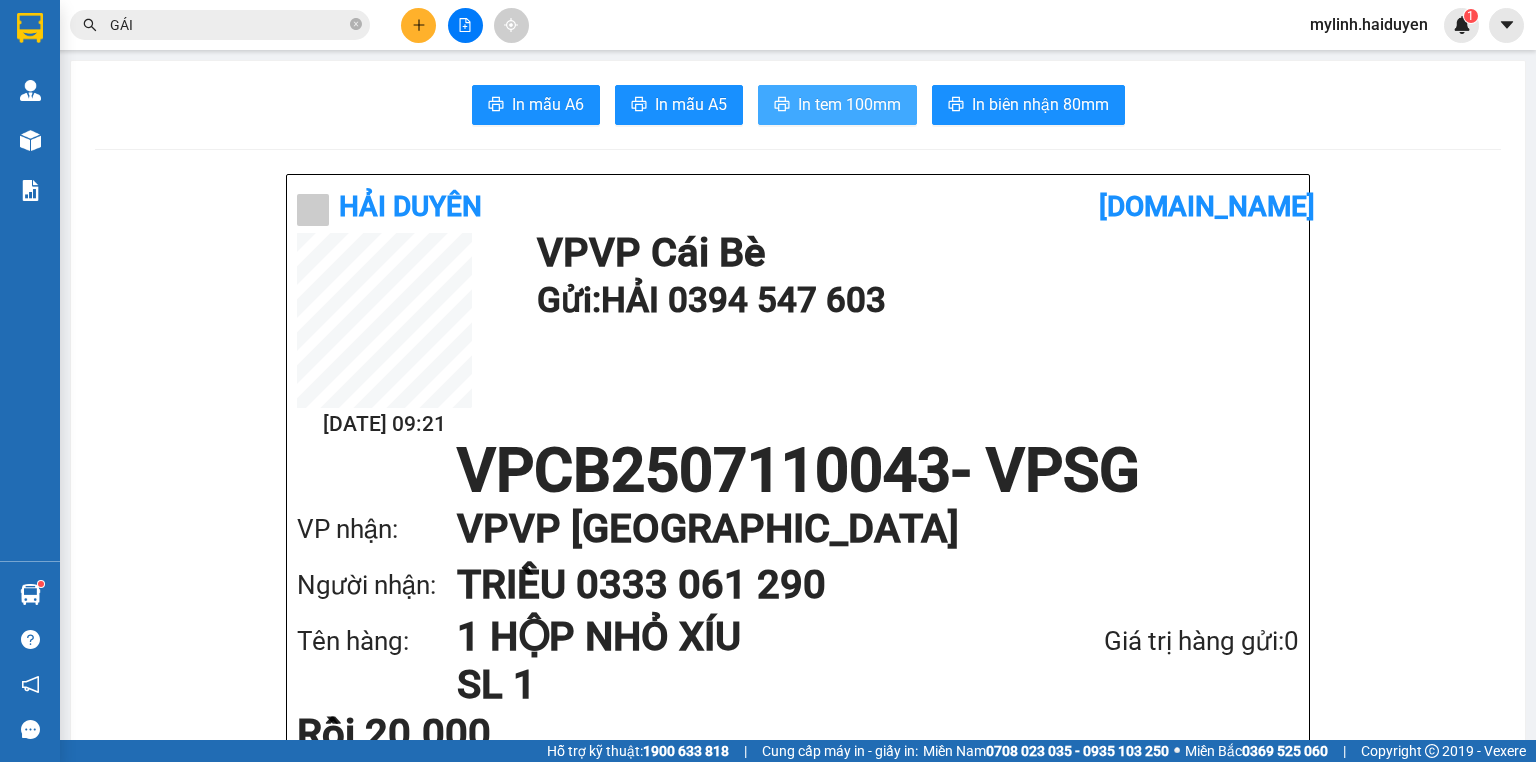 scroll, scrollTop: 0, scrollLeft: 0, axis: both 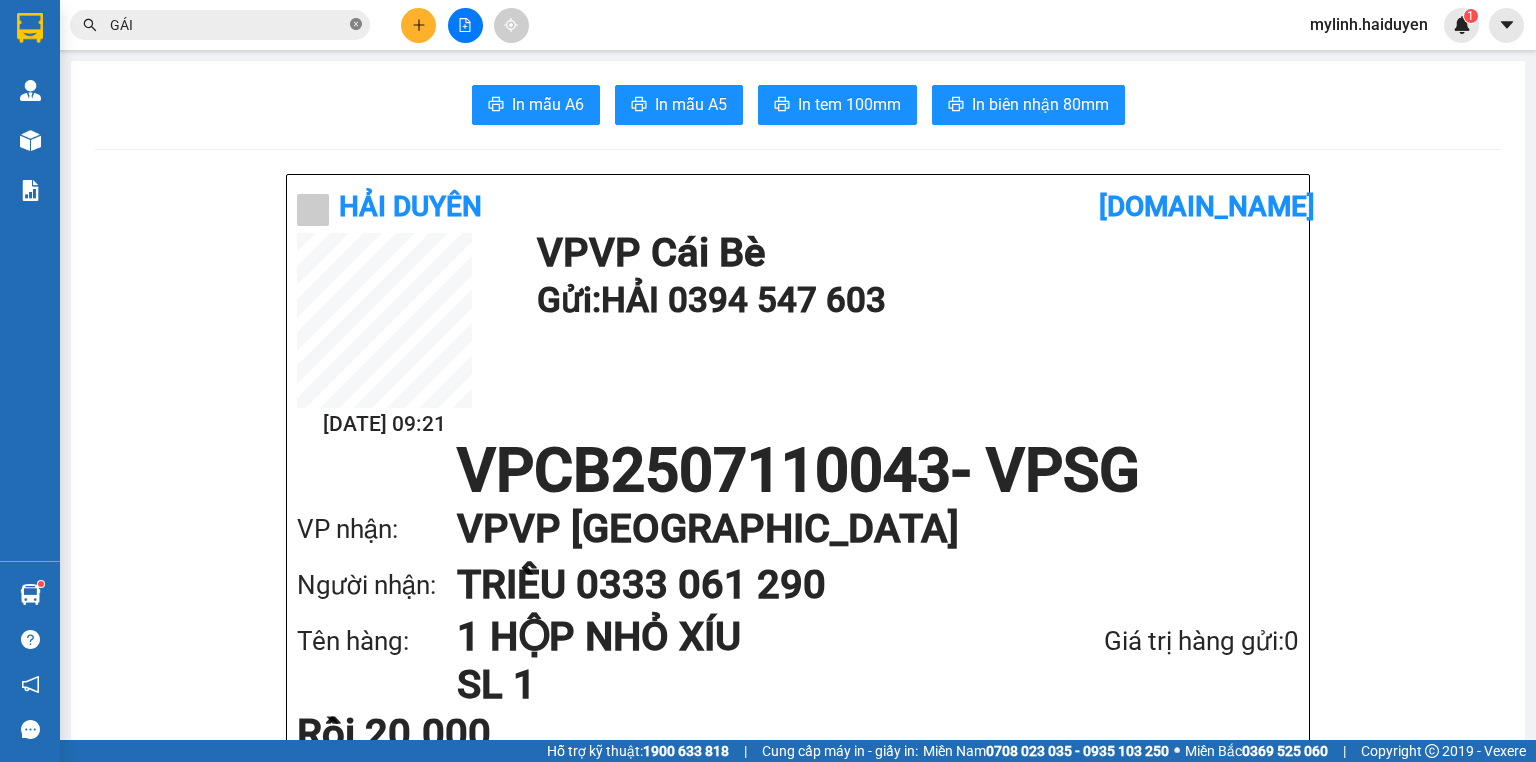 click 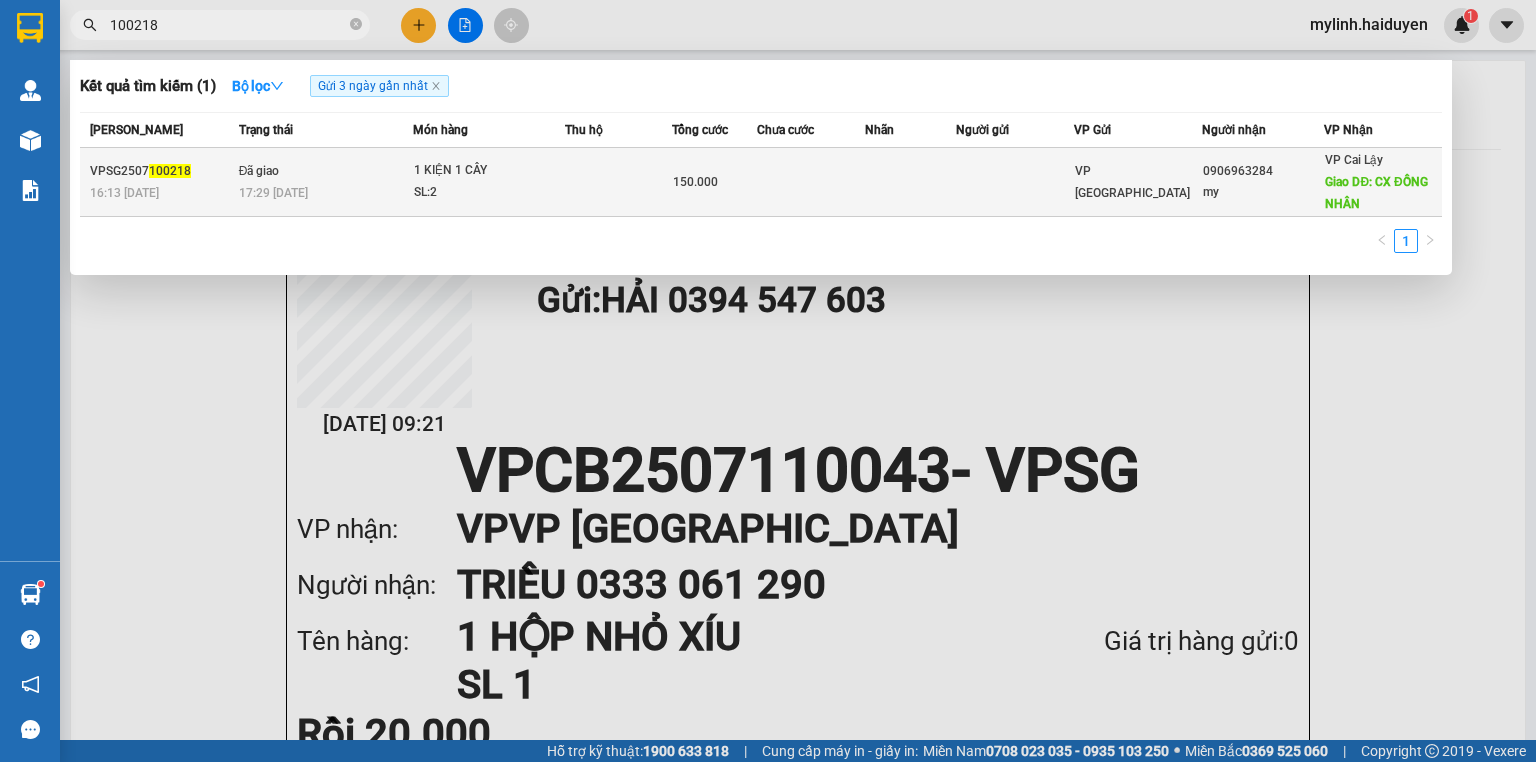 type on "100218" 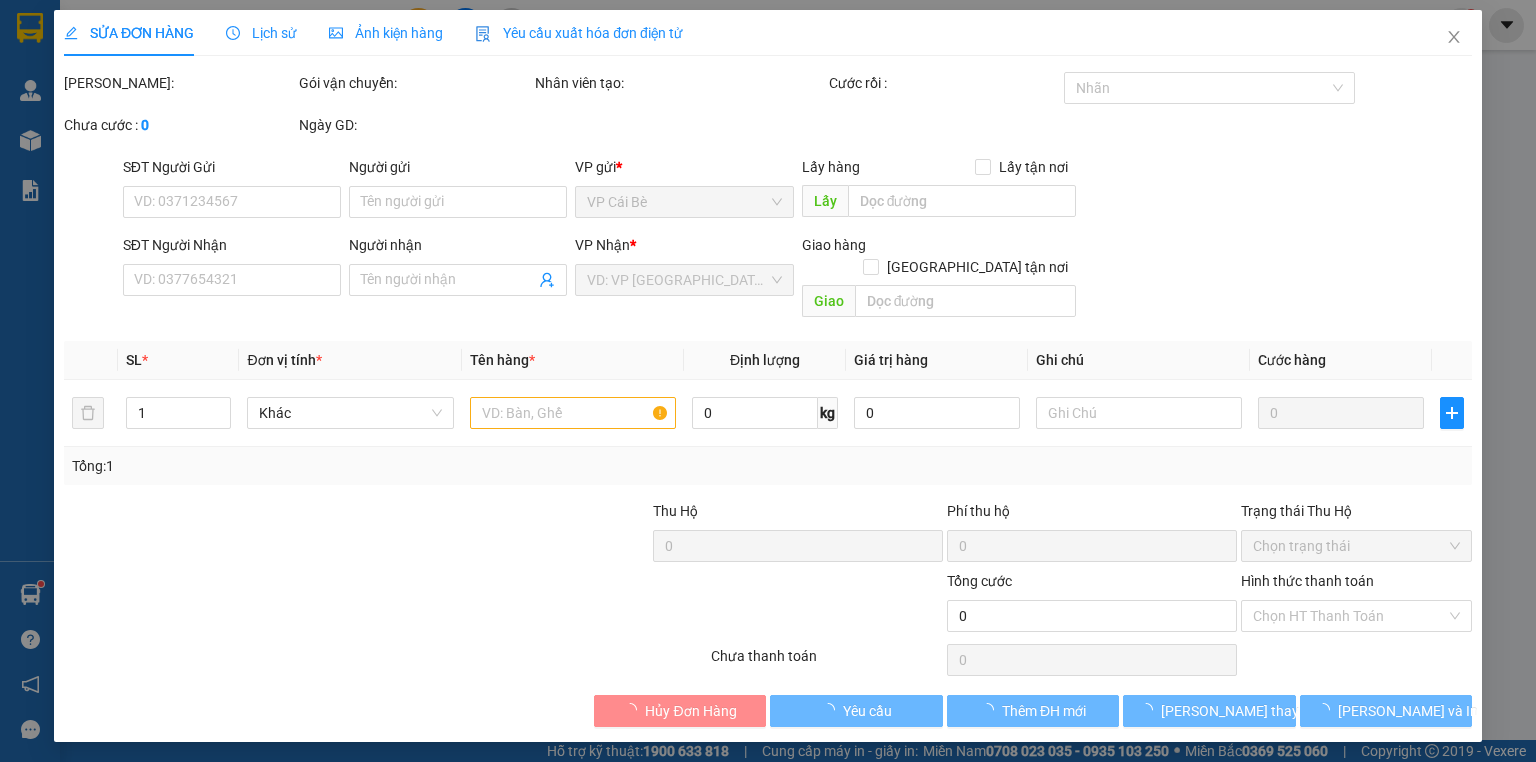 type on "0906963284" 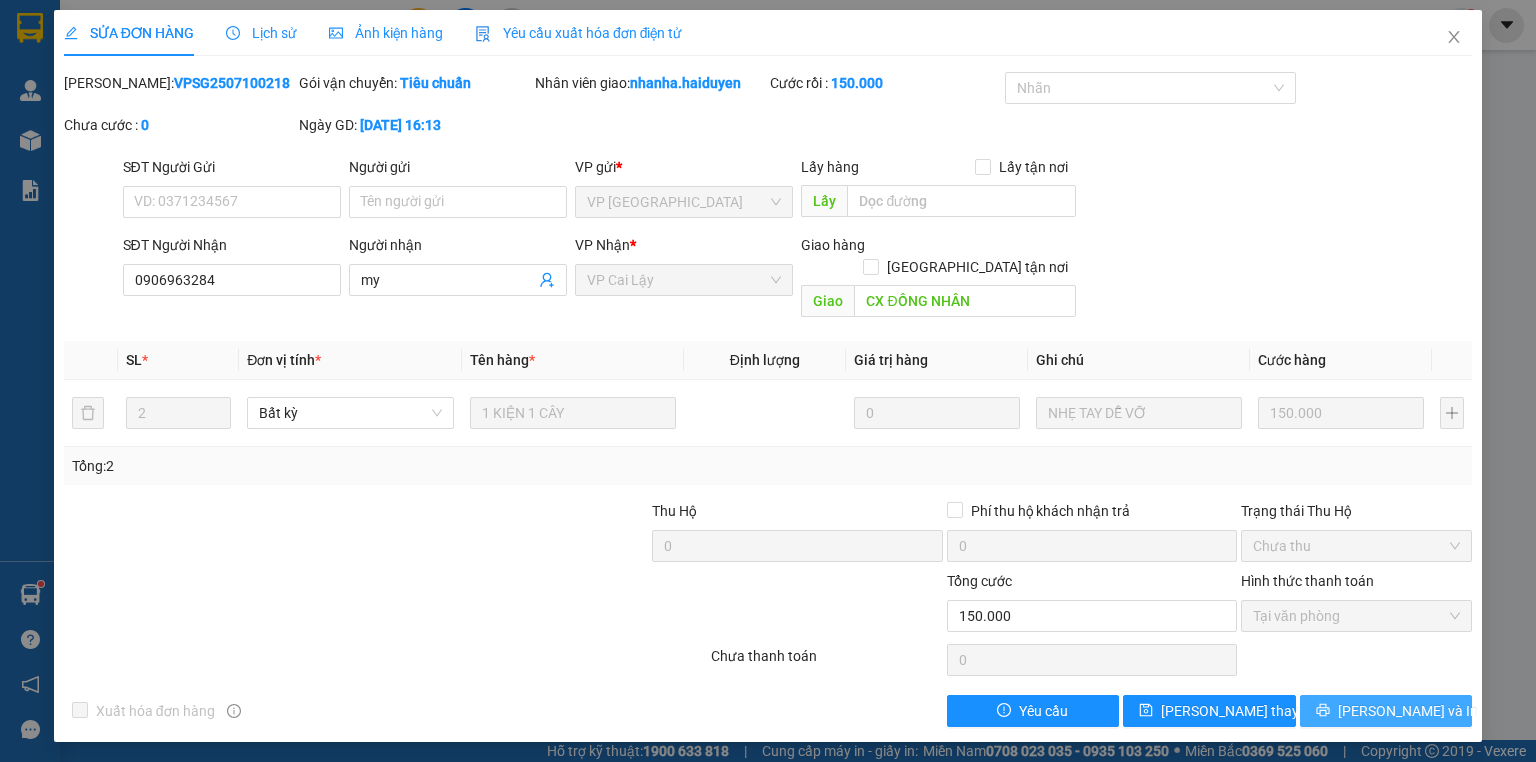 click 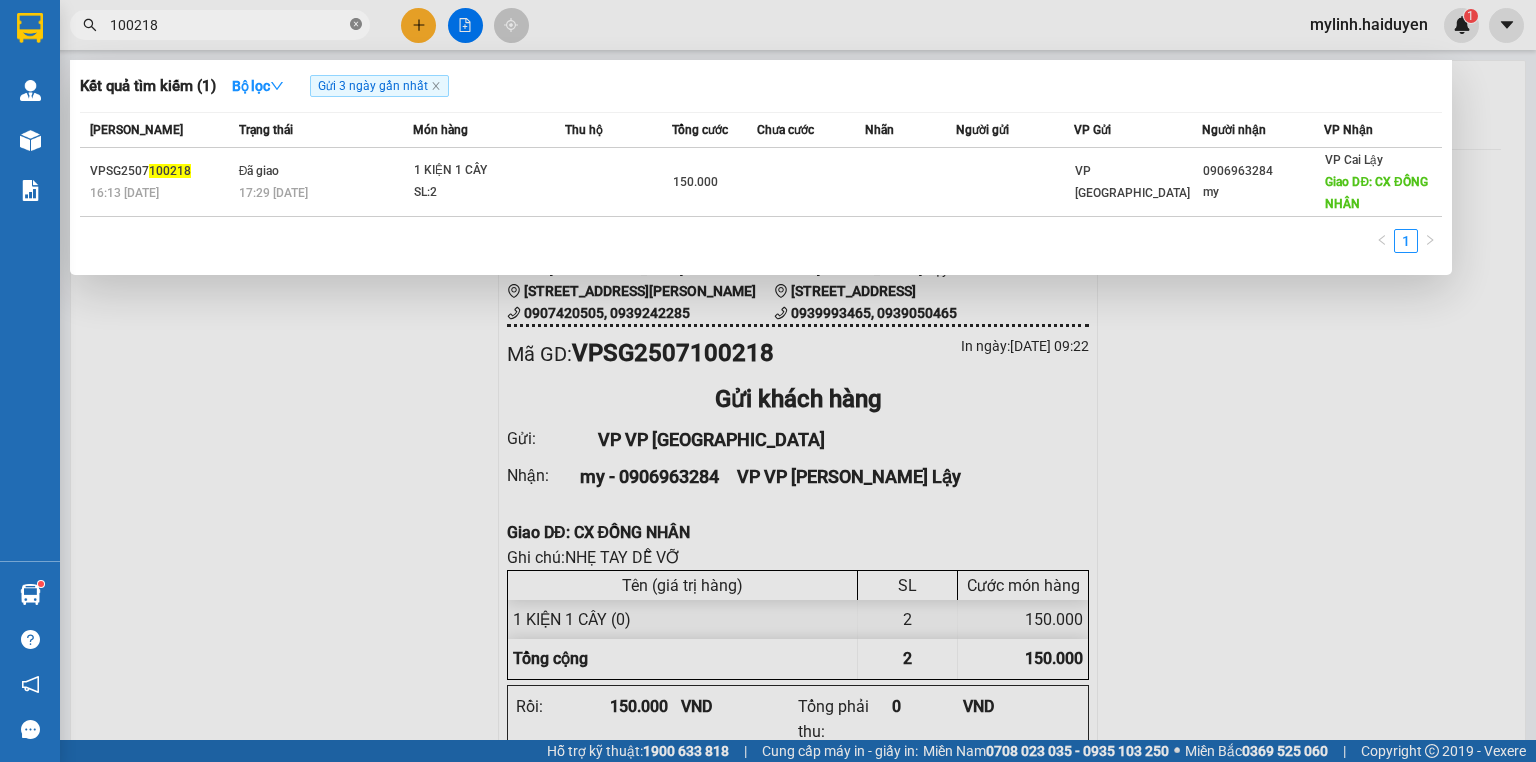 click 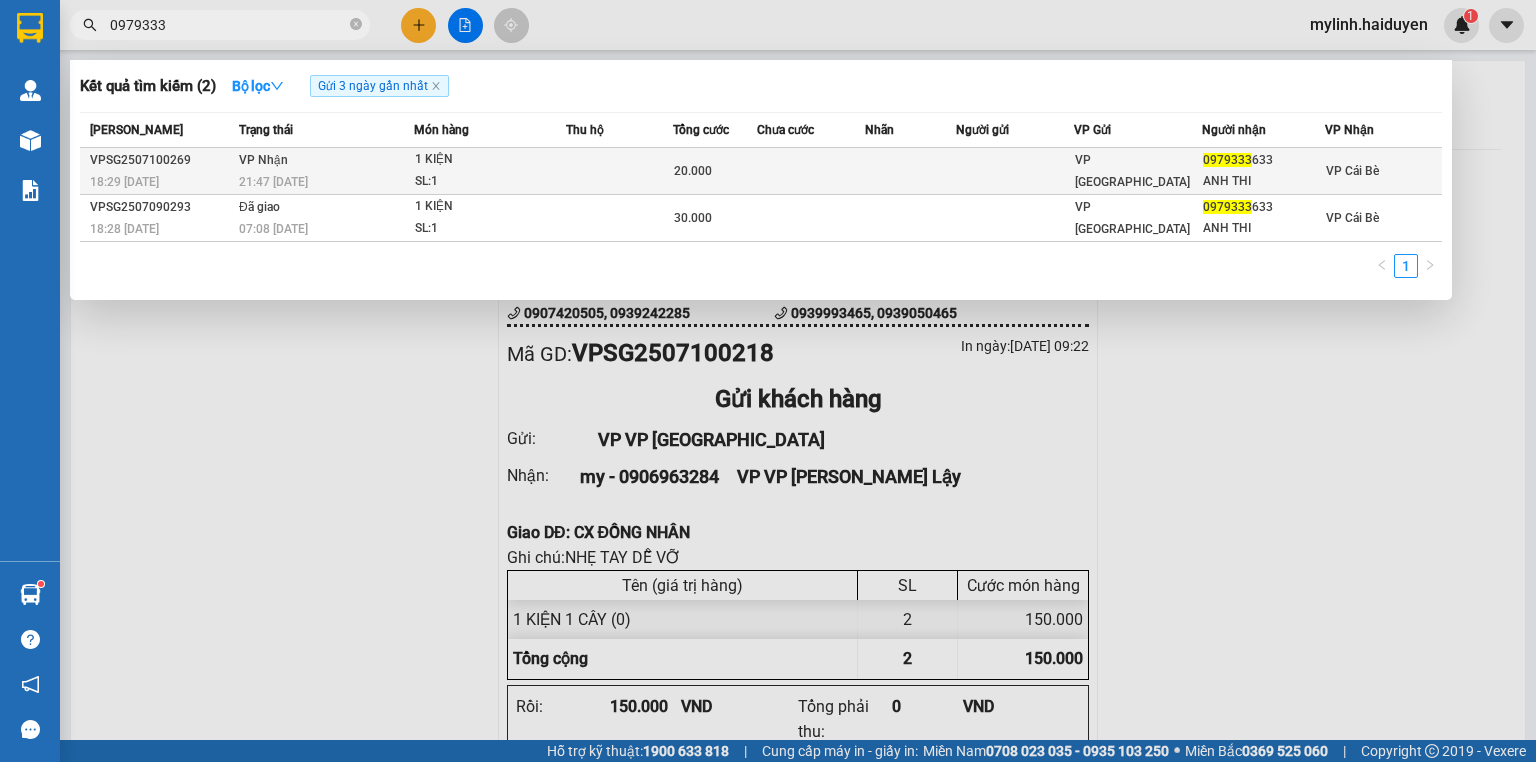 type on "0979333" 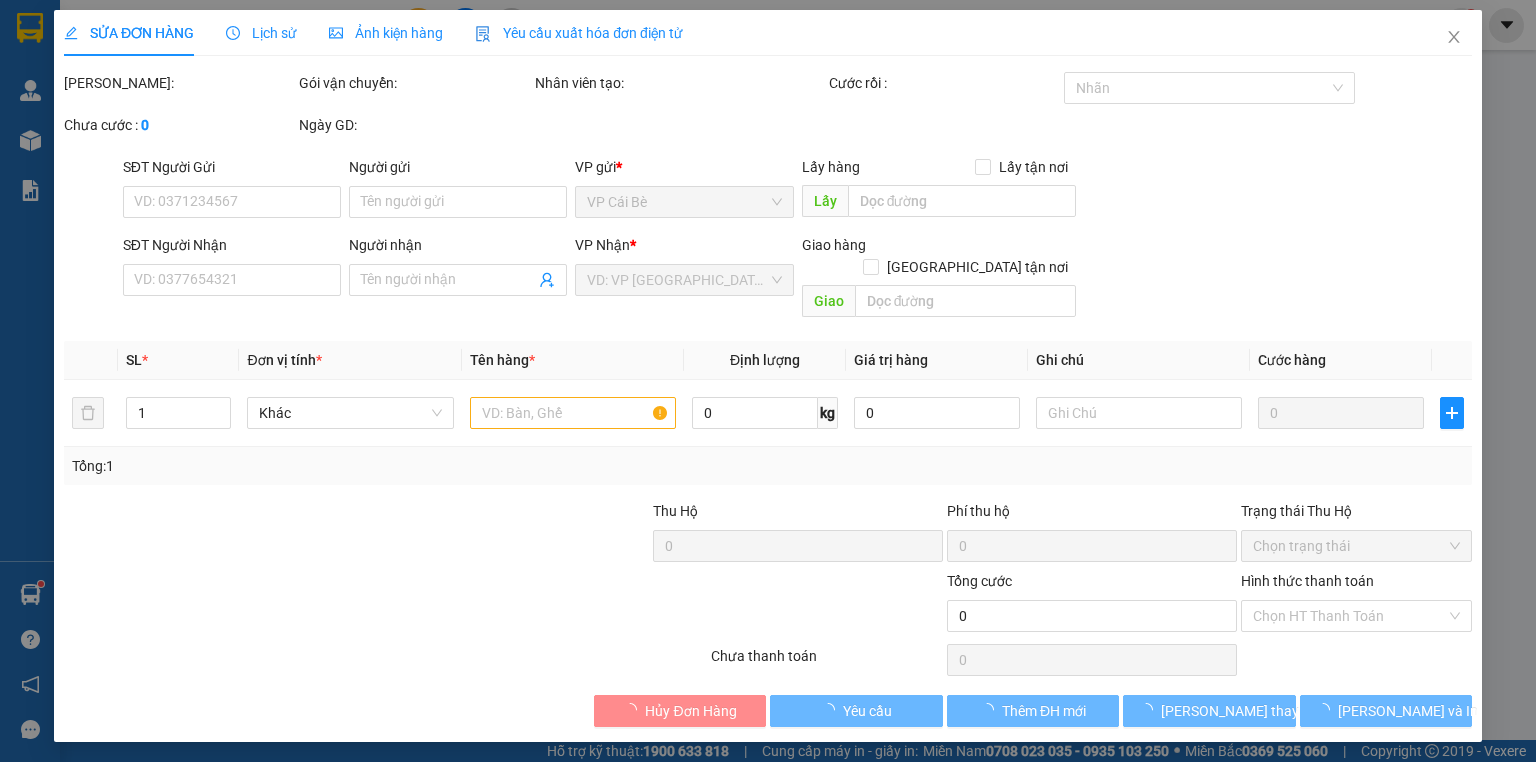 type on "0979333633" 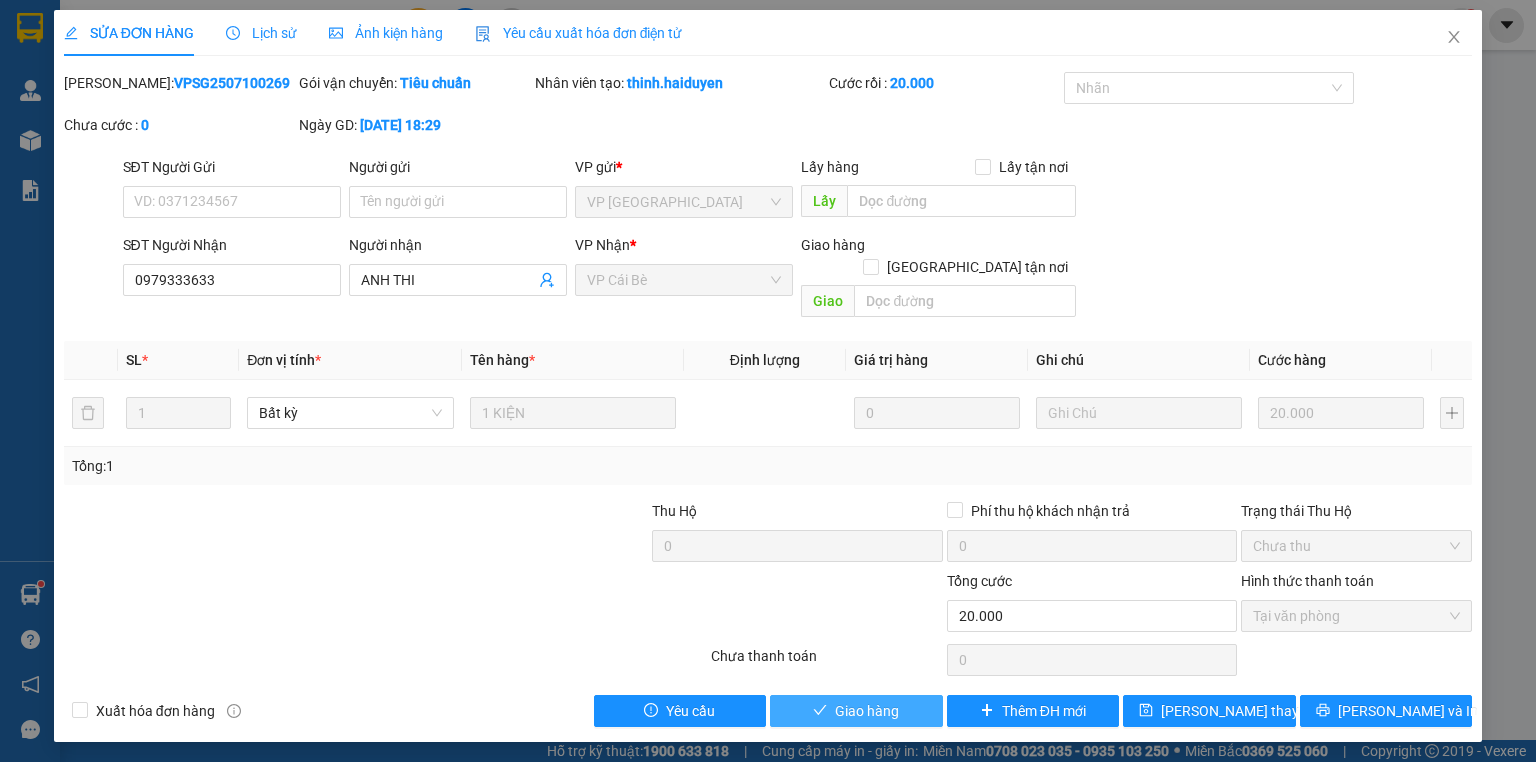 click on "Giao hàng" at bounding box center [867, 711] 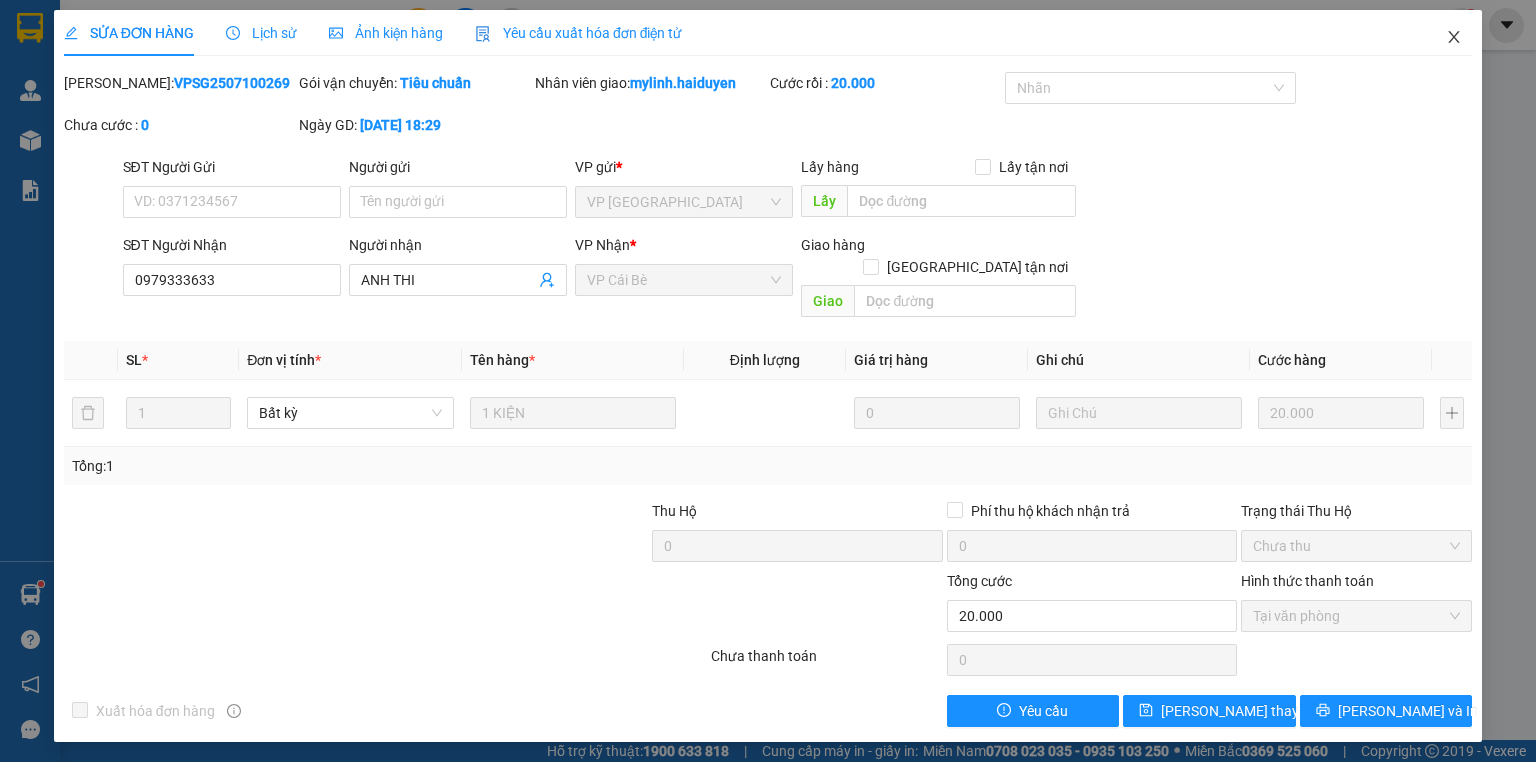 click 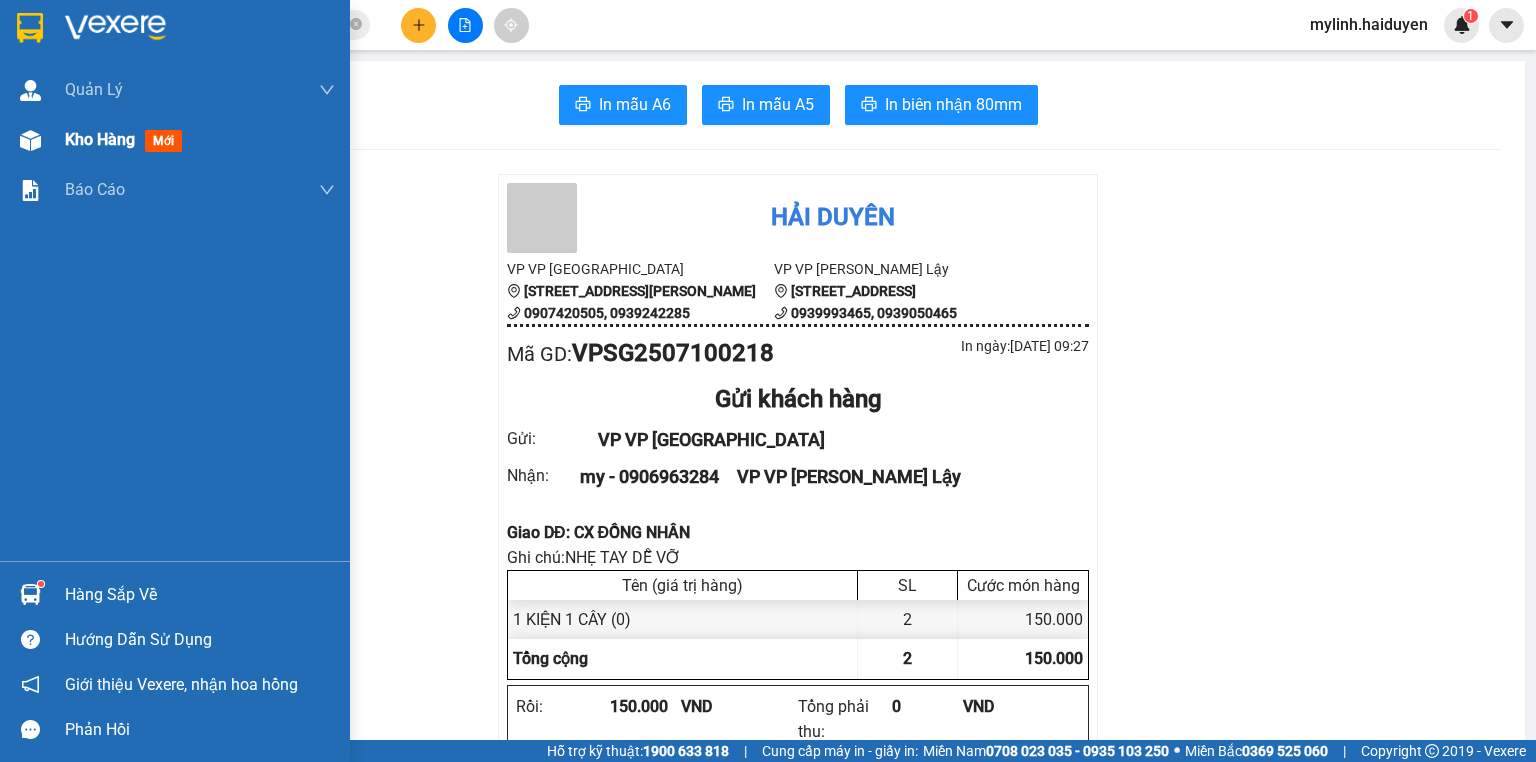click on "Kho hàng mới" at bounding box center [127, 139] 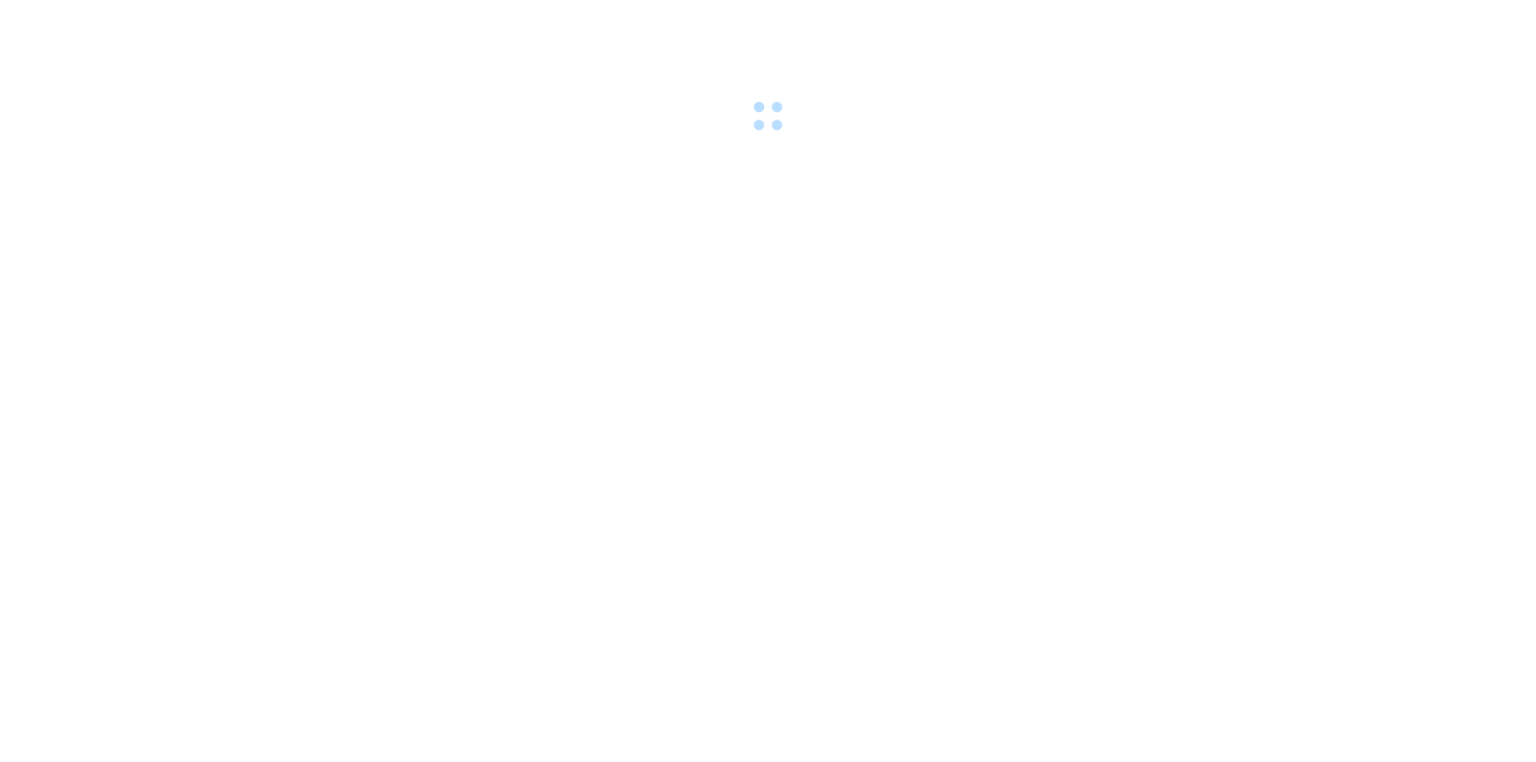 scroll, scrollTop: 0, scrollLeft: 0, axis: both 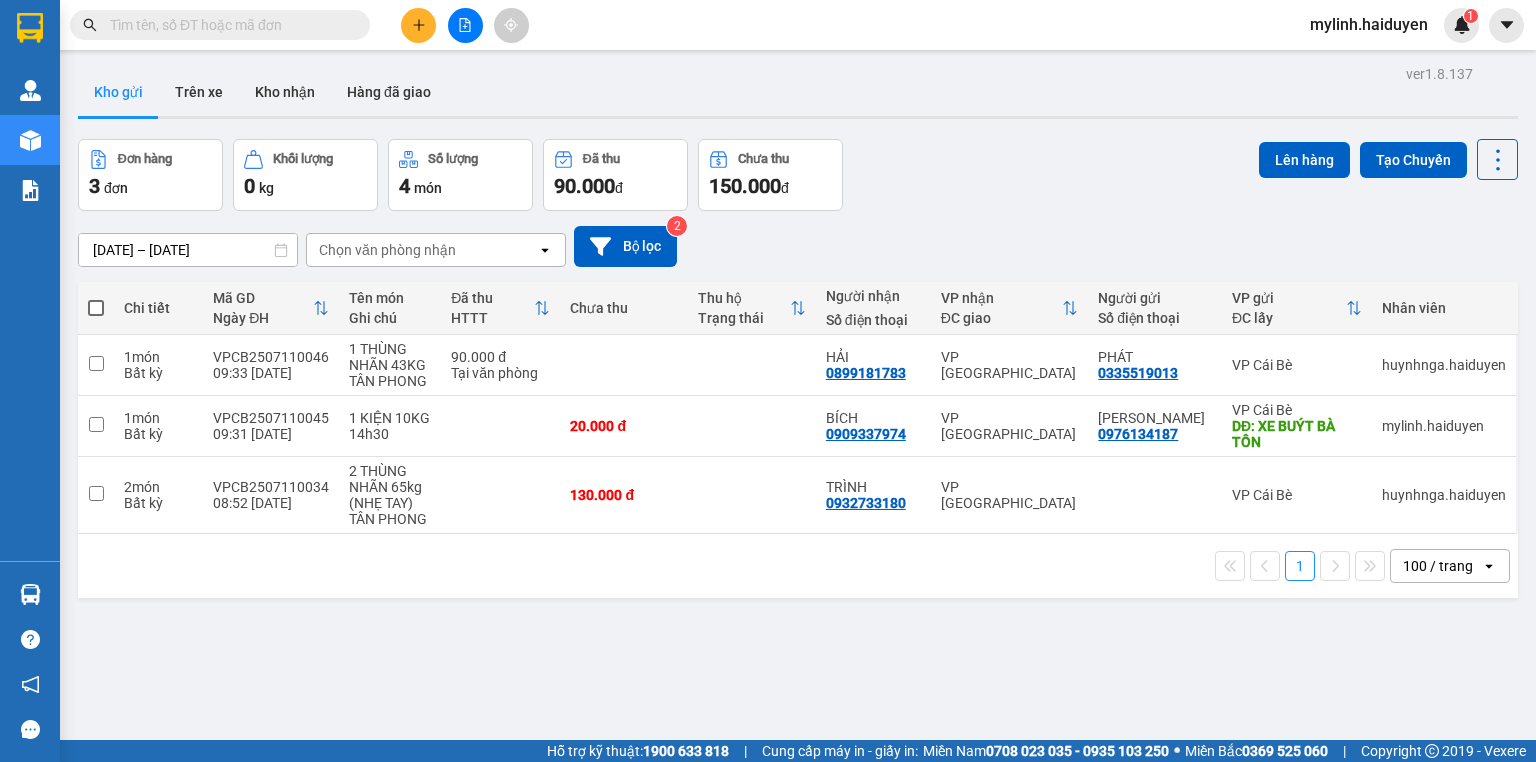 drag, startPoint x: 301, startPoint y: 32, endPoint x: 292, endPoint y: 24, distance: 12.0415945 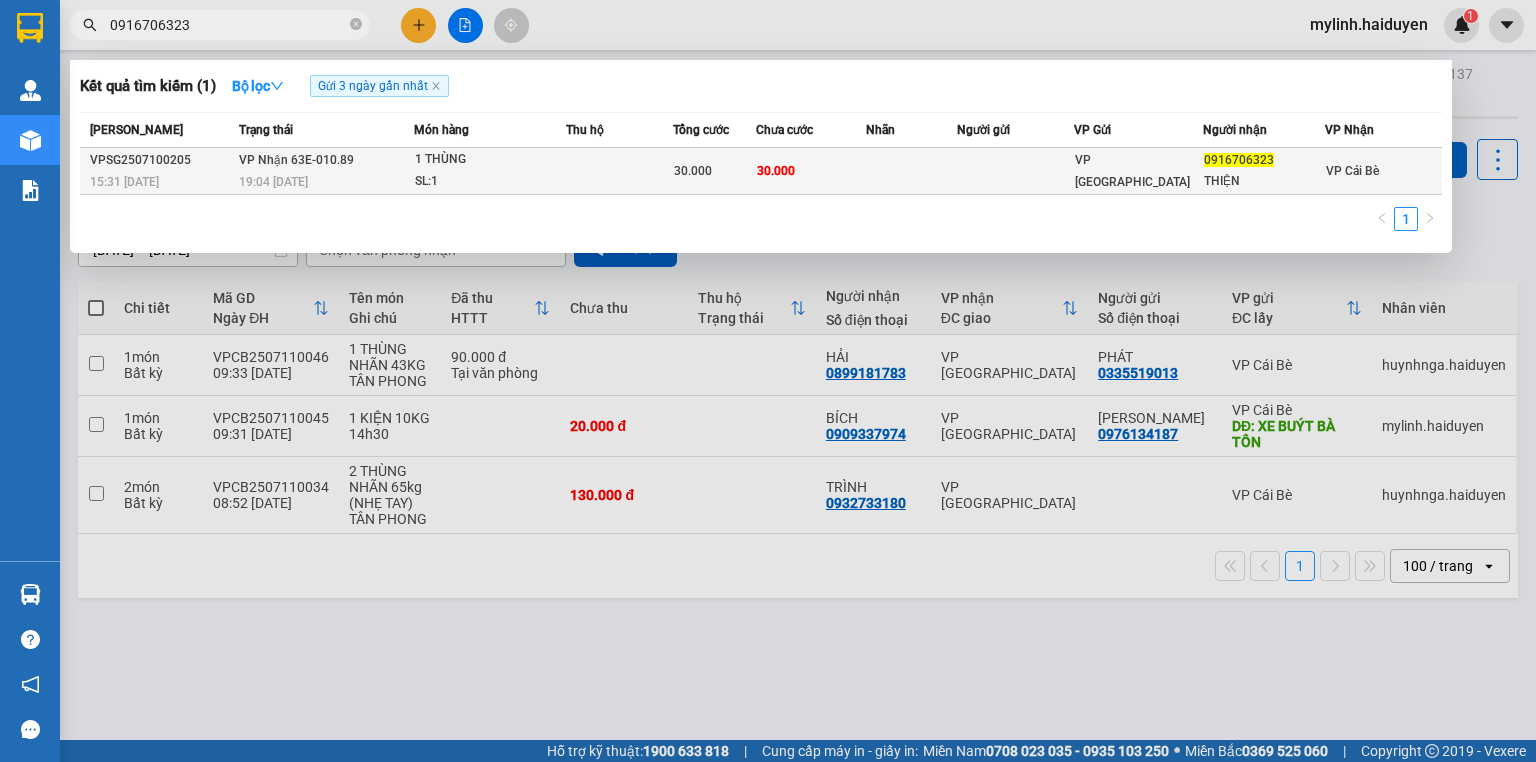 type on "0916706323" 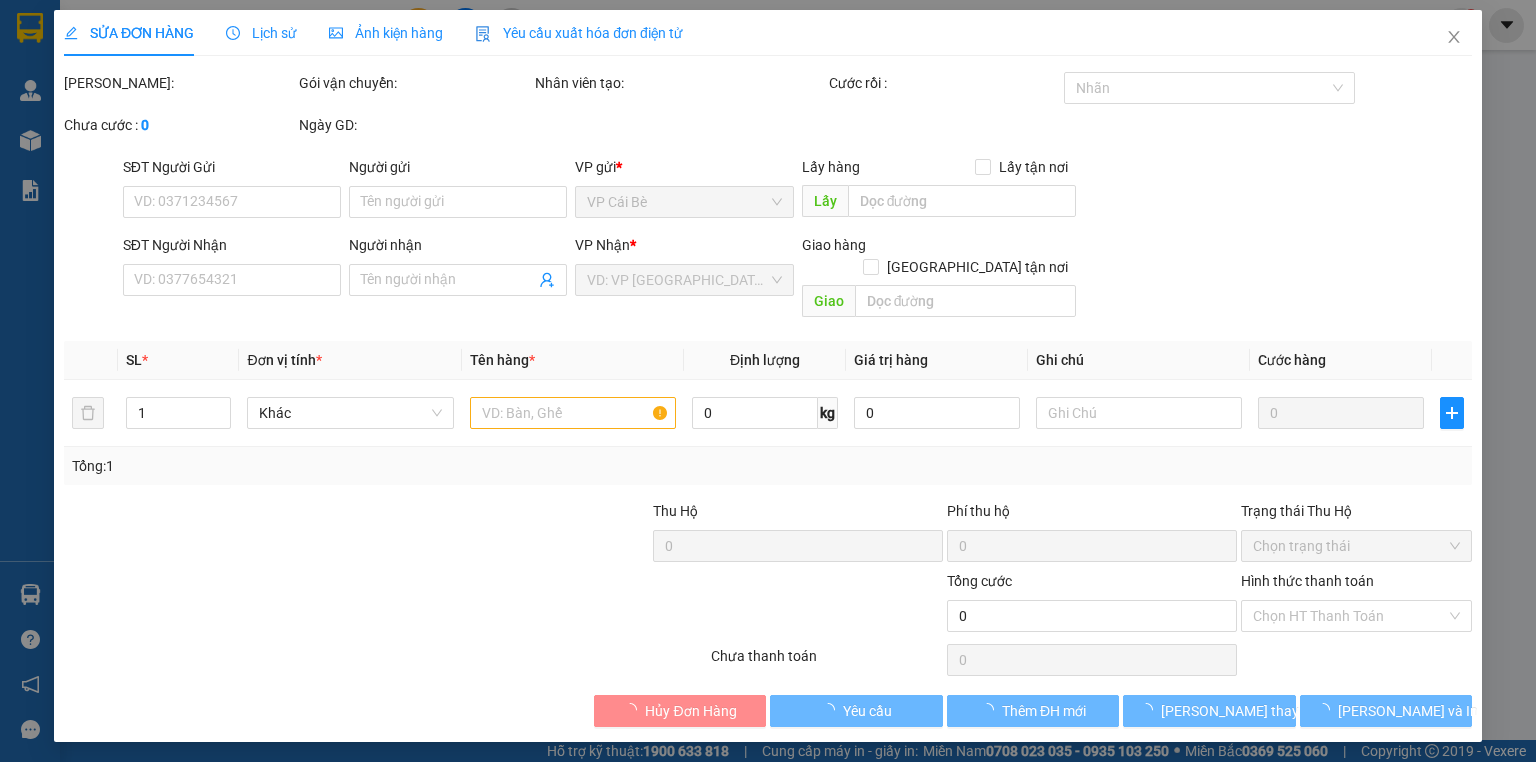 type on "0916706323" 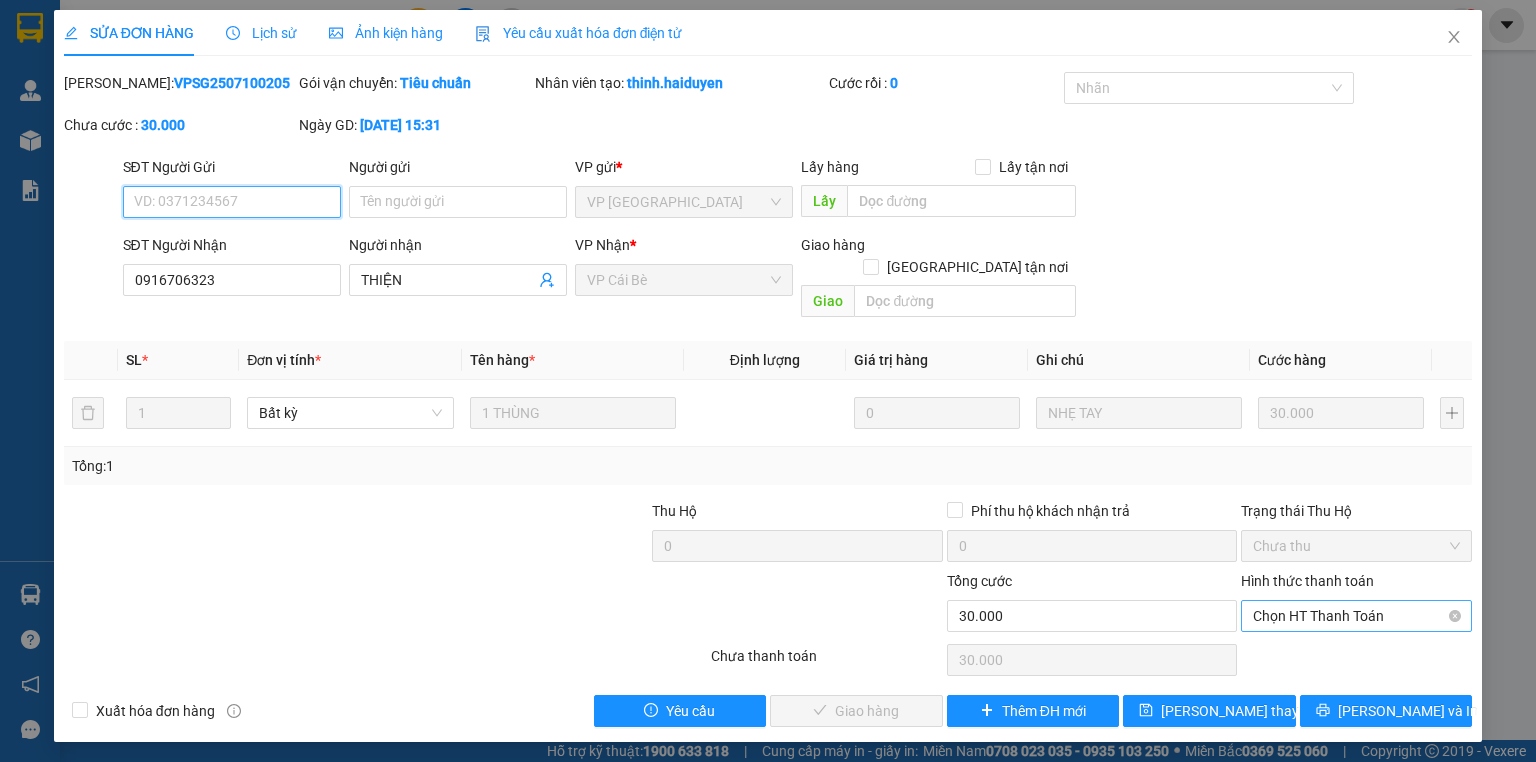drag, startPoint x: 1334, startPoint y: 592, endPoint x: 1331, endPoint y: 610, distance: 18.248287 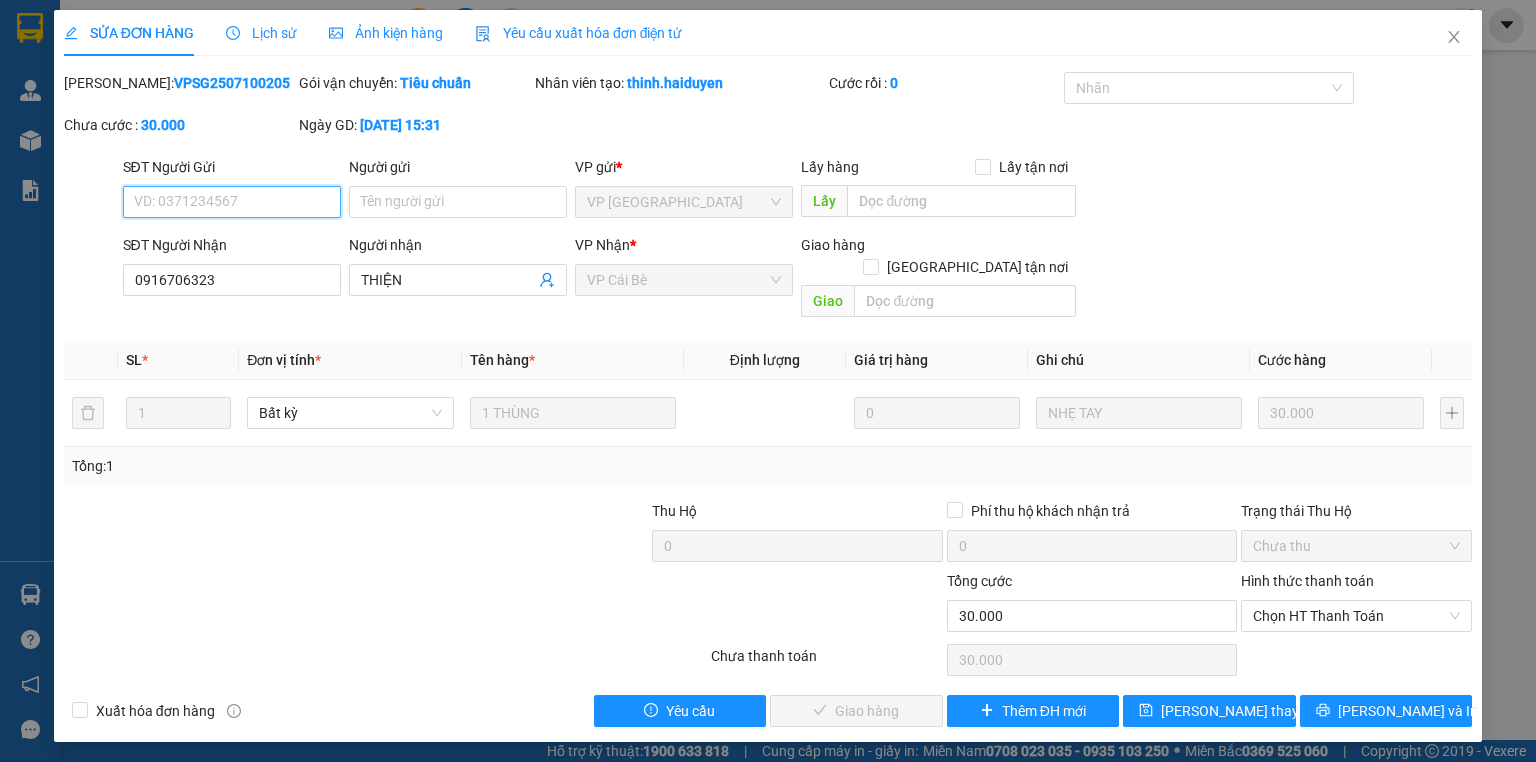 click on "Chọn HT Thanh Toán" at bounding box center (1356, 616) 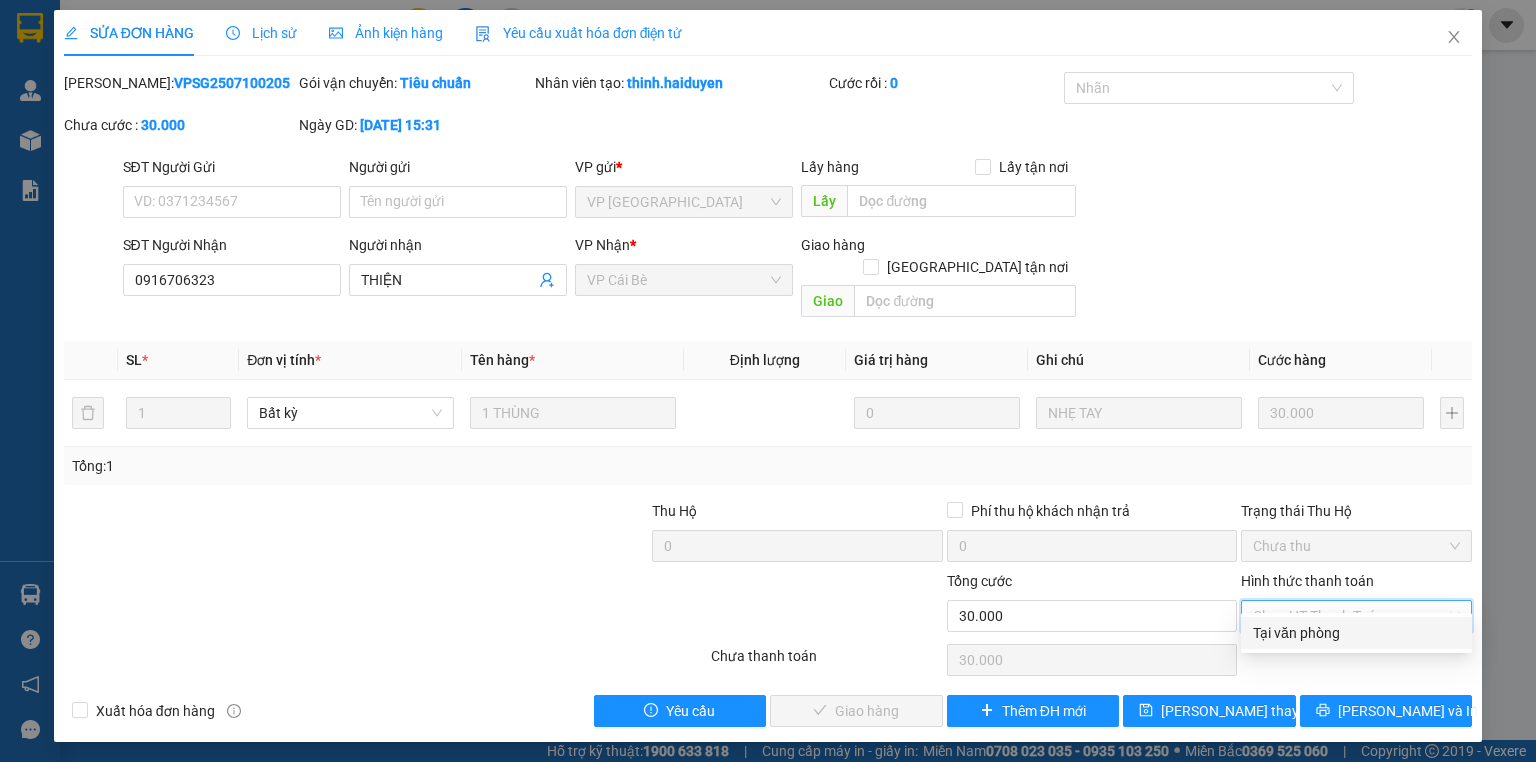 click on "Tại văn phòng" at bounding box center [1356, 633] 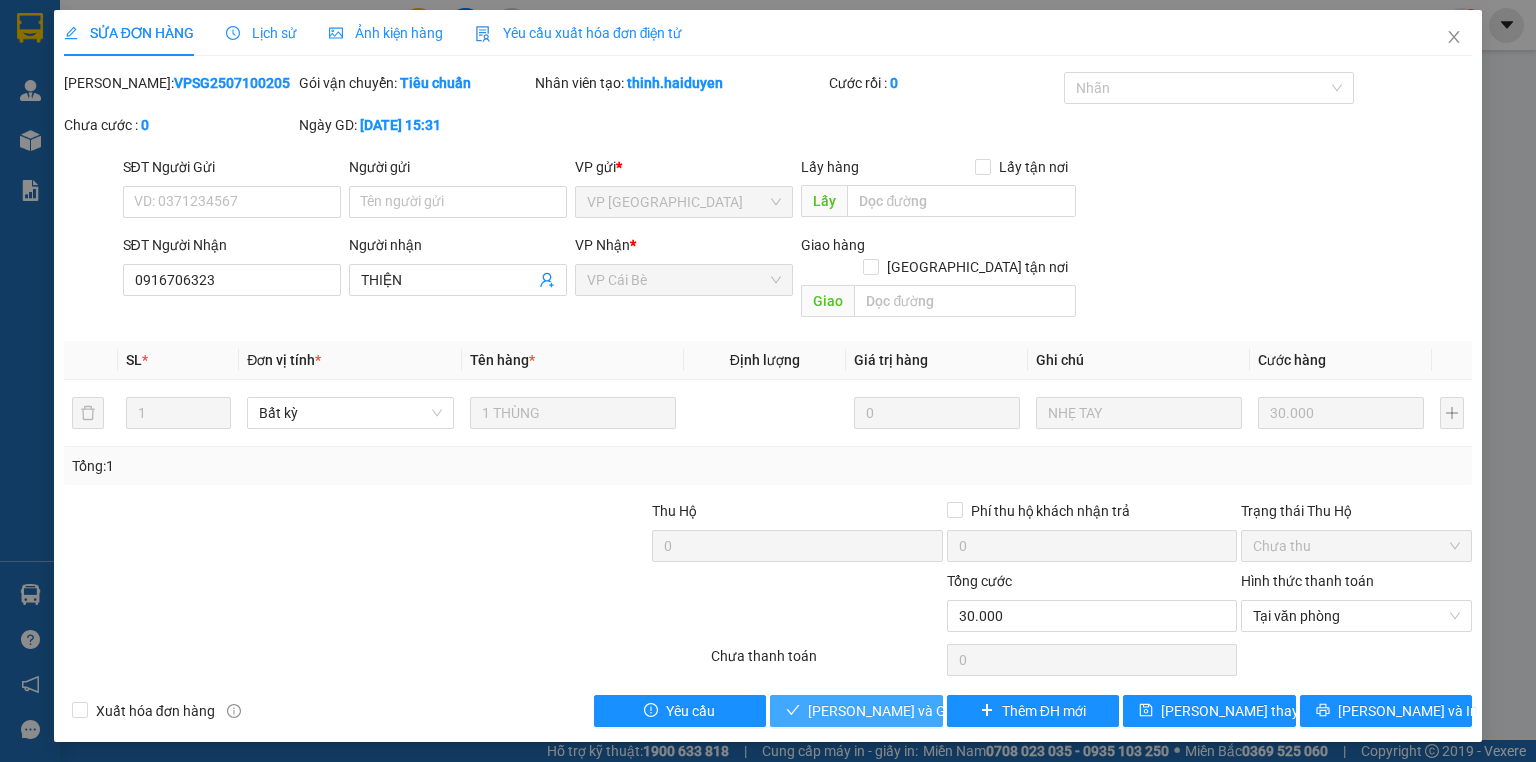 click on "[PERSON_NAME] và Giao hàng" at bounding box center (904, 711) 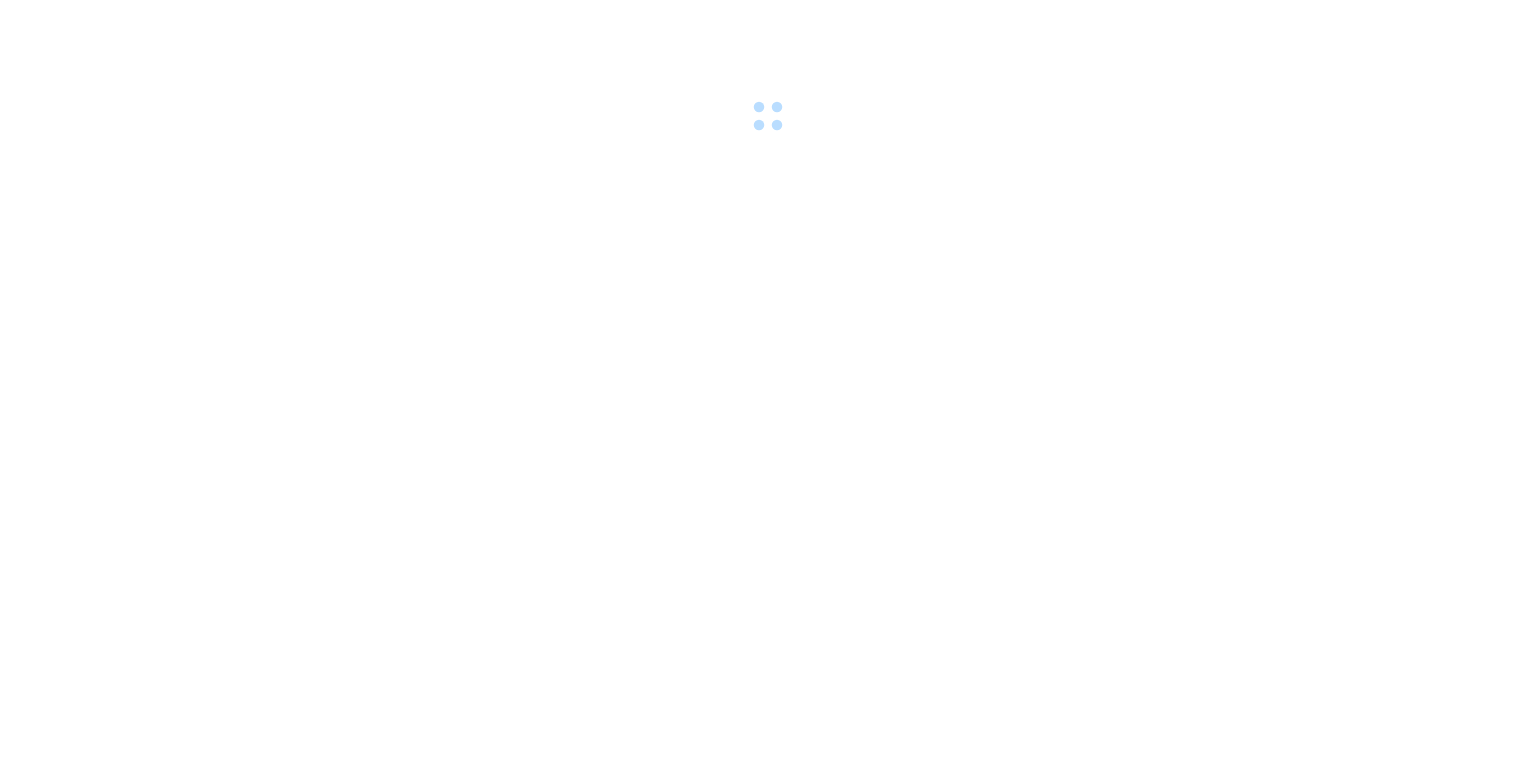 scroll, scrollTop: 0, scrollLeft: 0, axis: both 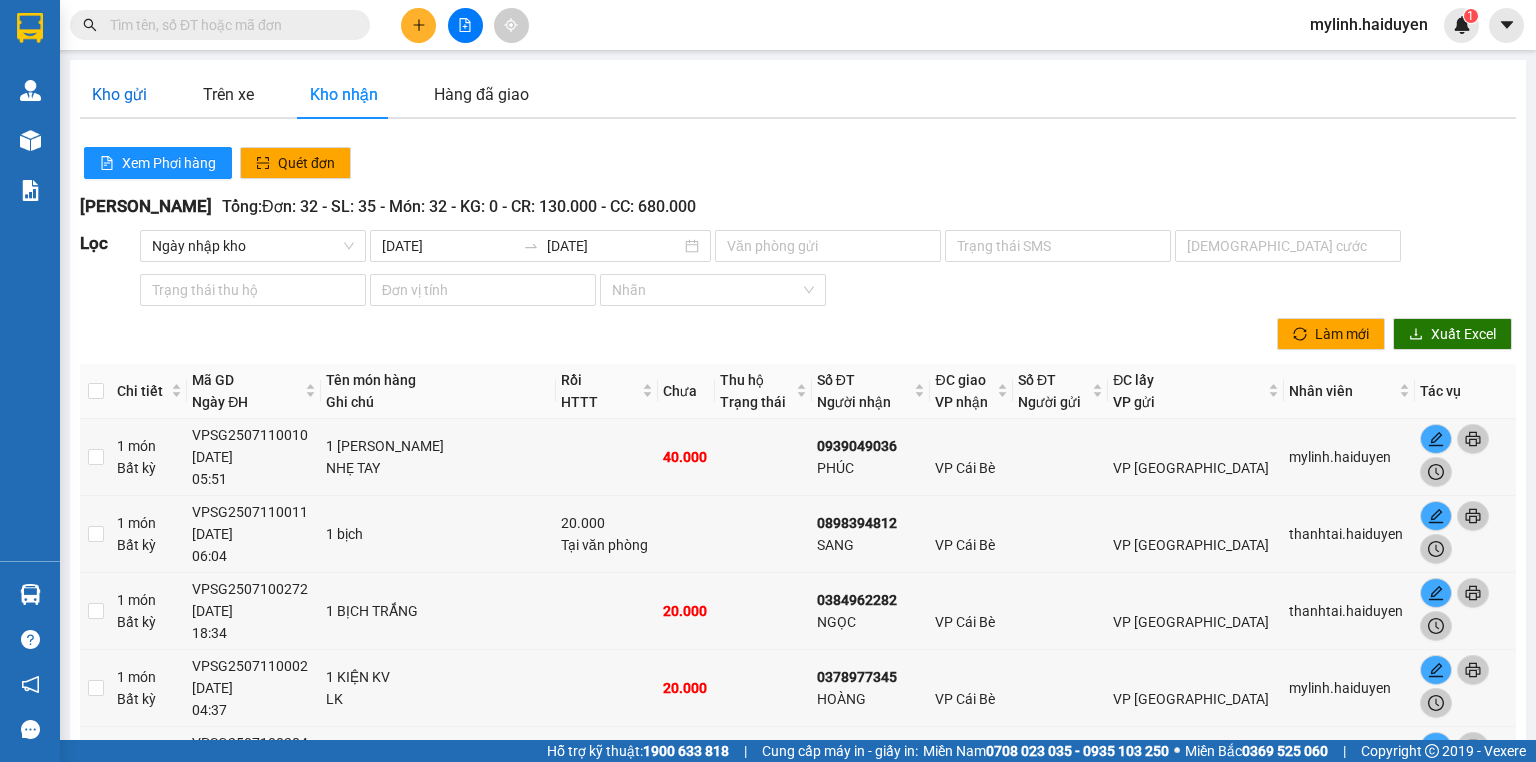 click on "Kho gửi" at bounding box center [119, 94] 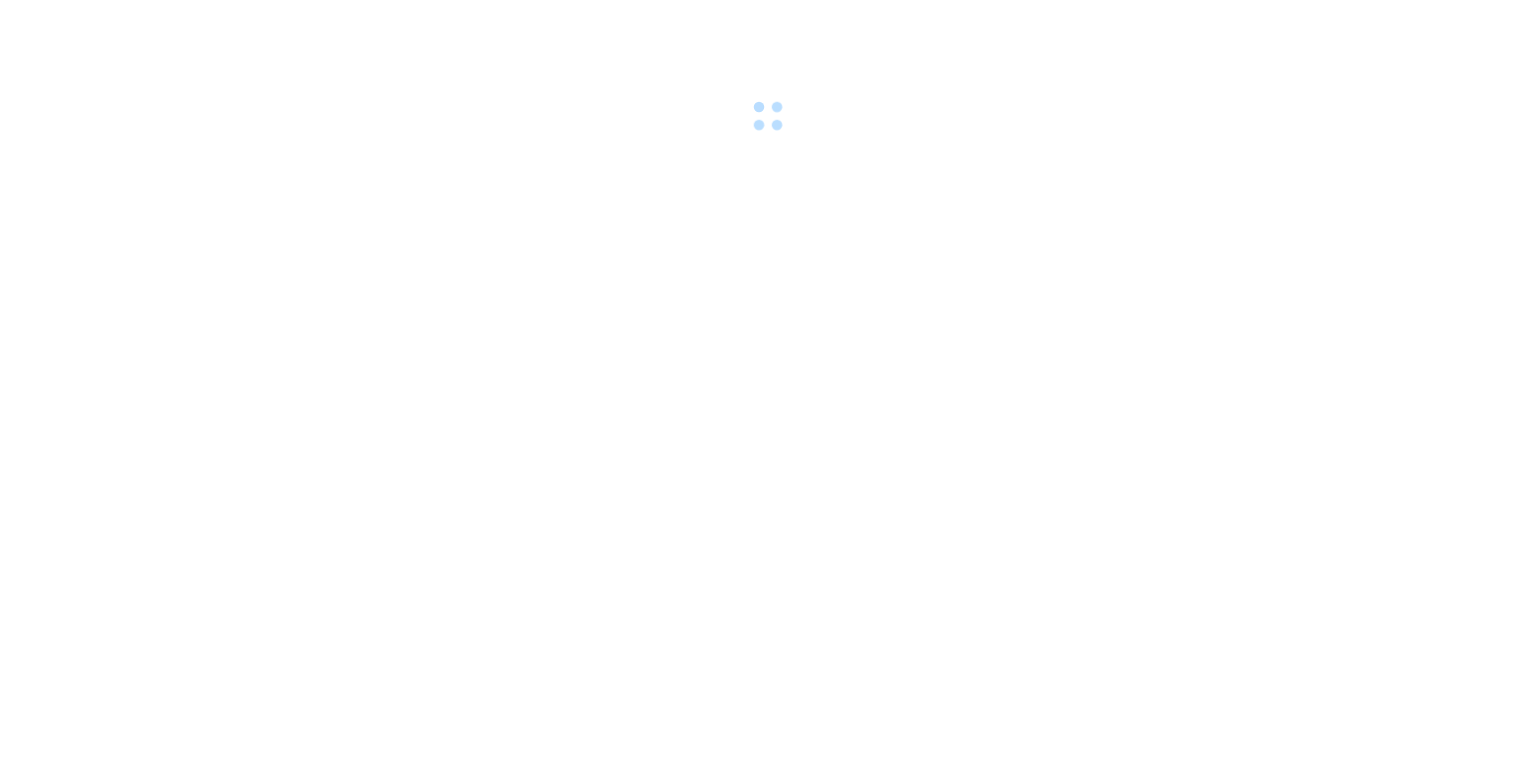 scroll, scrollTop: 0, scrollLeft: 0, axis: both 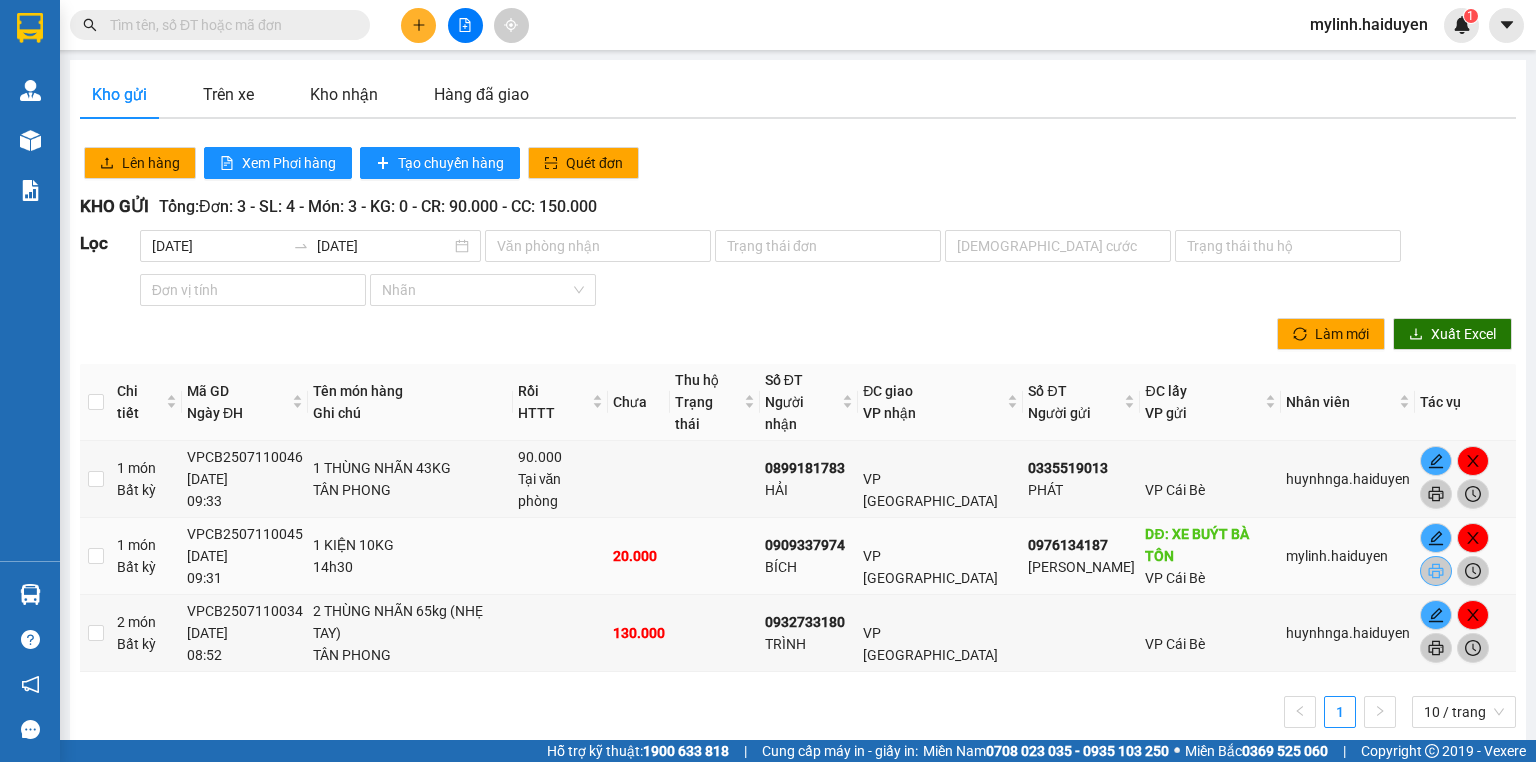 click 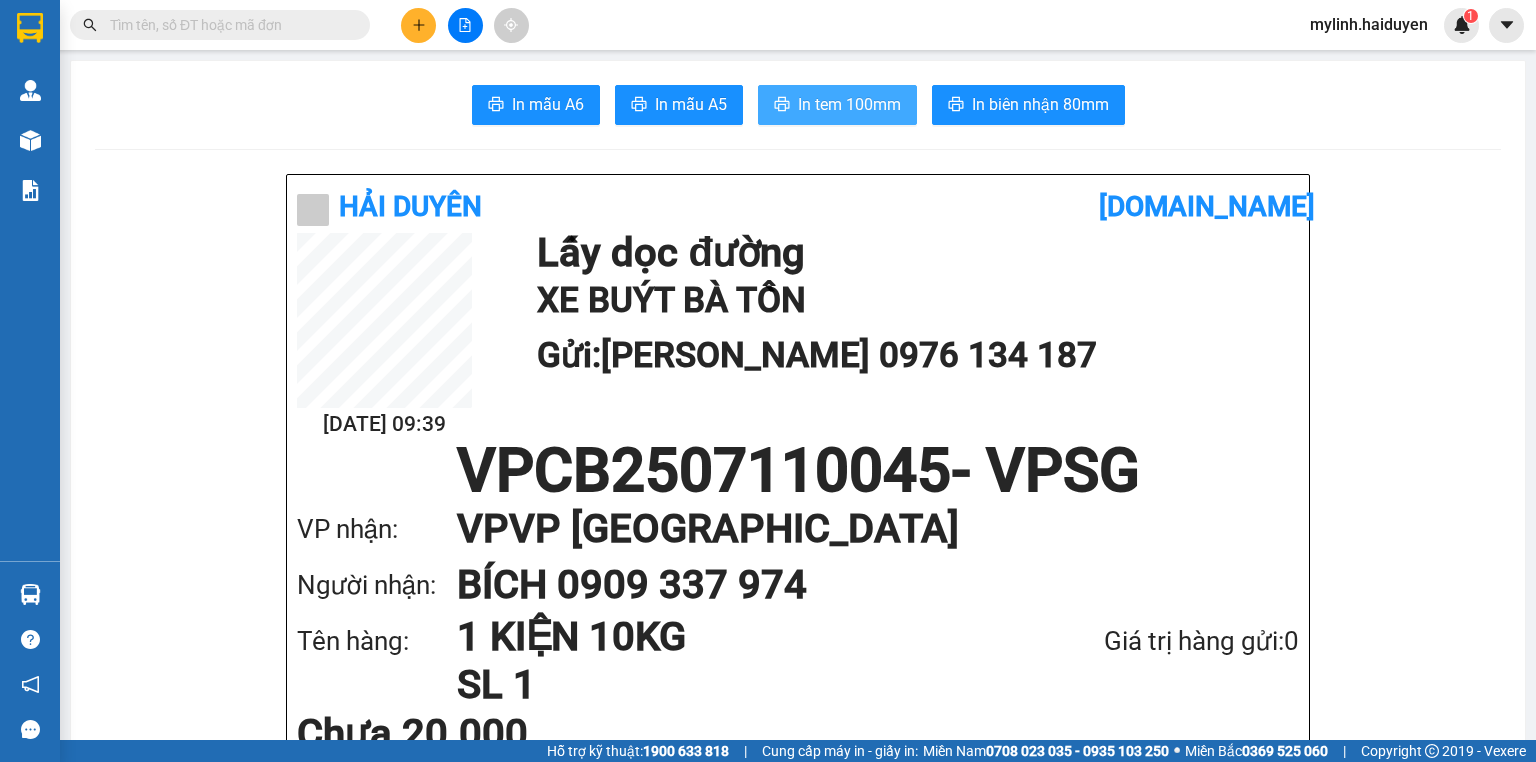 click on "In tem 100mm" at bounding box center [849, 104] 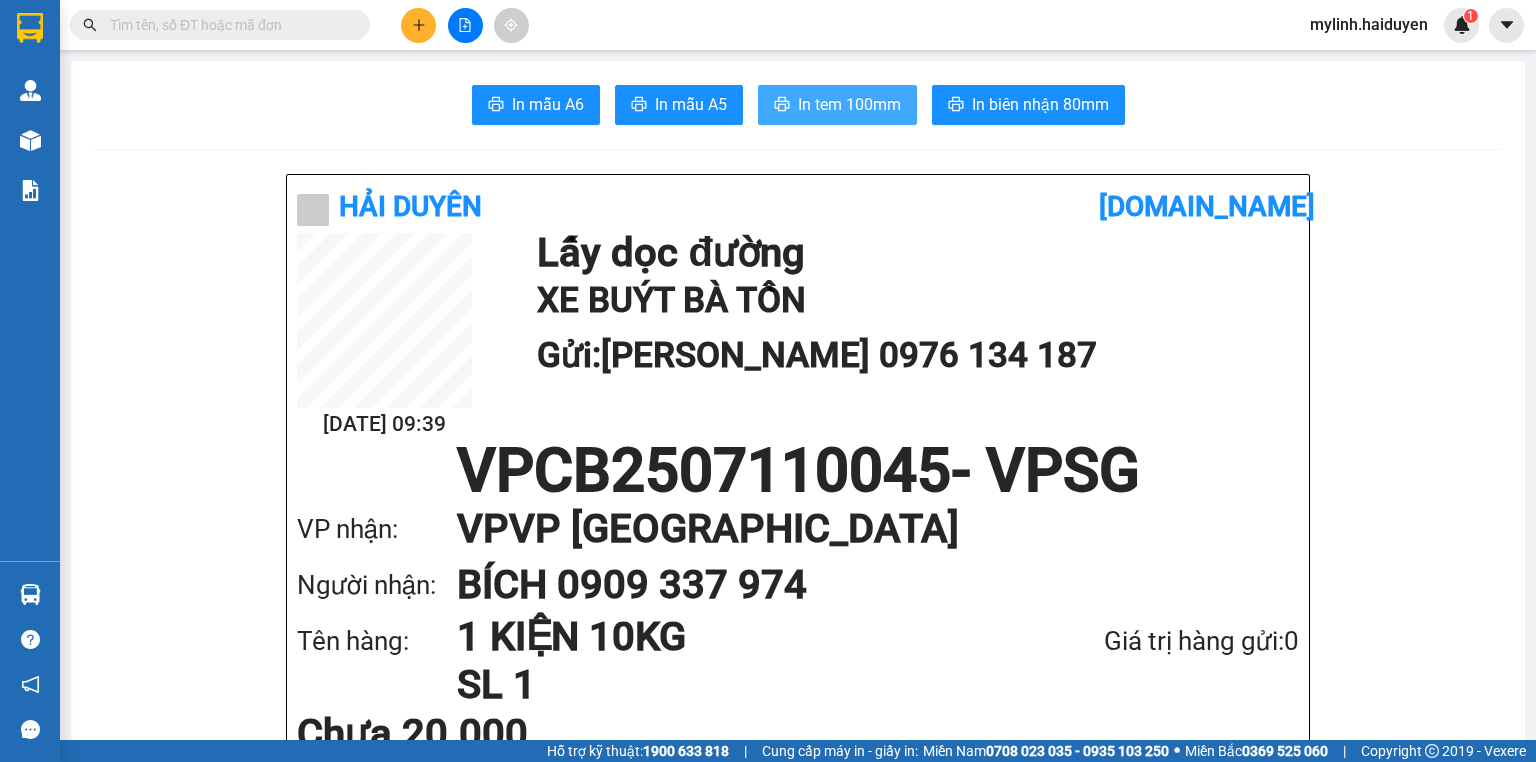 scroll, scrollTop: 0, scrollLeft: 0, axis: both 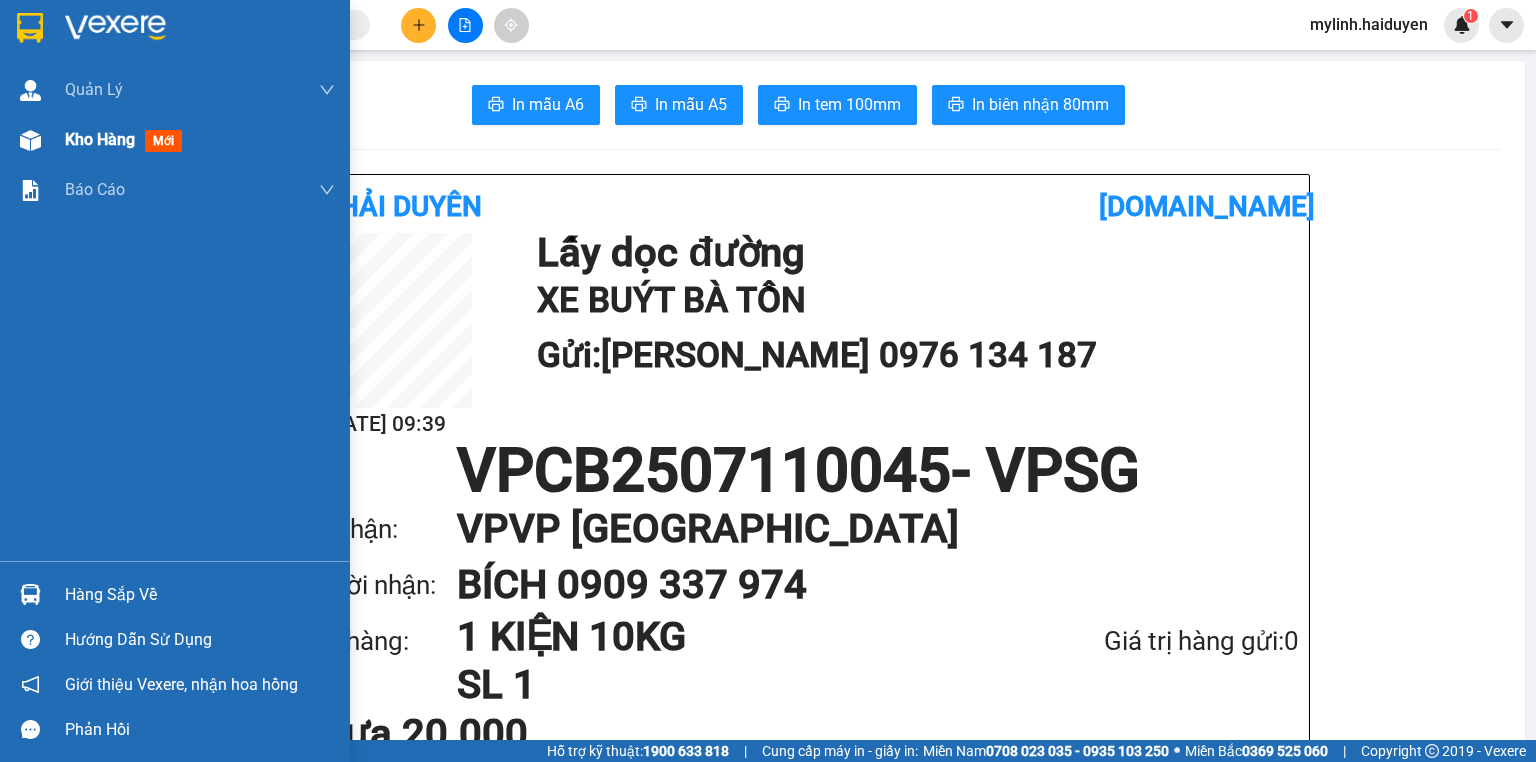 click on "Kho hàng" at bounding box center [100, 139] 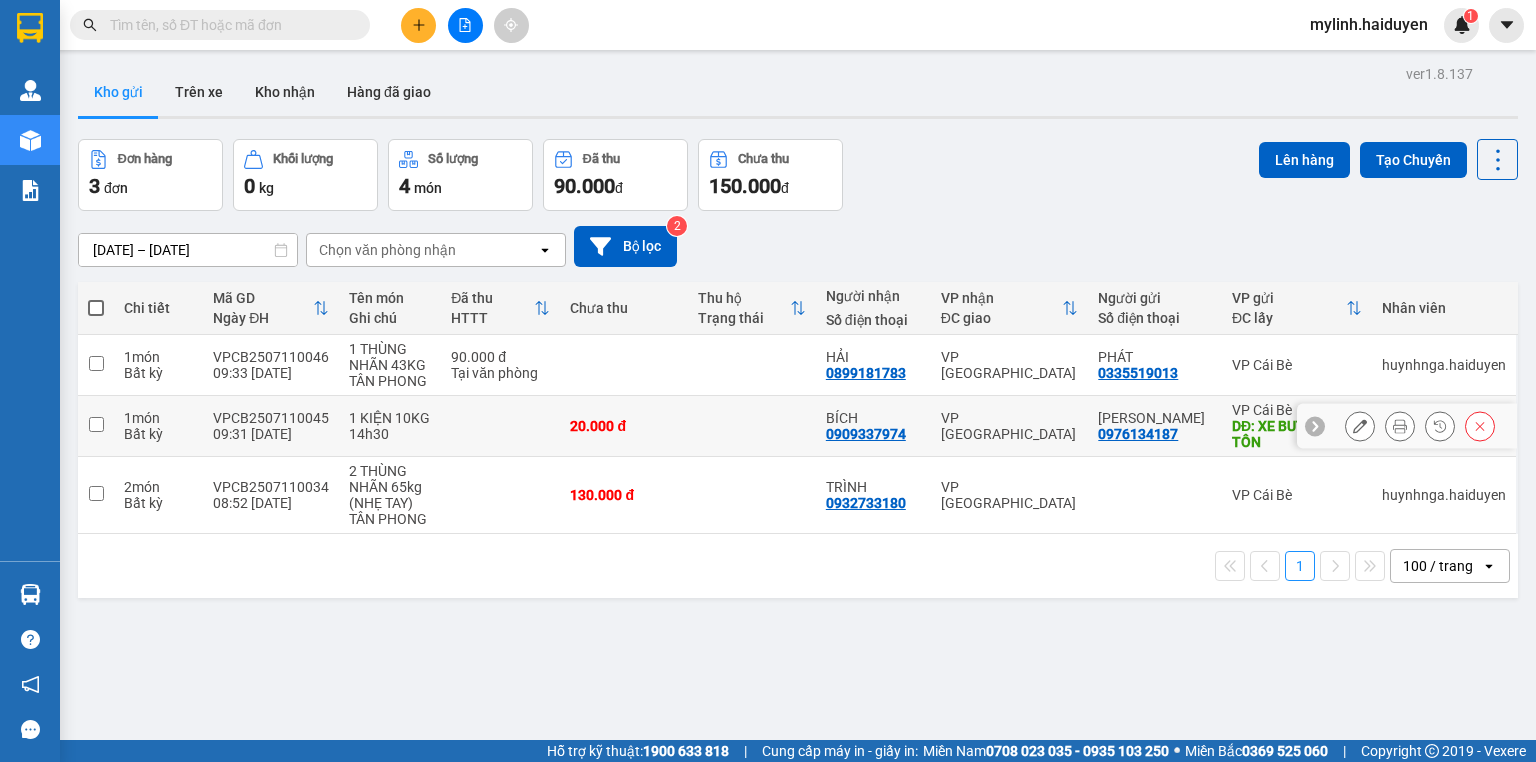 click on "VP [GEOGRAPHIC_DATA]" at bounding box center [1010, 426] 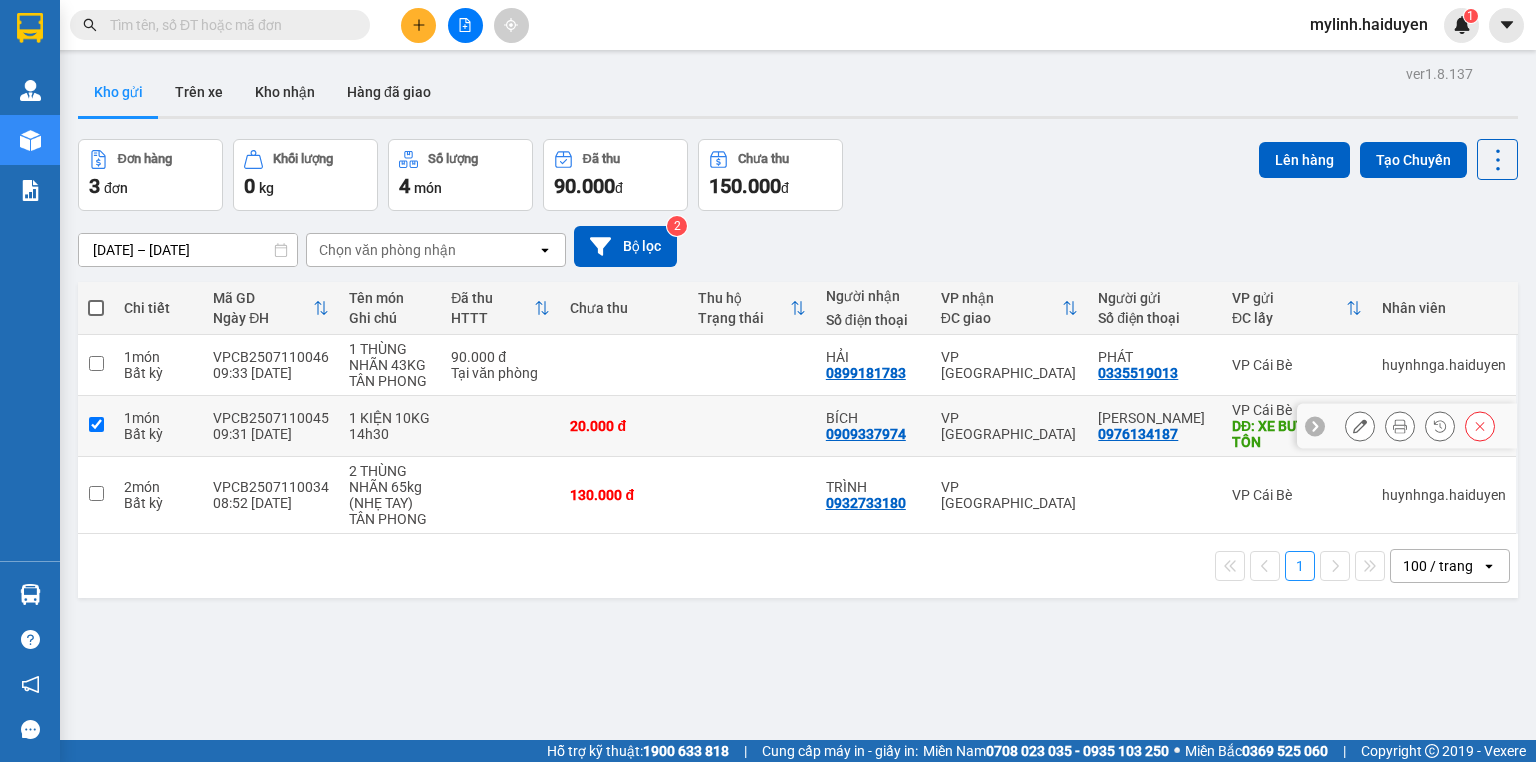 checkbox on "true" 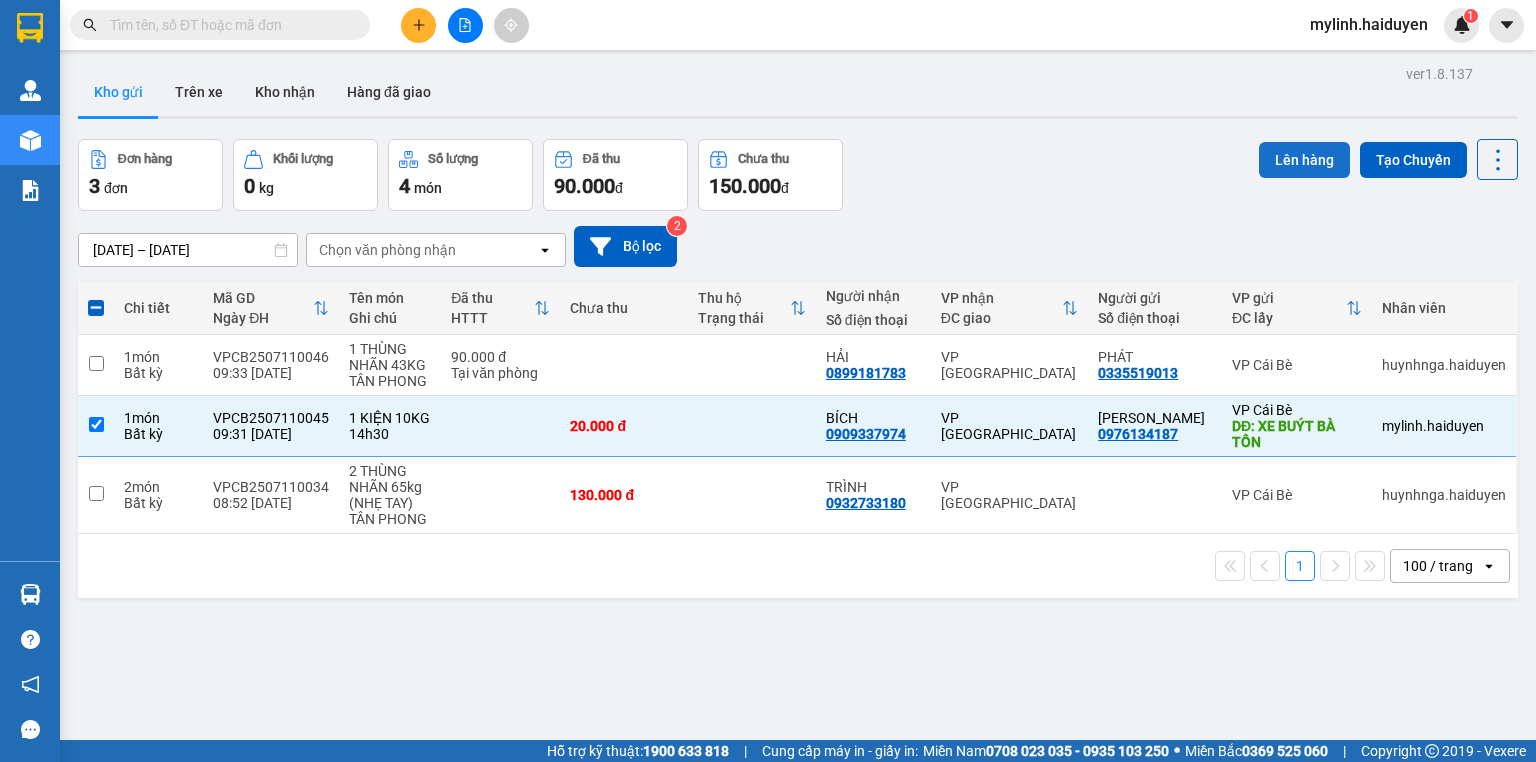 click on "Lên hàng" at bounding box center (1304, 160) 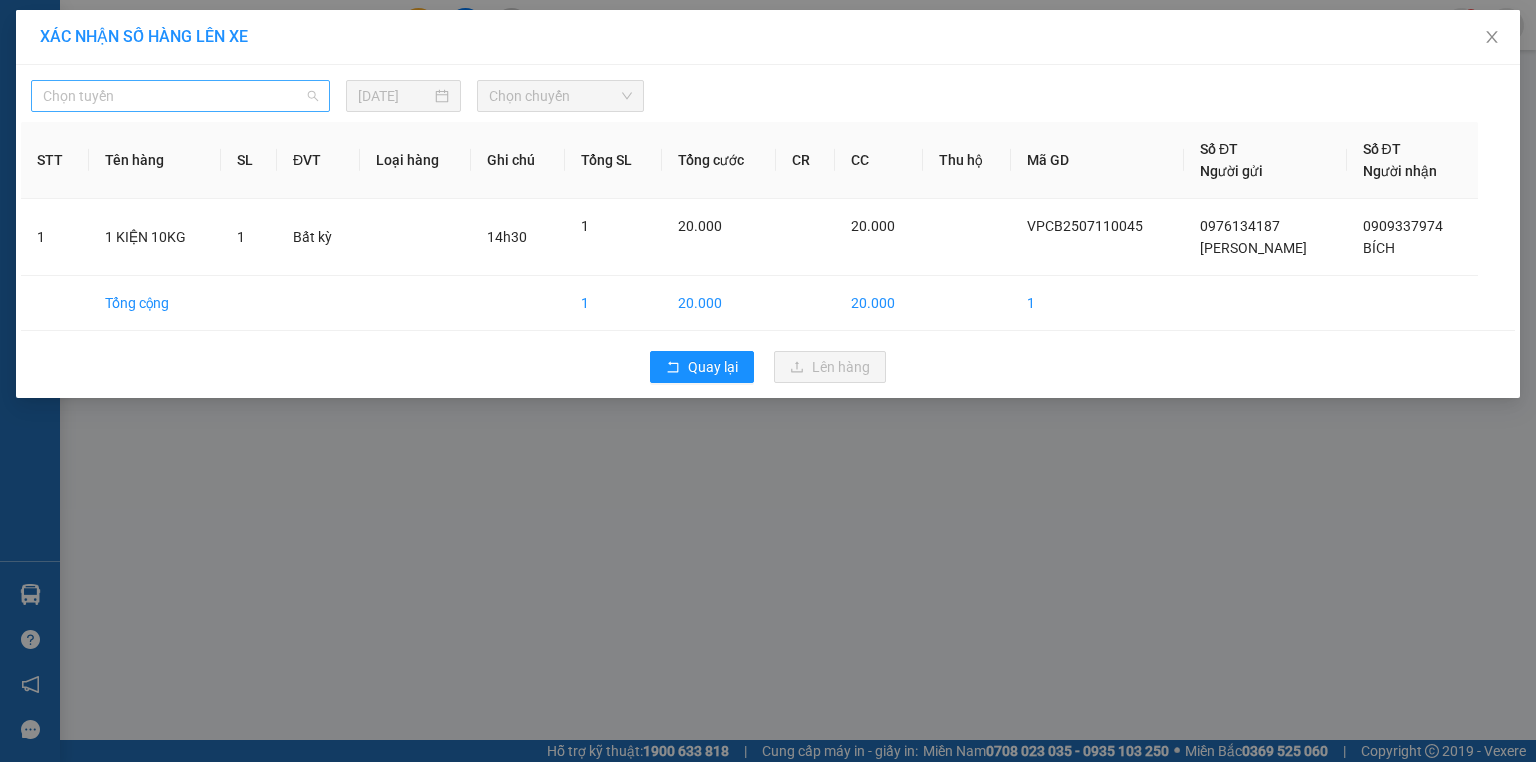 click on "Chọn tuyến" at bounding box center (180, 96) 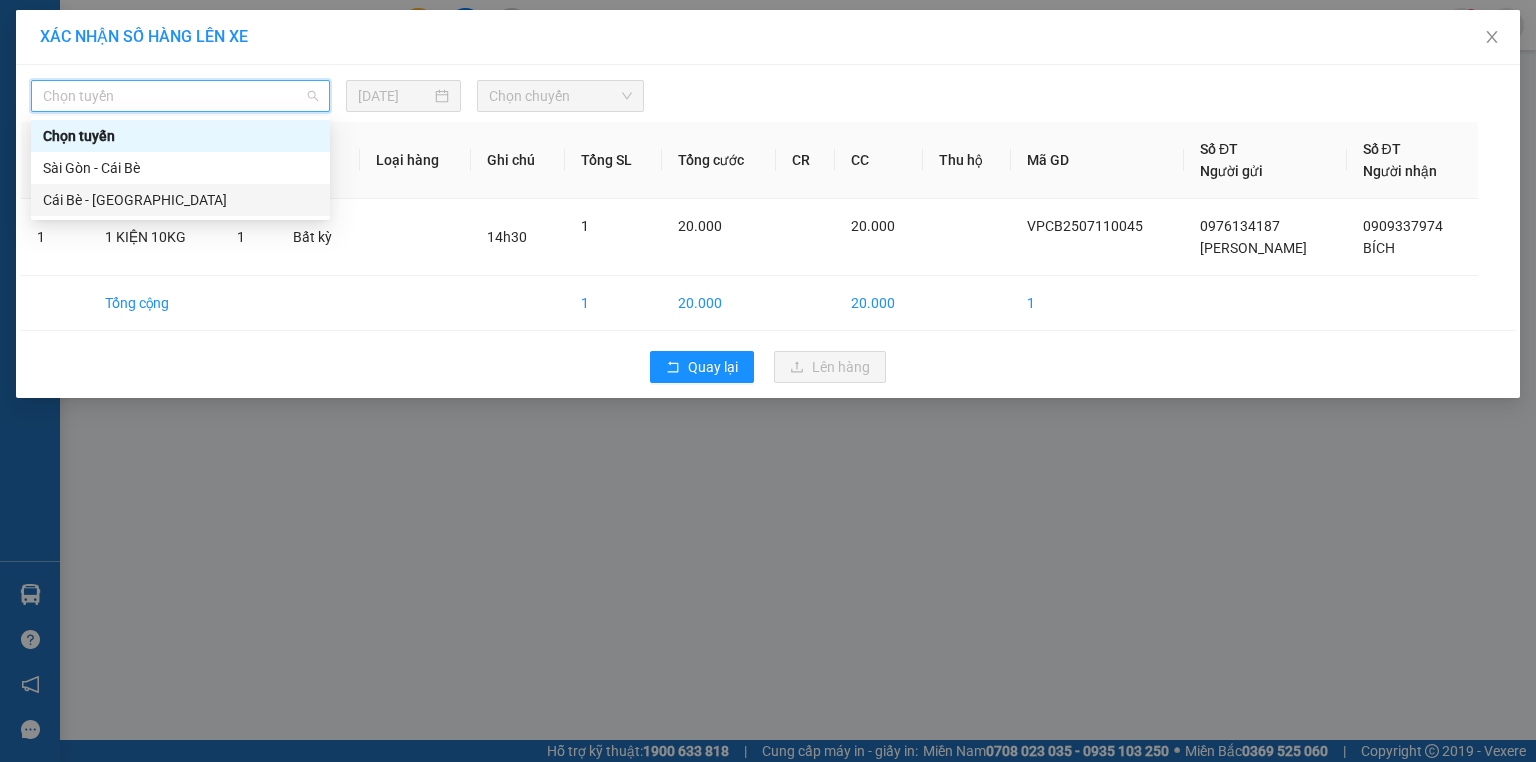 click on "Cái Bè - [GEOGRAPHIC_DATA]" at bounding box center [180, 200] 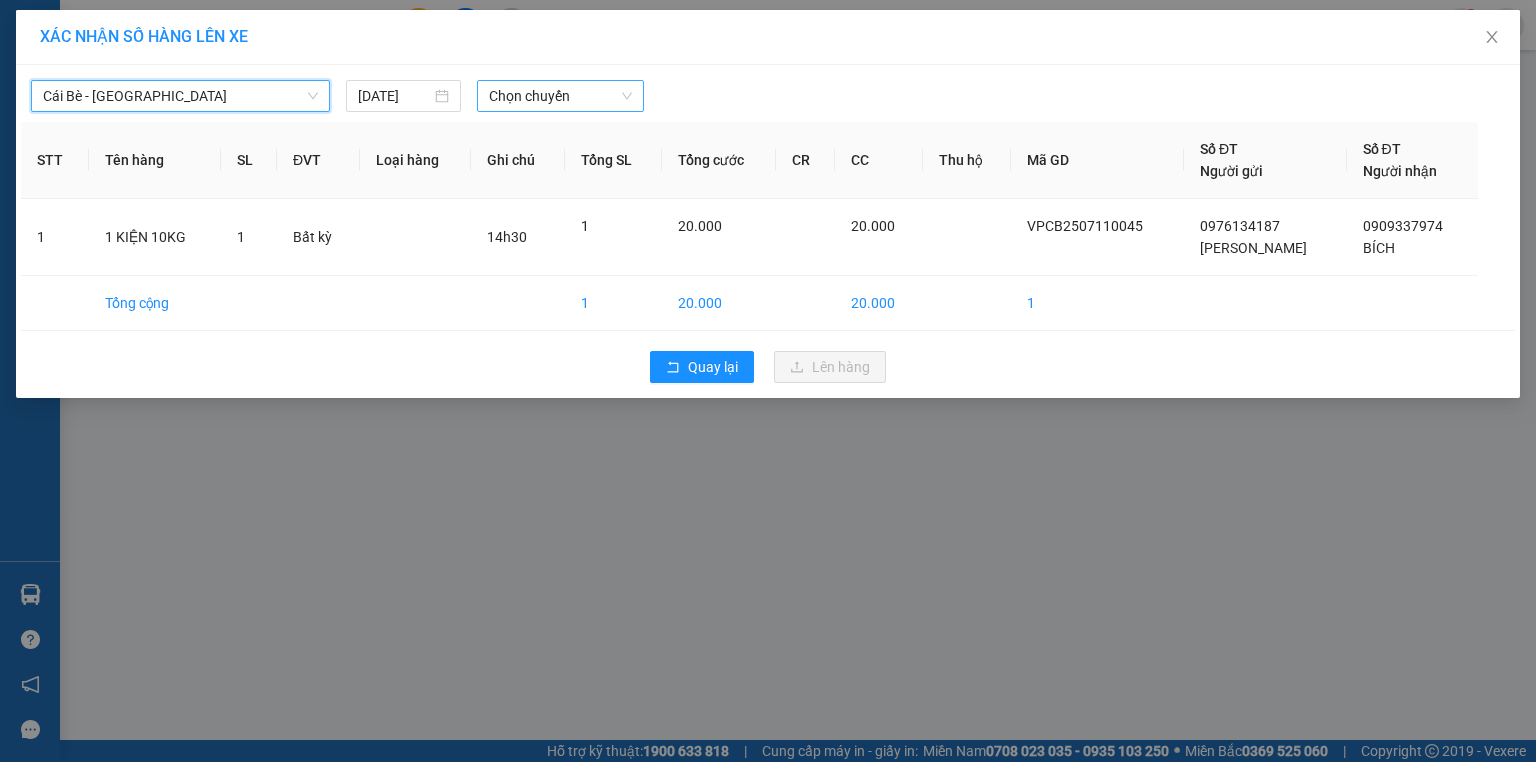 click on "Chọn chuyến" at bounding box center (561, 96) 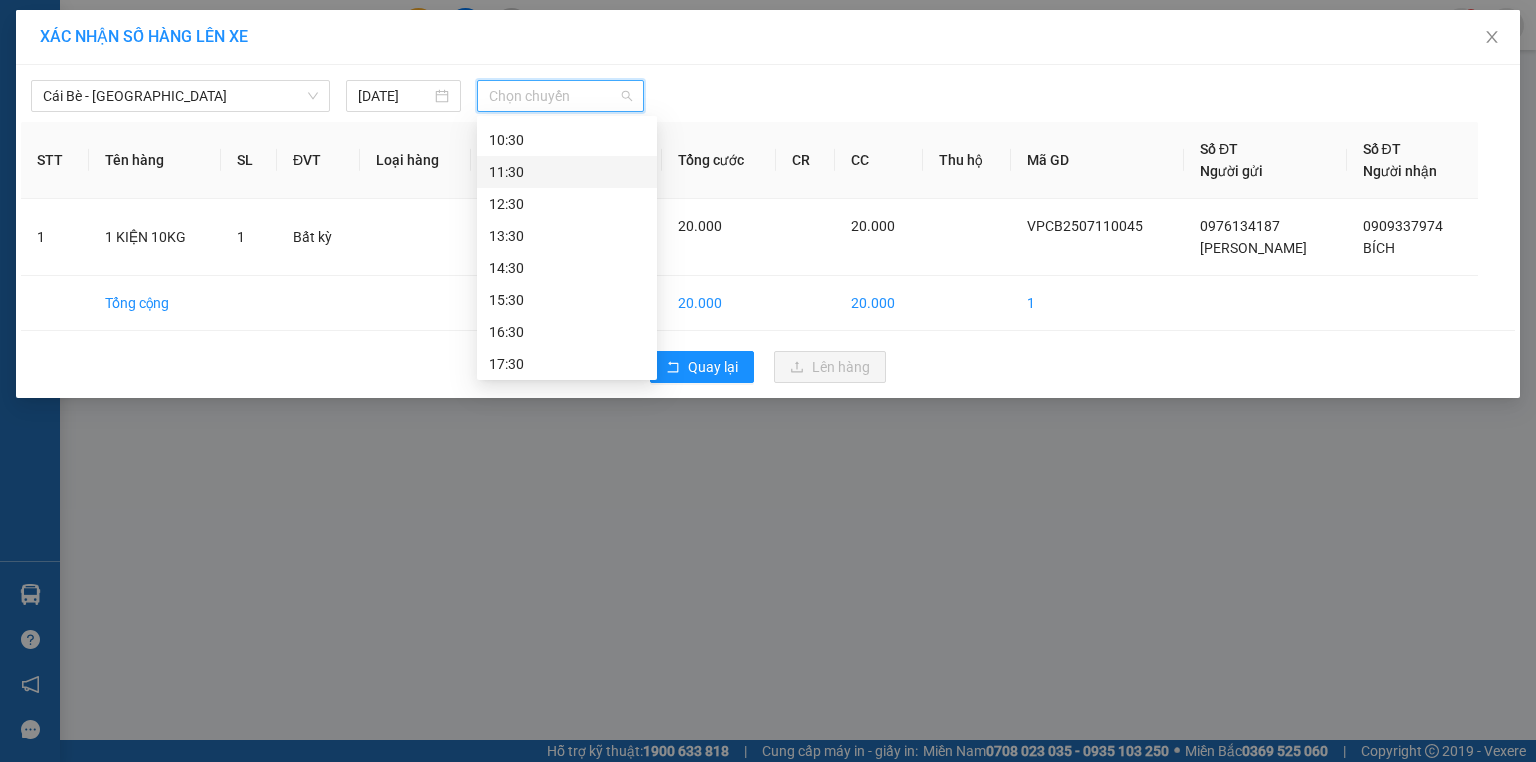 scroll, scrollTop: 512, scrollLeft: 0, axis: vertical 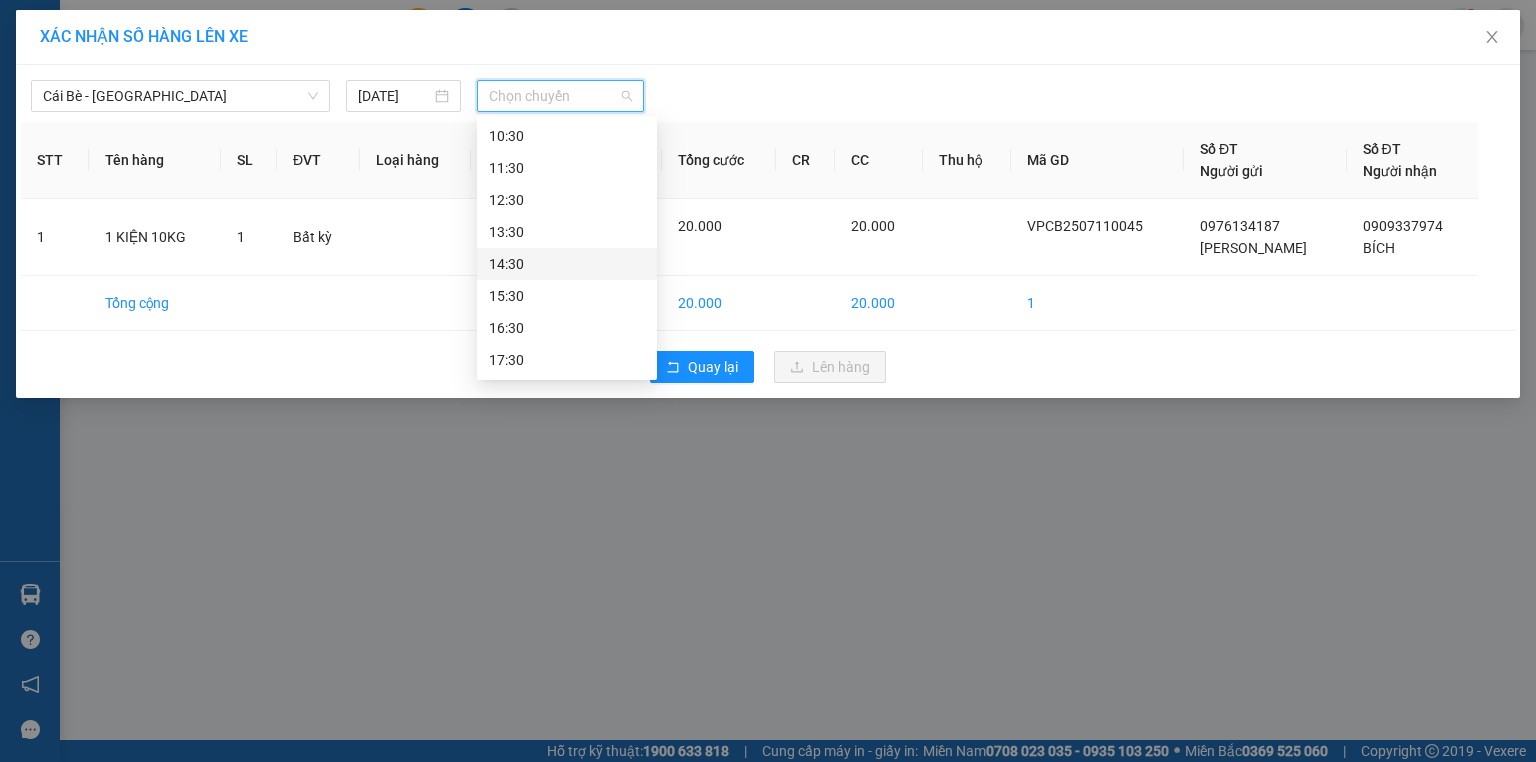 click on "14:30" at bounding box center [567, 264] 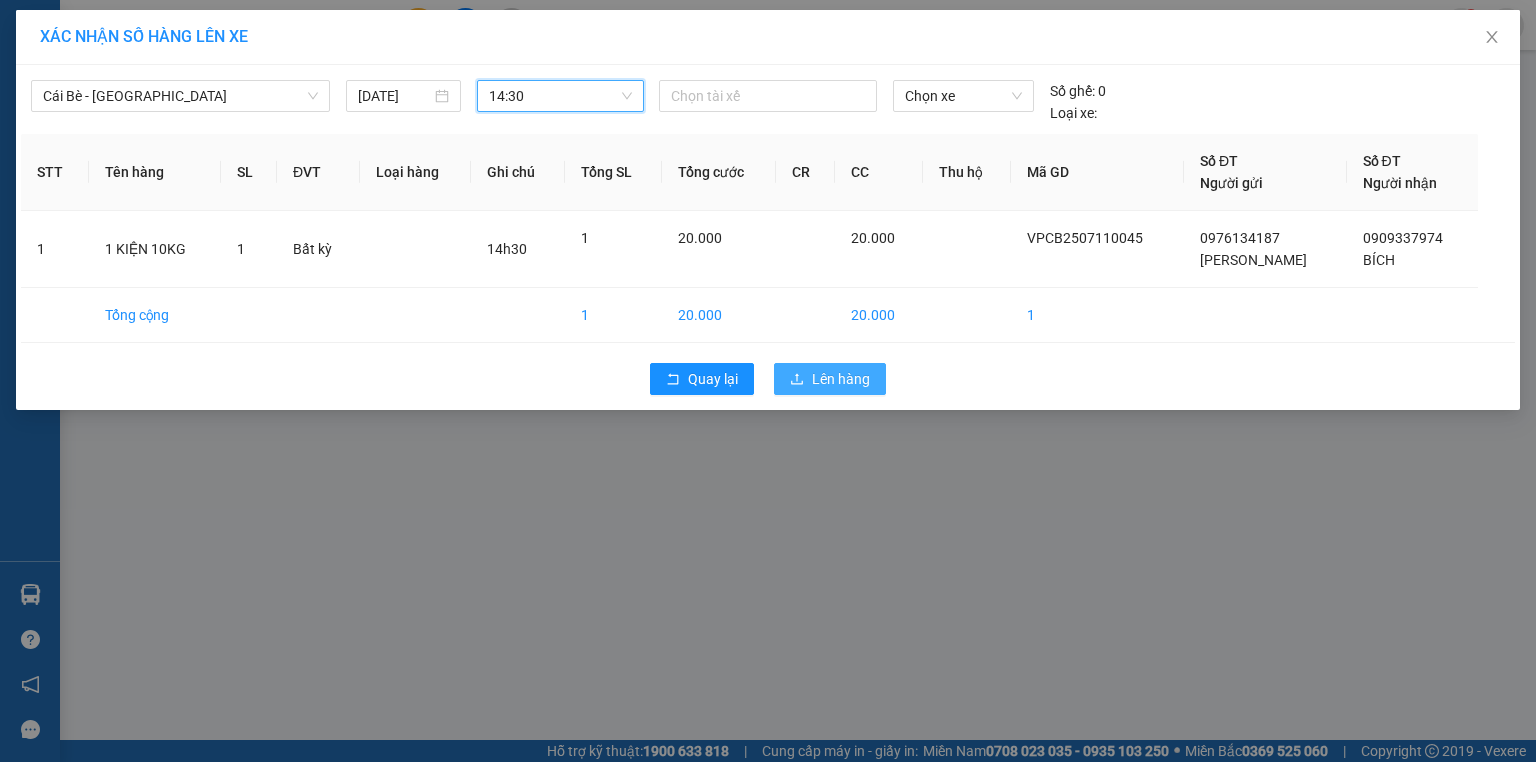 click on "Lên hàng" at bounding box center (841, 379) 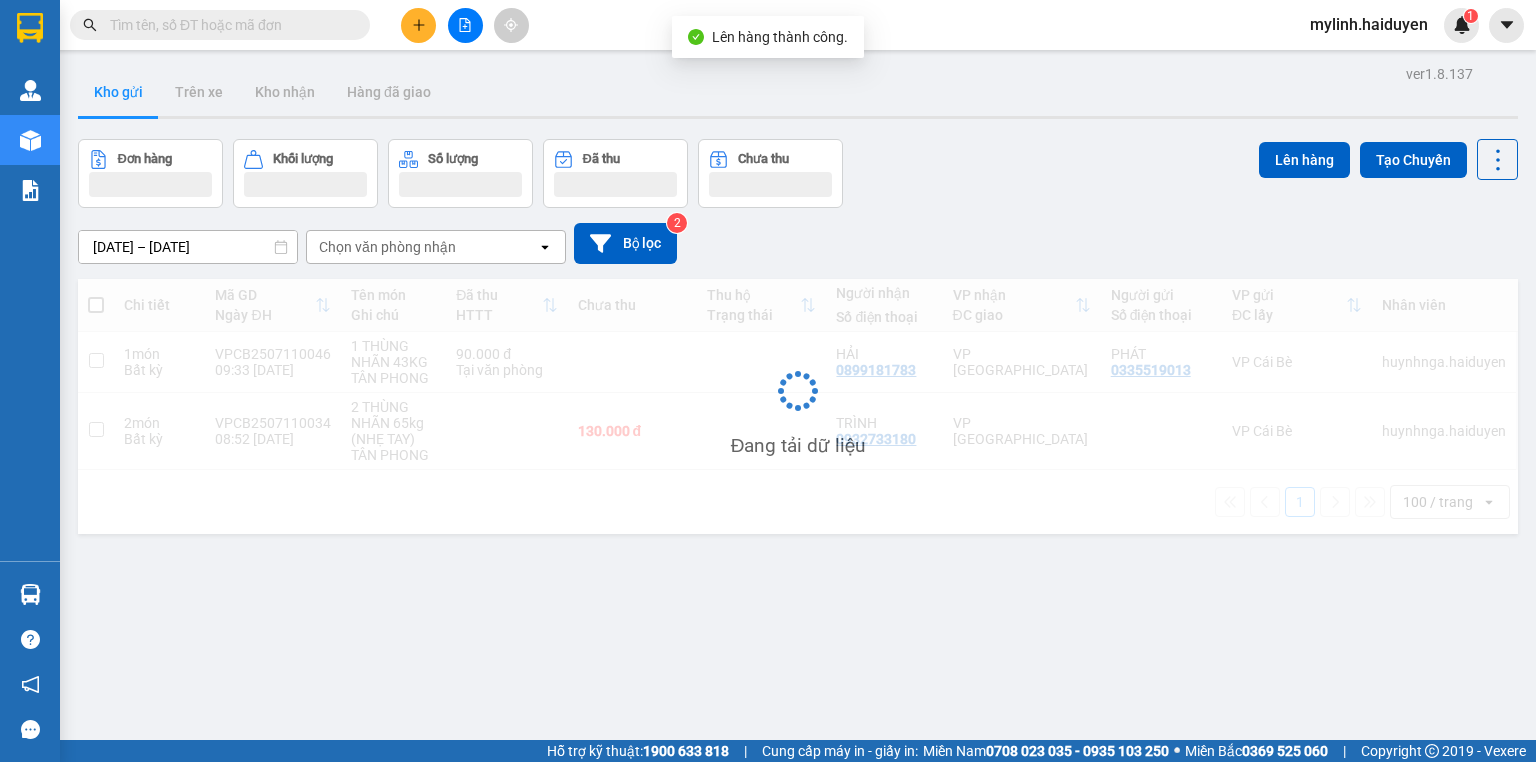 click at bounding box center [228, 25] 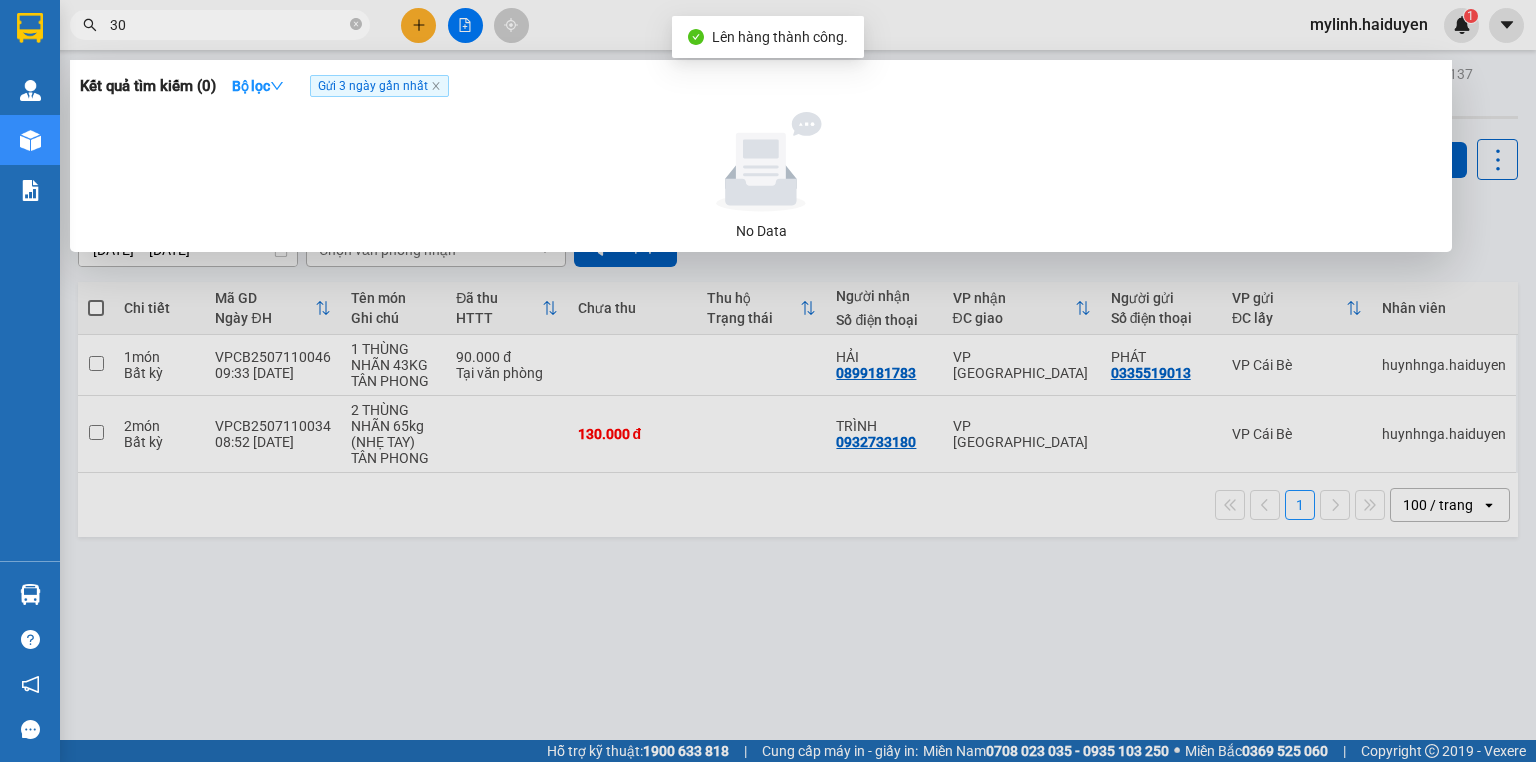 type on "304" 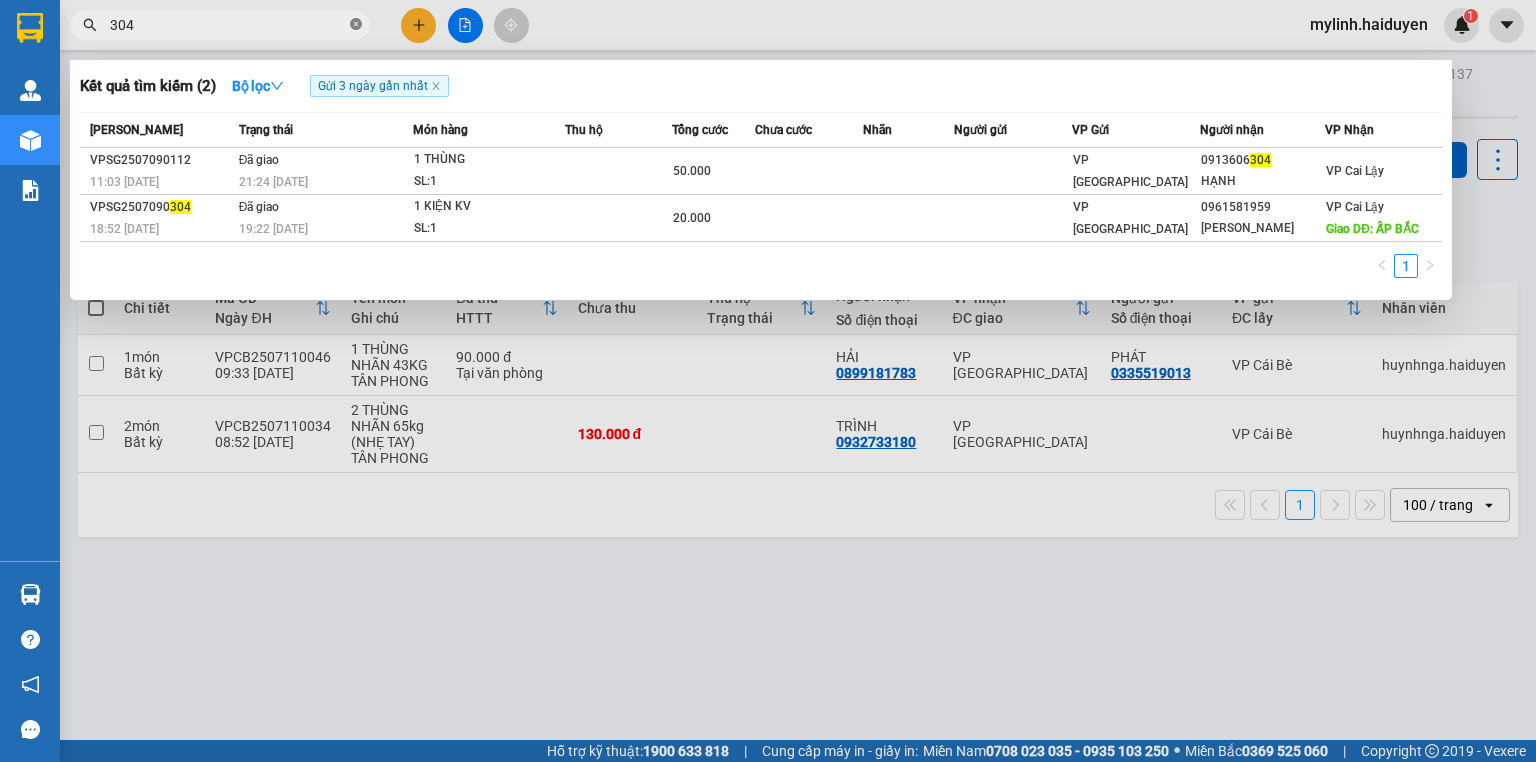click at bounding box center [356, 25] 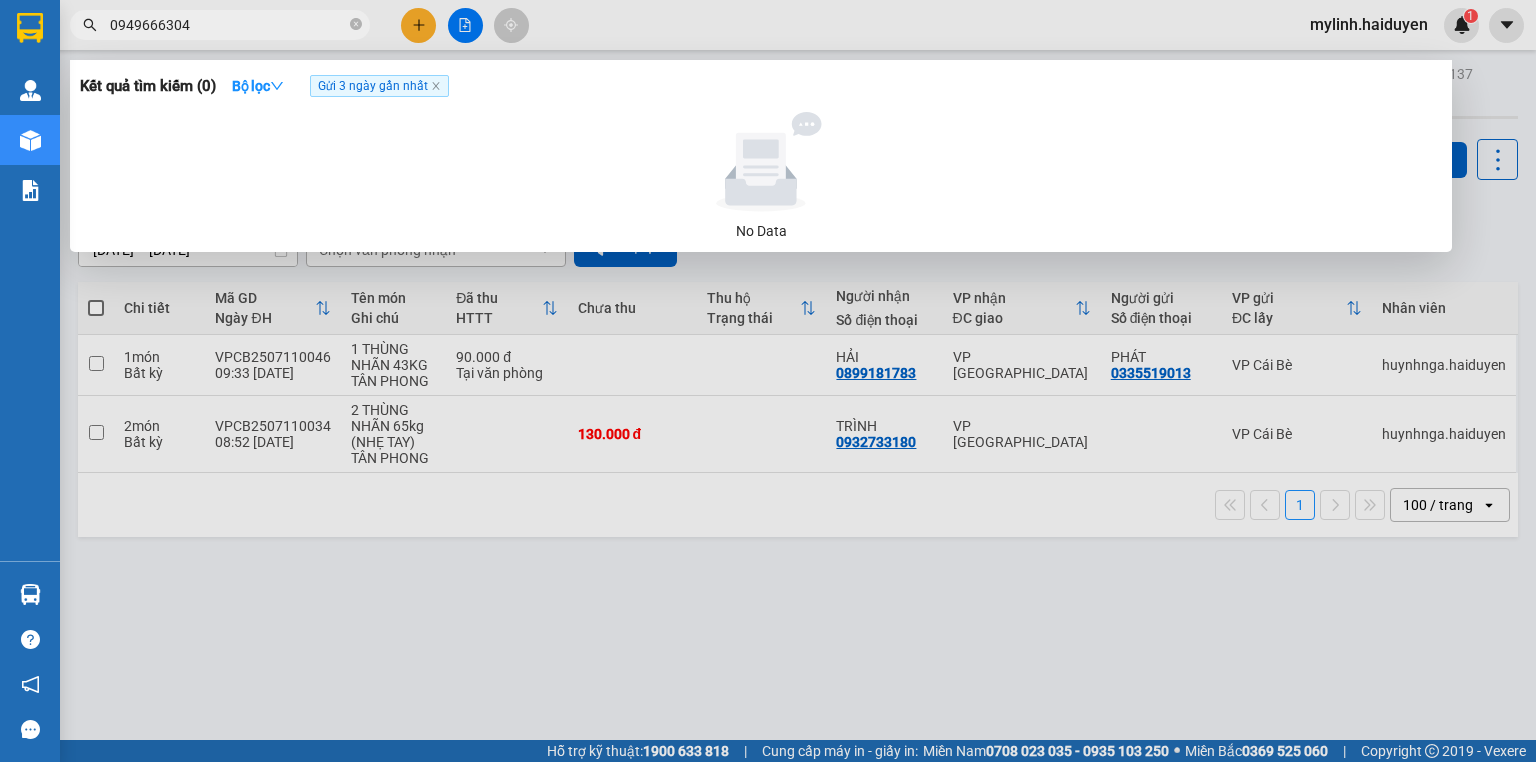 type on "0949666304" 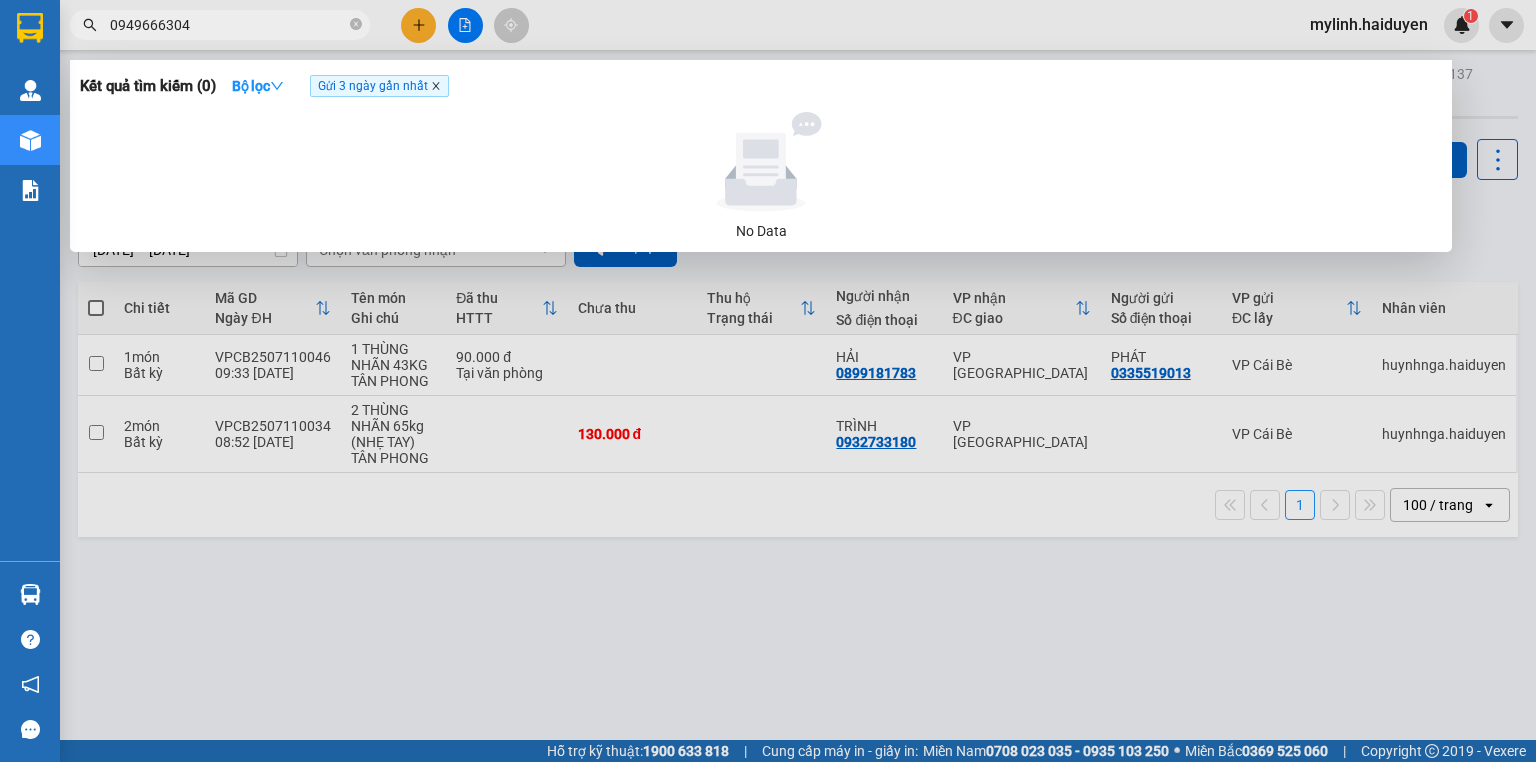 click 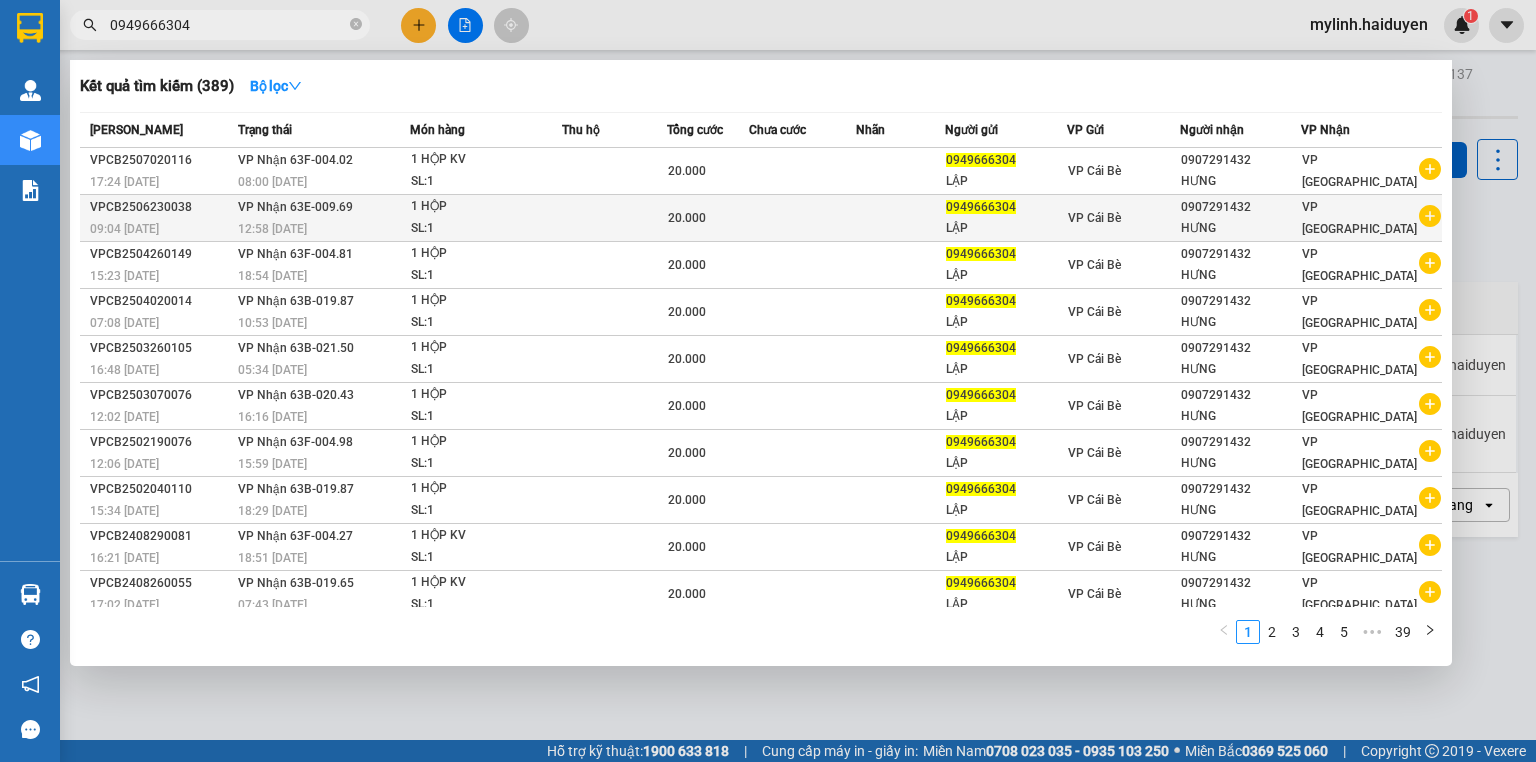 scroll, scrollTop: 4, scrollLeft: 0, axis: vertical 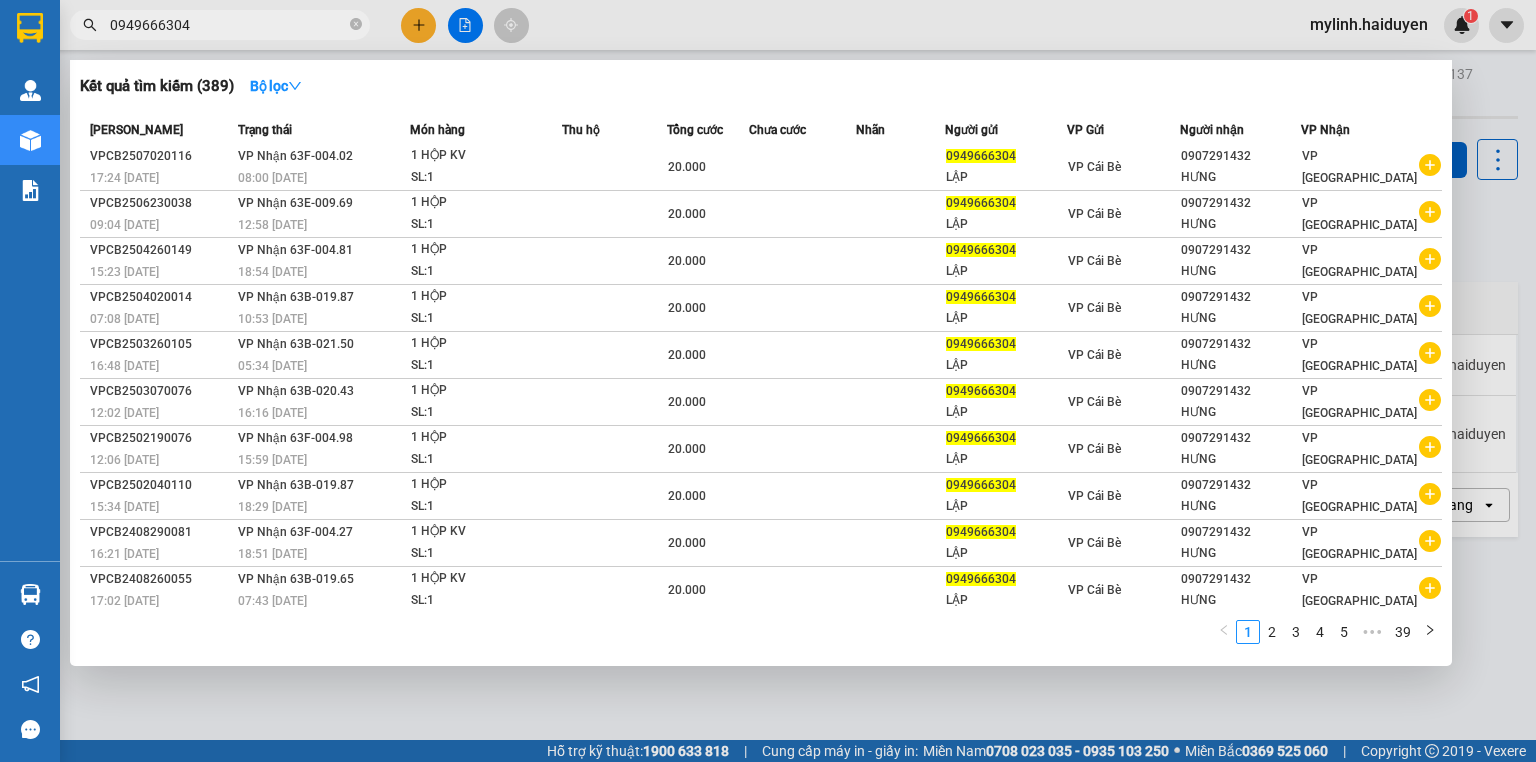 click at bounding box center [768, 381] 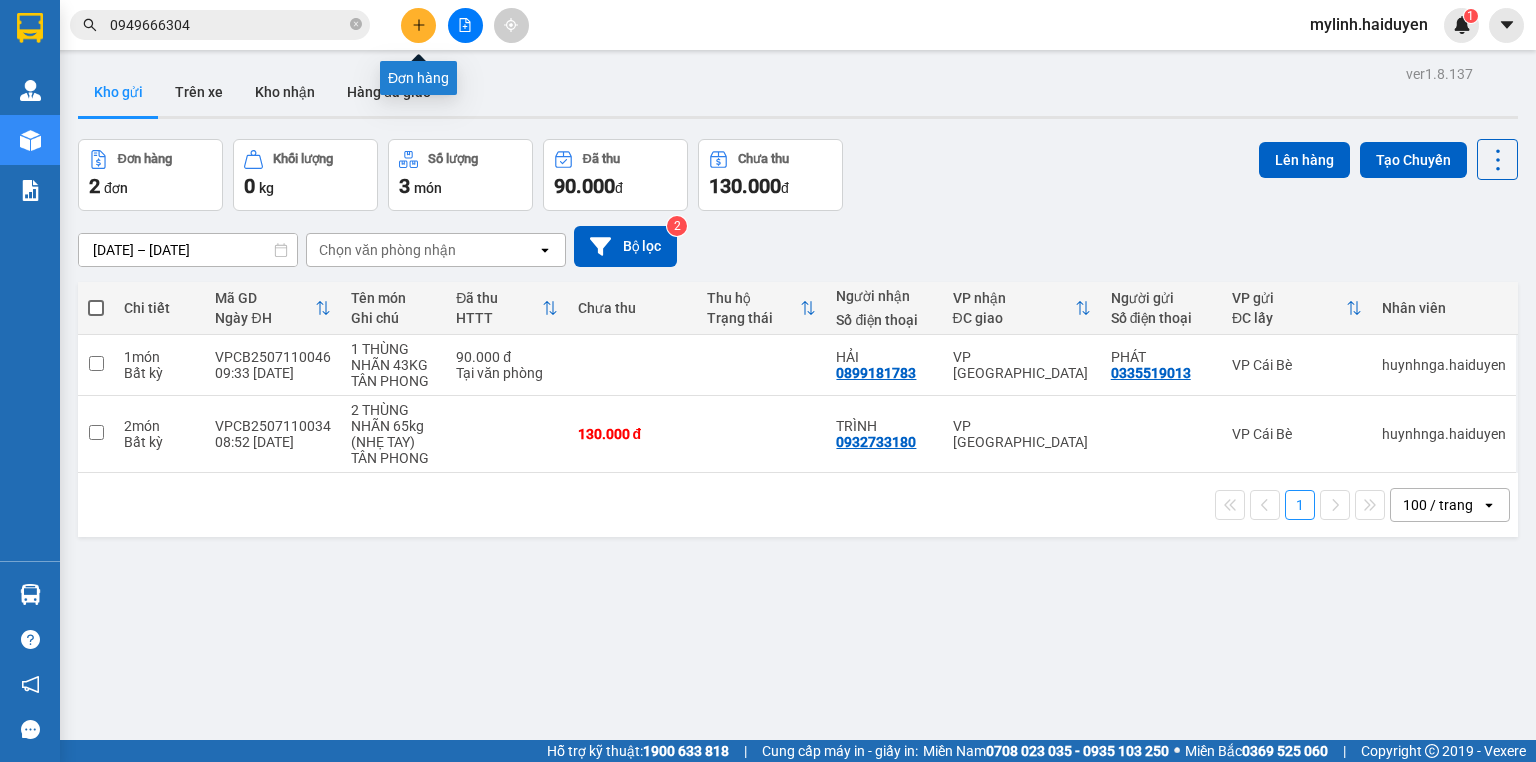click at bounding box center [418, 25] 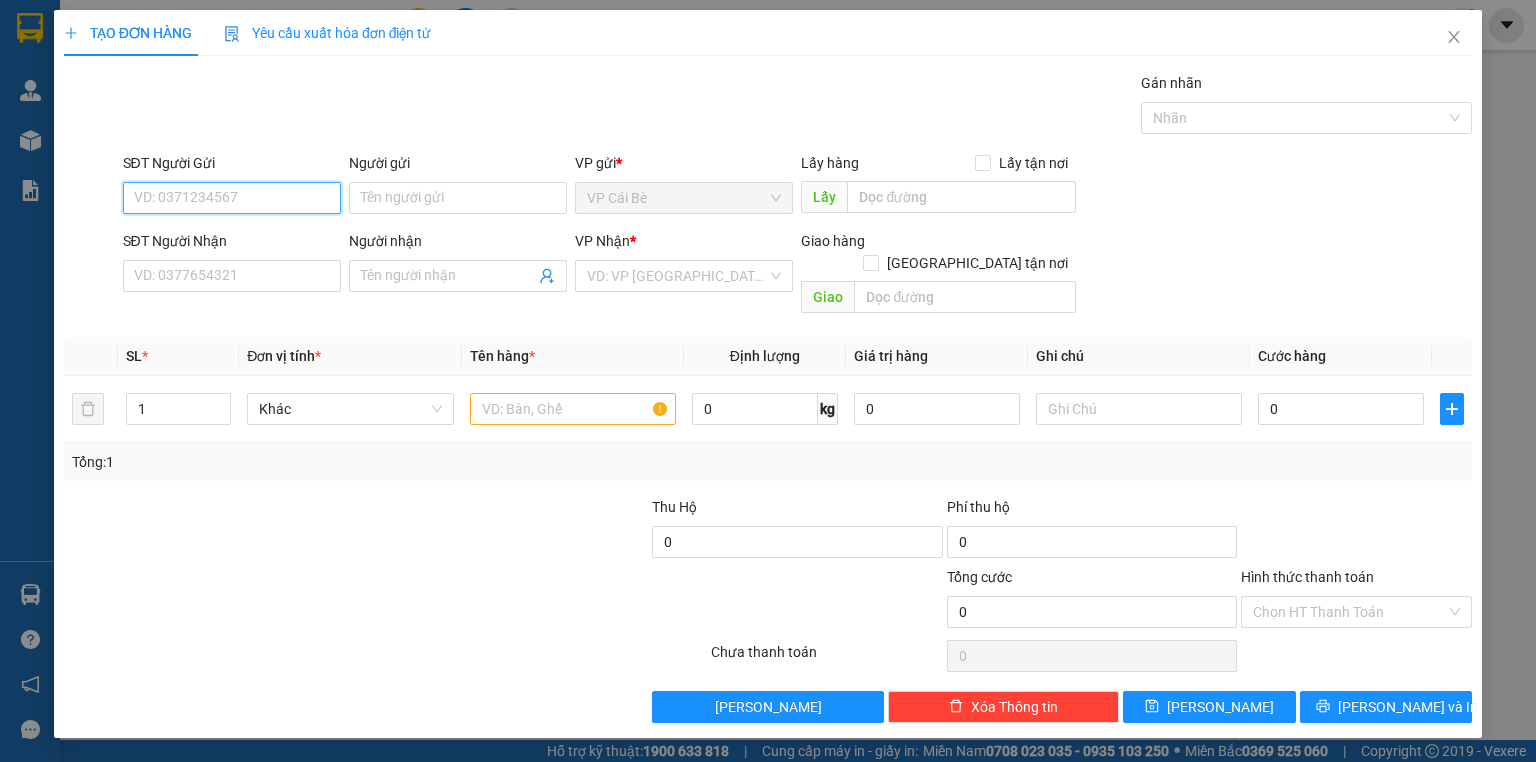 click on "SĐT Người Gửi" at bounding box center [232, 198] 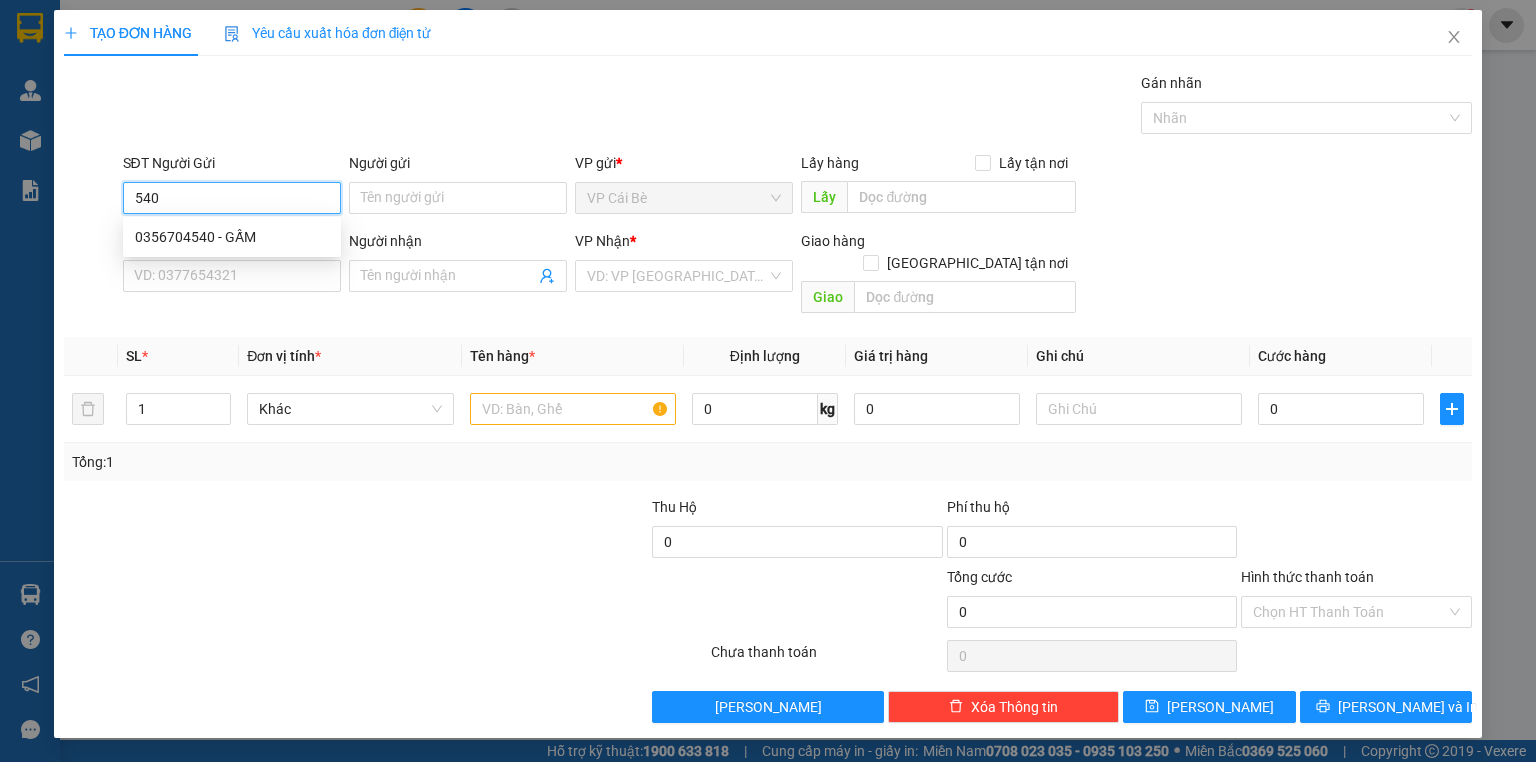 click on "0356704540 - GẤM" at bounding box center [232, 237] 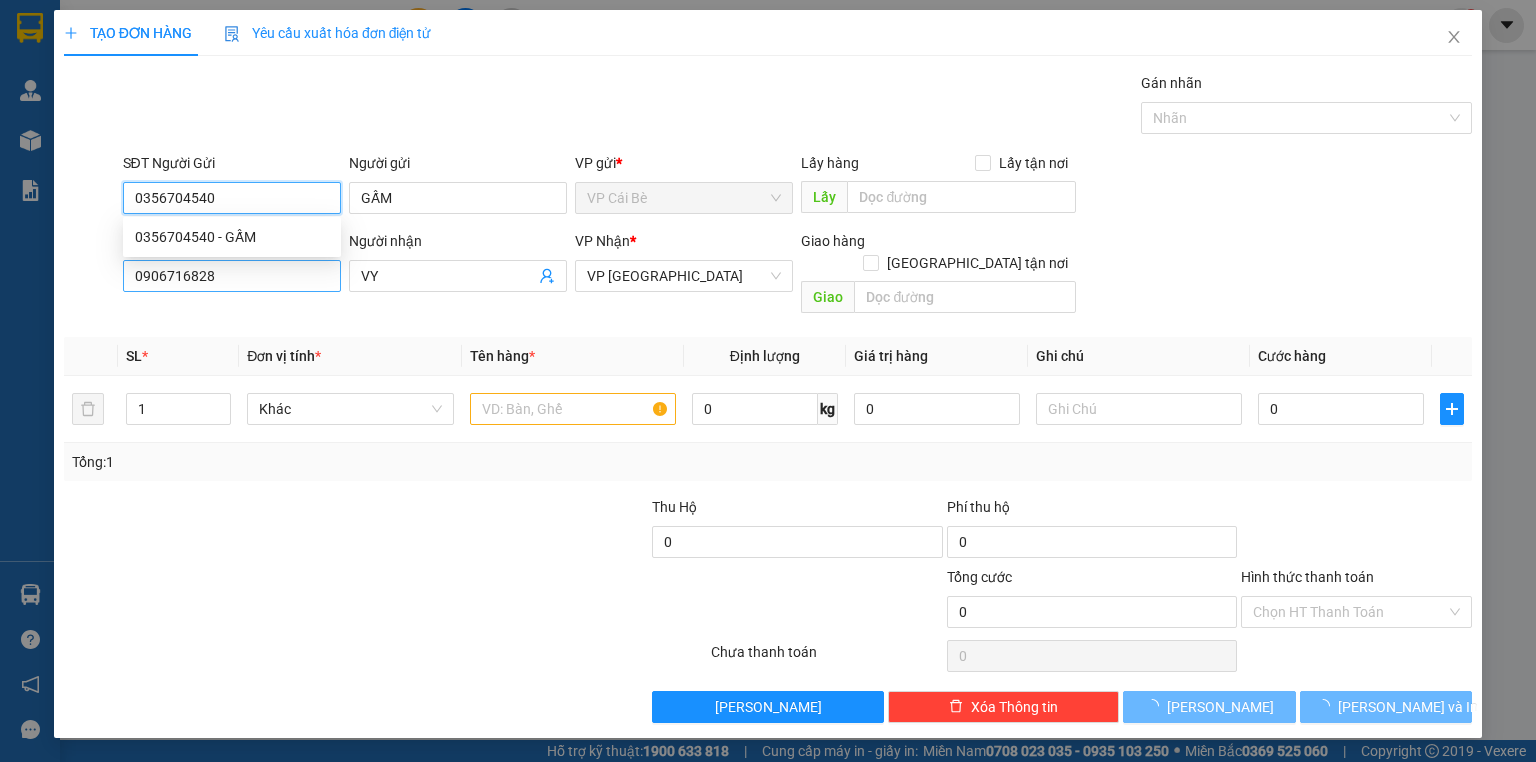 type on "20.000" 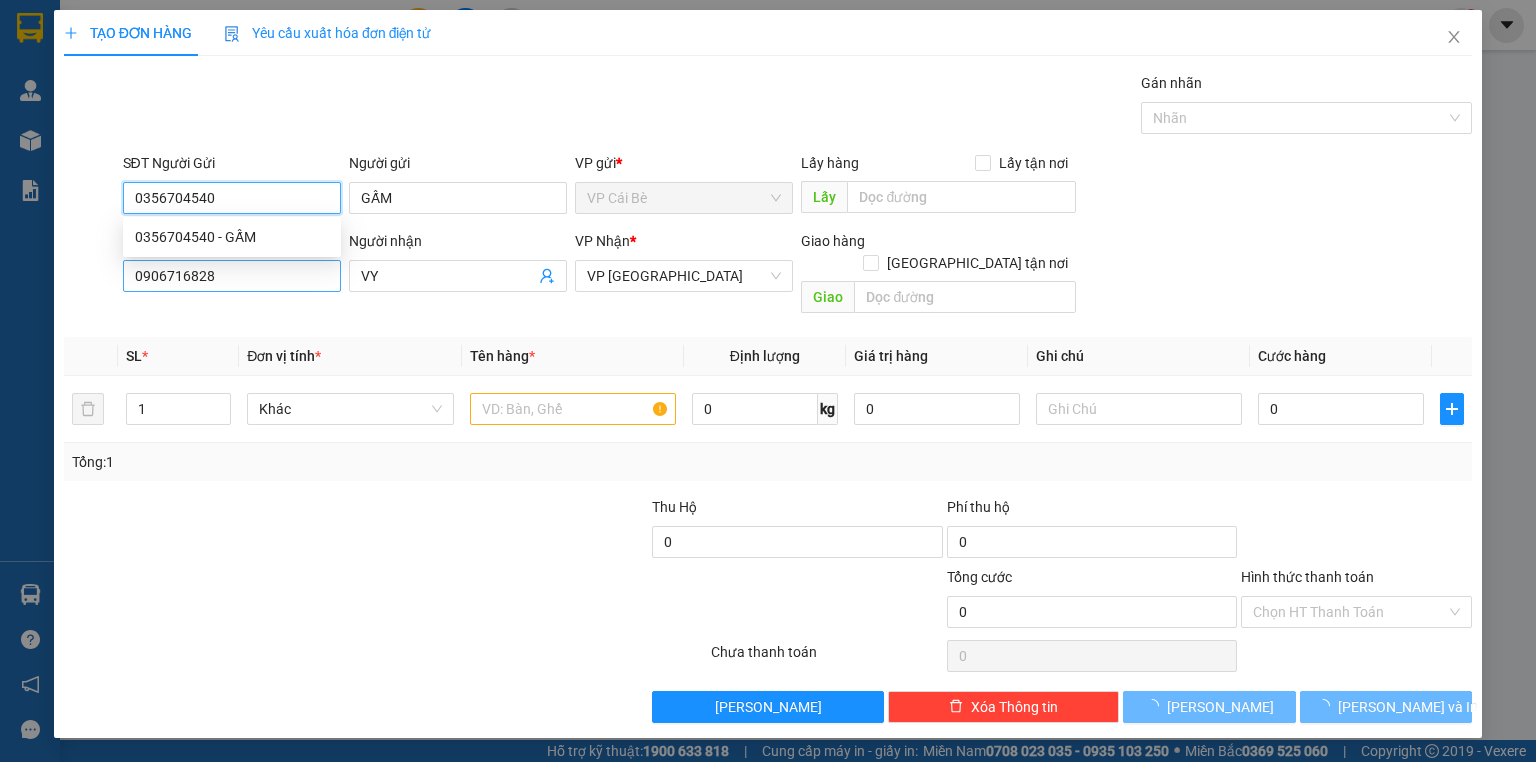 type on "20.000" 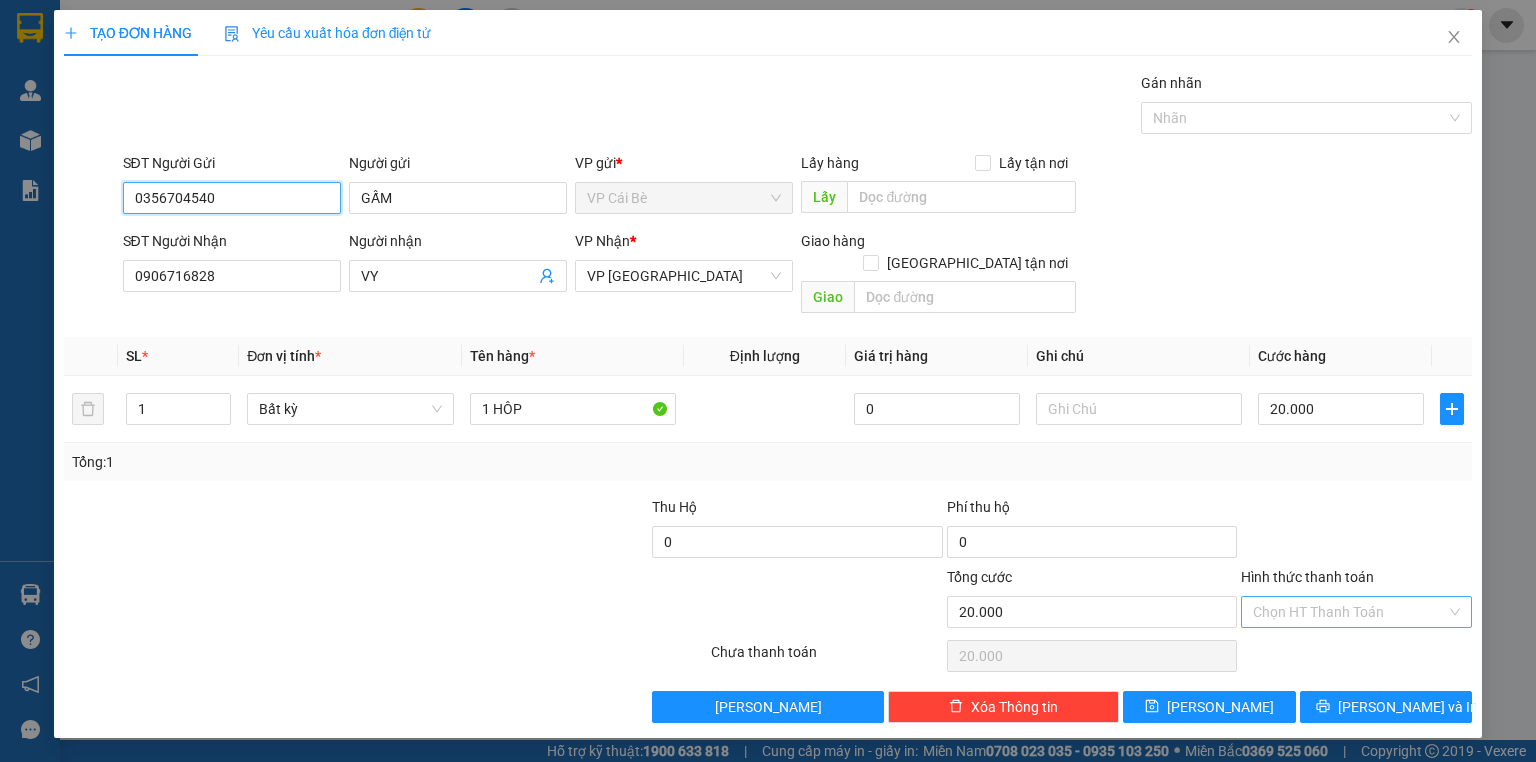 type on "0356704540" 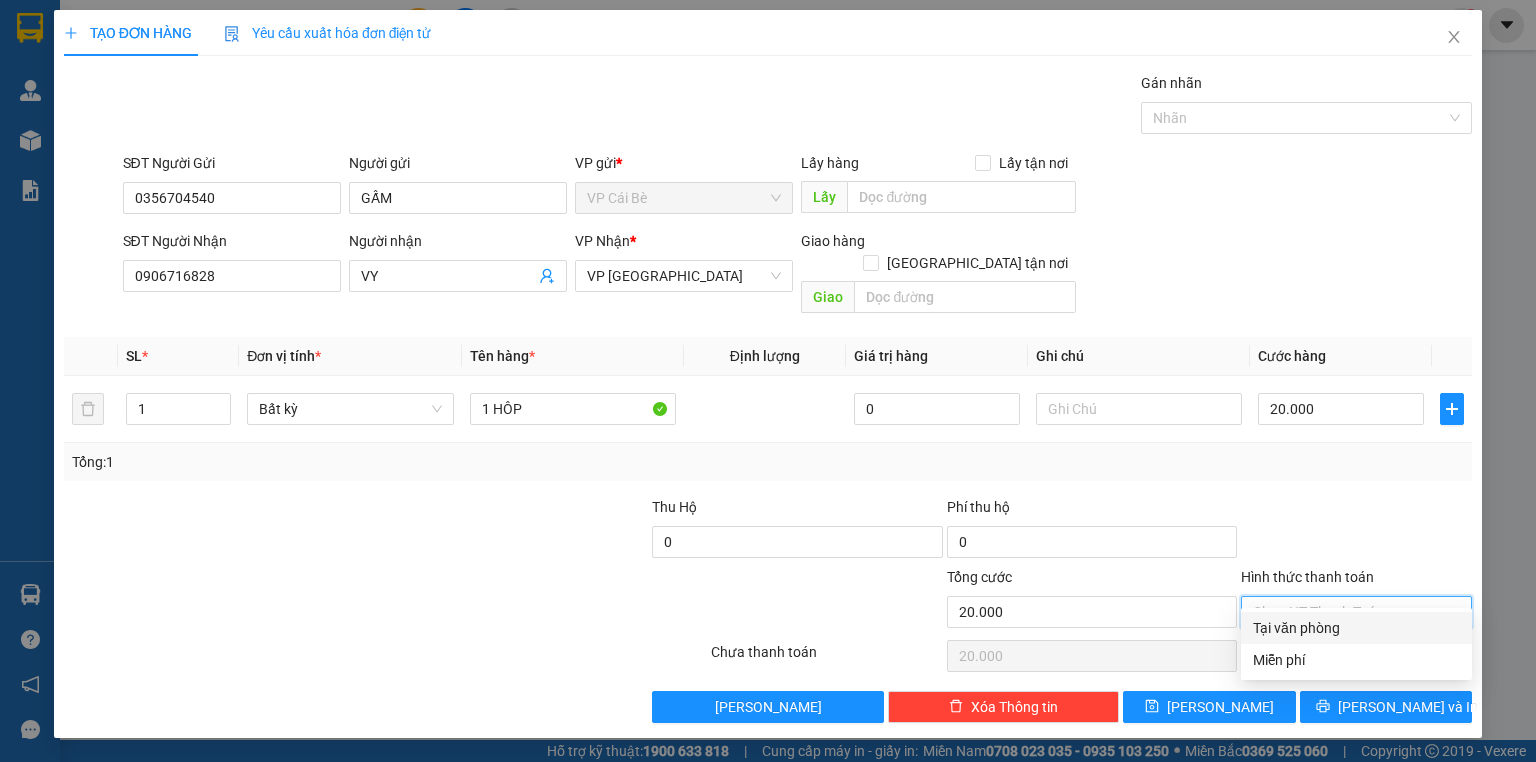 click on "Hình thức thanh toán" at bounding box center [1349, 612] 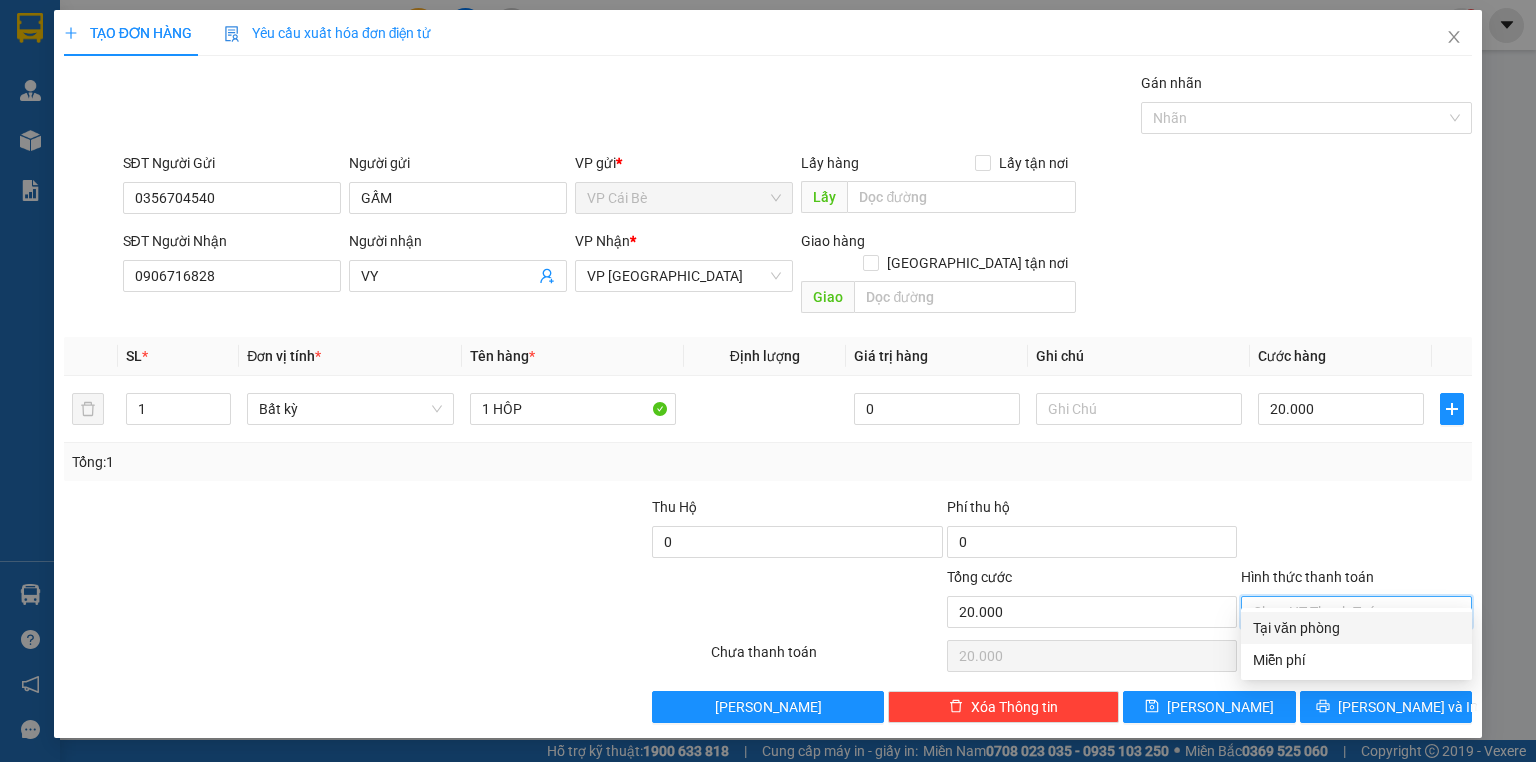 drag, startPoint x: 1371, startPoint y: 624, endPoint x: 1374, endPoint y: 696, distance: 72.06247 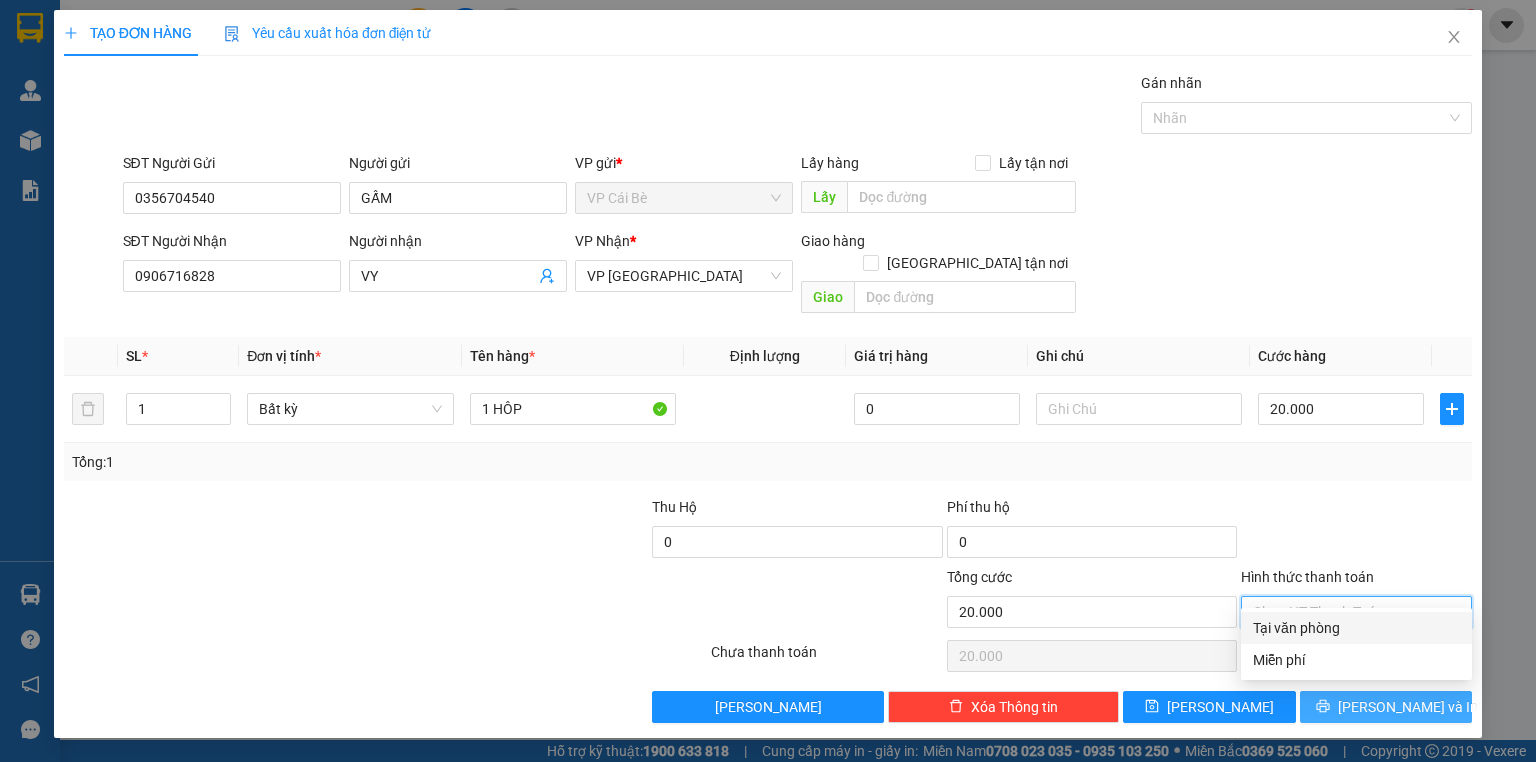 type on "0" 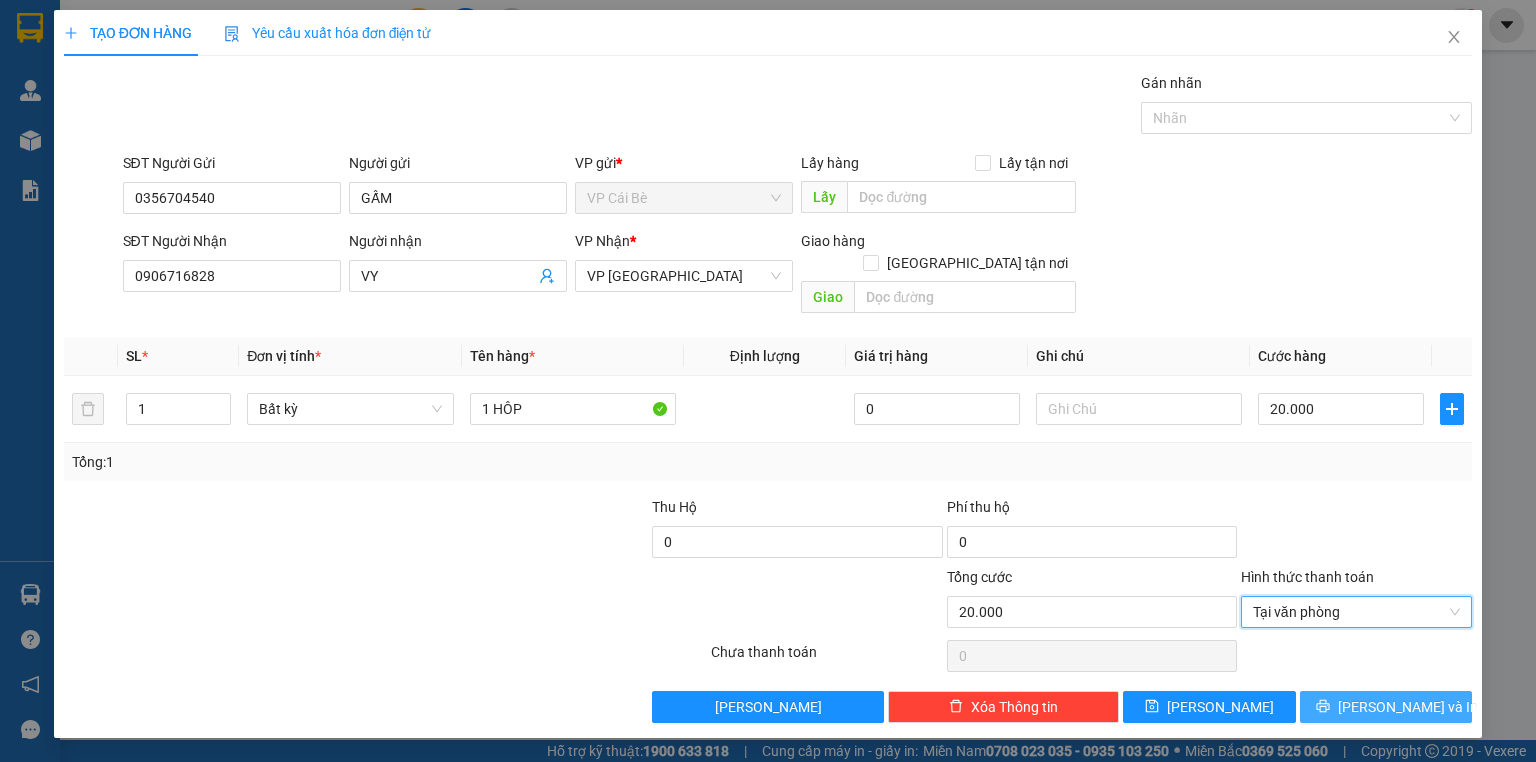 click on "[PERSON_NAME] và In" at bounding box center (1408, 707) 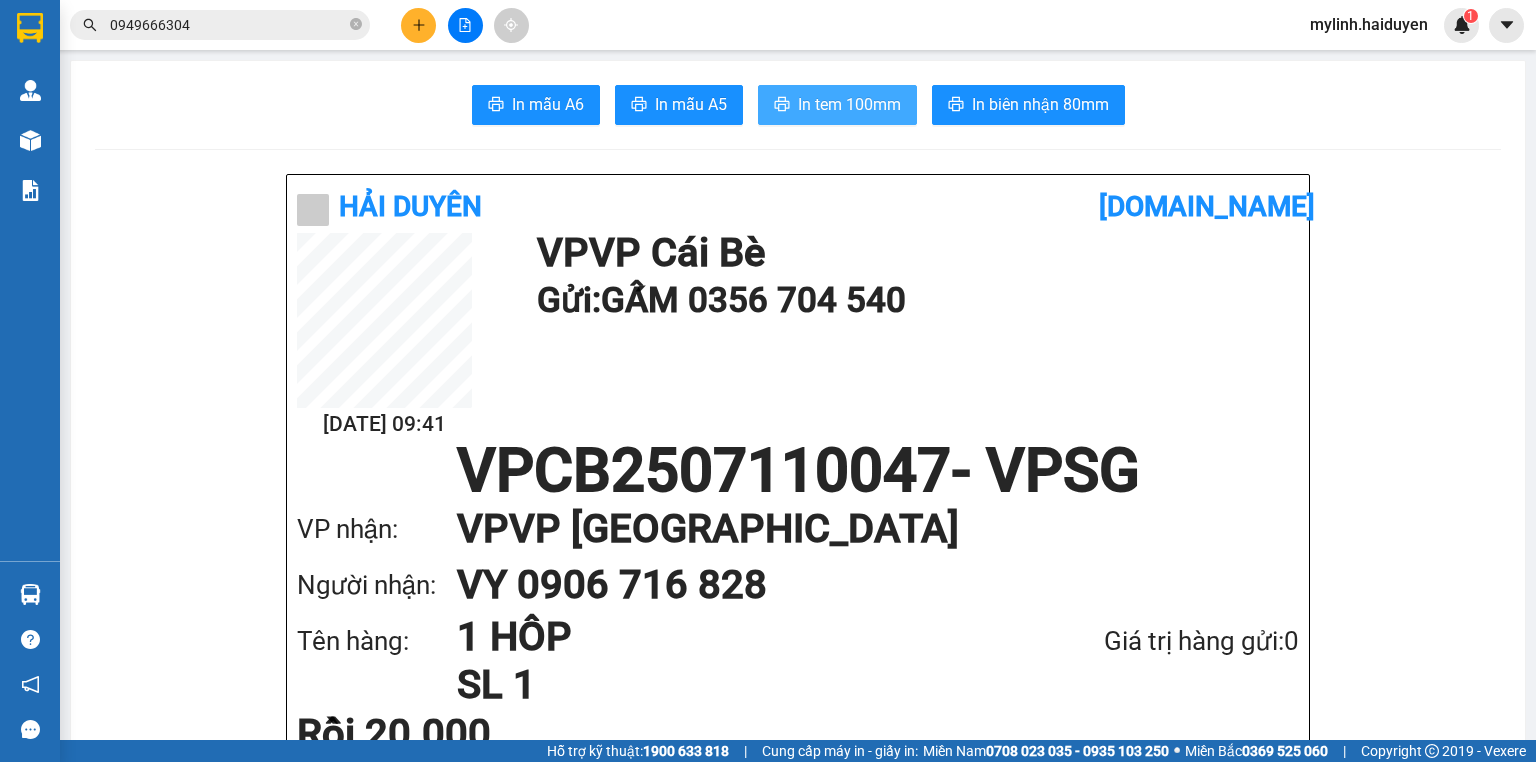 click on "In tem 100mm" at bounding box center [849, 104] 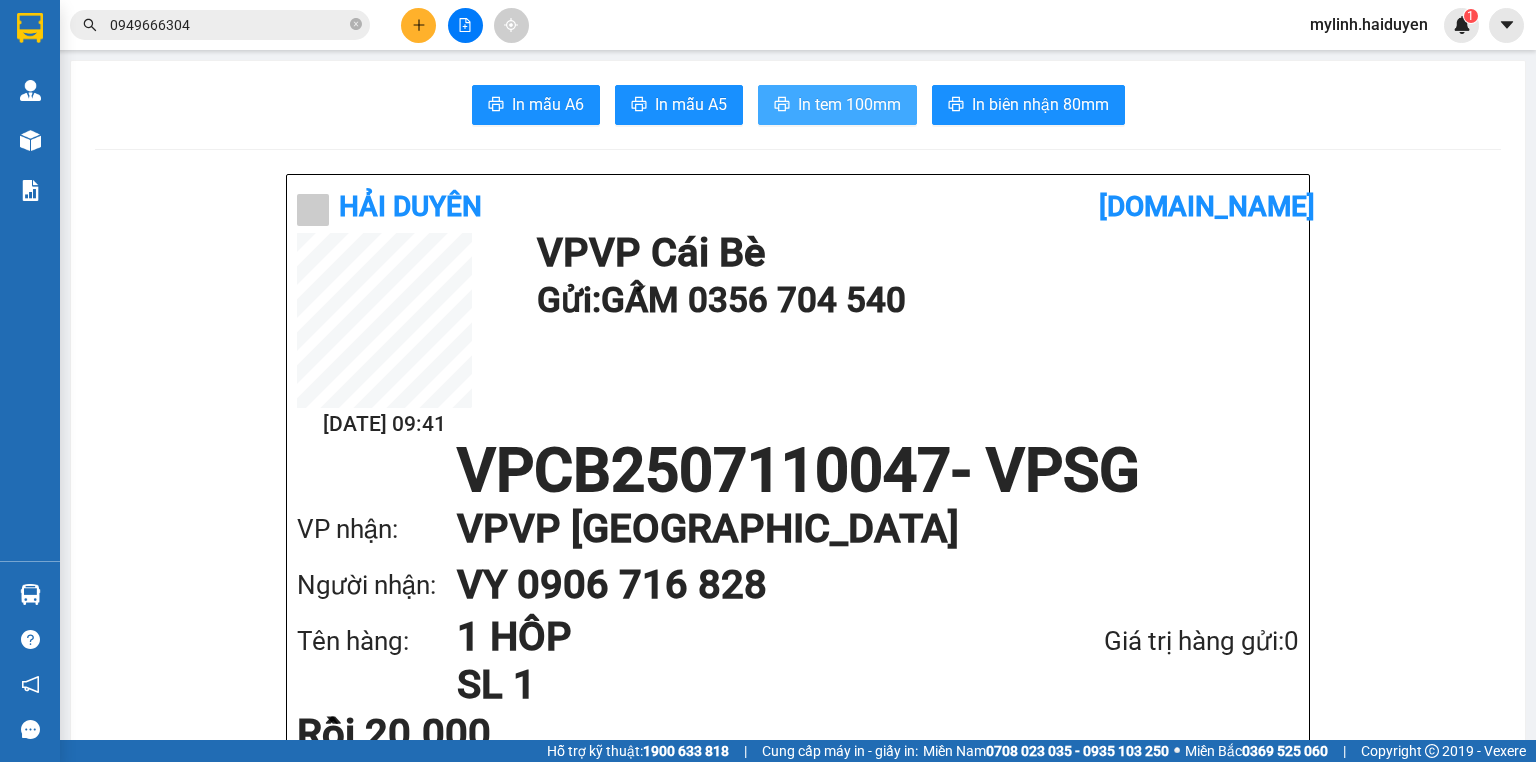scroll, scrollTop: 0, scrollLeft: 0, axis: both 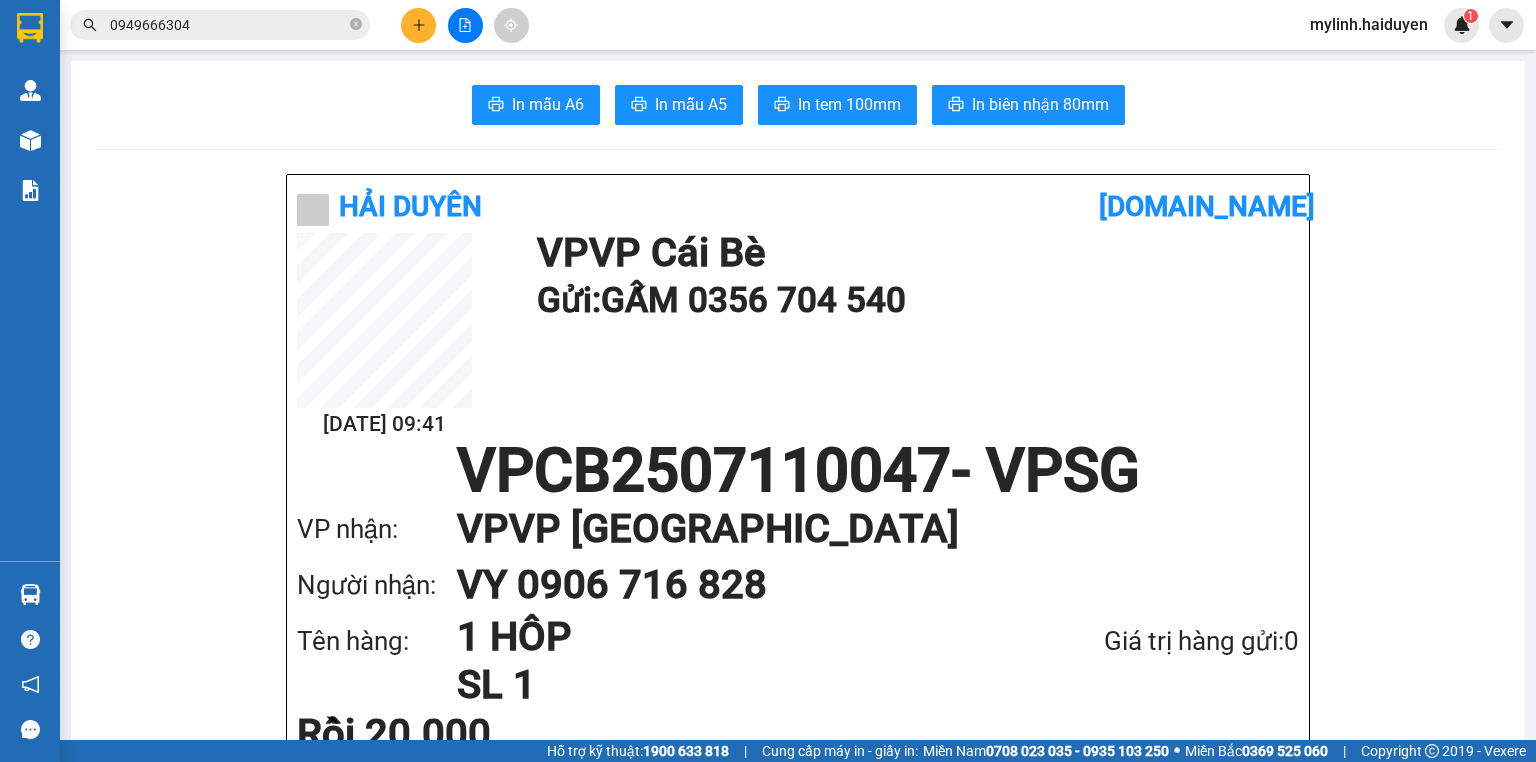 click 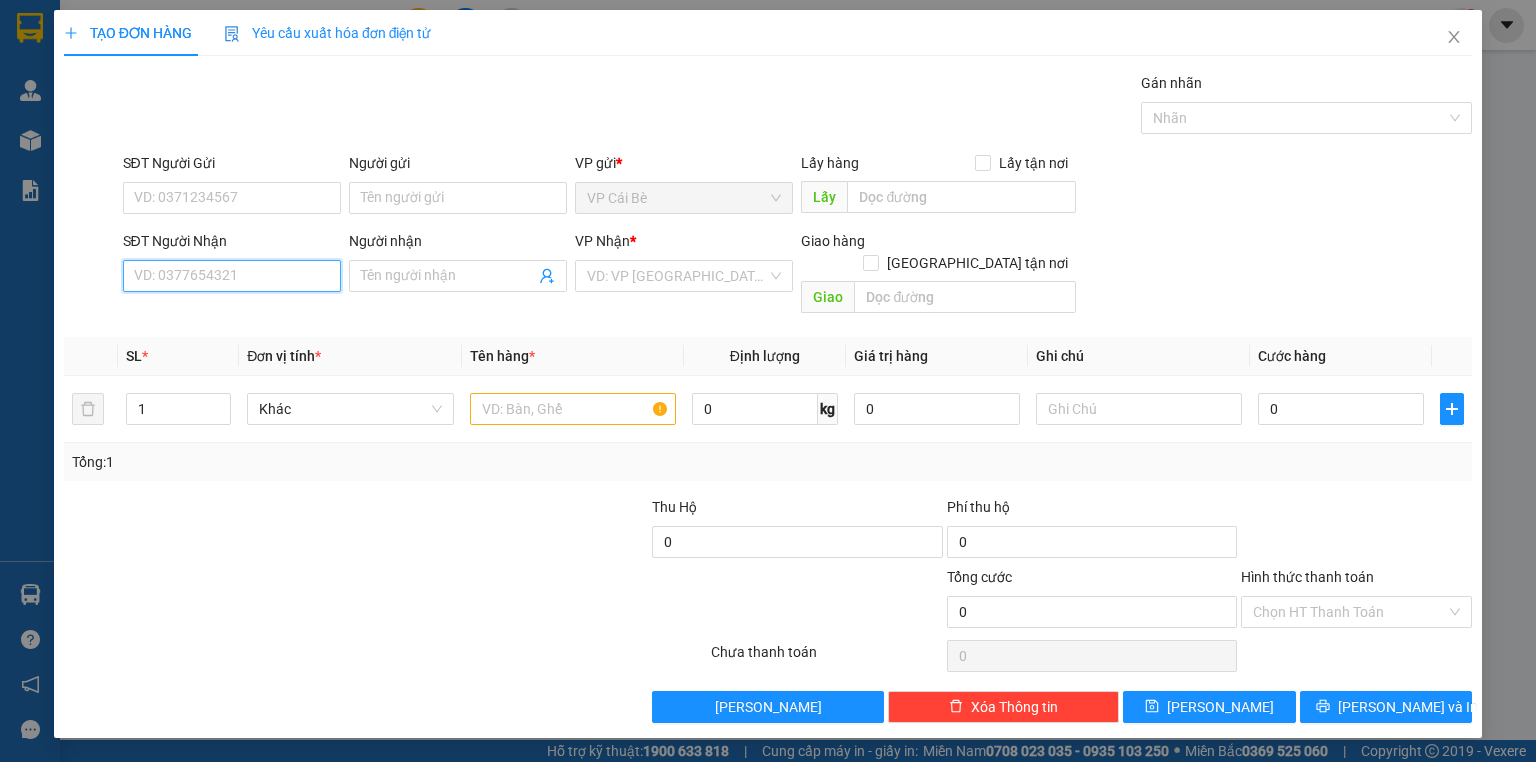 click on "SĐT Người Nhận" at bounding box center [232, 276] 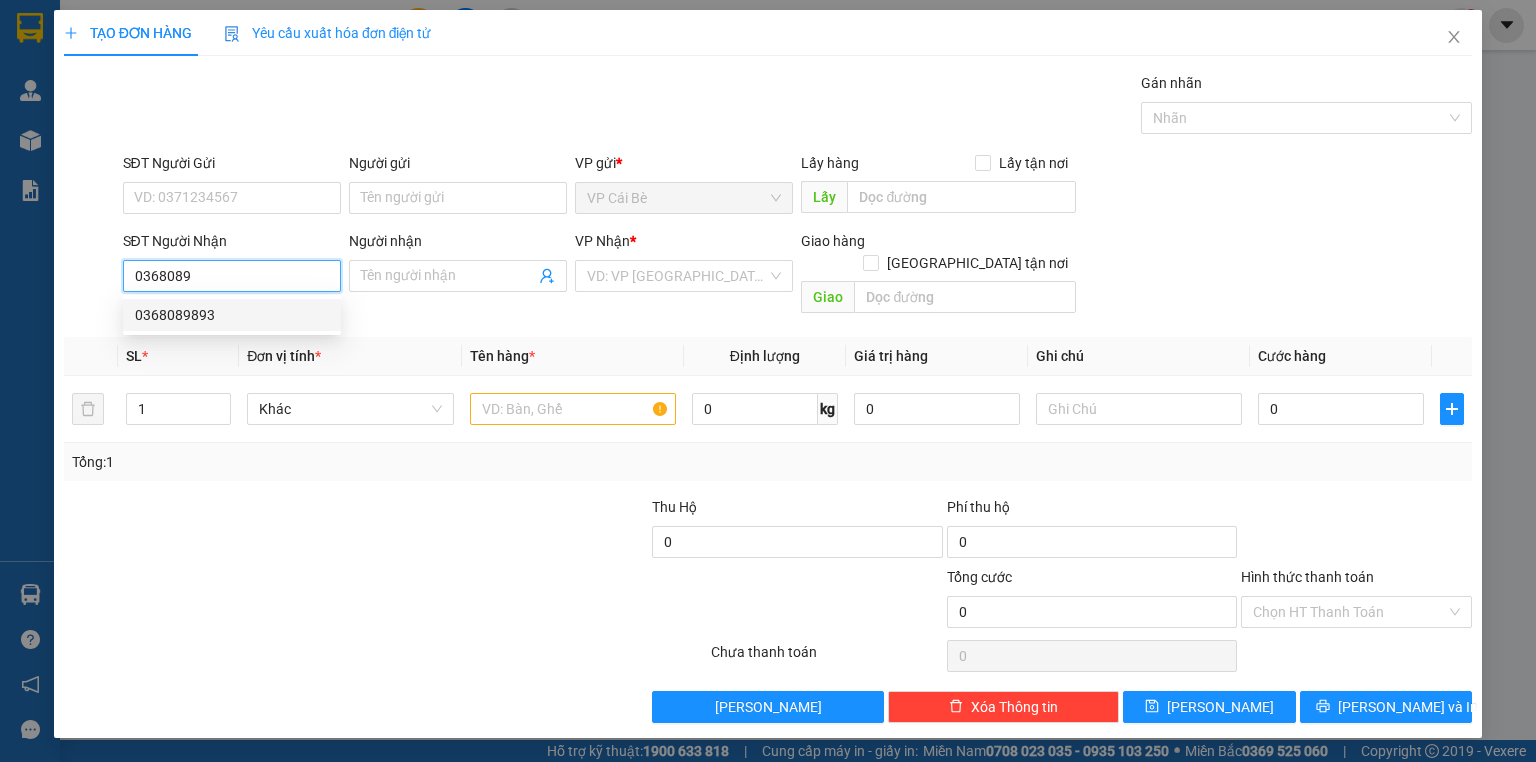 click on "0368089893" at bounding box center (232, 315) 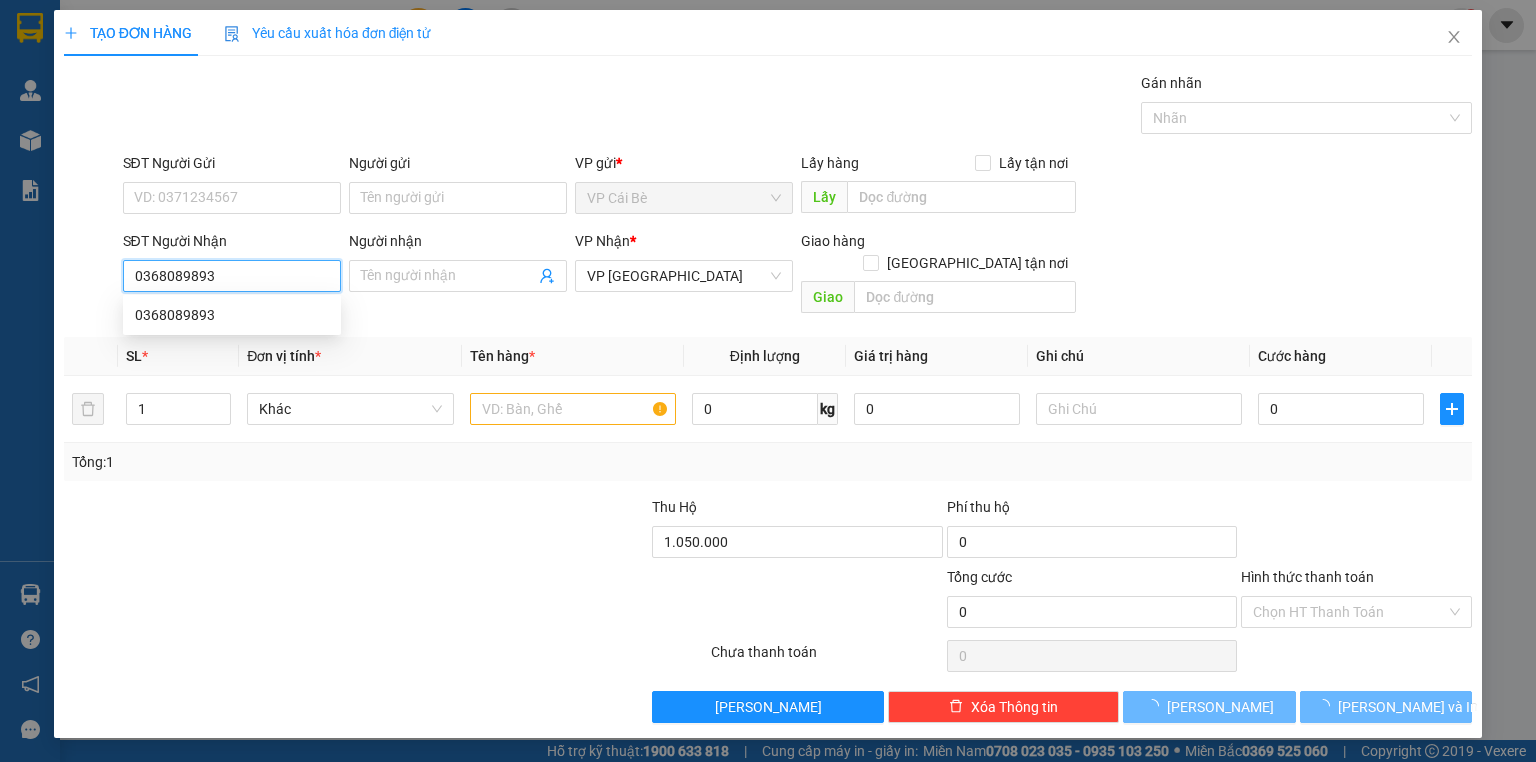 type on "30.000" 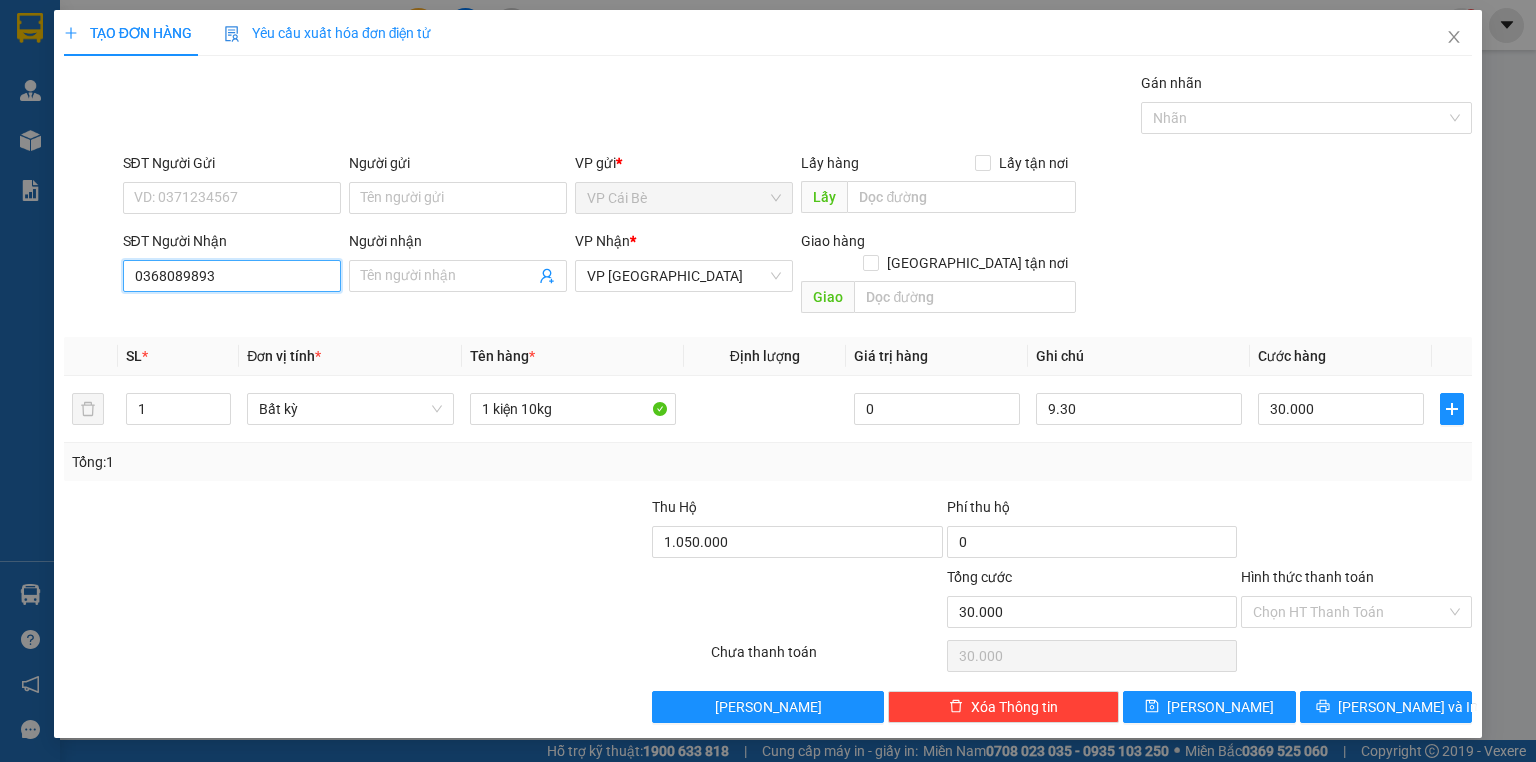 type on "0368089893" 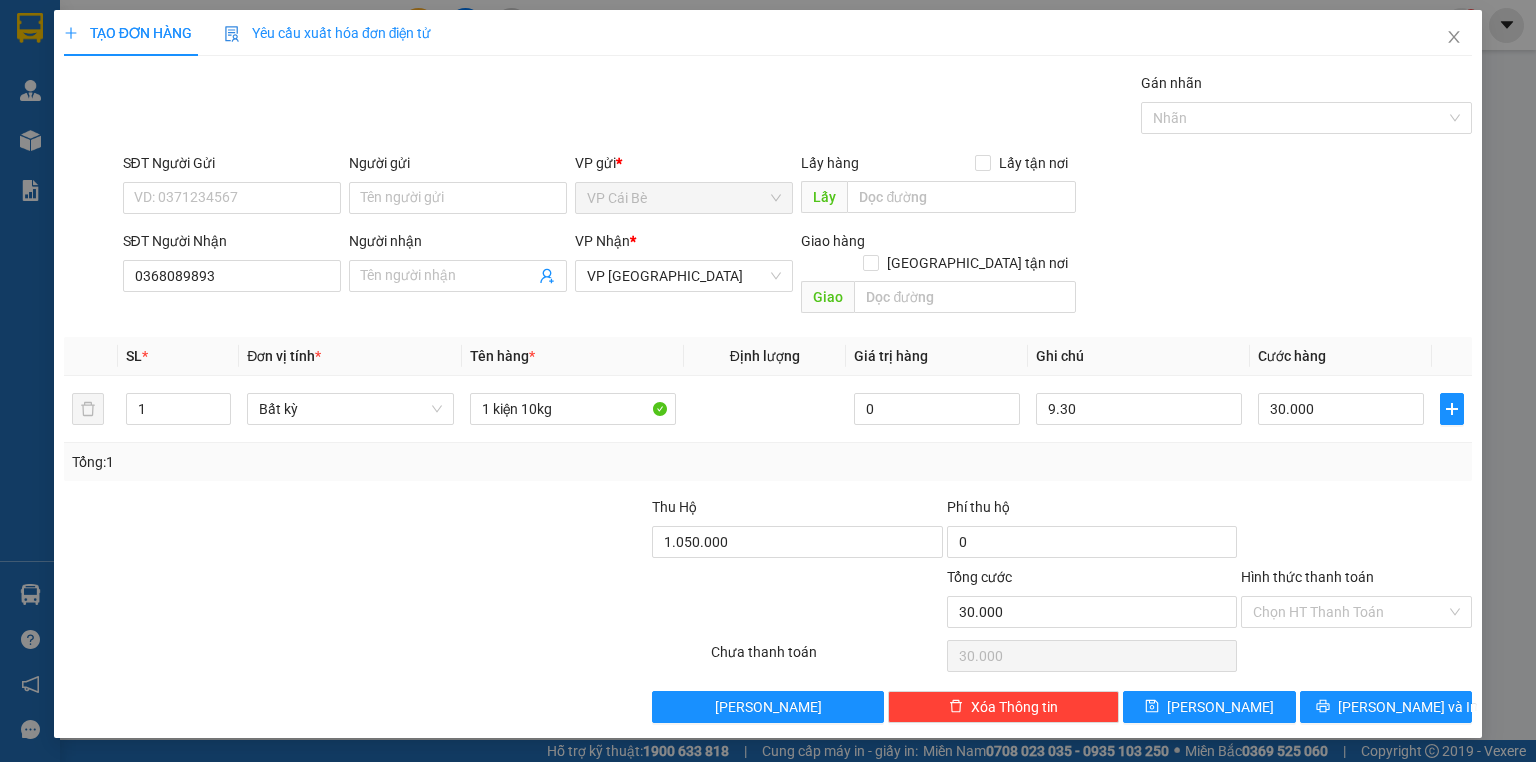 click on "SĐT Người Gửi VD: 0371234567" at bounding box center (232, 187) 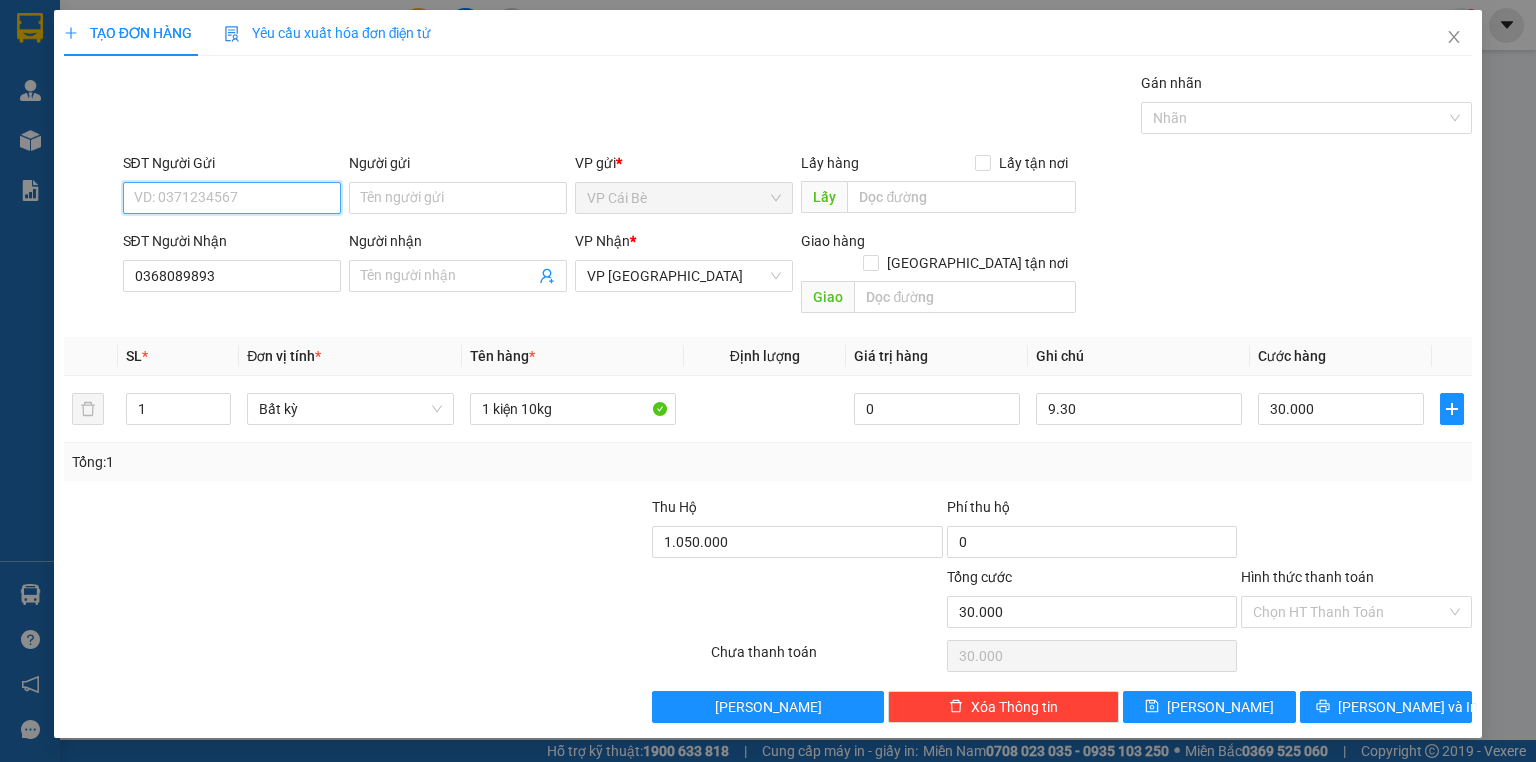 click on "SĐT Người Gửi" at bounding box center (232, 198) 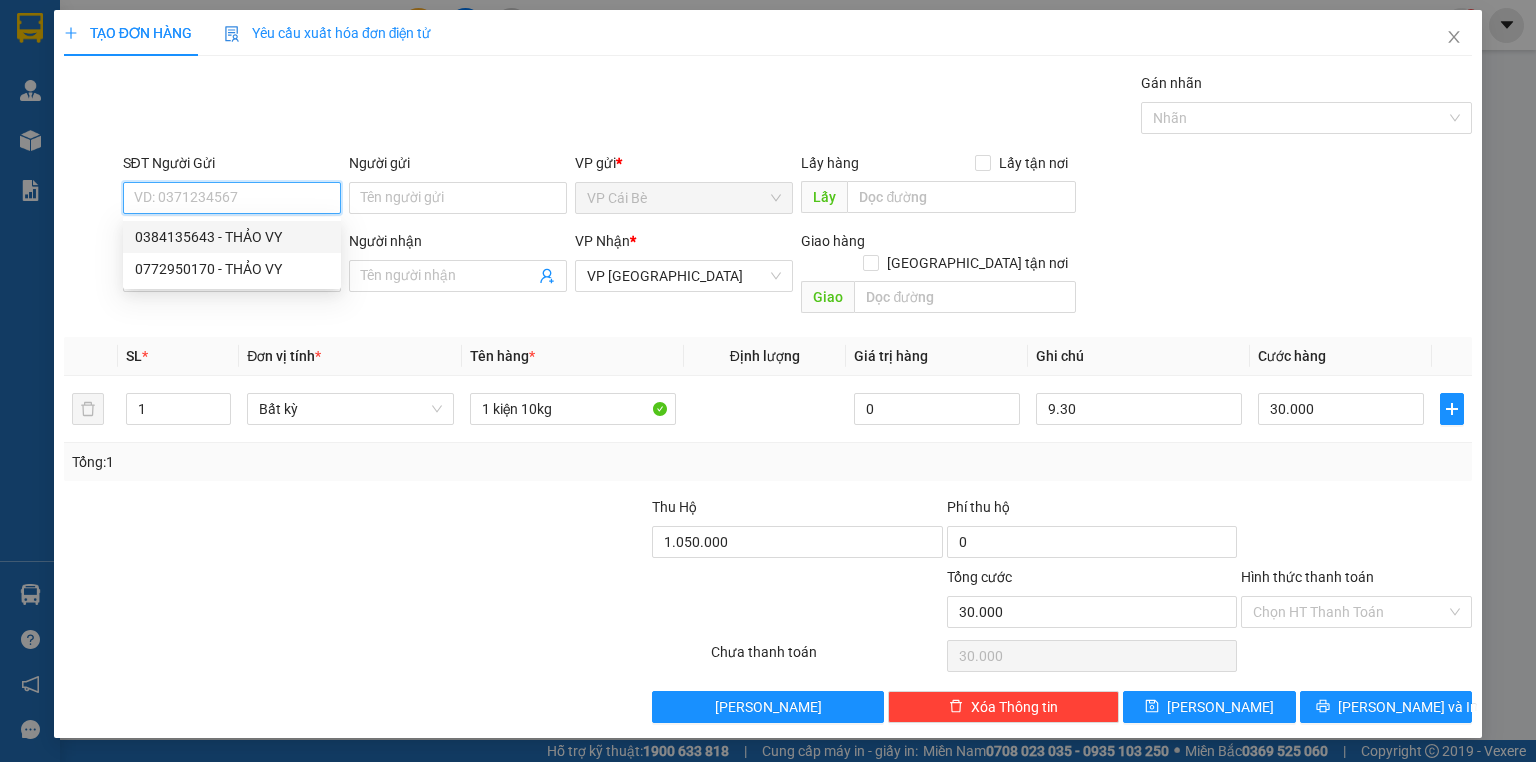 click on "0384135643 - THẢO VY" at bounding box center (232, 237) 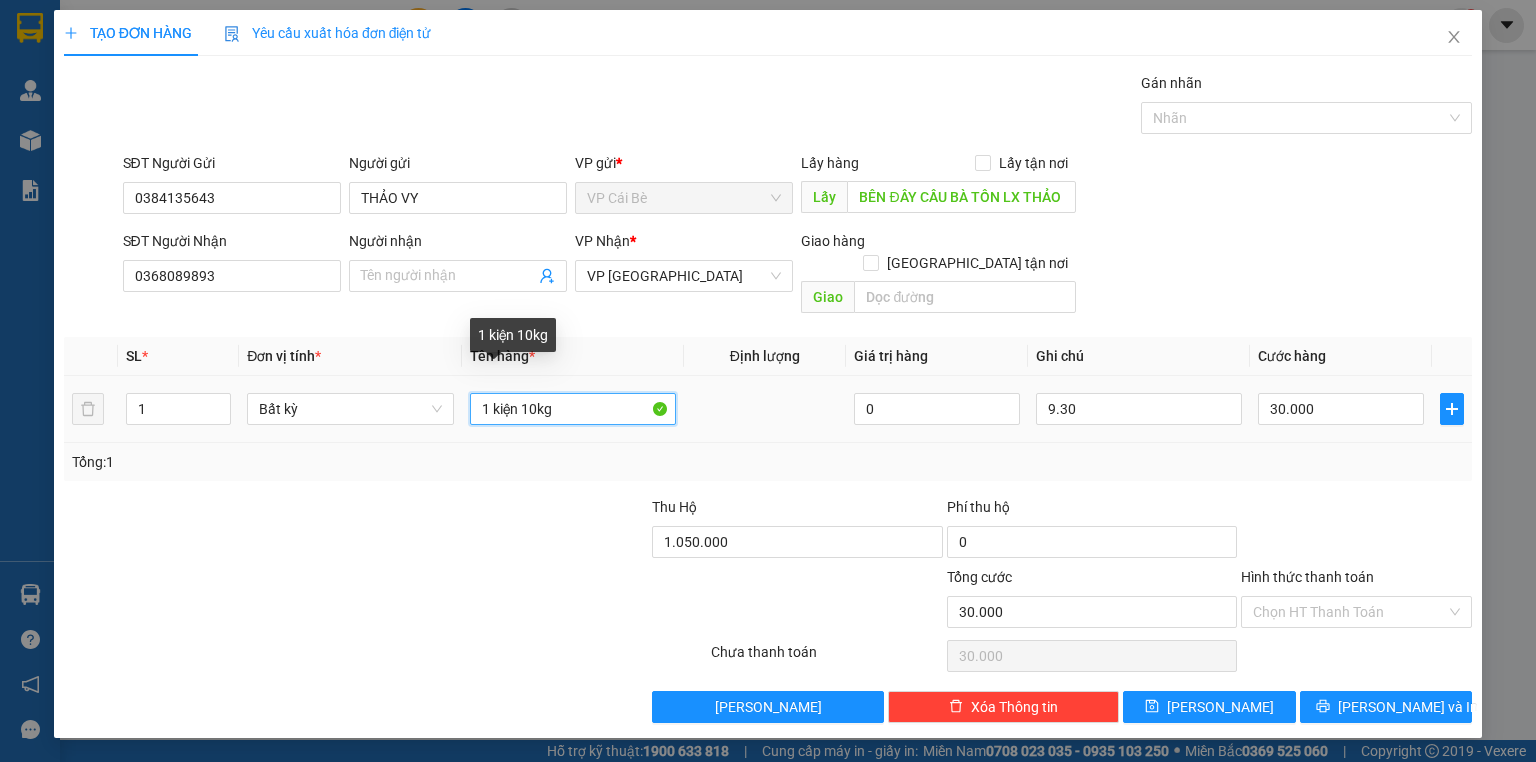 click on "1 kiện 10kg" at bounding box center (573, 409) 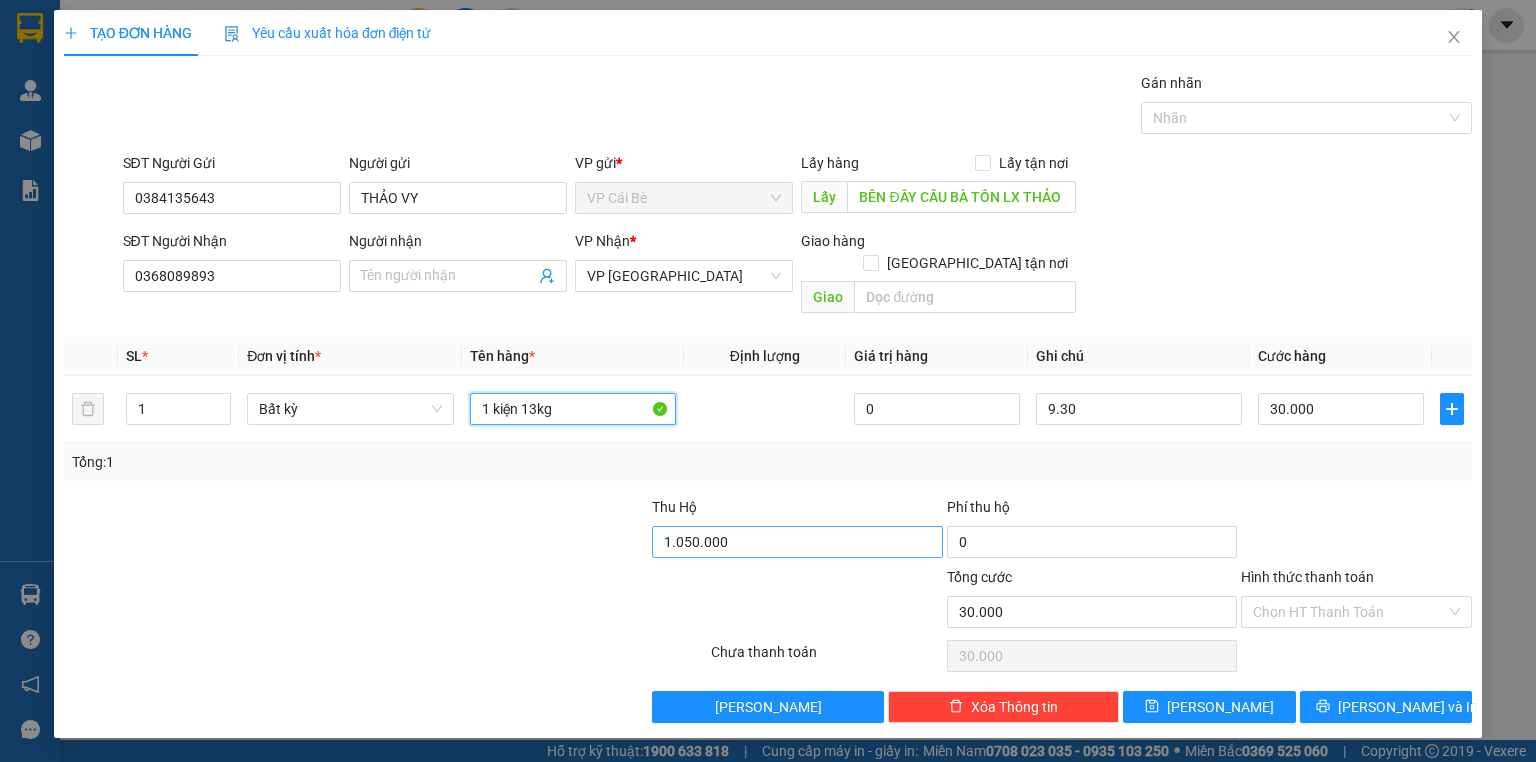 type on "1 kiện 13kg" 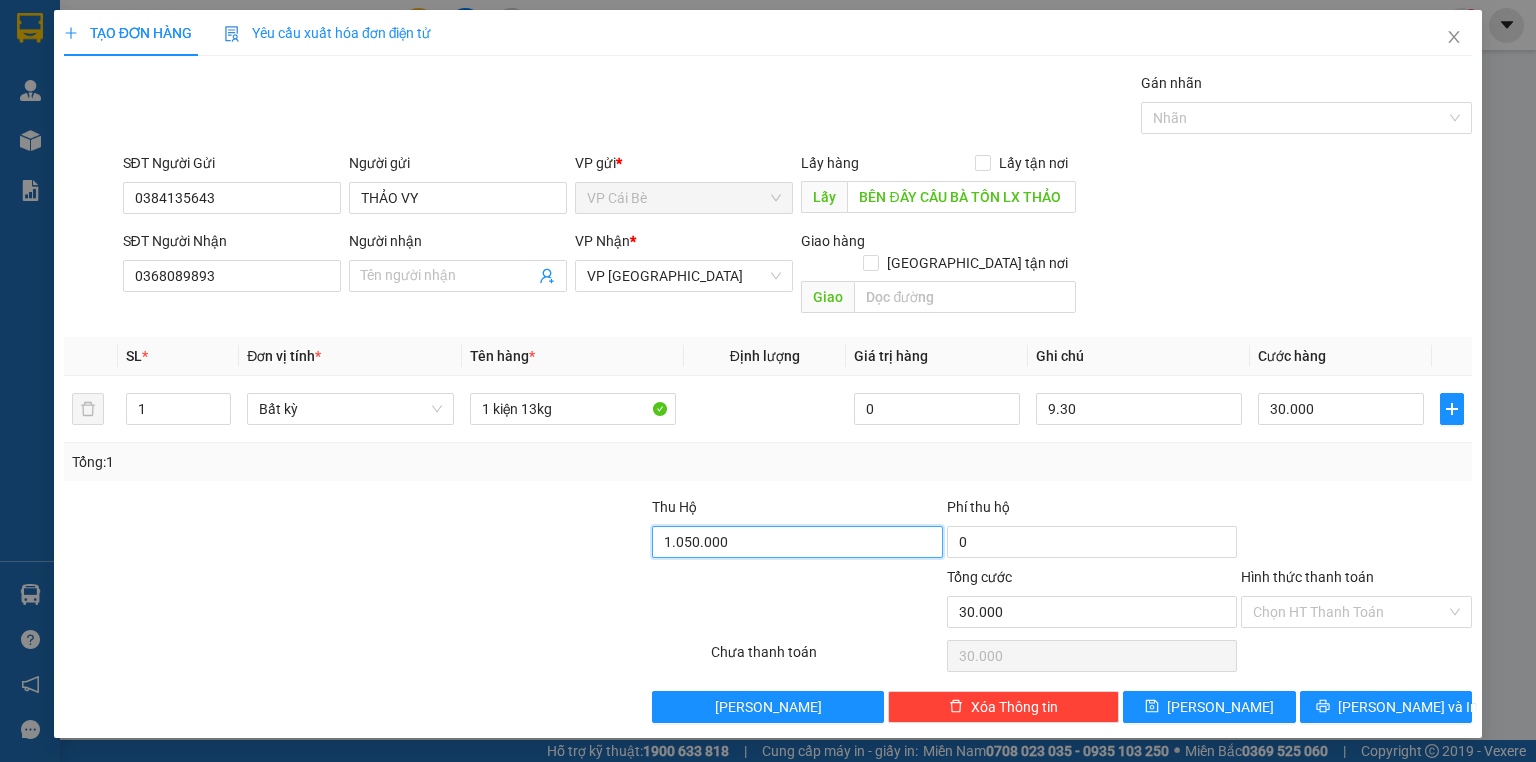 click on "1.050.000" at bounding box center (797, 542) 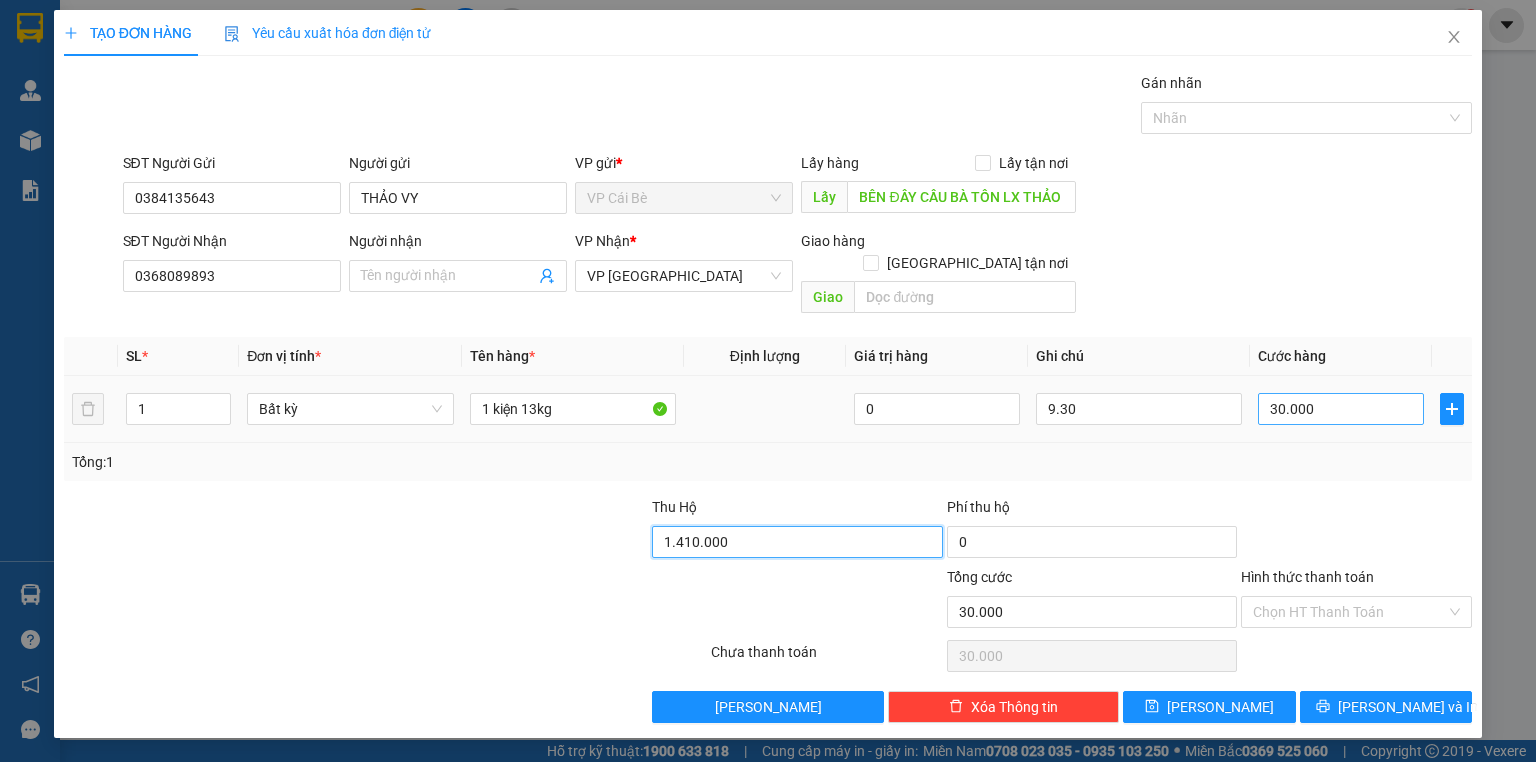 type on "1.410.000" 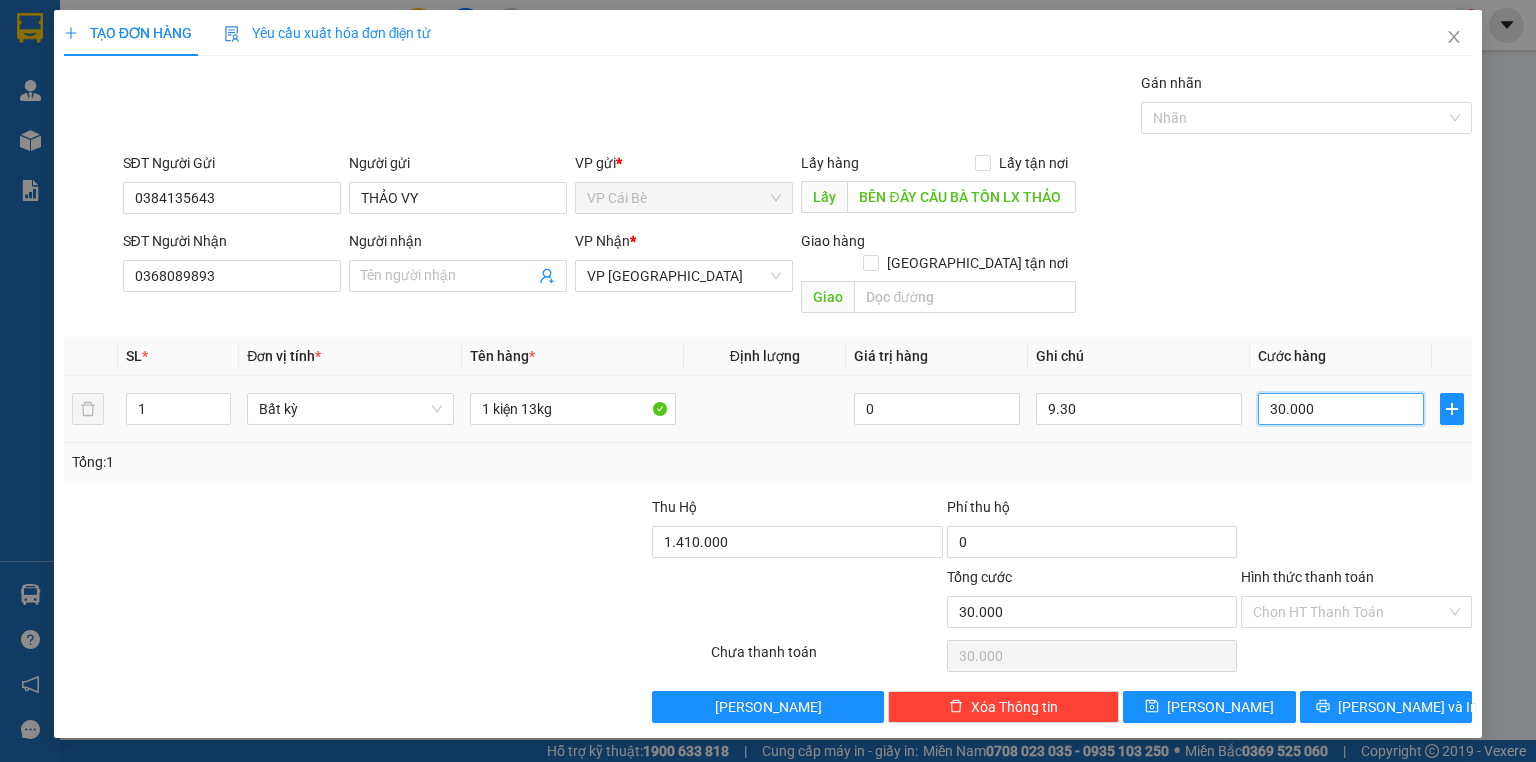 click on "30.000" at bounding box center (1341, 409) 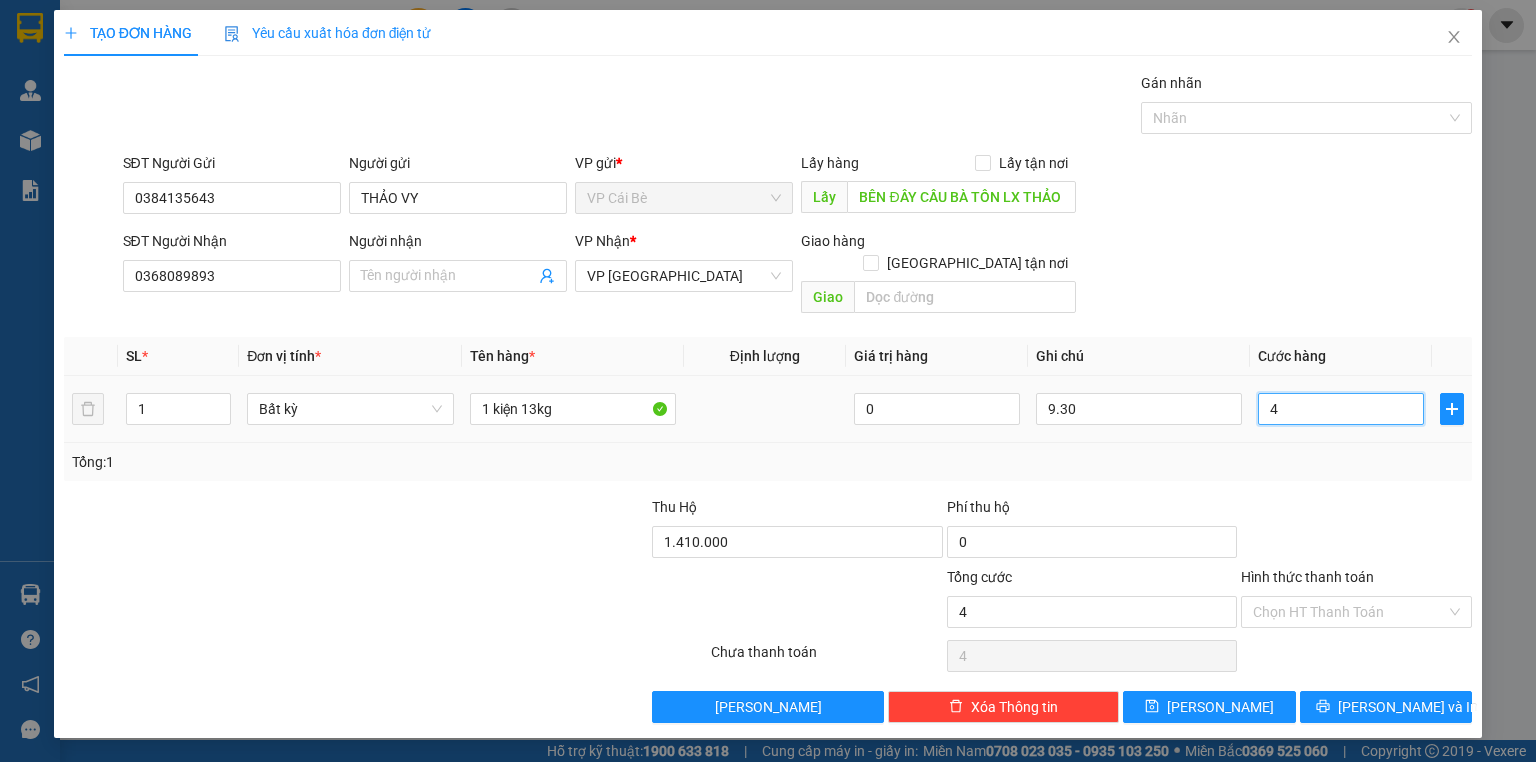 type on "40" 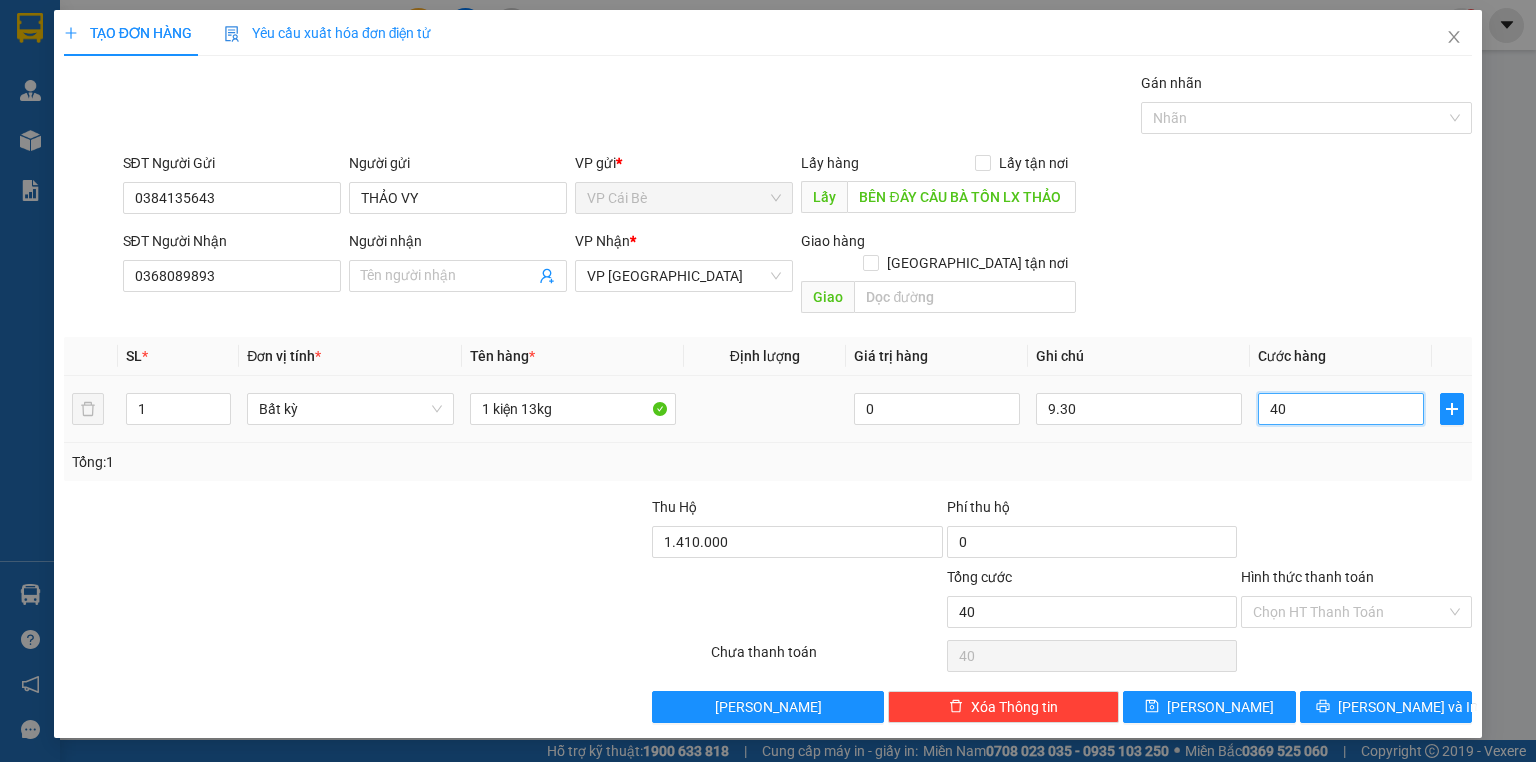 type on "40" 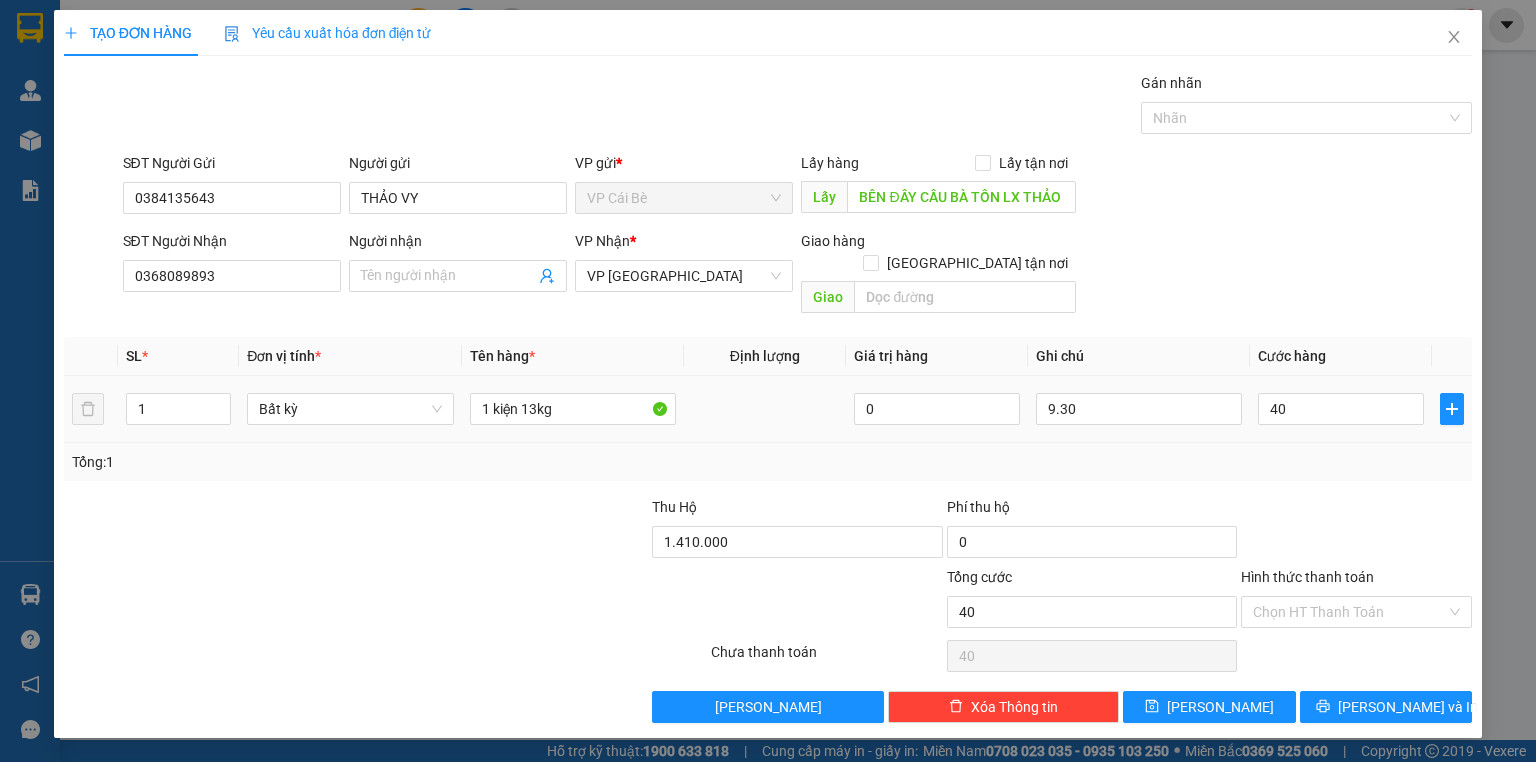 type on "40.000" 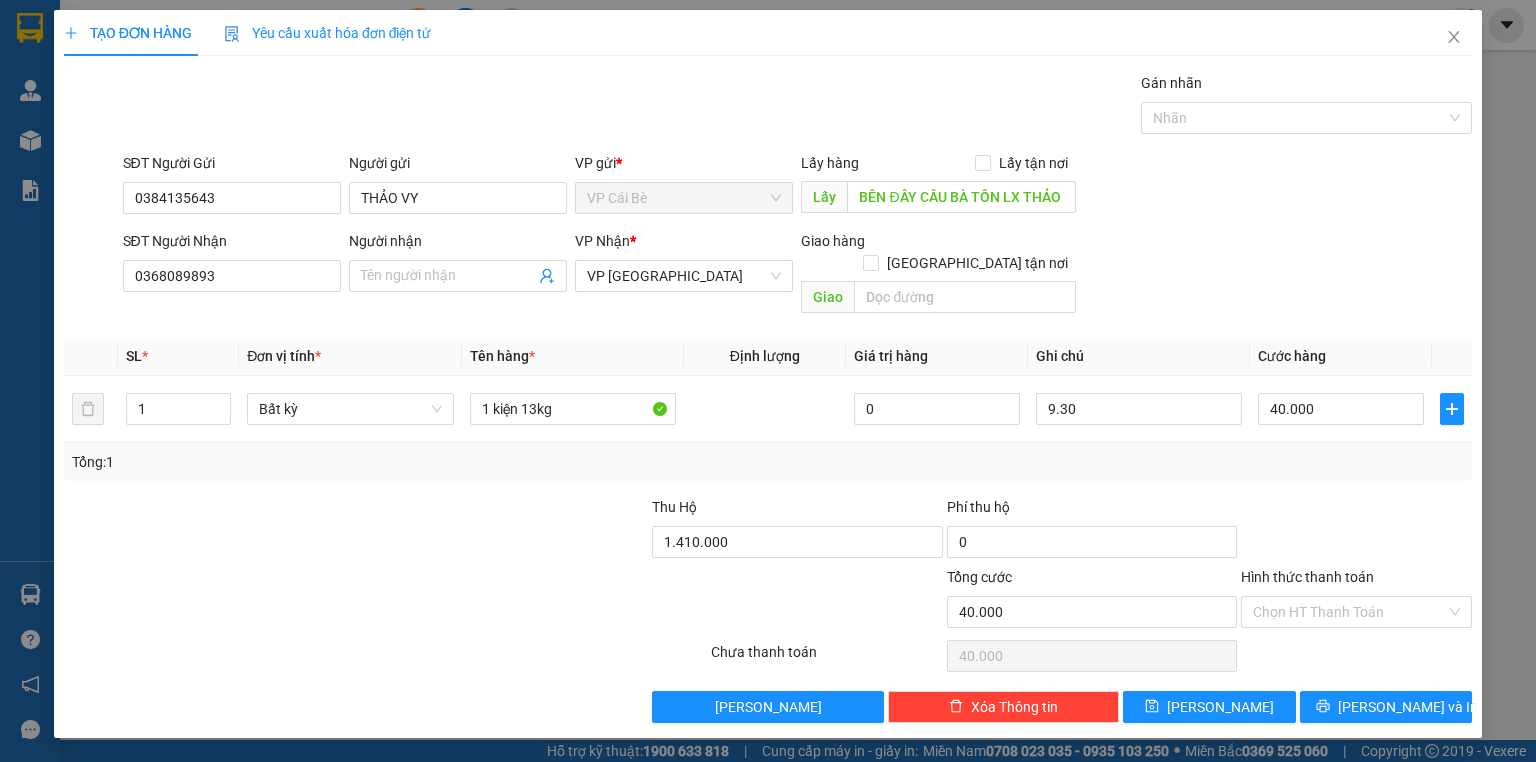 drag, startPoint x: 1338, startPoint y: 458, endPoint x: 1252, endPoint y: 458, distance: 86 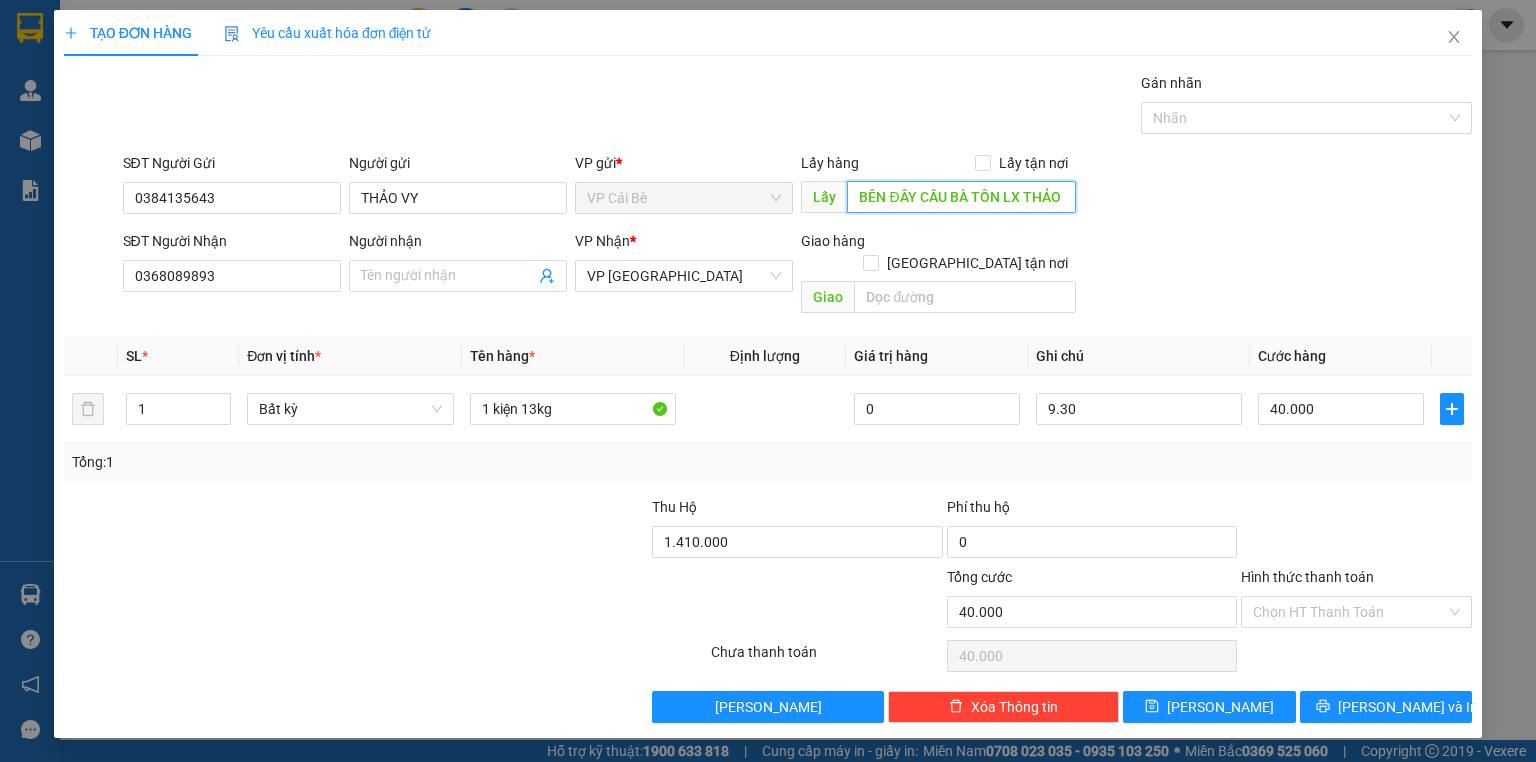 click on "BÊN ĐÂY CẦU BÀ TỒN LX THẢO VY" at bounding box center (961, 197) 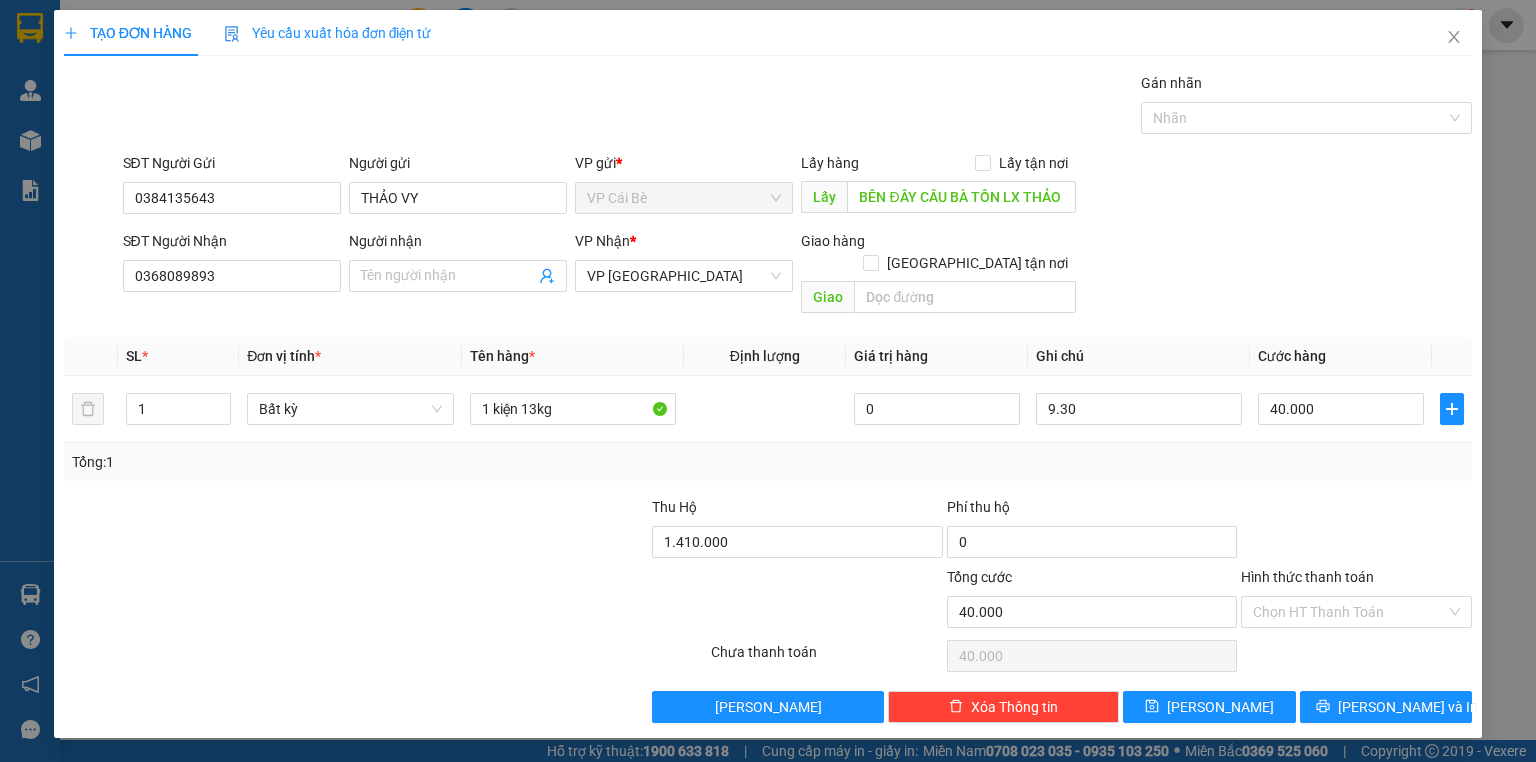 click on "SĐT Người Gửi 0384135643 Người gửi THẢO VY VP gửi  * VP Cái Bè Lấy hàng Lấy tận nơi Lấy BÊN ĐÂY CẦU BÀ TỒN LX THẢO VY" at bounding box center (798, 187) 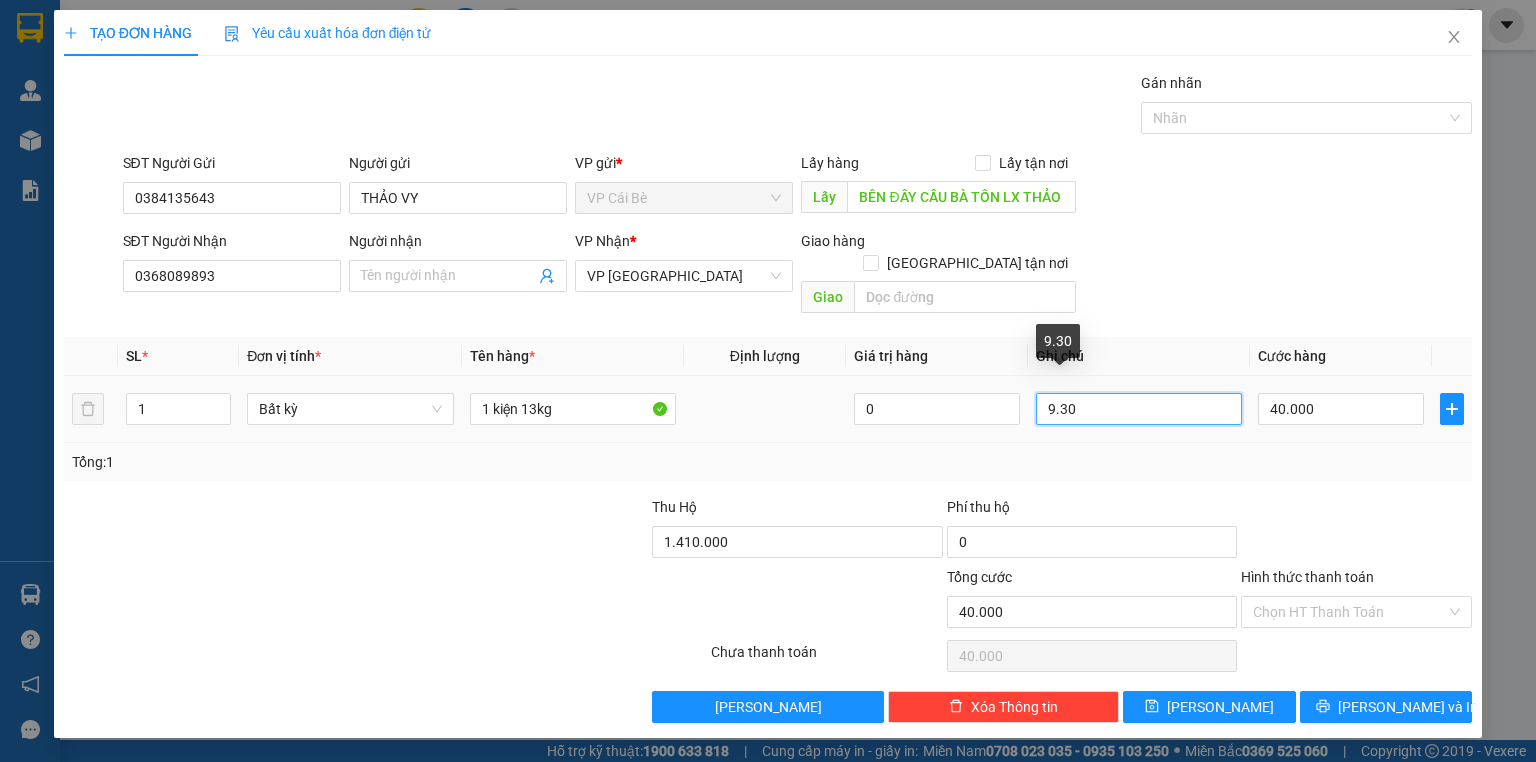 click on "9.30" at bounding box center (1139, 409) 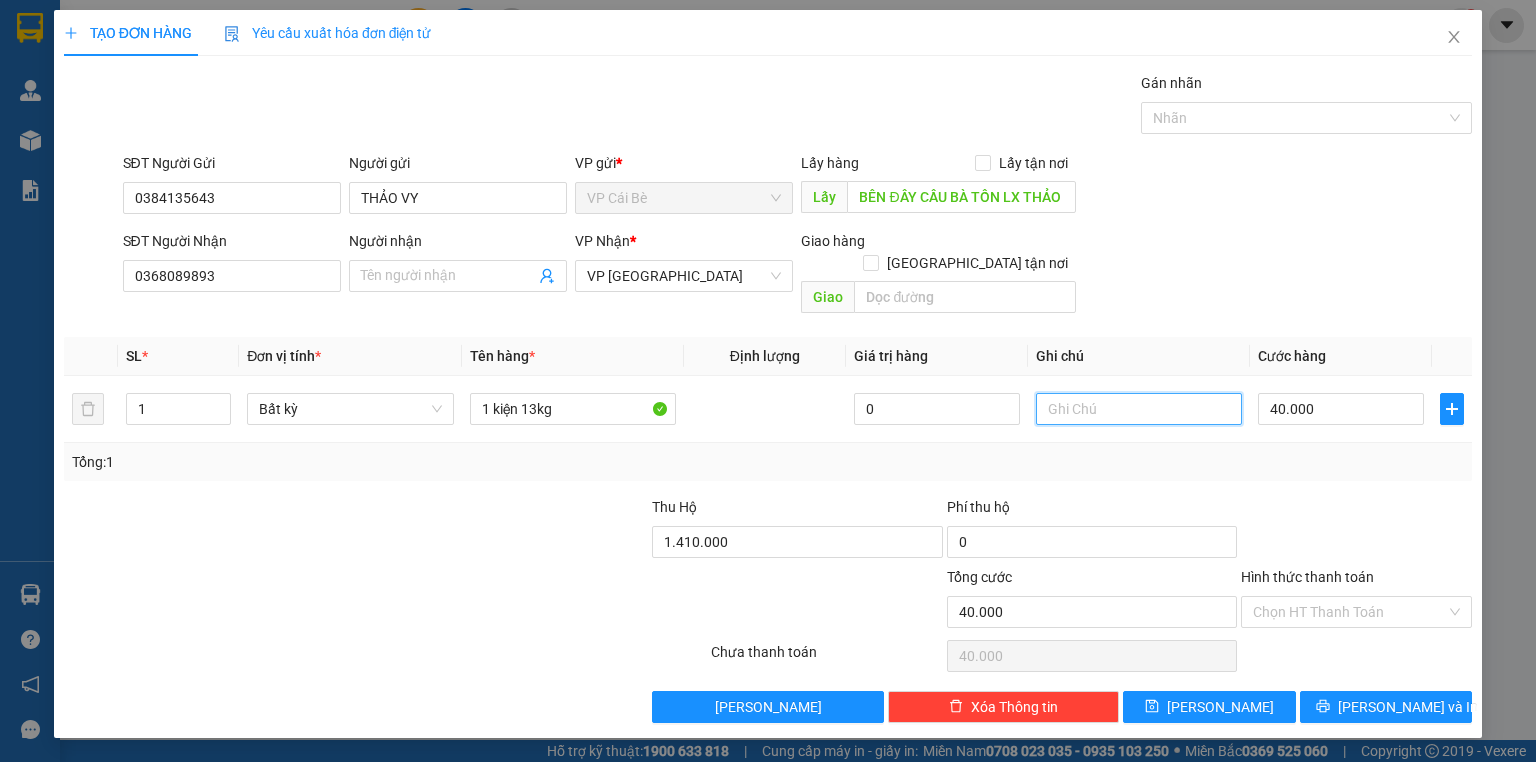 type 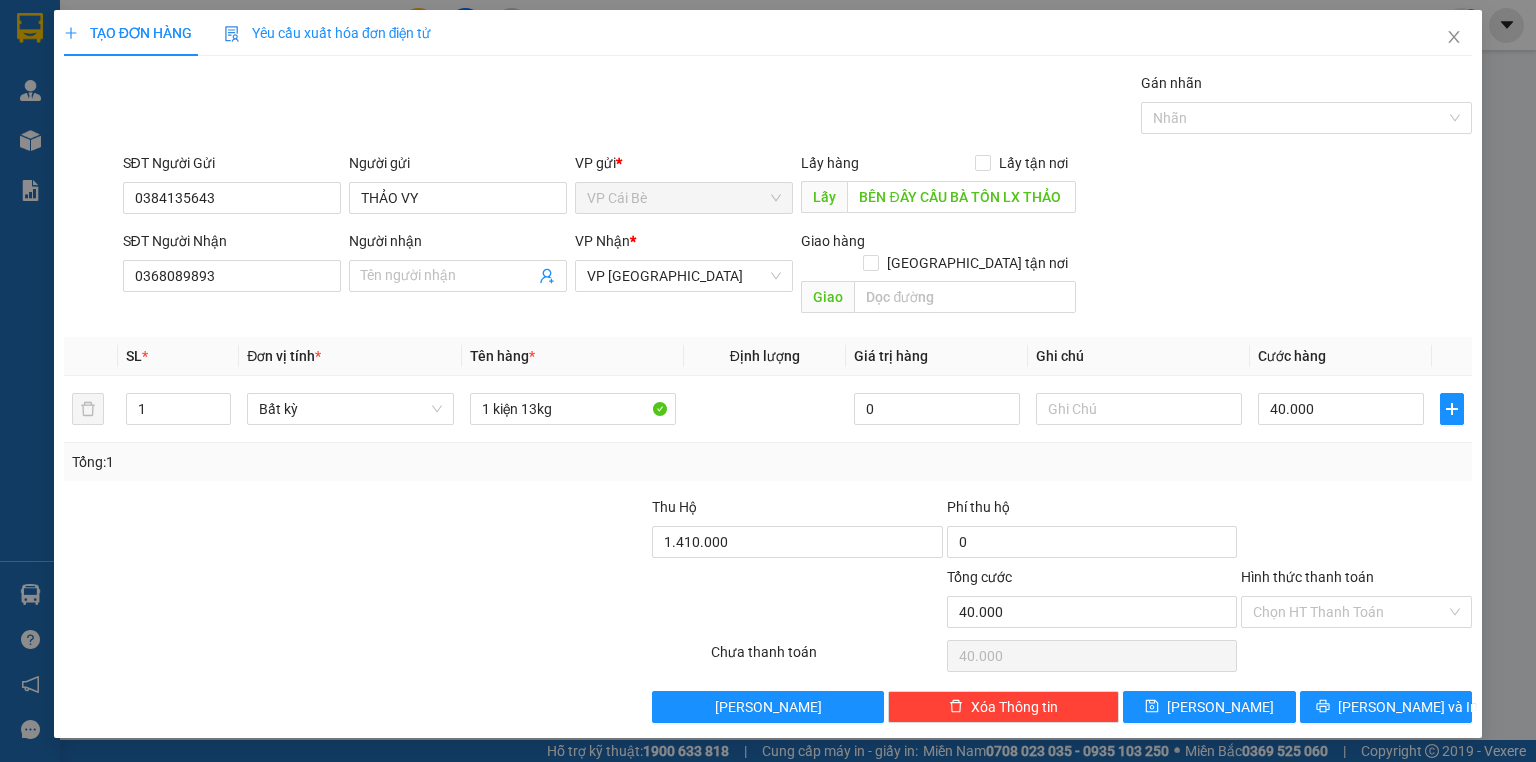 click on "Tổng:  1" at bounding box center [768, 462] 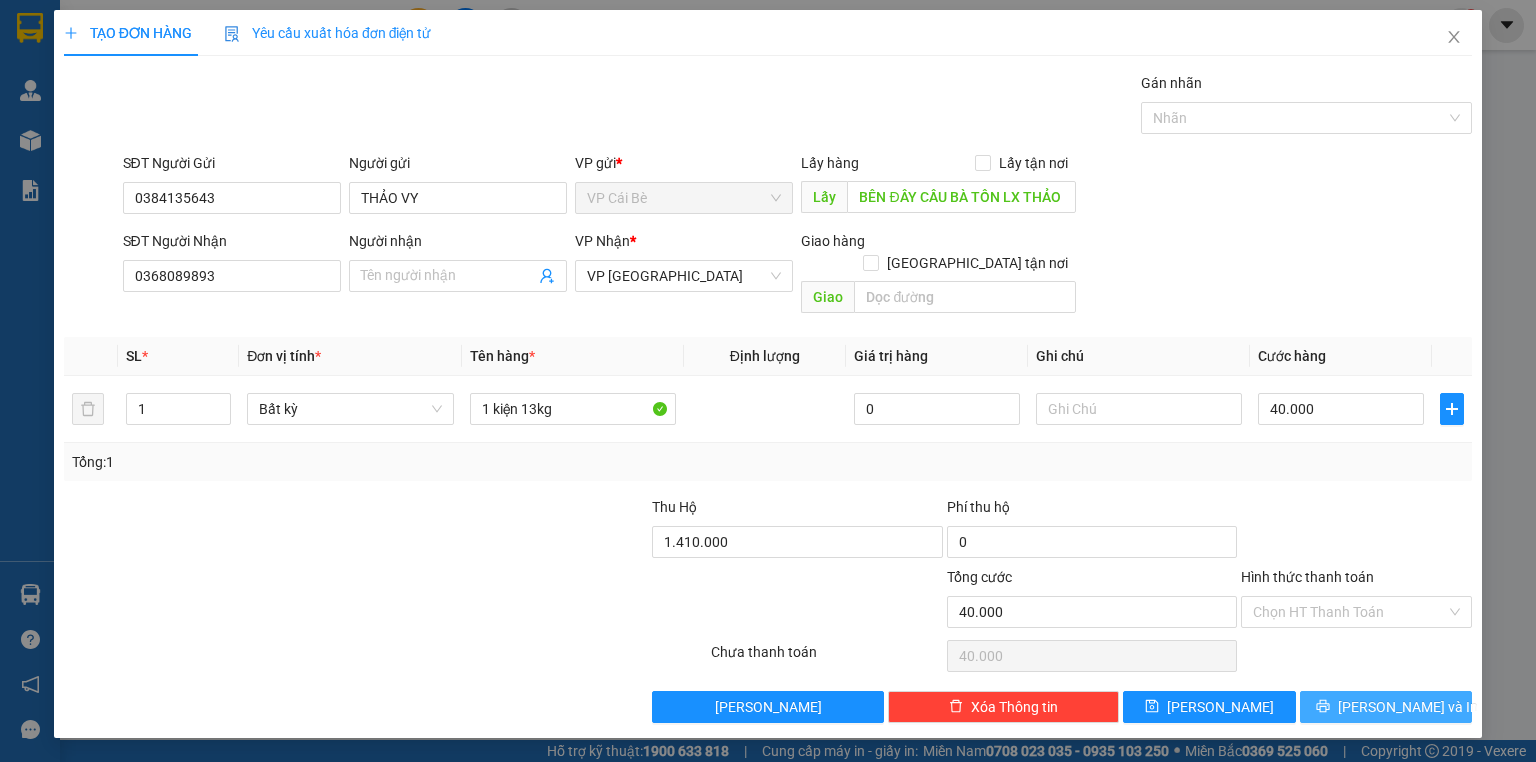 click on "[PERSON_NAME] và In" at bounding box center [1386, 707] 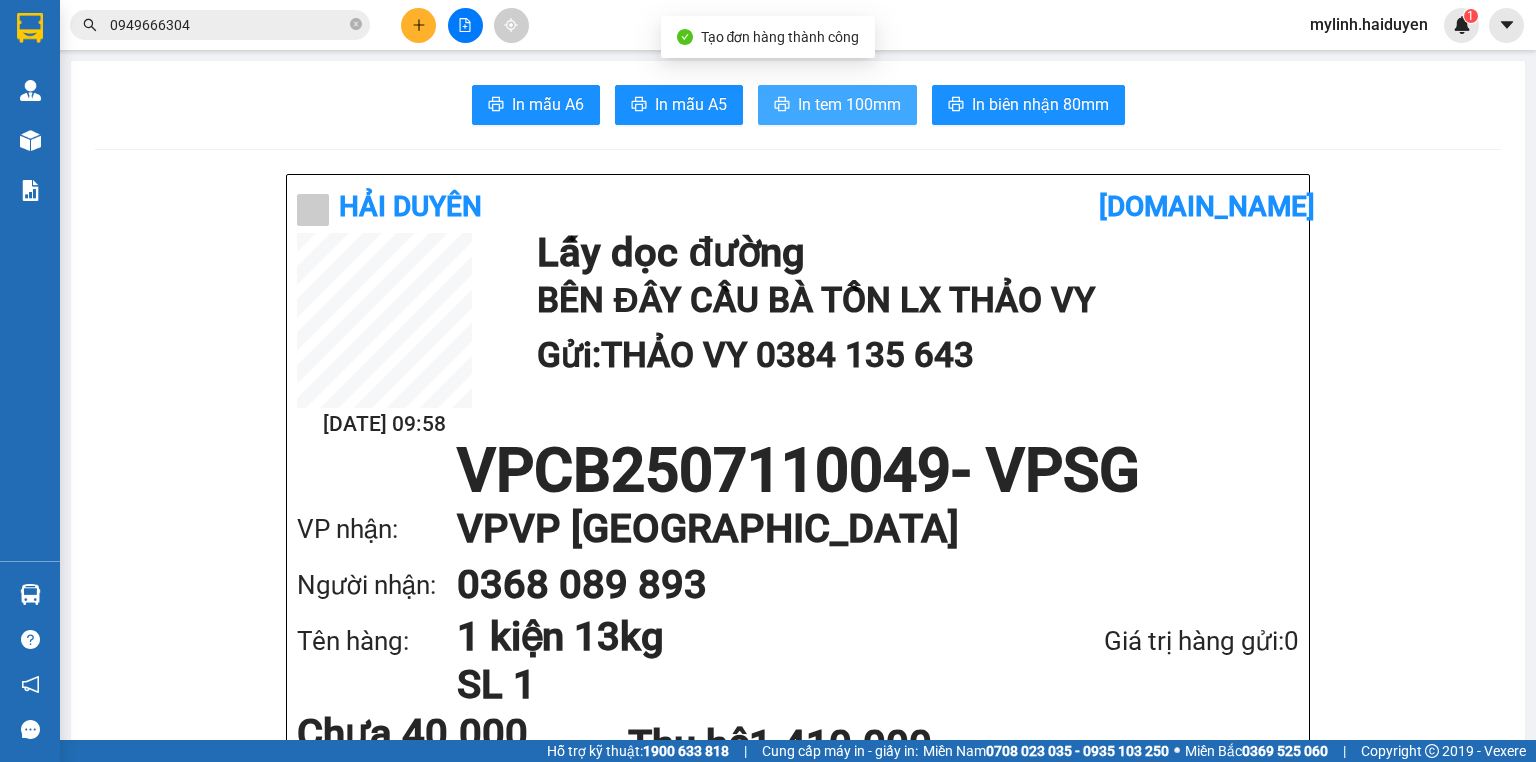 click on "In tem 100mm" at bounding box center (849, 104) 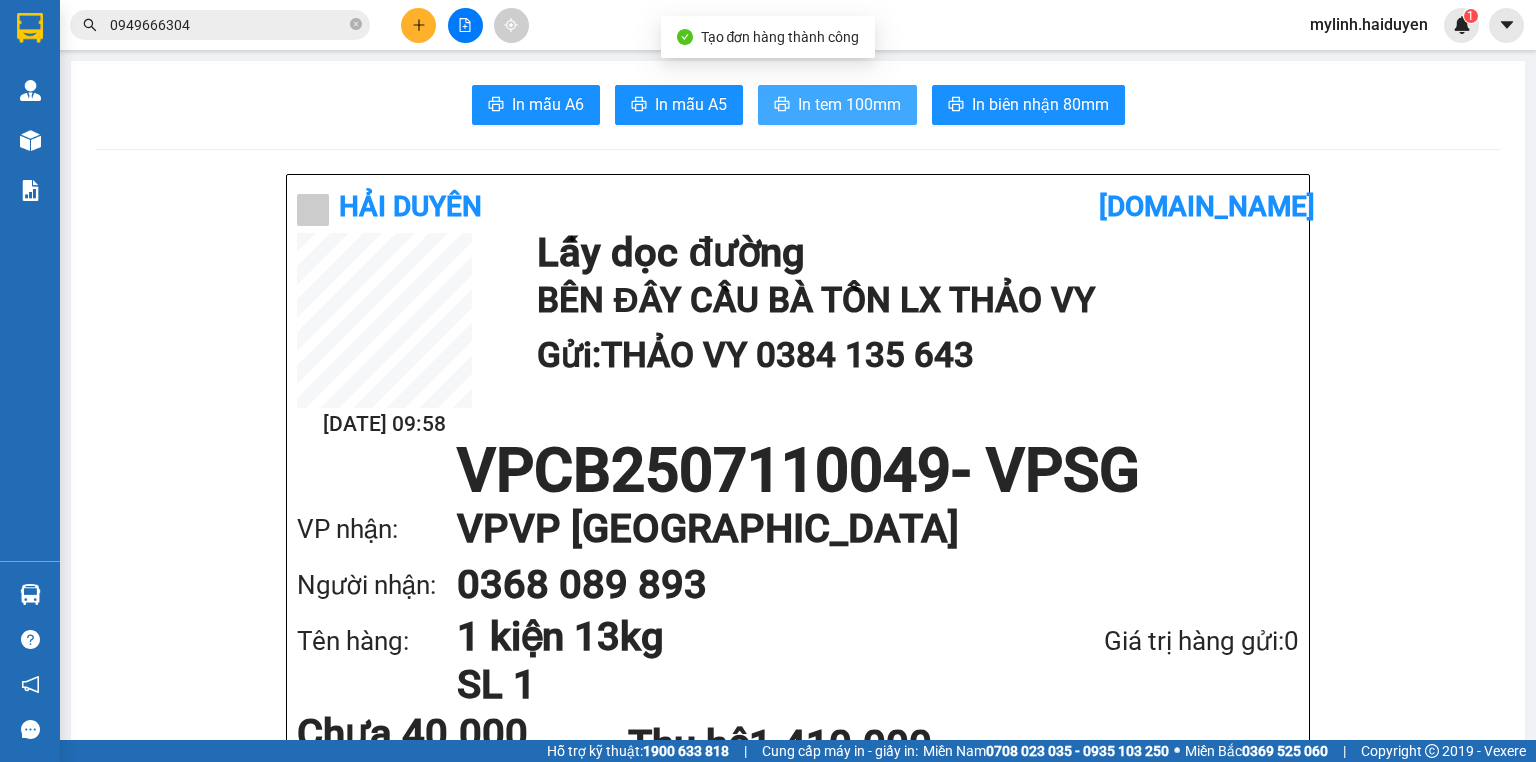 scroll, scrollTop: 0, scrollLeft: 0, axis: both 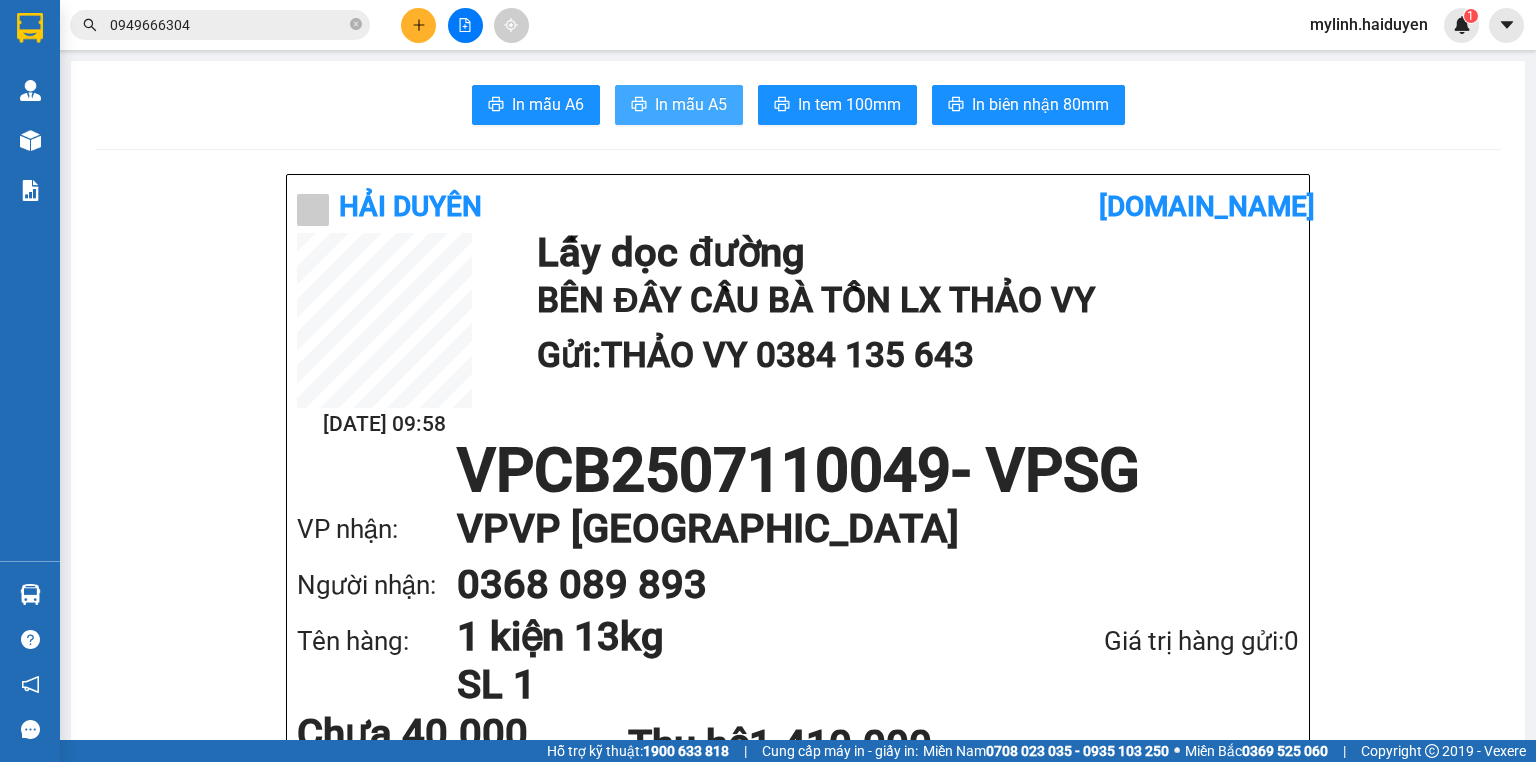 click on "In mẫu A5" at bounding box center [679, 105] 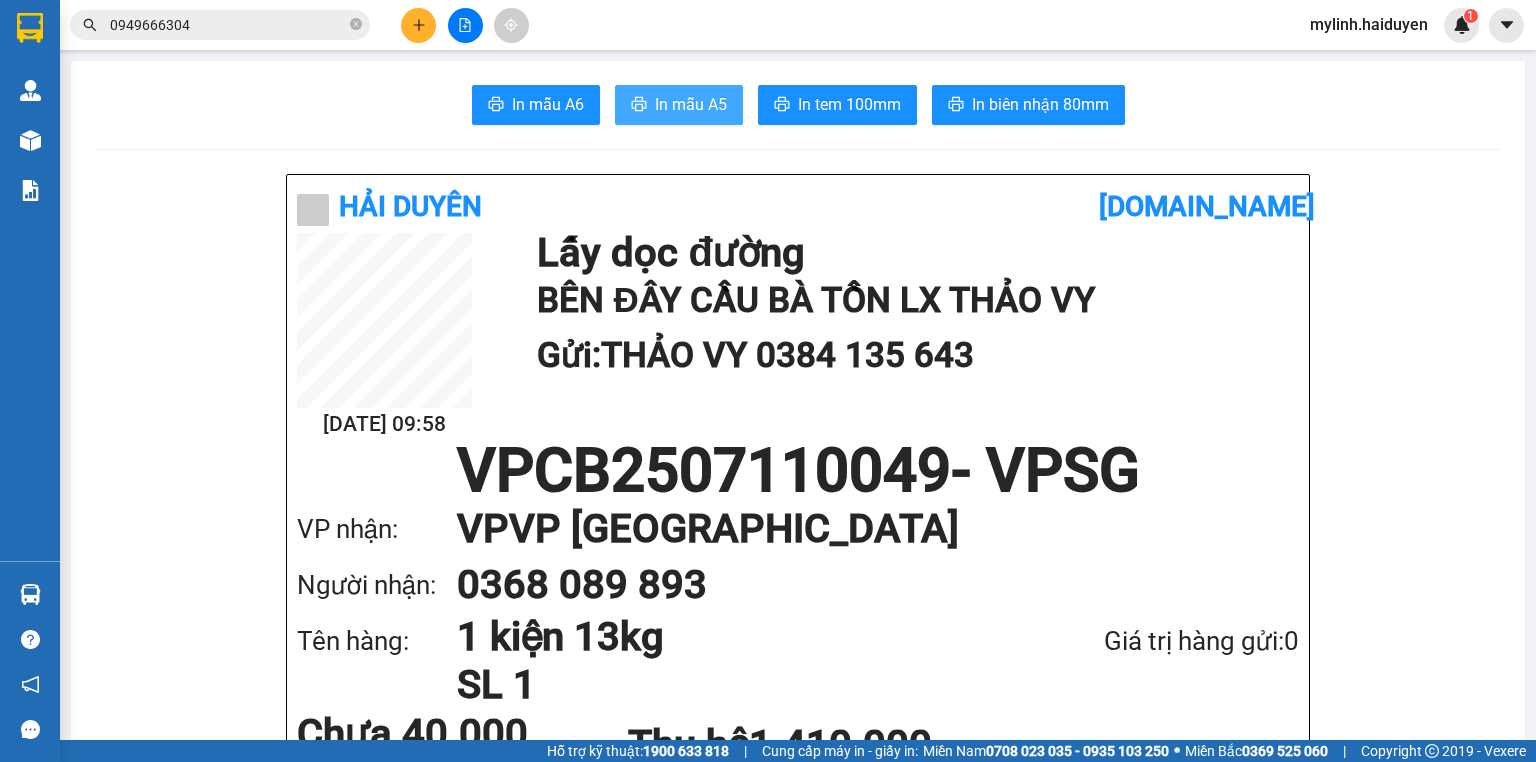scroll, scrollTop: 0, scrollLeft: 0, axis: both 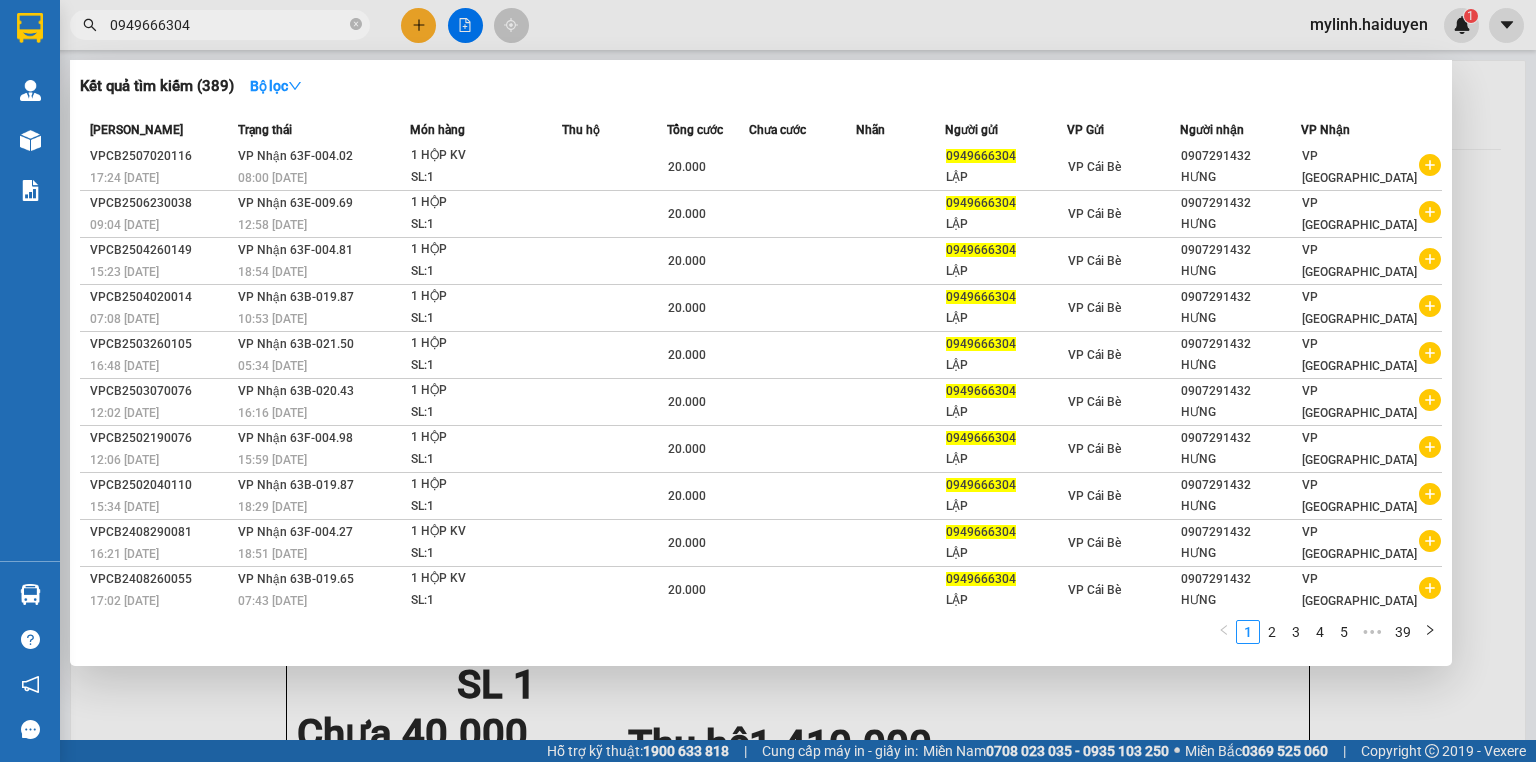 click 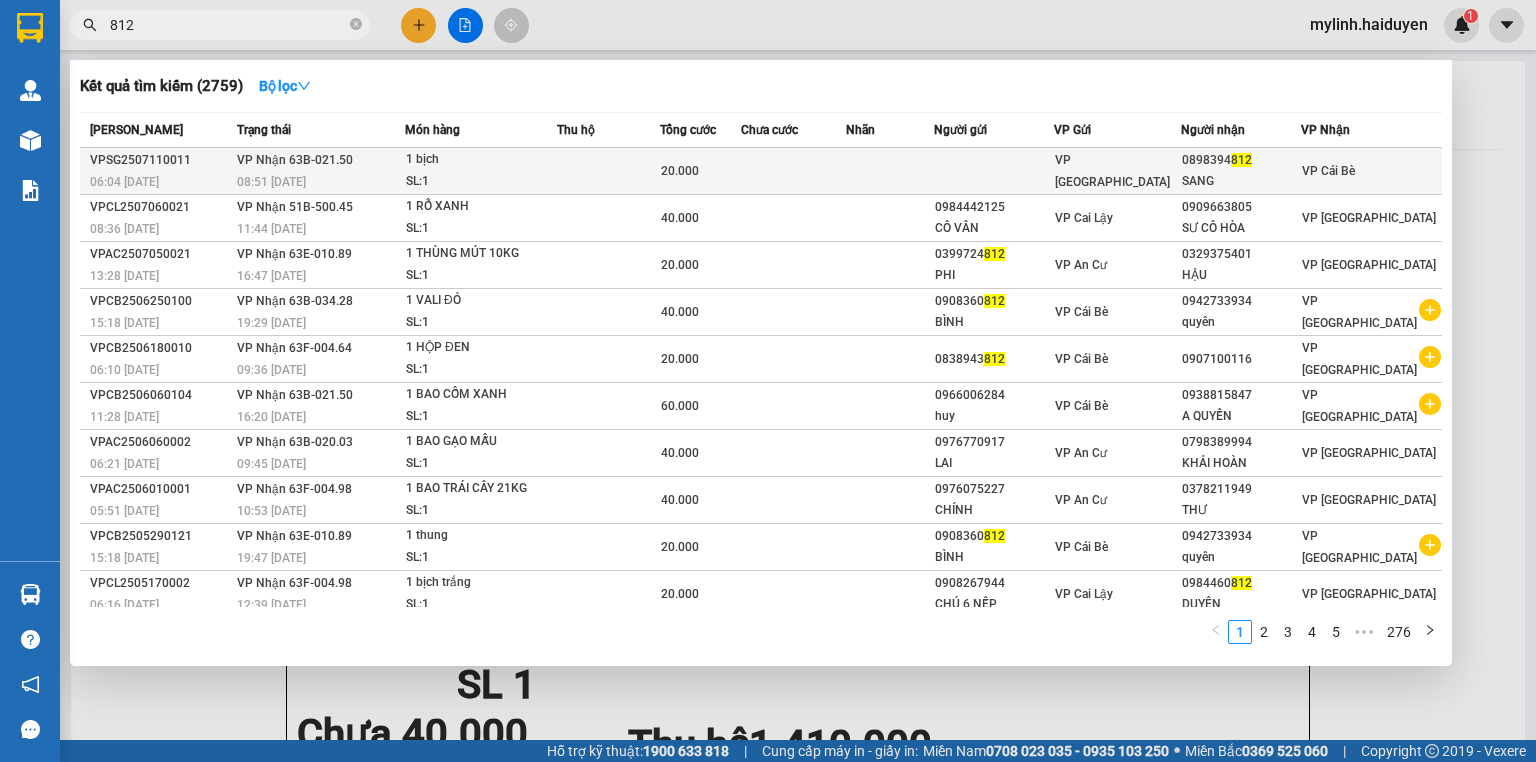 type on "812" 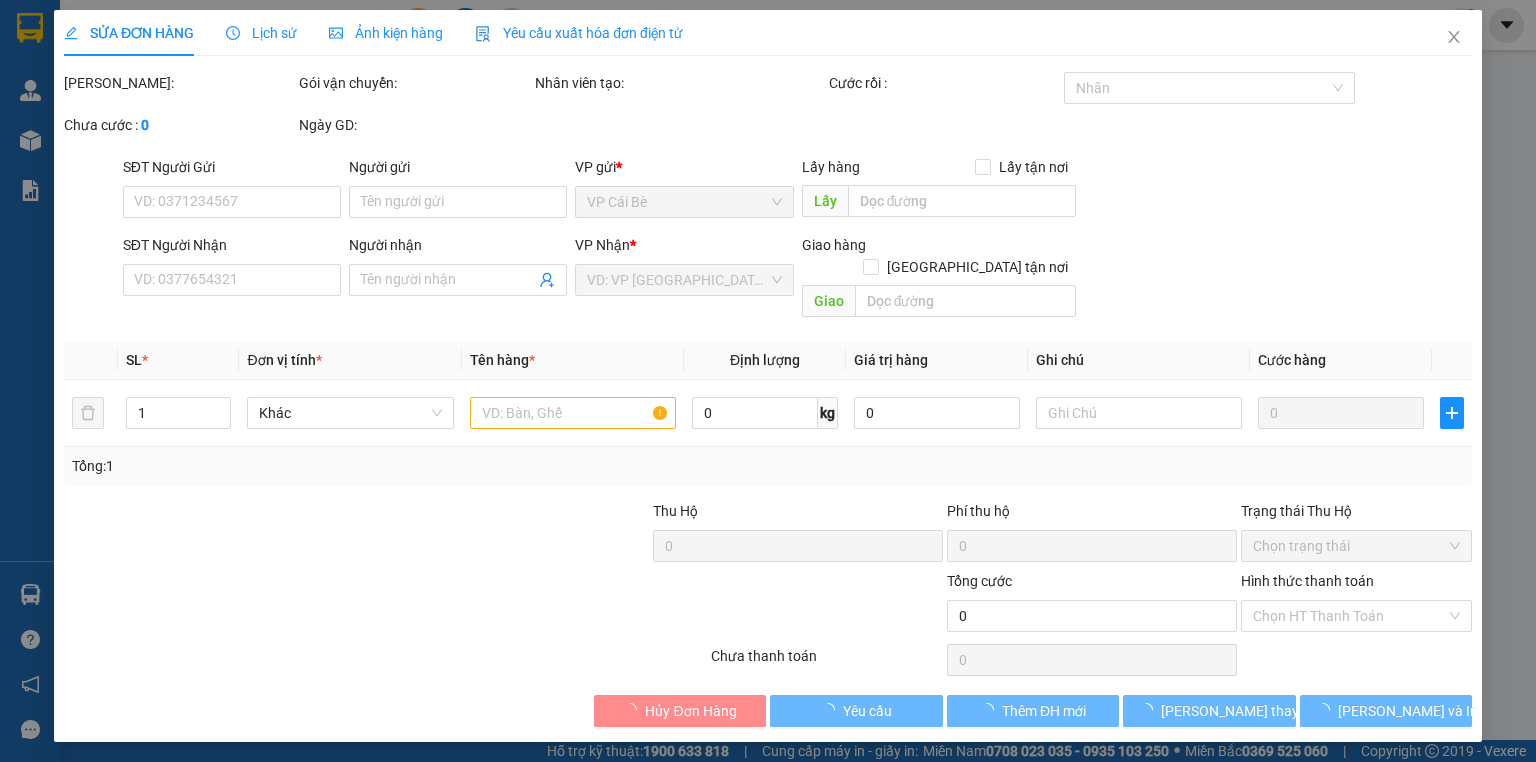 type on "0898394812" 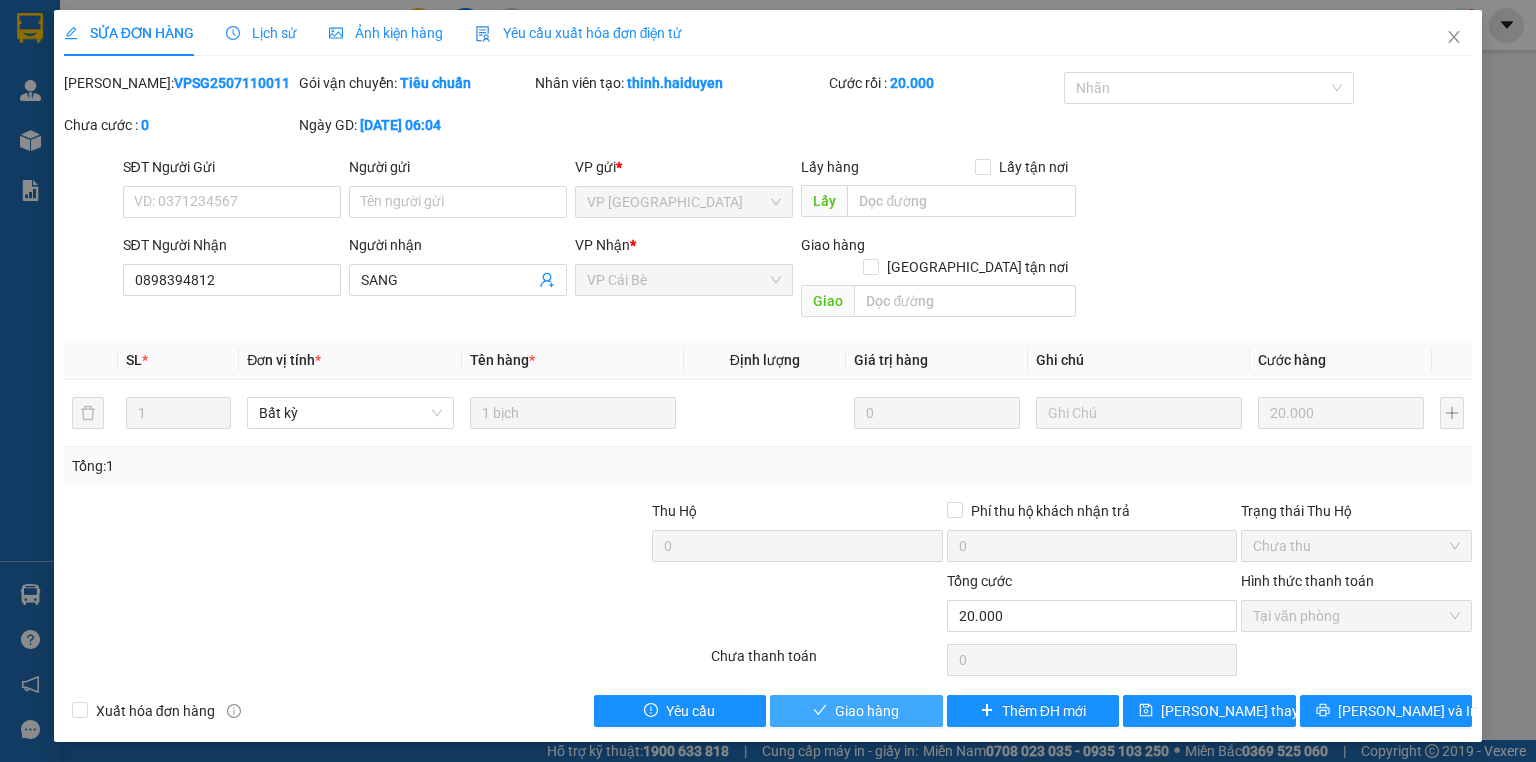 click on "Giao hàng" at bounding box center (856, 711) 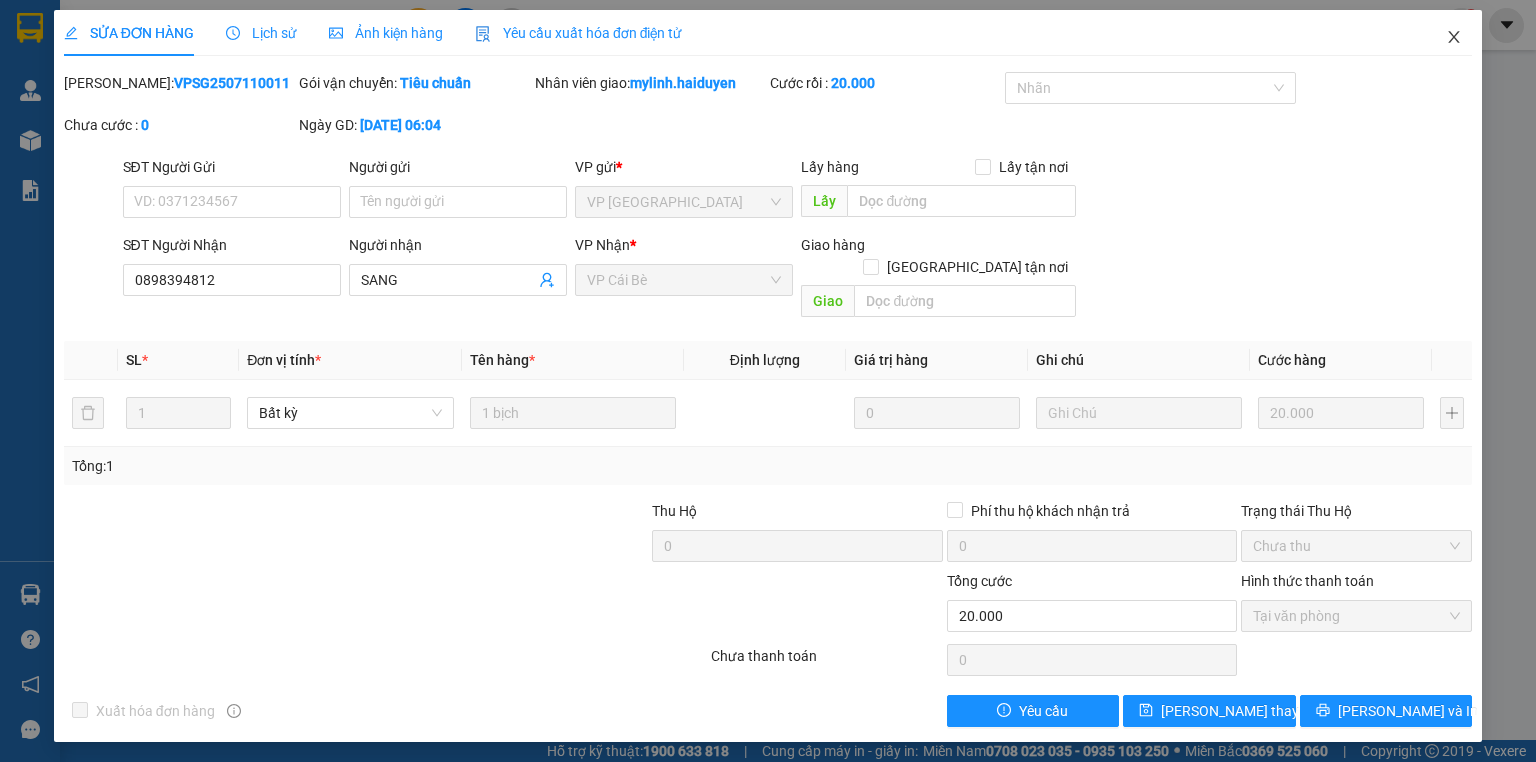 click 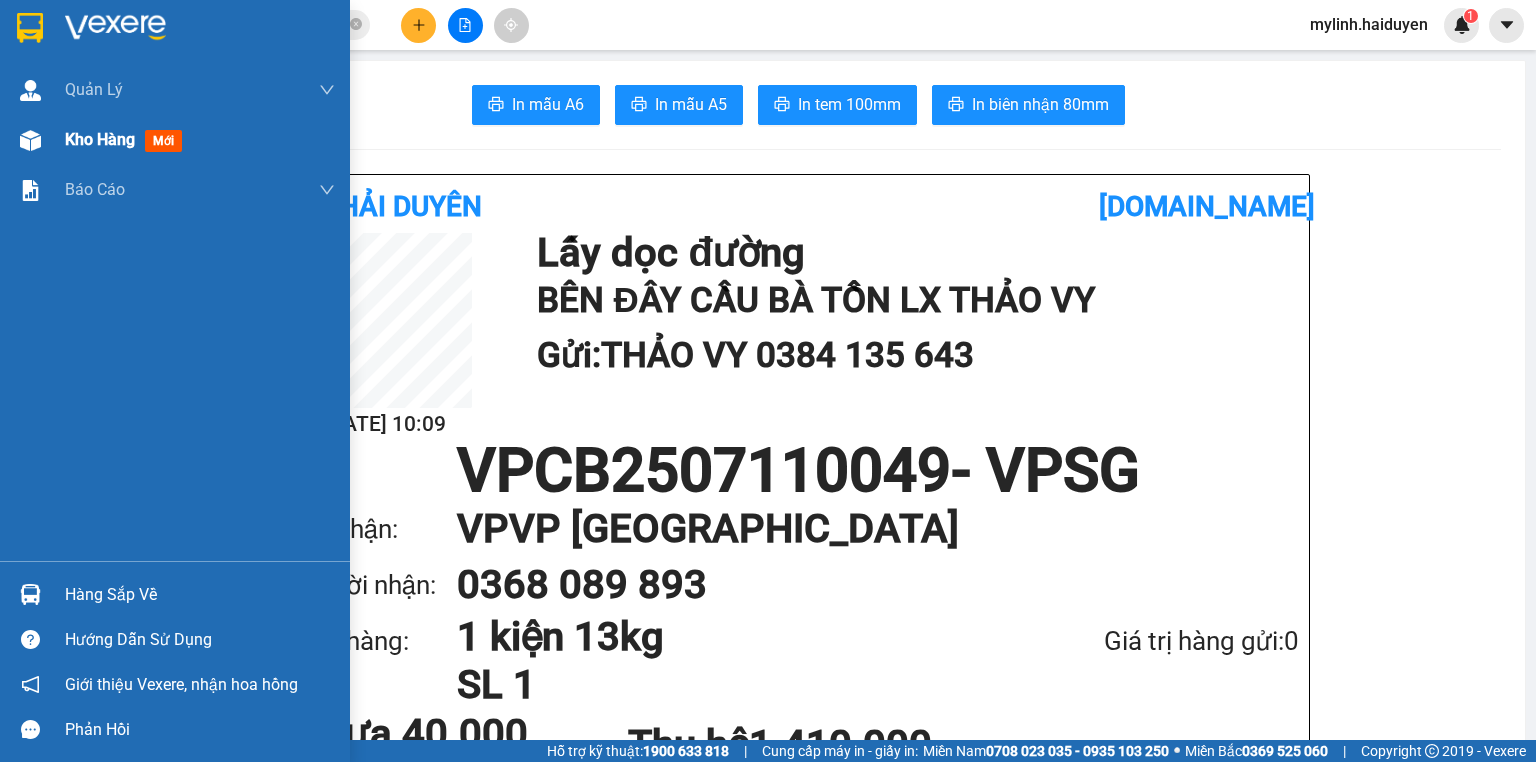 click on "Kho hàng mới" at bounding box center [175, 140] 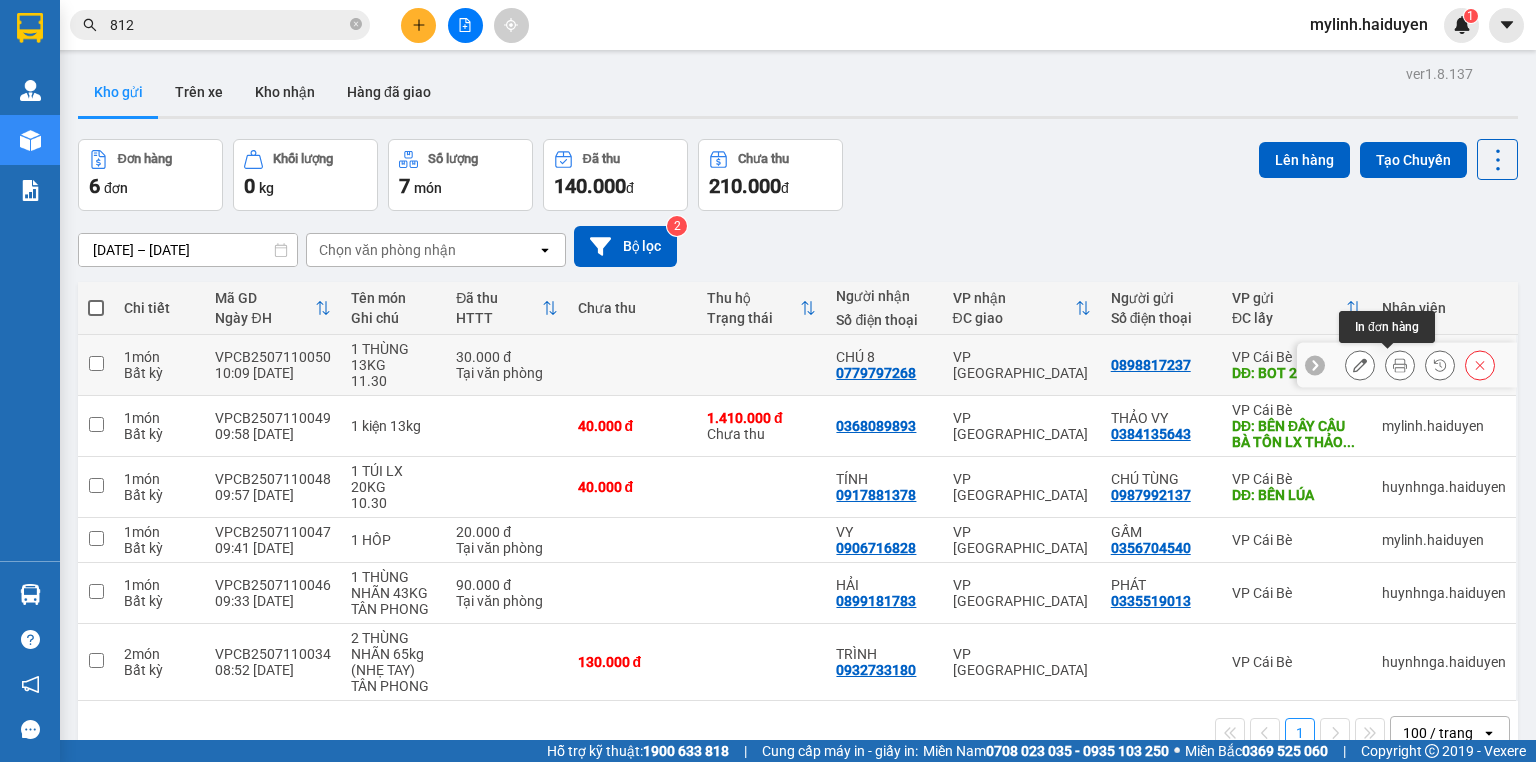 click 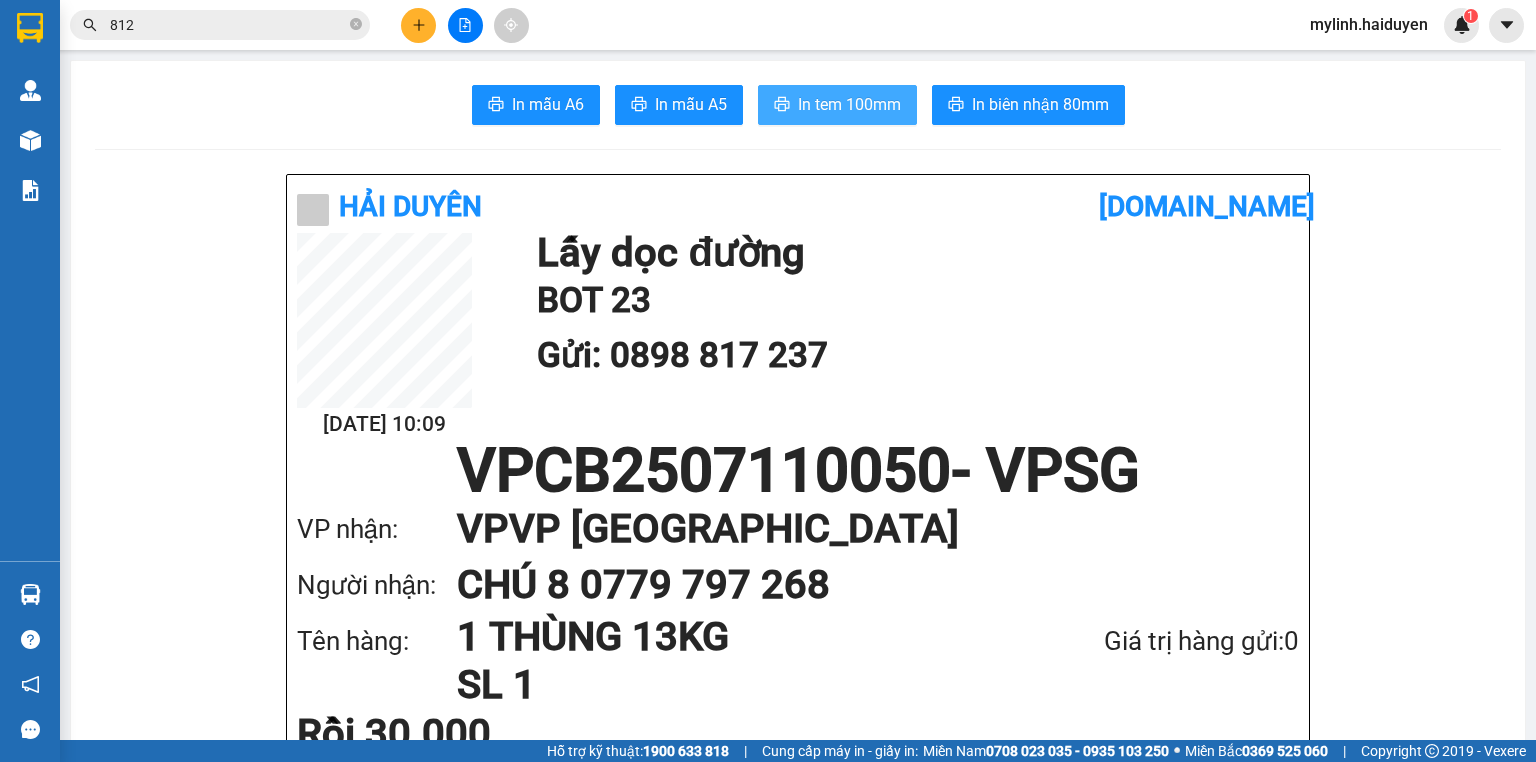 click on "In tem 100mm" at bounding box center [849, 104] 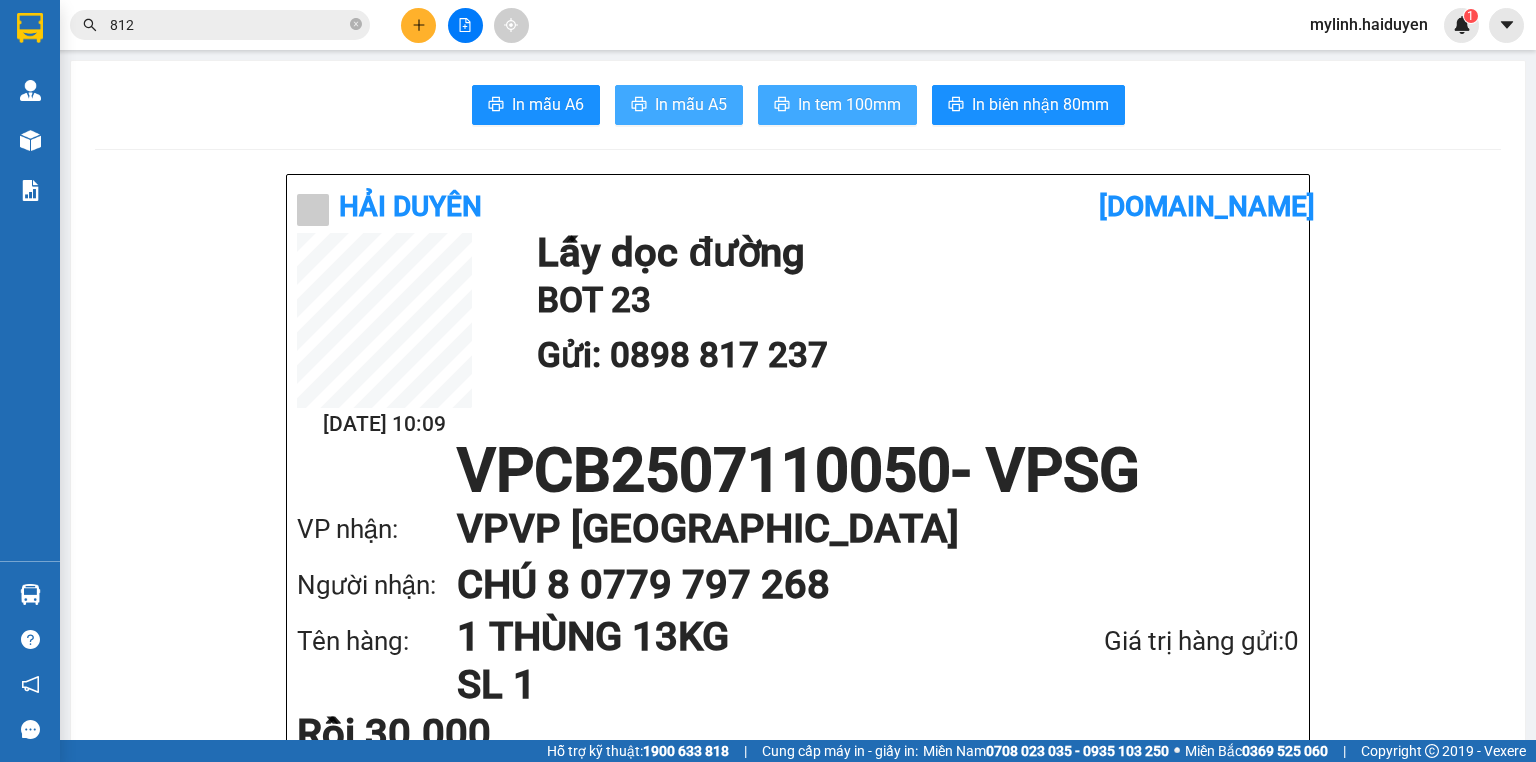 scroll, scrollTop: 0, scrollLeft: 0, axis: both 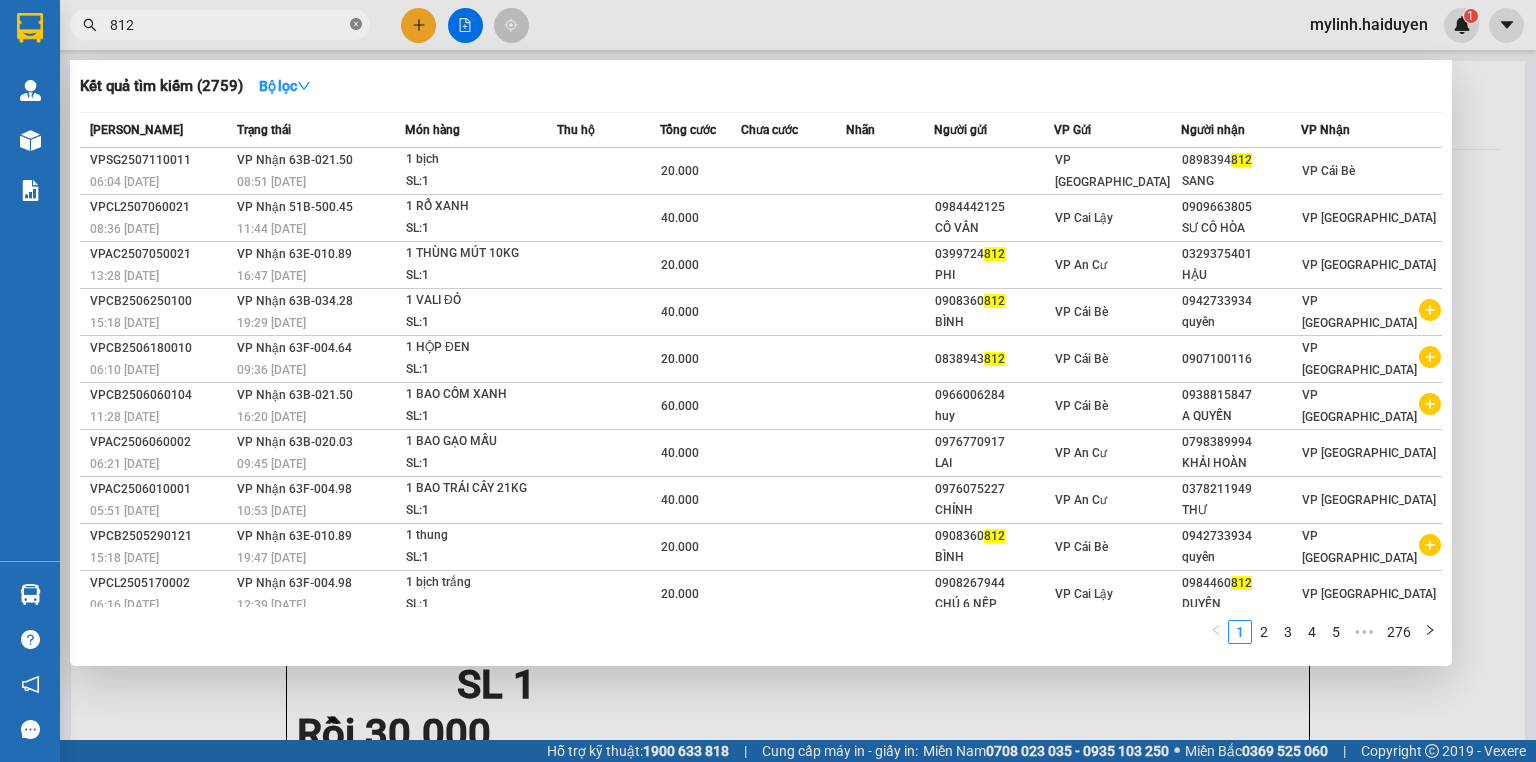 click 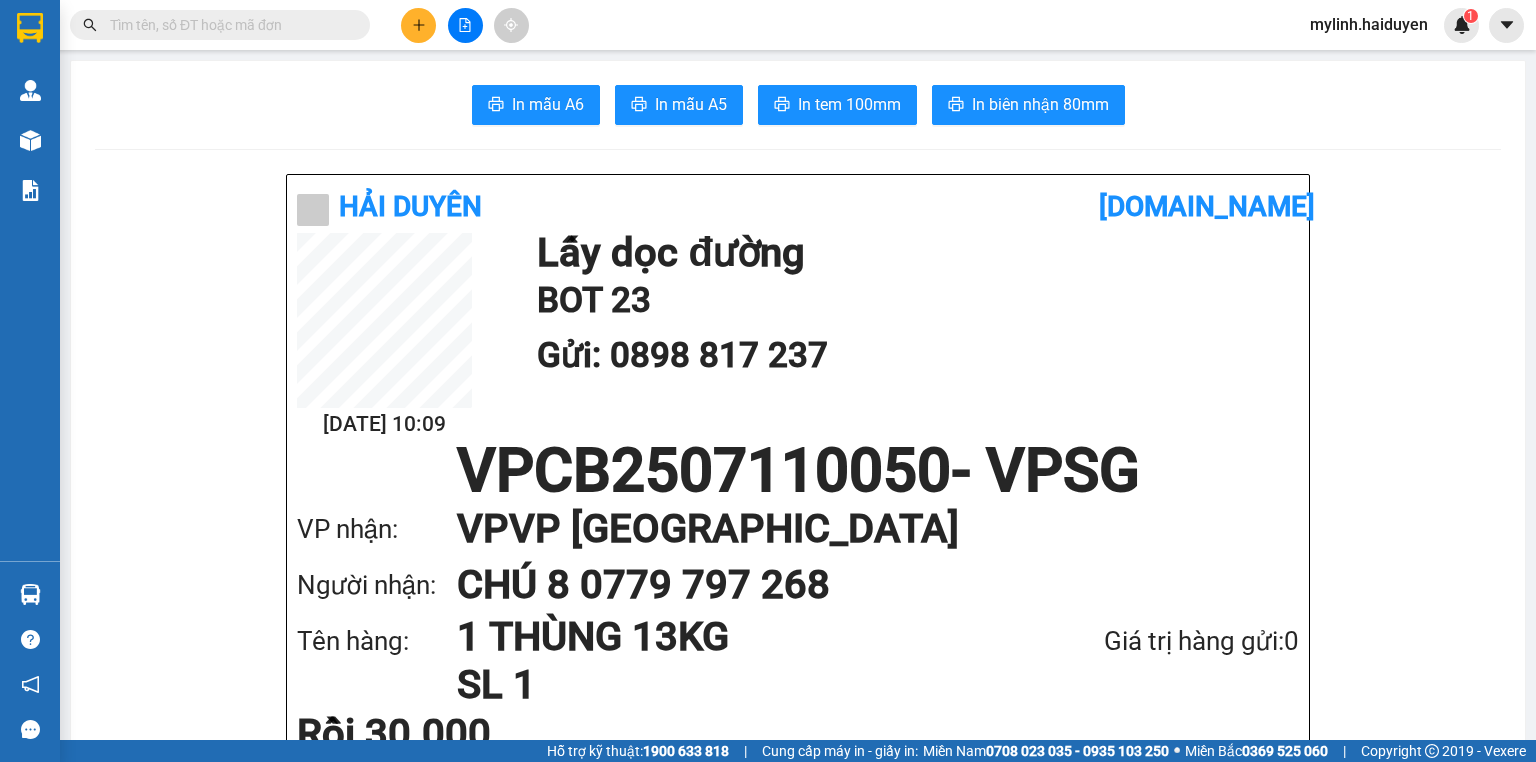 click at bounding box center [418, 25] 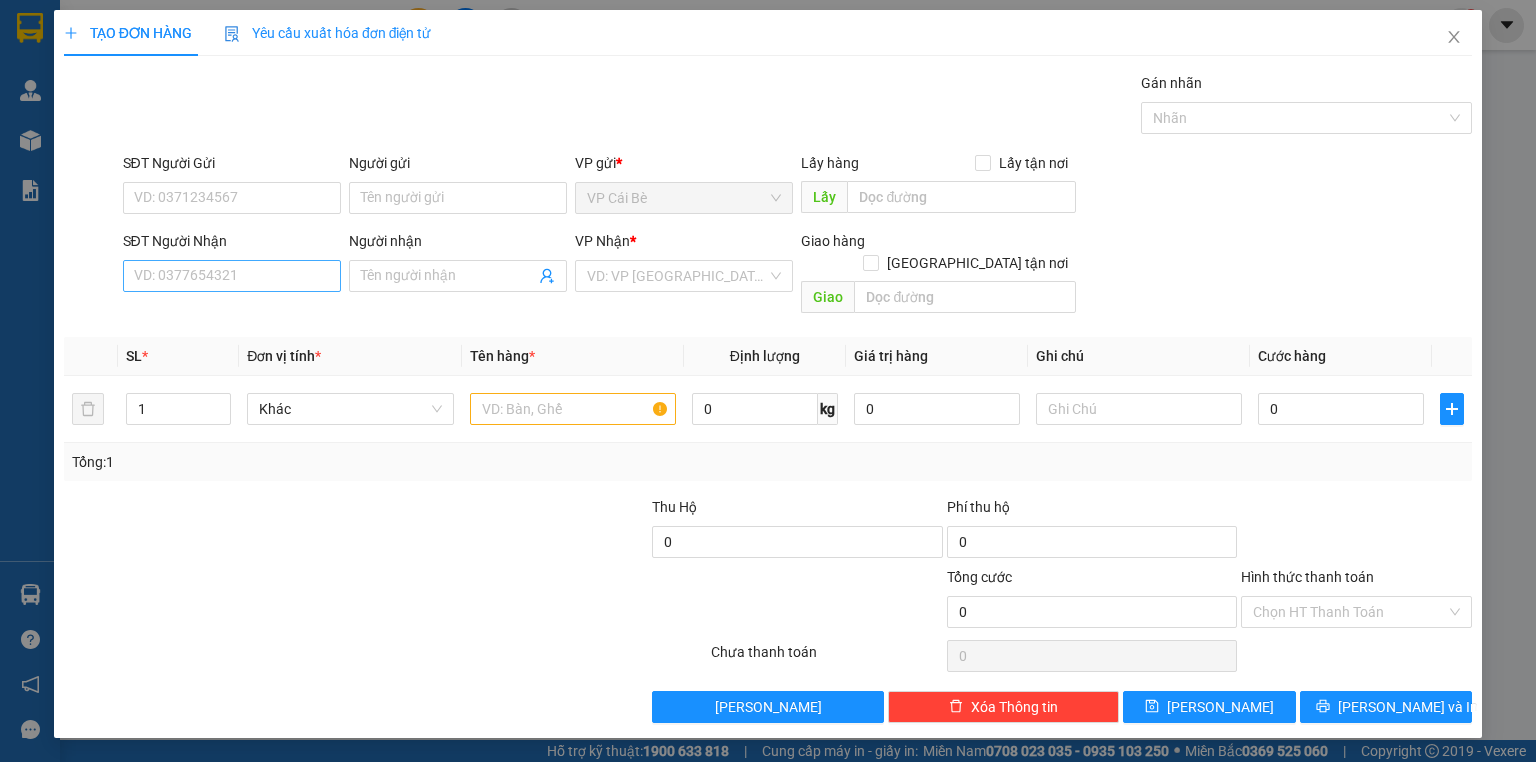 drag, startPoint x: 242, startPoint y: 292, endPoint x: 242, endPoint y: 281, distance: 11 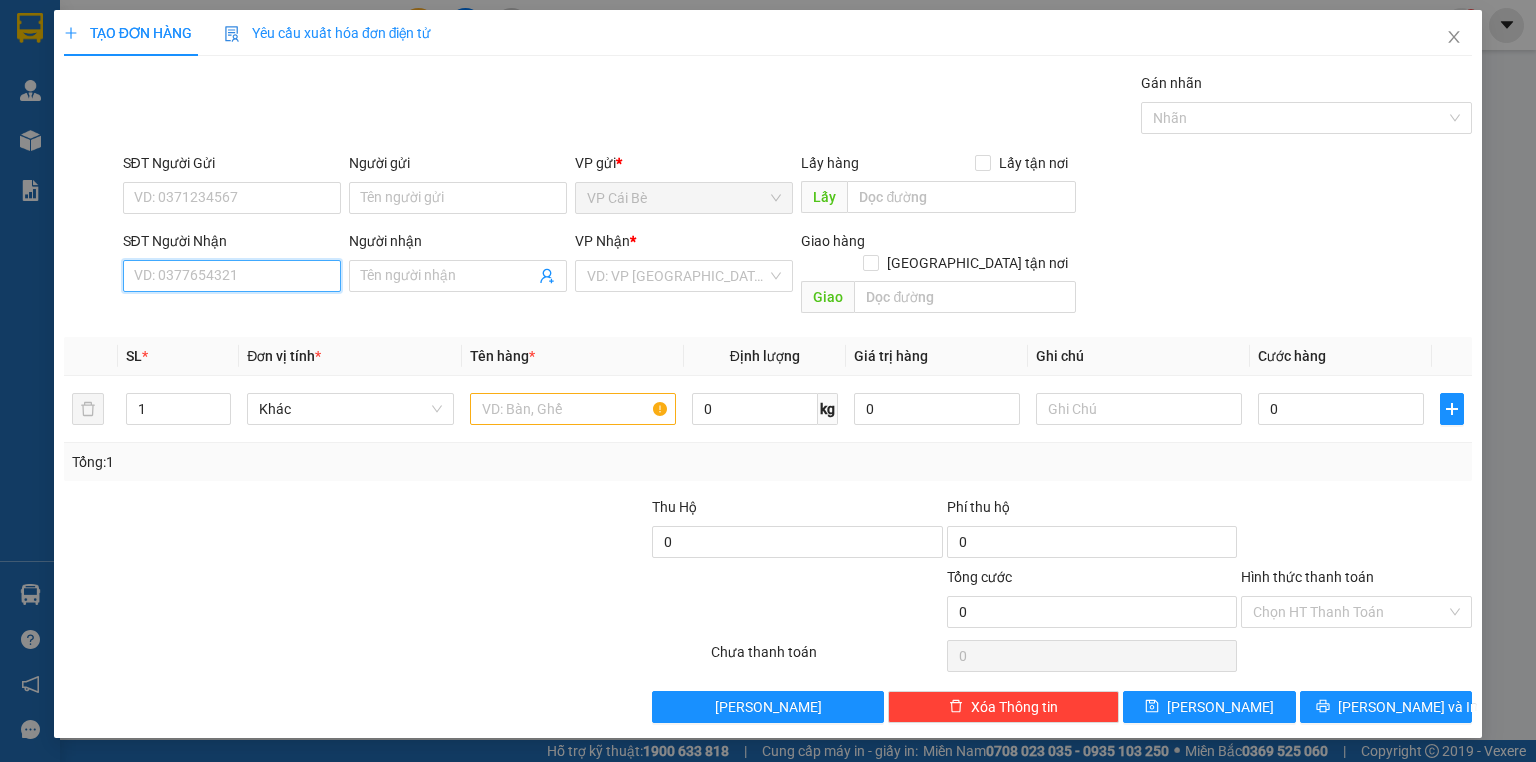 click on "SĐT Người Nhận" at bounding box center (232, 276) 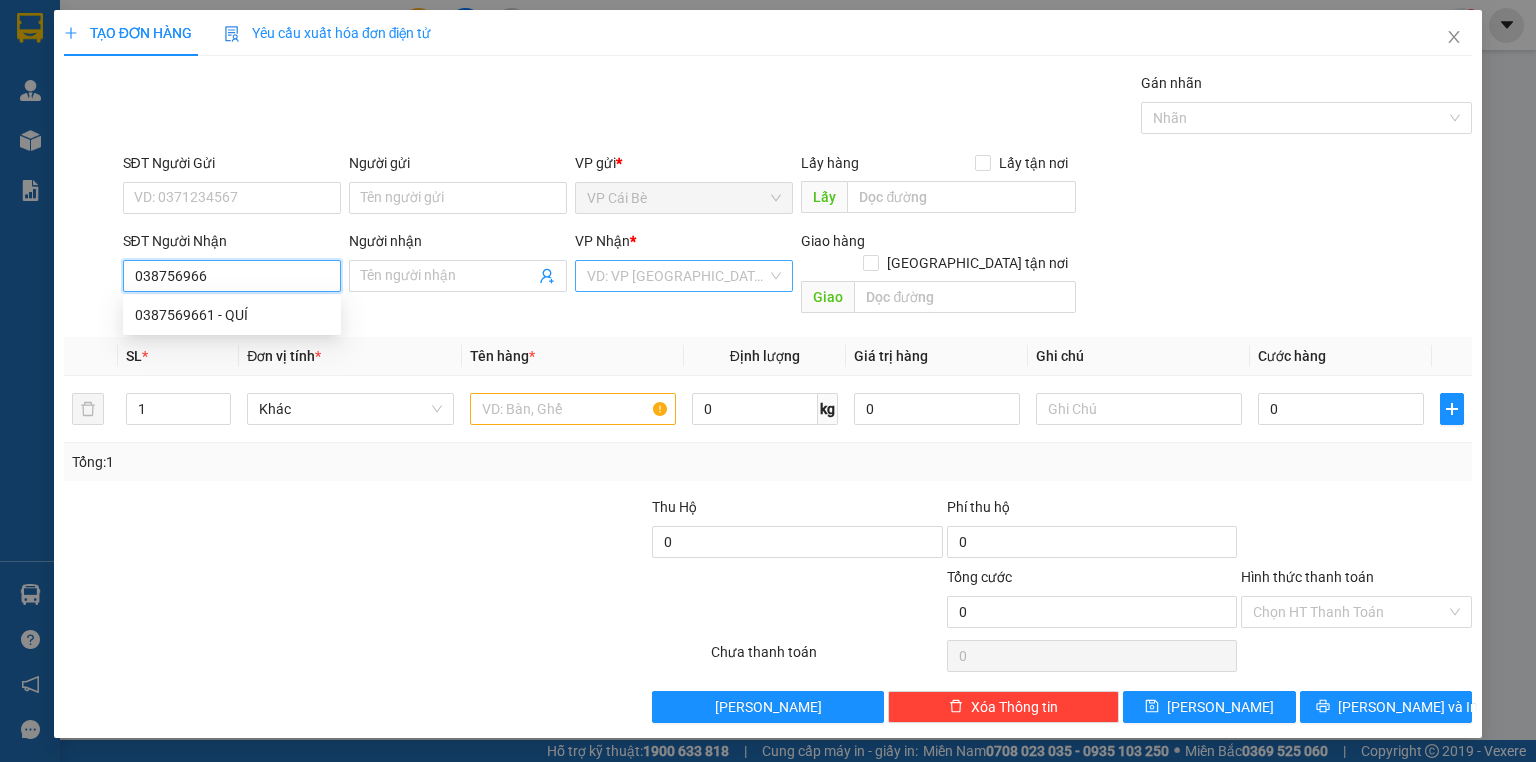 type on "0387569661" 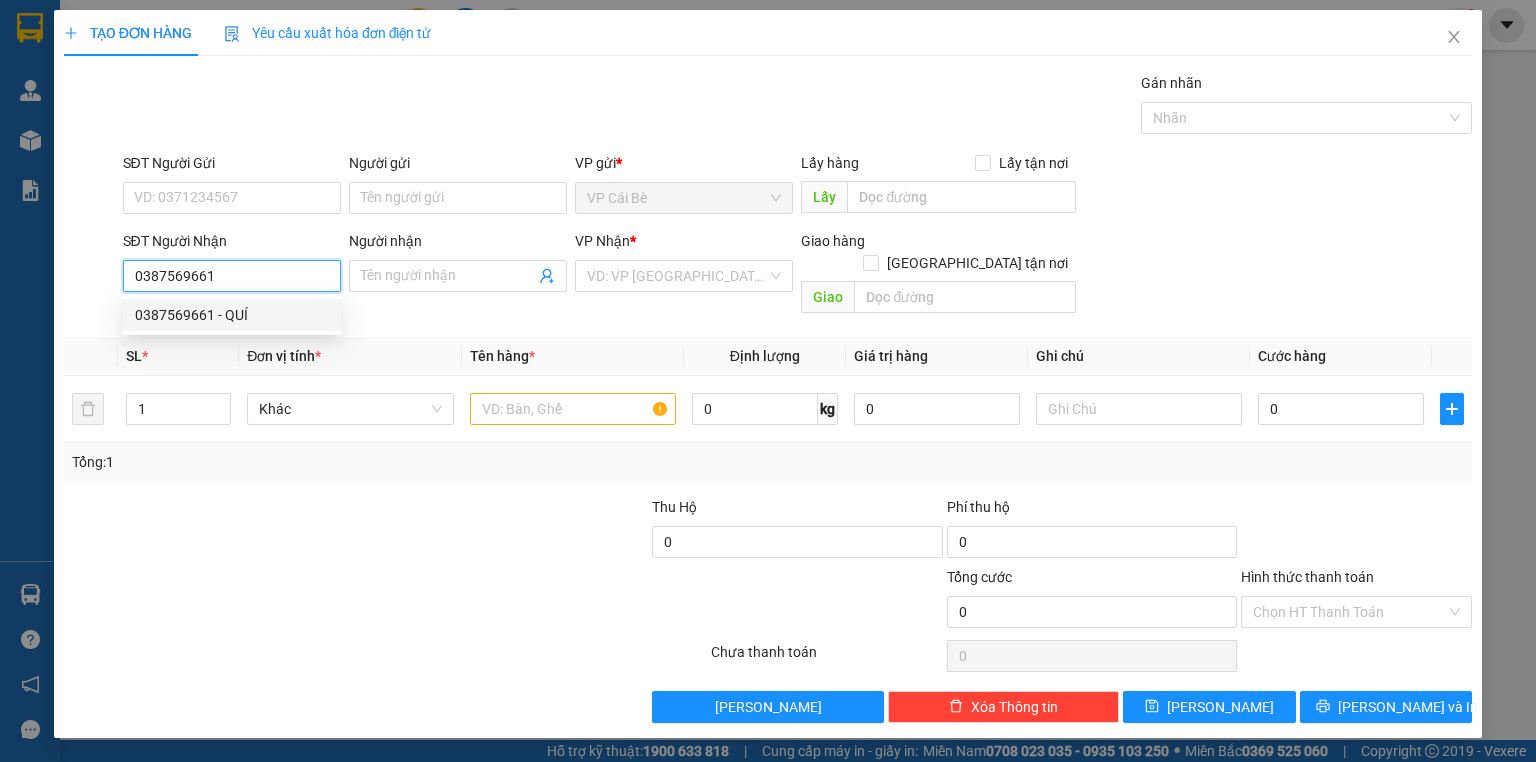 click on "0387569661 - QUÍ" at bounding box center (232, 315) 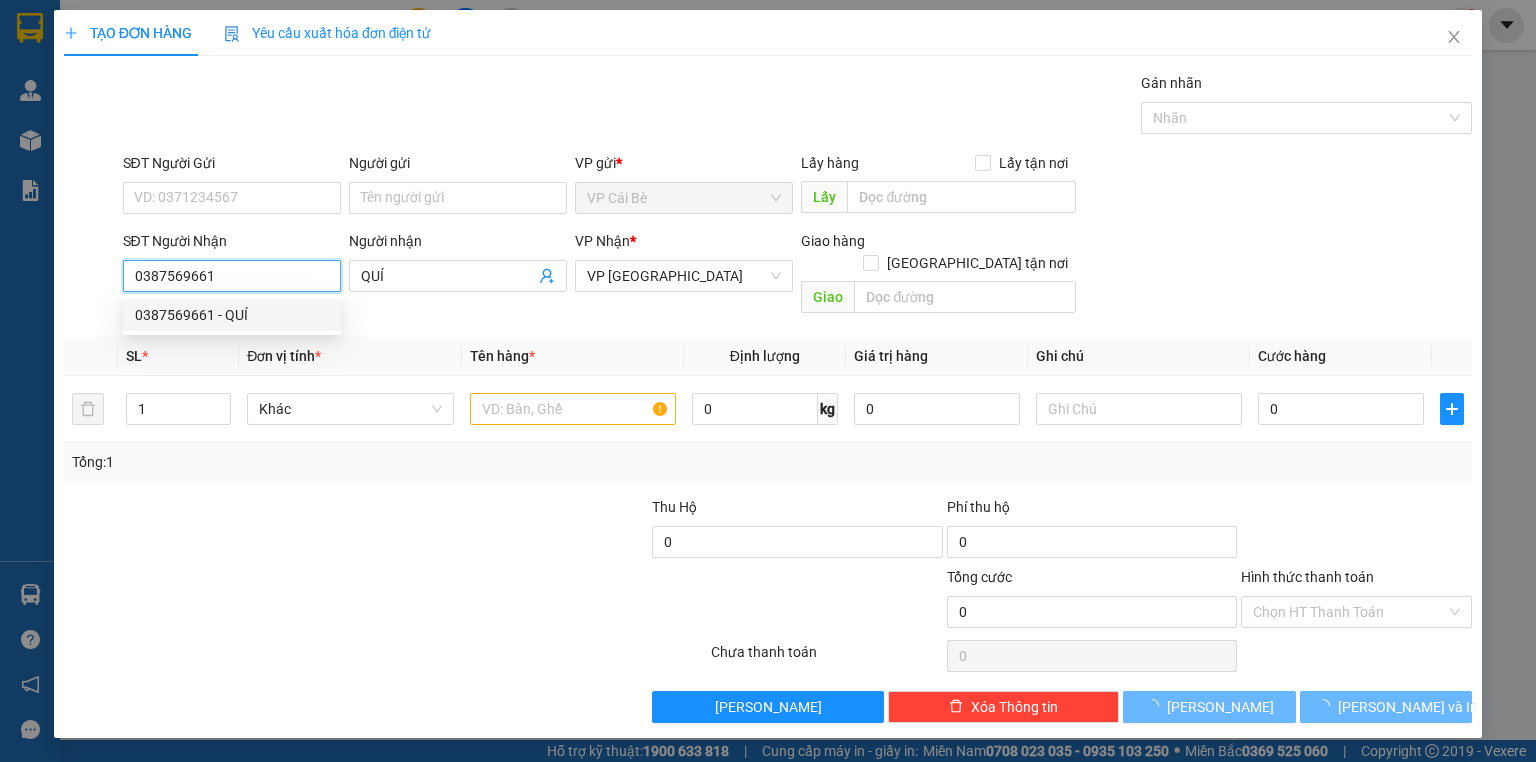 type on "30.000" 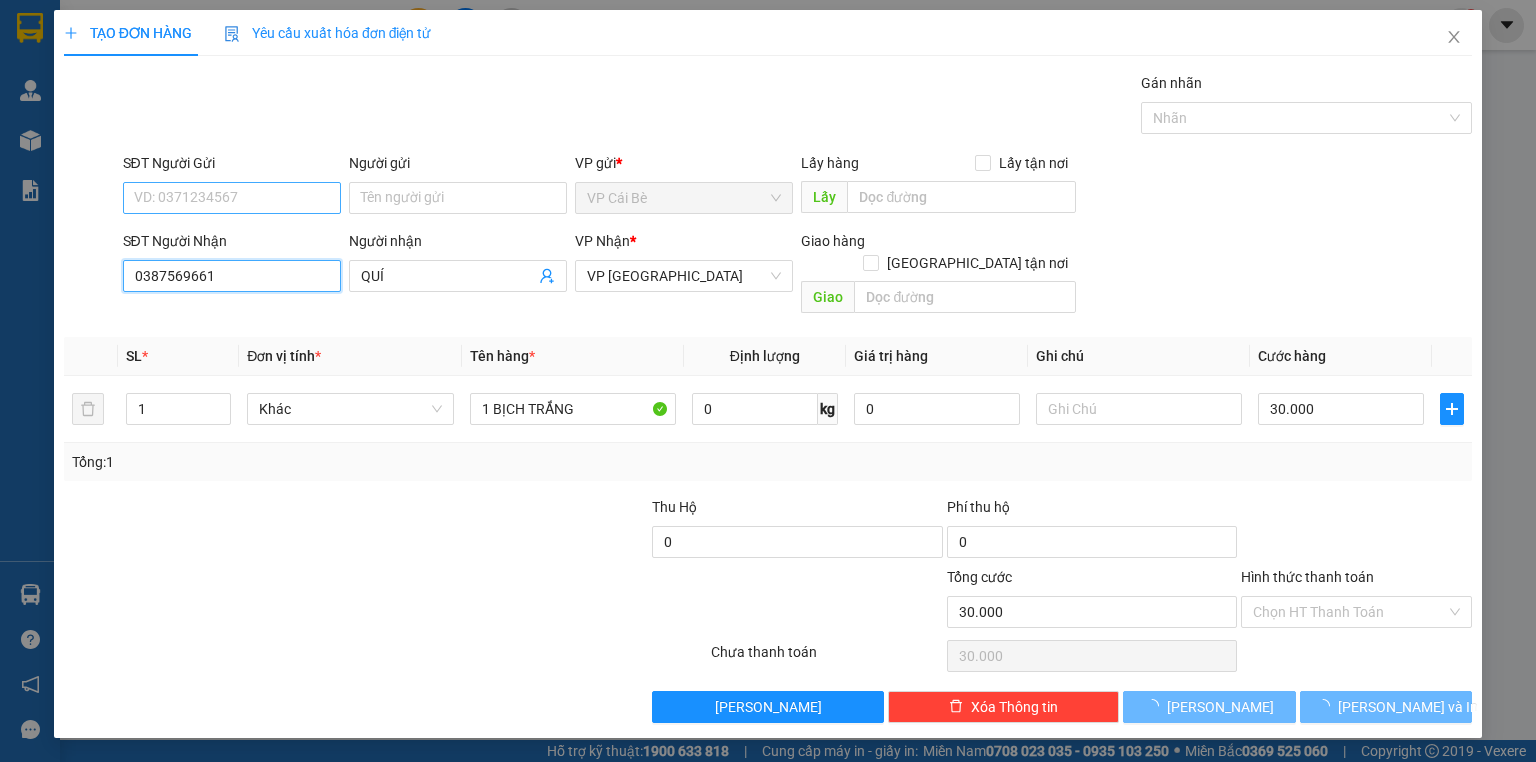 type on "0387569661" 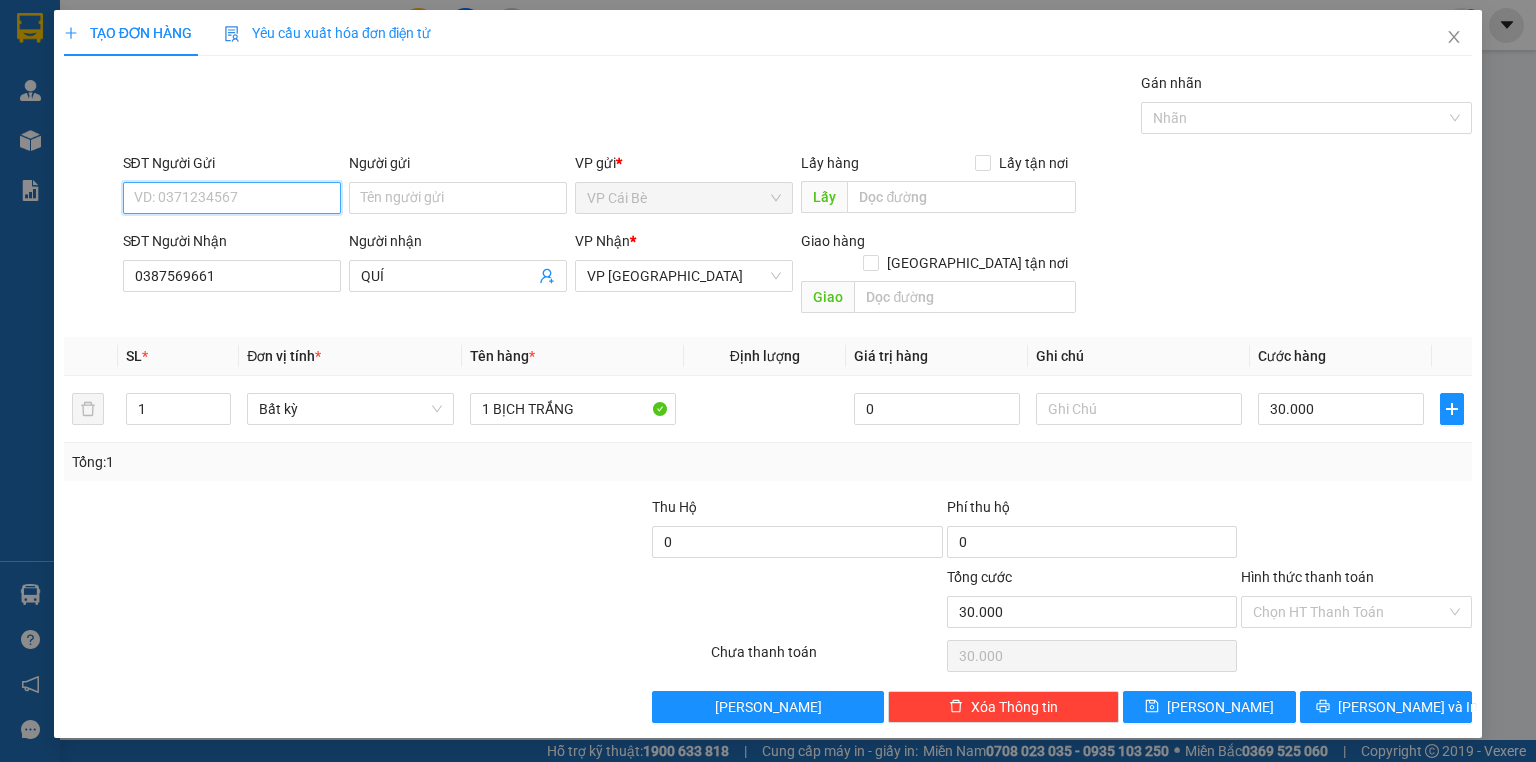 click on "SĐT Người Gửi" at bounding box center (232, 198) 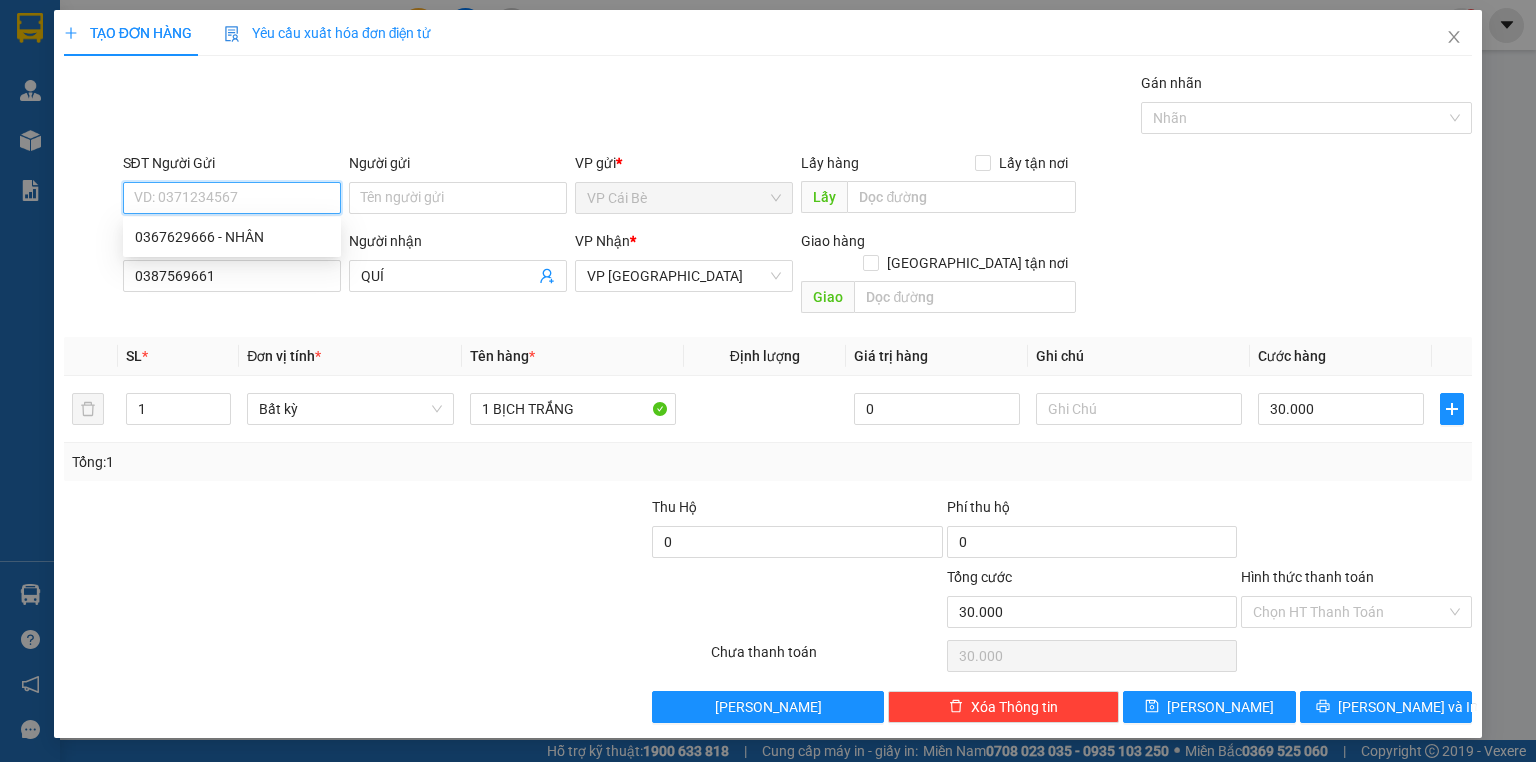 click on "SĐT Người Gửi" at bounding box center (232, 198) 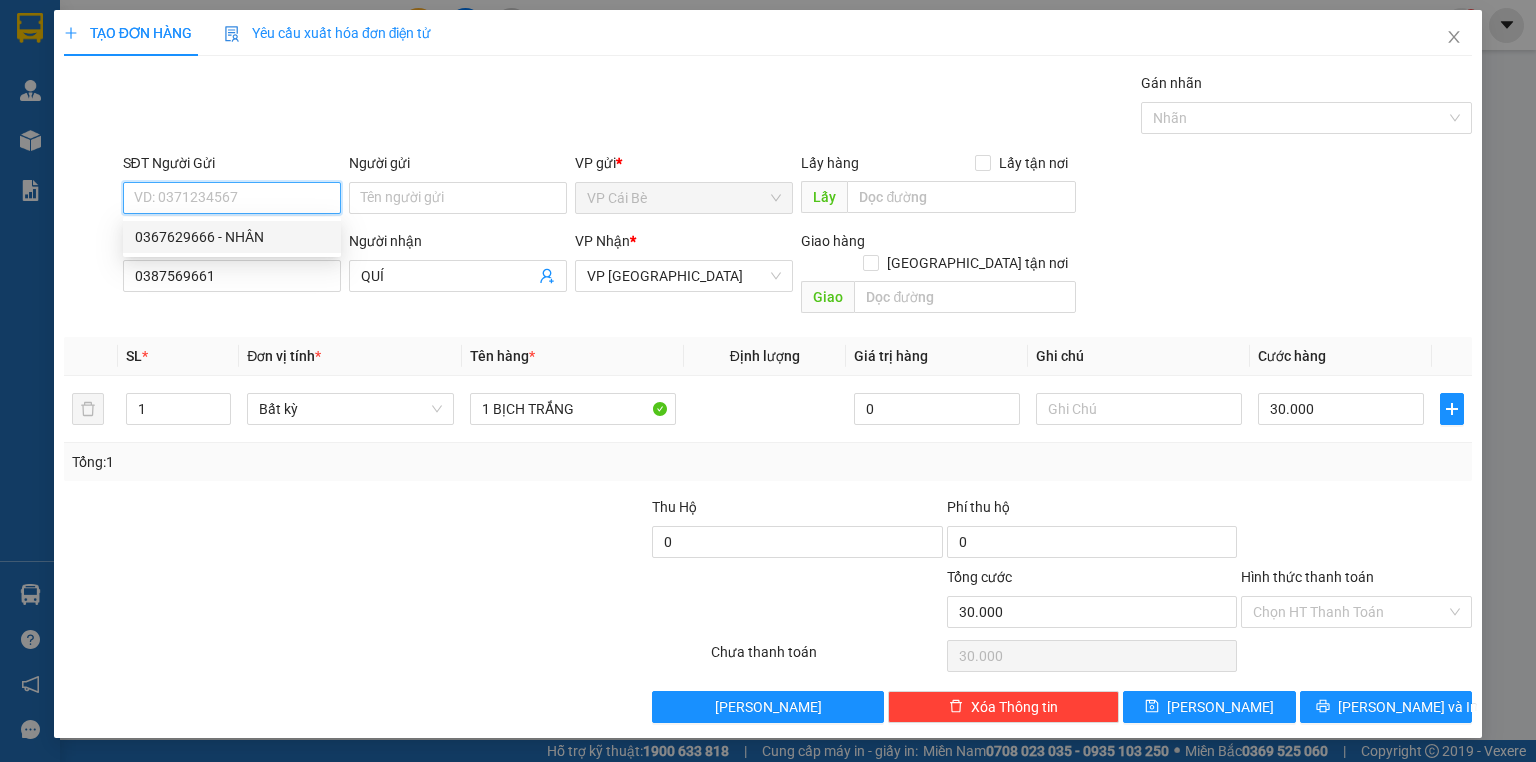 click on "0367629666 - NHÂN" at bounding box center [232, 237] 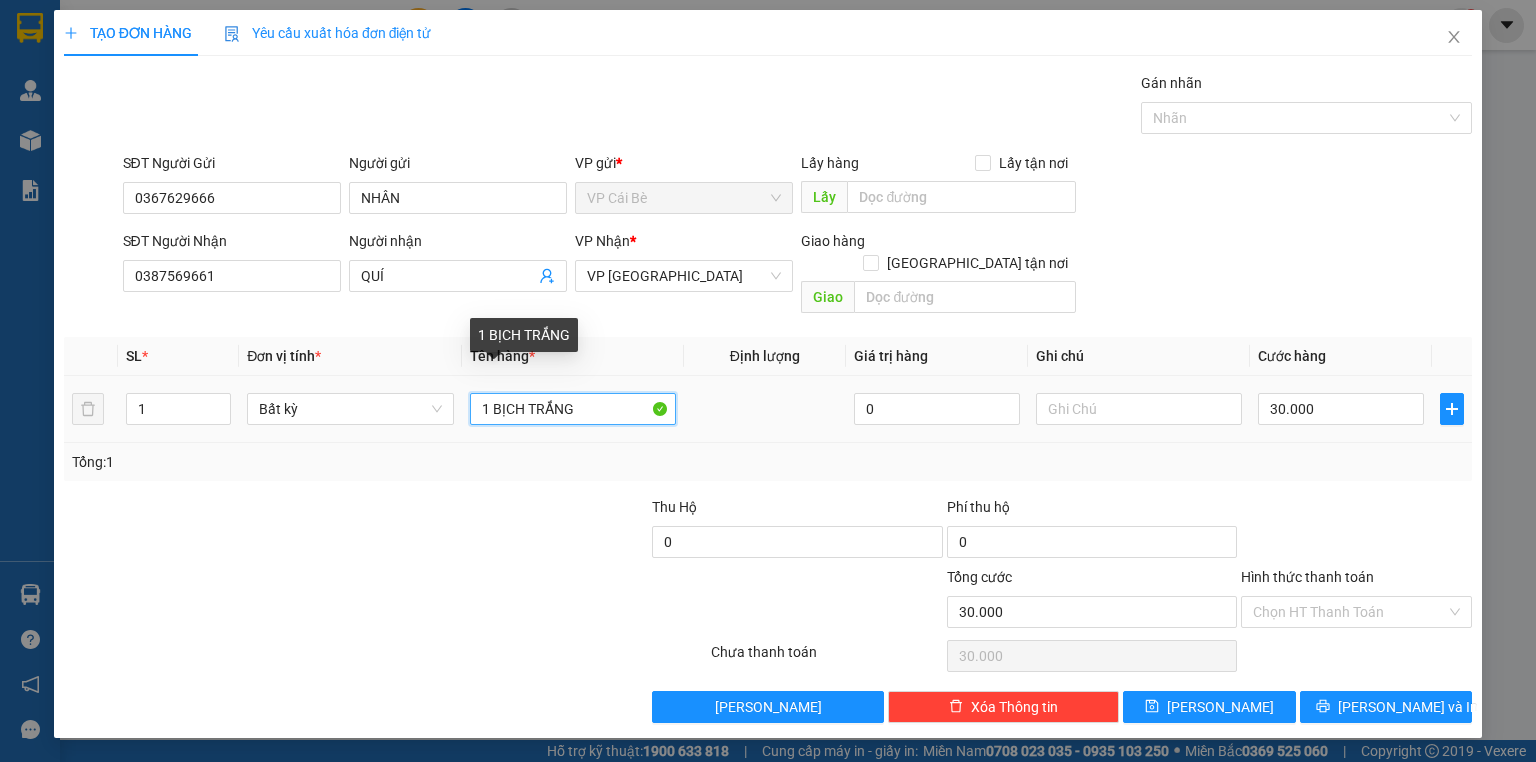 drag, startPoint x: 581, startPoint y: 388, endPoint x: 480, endPoint y: 388, distance: 101 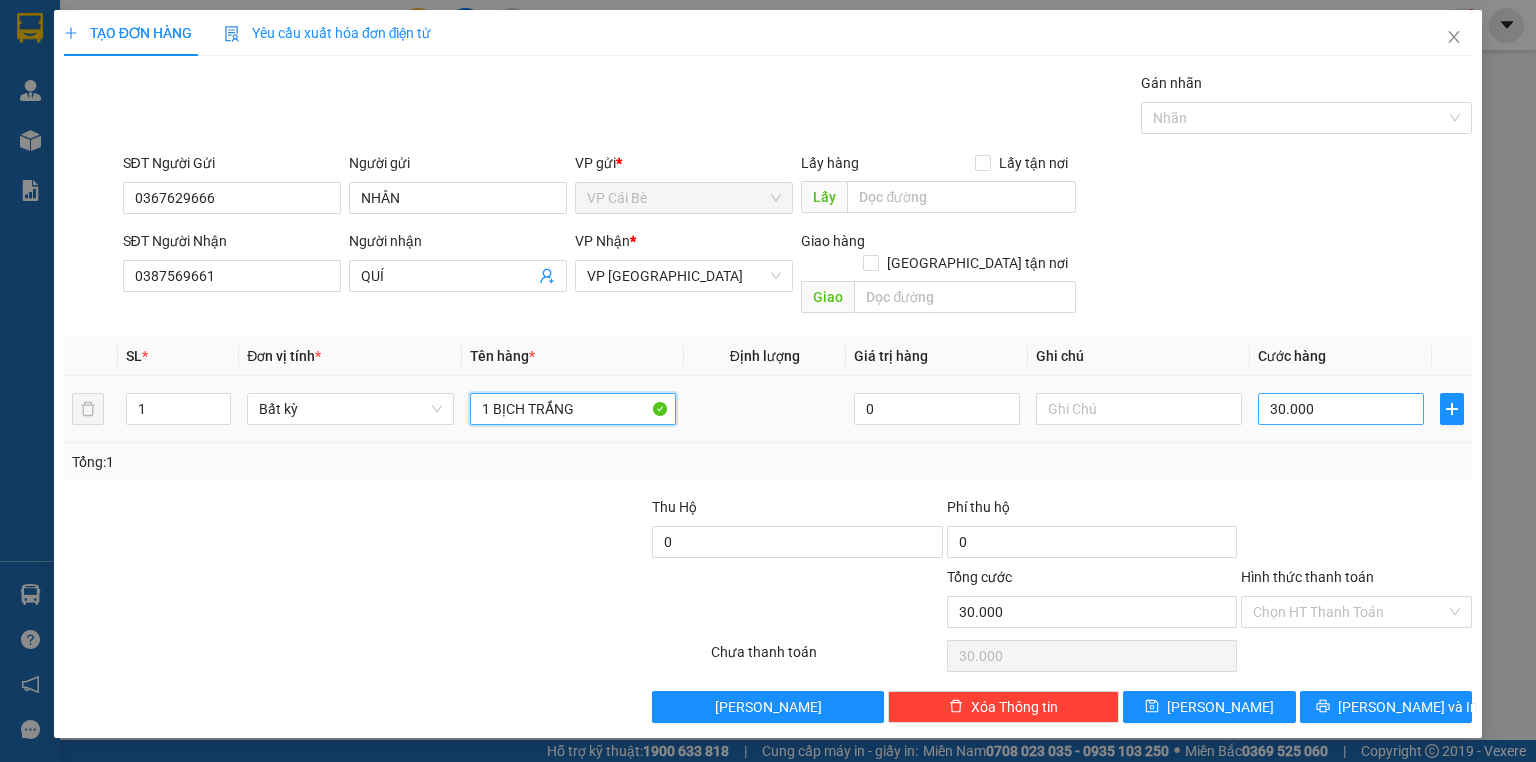 type on "1 BỊCH TRẮNG" 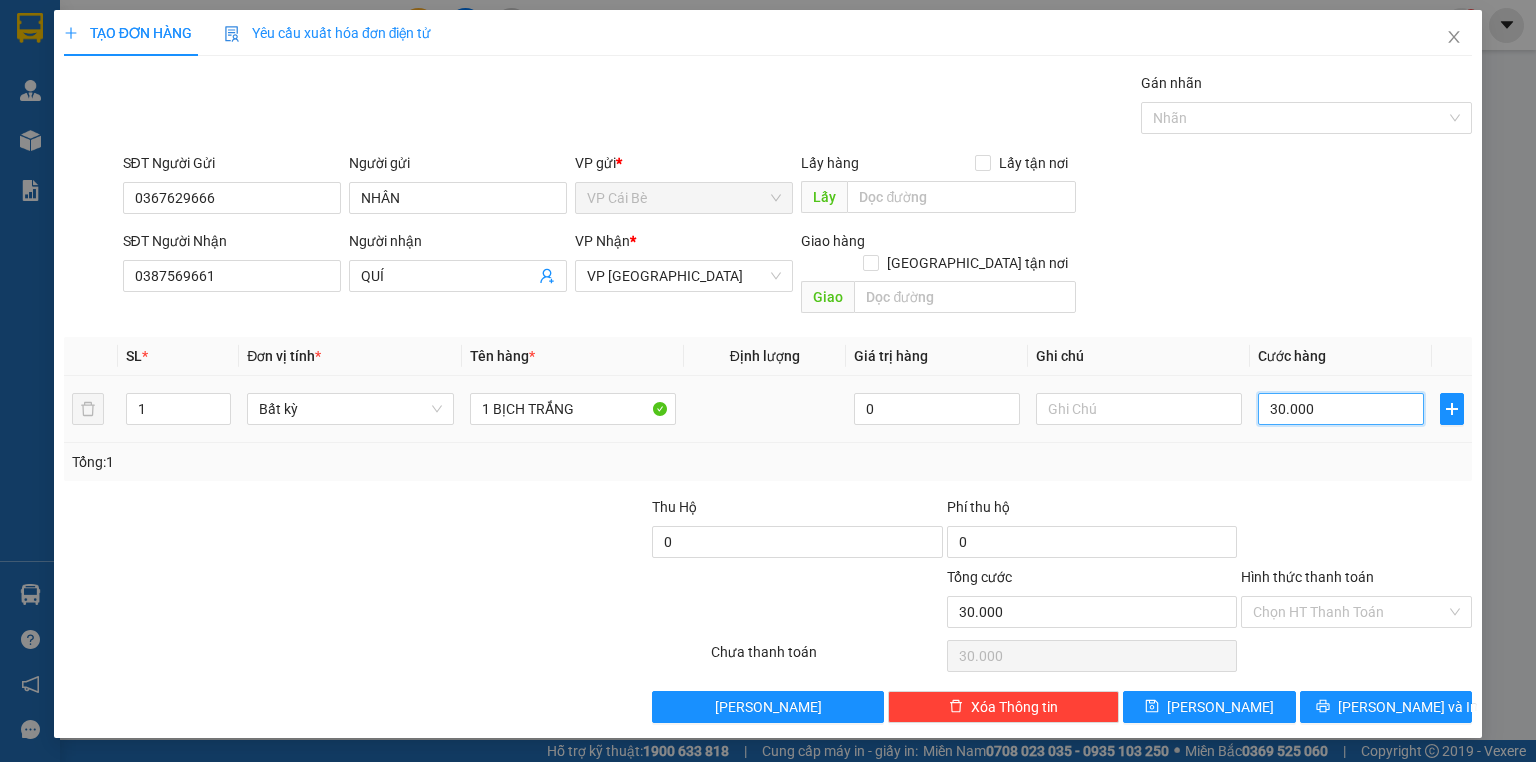 click on "30.000" at bounding box center (1341, 409) 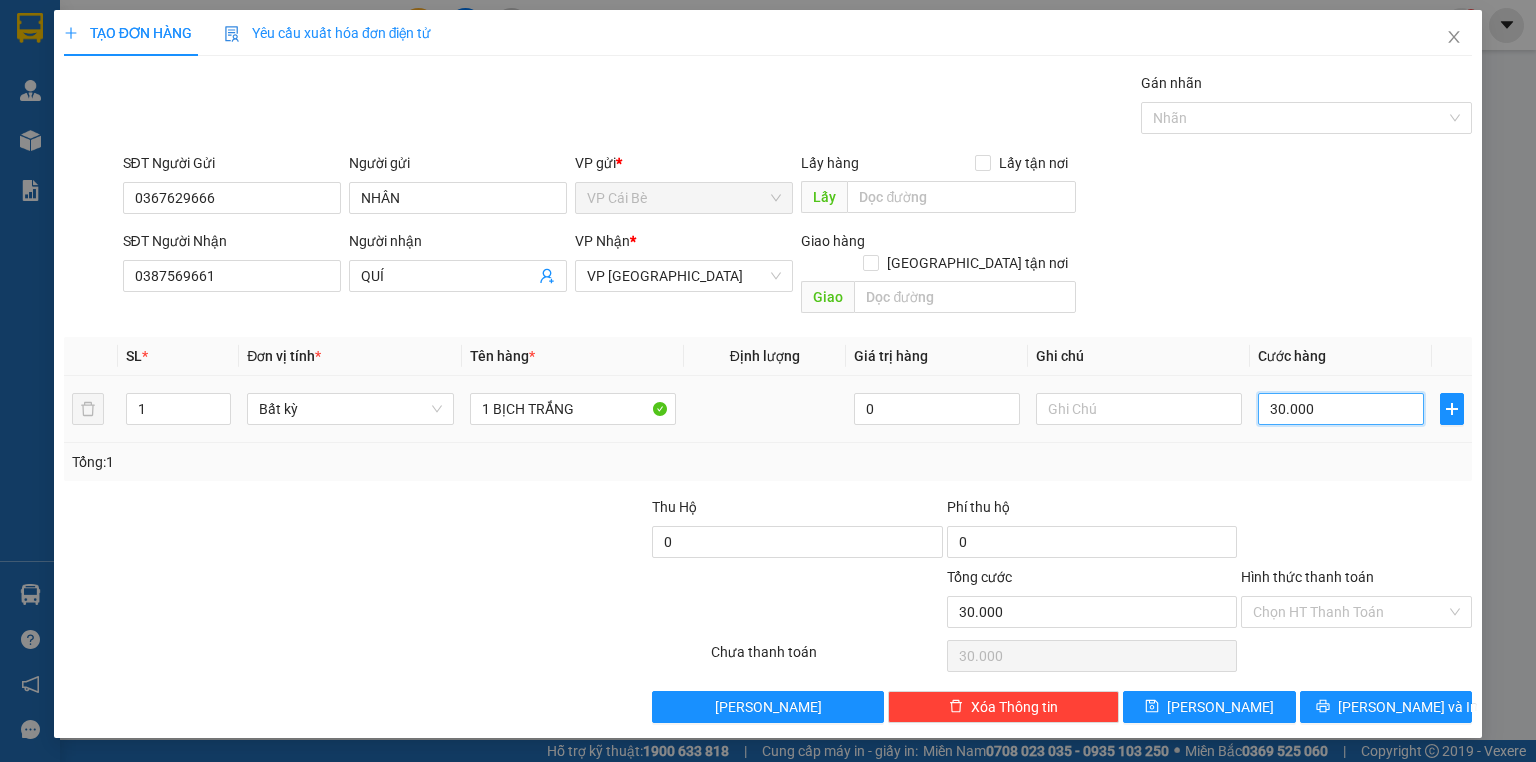 type on "5" 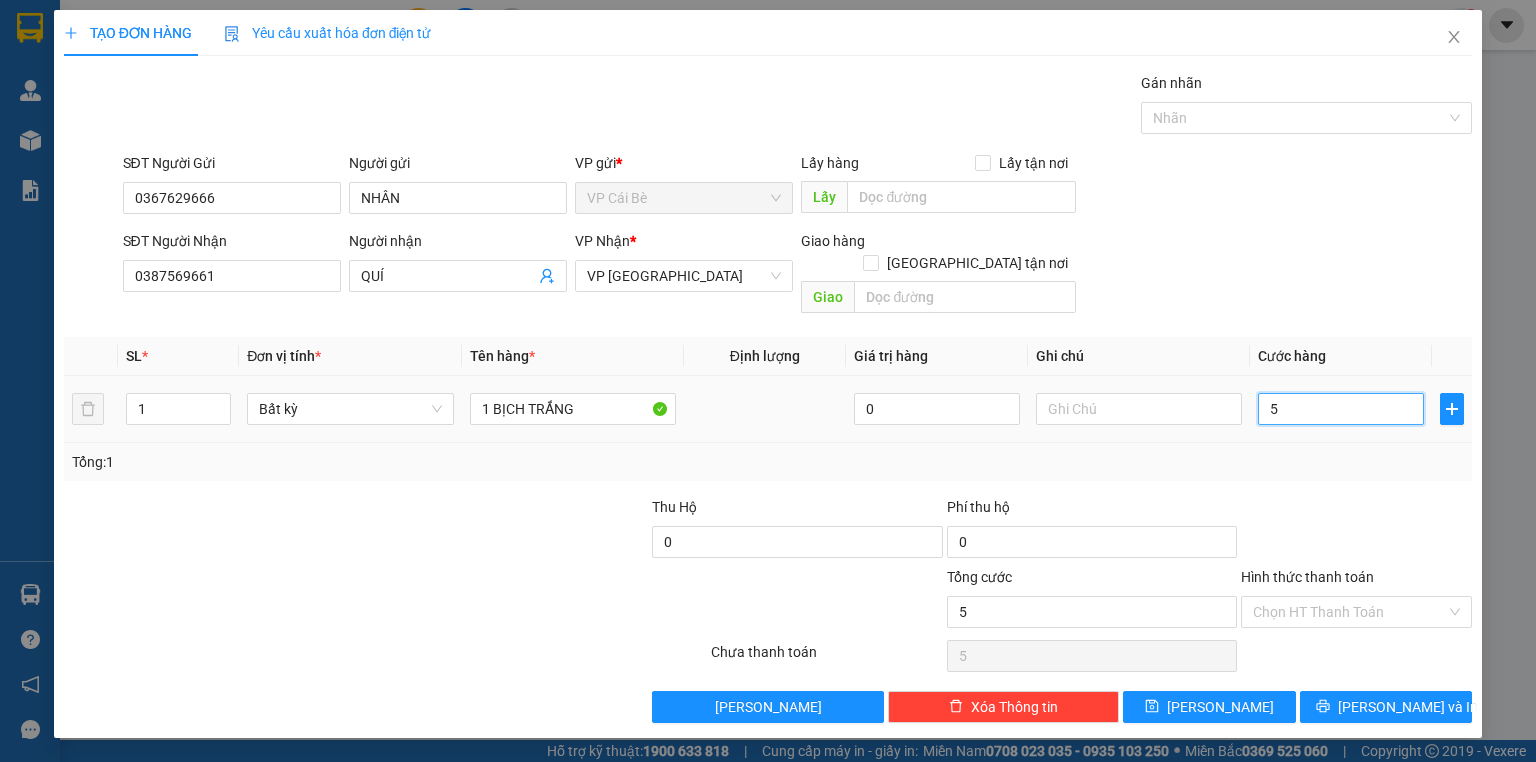 type on "50" 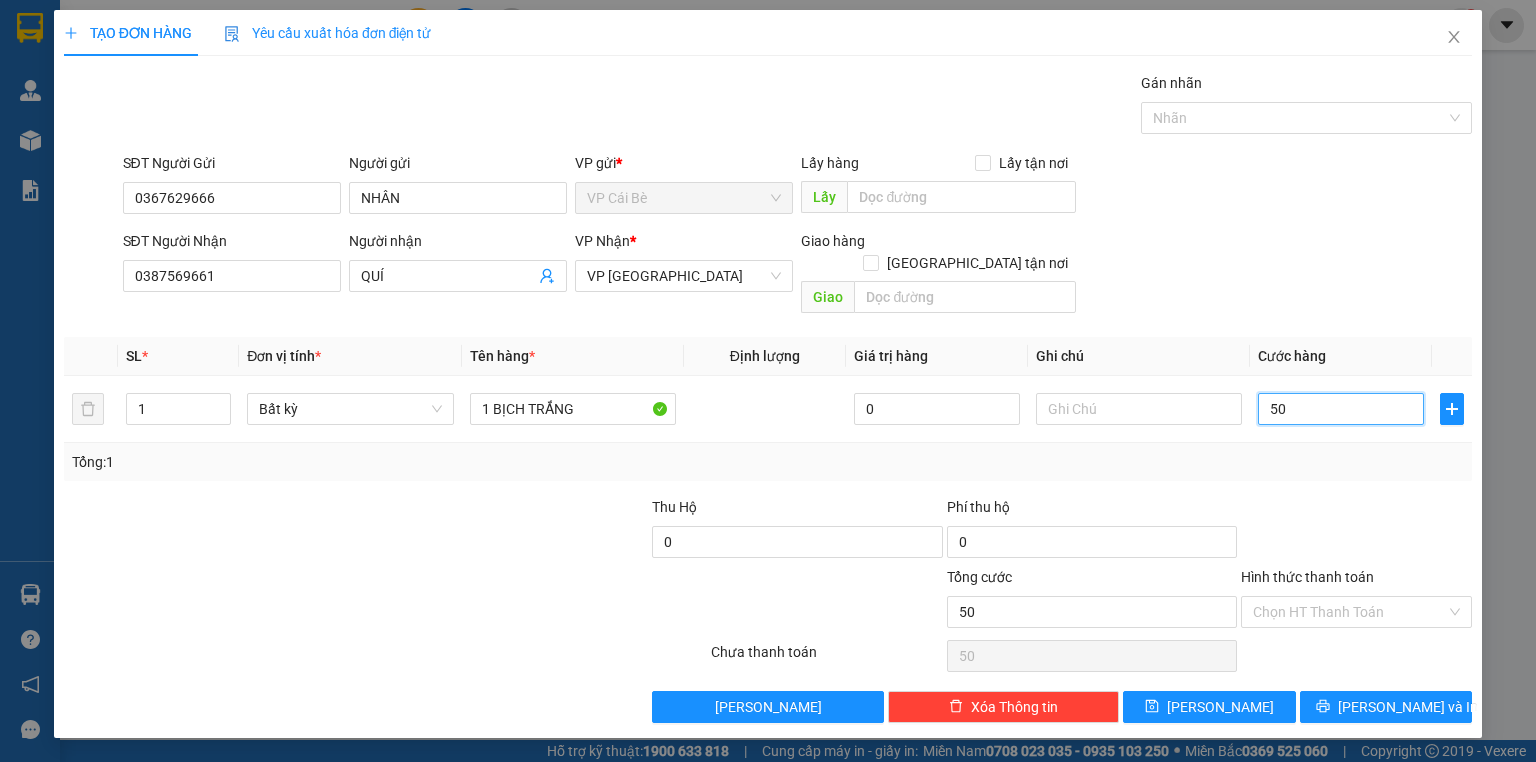 type on "50" 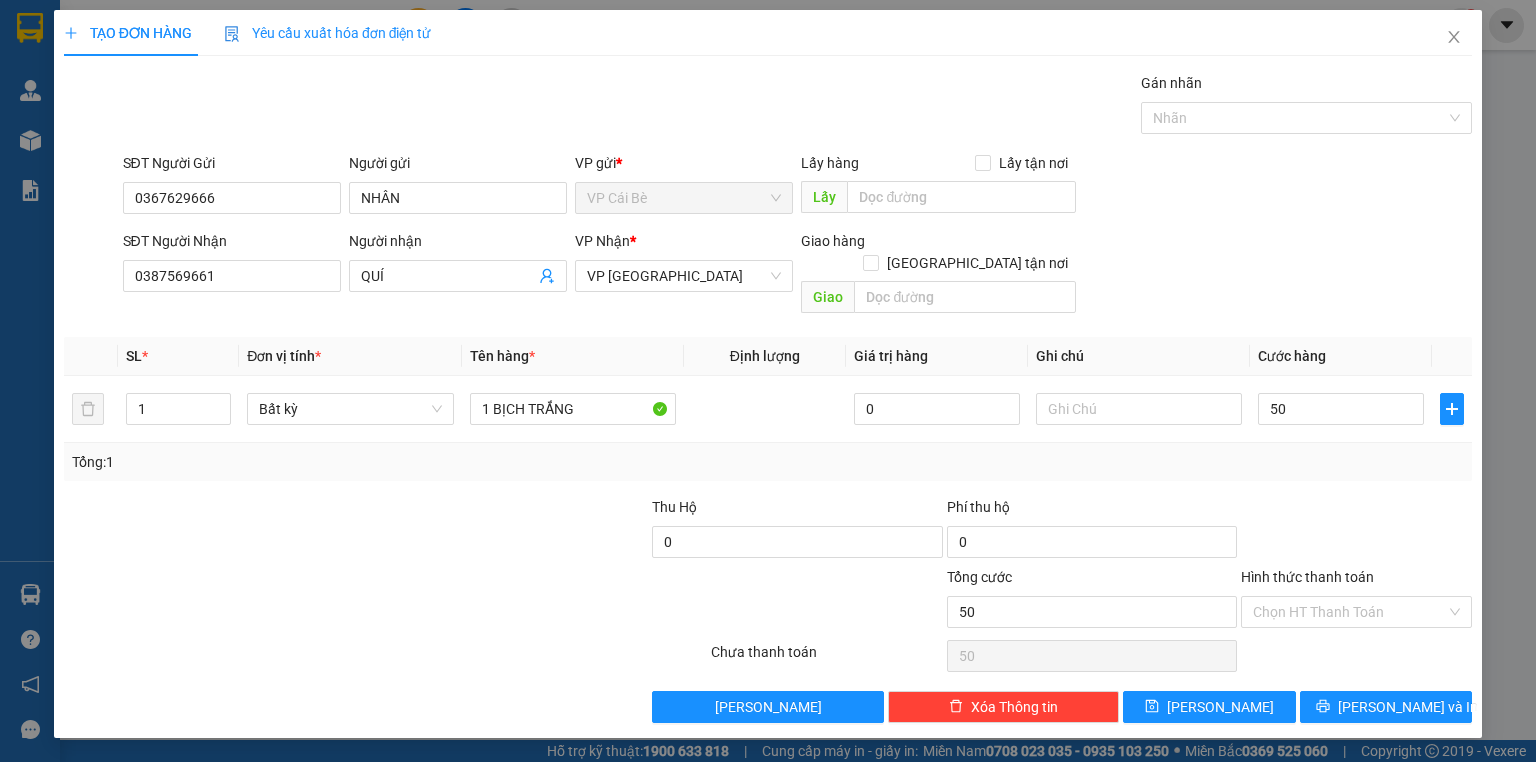 type on "50.000" 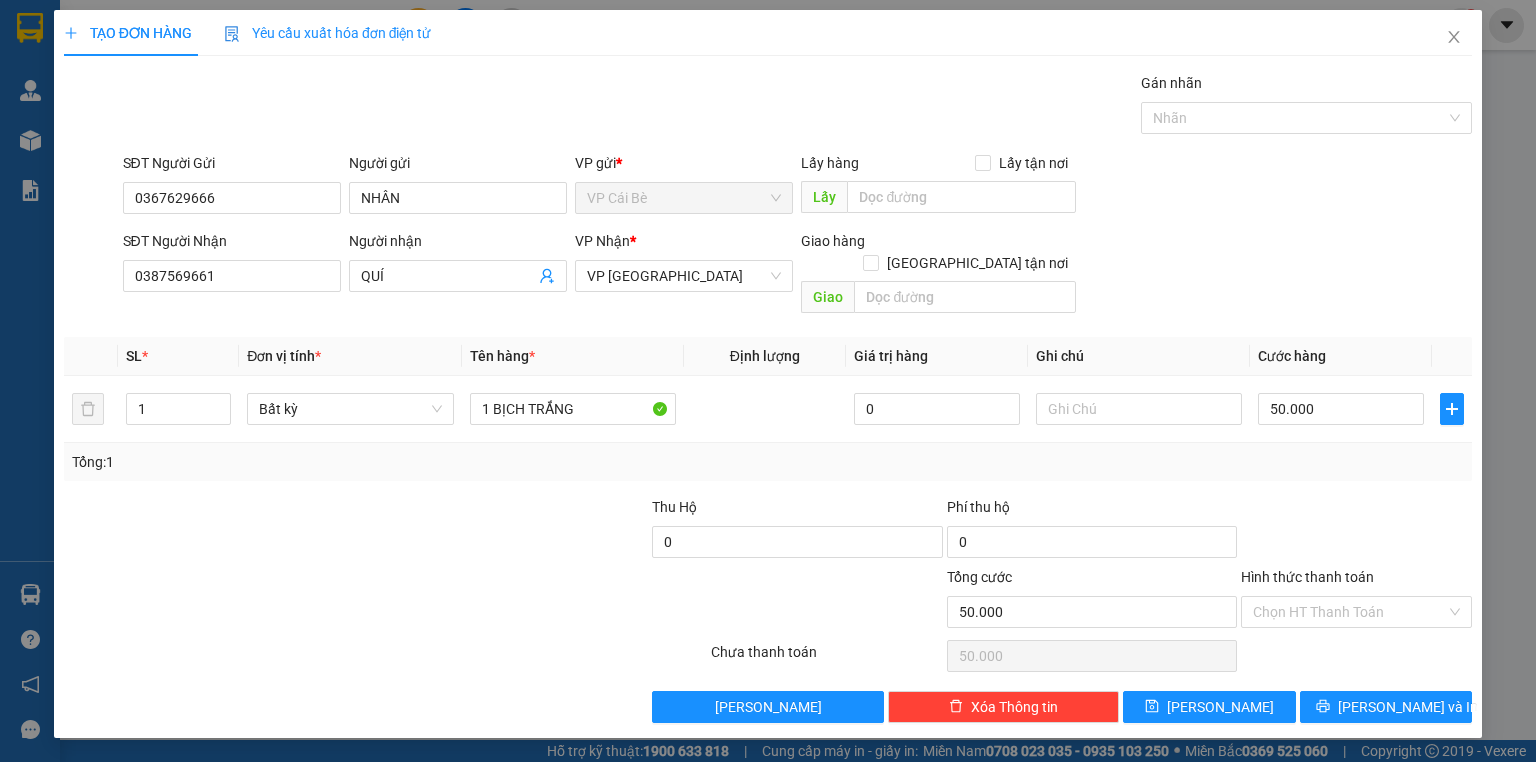 click on "Tổng:  1" at bounding box center (768, 462) 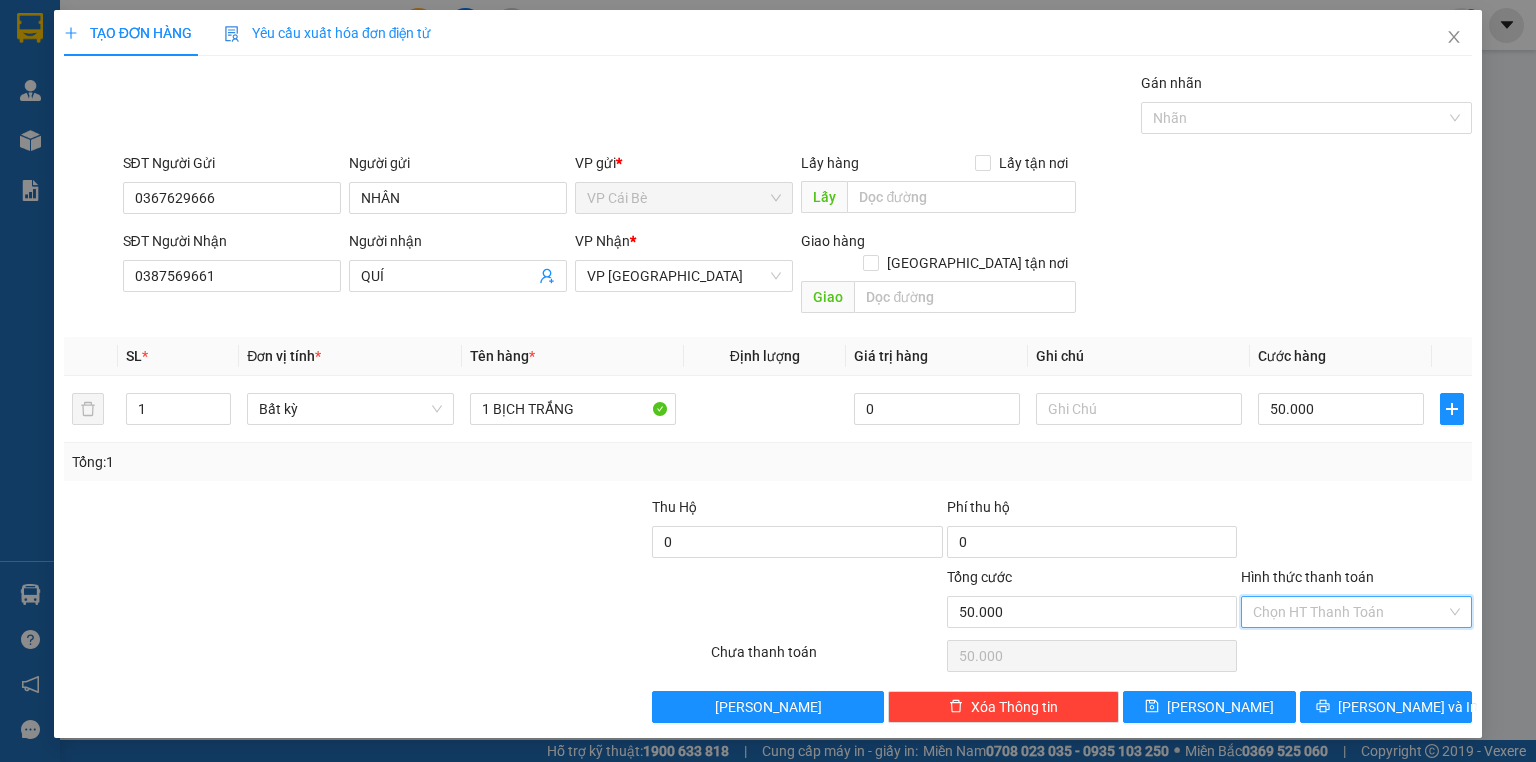 click on "Hình thức thanh toán" at bounding box center (1349, 612) 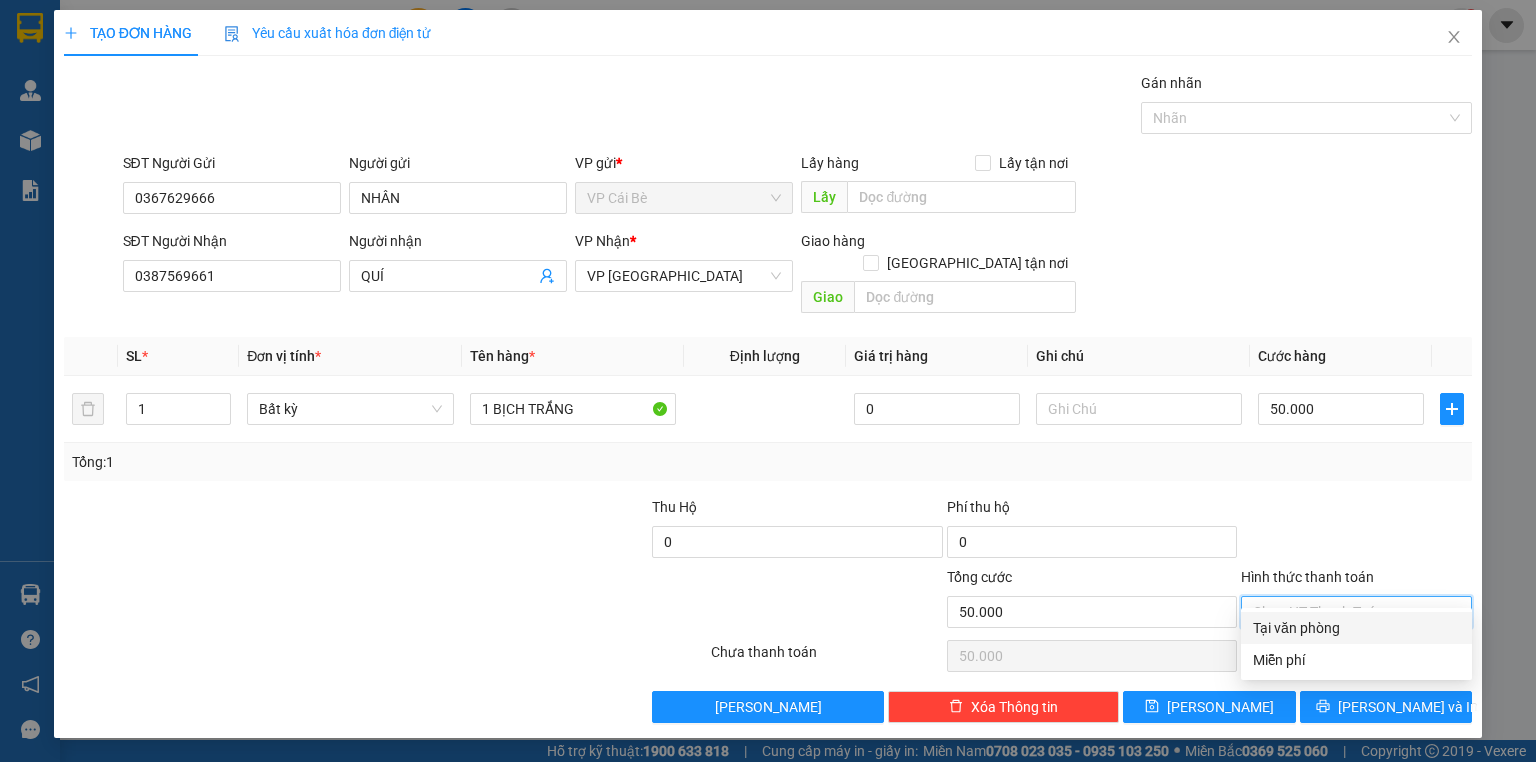 click on "Tại văn phòng" at bounding box center (1356, 628) 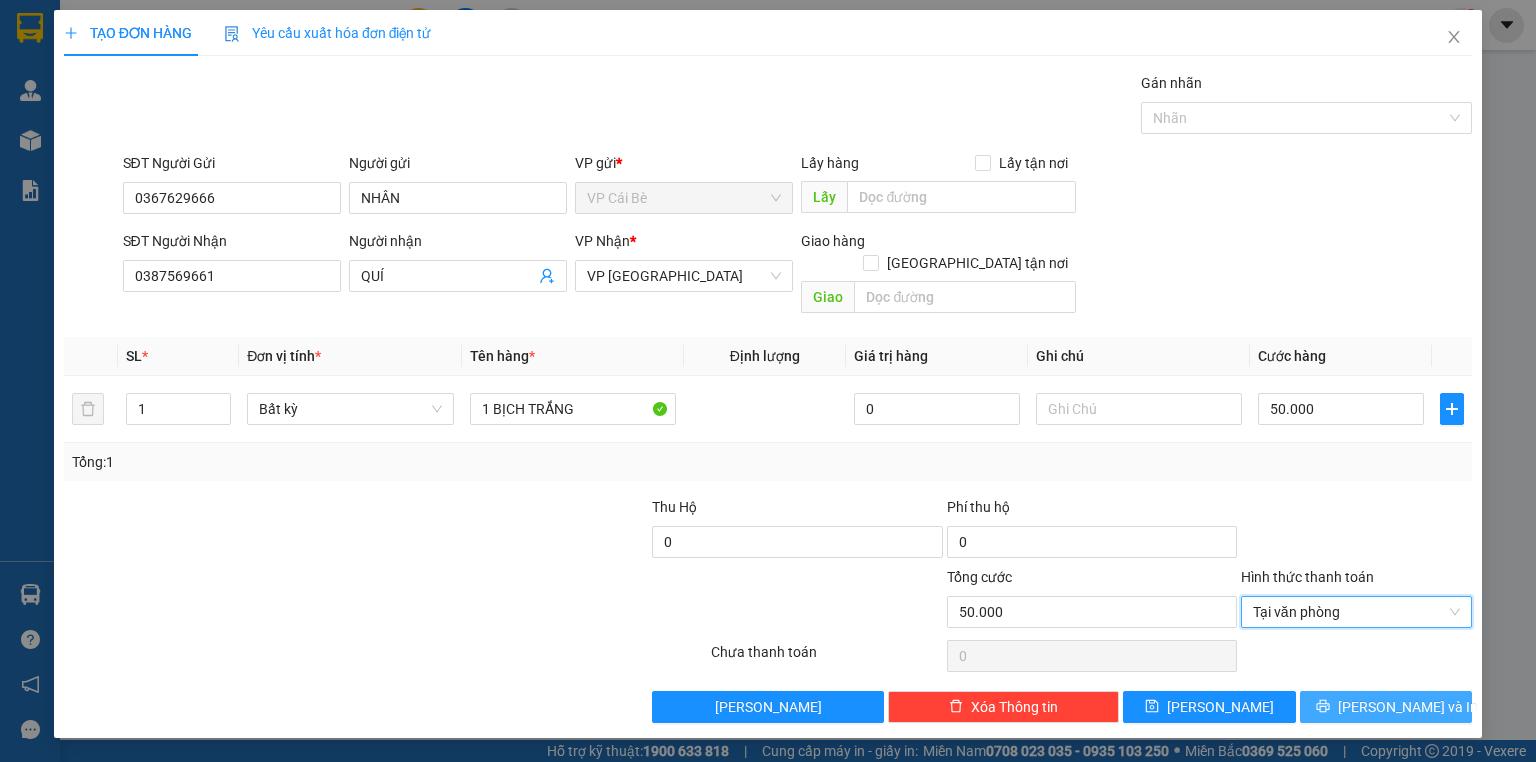 click on "[PERSON_NAME] và In" at bounding box center [1386, 707] 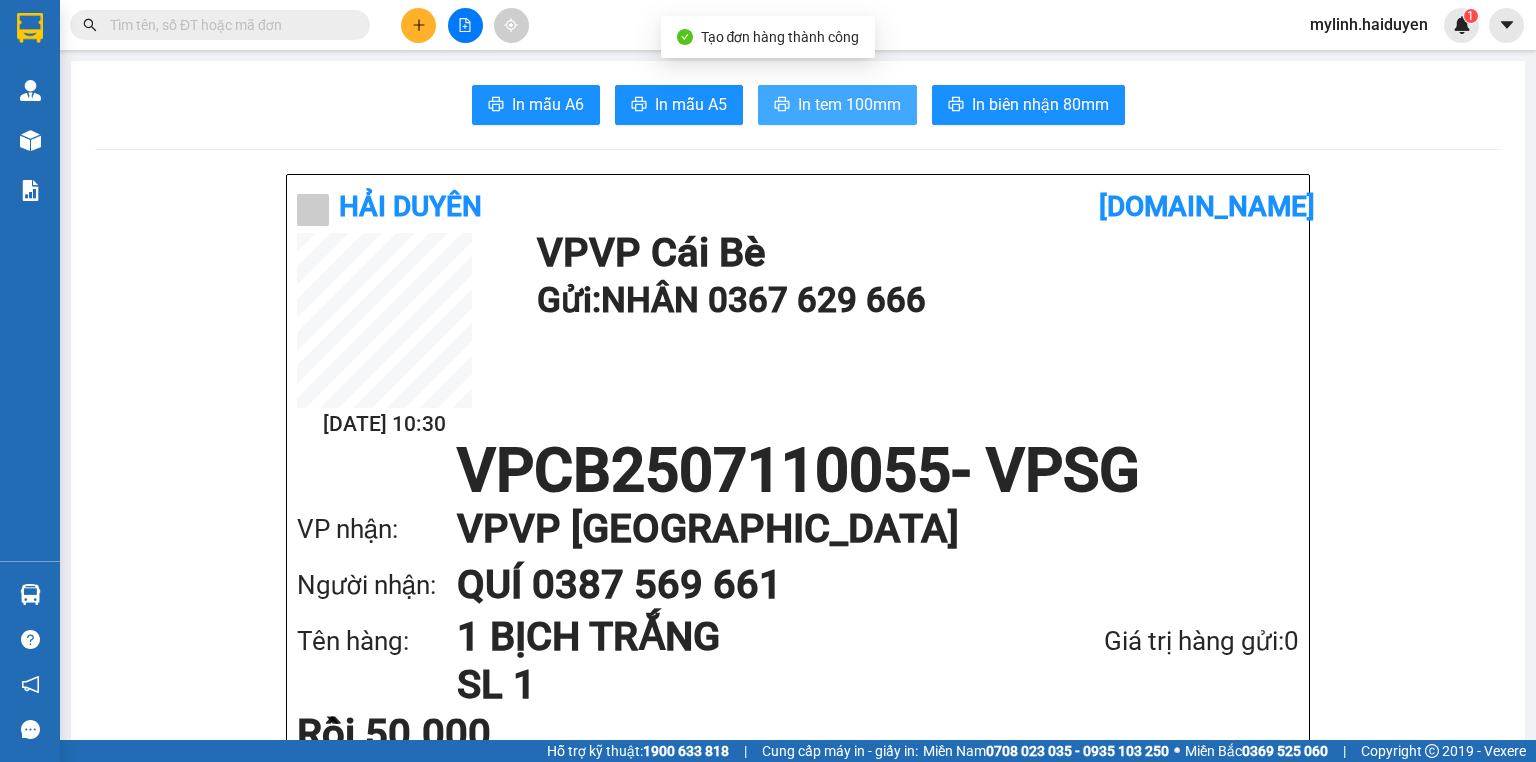 click on "In tem 100mm" at bounding box center [849, 104] 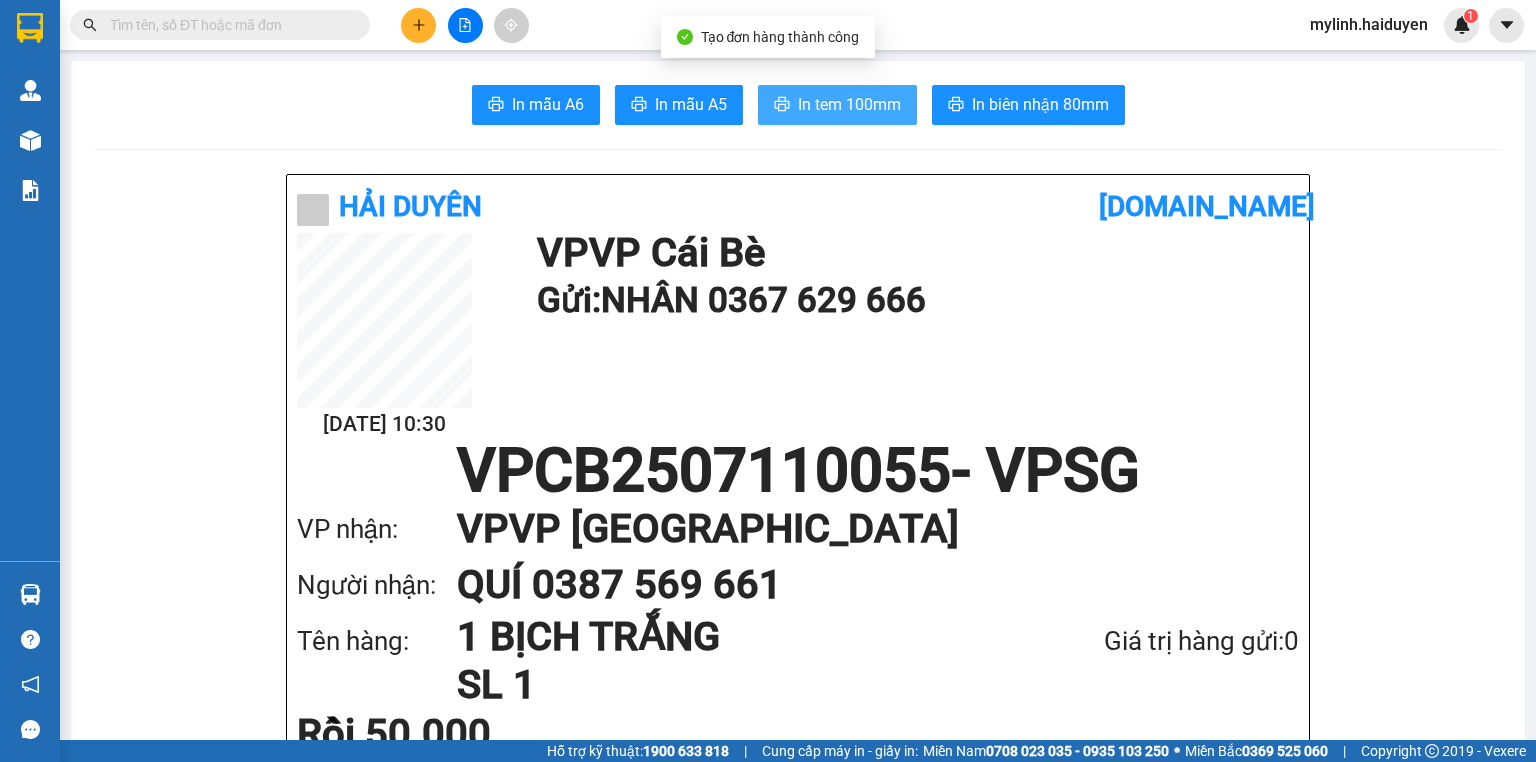 scroll, scrollTop: 0, scrollLeft: 0, axis: both 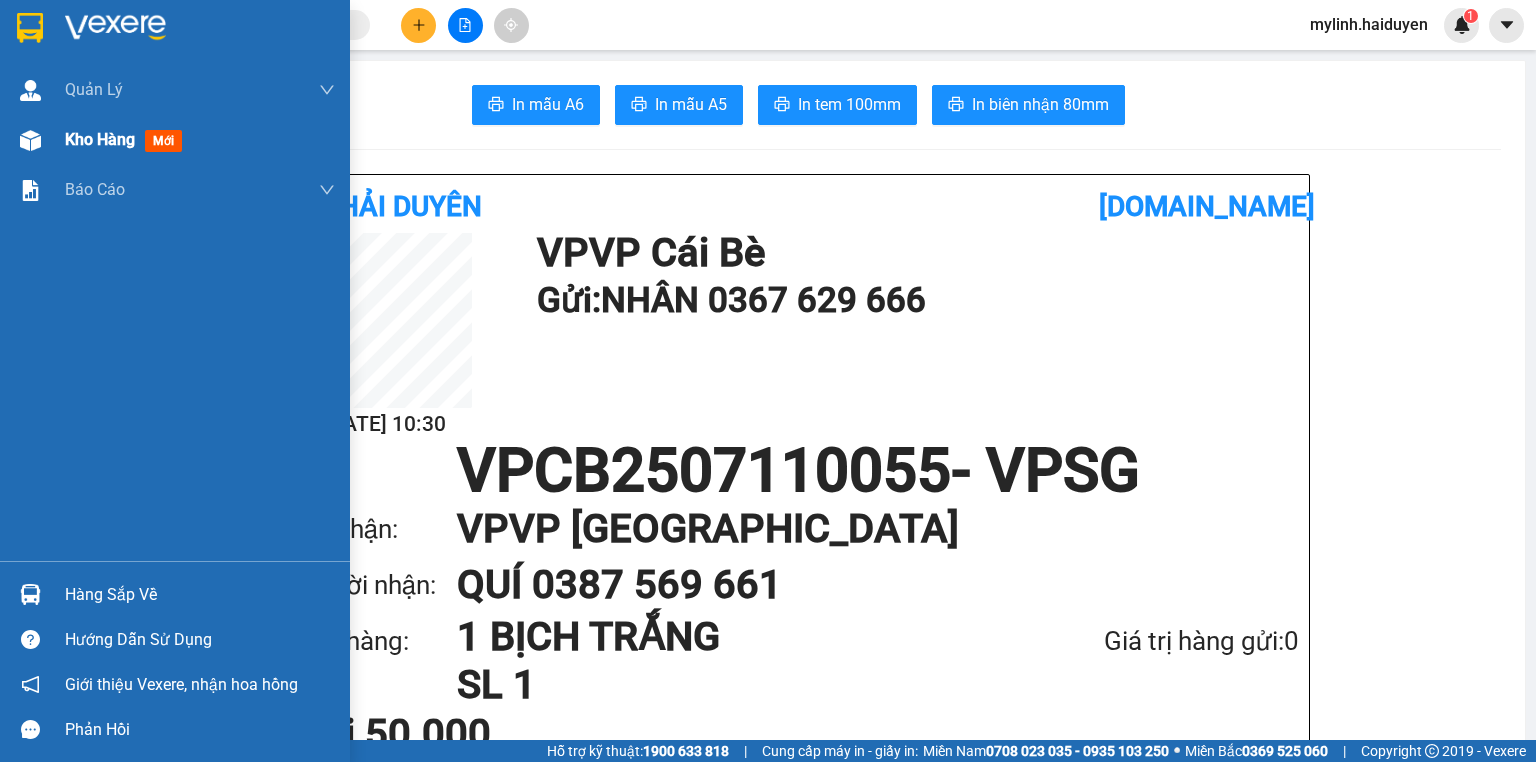 click on "Kho hàng mới" at bounding box center [175, 140] 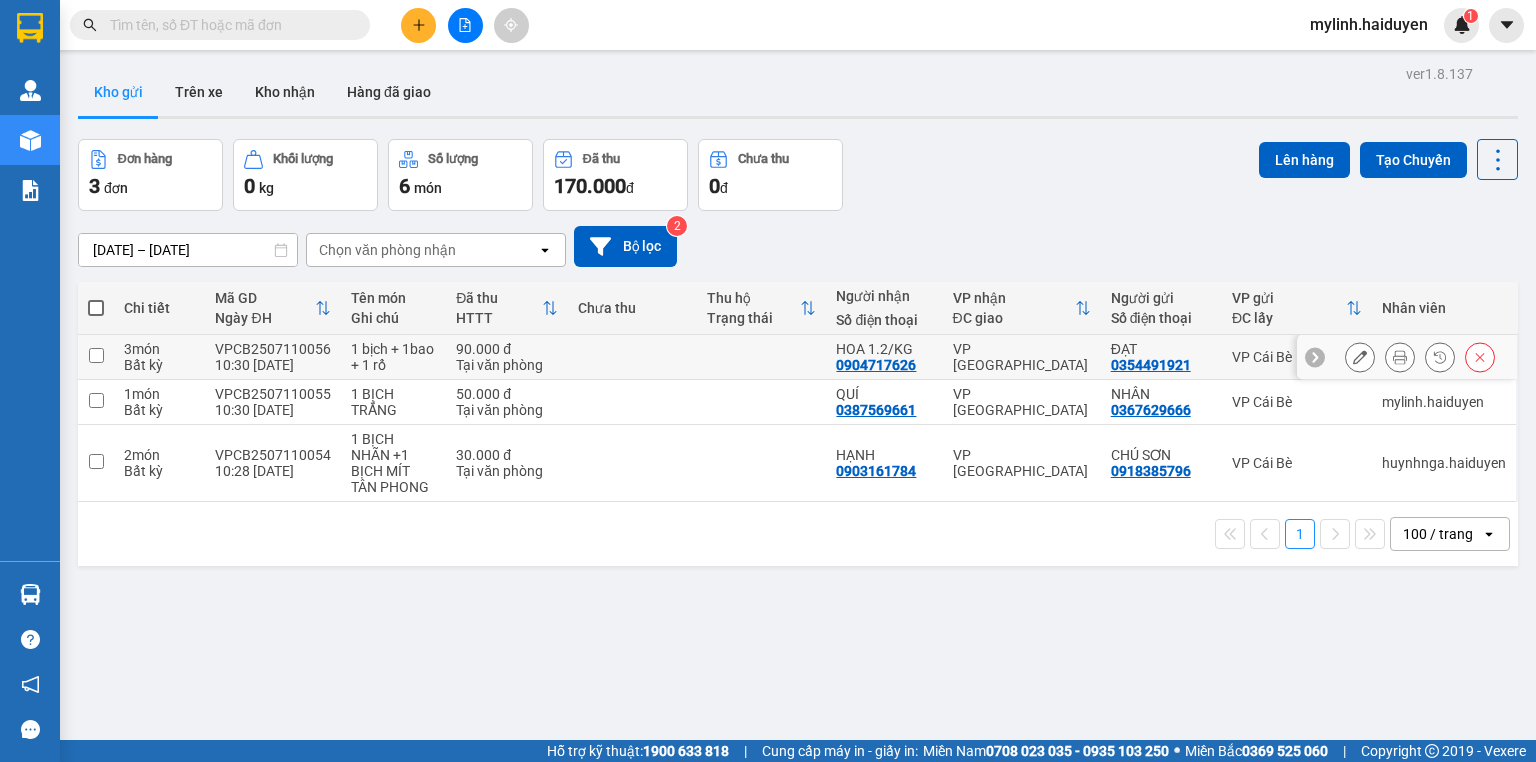 click on "10:30 11/07" at bounding box center (273, 365) 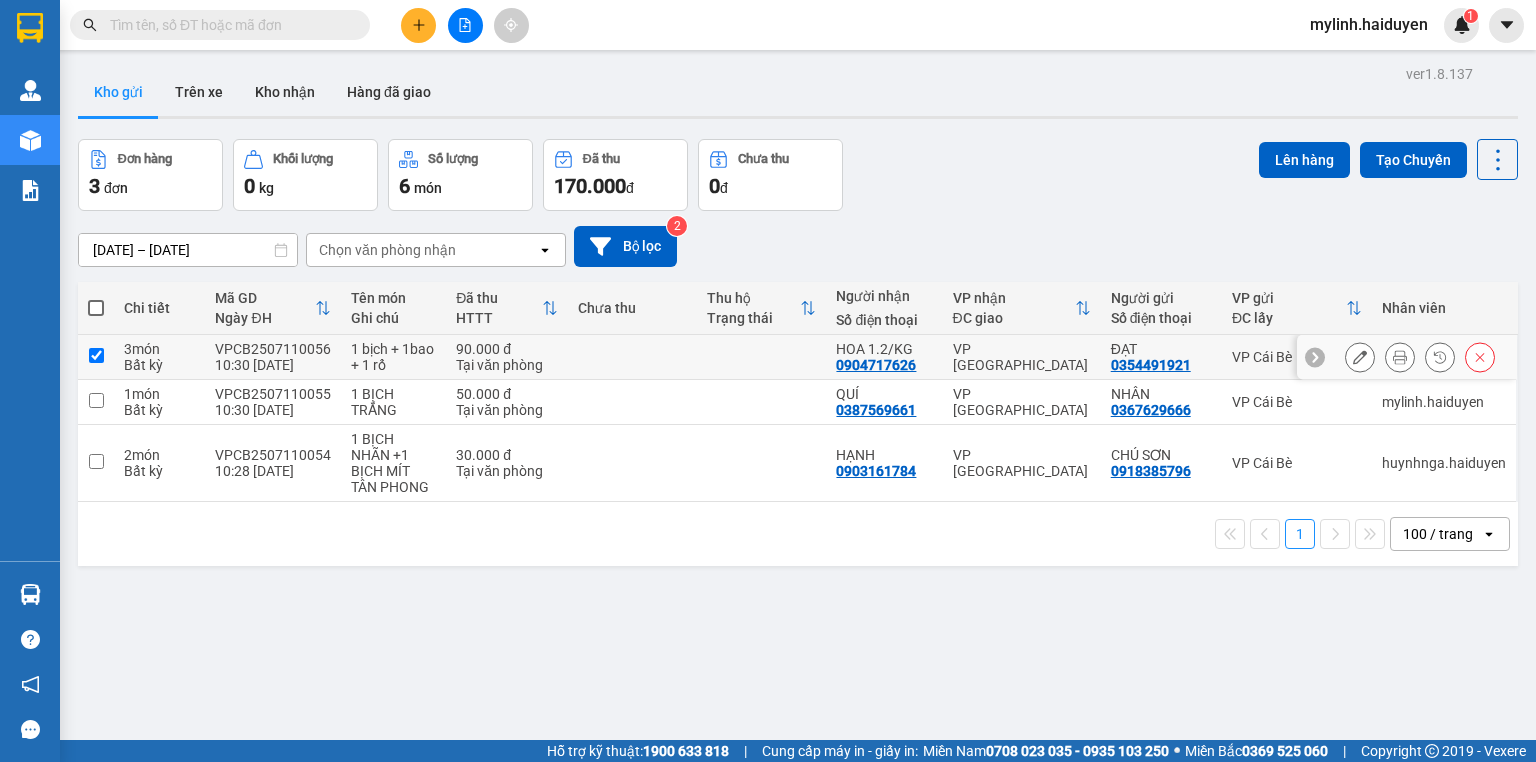 checkbox on "true" 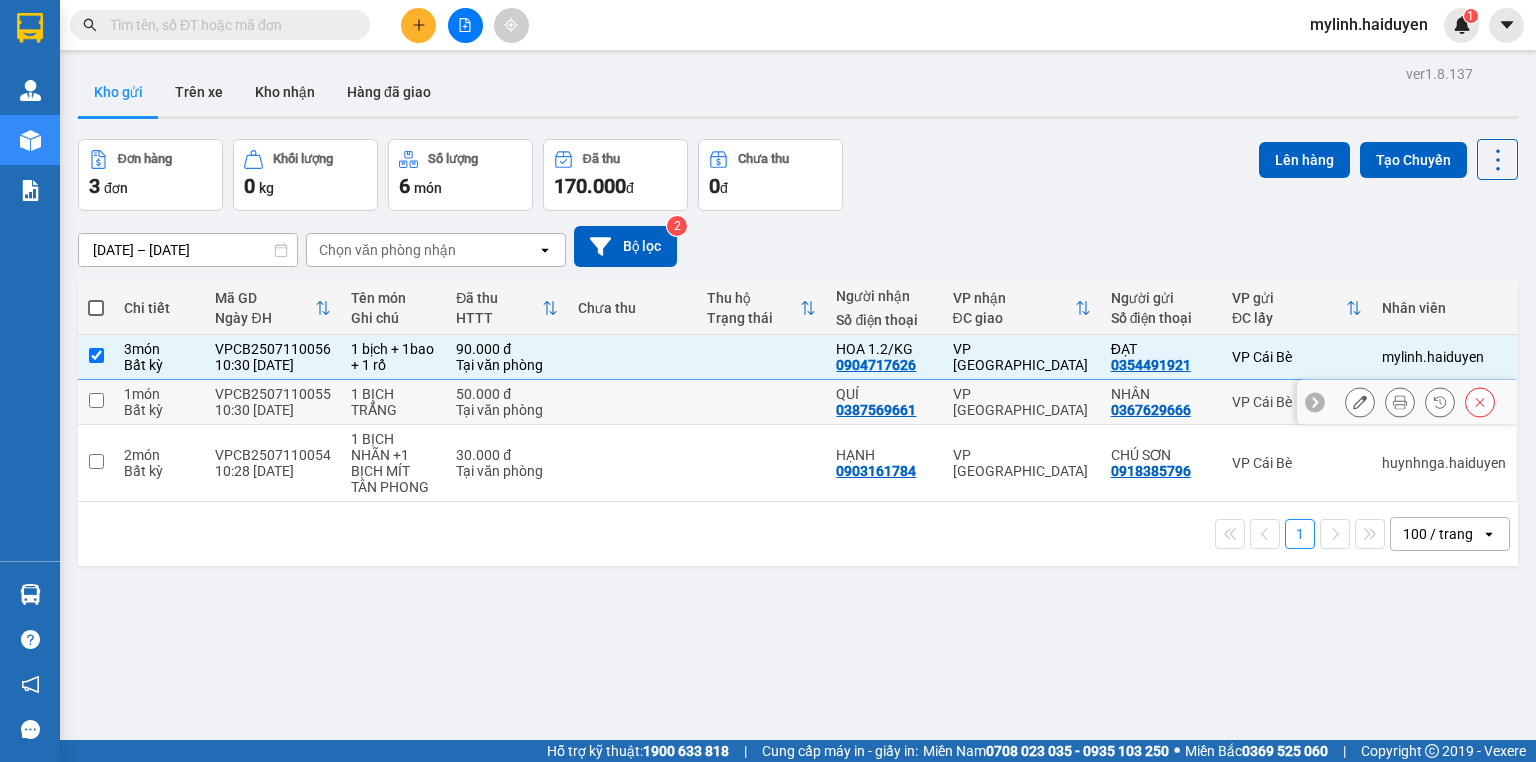 click on "VPCB2507110055" at bounding box center [273, 394] 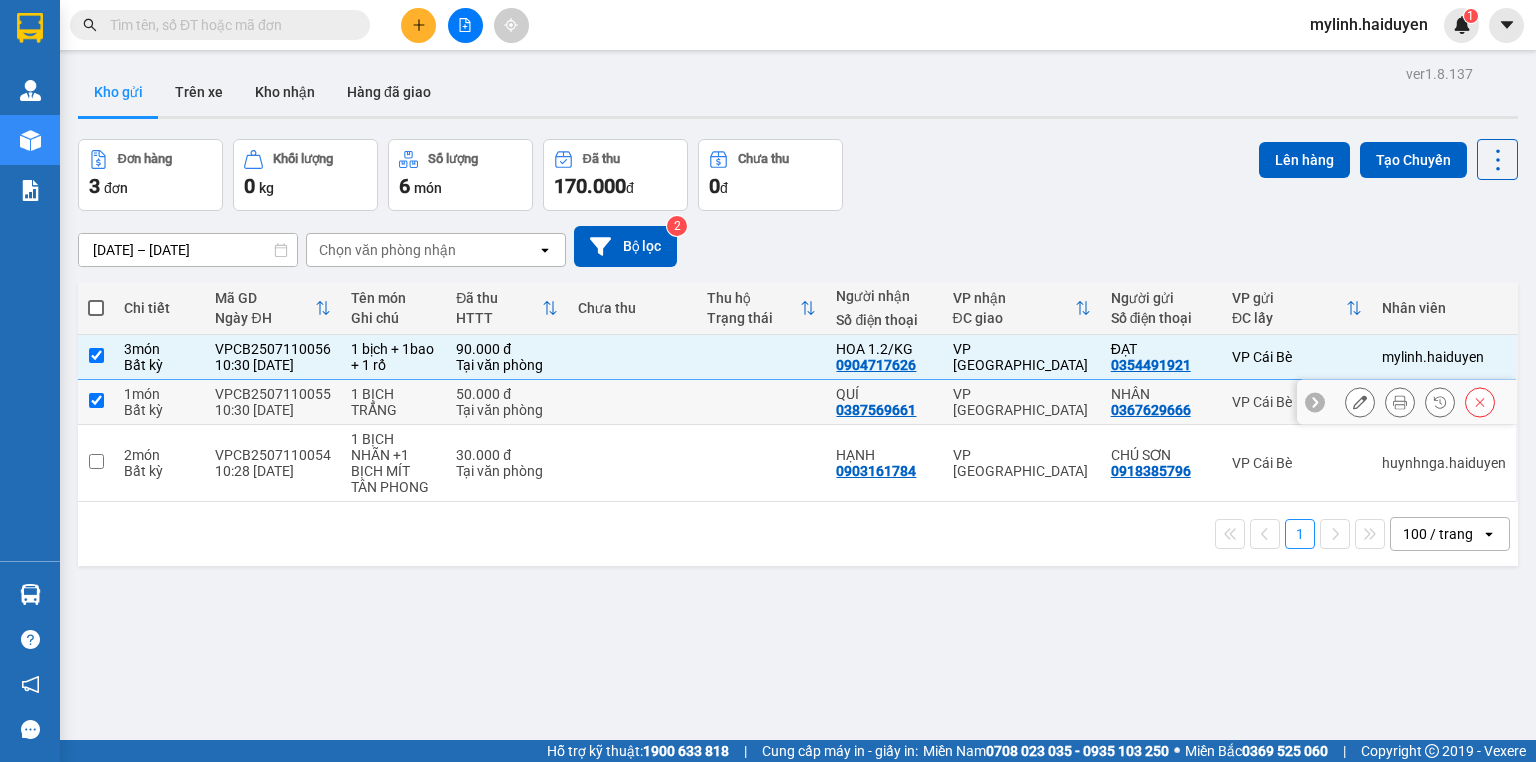 checkbox on "true" 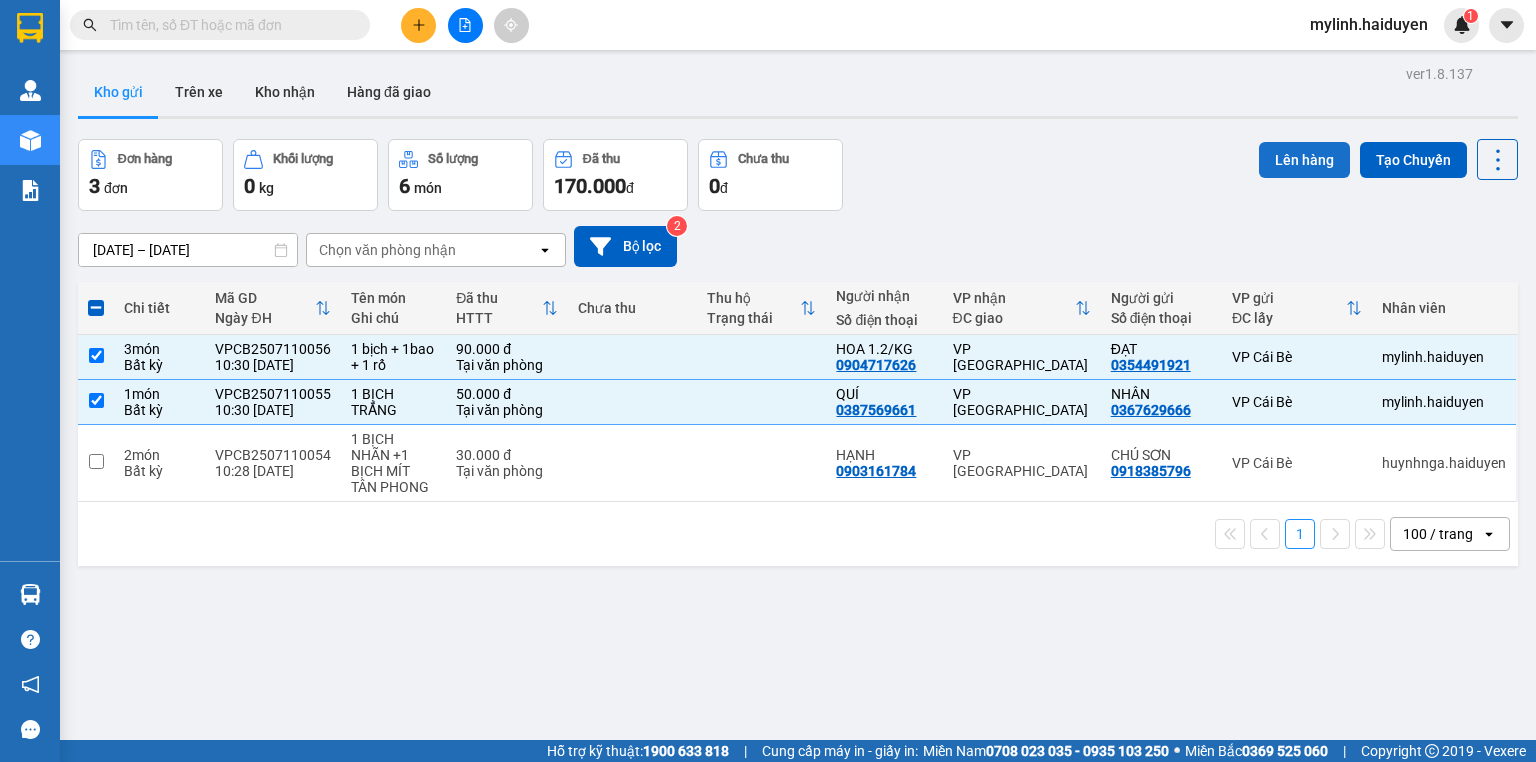 click on "Lên hàng" at bounding box center [1304, 160] 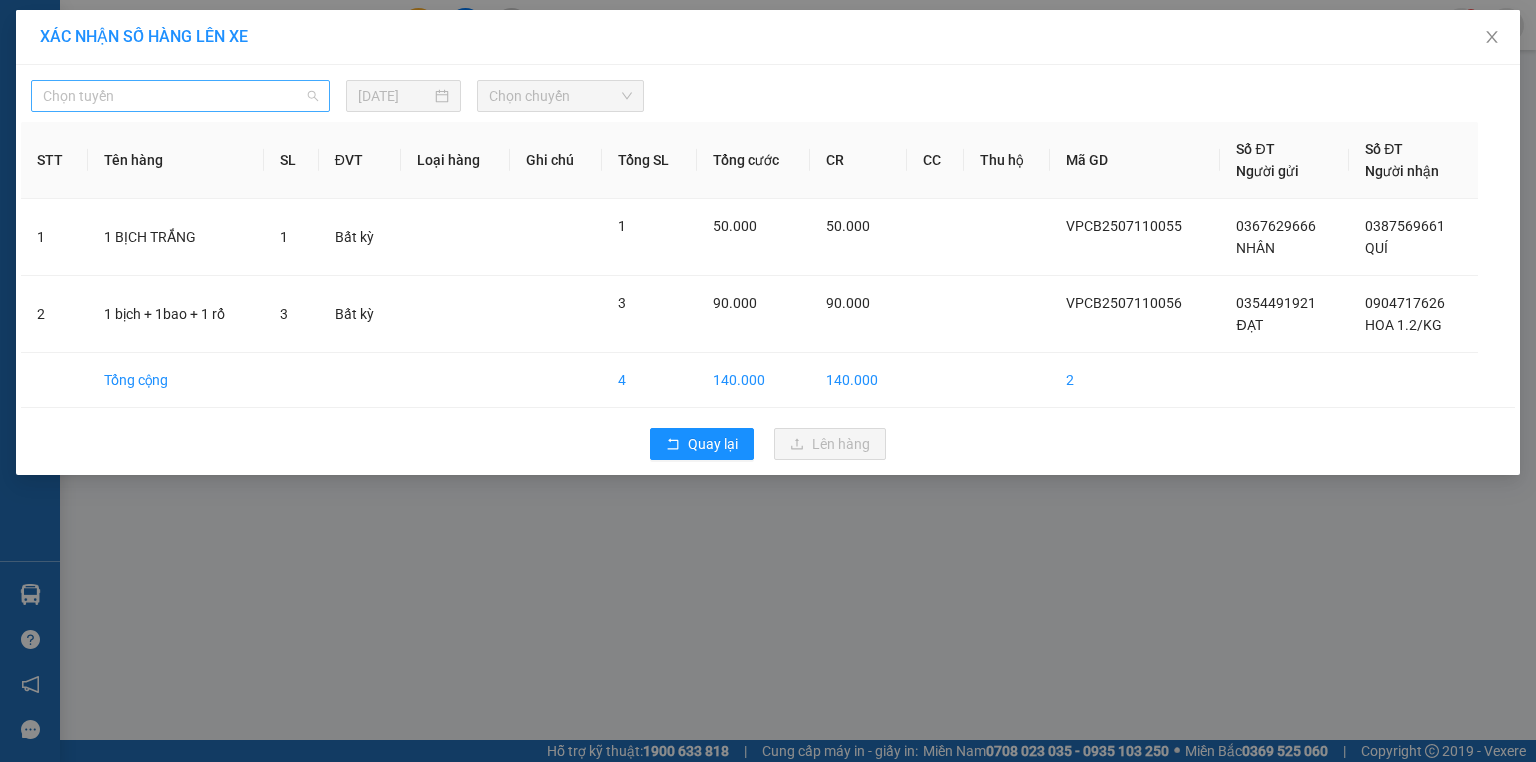 click on "Chọn tuyến" at bounding box center (180, 96) 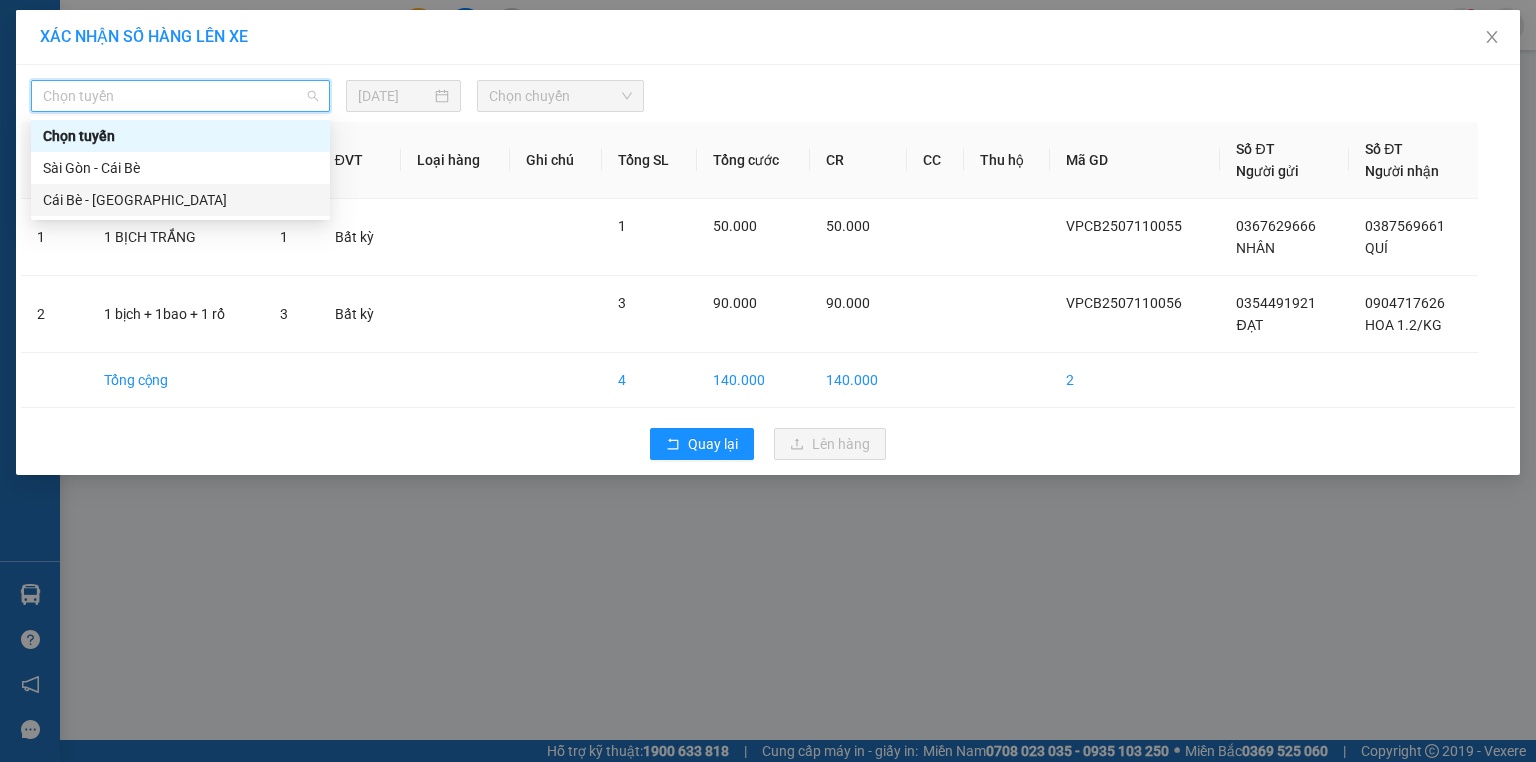 drag, startPoint x: 152, startPoint y: 204, endPoint x: 235, endPoint y: 178, distance: 86.977005 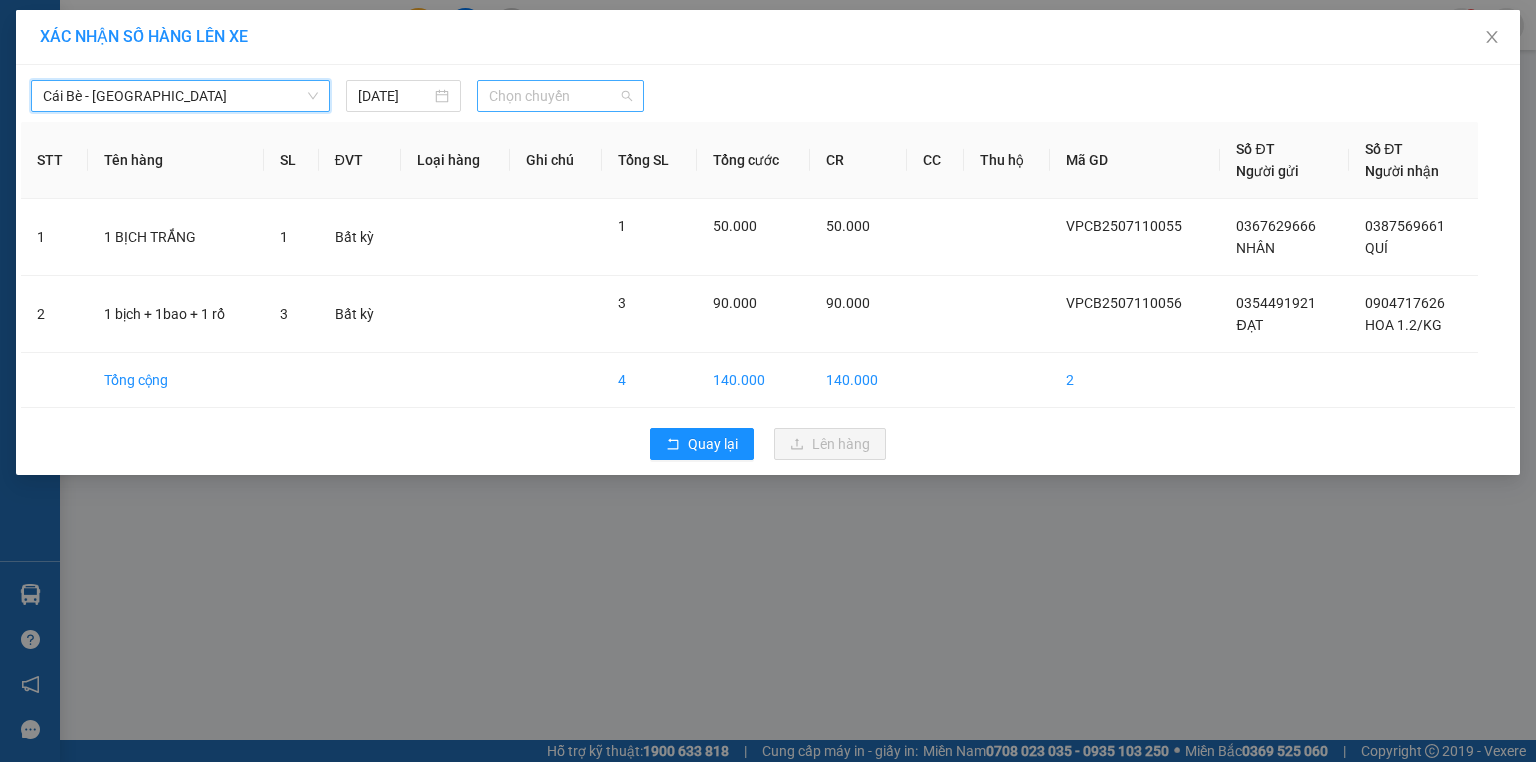 click on "Chọn chuyến" at bounding box center (561, 96) 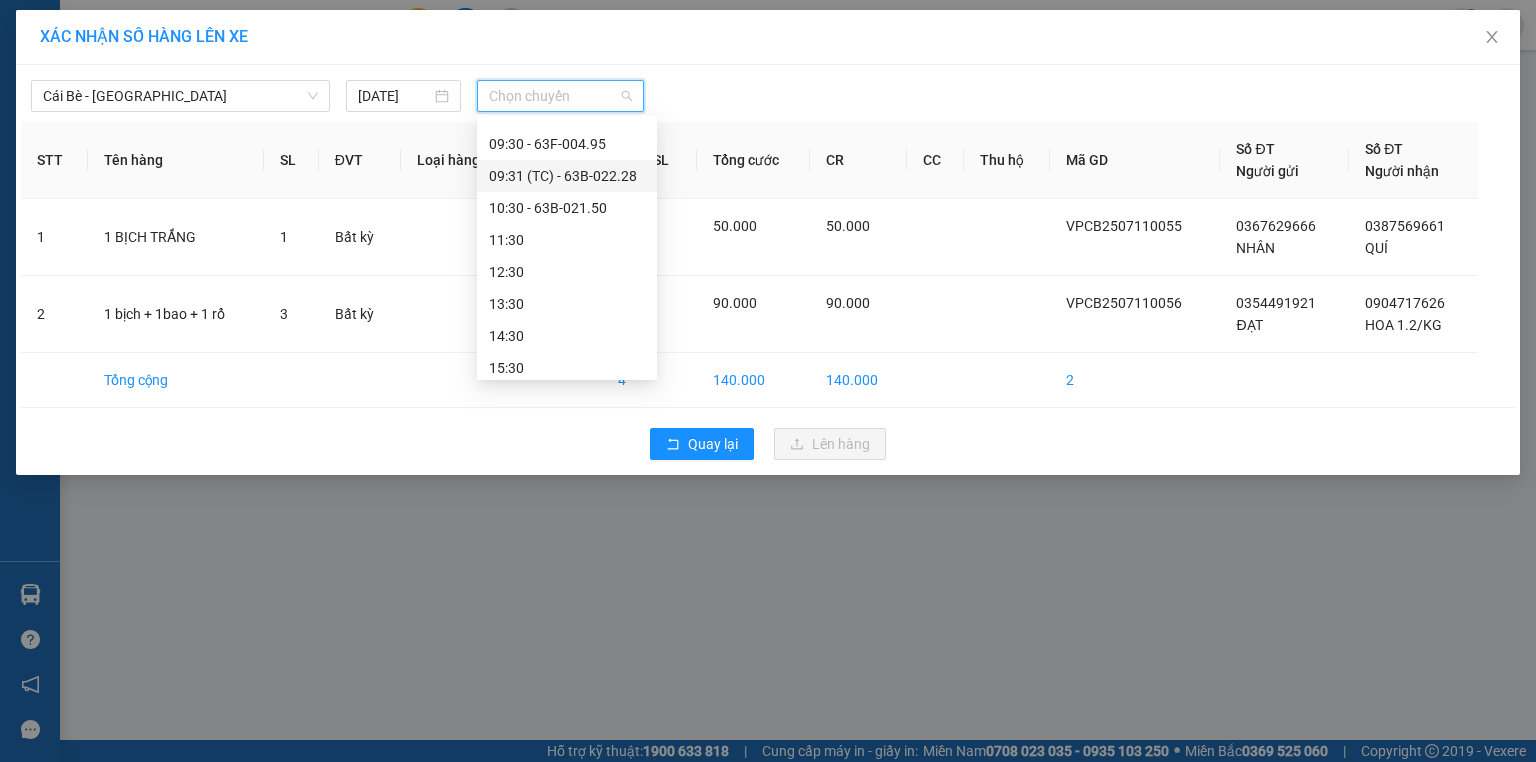 scroll, scrollTop: 480, scrollLeft: 0, axis: vertical 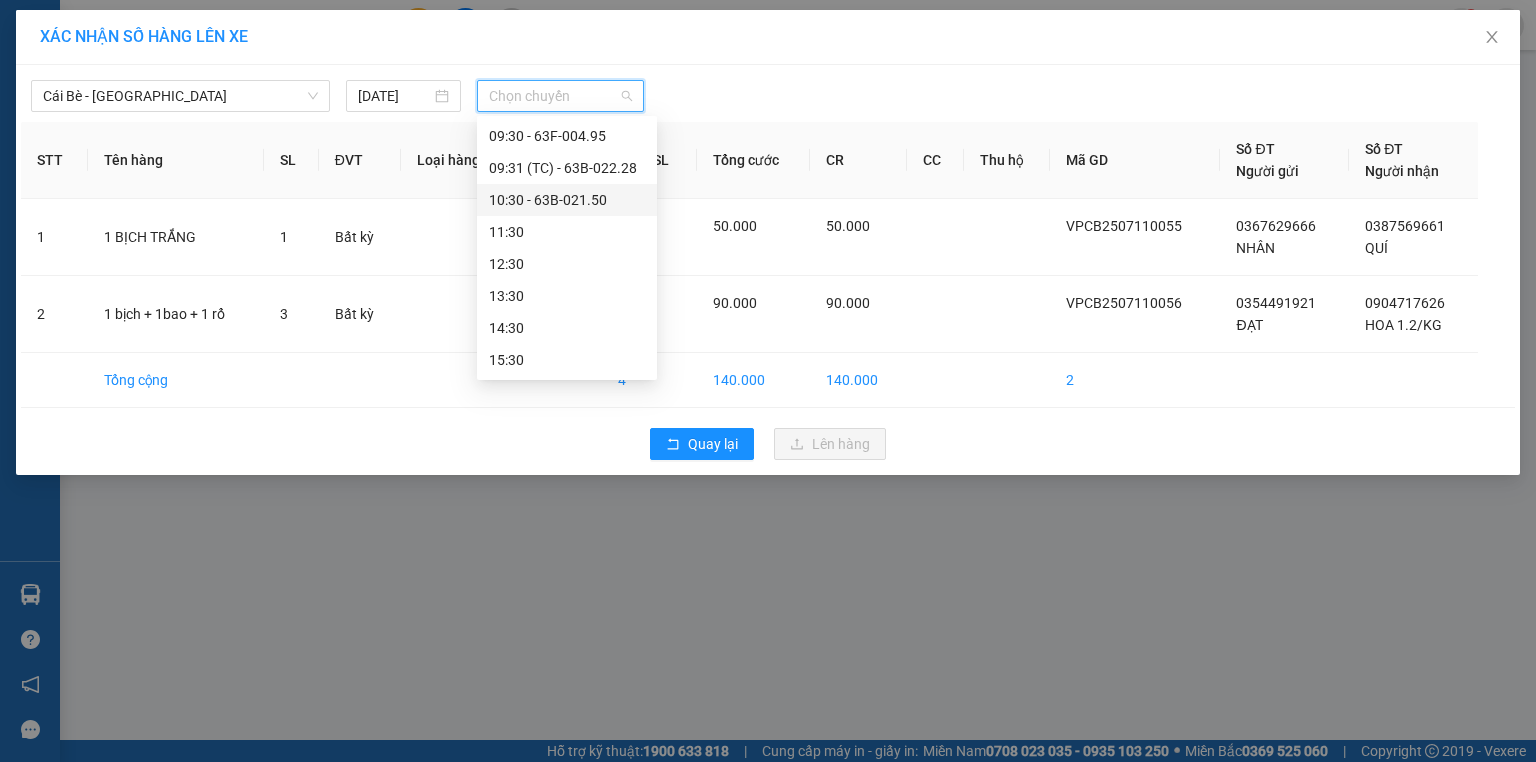 click on "10:30     - 63B-021.50" at bounding box center [567, 200] 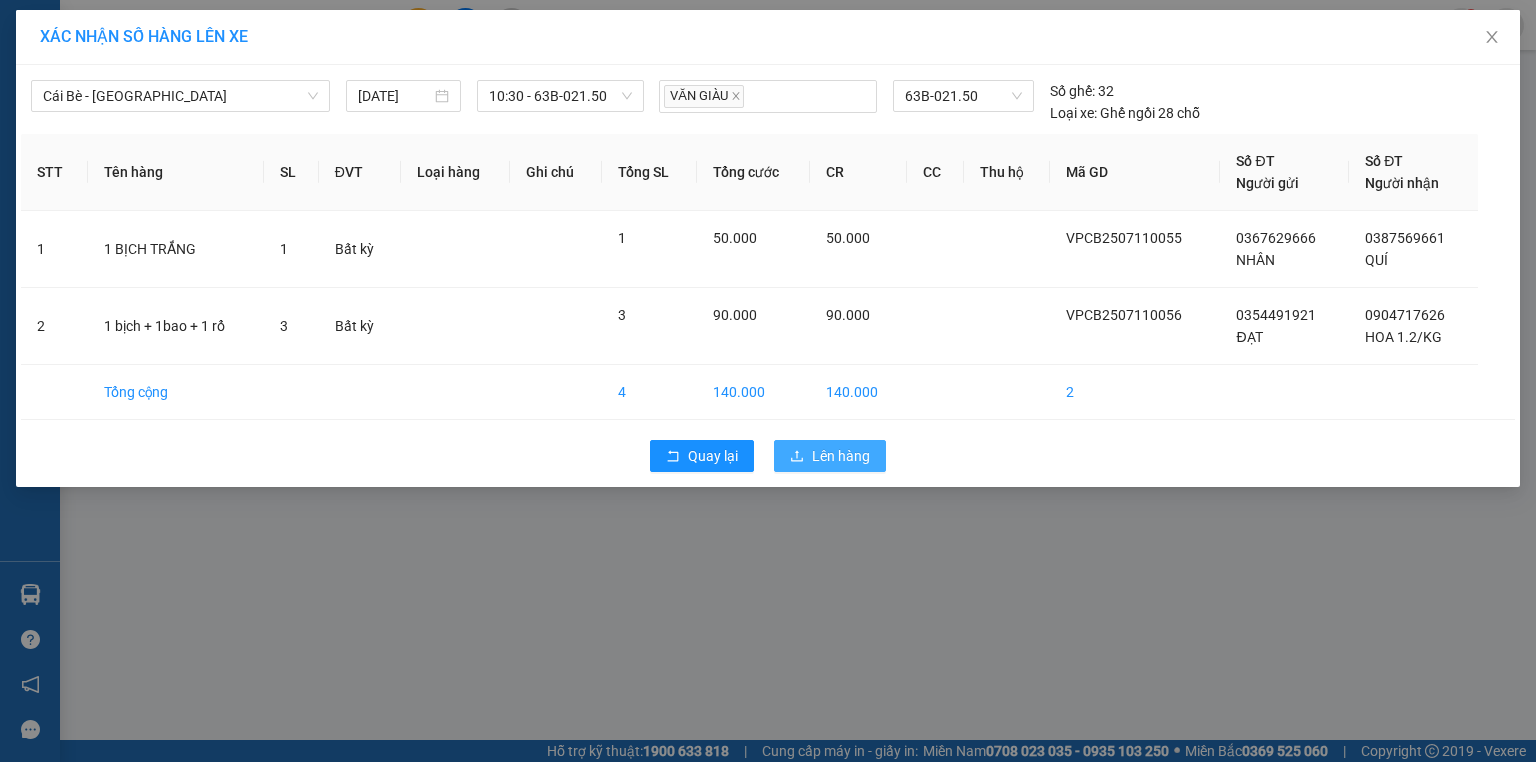 click on "Lên hàng" at bounding box center [841, 456] 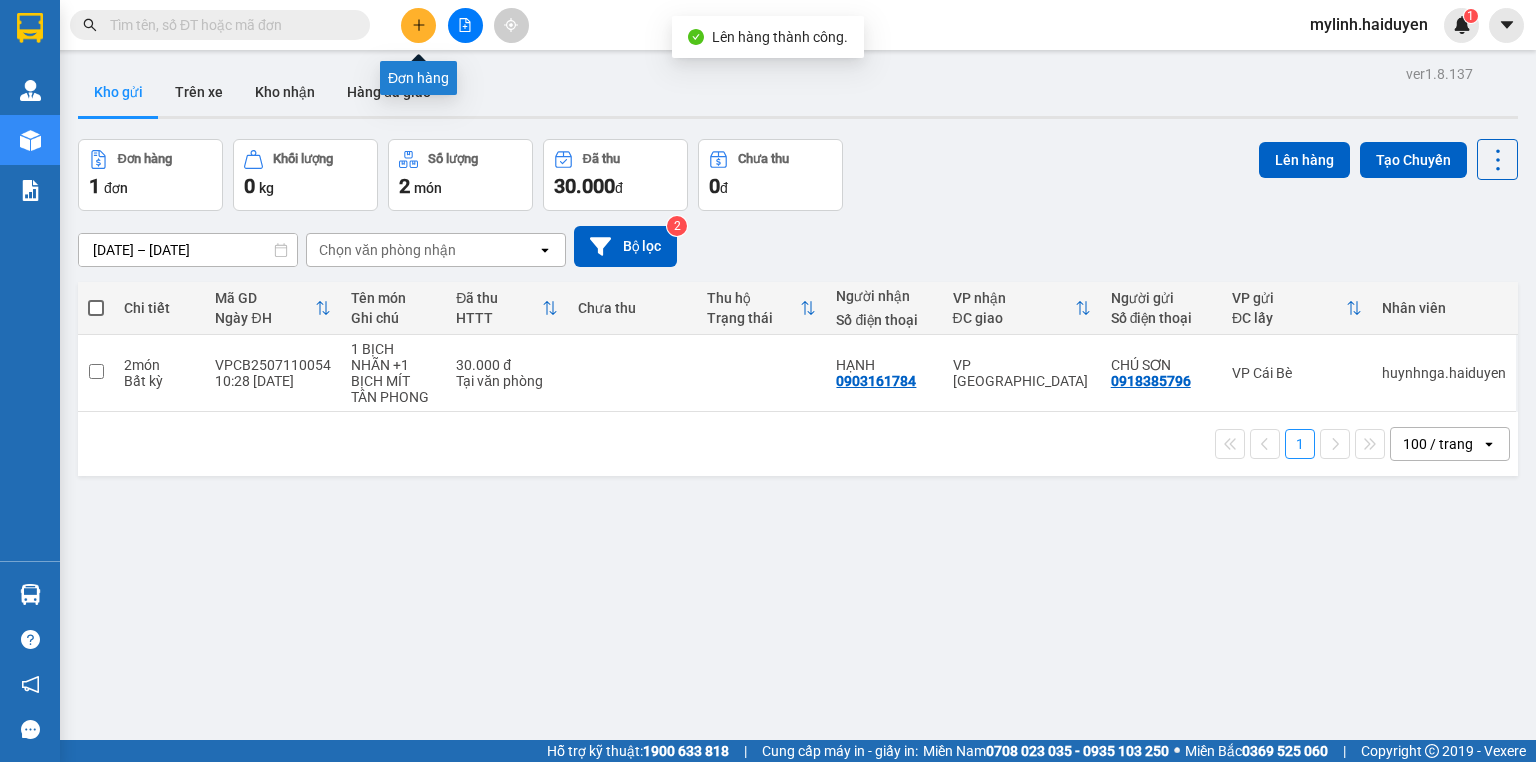 click at bounding box center [418, 25] 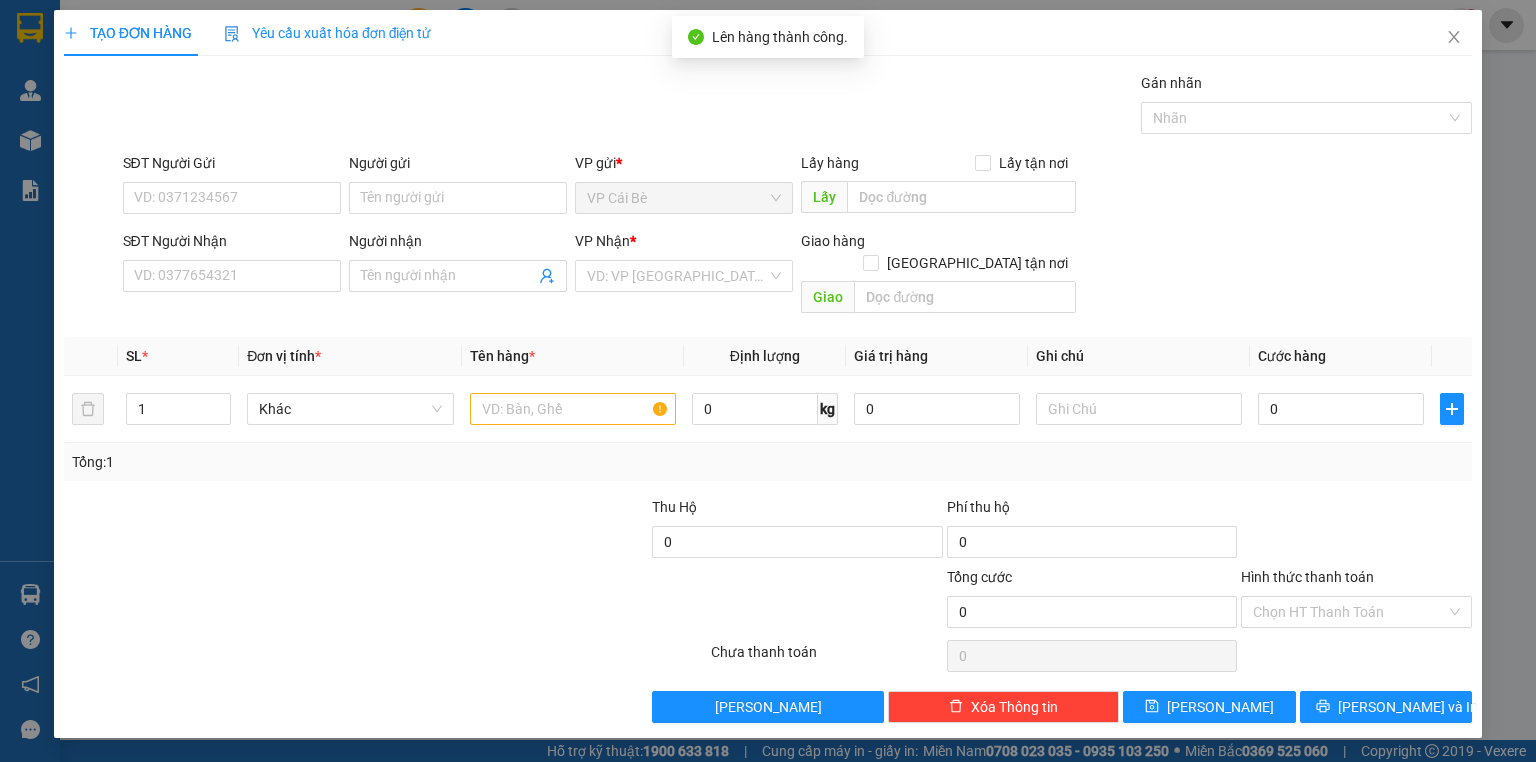 click on "SĐT Người Nhận VD: 0377654321" at bounding box center [232, 265] 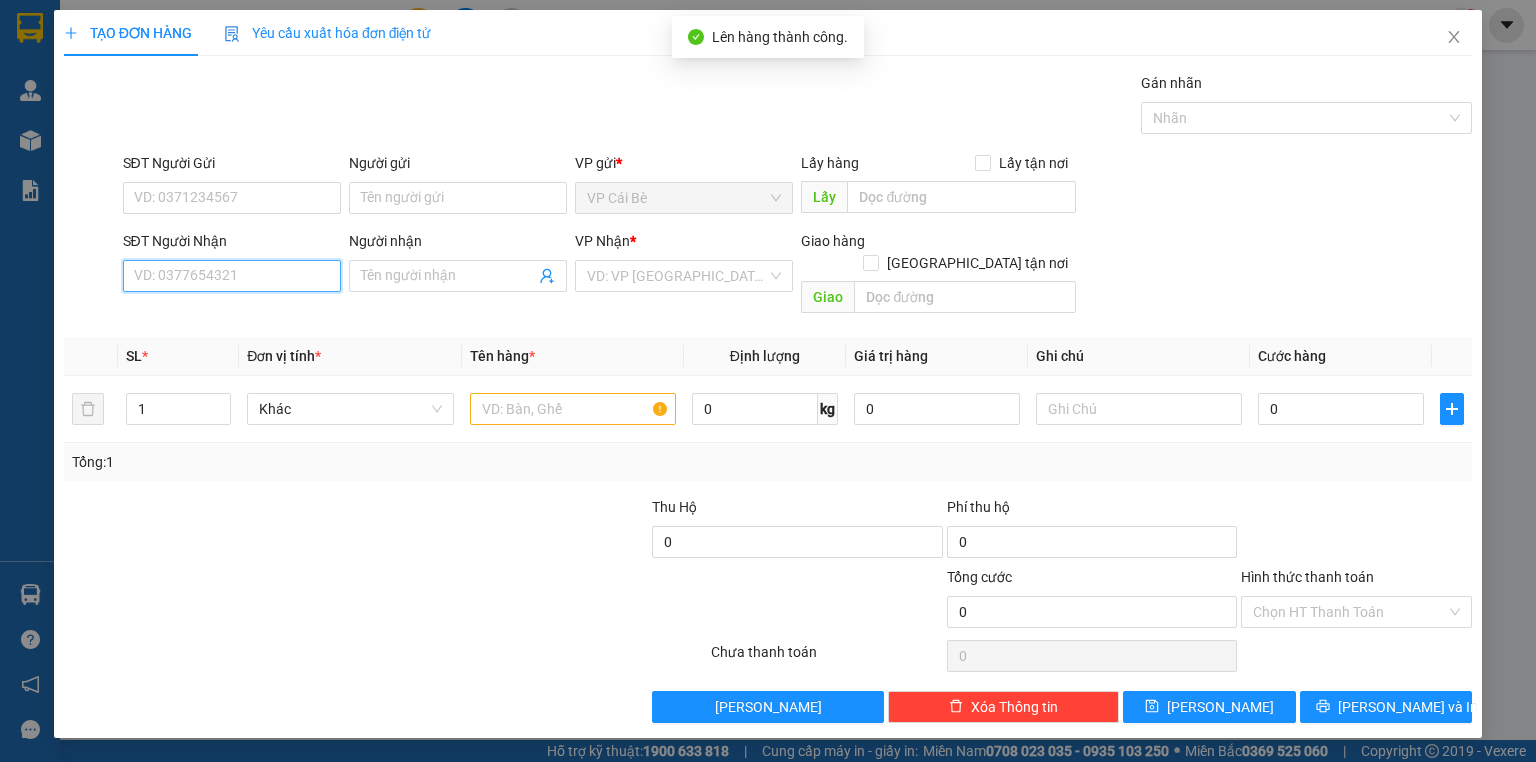 click on "SĐT Người Nhận" at bounding box center (232, 276) 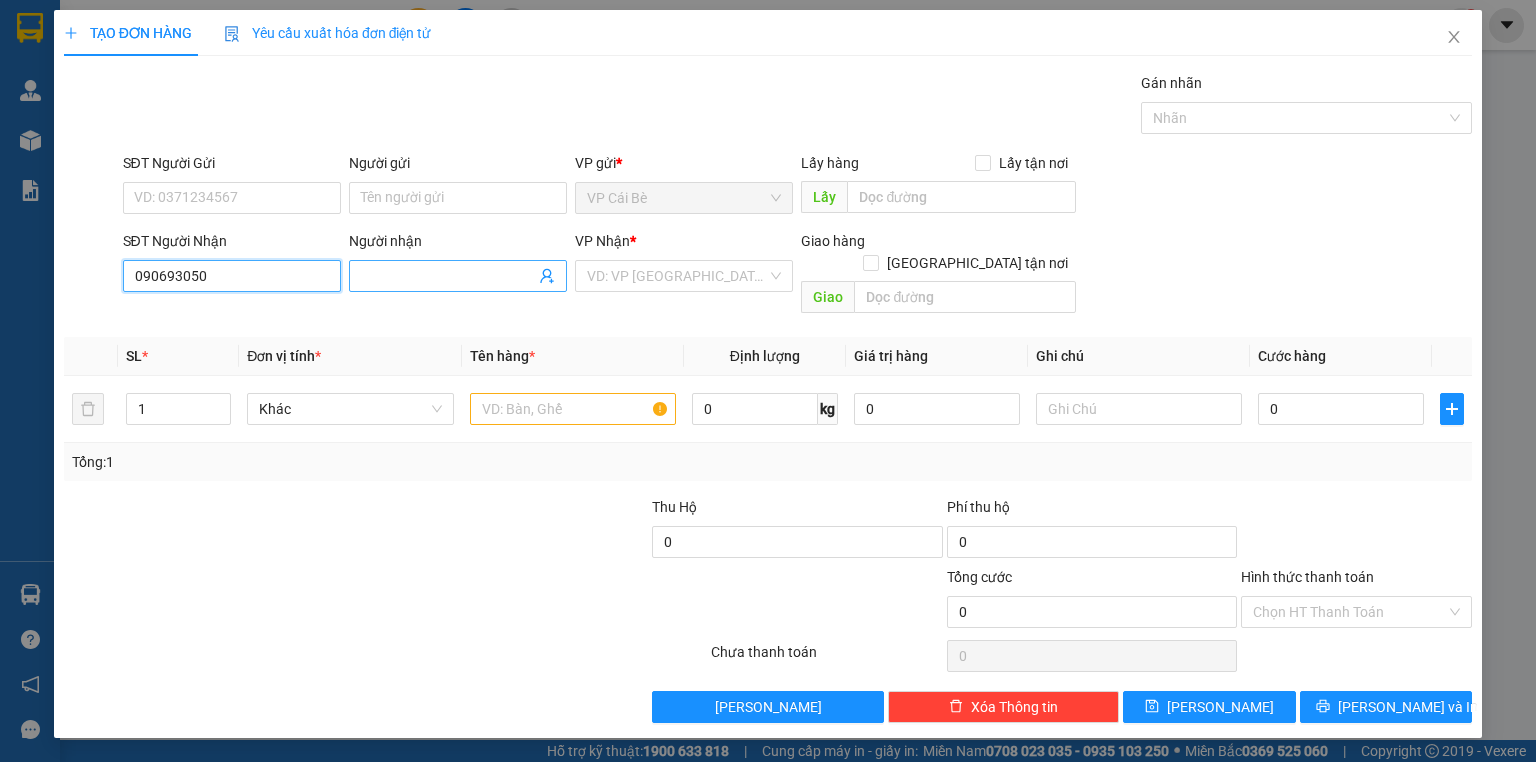 type on "0906930508" 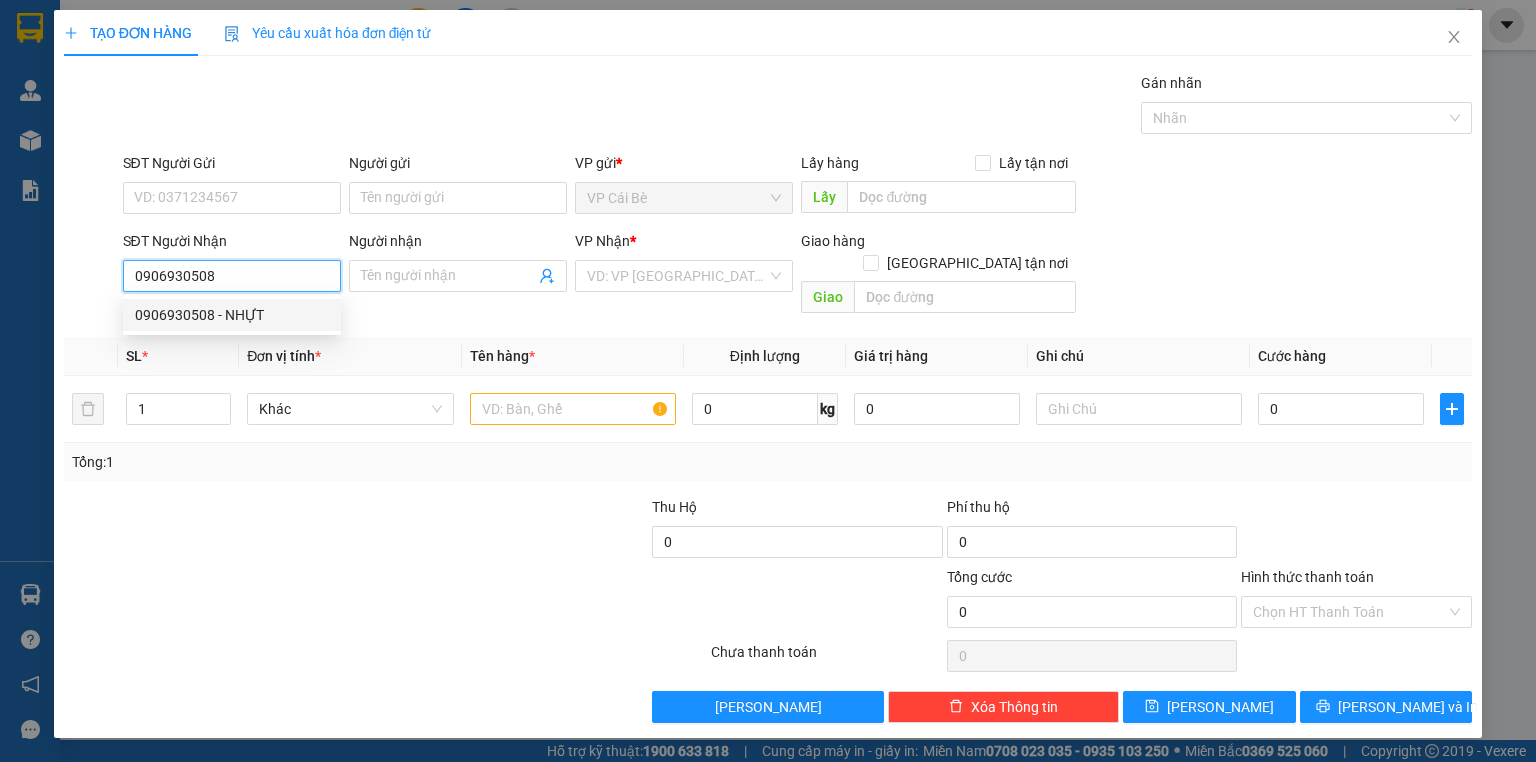 click on "0906930508 - NHỰT" at bounding box center (232, 315) 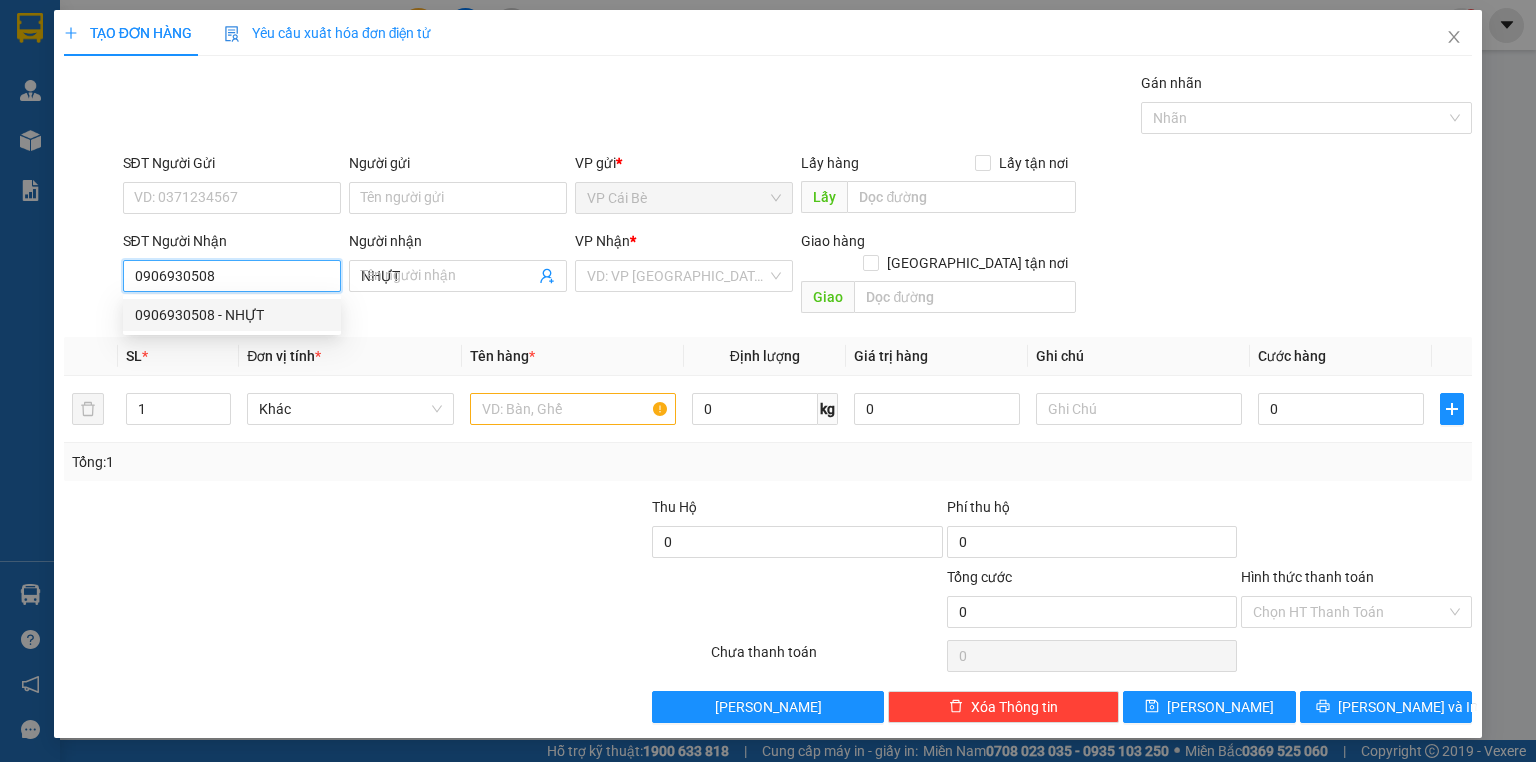 type on "20.000" 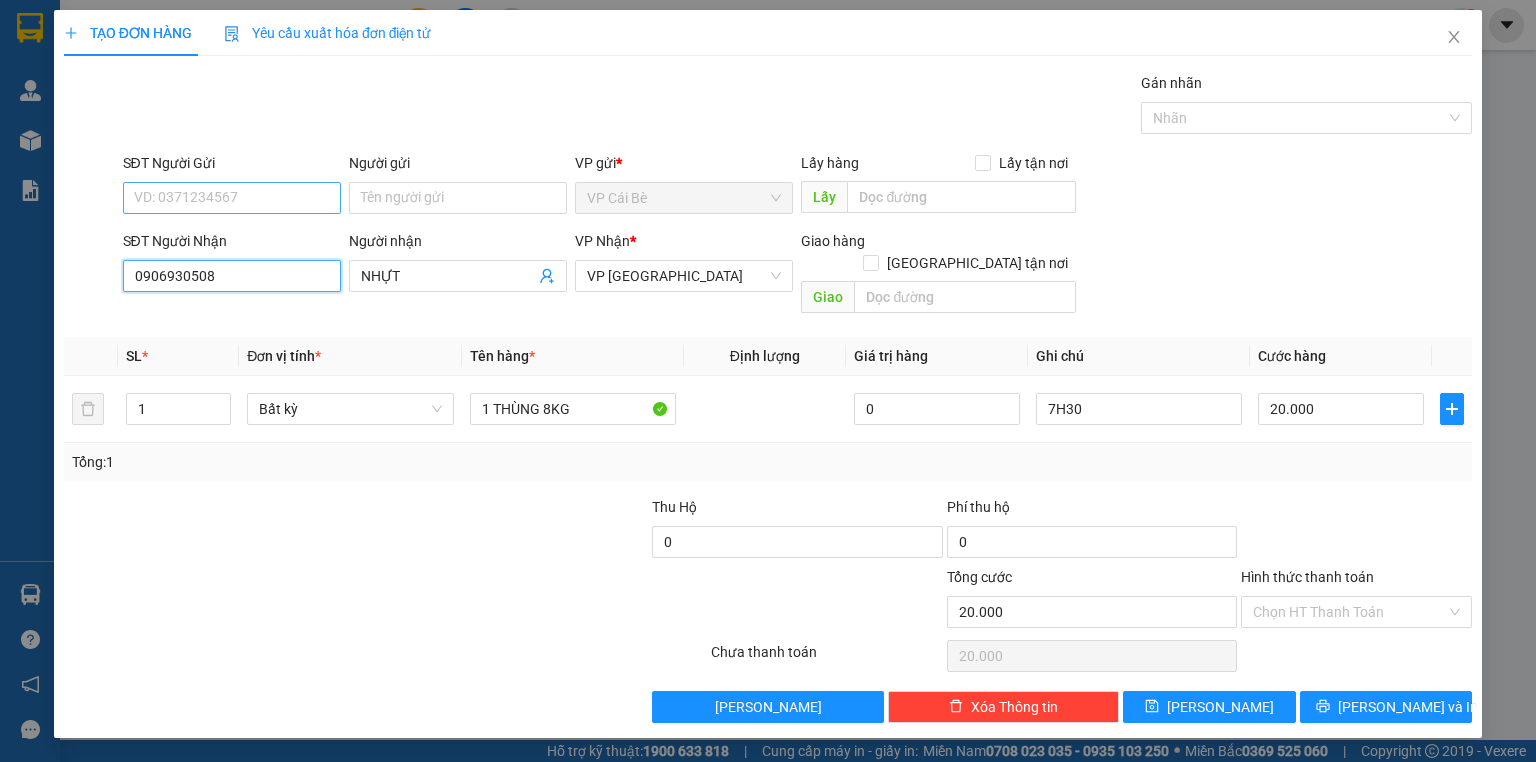 type on "0906930508" 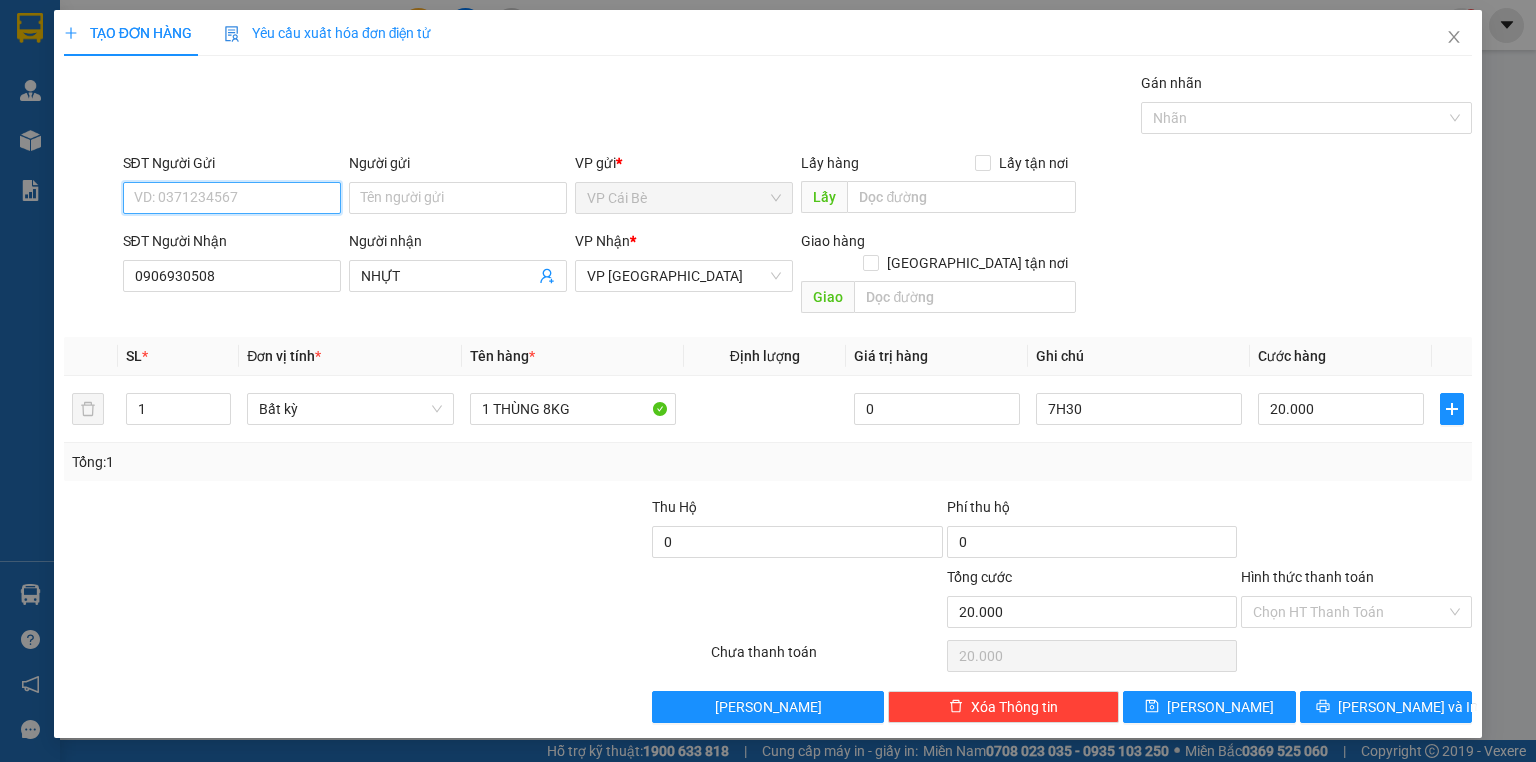 click on "SĐT Người Gửi" at bounding box center (232, 198) 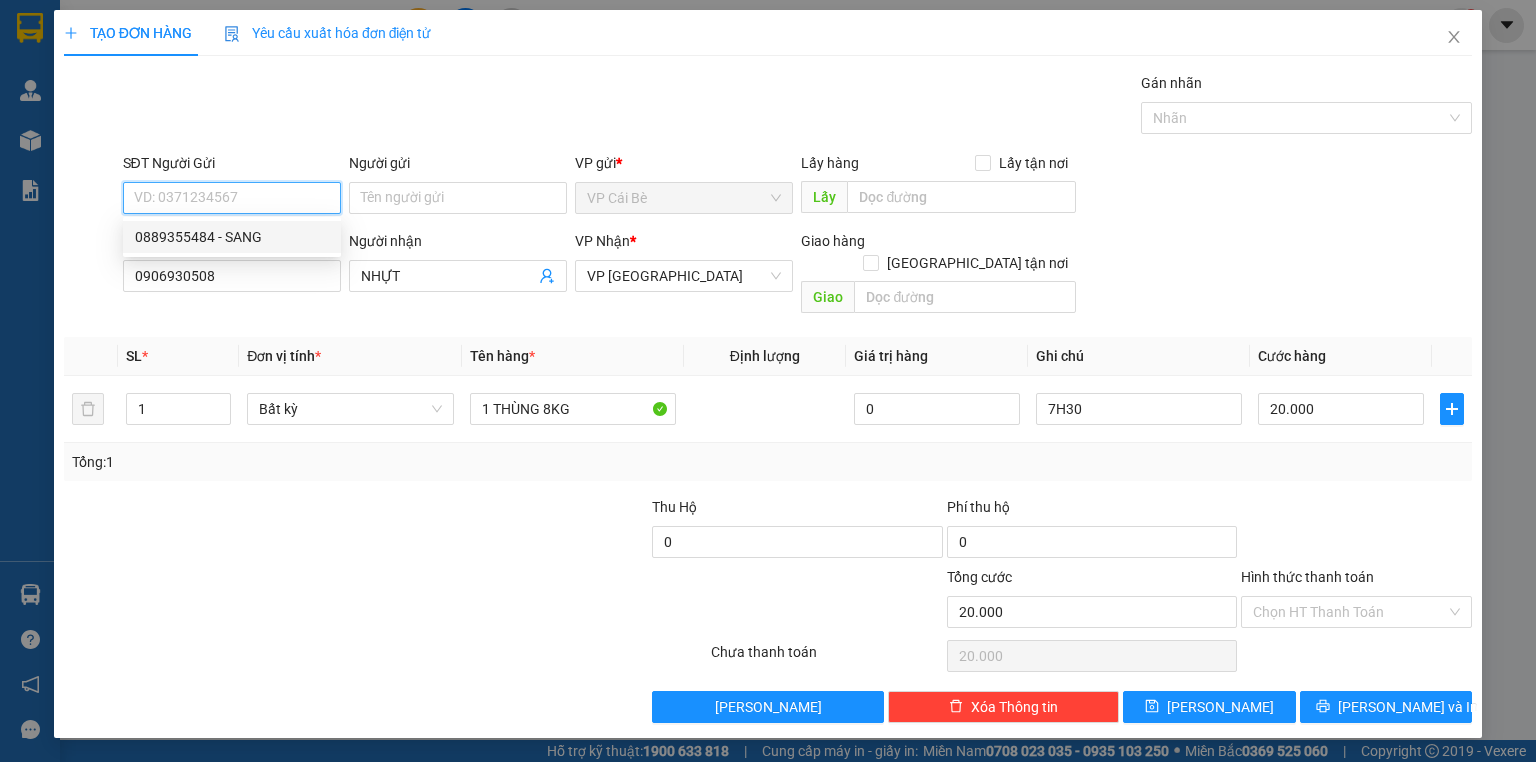 click on "0889355484 - SANG" at bounding box center (232, 237) 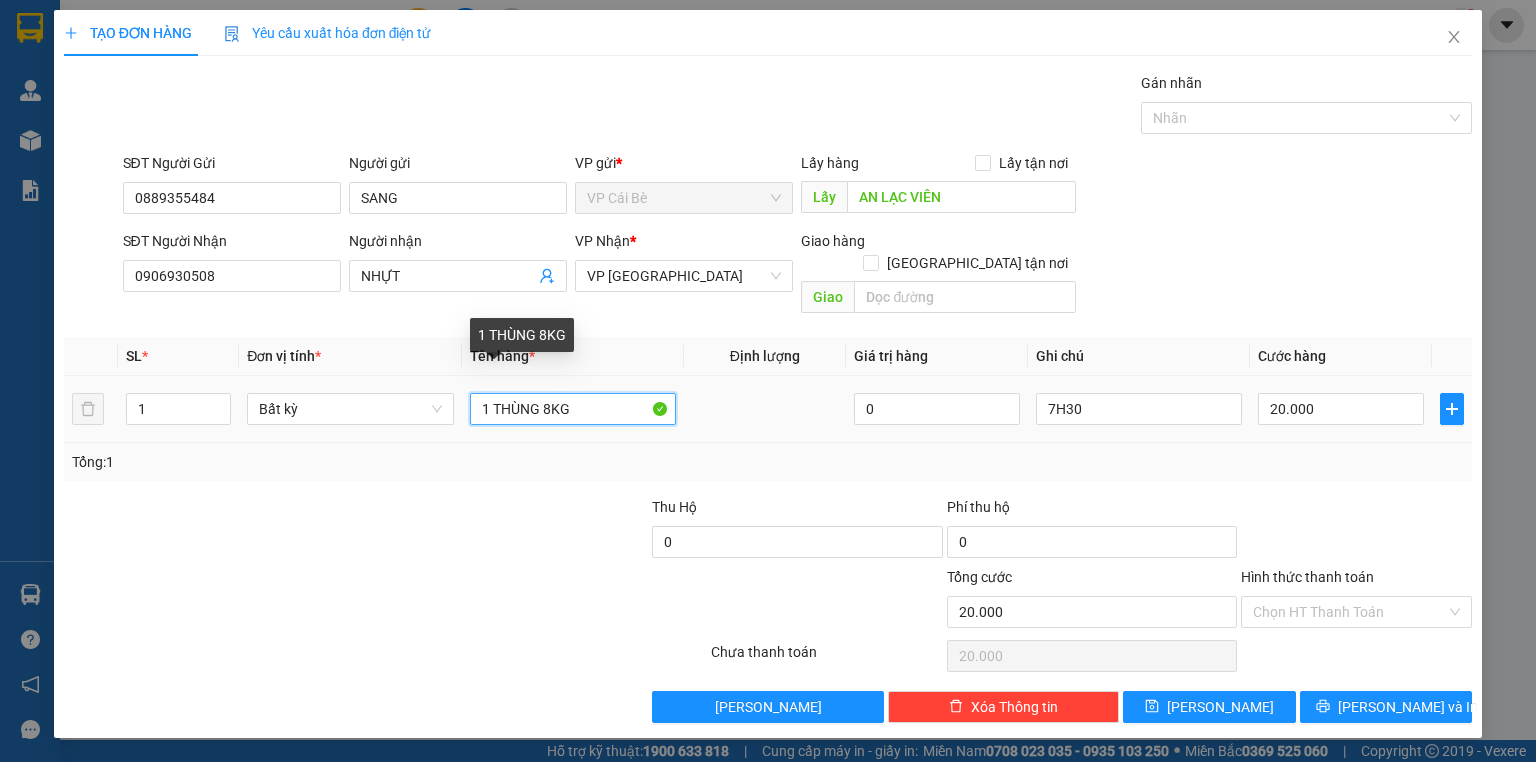click on "1 THÙNG 8KG" at bounding box center (573, 409) 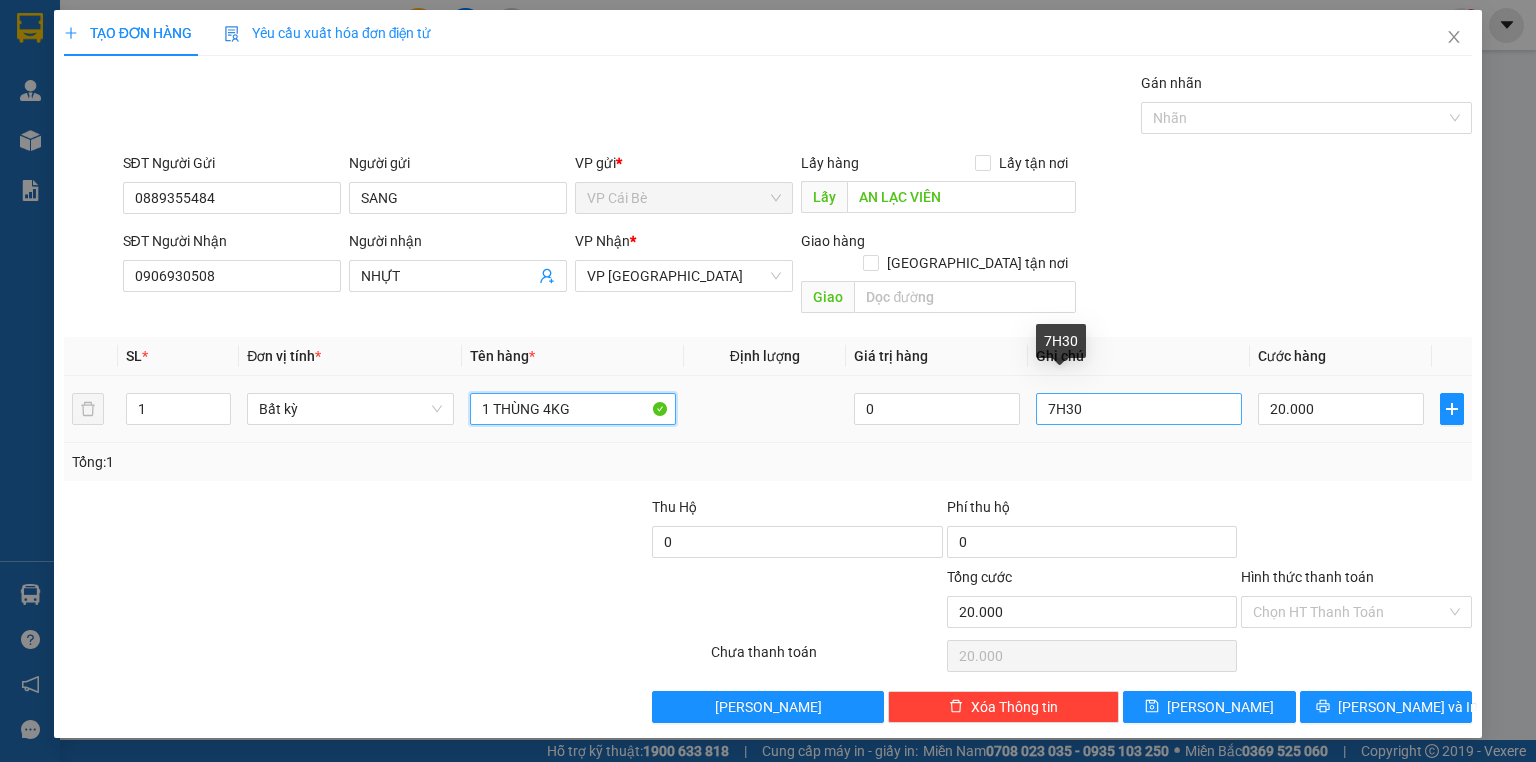 type on "1 THÙNG 4KG" 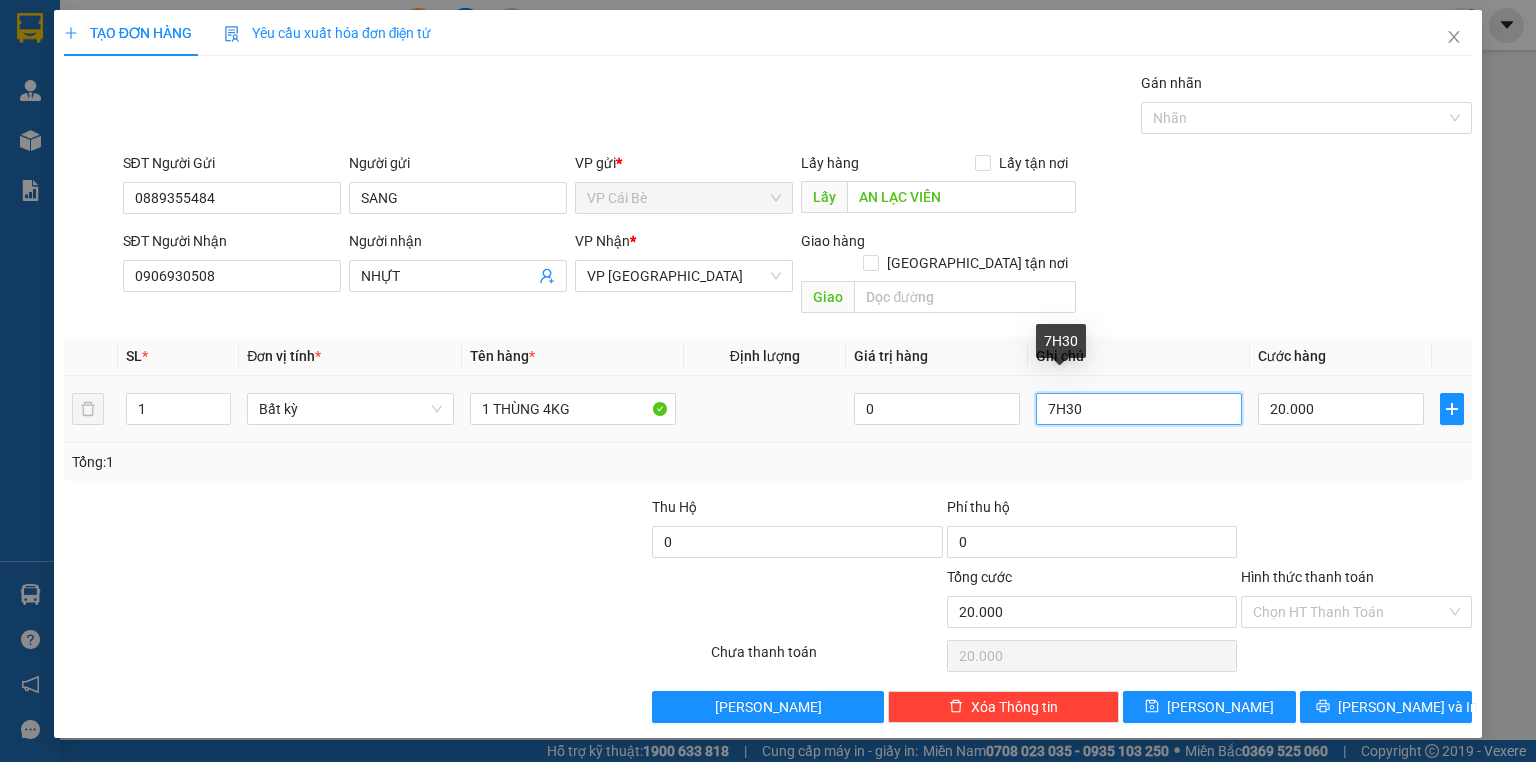 click on "7H30" at bounding box center [1139, 409] 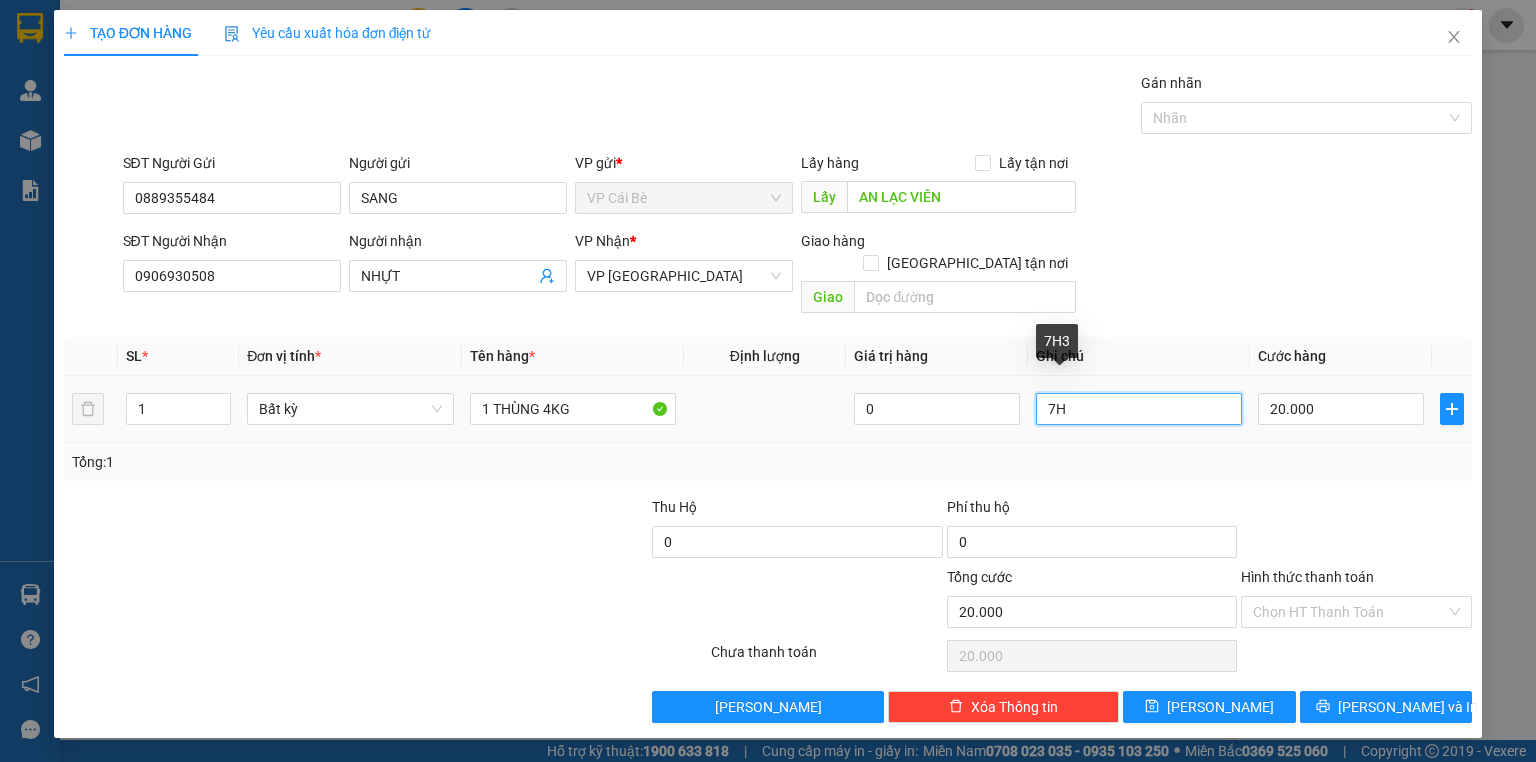 type on "7" 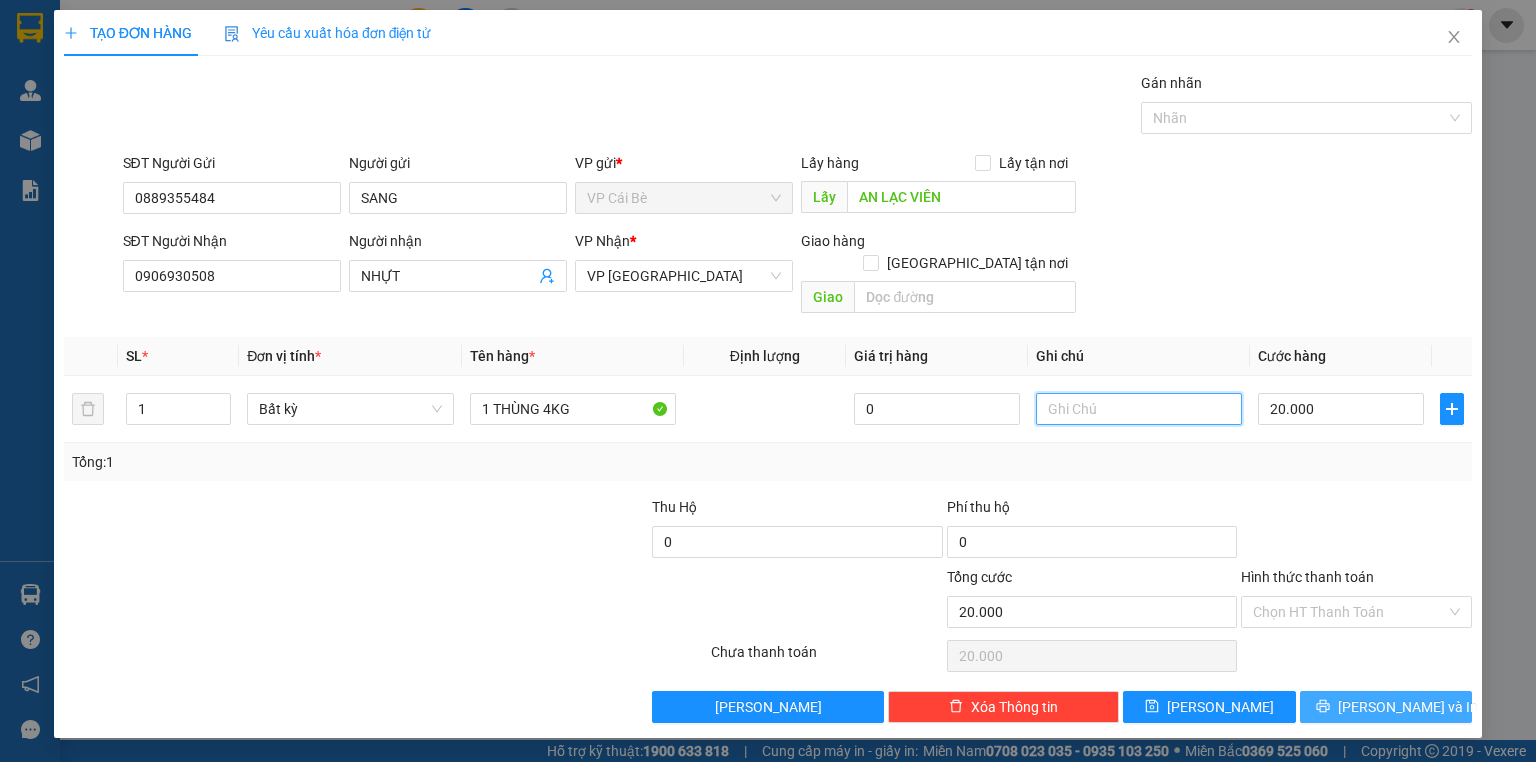 type 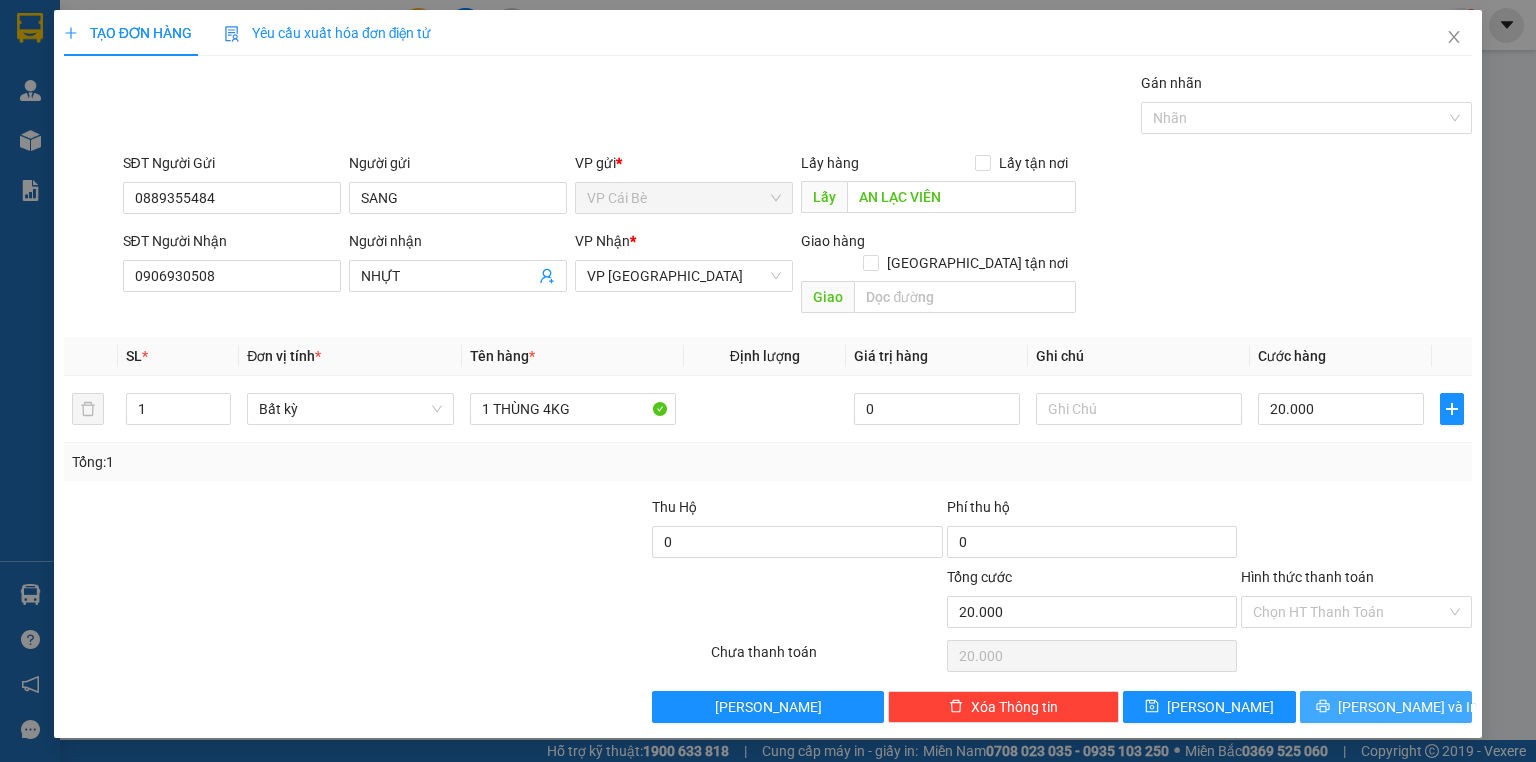 click on "[PERSON_NAME] và In" at bounding box center (1386, 707) 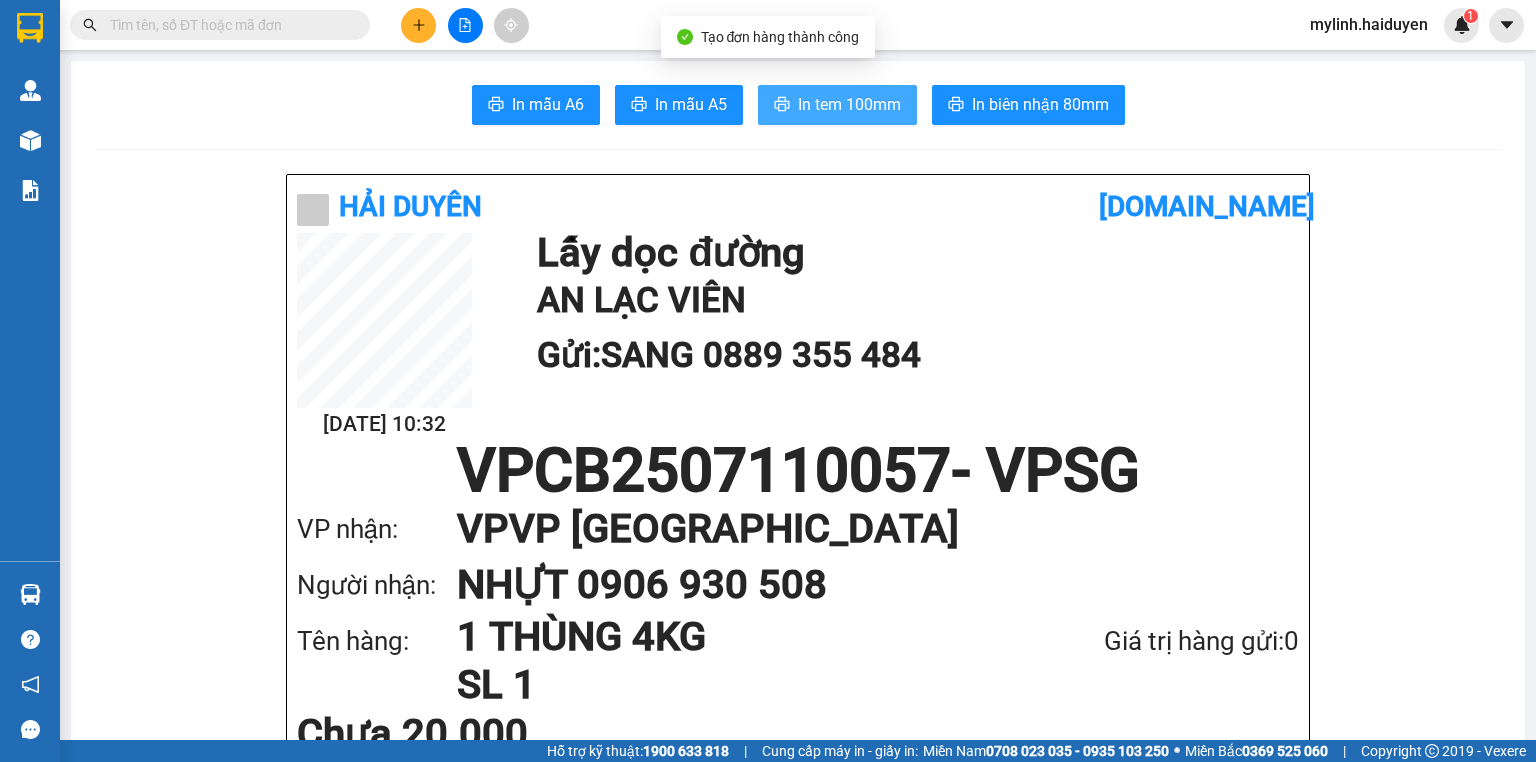 click on "In tem 100mm" at bounding box center (837, 105) 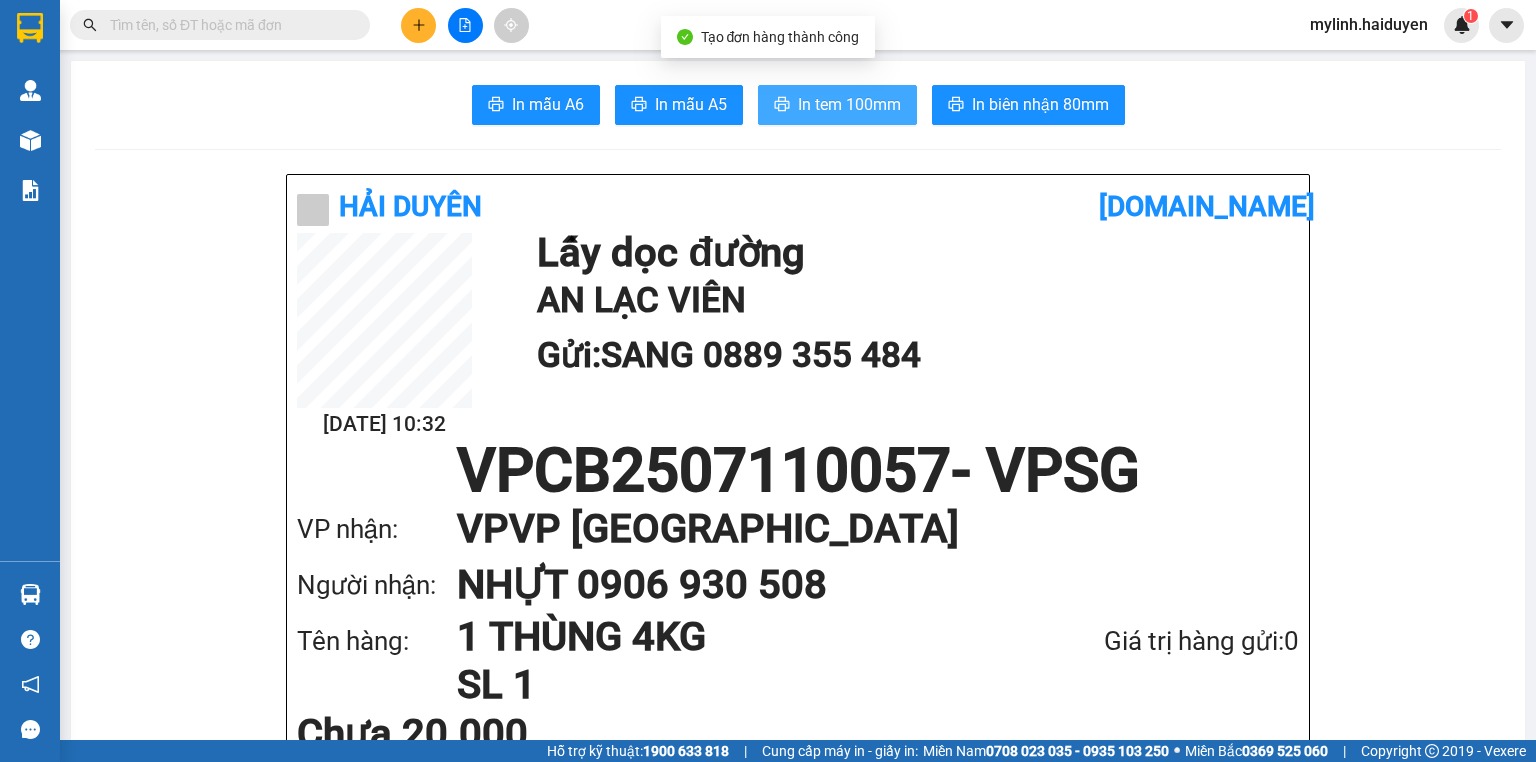 scroll, scrollTop: 0, scrollLeft: 0, axis: both 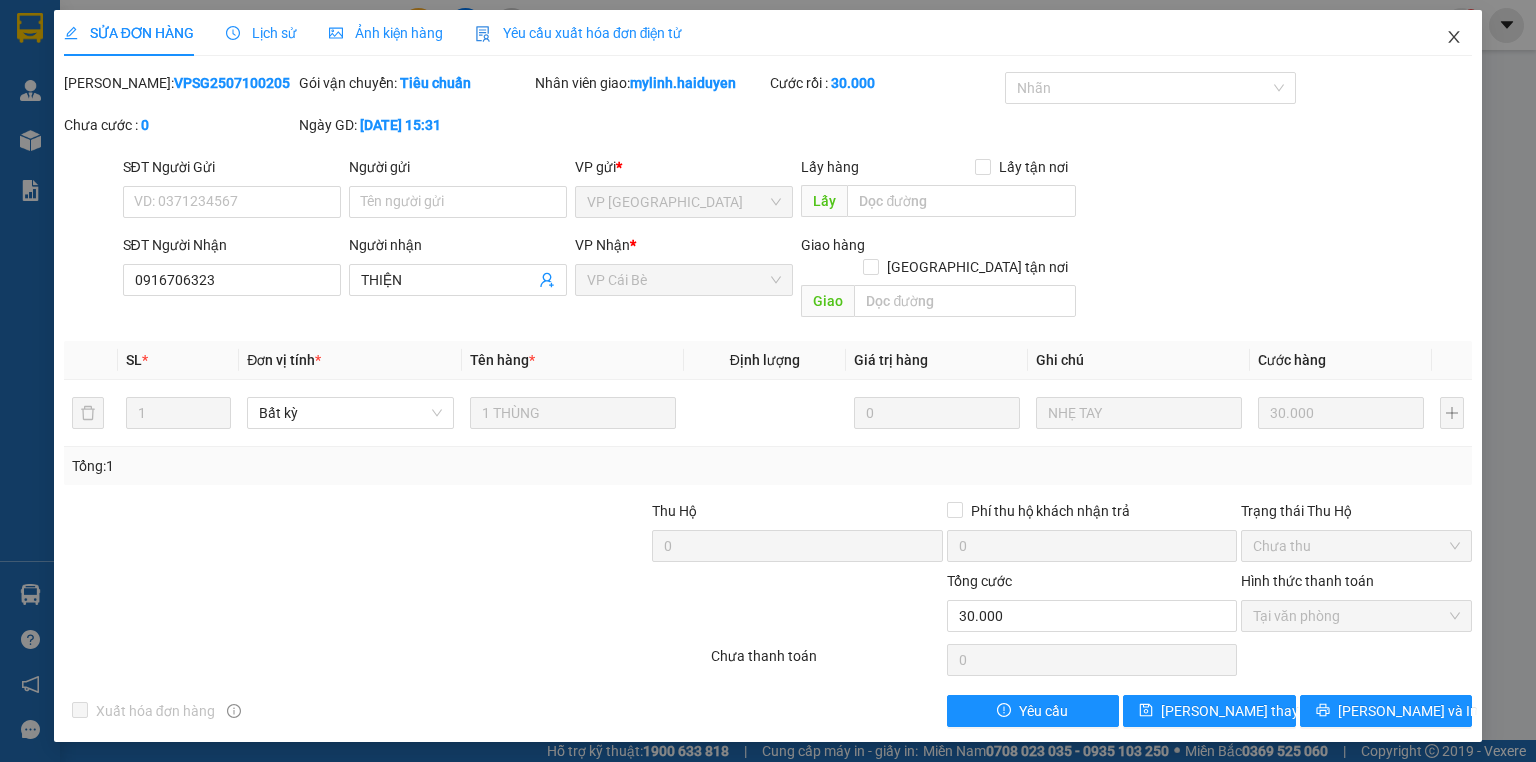 drag, startPoint x: 1445, startPoint y: 39, endPoint x: 1432, endPoint y: 36, distance: 13.341664 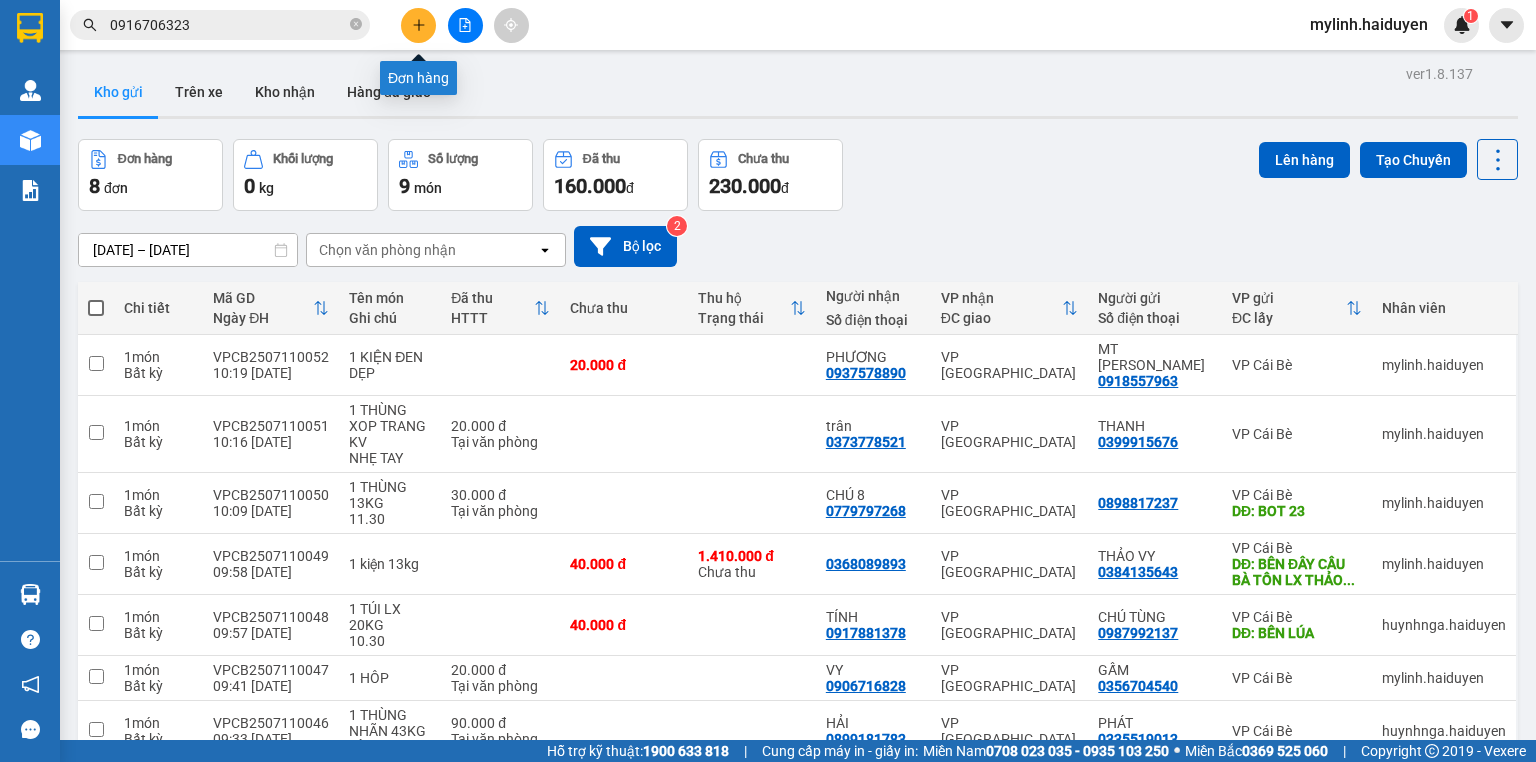 click 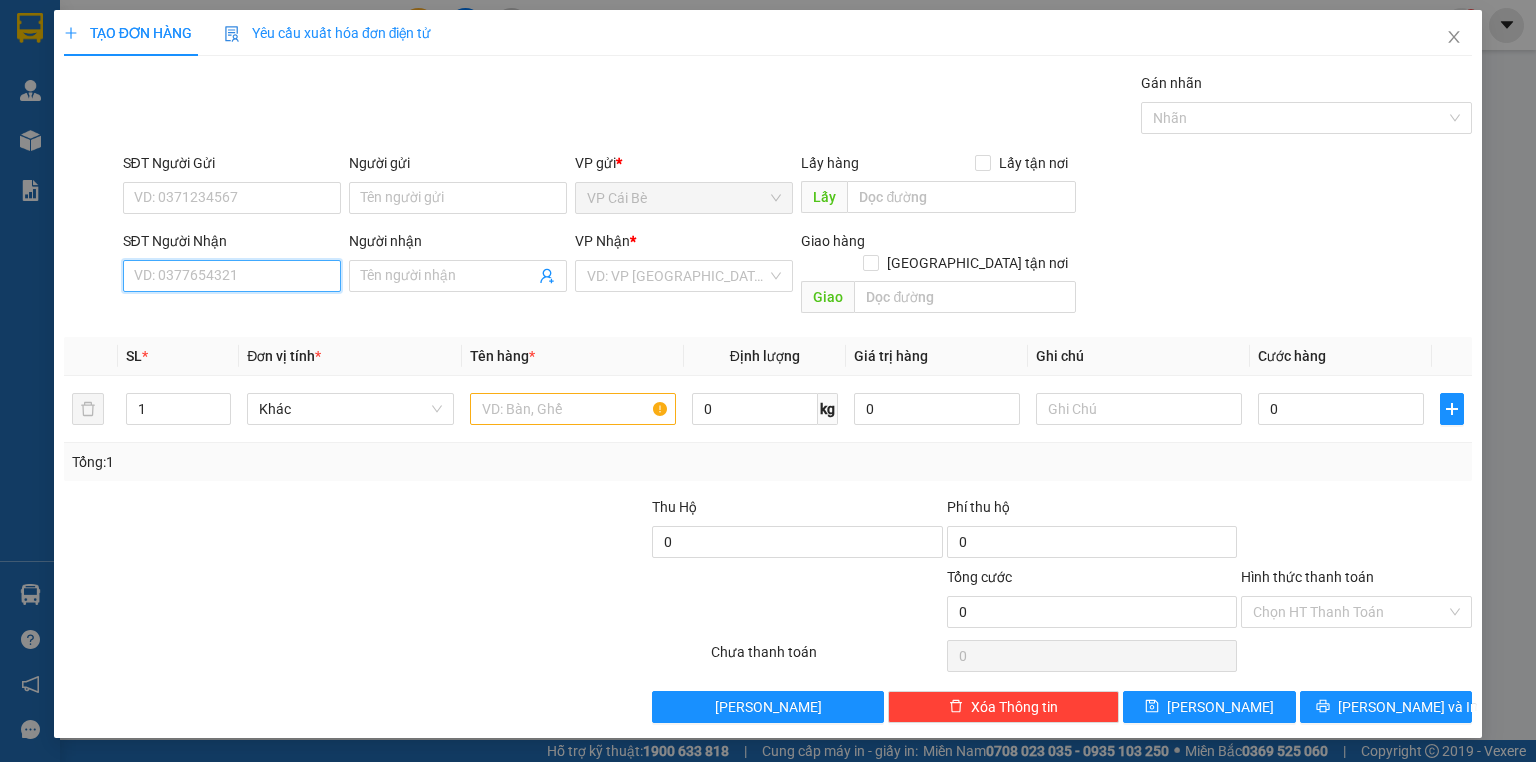 click on "SĐT Người Nhận" at bounding box center [232, 276] 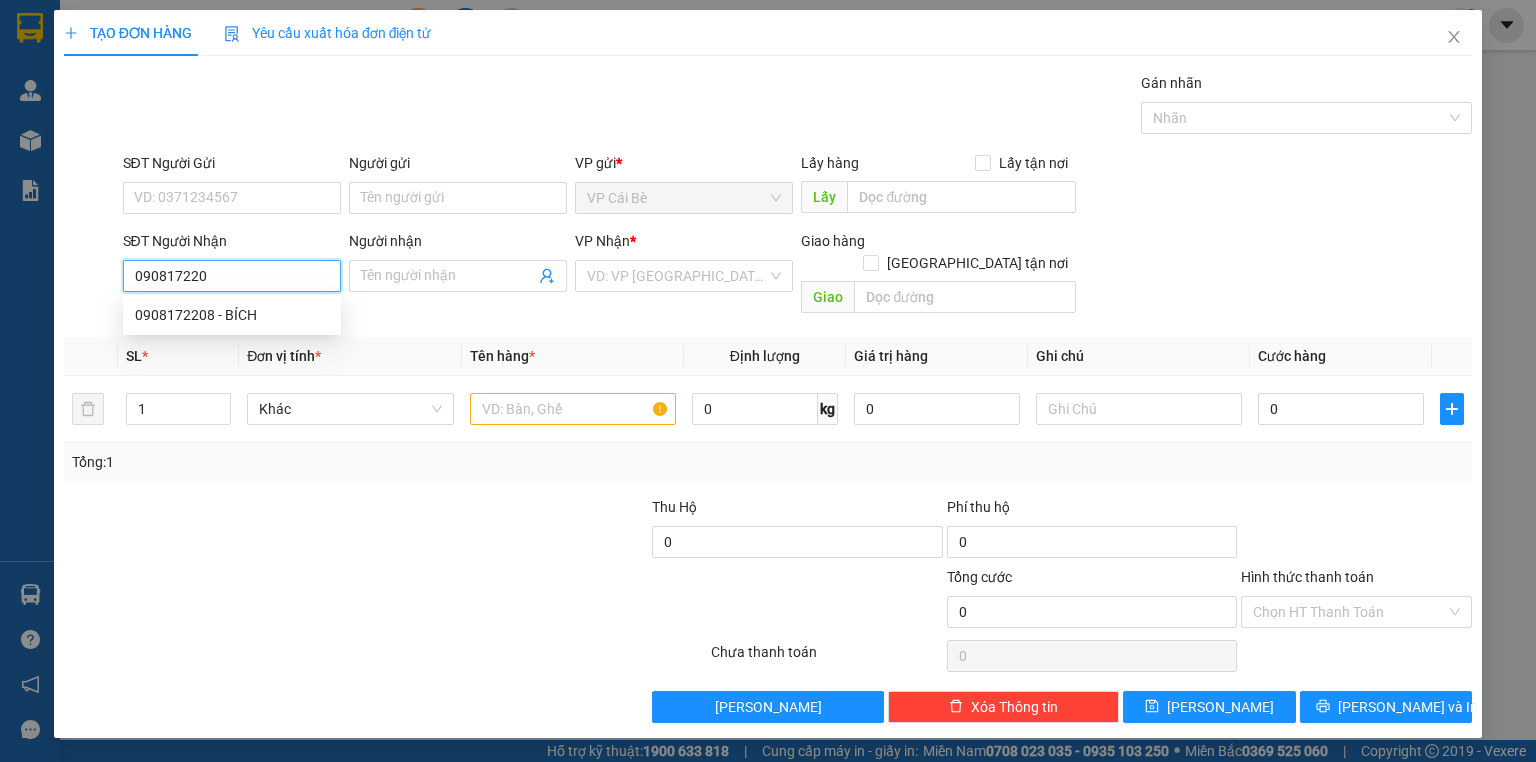 type on "0908172208" 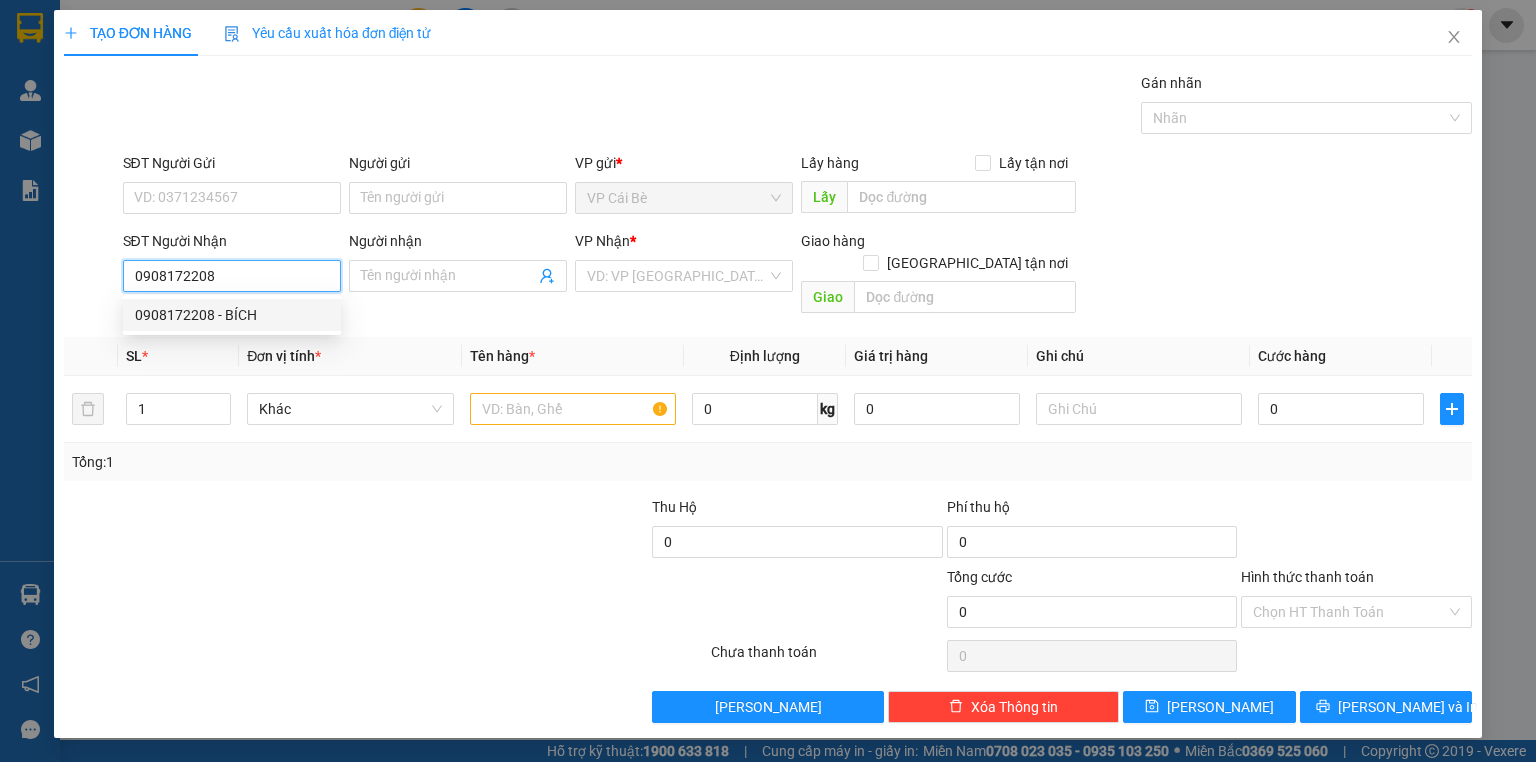 click on "0908172208 - BÍCH" at bounding box center [232, 315] 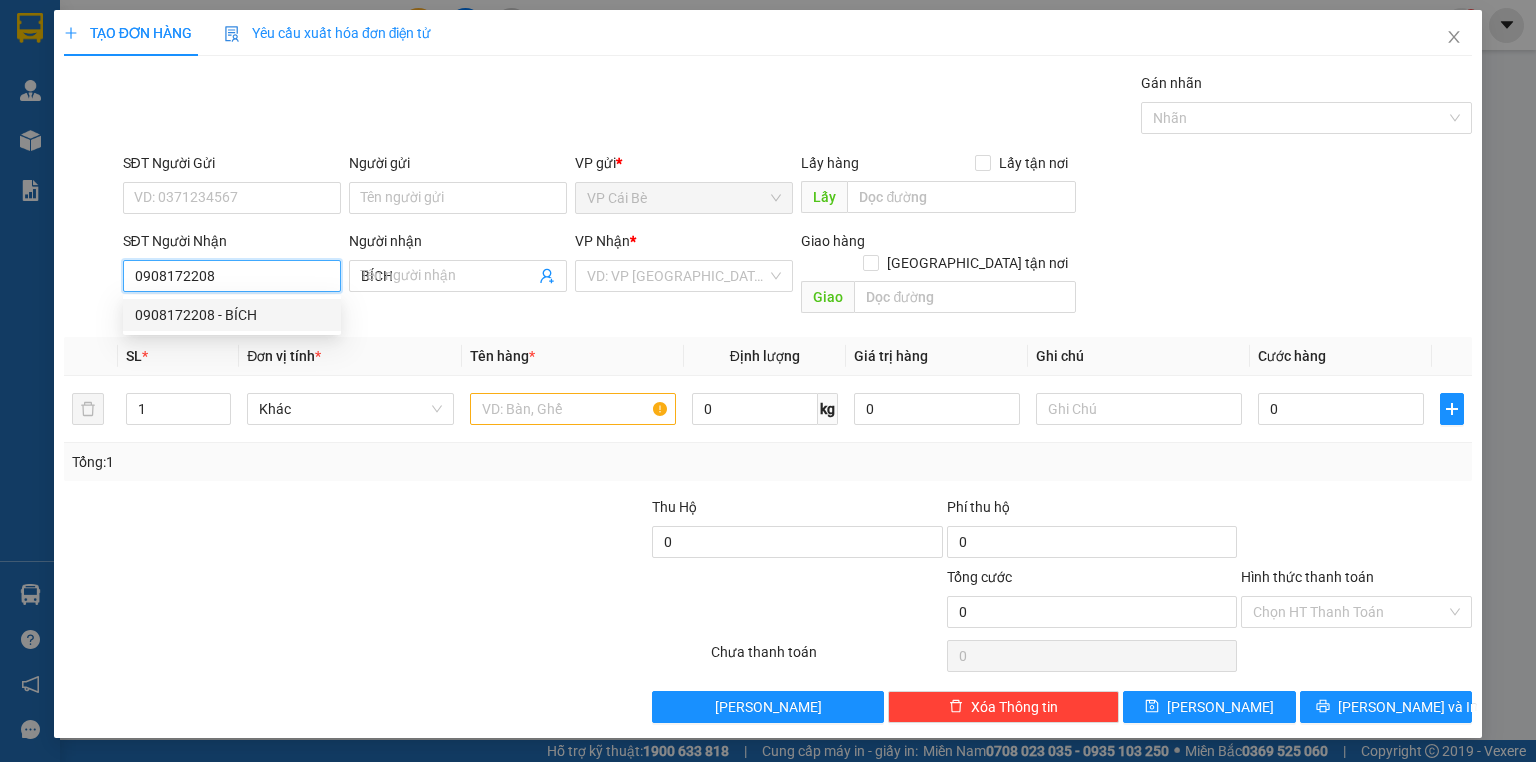 type on "70.000" 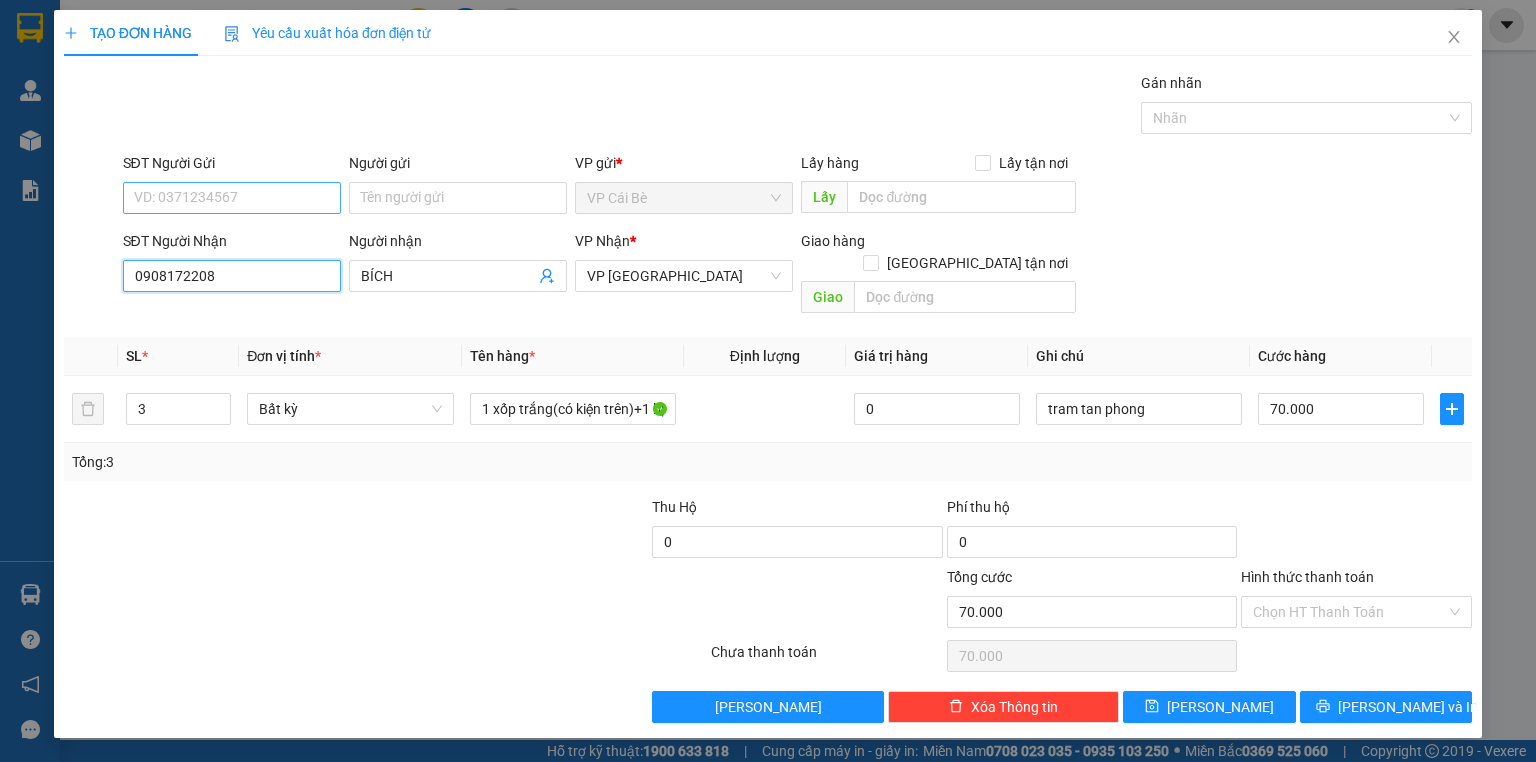 type on "0908172208" 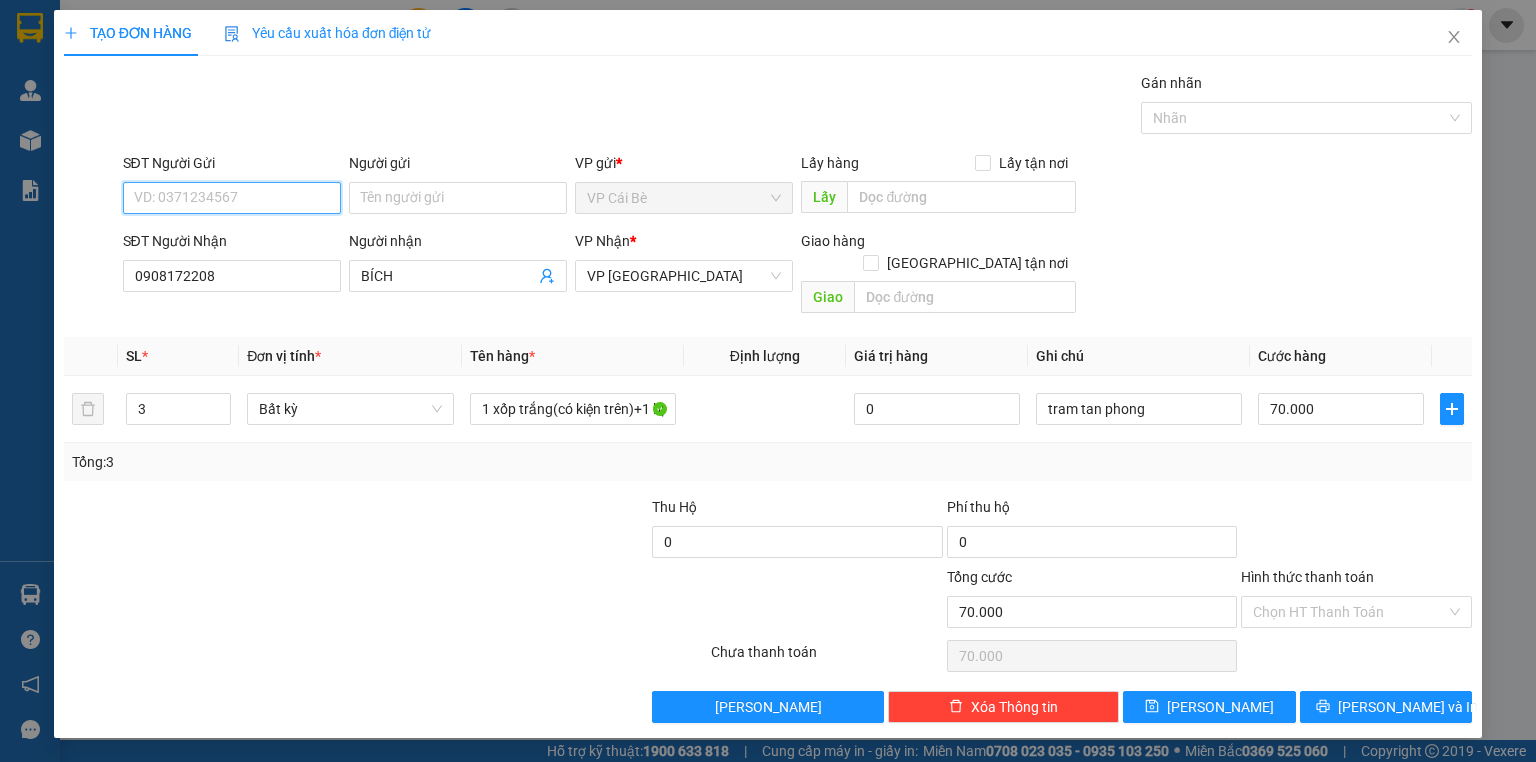 click on "SĐT Người Gửi" at bounding box center (232, 198) 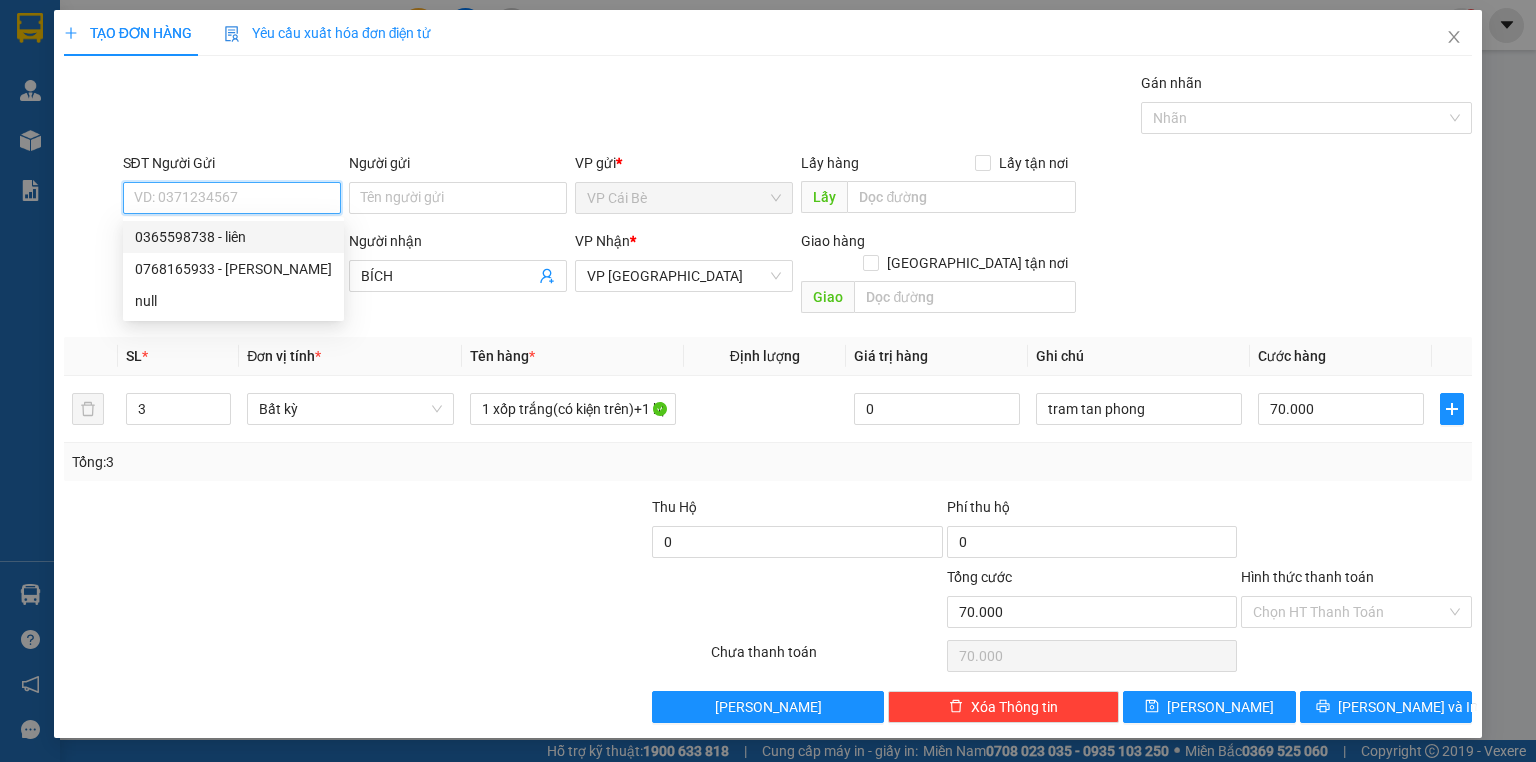 click on "0365598738 - liên" at bounding box center (233, 237) 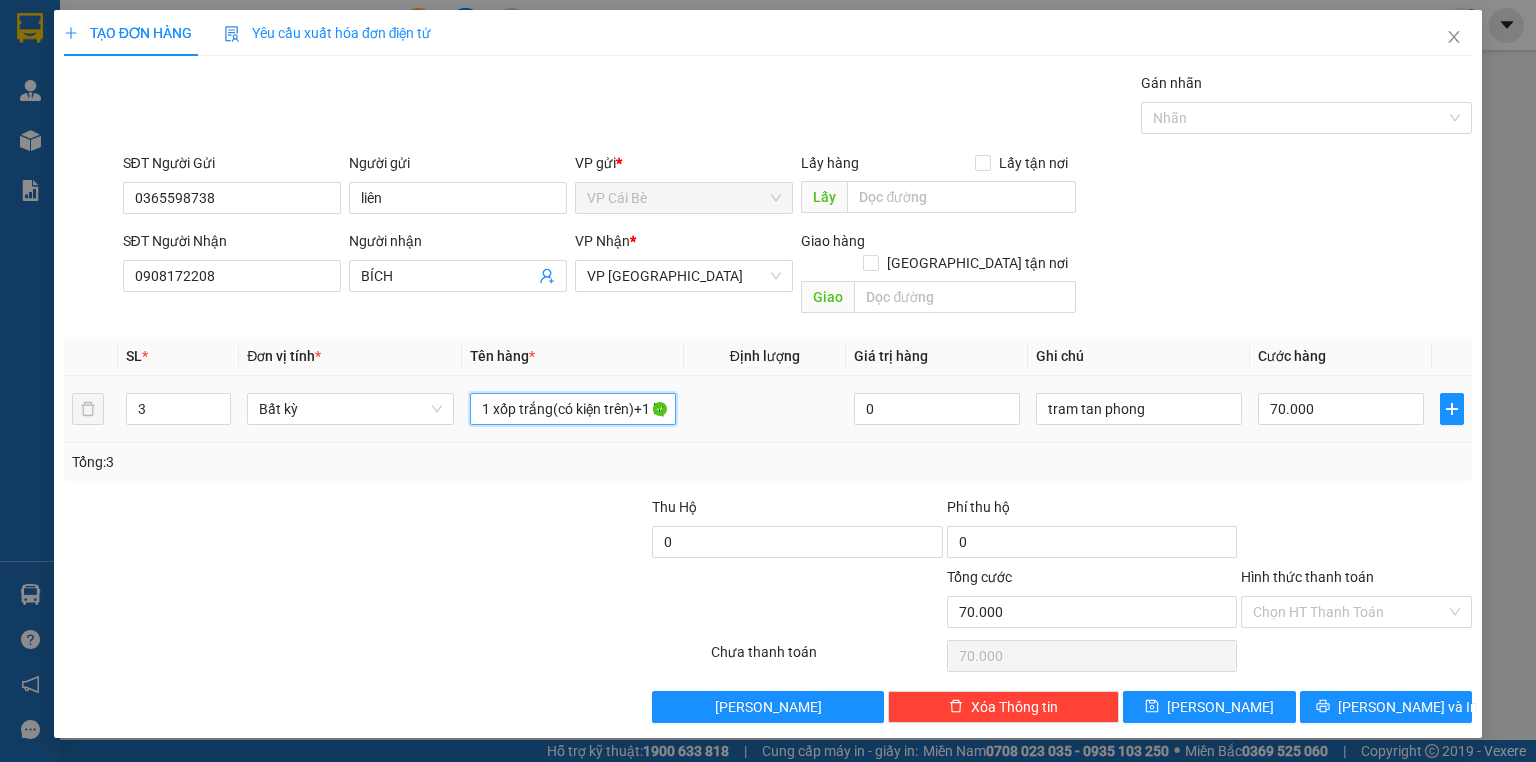 scroll, scrollTop: 0, scrollLeft: 127, axis: horizontal 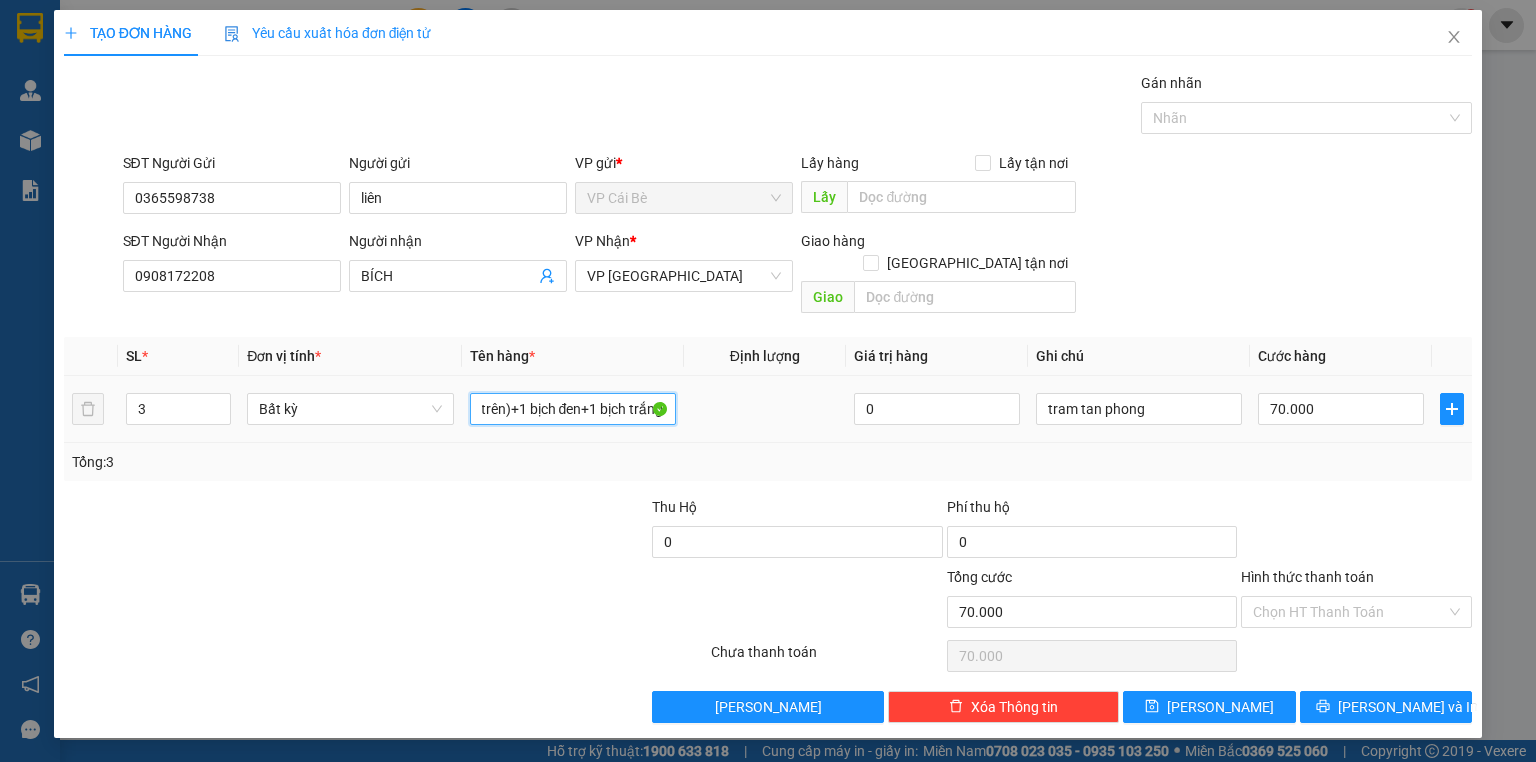 drag, startPoint x: 494, startPoint y: 390, endPoint x: 679, endPoint y: 412, distance: 186.30351 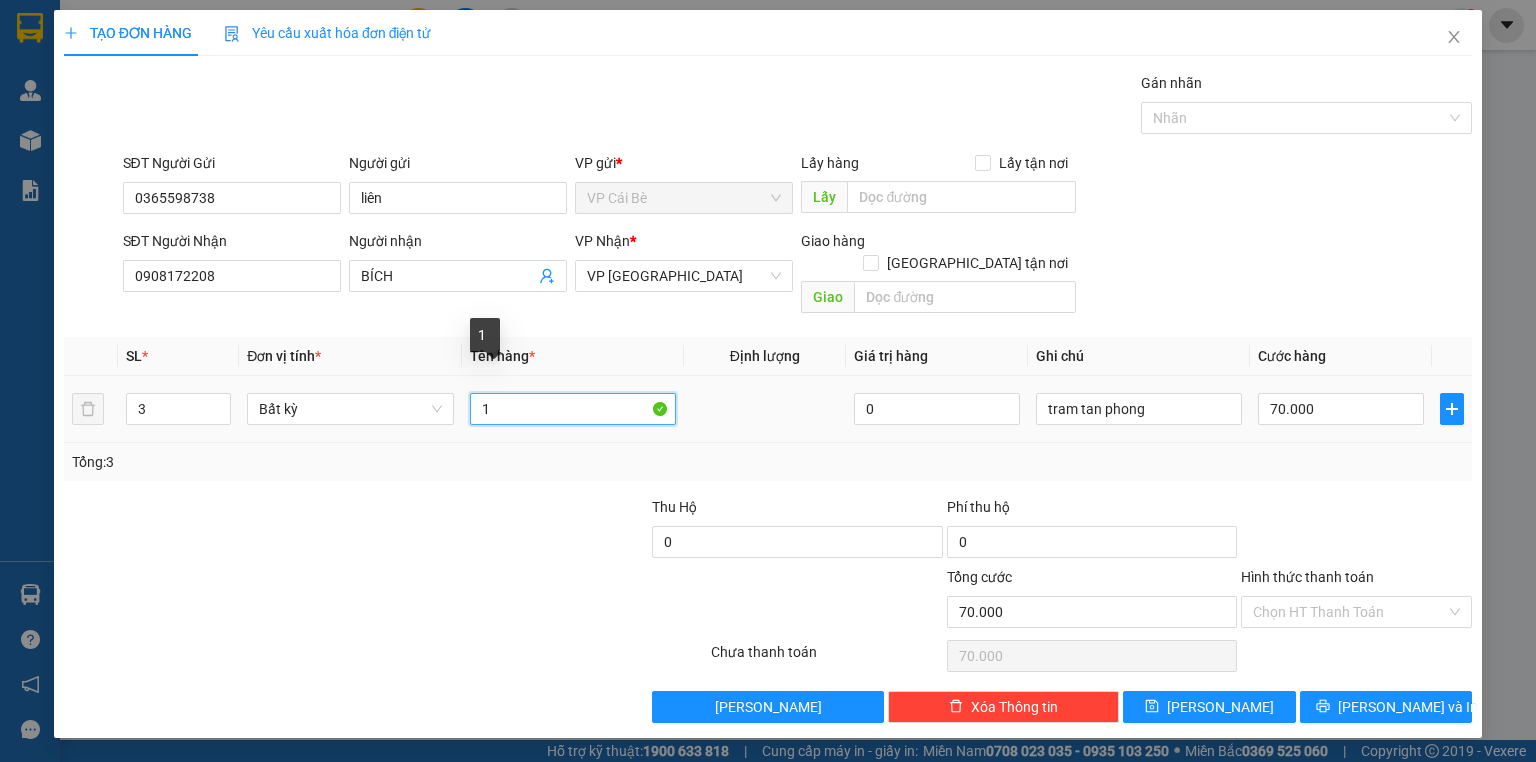 scroll, scrollTop: 0, scrollLeft: 0, axis: both 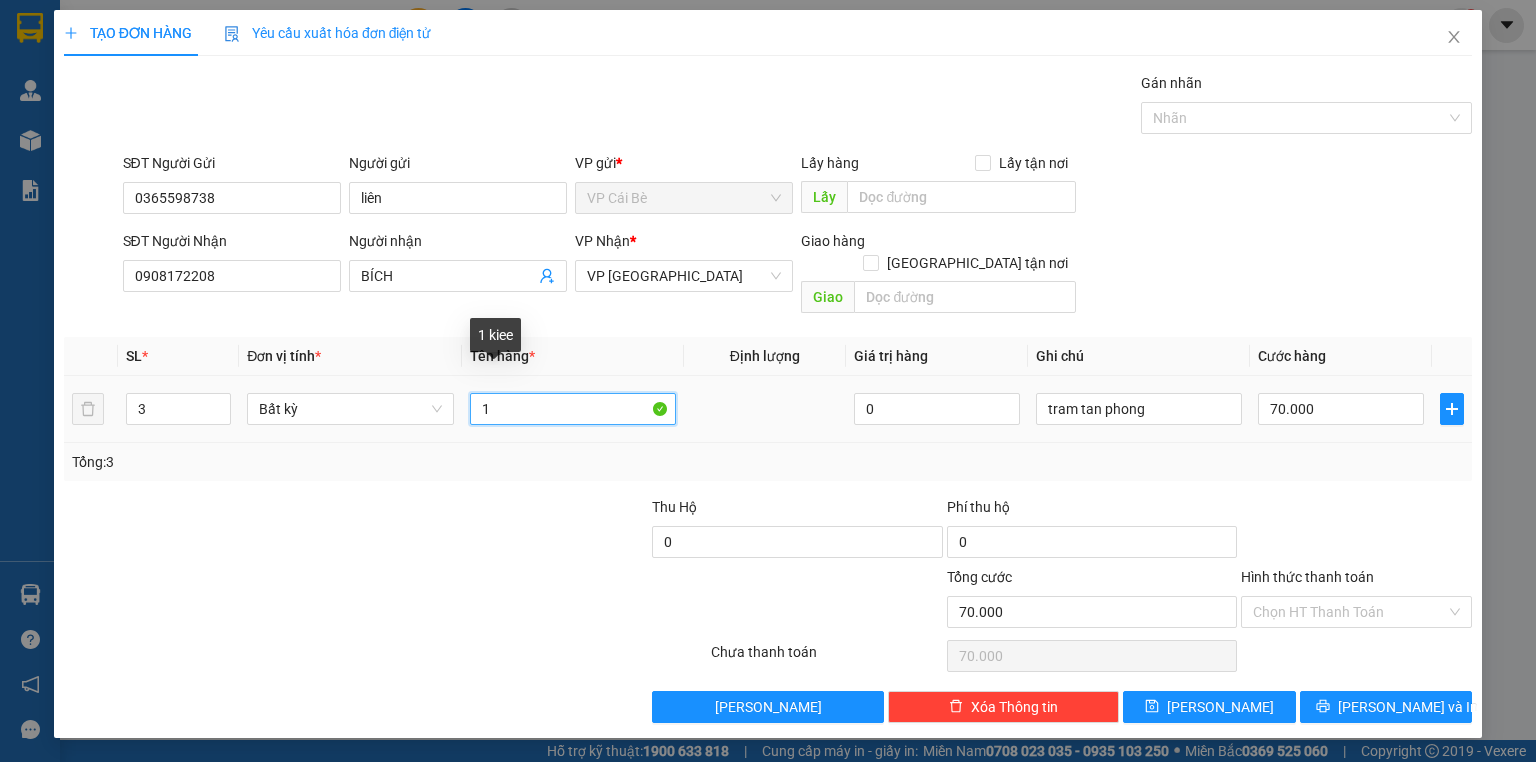 type on "1" 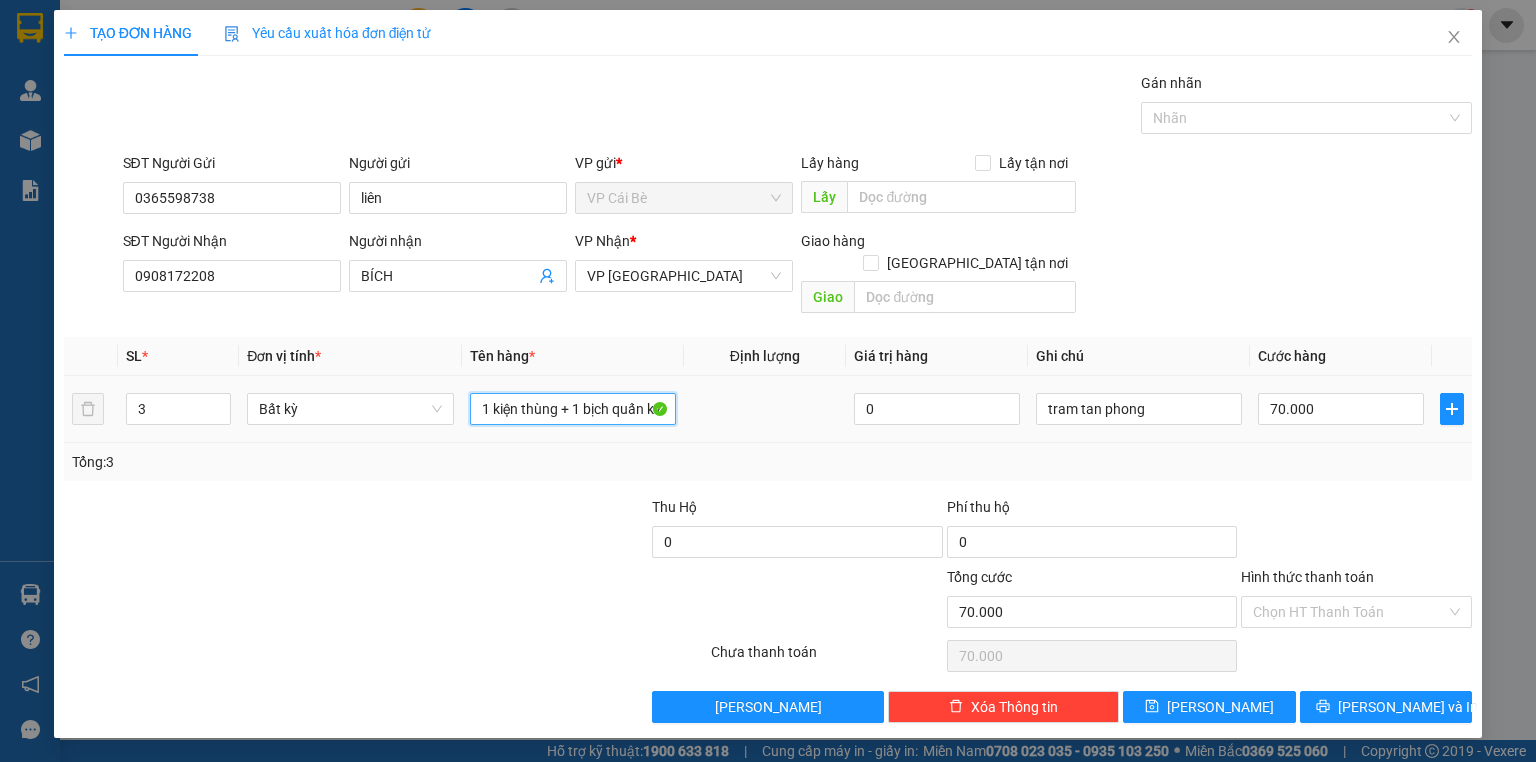 scroll, scrollTop: 0, scrollLeft: 5, axis: horizontal 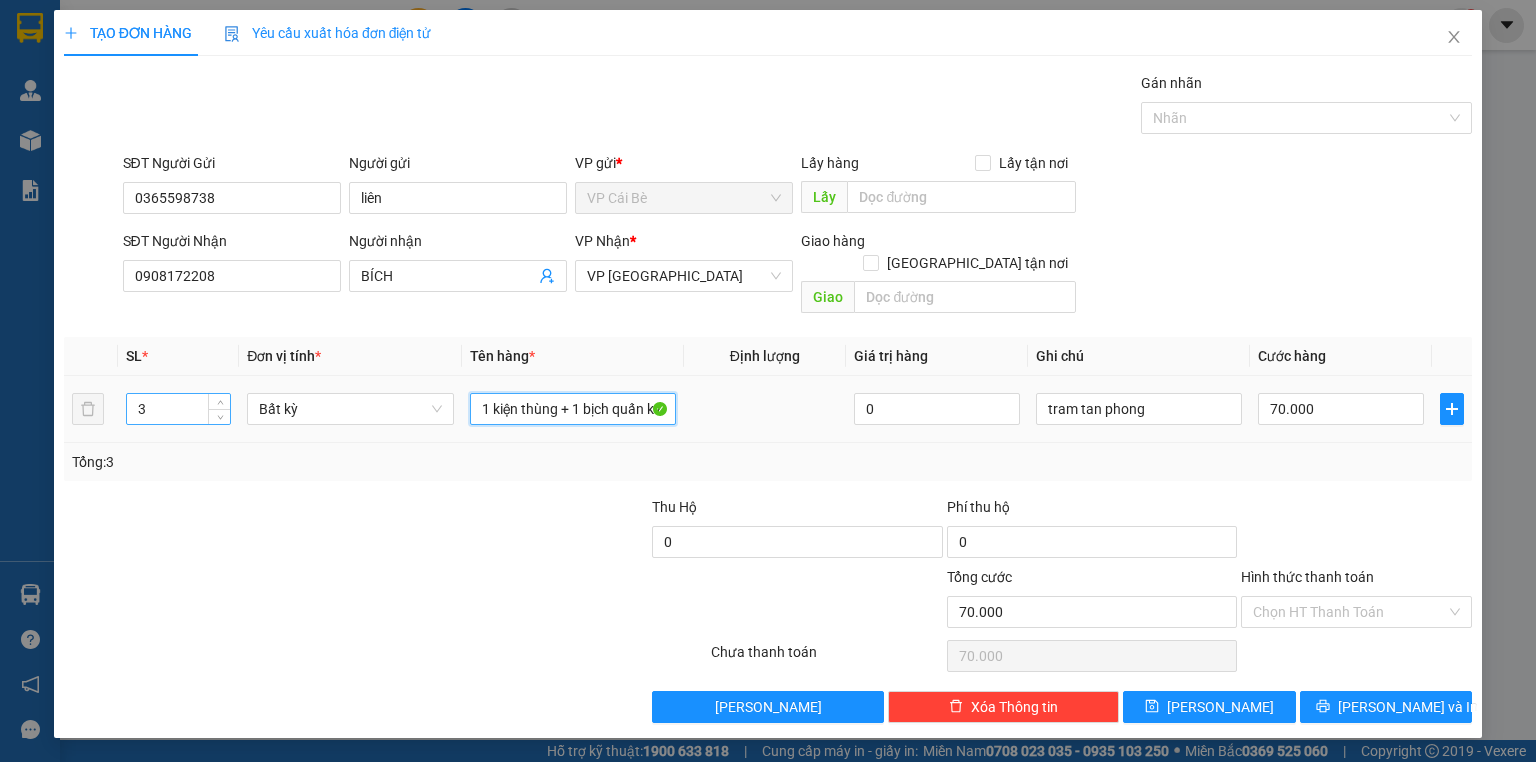 type on "1 kiện thùng + 1 bịch quấn kv" 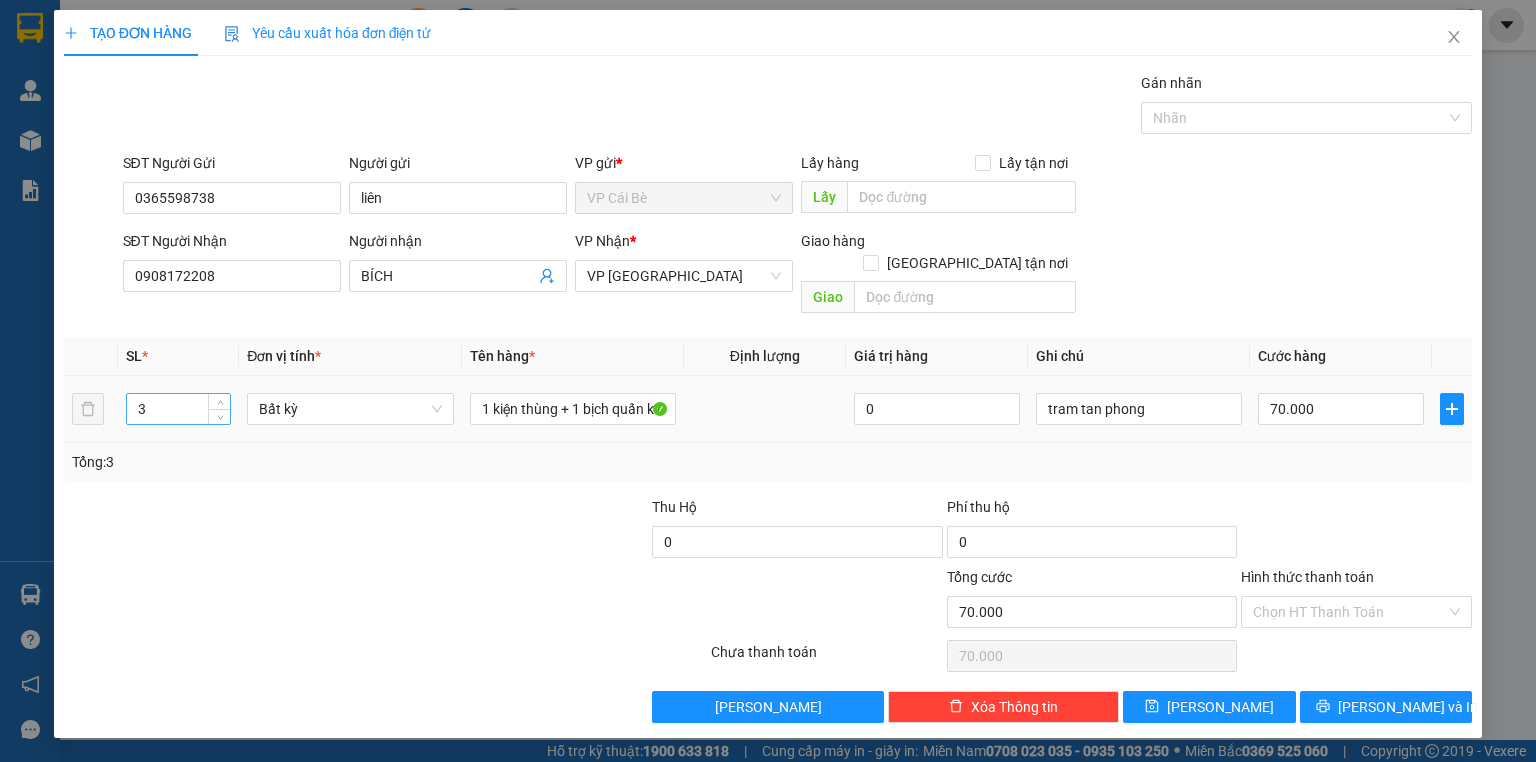 scroll, scrollTop: 0, scrollLeft: 0, axis: both 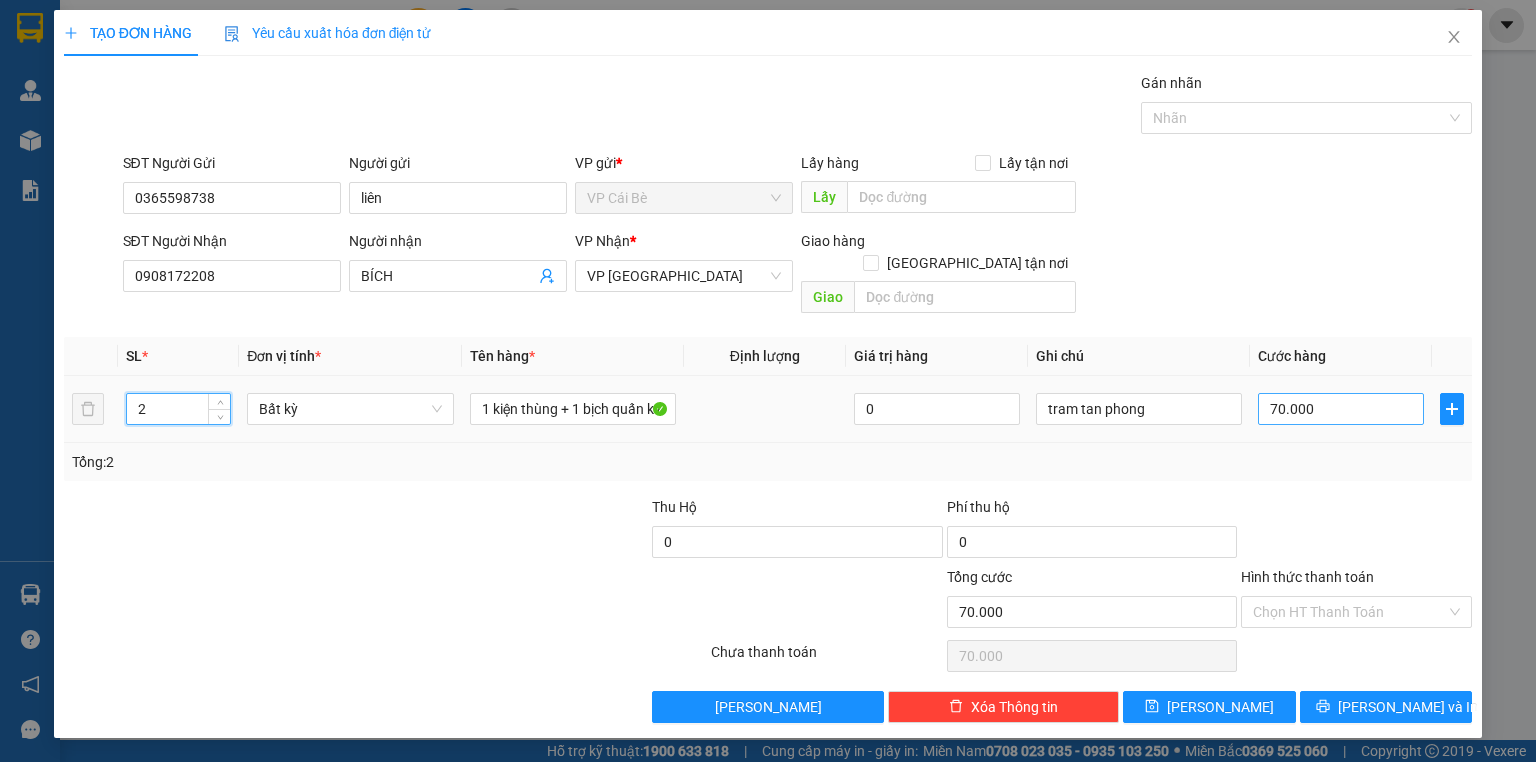 type on "2" 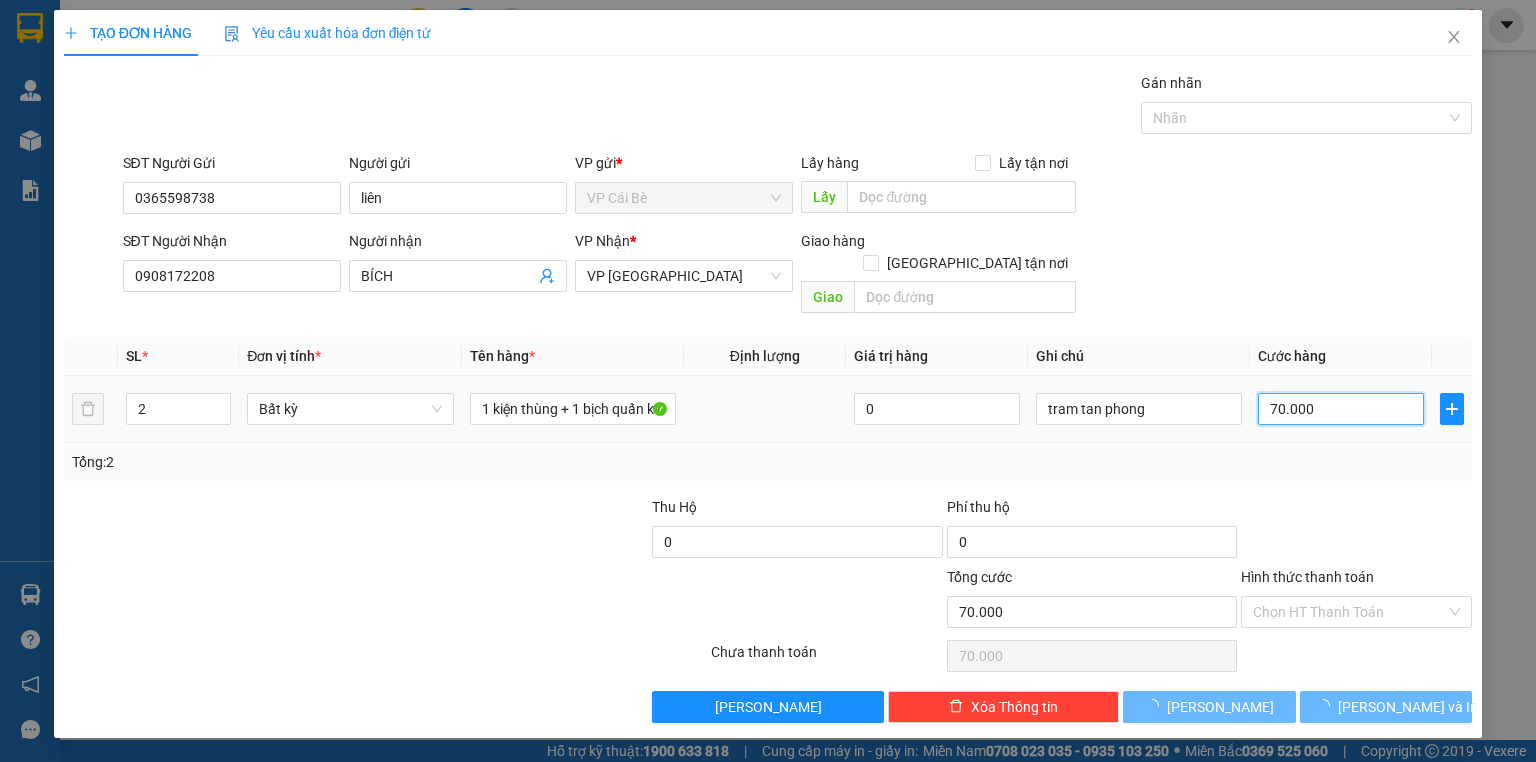 click on "70.000" at bounding box center (1341, 409) 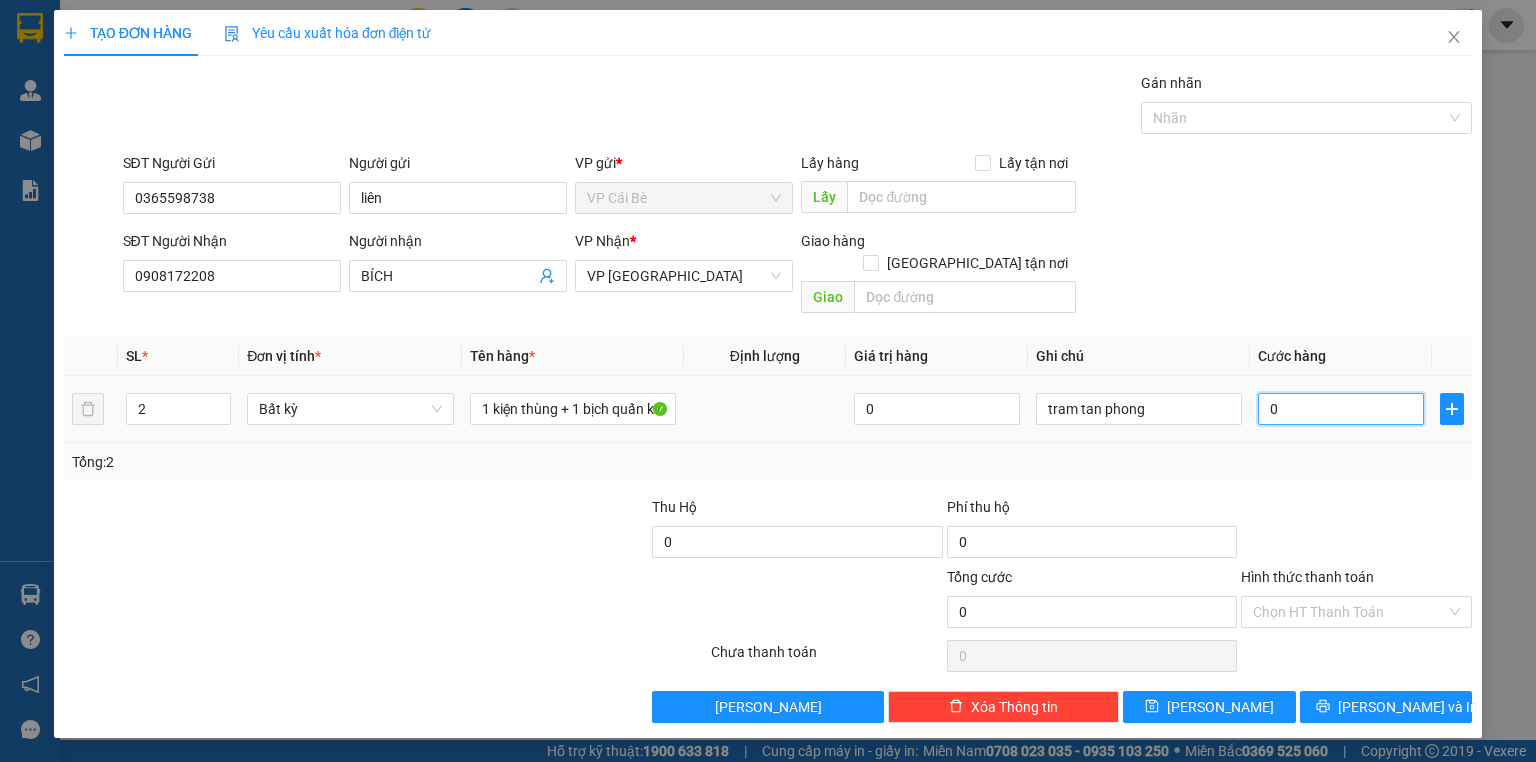 type on "5" 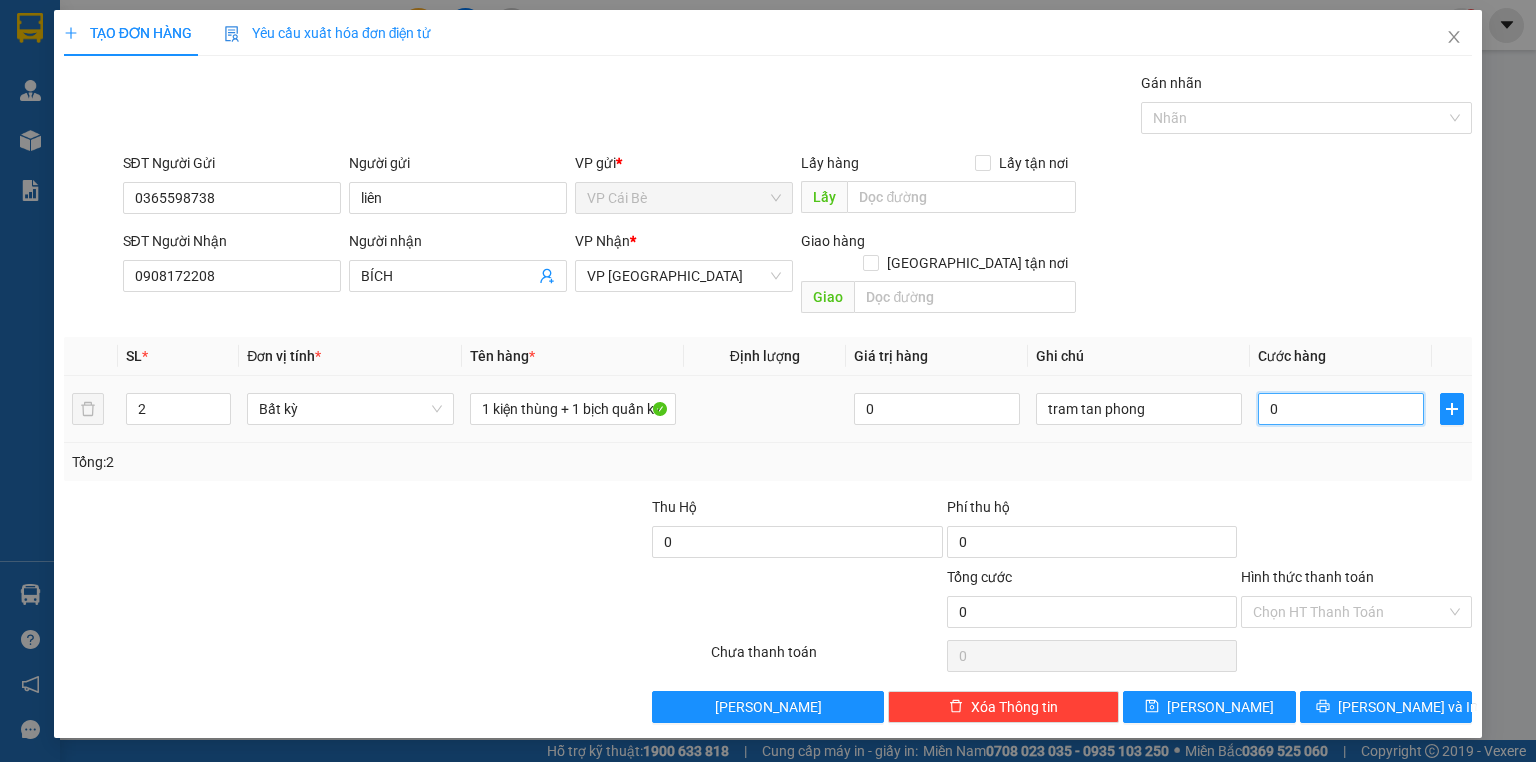 type on "5" 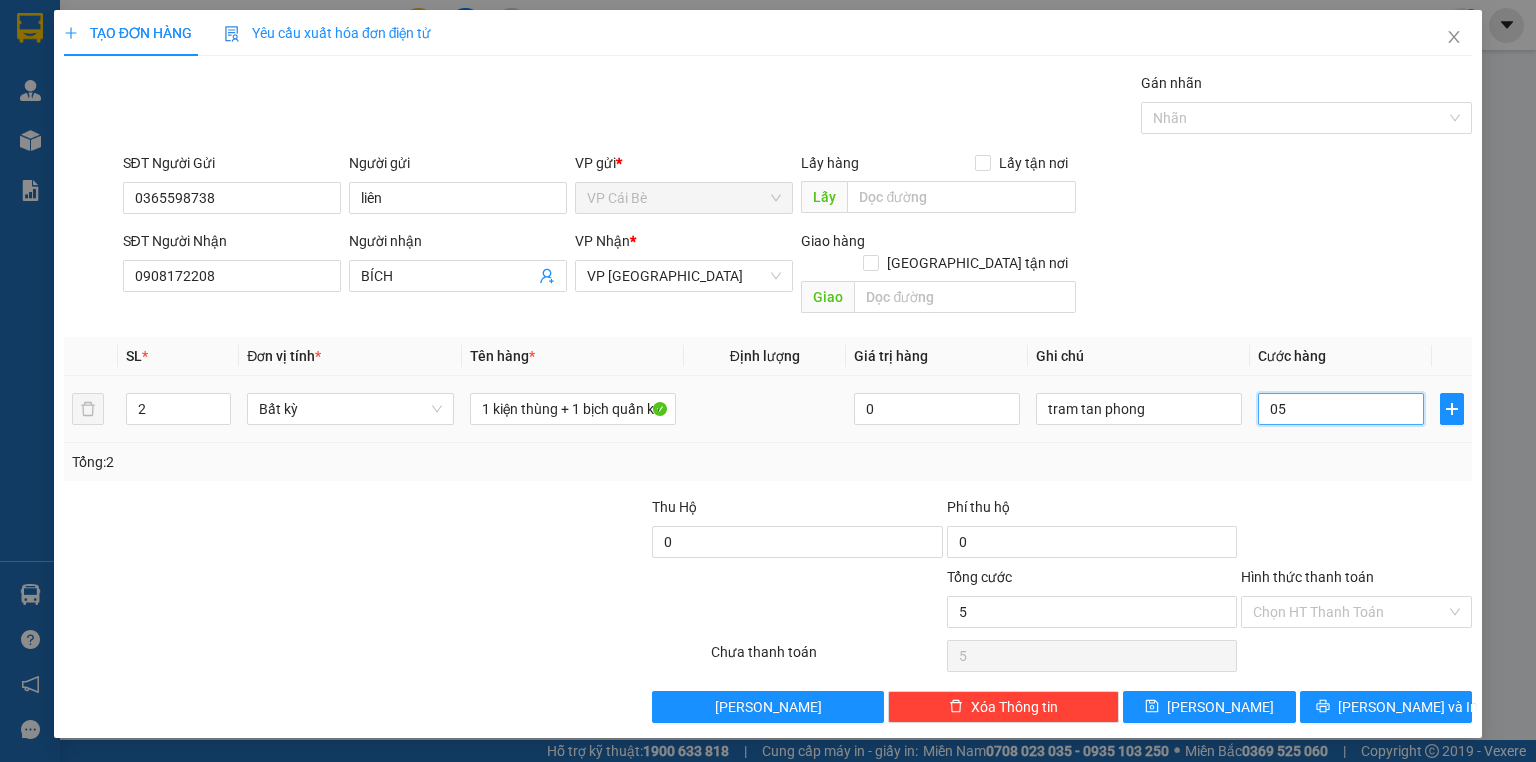 type on "50" 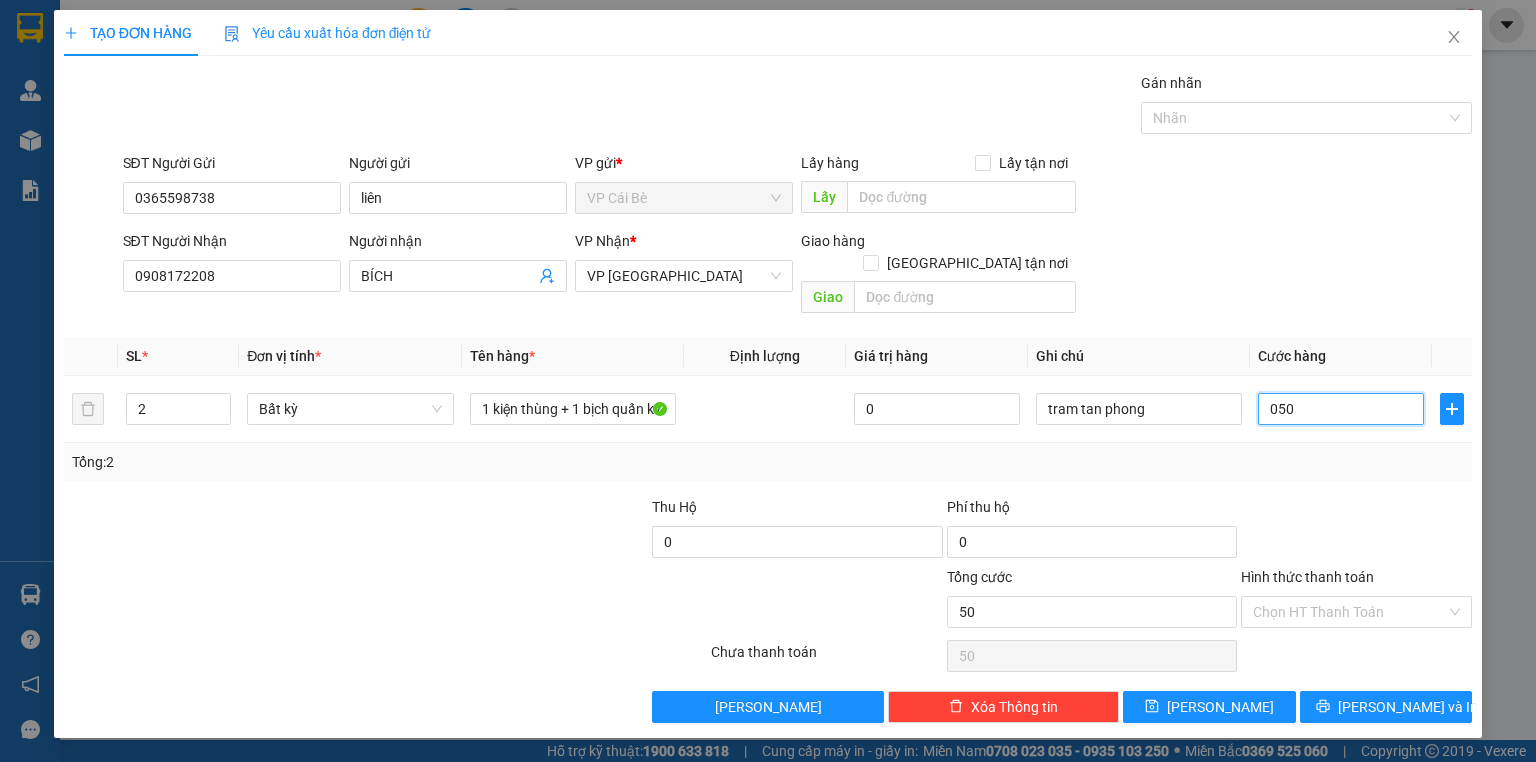 type on "050" 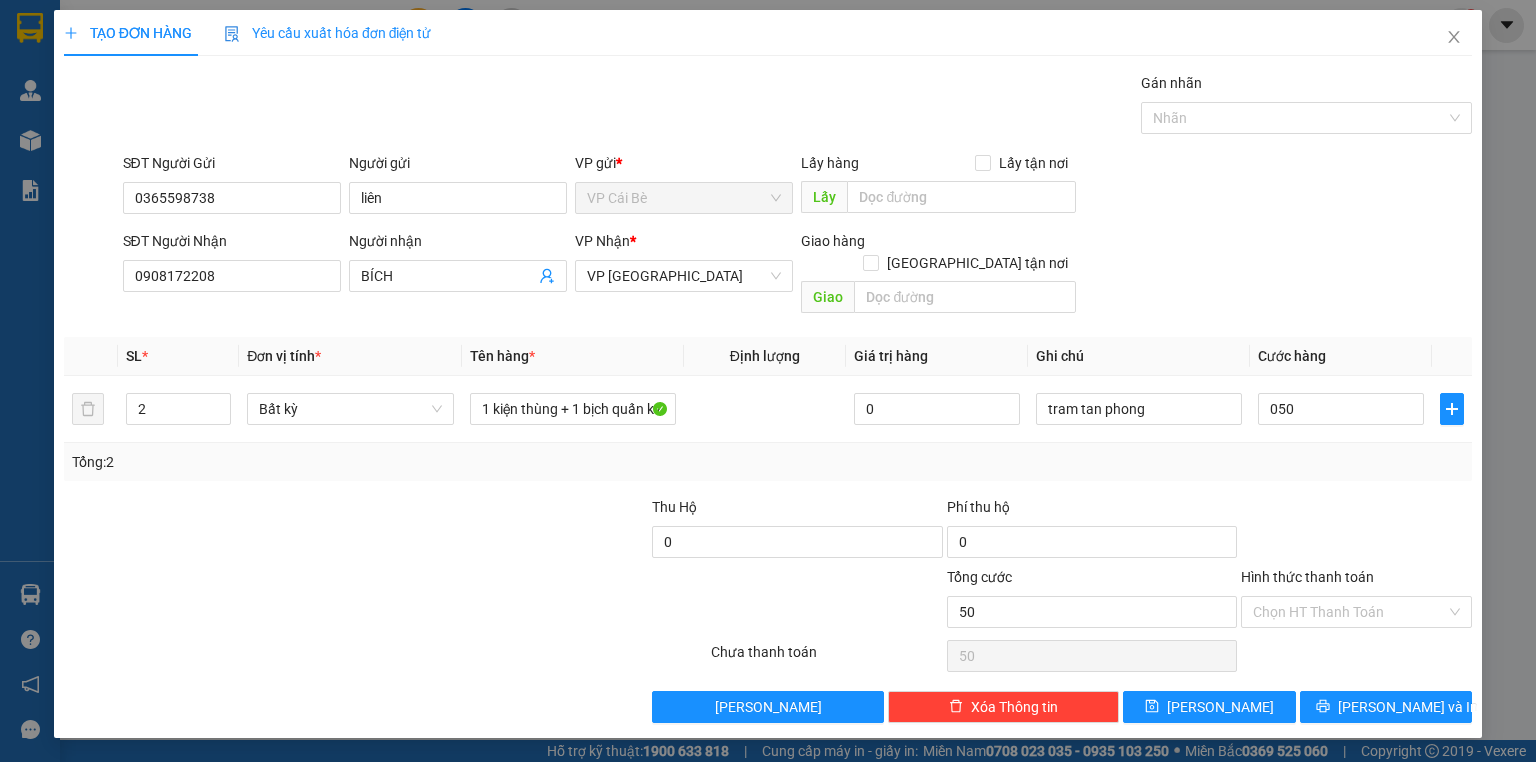 type on "50.000" 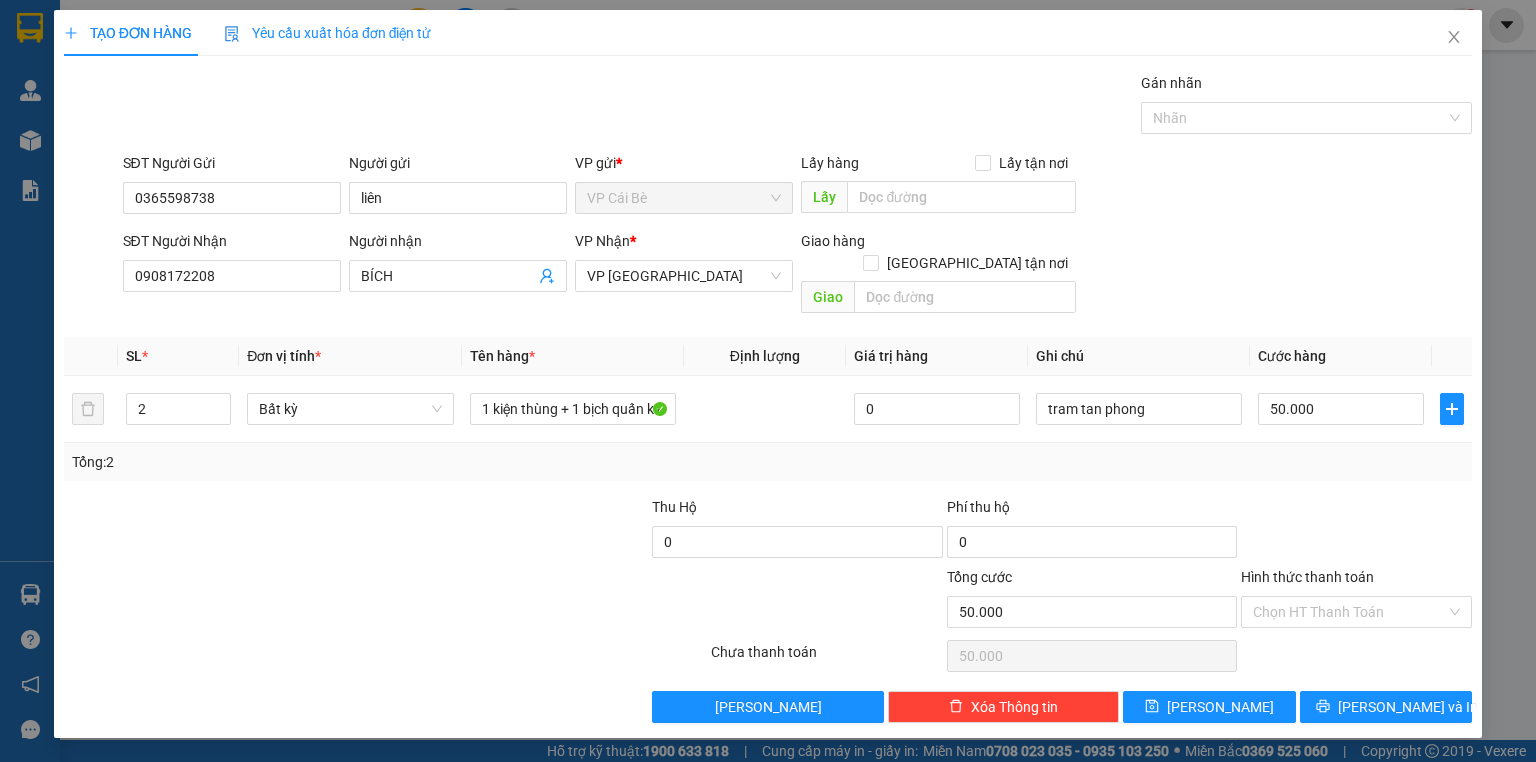 click at bounding box center (1356, 531) 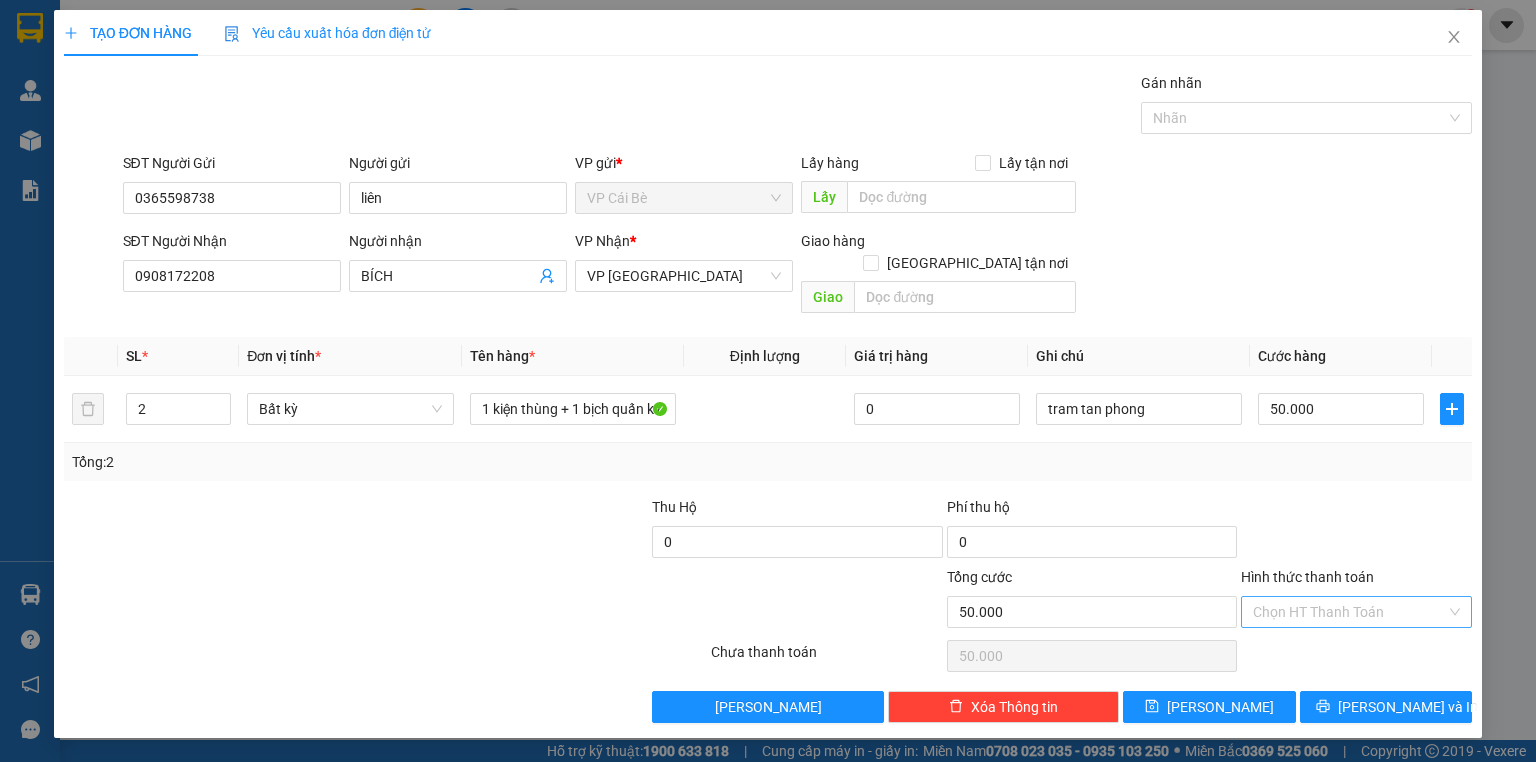 click on "Hình thức thanh toán" at bounding box center [1349, 612] 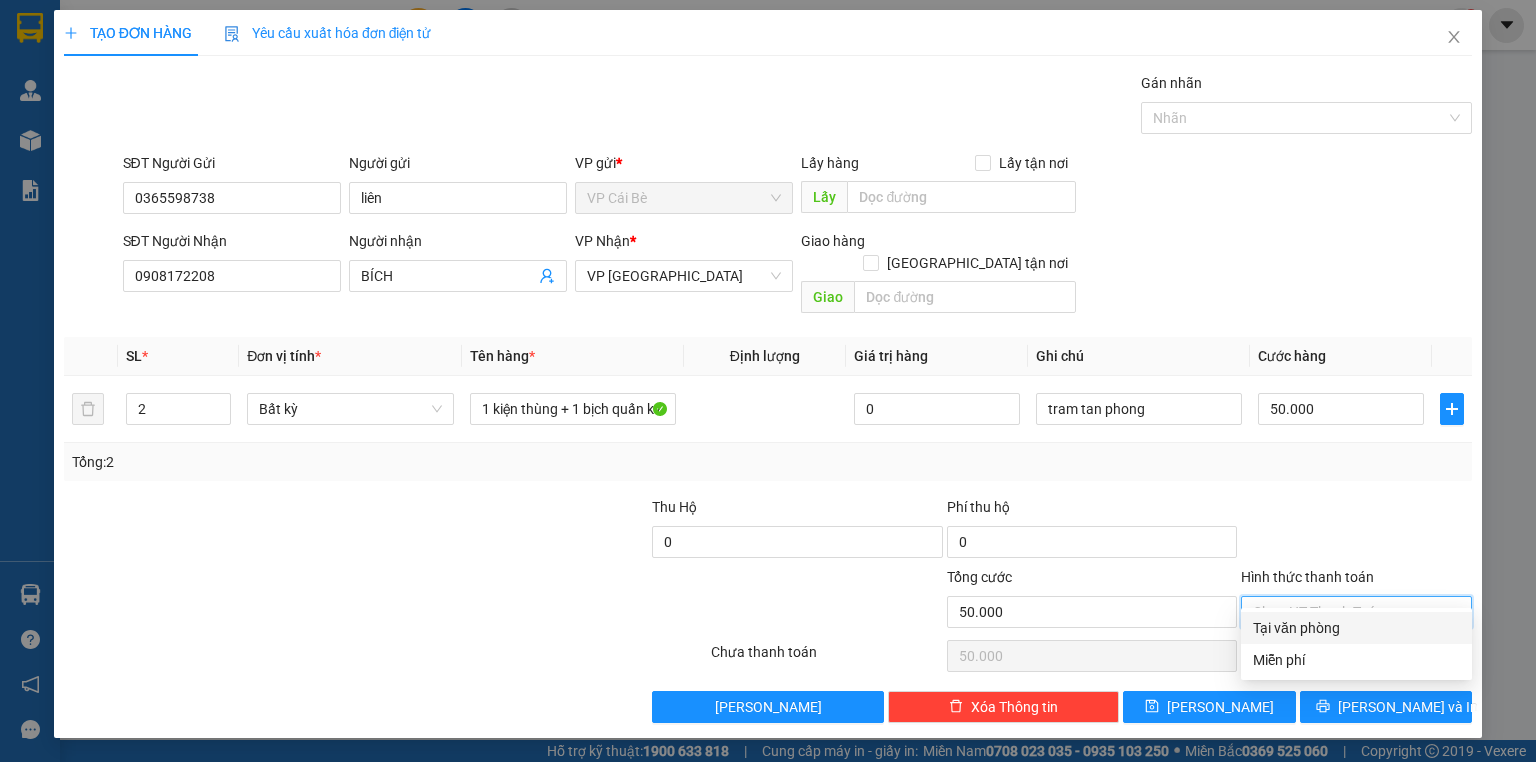 click on "Tại văn phòng" at bounding box center (1356, 628) 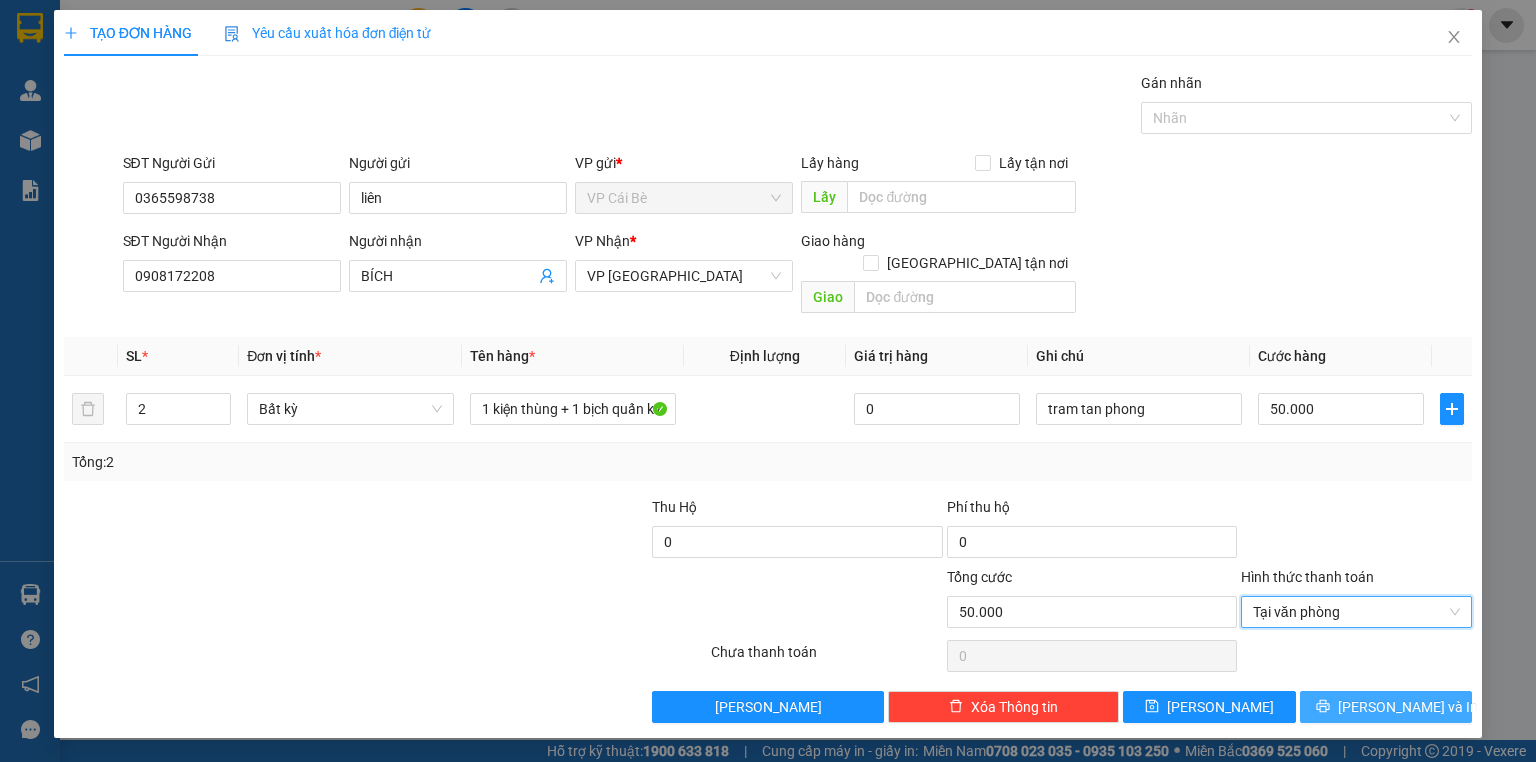 click on "[PERSON_NAME] và In" at bounding box center [1408, 707] 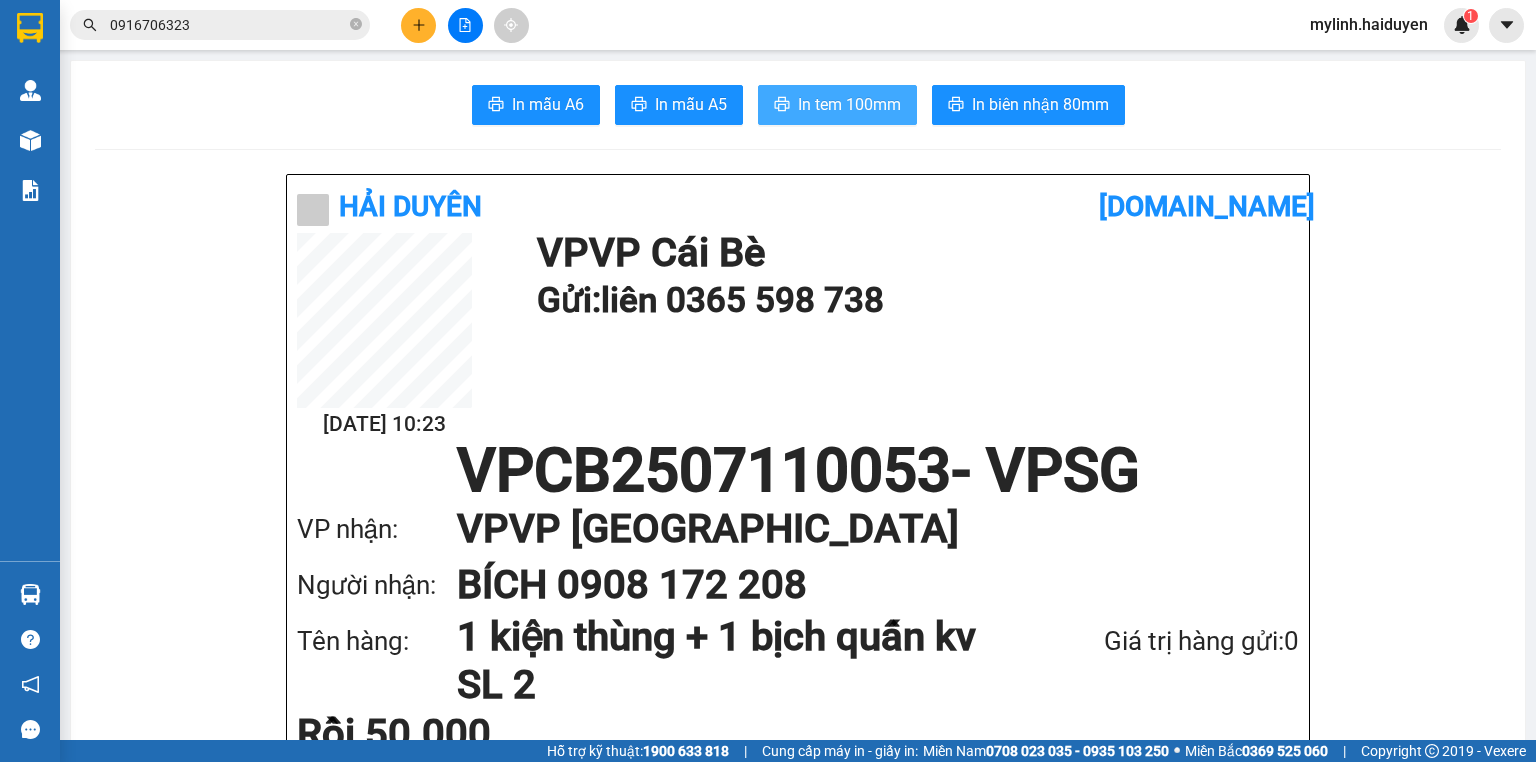 click on "In tem 100mm" at bounding box center (849, 104) 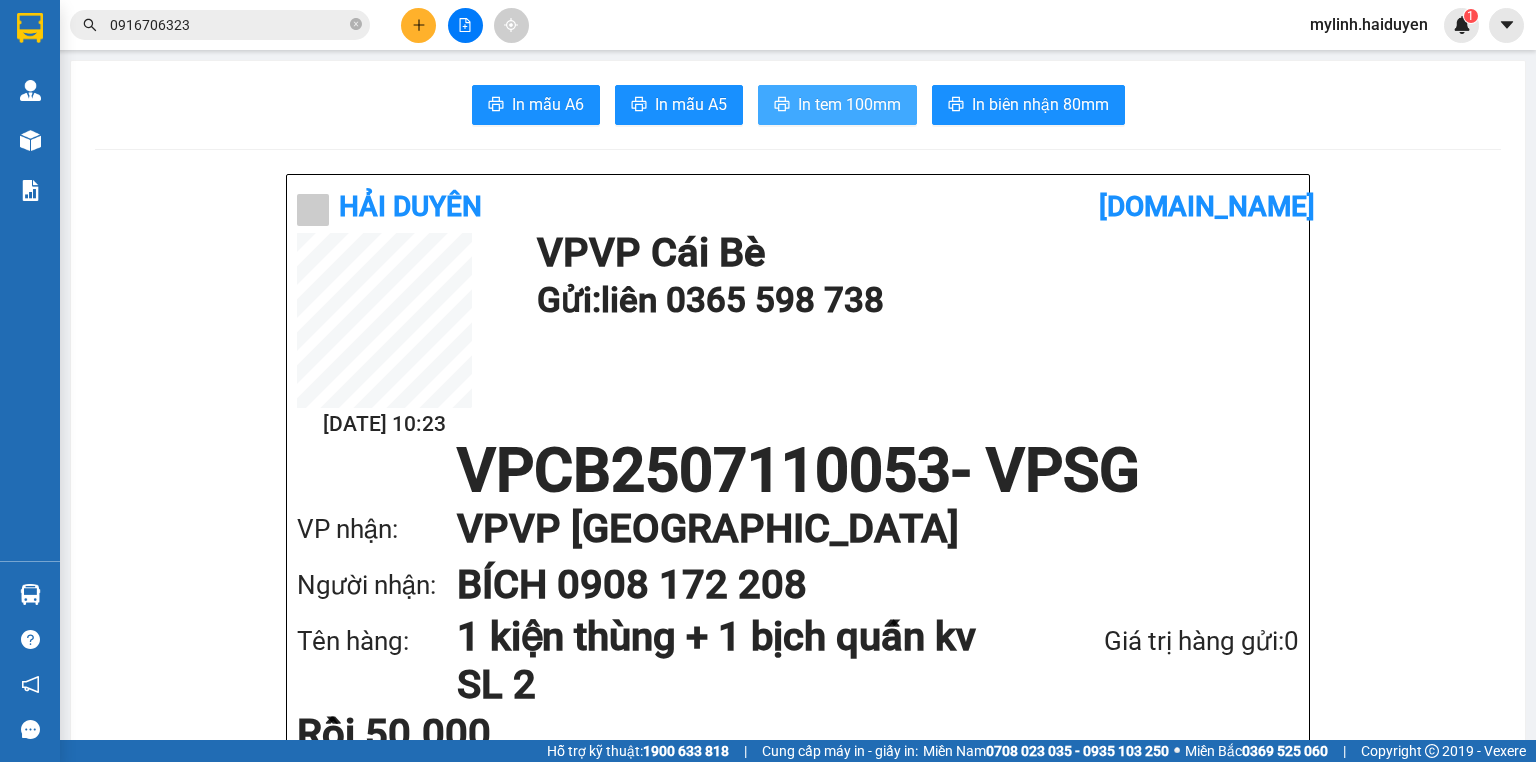 scroll, scrollTop: 0, scrollLeft: 0, axis: both 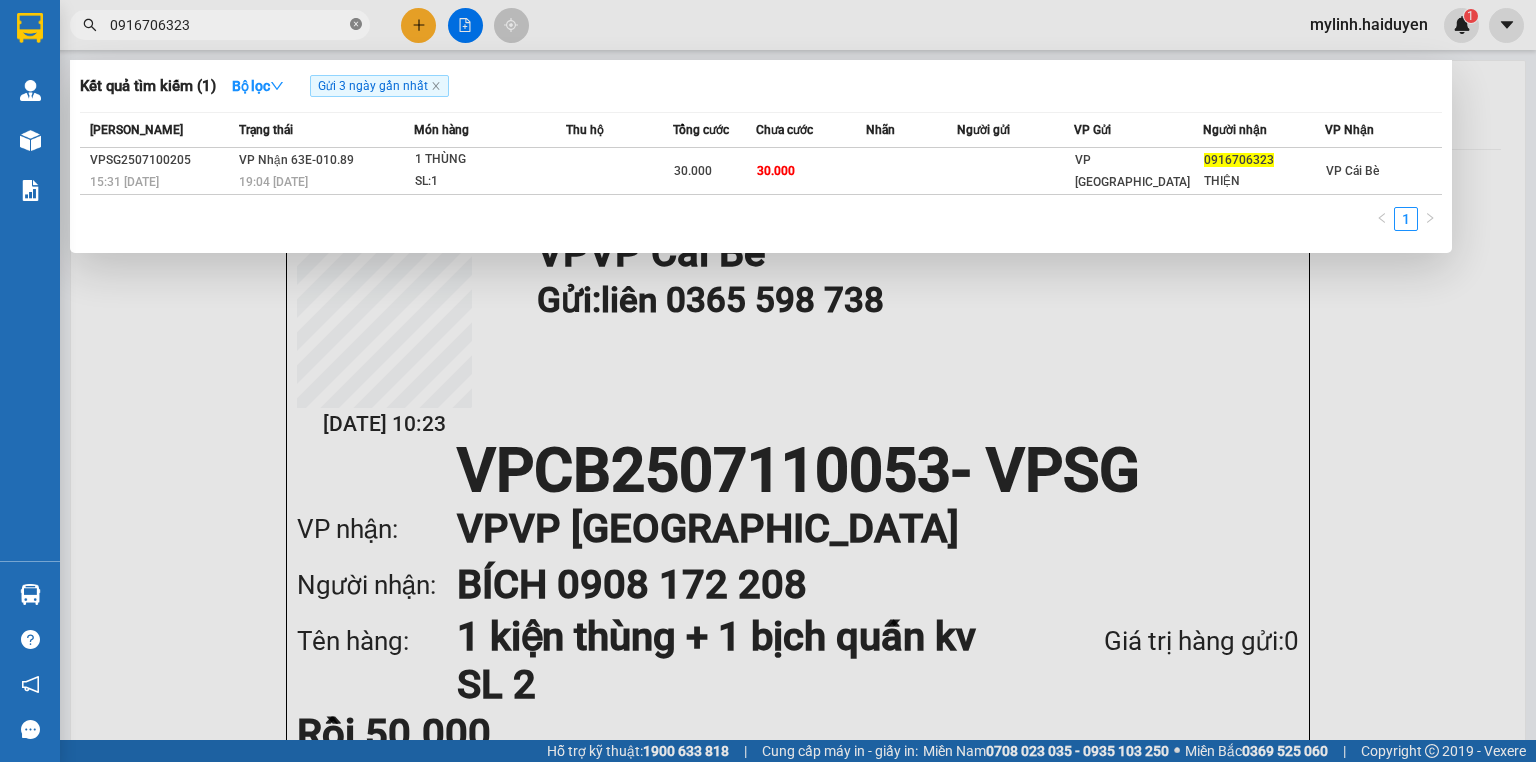 click 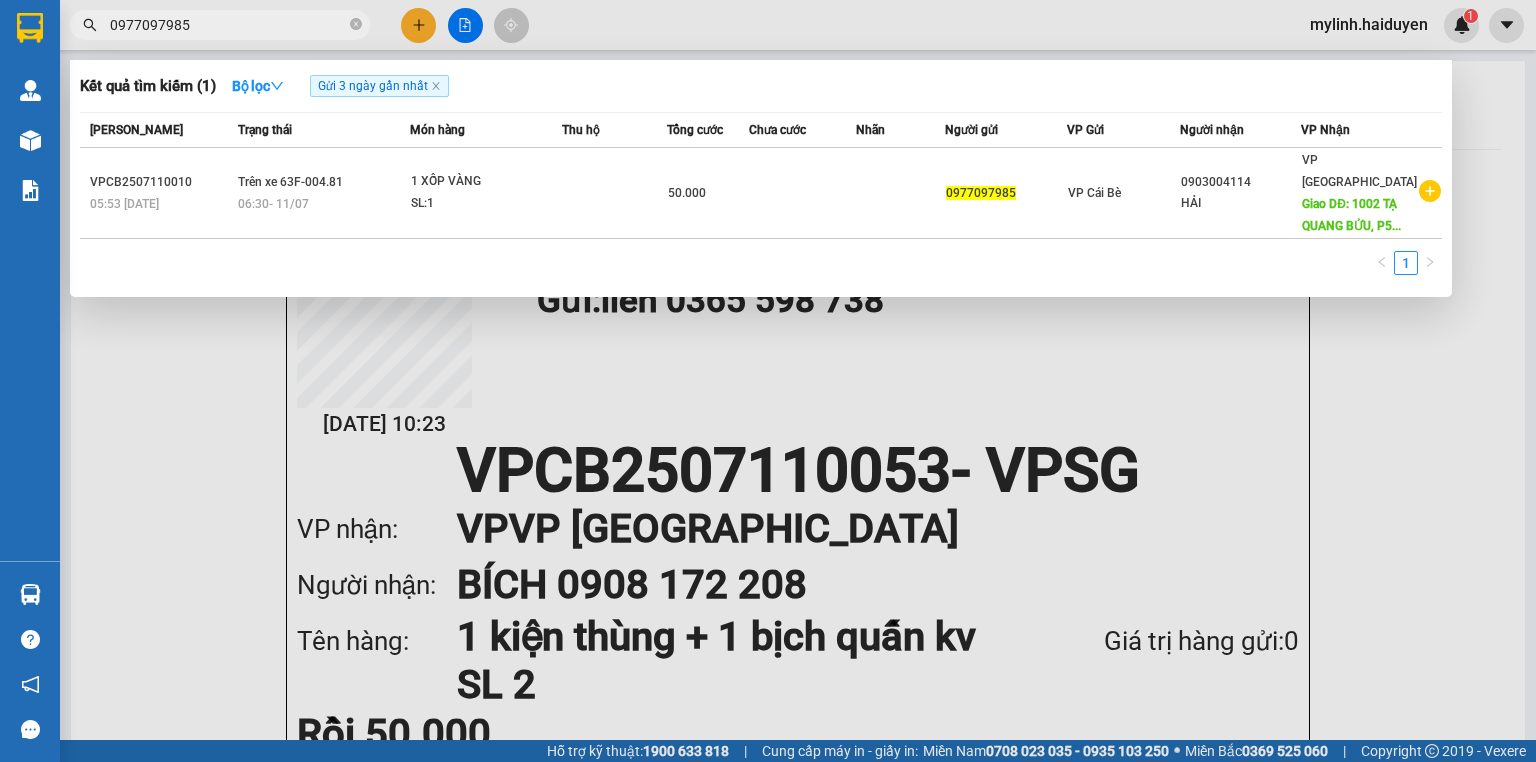 type on "0977097985" 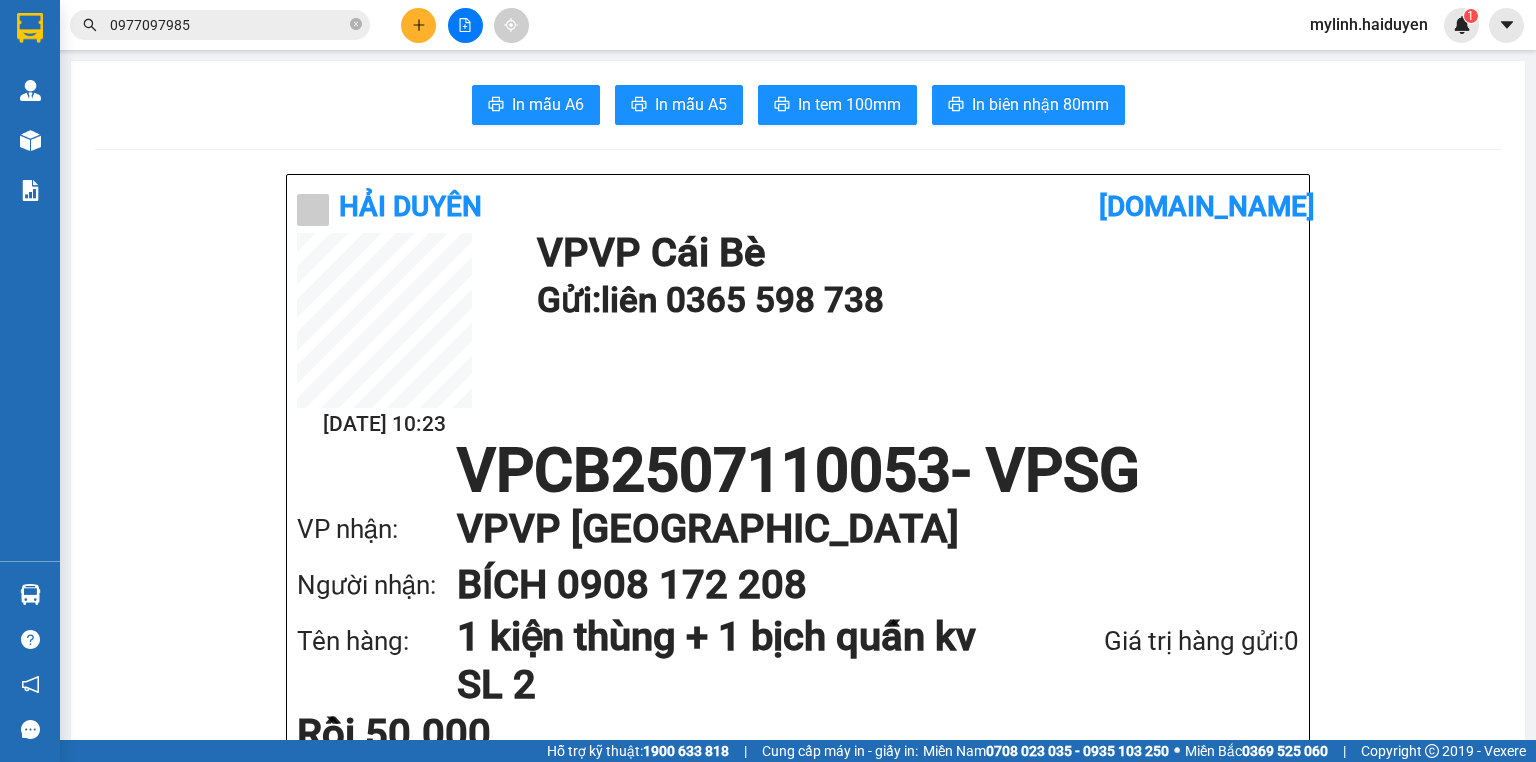 click on "0977097985" at bounding box center [228, 25] 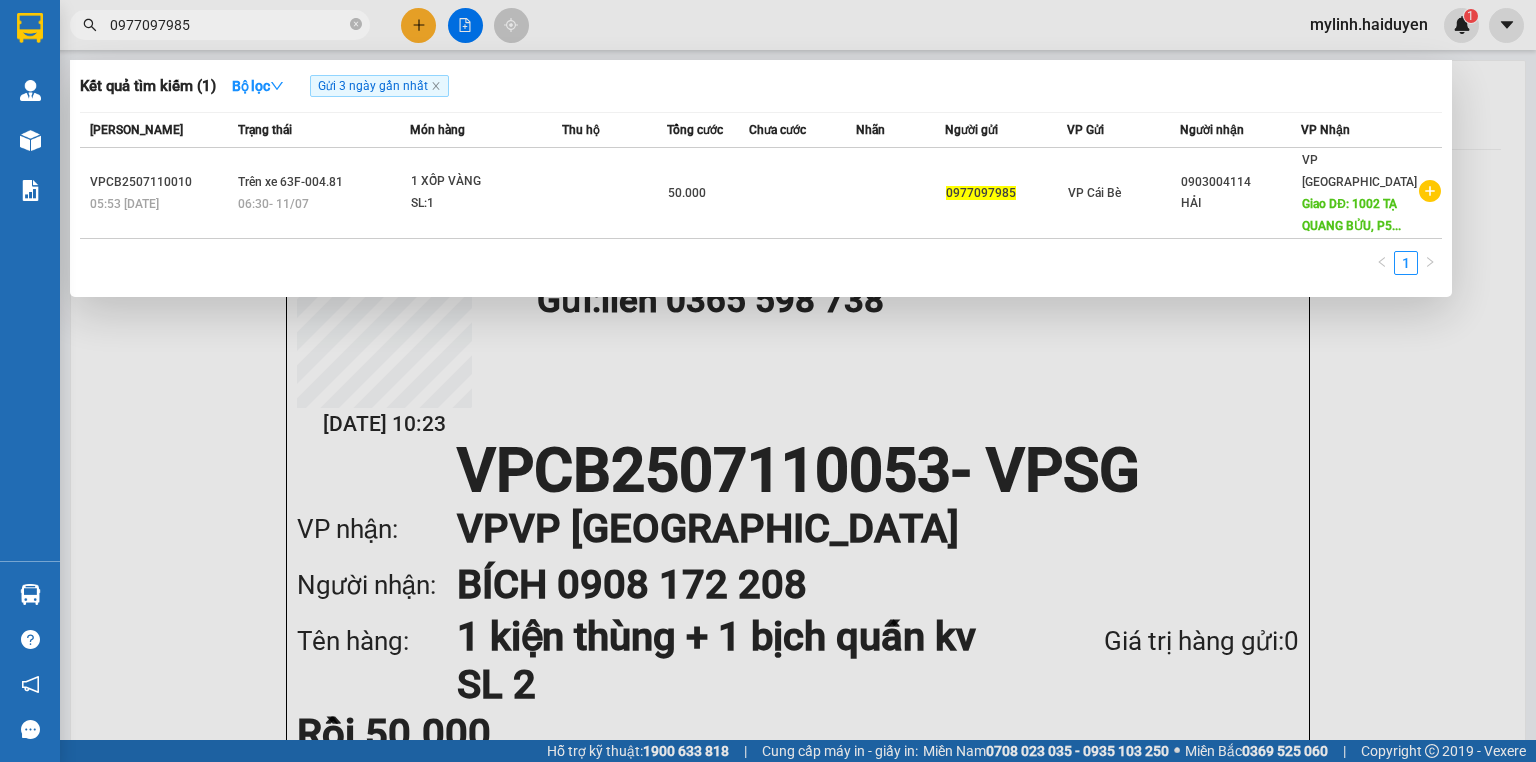 drag, startPoint x: 720, startPoint y: 28, endPoint x: 424, endPoint y: 104, distance: 305.60104 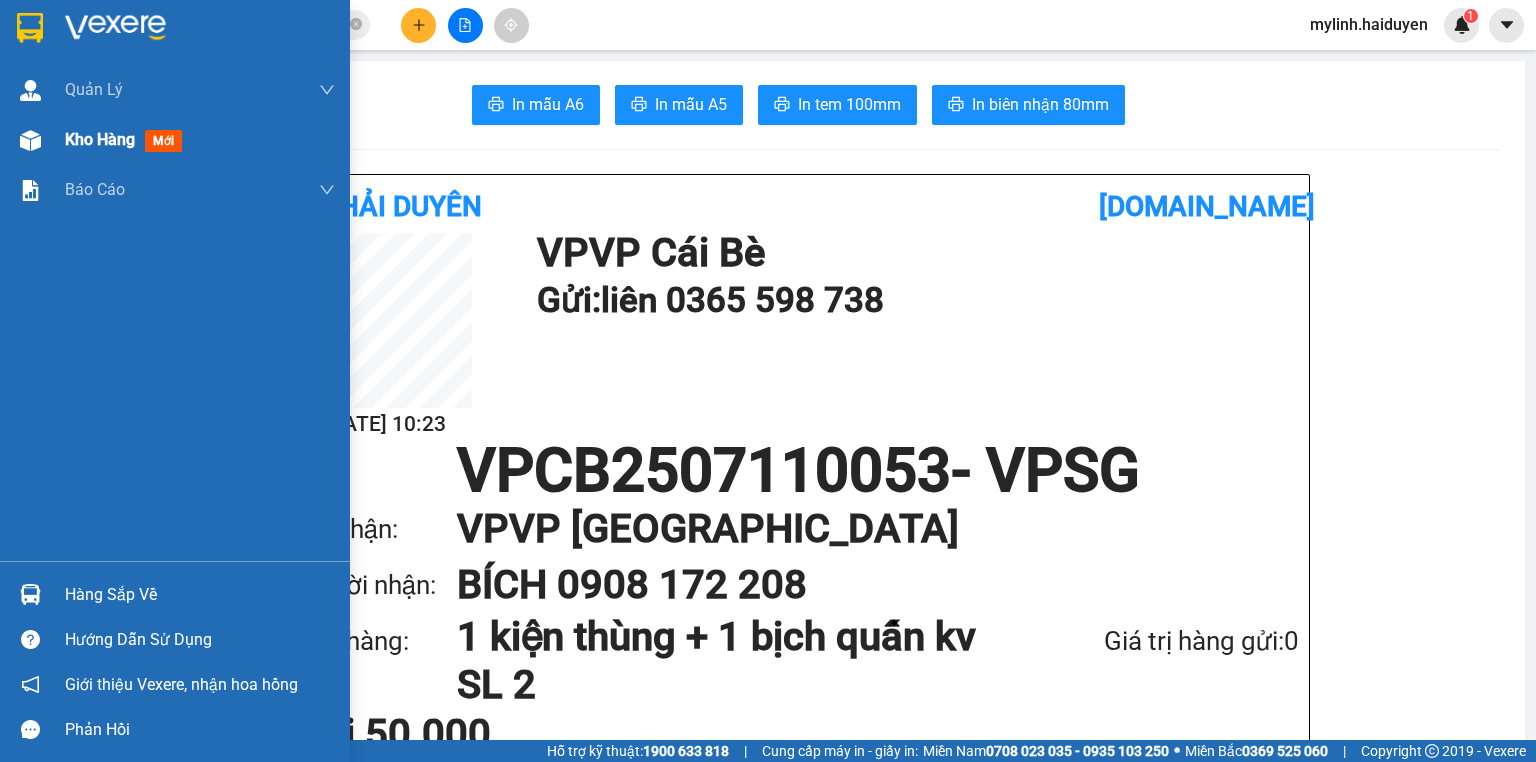 click at bounding box center [30, 140] 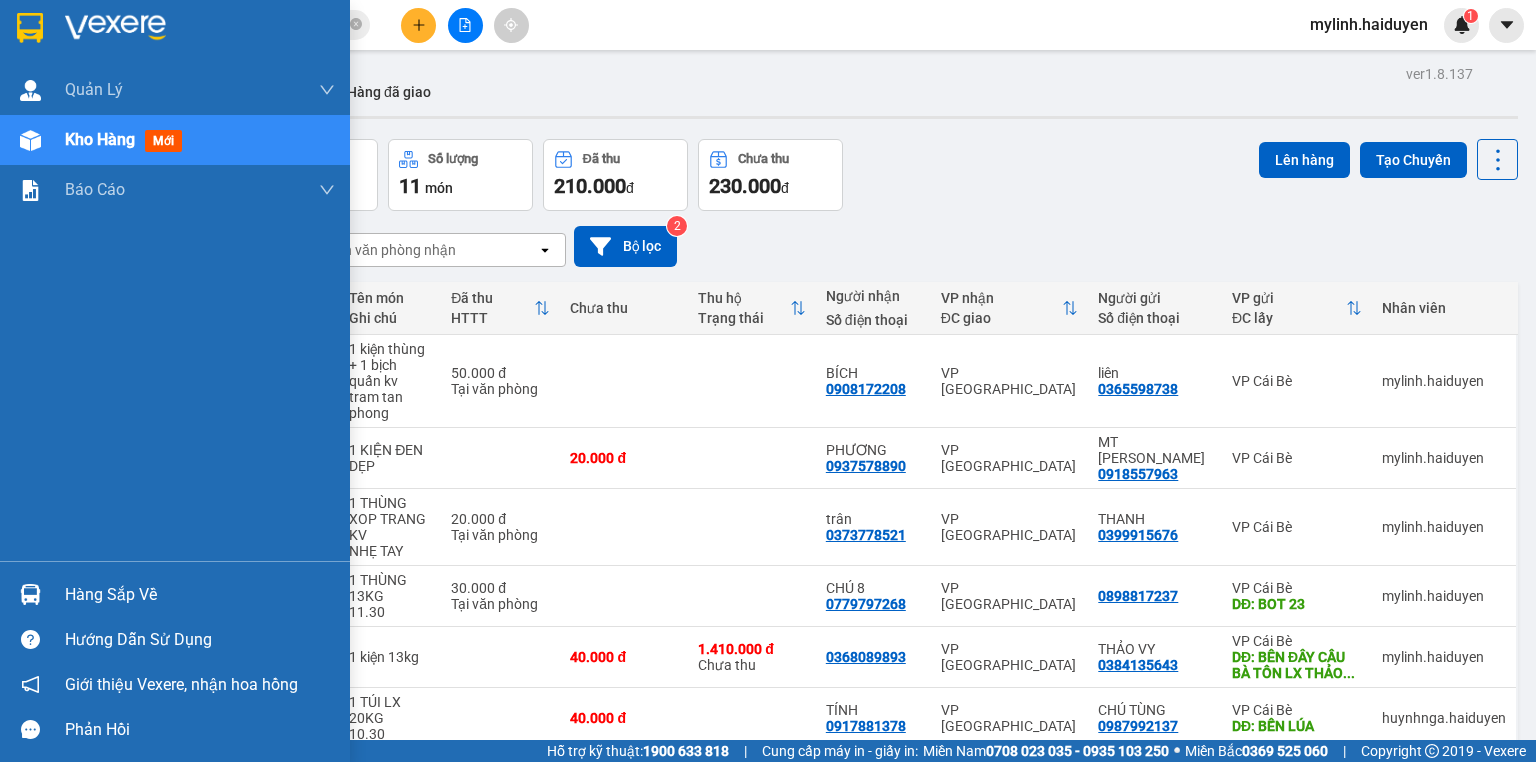click at bounding box center (30, 140) 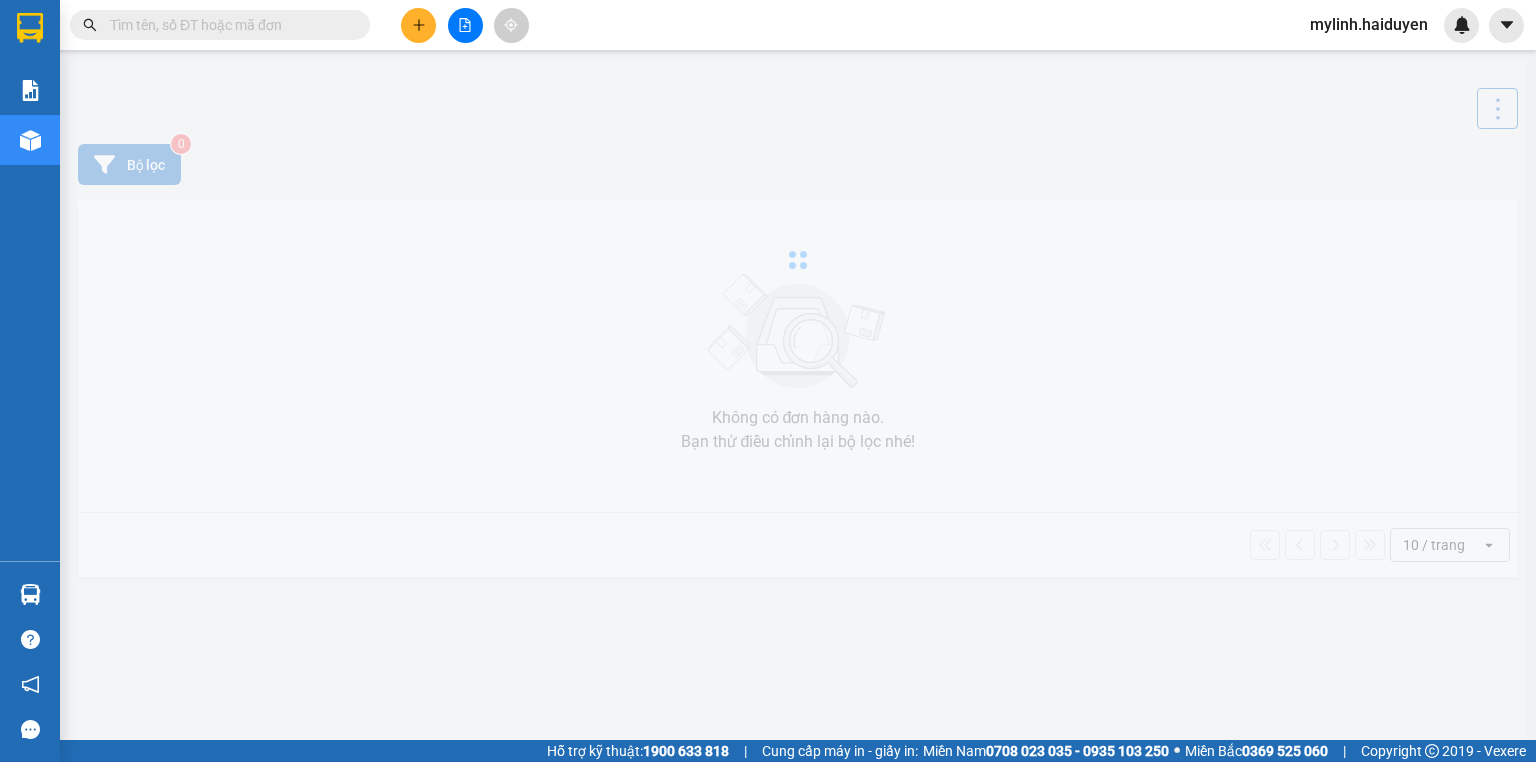 scroll, scrollTop: 0, scrollLeft: 0, axis: both 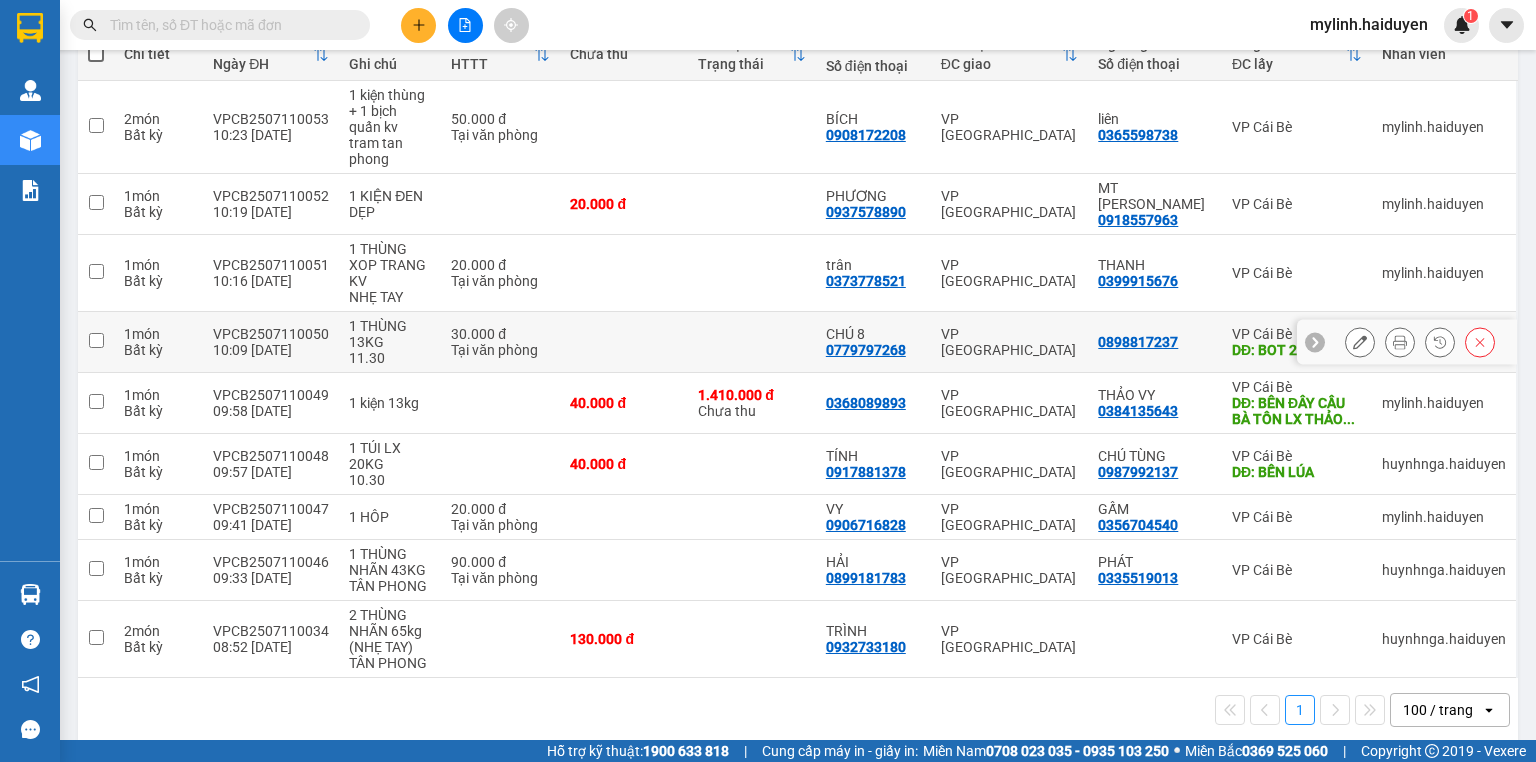click on "10:09 [DATE]" at bounding box center [271, 350] 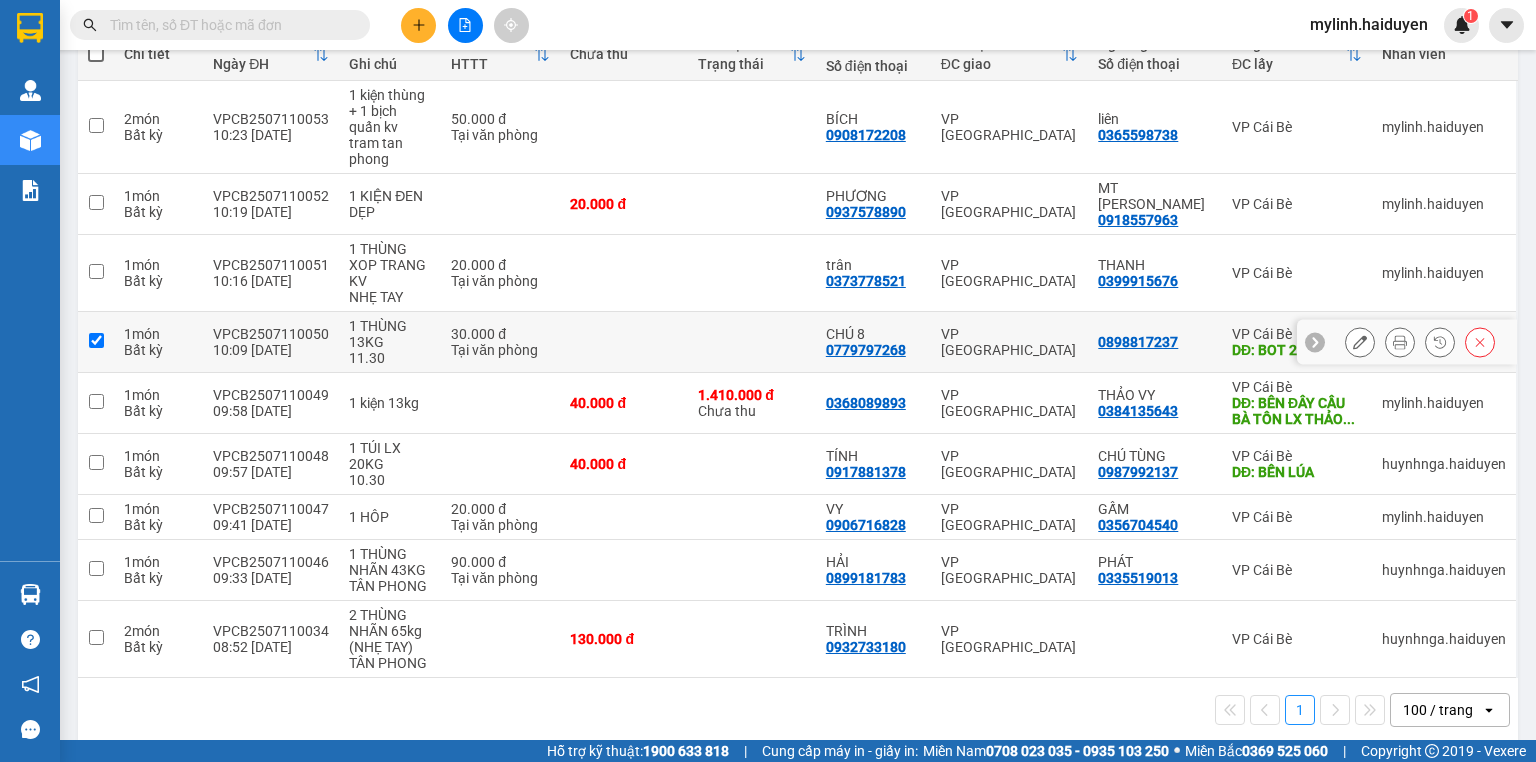 checkbox on "true" 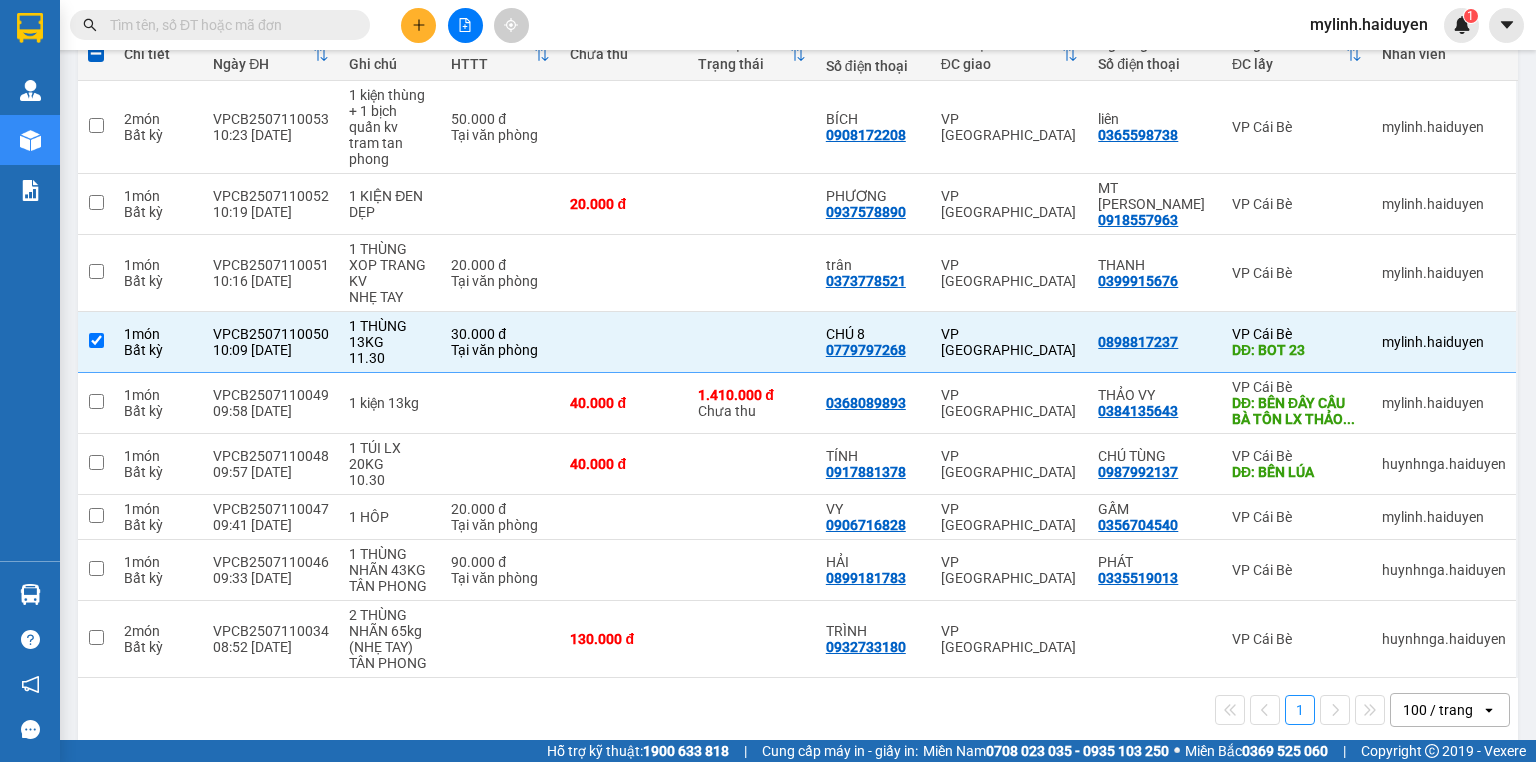 scroll, scrollTop: 0, scrollLeft: 0, axis: both 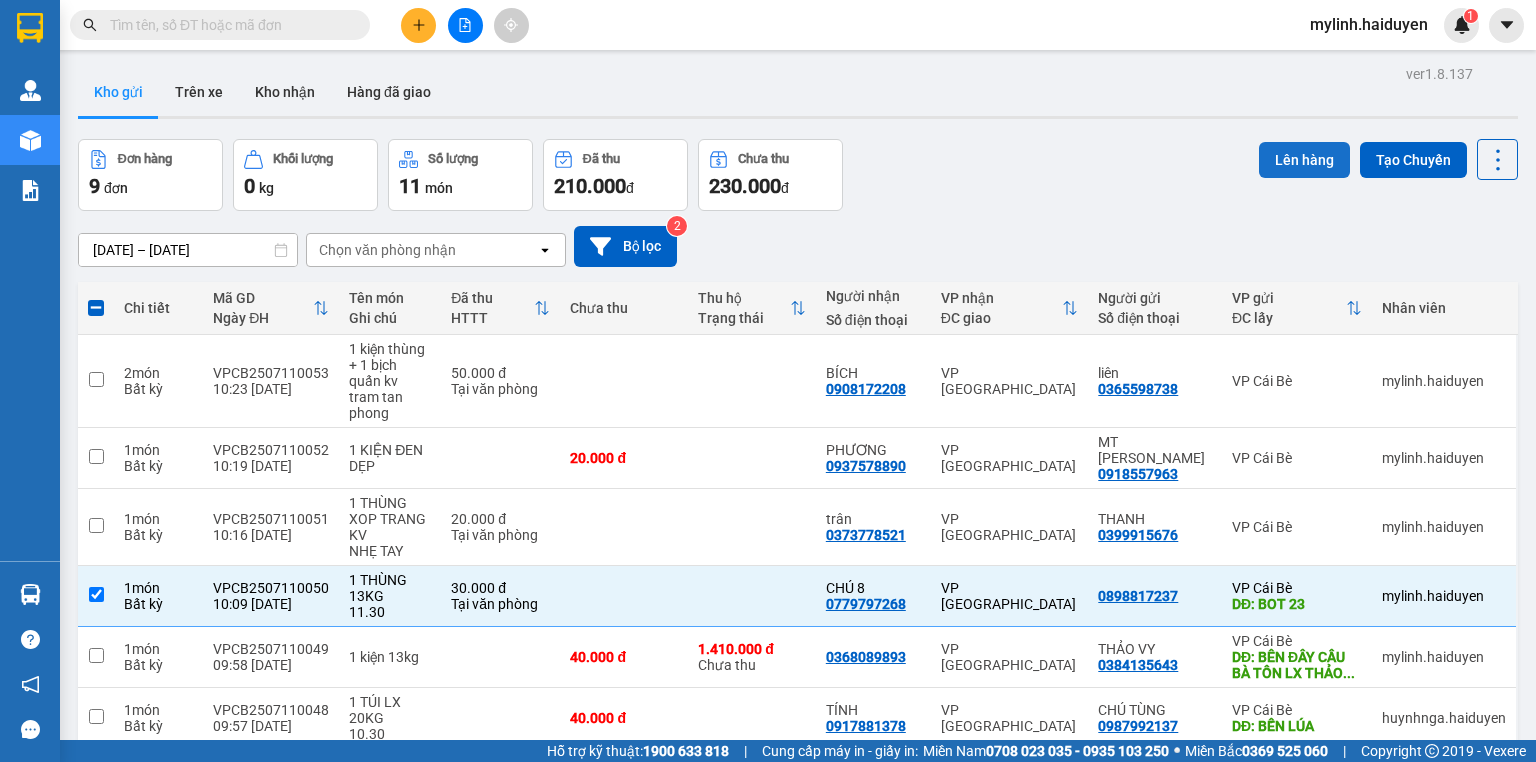 click on "Lên hàng" at bounding box center (1304, 160) 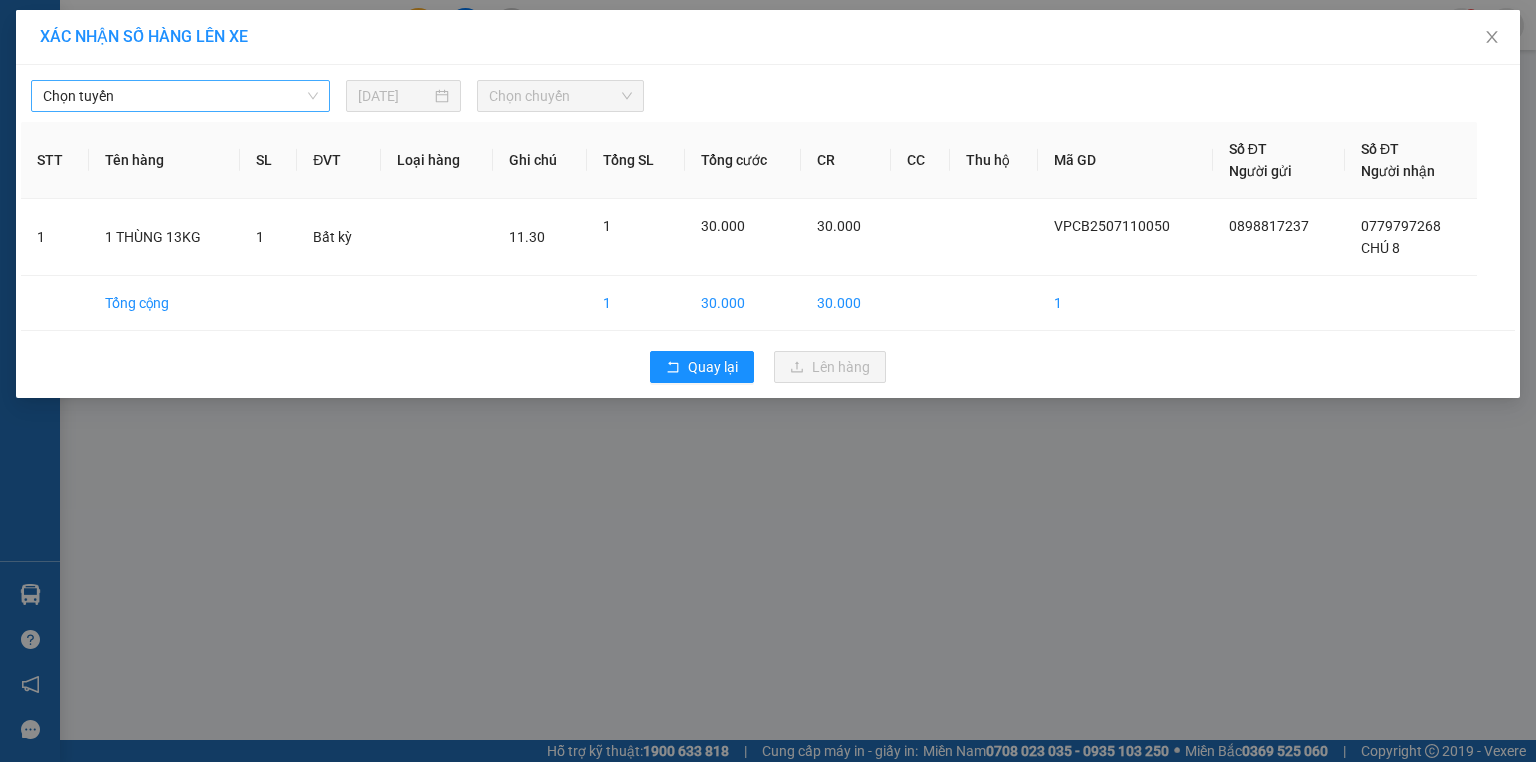 drag, startPoint x: 144, startPoint y: 79, endPoint x: 139, endPoint y: 105, distance: 26.476404 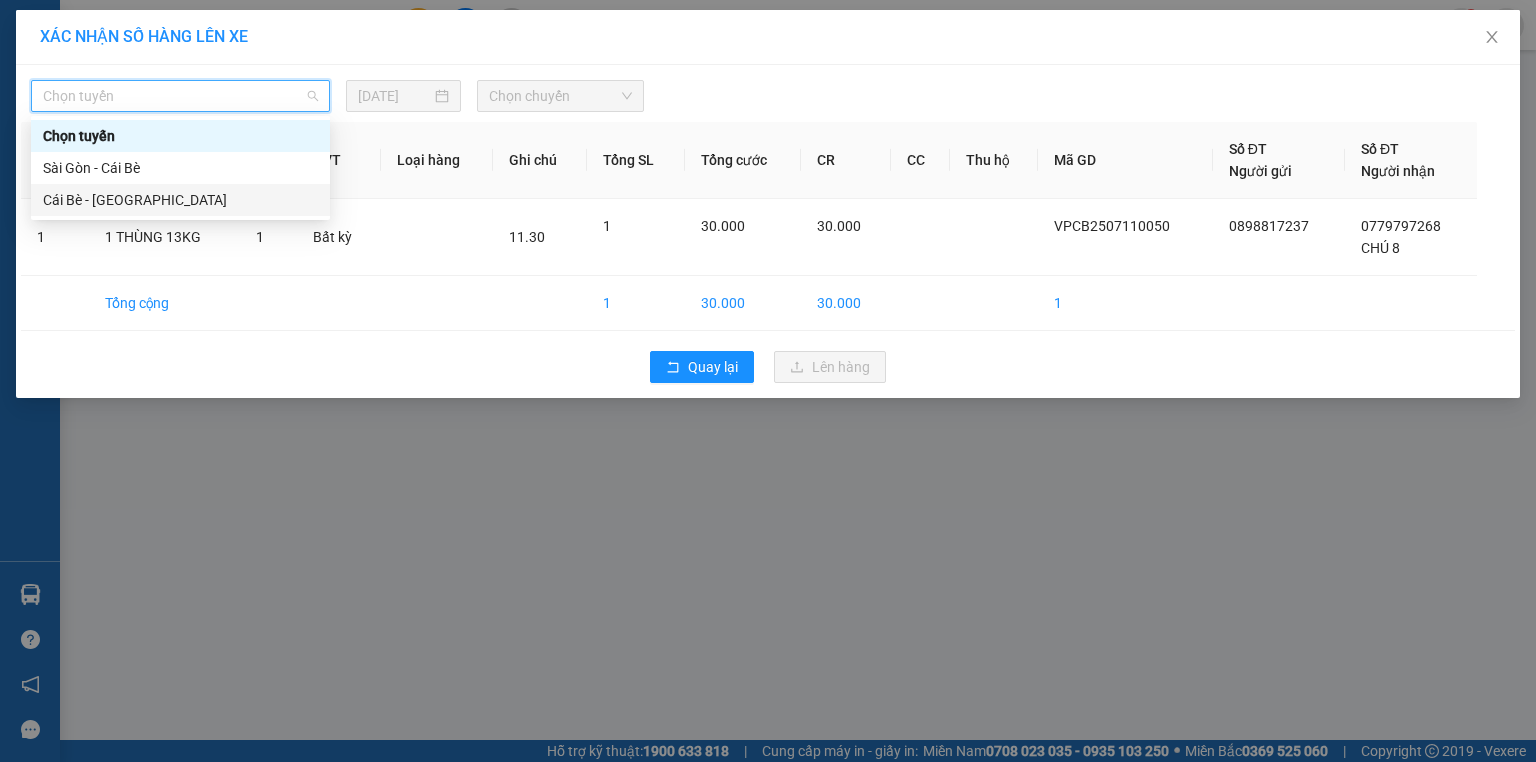 click on "Cái Bè - [GEOGRAPHIC_DATA]" at bounding box center (180, 200) 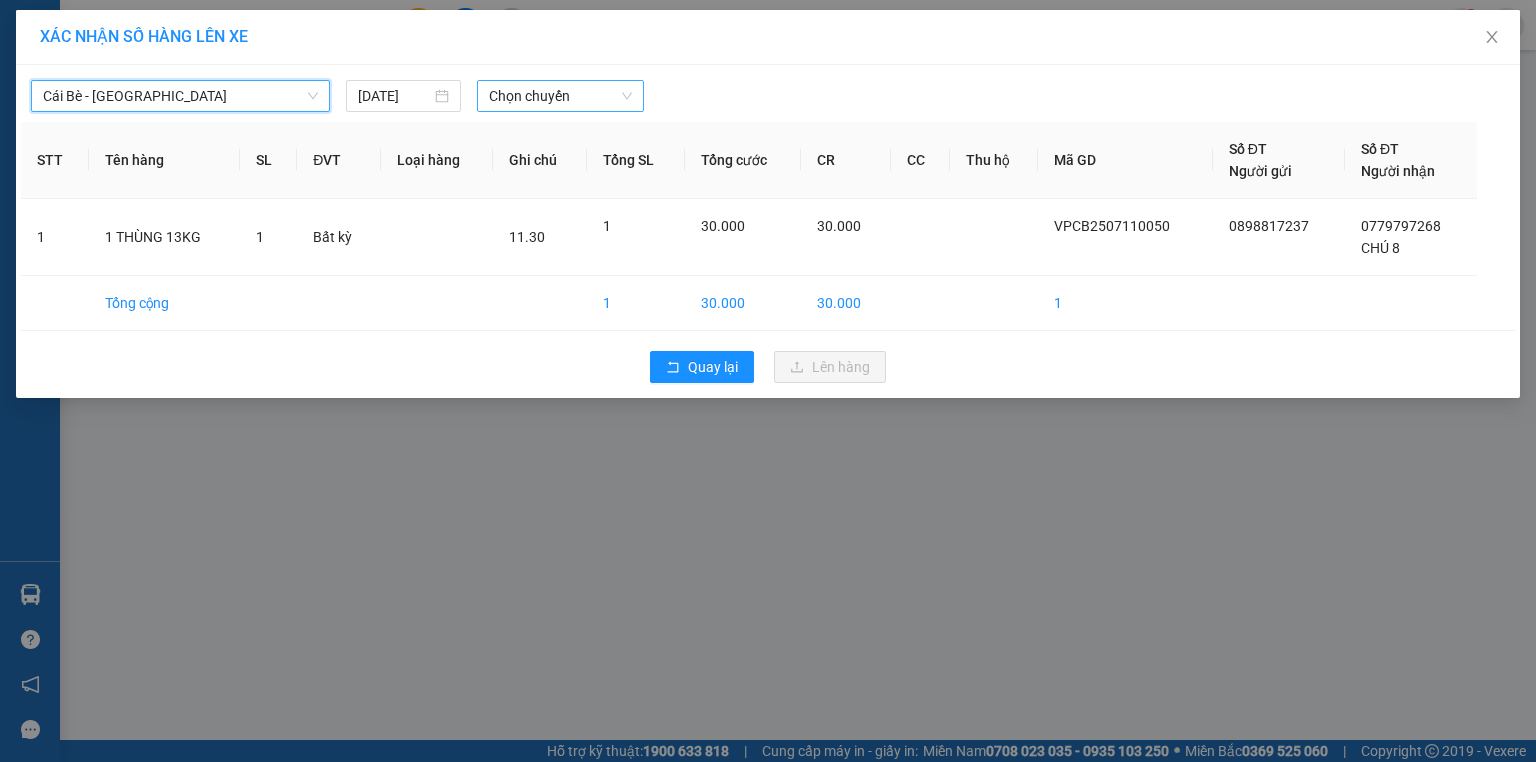 drag, startPoint x: 579, startPoint y: 94, endPoint x: 560, endPoint y: 99, distance: 19.646883 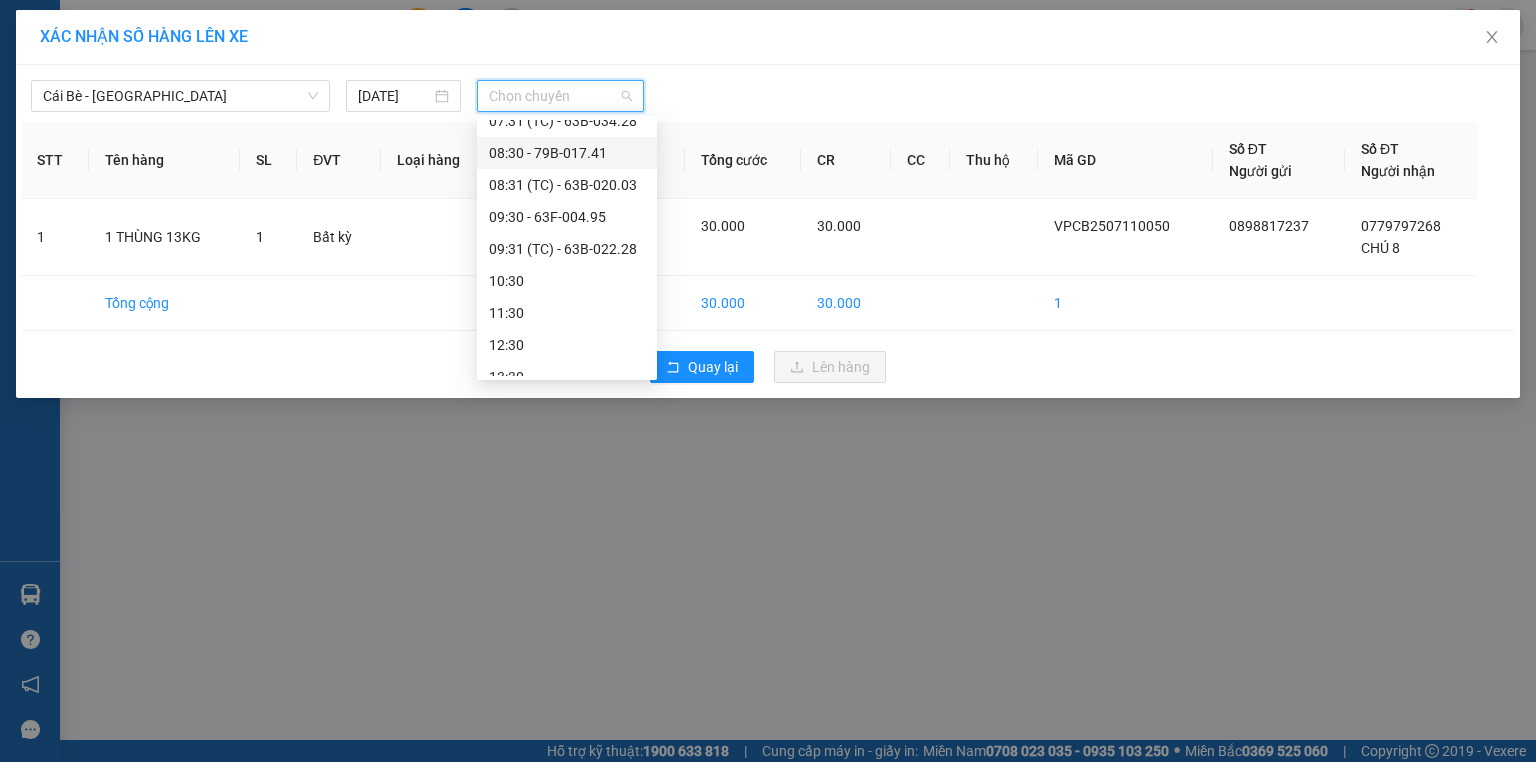 scroll, scrollTop: 400, scrollLeft: 0, axis: vertical 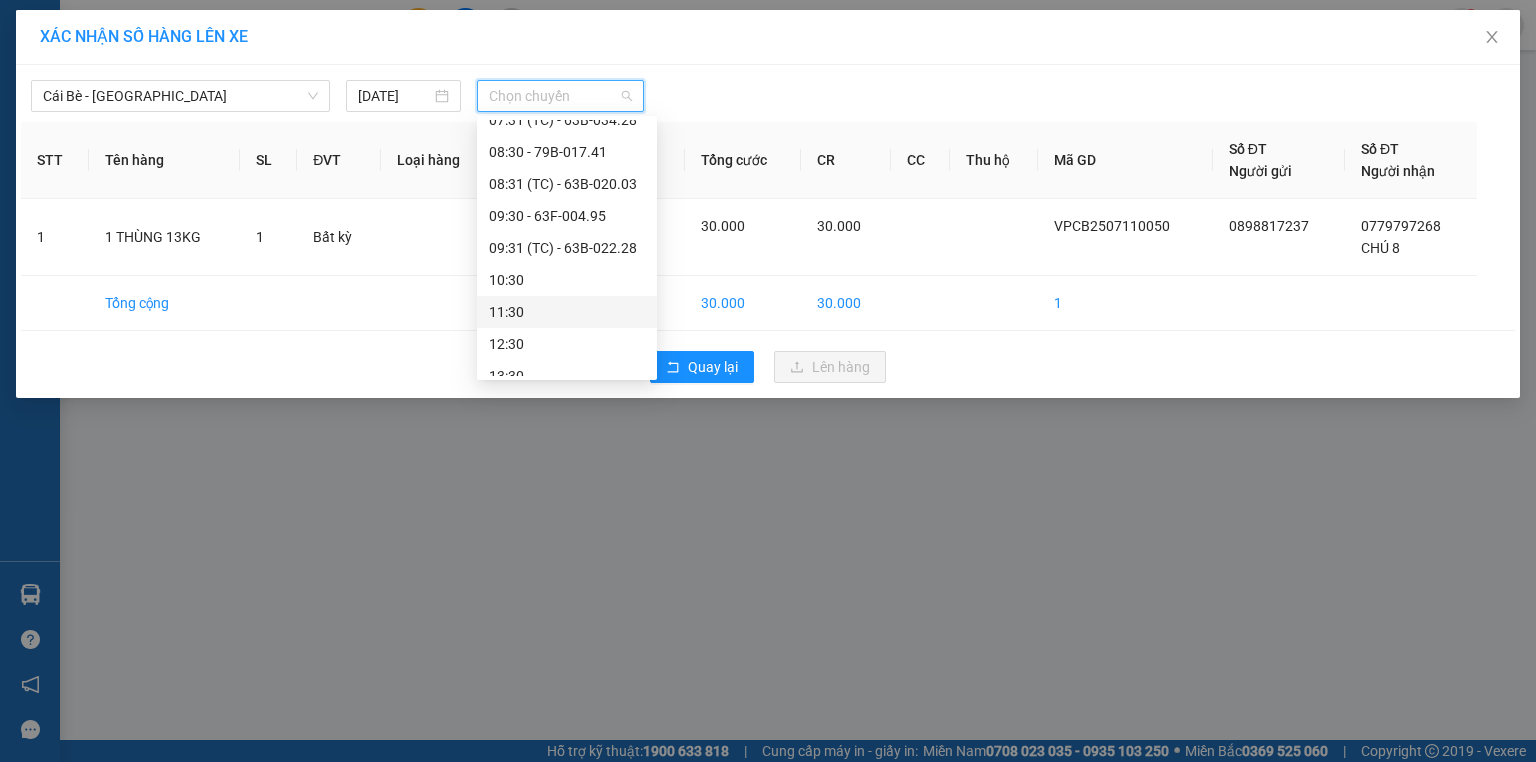 click on "11:30" at bounding box center [567, 312] 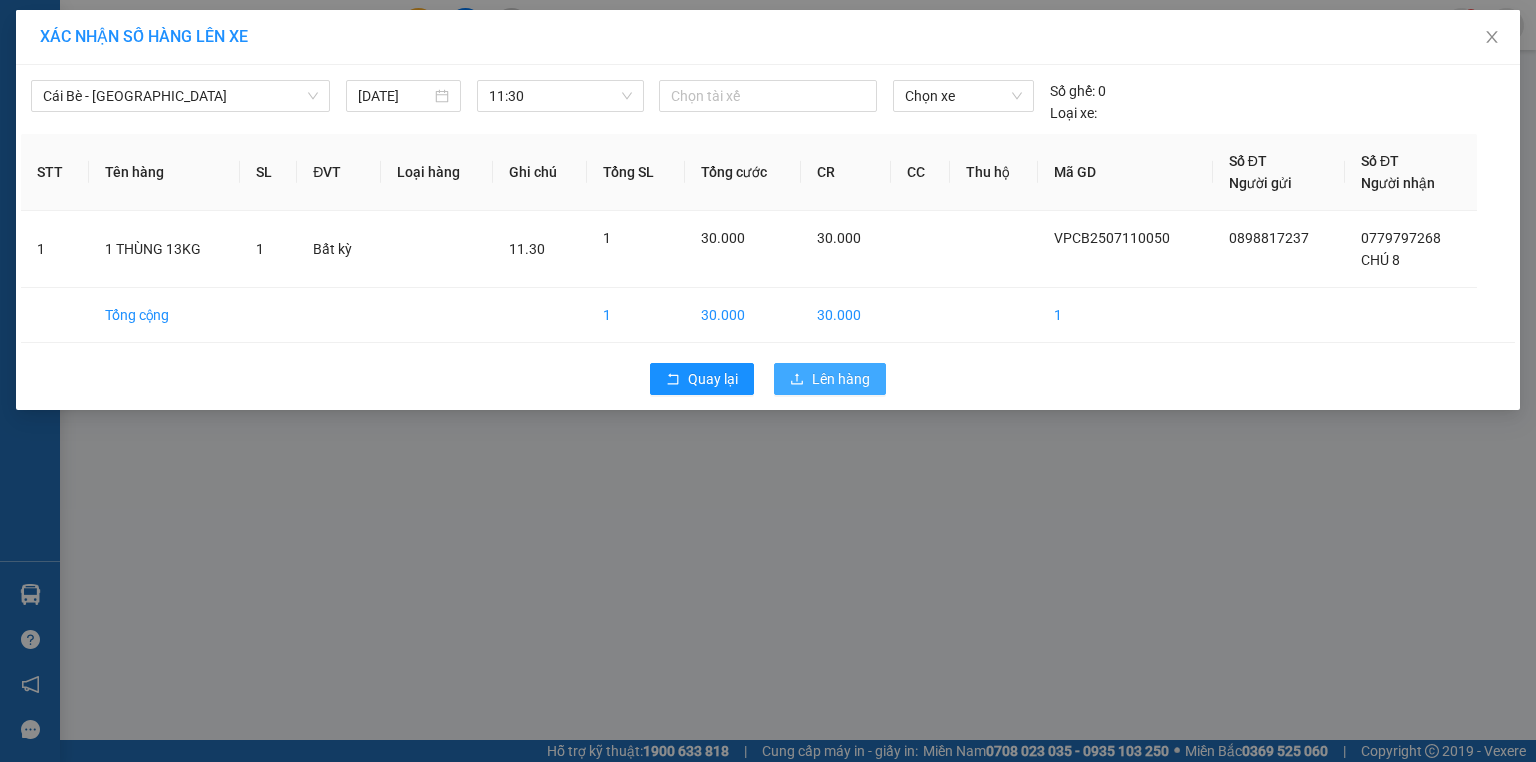 click on "Lên hàng" at bounding box center [841, 379] 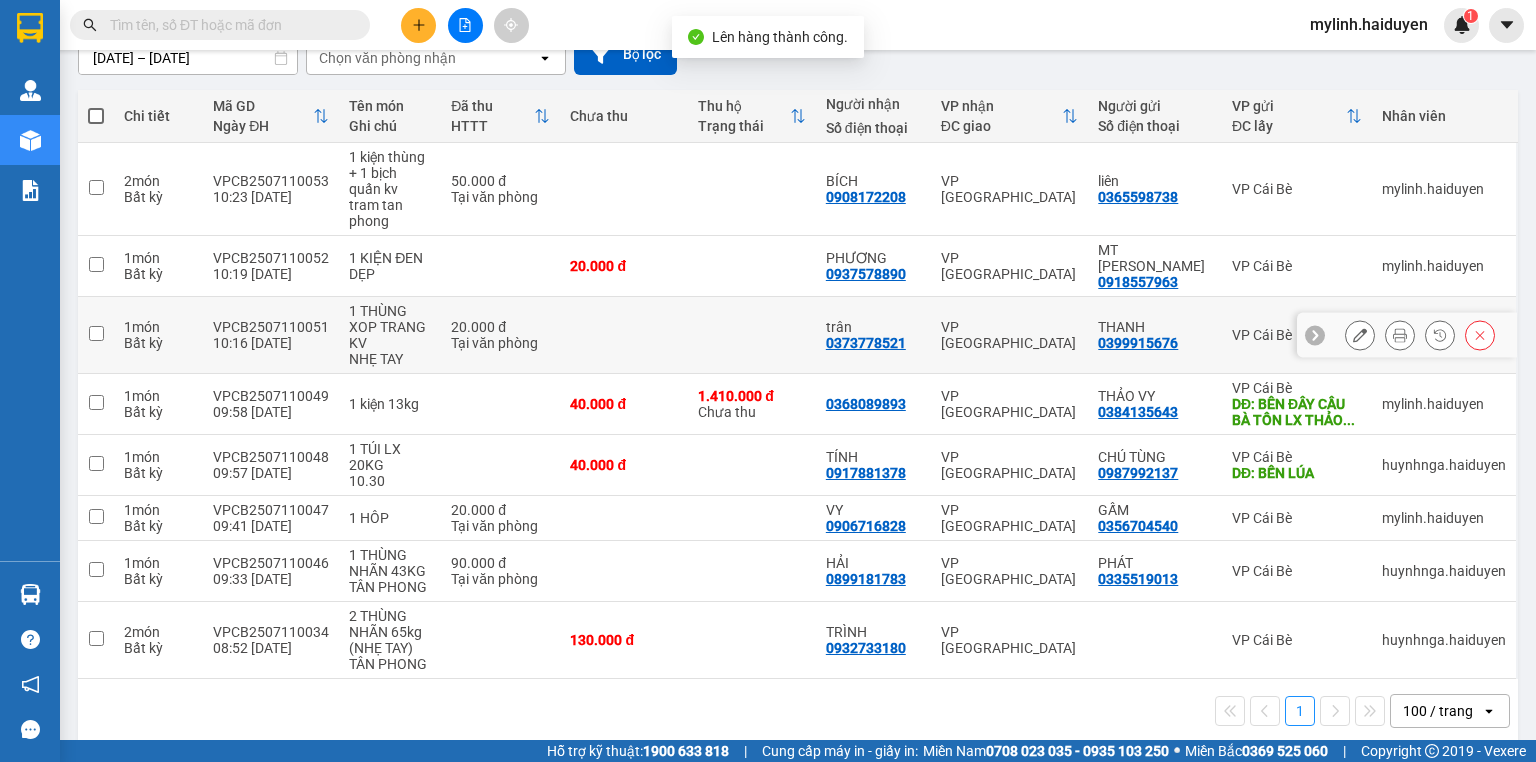 scroll, scrollTop: 193, scrollLeft: 0, axis: vertical 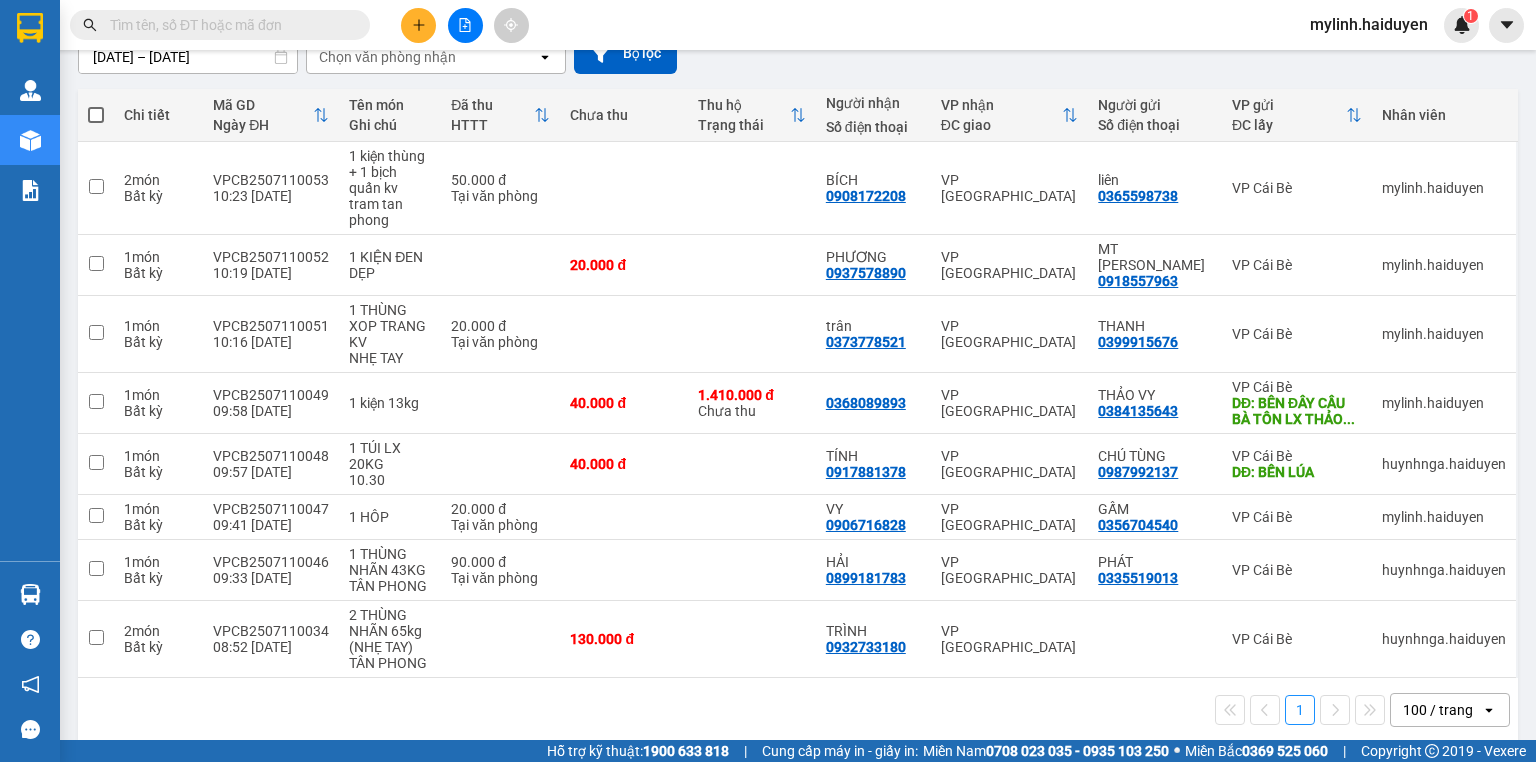click at bounding box center [228, 25] 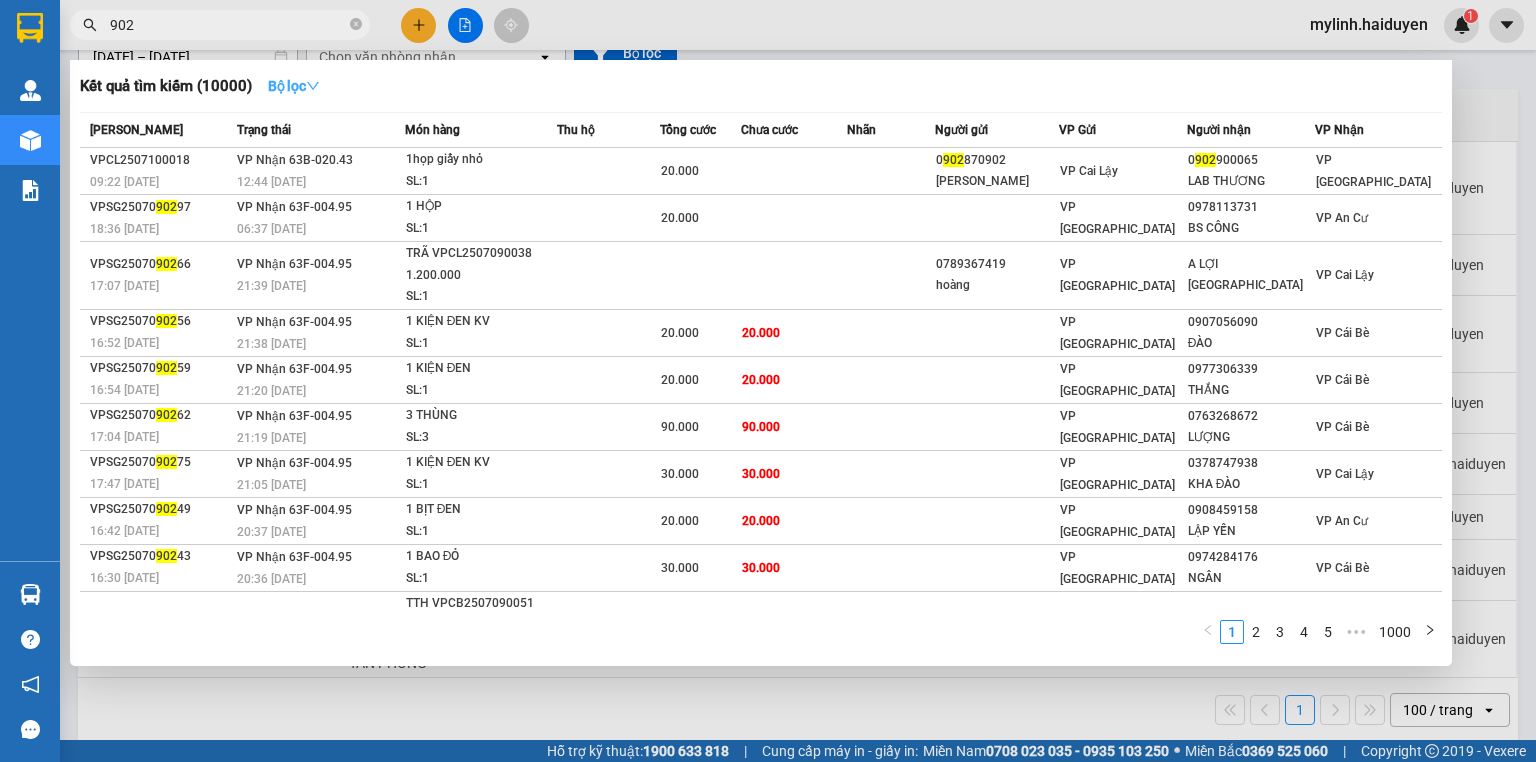 type on "902" 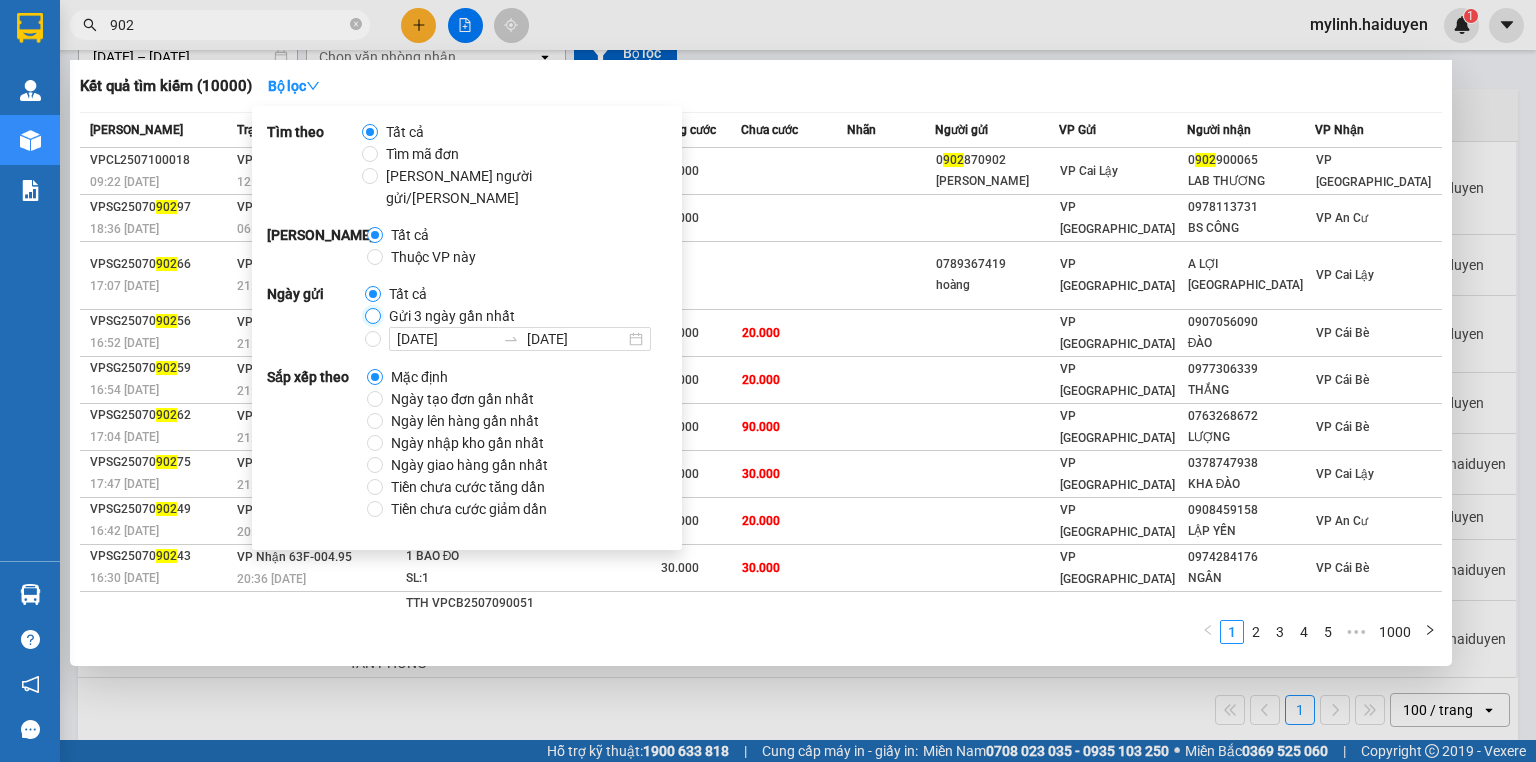 click on "Gửi 3 ngày gần nhất" at bounding box center (373, 316) 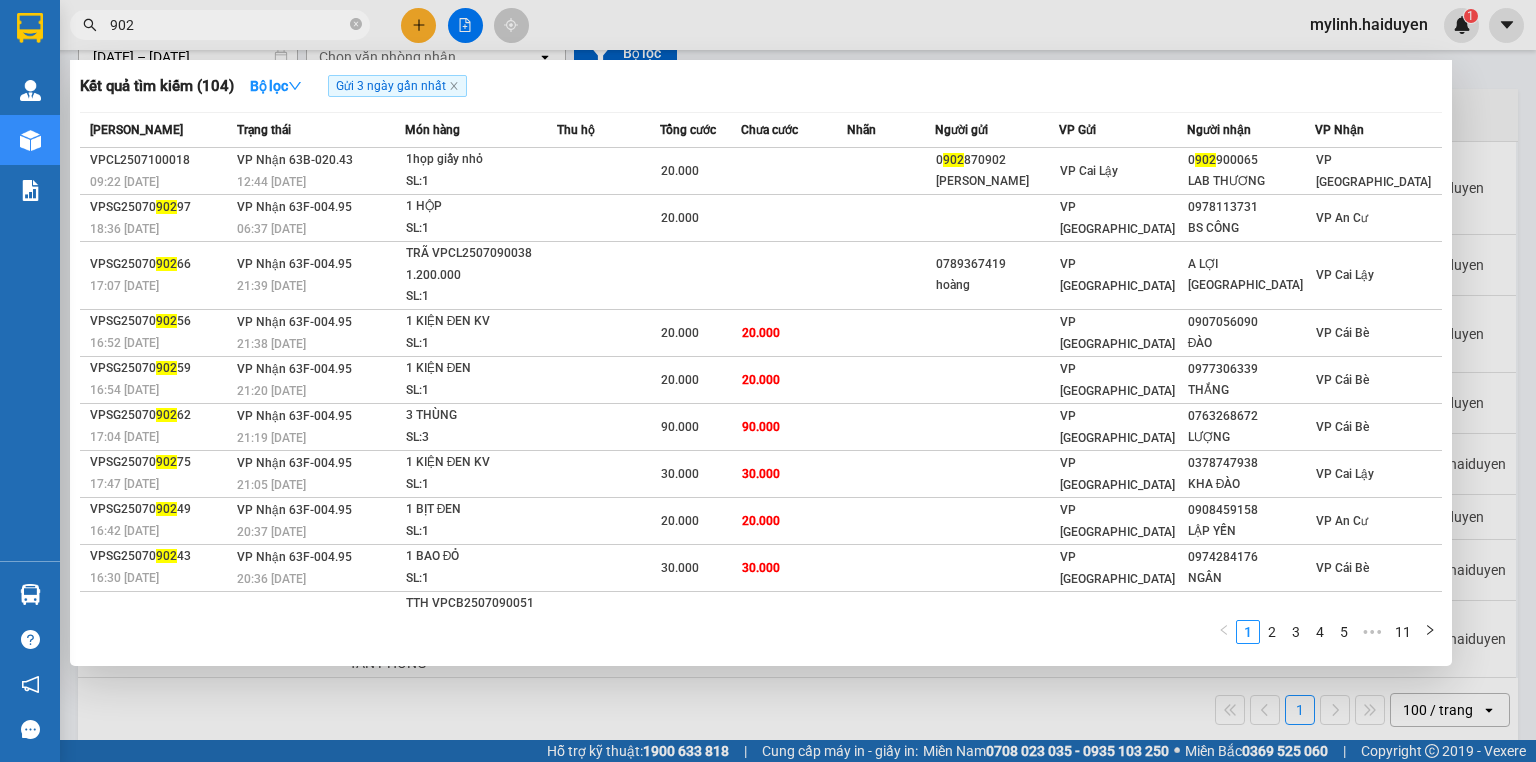 drag, startPoint x: 803, startPoint y: 14, endPoint x: 406, endPoint y: 61, distance: 399.77243 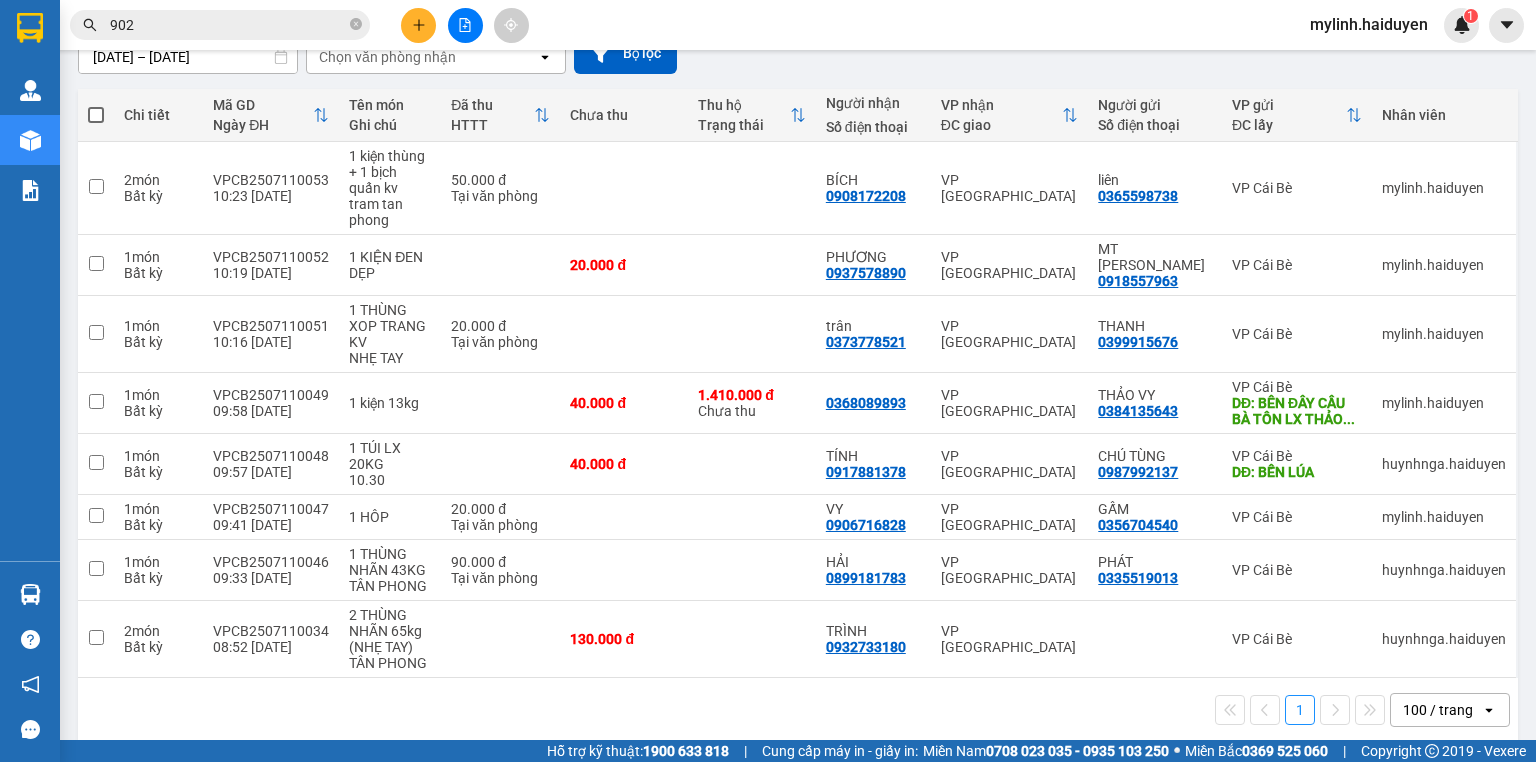 click on "902" at bounding box center [228, 25] 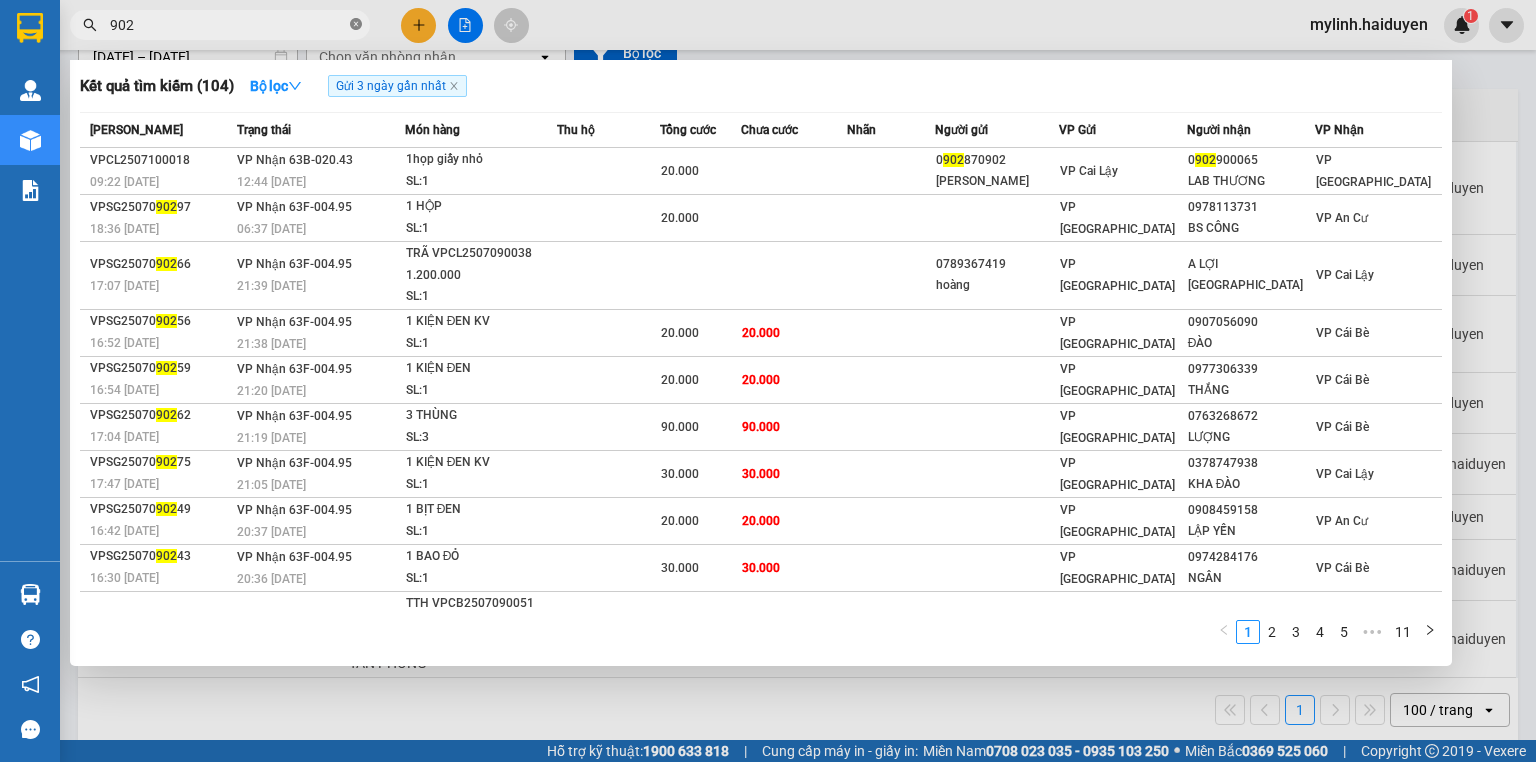 click 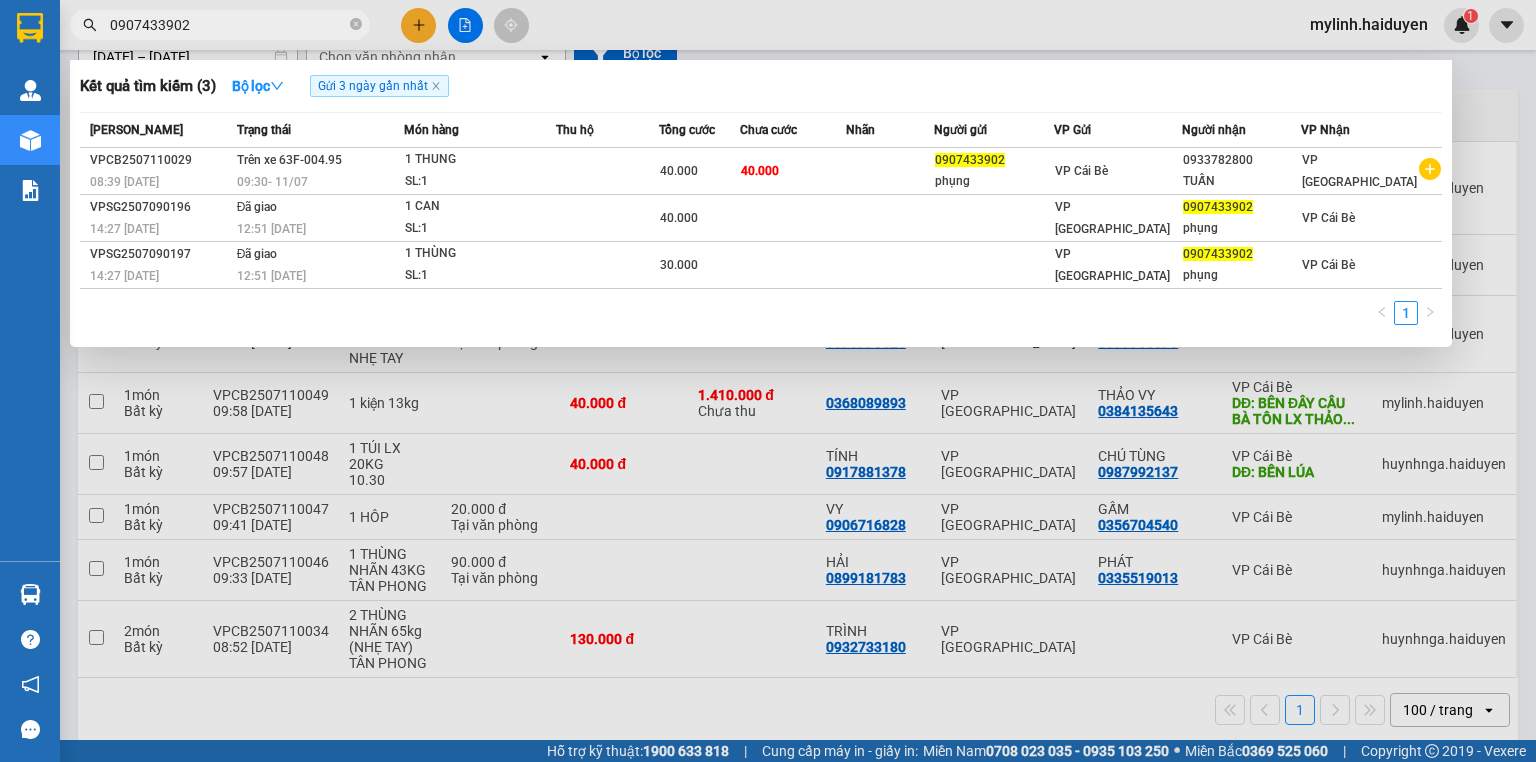 type on "0907433902" 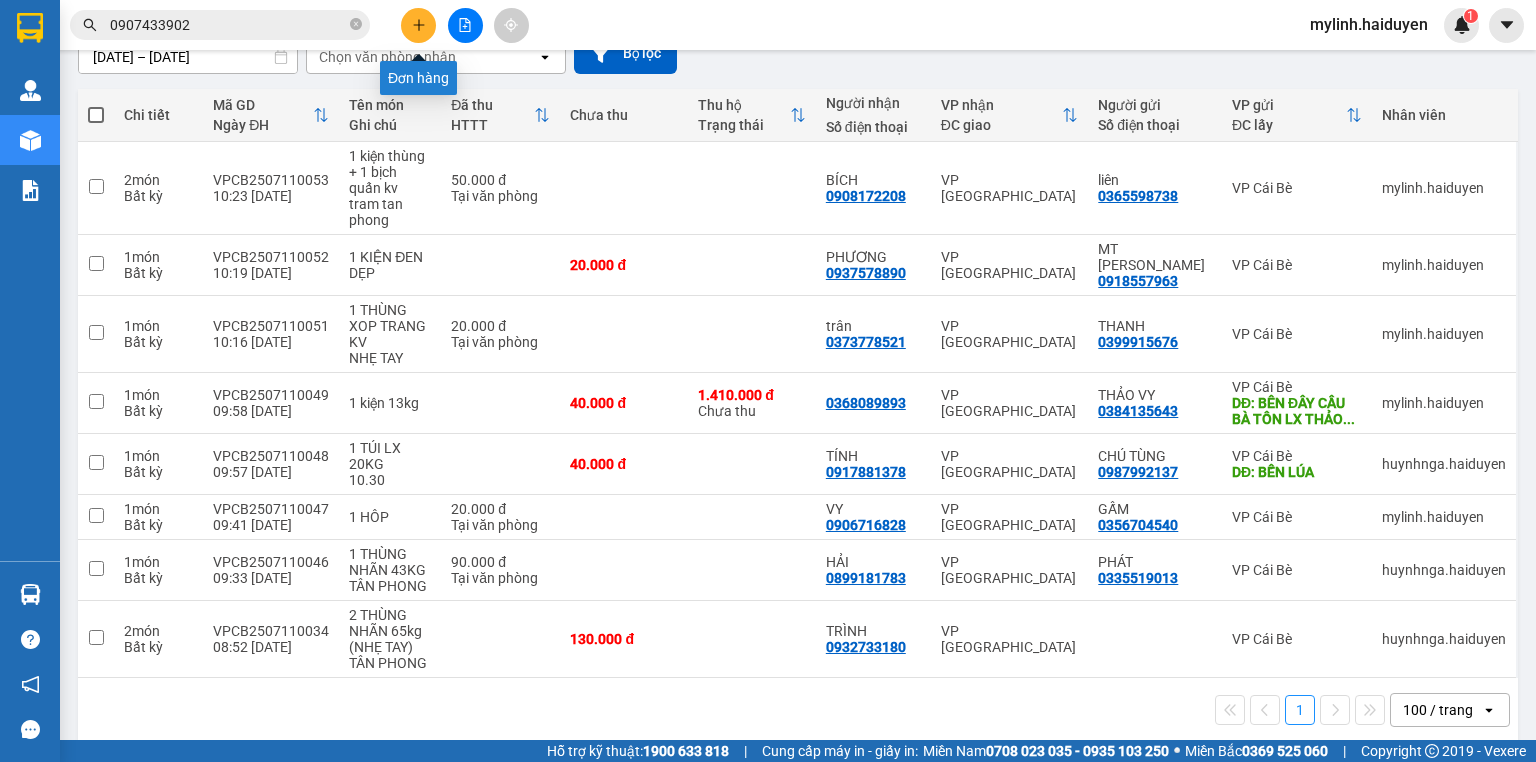 click 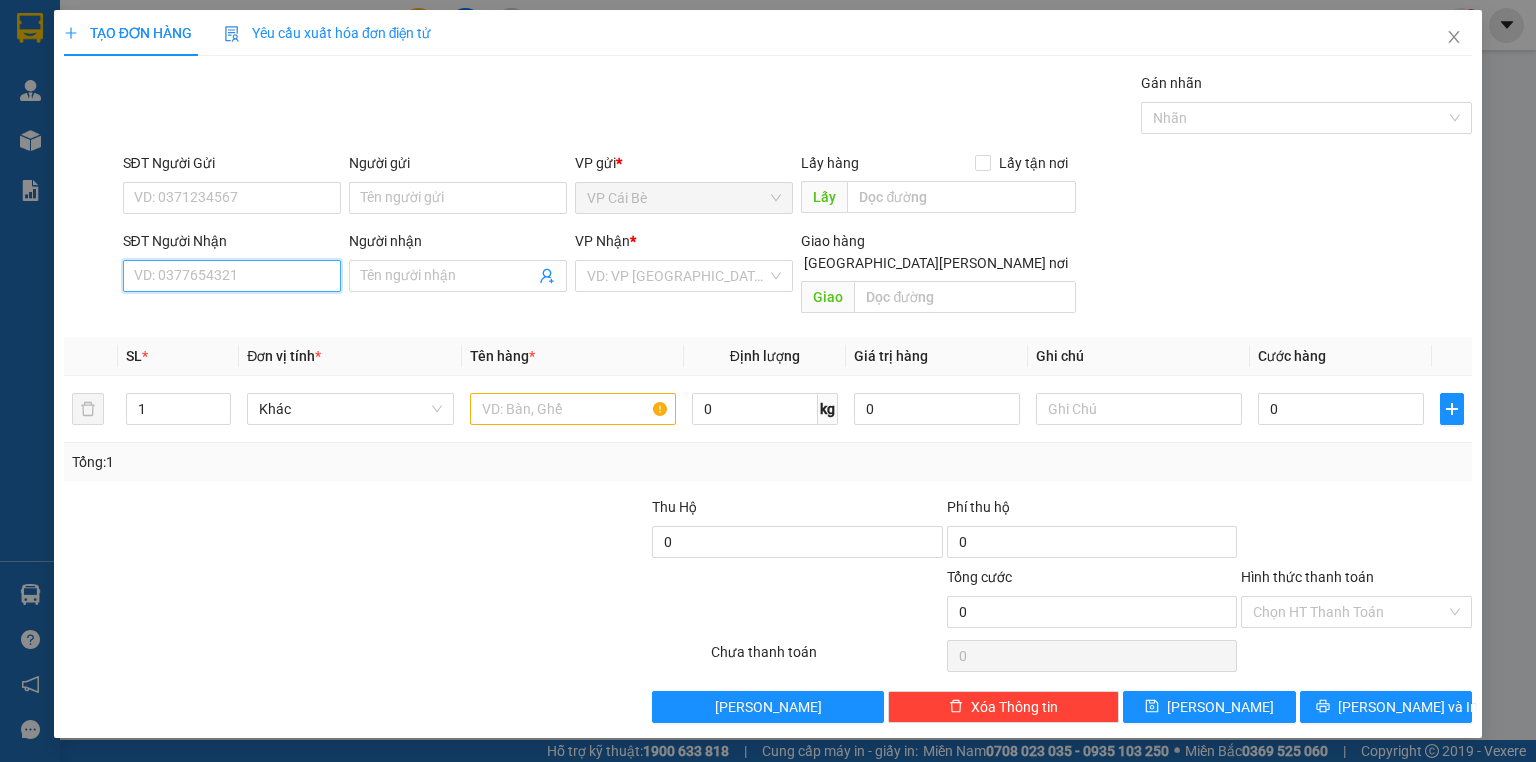 click on "SĐT Người Nhận" at bounding box center [232, 276] 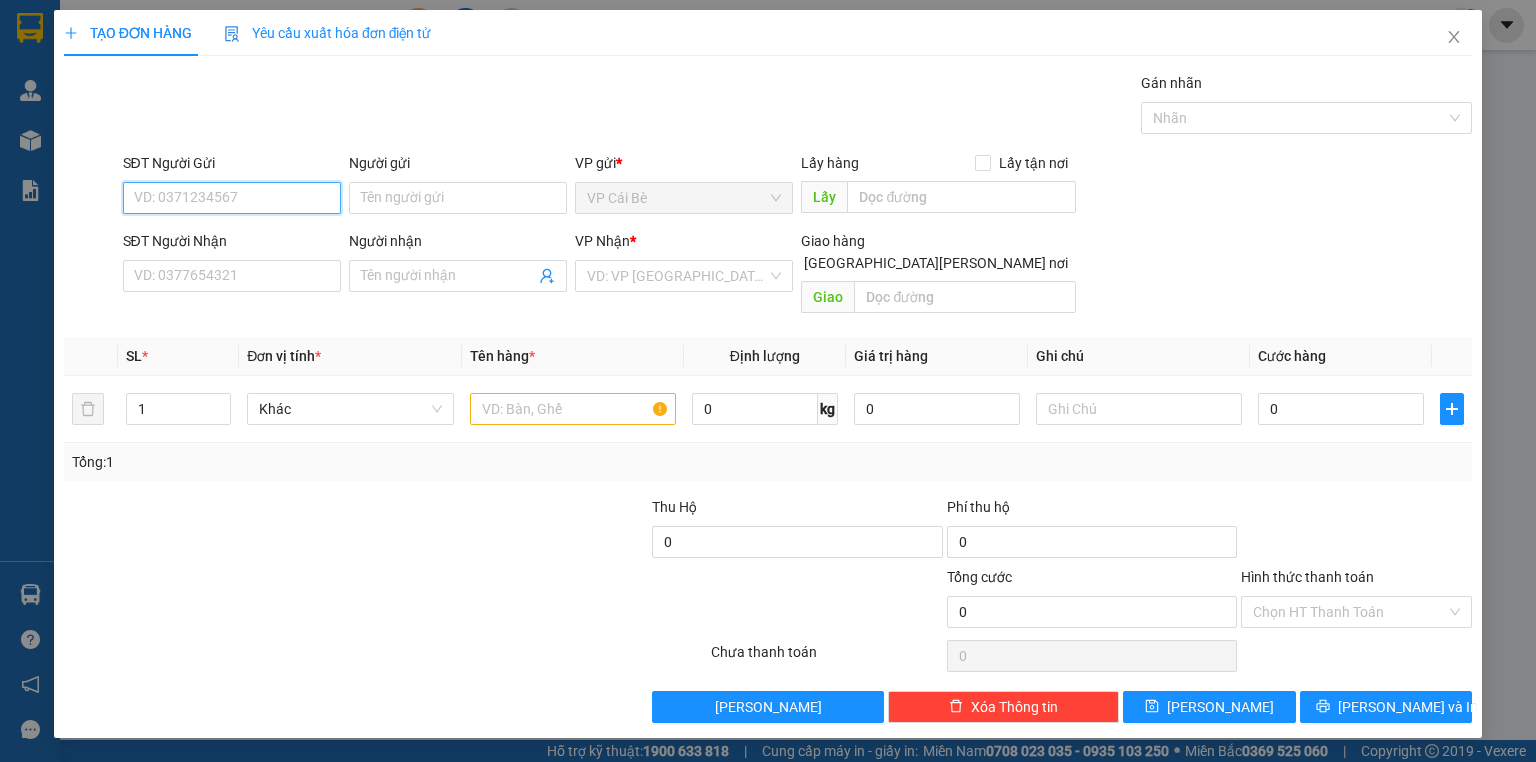 click on "SĐT Người Gửi" at bounding box center [232, 198] 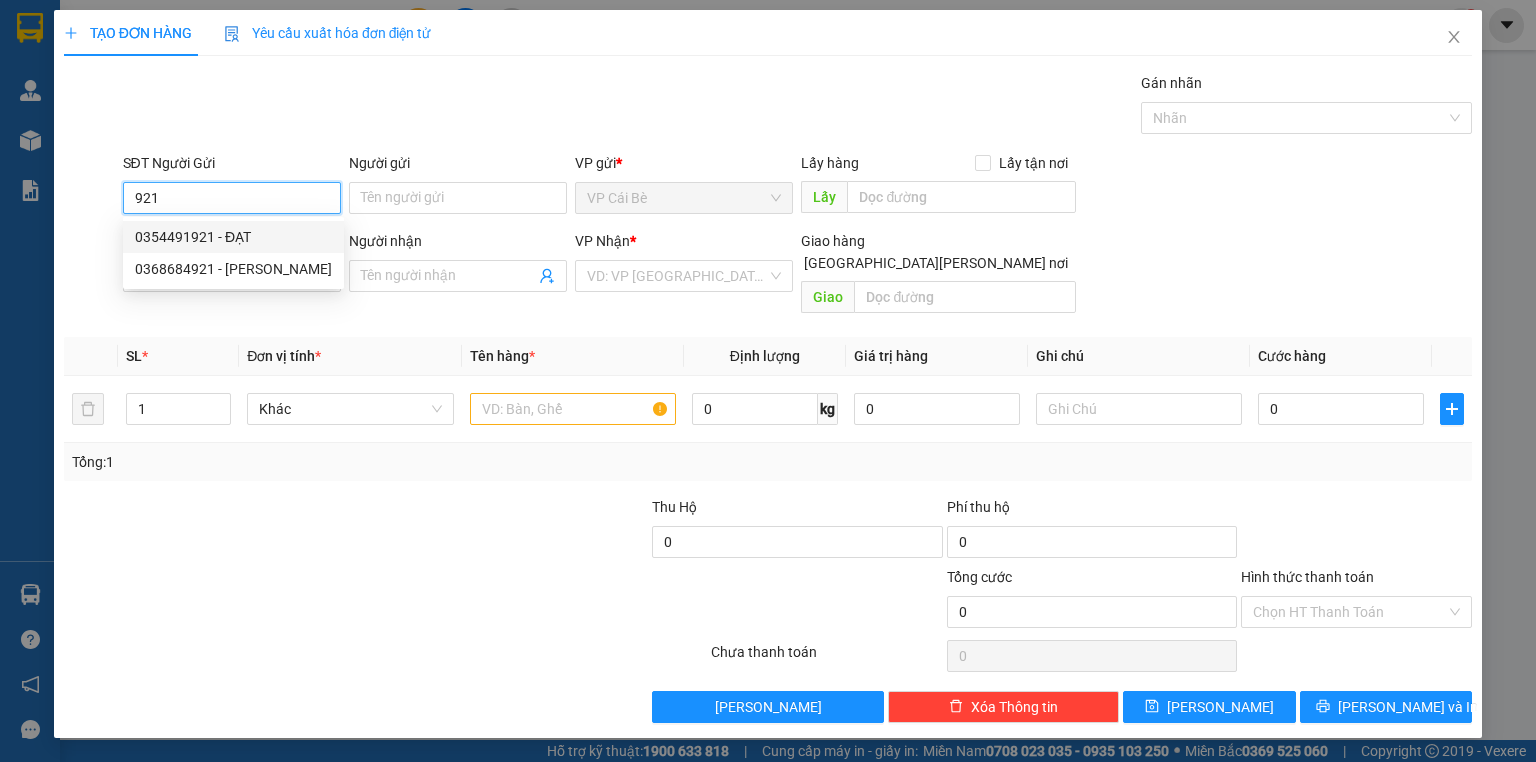 click on "0354491921 - ĐẠT" at bounding box center [233, 237] 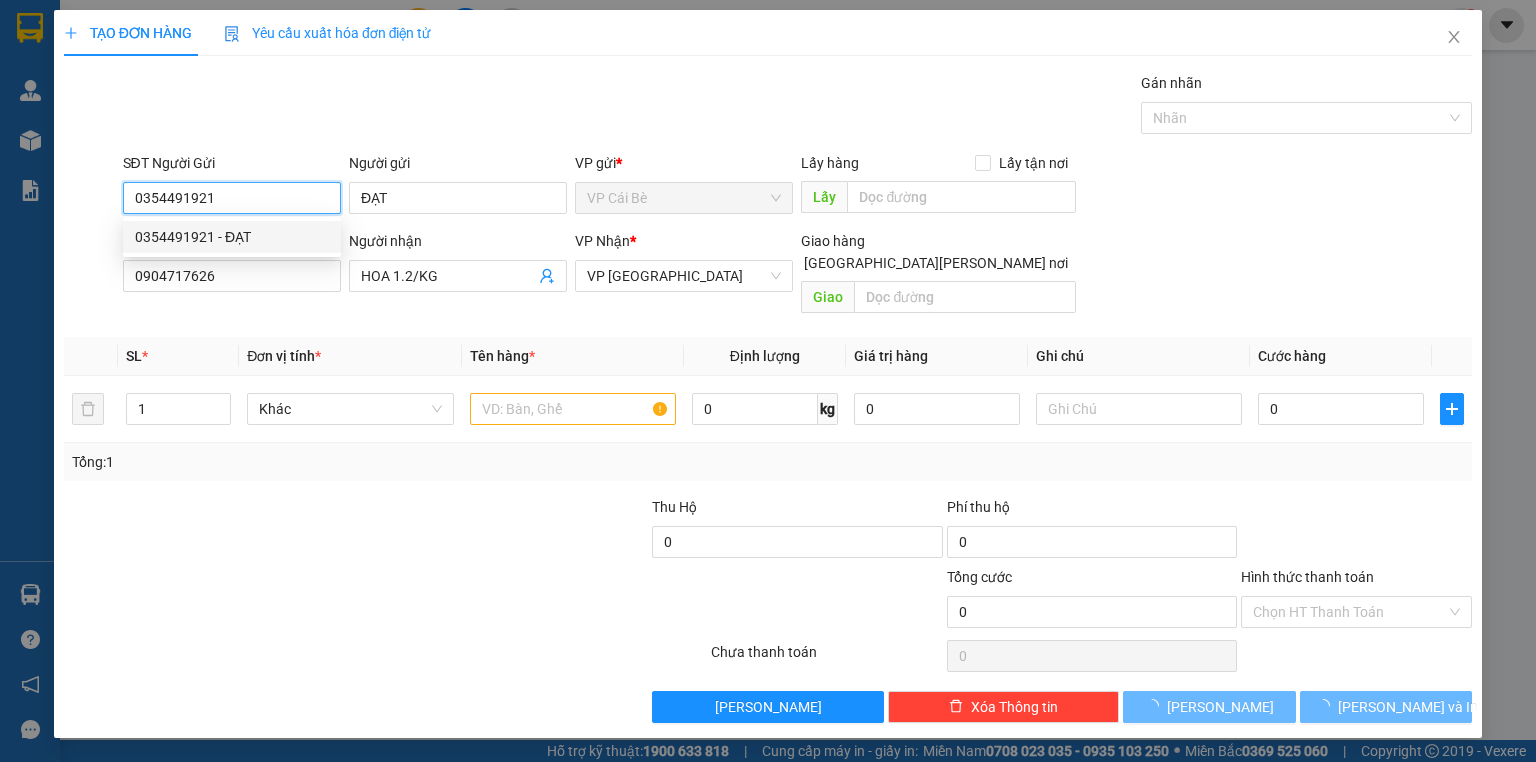 type on "60.000" 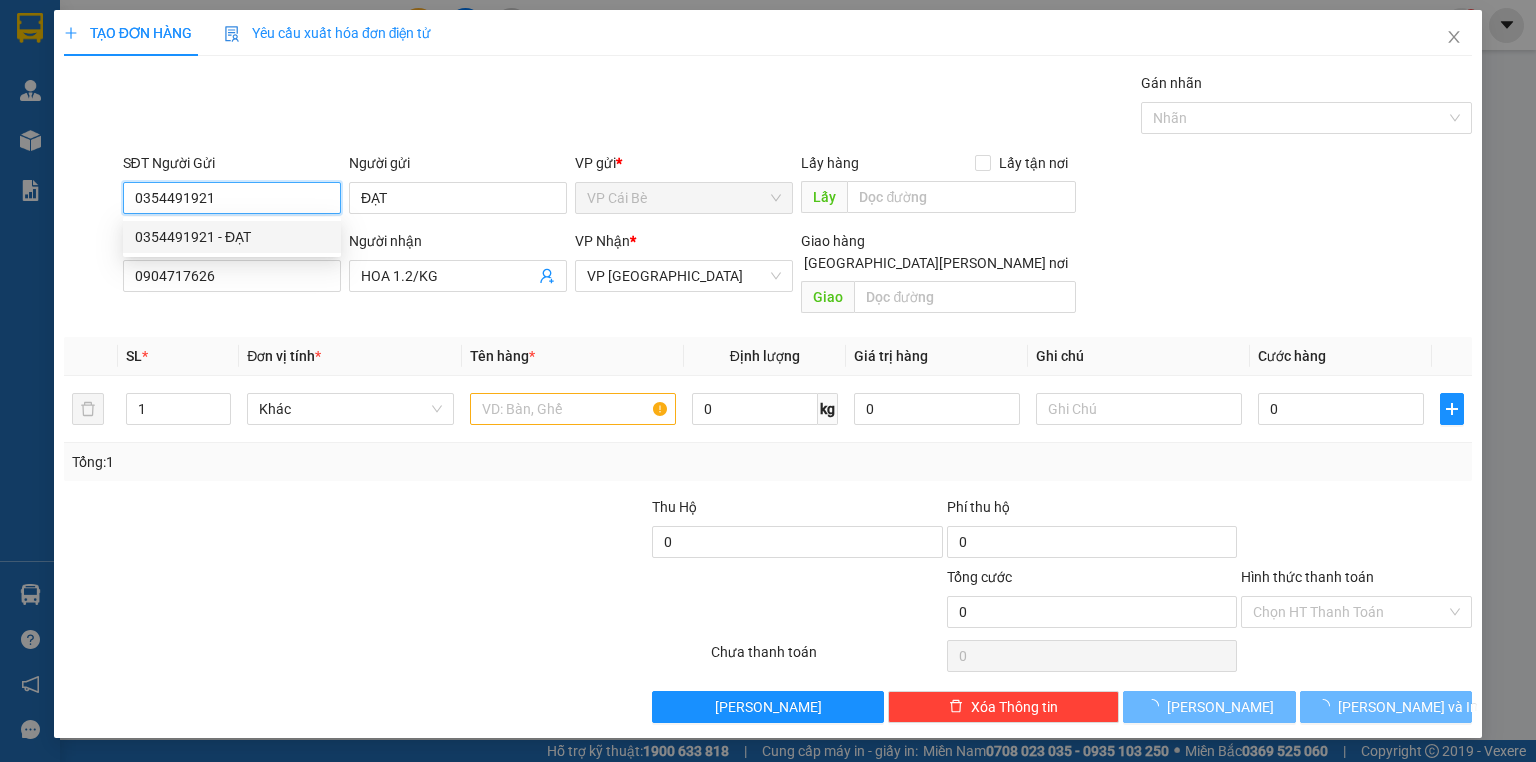 type on "60.000" 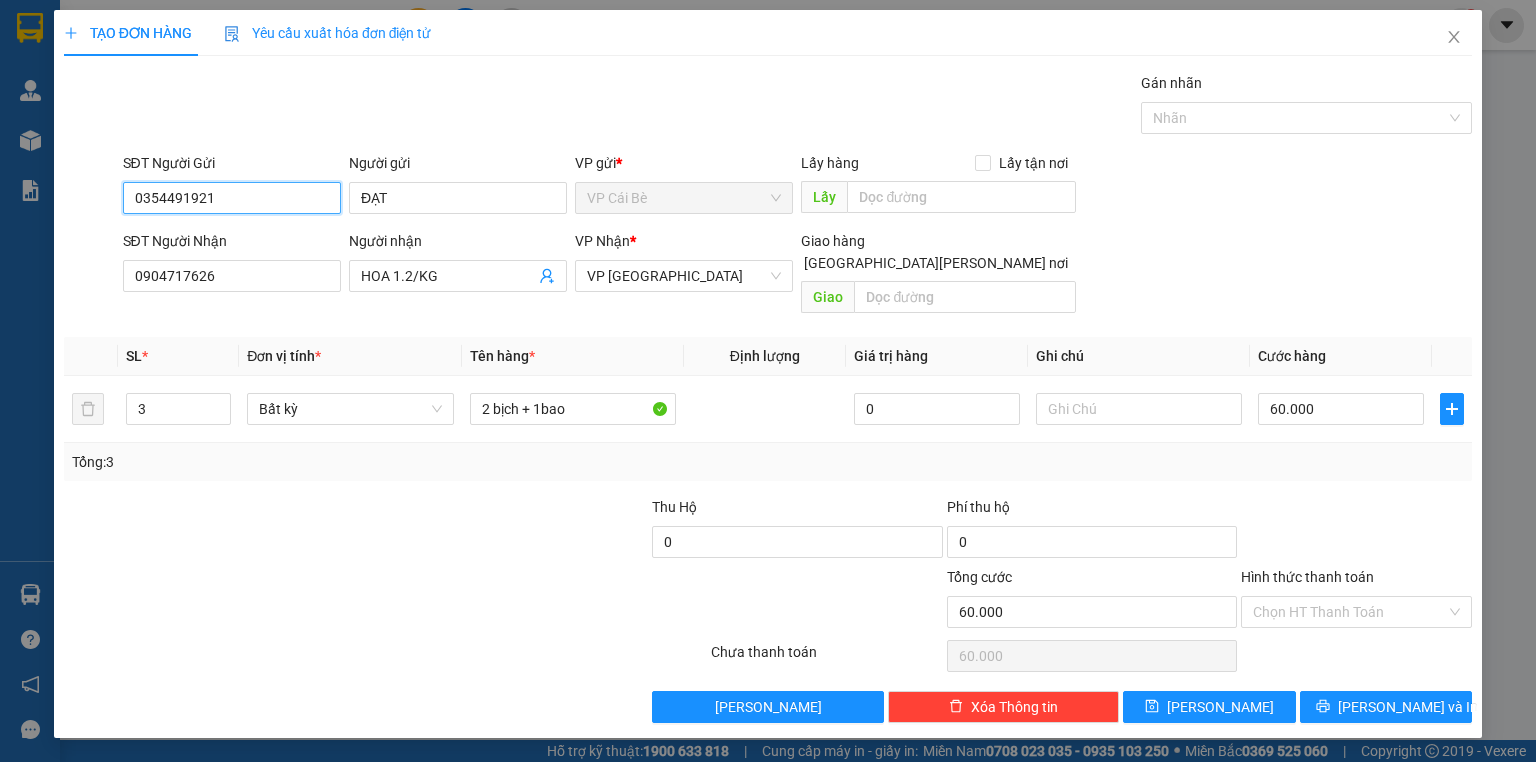 type on "0354491921" 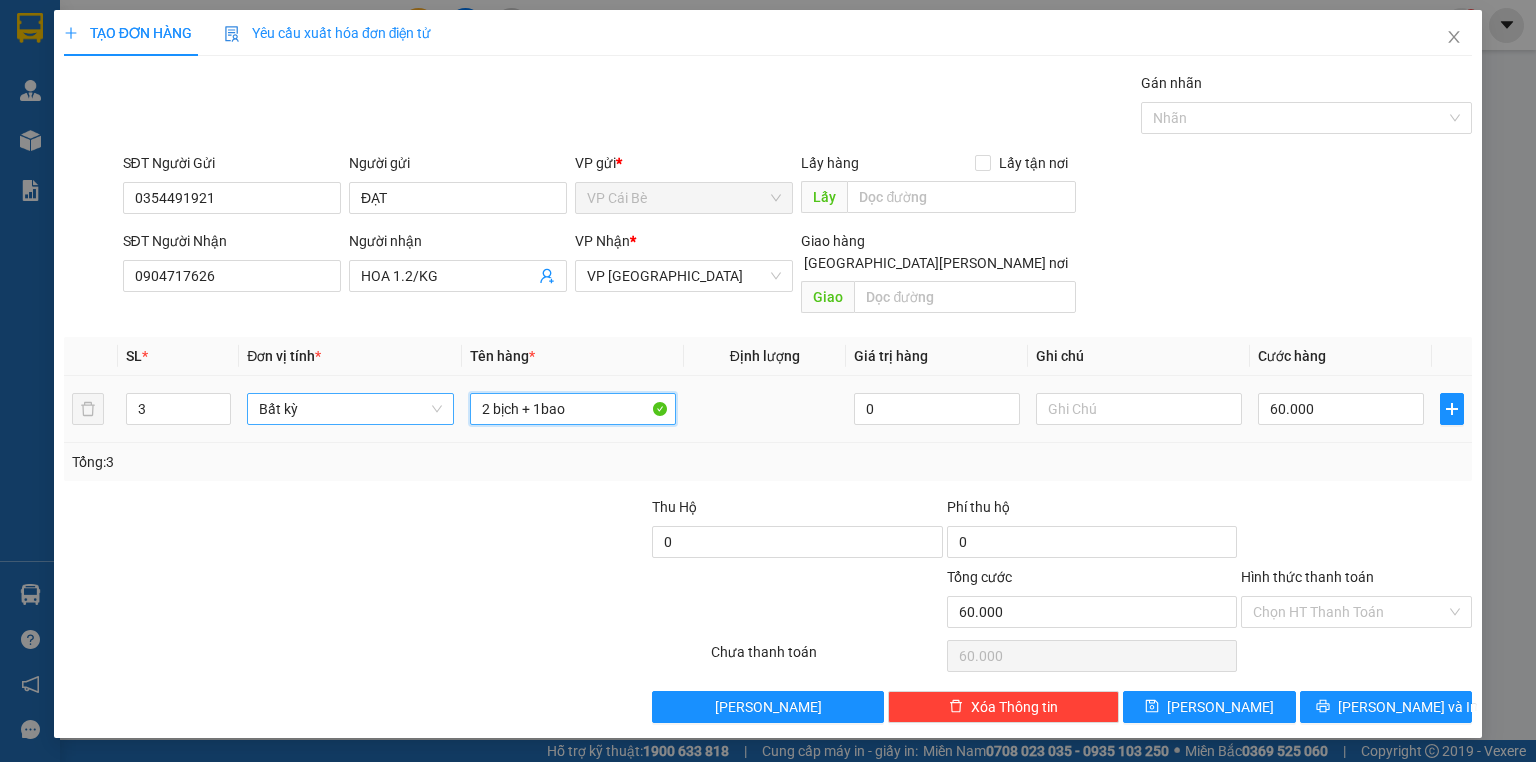drag, startPoint x: 600, startPoint y: 387, endPoint x: 450, endPoint y: 384, distance: 150.03 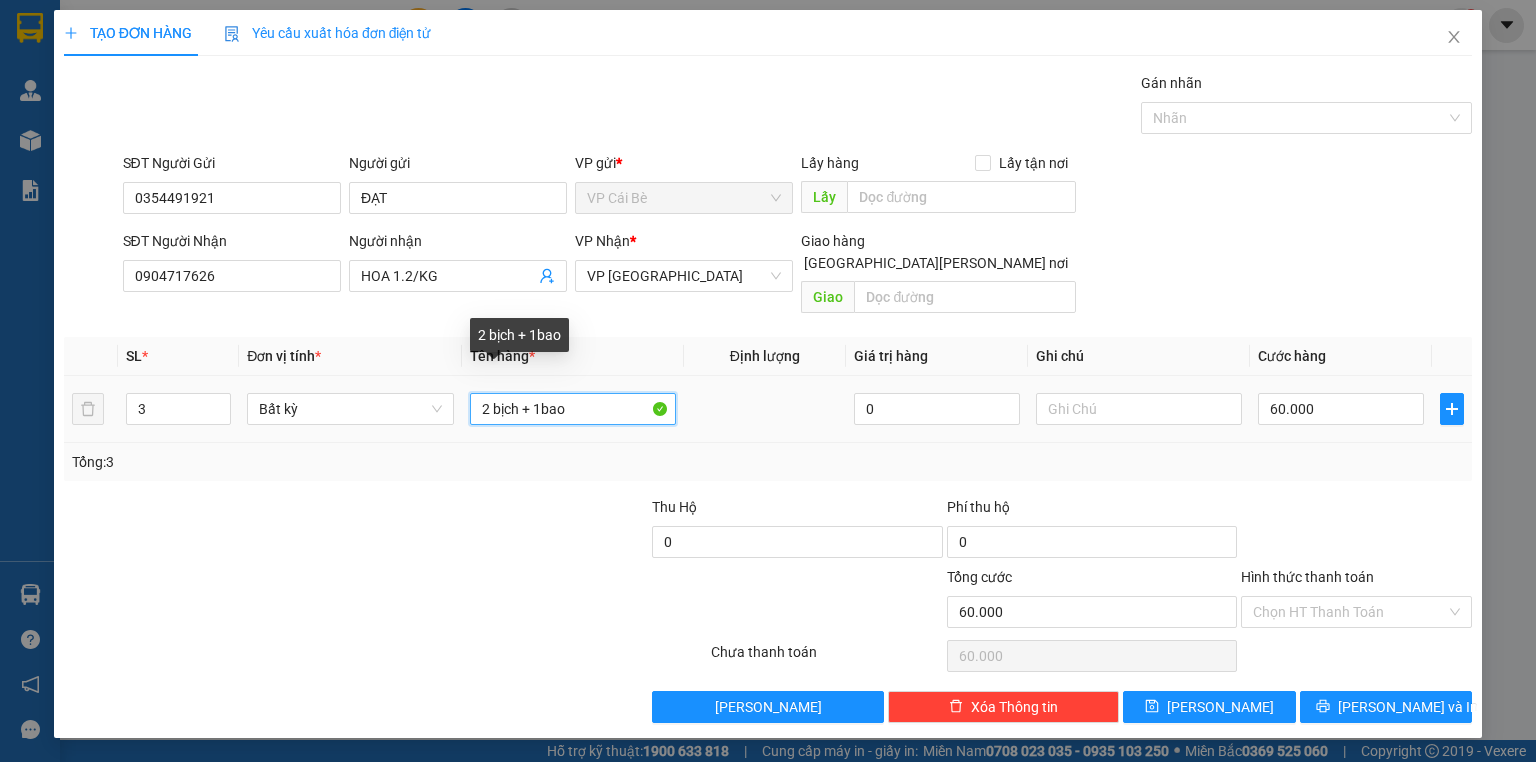 click on "2 bịch + 1bao" at bounding box center (573, 409) 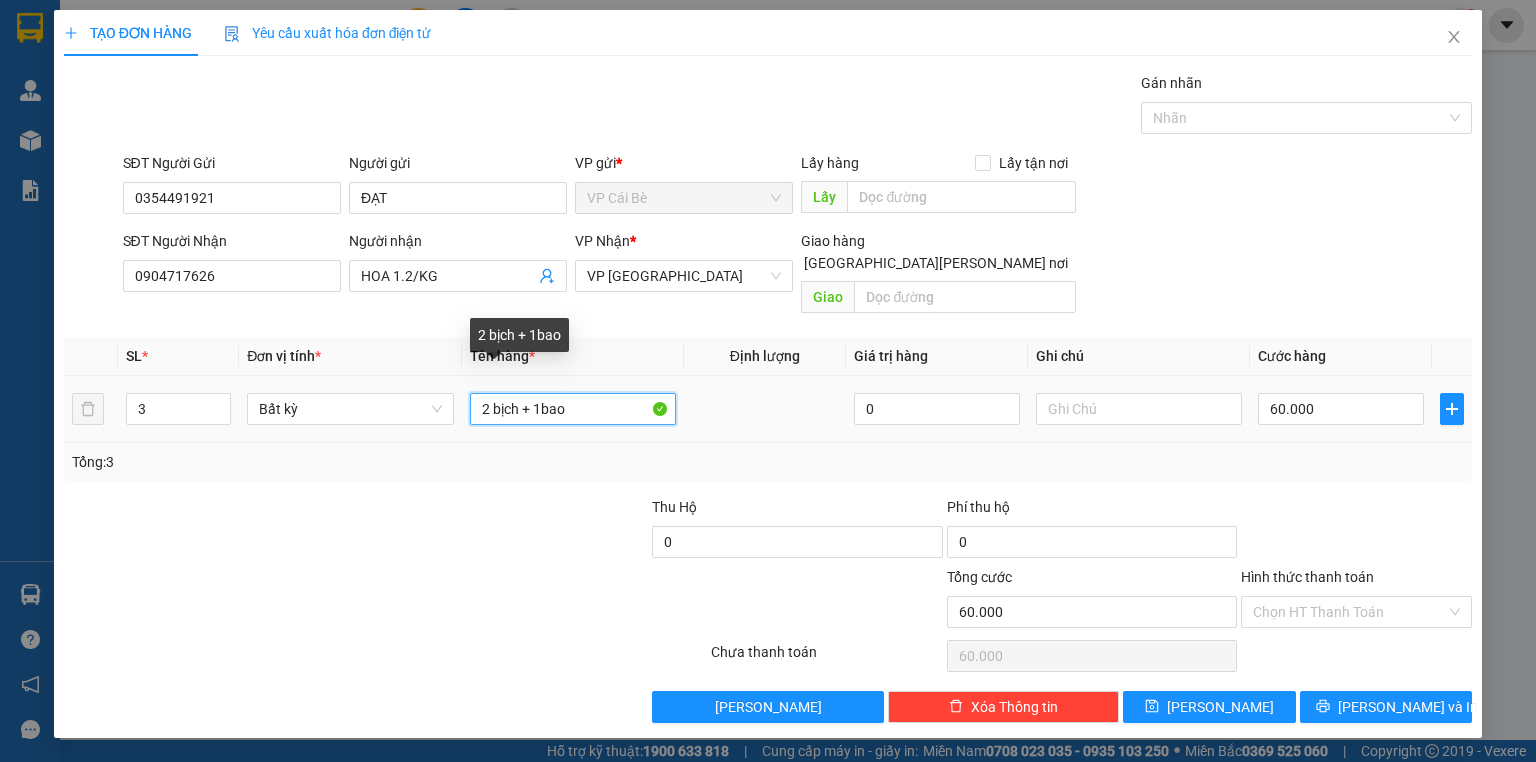 drag, startPoint x: 488, startPoint y: 387, endPoint x: 472, endPoint y: 389, distance: 16.124516 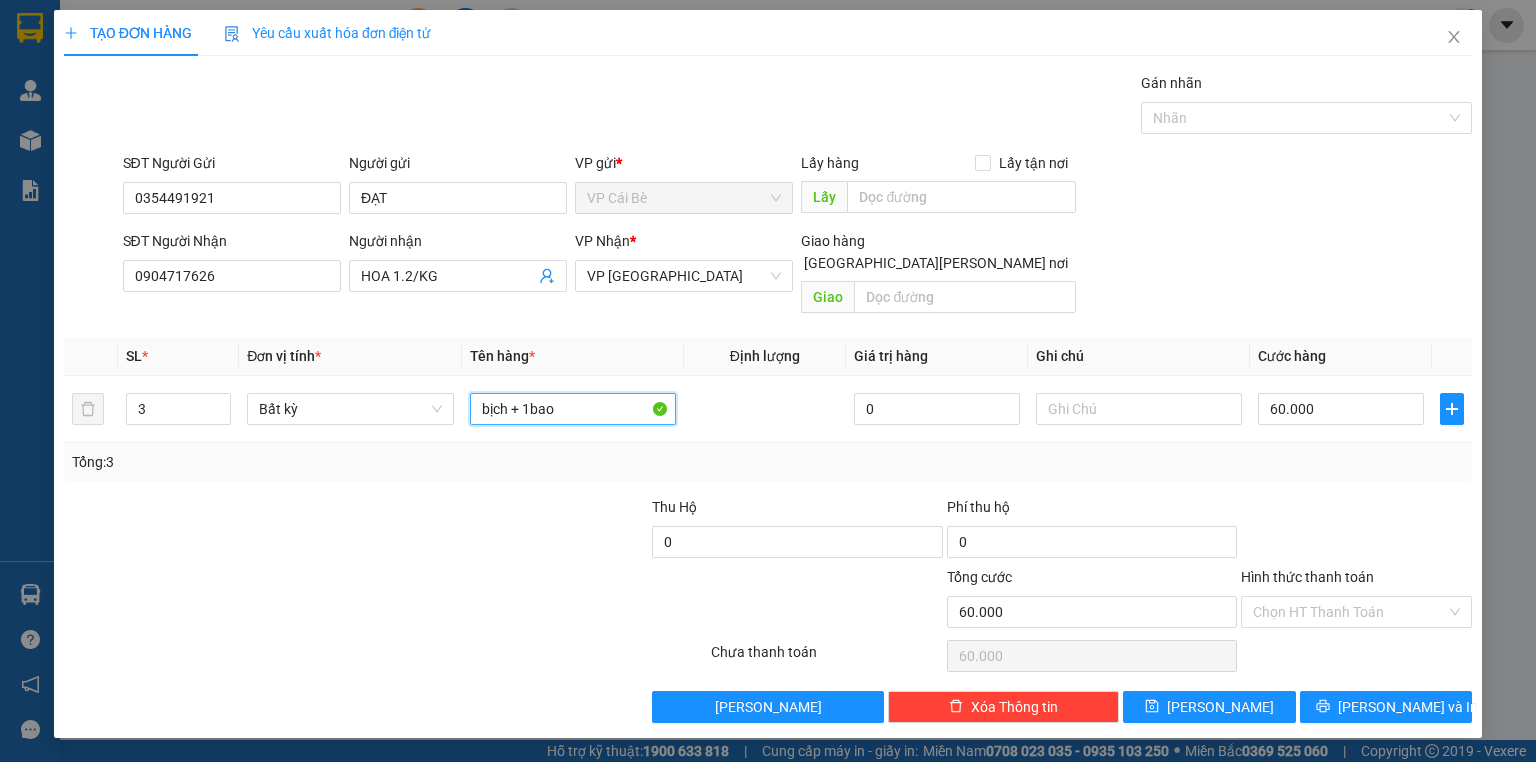 type on "bịch + 1bao" 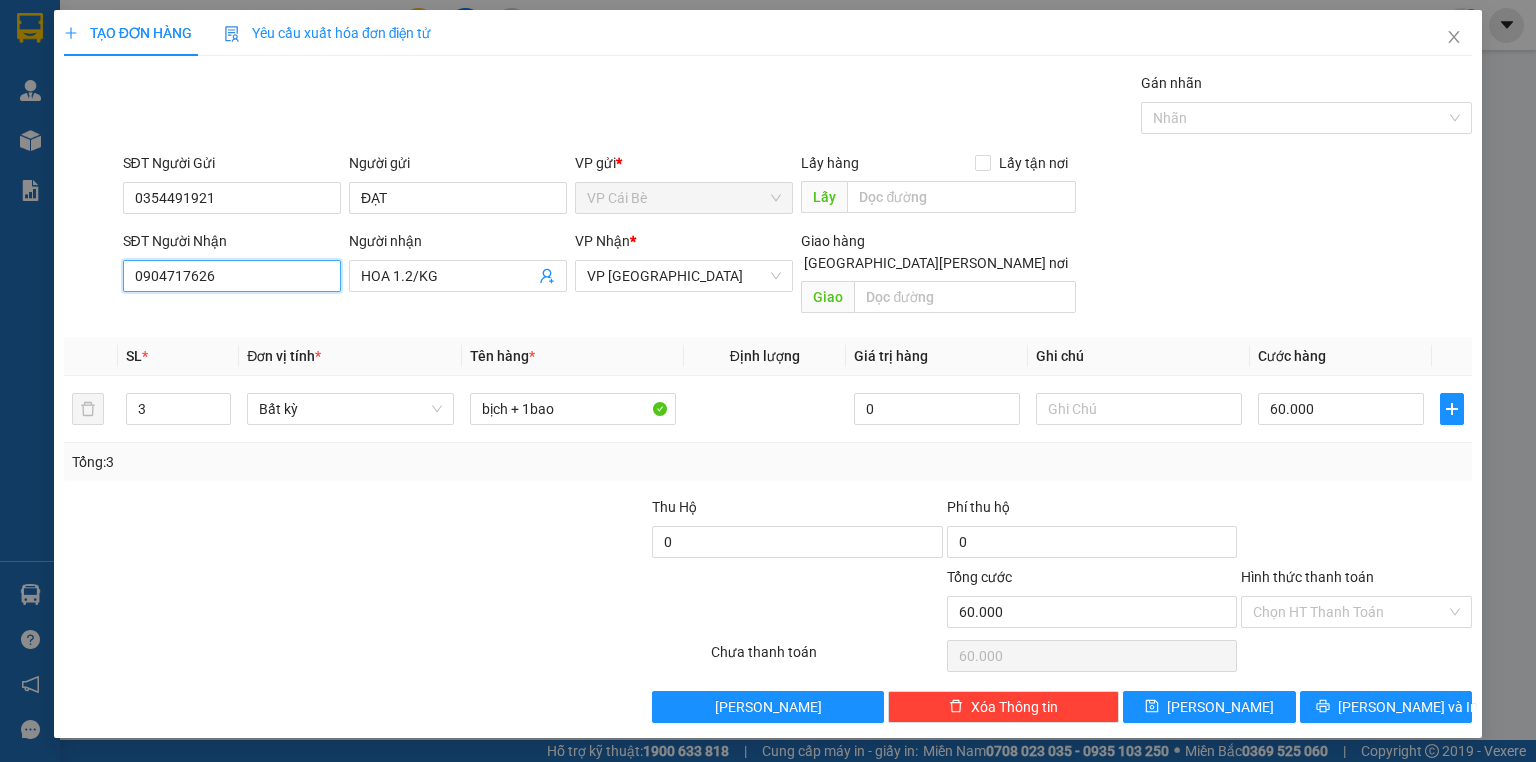 drag, startPoint x: 306, startPoint y: 276, endPoint x: 8, endPoint y: 276, distance: 298 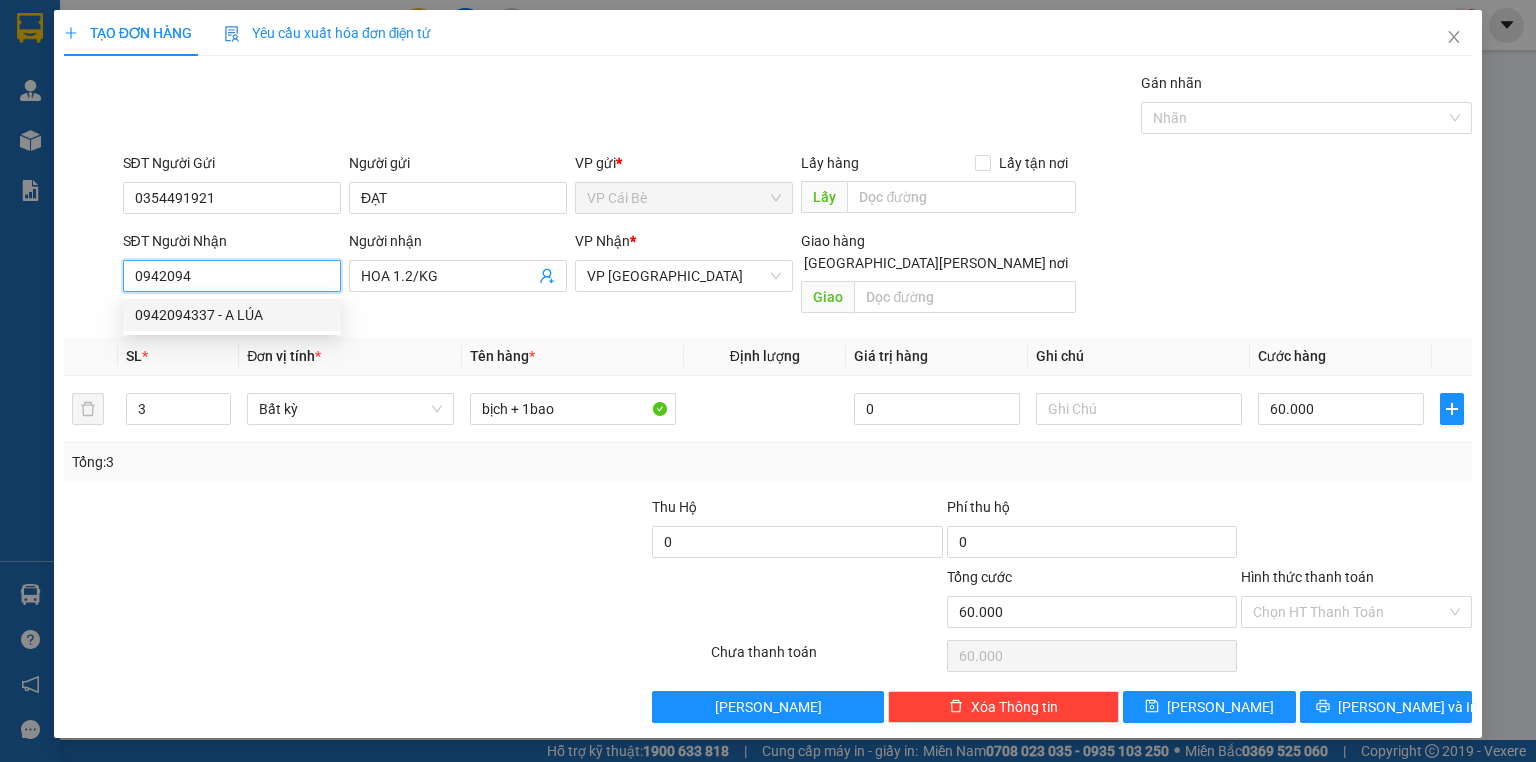 click on "0942094337 - A LÚA" at bounding box center (232, 315) 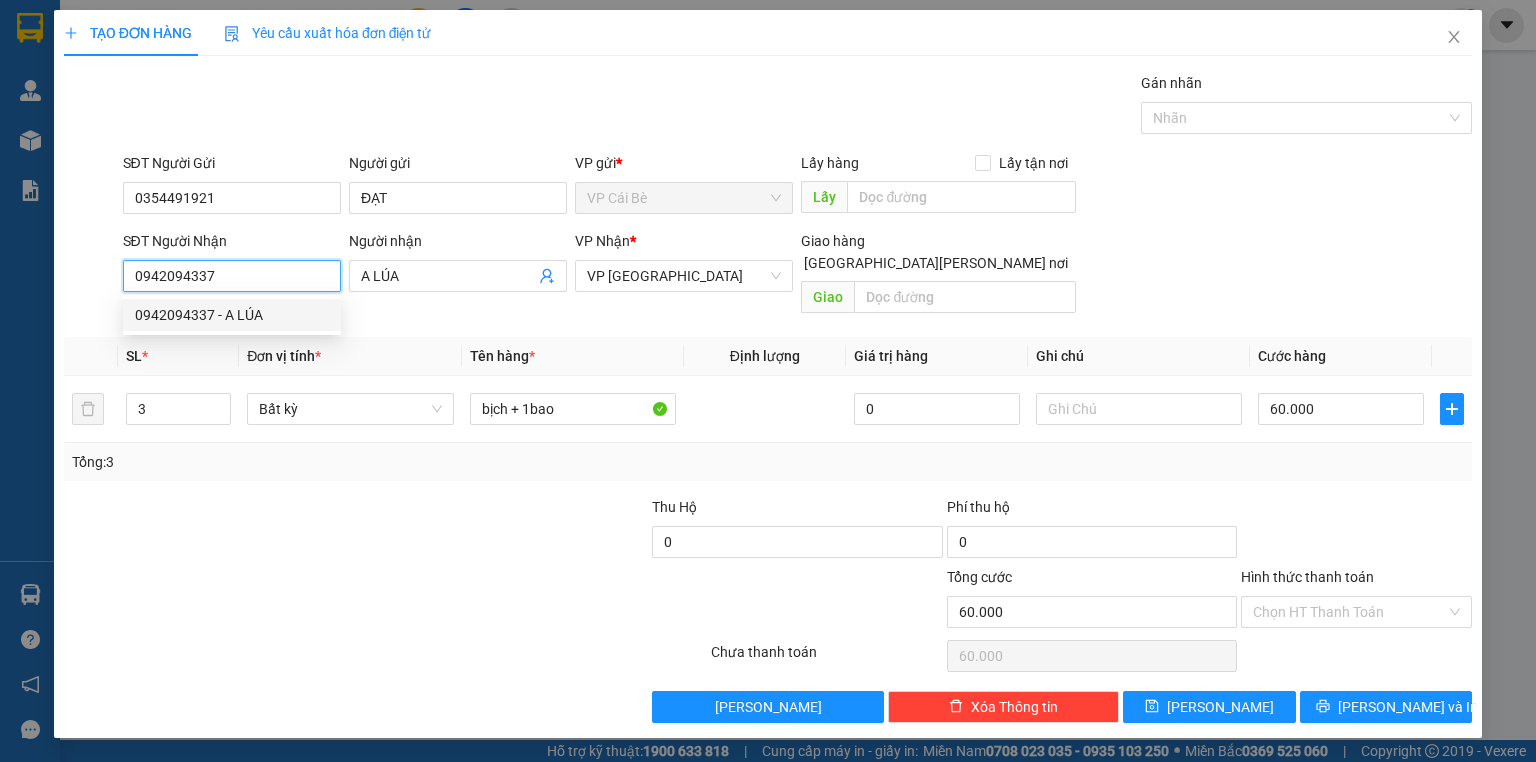 type on "40.000" 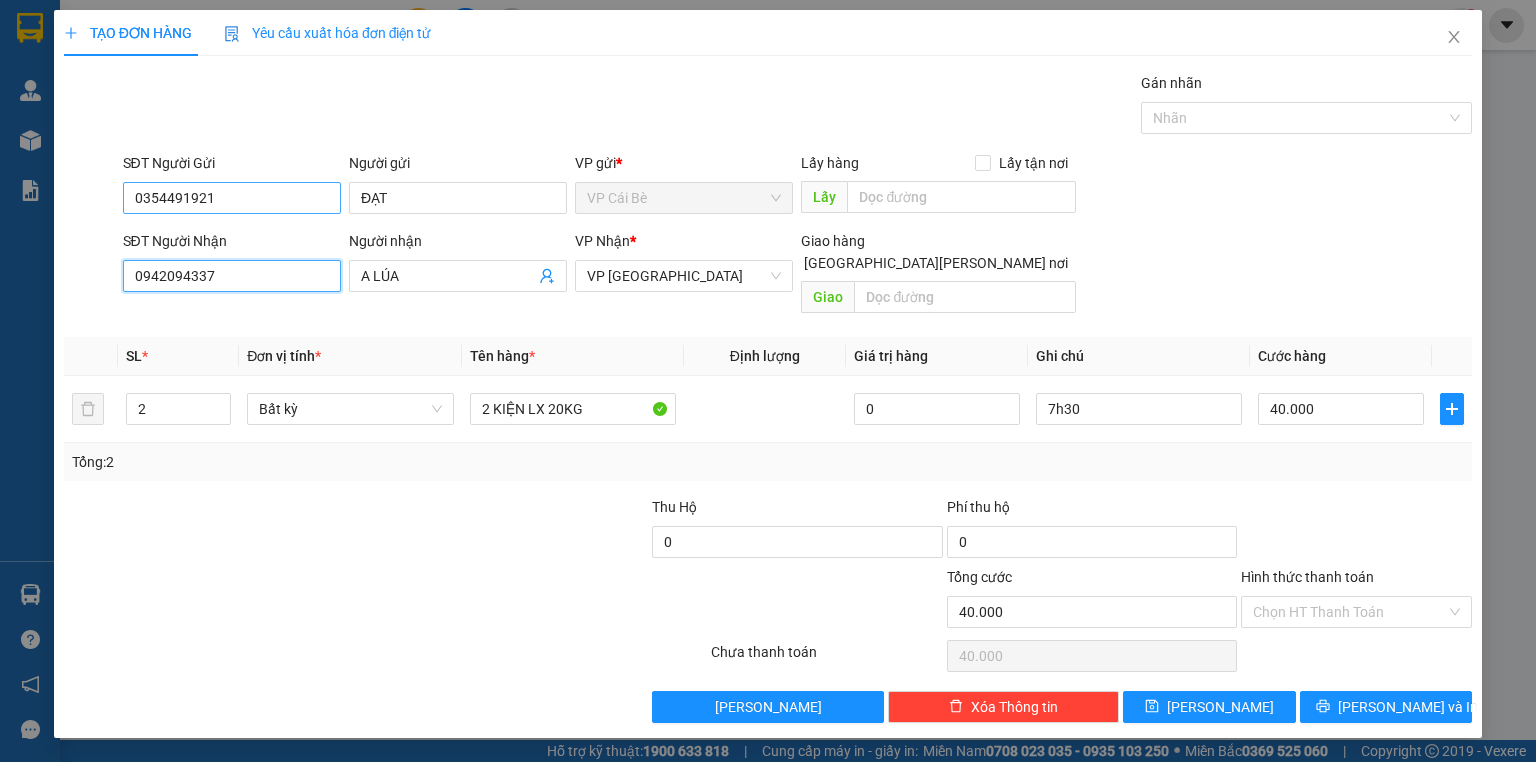 type on "0942094337" 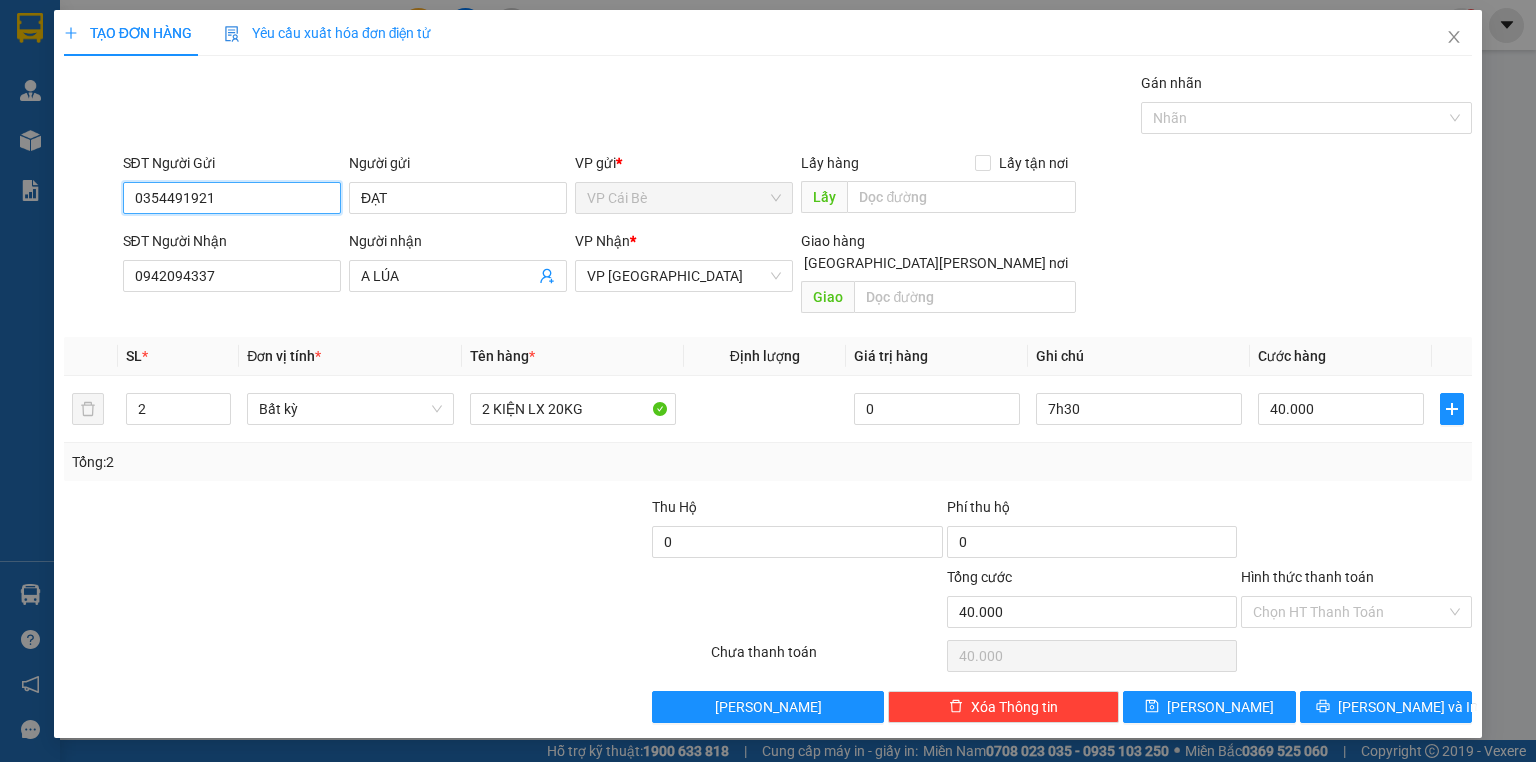 click on "0354491921" at bounding box center [232, 198] 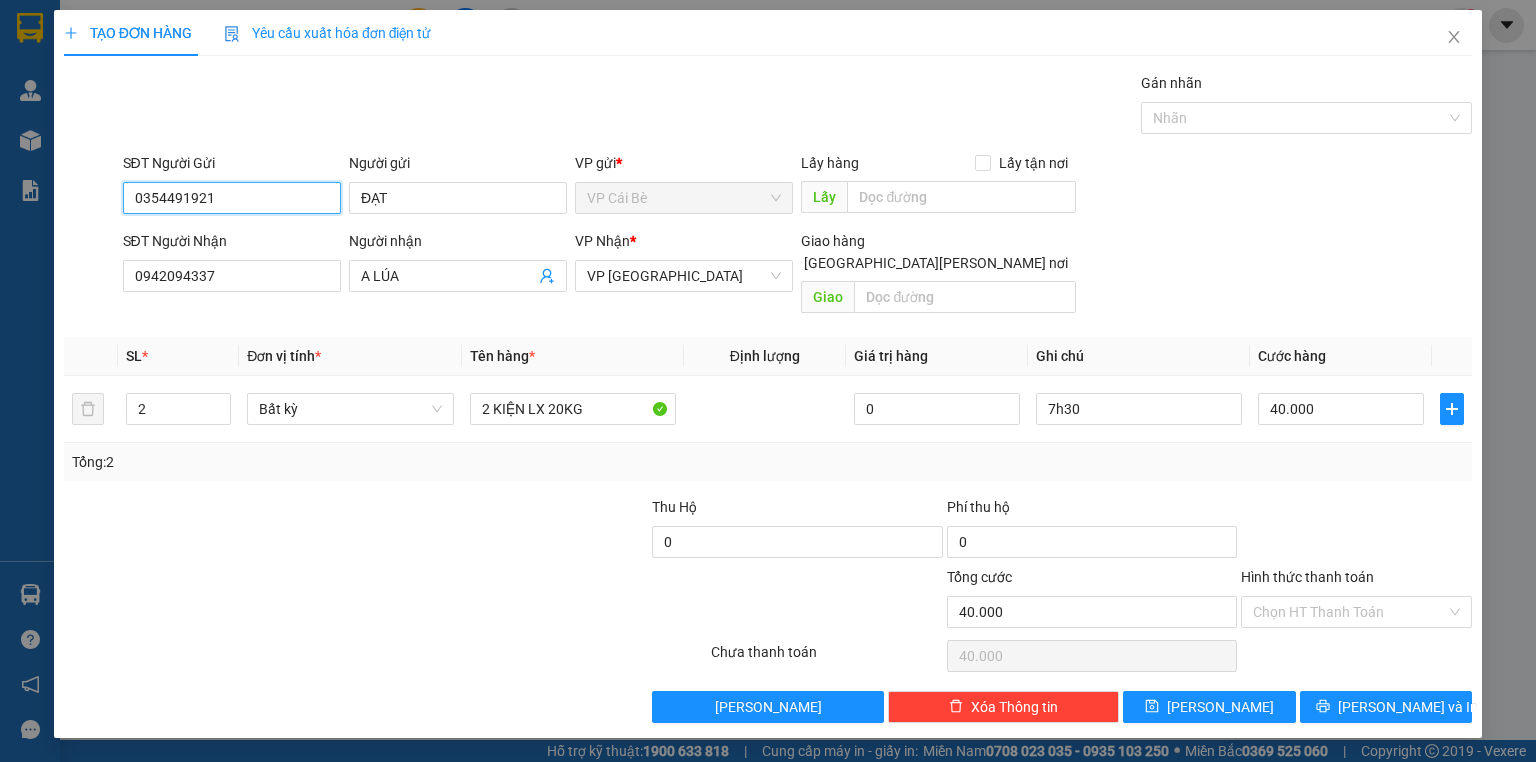 drag, startPoint x: 246, startPoint y: 189, endPoint x: 61, endPoint y: 183, distance: 185.09727 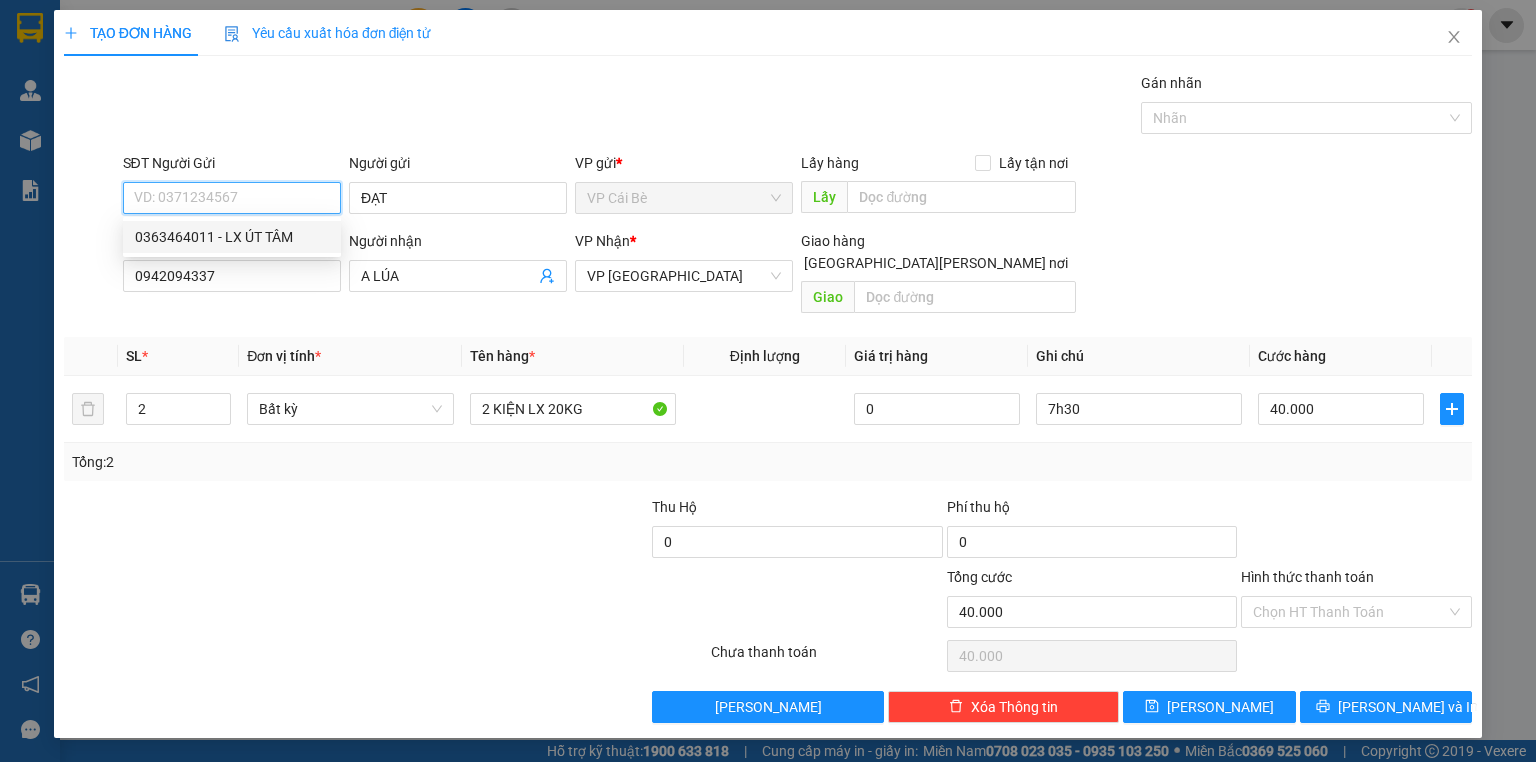 click on "0363464011 - LX ÚT TÂM" at bounding box center (232, 237) 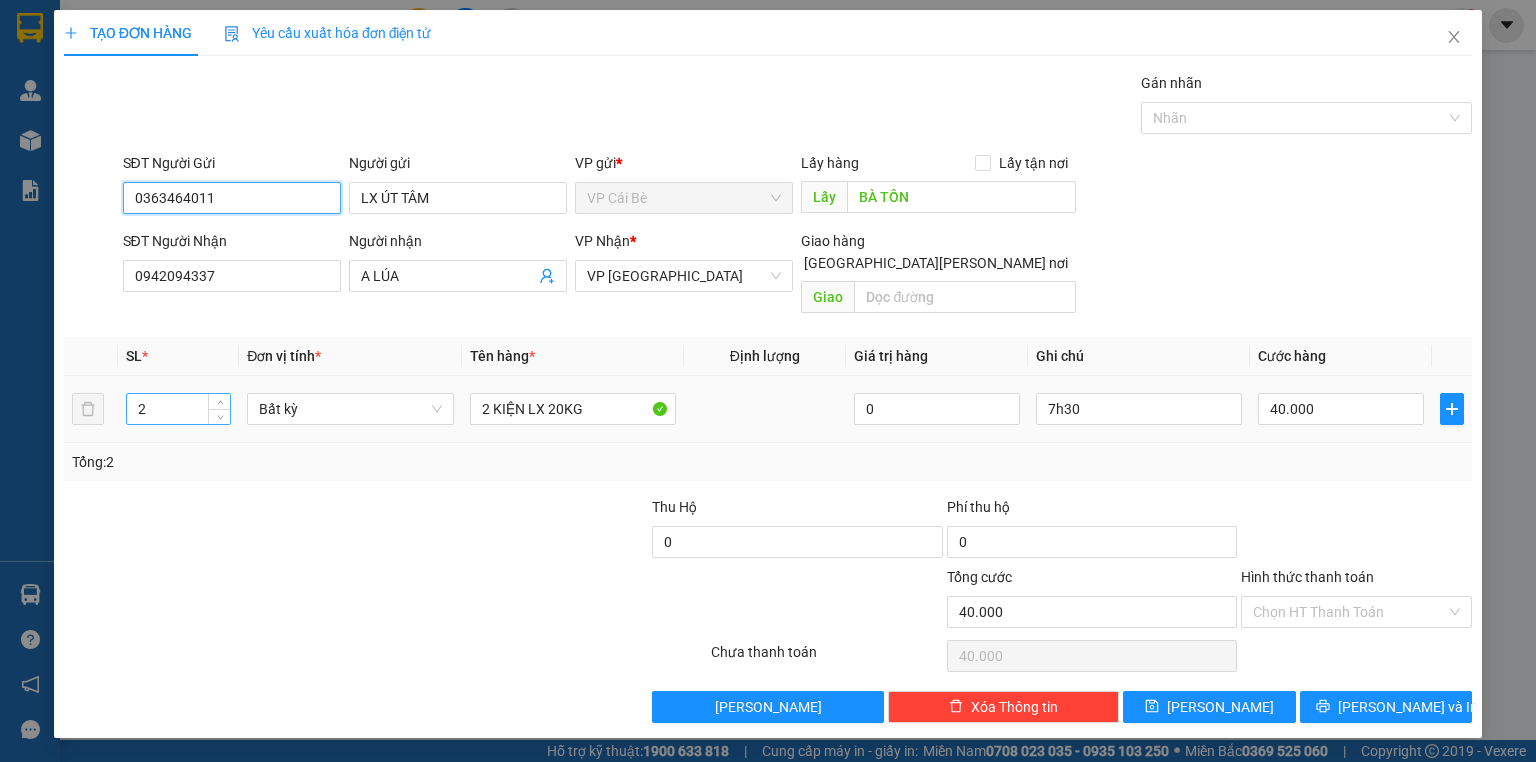 type on "0363464011" 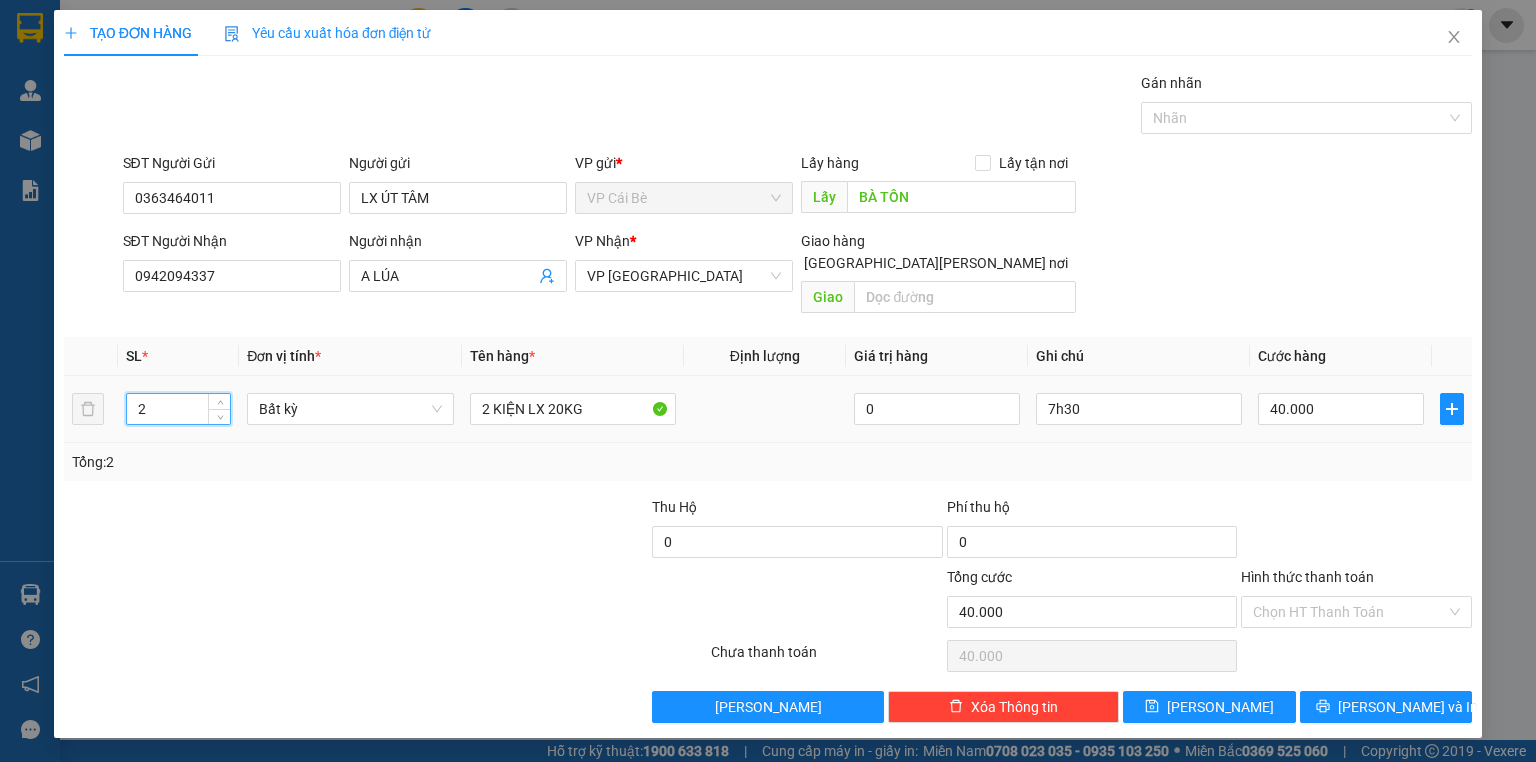 click on "2 Bất kỳ 2 KIỆN LX 20KG 0 7h30 40.000" at bounding box center (768, 409) 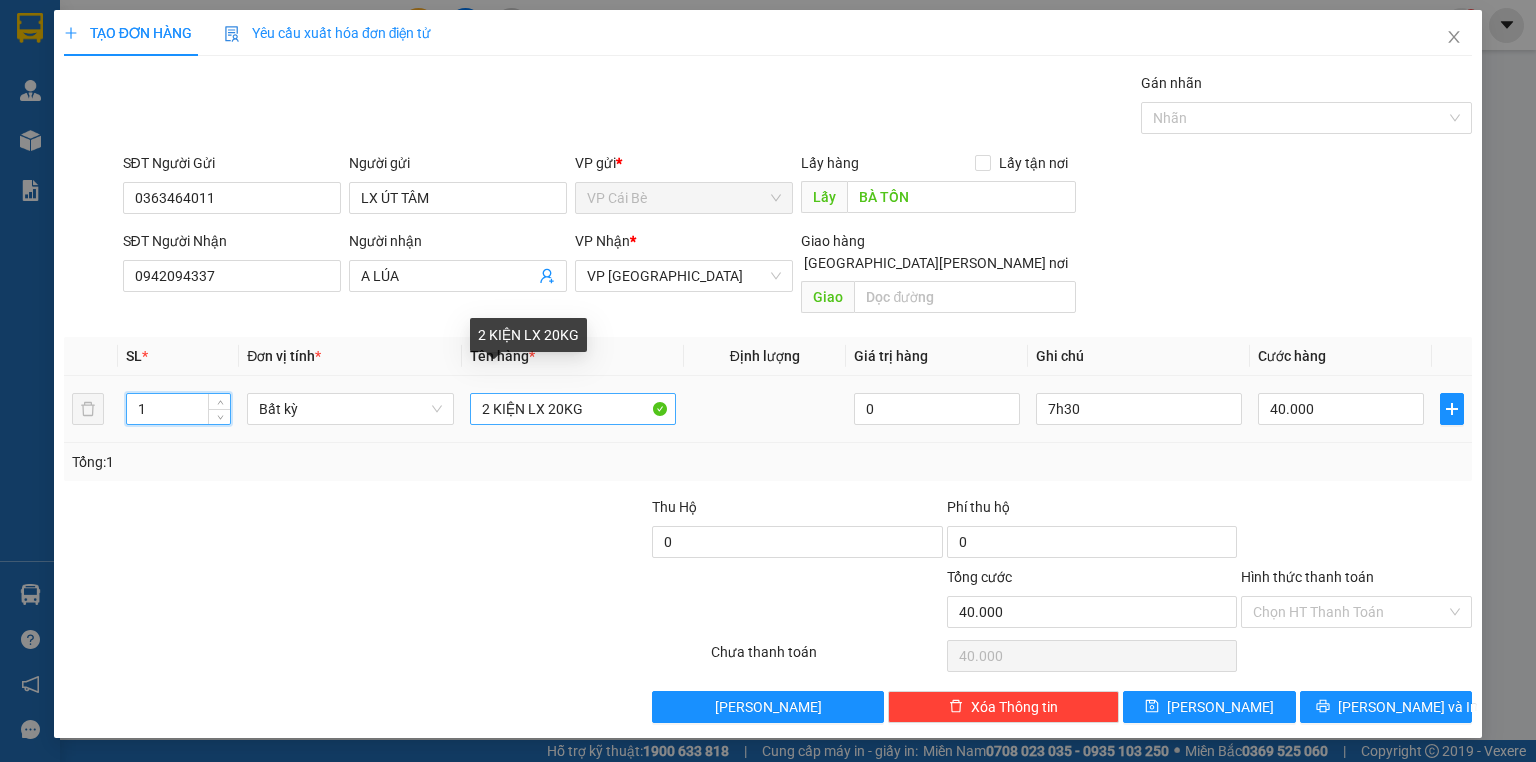 type on "1" 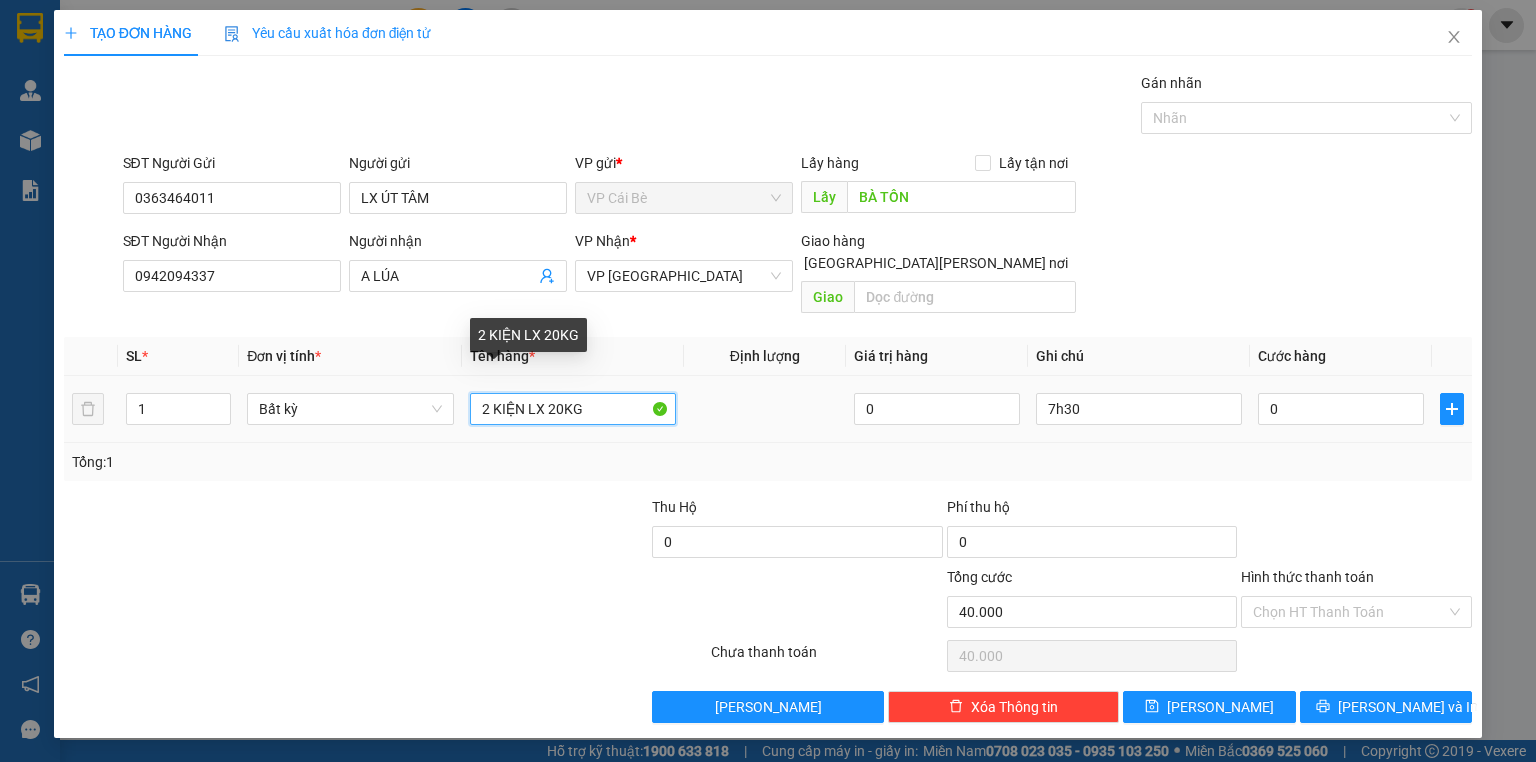 type on "0" 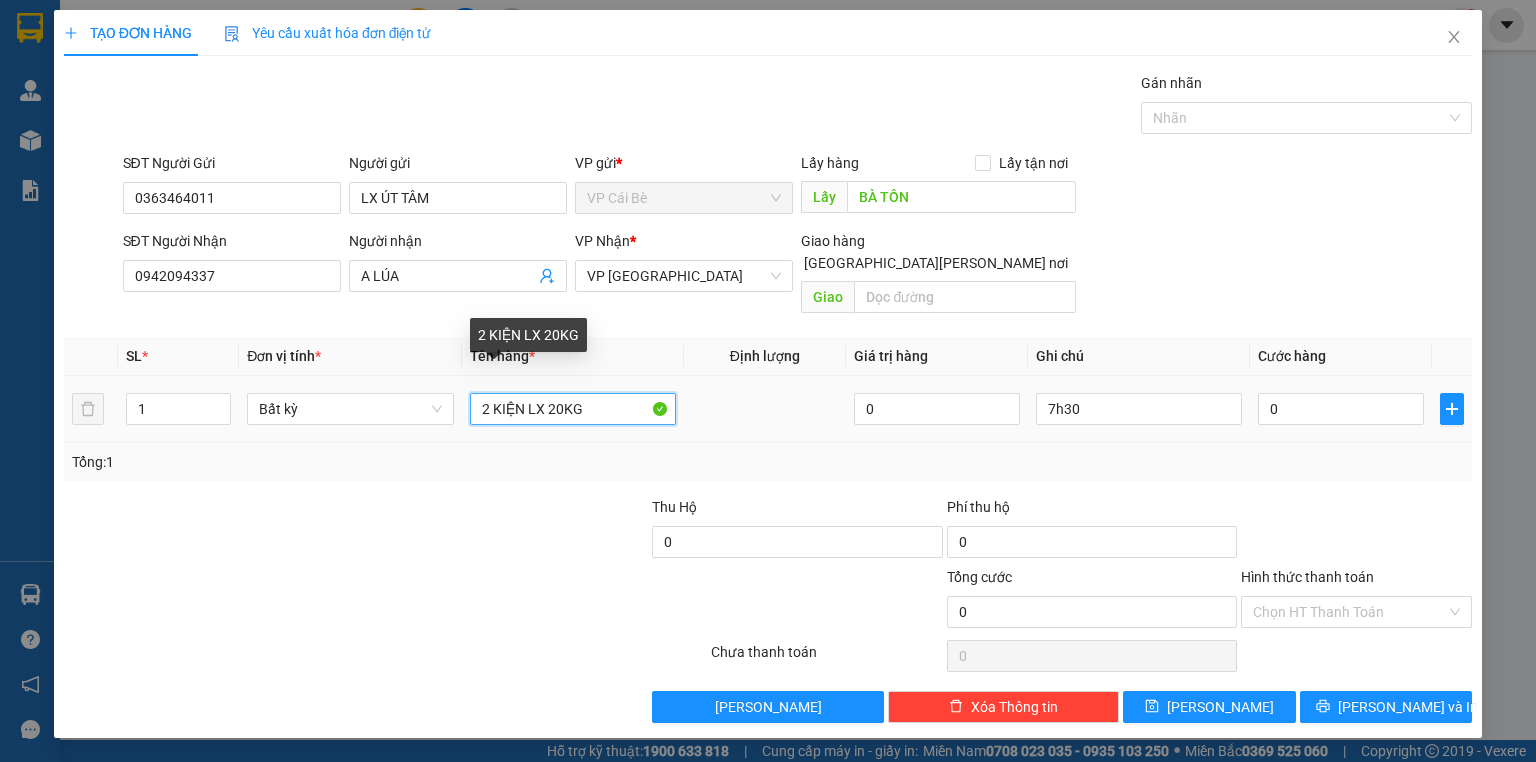 click on "2 KIỆN LX 20KG" at bounding box center [573, 409] 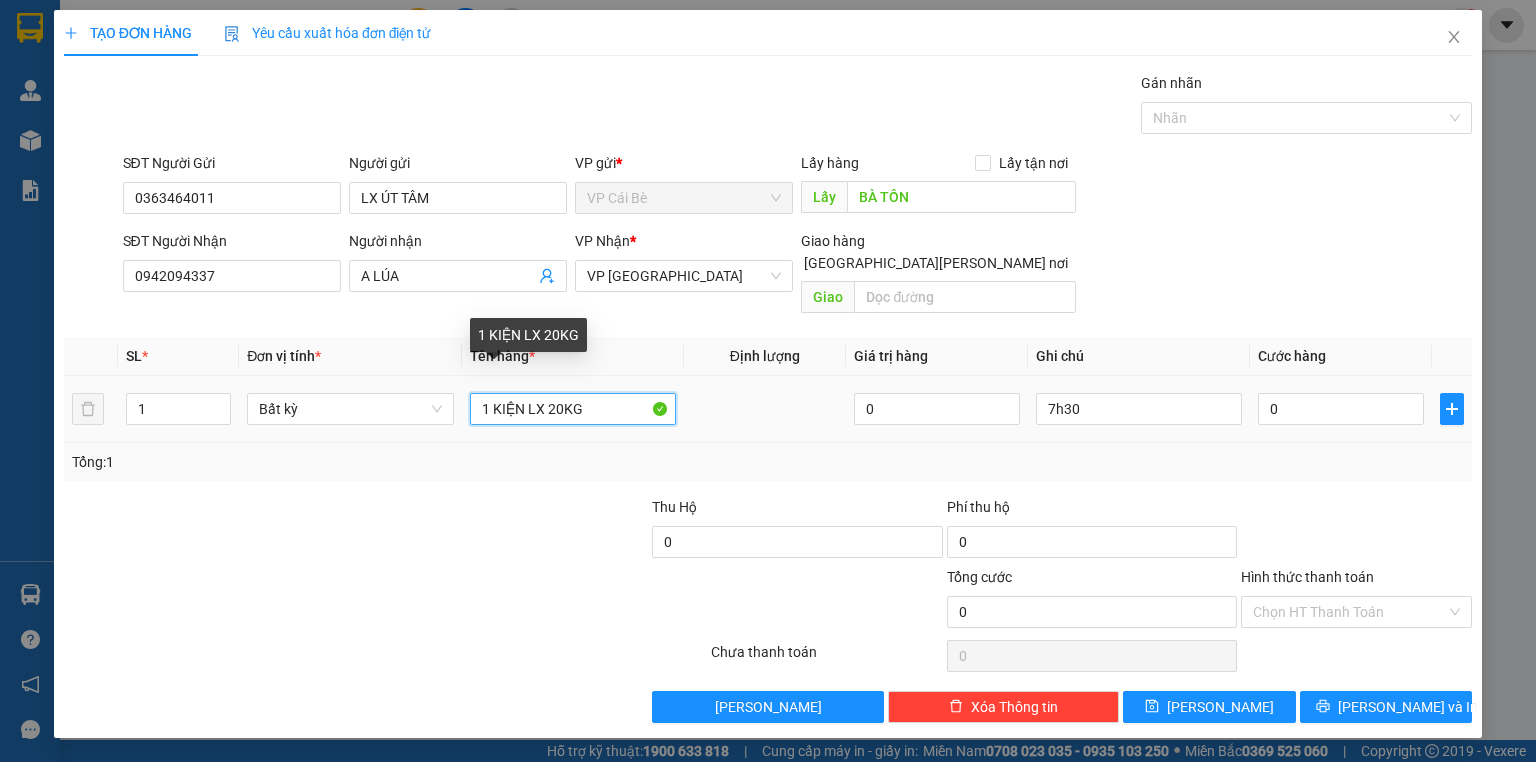 click on "1 KIỆN LX 20KG" at bounding box center (573, 409) 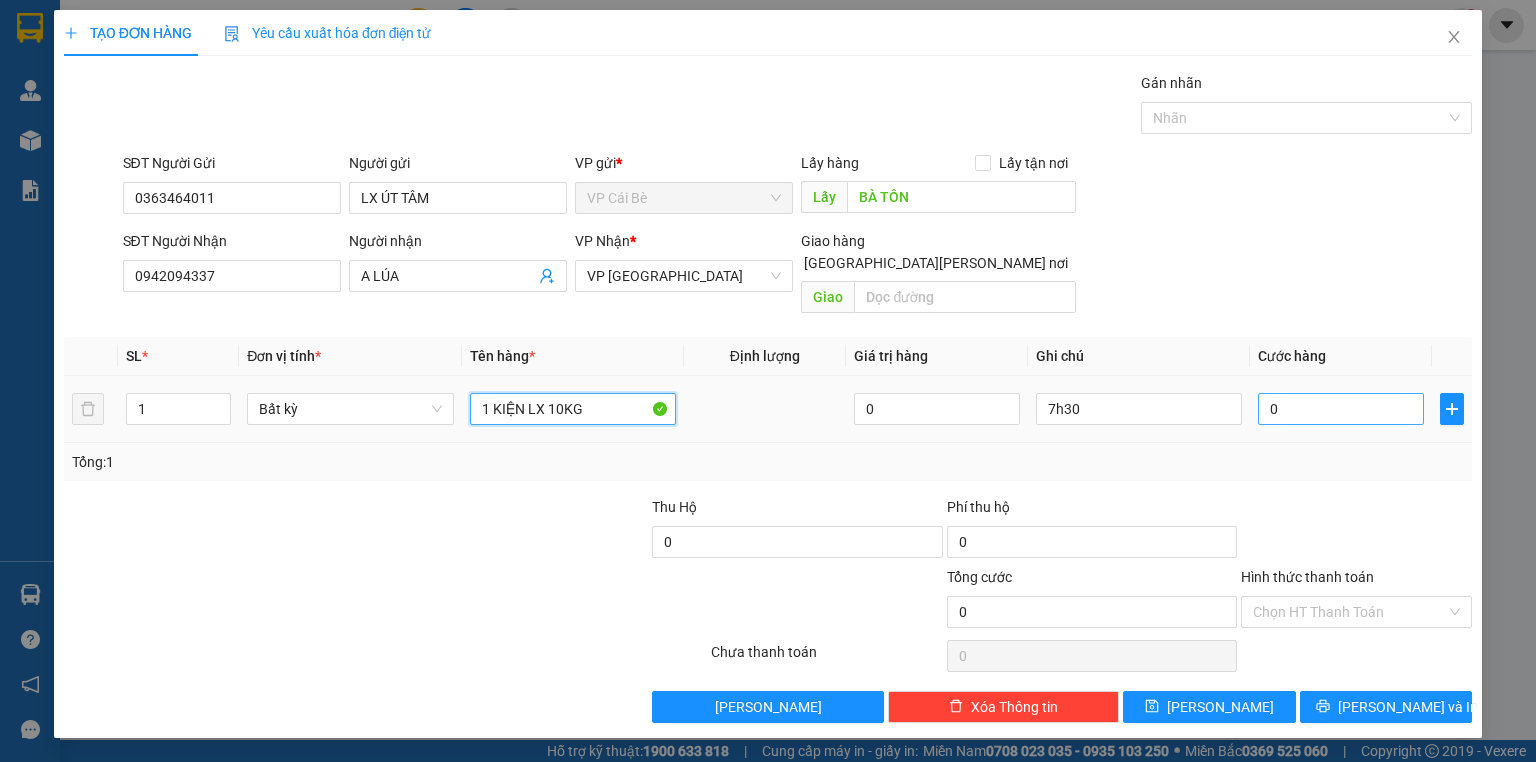 type on "1 KIỆN LX 10KG" 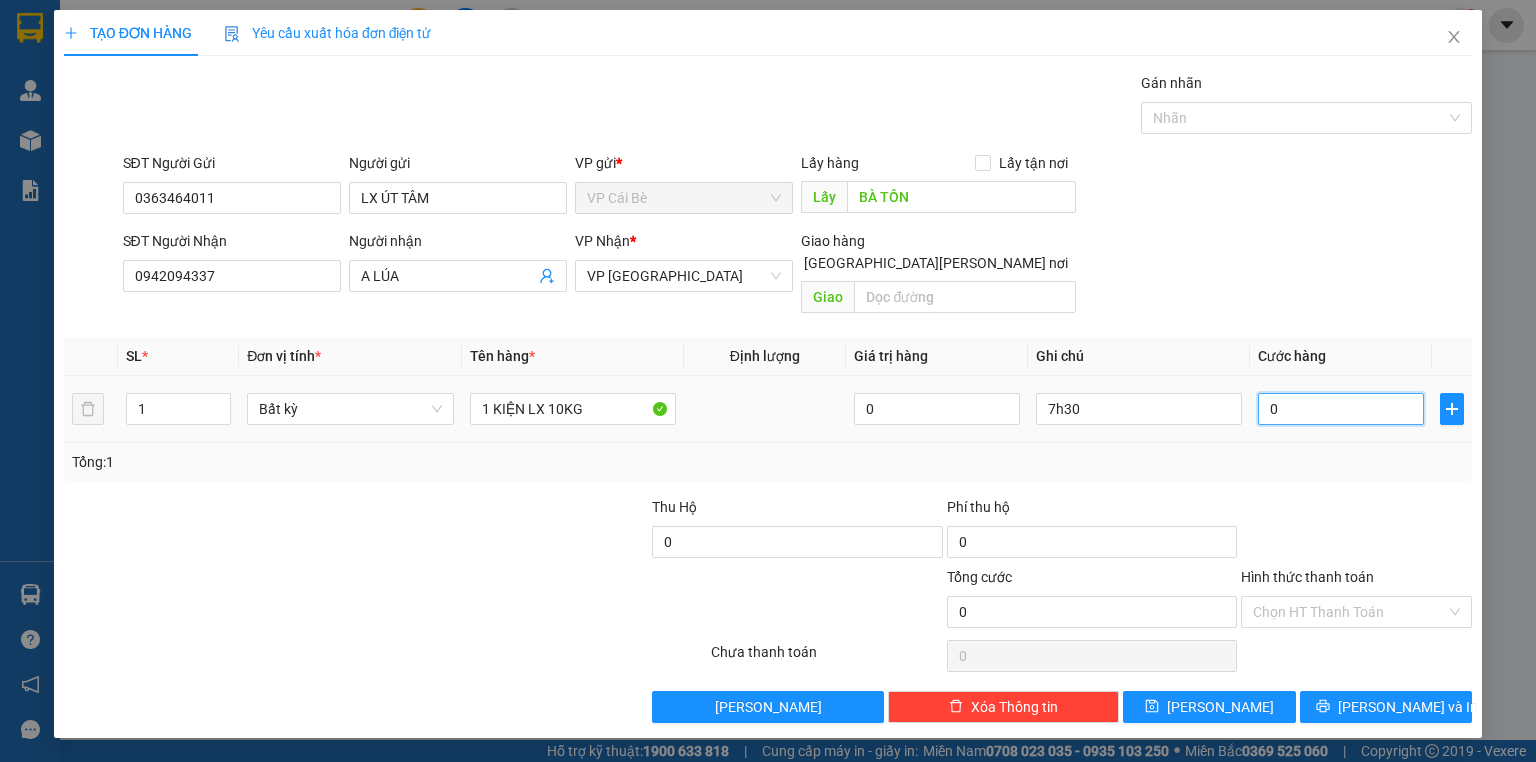 click on "0" at bounding box center (1341, 409) 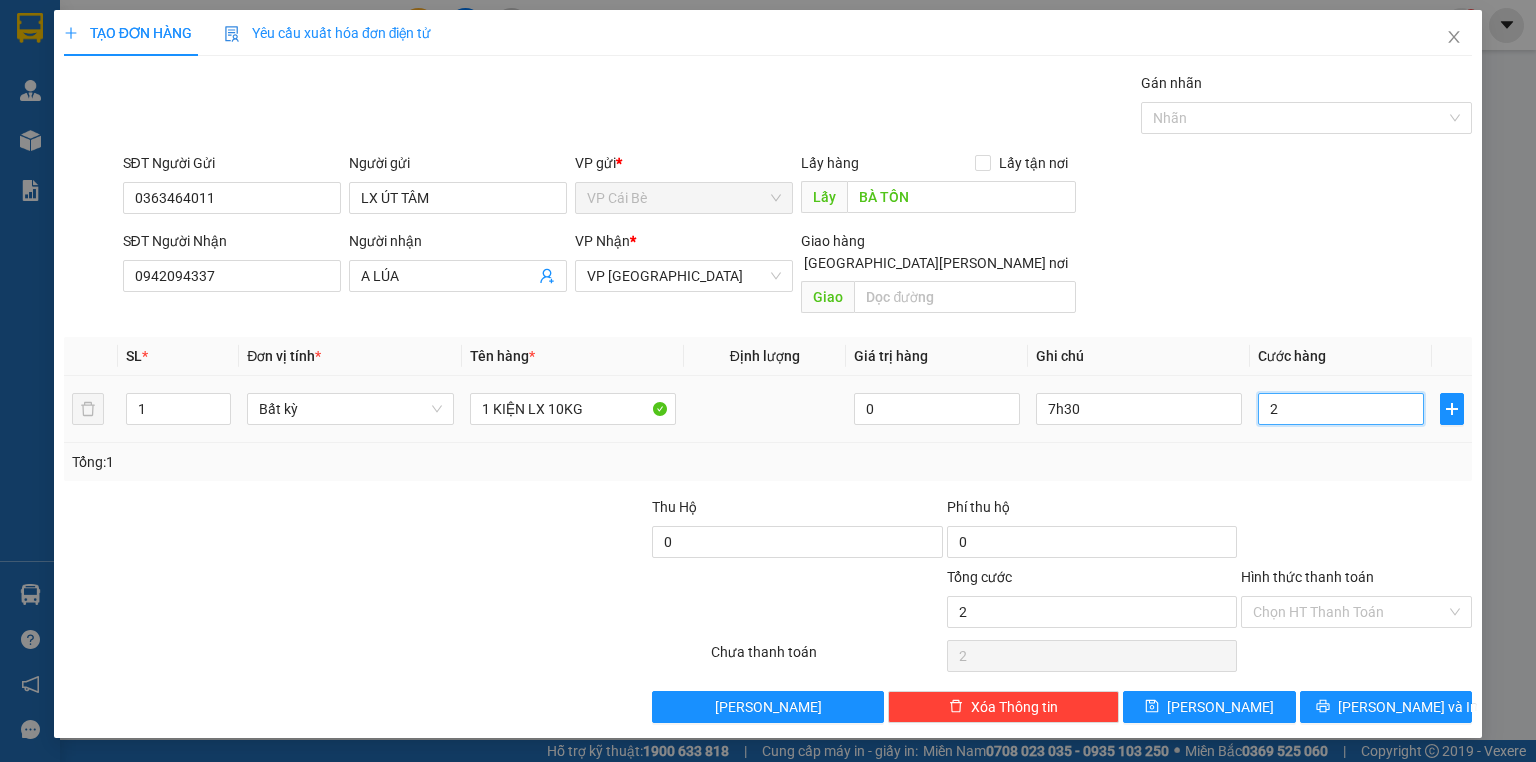 type on "20" 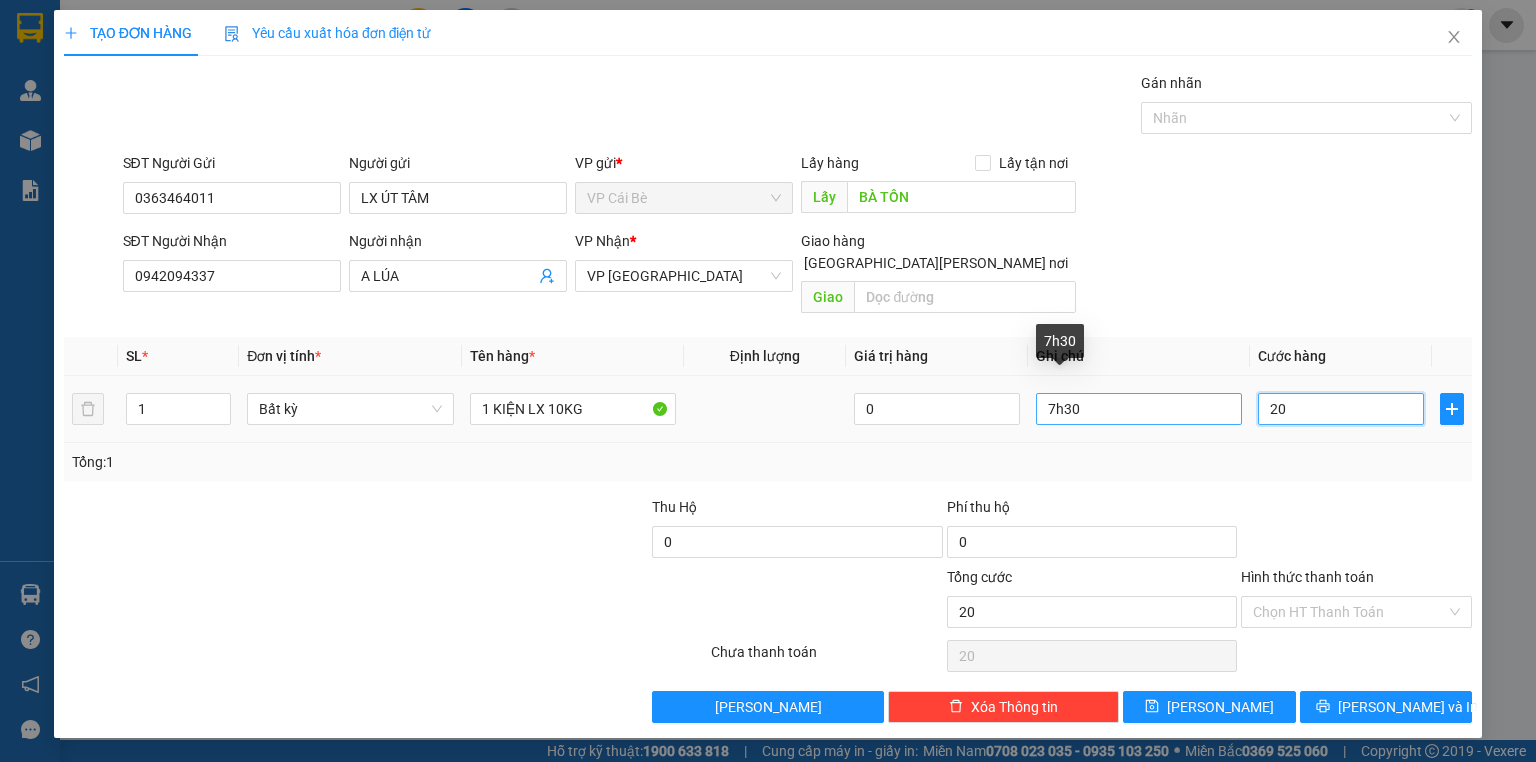 type on "20" 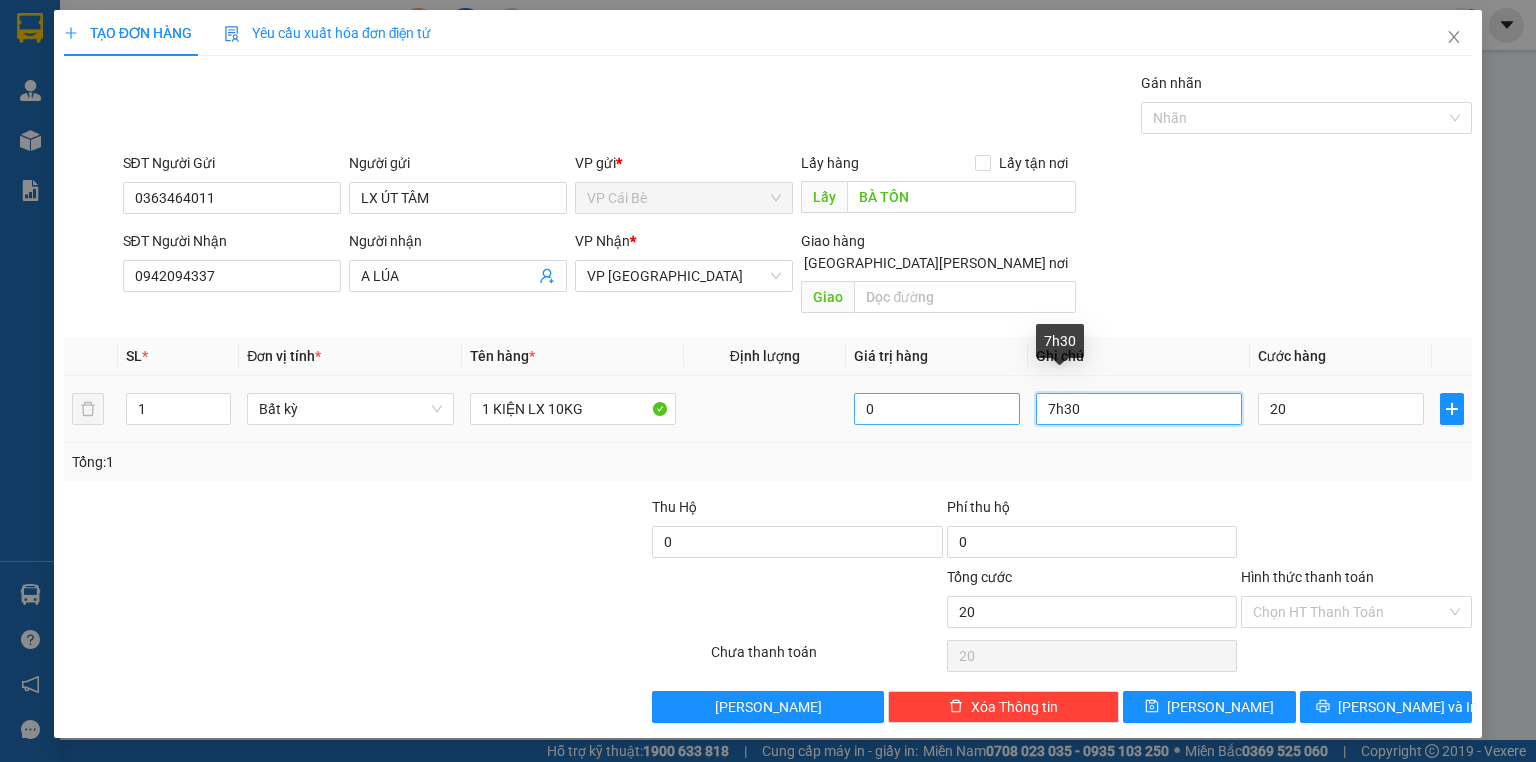 type on "20.000" 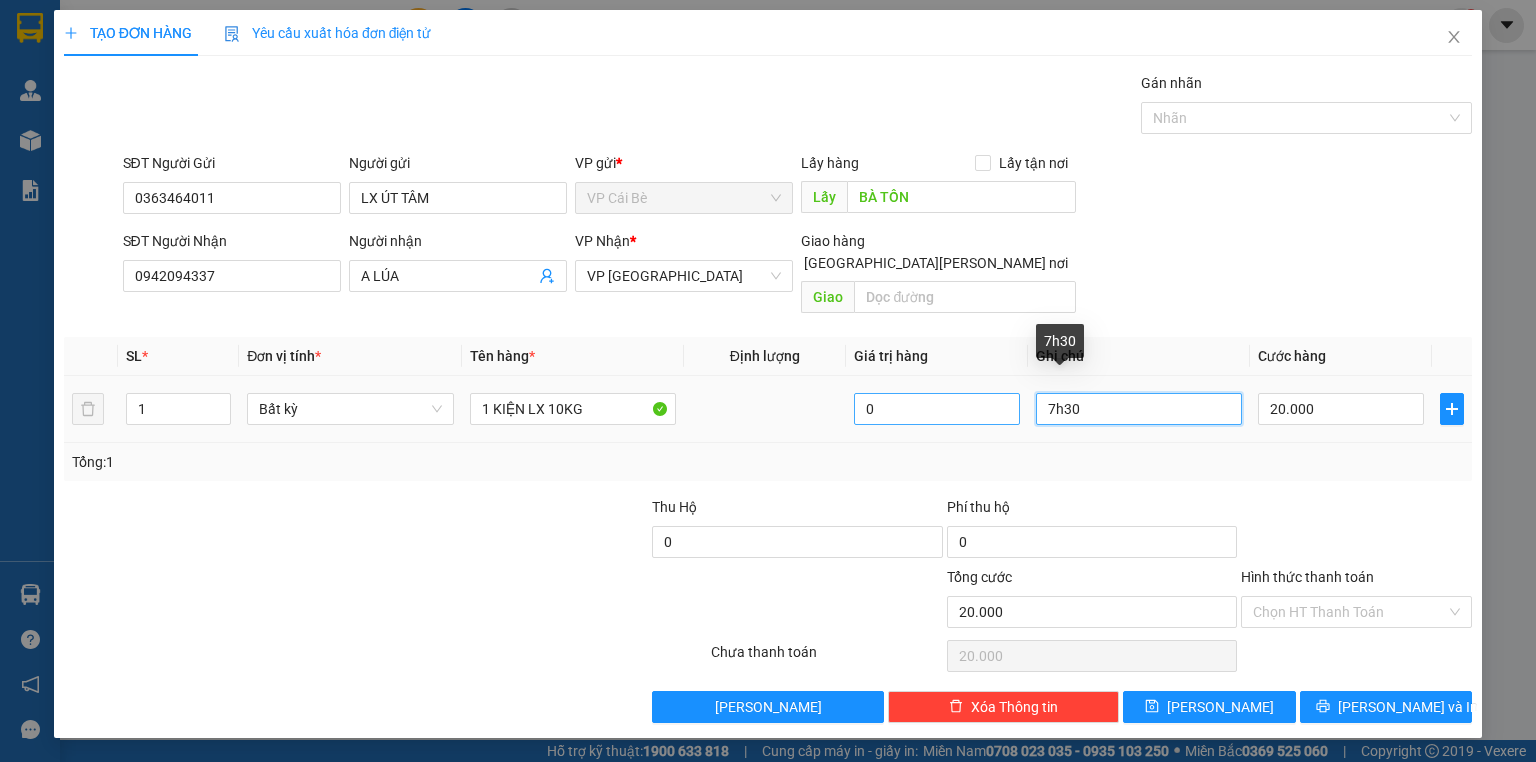 drag, startPoint x: 1086, startPoint y: 398, endPoint x: 992, endPoint y: 395, distance: 94.04786 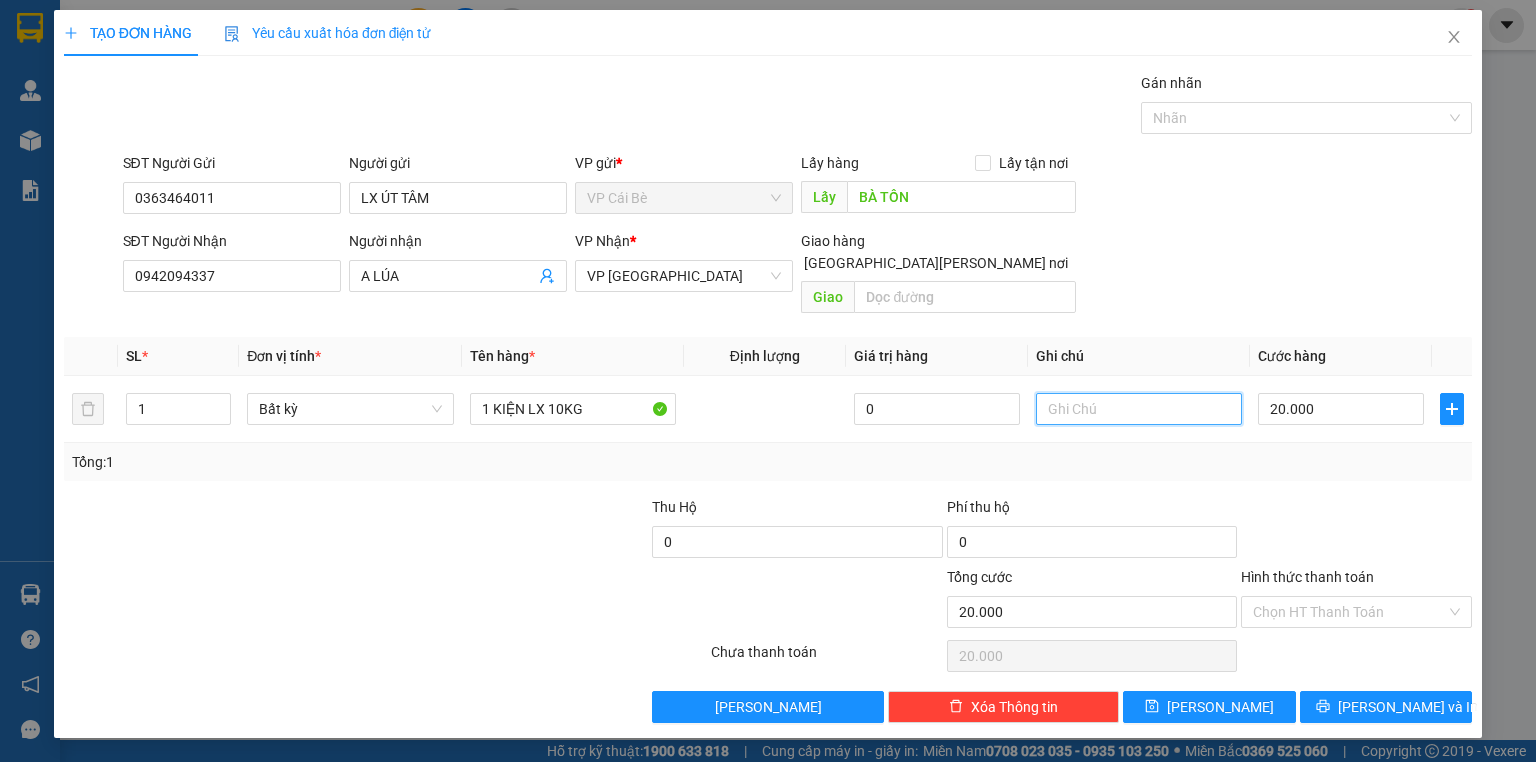 type 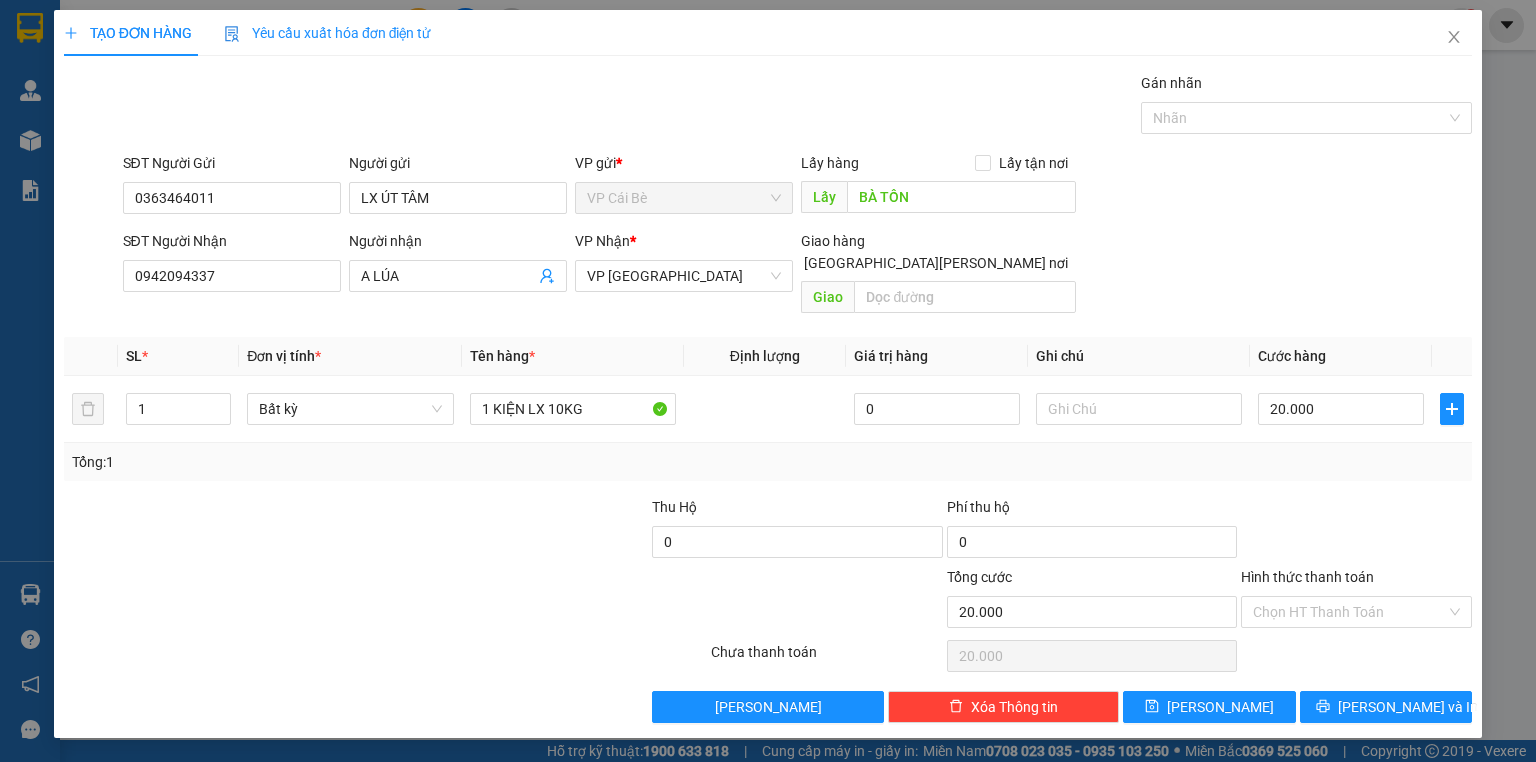 click on "Transit Pickup Surcharge Ids Transit Deliver Surcharge Ids Transit Deliver Surcharge Transit Deliver Surcharge Gói vận chuyển  * Tiêu chuẩn Gán nhãn   Nhãn SĐT Người Gửi 0363464011 Người gửi LX ÚT TÂM VP gửi  * VP Cái Bè Lấy hàng Lấy tận nơi Lấy BÀ TỒN SĐT Người Nhận 0942094337 Người nhận A LÚA VP Nhận  * VP Sài Gòn Giao hàng Giao tận nơi Giao SL  * Đơn vị tính  * Tên hàng  * Định lượng Giá trị hàng Ghi chú Cước hàng                   1 Bất kỳ 1 KIỆN LX 10KG 0 20.000 Tổng:  1 Thu Hộ 0 Phí thu hộ 0 Tổng cước 20.000 Hình thức thanh toán Chọn HT Thanh Toán Số tiền thu trước 0 Chưa thanh toán 20.000 Chọn HT Thanh Toán Lưu nháp Xóa Thông tin Lưu Lưu và In 1 KIỆN LX 10KG" at bounding box center (768, 397) 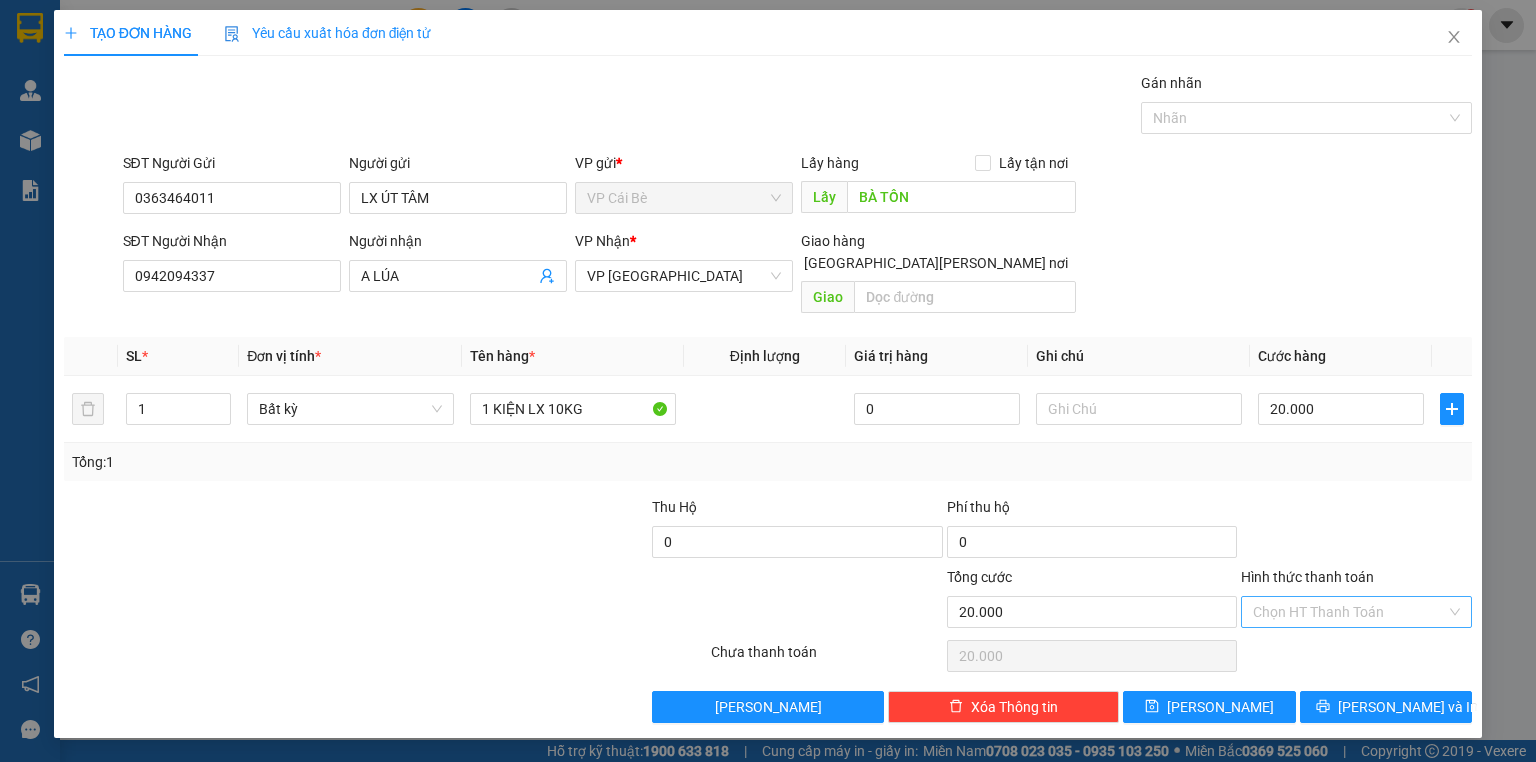 click on "Hình thức thanh toán" at bounding box center (1349, 612) 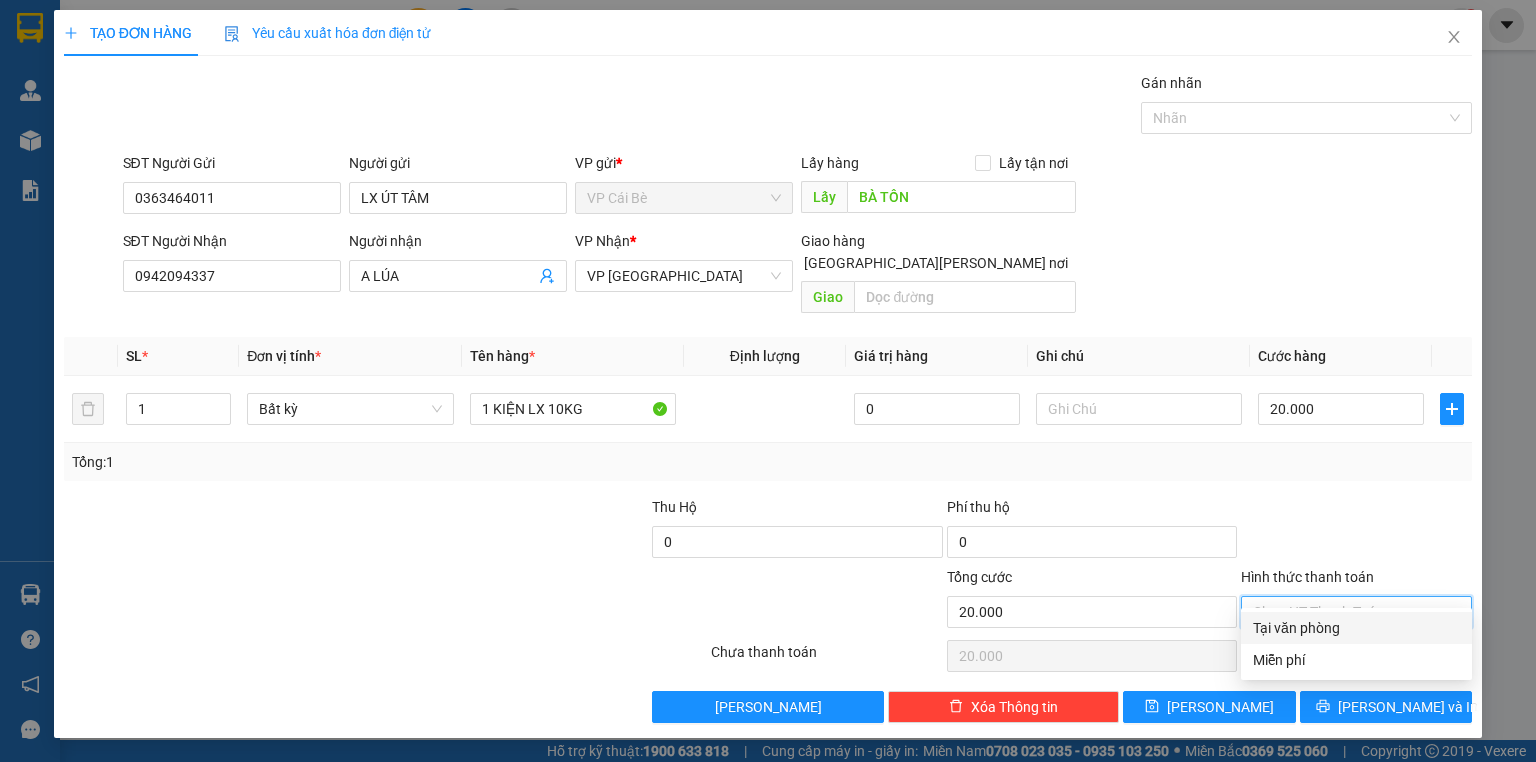 drag, startPoint x: 1375, startPoint y: 632, endPoint x: 1337, endPoint y: 612, distance: 42.941822 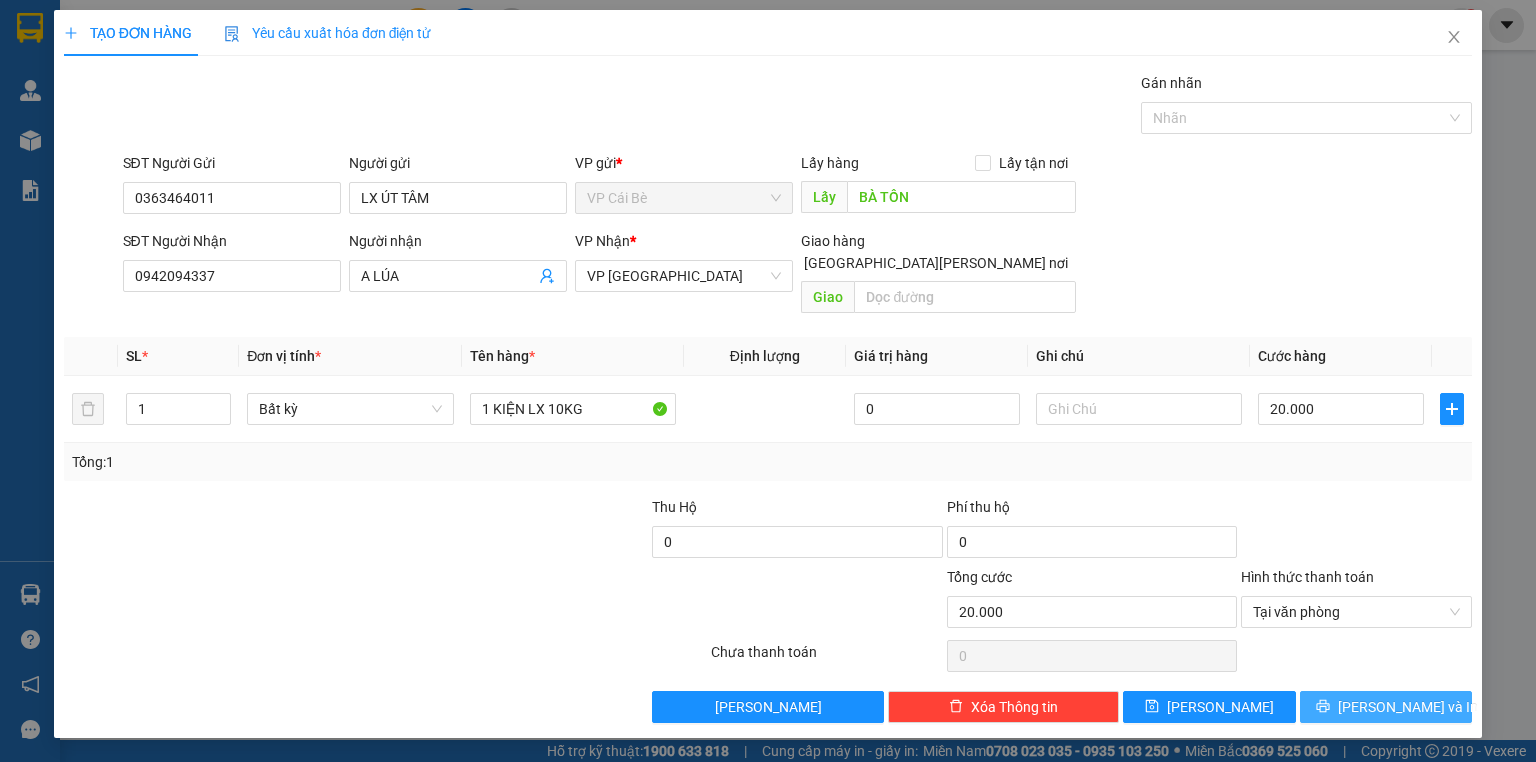 click on "Lưu và In" at bounding box center (1408, 707) 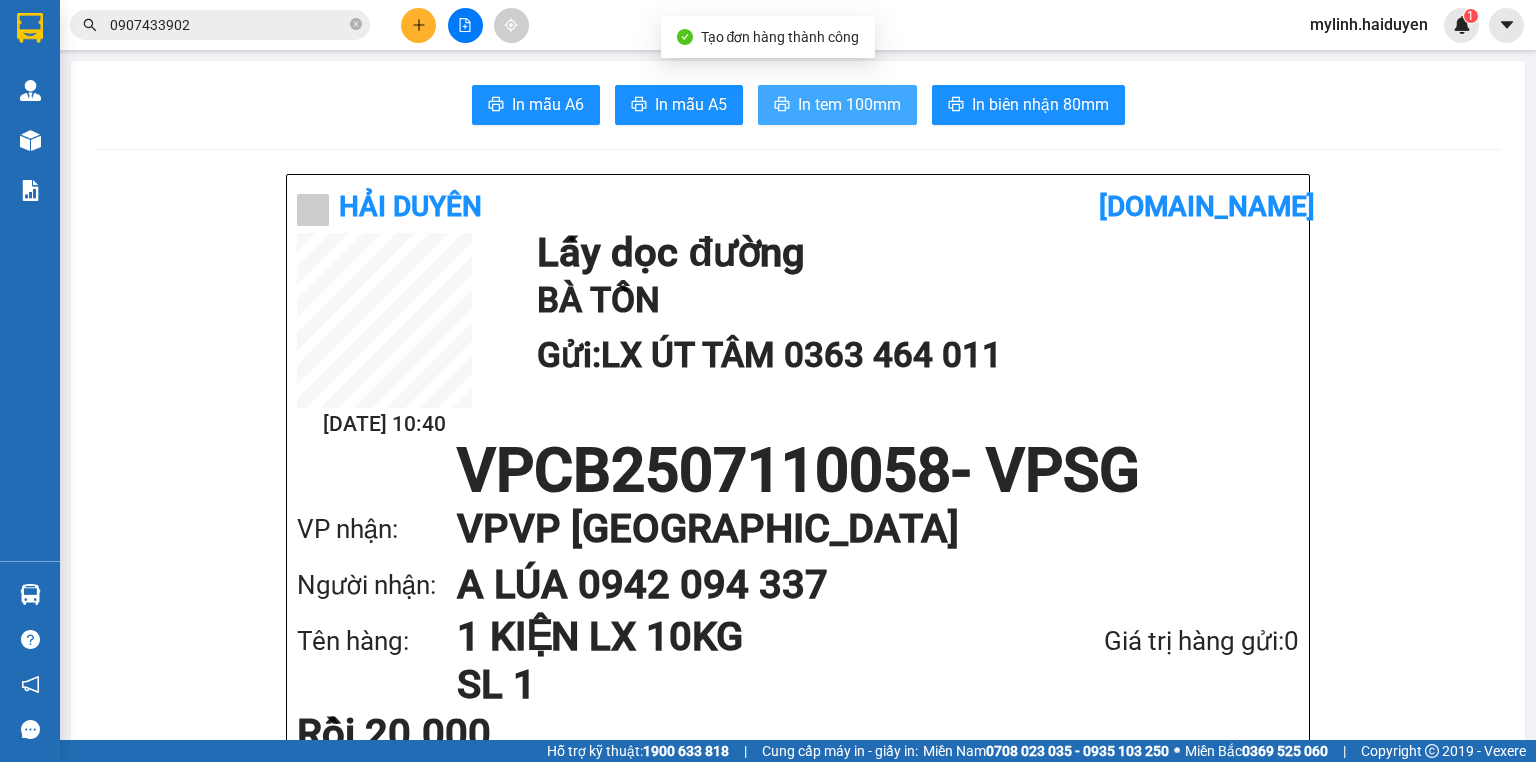 click on "In tem 100mm" at bounding box center [849, 104] 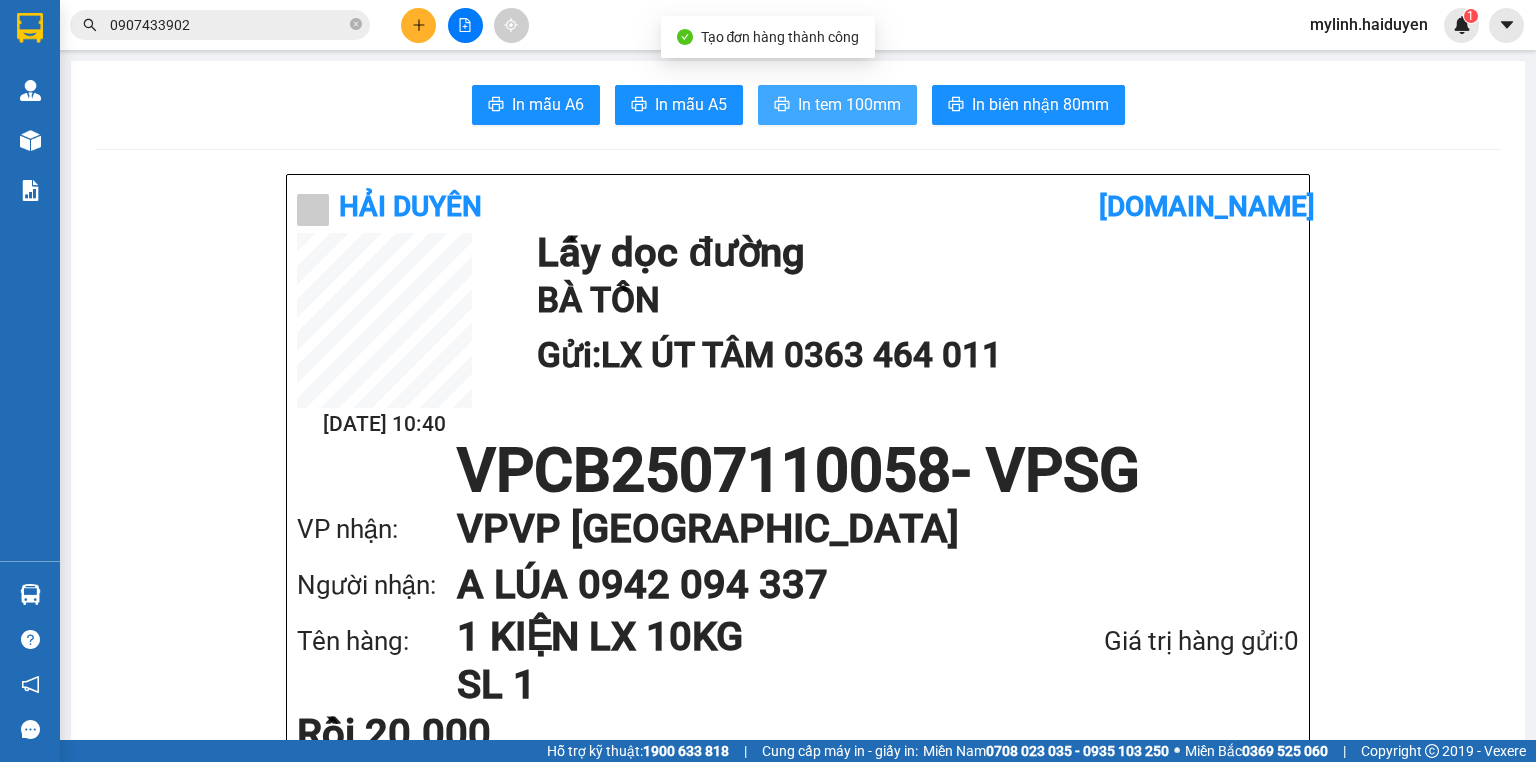 scroll, scrollTop: 0, scrollLeft: 0, axis: both 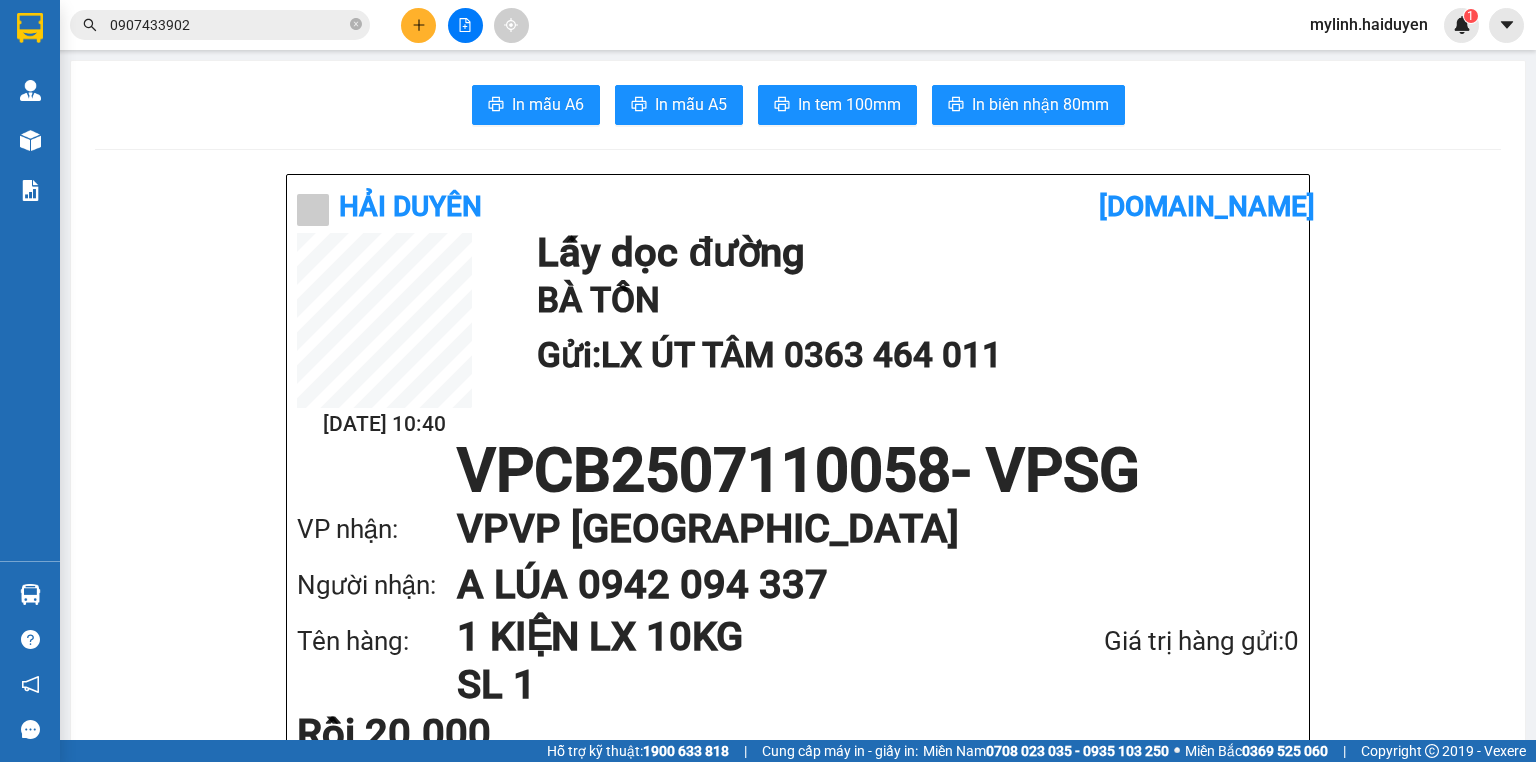 click on "0907433902" at bounding box center (220, 25) 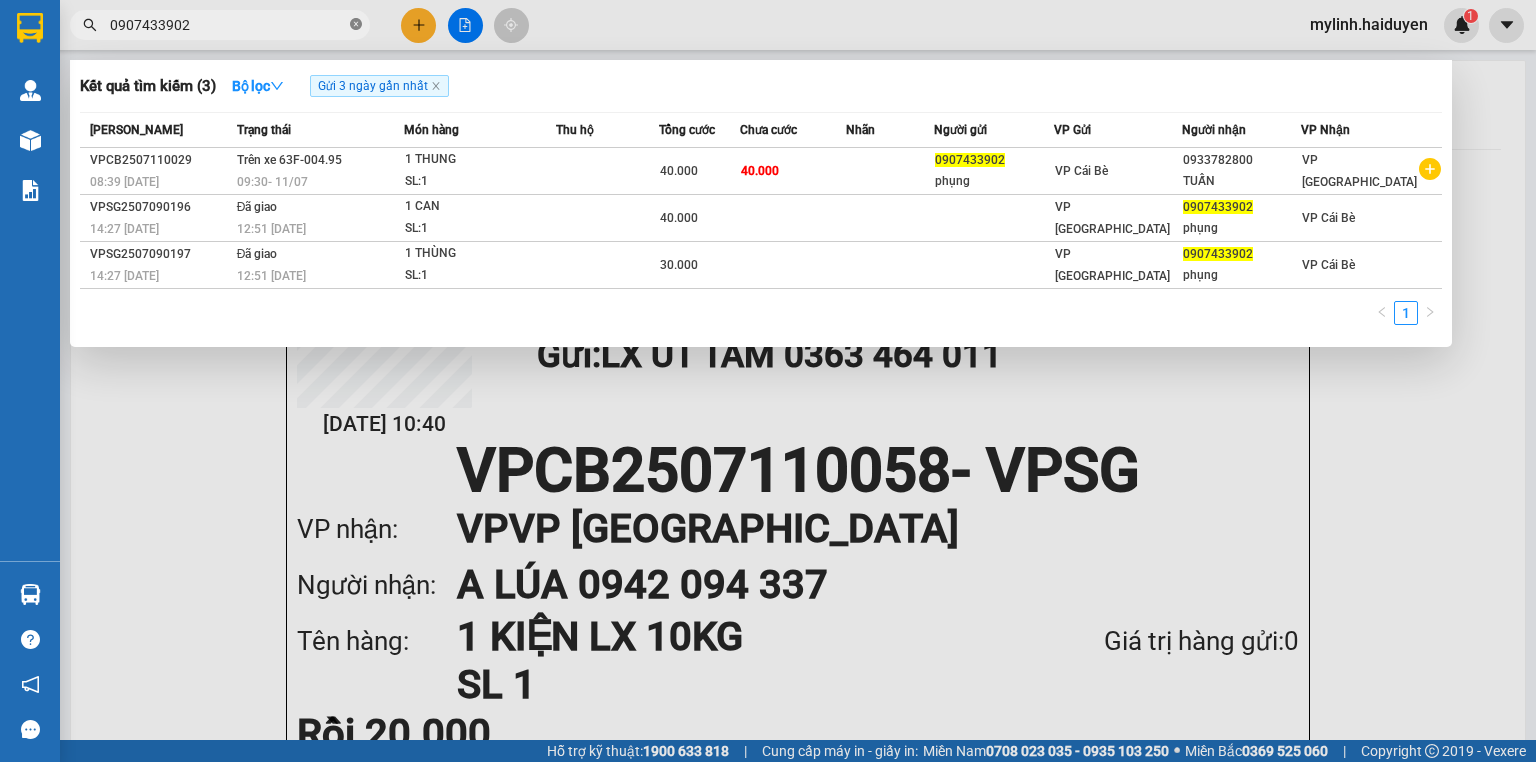click 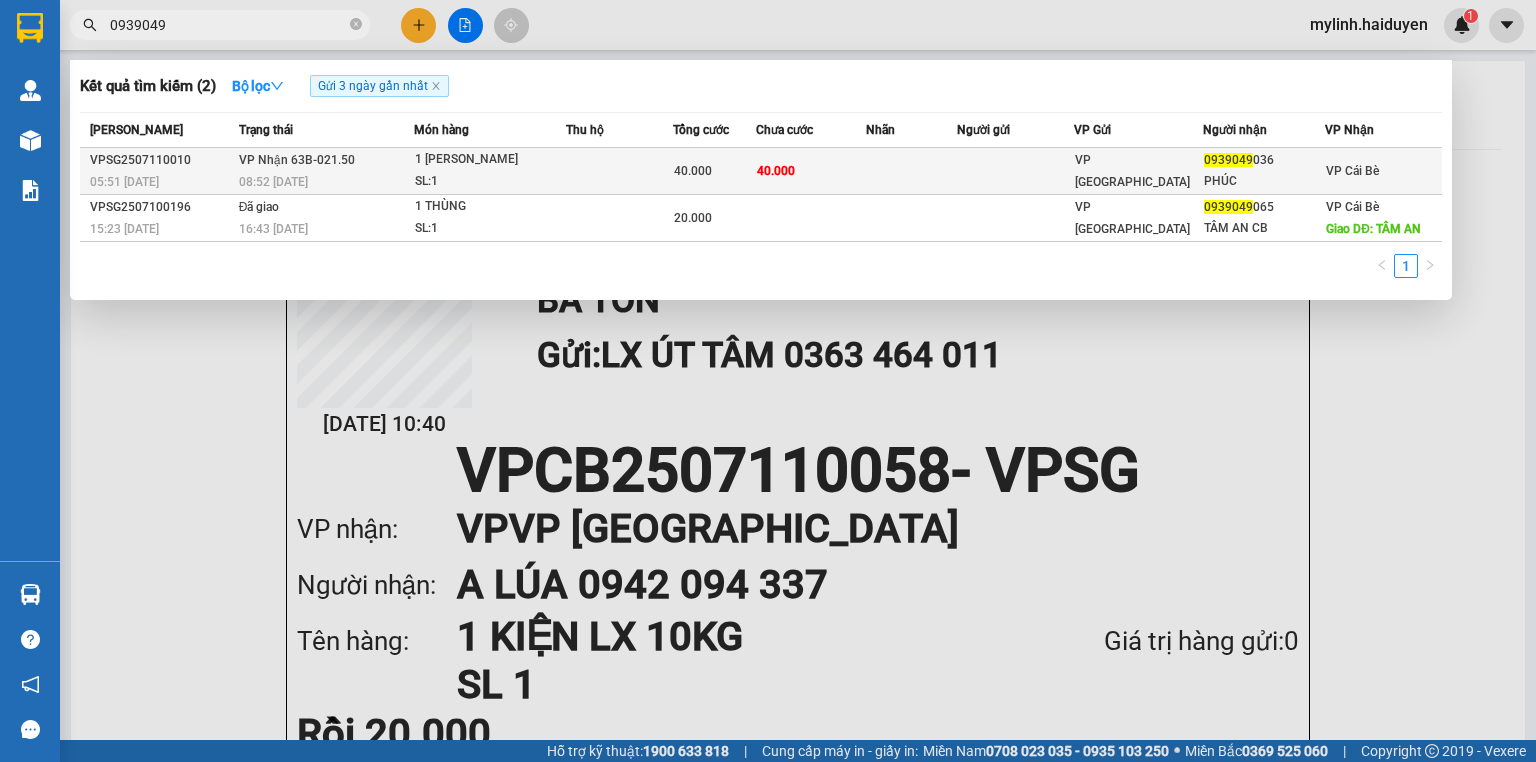 type on "0939049" 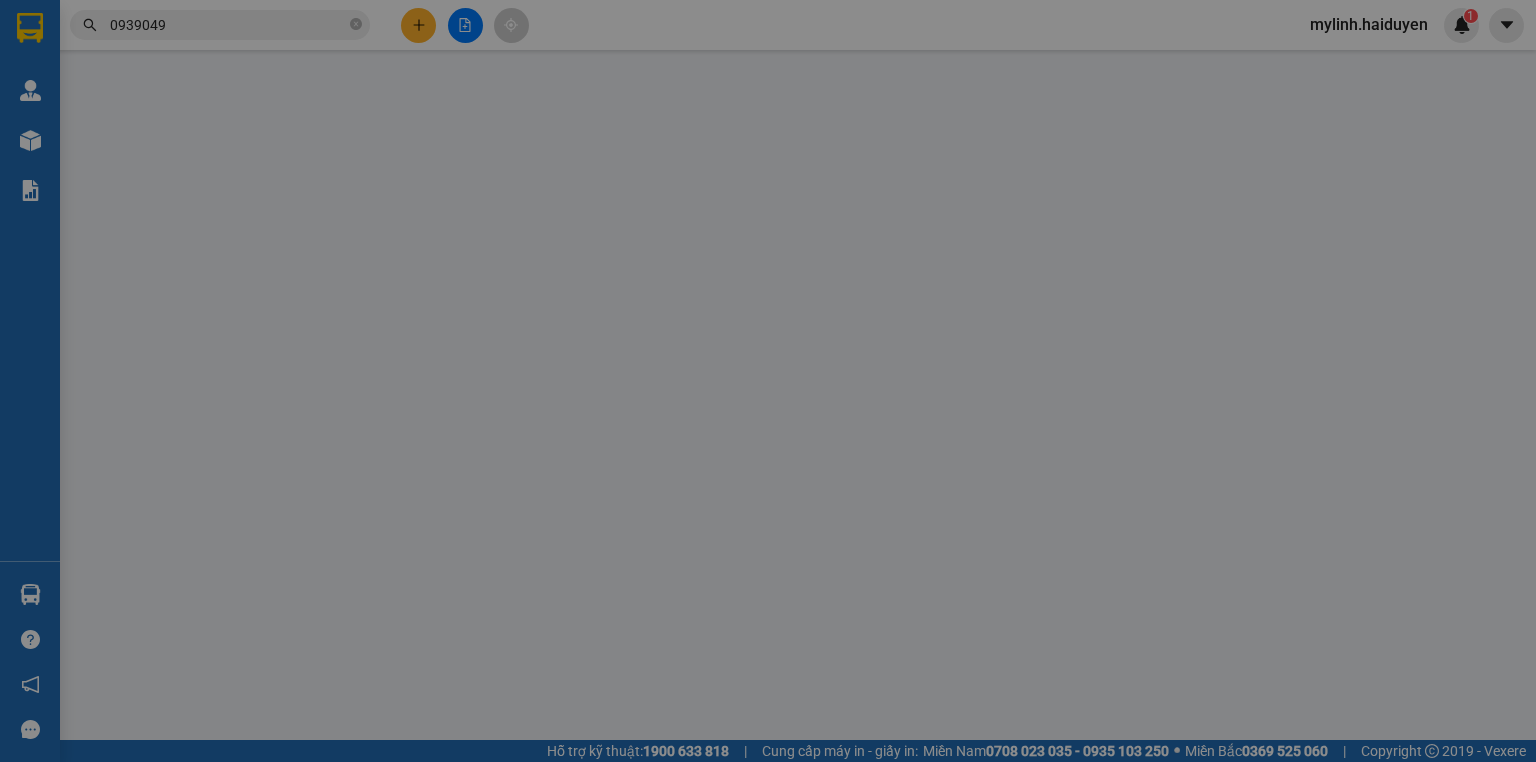 type on "0939049036" 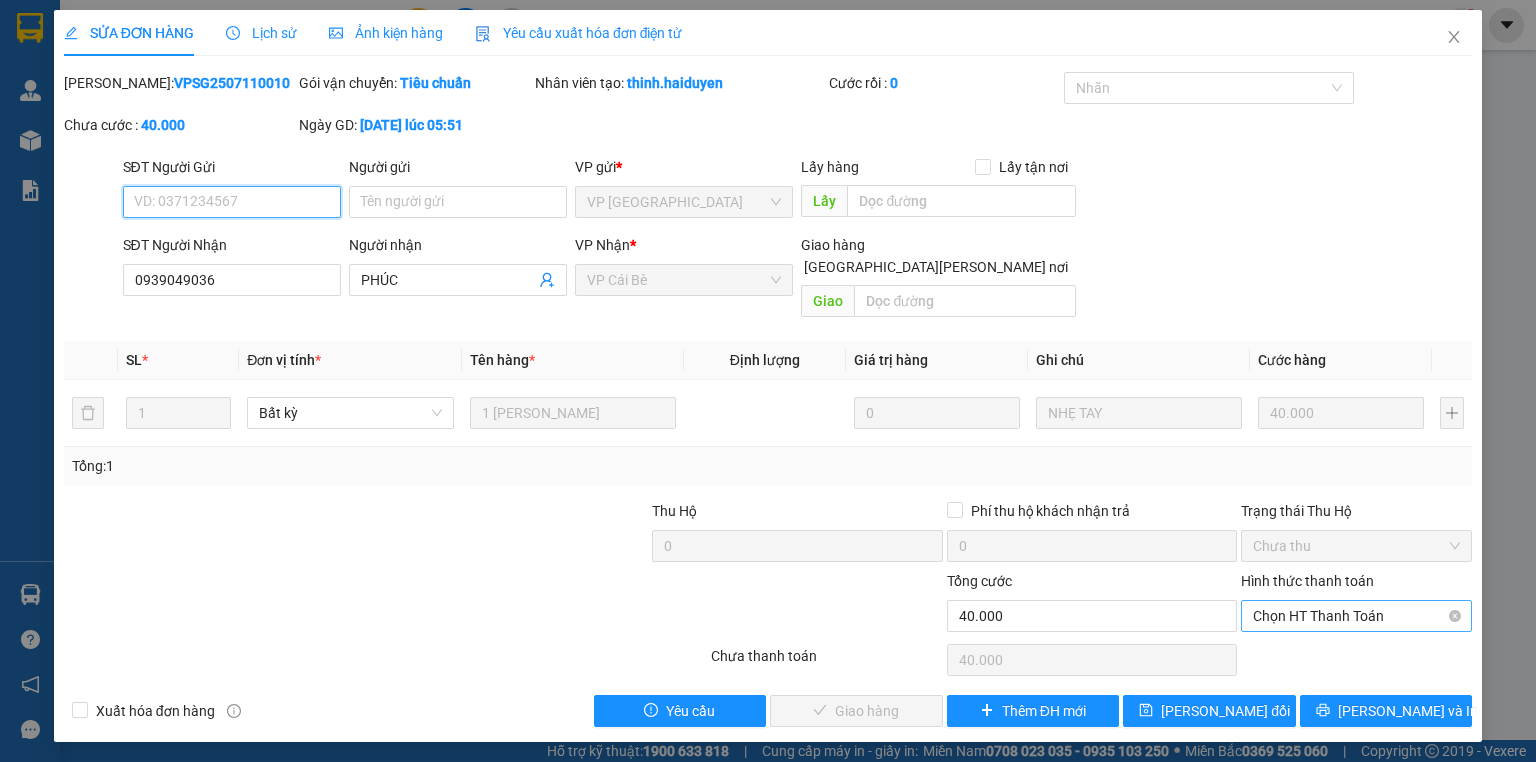 drag, startPoint x: 1366, startPoint y: 588, endPoint x: 1363, endPoint y: 601, distance: 13.341664 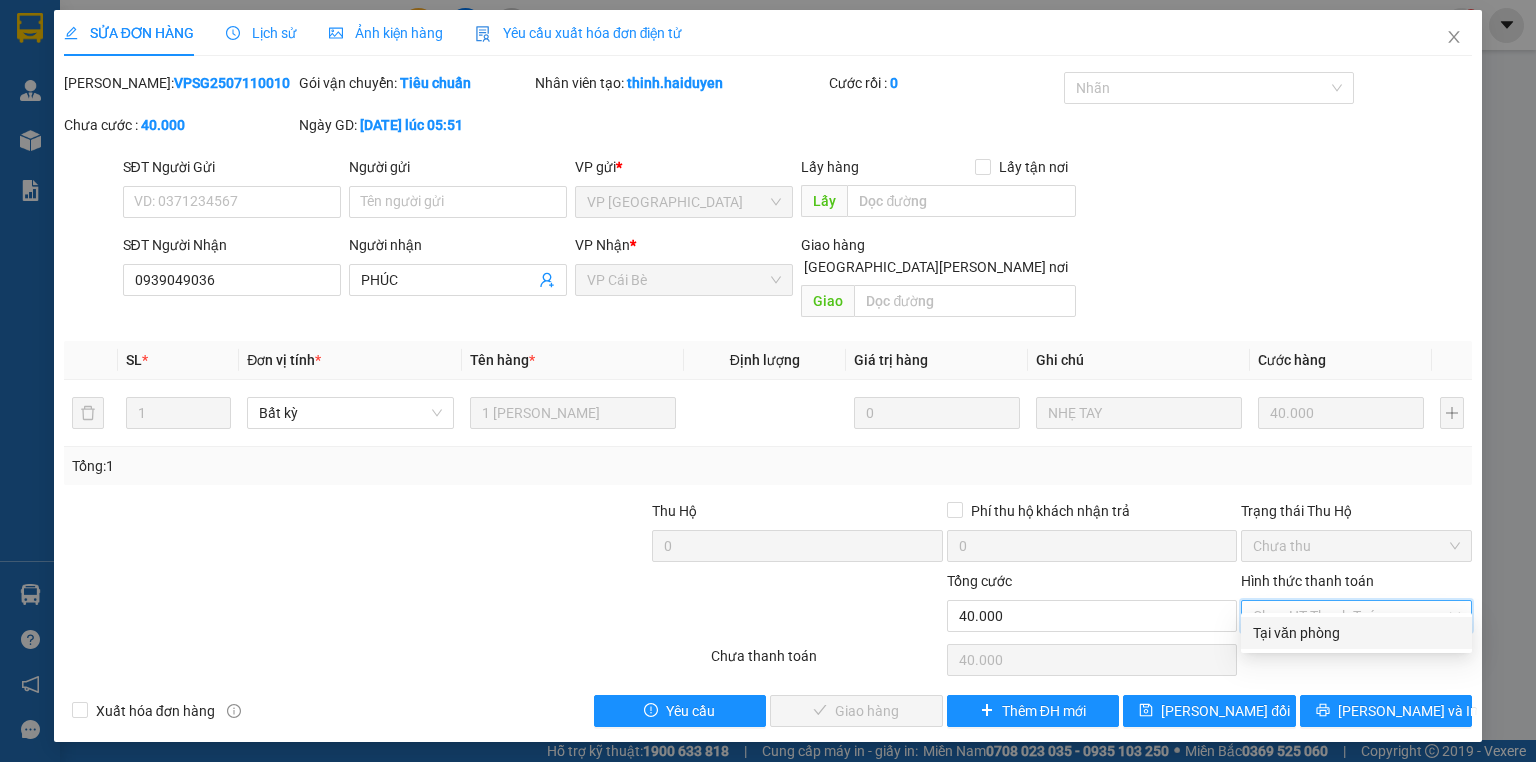 drag, startPoint x: 1354, startPoint y: 620, endPoint x: 1180, endPoint y: 642, distance: 175.38528 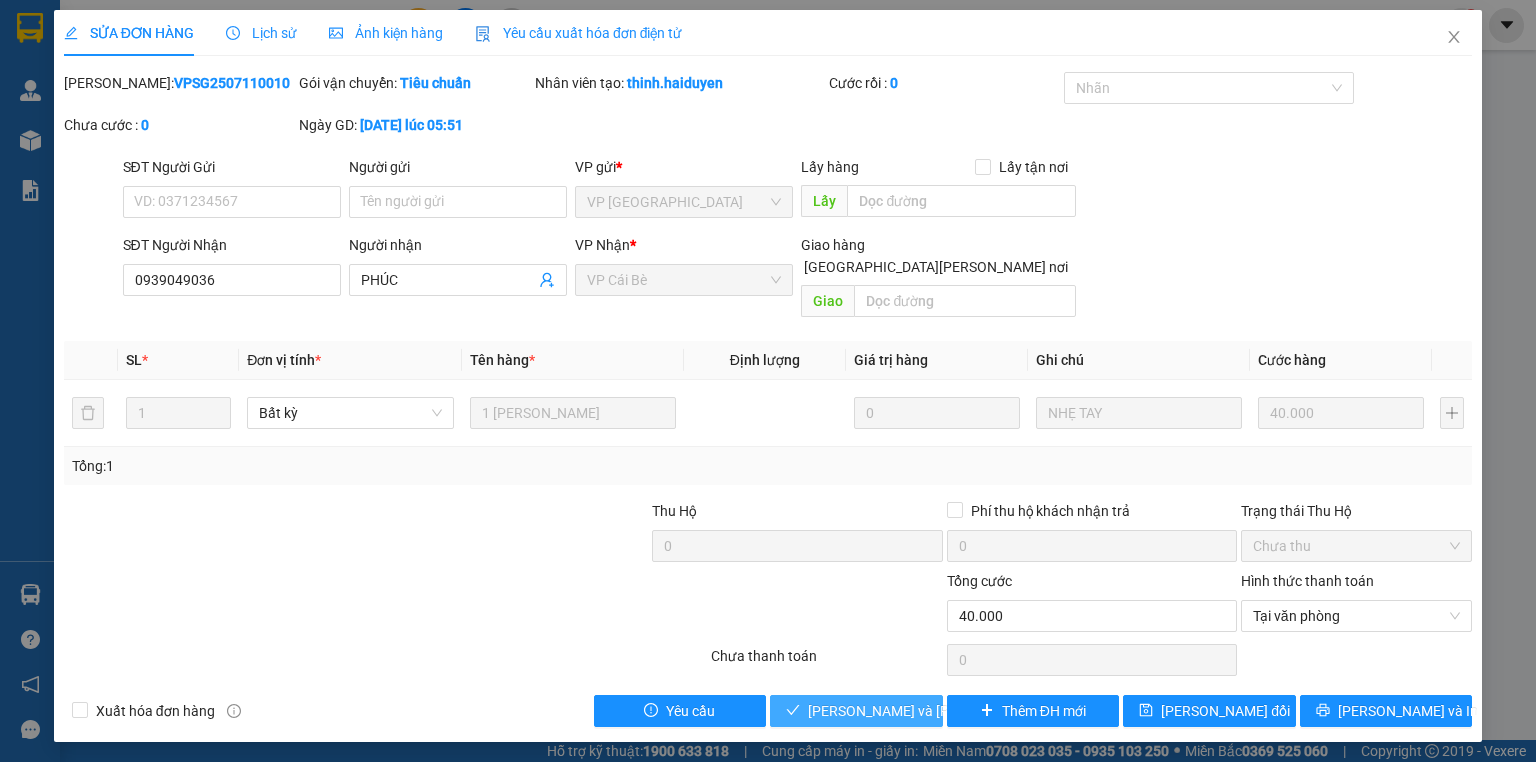 click on "Lưu và Giao hàng" at bounding box center [943, 711] 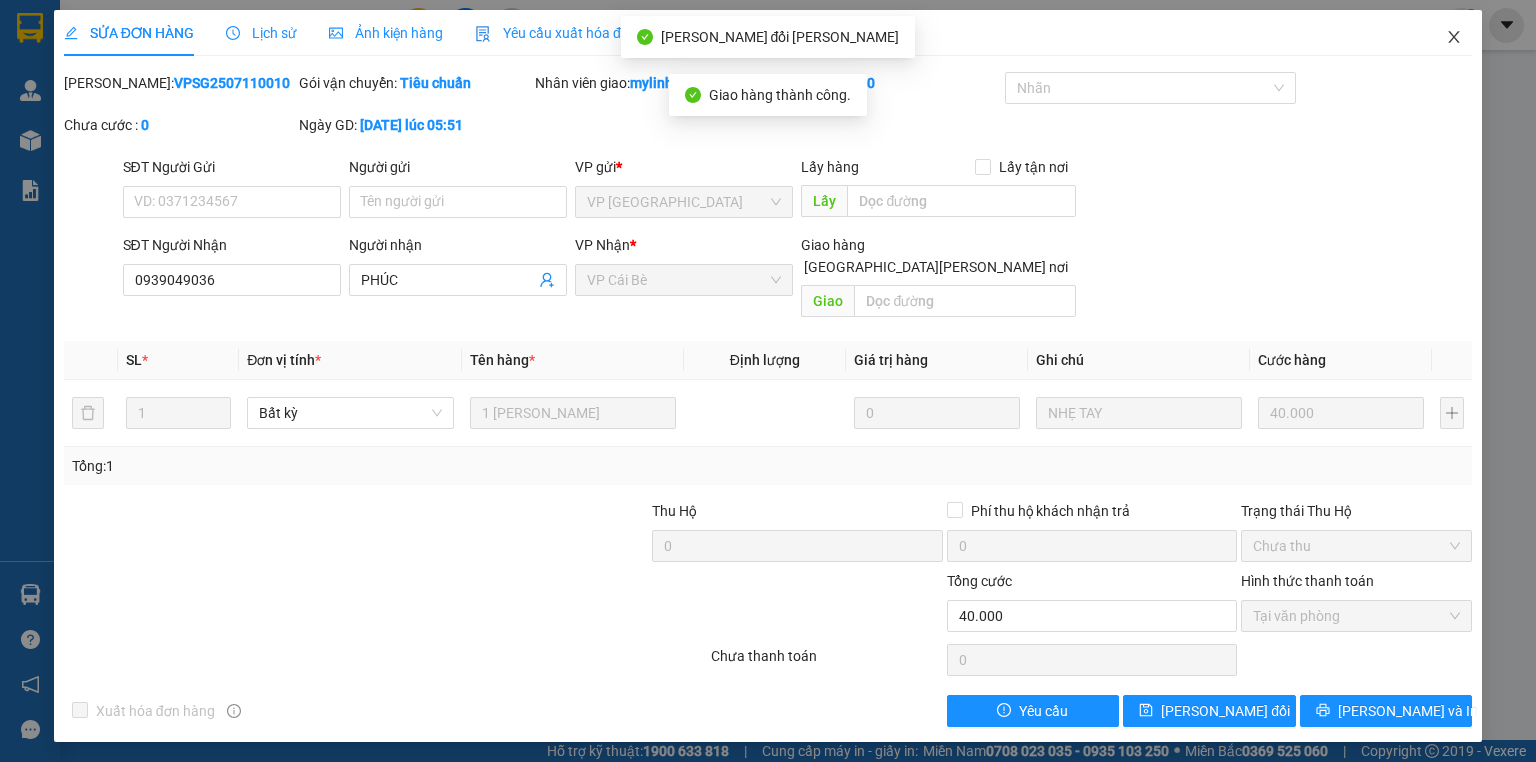 click at bounding box center [1454, 38] 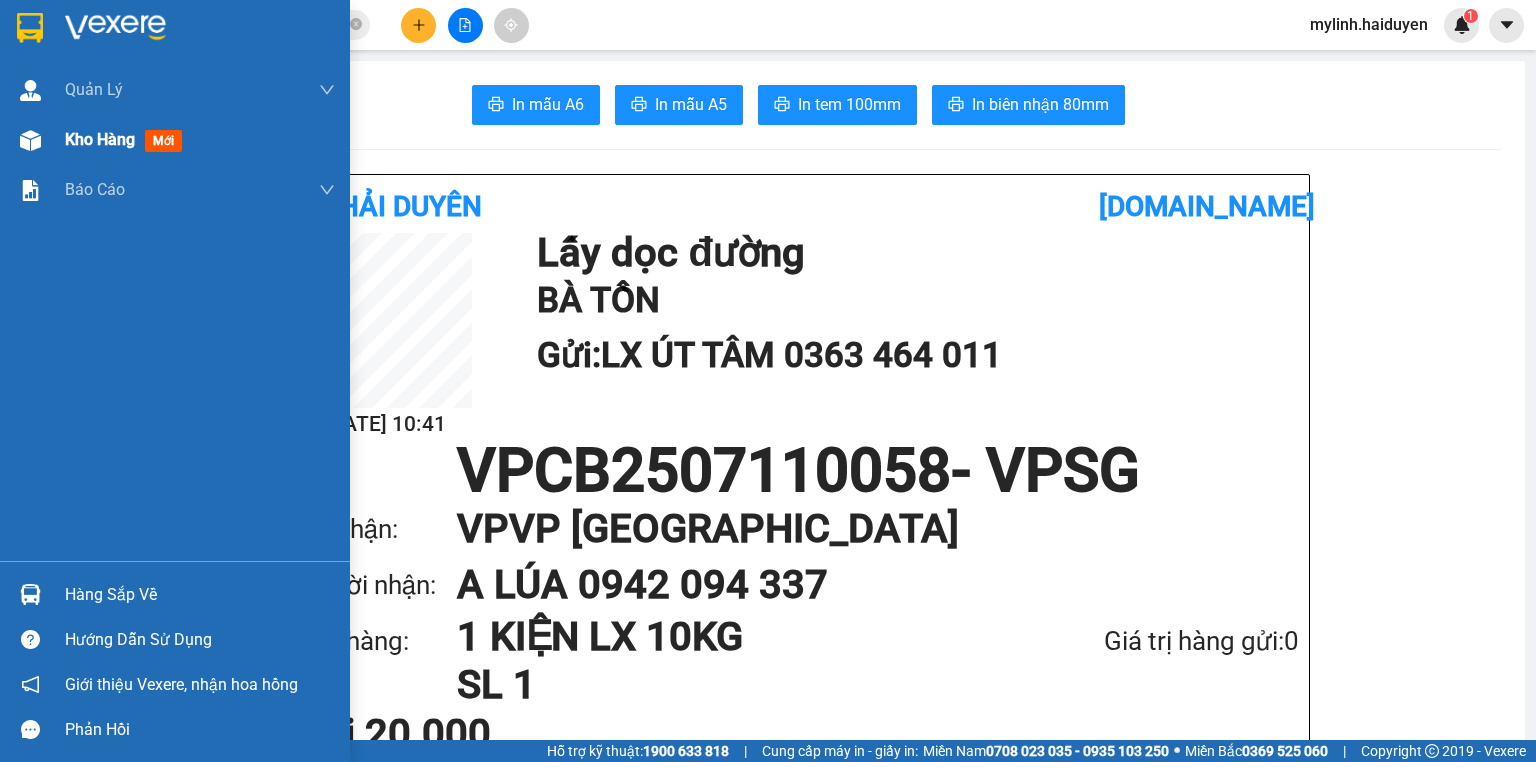 click on "Kho hàng mới" at bounding box center (200, 140) 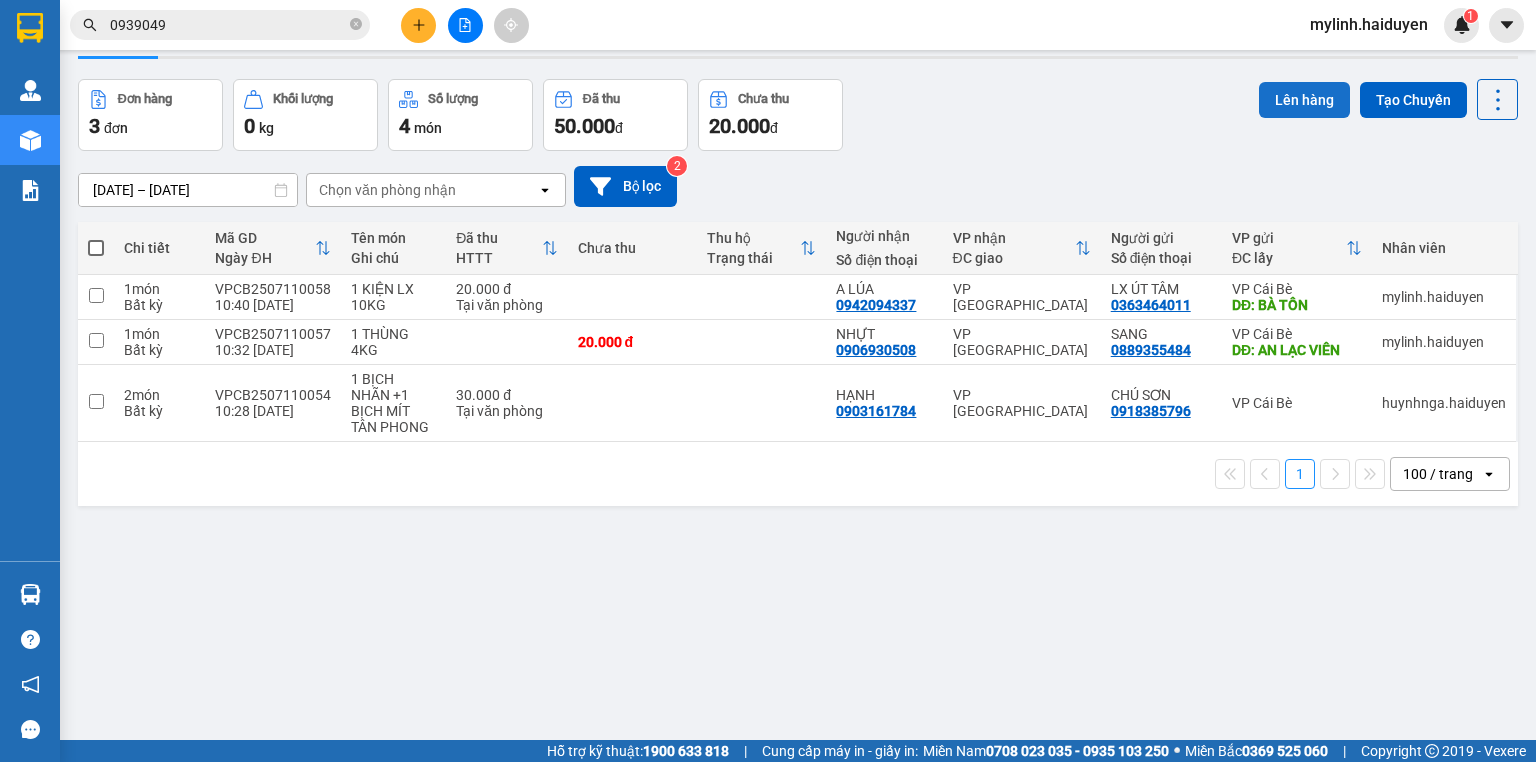 scroll, scrollTop: 0, scrollLeft: 0, axis: both 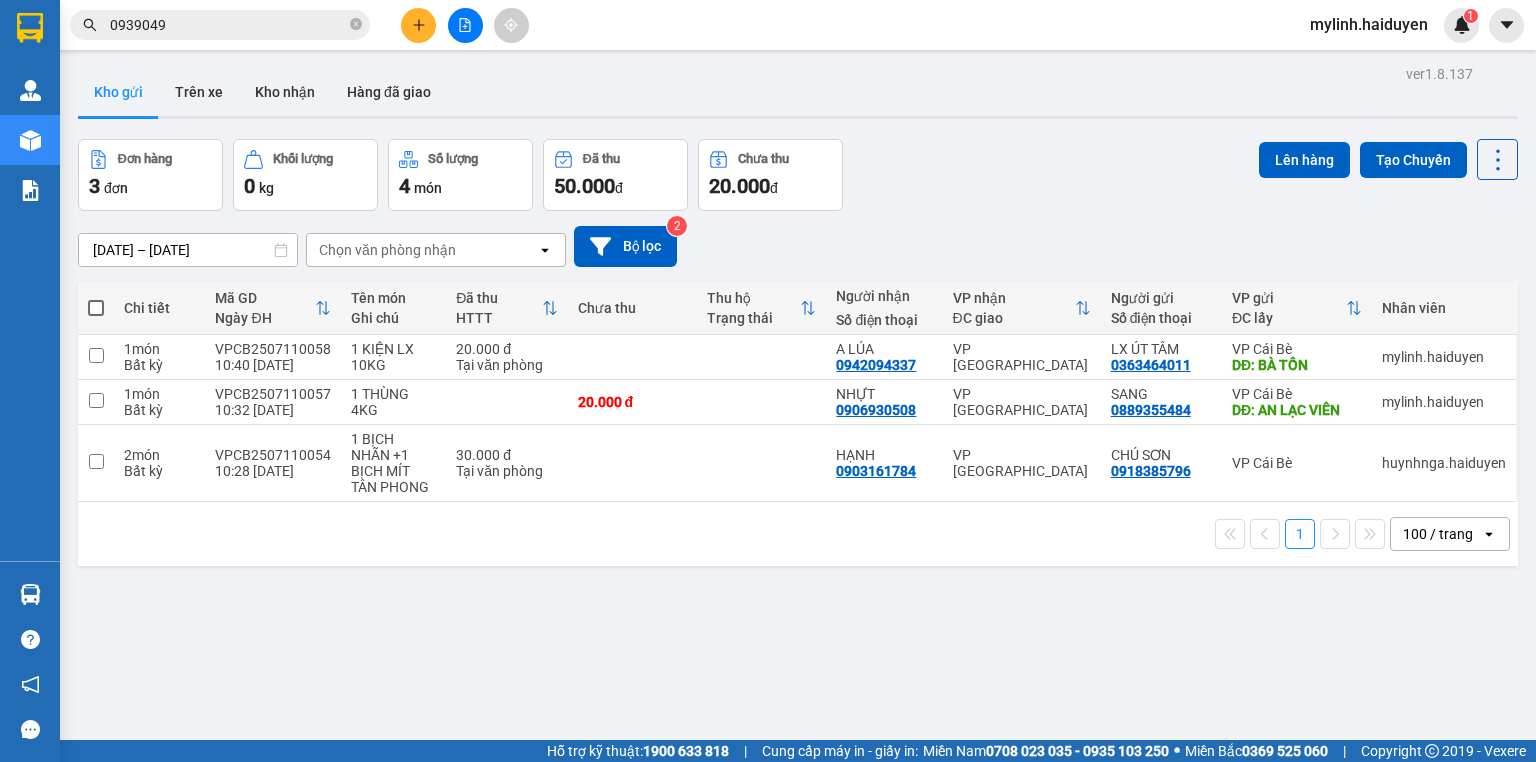click at bounding box center (465, 25) 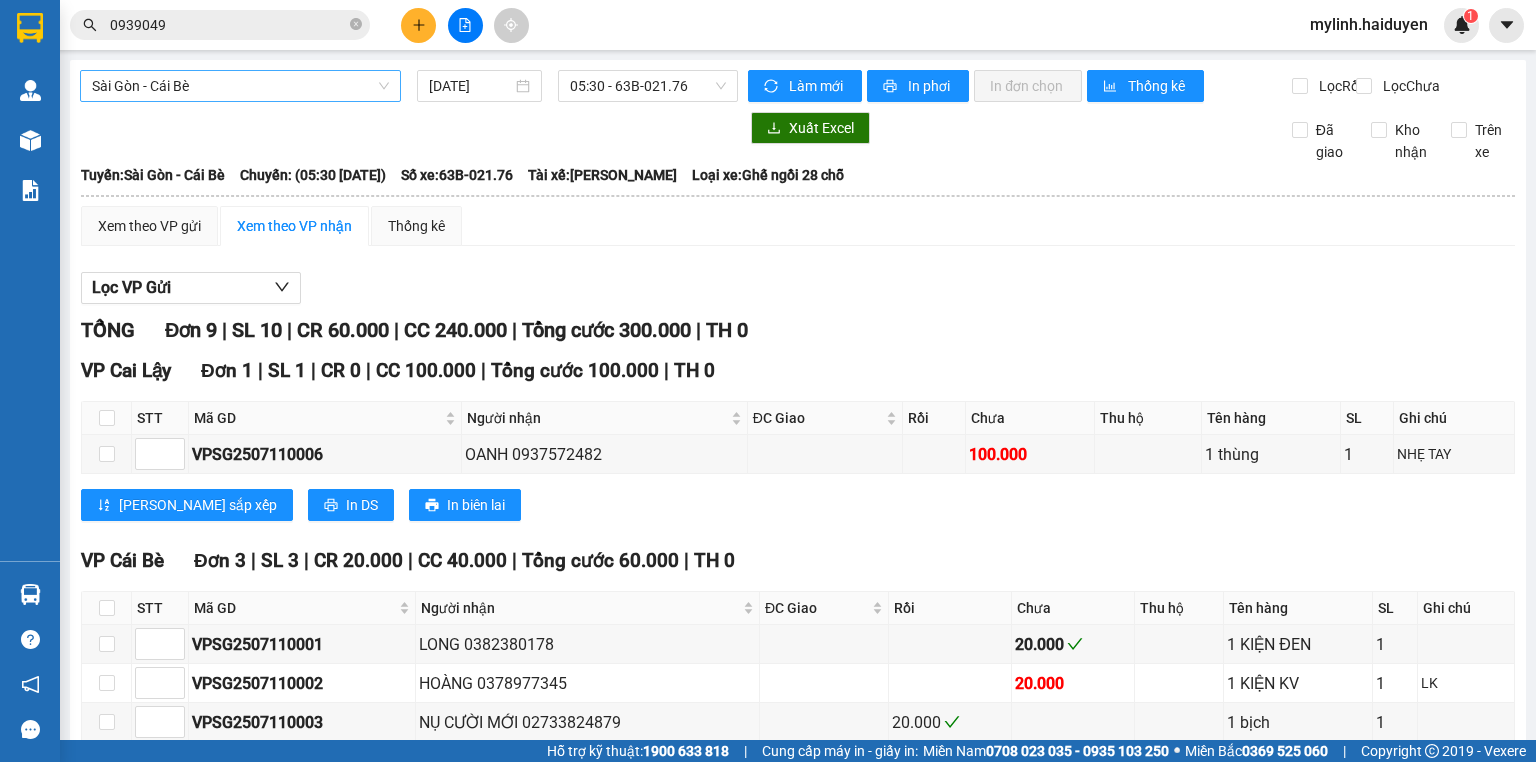 click on "Sài Gòn - Cái Bè" at bounding box center [240, 86] 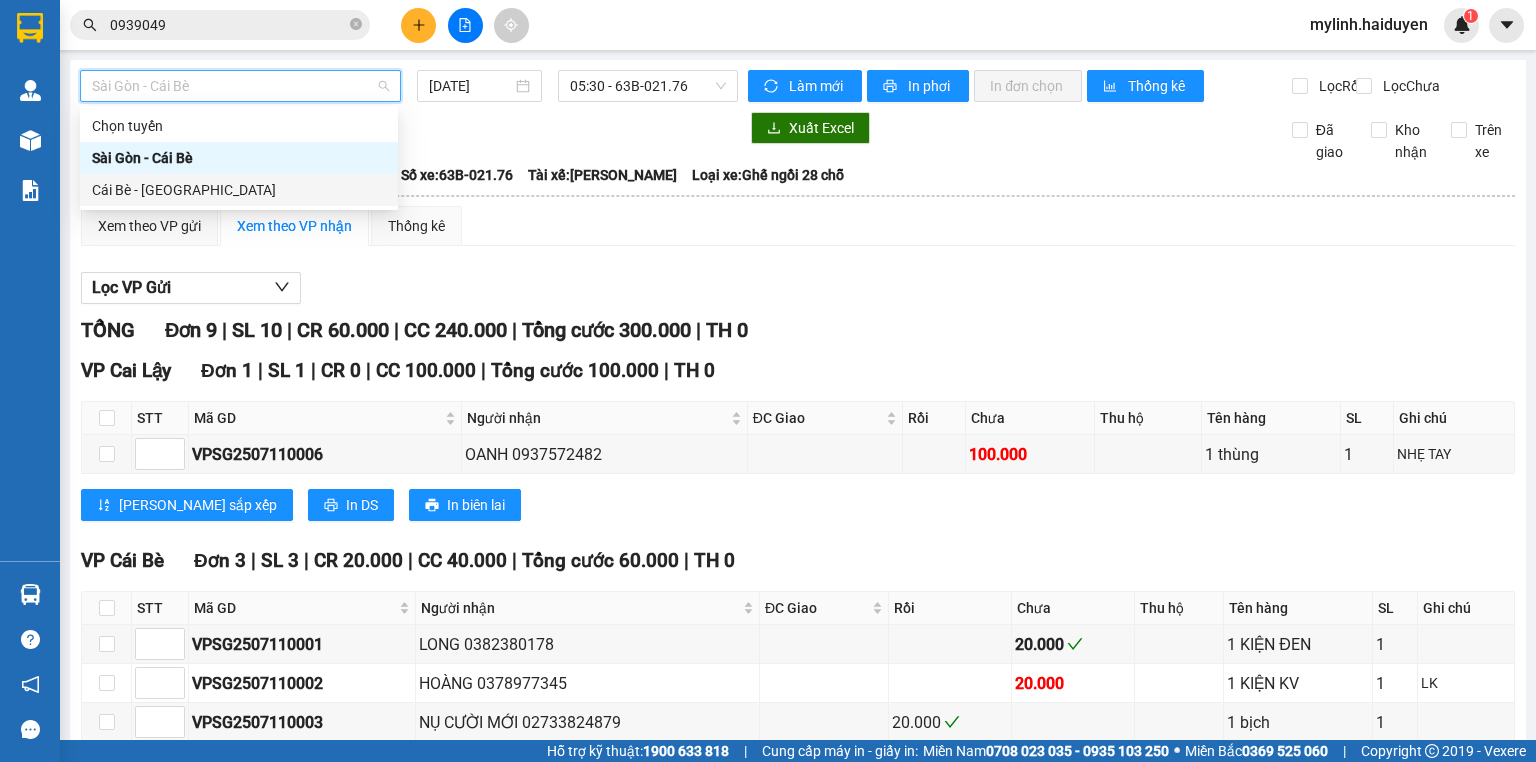 click on "Cái Bè - Sài Gòn" at bounding box center [239, 190] 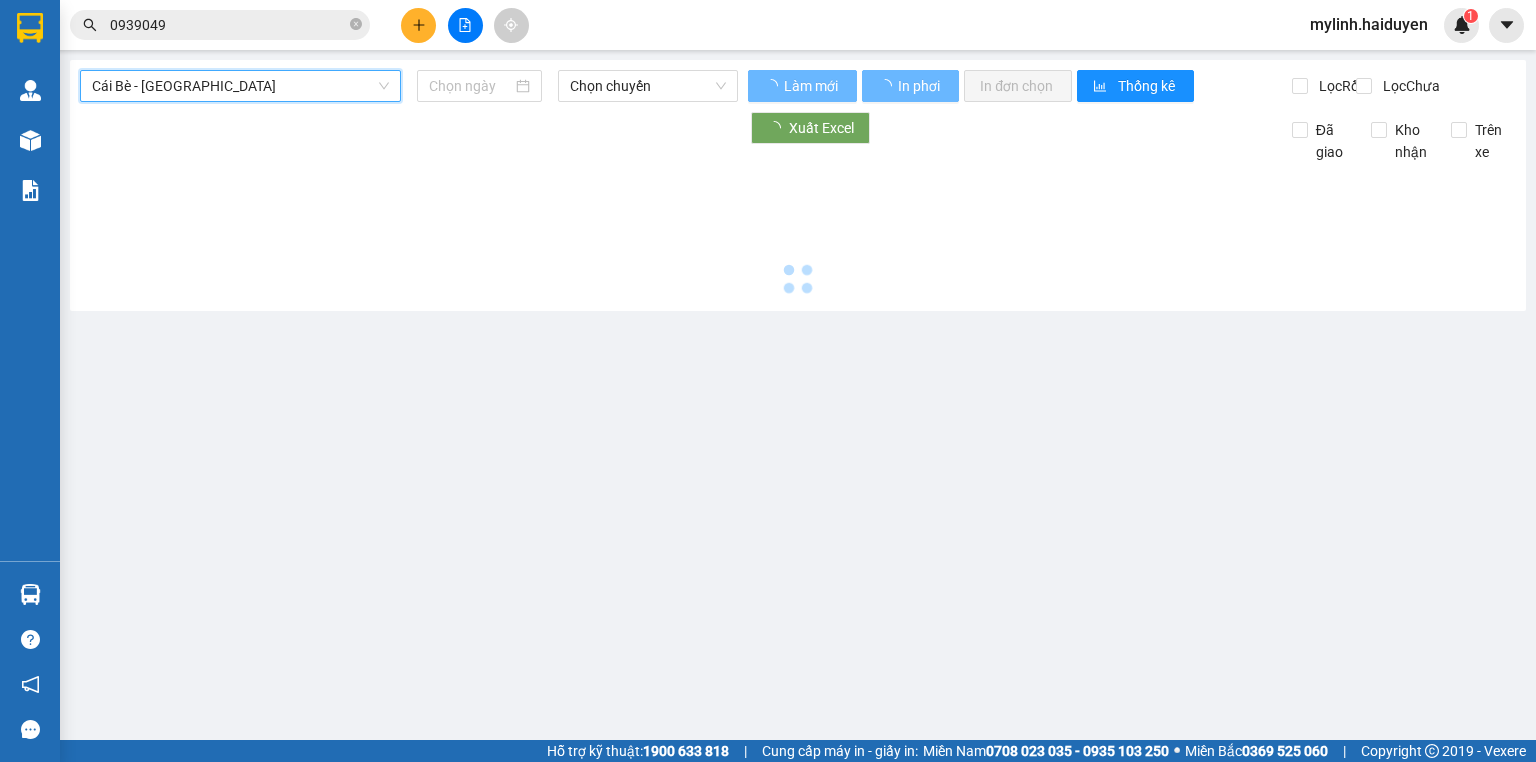type on "11/07/2025" 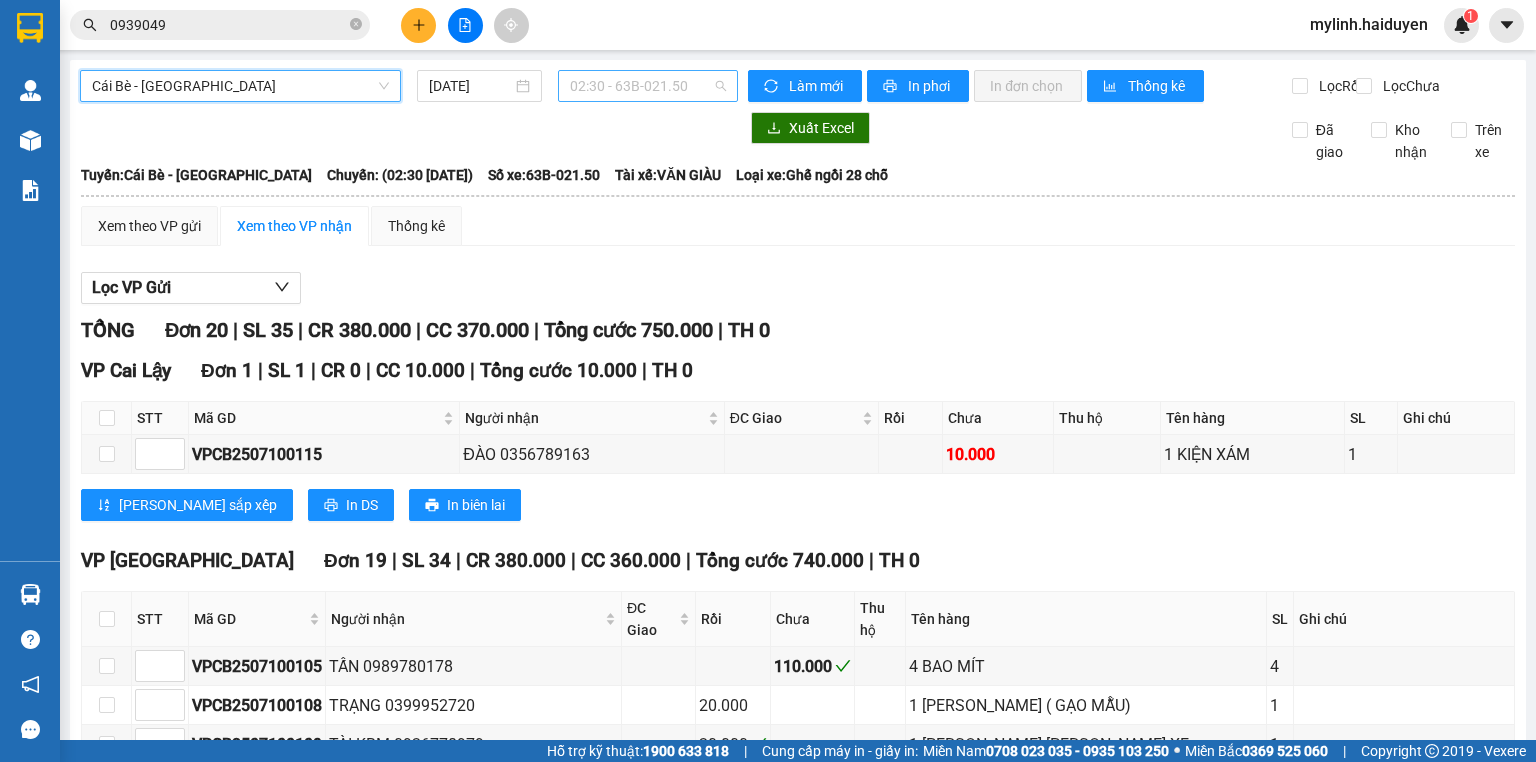 click on "02:30     - 63B-021.50" at bounding box center [648, 86] 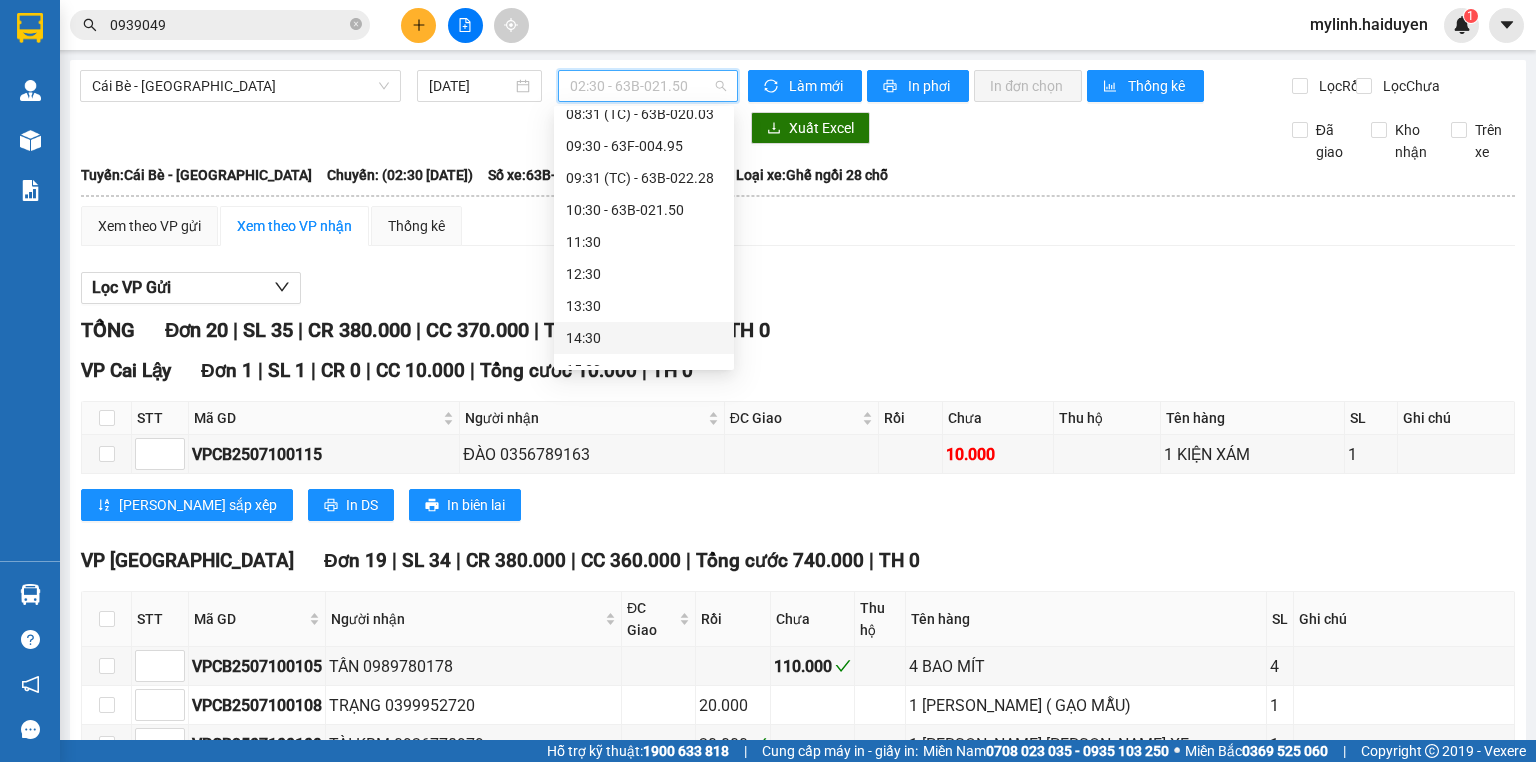 scroll, scrollTop: 480, scrollLeft: 0, axis: vertical 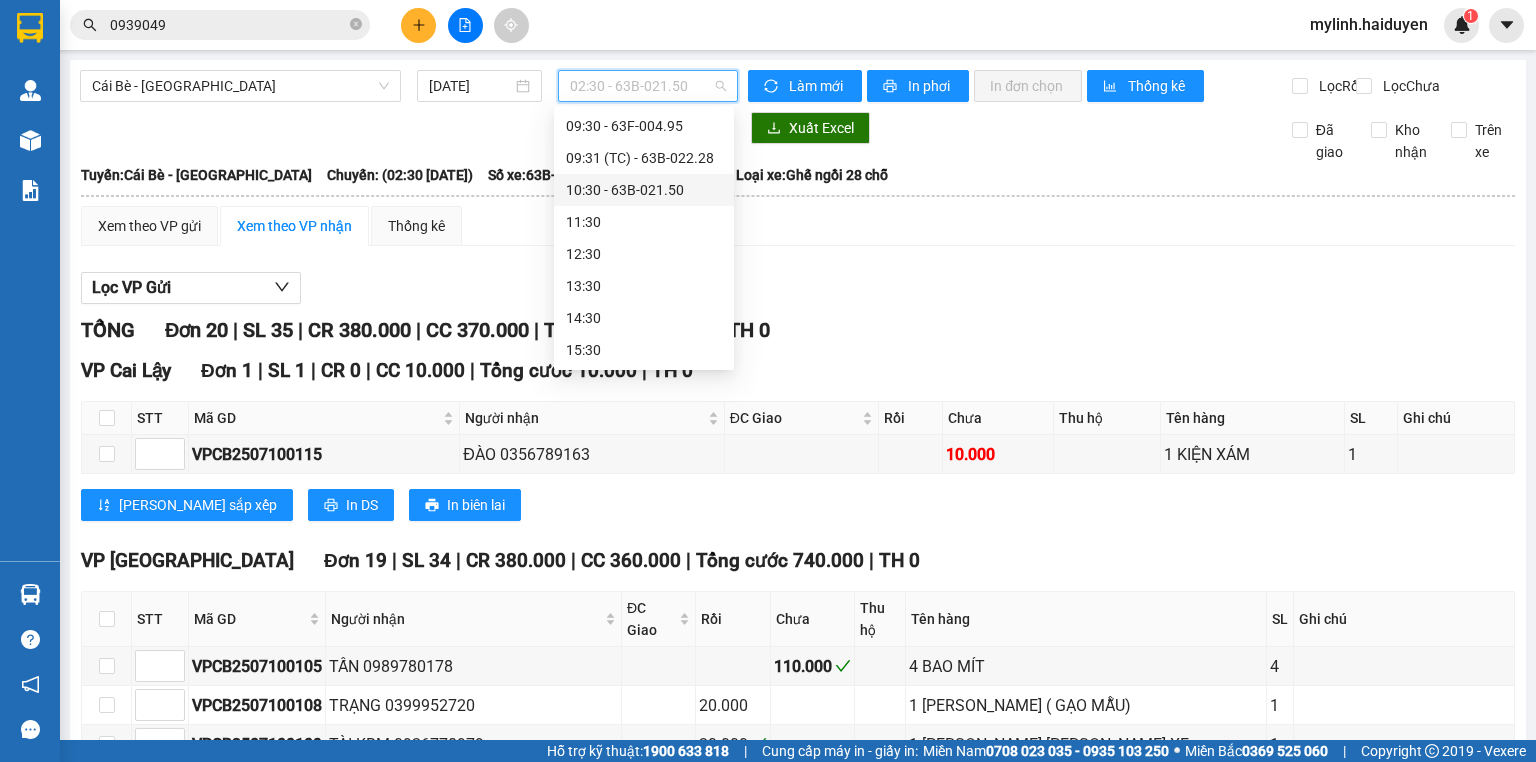click on "10:30     - 63B-021.50" at bounding box center (644, 190) 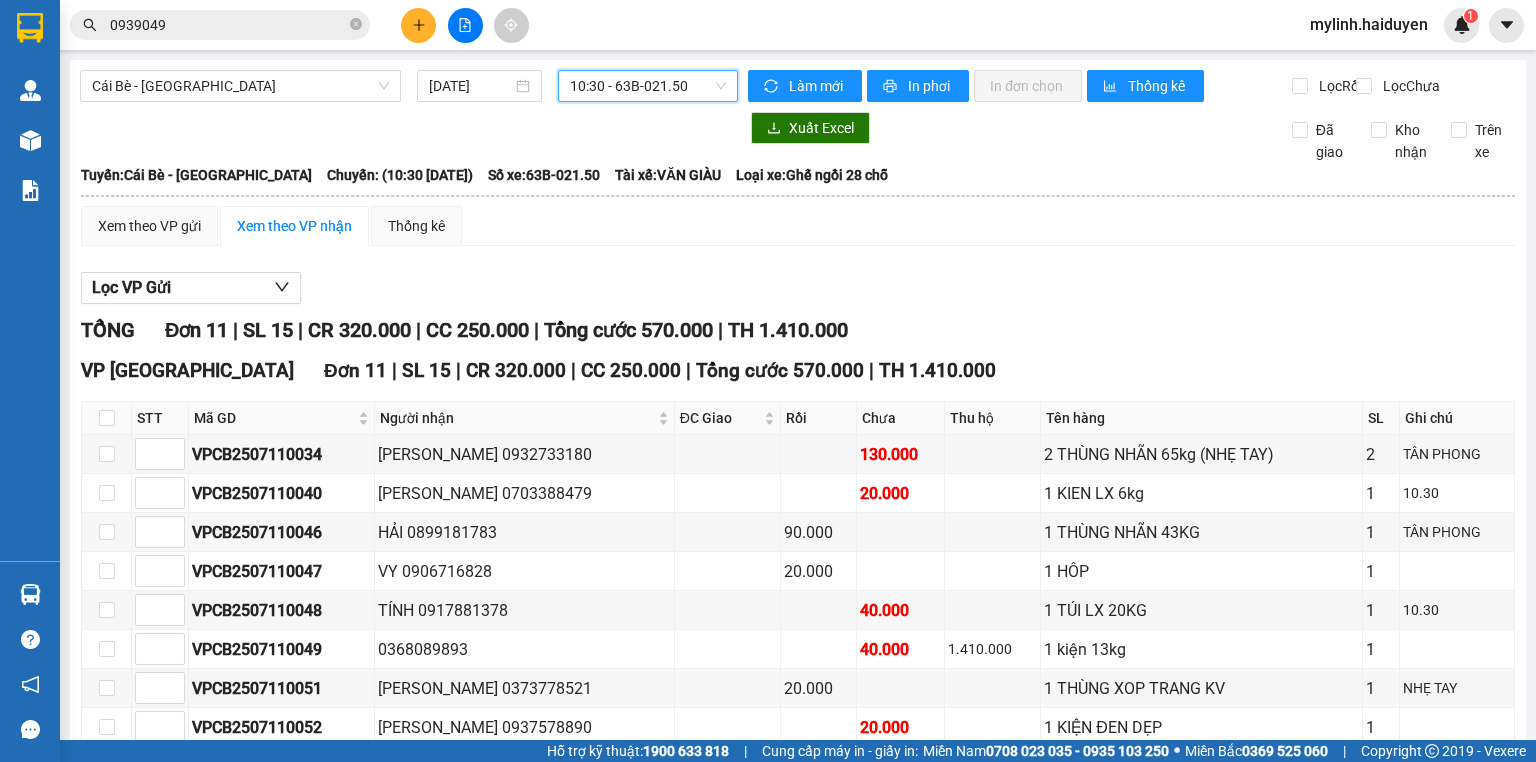 click on "Cái Bè - Sài Gòn 11/07/2025 10:30 10:30     - 63B-021.50  Làm mới In phơi In đơn chọn Thống kê Lọc  Rồi Lọc  Chưa Xuất Excel Đã giao Kho nhận Trên xe Hải Duyên   0939993285   97B Nguyễn Duy Dương, P.9 PHƠI HÀNG 10:41 - 11/07/2025 Tuyến:  Cái Bè - Sài Gòn Chuyến:   (10:30 - 11/07/2025) Tài xế:  VĂN GIÀU   Số xe:  63B-021.50 Loại xe:  Ghế ngồi 28 chỗ  Tuyến:  Cái Bè - Sài Gòn Chuyến:   (10:30 - 11/07/2025) Số xe:  63B-021.50 Tài xế:  VĂN GIÀU Loại xe:  Ghế ngồi 28 chỗ  Xem theo VP gửi Xem theo VP nhận Thống kê Lọc VP Gửi TỔNG Đơn   11 | SL   15 | CR   320.000 | CC   250.000 | Tổng cước   570.000 | TH   1.410.000 VP Sài Gòn Đơn   11 | SL   15 | CR   320.000 | CC   250.000 | Tổng cước   570.000 | TH   1.410.000 STT Mã GD Người nhận ĐC Giao Rồi Chưa Thu hộ Tên hàng SL Ghi chú Ký nhận                         VPCB2507110034 TRÌNH 0932733180 130.000 2 TÂN PHONG  20.000 1" at bounding box center [798, 508] 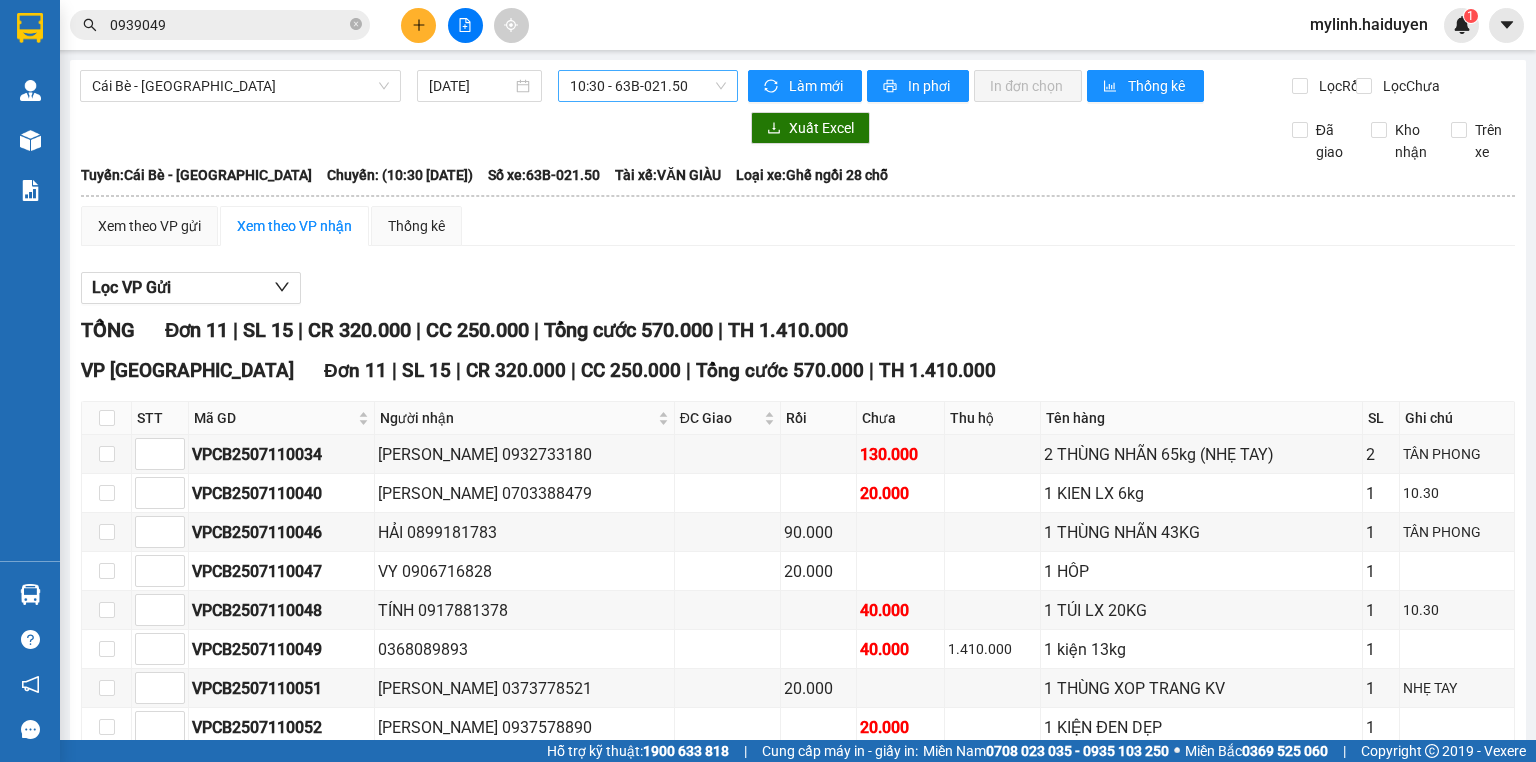 click on "10:30     - 63B-021.50" at bounding box center (648, 86) 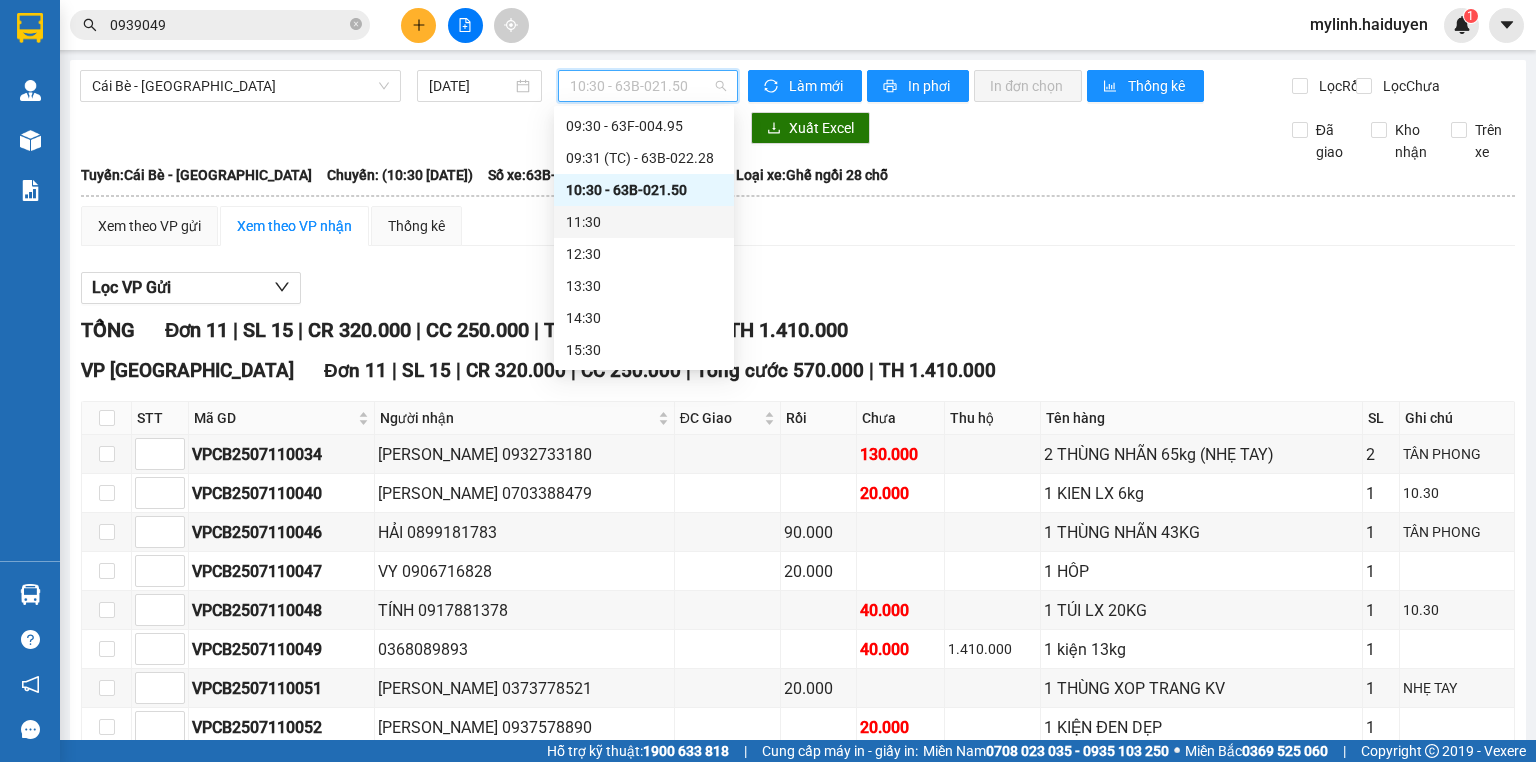 click on "11:30" at bounding box center (644, 222) 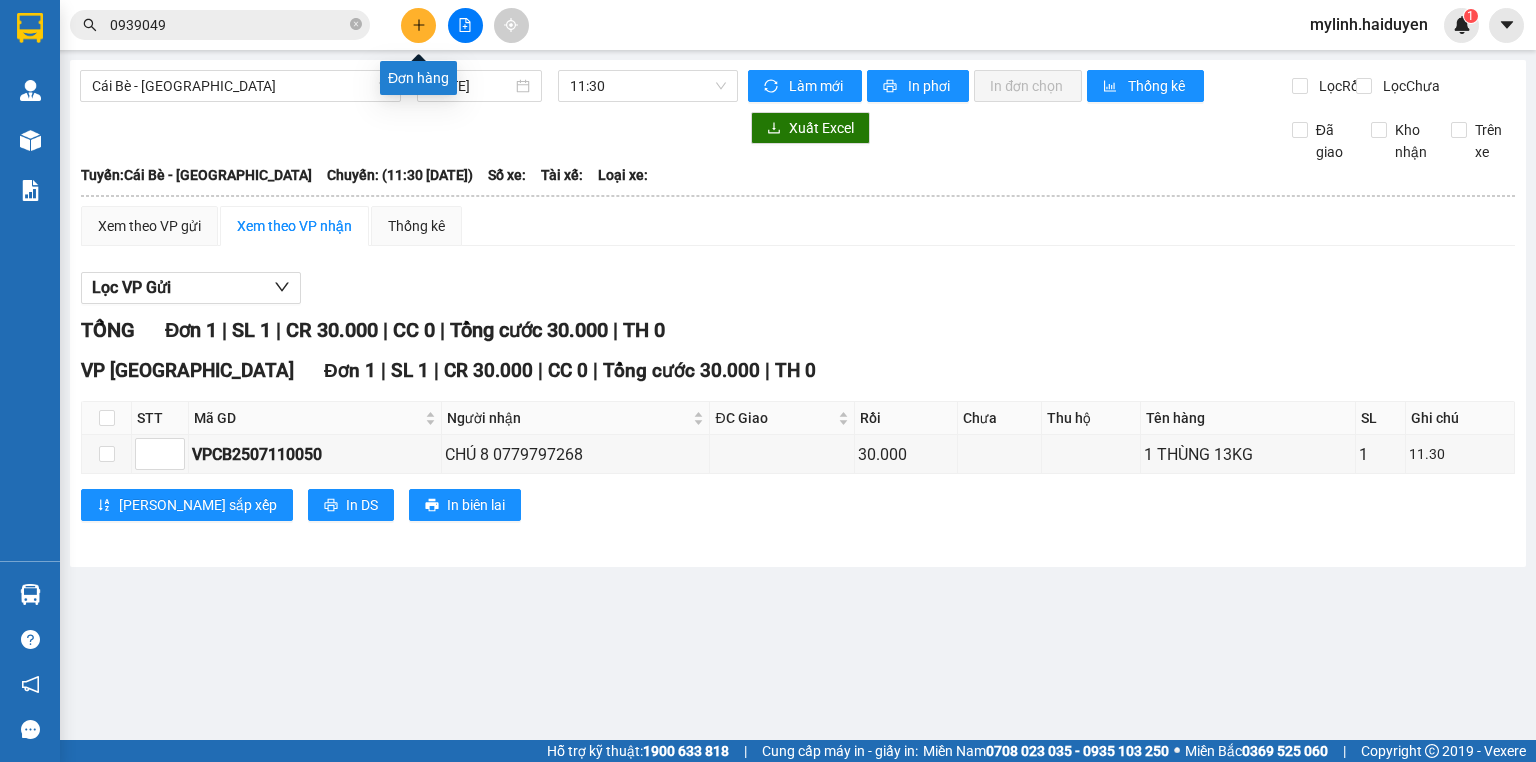 click 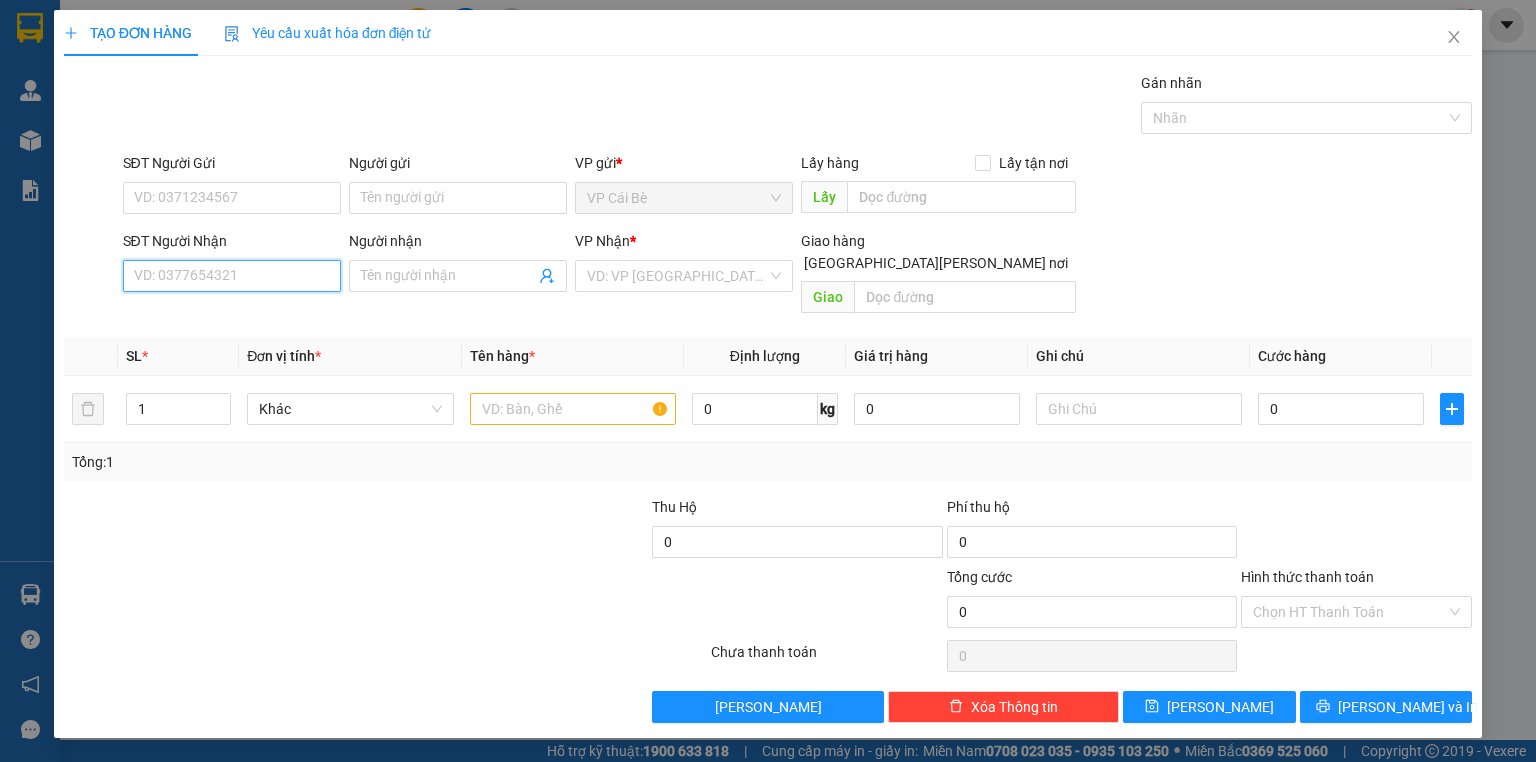 click on "SĐT Người Nhận" at bounding box center (232, 276) 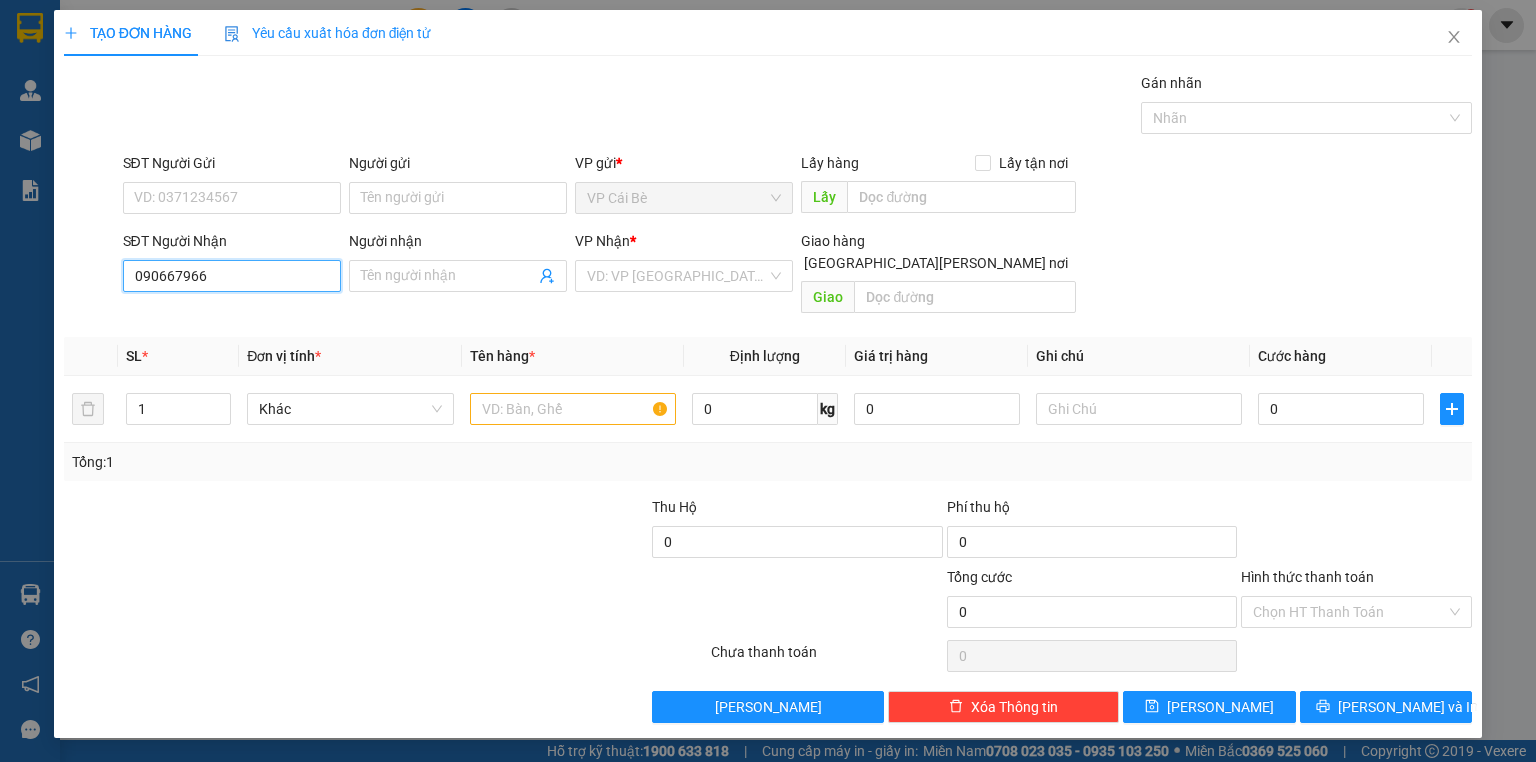 type on "0906679669" 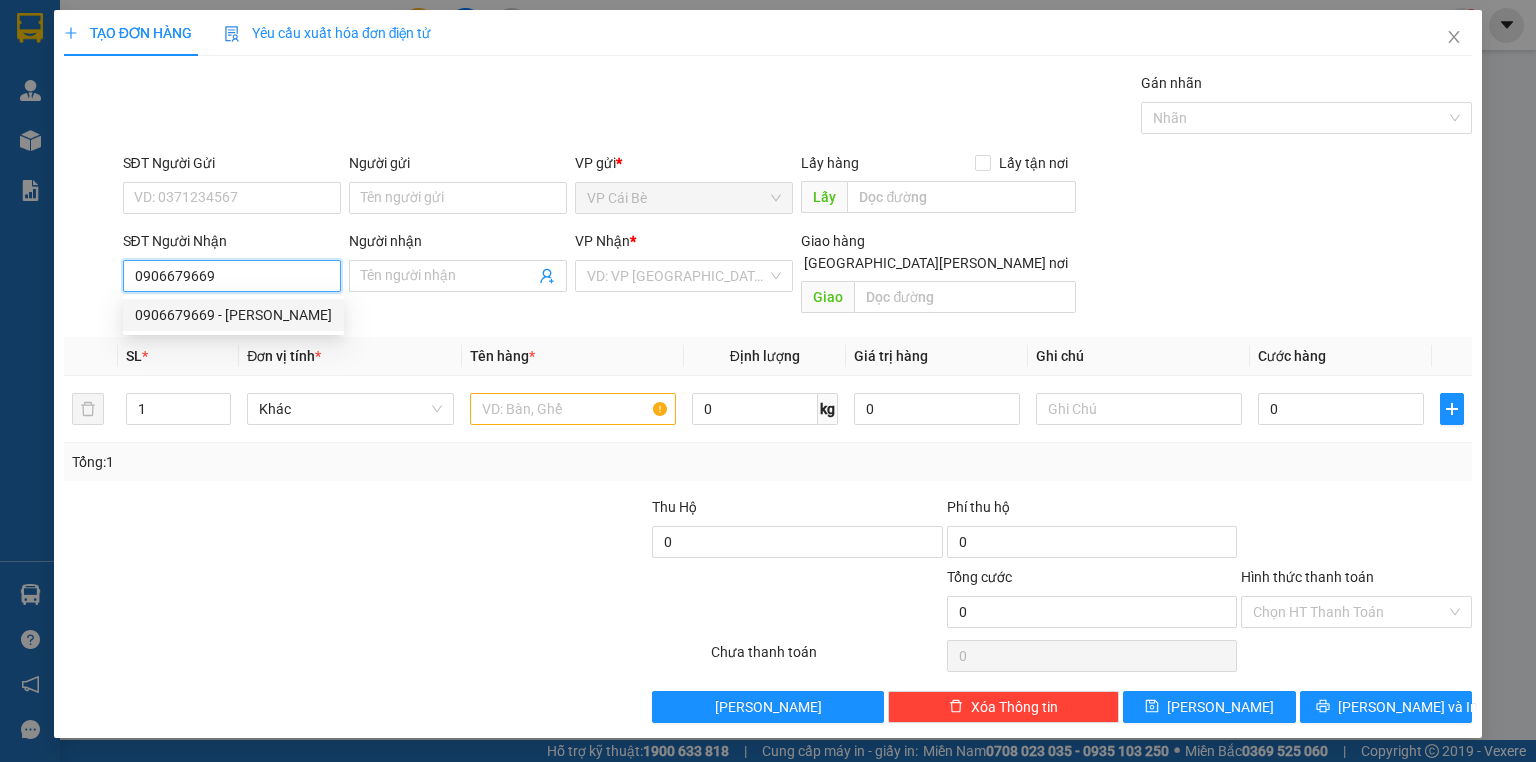 click on "0906679669 - THUẬN" at bounding box center (233, 315) 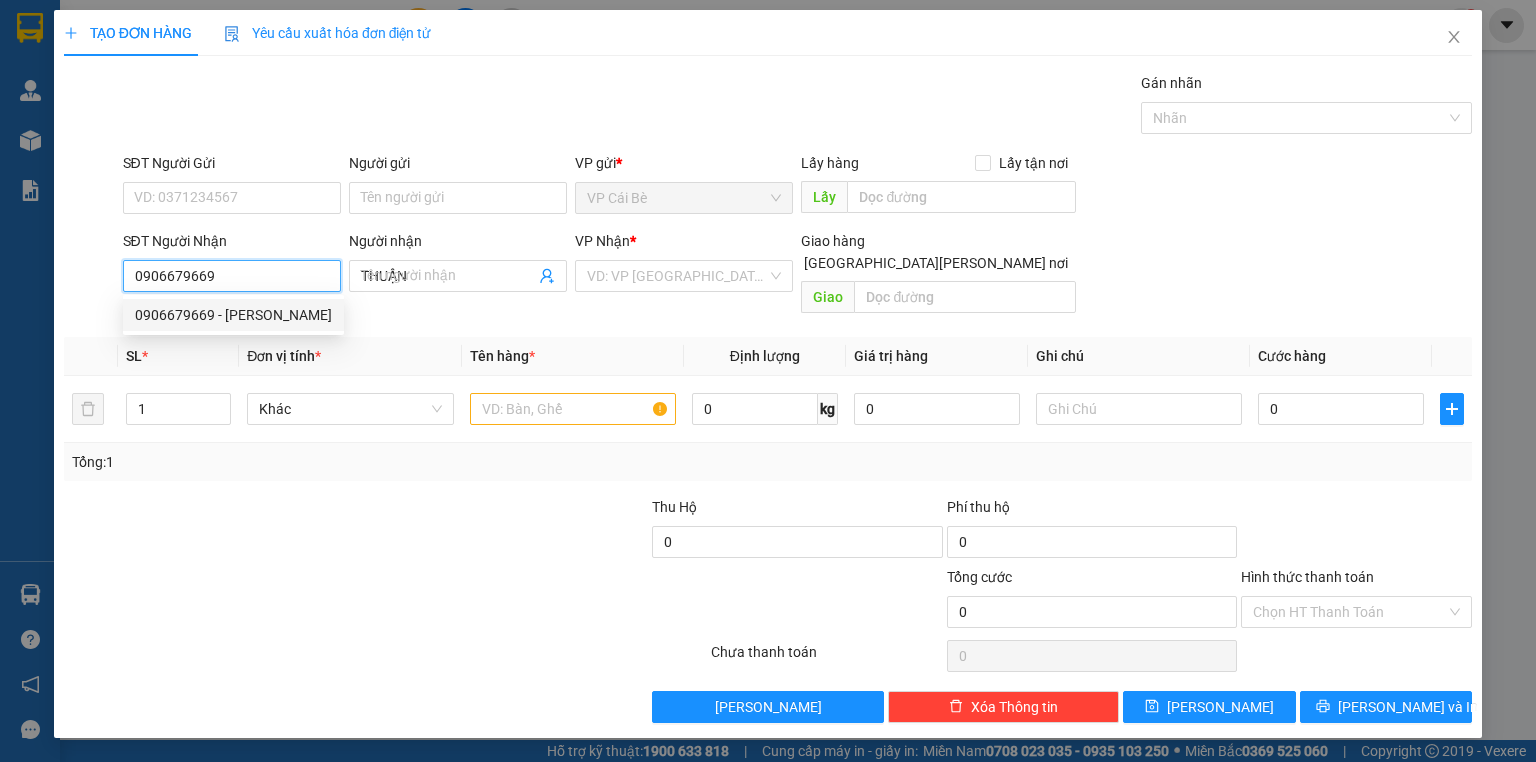 type on "50.000" 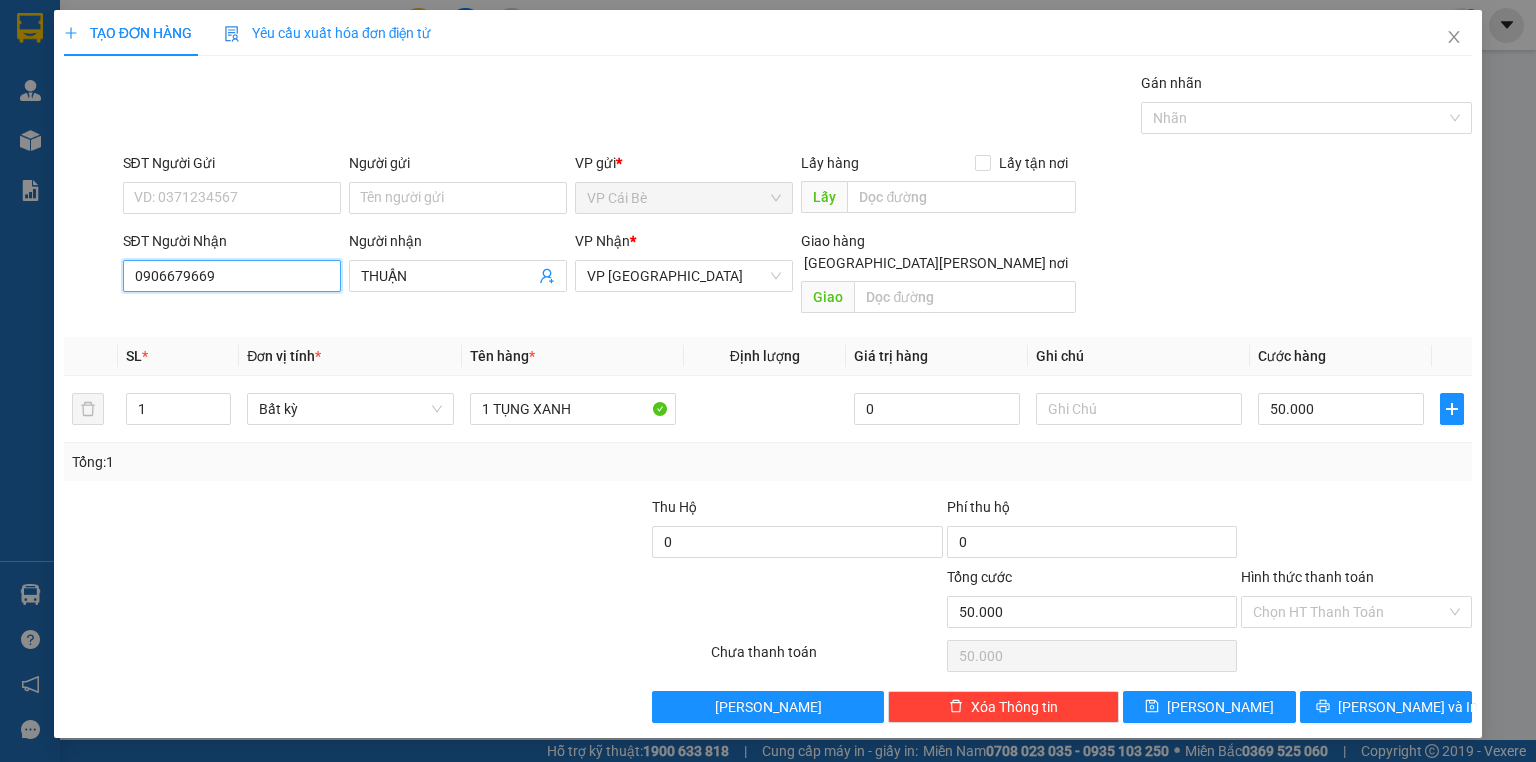 type on "0906679669" 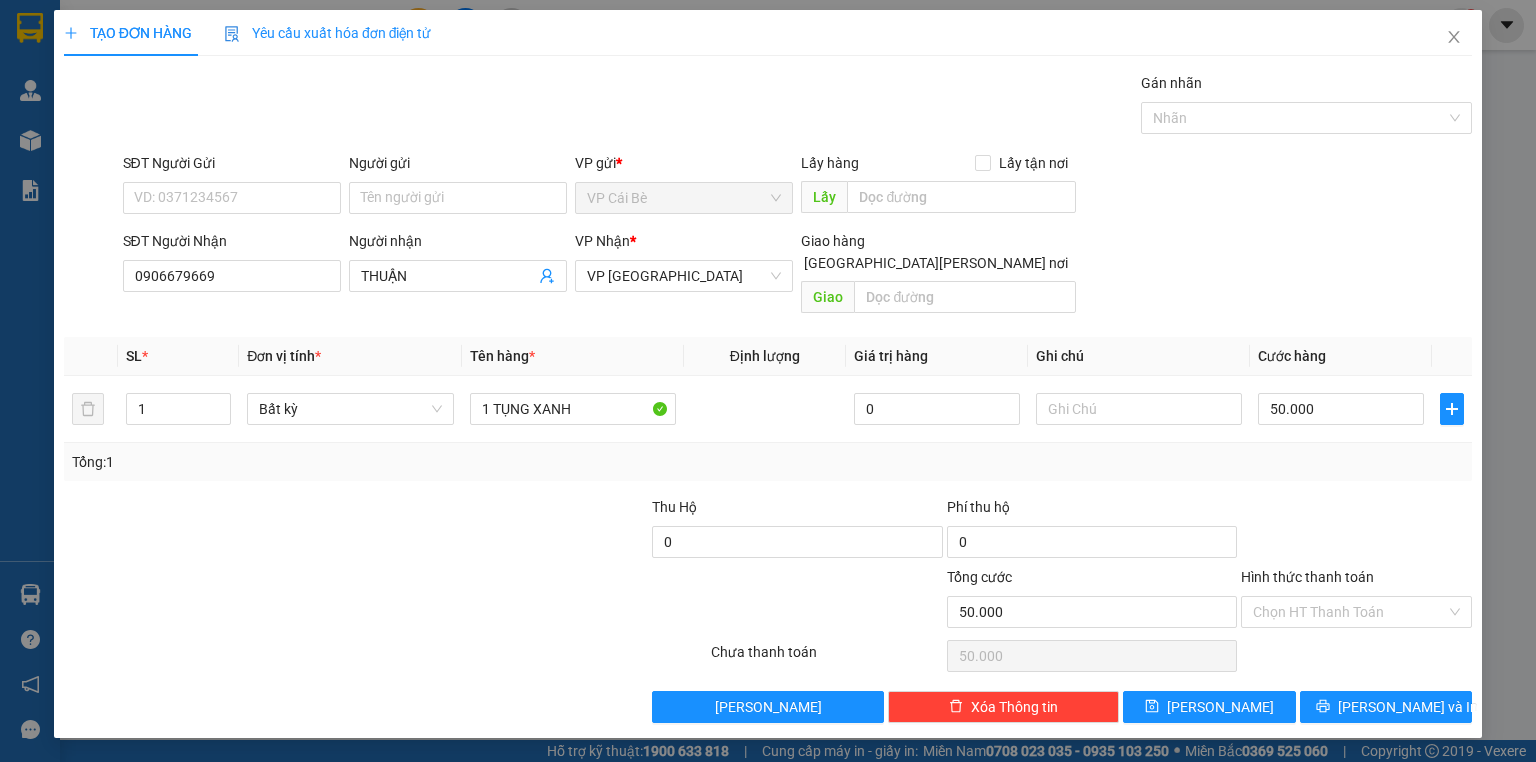click on "SĐT Người Gửi" at bounding box center (232, 167) 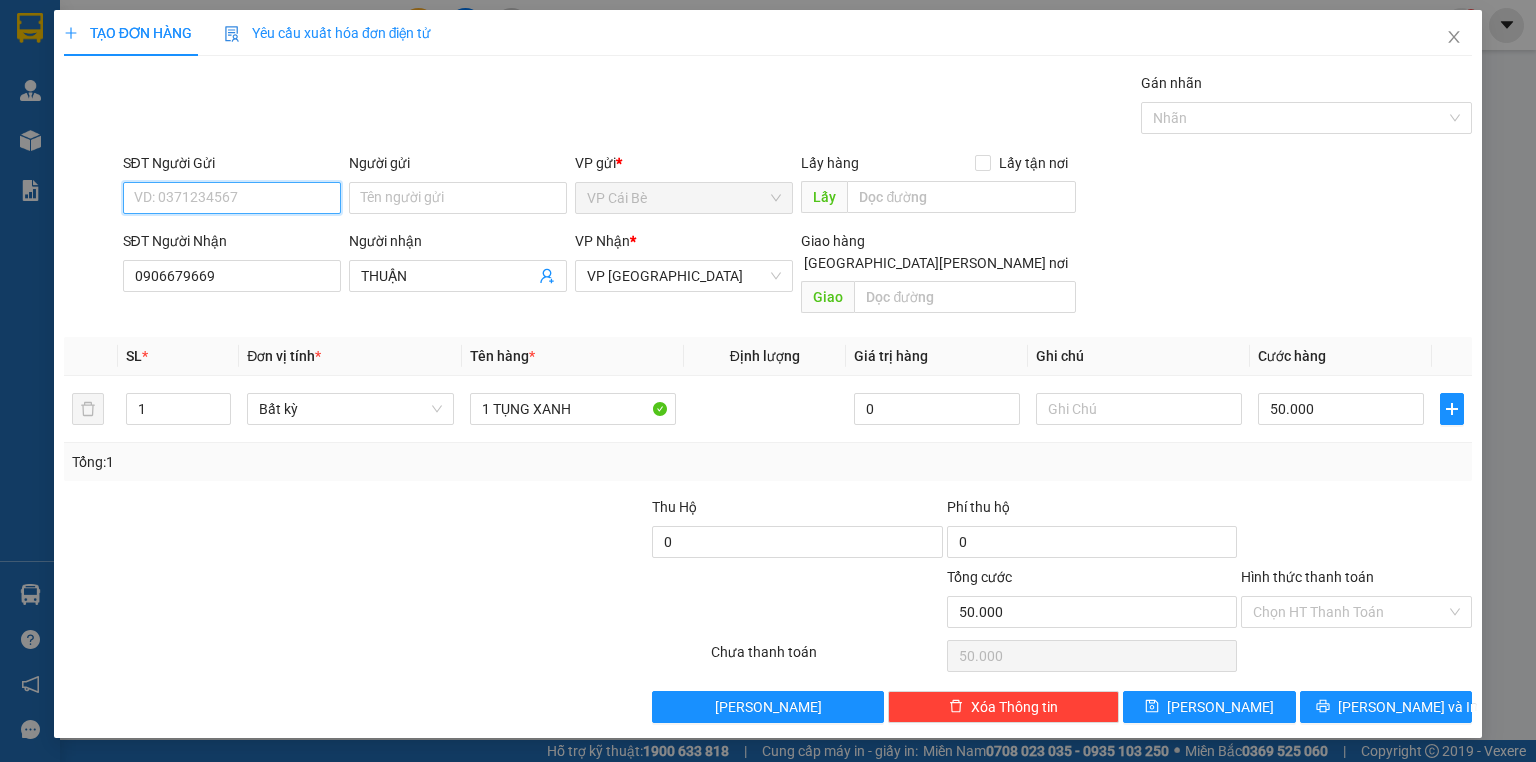click on "SĐT Người Gửi" at bounding box center (232, 198) 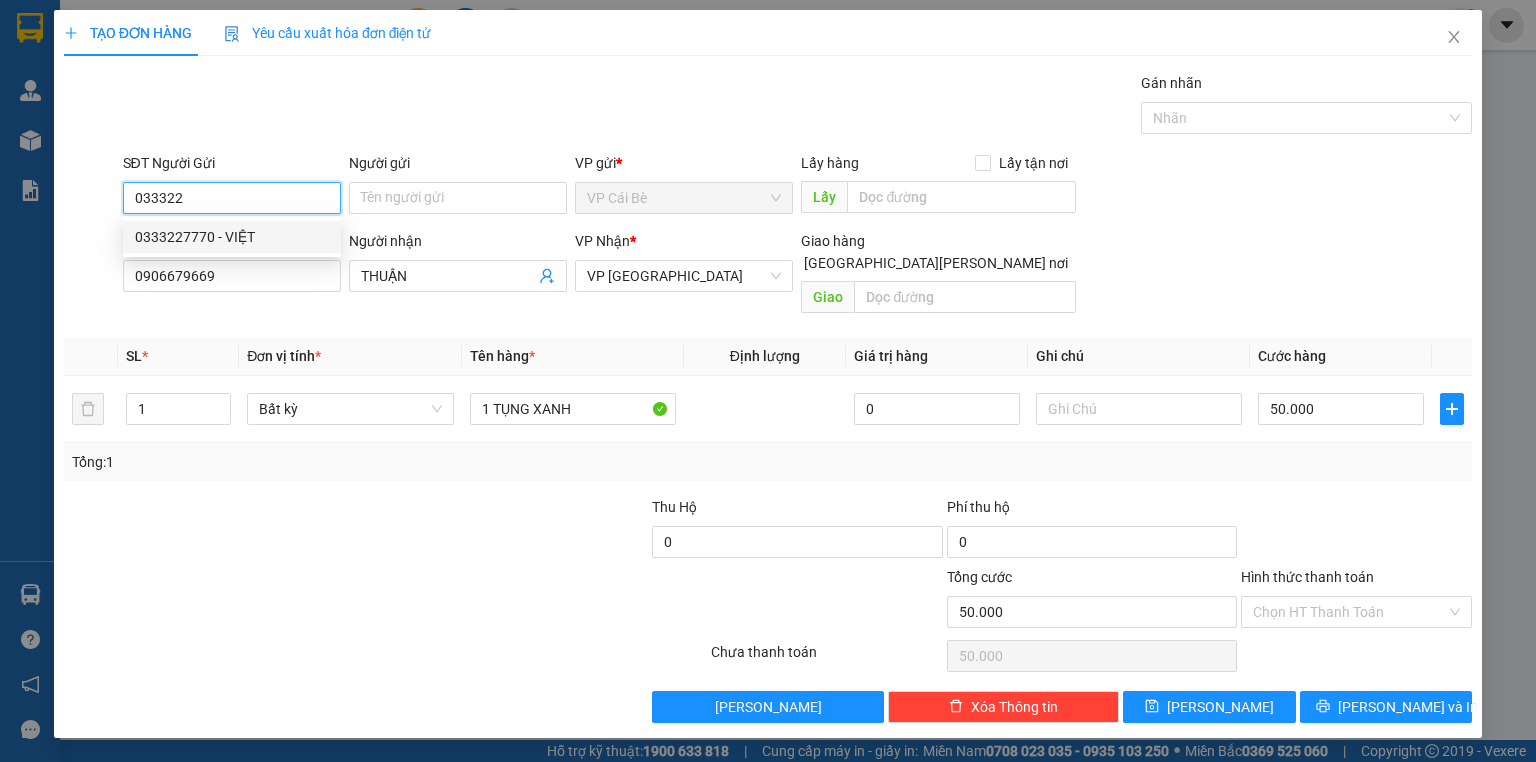 click on "0333227770 - VIỆT" at bounding box center [232, 237] 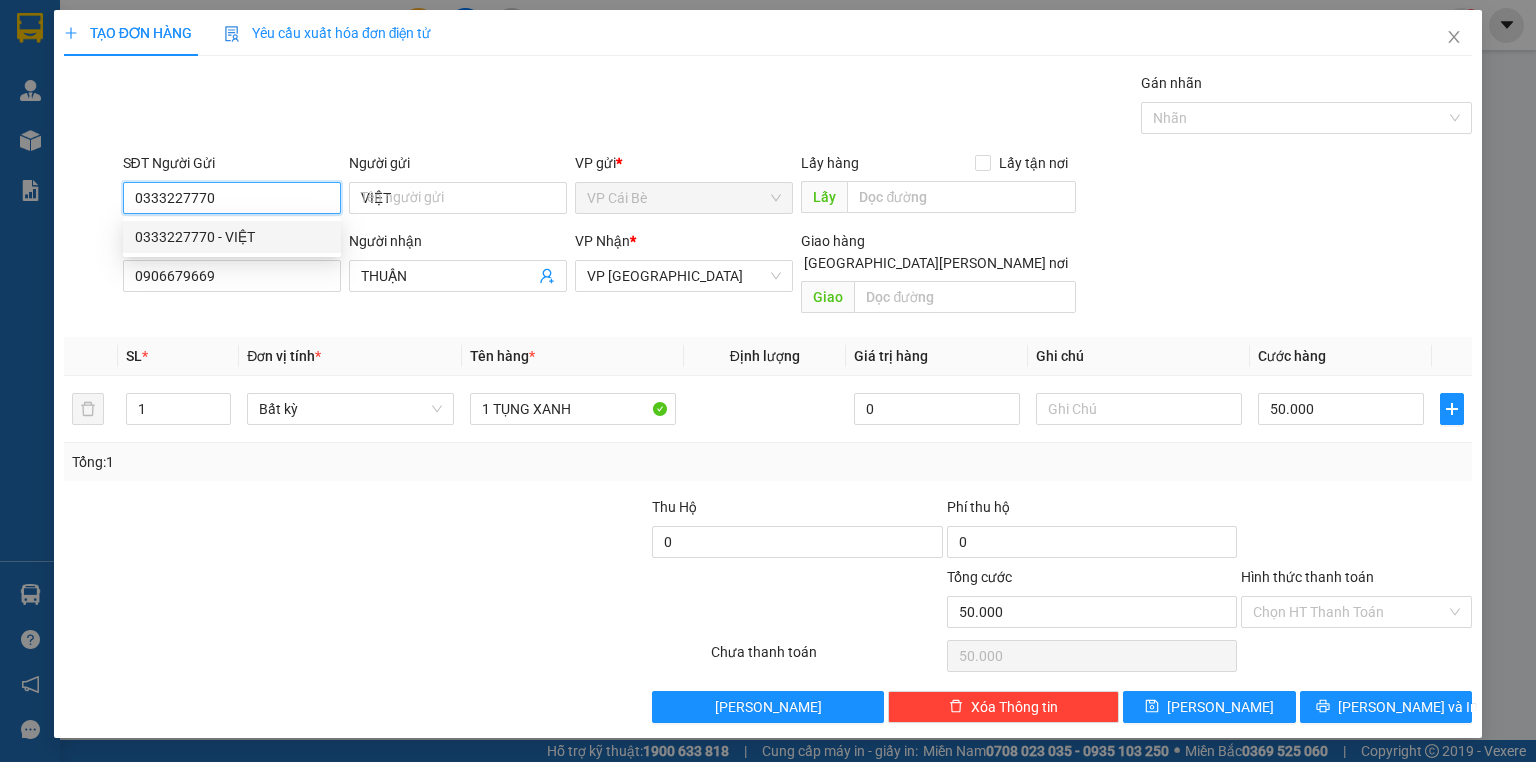 type on "20.000" 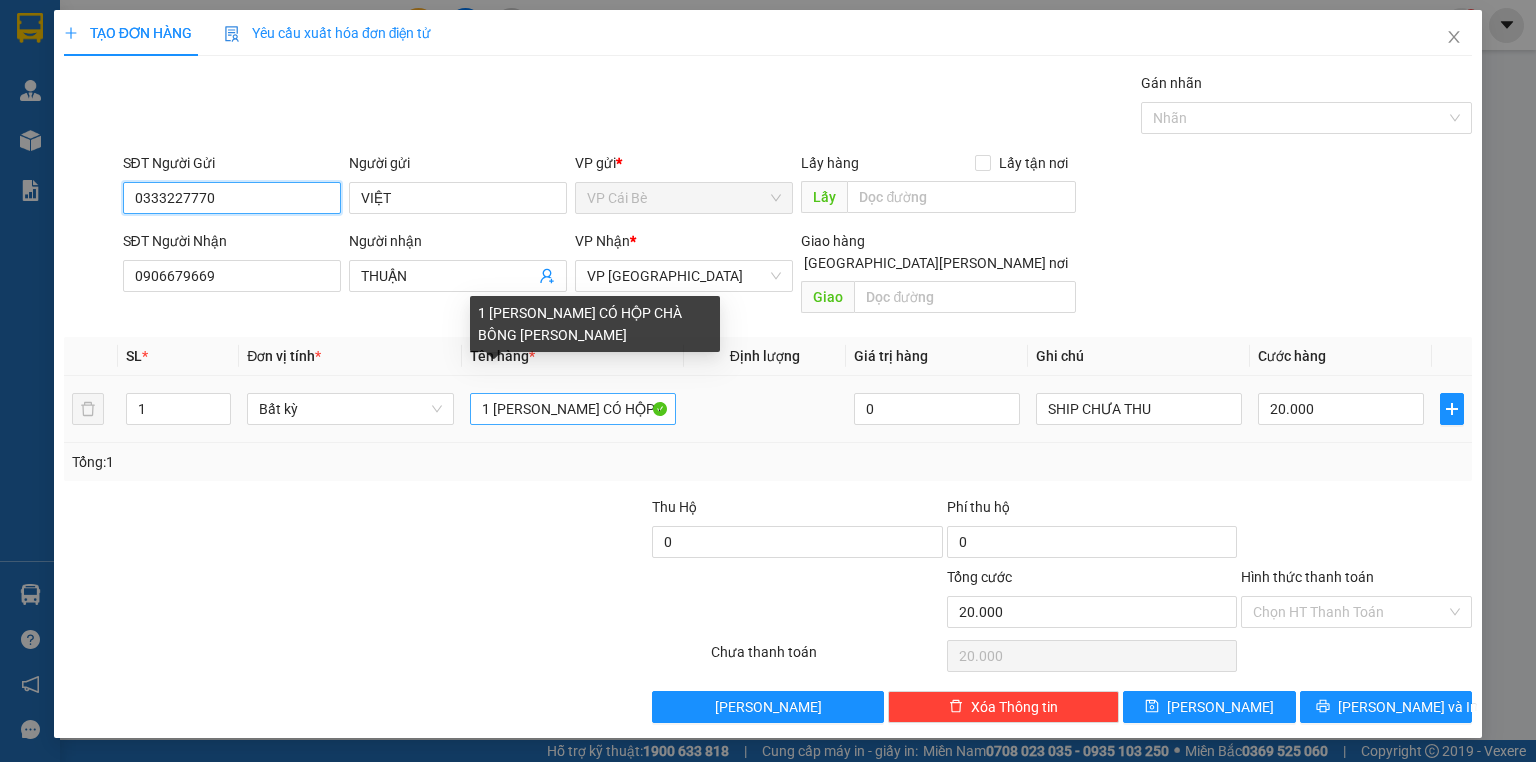 type on "0333227770" 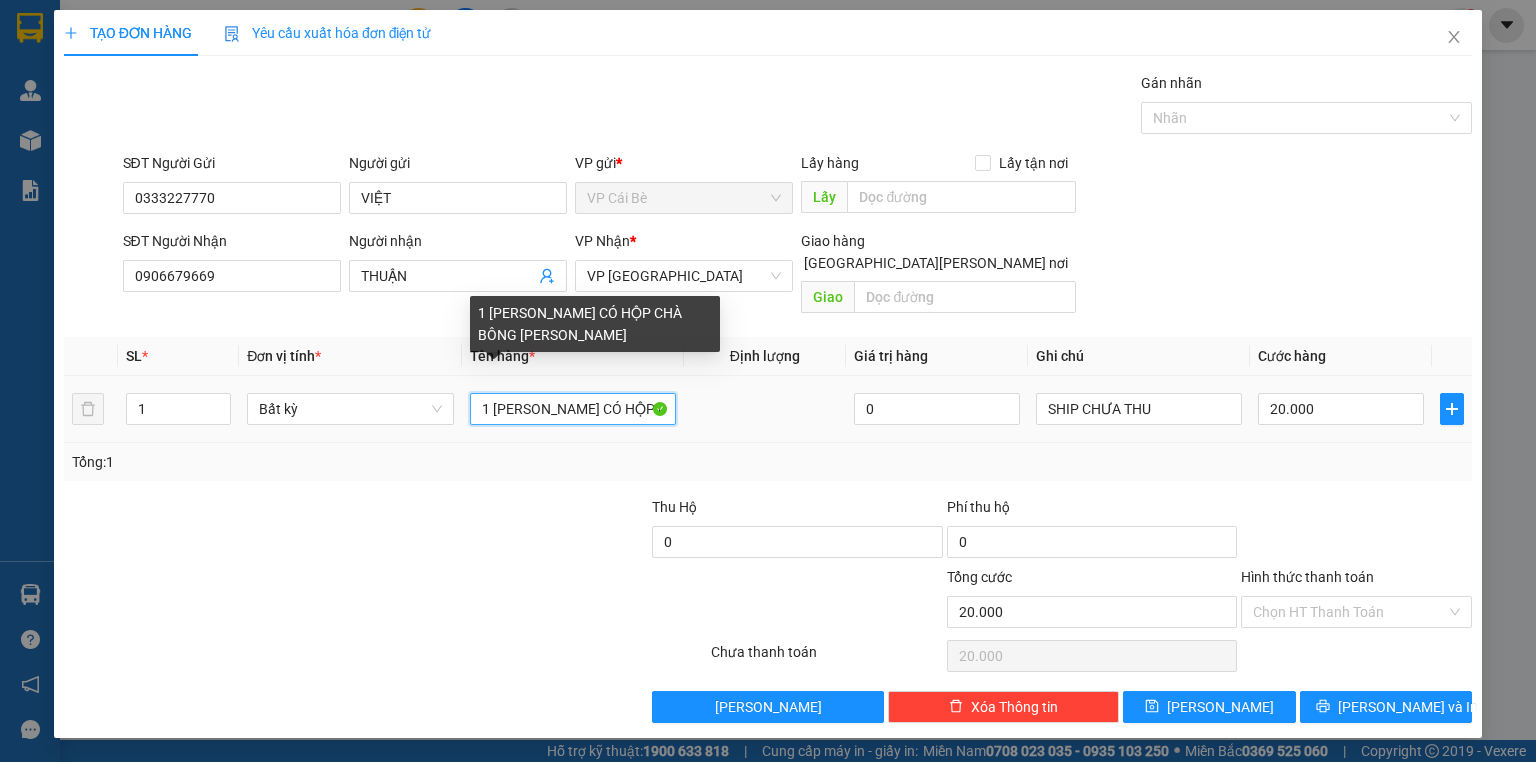 scroll, scrollTop: 0, scrollLeft: 108, axis: horizontal 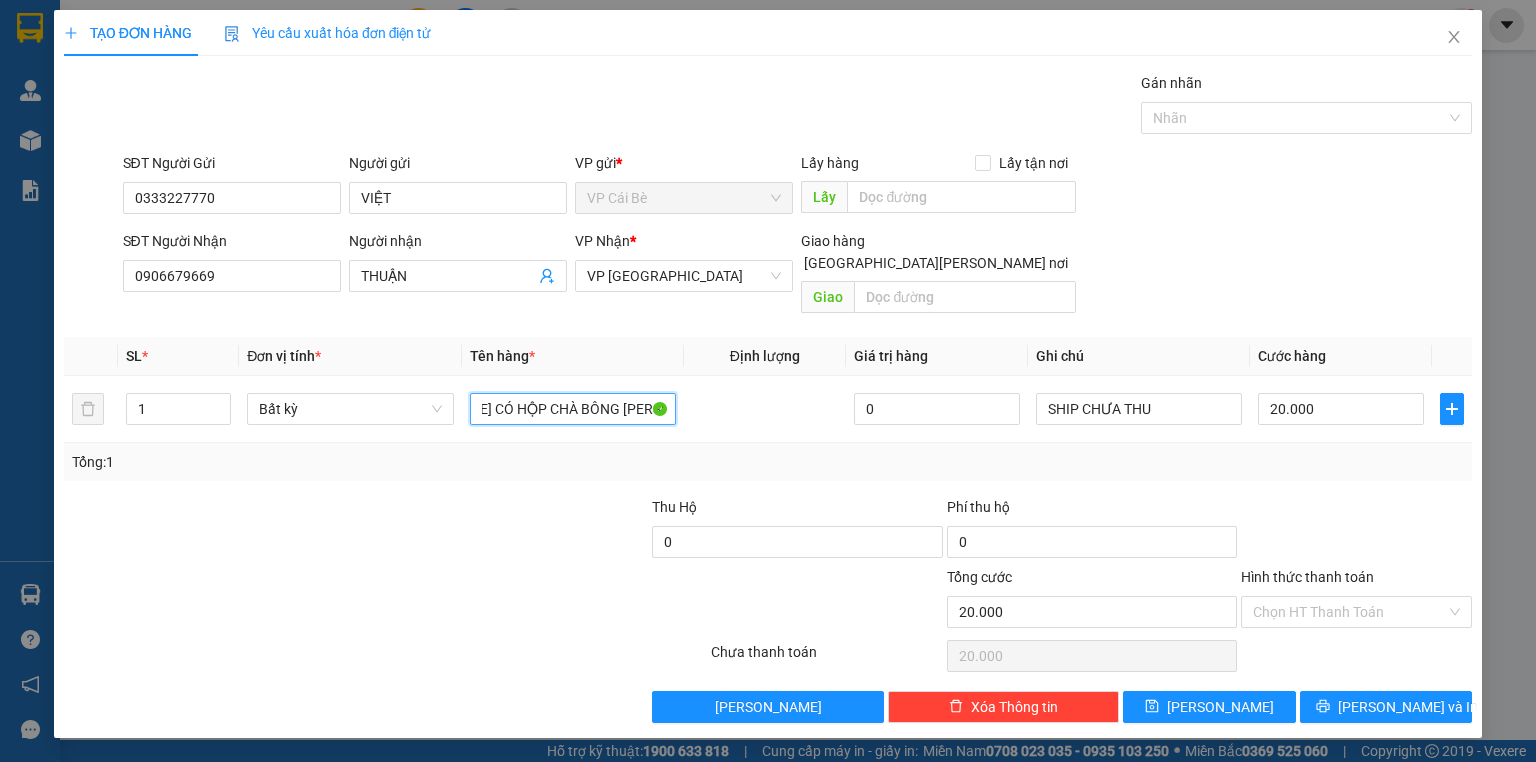 drag, startPoint x: 492, startPoint y: 394, endPoint x: 748, endPoint y: 427, distance: 258.1182 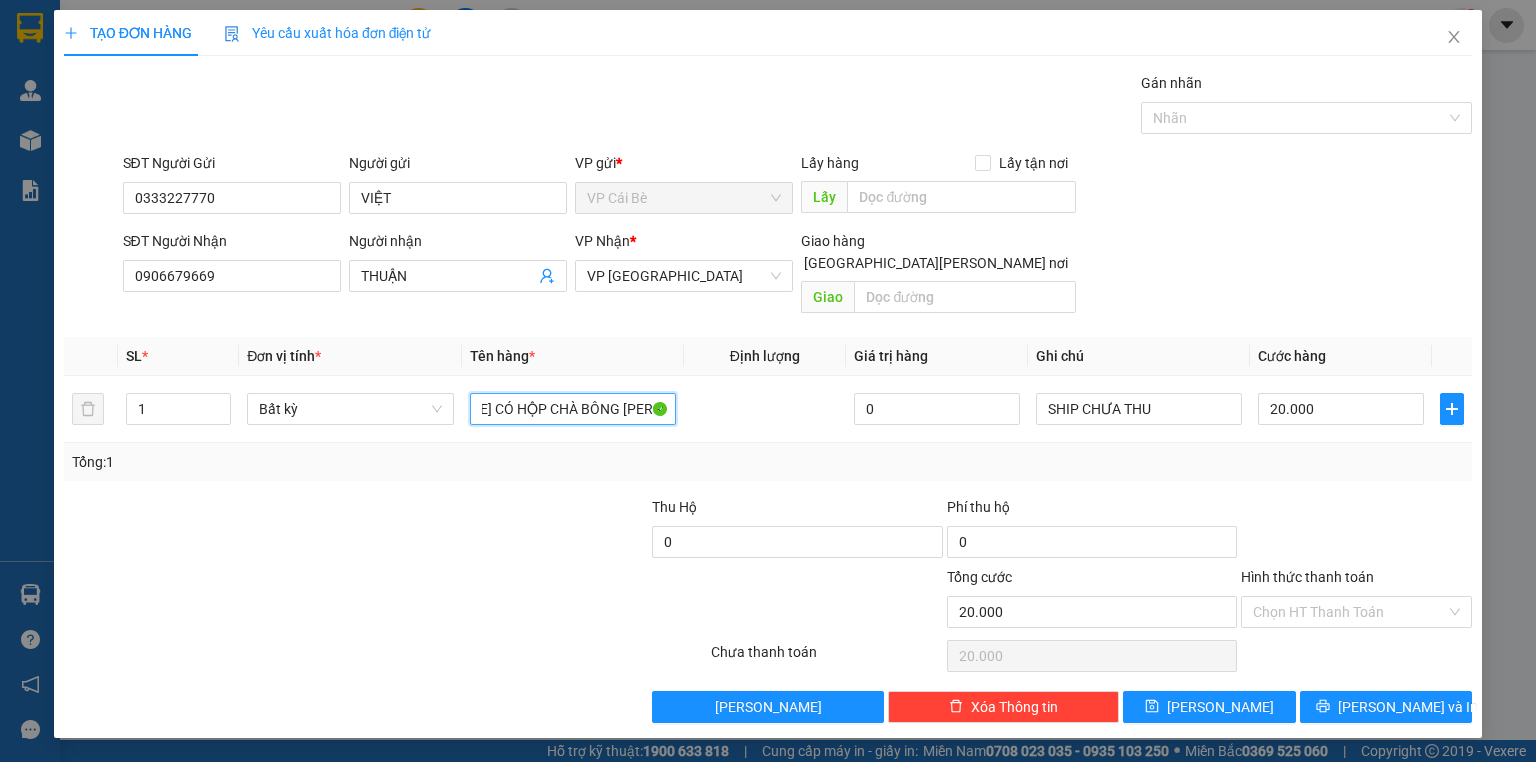 click on "SL  * Đơn vị tính  * Tên hàng  * Định lượng Giá trị hàng Ghi chú Cước hàng                   1 Bất kỳ 1 BỊCH VÀNG CÓ HỘP CHÀ BÔNG BÊN TRONG 0 SHIP CHƯA THU 20.000 Tổng:  1" at bounding box center (768, 409) 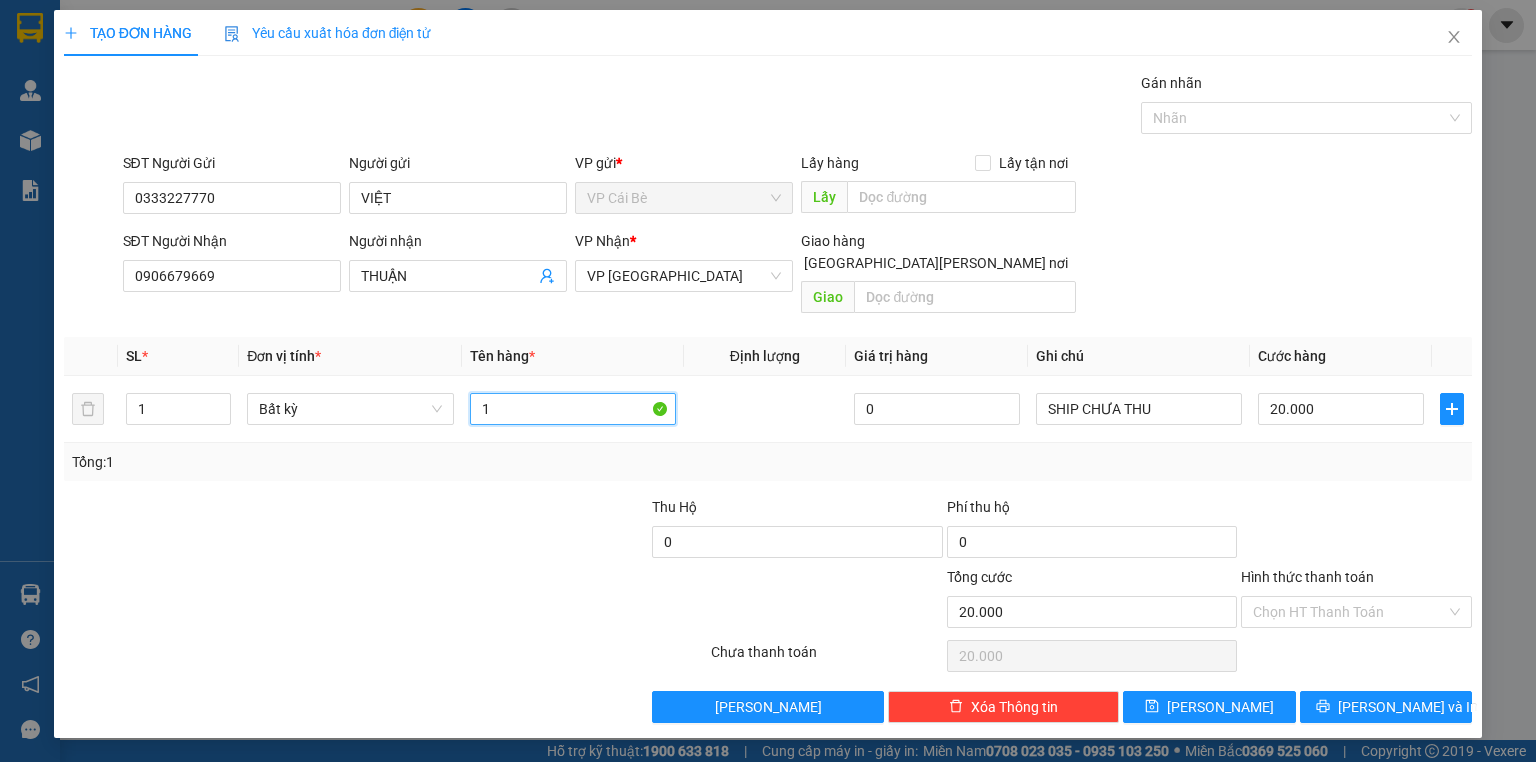 scroll, scrollTop: 0, scrollLeft: 0, axis: both 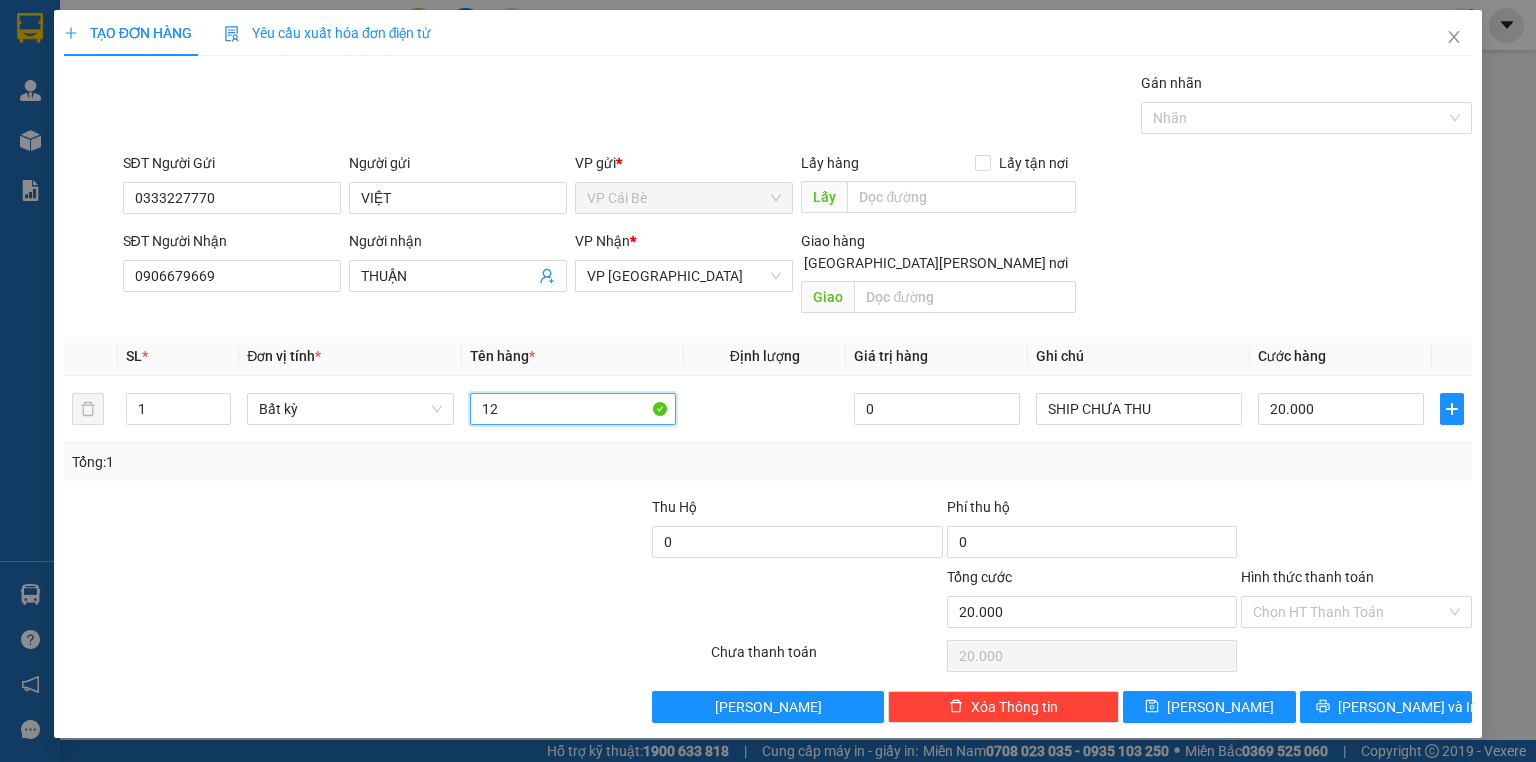 type on "1" 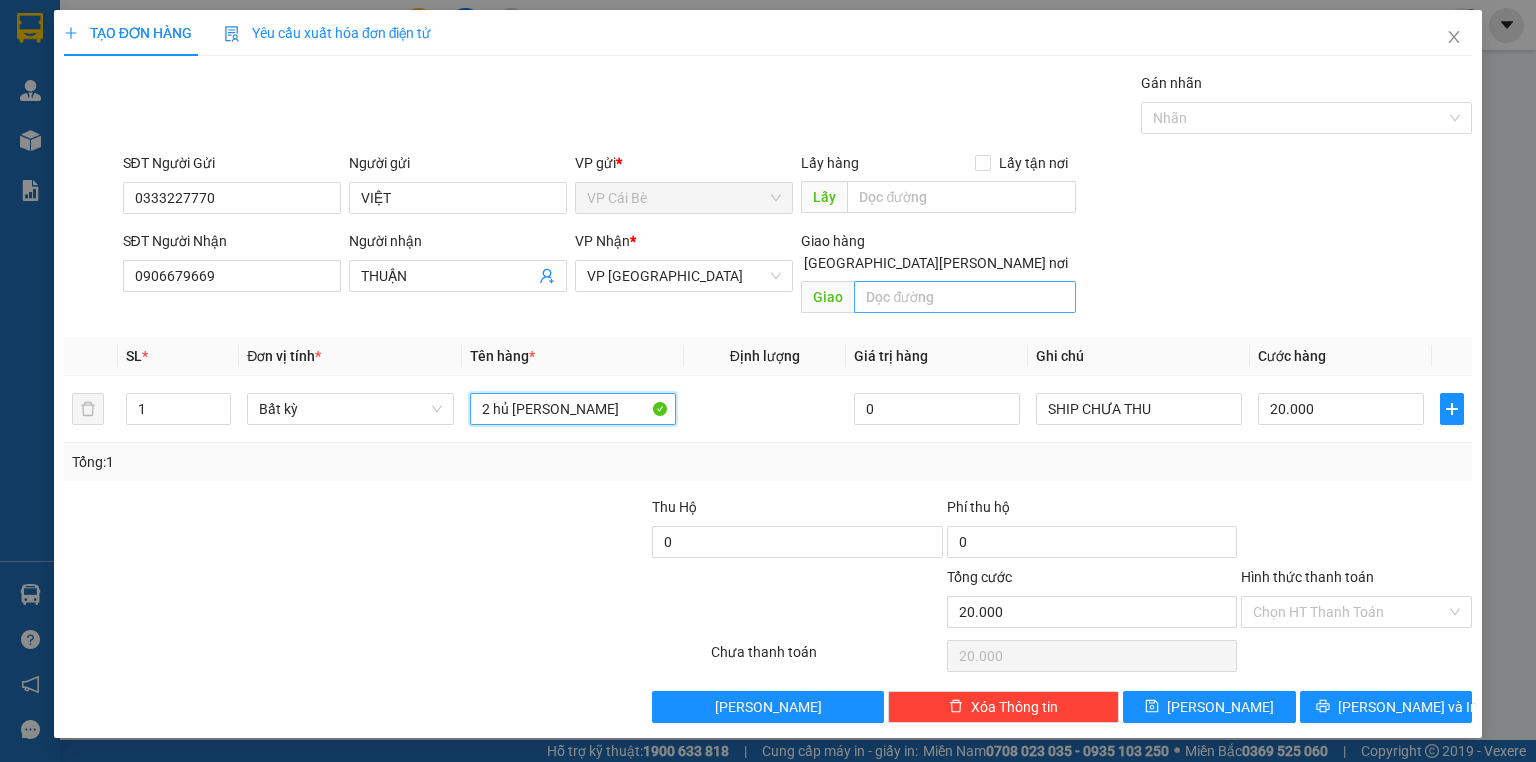 type on "2 hủ dán chung" 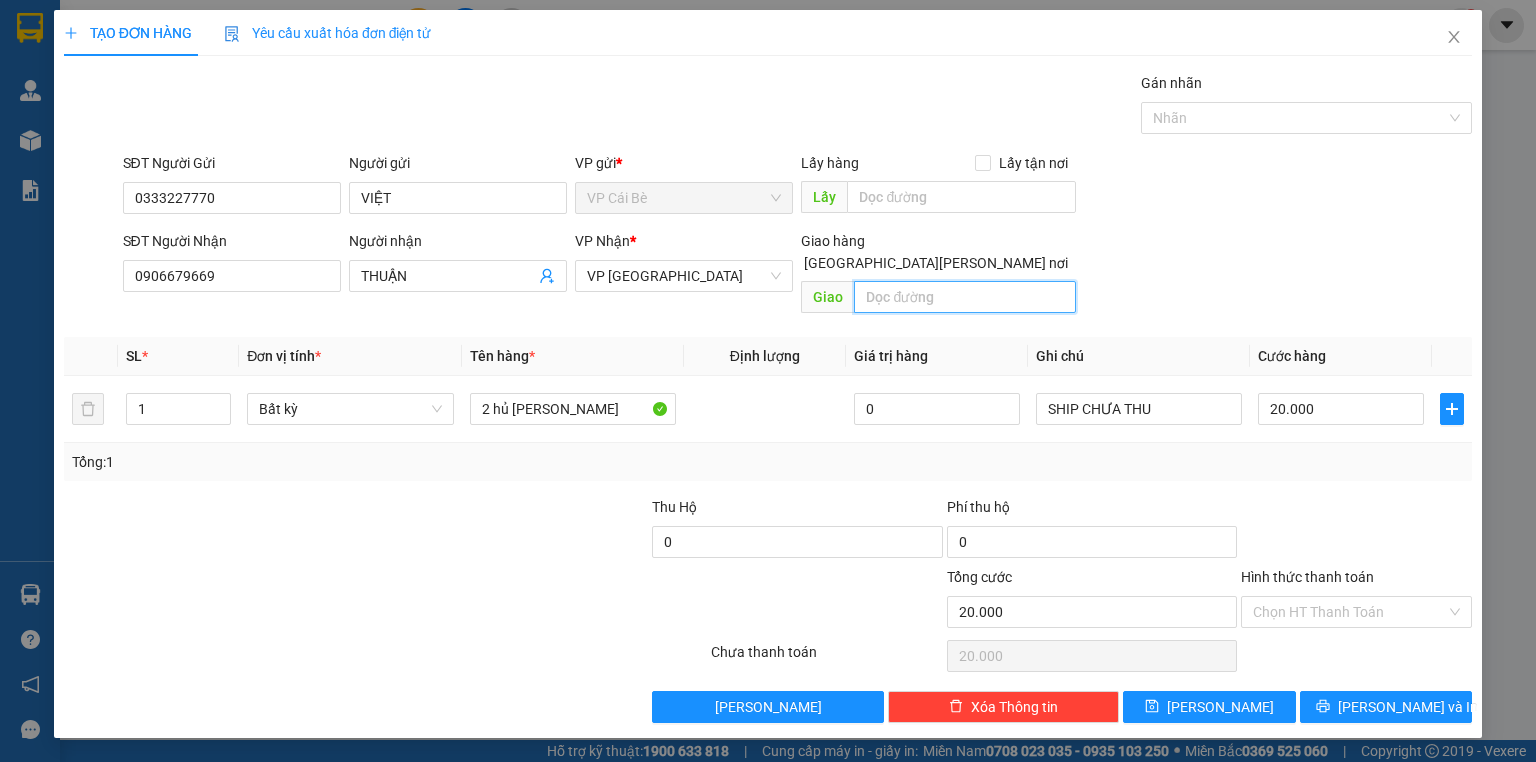 click at bounding box center (965, 297) 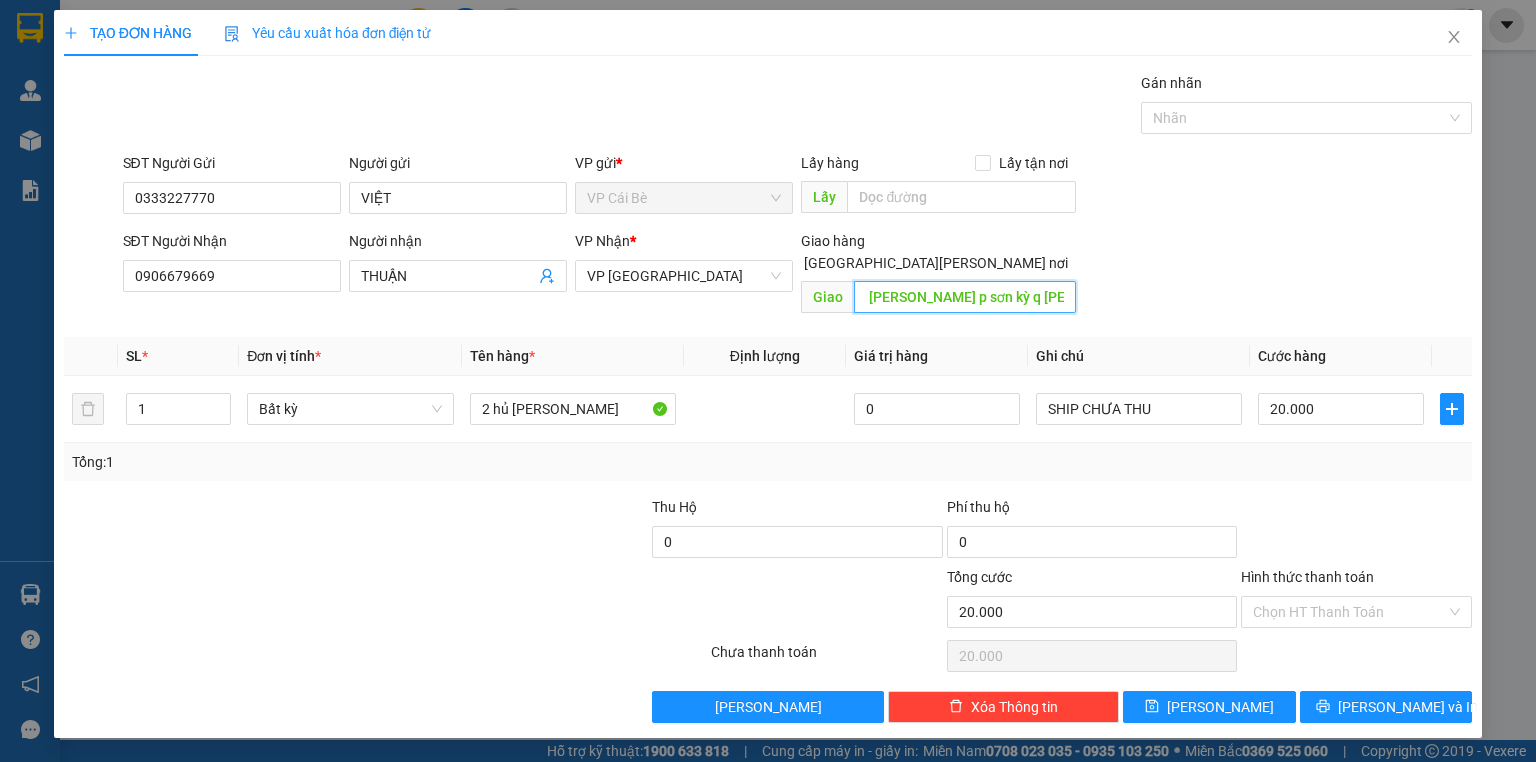 scroll, scrollTop: 0, scrollLeft: 49, axis: horizontal 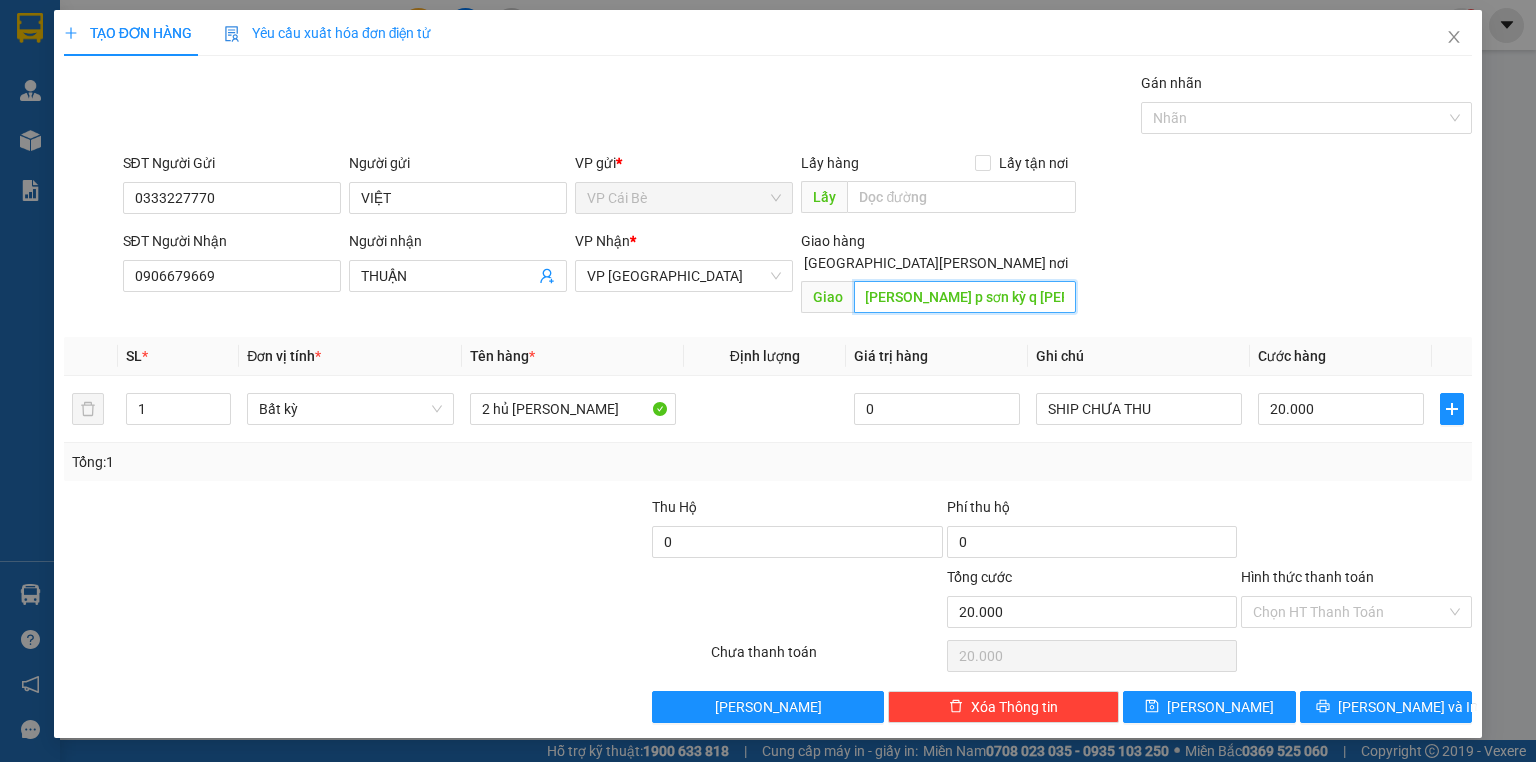 type on "467/37 lê trọng tấn p sơn kỳ q tân phú" 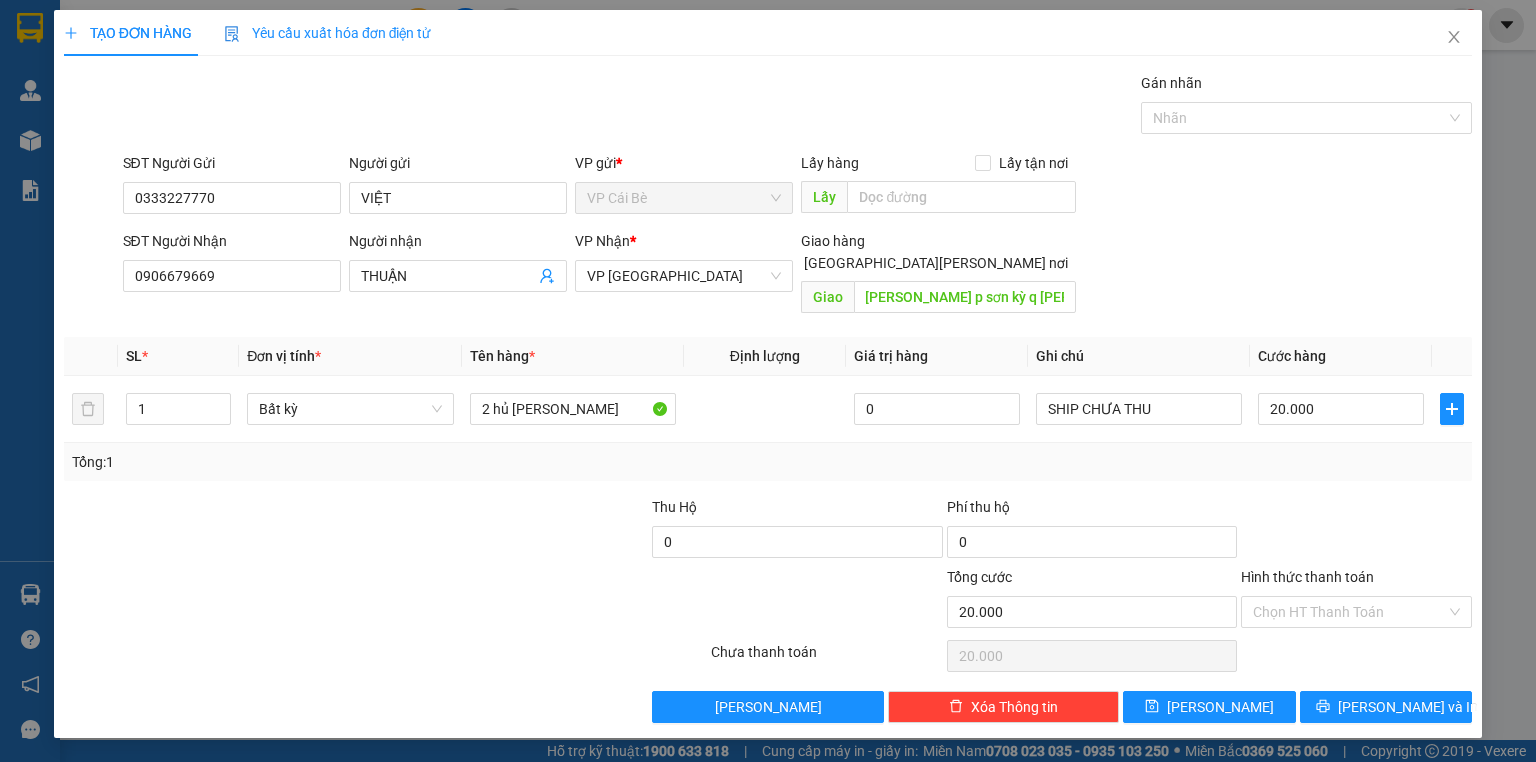 click on "Tổng:  1" at bounding box center [768, 462] 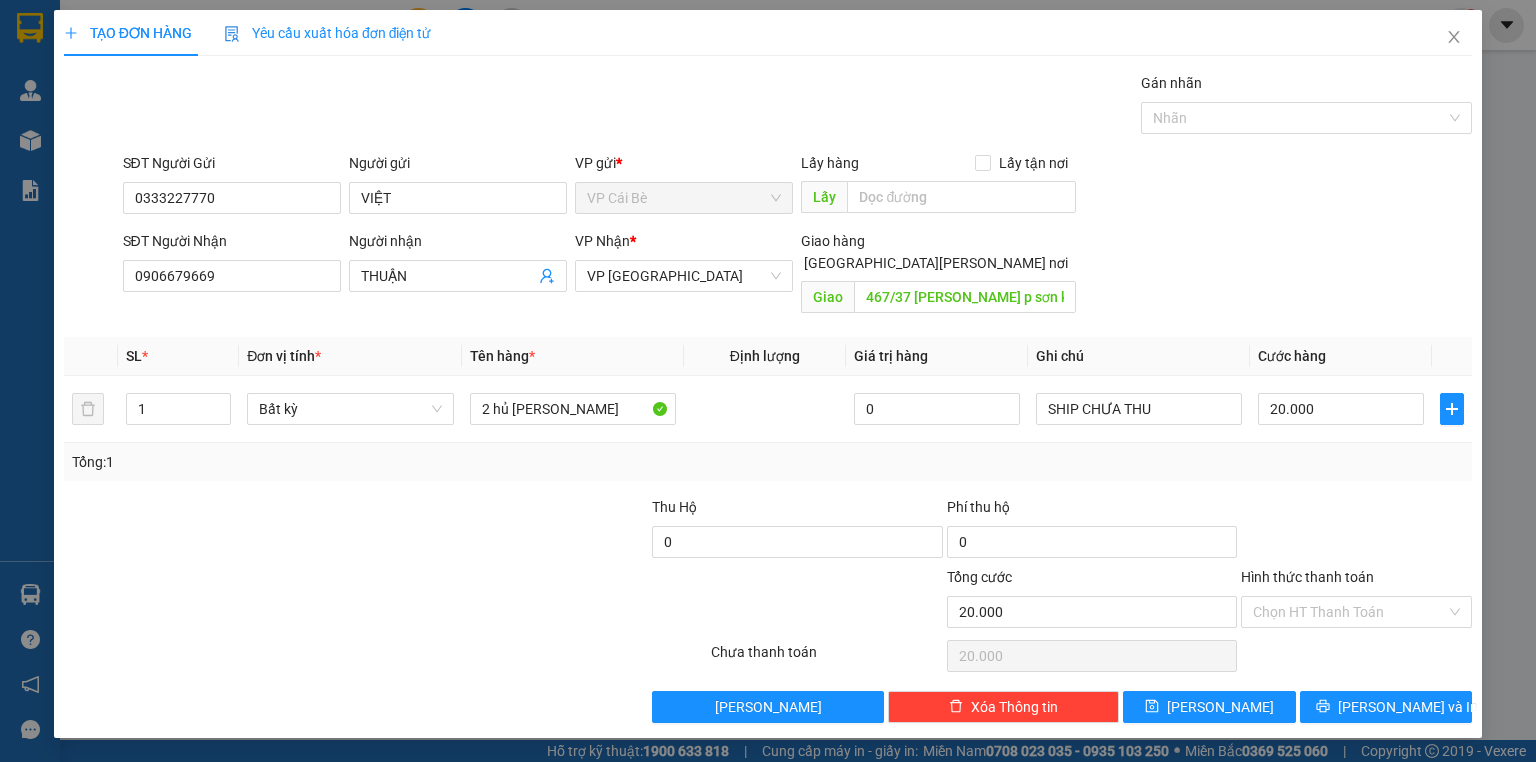 click on "SĐT Người Gửi 0333227770 Người gửi VIỆT VP gửi  * VP Cái Bè Lấy hàng Lấy tận nơi Lấy SĐT Người Nhận 0906679669 Người nhận THUẬN VP Nhận  * VP Sài Gòn Giao hàng Giao tận nơi Giao 467/37 lê trọng tấn p sơn kỳ q tân phú" at bounding box center [768, 237] 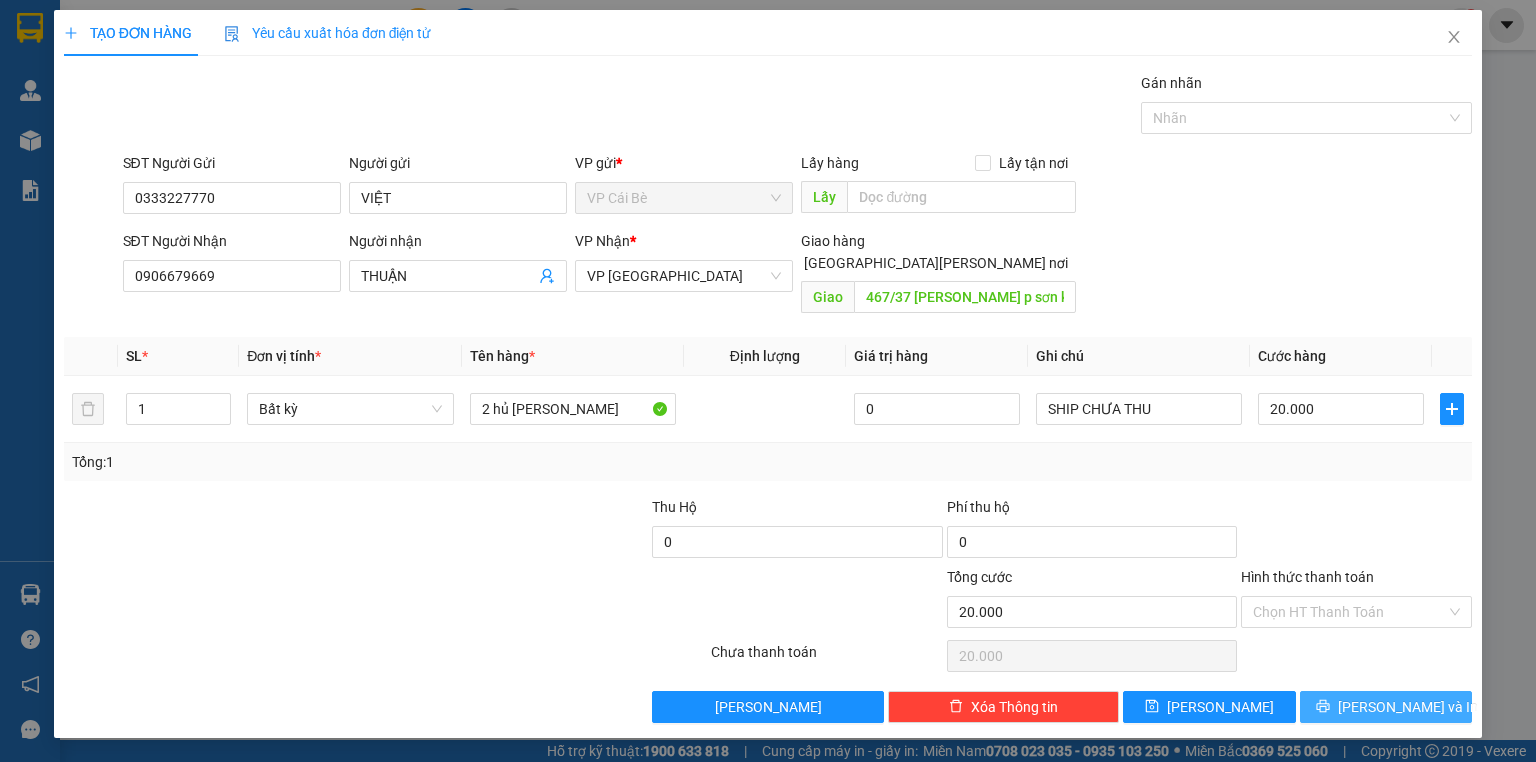 click on "Lưu và In" at bounding box center [1386, 707] 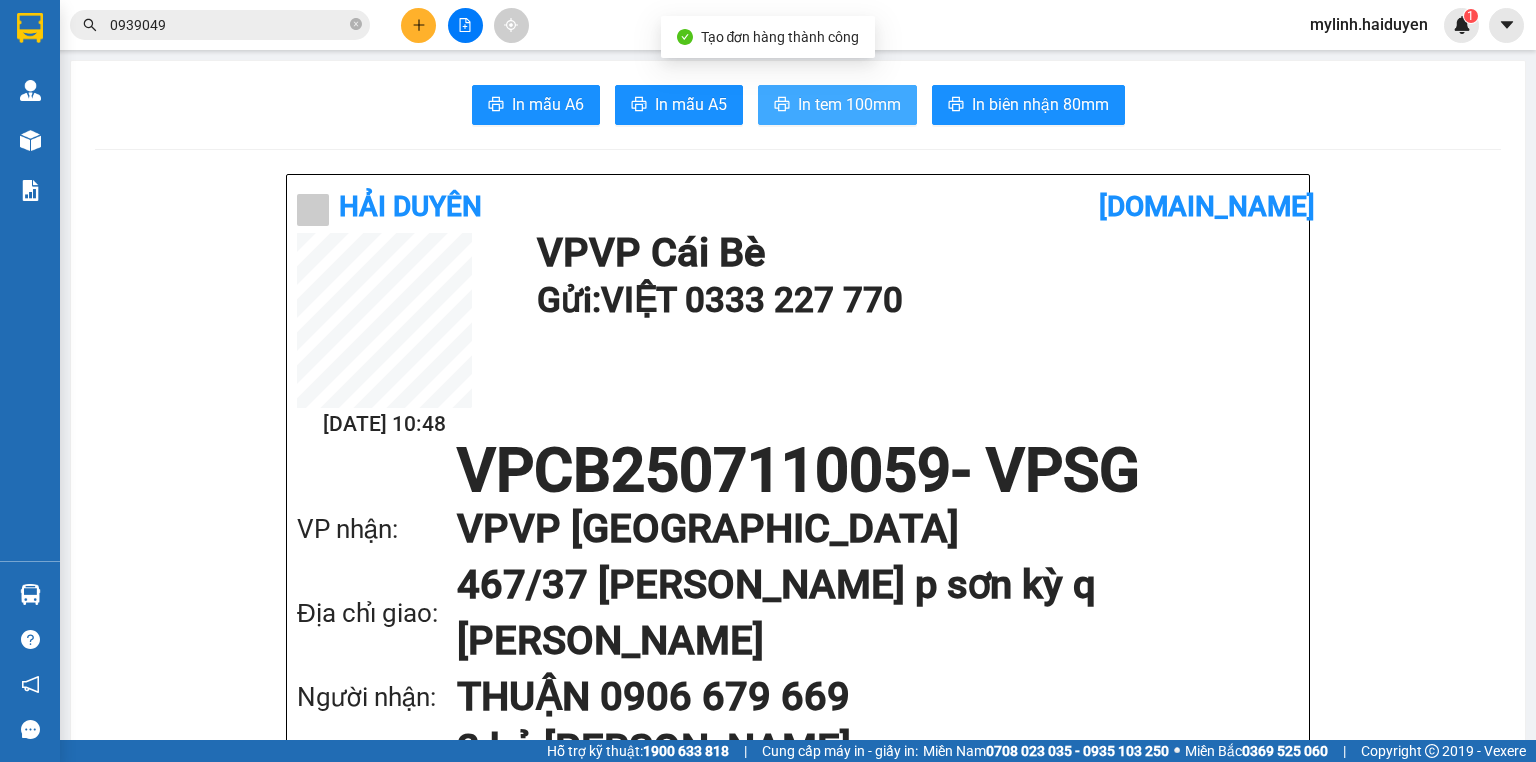 click on "In tem 100mm" at bounding box center (849, 104) 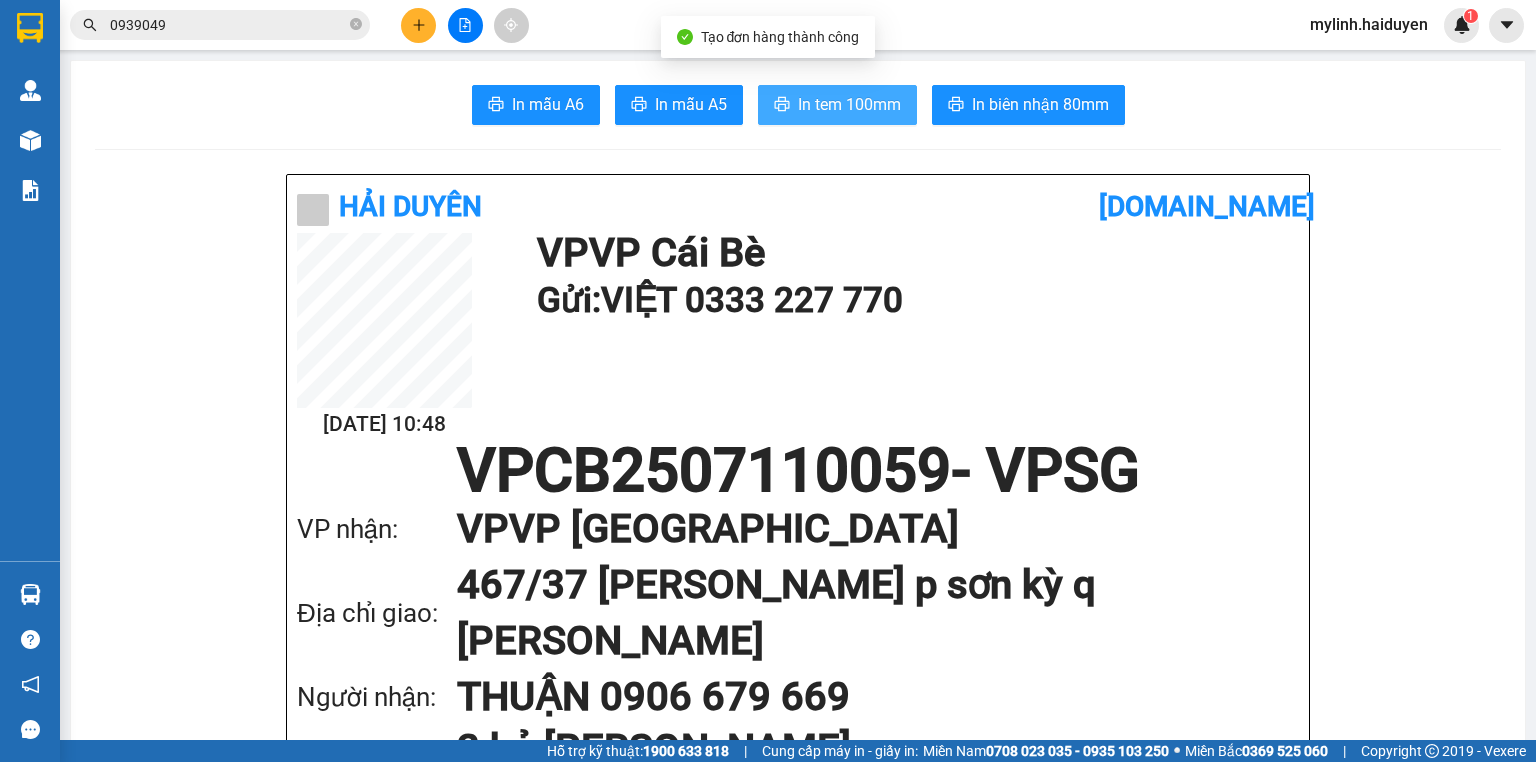 scroll, scrollTop: 0, scrollLeft: 0, axis: both 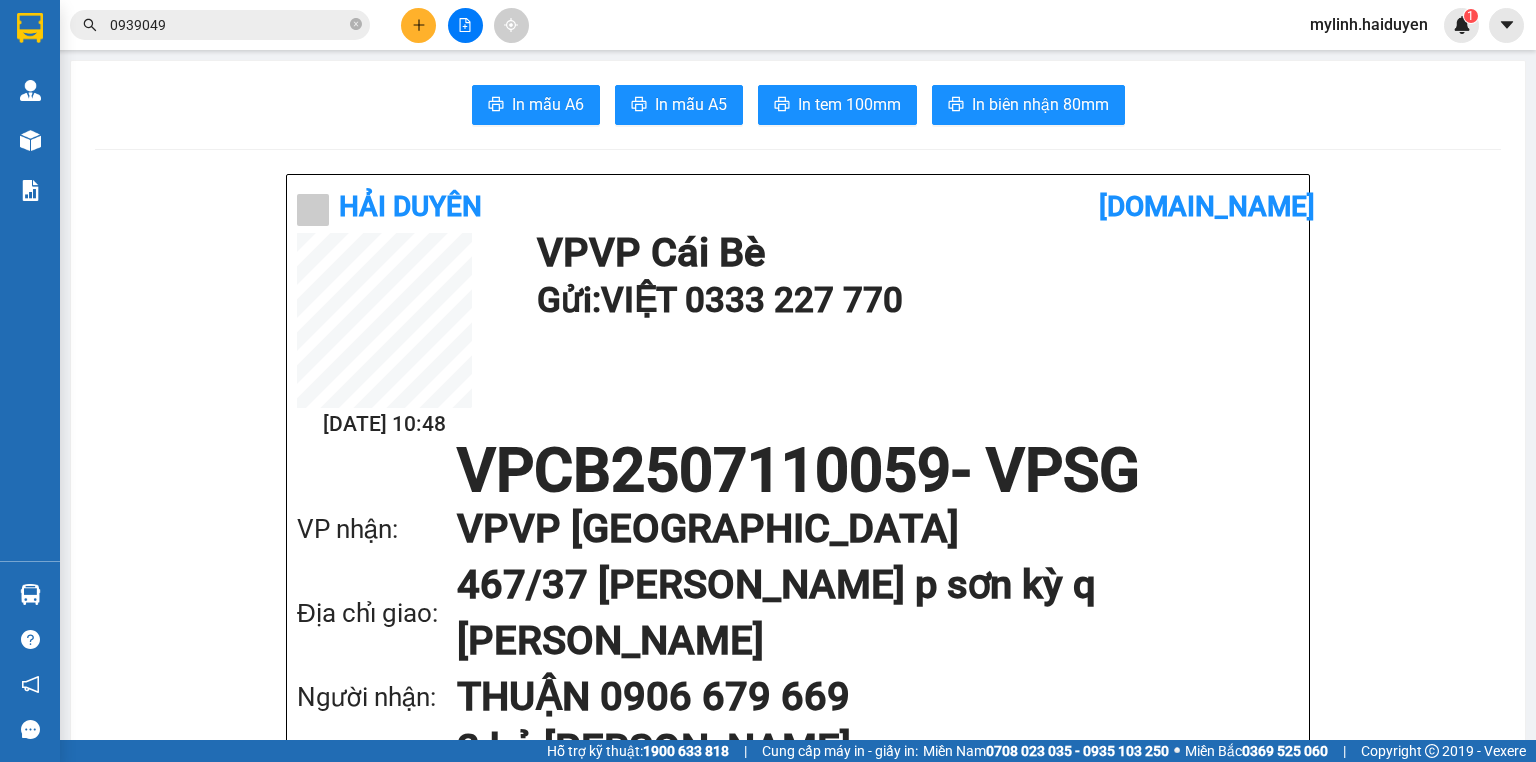 click on "Kết quả tìm kiếm ( 2 )  Bộ lọc  Gửi 3 ngày gần nhất Mã ĐH Trạng thái Món hàng Thu hộ Tổng cước Chưa cước Nhãn Người gửi VP Gửi Người nhận VP Nhận VPSG2507110010 05:51 - 11/07 VP Nhận   63B-021.50 08:52 - 11/07 1 BAO vàng SL:  1 40.000 40.000 VP Sài Gòn 0939049 036 PHÚC  VP Cái Bè VPSG2507100196 15:23 - 10/07 Đã giao   16:43 - 10/07 1 THÙNG SL:  1 20.000 VP Sài Gòn 0939049 065 TÂM AN CB VP Cái Bè Giao DĐ: TÂM AN  1 0939049 mylinh.haiduyen 1" at bounding box center [768, 25] 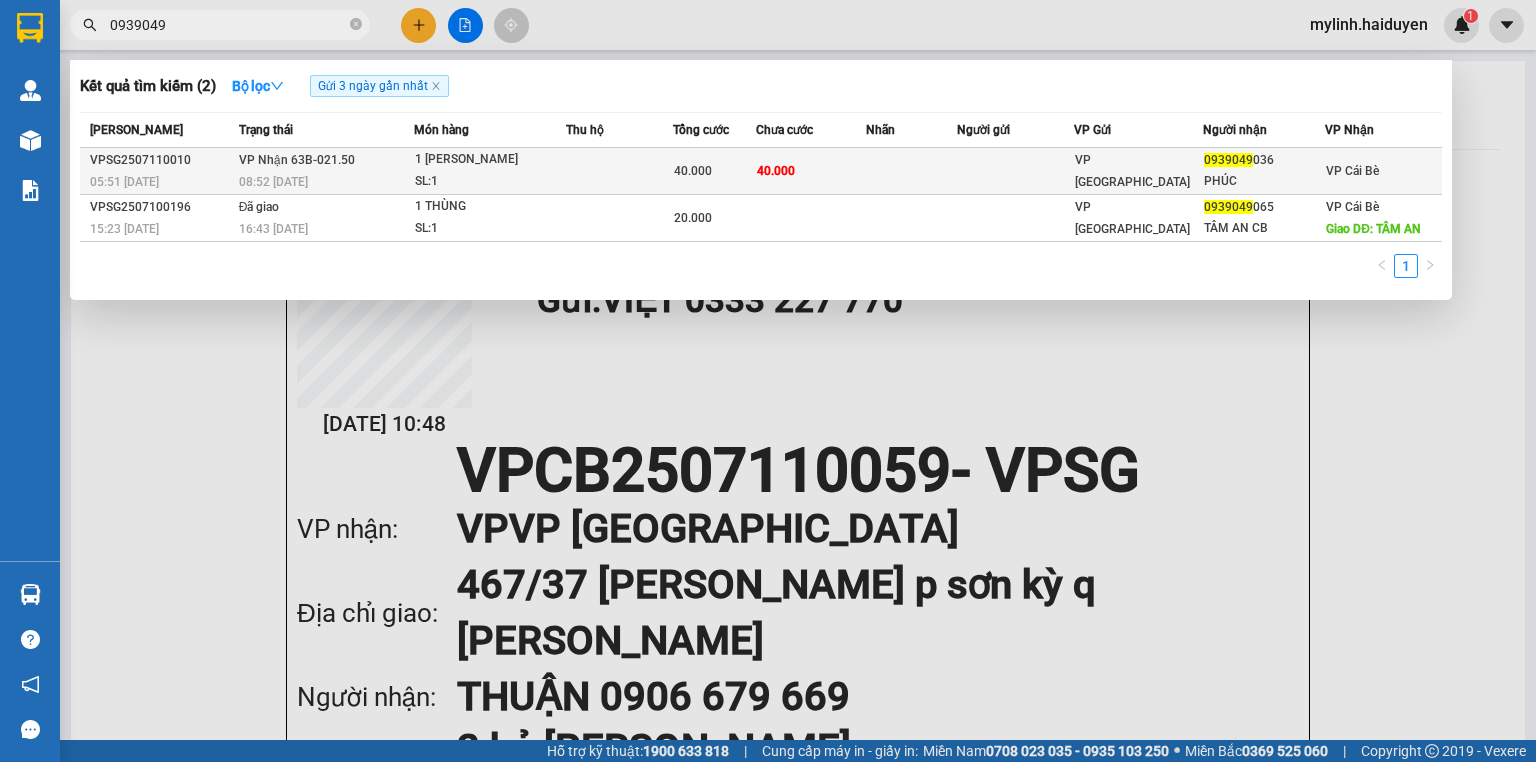 click on "VP Nhận   63B-021.50" at bounding box center (297, 160) 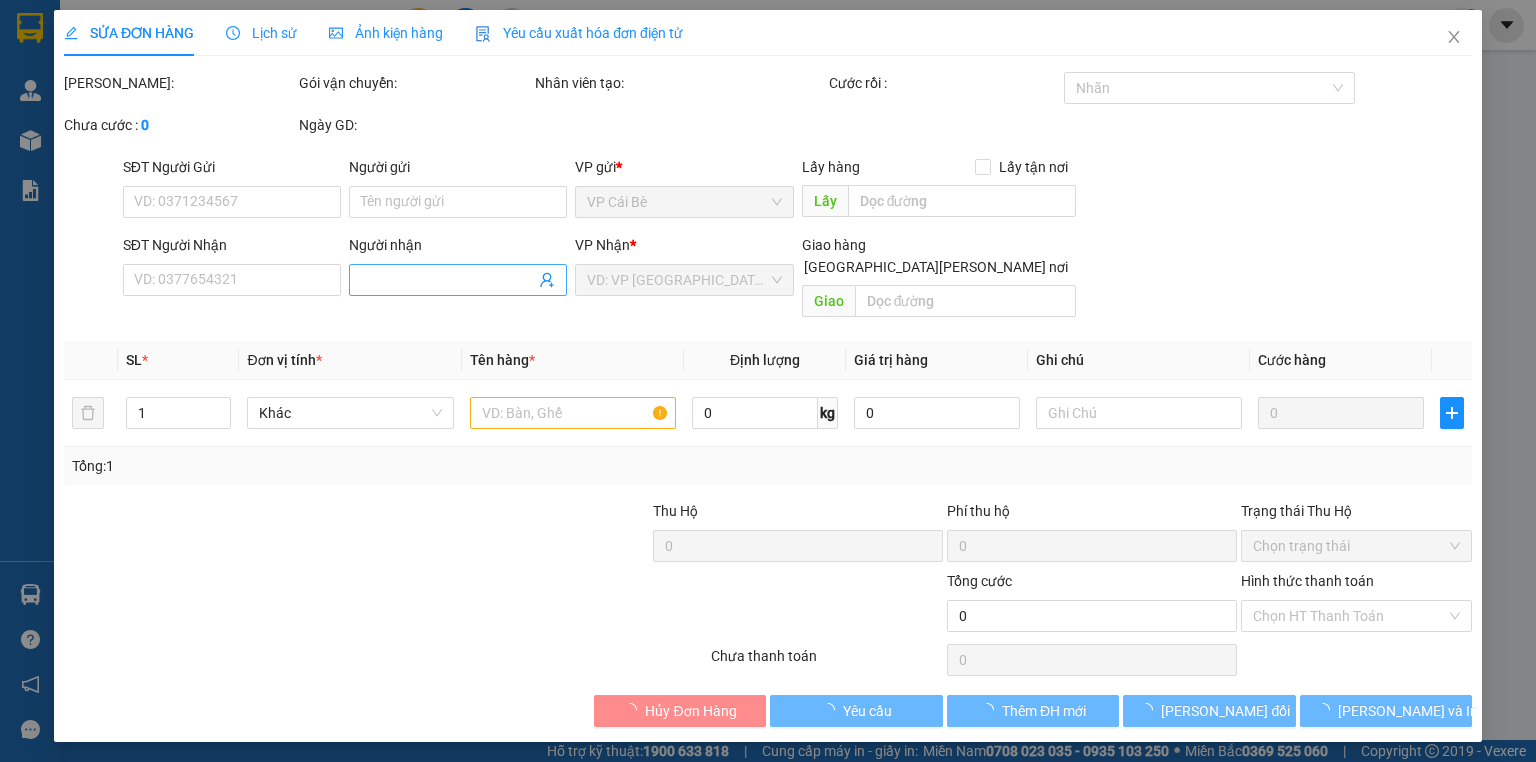 type on "0939049036" 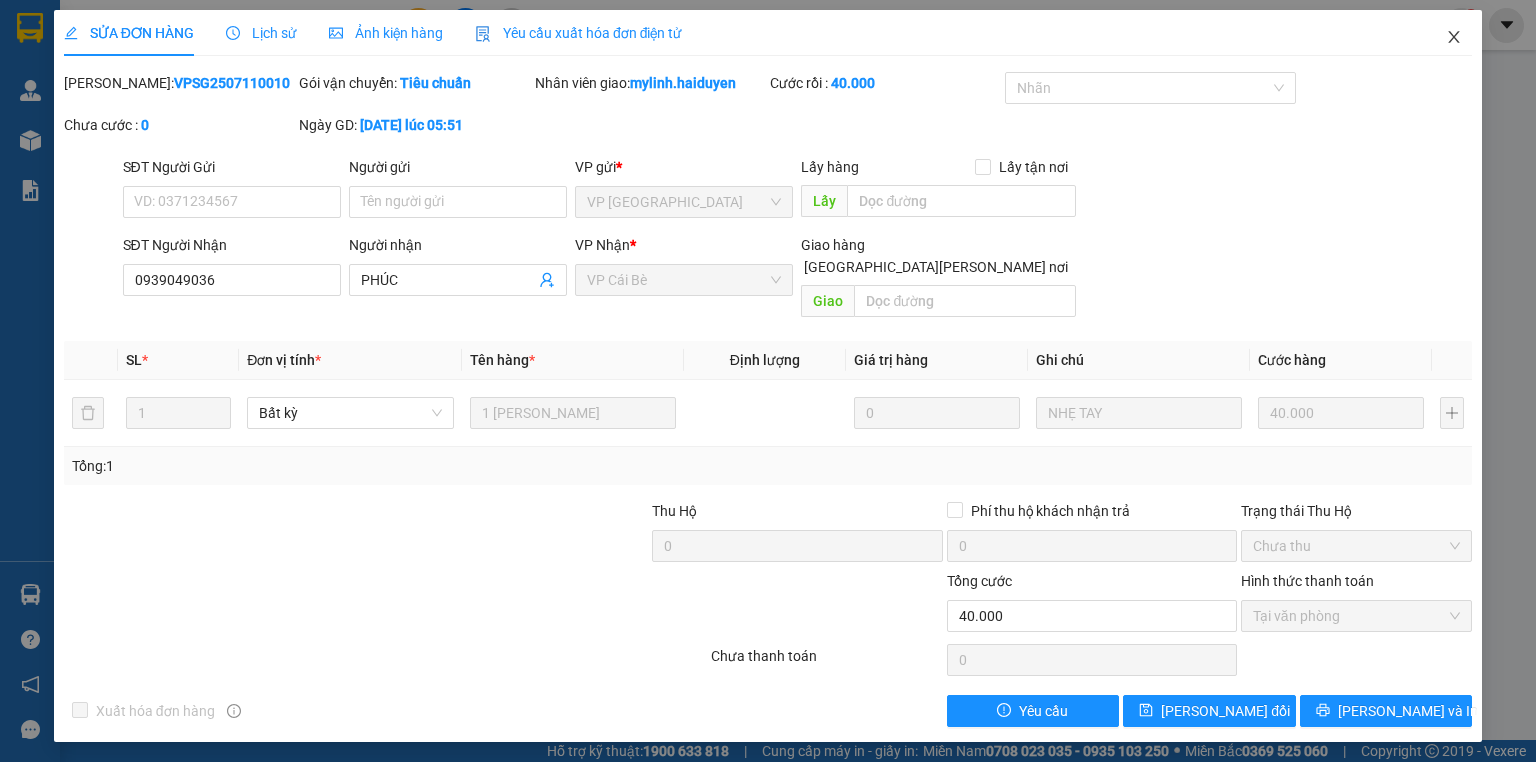 click at bounding box center (1454, 38) 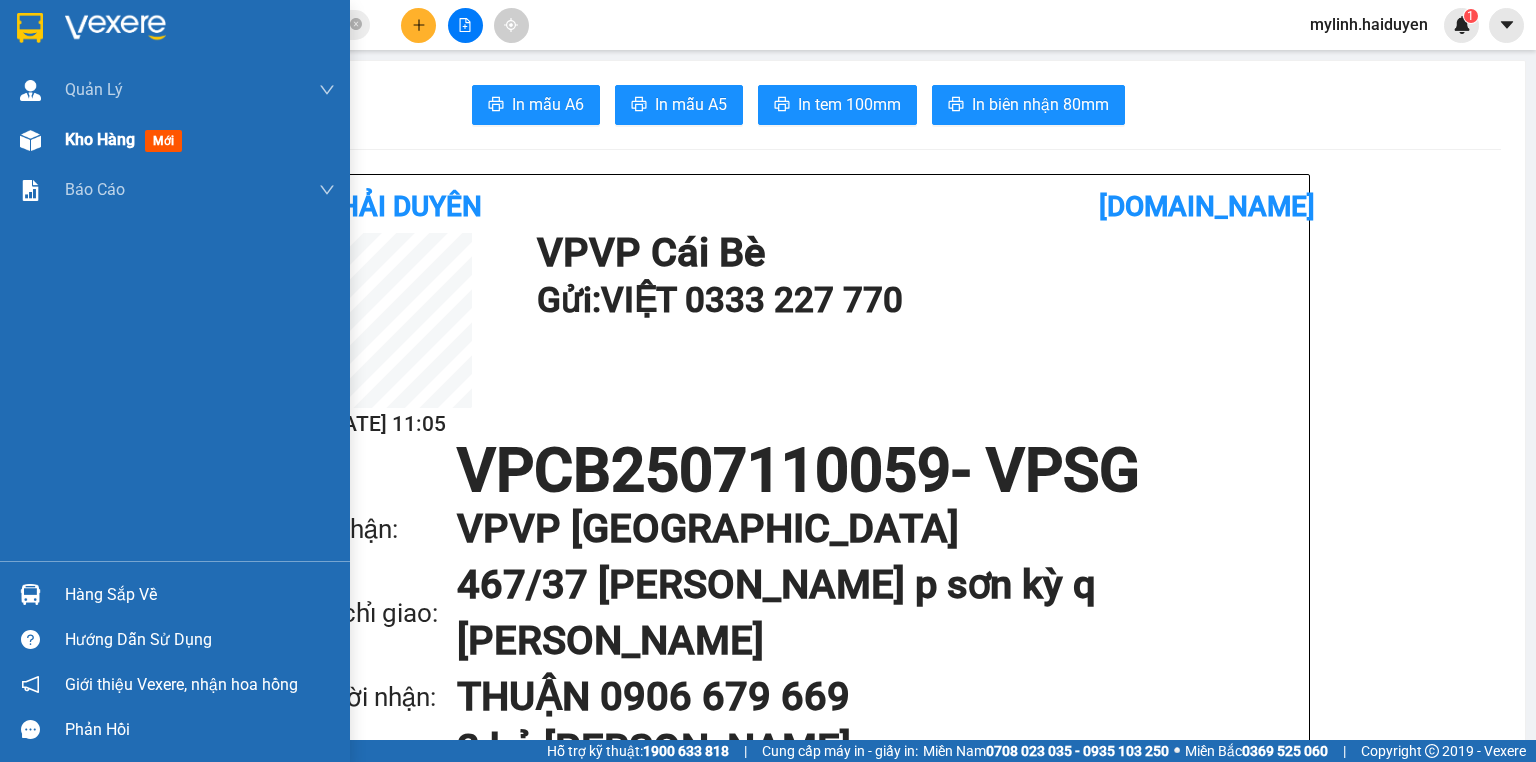 click on "Kho hàng mới" at bounding box center [175, 140] 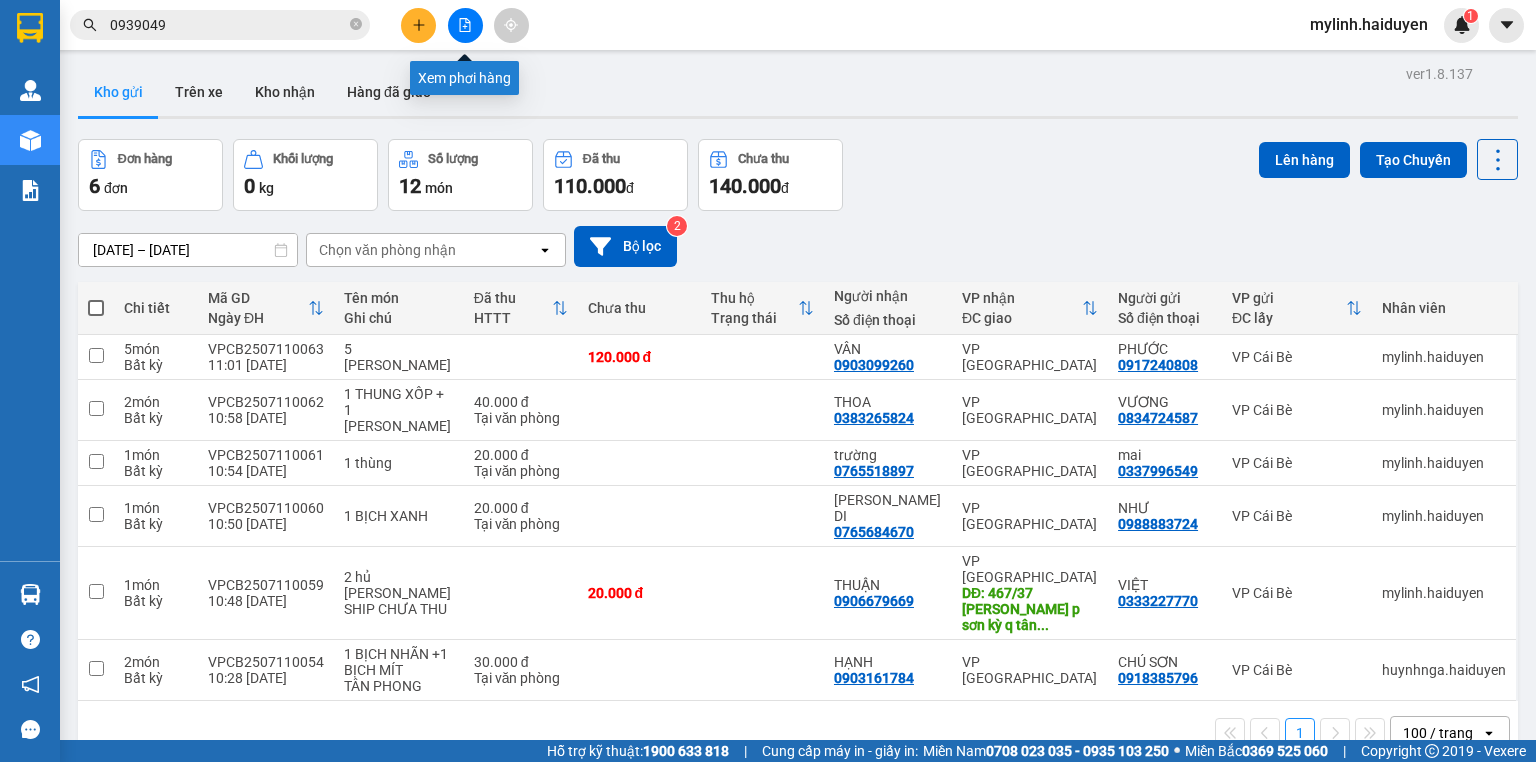 click 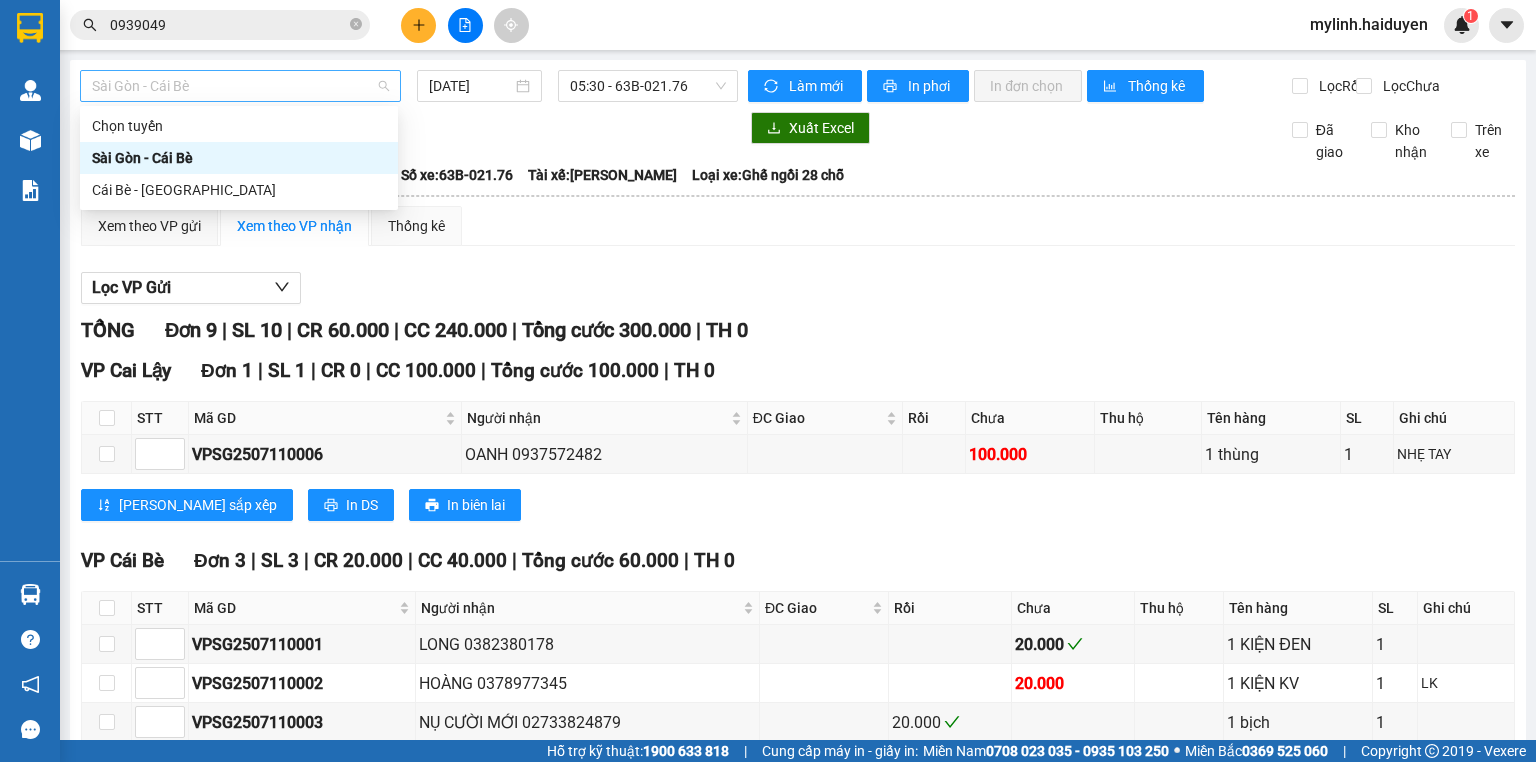 click on "Sài Gòn - Cái Bè" at bounding box center (240, 86) 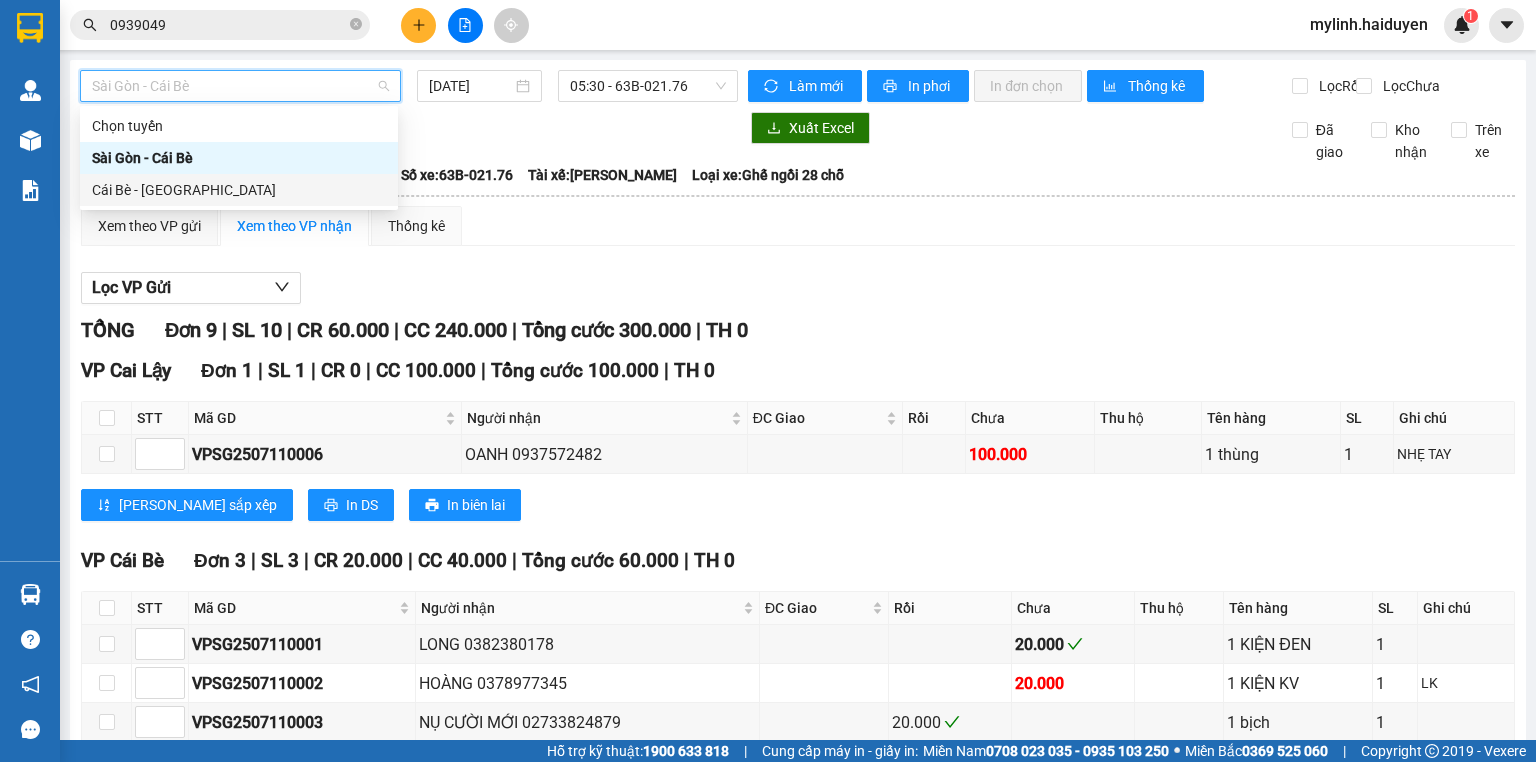 click on "Cái Bè - Sài Gòn" at bounding box center (239, 190) 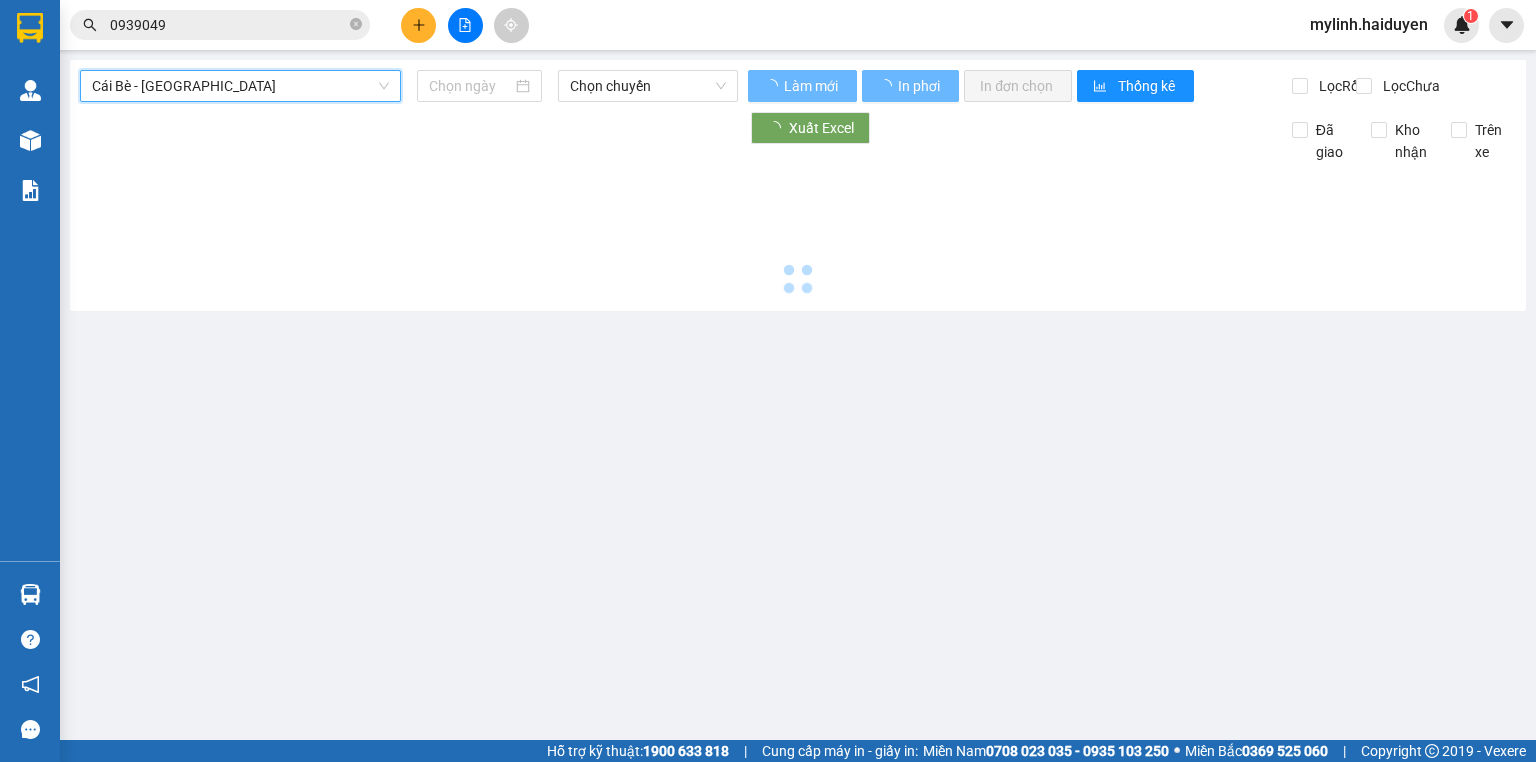 type on "11/07/2025" 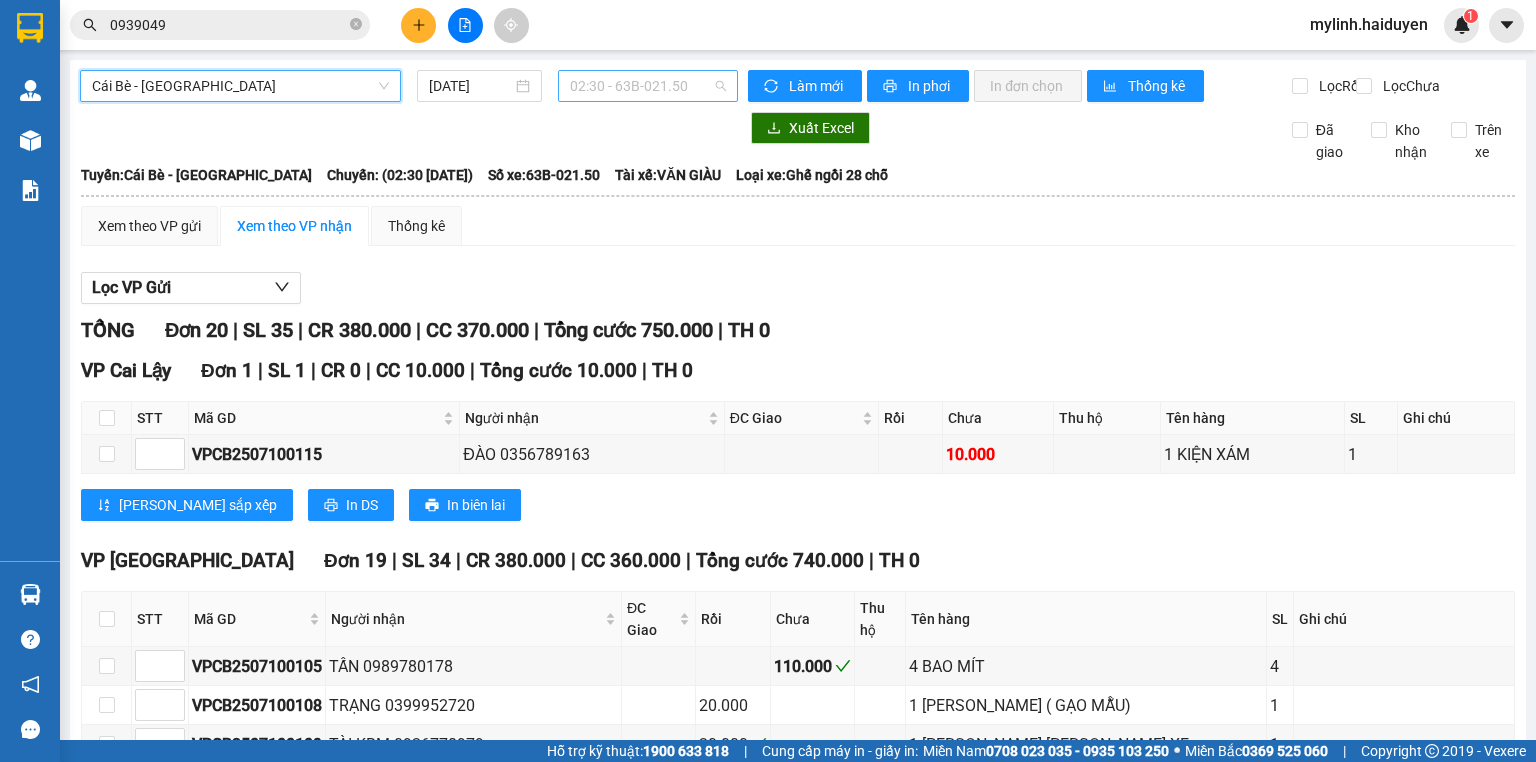 click on "02:30     - 63B-021.50" at bounding box center (648, 86) 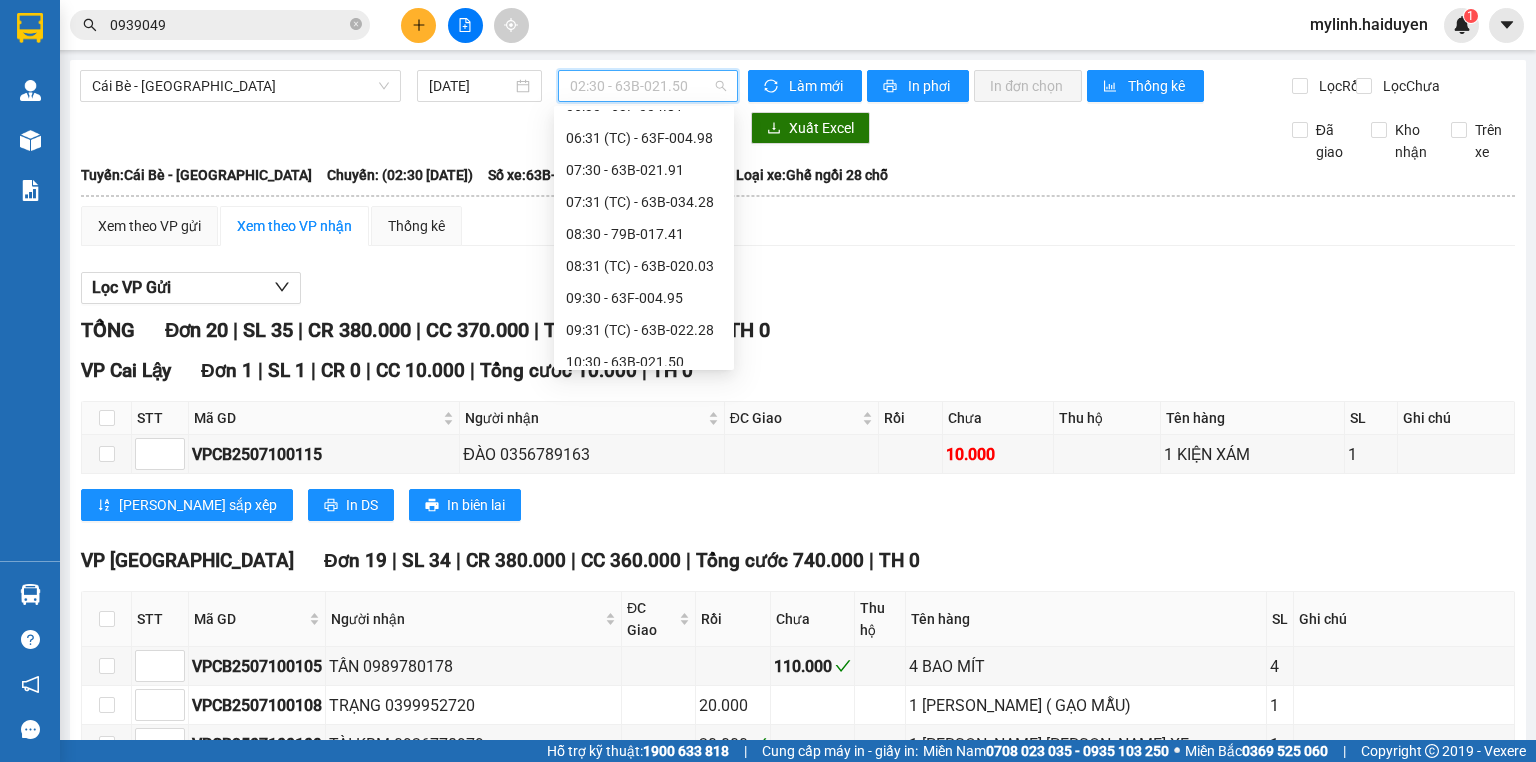 scroll, scrollTop: 320, scrollLeft: 0, axis: vertical 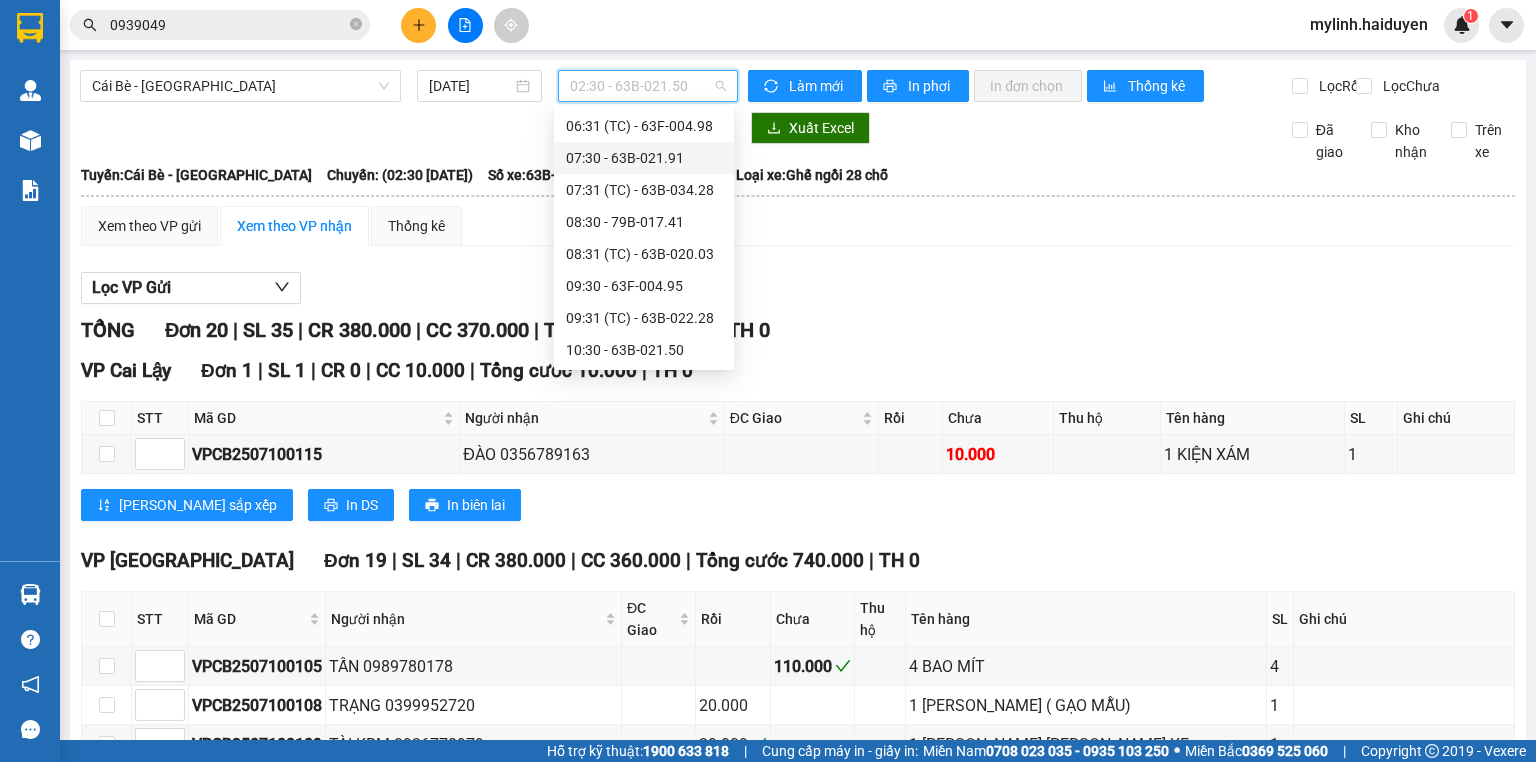 click on "07:30     - 63B-021.91" at bounding box center (644, 158) 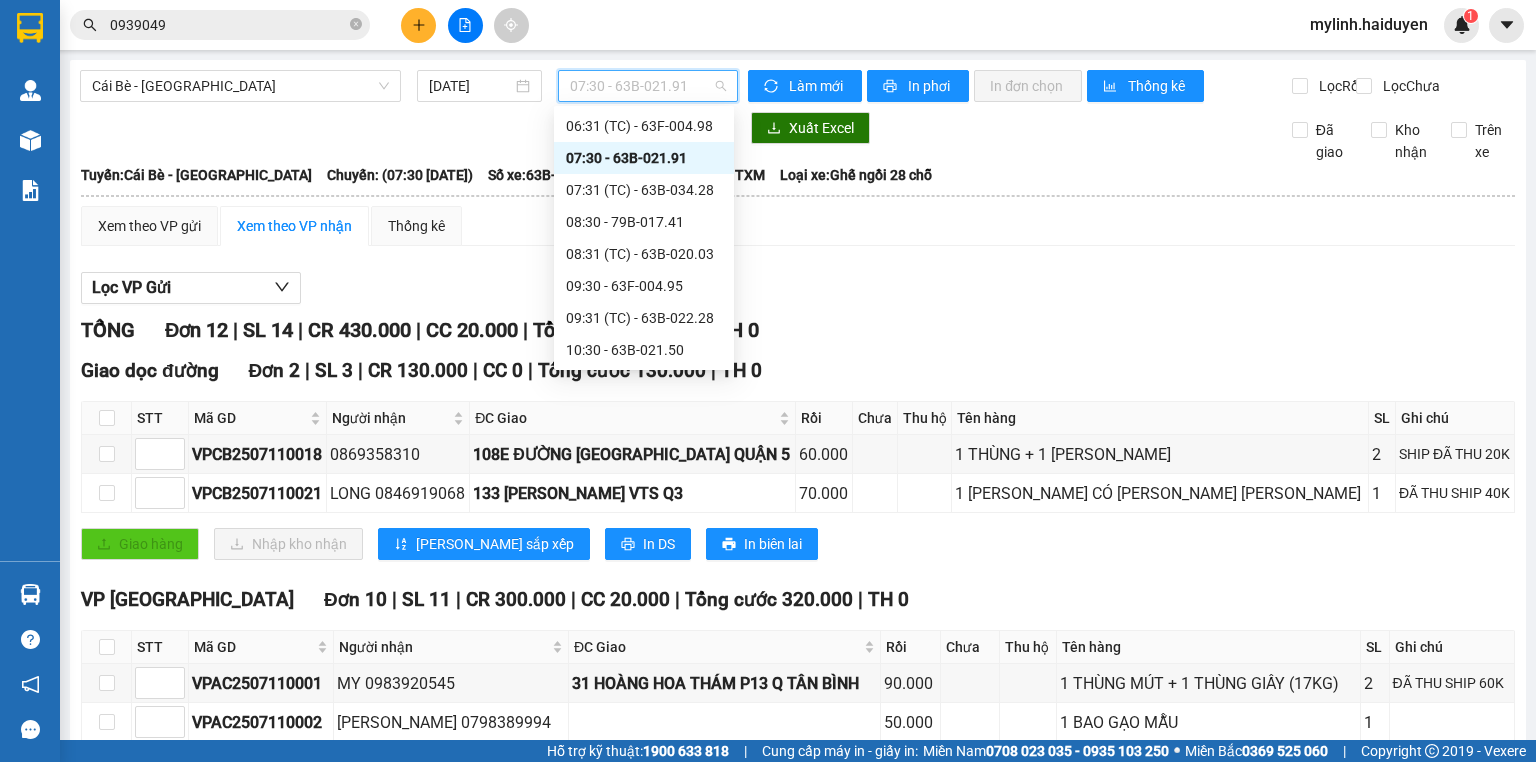 click on "07:30     - 63B-021.91" at bounding box center [648, 86] 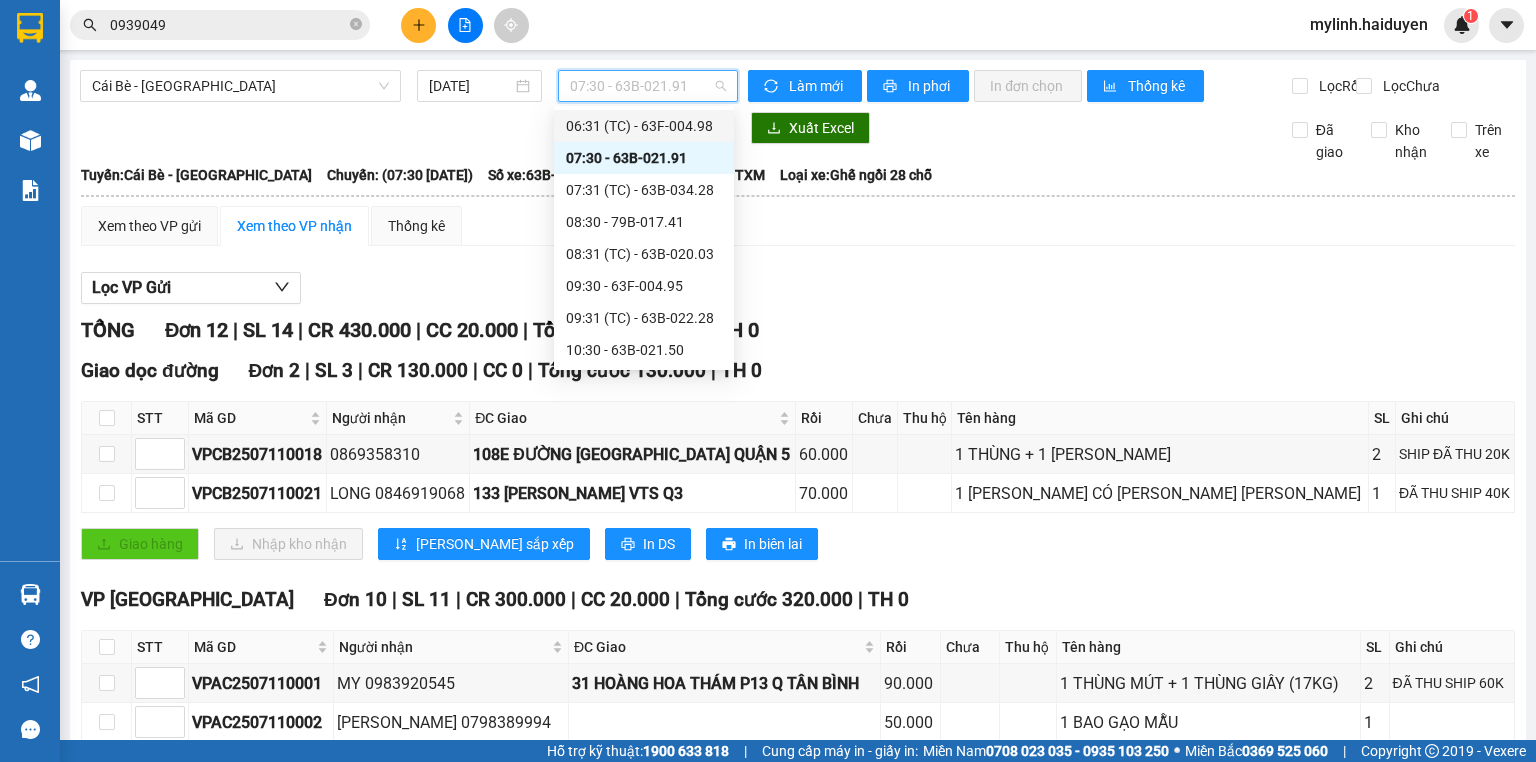 click on "06:31   (TC)   - 63F-004.98" at bounding box center [644, 126] 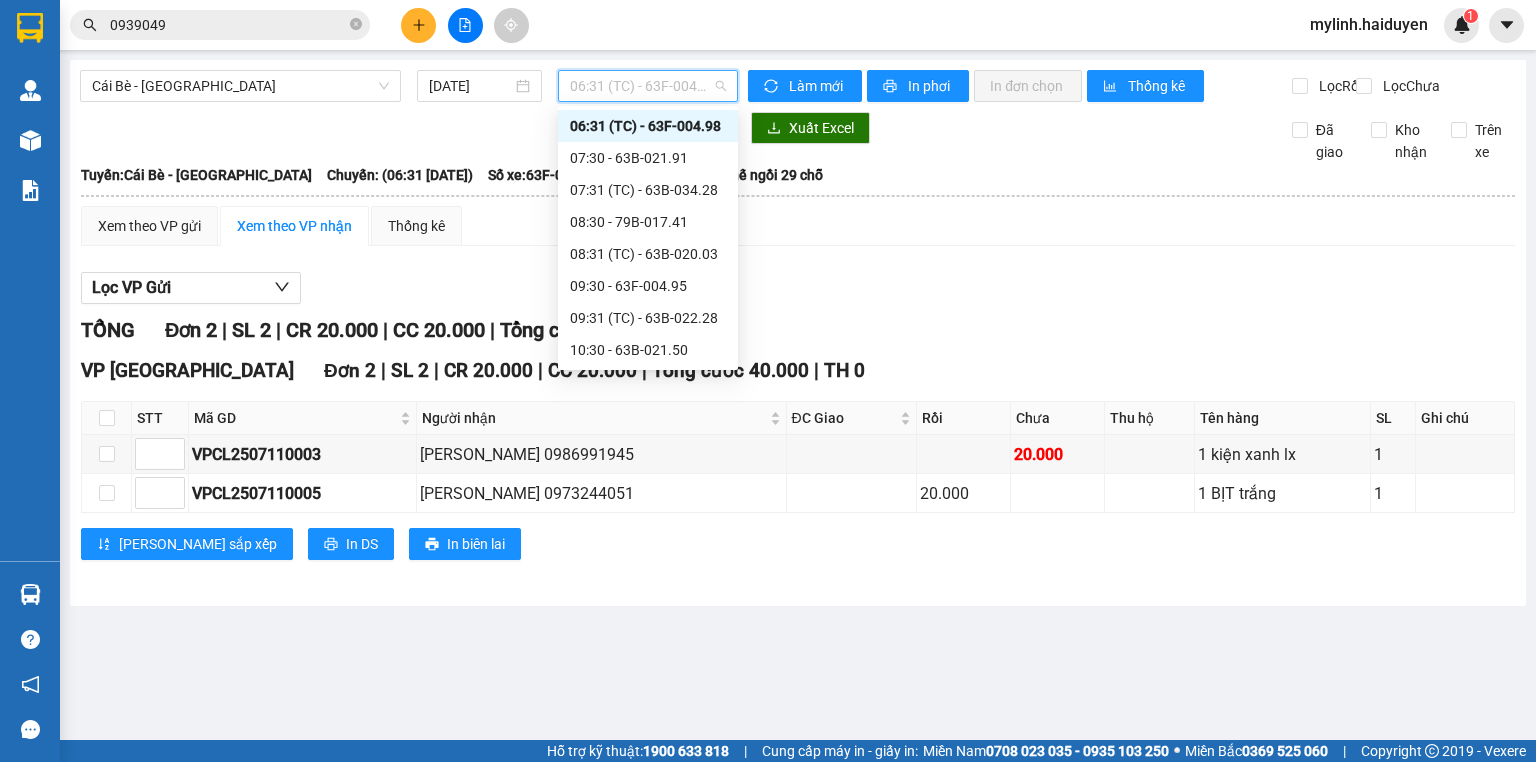 click on "06:31   (TC)   - 63F-004.98" at bounding box center [648, 86] 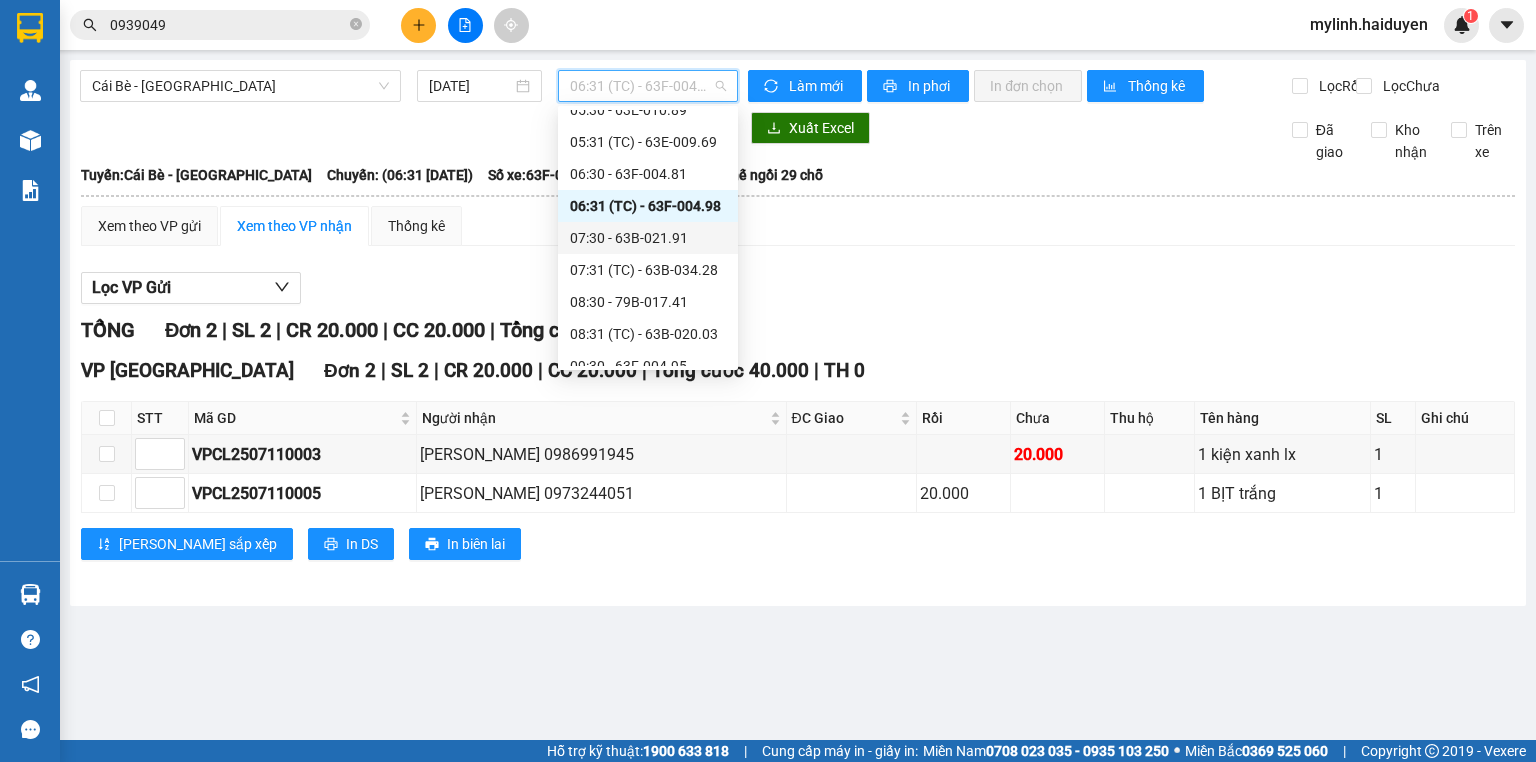 scroll, scrollTop: 240, scrollLeft: 0, axis: vertical 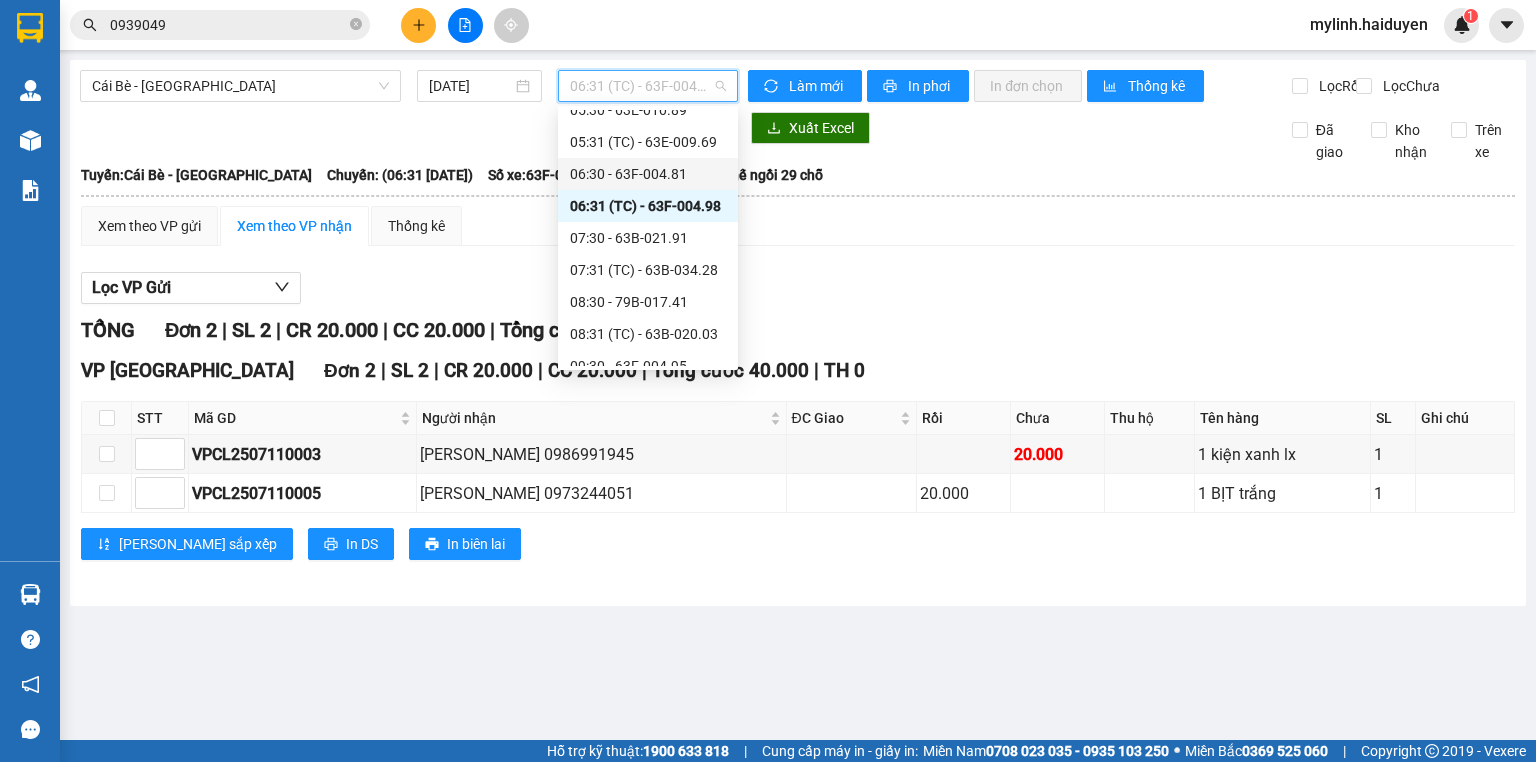click on "06:30     - 63F-004.81" at bounding box center (648, 174) 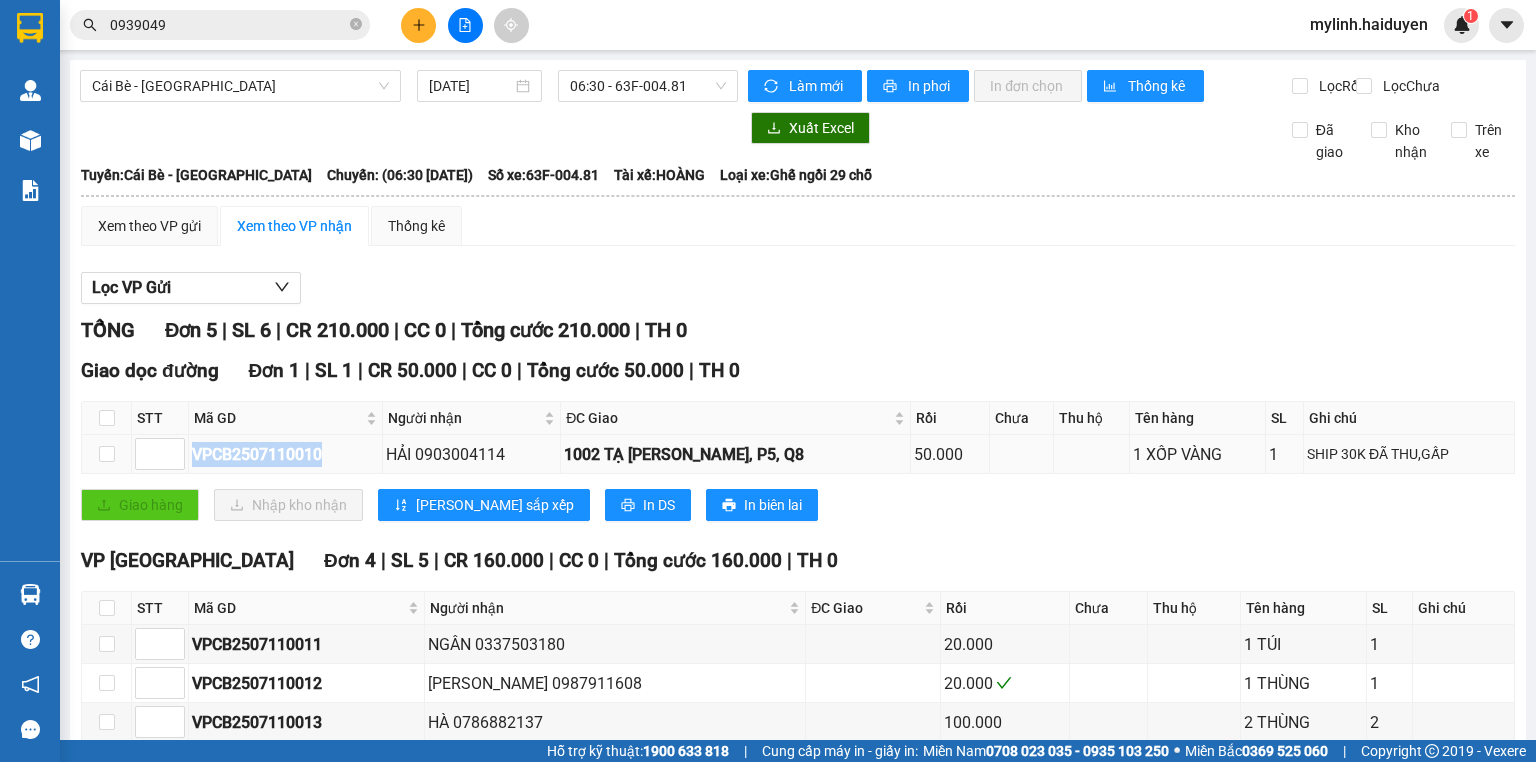 drag, startPoint x: 340, startPoint y: 471, endPoint x: 192, endPoint y: 468, distance: 148.0304 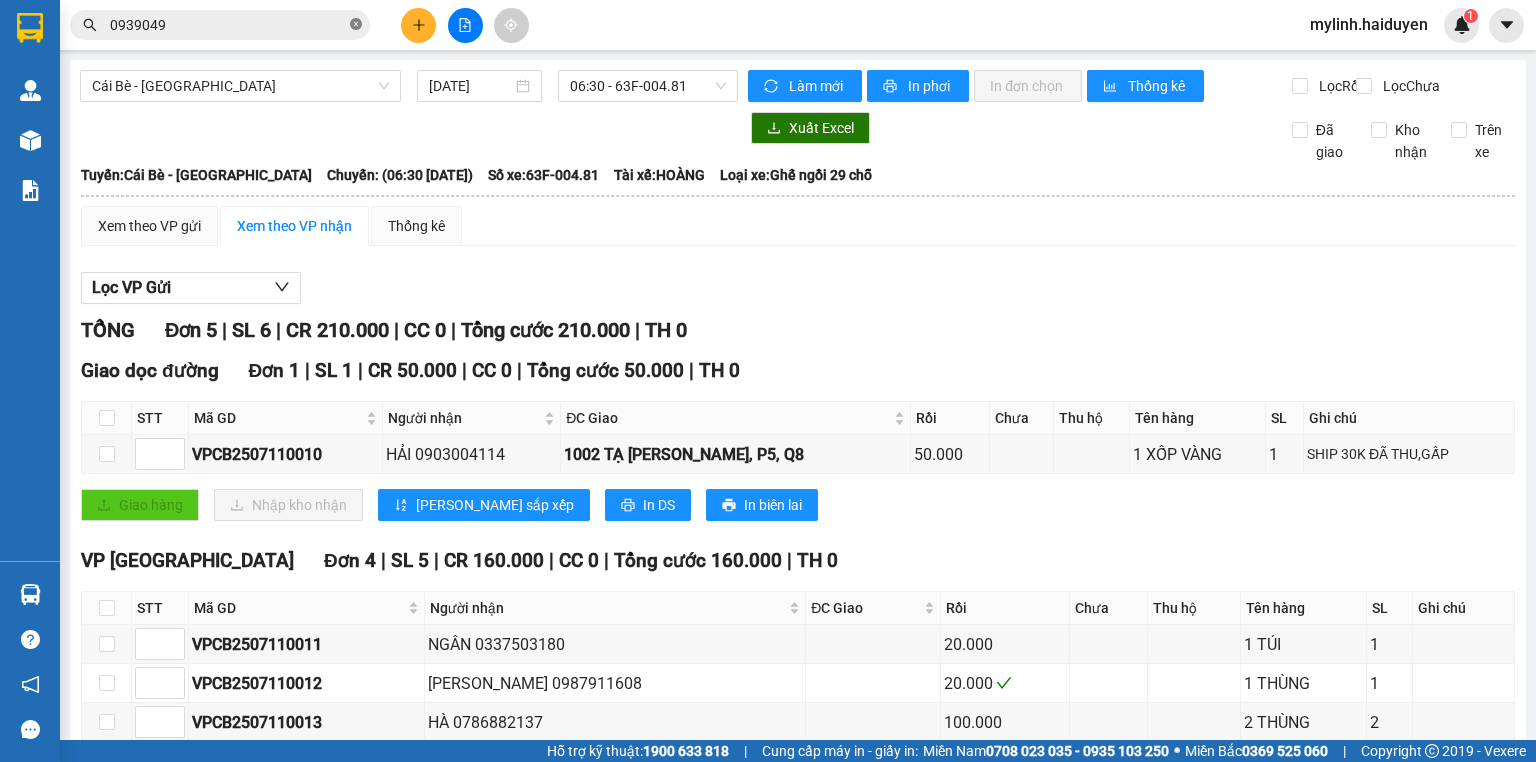 drag, startPoint x: 364, startPoint y: 15, endPoint x: 354, endPoint y: 22, distance: 12.206555 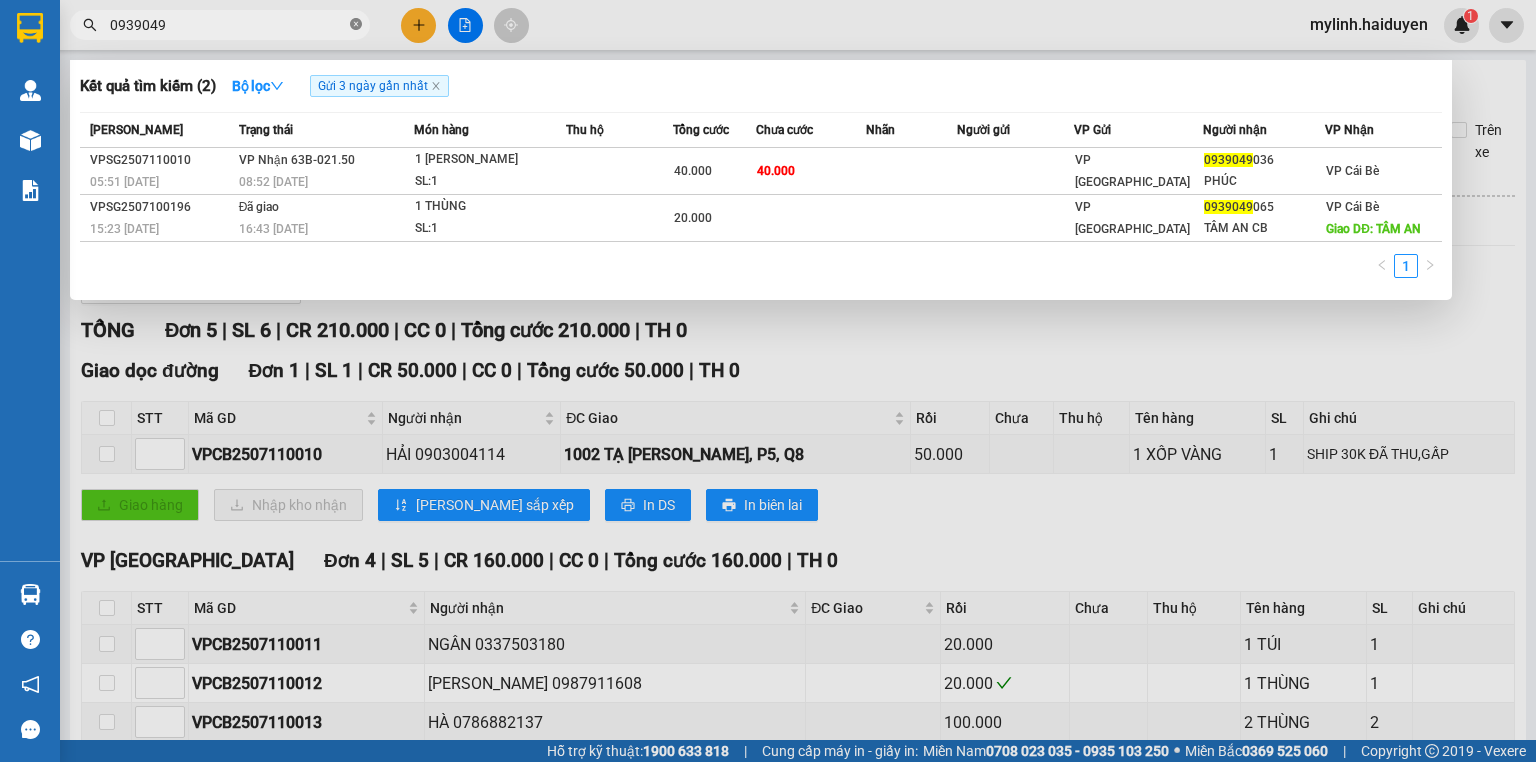 click 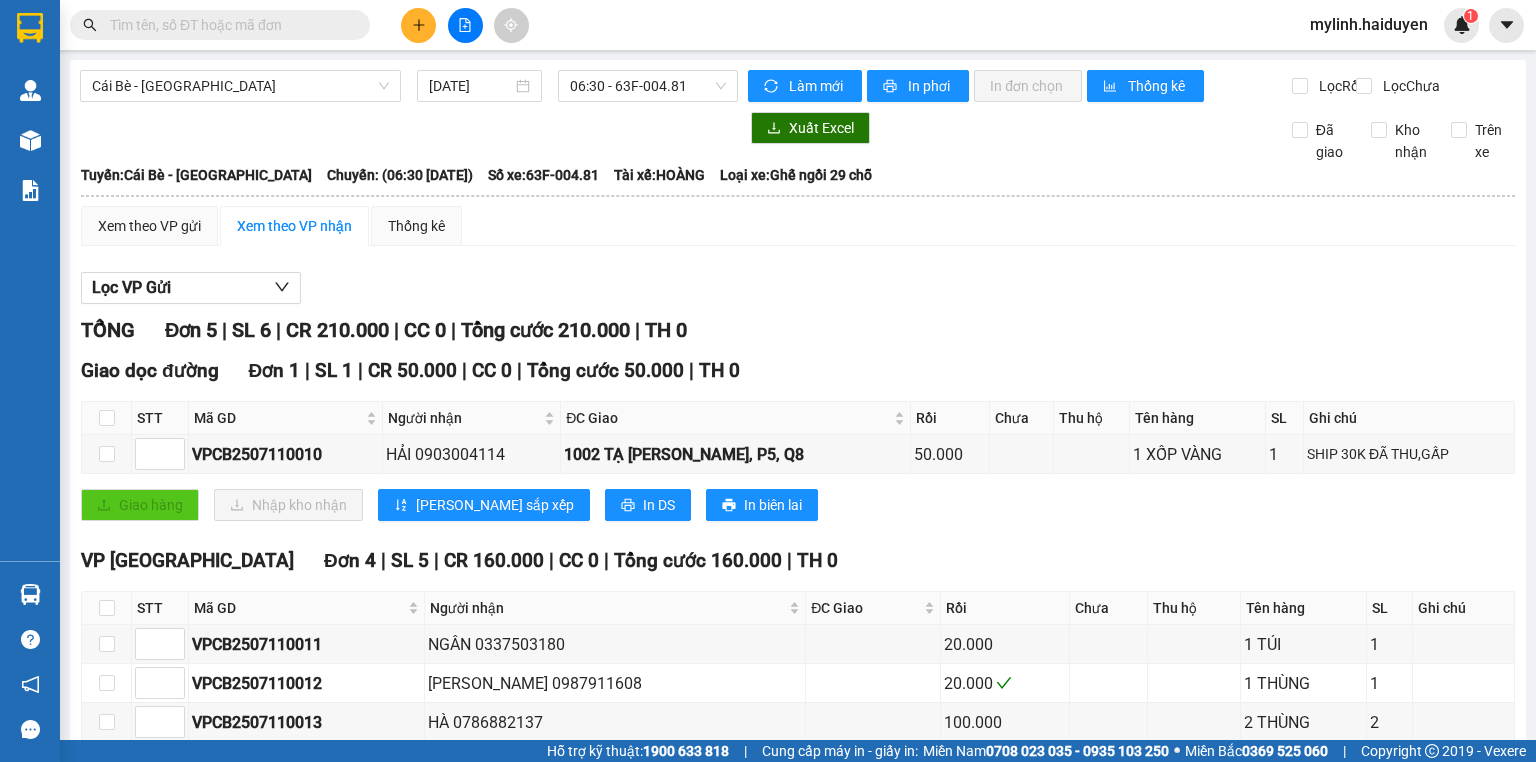 paste on "VPCB2507110010" 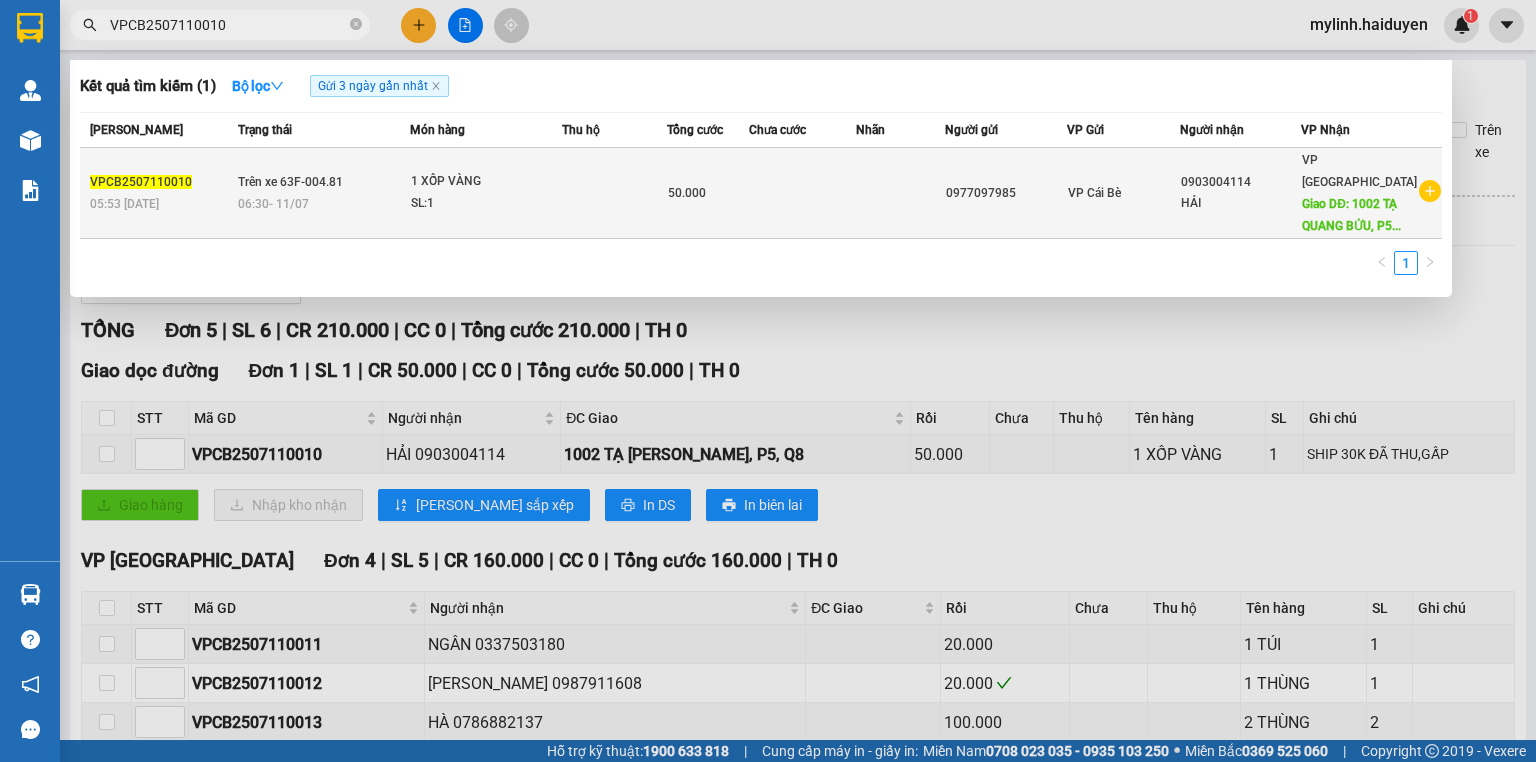 type on "VPCB2507110010" 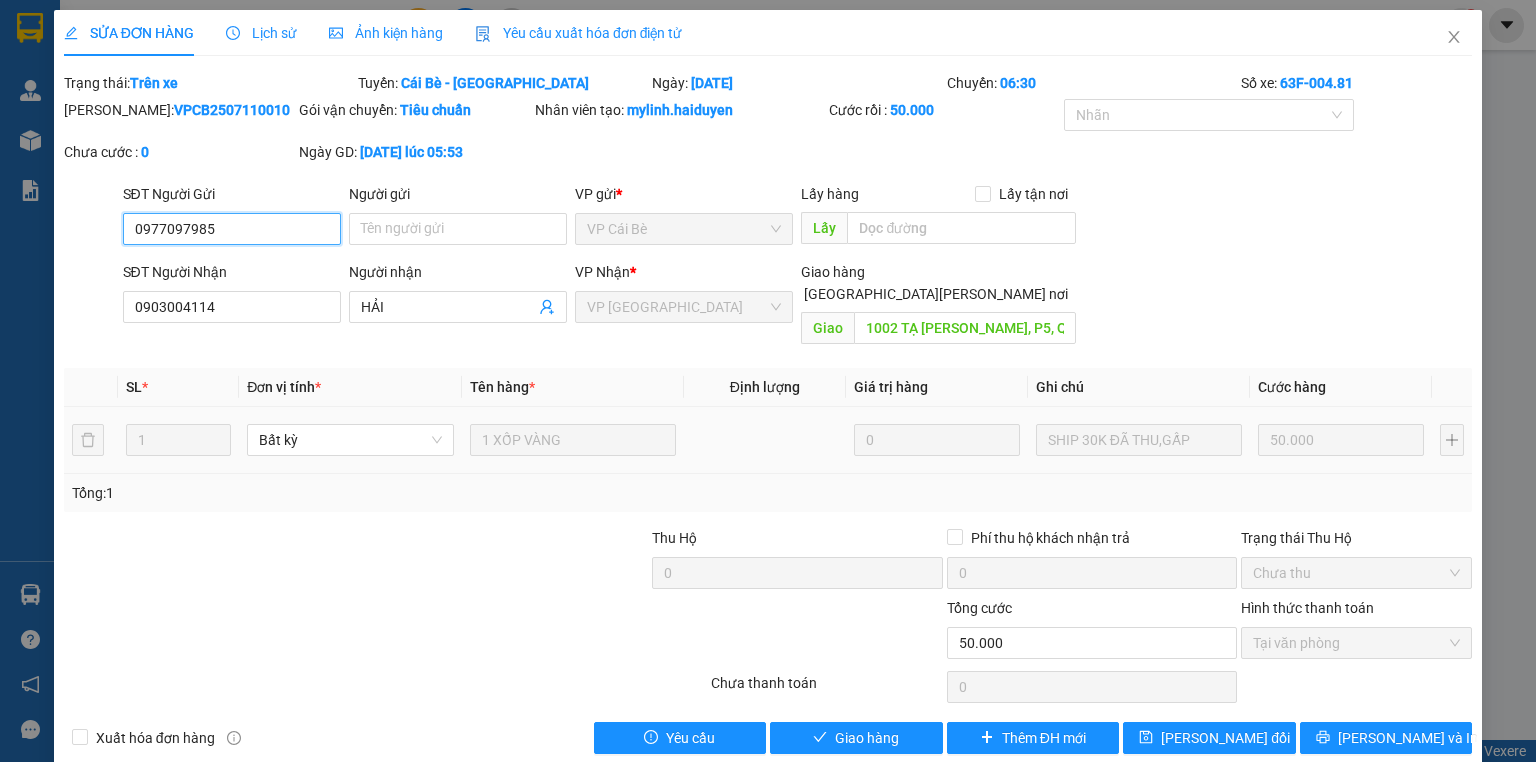 scroll, scrollTop: 8, scrollLeft: 0, axis: vertical 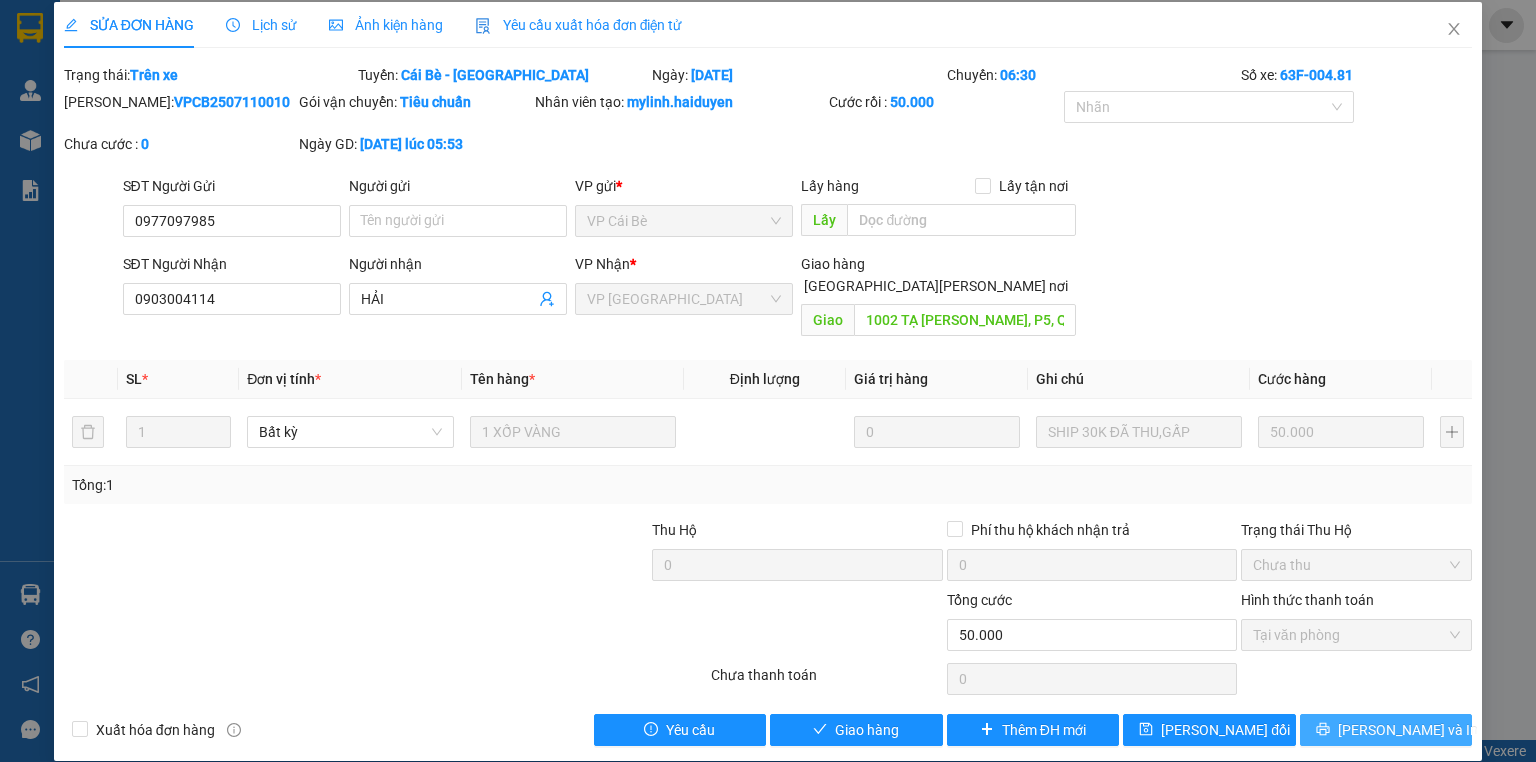 click on "Lưu và In" at bounding box center [1408, 730] 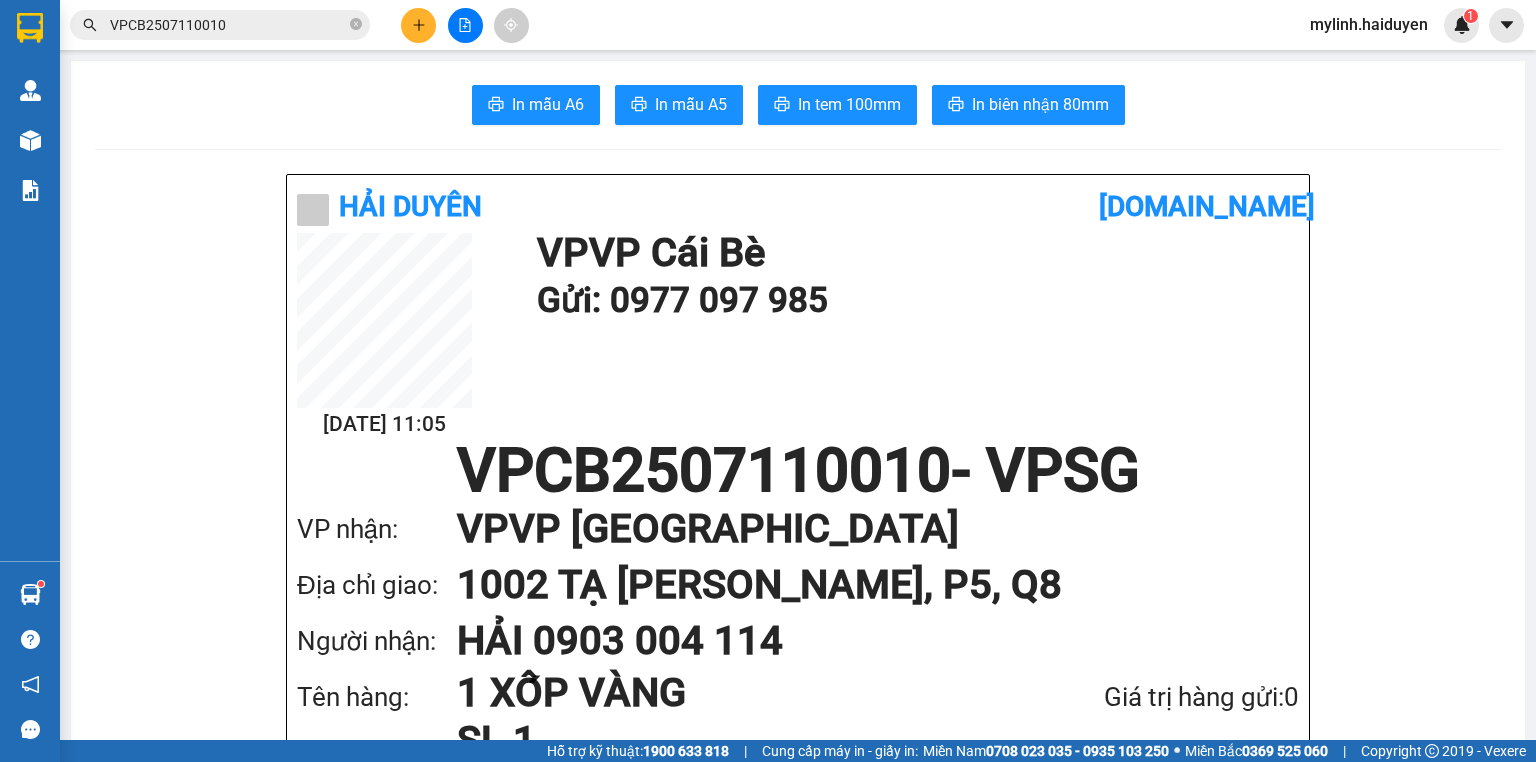 click at bounding box center [418, 25] 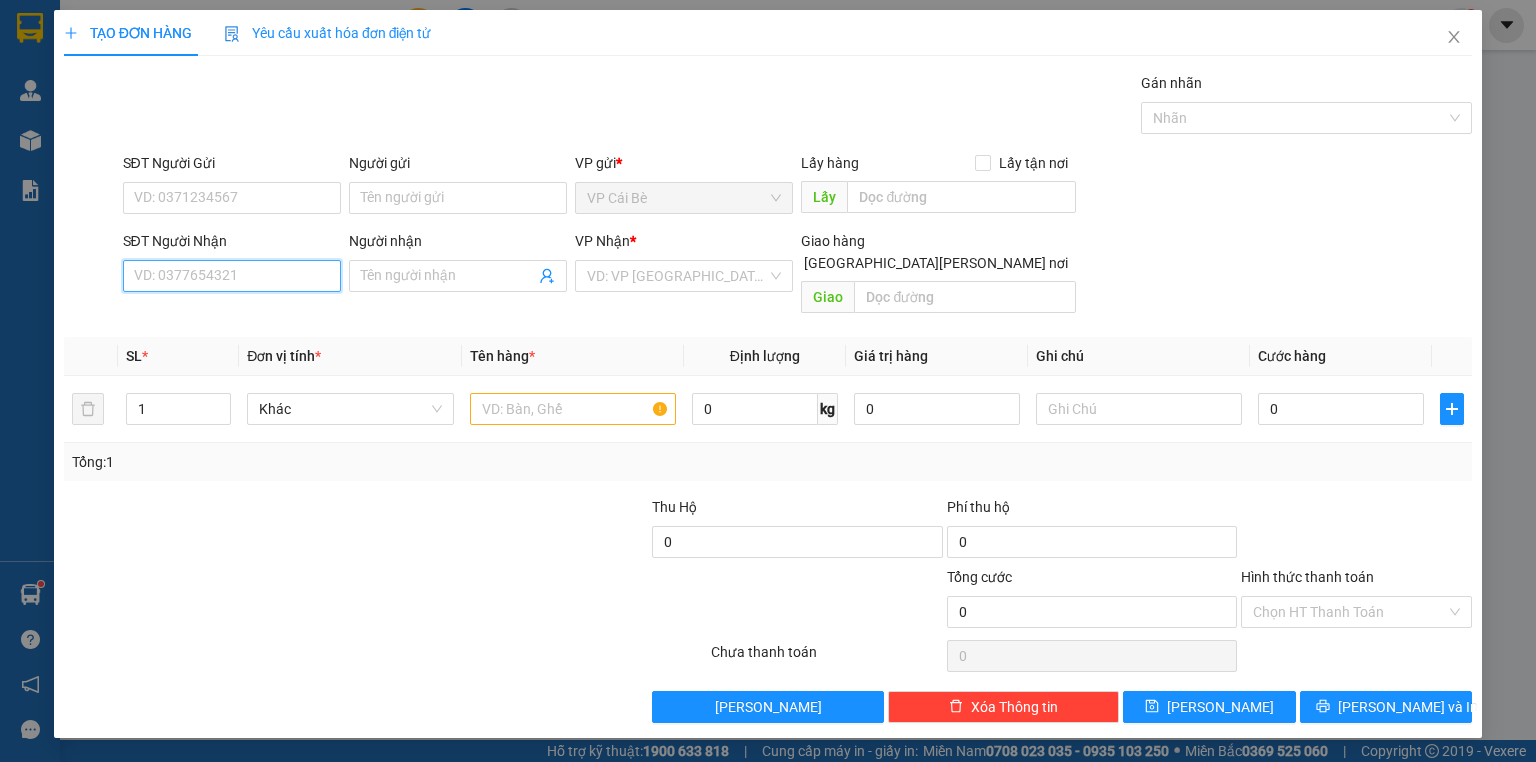 click on "SĐT Người Nhận" at bounding box center [232, 276] 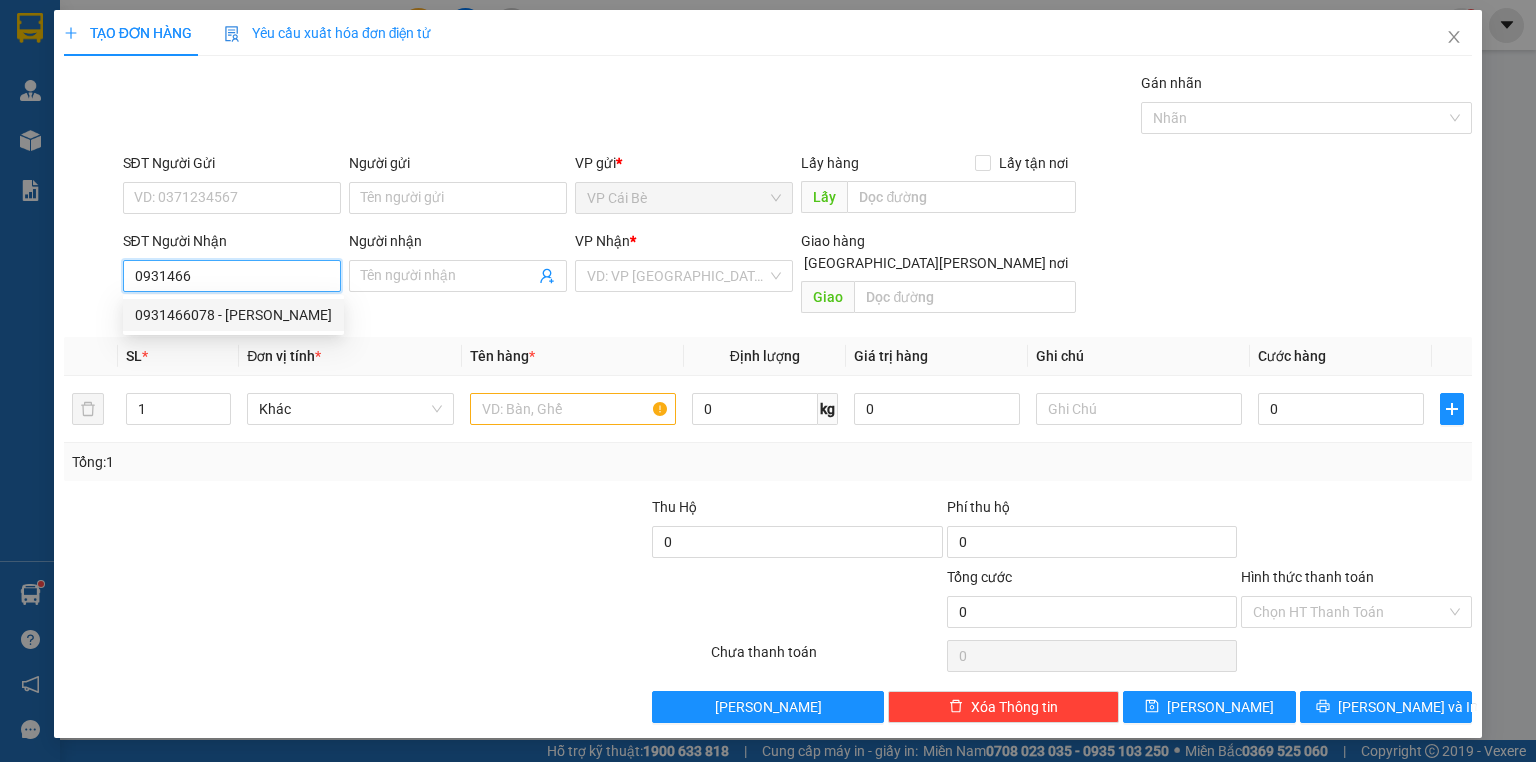 click on "0931466078 - PHƯỢNG" at bounding box center [233, 315] 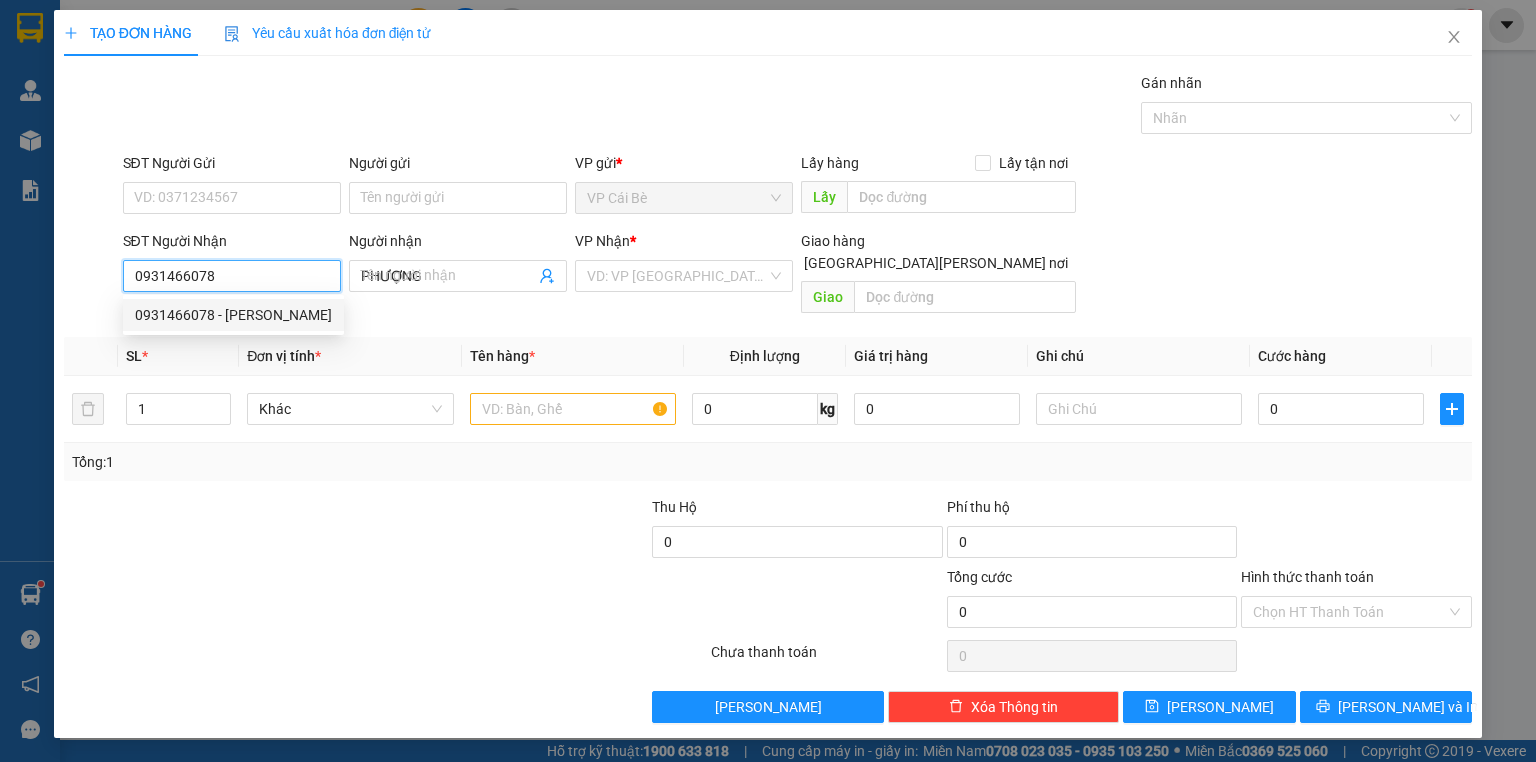 type on "200.000" 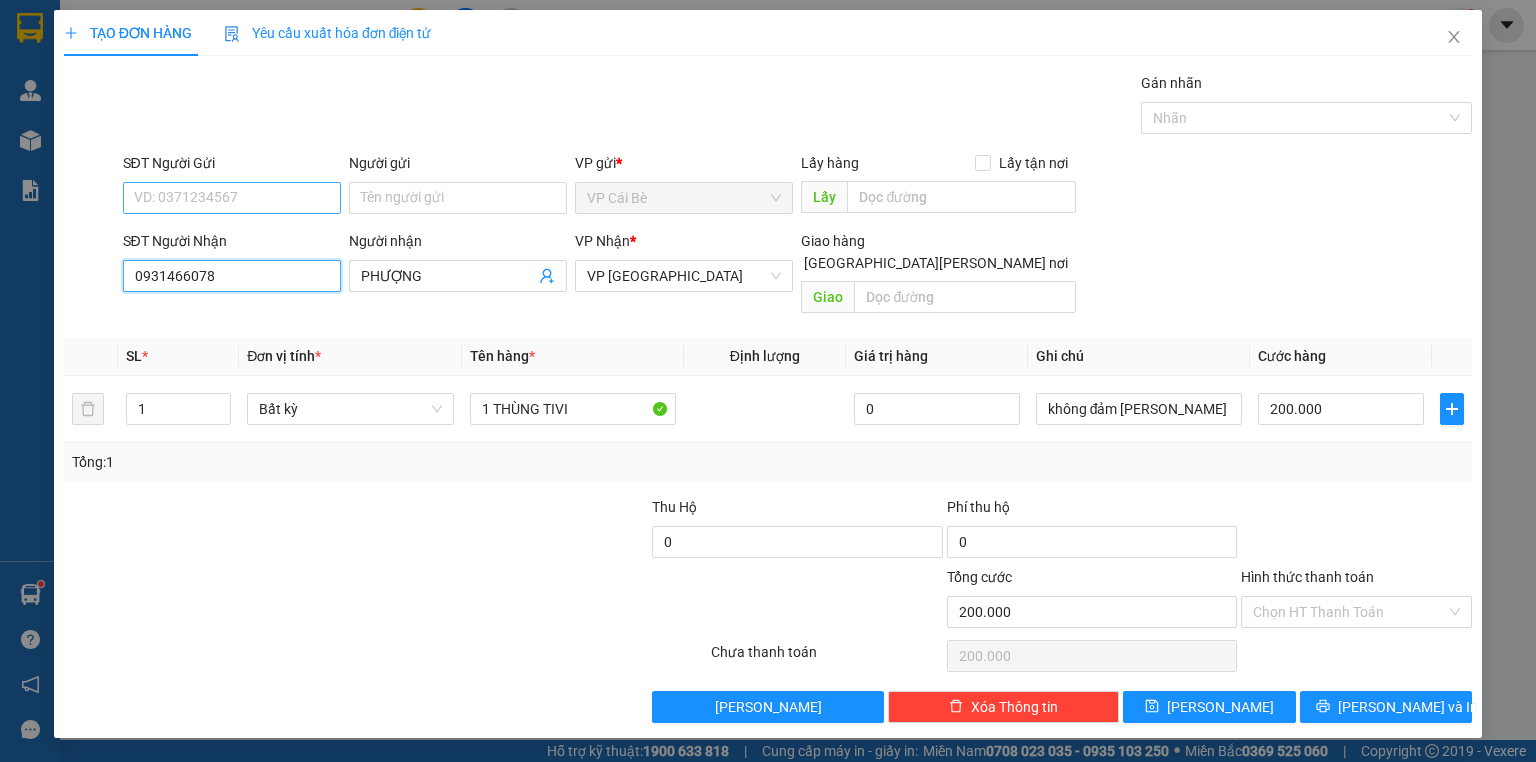 type on "0931466078" 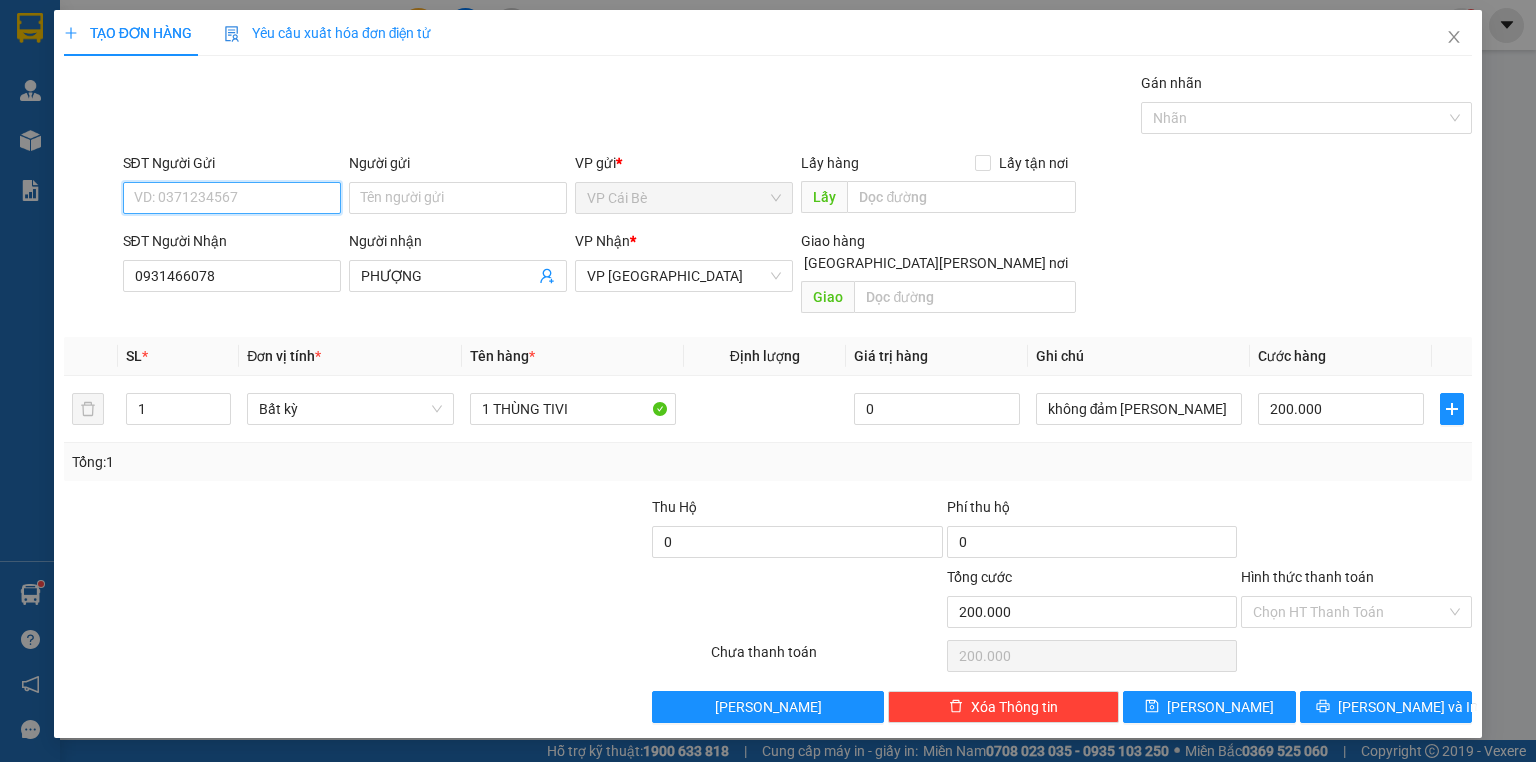 click on "SĐT Người Gửi" at bounding box center (232, 198) 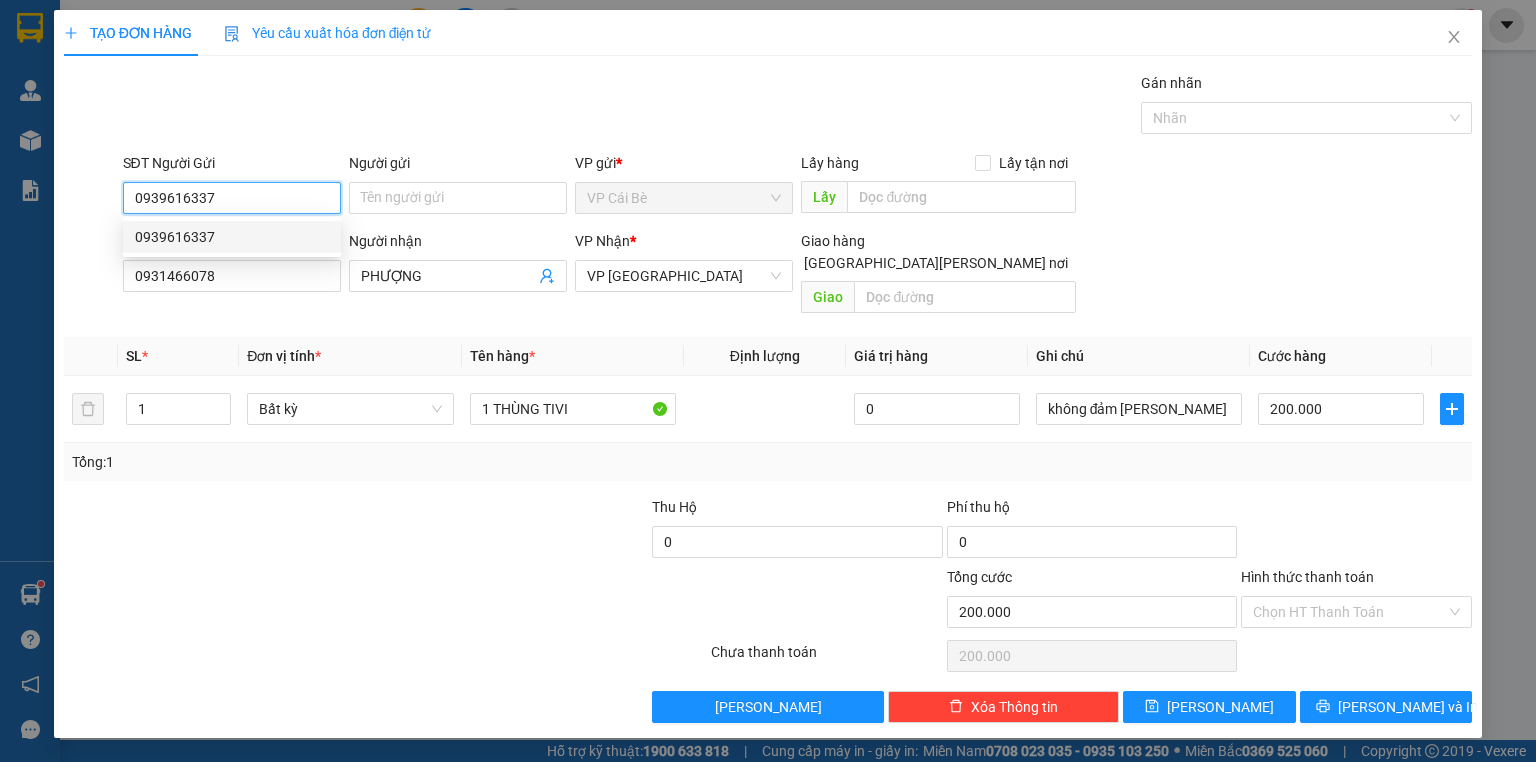 click on "0939616337" at bounding box center (232, 237) 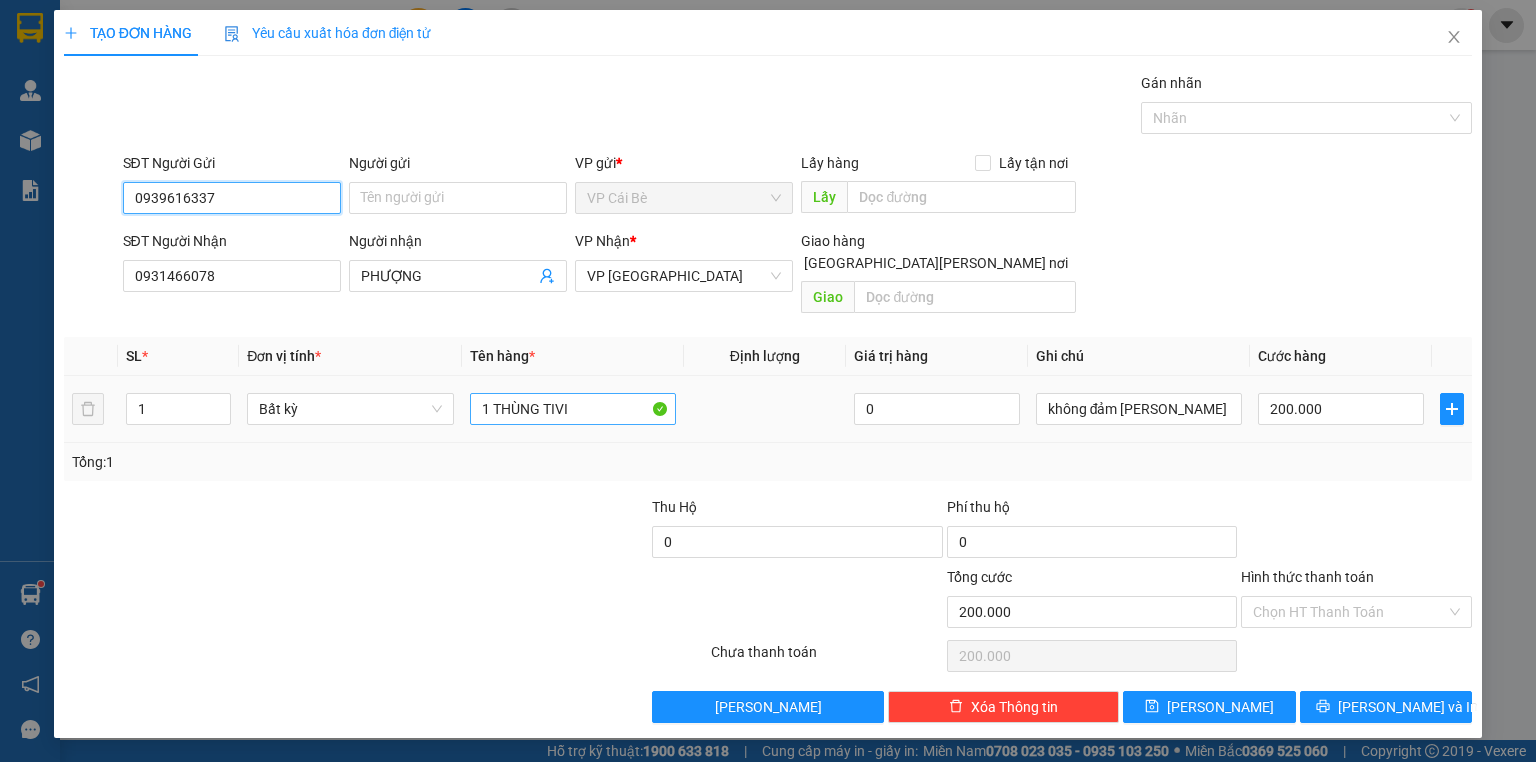 type on "0939616337" 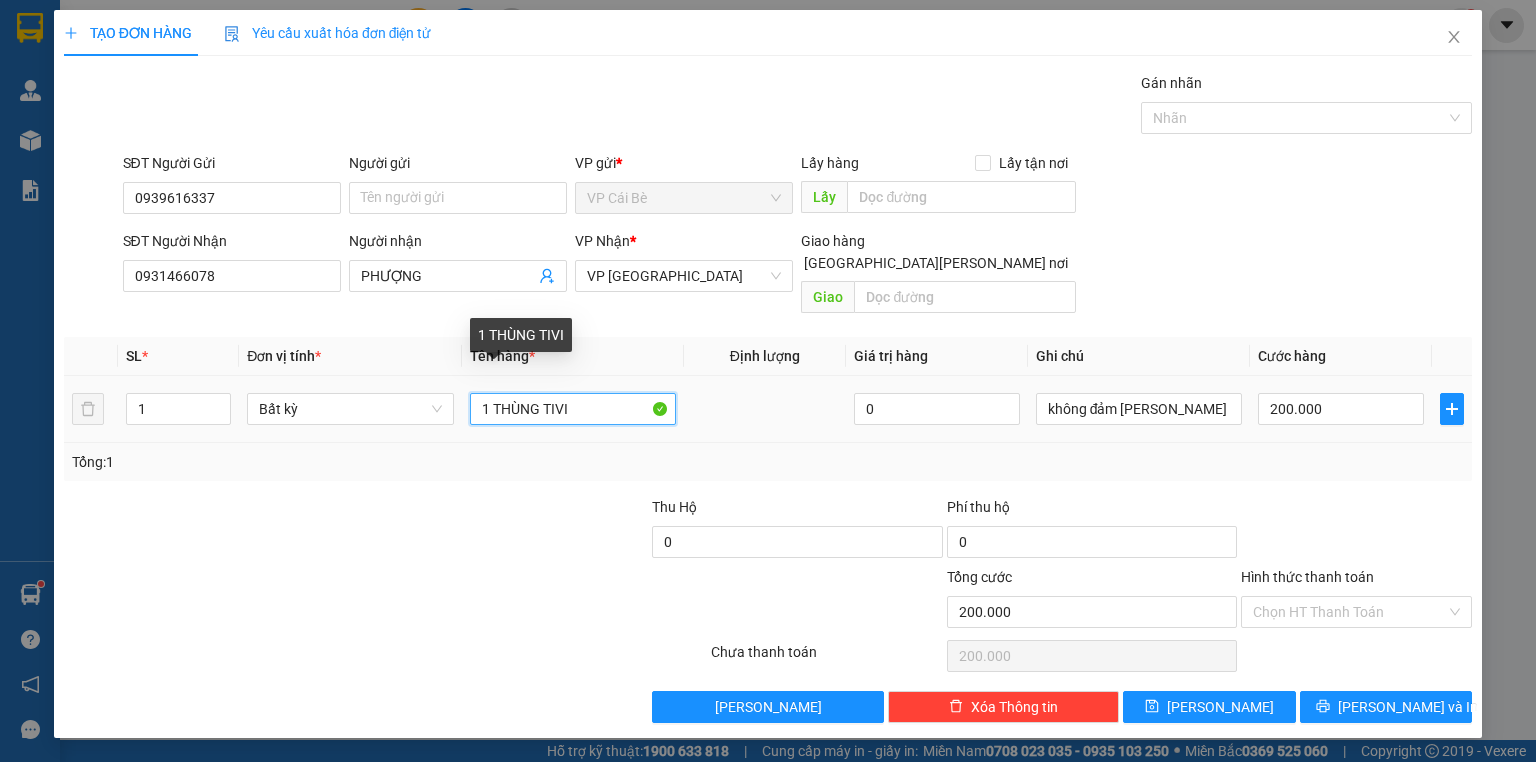 click on "1 THÙNG TIVI" at bounding box center (573, 409) 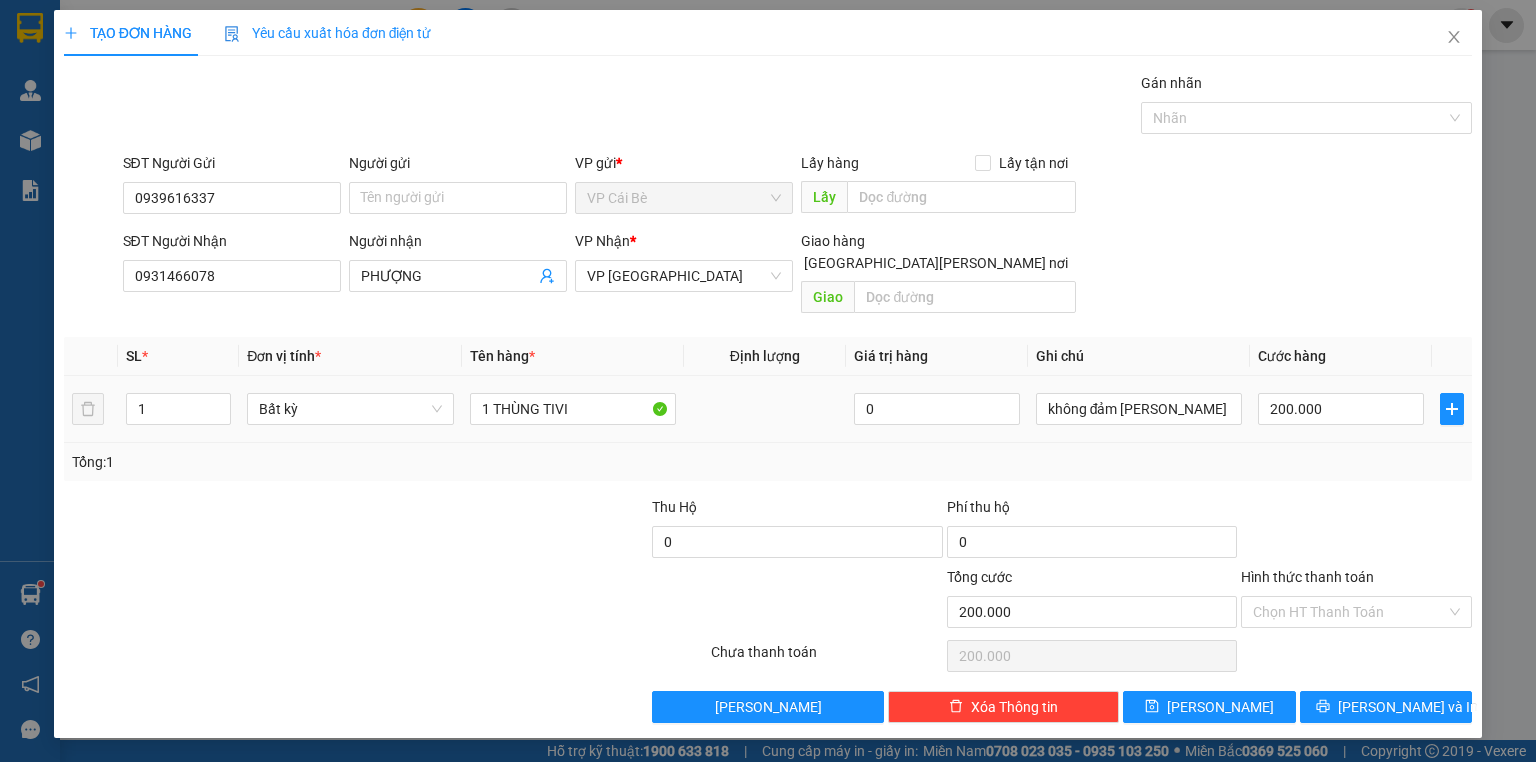 click on "Tổng:  1" at bounding box center [768, 462] 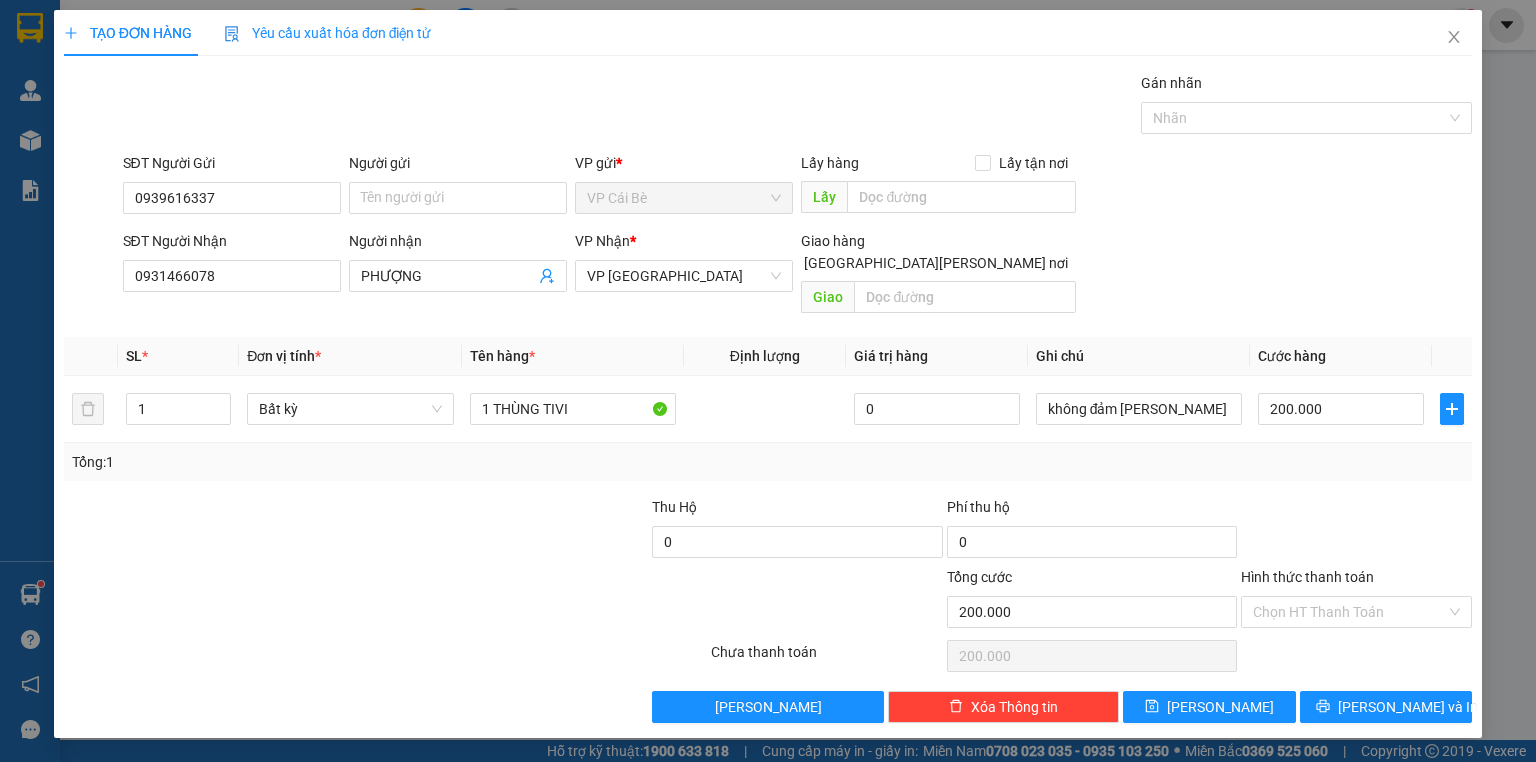 click on "Hình thức thanh toán Chọn HT Thanh Toán" at bounding box center (1356, 601) 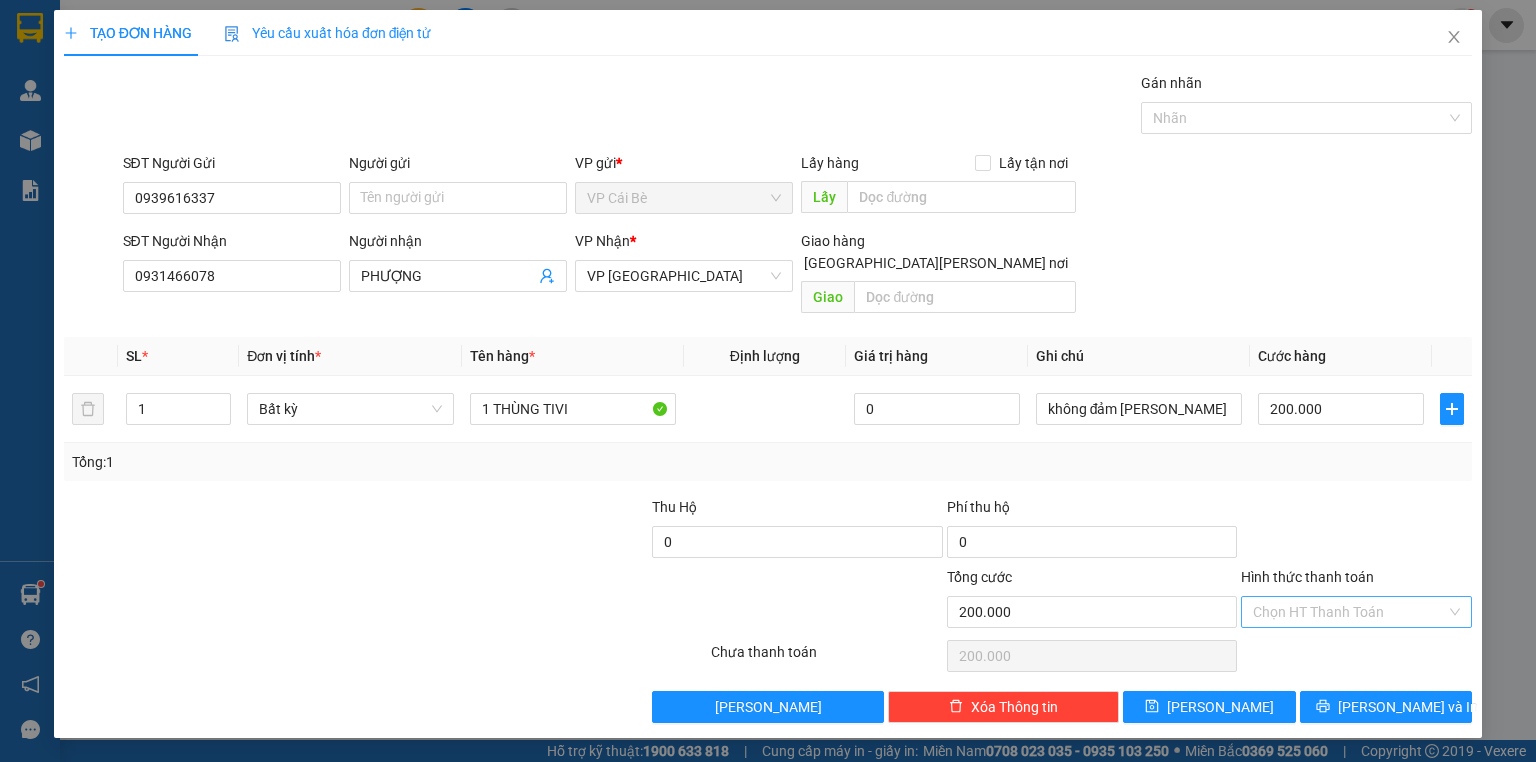 click on "Hình thức thanh toán" at bounding box center [1349, 612] 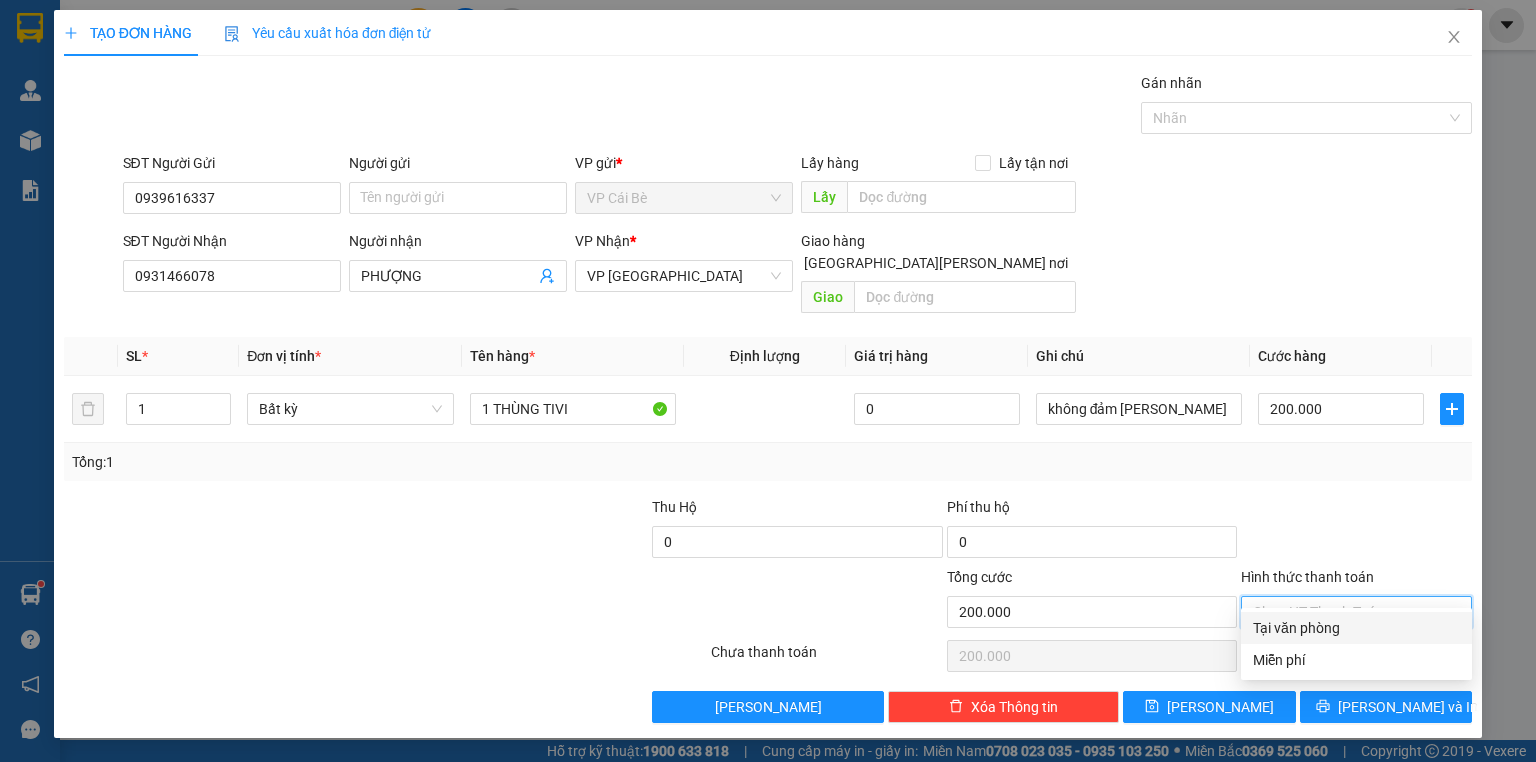 click on "Tại văn phòng" at bounding box center (1356, 628) 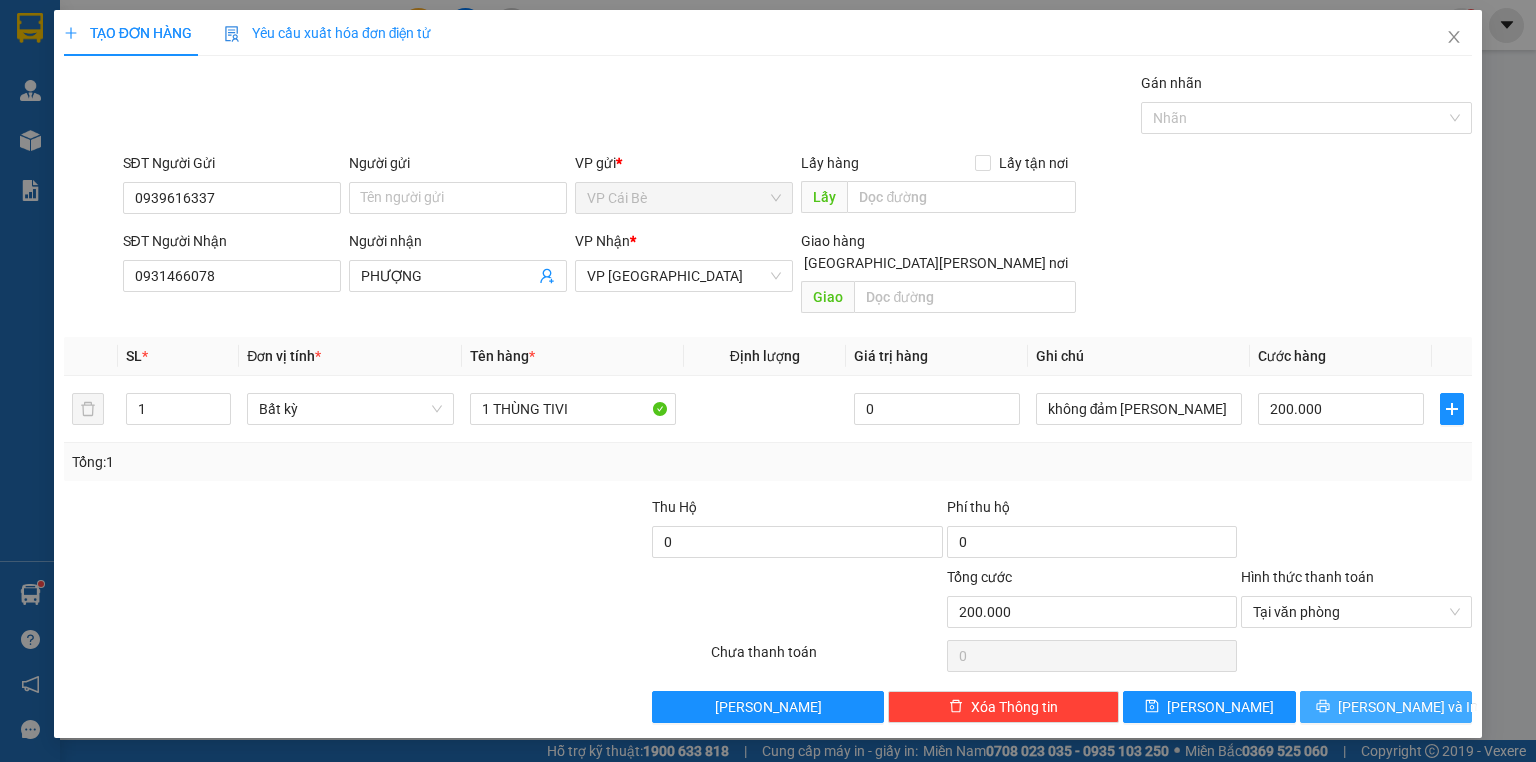 click on "Lưu và In" at bounding box center (1408, 707) 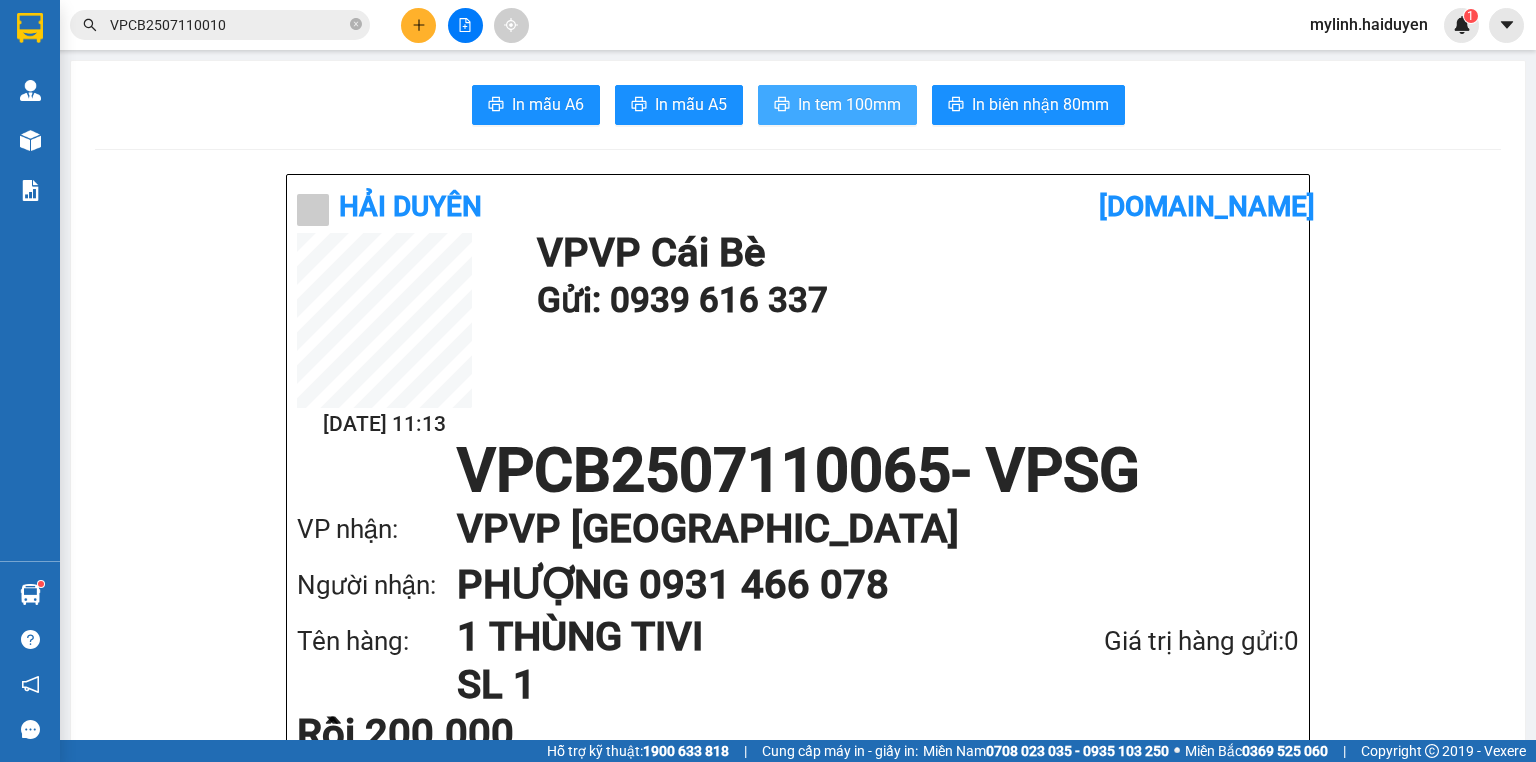 click on "In tem 100mm" at bounding box center [849, 104] 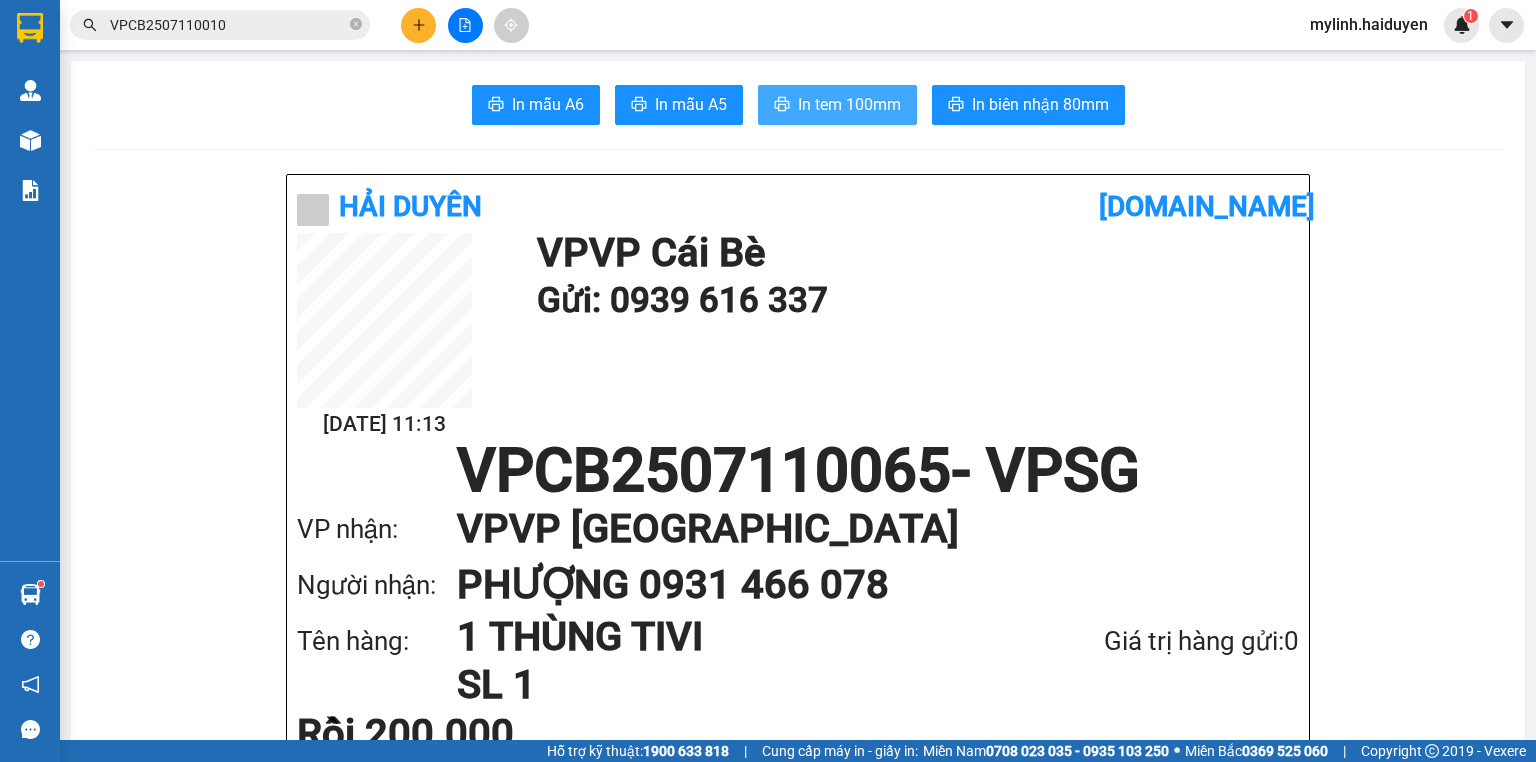 scroll, scrollTop: 0, scrollLeft: 0, axis: both 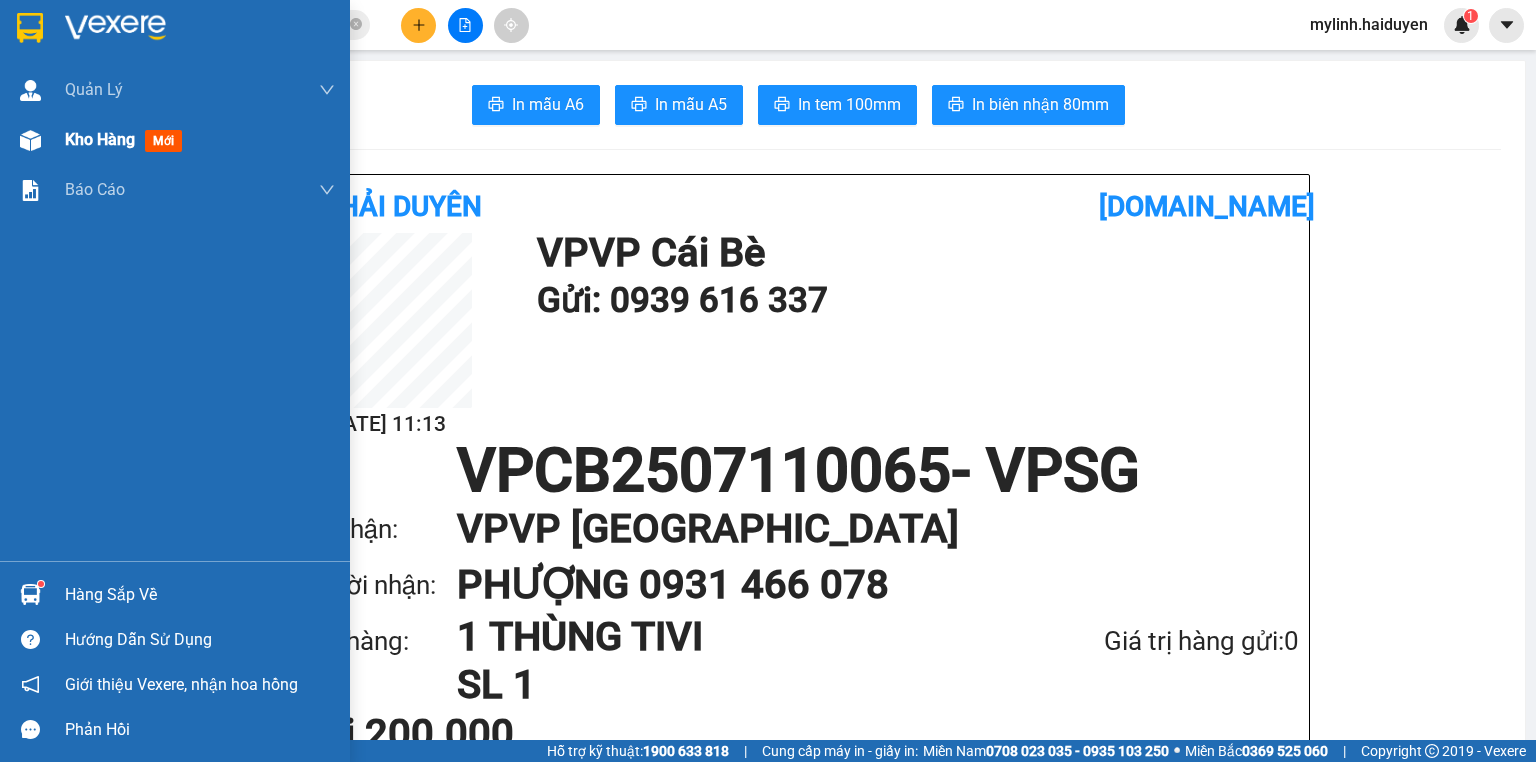 click on "Kho hàng mới" at bounding box center (127, 139) 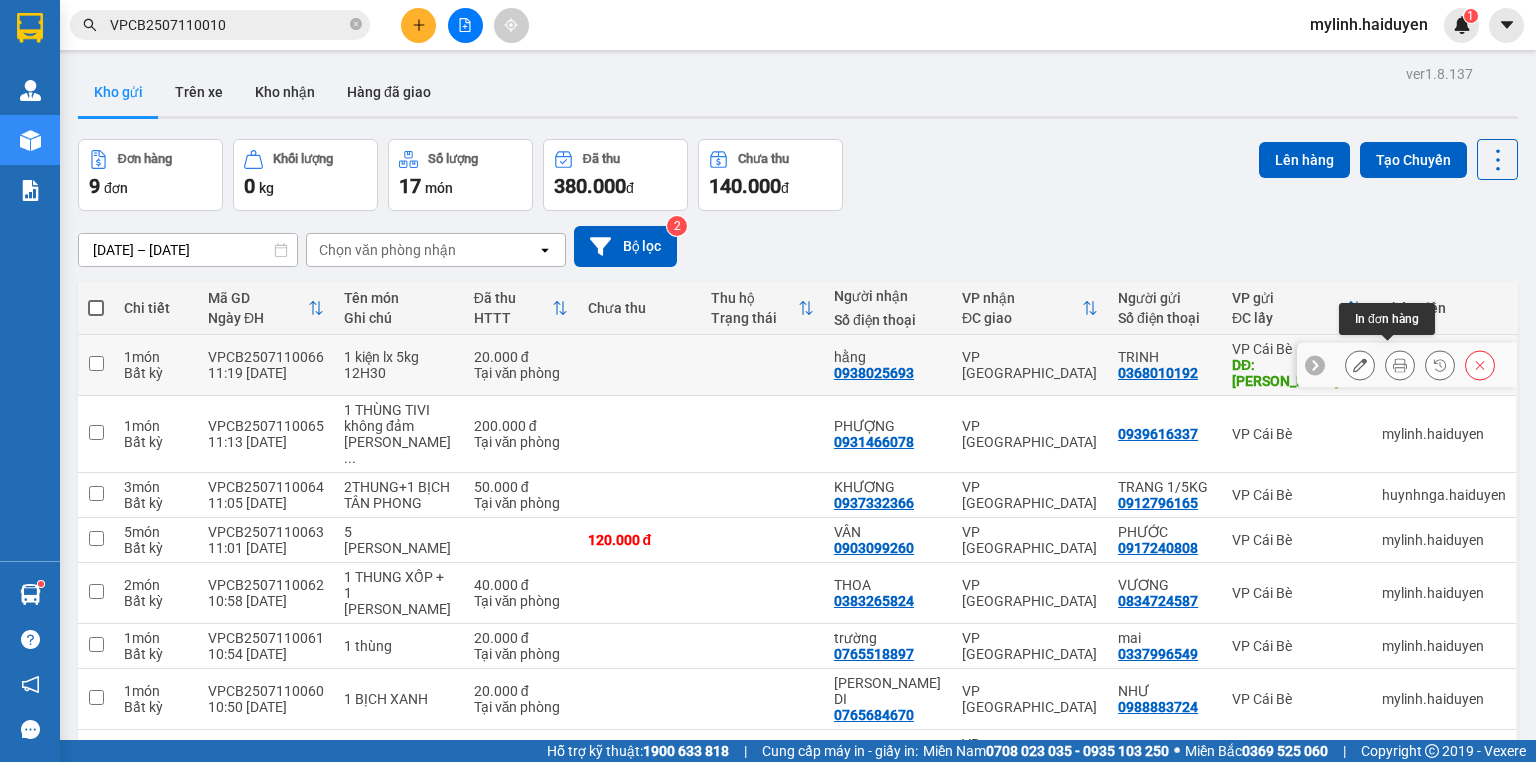 click 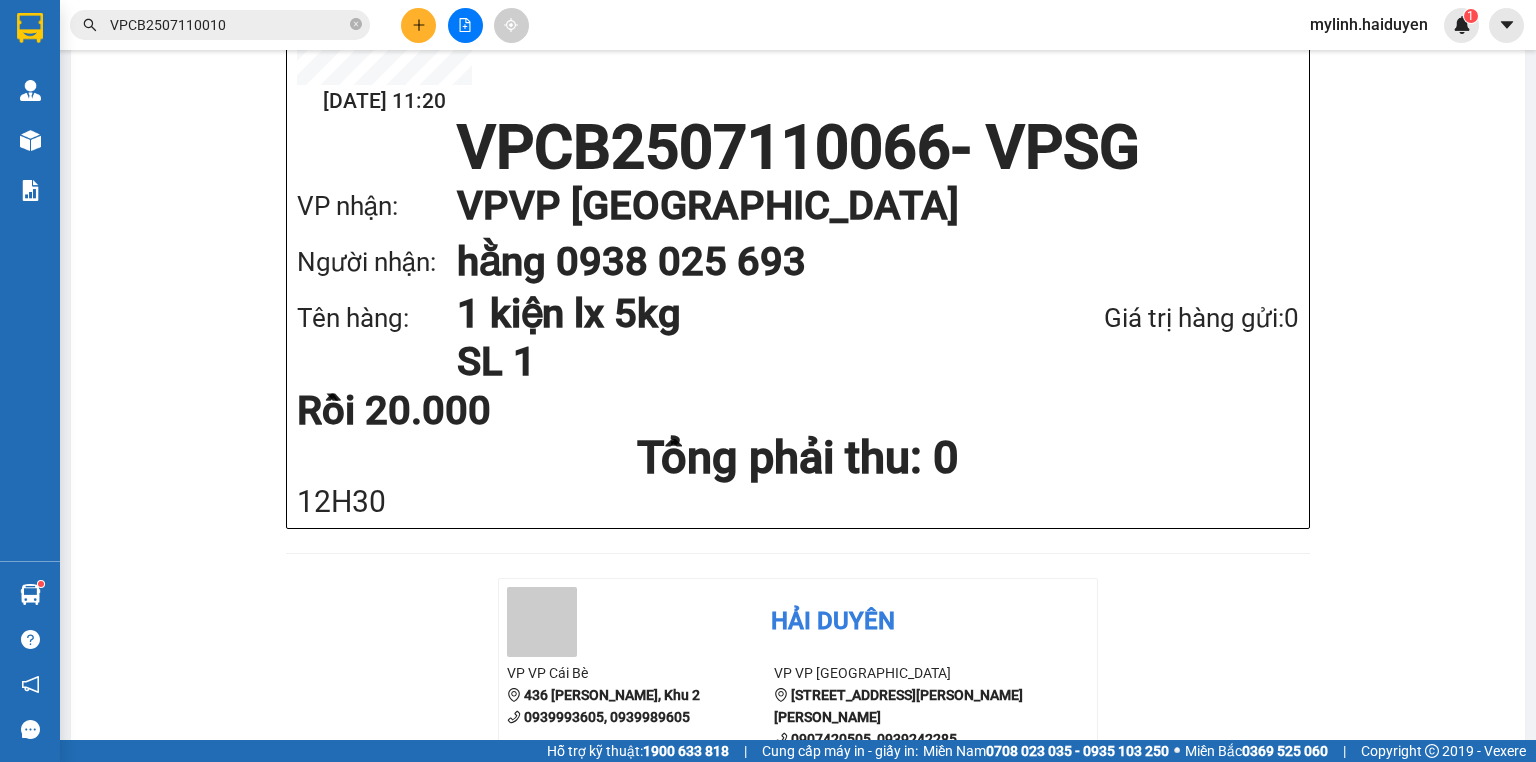 scroll, scrollTop: 0, scrollLeft: 0, axis: both 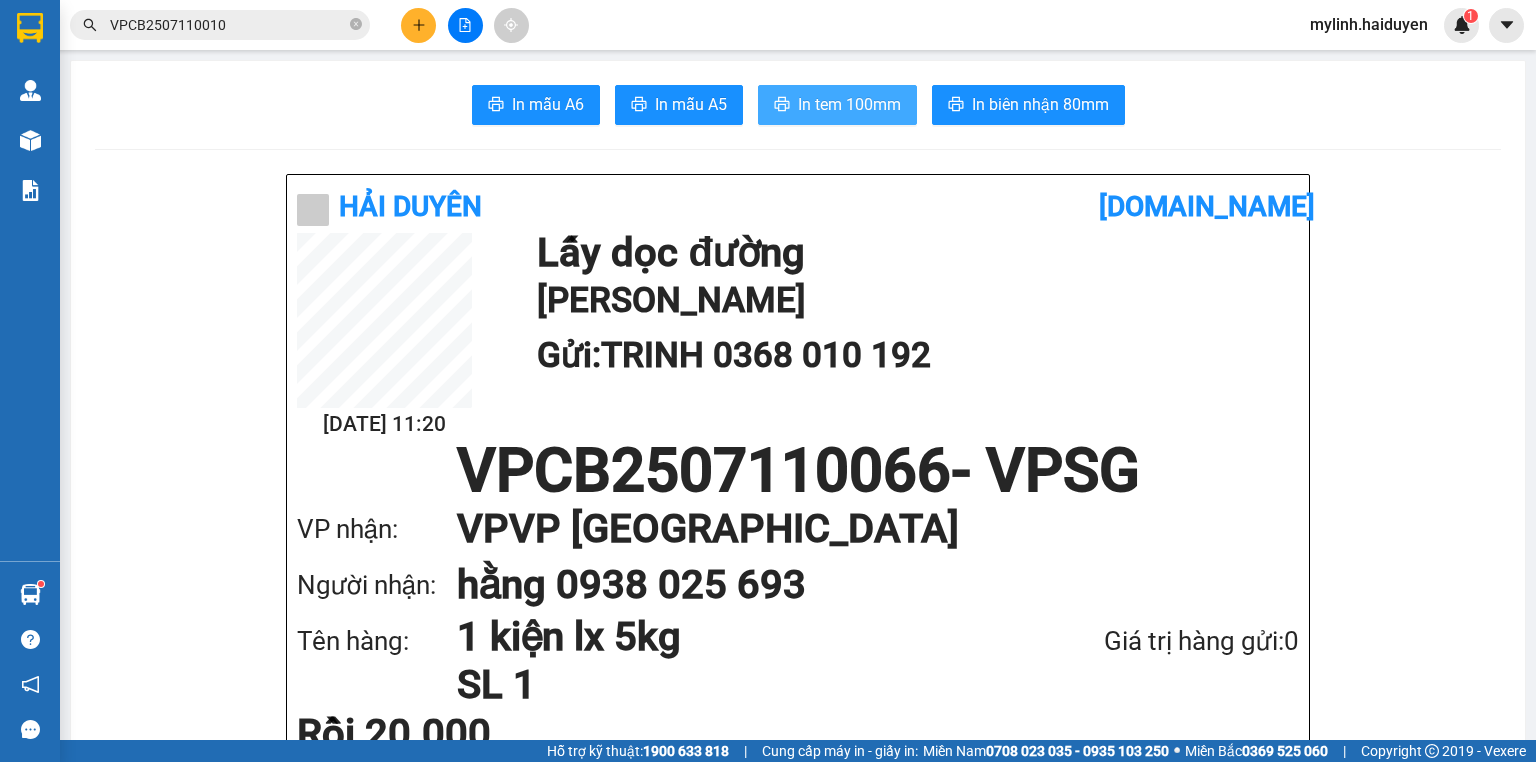 click on "In tem 100mm" at bounding box center (849, 104) 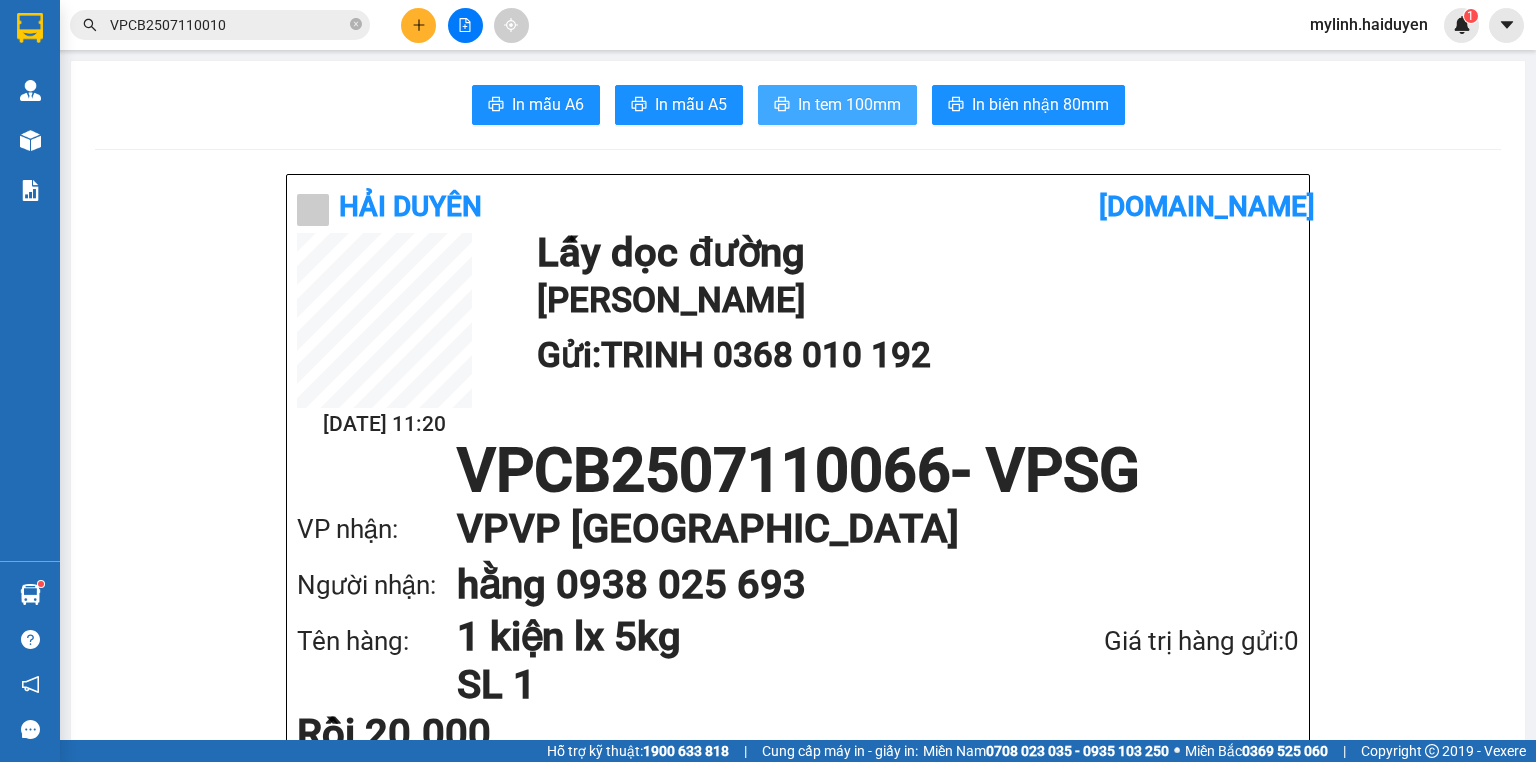 scroll, scrollTop: 0, scrollLeft: 0, axis: both 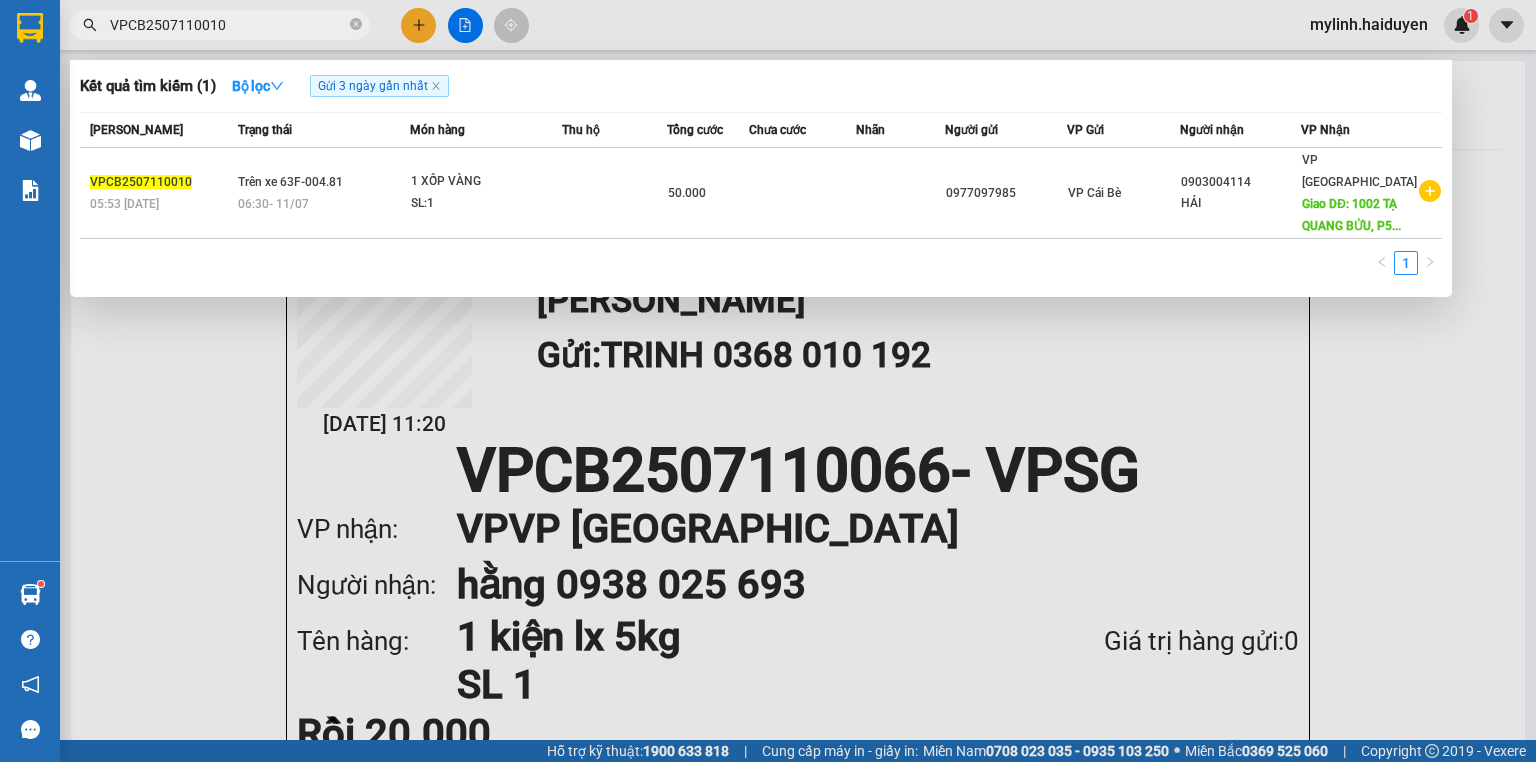 click on "VPCB2507110010" at bounding box center (228, 25) 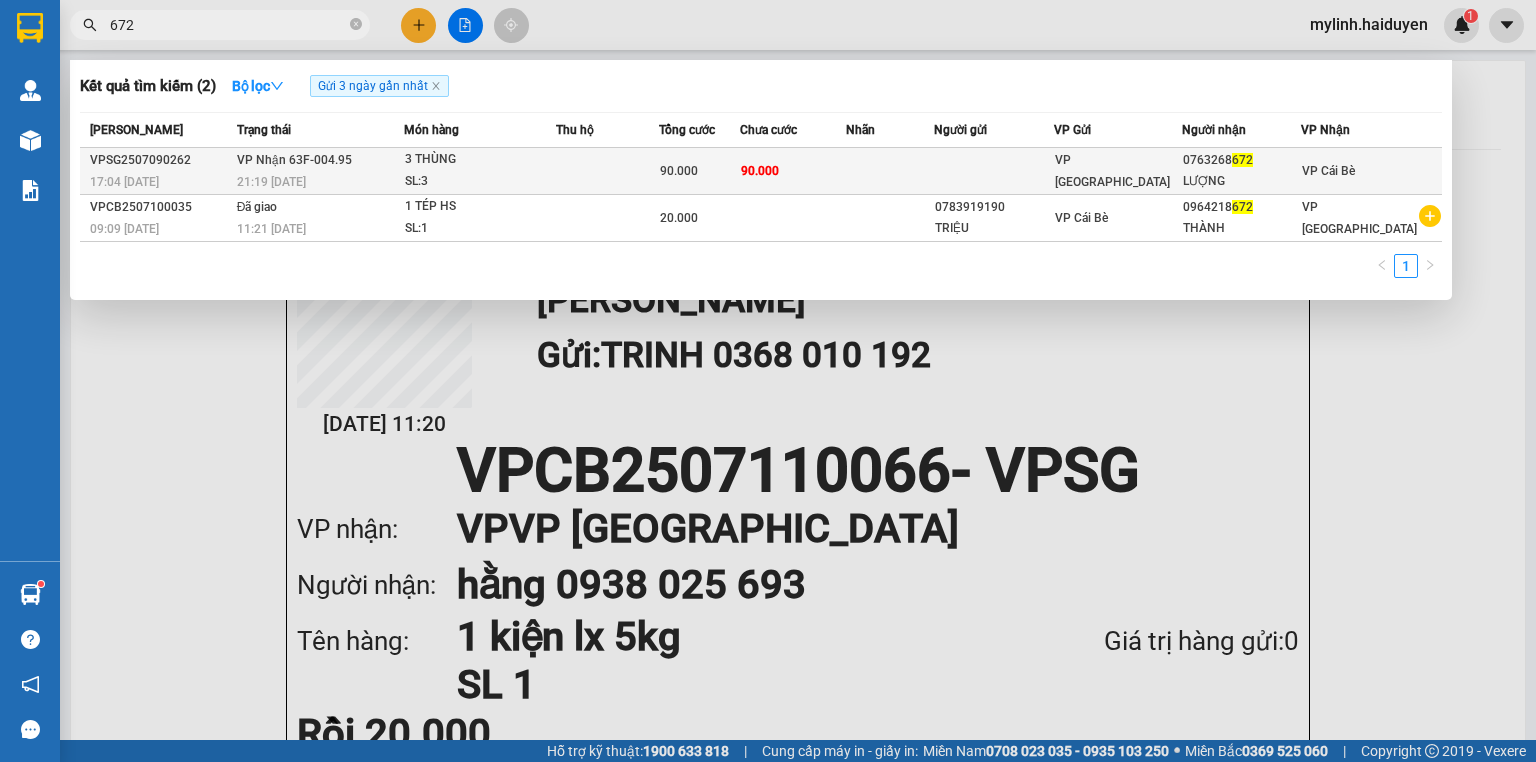 type on "672" 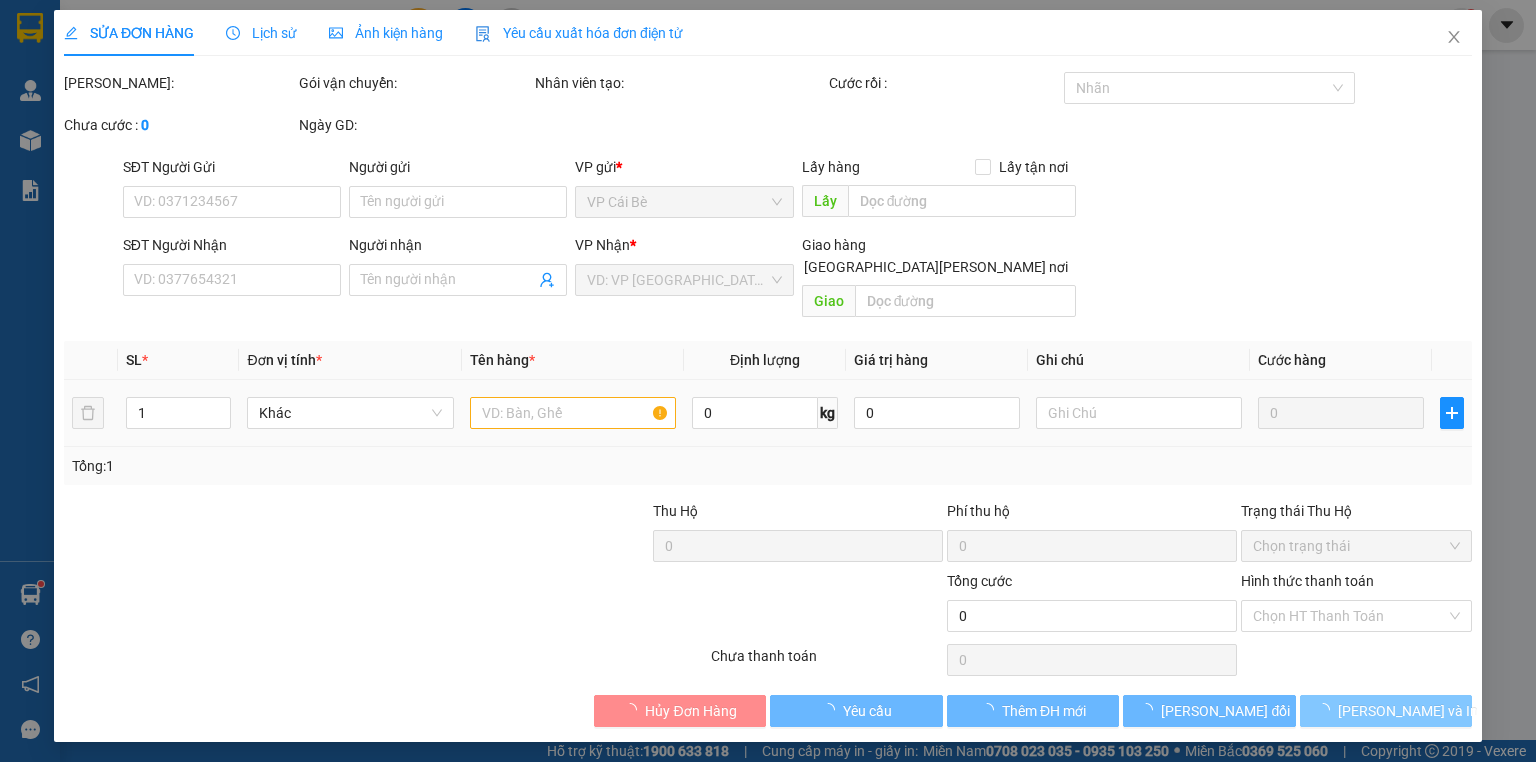 type on "0763268672" 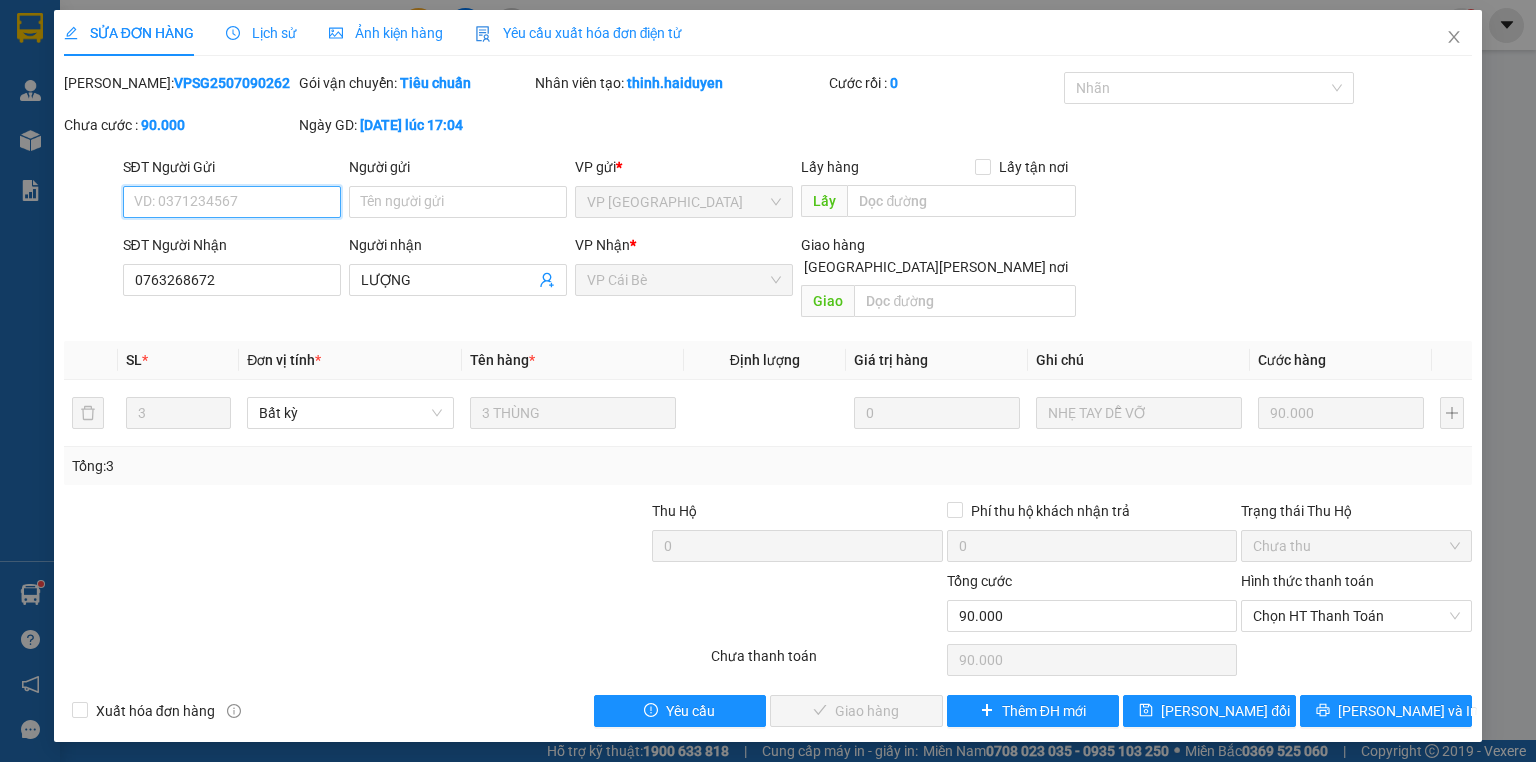 drag, startPoint x: 1317, startPoint y: 596, endPoint x: 1314, endPoint y: 609, distance: 13.341664 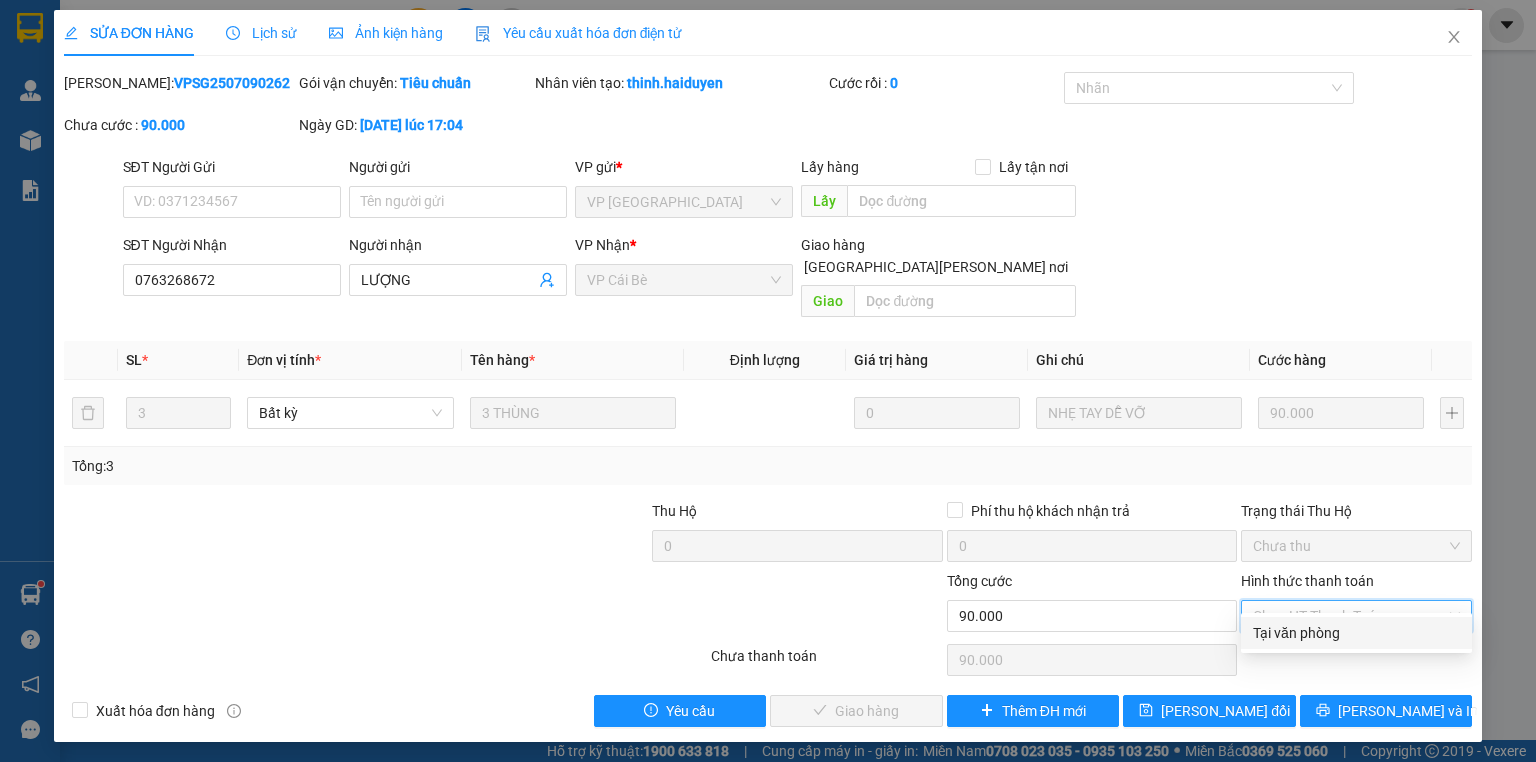 click on "Tại văn phòng" at bounding box center (1356, 633) 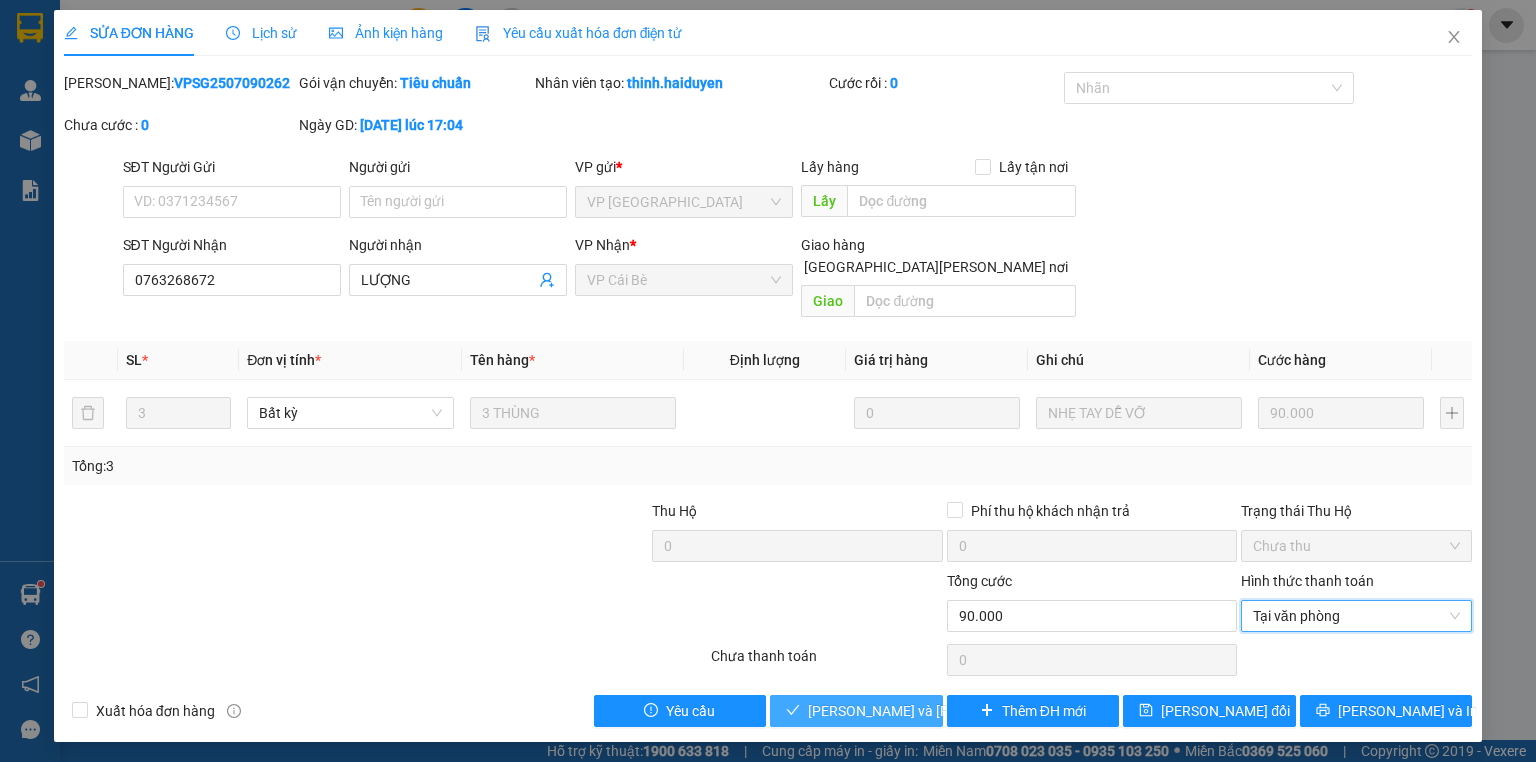 click on "Lưu và Giao hàng" at bounding box center [943, 711] 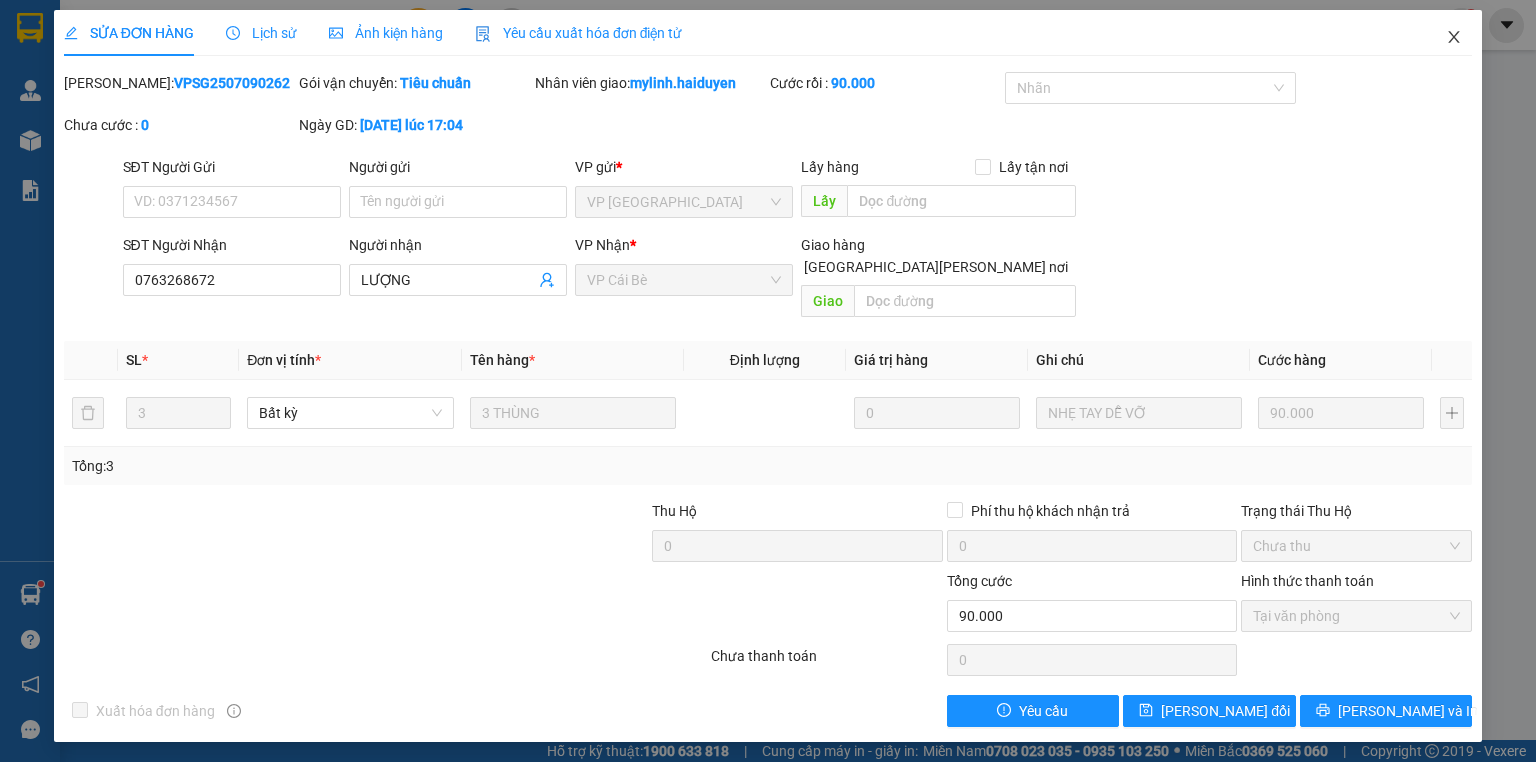 drag, startPoint x: 1455, startPoint y: 28, endPoint x: 806, endPoint y: 52, distance: 649.4436 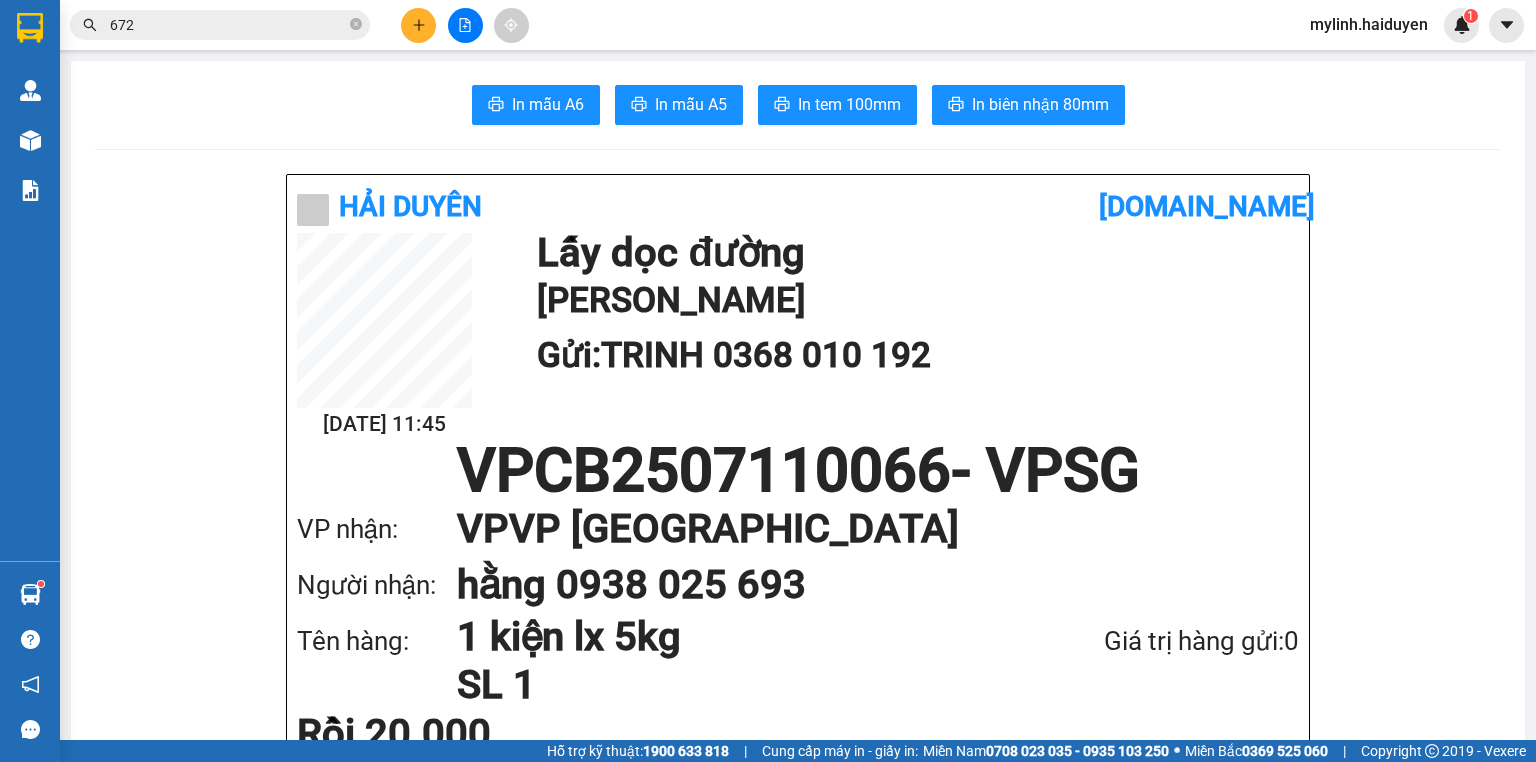 click at bounding box center [418, 25] 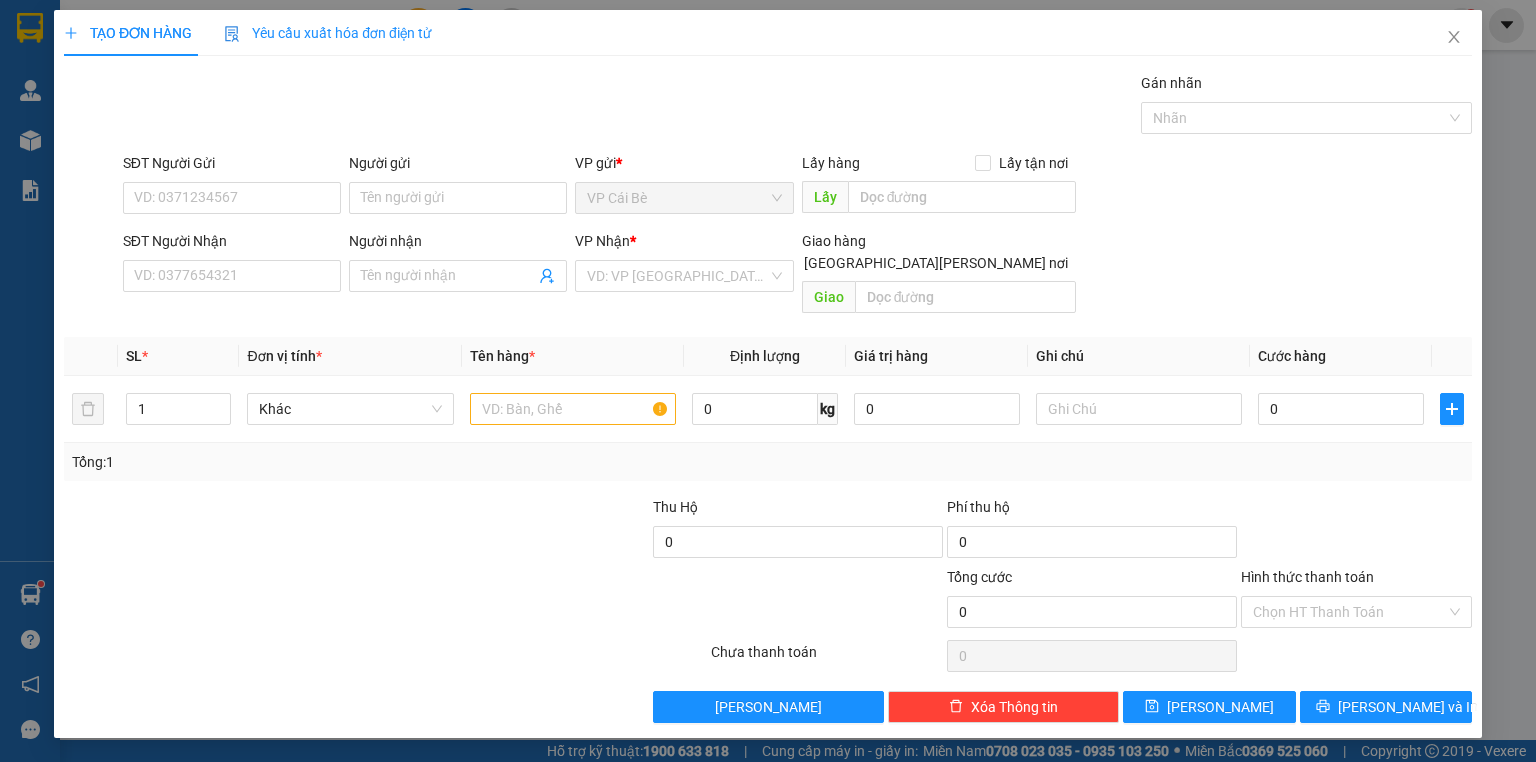click on "Yêu cầu xuất hóa đơn điện tử" at bounding box center (328, 33) 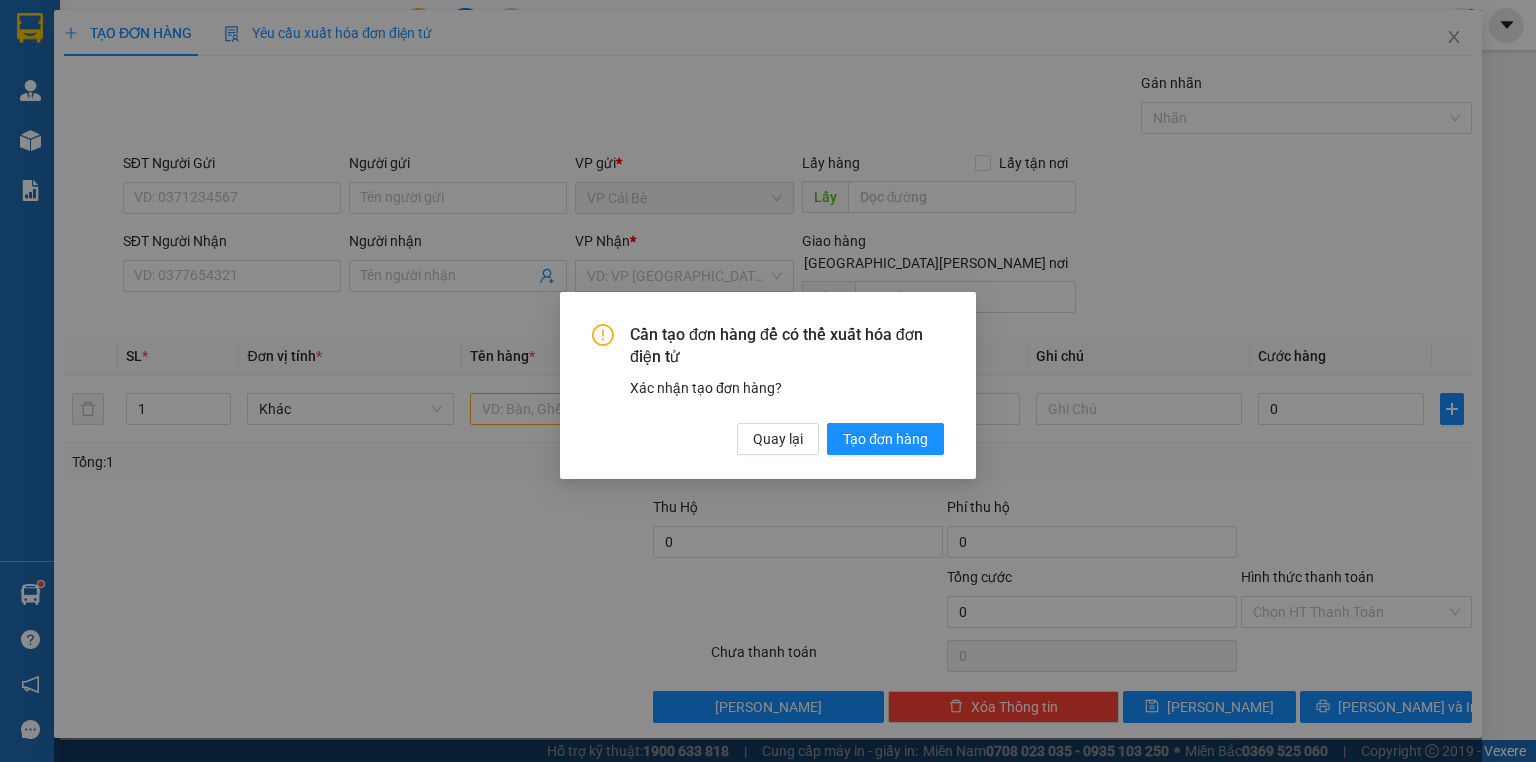 click on "Cần tạo đơn hàng để có thể xuất hóa đơn điện tử Xác nhận tạo đơn hàng? Quay lại Tạo đơn hàng" at bounding box center (768, 386) 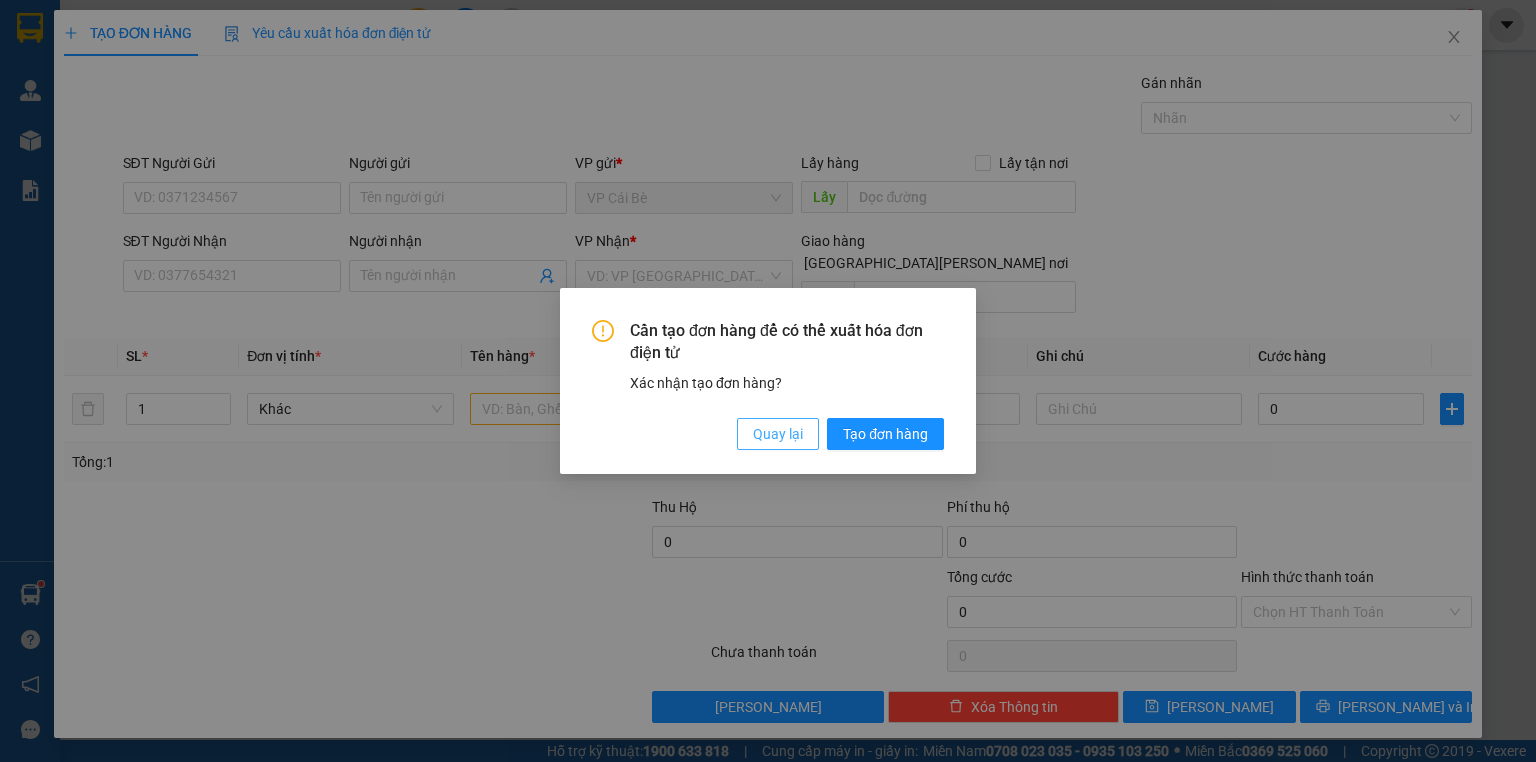 click on "Quay lại" at bounding box center (778, 434) 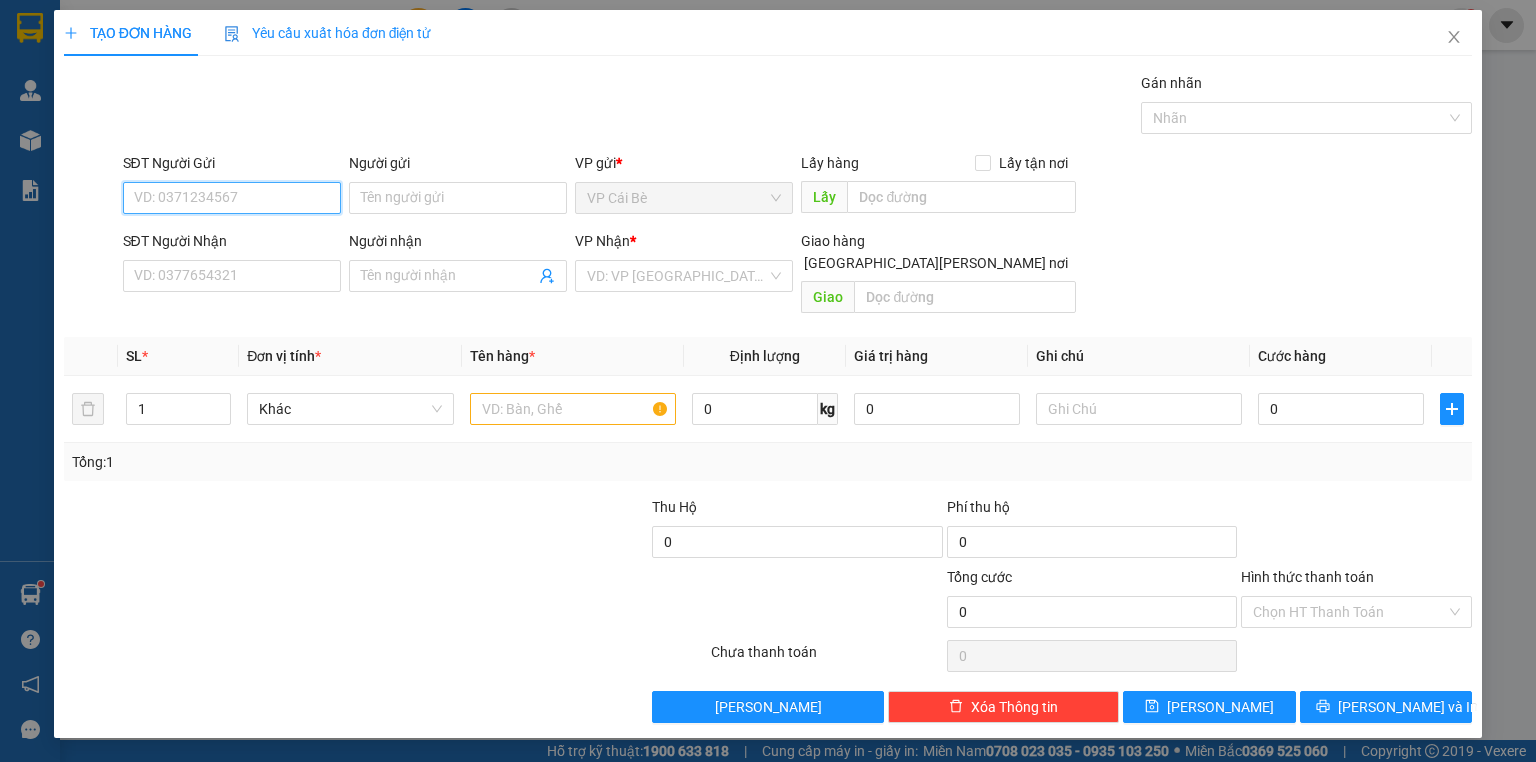 click on "SĐT Người Gửi" at bounding box center [232, 198] 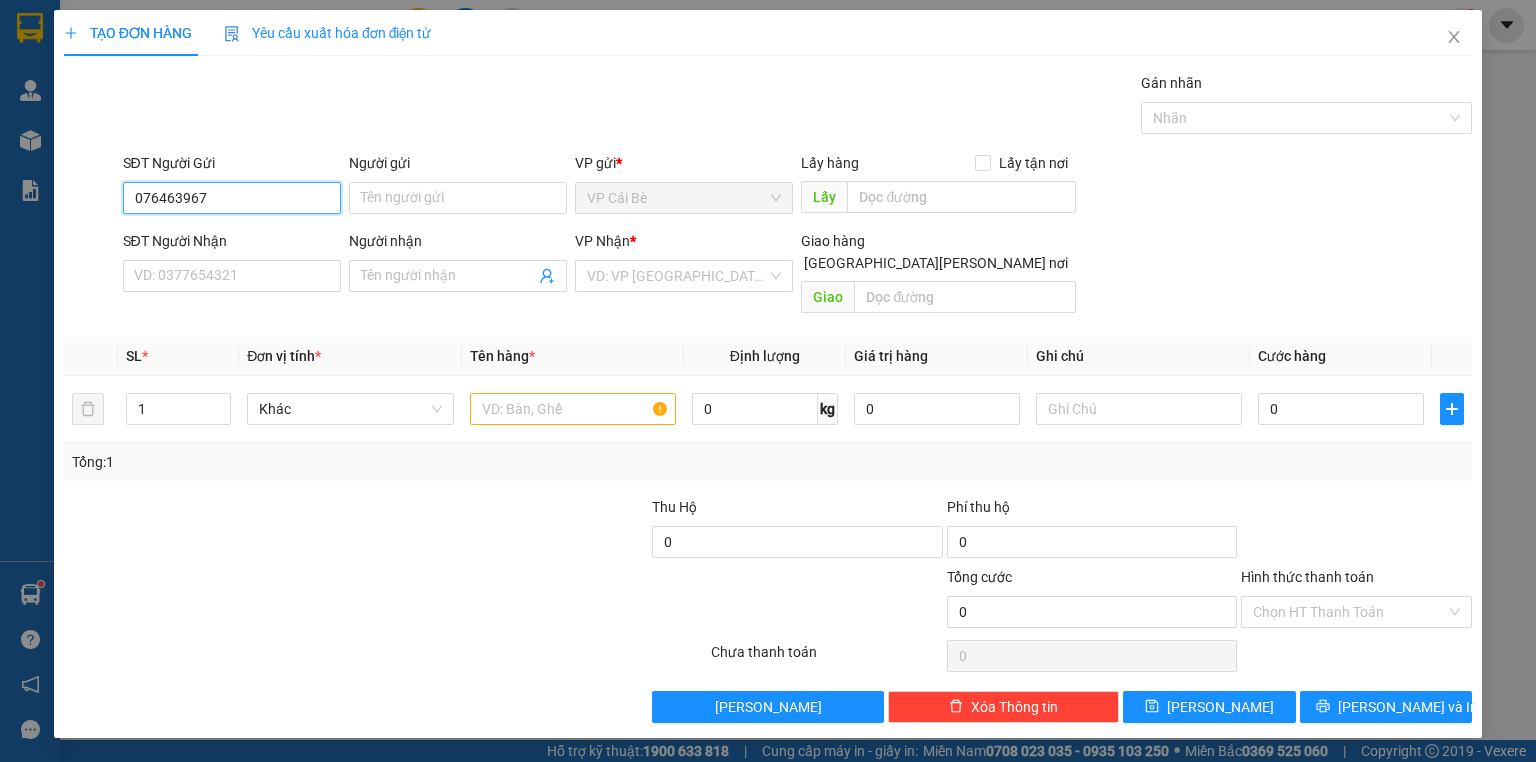type on "0764639679" 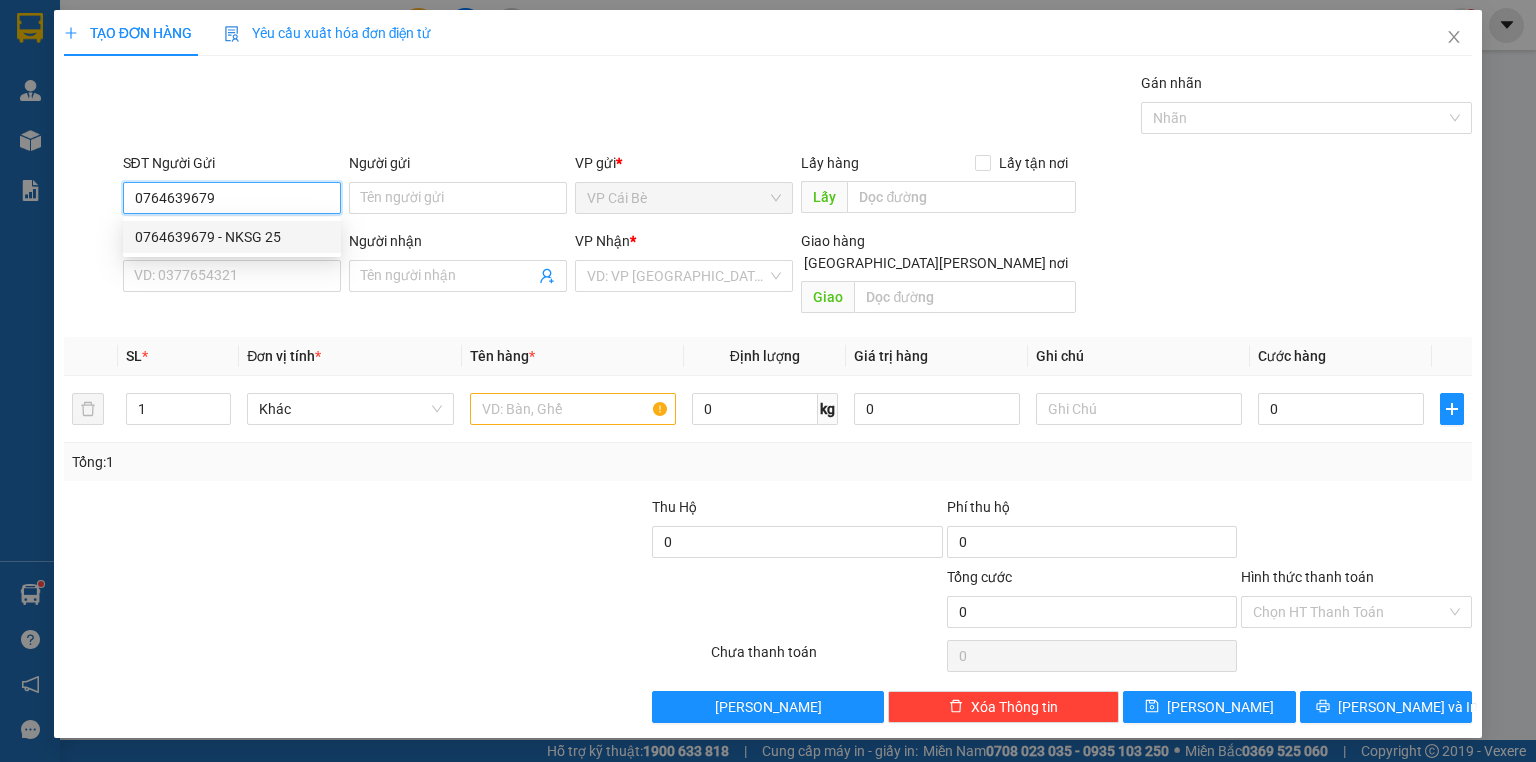 click on "0764639679 - NKSG 25" at bounding box center (232, 237) 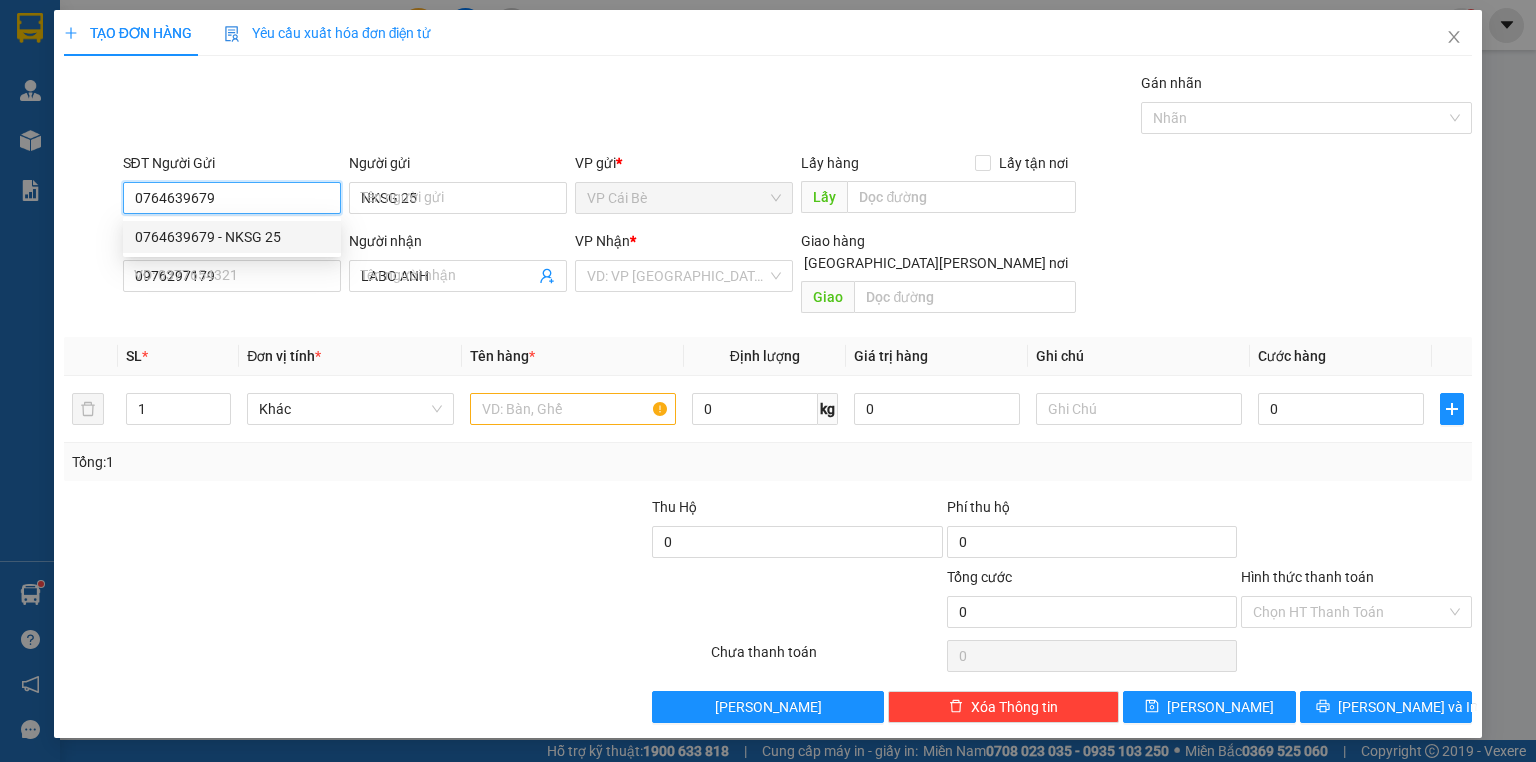 type on "20.000" 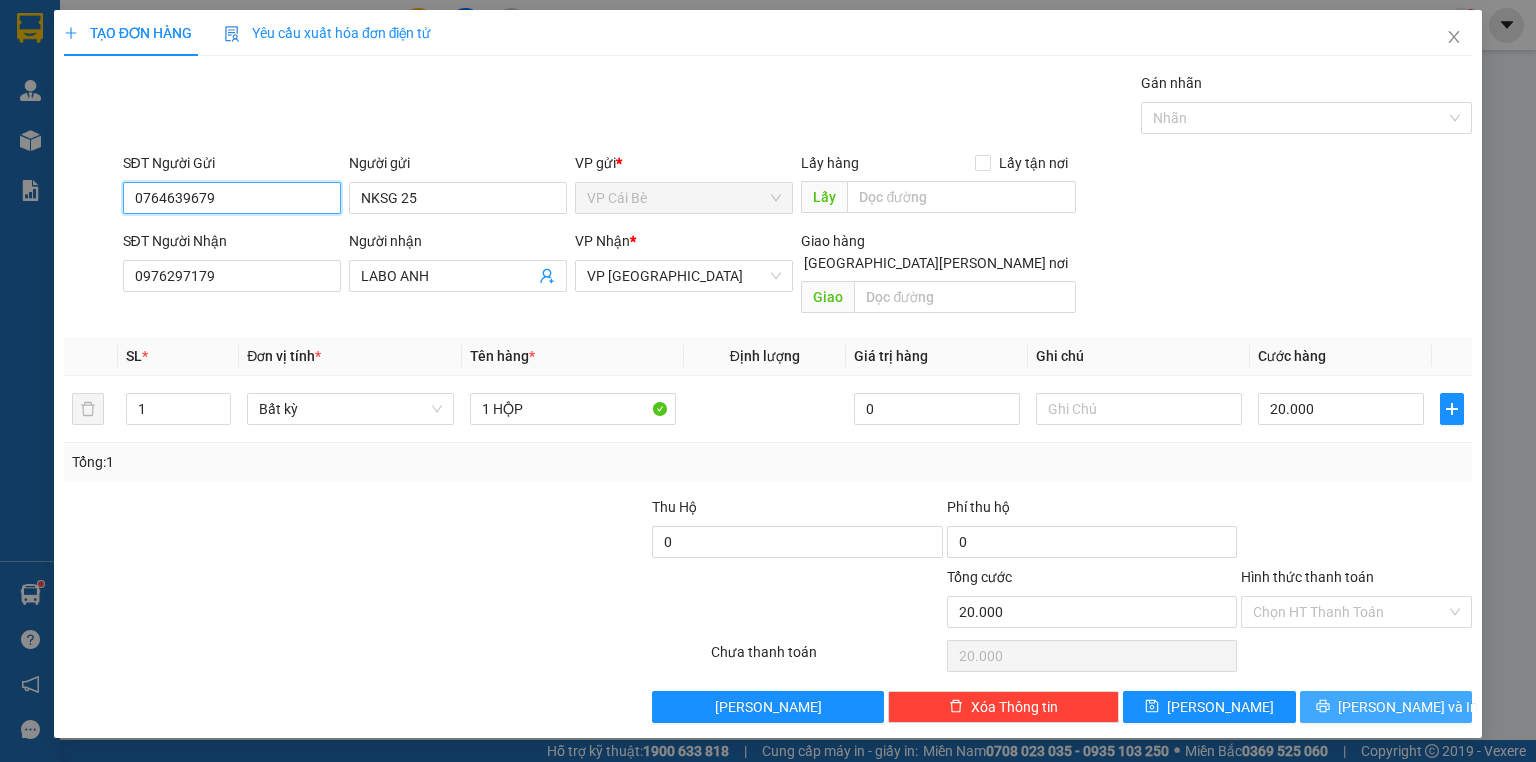 type on "0764639679" 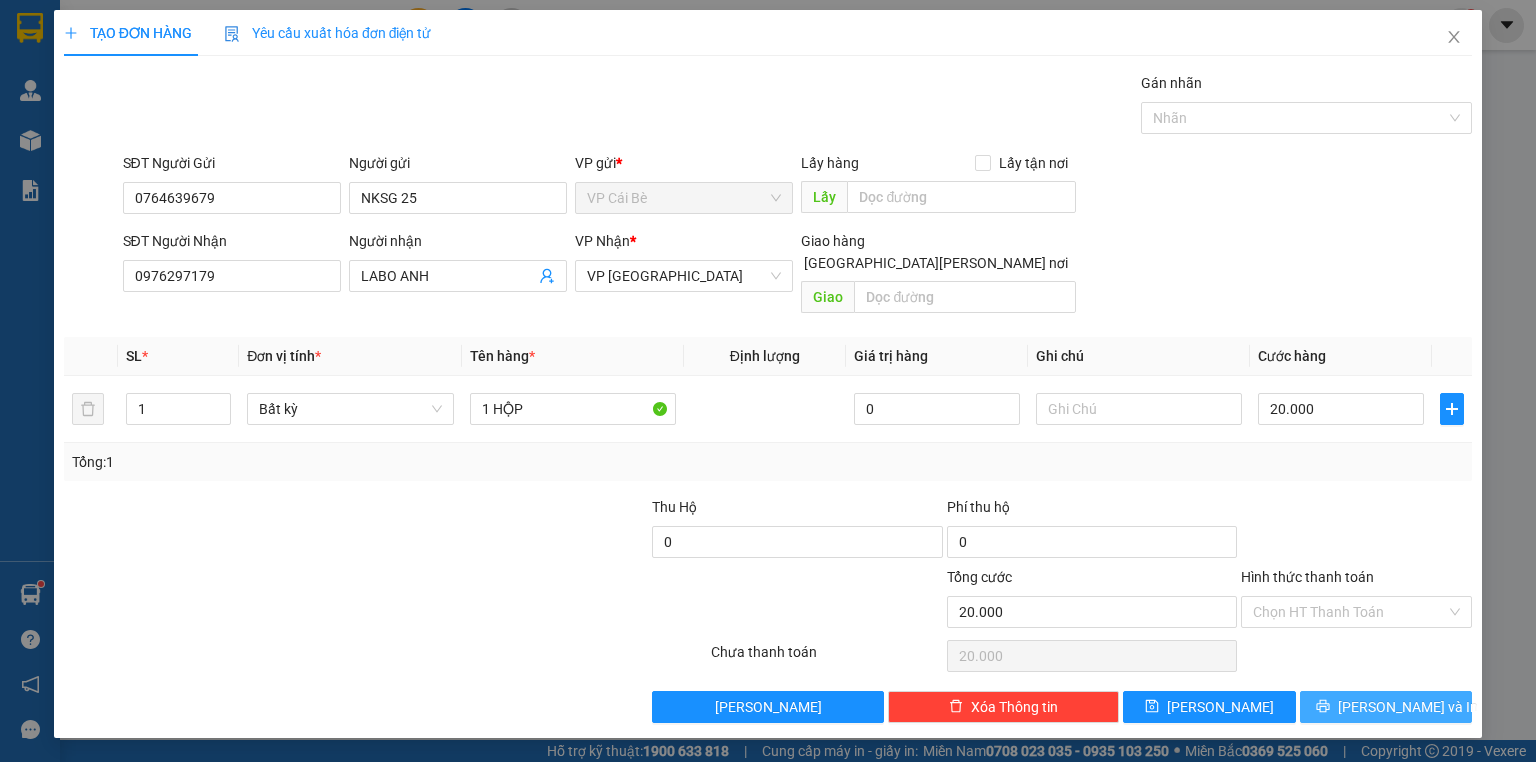 click on "Lưu và In" at bounding box center [1408, 707] 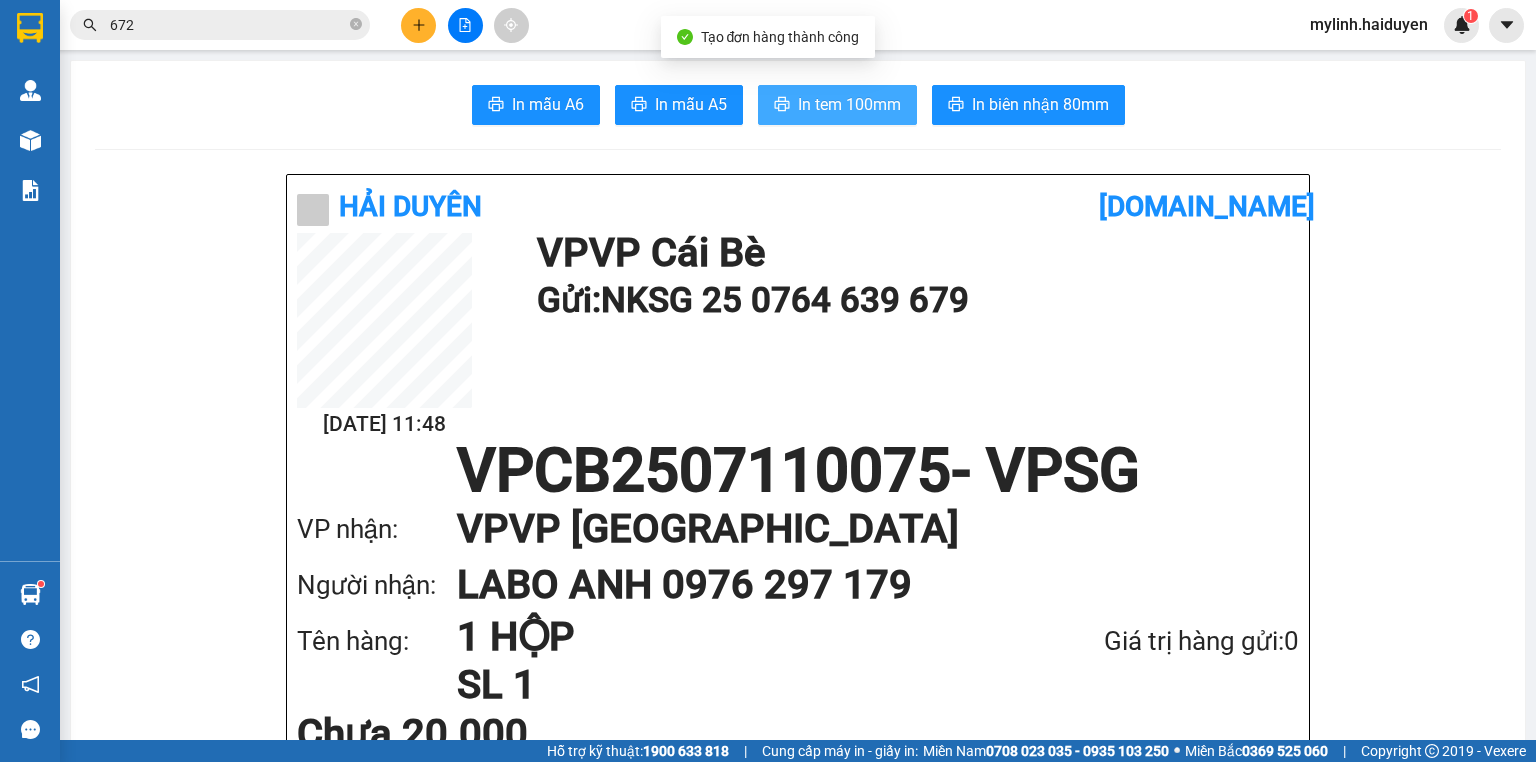 click on "In tem 100mm" at bounding box center (849, 104) 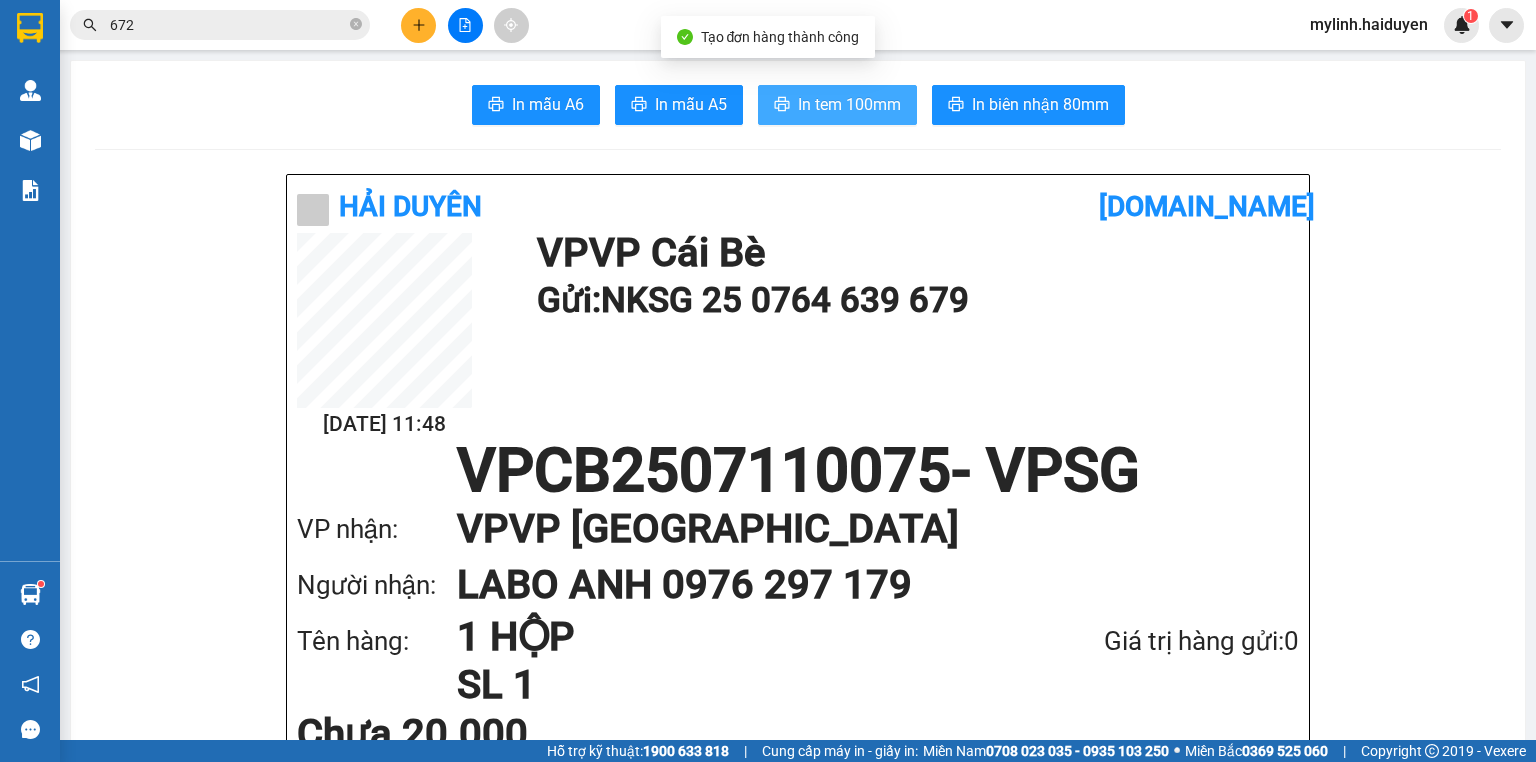 click on "In tem 100mm" at bounding box center [849, 104] 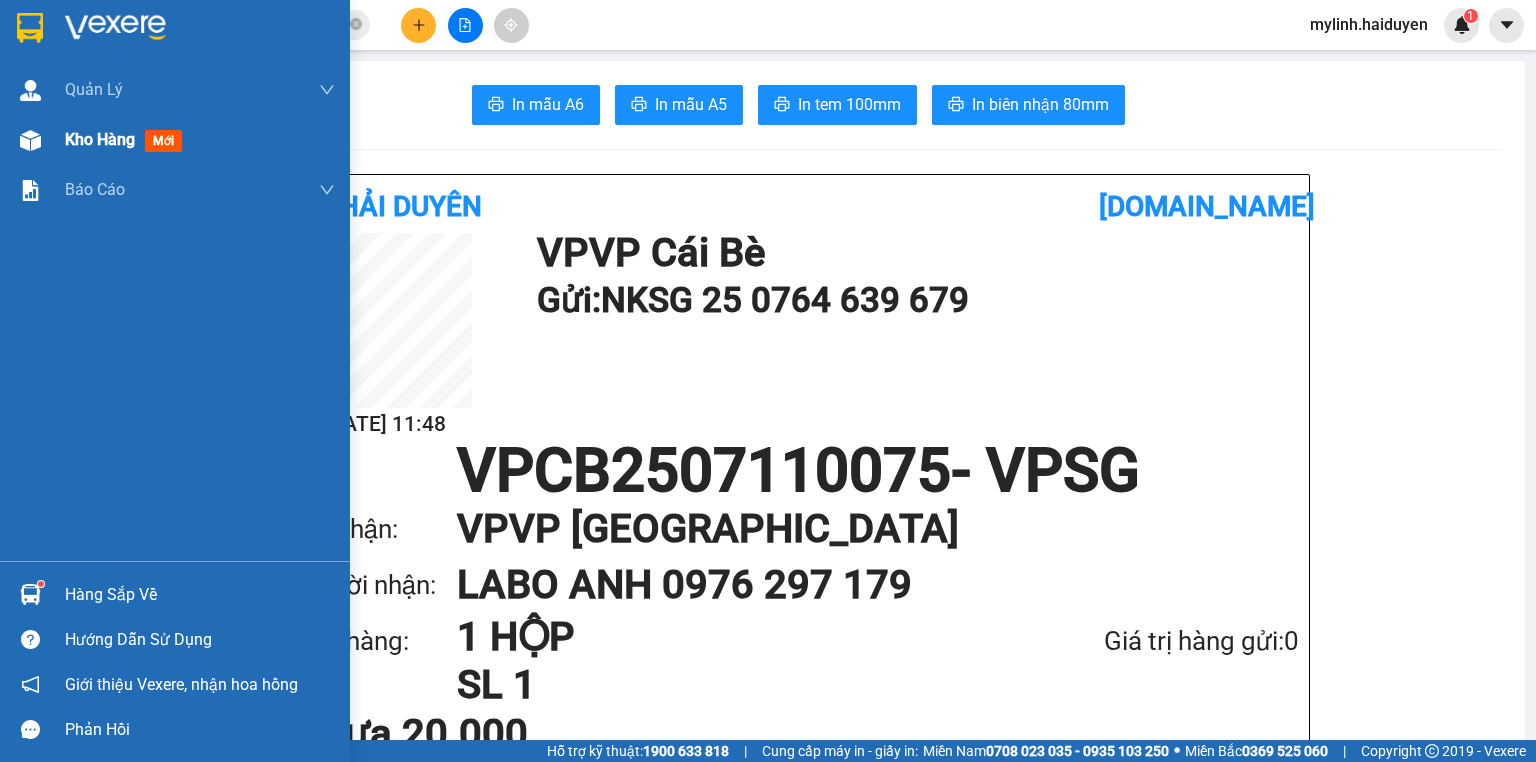 click on "Kho hàng mới" at bounding box center (175, 140) 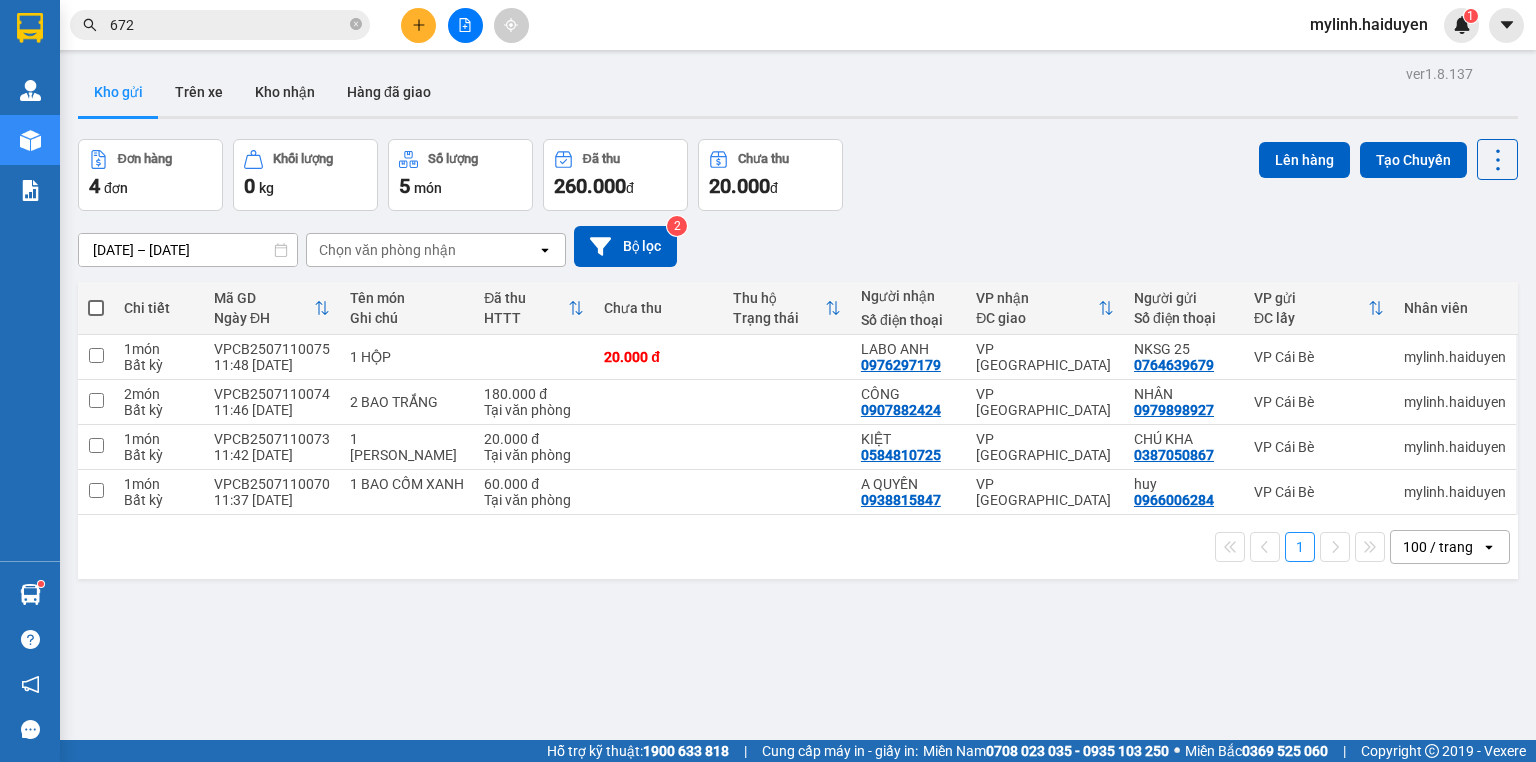 click at bounding box center (465, 25) 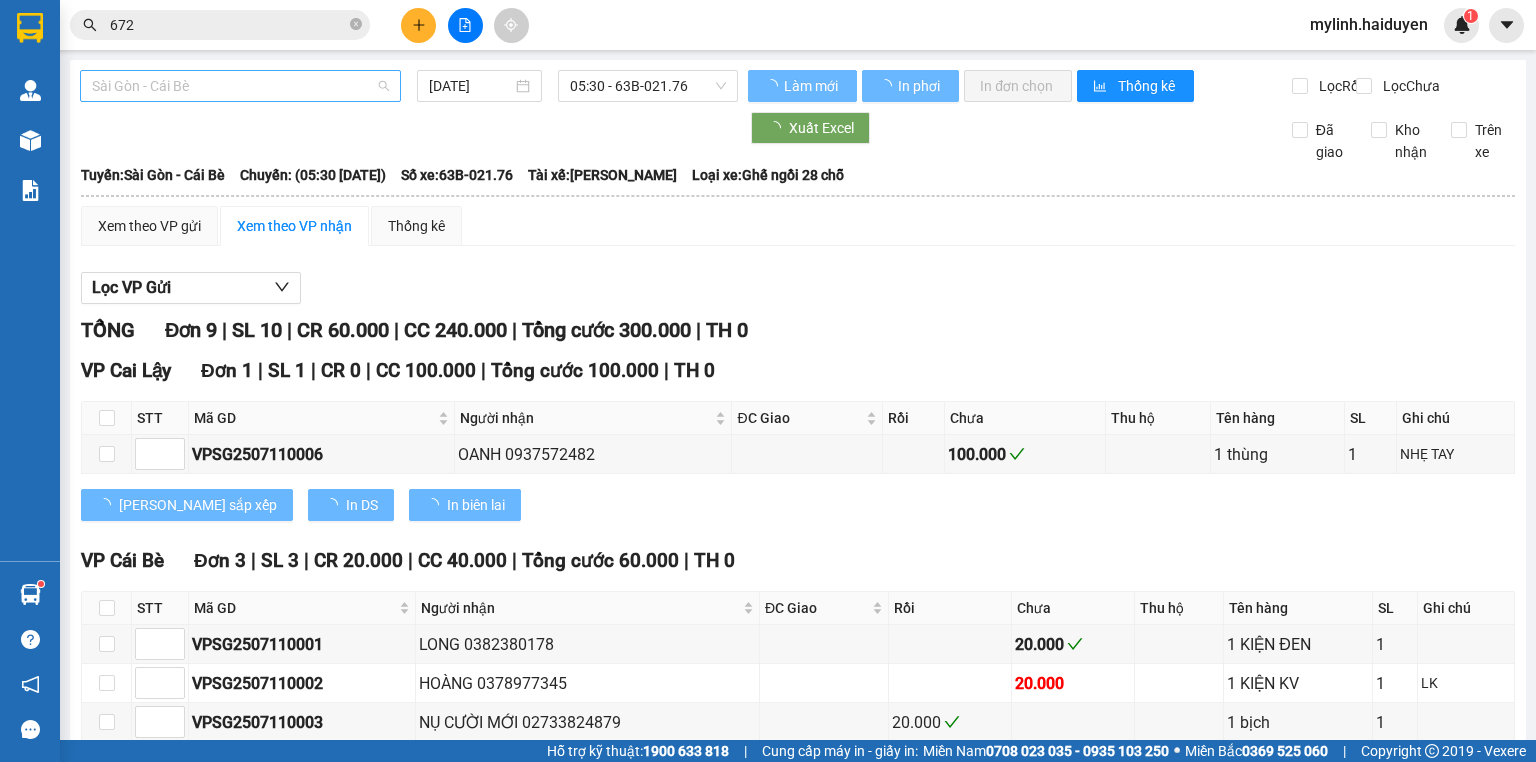 click on "Sài Gòn - Cái Bè" at bounding box center (240, 86) 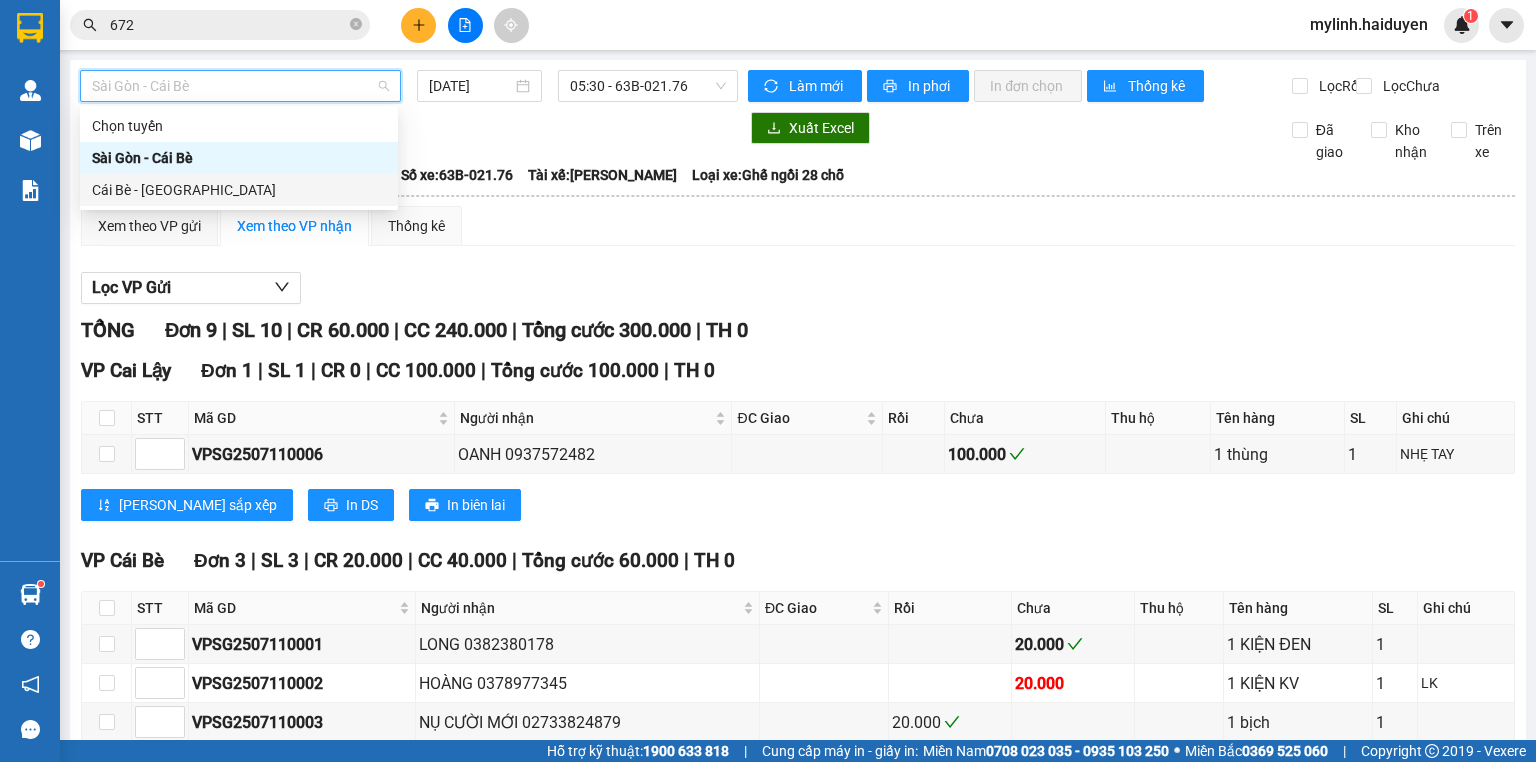 drag, startPoint x: 139, startPoint y: 193, endPoint x: 741, endPoint y: 118, distance: 606.65393 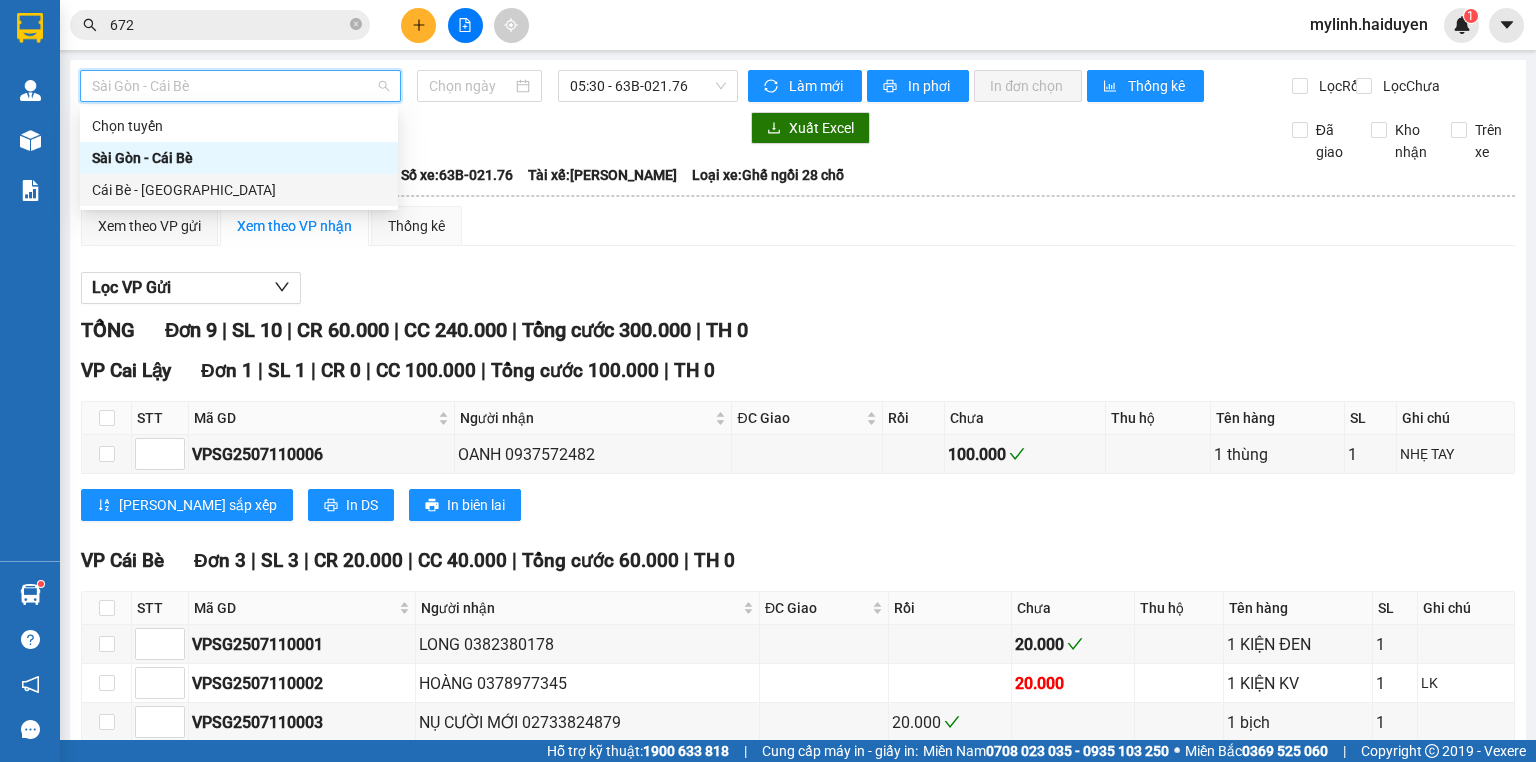 type on "11/07/2025" 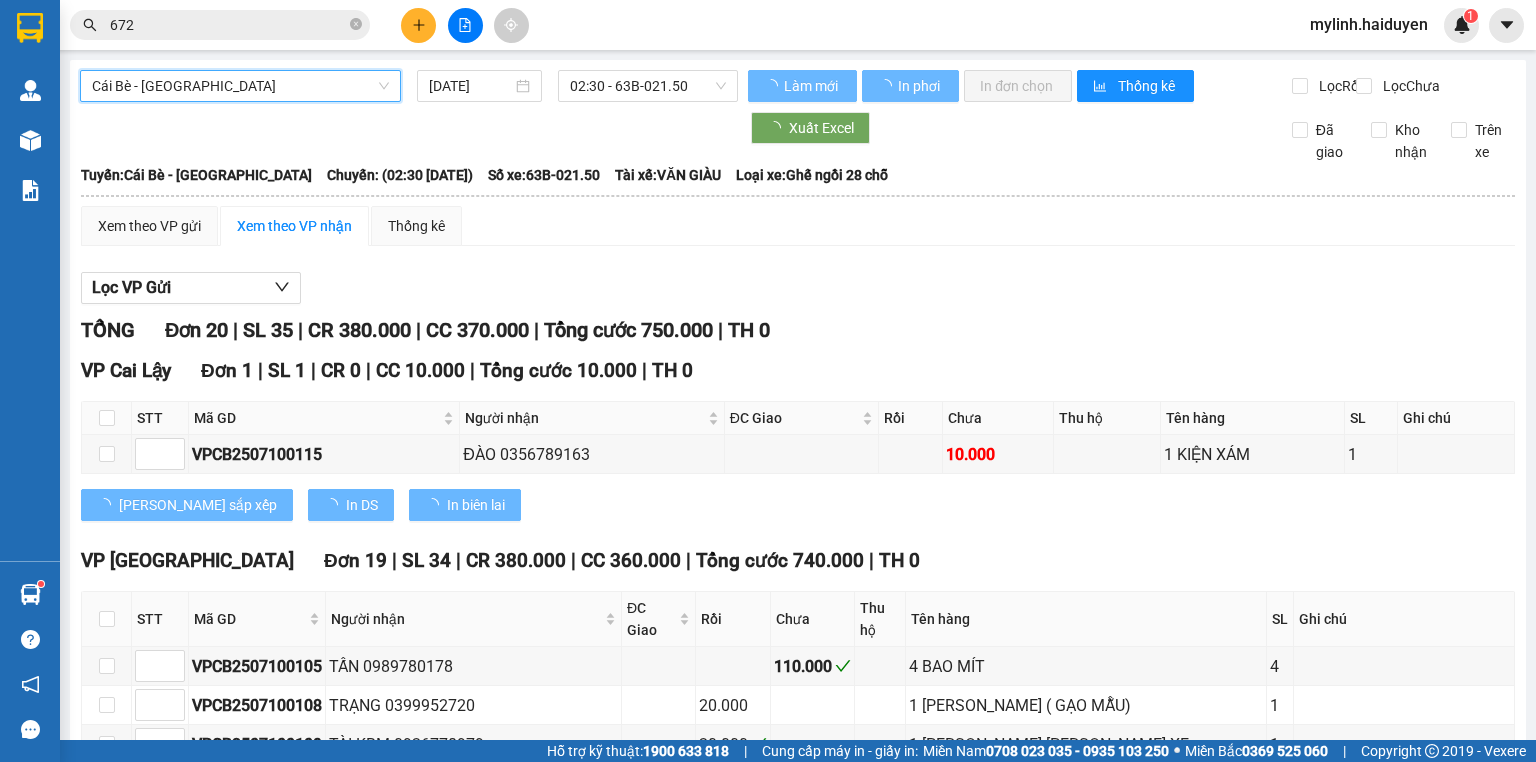 click on "02:30     - 63B-021.50" at bounding box center [648, 86] 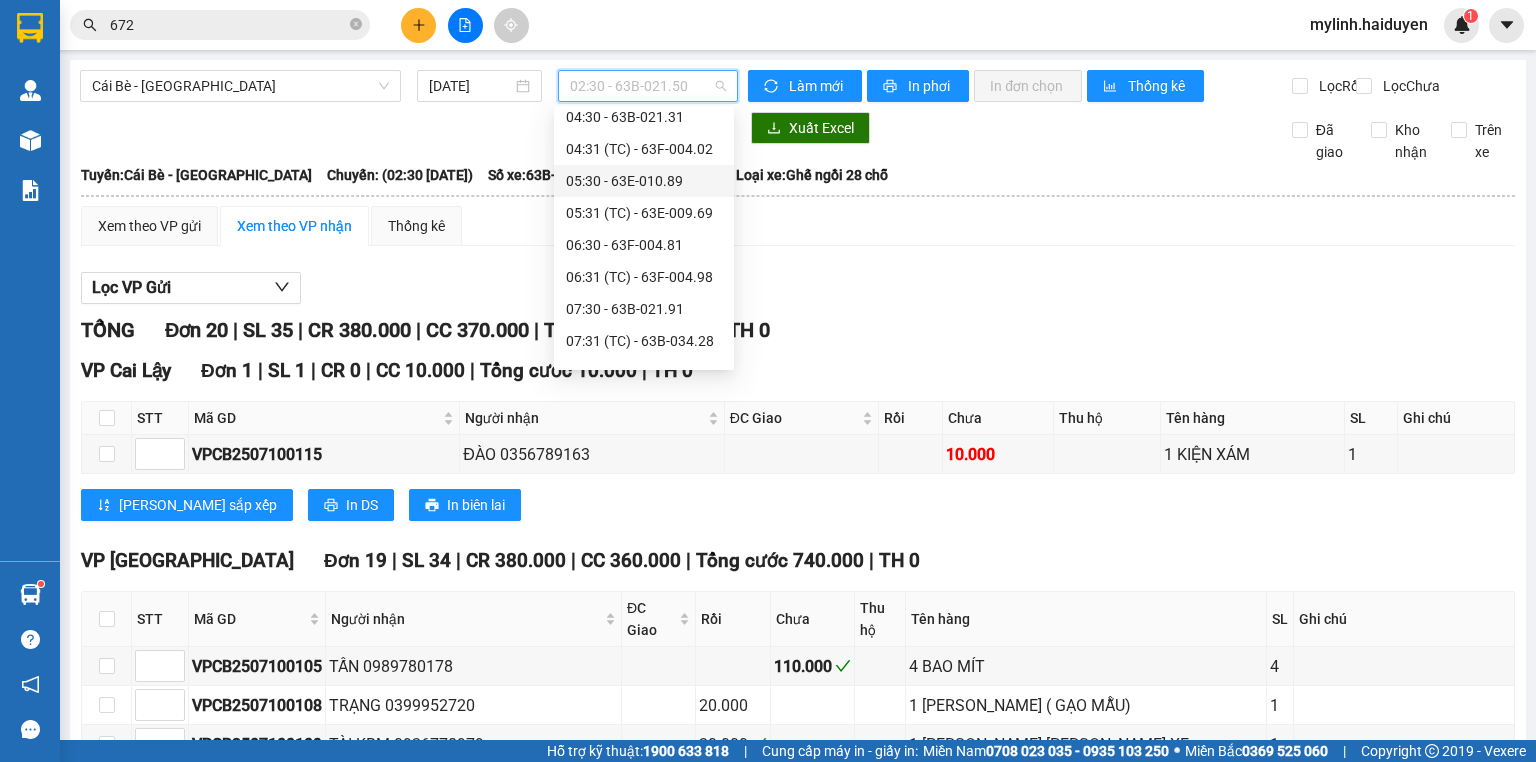 scroll, scrollTop: 175, scrollLeft: 0, axis: vertical 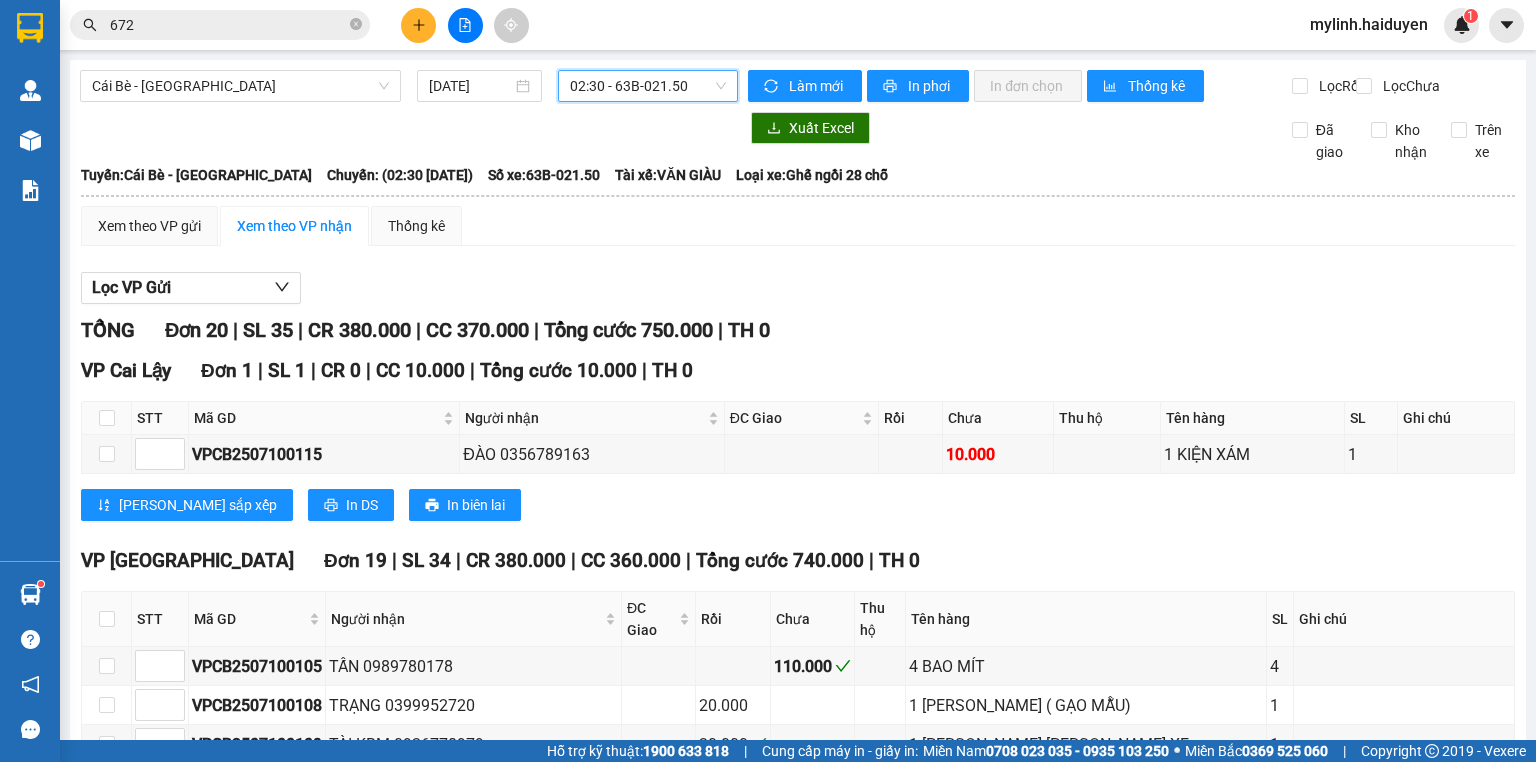 click at bounding box center [418, 25] 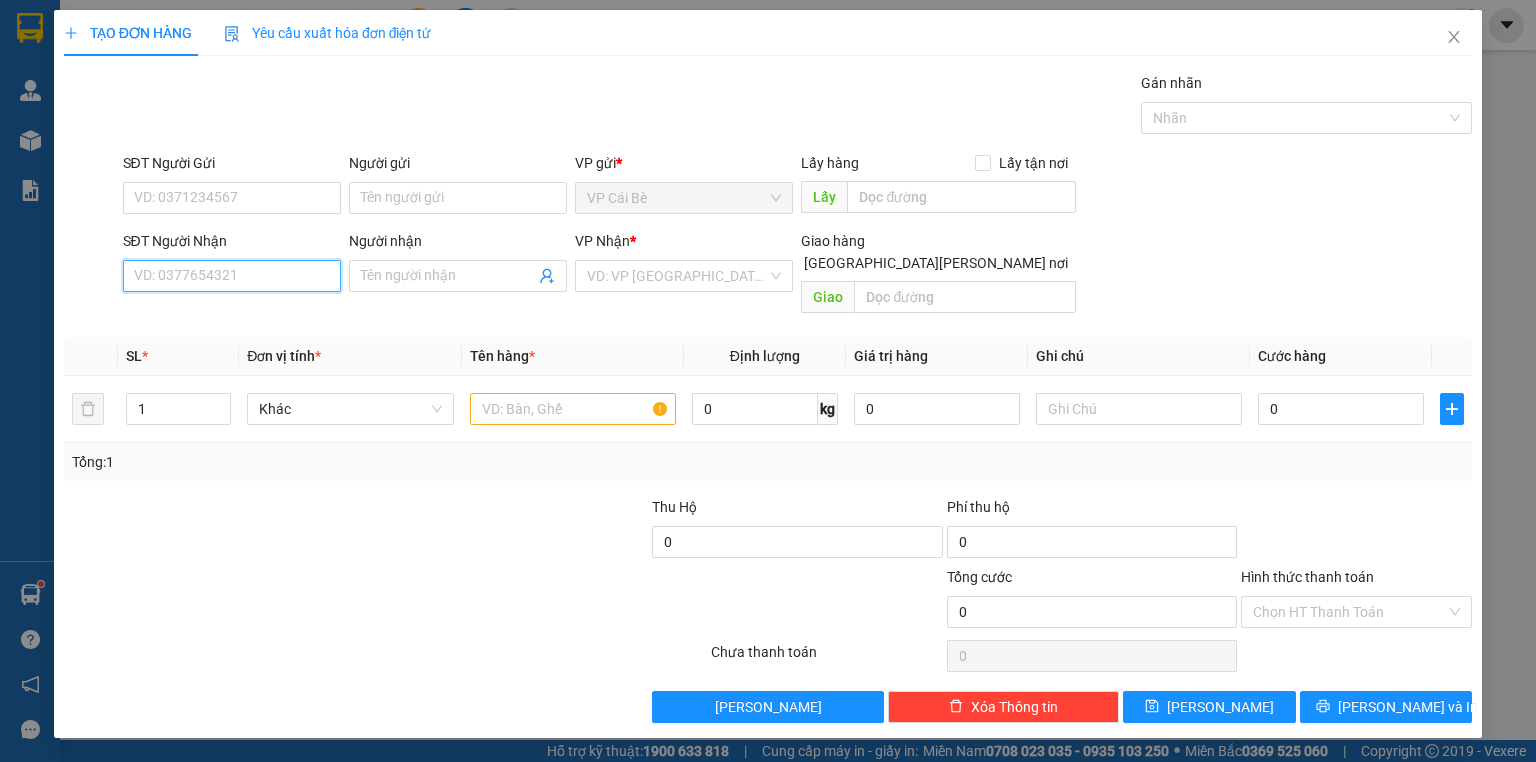 click on "SĐT Người Nhận" at bounding box center (232, 276) 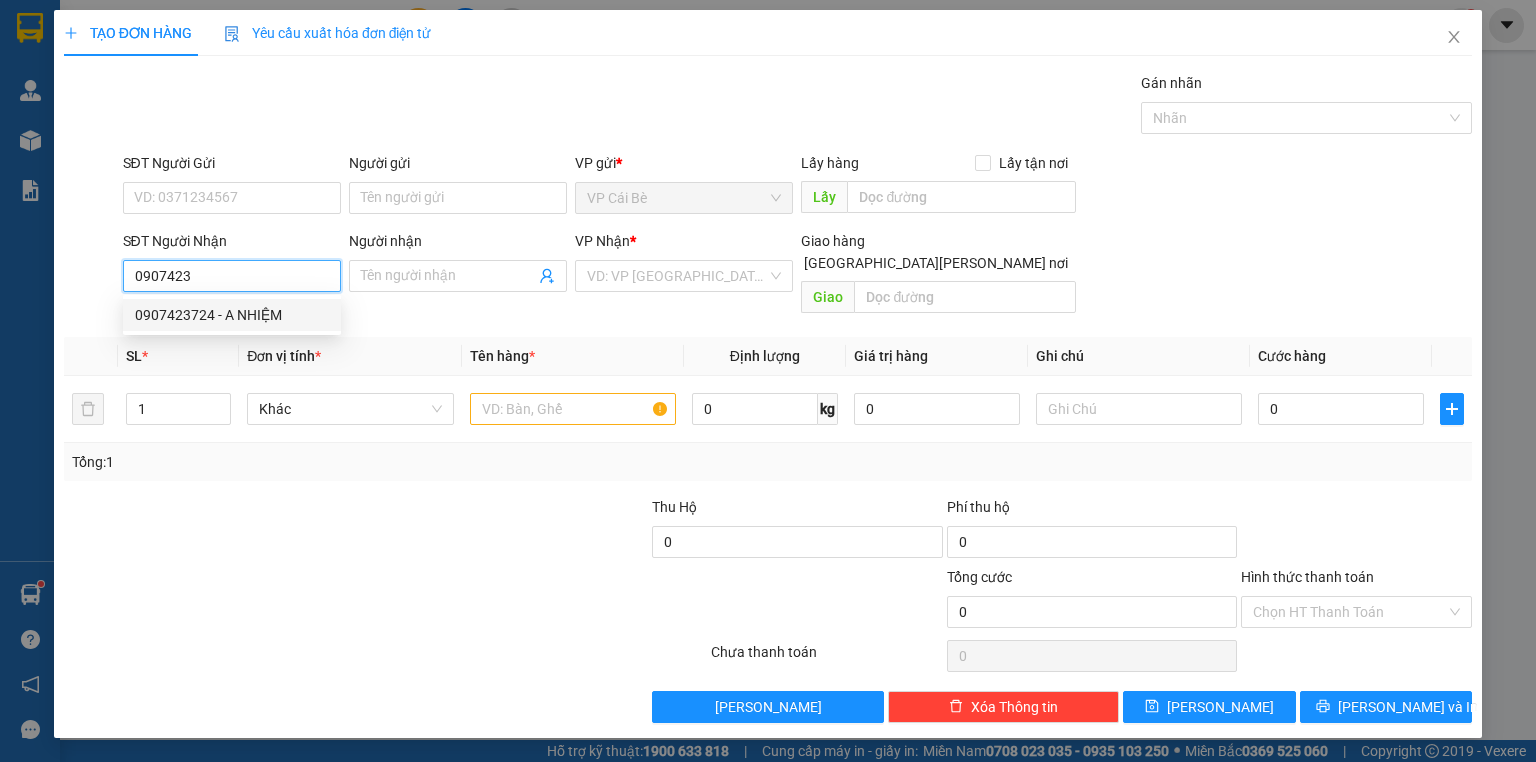 click on "0907423724 - A NHIỆM" at bounding box center [232, 315] 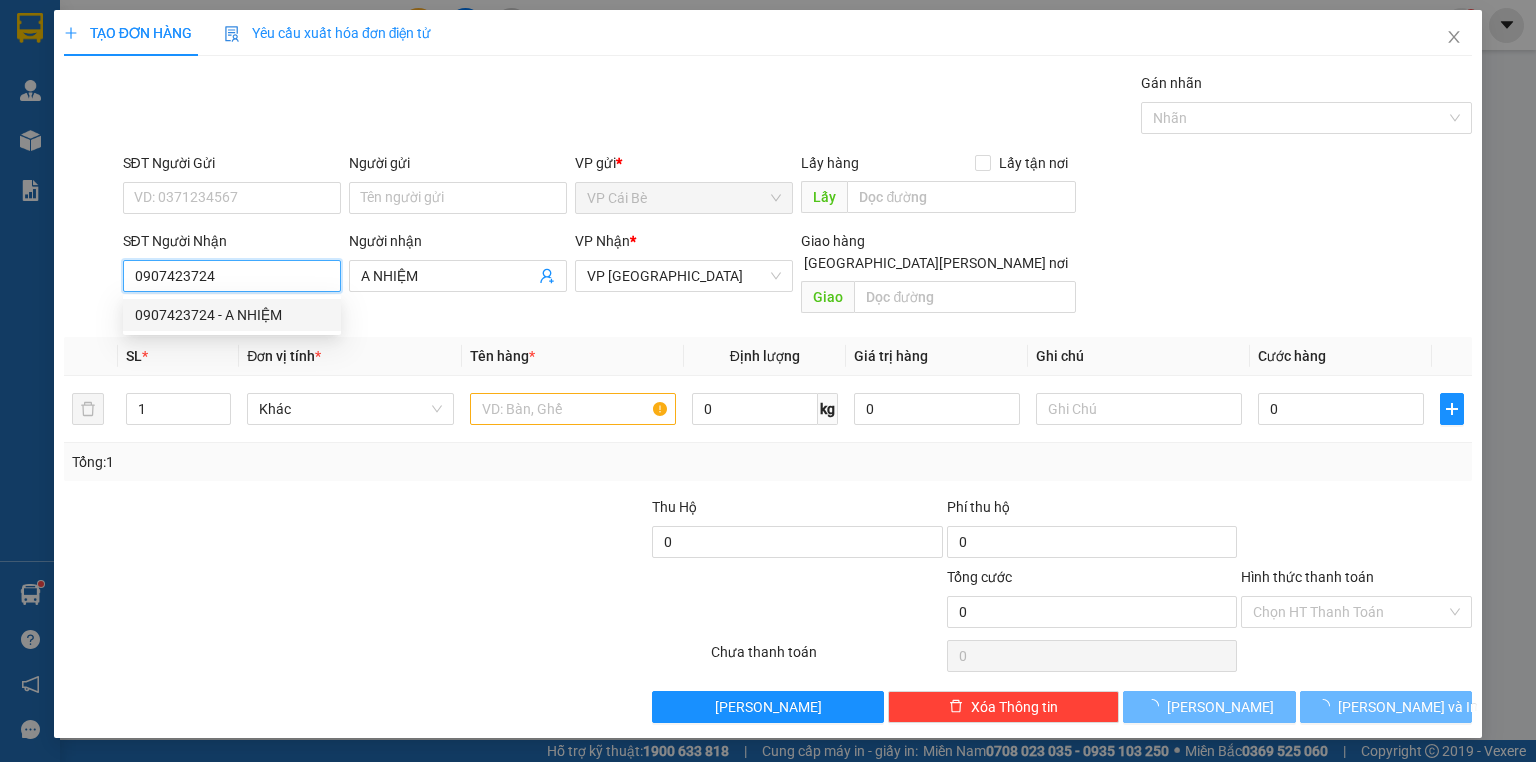 type on "20.000" 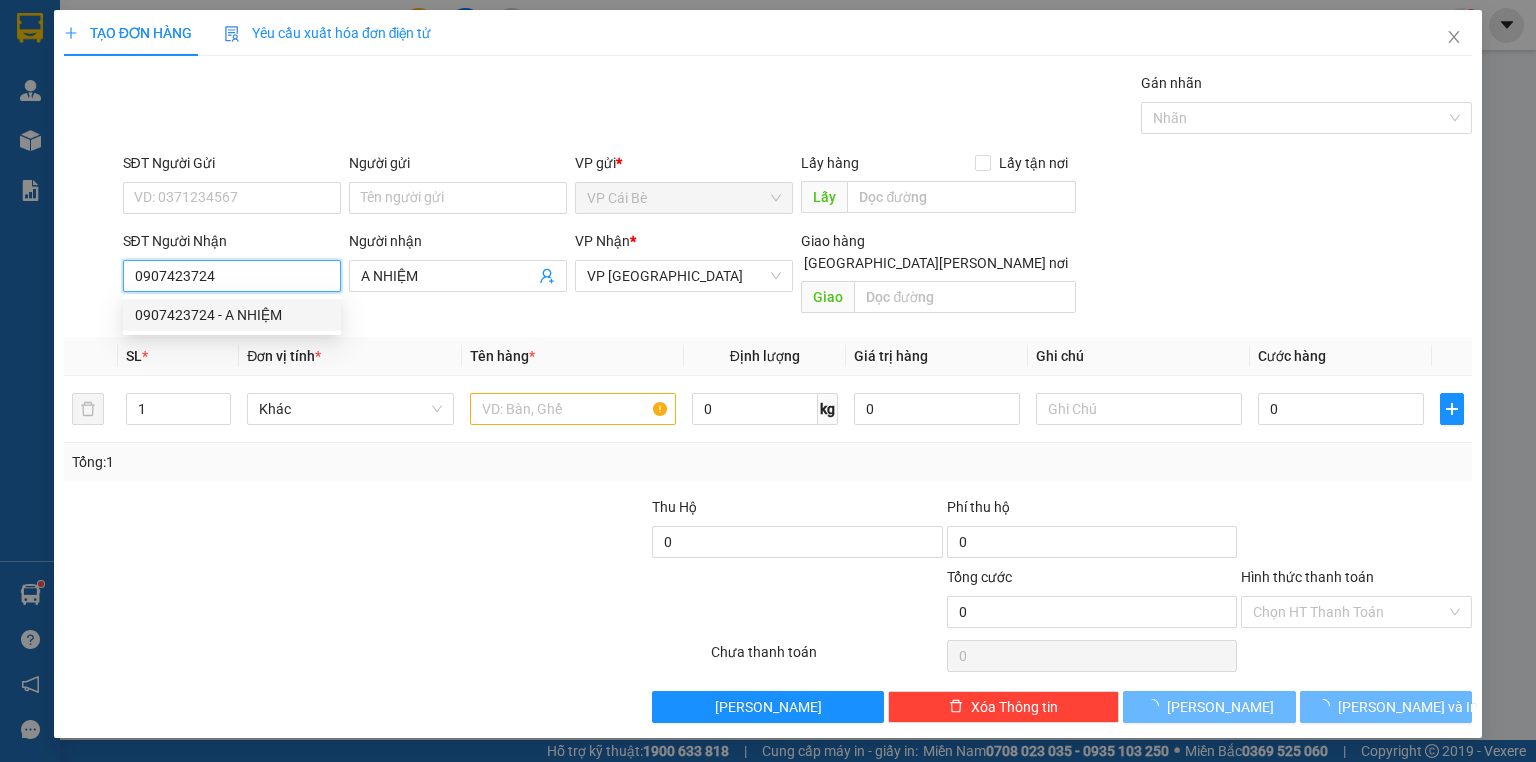 type on "20.000" 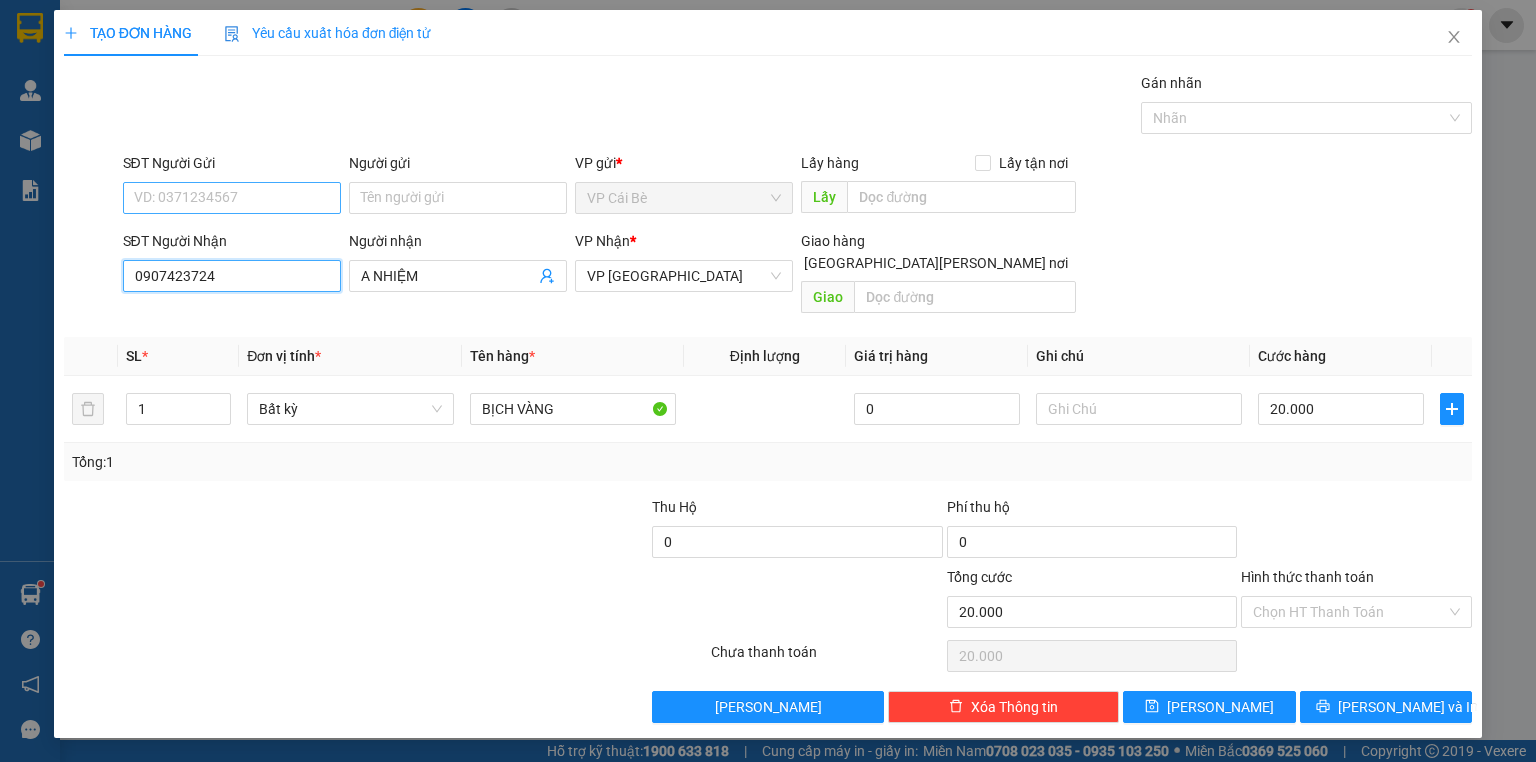 type on "0907423724" 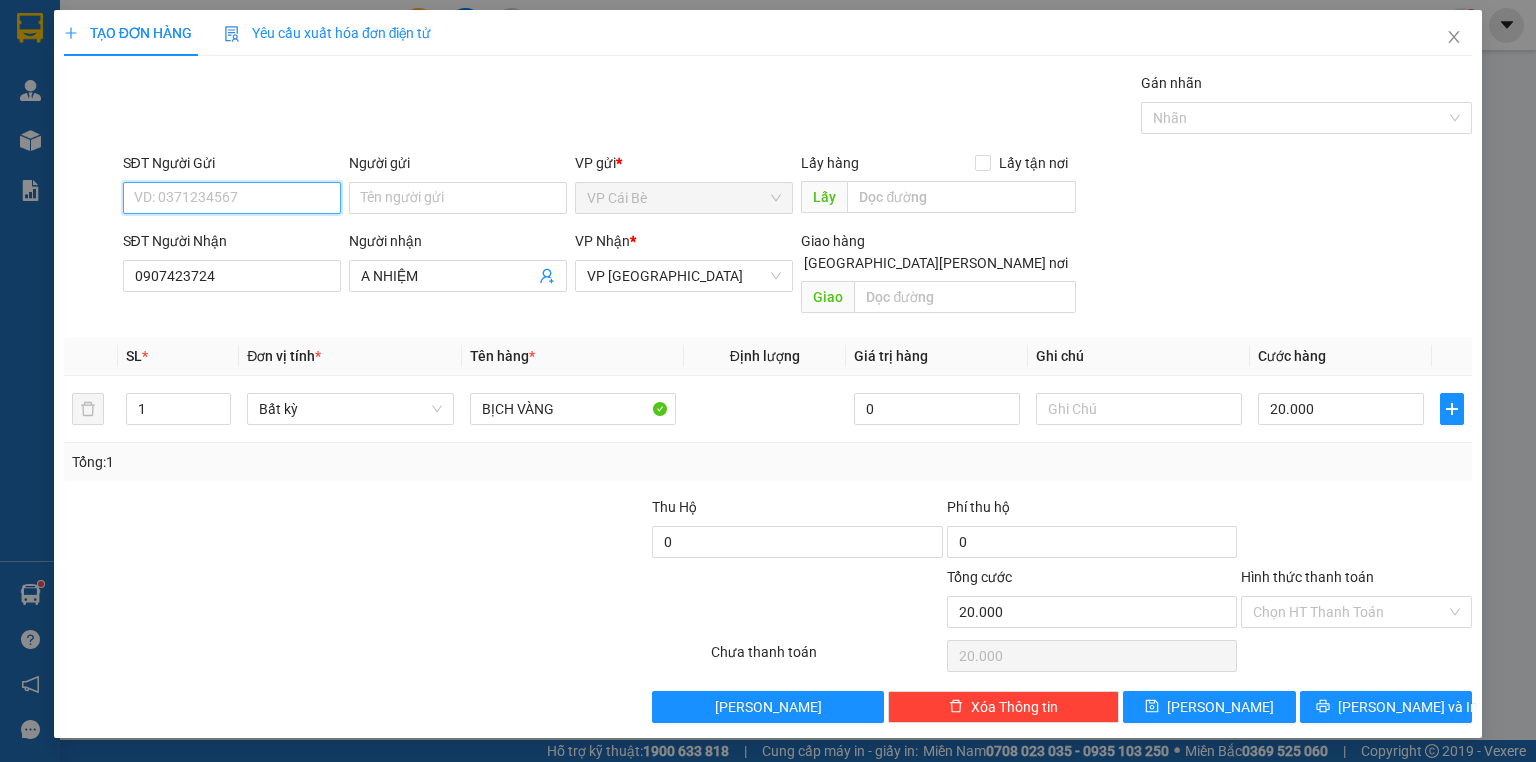 click on "SĐT Người Gửi" at bounding box center (232, 198) 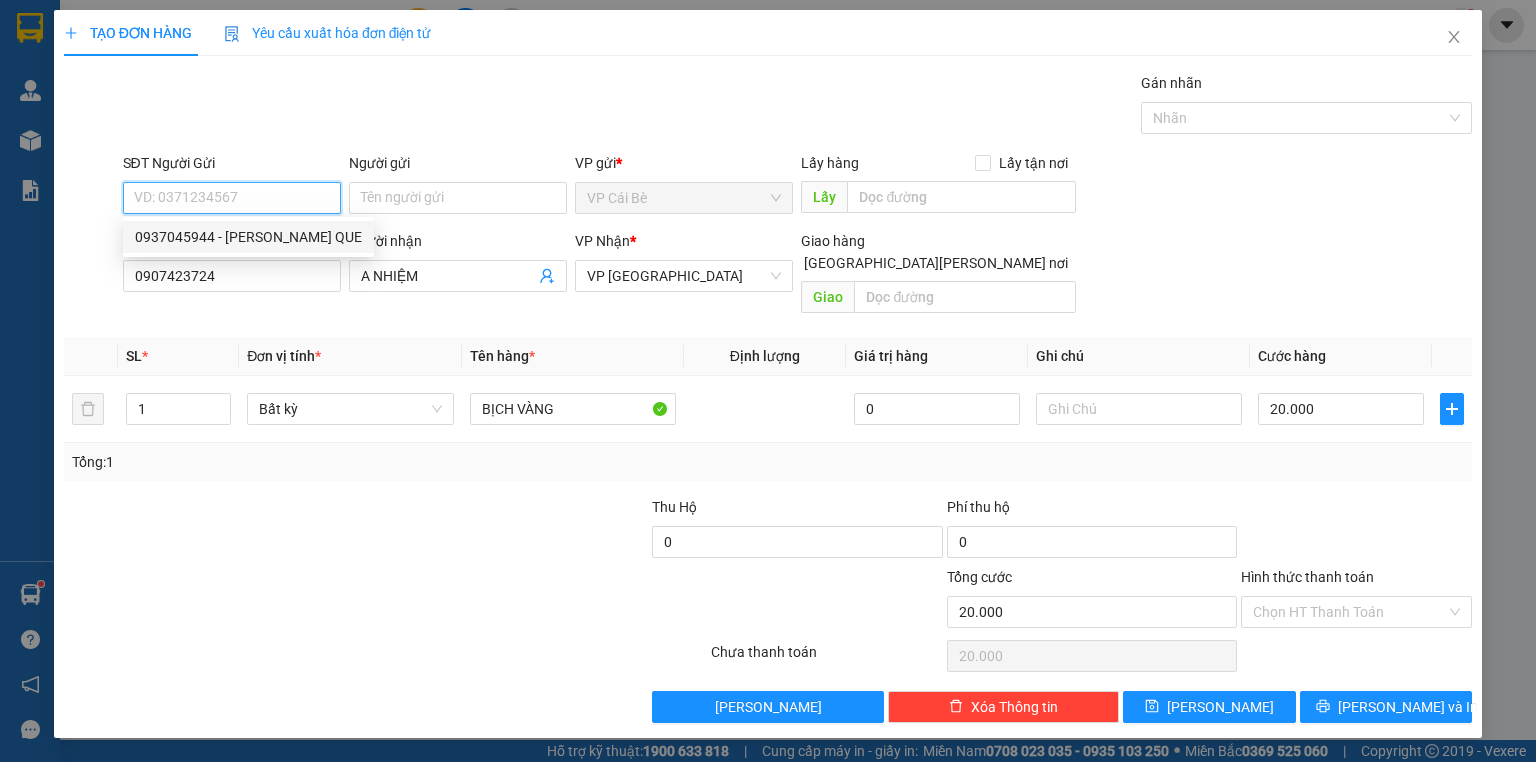 click on "0937045944 - HONG QUE" at bounding box center (248, 237) 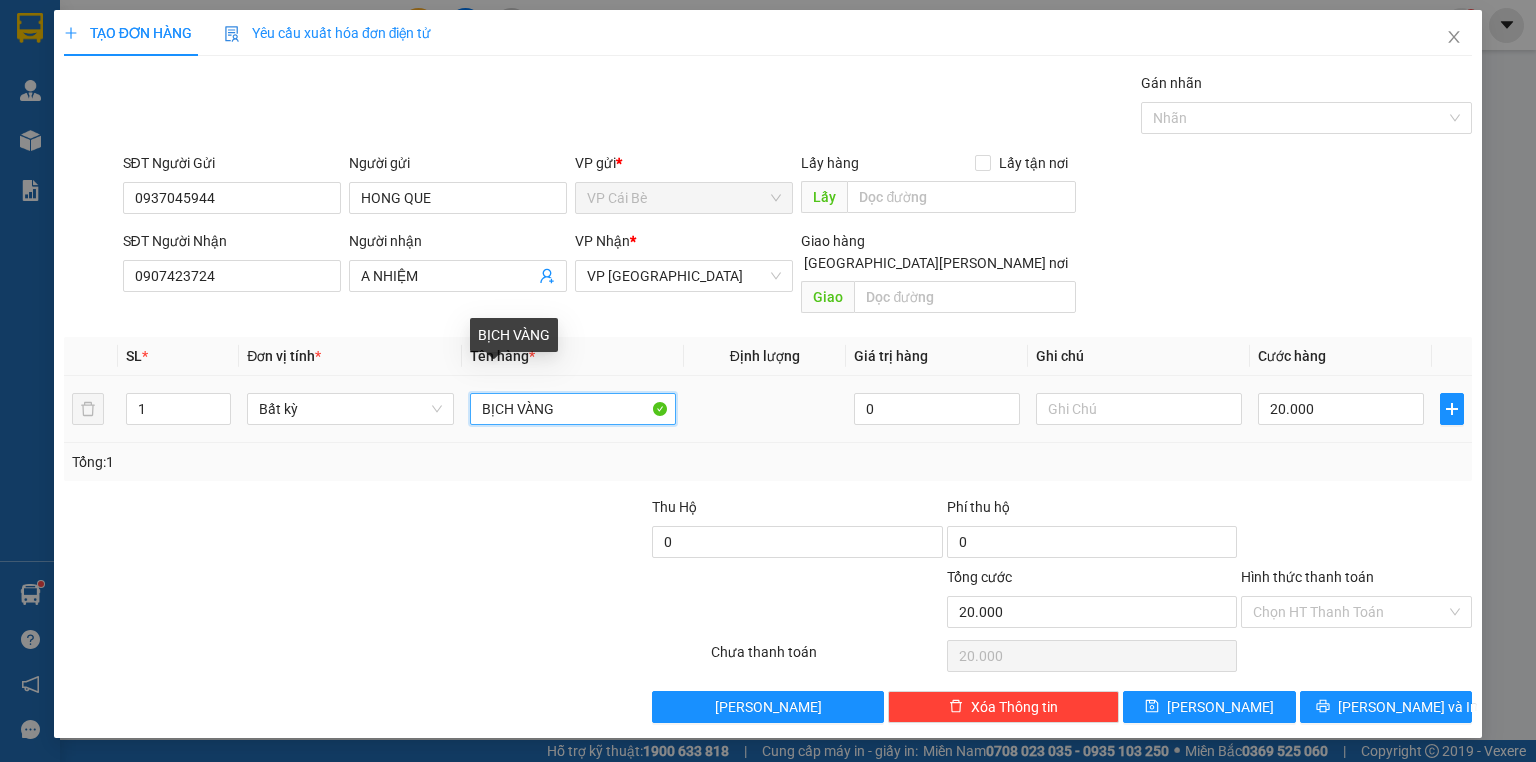 drag, startPoint x: 590, startPoint y: 380, endPoint x: 415, endPoint y: 416, distance: 178.66449 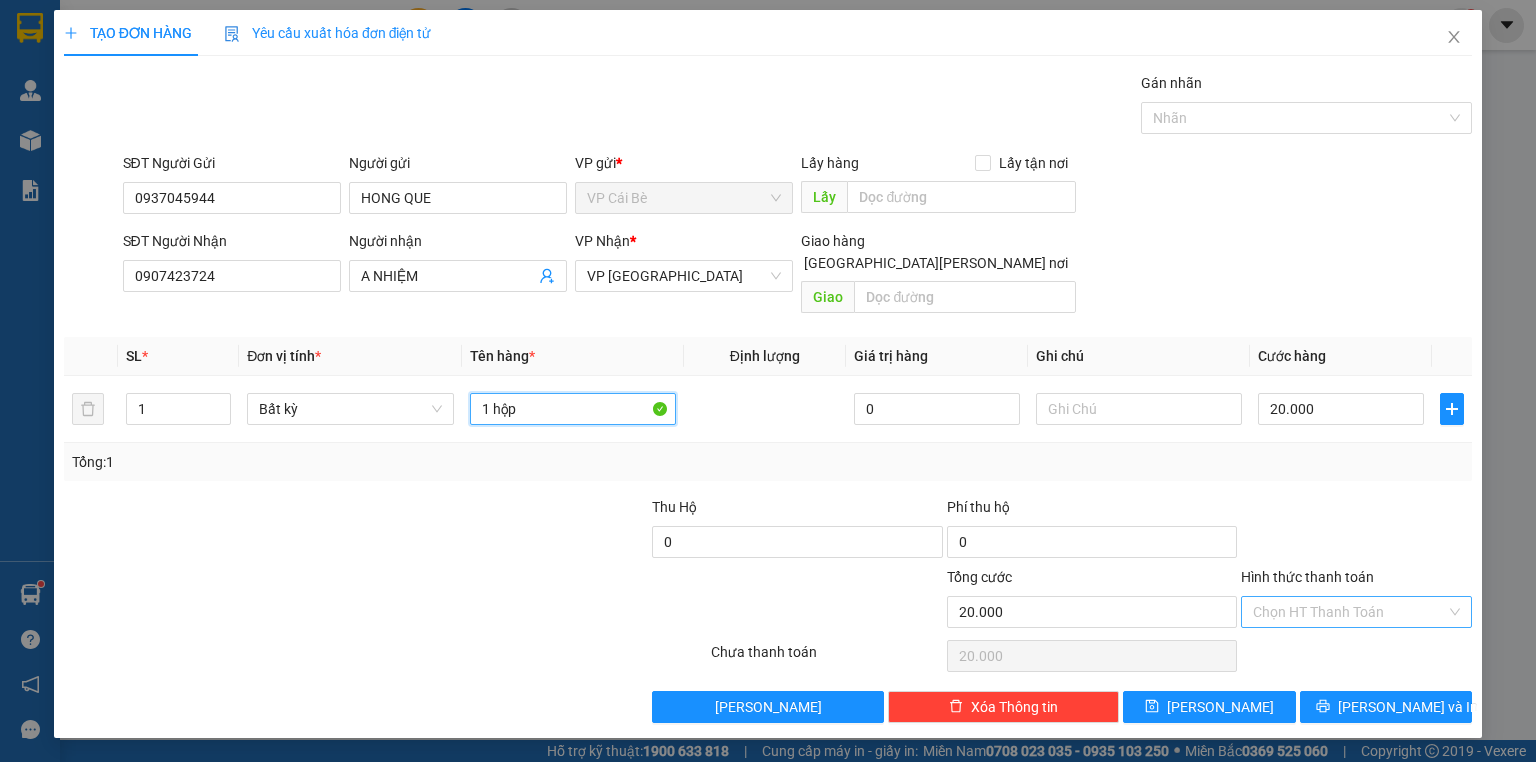 type on "1 hộp" 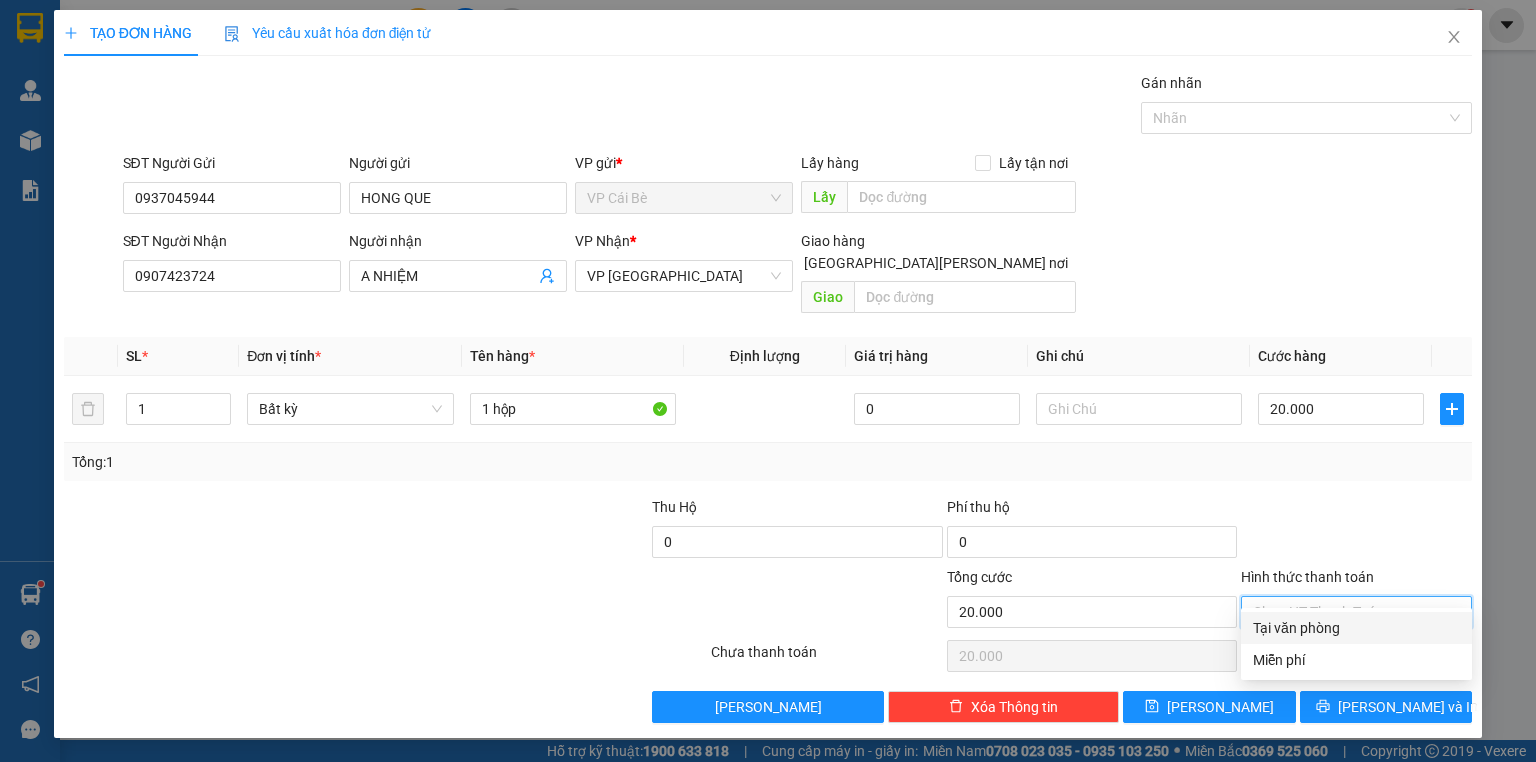 drag, startPoint x: 1368, startPoint y: 599, endPoint x: 1368, endPoint y: 629, distance: 30 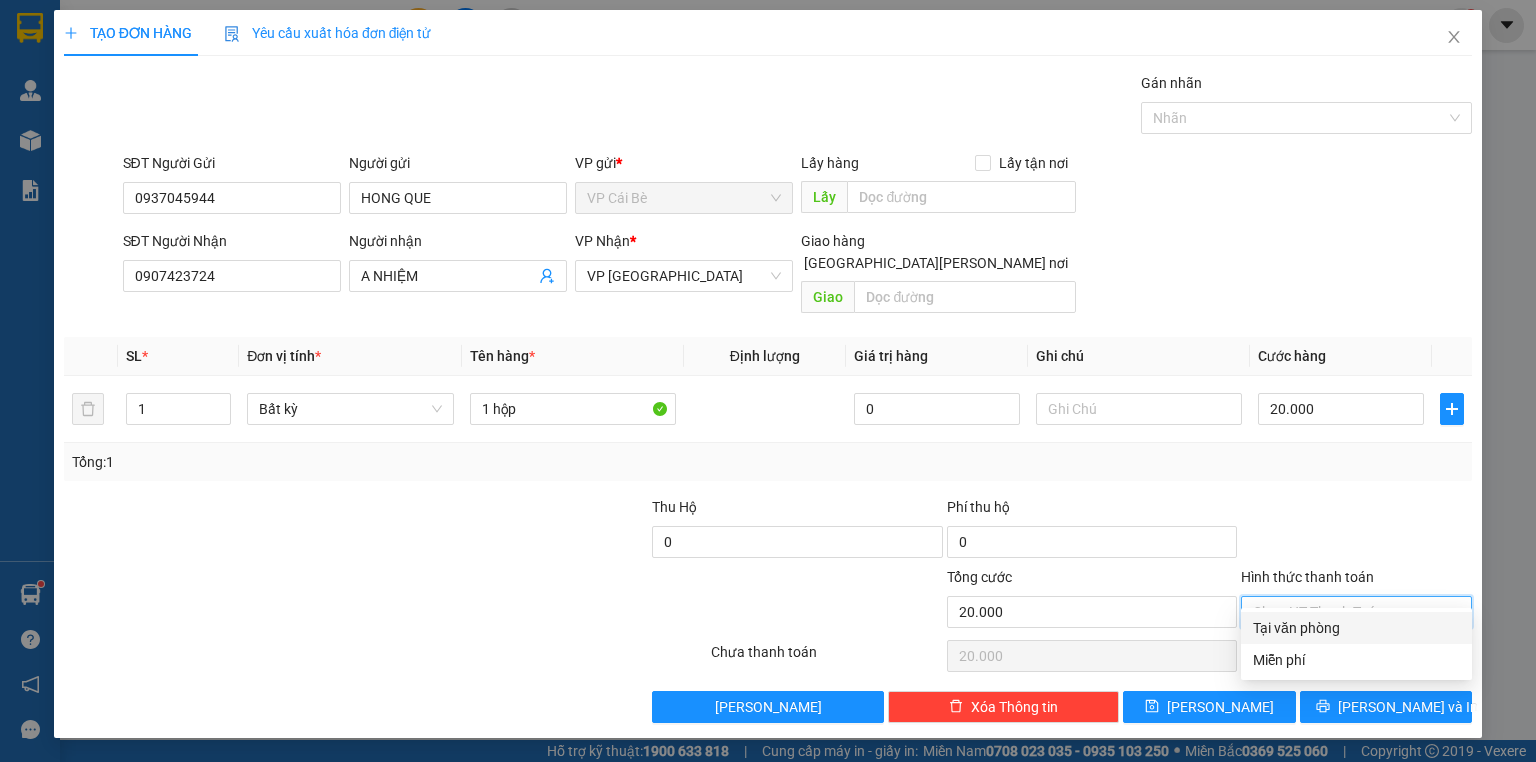 click on "Tại văn phòng" at bounding box center (1356, 628) 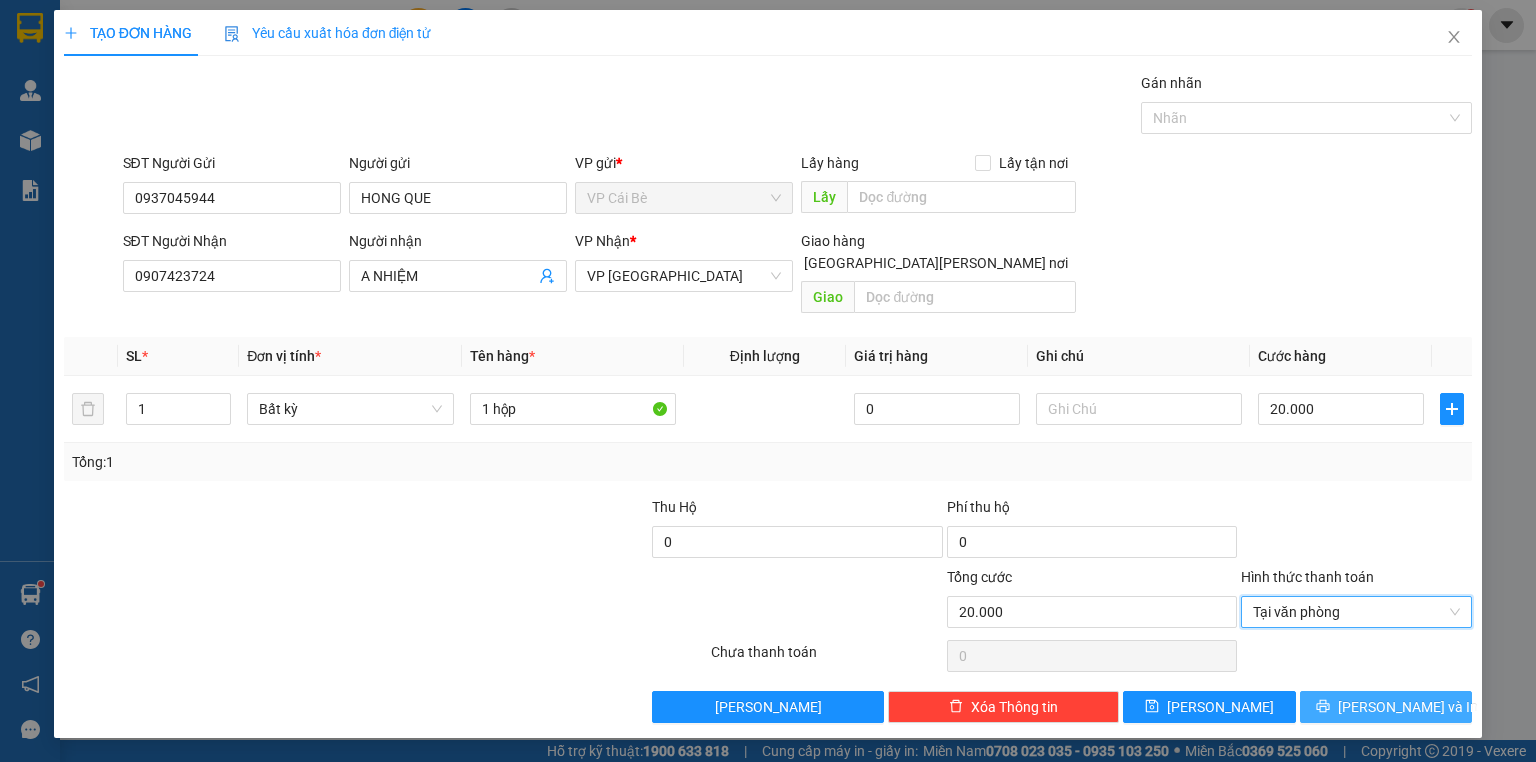 click on "Lưu và In" at bounding box center (1408, 707) 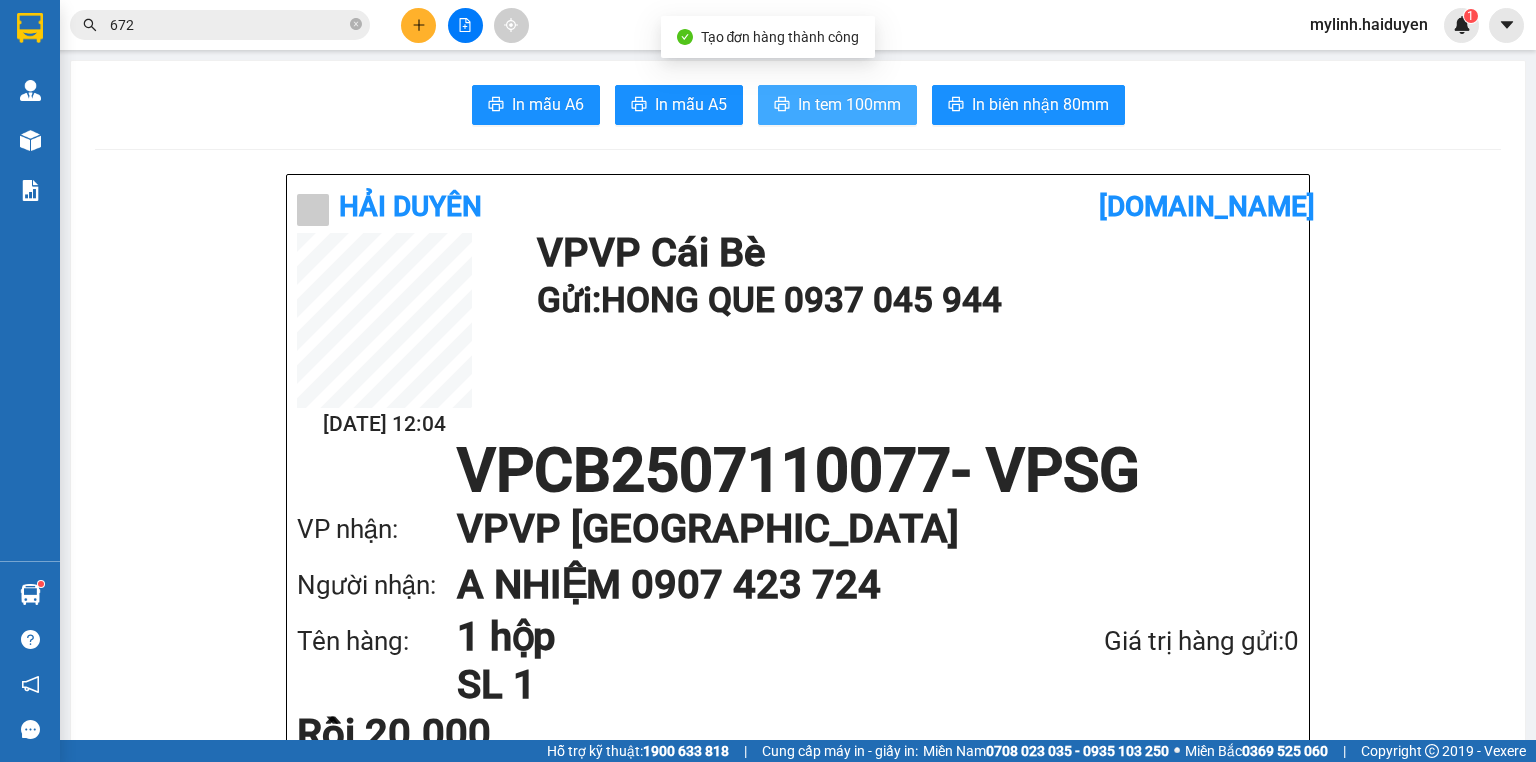 click on "In tem 100mm" at bounding box center [849, 104] 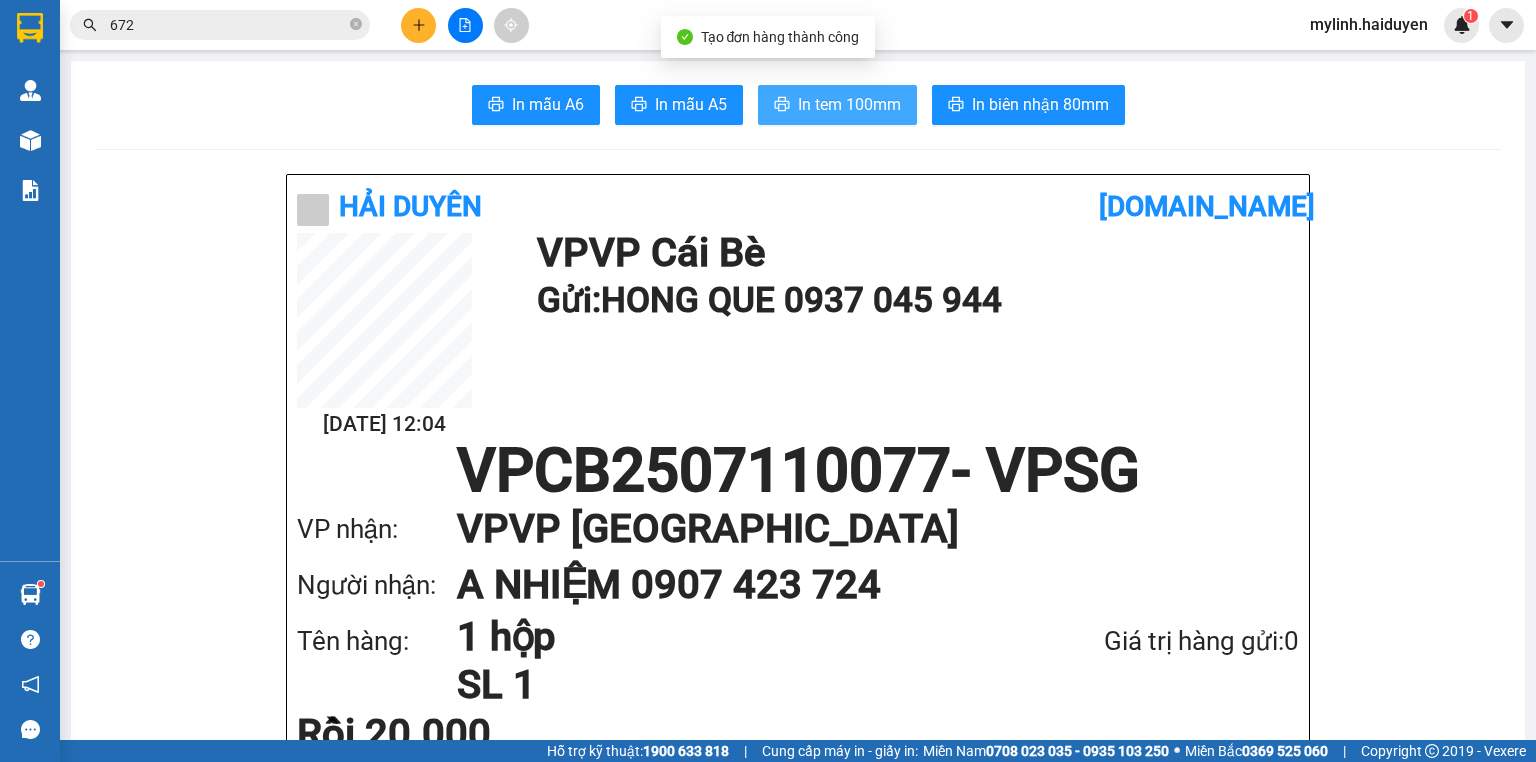 scroll, scrollTop: 0, scrollLeft: 0, axis: both 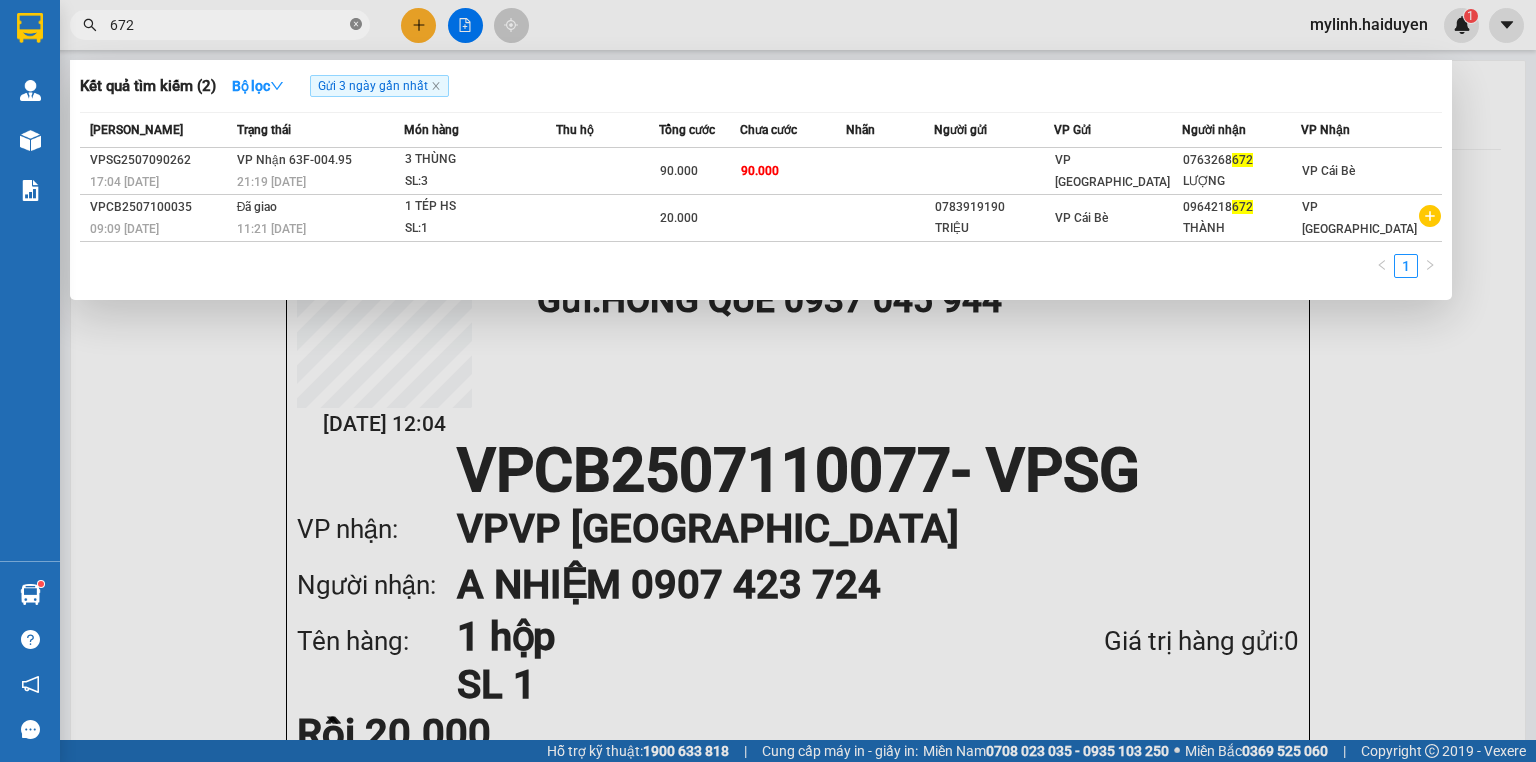 click 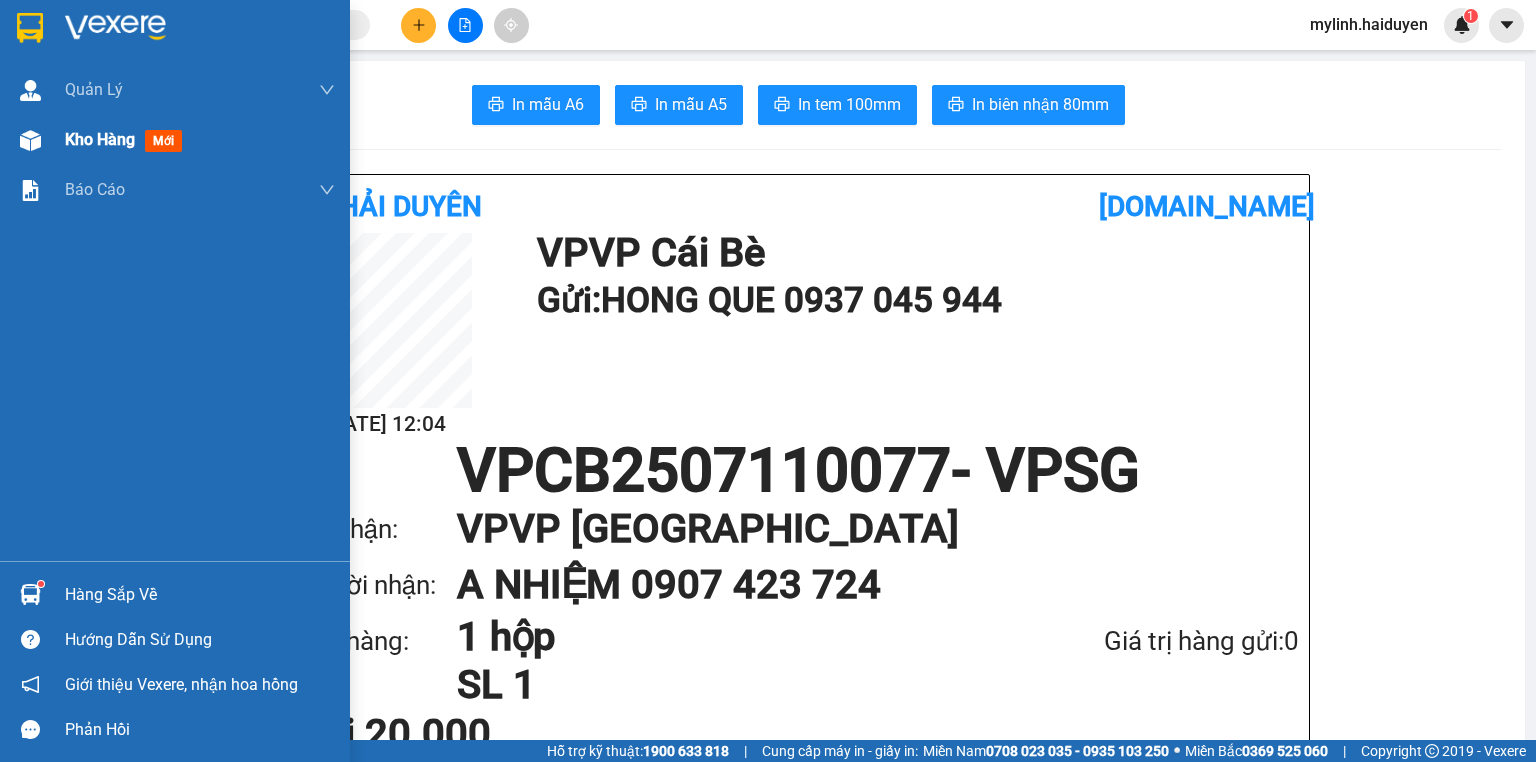 click on "Kho hàng mới" at bounding box center (175, 140) 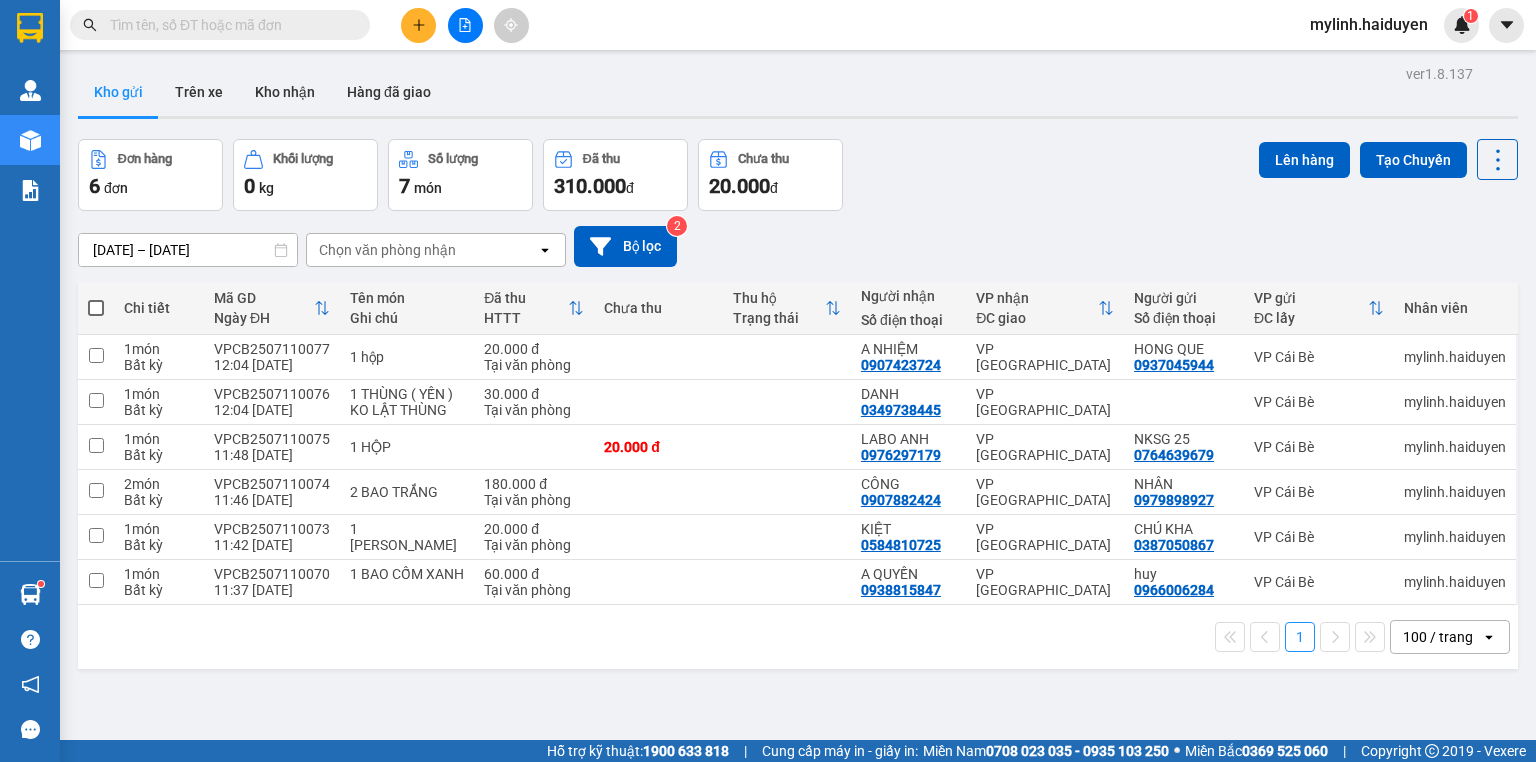 click at bounding box center (465, 25) 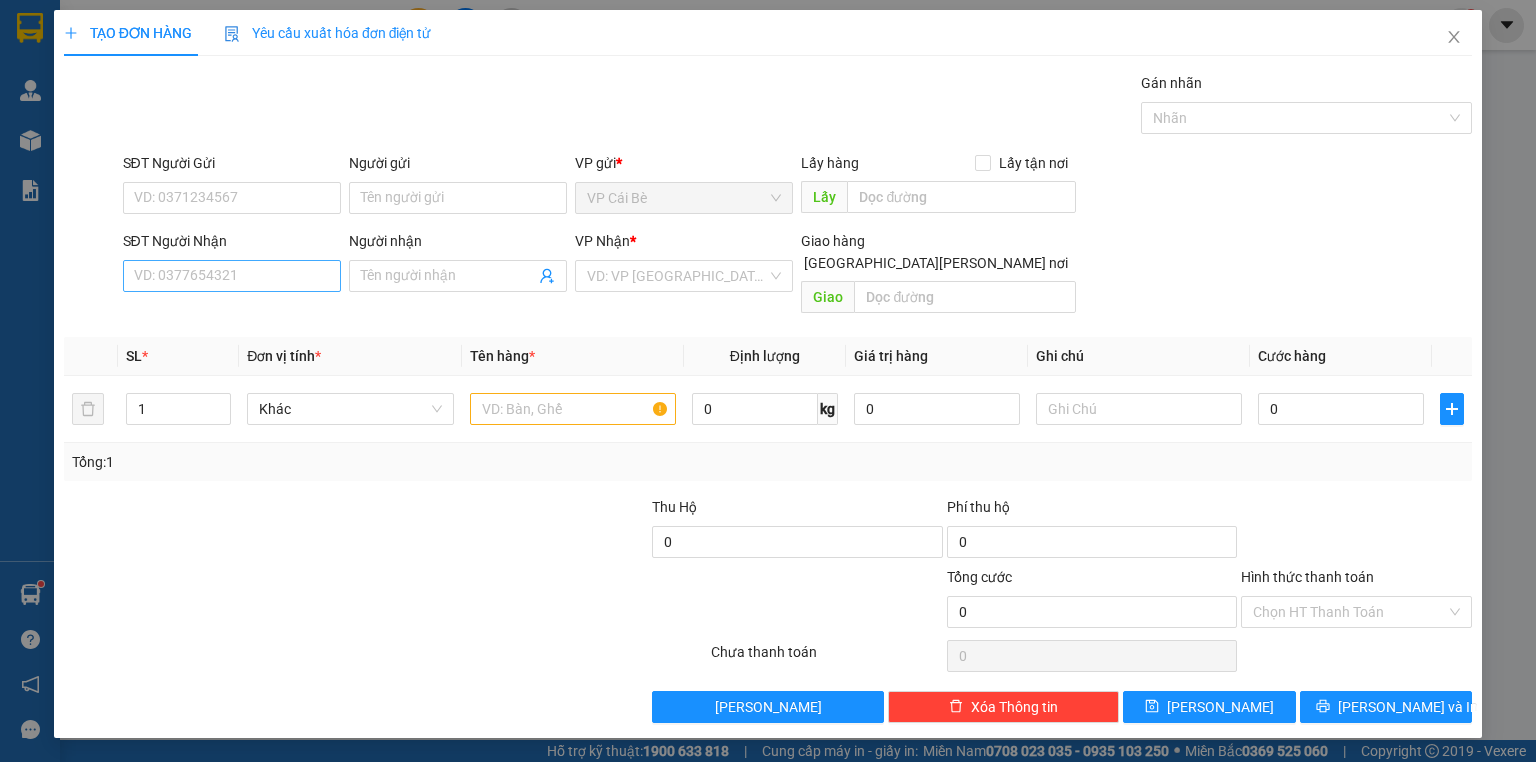 click on "SĐT Người Nhận" at bounding box center [232, 245] 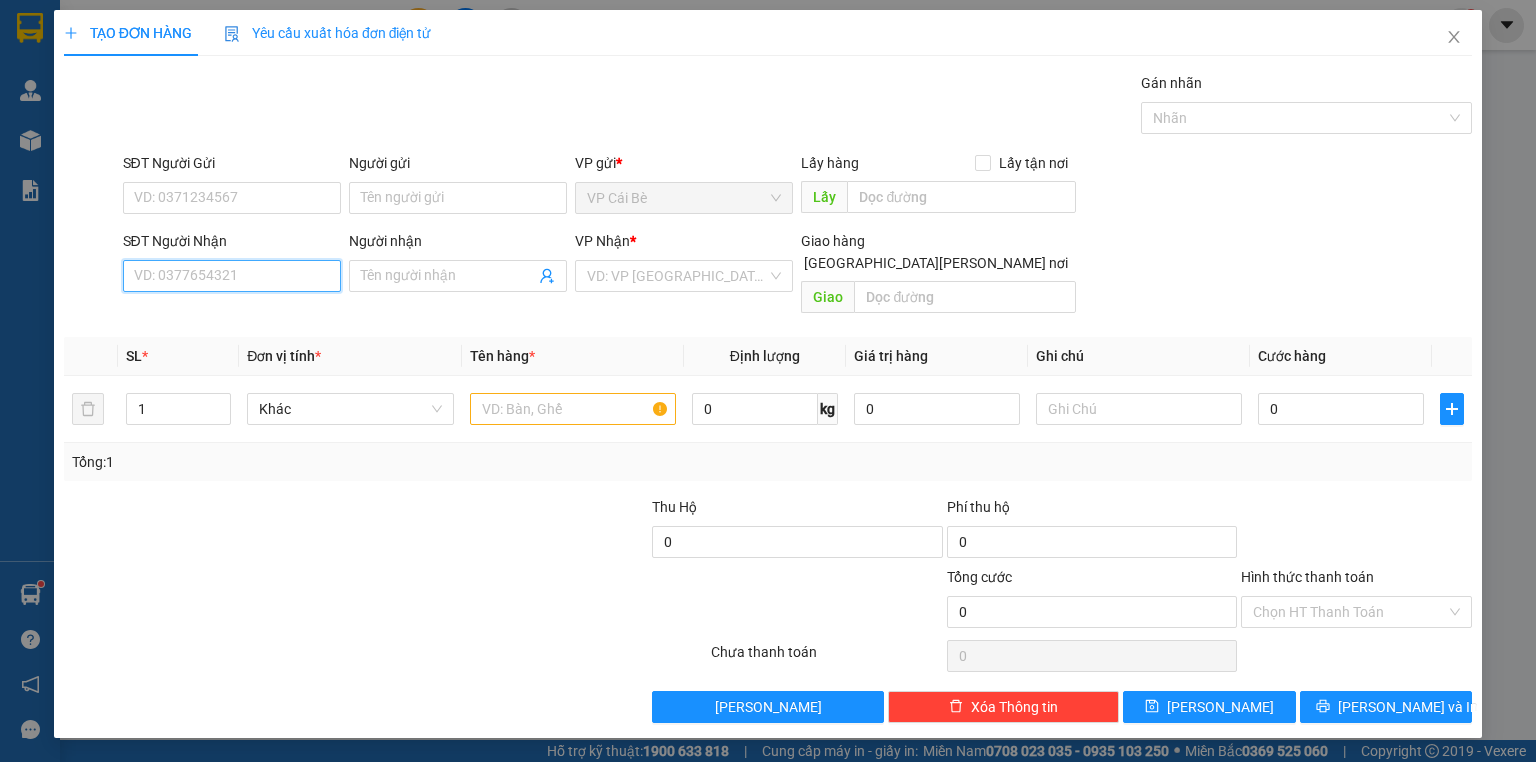 click on "SĐT Người Nhận" at bounding box center (232, 276) 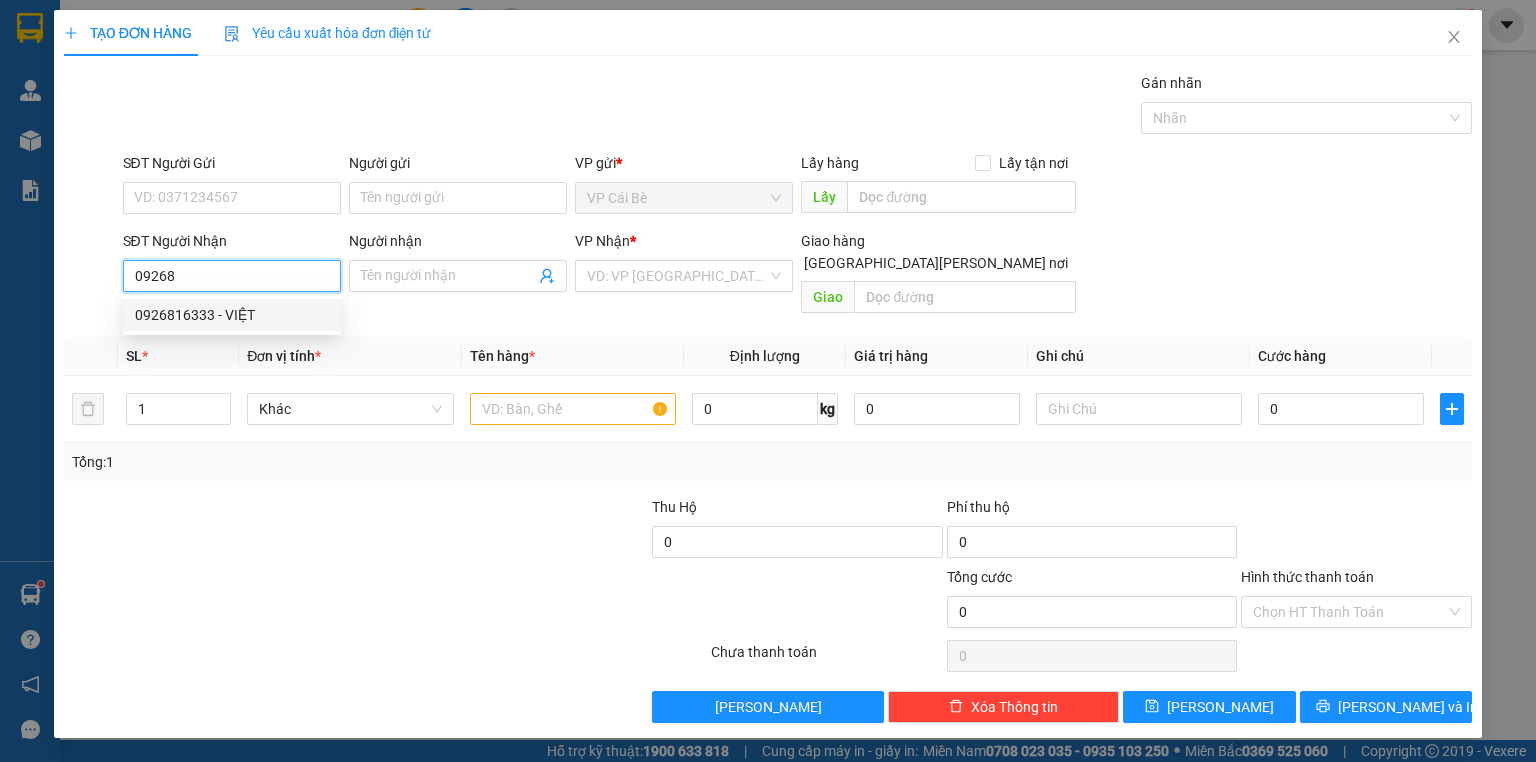 click on "0926816333 - VIỆT" at bounding box center (232, 315) 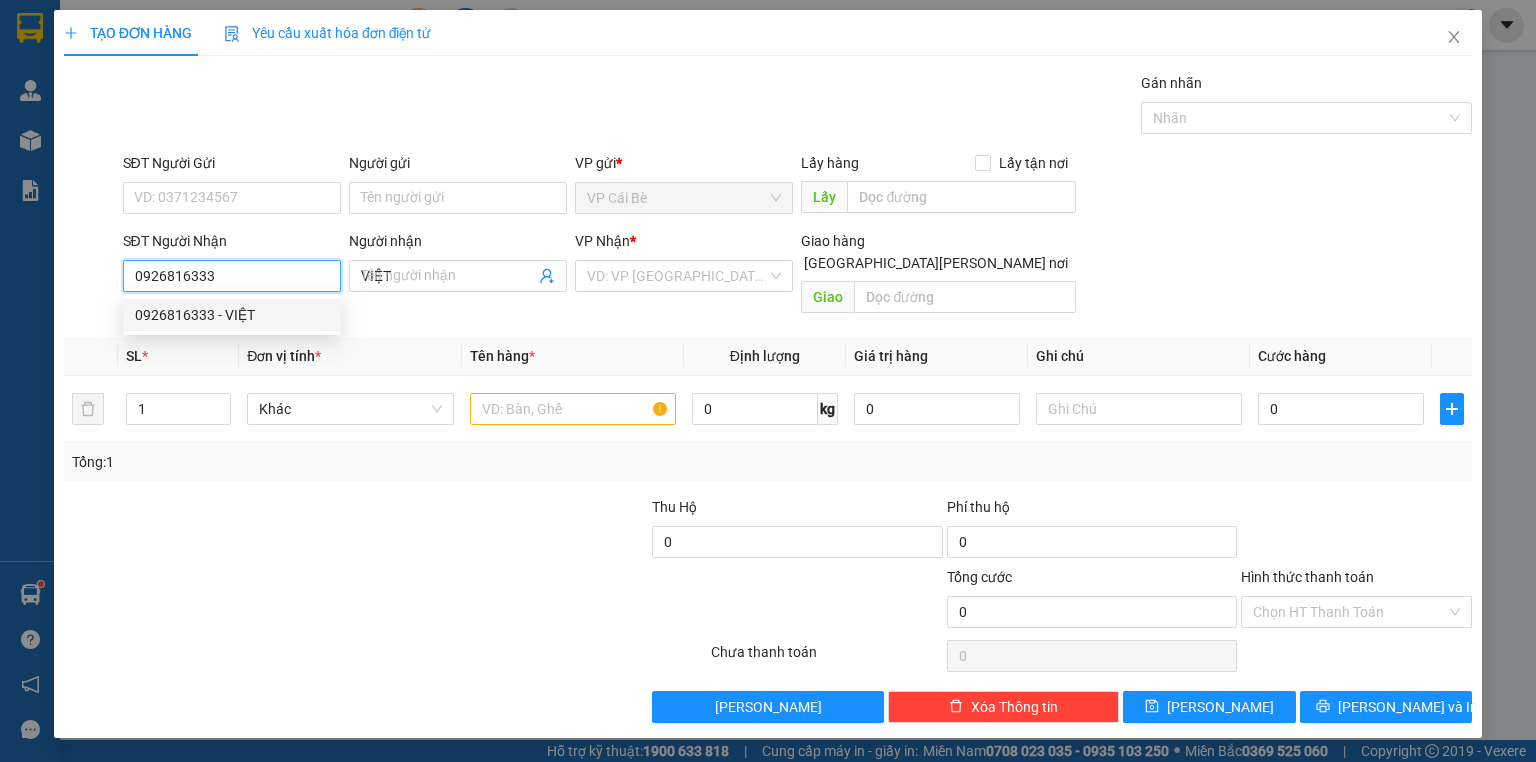 type on "50.000" 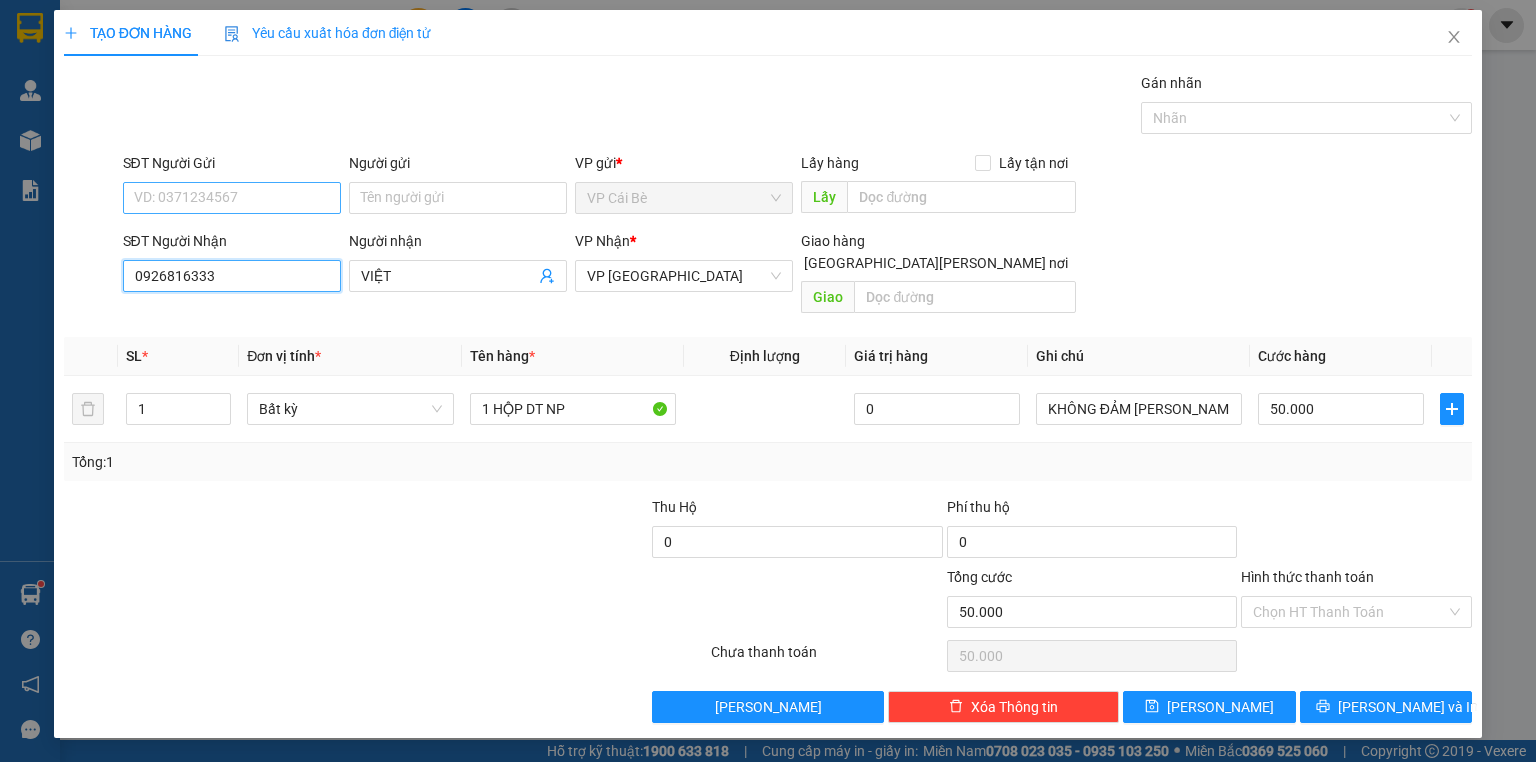 type on "0926816333" 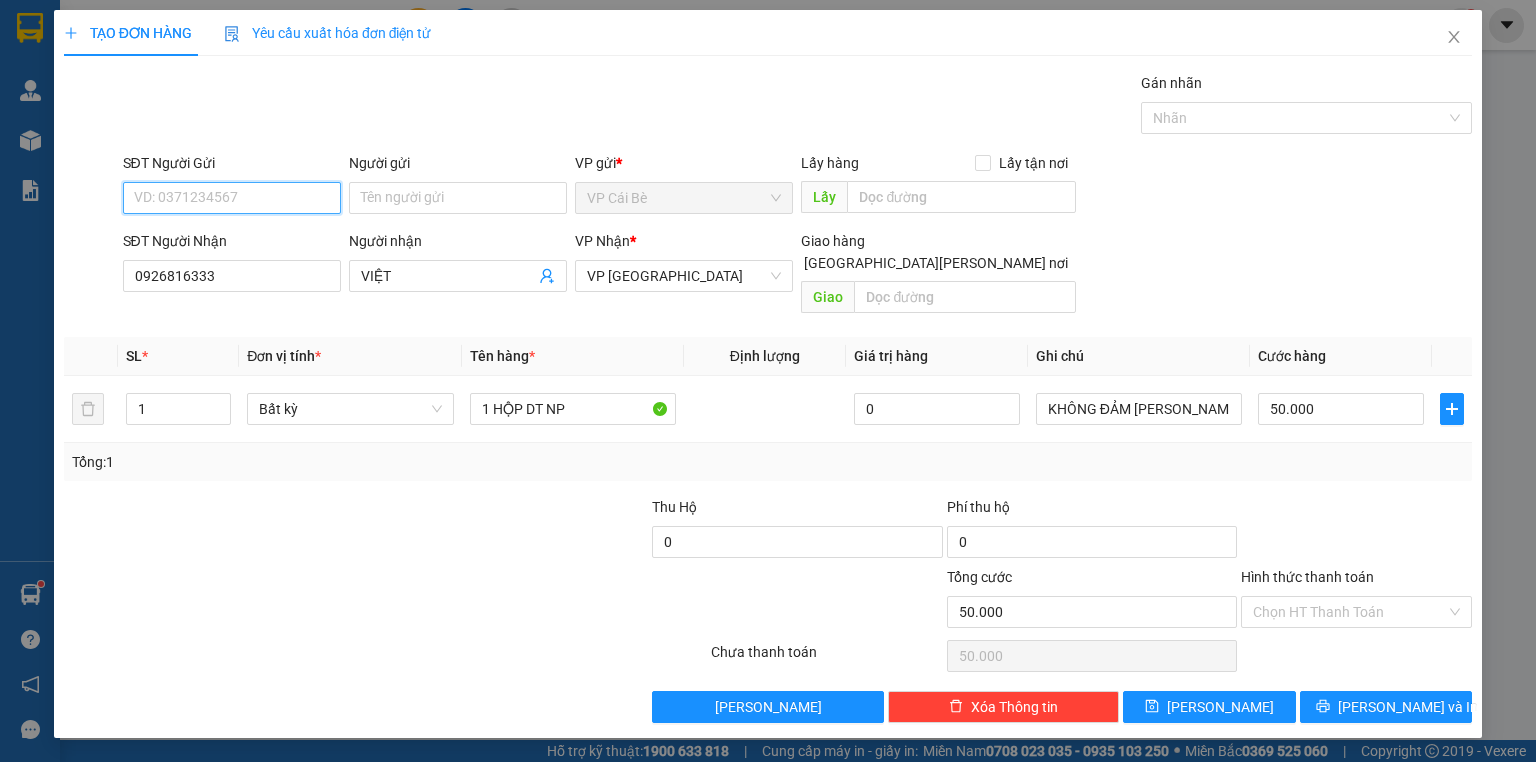 click on "SĐT Người Gửi" at bounding box center [232, 198] 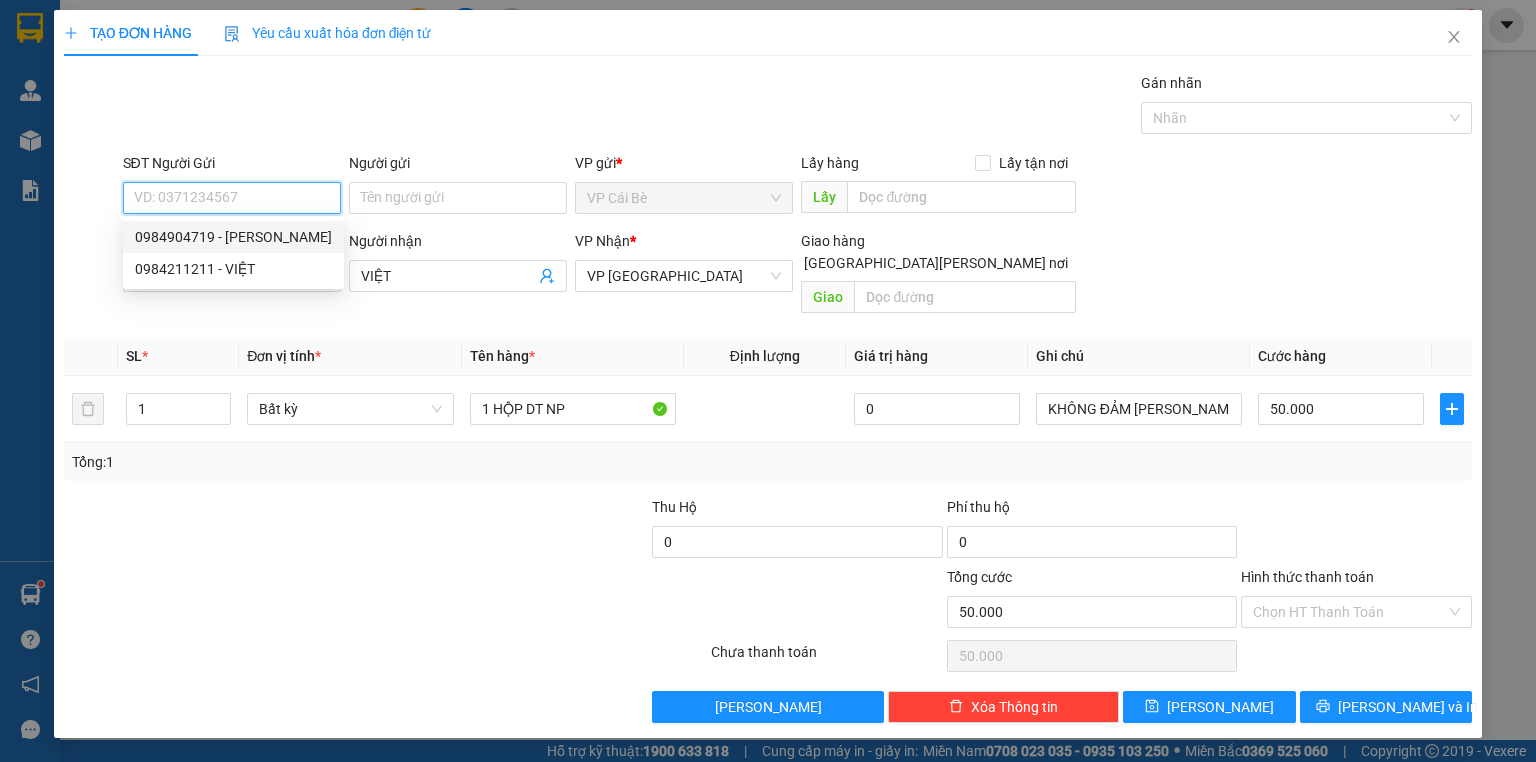 click on "0984904719 - LAM PHƯƠNG" at bounding box center [233, 237] 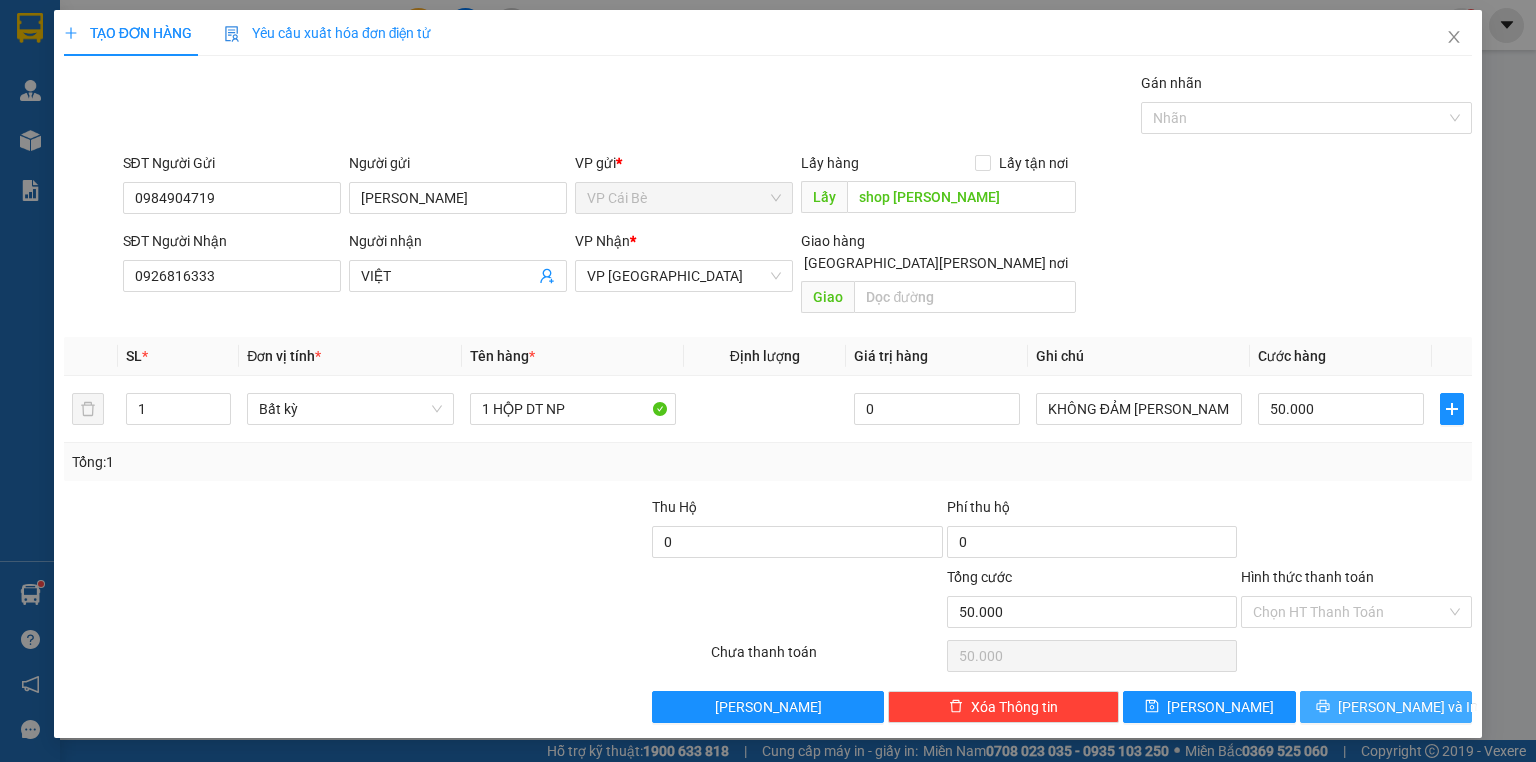 click on "Lưu và In" at bounding box center [1386, 707] 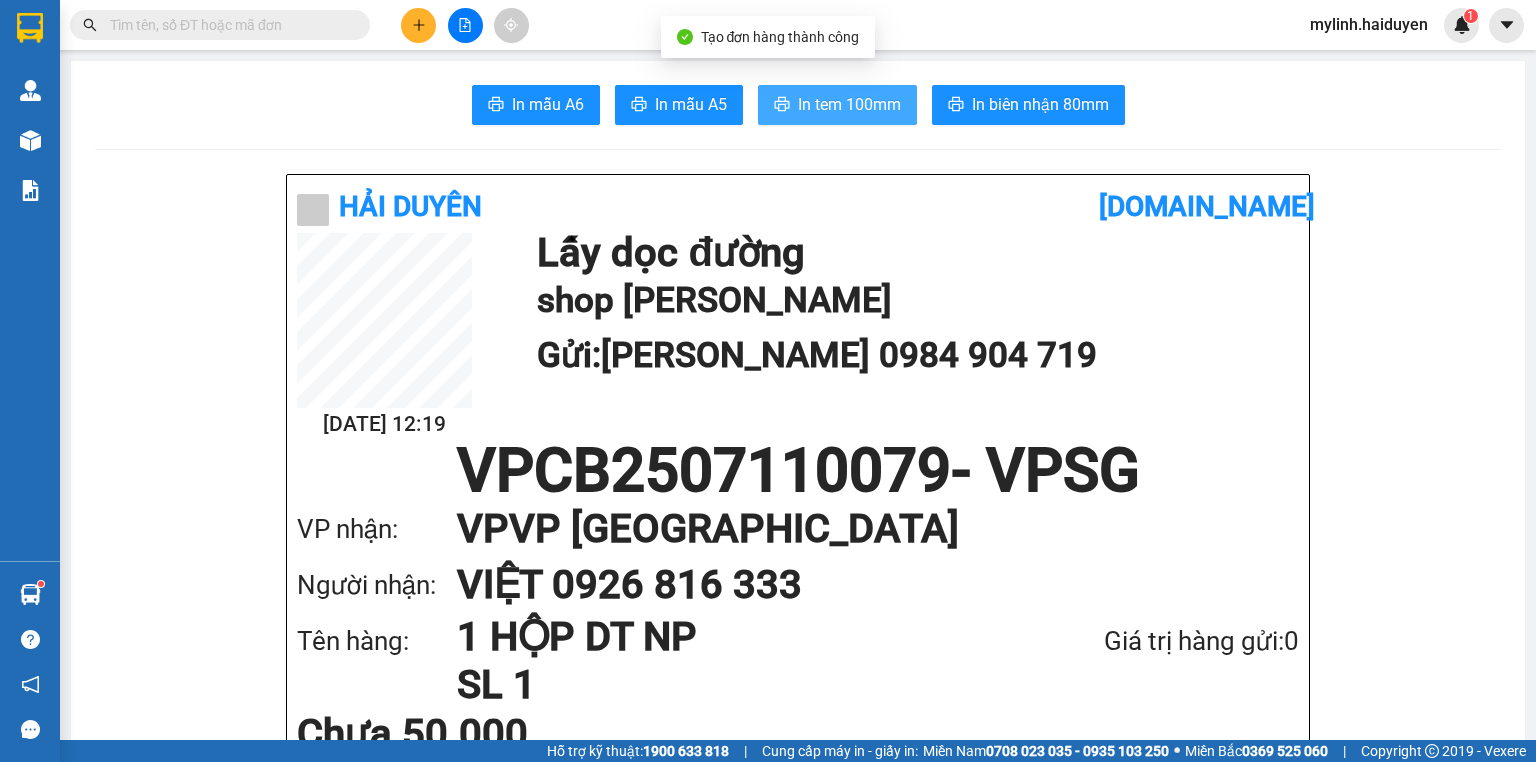 click on "In tem 100mm" at bounding box center [849, 104] 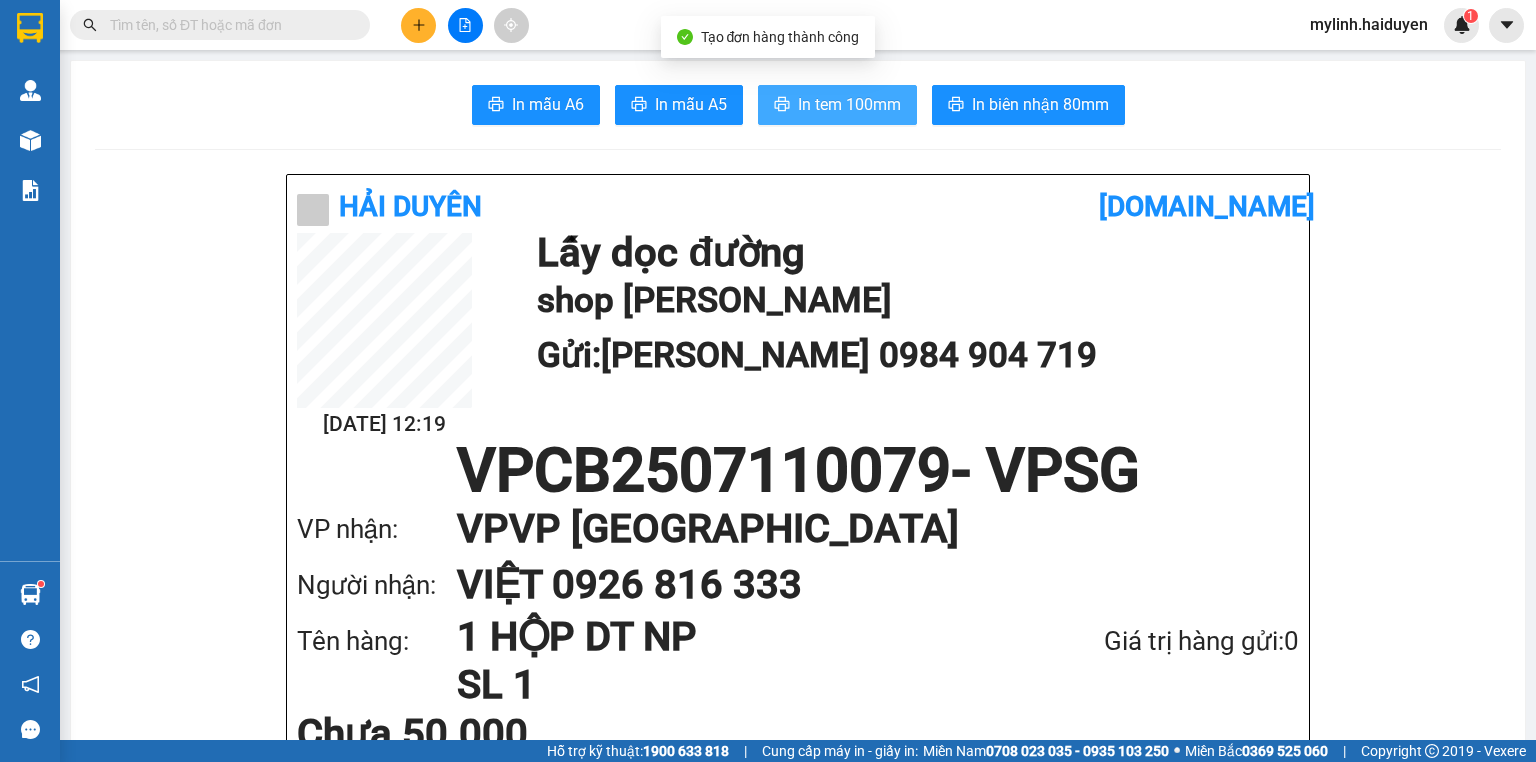 scroll, scrollTop: 0, scrollLeft: 0, axis: both 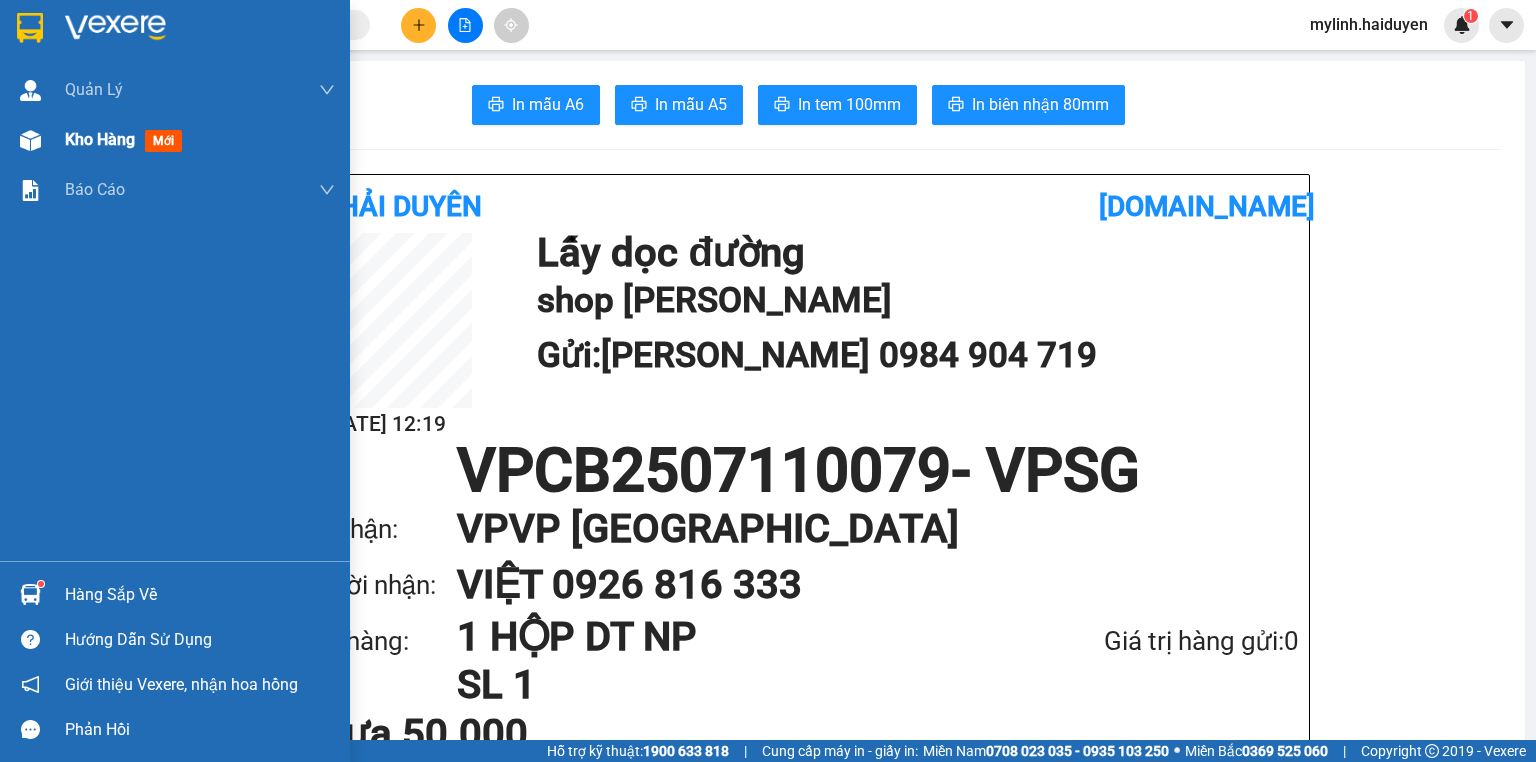 click on "Kho hàng mới" at bounding box center (127, 139) 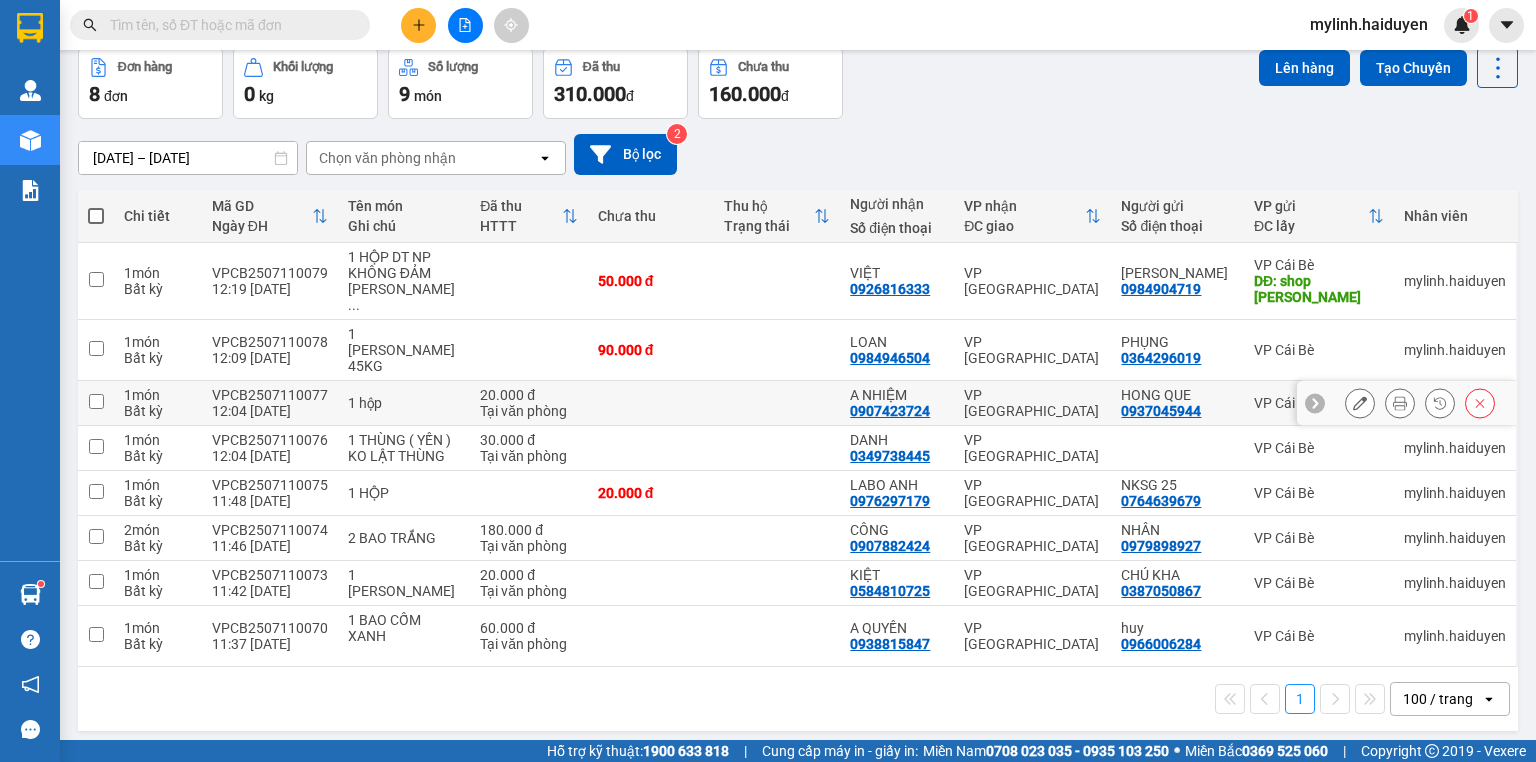 scroll, scrollTop: 97, scrollLeft: 0, axis: vertical 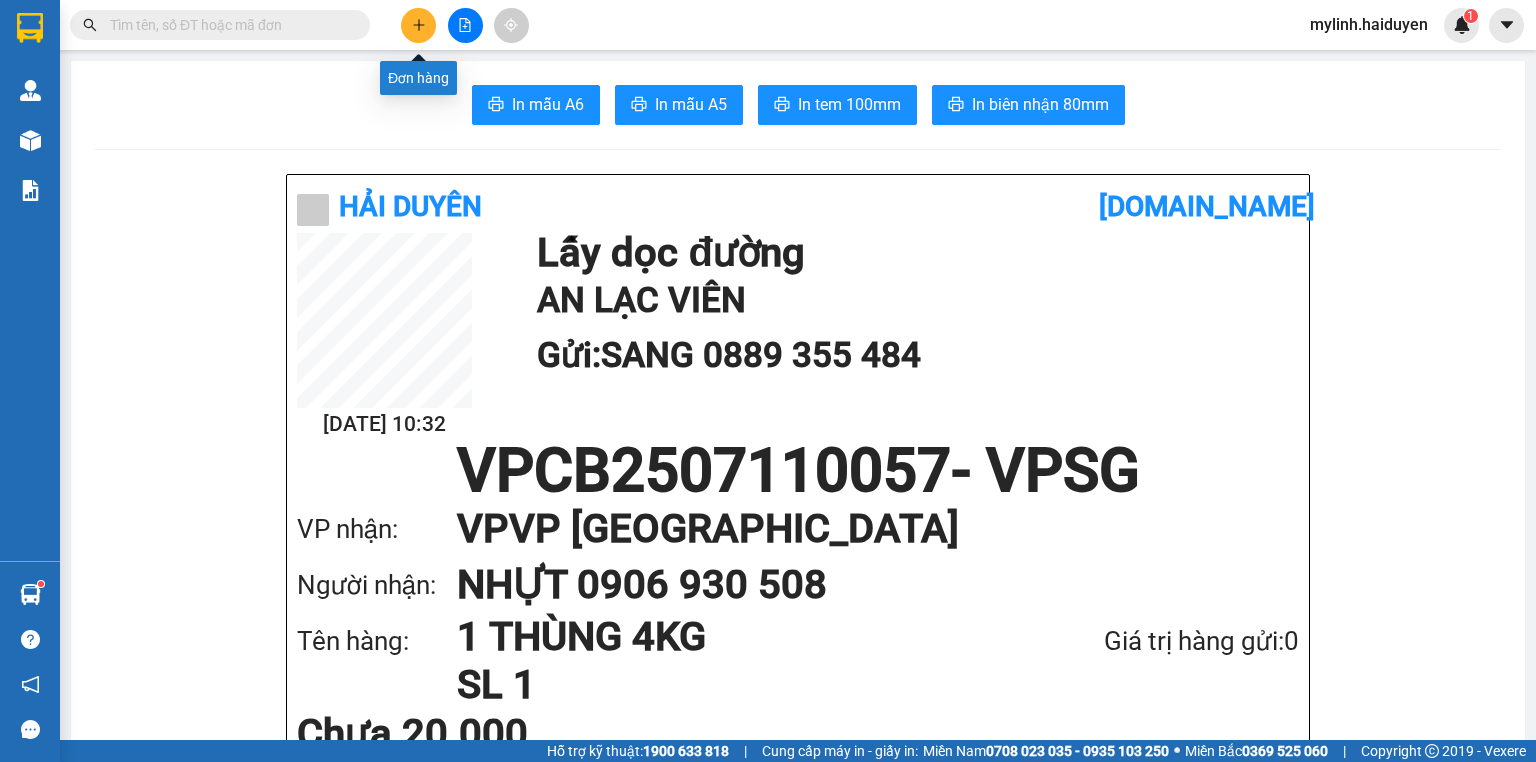 click 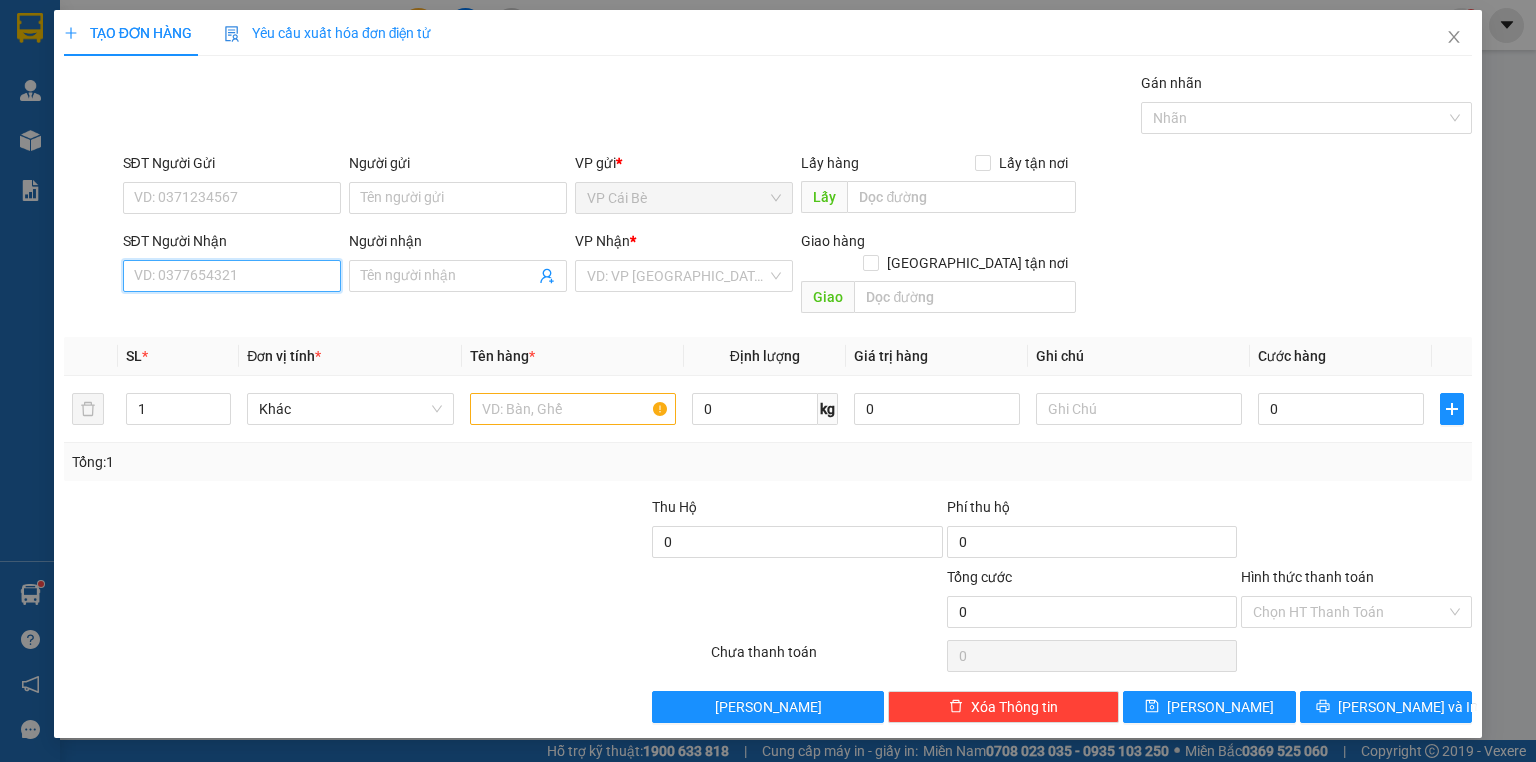 click on "SĐT Người Nhận" at bounding box center [232, 276] 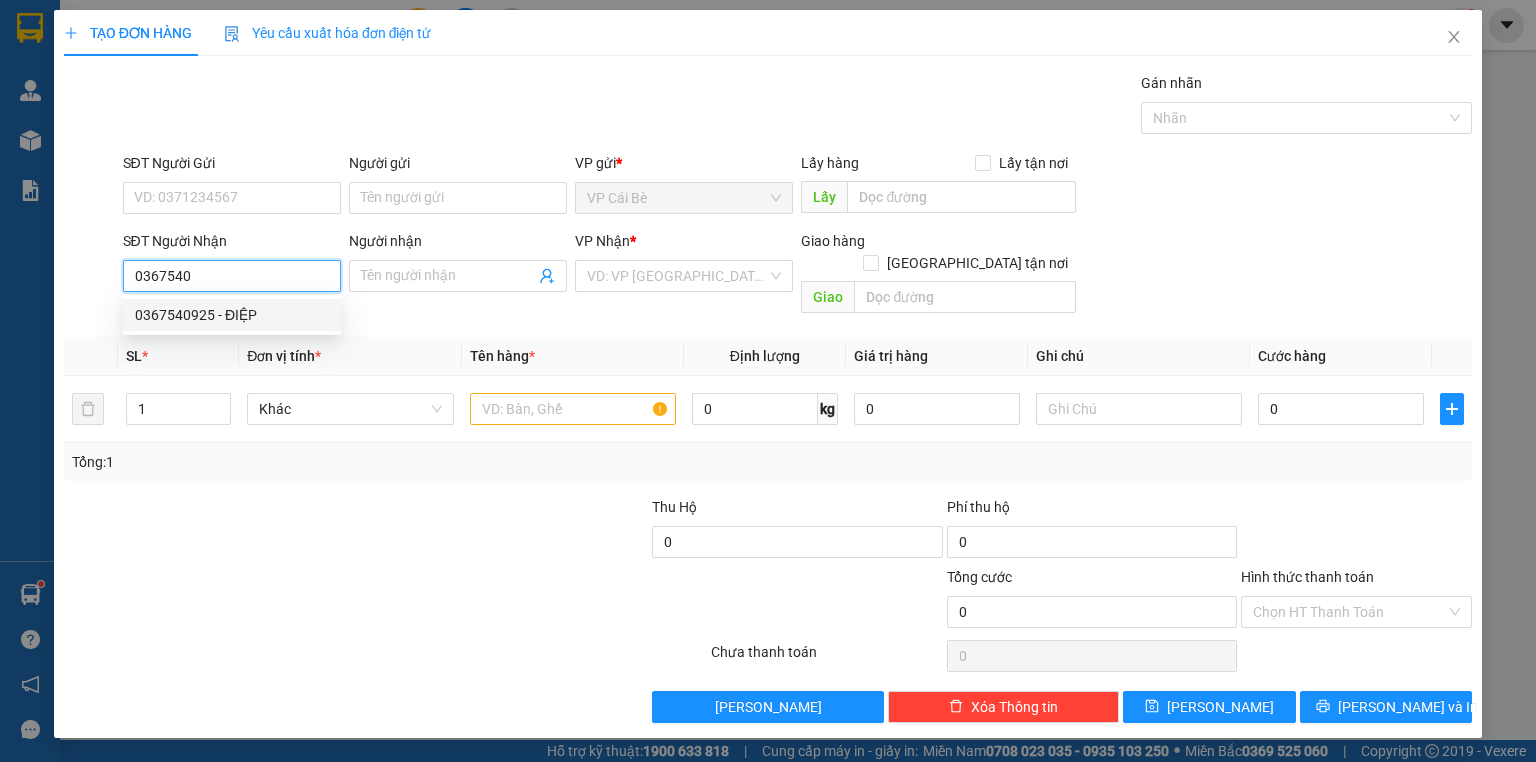 click on "0367540925 - ĐIỆP" at bounding box center (232, 315) 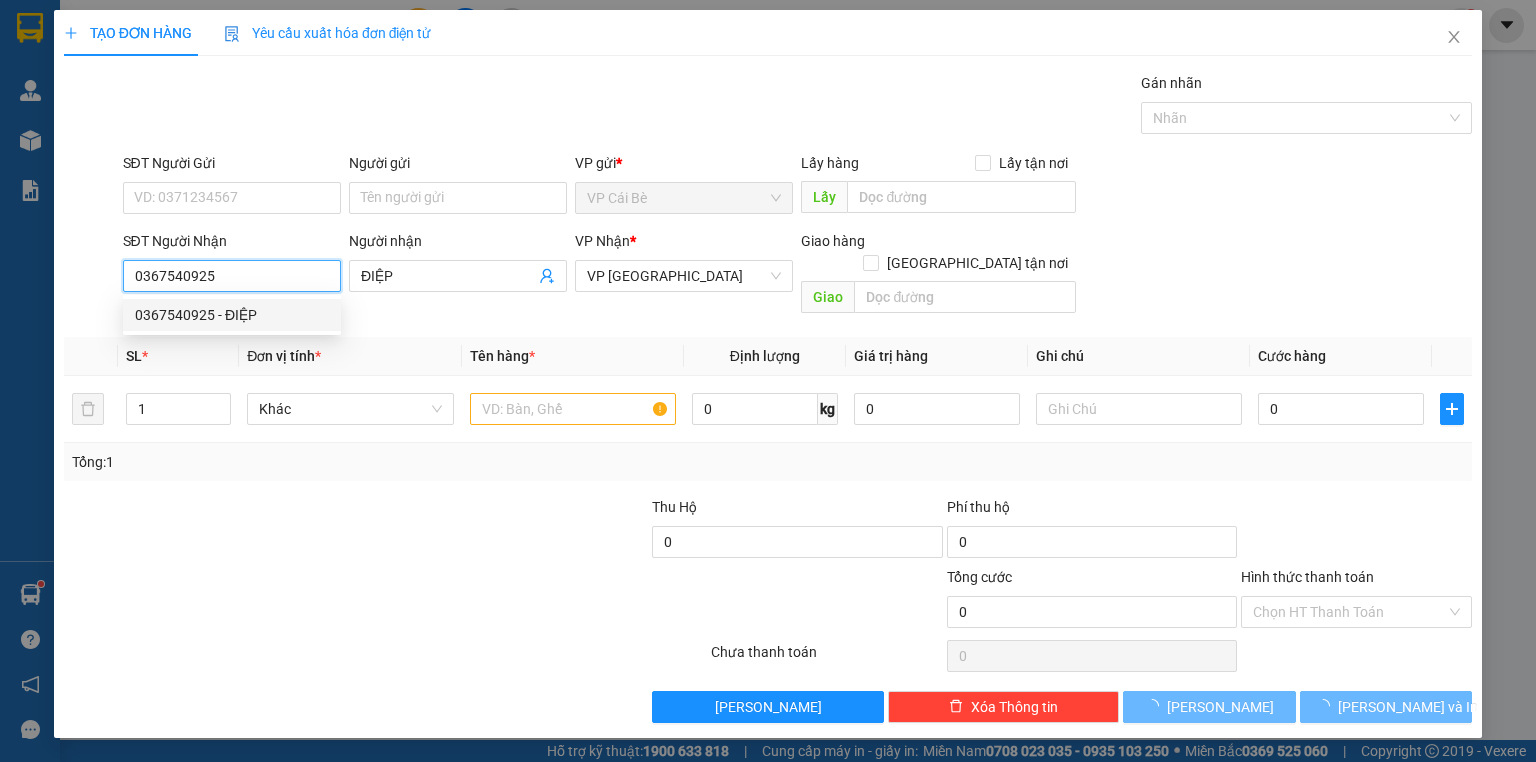 type on "80.000" 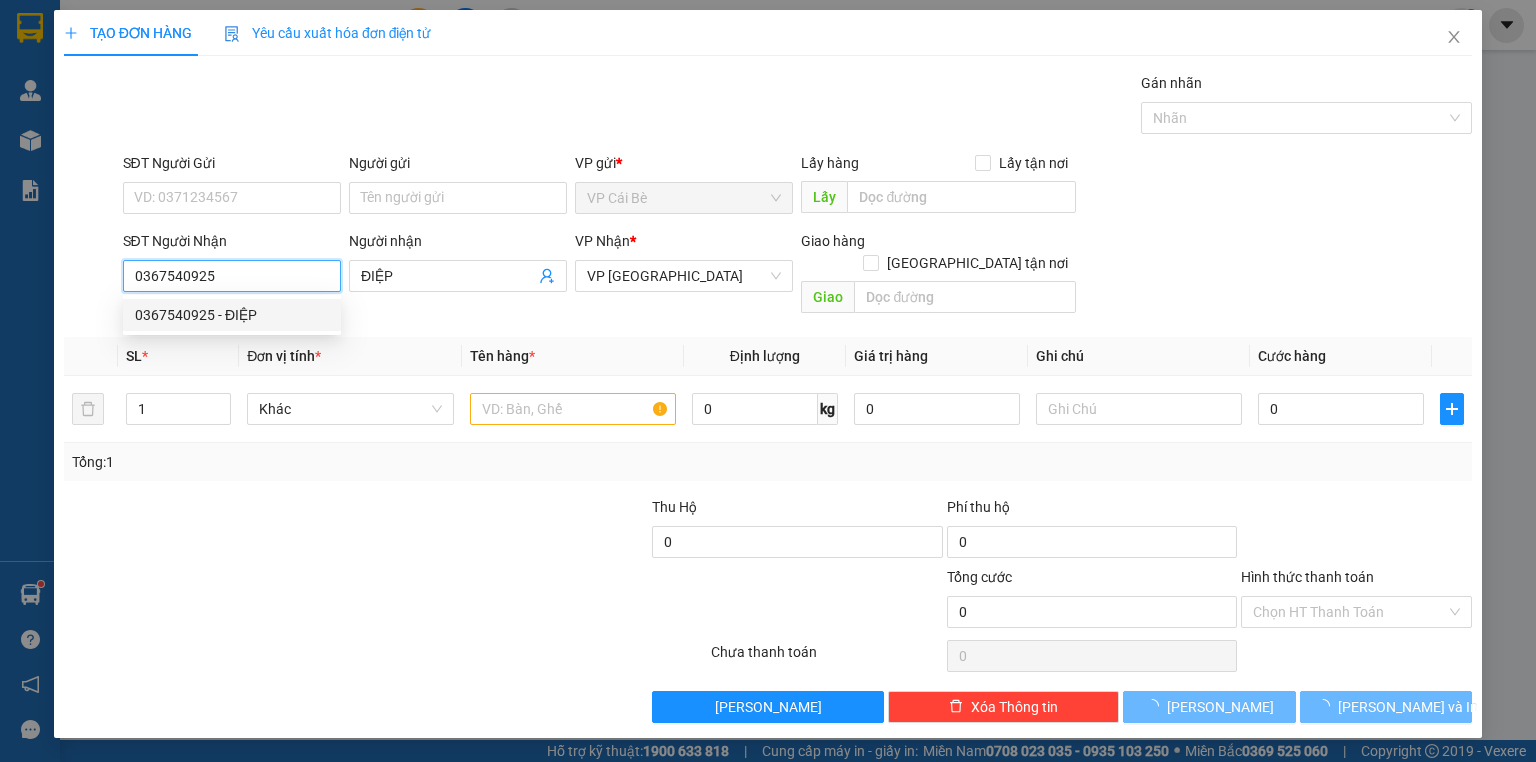 type on "80.000" 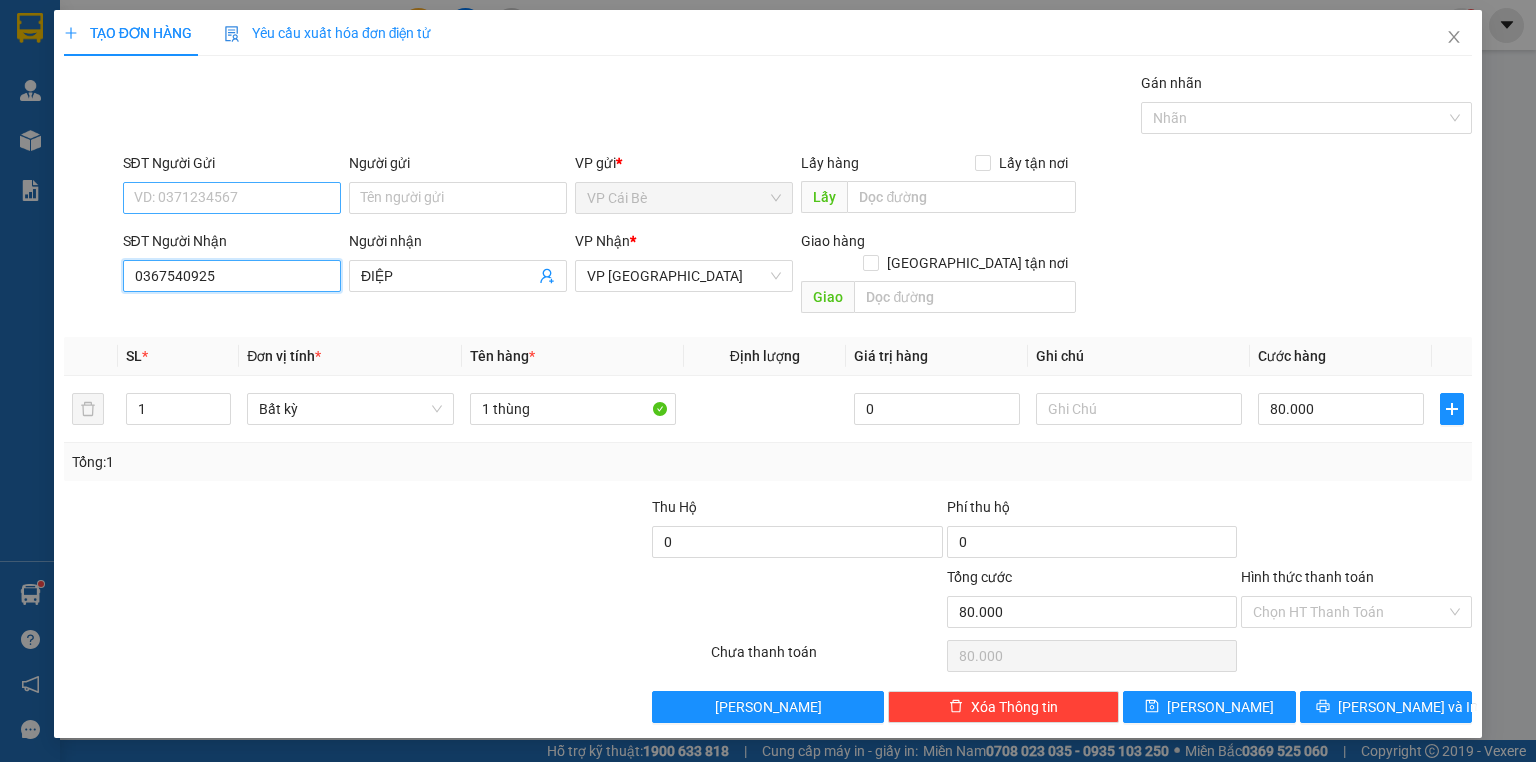 type on "0367540925" 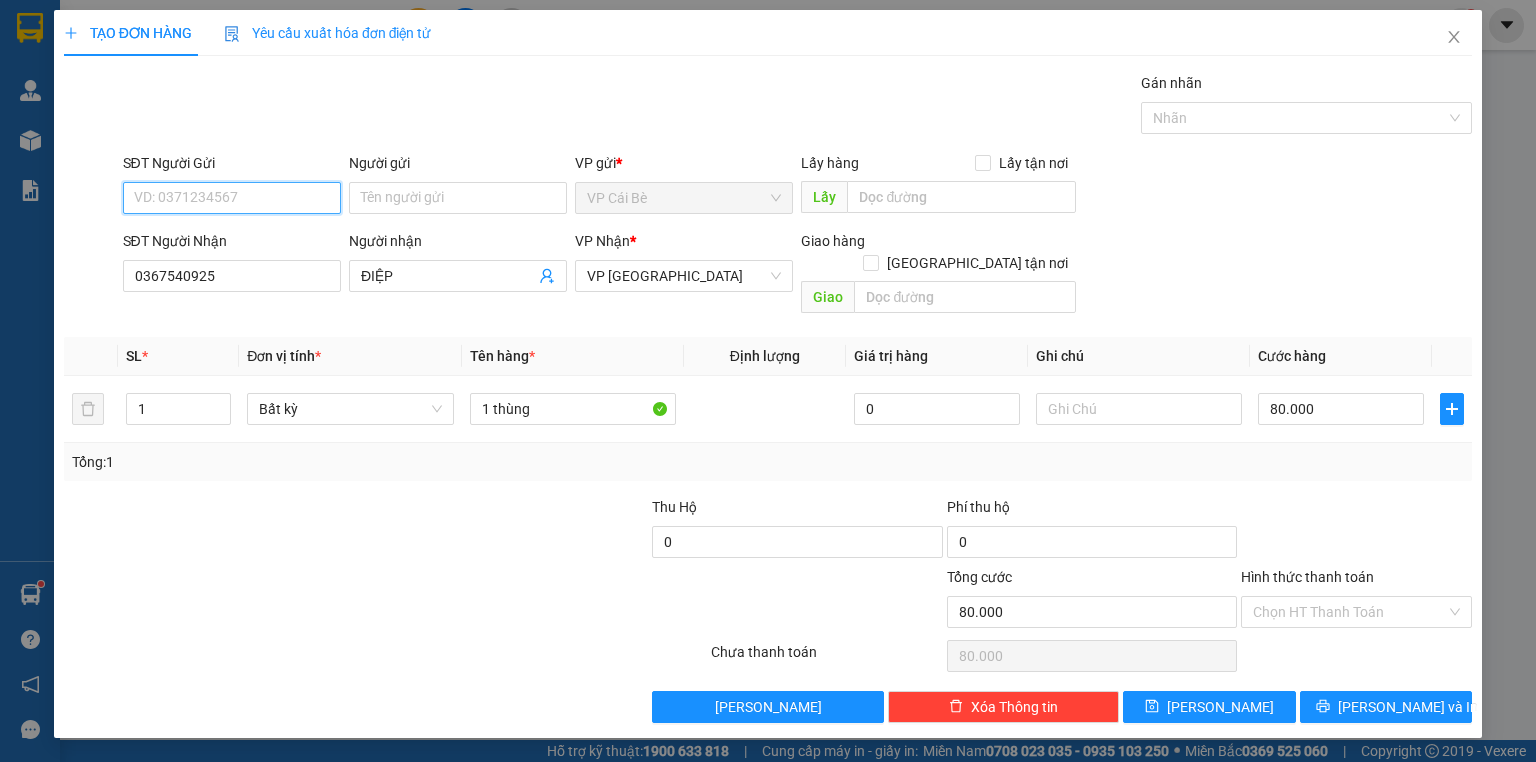 click on "SĐT Người Gửi" at bounding box center (232, 198) 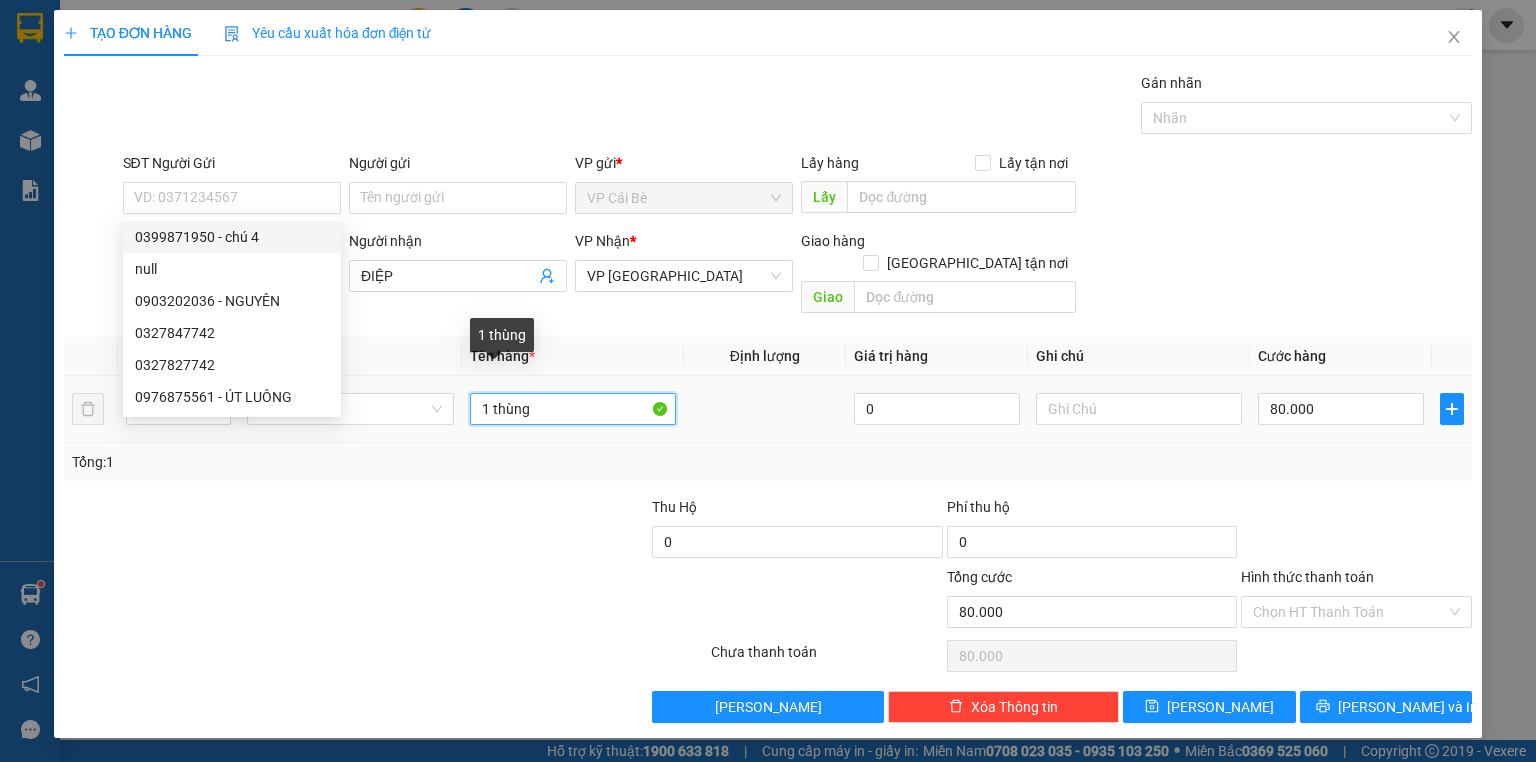 click on "1 thùng" at bounding box center [573, 409] 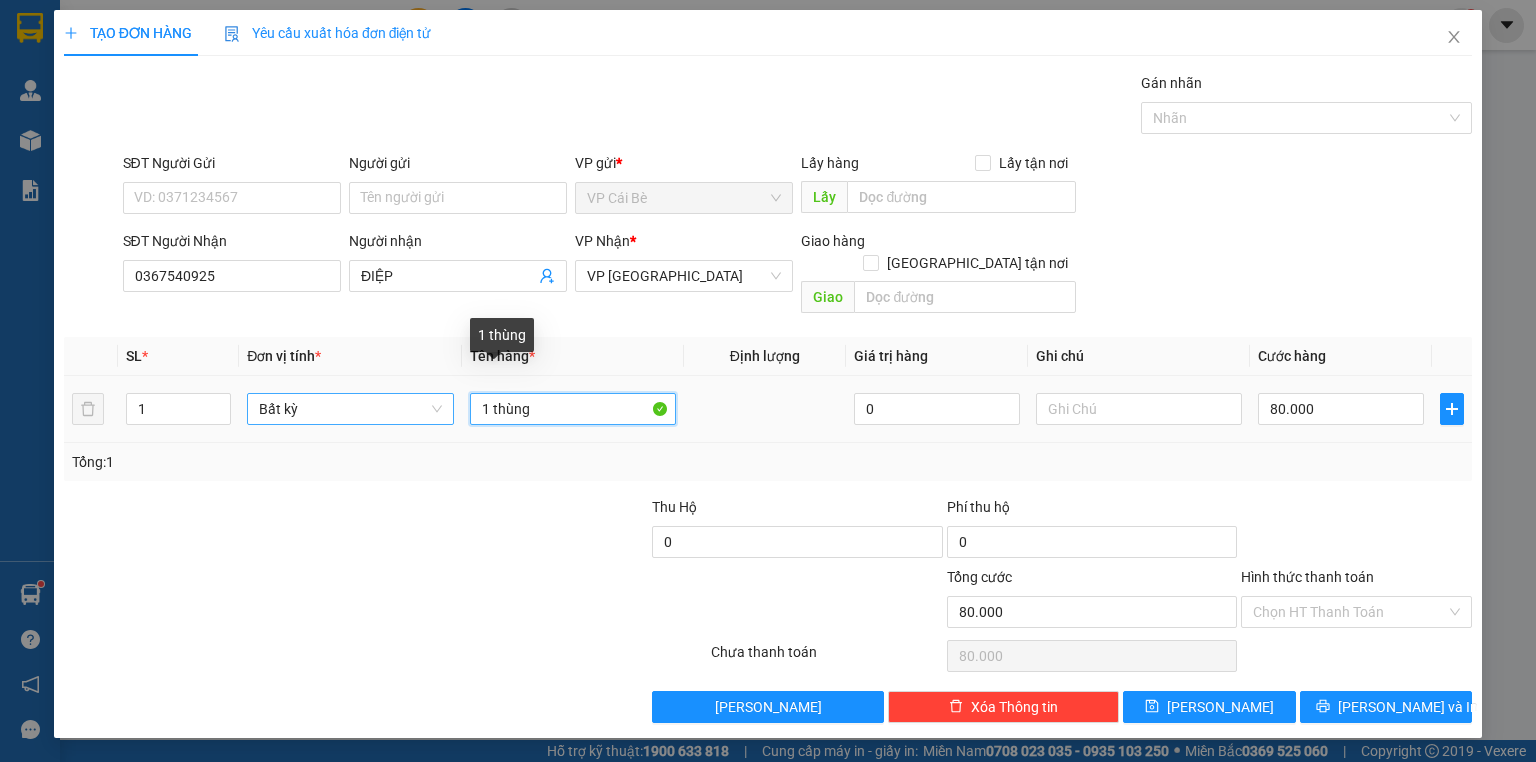 drag, startPoint x: 572, startPoint y: 388, endPoint x: 429, endPoint y: 390, distance: 143.01399 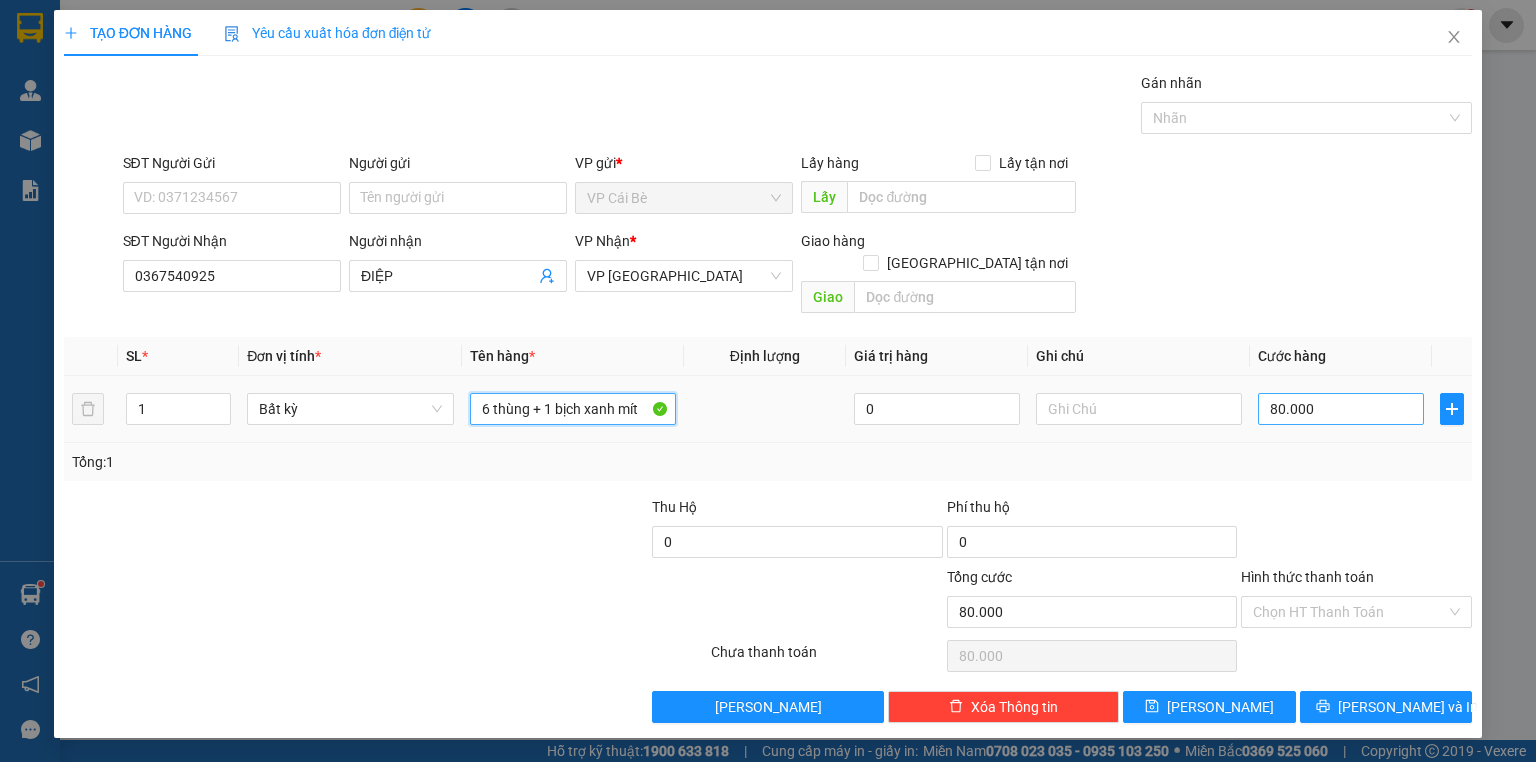 type on "6 thùng + 1 bịch xanh mít" 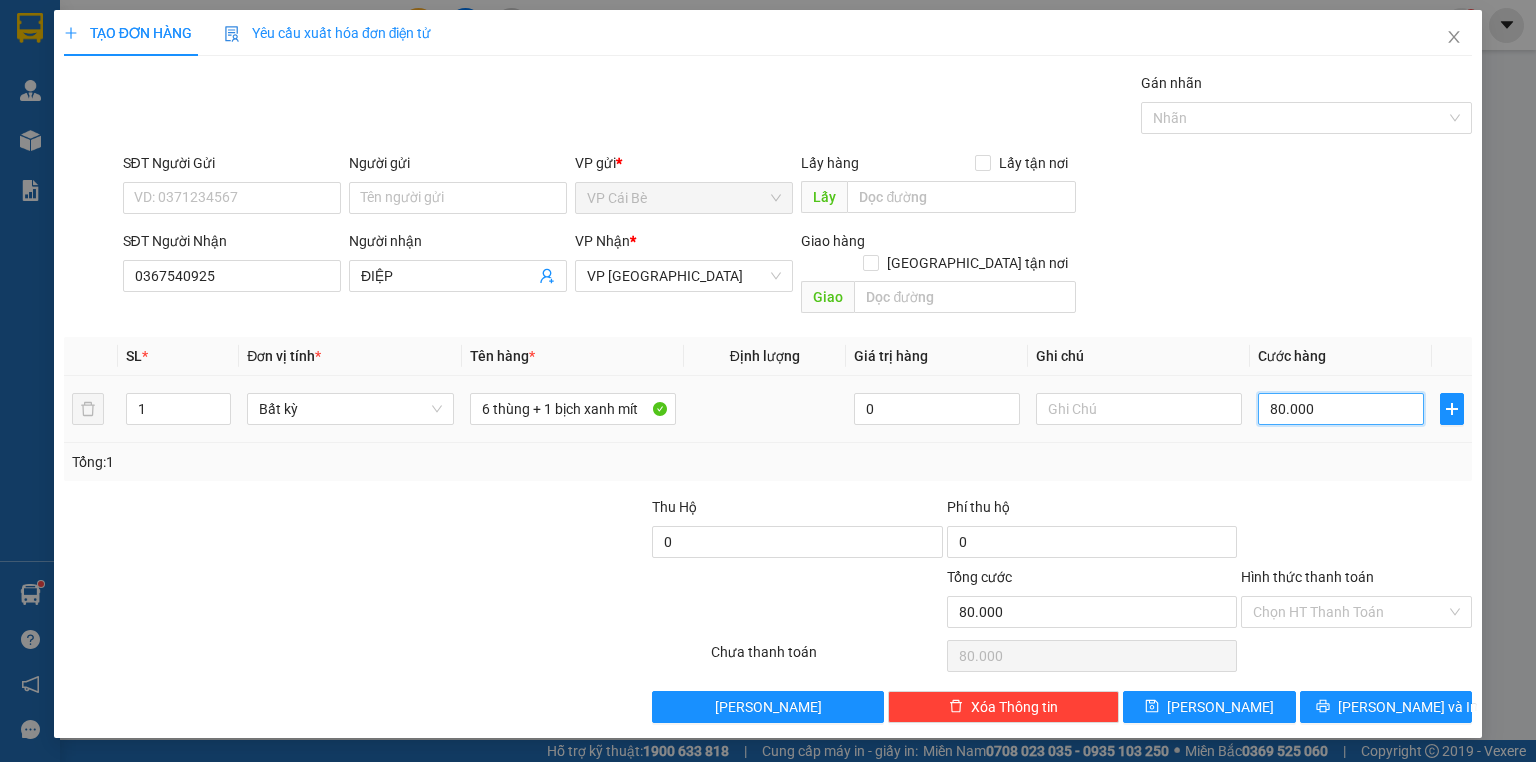 click on "80.000" at bounding box center [1341, 409] 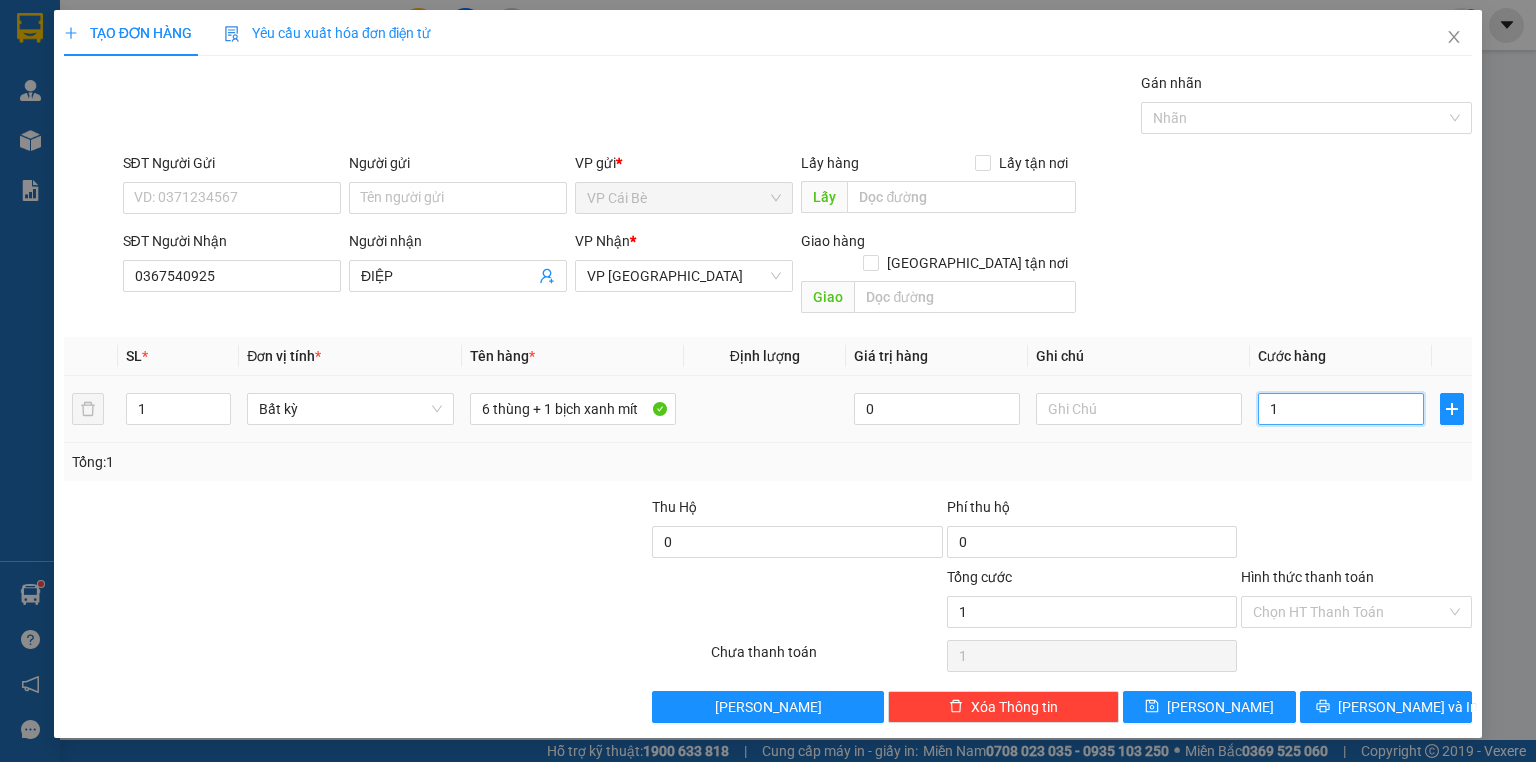 type on "18" 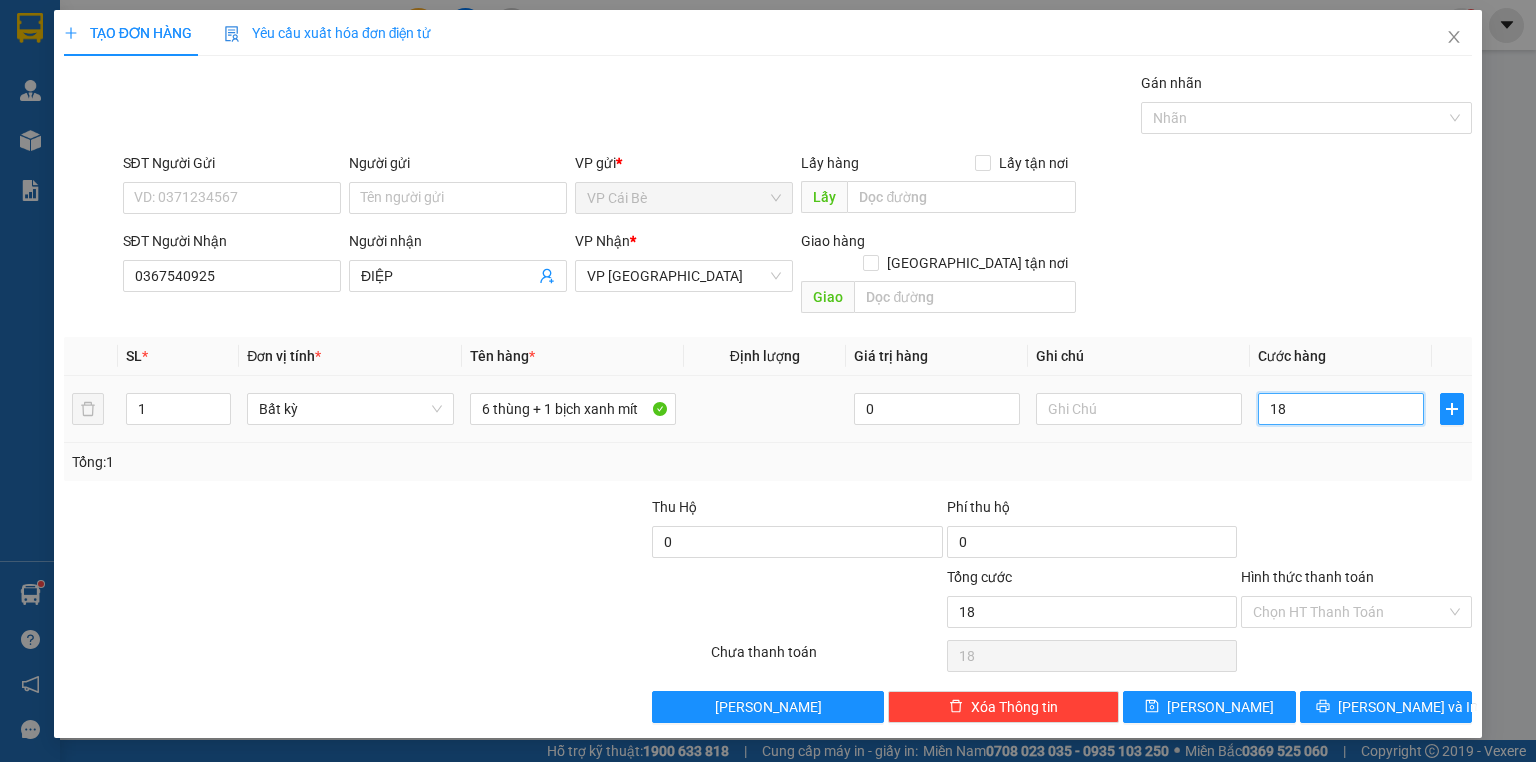 type on "180" 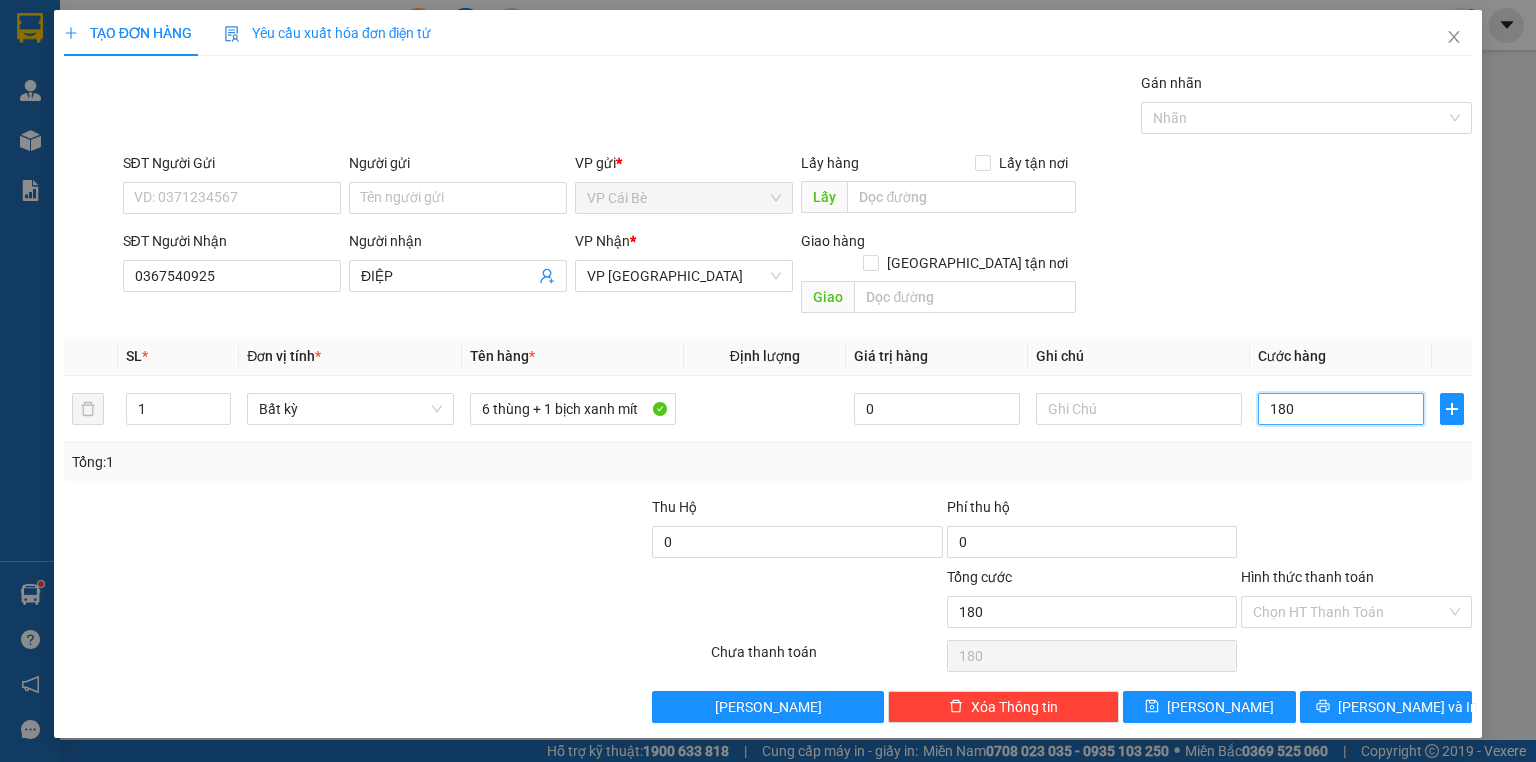 type on "180" 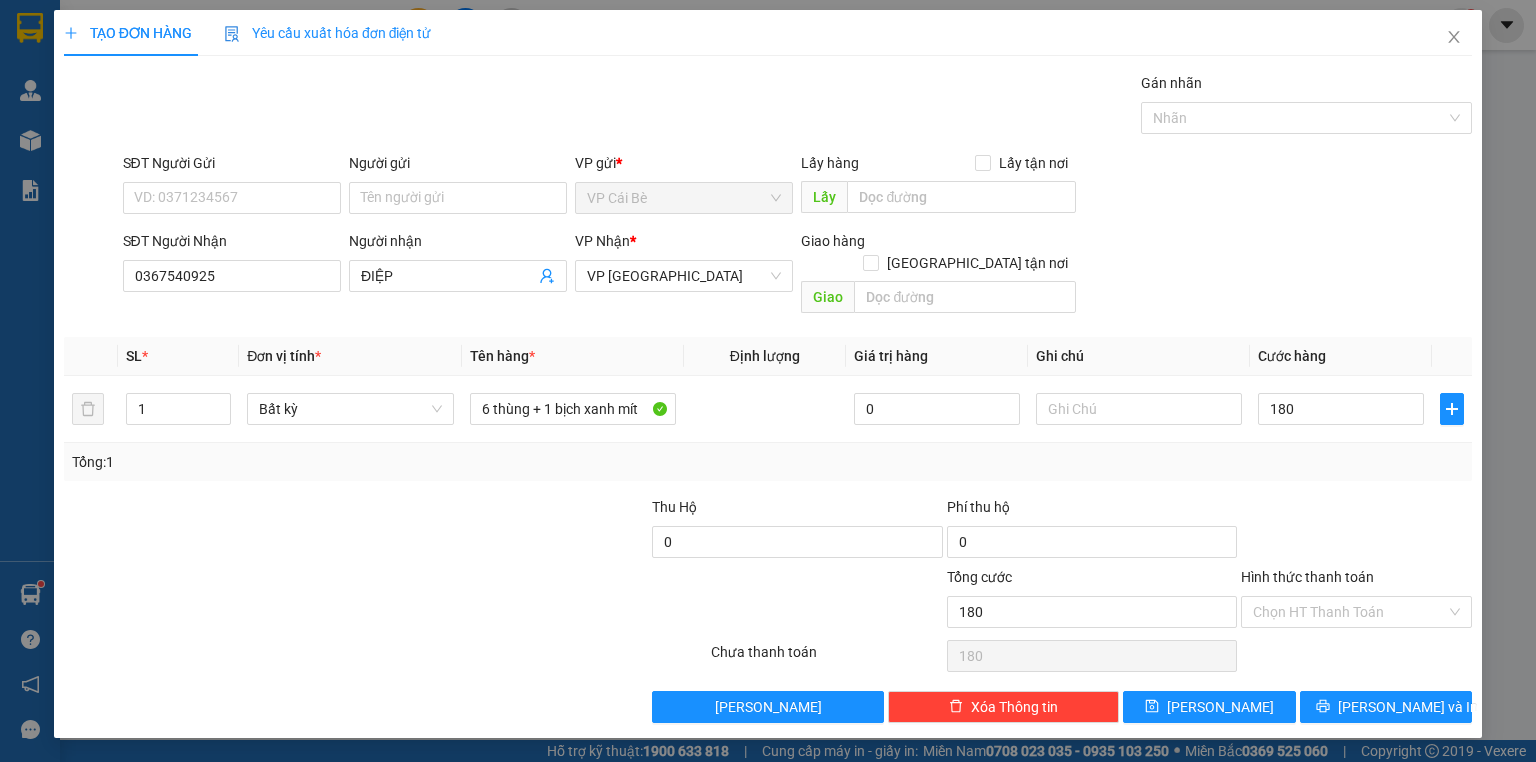 type on "180.000" 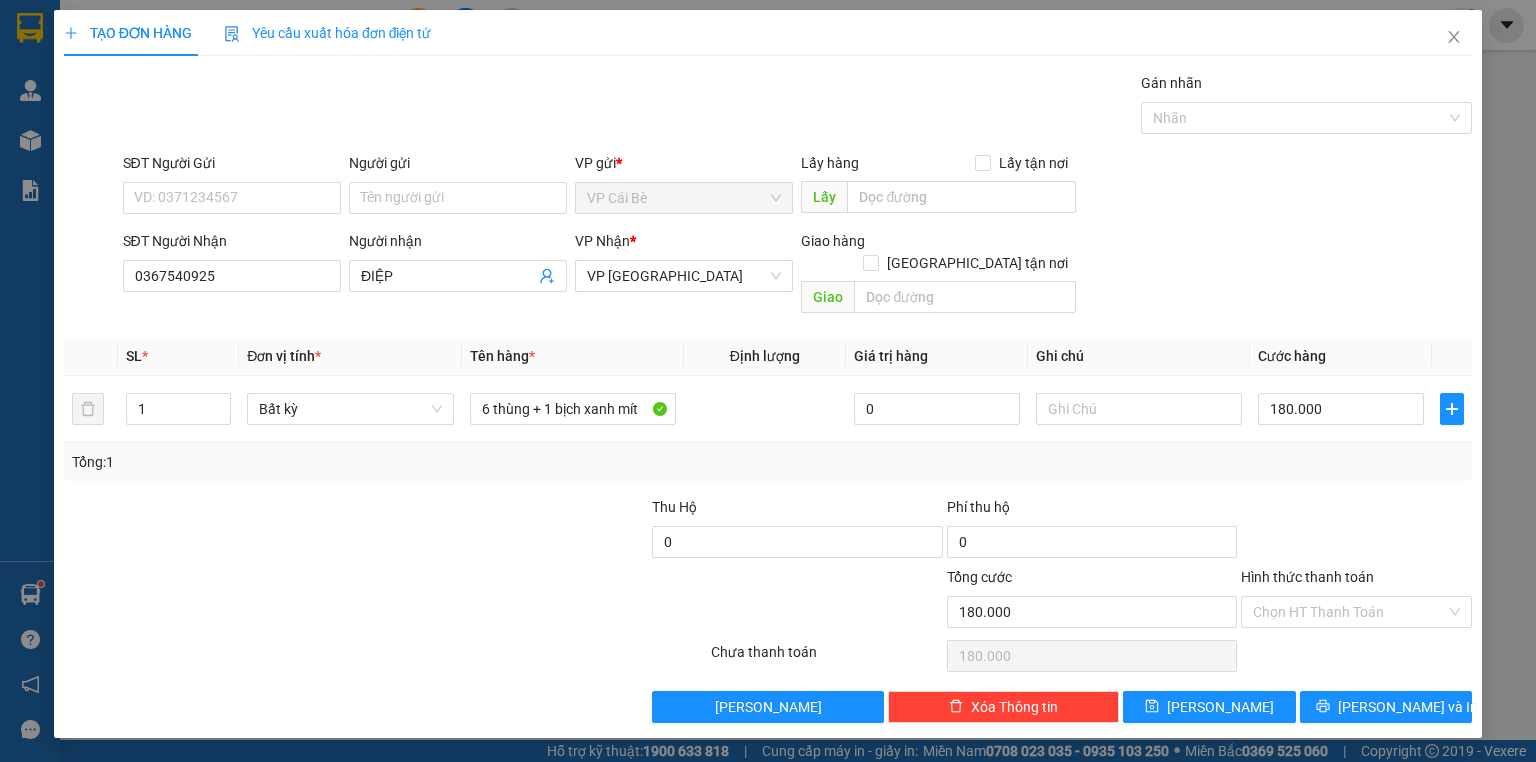 click at bounding box center [1356, 531] 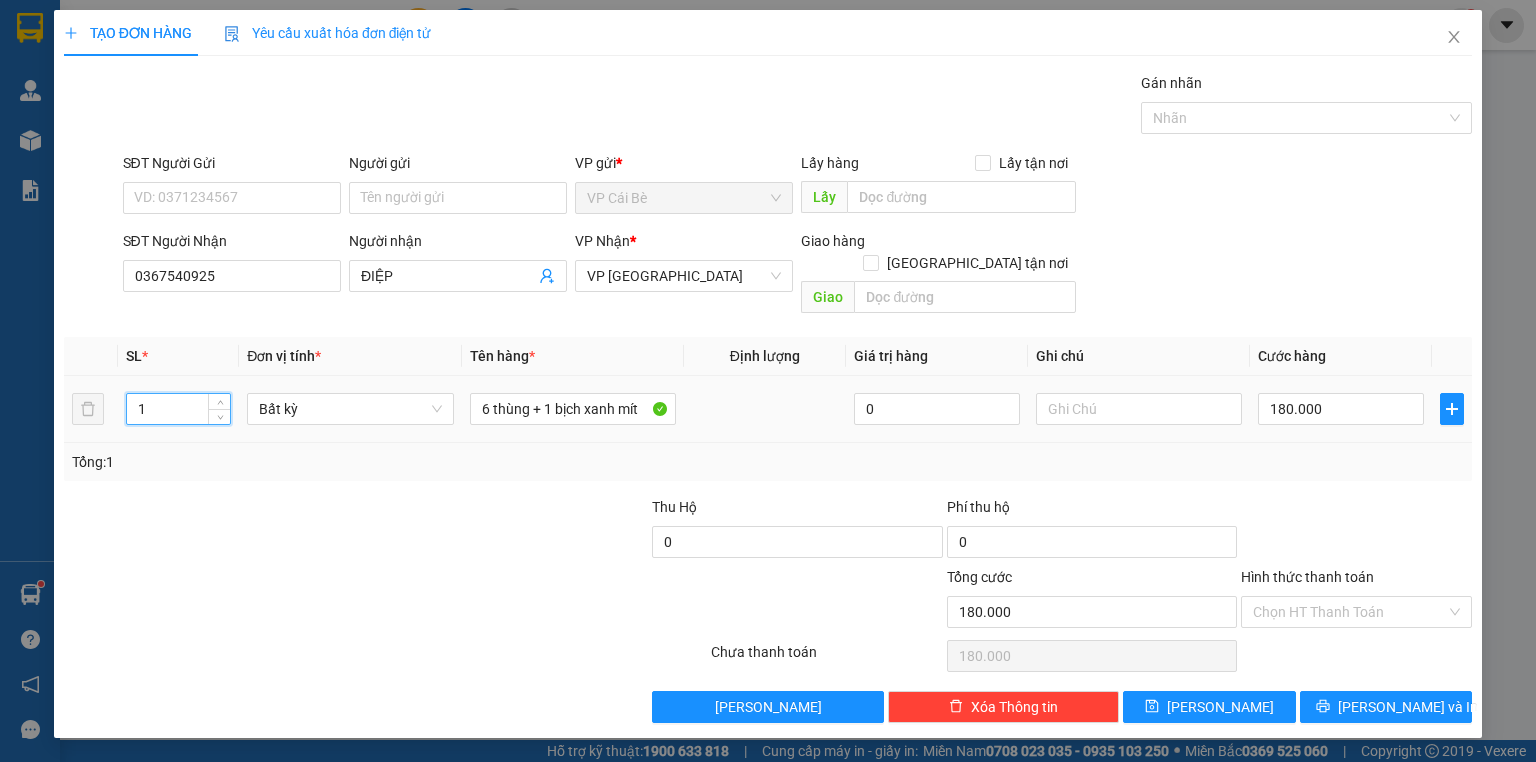 drag, startPoint x: 186, startPoint y: 378, endPoint x: 52, endPoint y: 344, distance: 138.24615 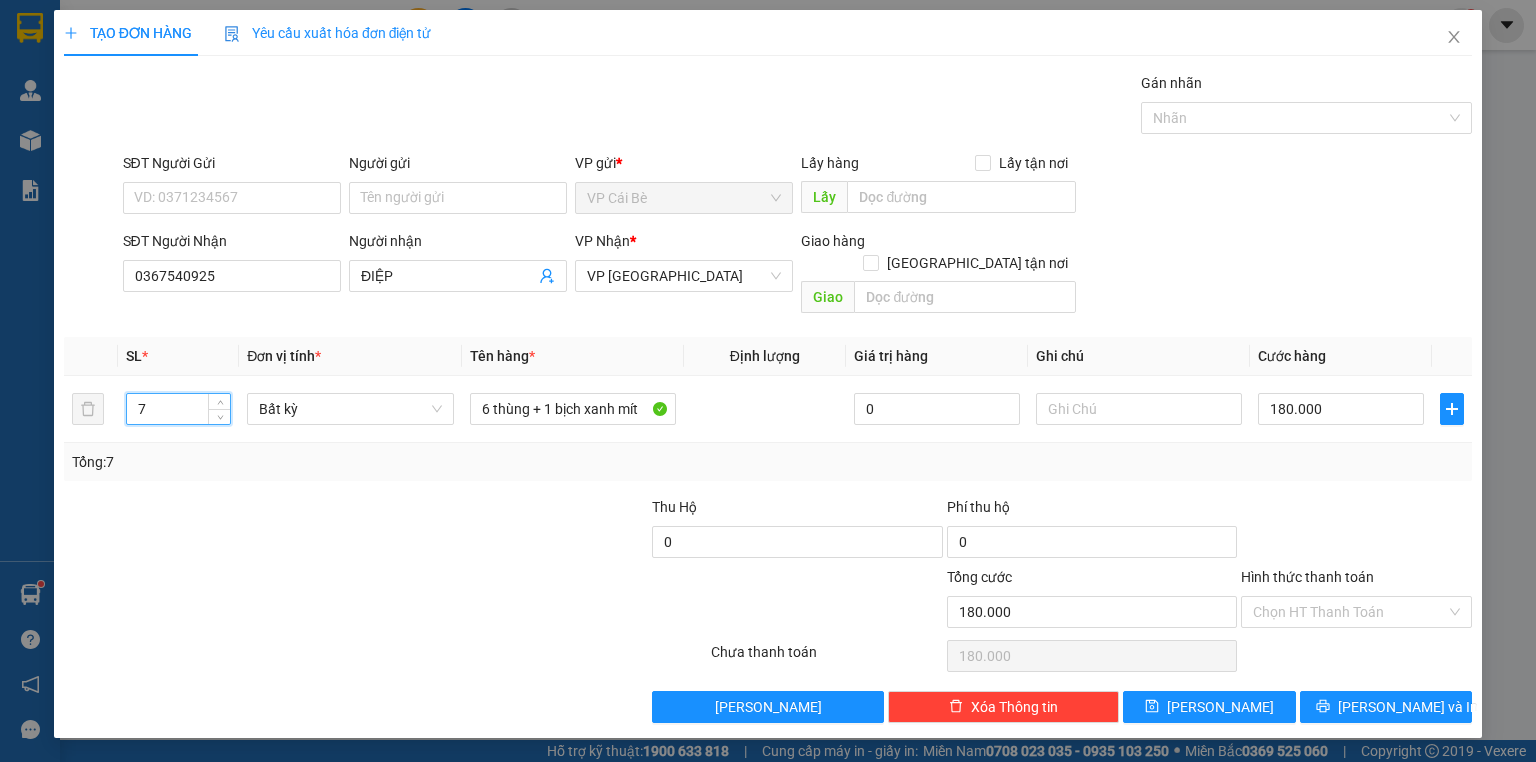type on "7" 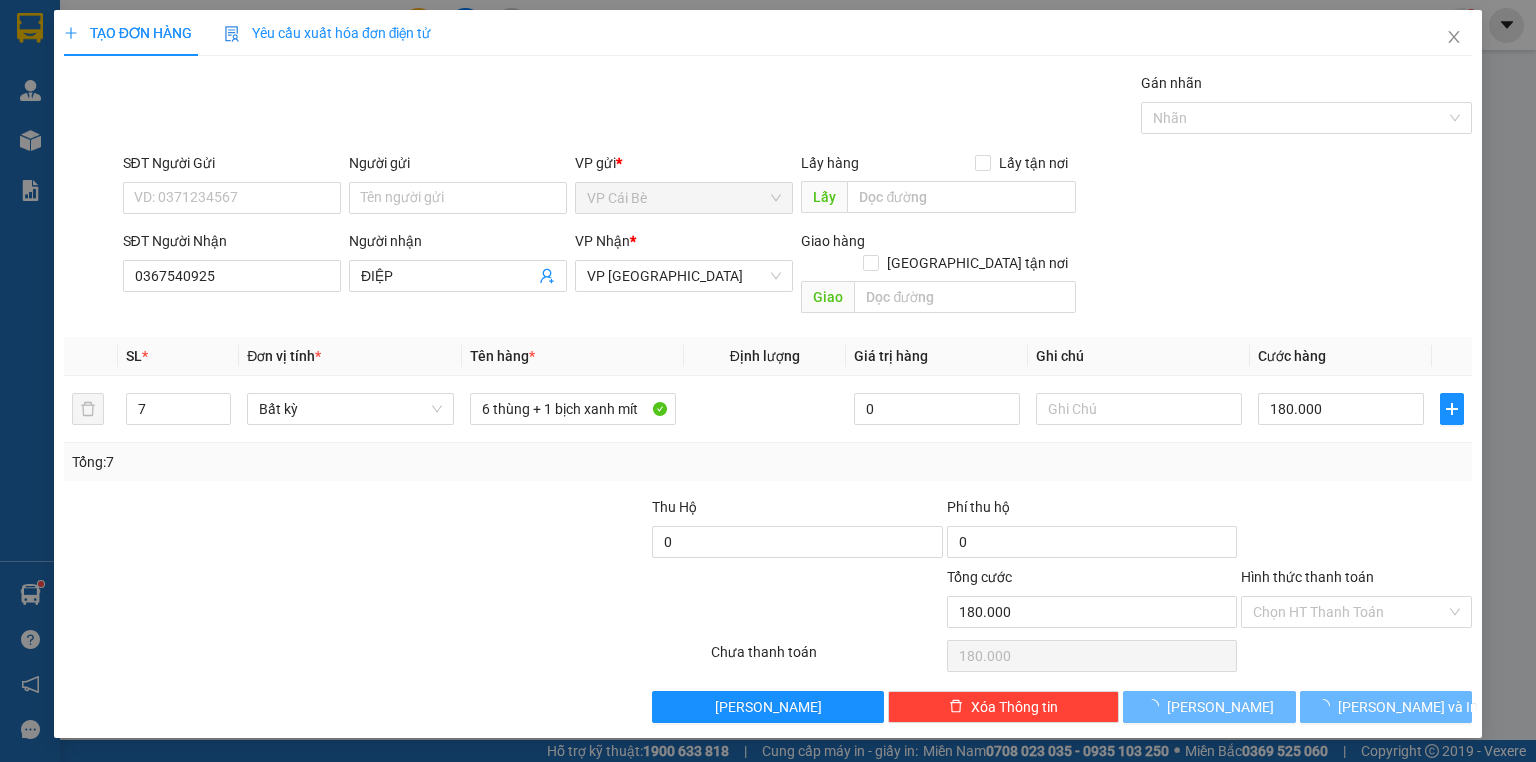 drag, startPoint x: 416, startPoint y: 508, endPoint x: 464, endPoint y: 476, distance: 57.68882 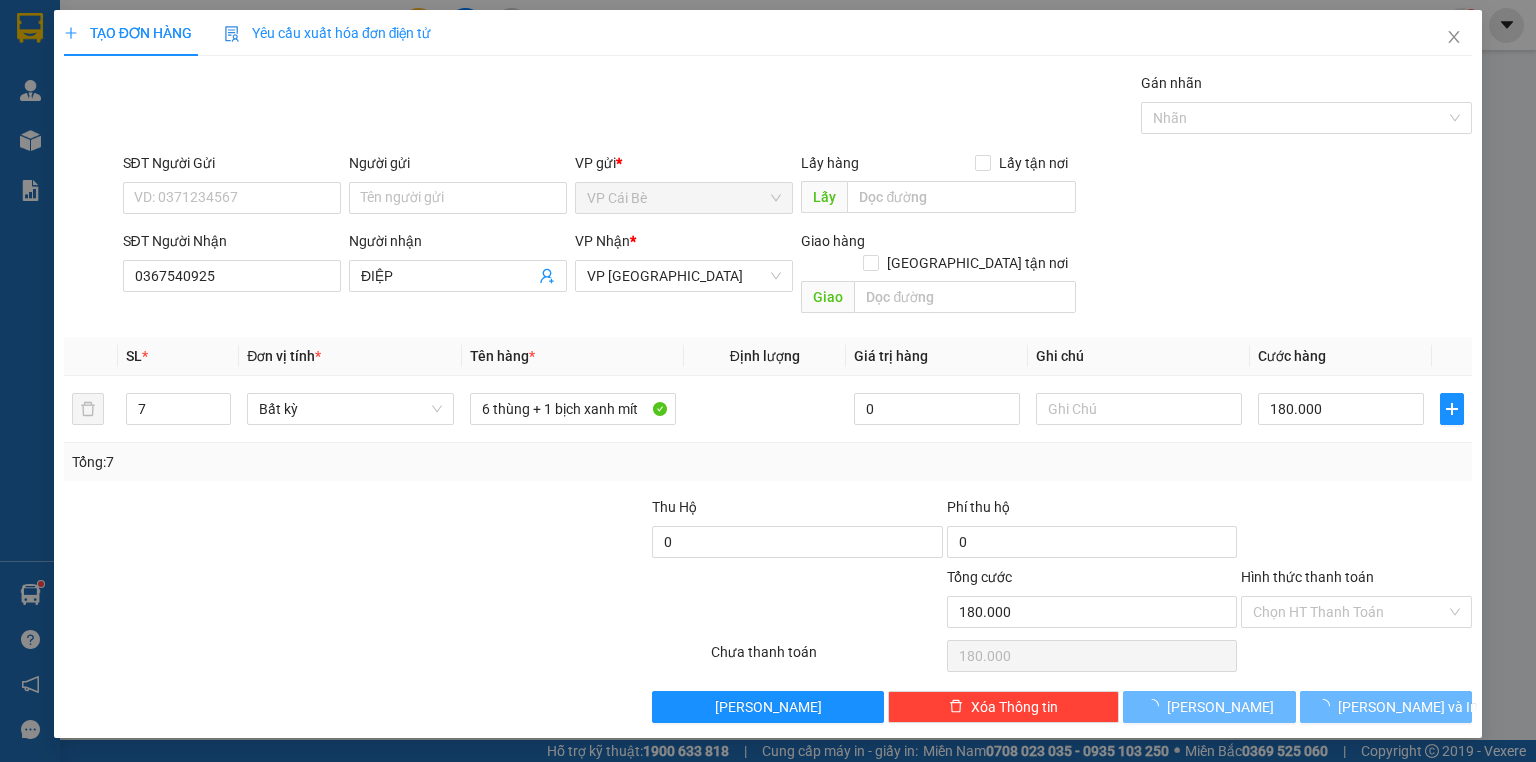 click at bounding box center (503, 531) 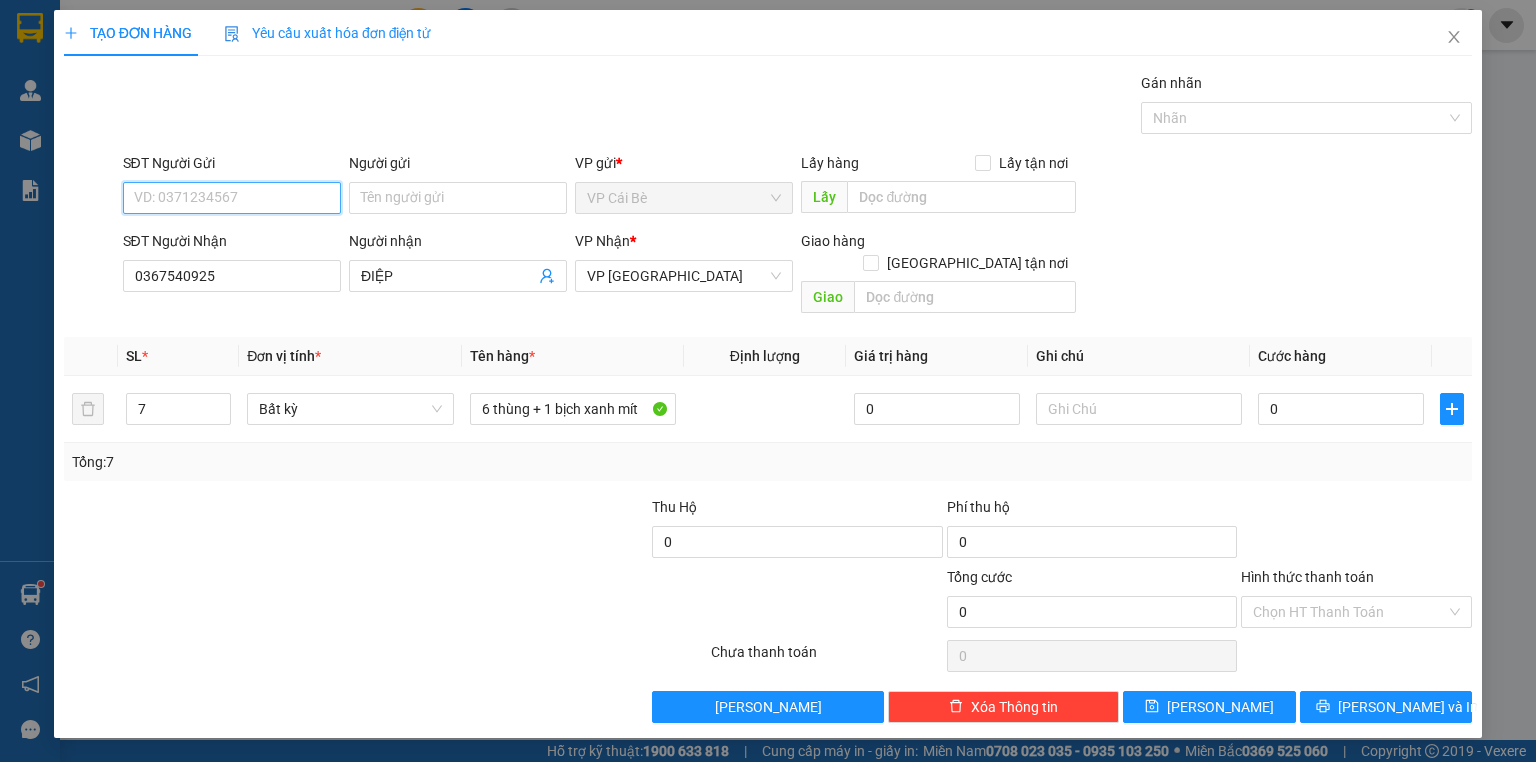 click on "SĐT Người Gửi" at bounding box center [232, 198] 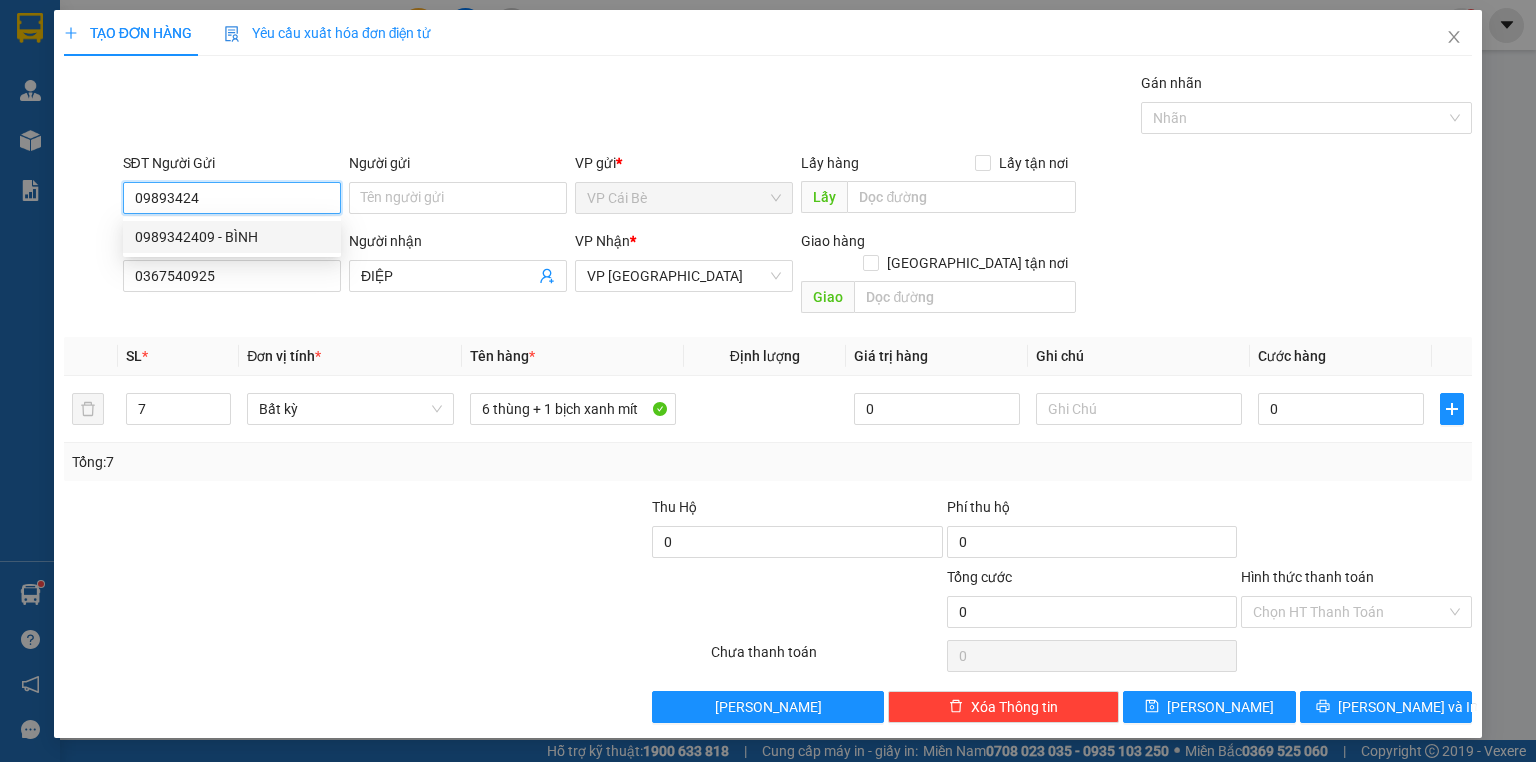 click on "0989342409 - BÌNH" at bounding box center (232, 237) 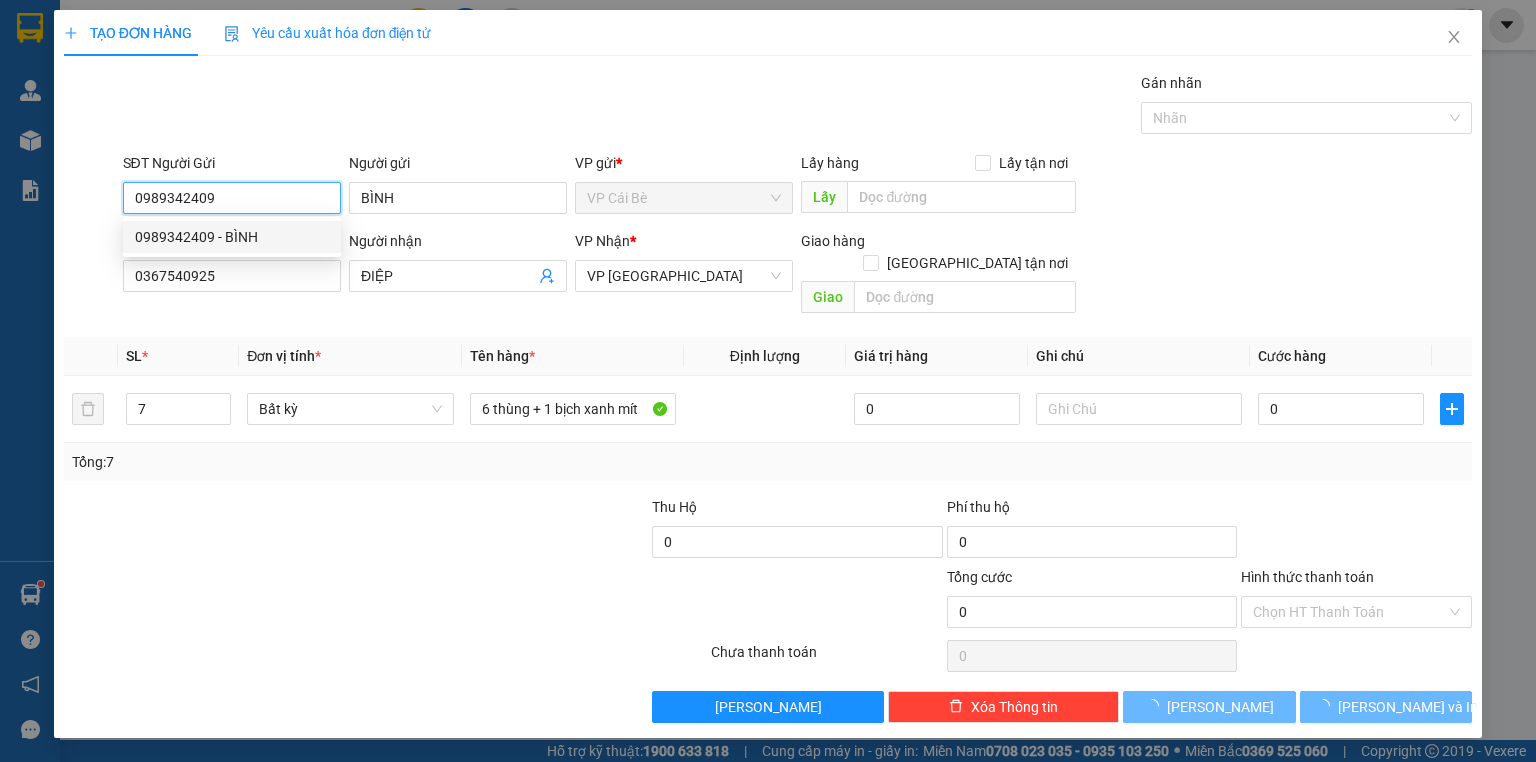 type on "40.000" 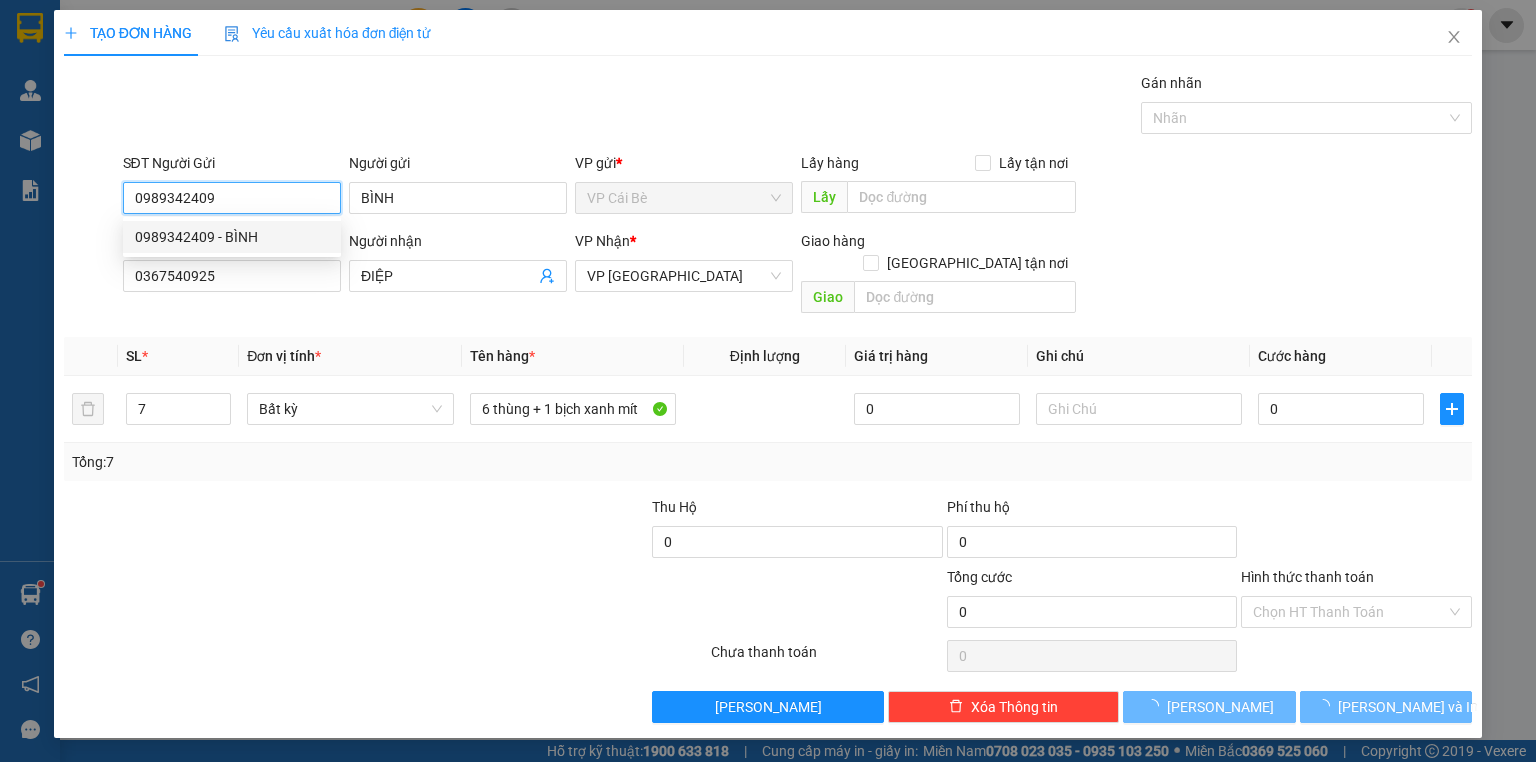 type on "40.000" 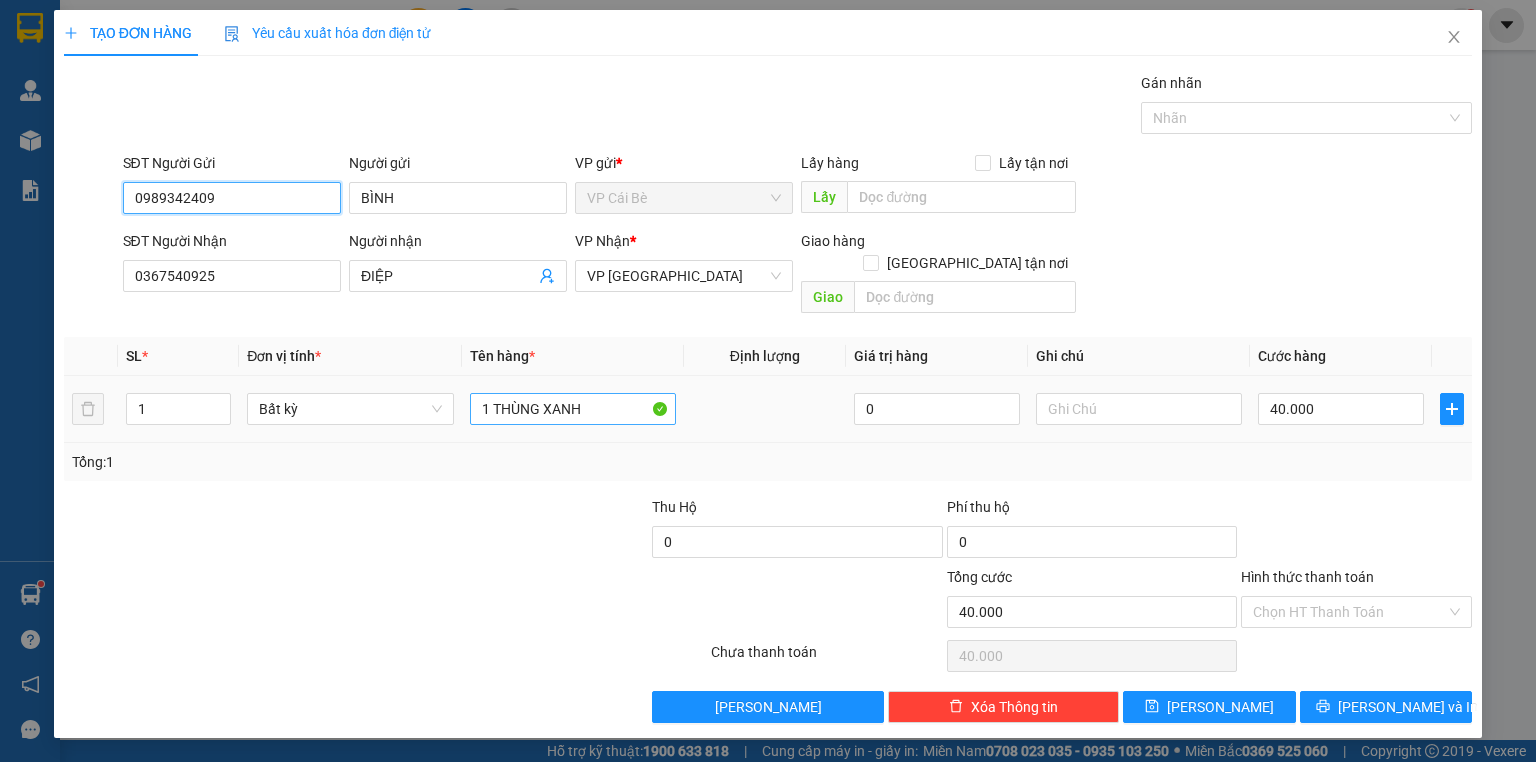 type on "0989342409" 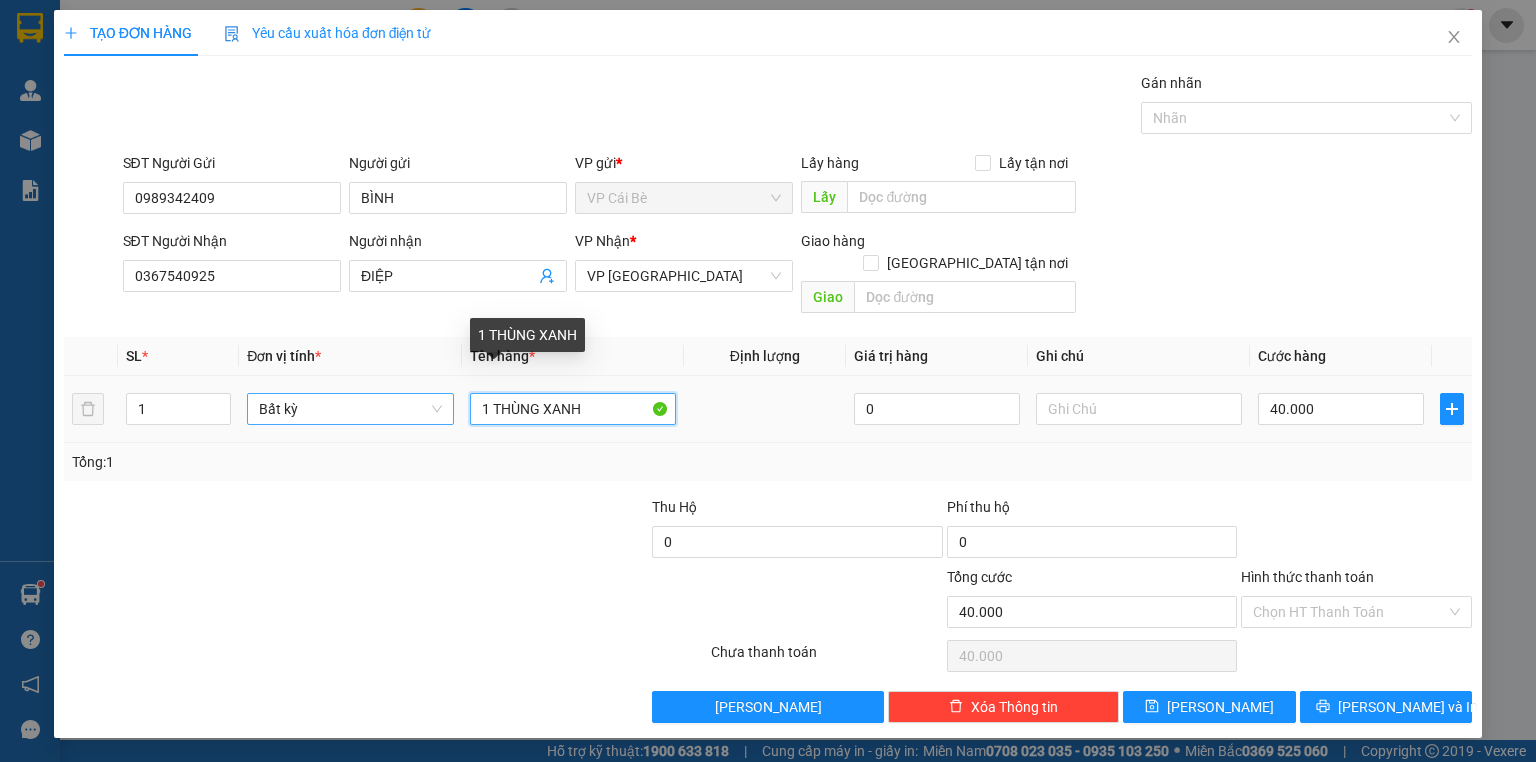 drag, startPoint x: 590, startPoint y: 385, endPoint x: 320, endPoint y: 388, distance: 270.01666 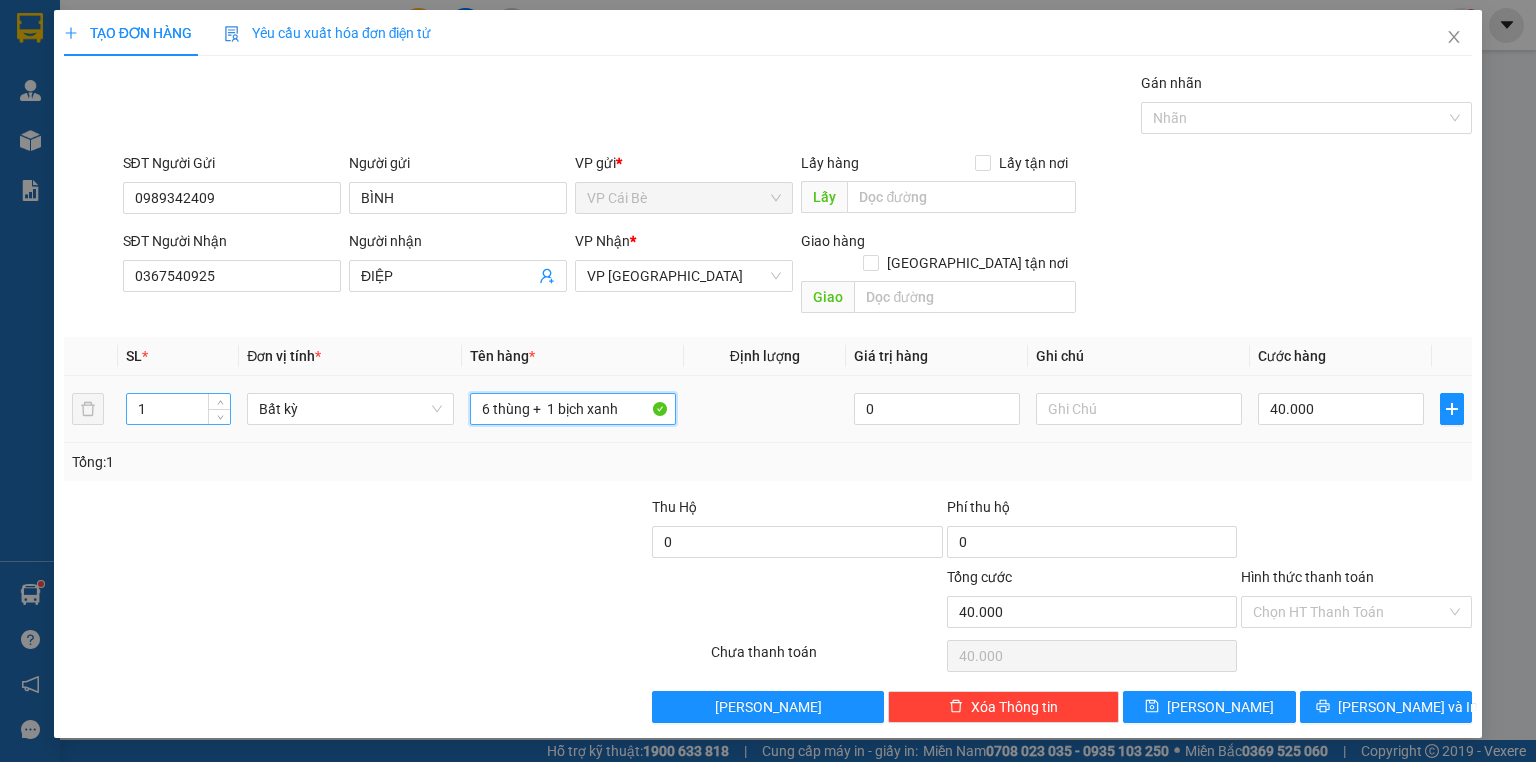 type on "6 thùng +  1 bịch xanh" 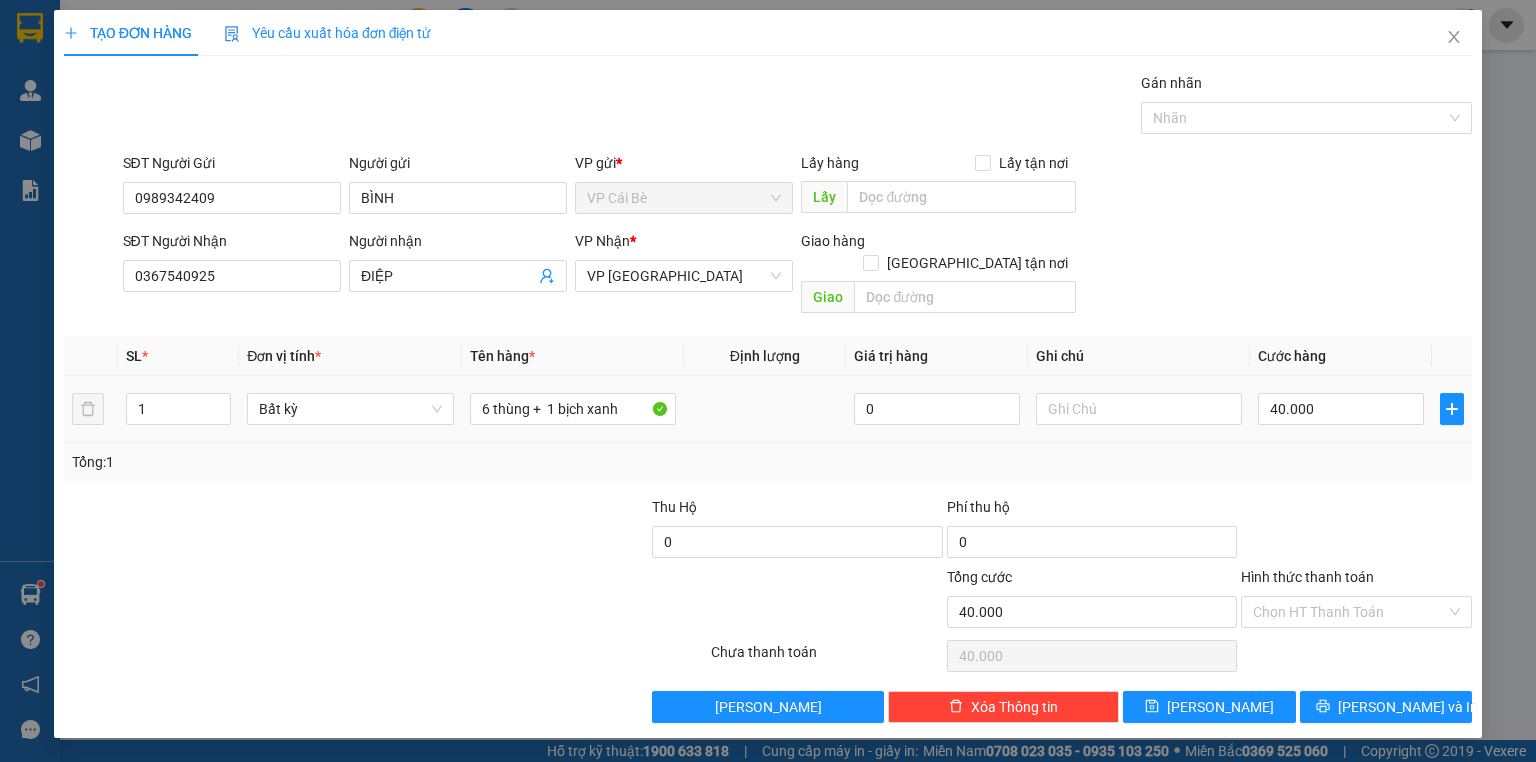 drag, startPoint x: 164, startPoint y: 390, endPoint x: 112, endPoint y: 387, distance: 52.086468 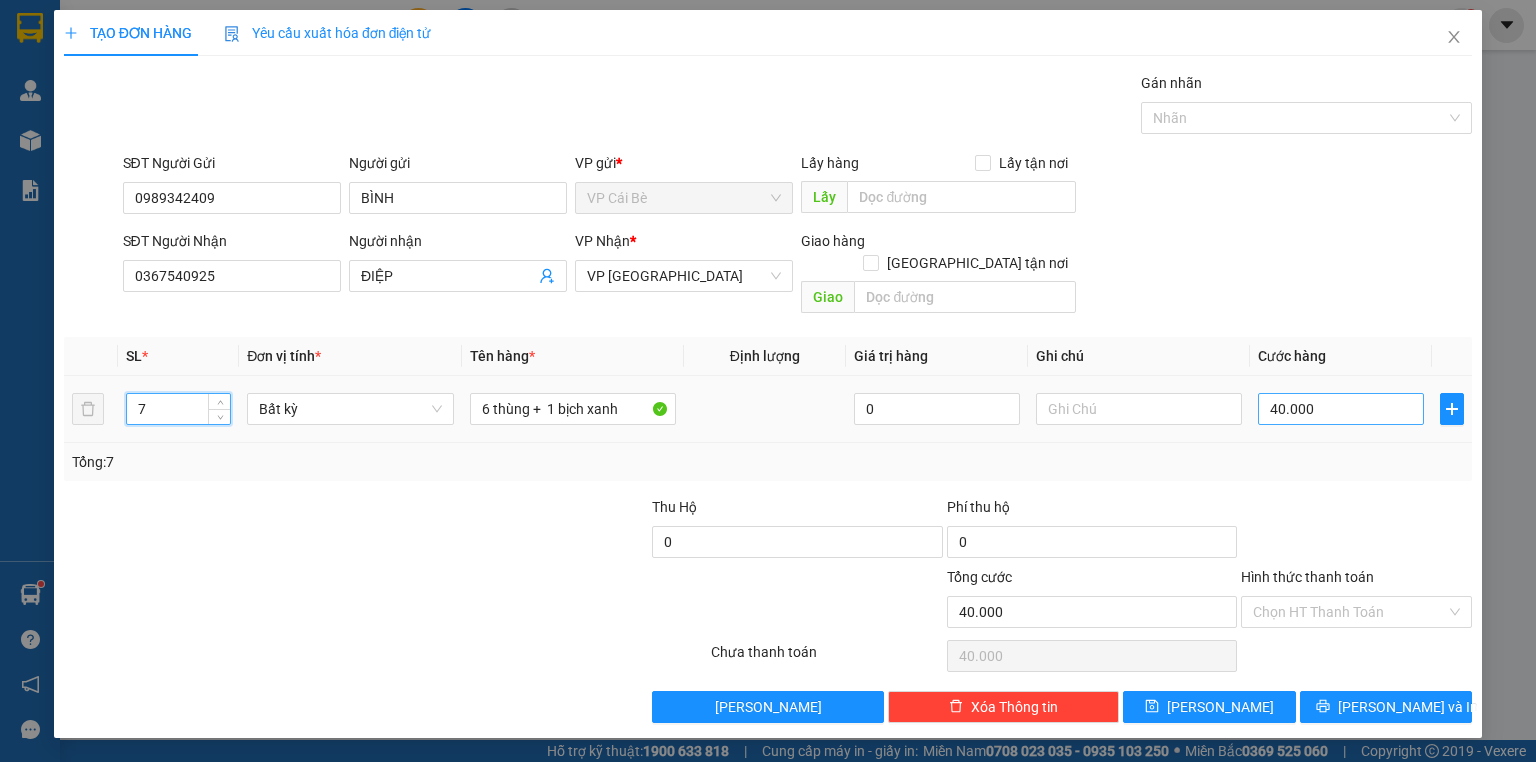type on "7" 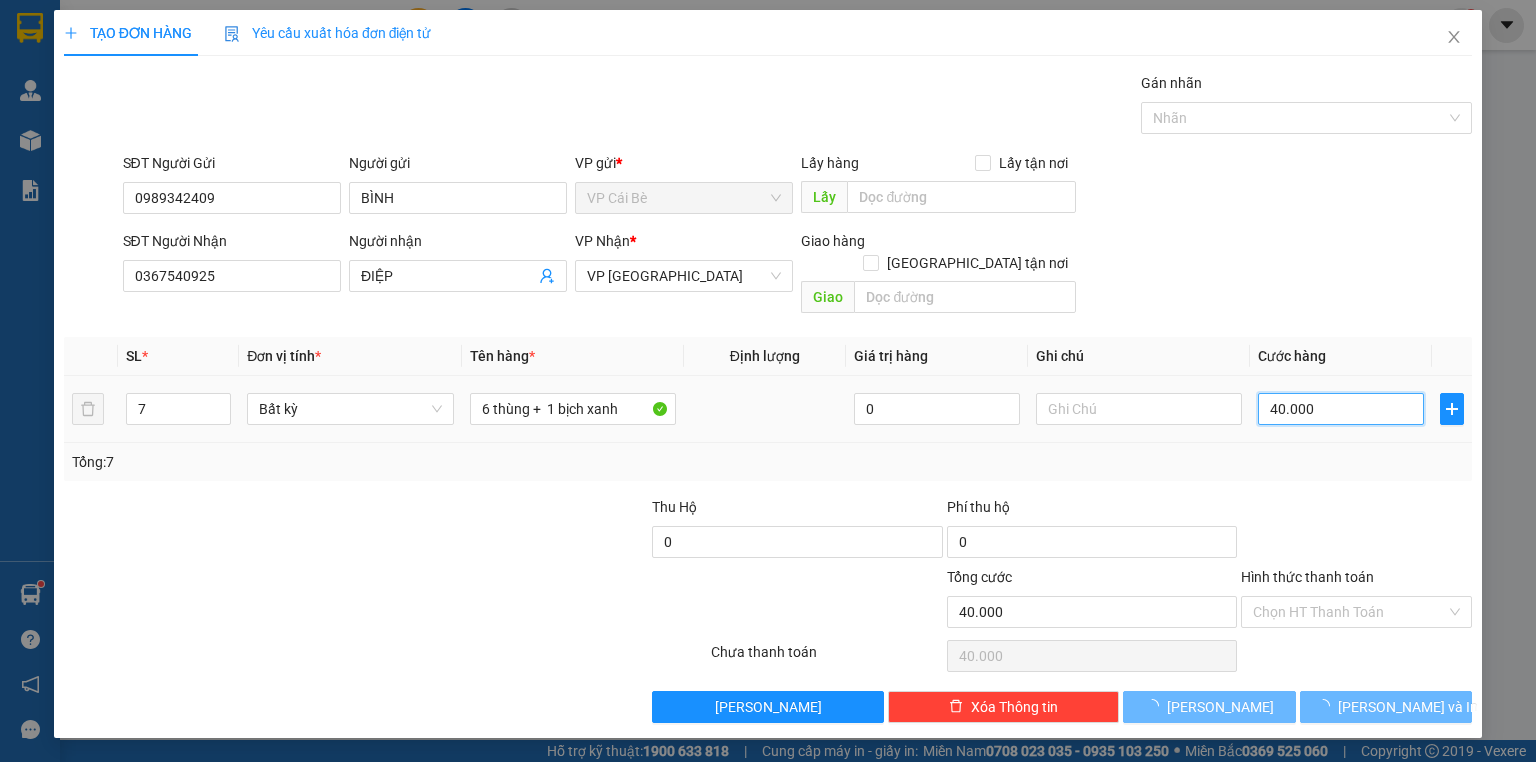 click on "40.000" at bounding box center [1341, 409] 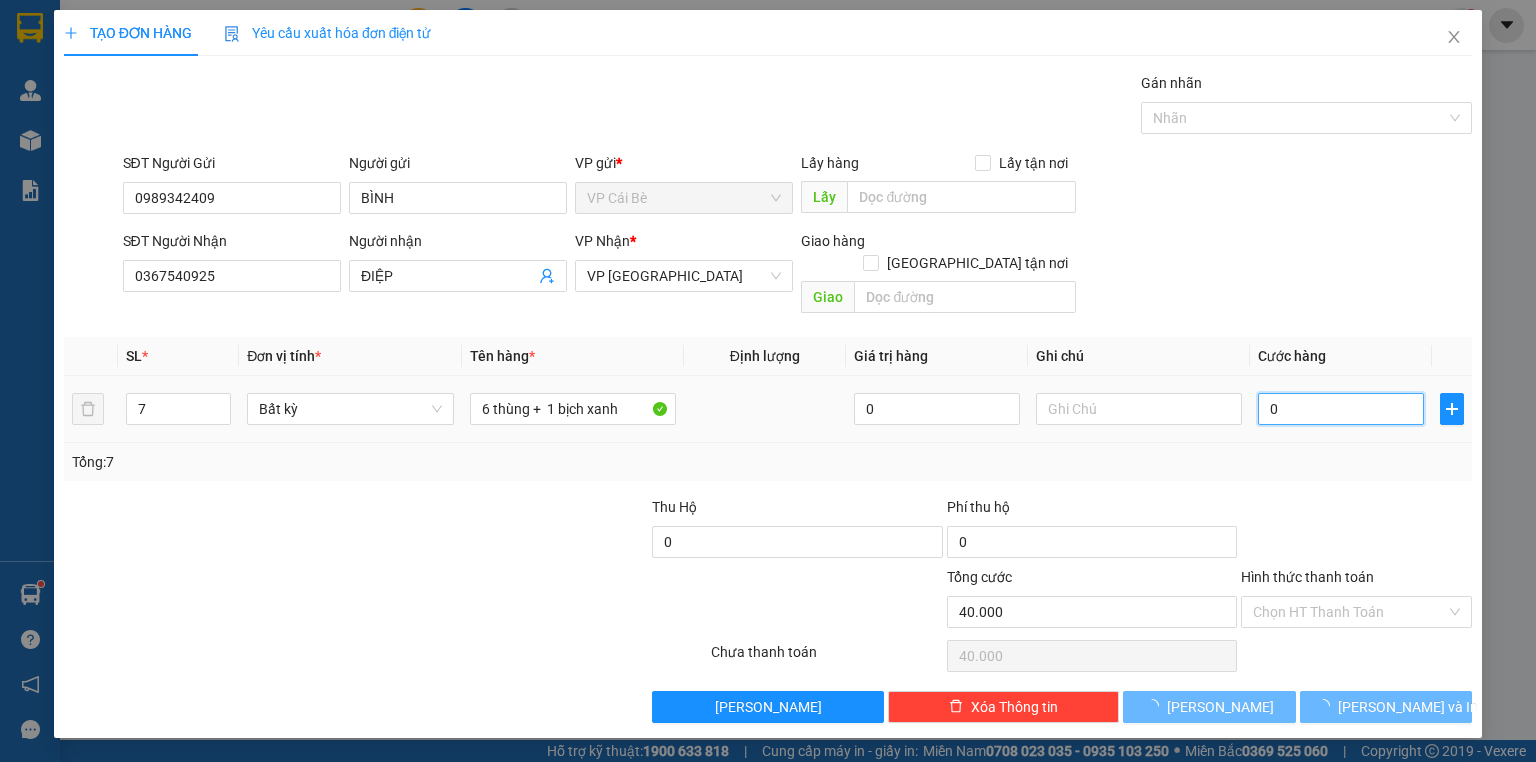 type on "01" 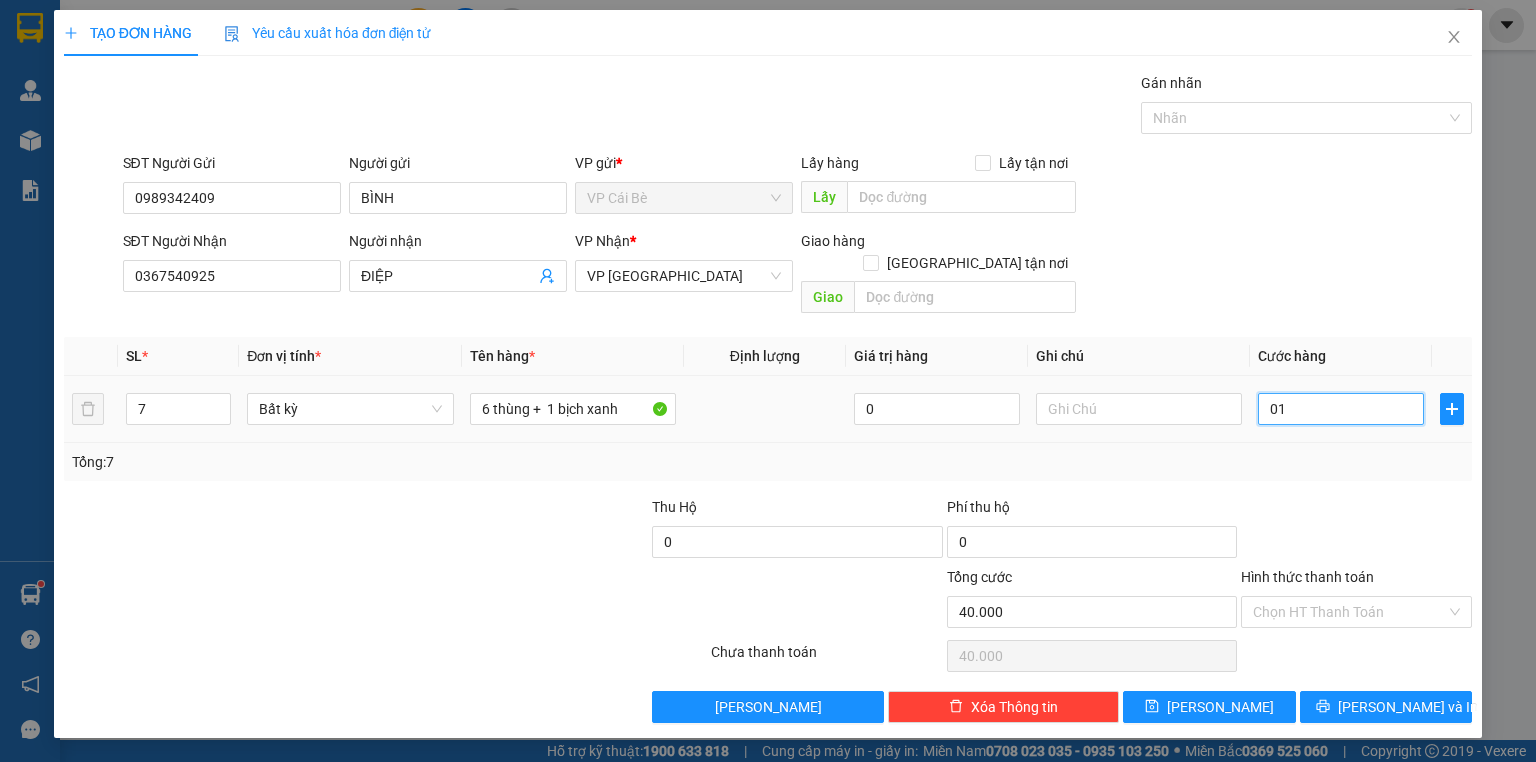 type on "1" 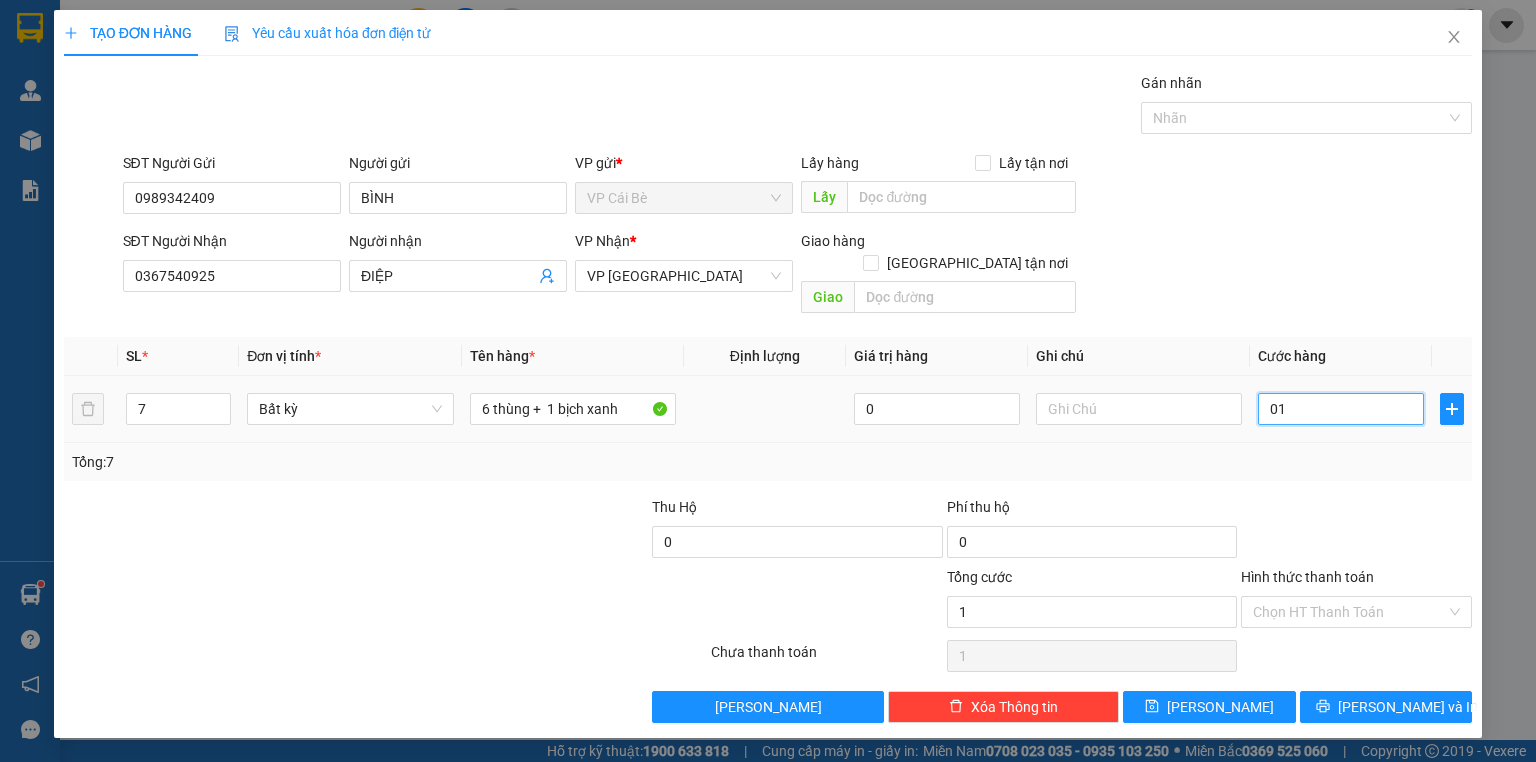 type on "18" 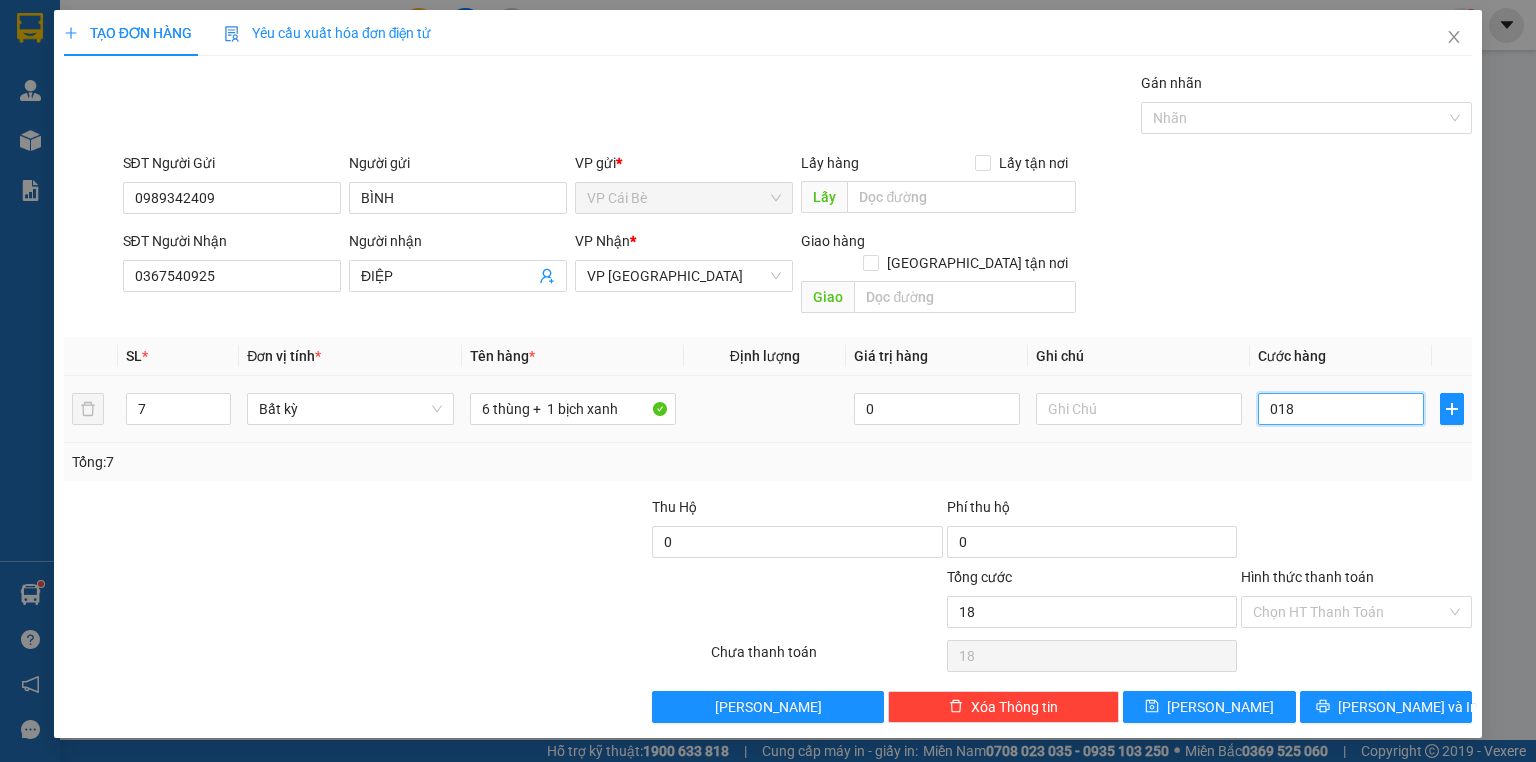 type on "180" 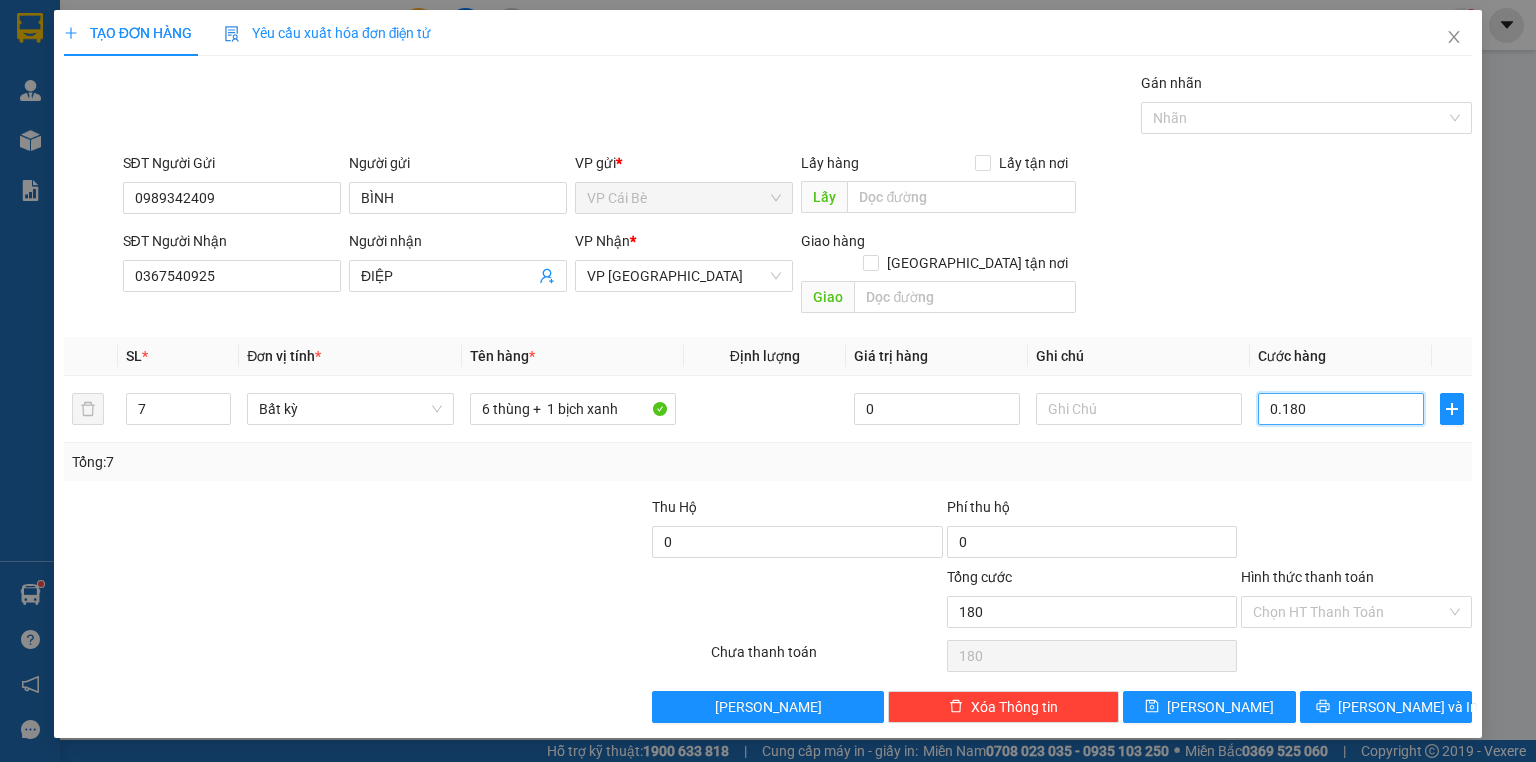 type on "0.180" 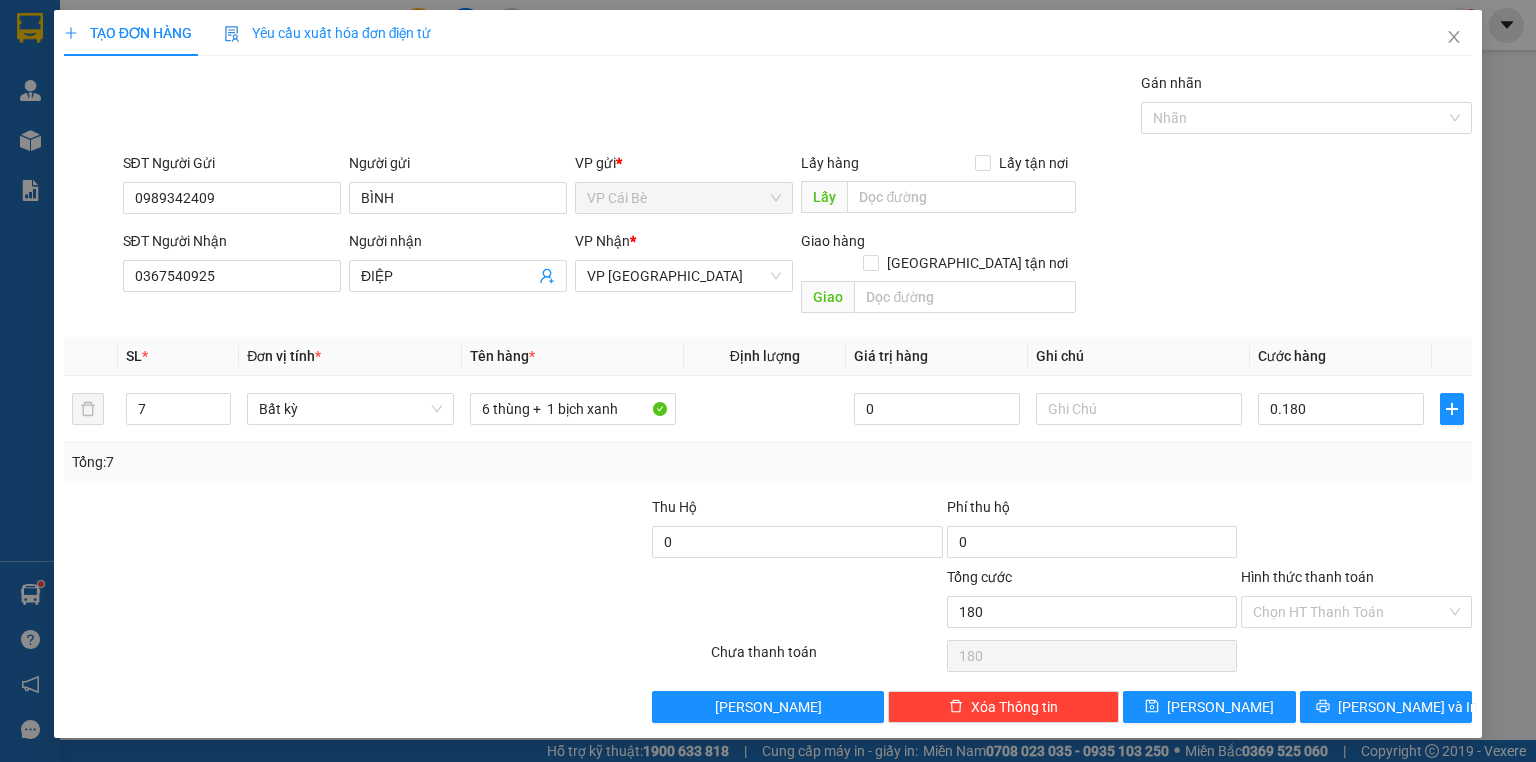 type on "180.000" 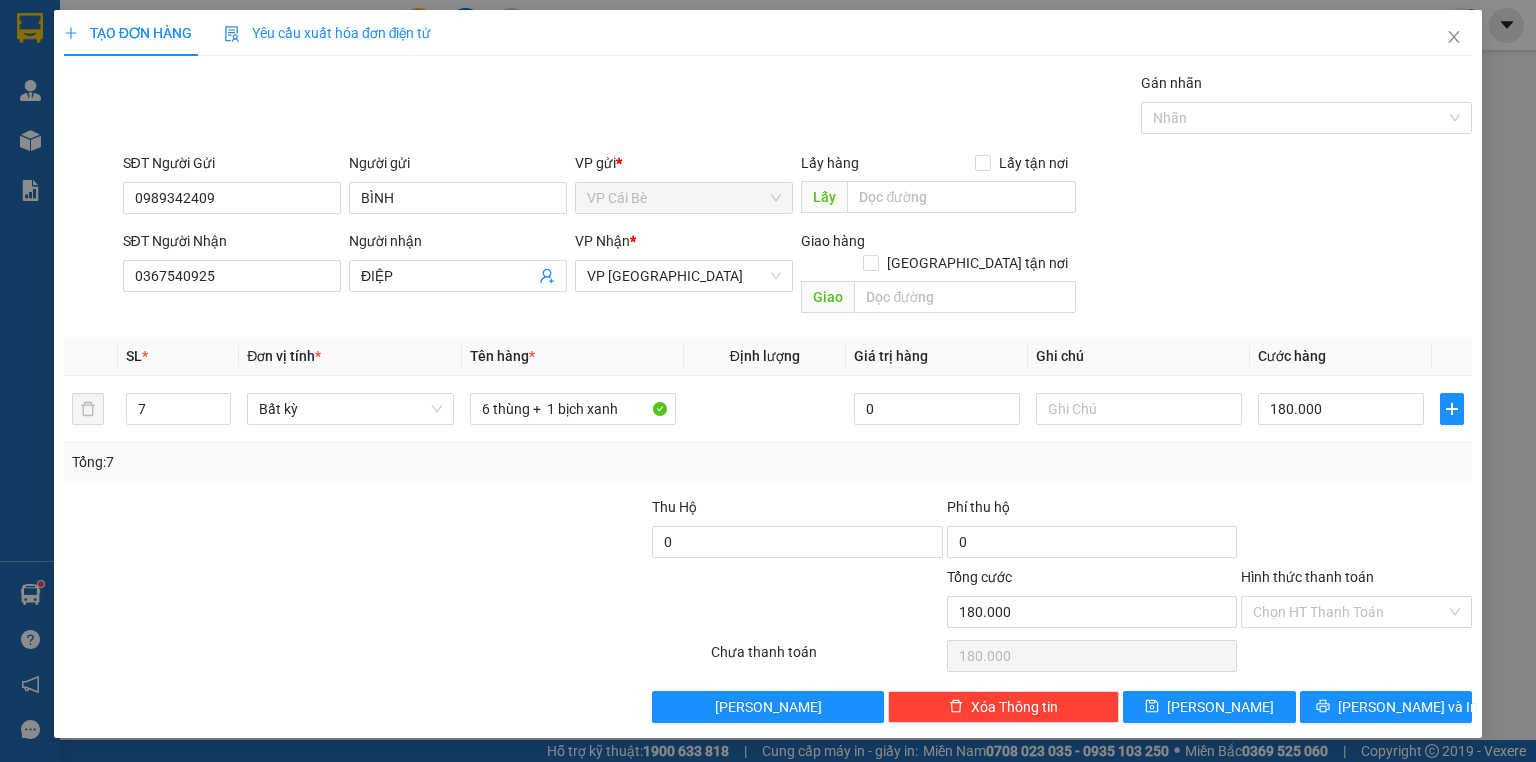 drag, startPoint x: 1347, startPoint y: 452, endPoint x: 1338, endPoint y: 512, distance: 60.671246 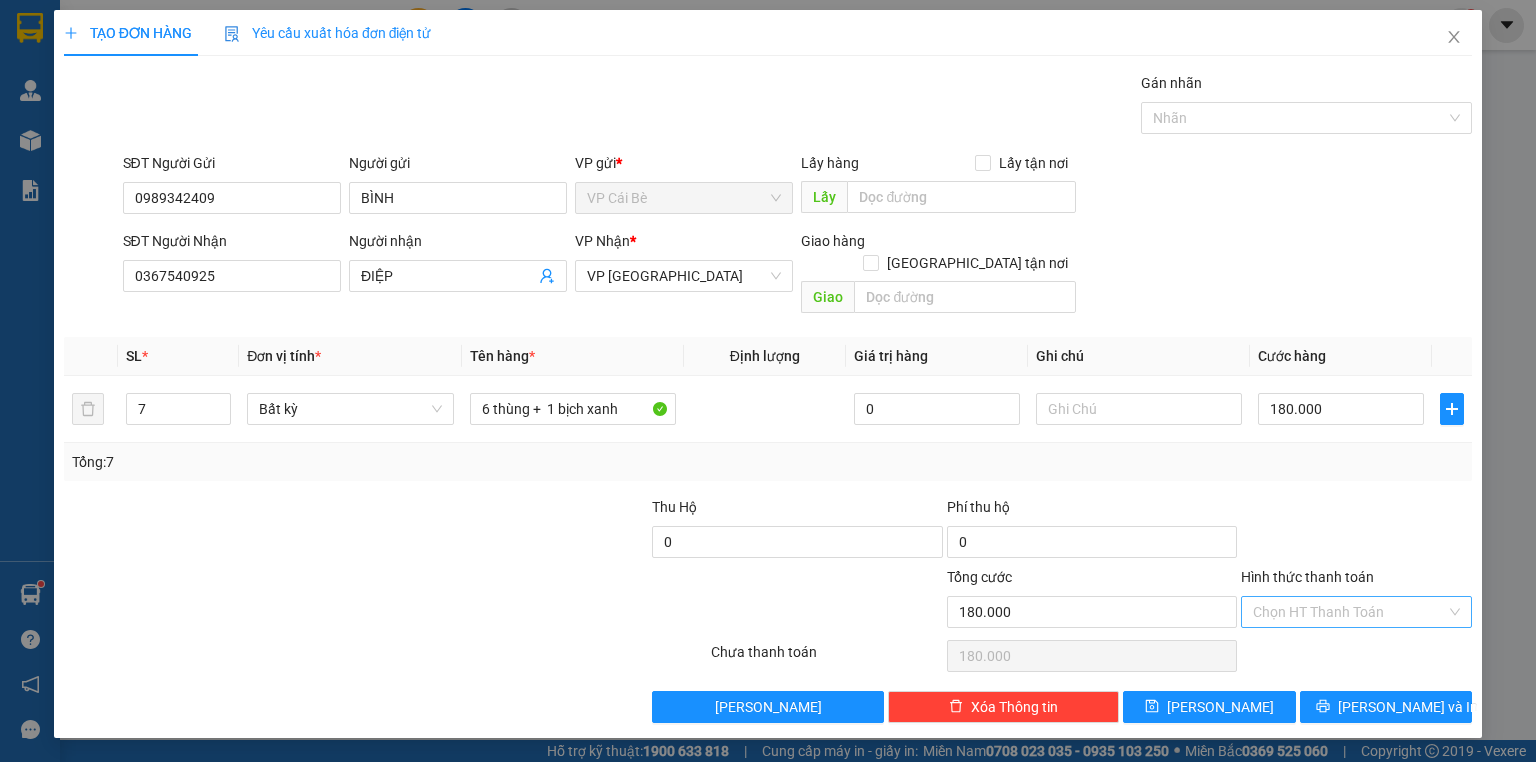drag, startPoint x: 1345, startPoint y: 591, endPoint x: 1345, endPoint y: 606, distance: 15 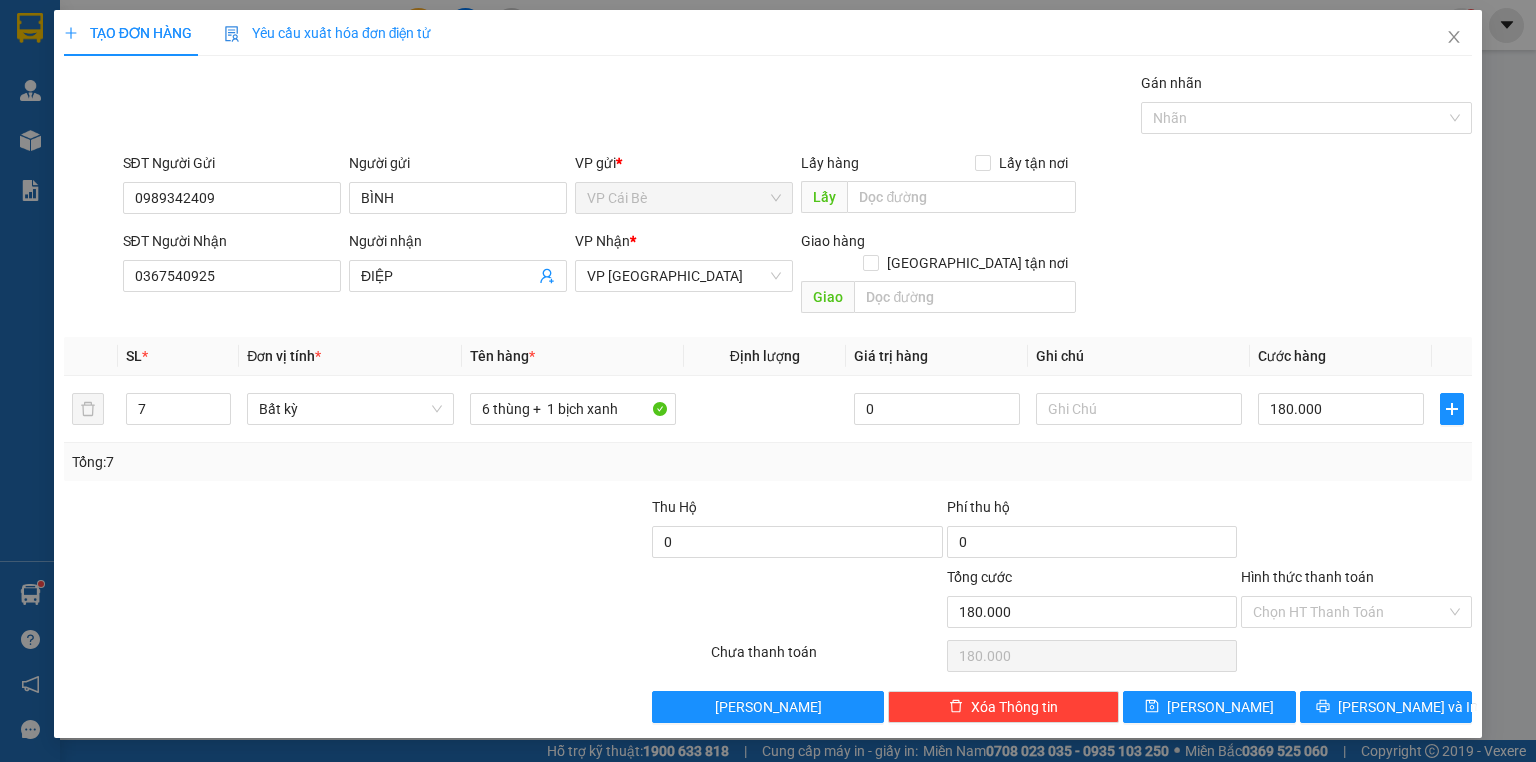 click on "Hình thức thanh toán" at bounding box center [1349, 612] 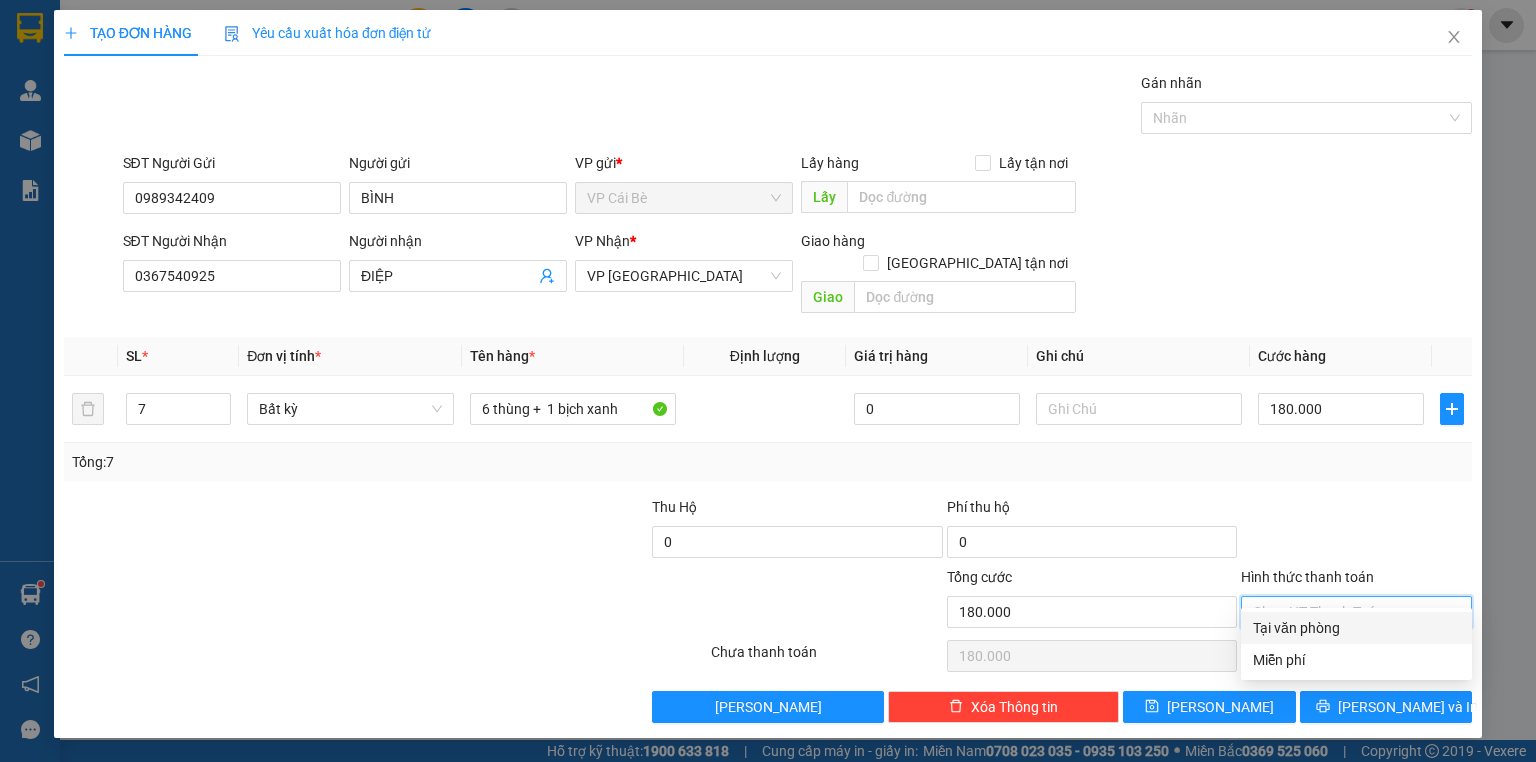 drag, startPoint x: 1345, startPoint y: 606, endPoint x: 1356, endPoint y: 657, distance: 52.17279 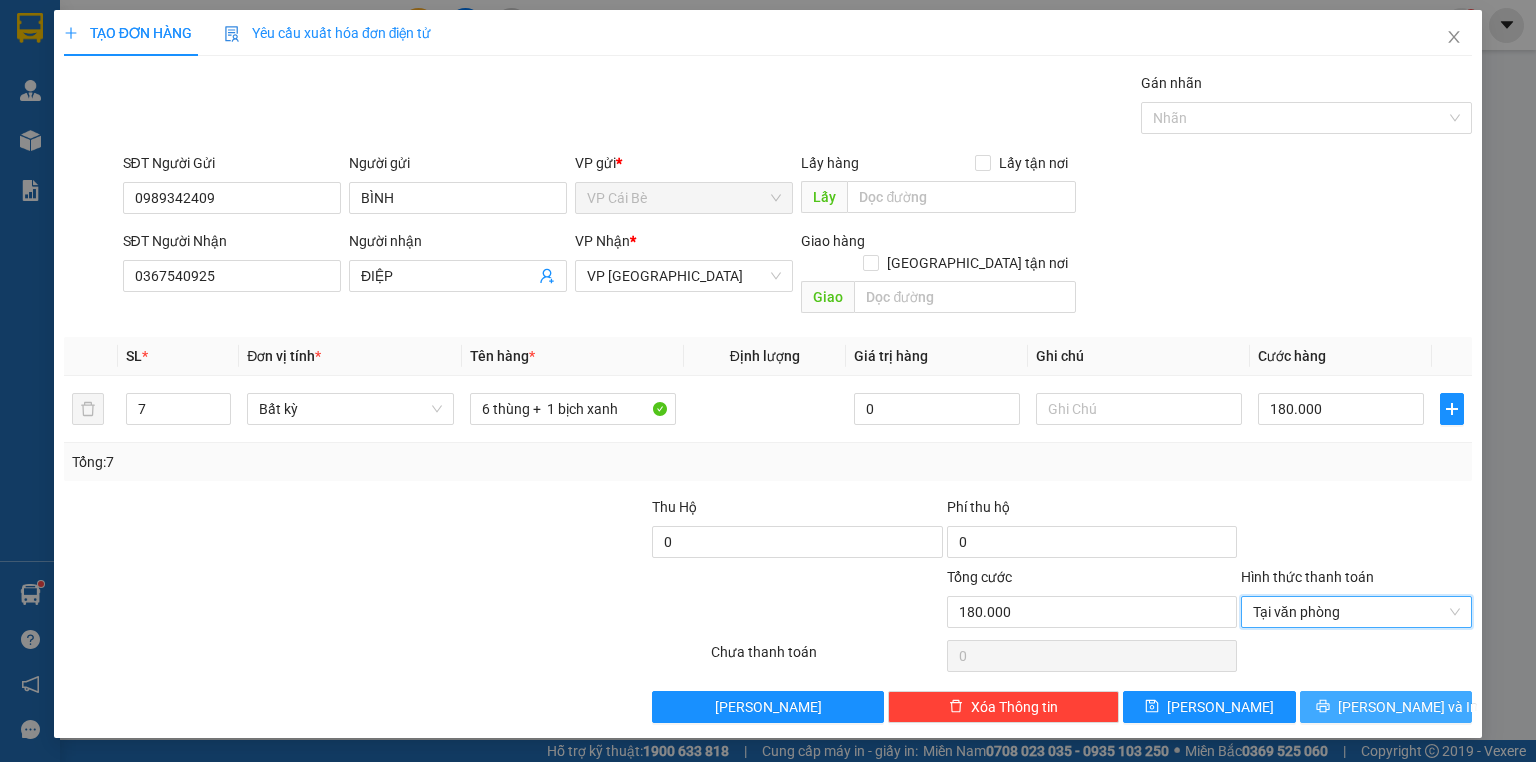 click on "Lưu và In" at bounding box center [1408, 707] 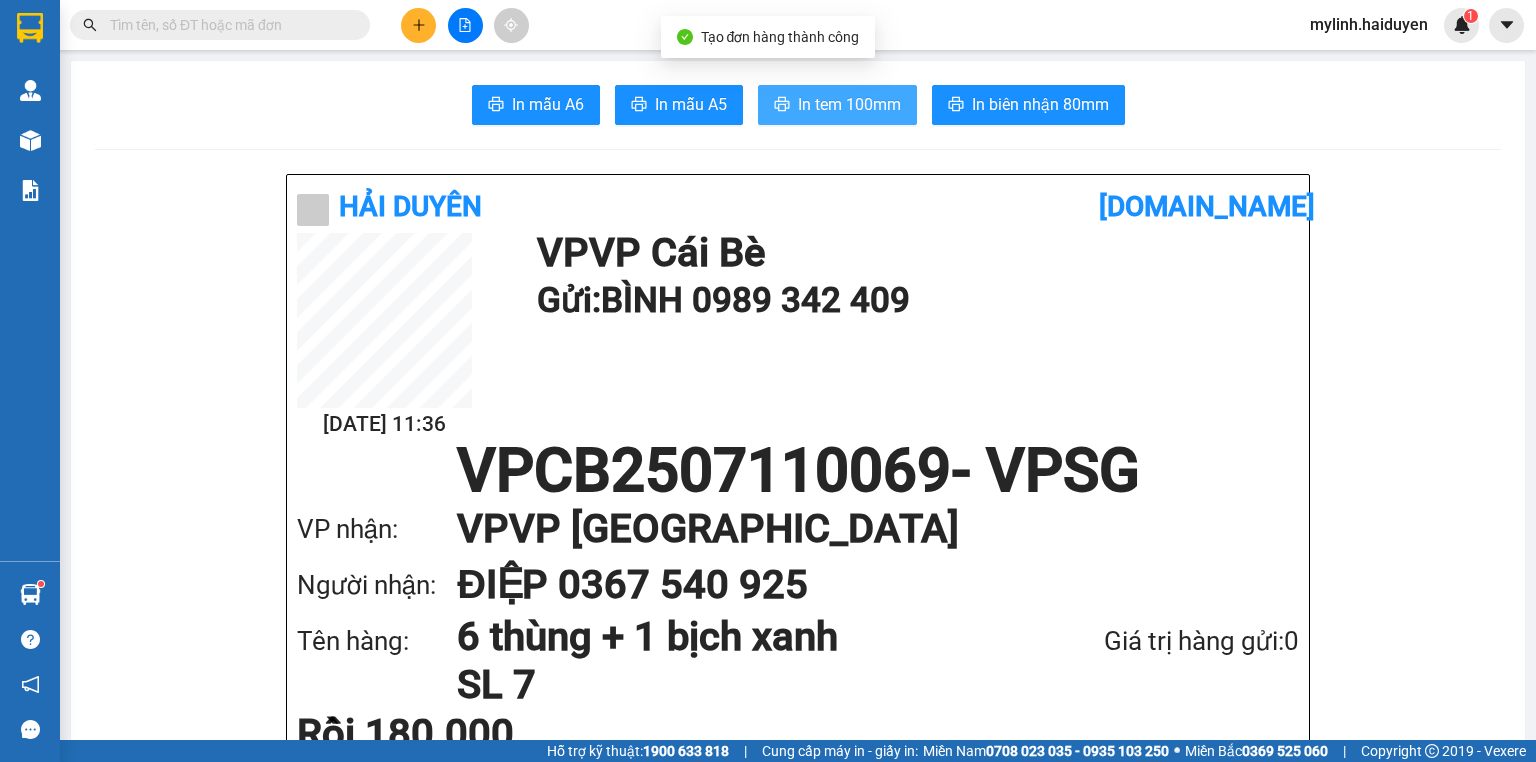 click on "In tem 100mm" at bounding box center [849, 104] 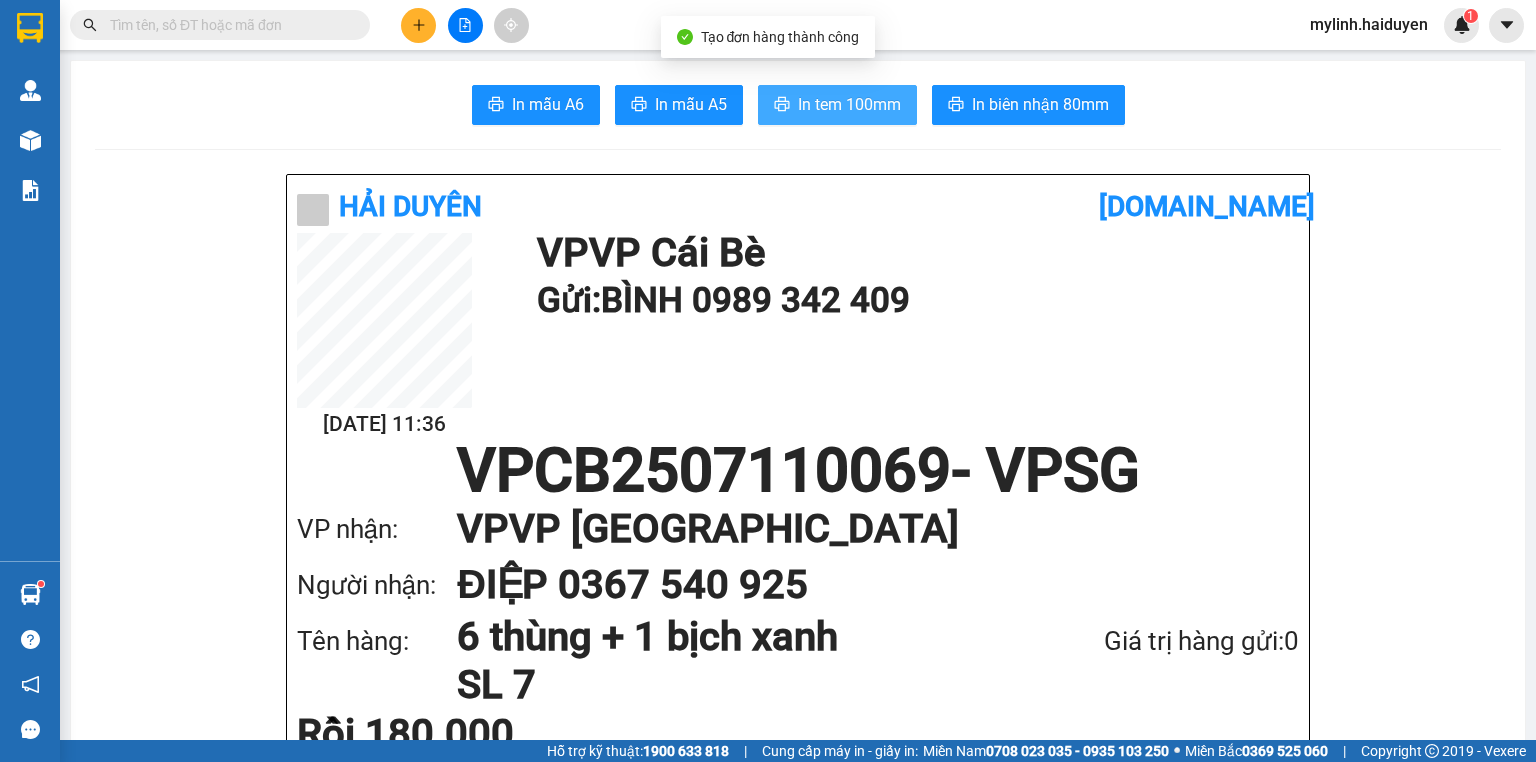 scroll, scrollTop: 0, scrollLeft: 0, axis: both 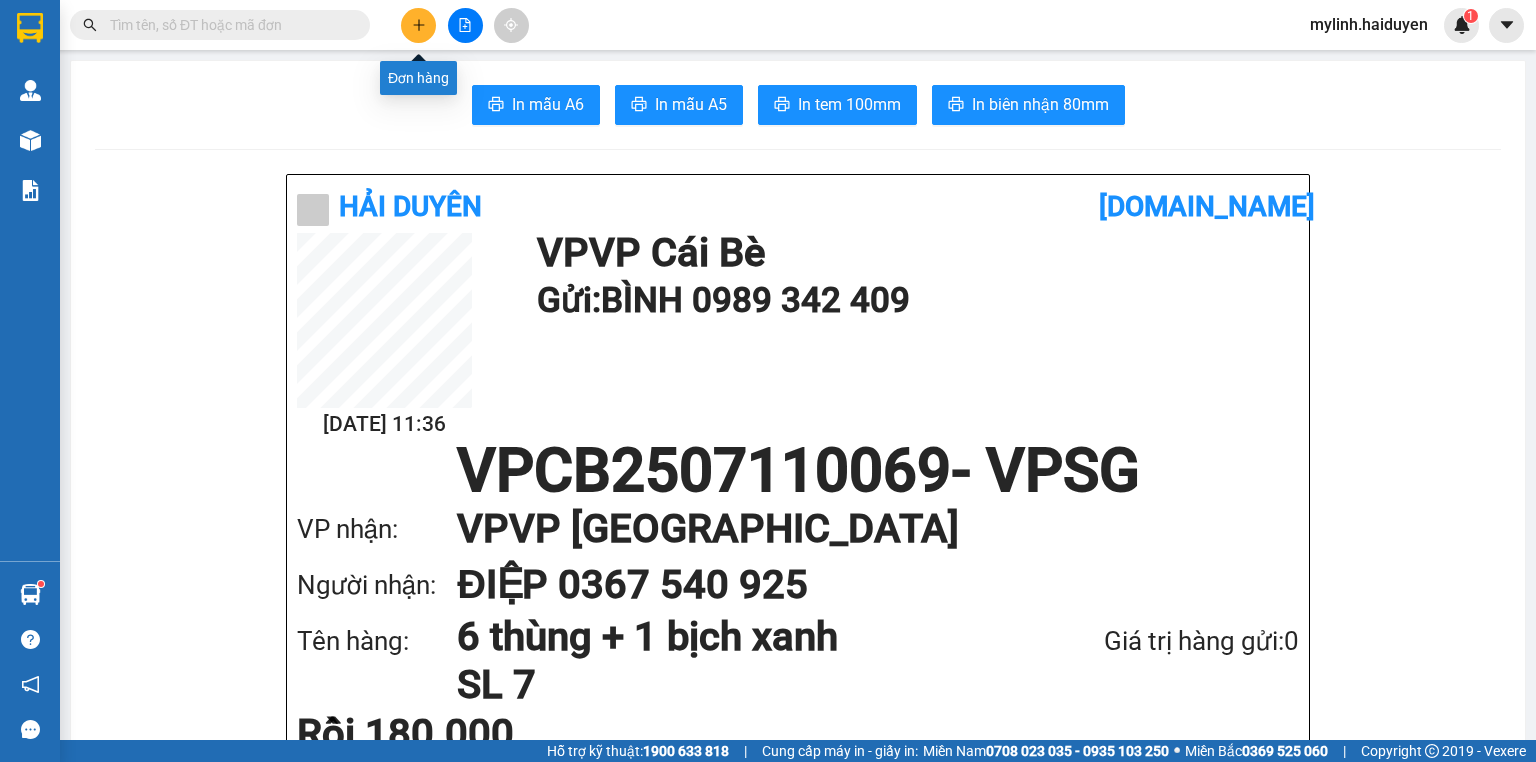 click at bounding box center [418, 25] 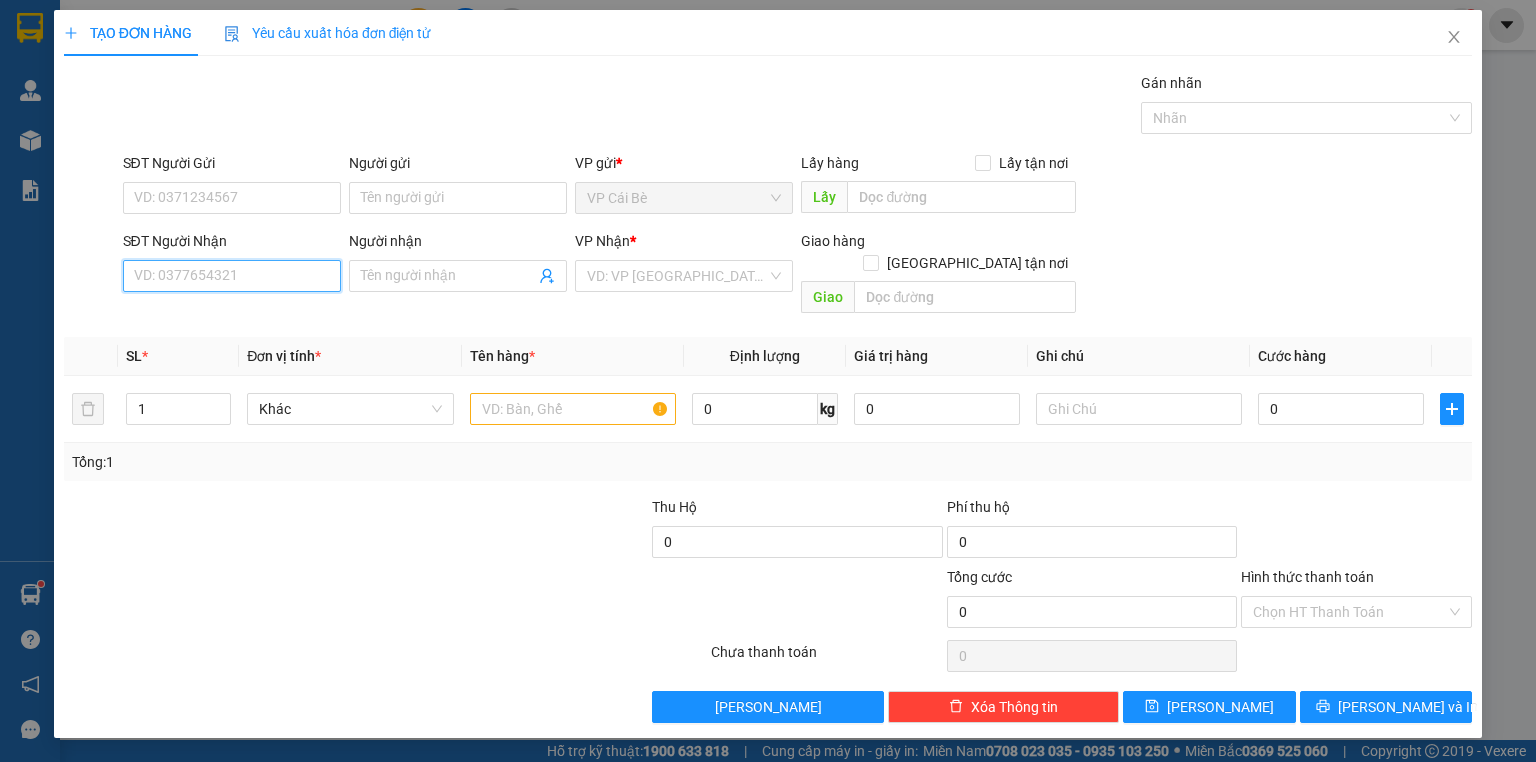 click on "SĐT Người Nhận" at bounding box center (232, 276) 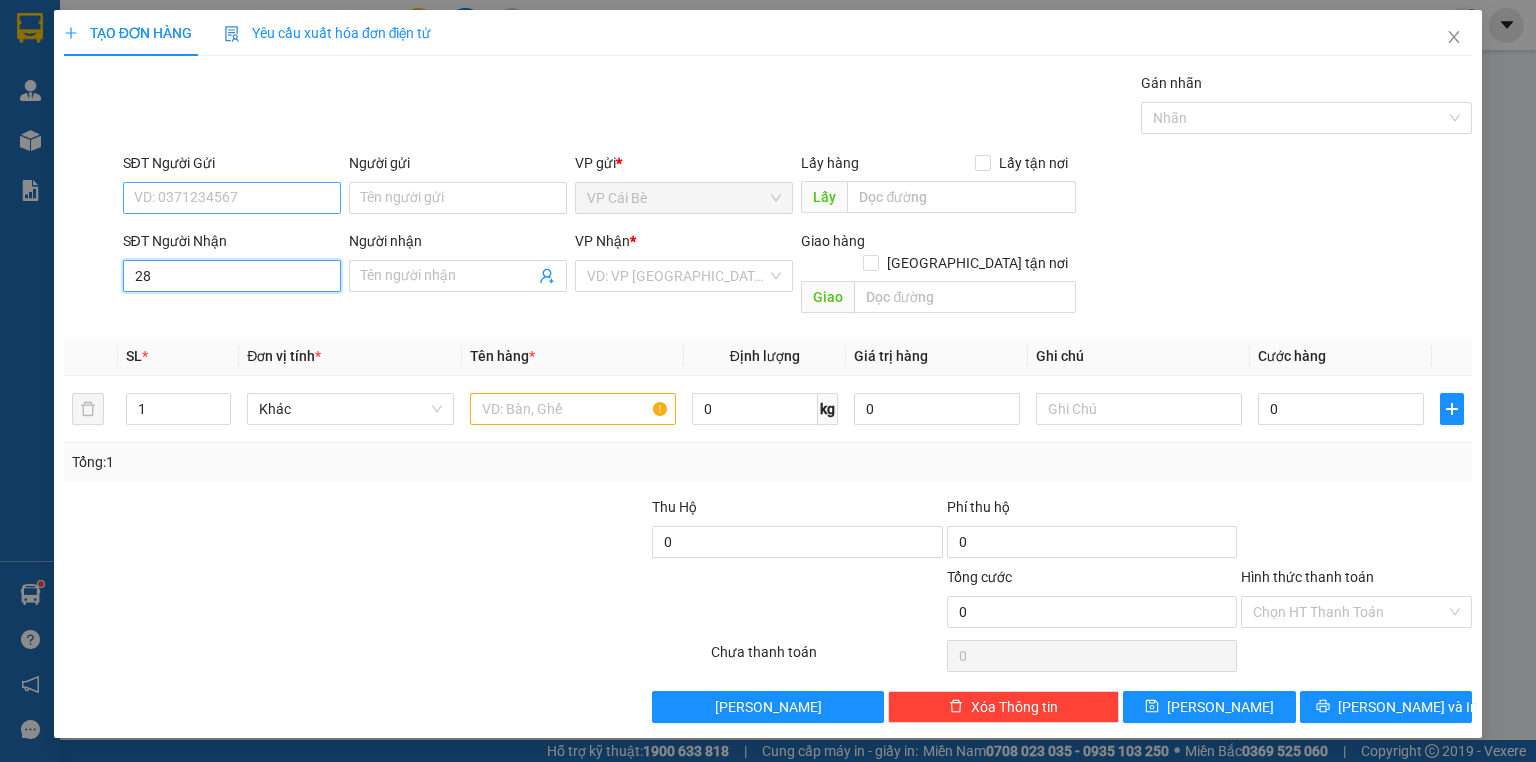 type on "284" 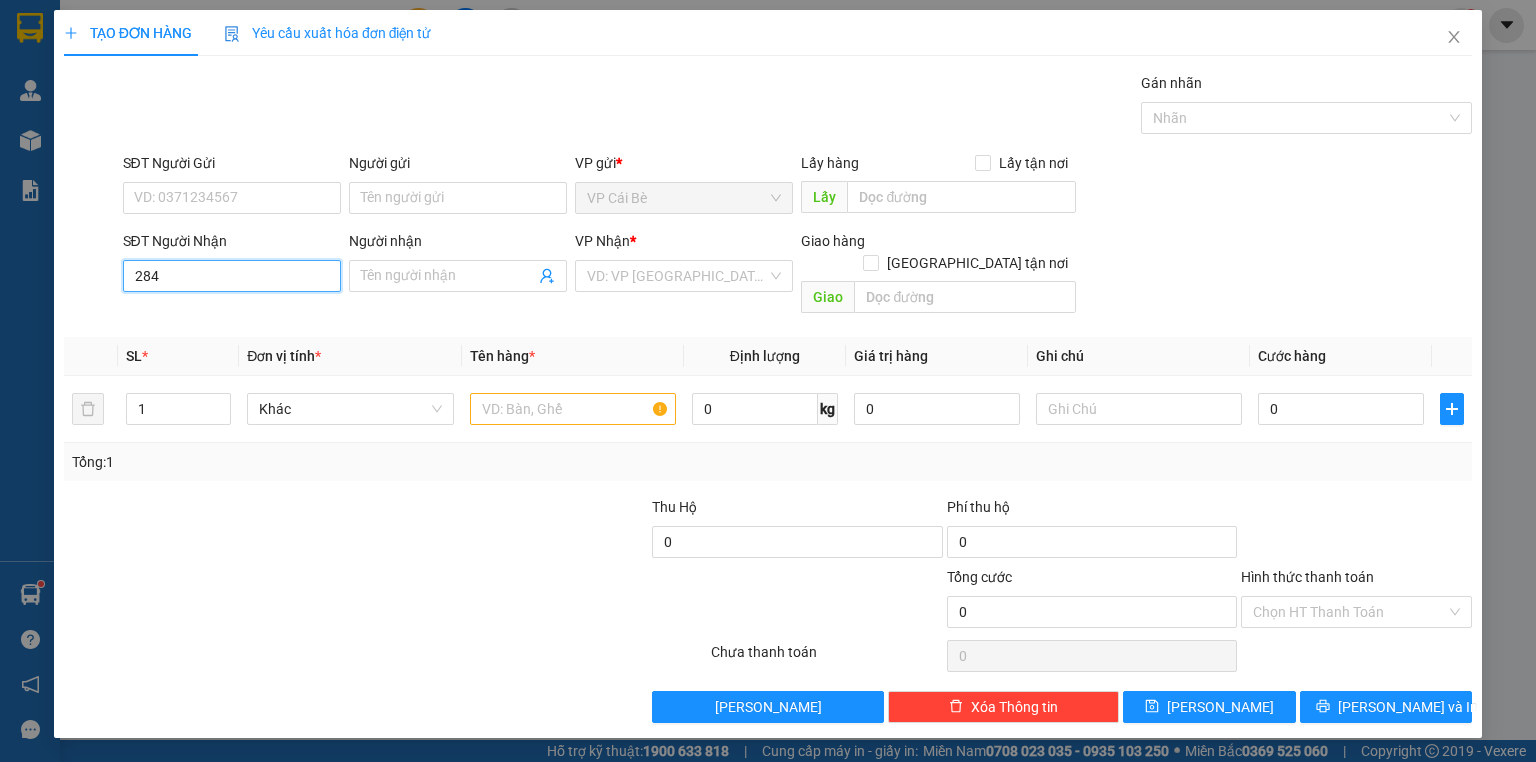 drag, startPoint x: 205, startPoint y: 279, endPoint x: 66, endPoint y: 282, distance: 139.03236 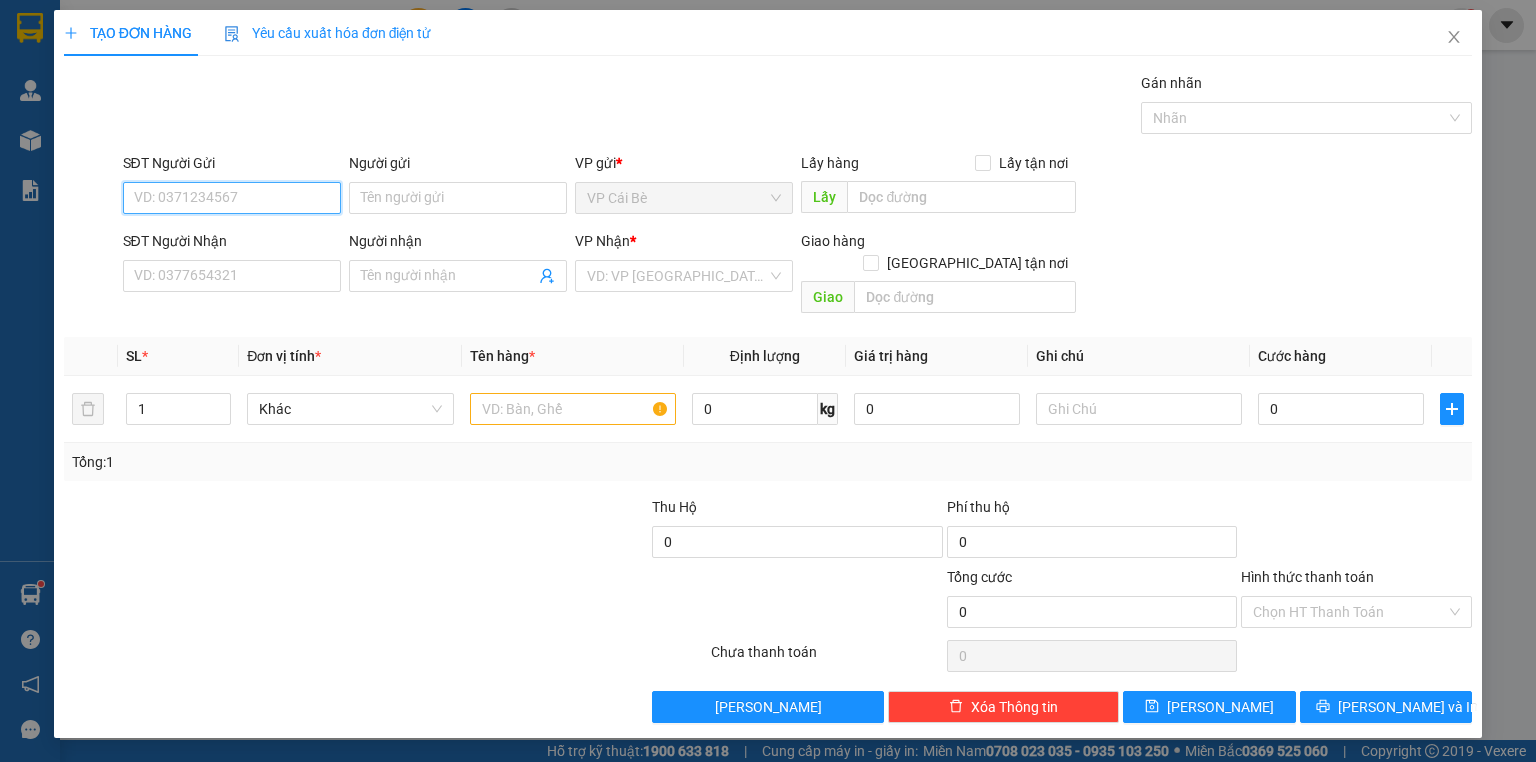 click on "SĐT Người Gửi" at bounding box center (232, 198) 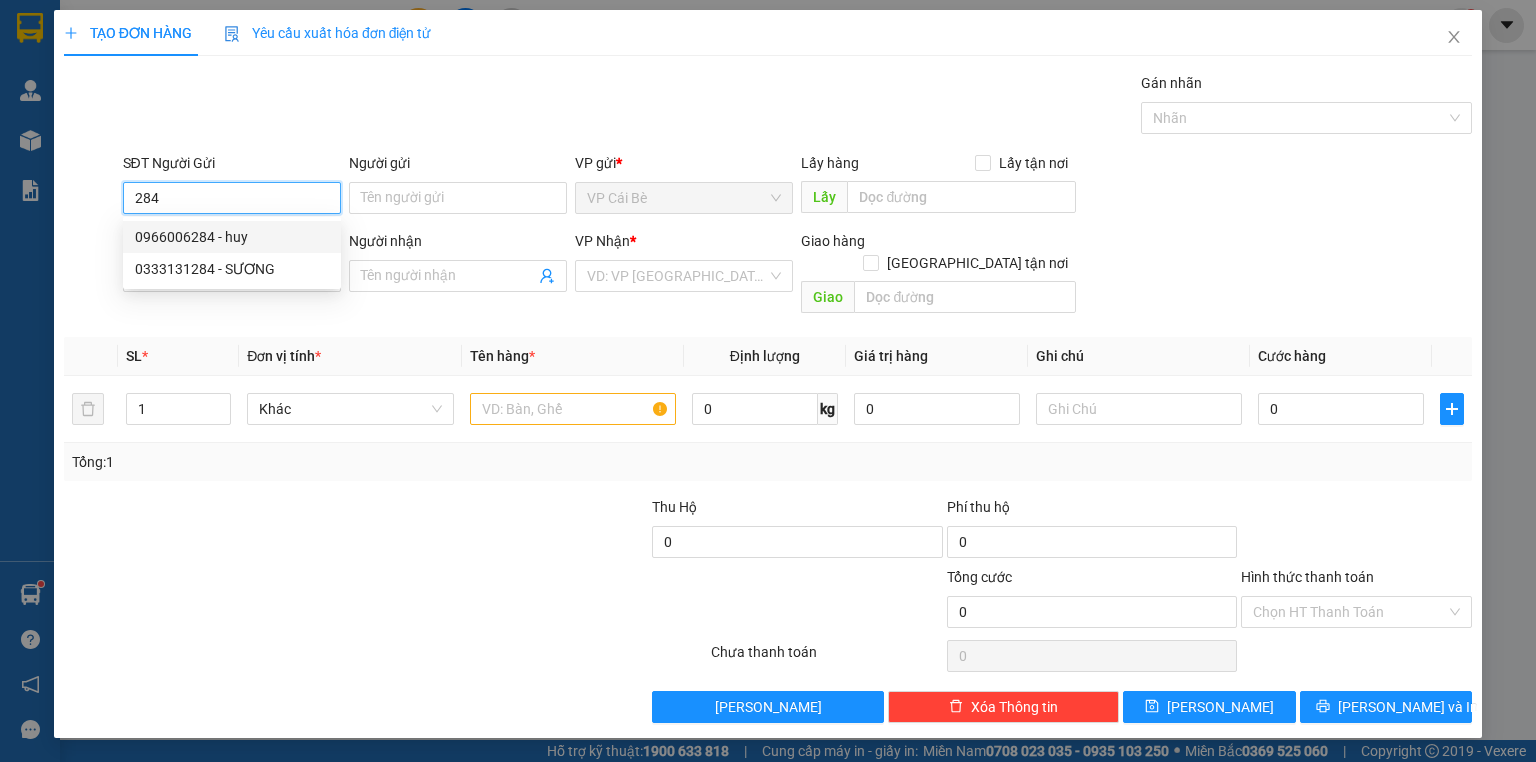 click on "0966006284 - huy" at bounding box center [232, 237] 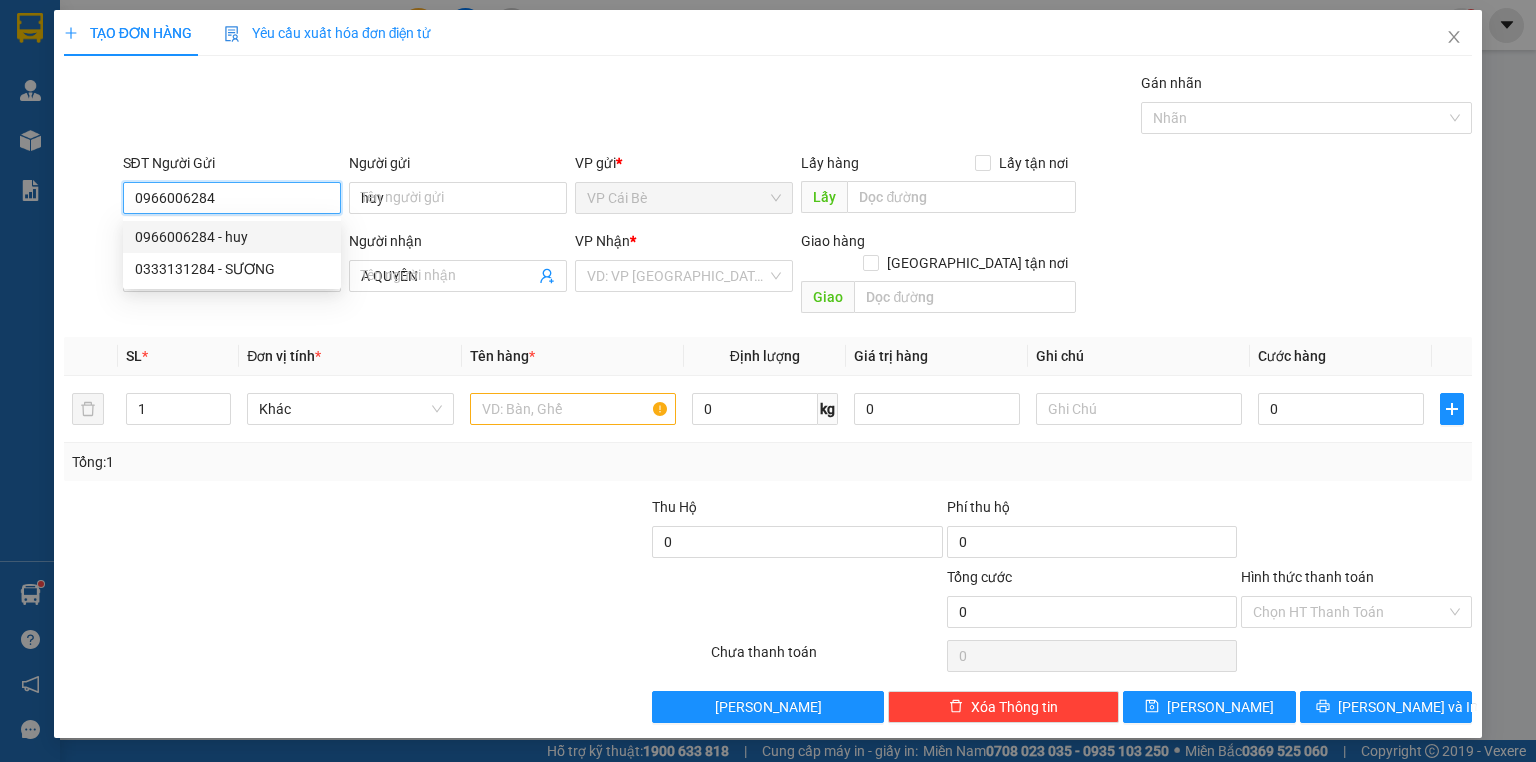 type on "60.000" 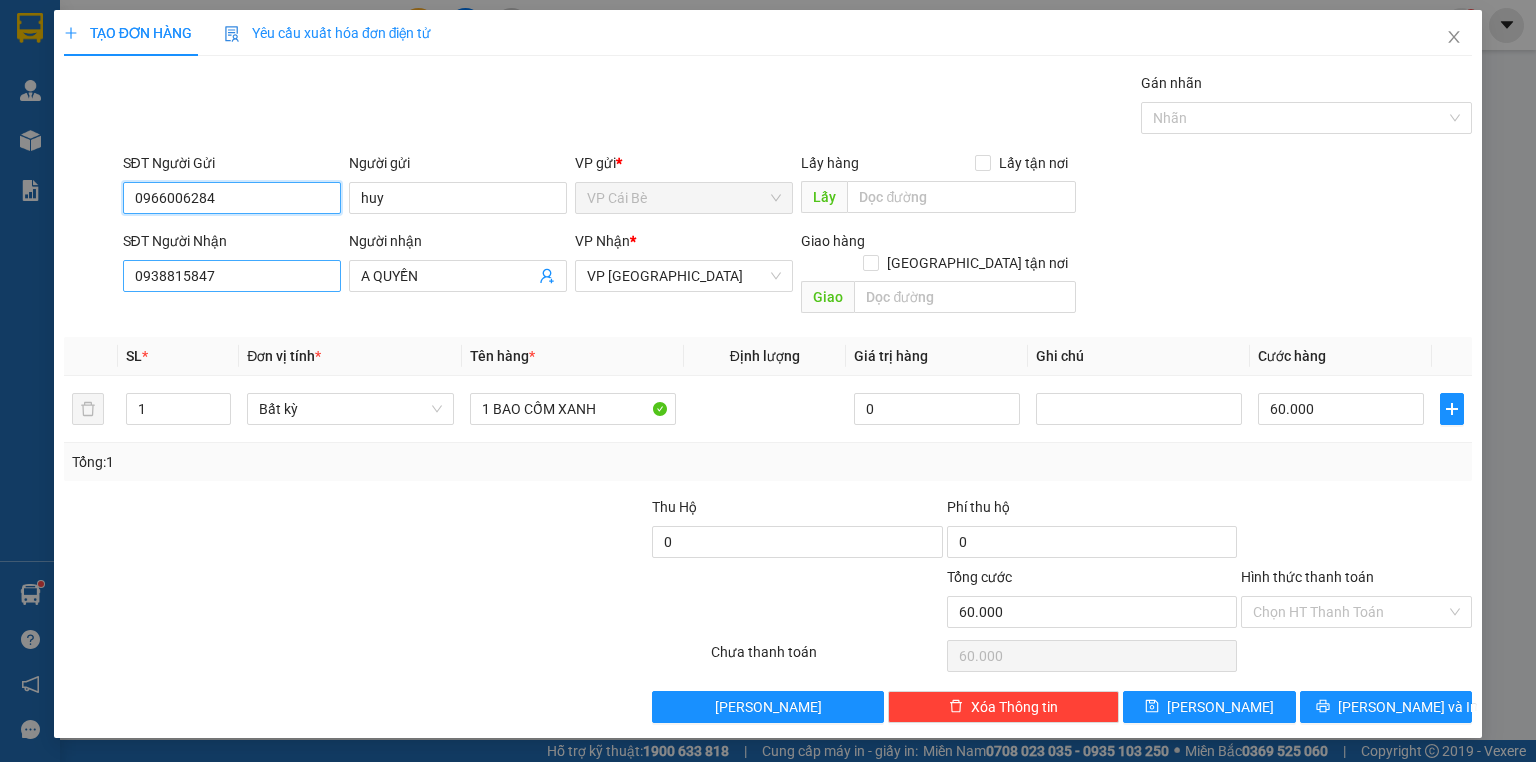 type on "0966006284" 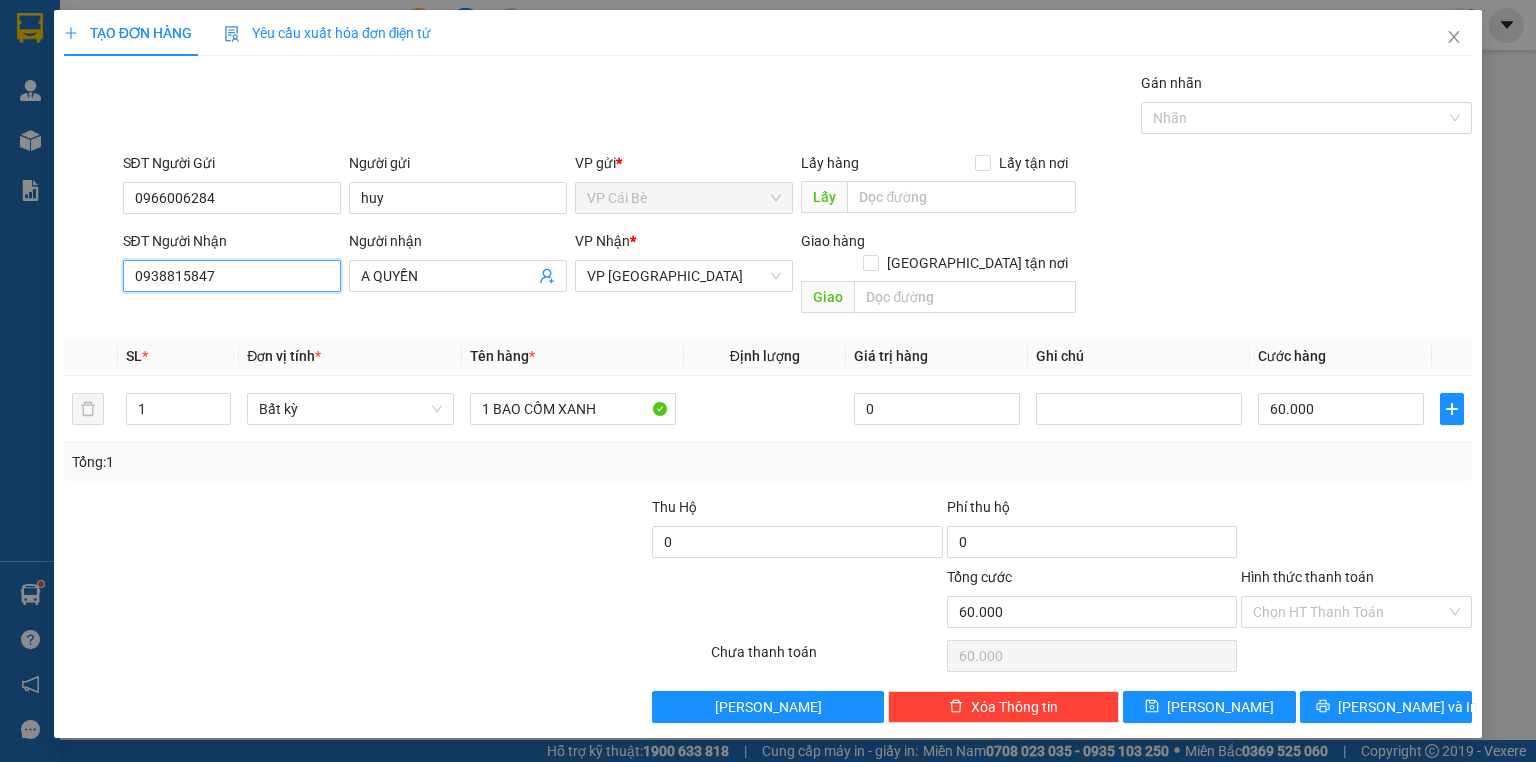click on "0938815847" at bounding box center (232, 276) 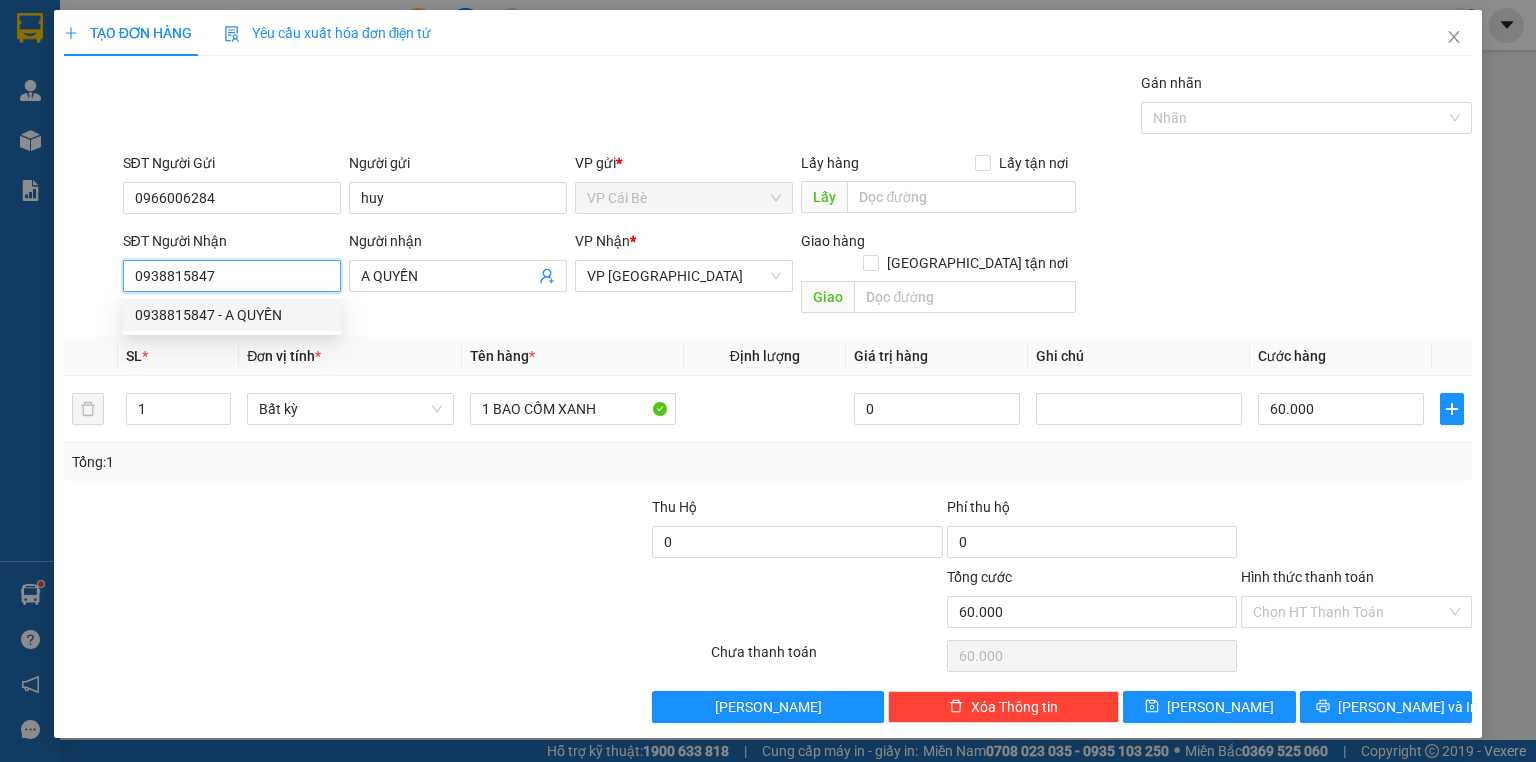 click on "0938815847 - A QUYỀN" at bounding box center (232, 315) 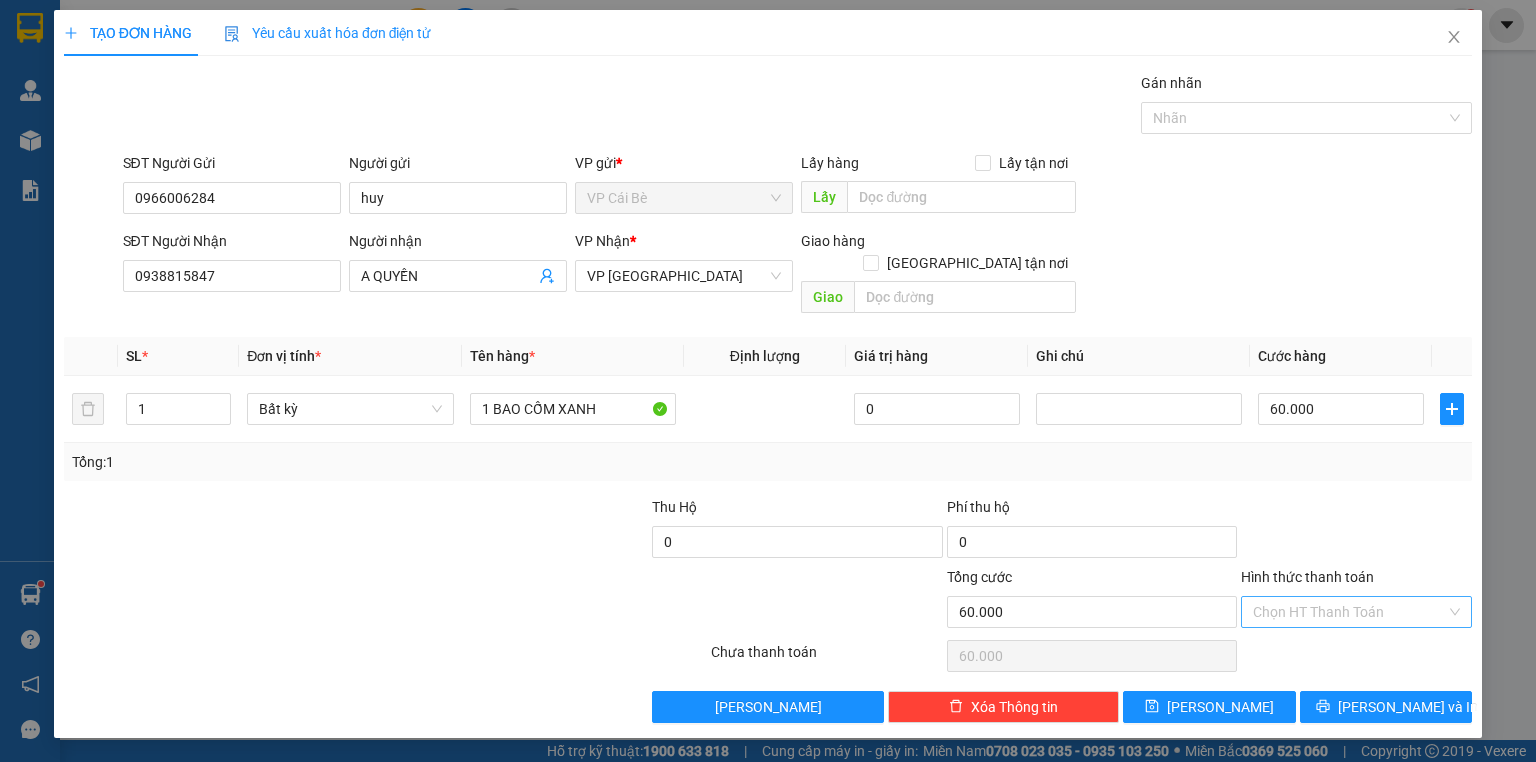 drag, startPoint x: 1360, startPoint y: 586, endPoint x: 1360, endPoint y: 607, distance: 21 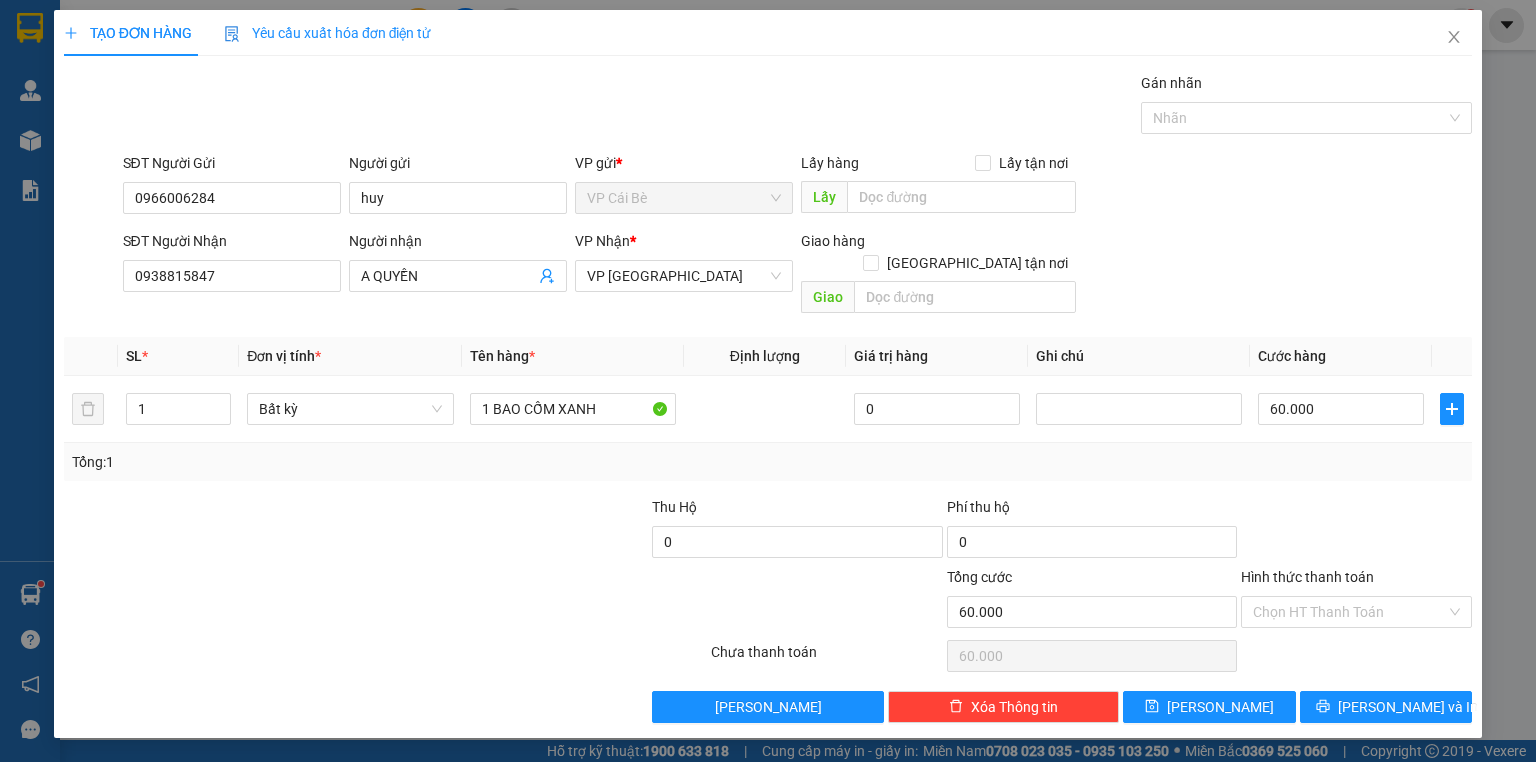 click on "Hình thức thanh toán" at bounding box center (1349, 612) 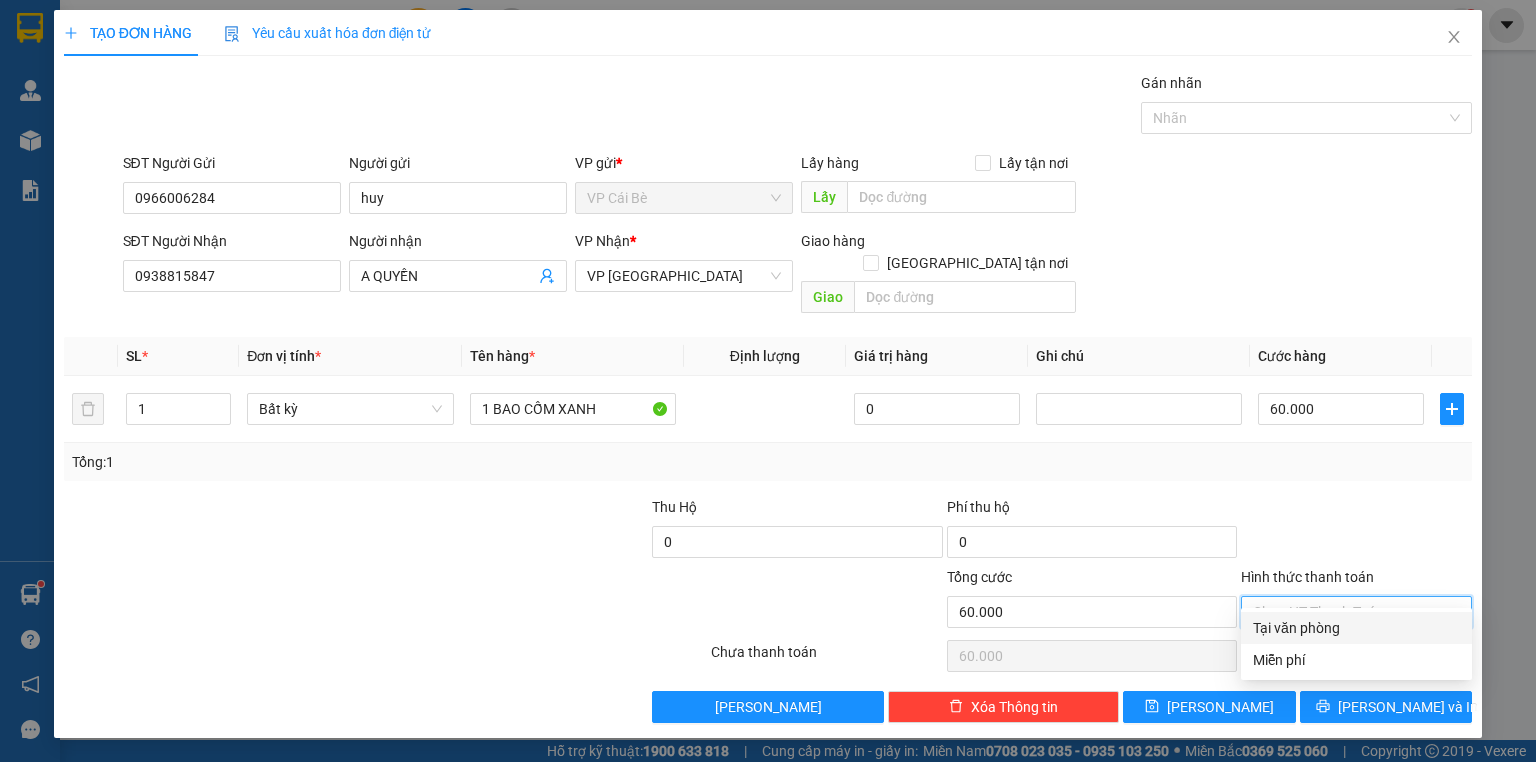 click on "Miễn phí" at bounding box center (1356, 660) 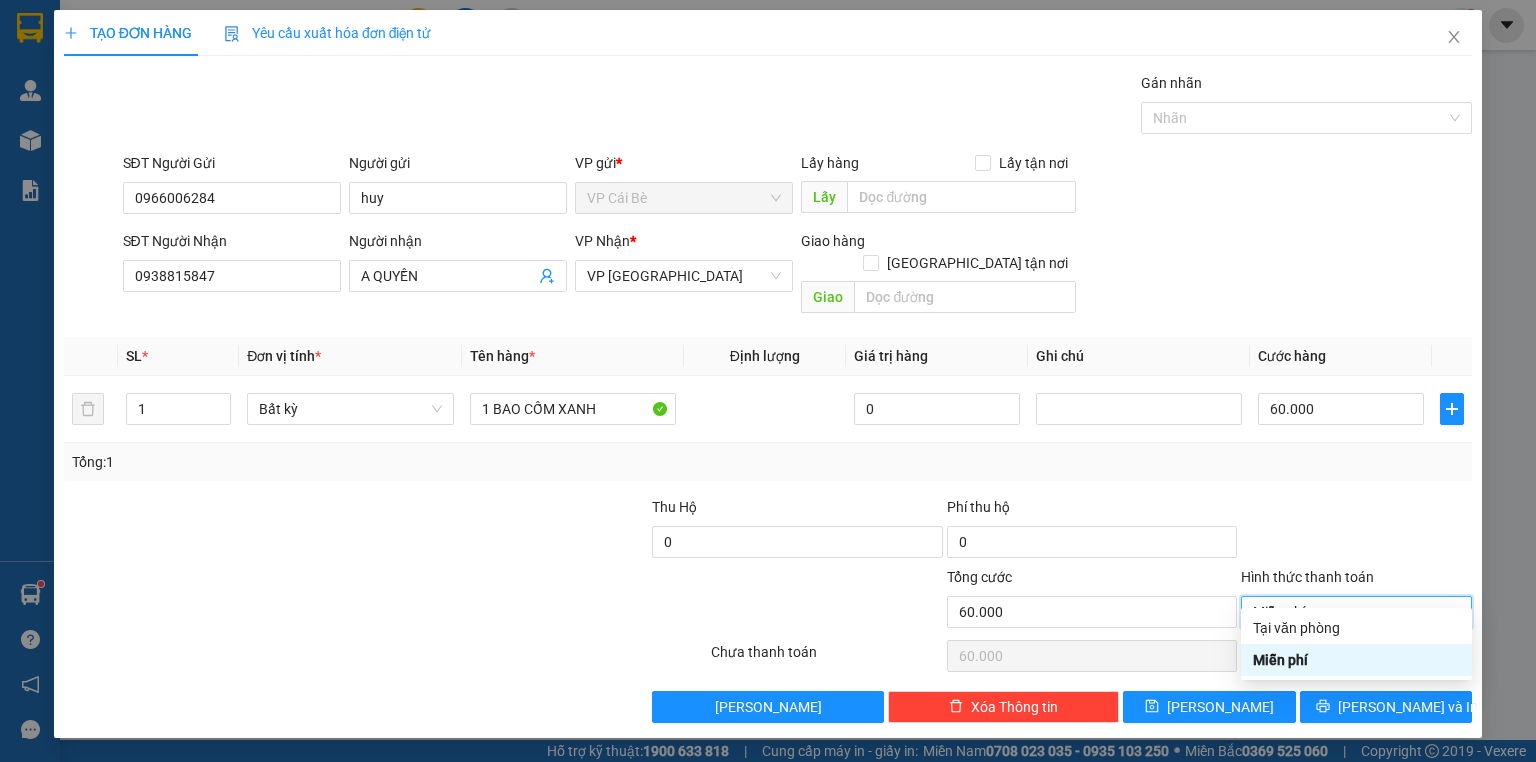 type on "0" 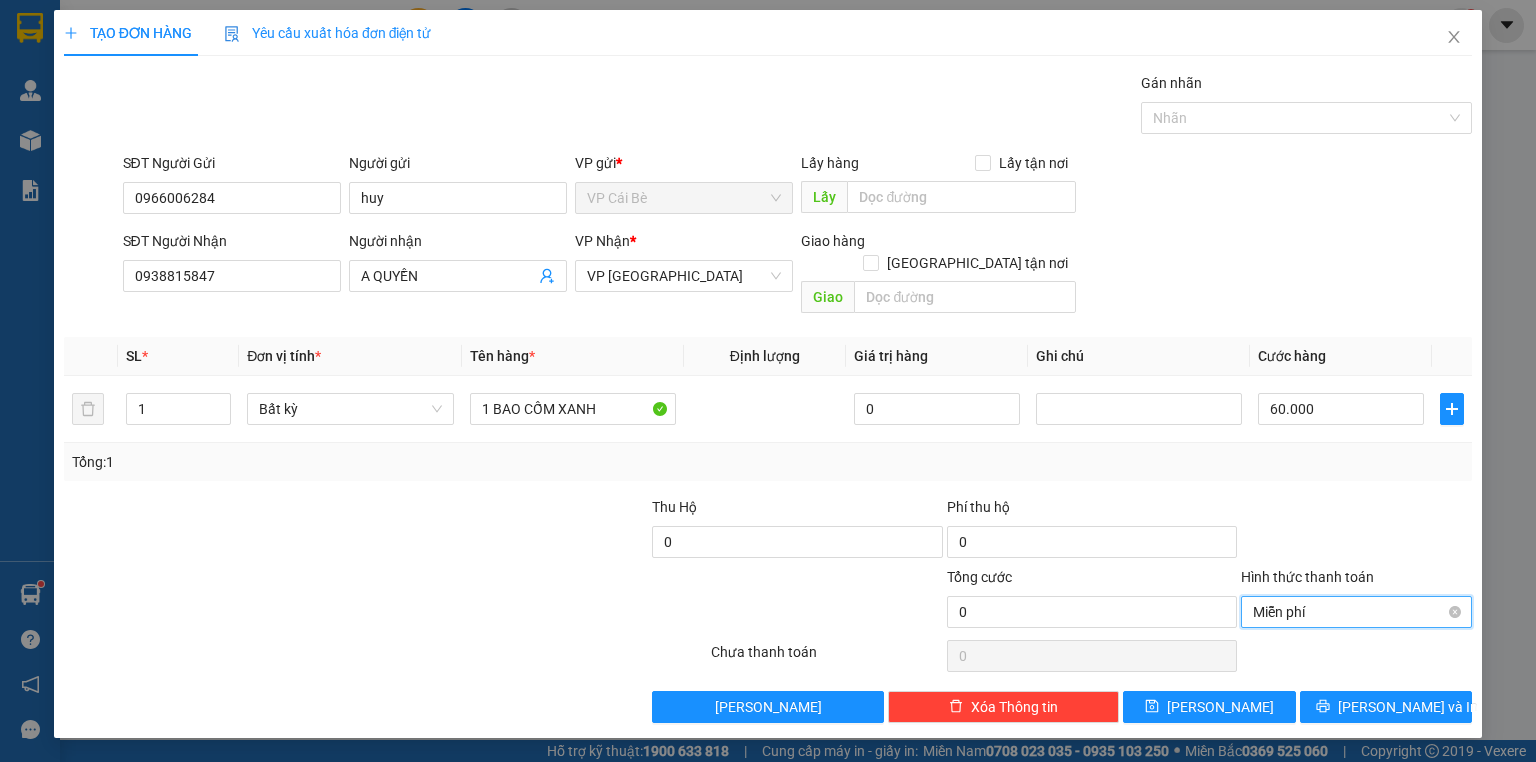 click on "Miễn phí" at bounding box center [1356, 612] 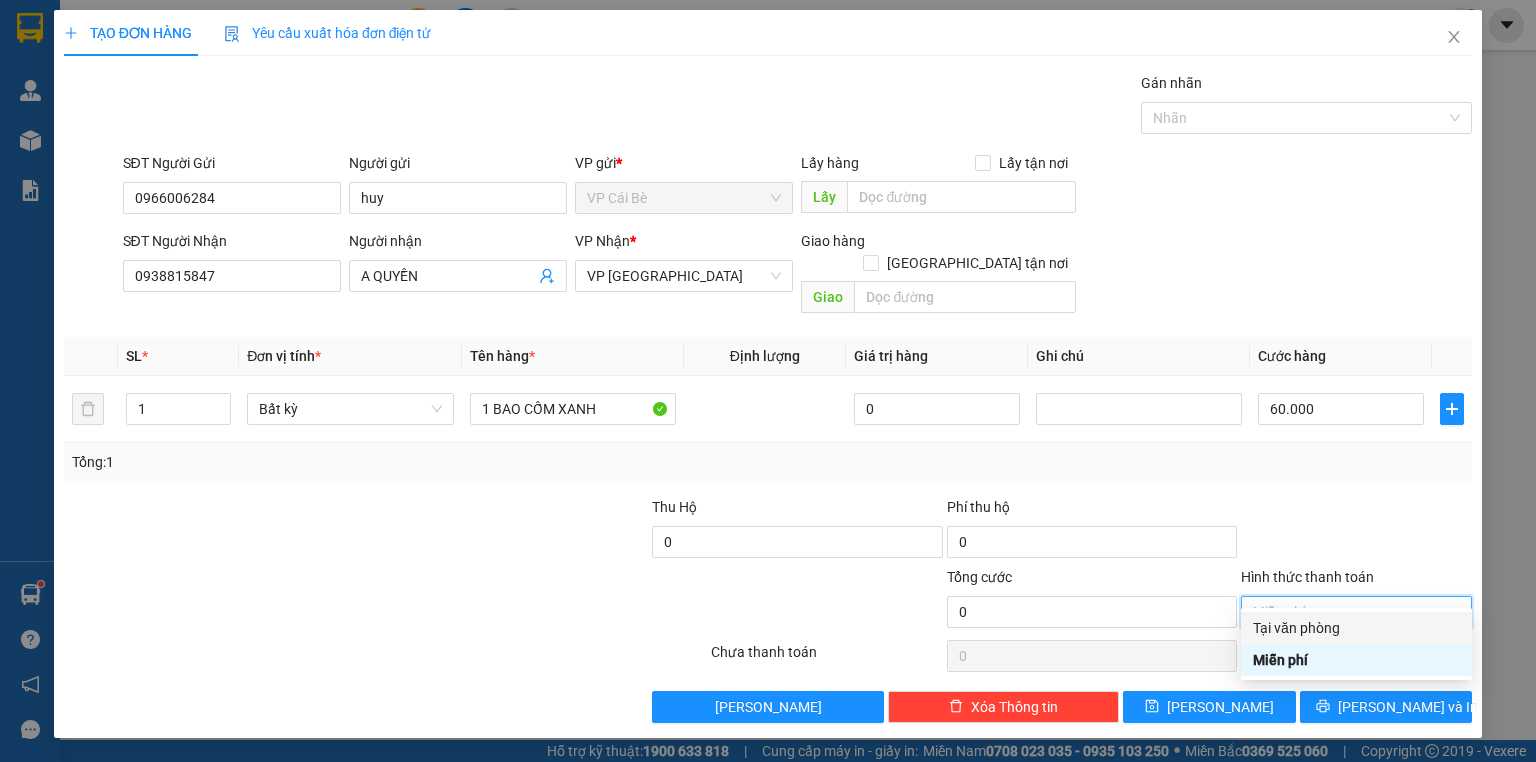 click on "Tại văn phòng" at bounding box center [1356, 628] 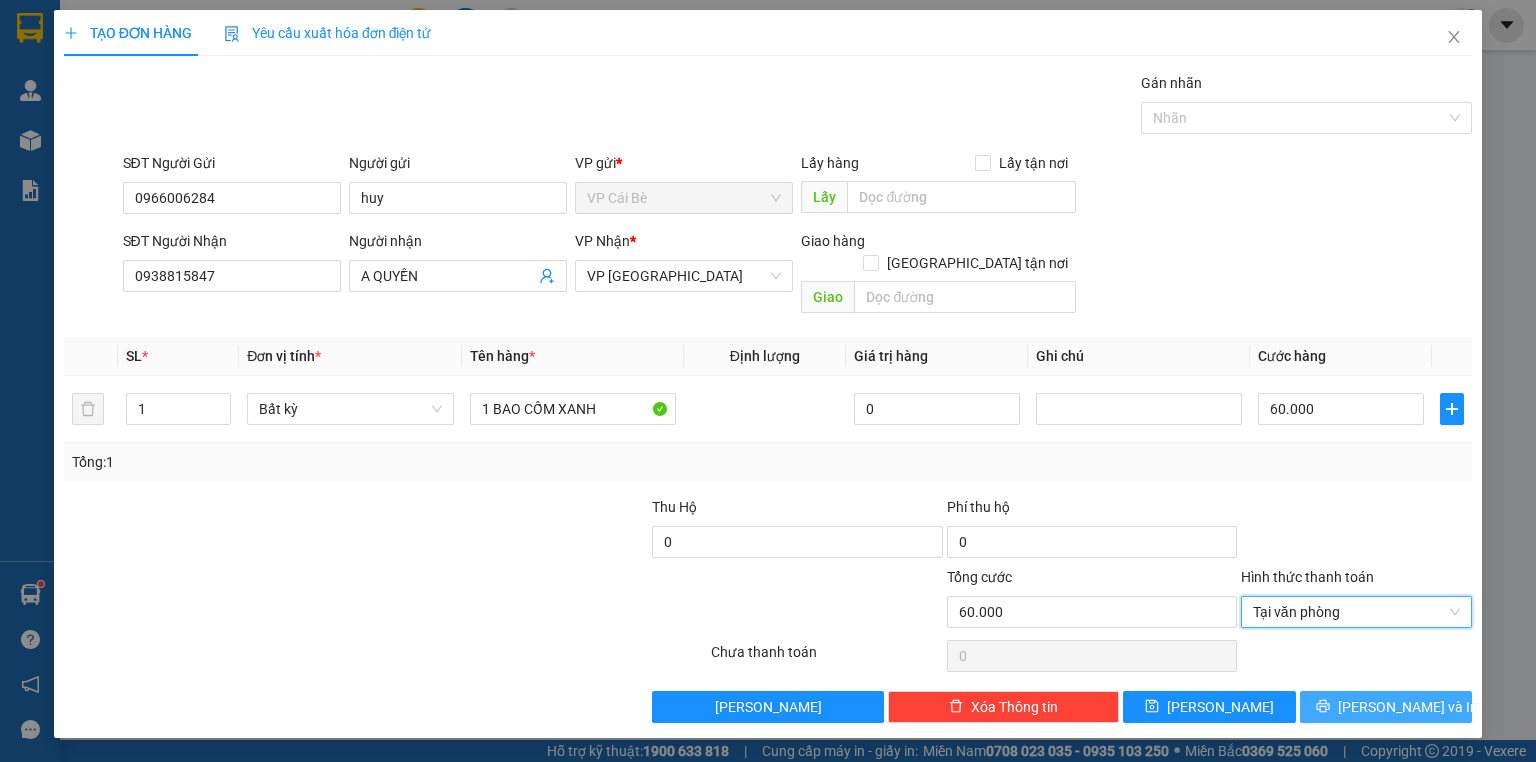 click on "Lưu và In" at bounding box center (1408, 707) 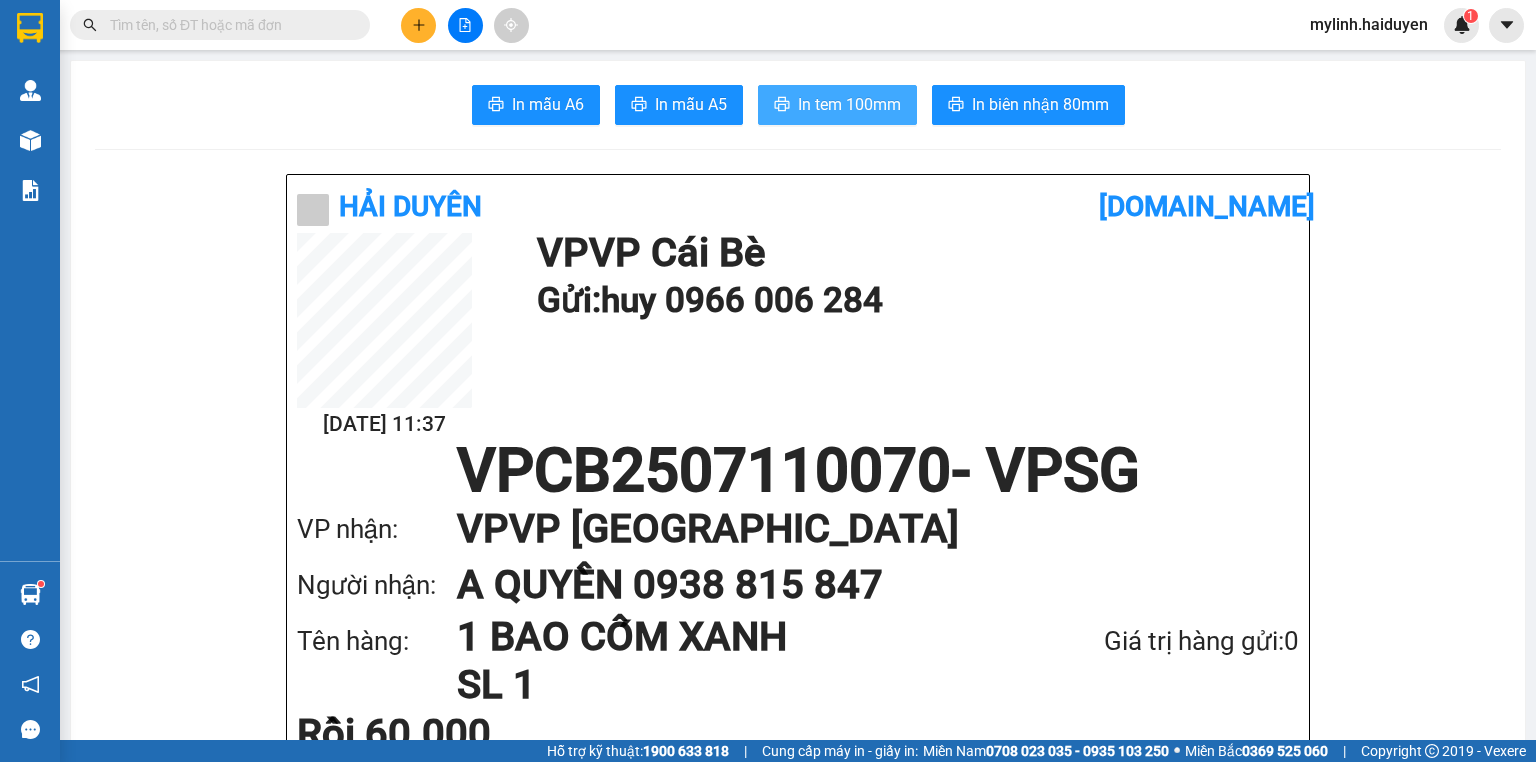 click on "In tem 100mm" at bounding box center (849, 104) 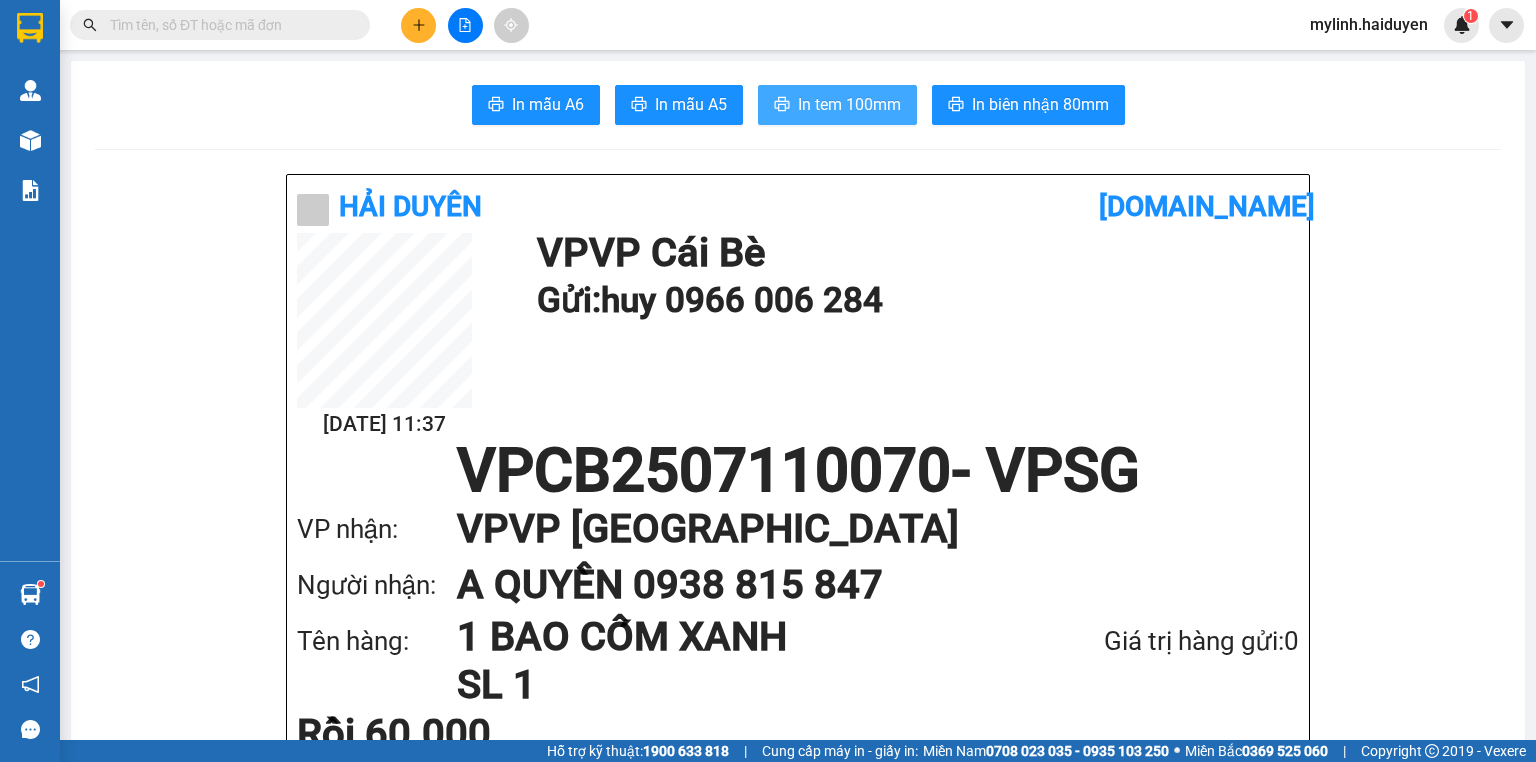scroll, scrollTop: 0, scrollLeft: 0, axis: both 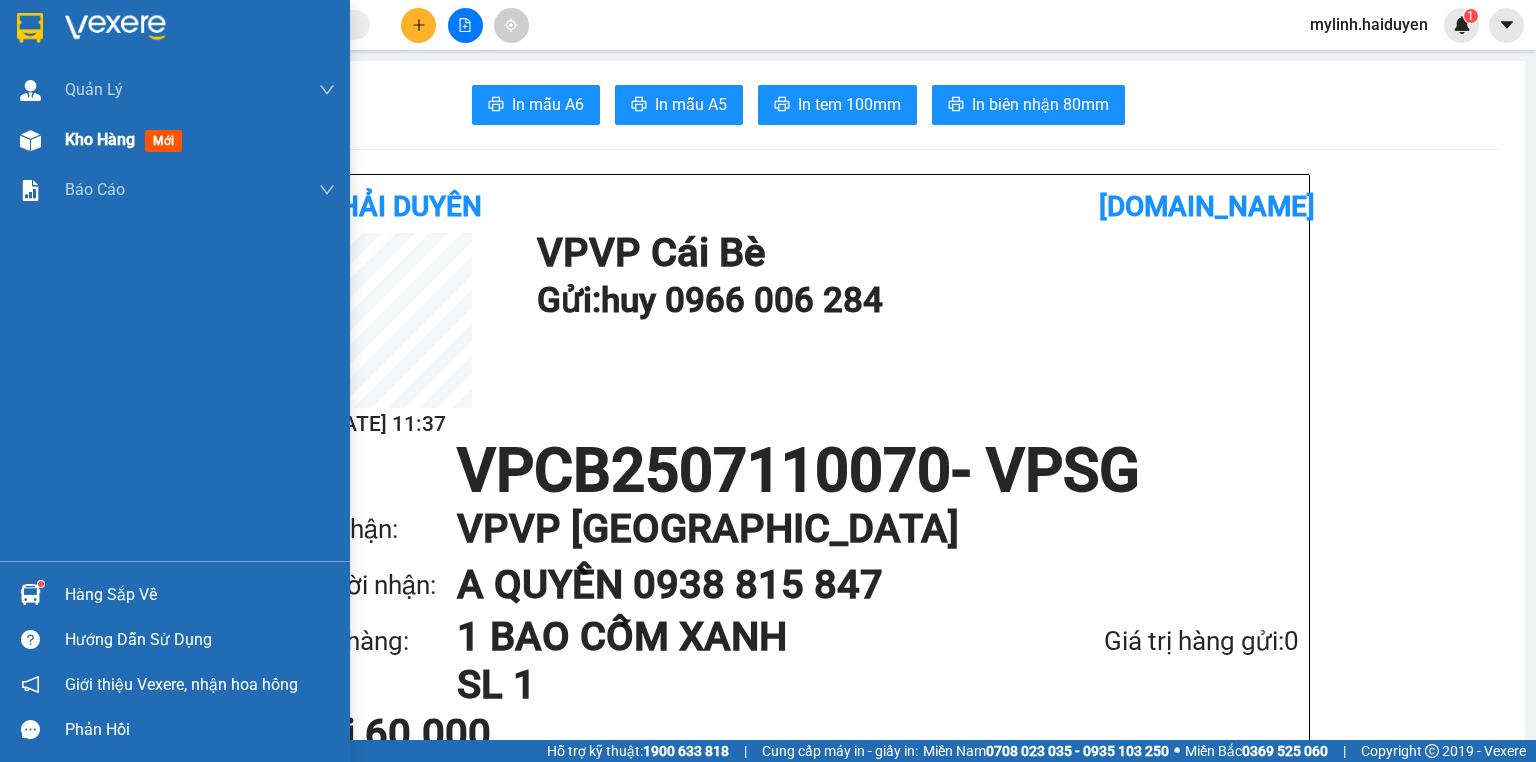 click on "Kho hàng" at bounding box center [100, 139] 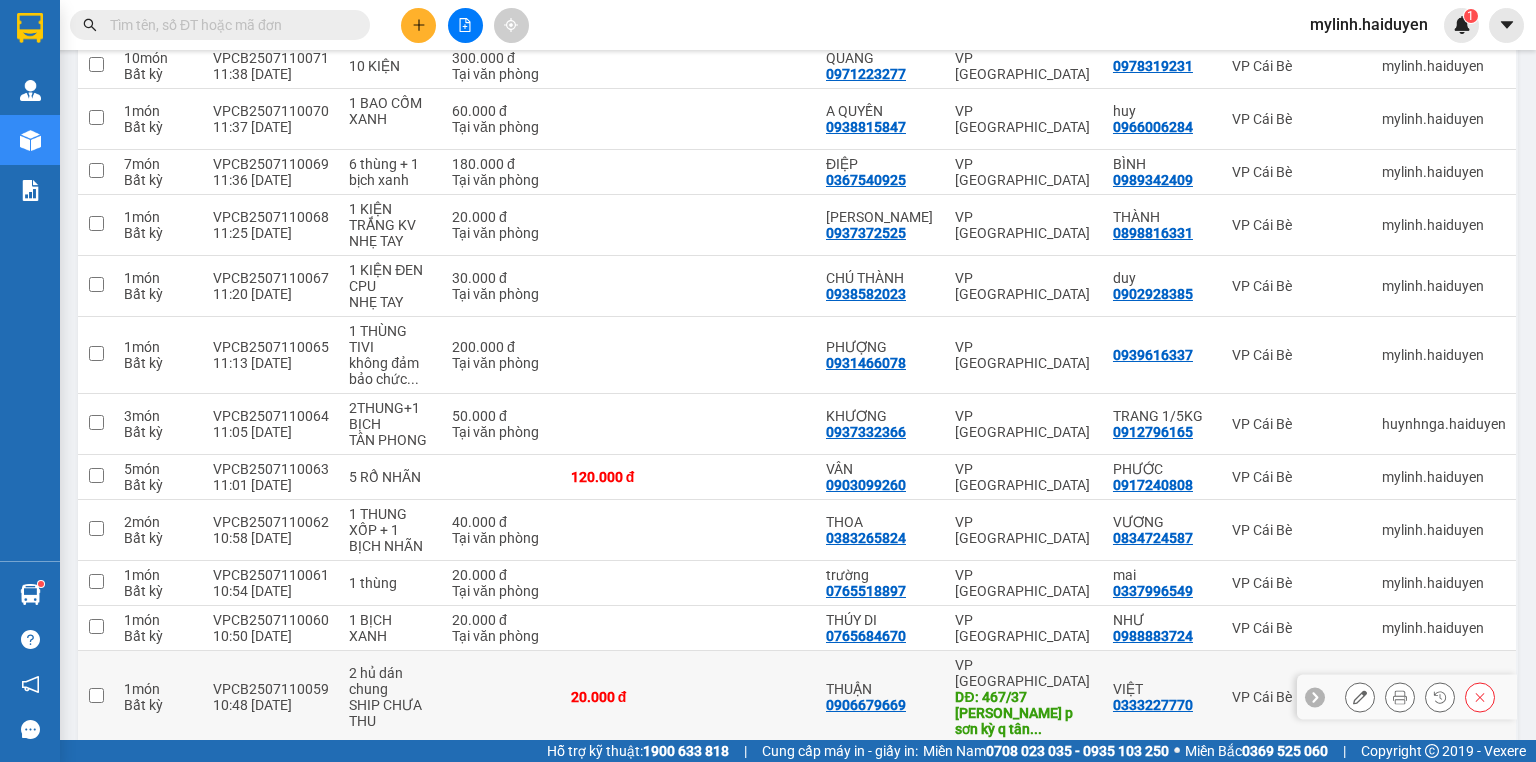 scroll, scrollTop: 446, scrollLeft: 0, axis: vertical 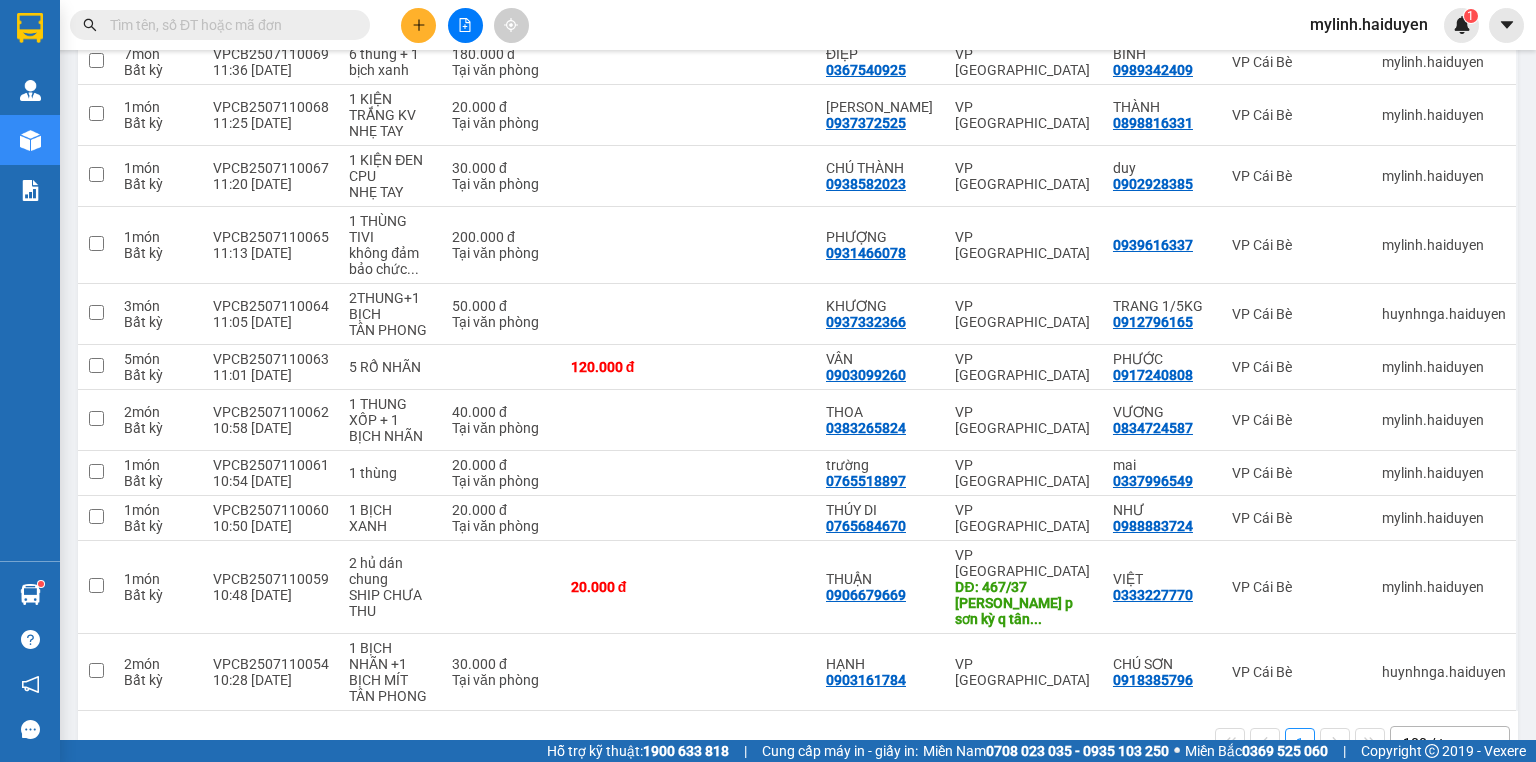 click on "100 / trang" at bounding box center [1438, 743] 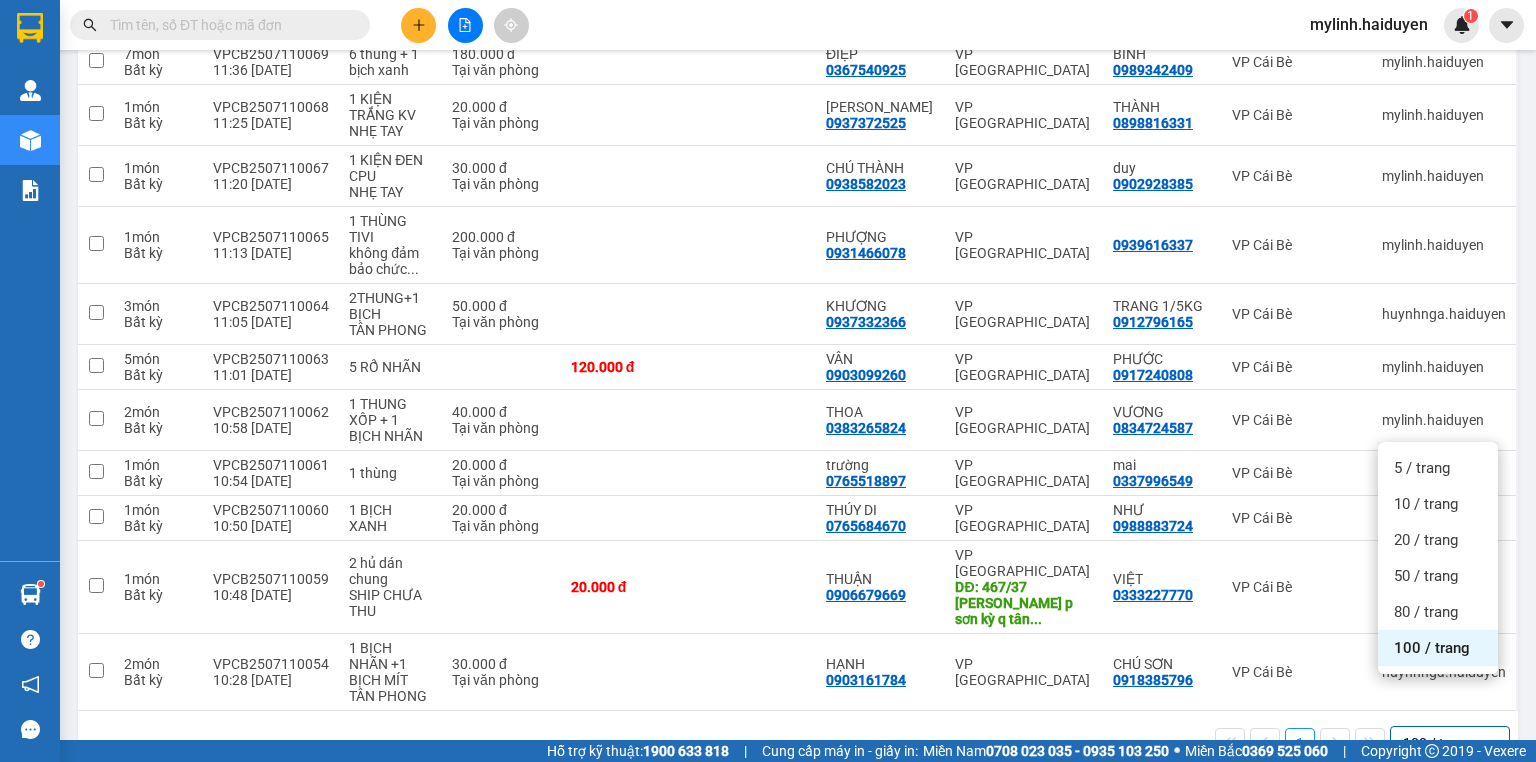 click on "100 / trang" at bounding box center [1438, 648] 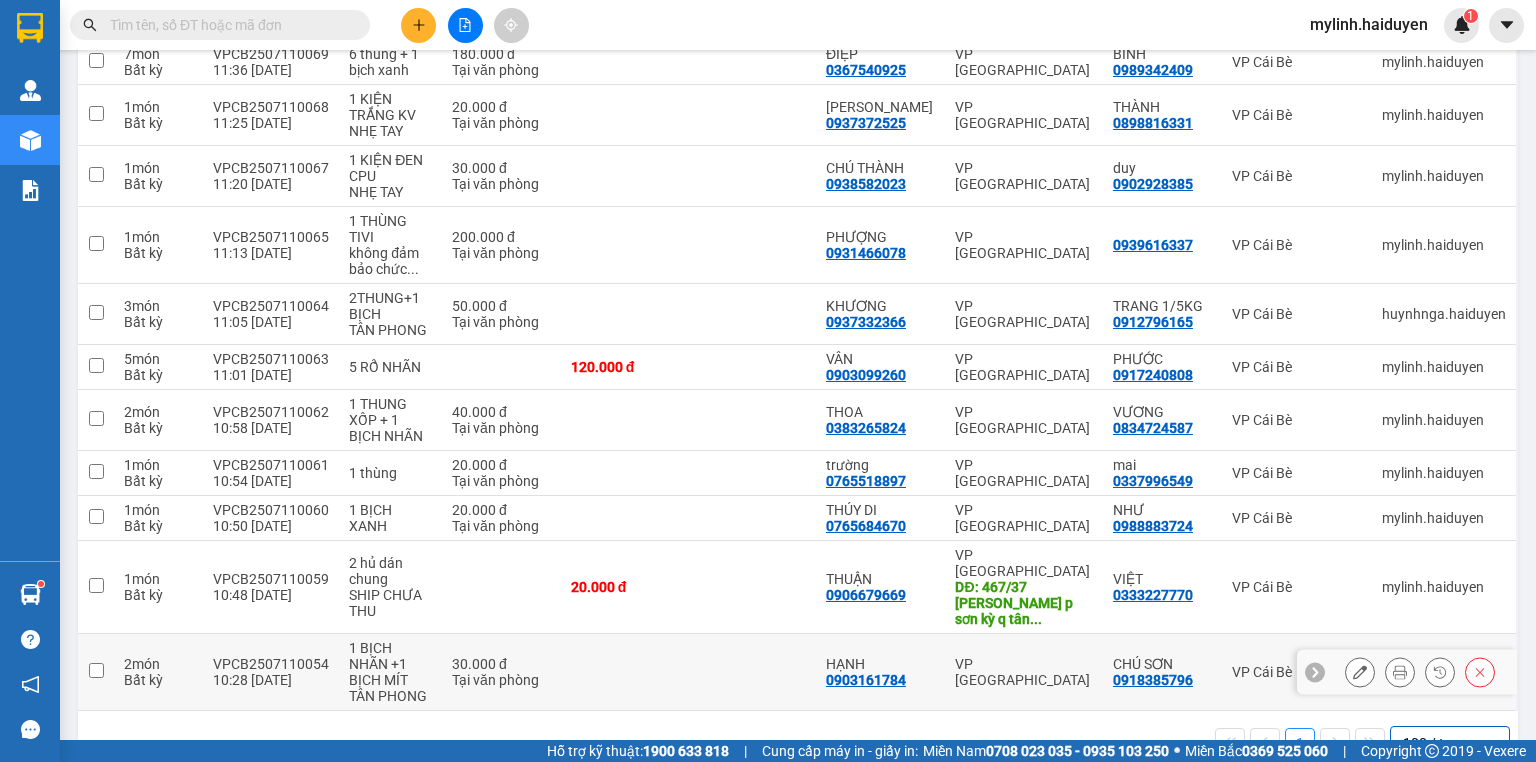 click on "1 BỊCH NHÃN +1 BỊCH MÍT" at bounding box center (390, 664) 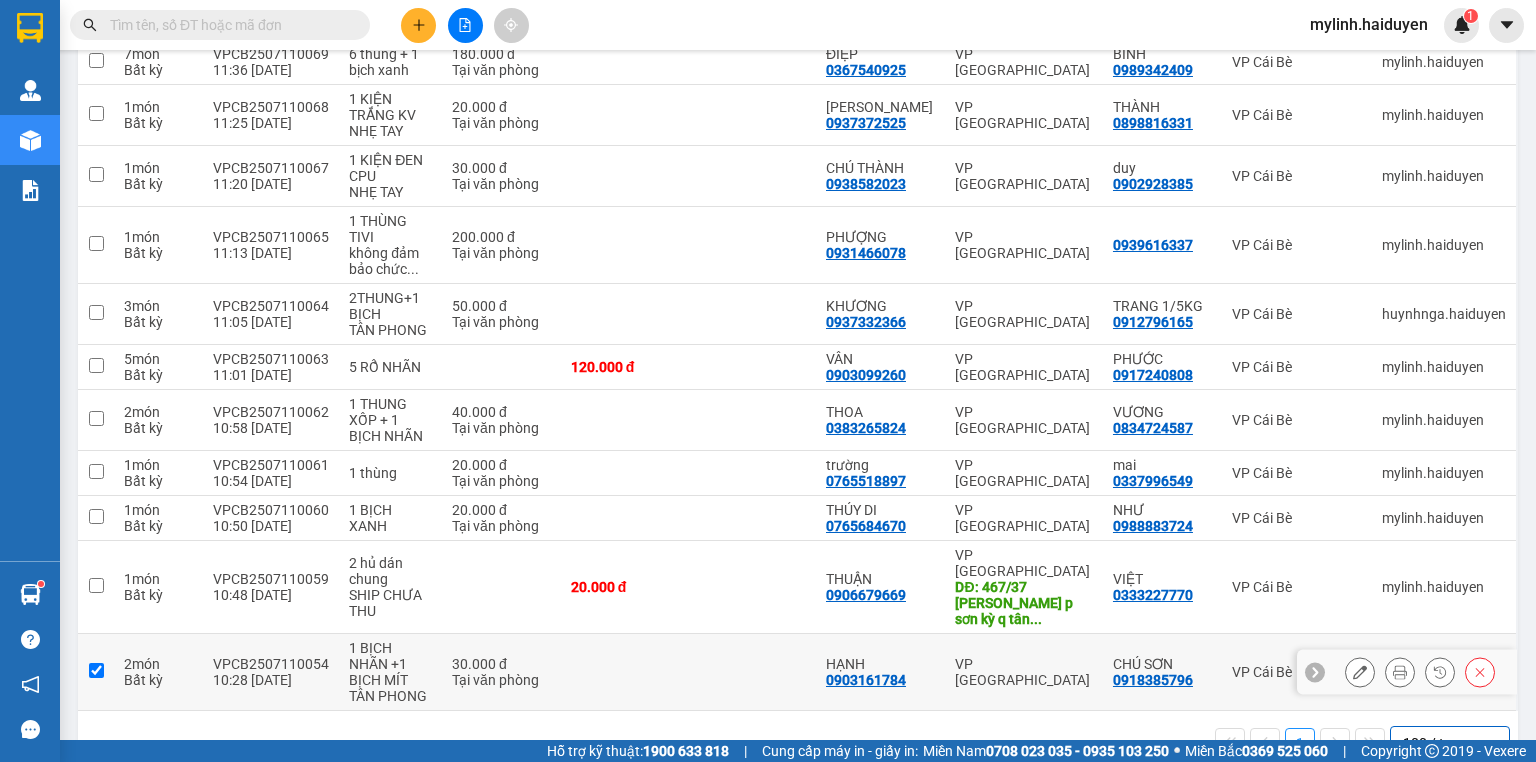 checkbox on "true" 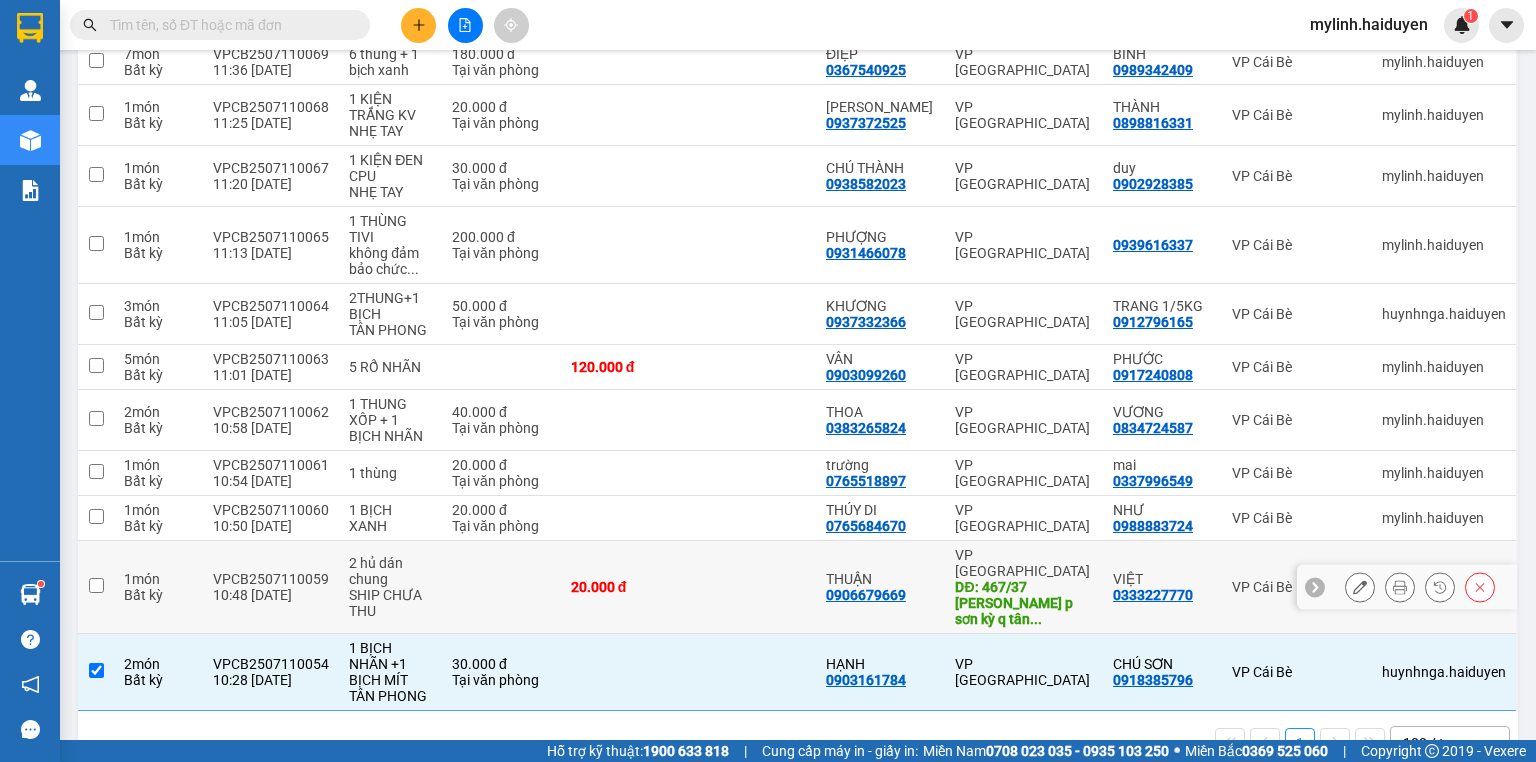 click at bounding box center [501, 587] 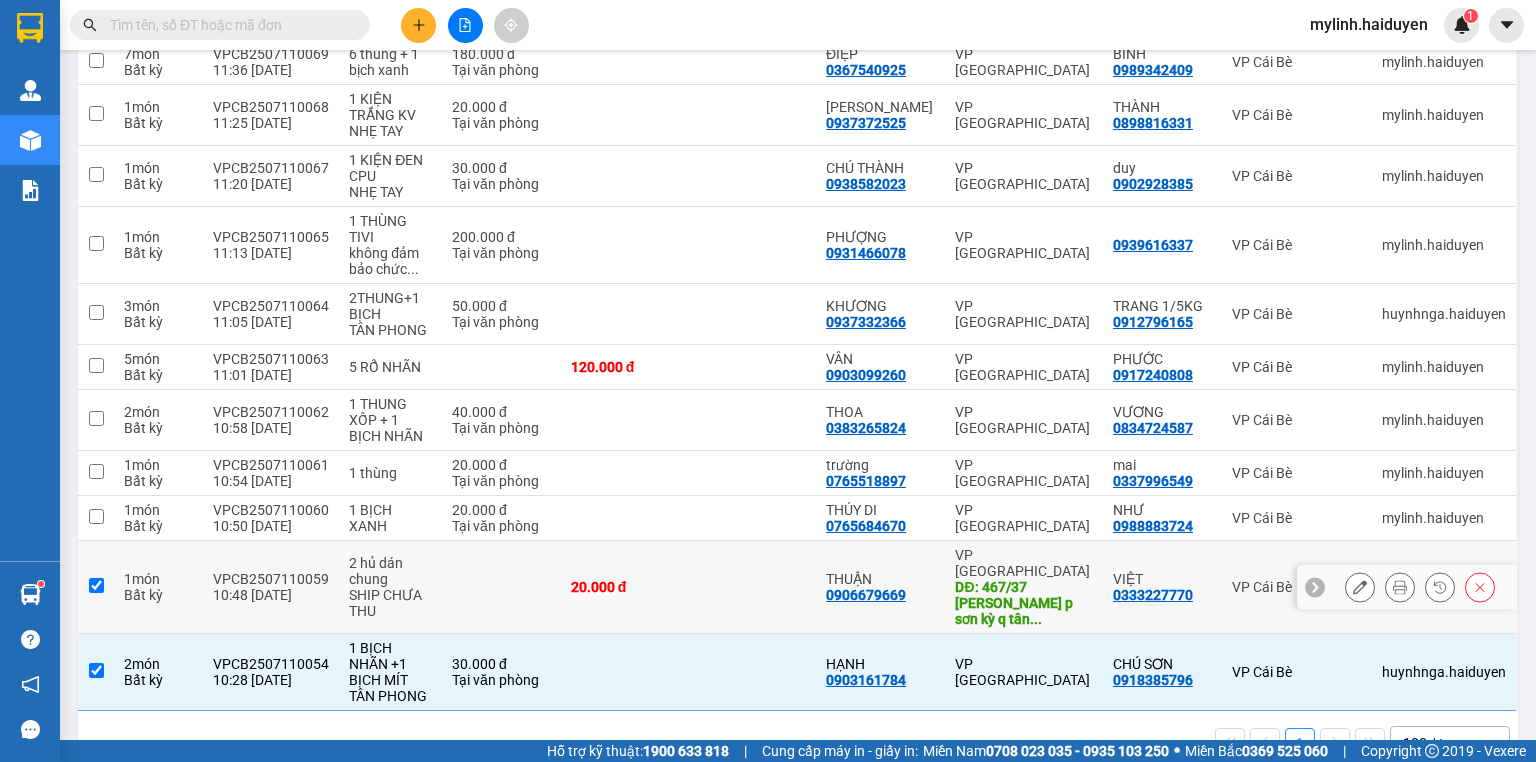 checkbox on "true" 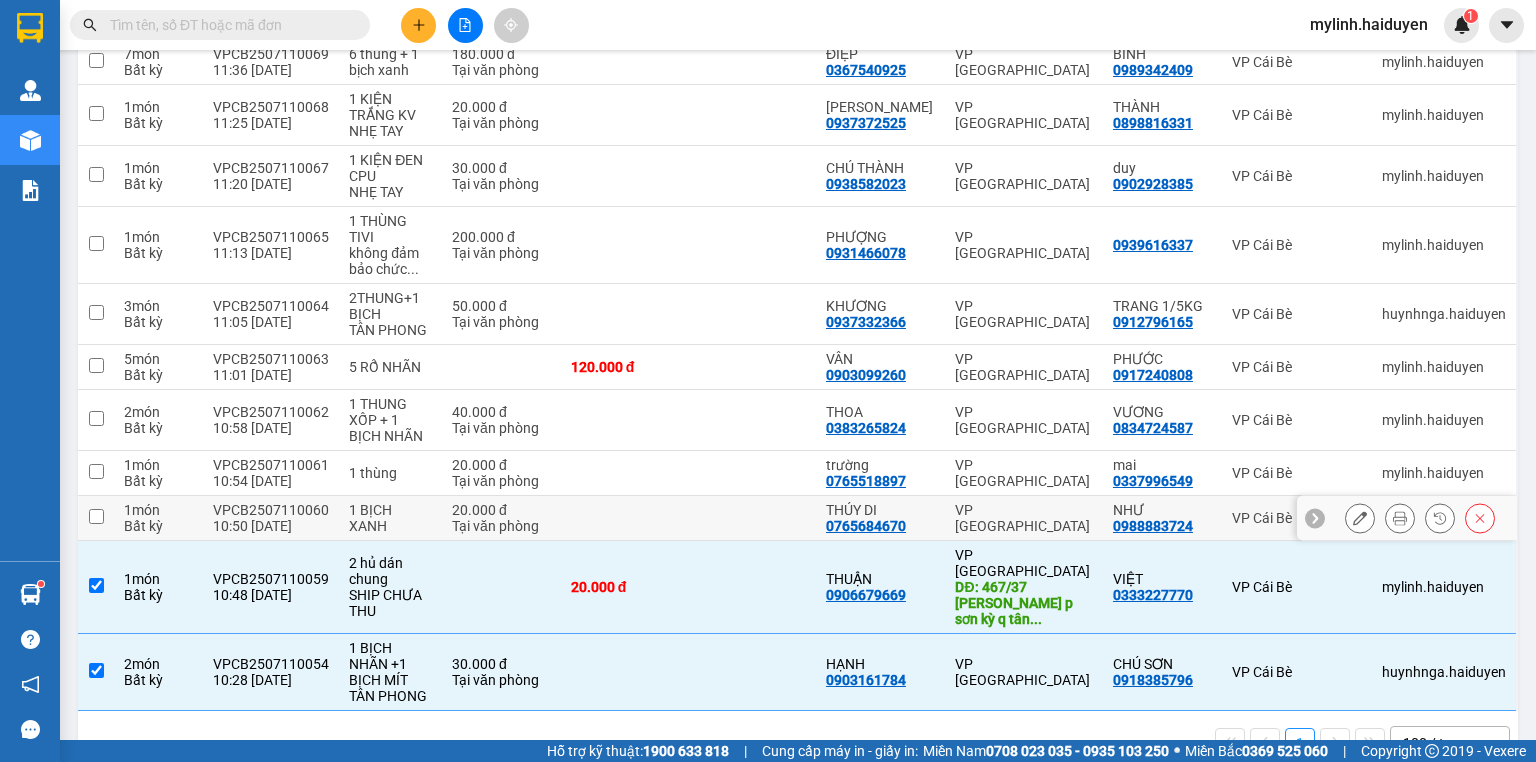 click on "20.000 đ" at bounding box center (501, 510) 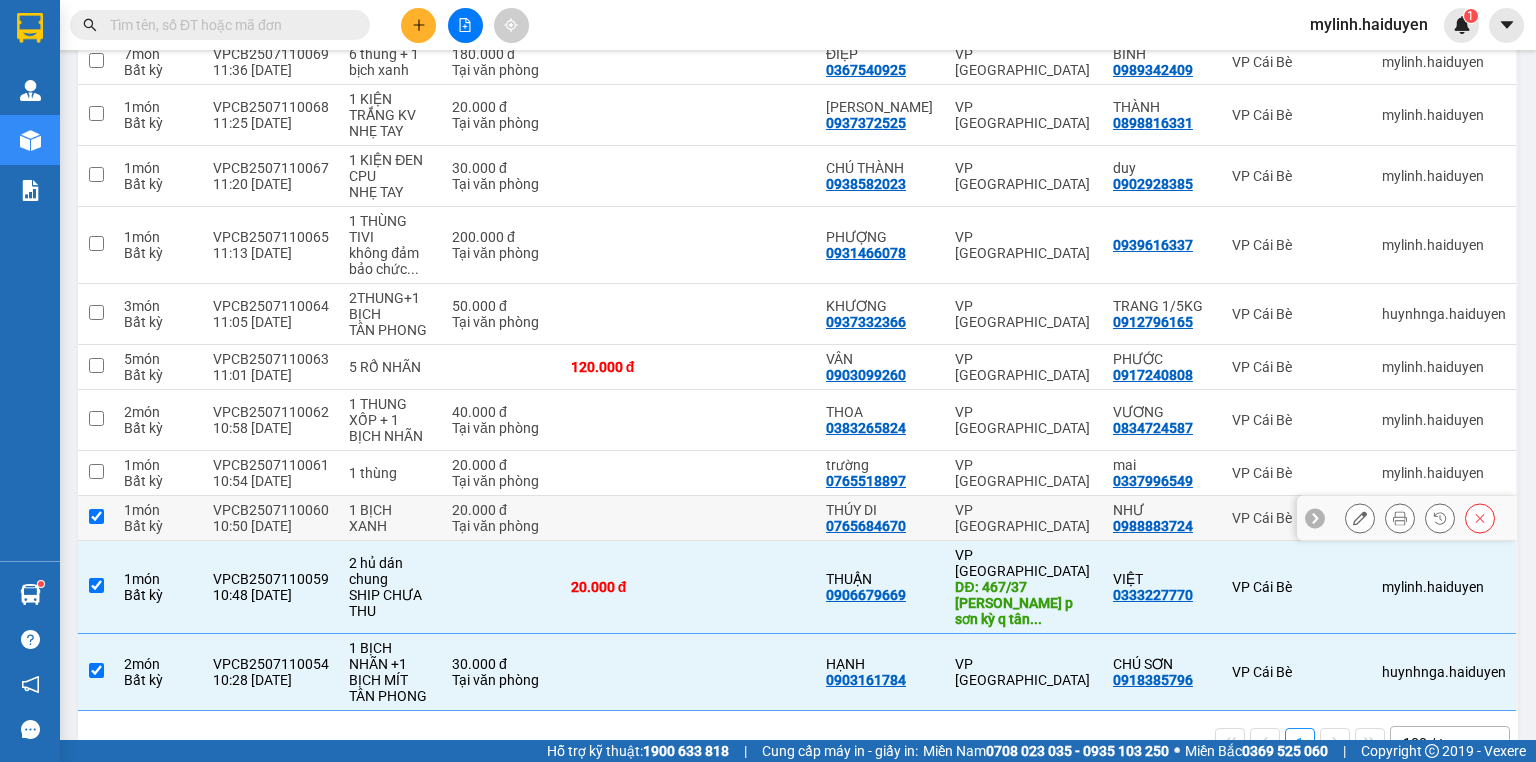 checkbox on "true" 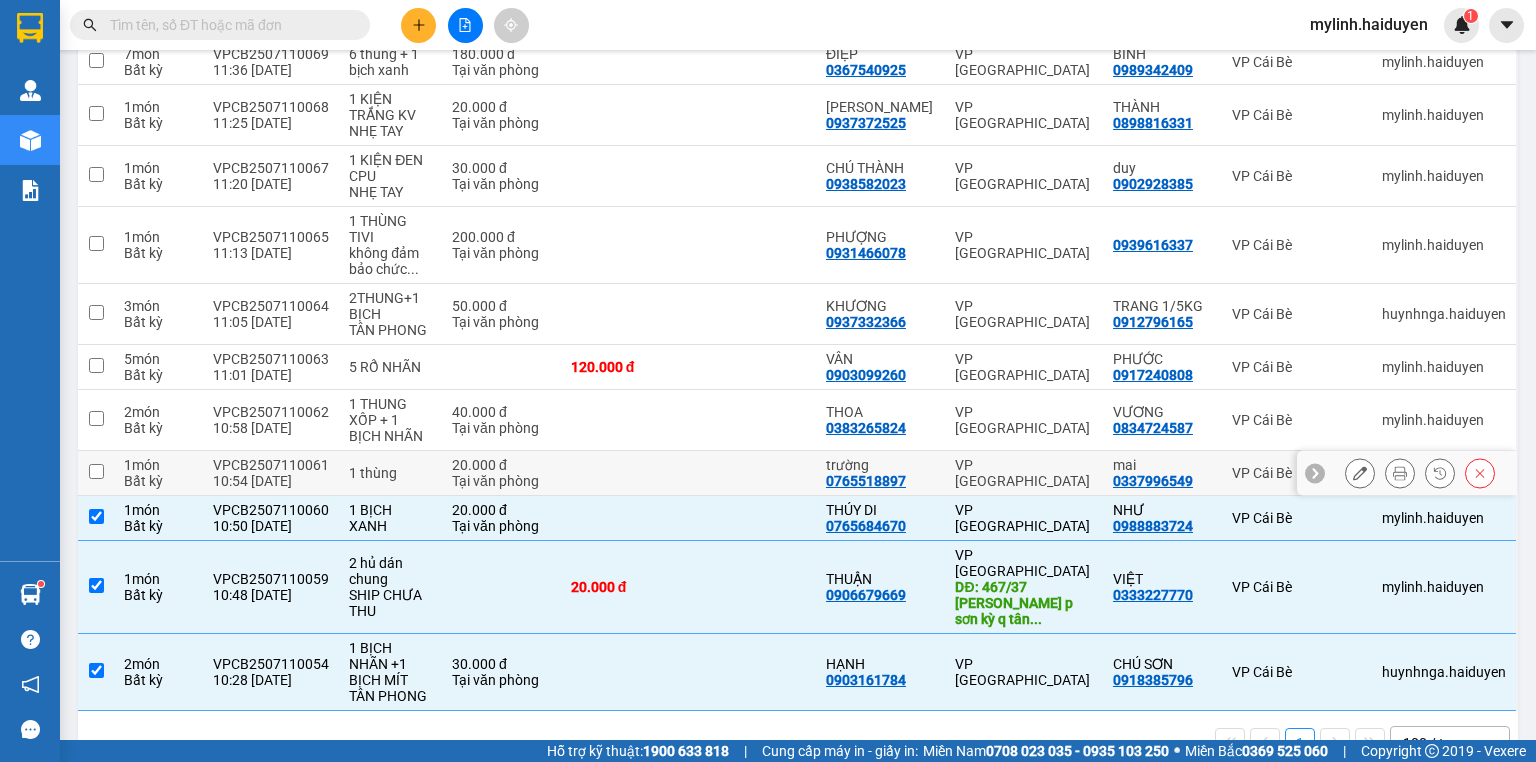click on "VP Cái Bè" at bounding box center (1297, 473) 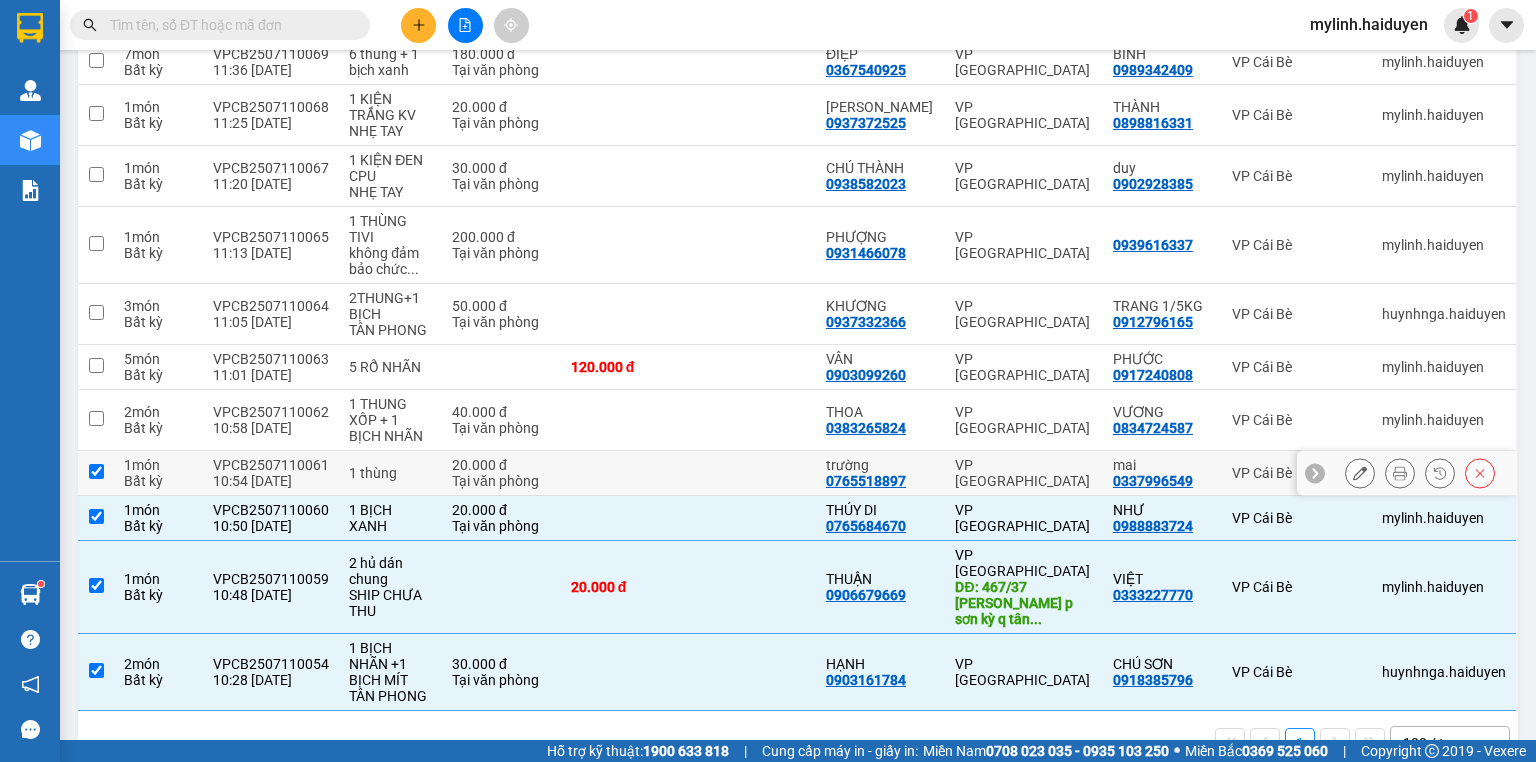 checkbox on "true" 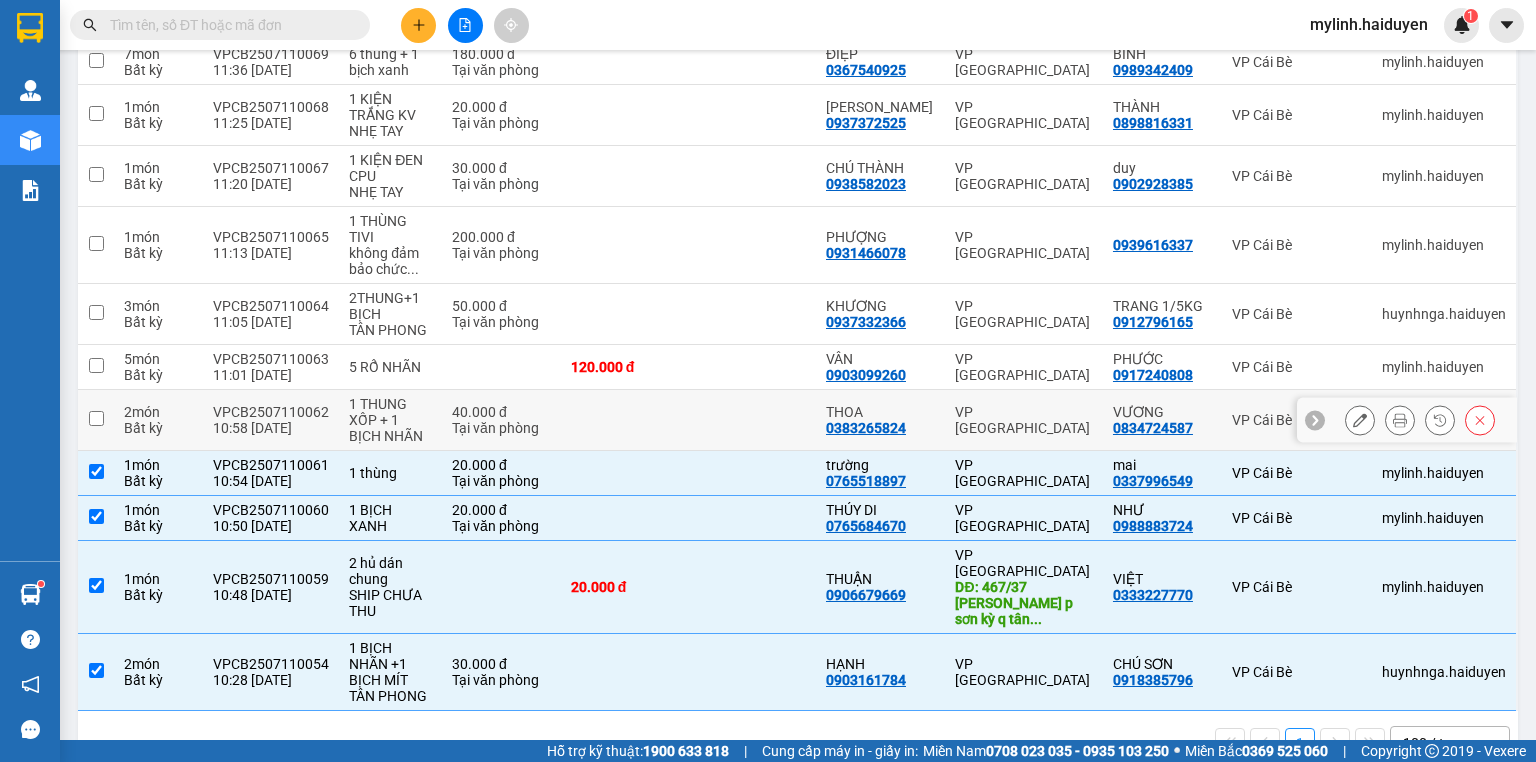 click on "0834724587" at bounding box center (1153, 428) 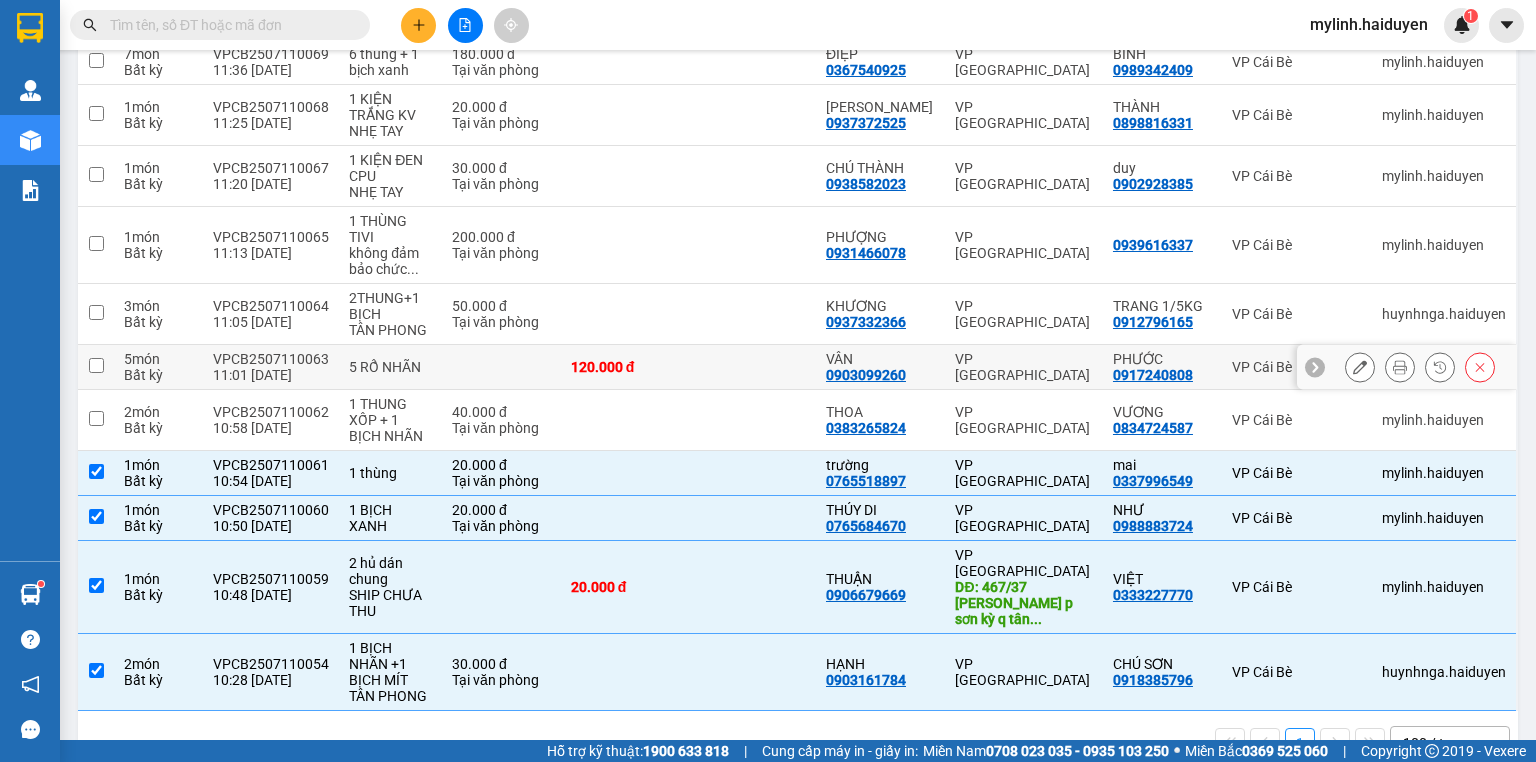 click on "VP [GEOGRAPHIC_DATA]" at bounding box center [1024, 367] 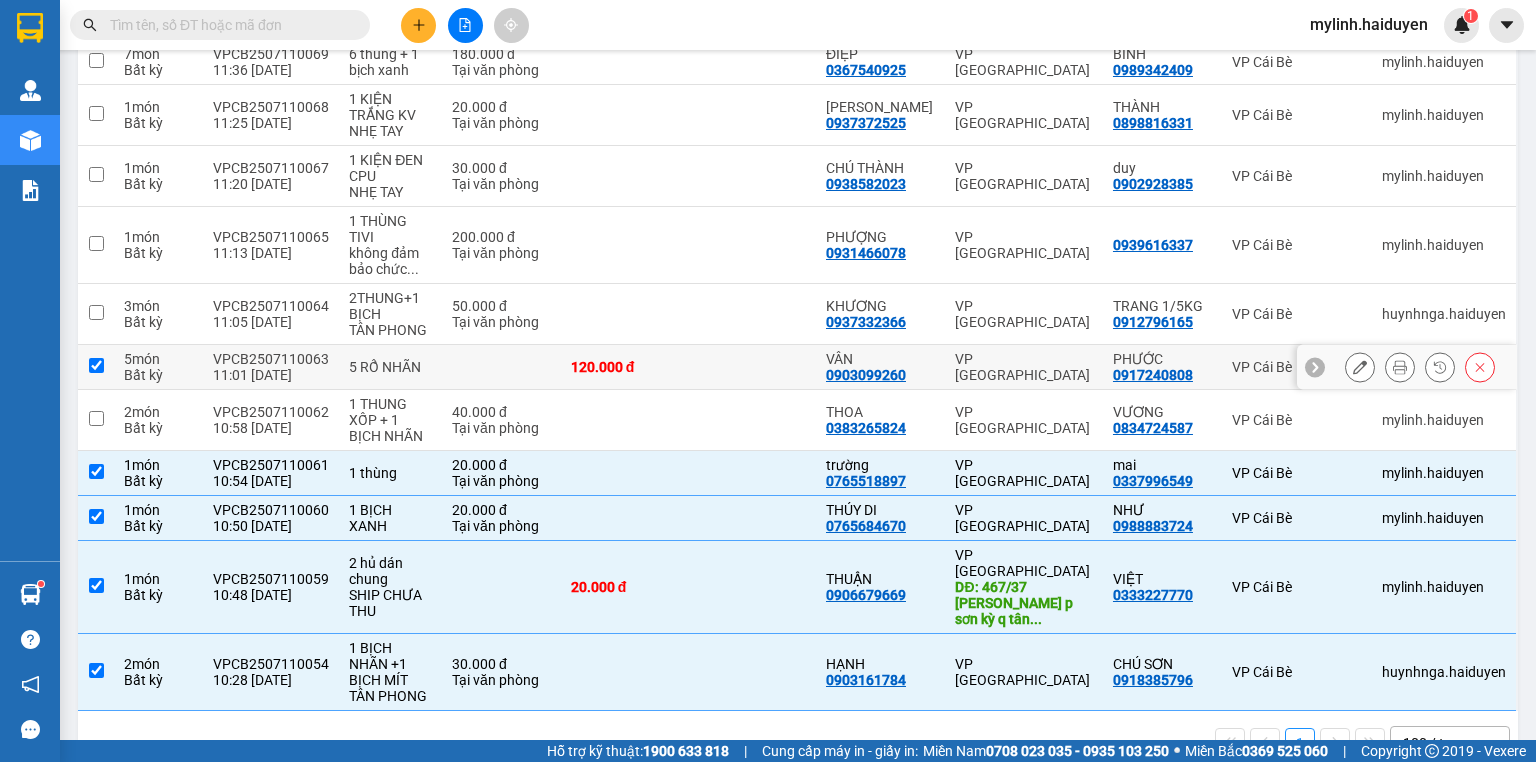 checkbox on "true" 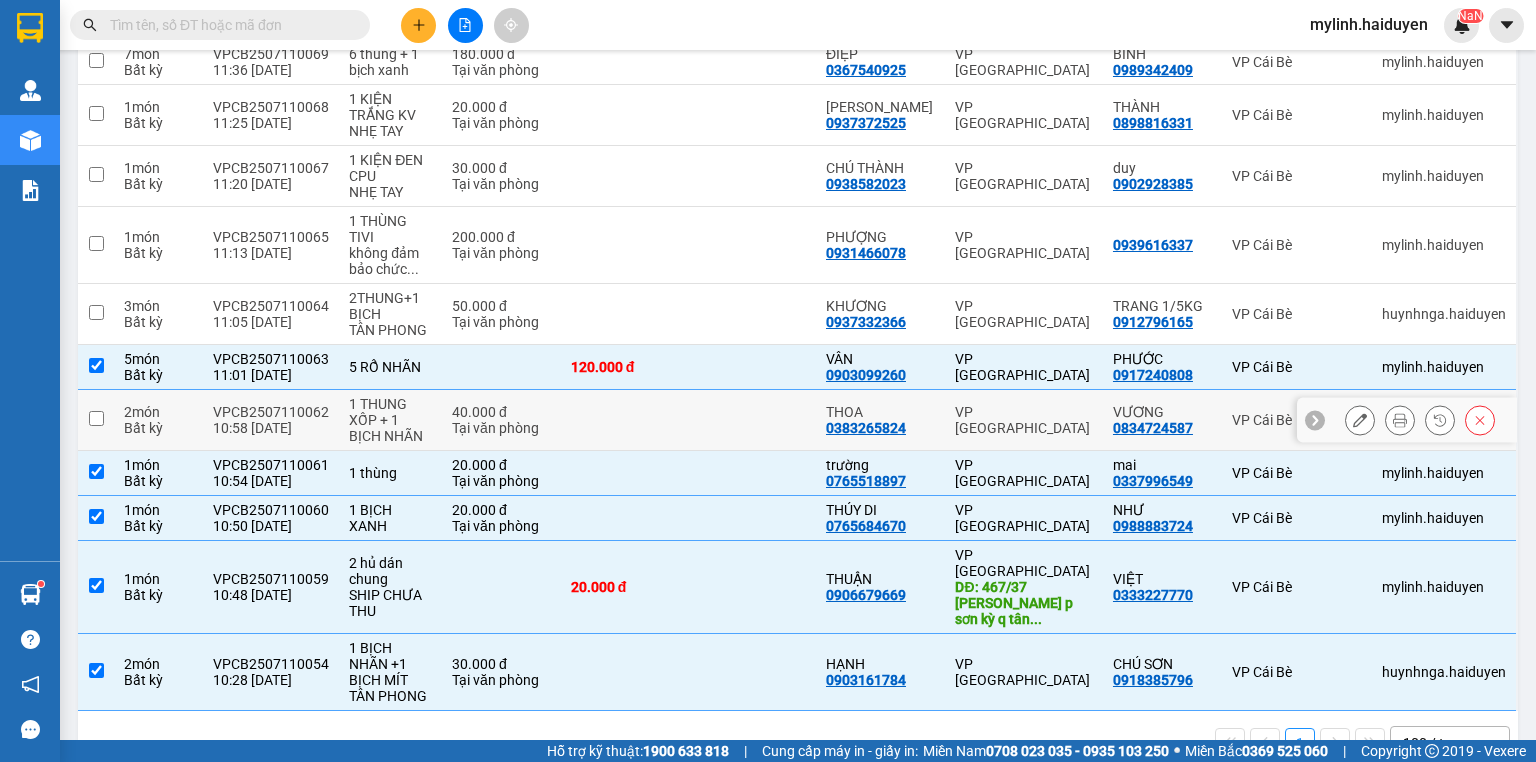 click on "VP [GEOGRAPHIC_DATA]" at bounding box center [1024, 420] 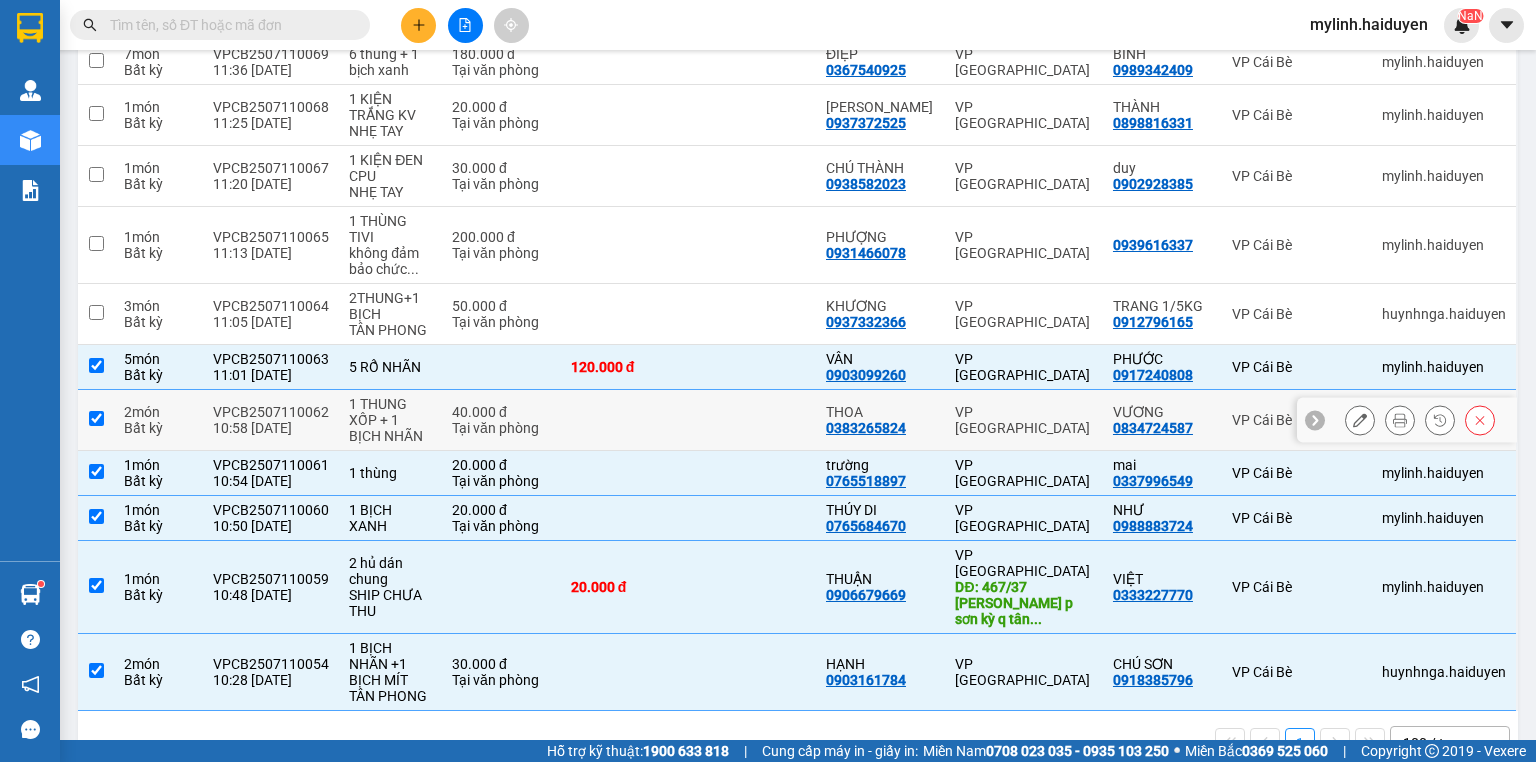 checkbox on "true" 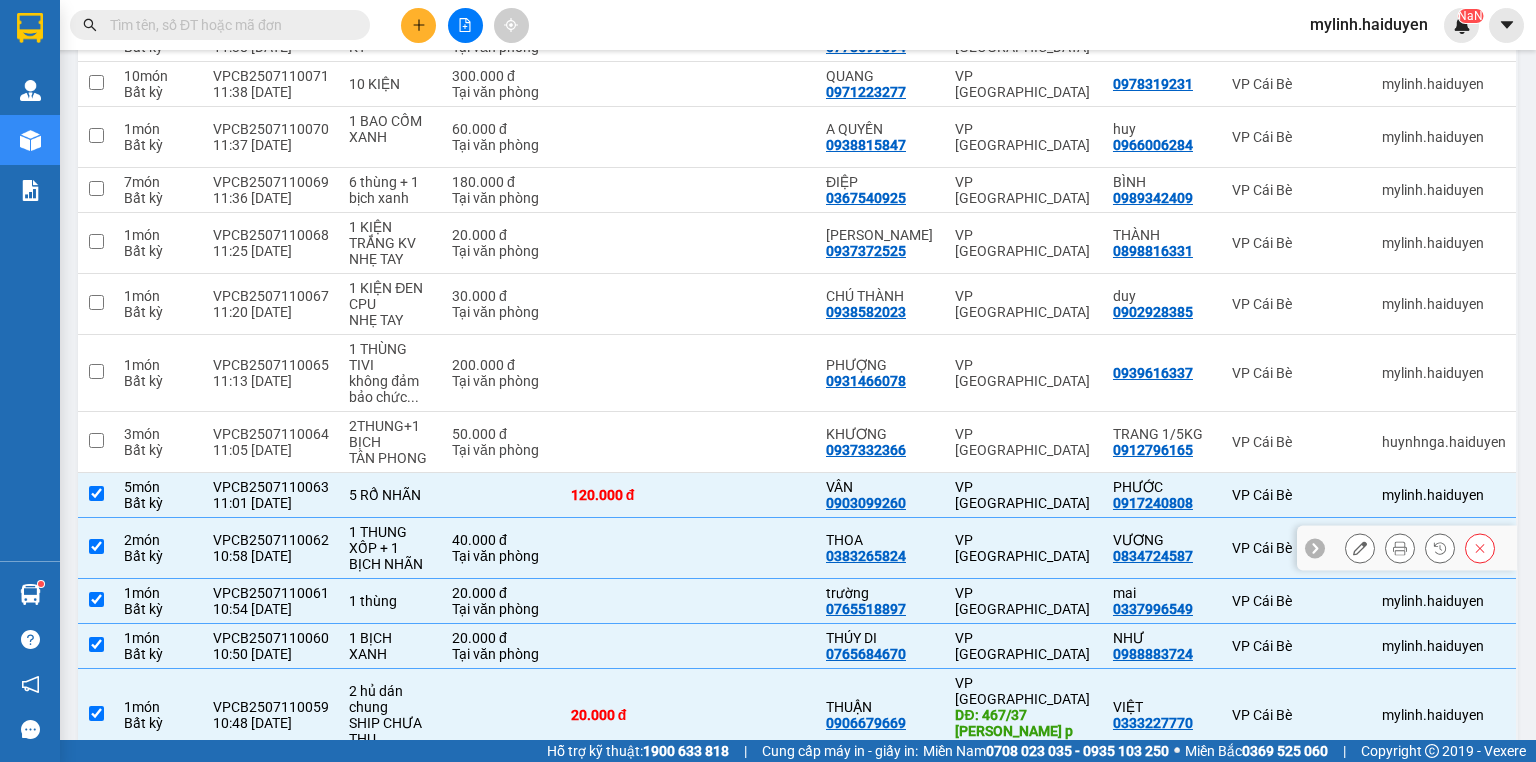 scroll, scrollTop: 286, scrollLeft: 0, axis: vertical 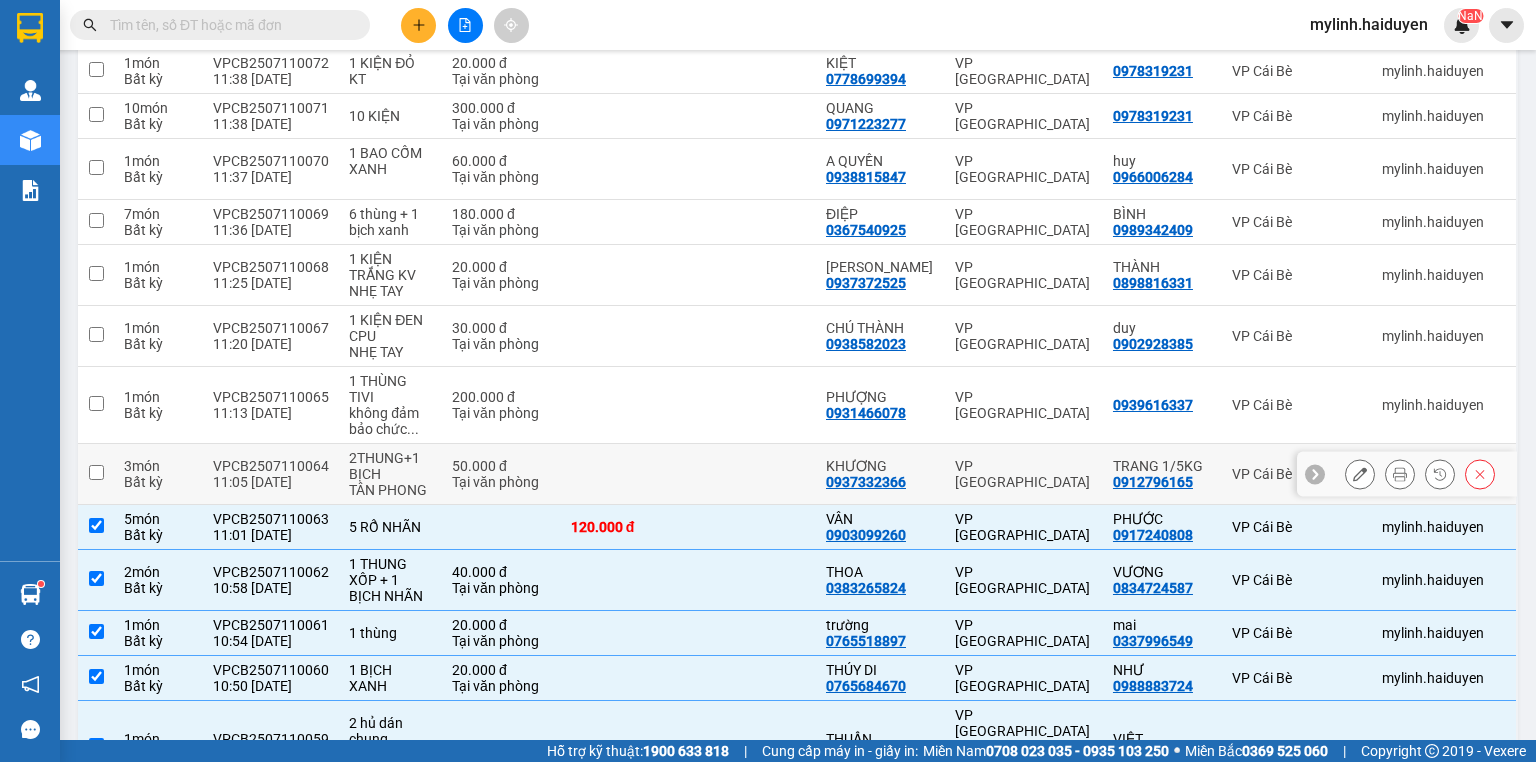 click on "50.000 đ Tại văn phòng" at bounding box center [501, 474] 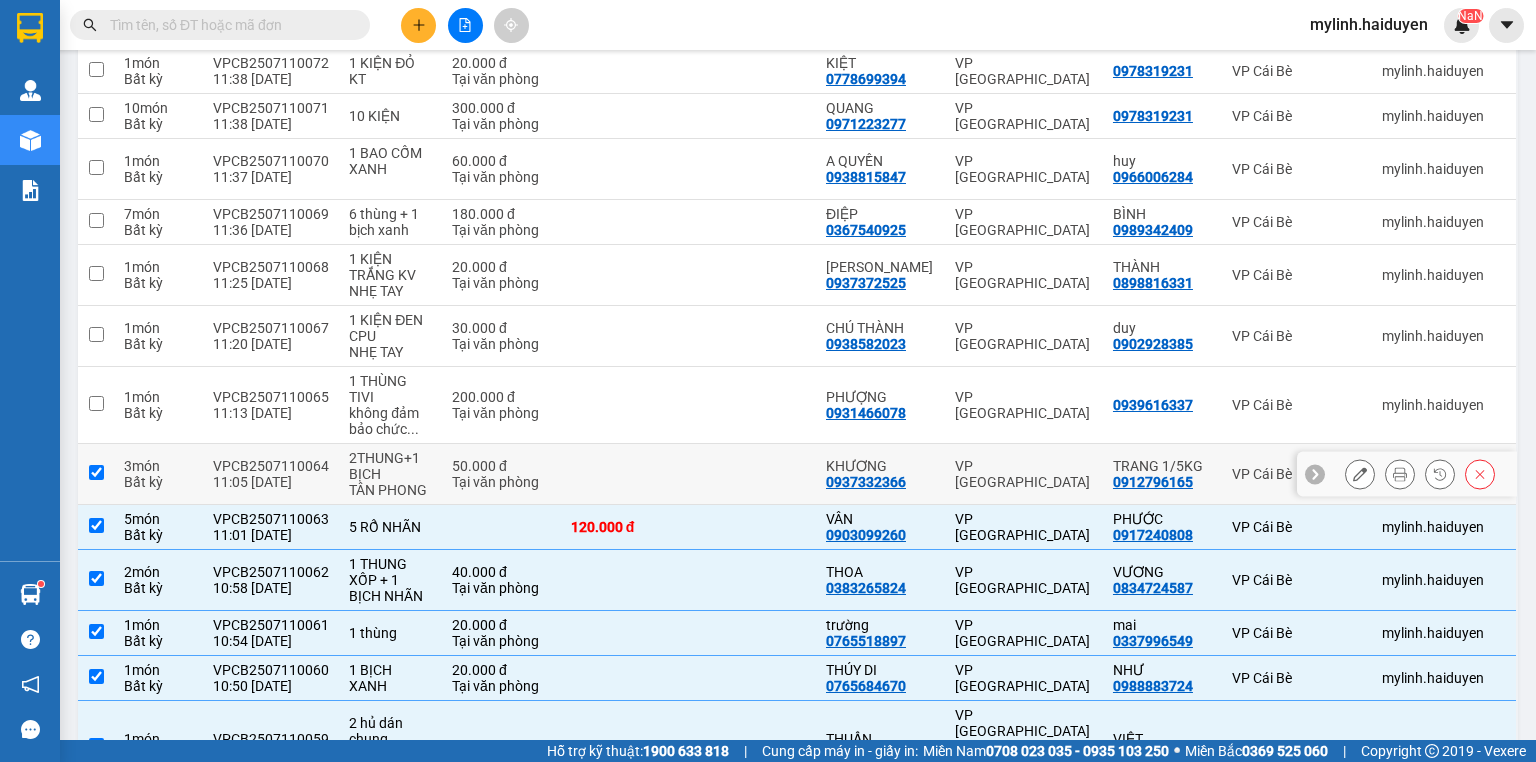 checkbox on "true" 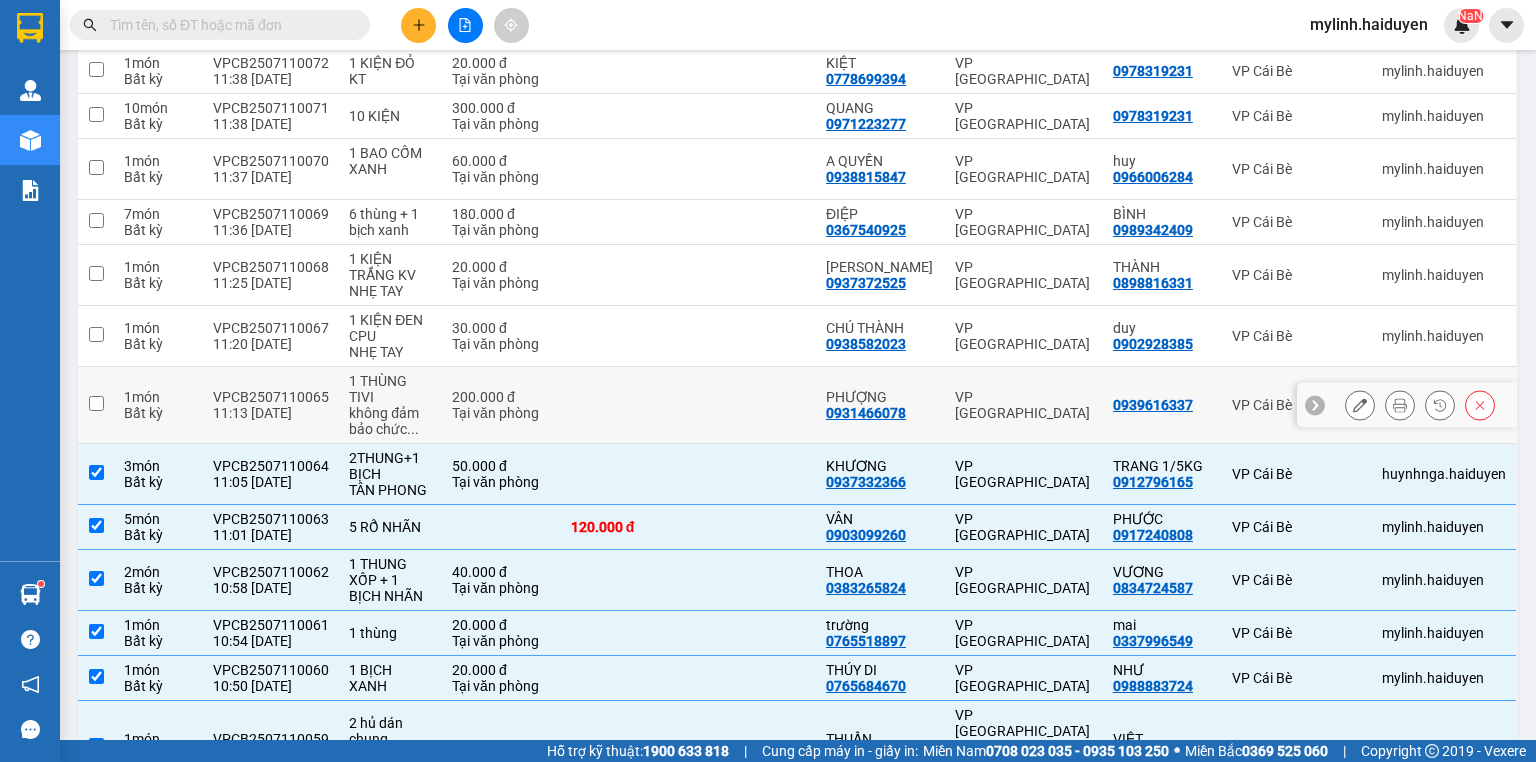 click on "200.000 đ" at bounding box center [501, 397] 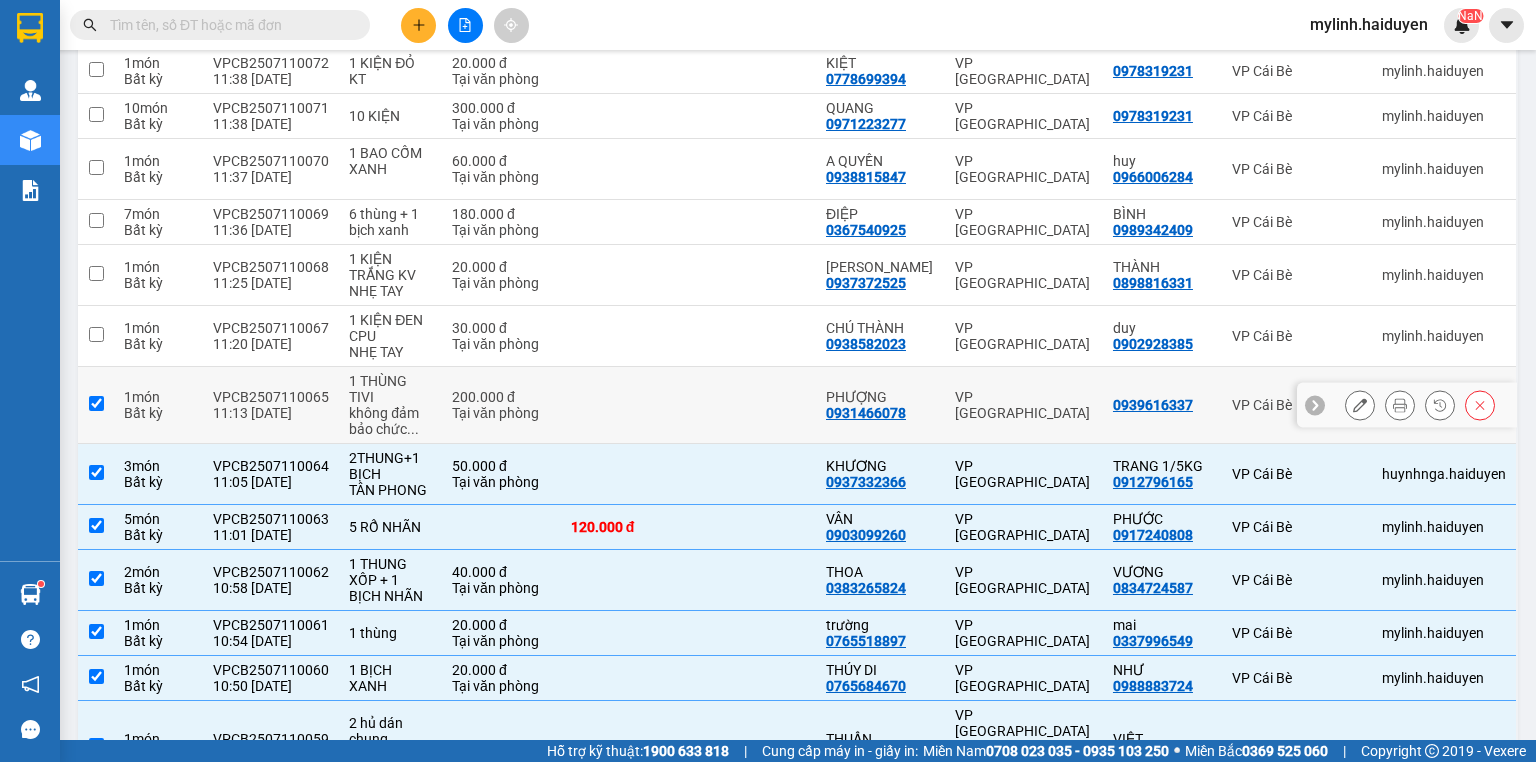 checkbox on "true" 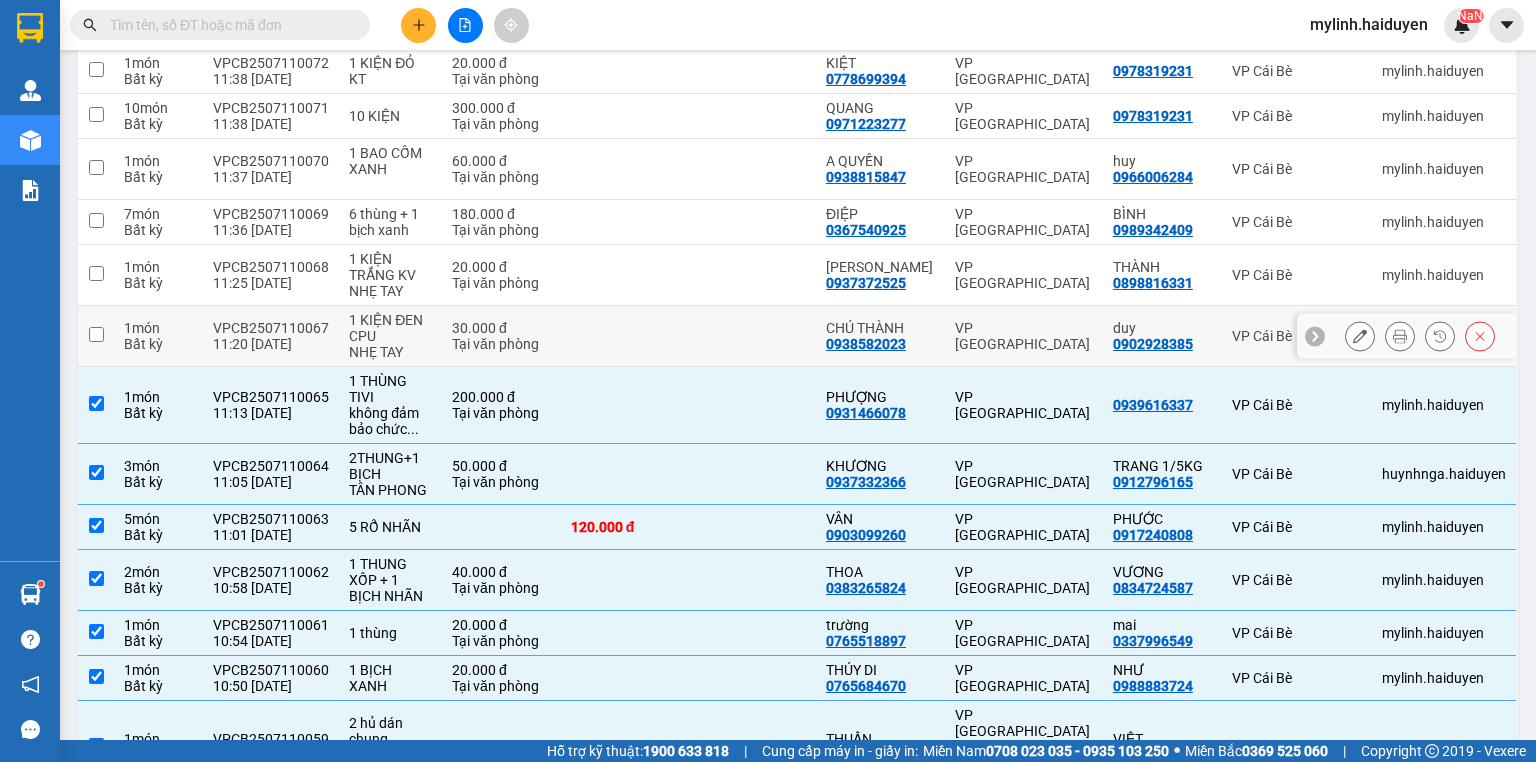 click at bounding box center [625, 336] 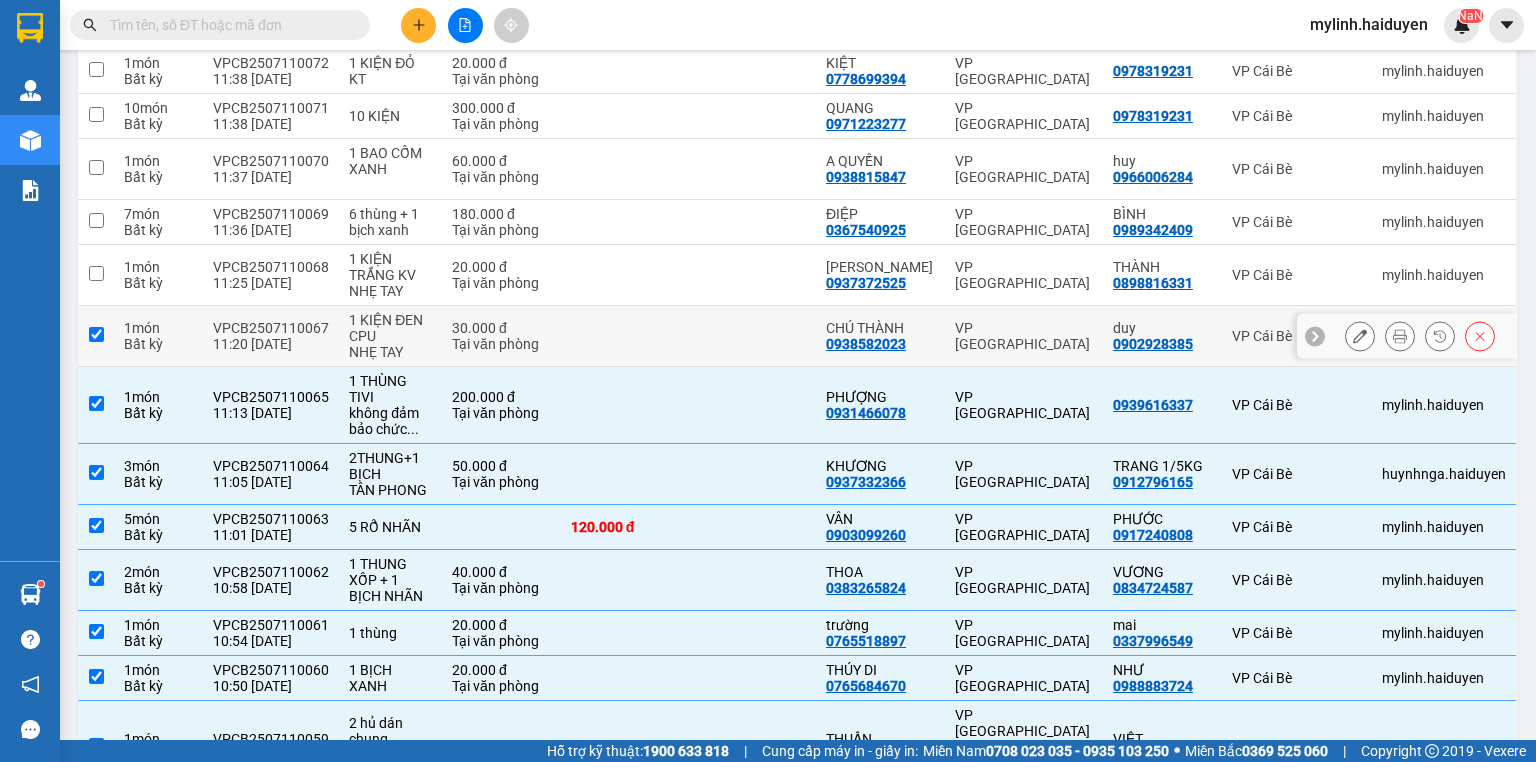 checkbox on "true" 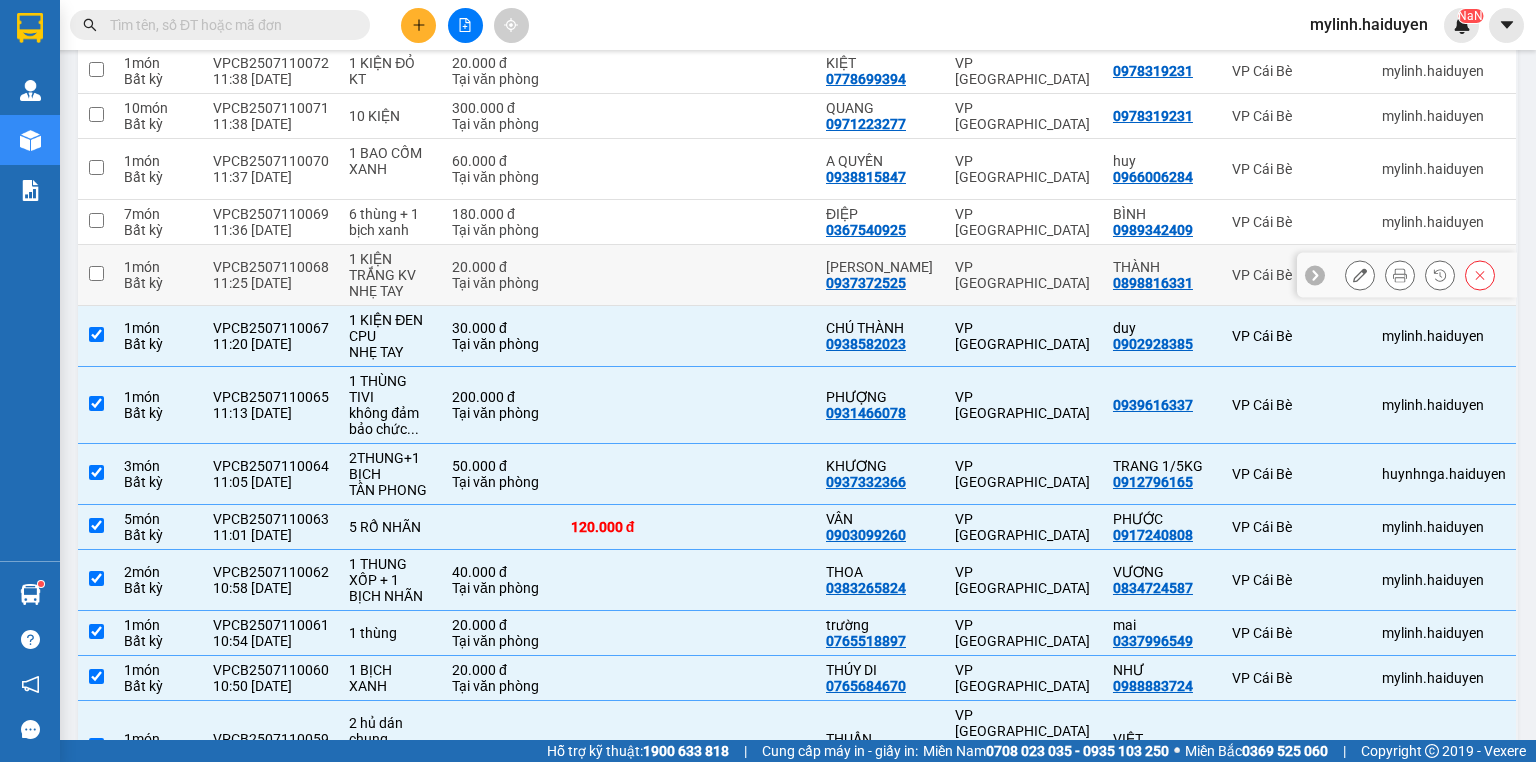 click on "MINH TUYỀN" at bounding box center (880, 267) 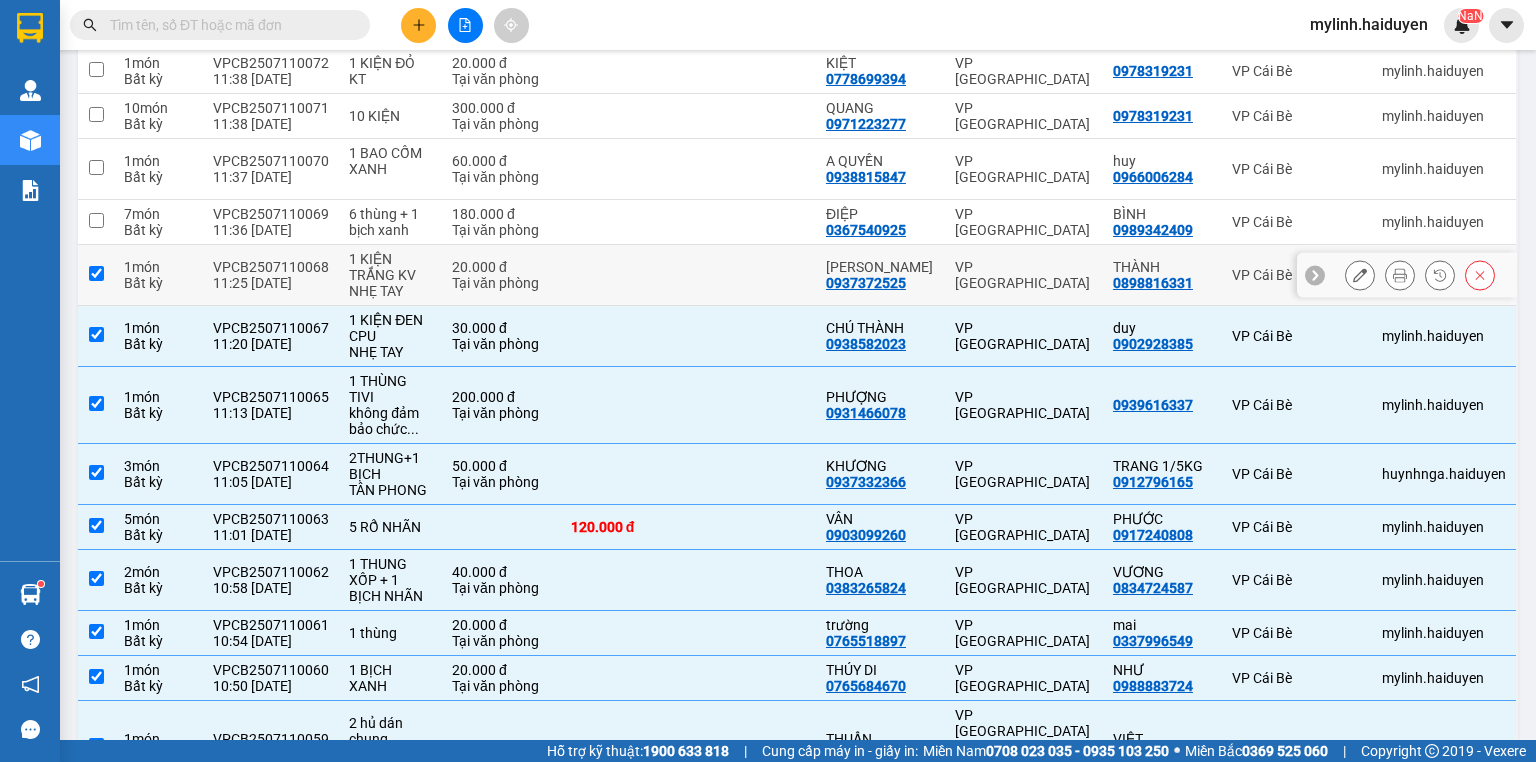 checkbox on "true" 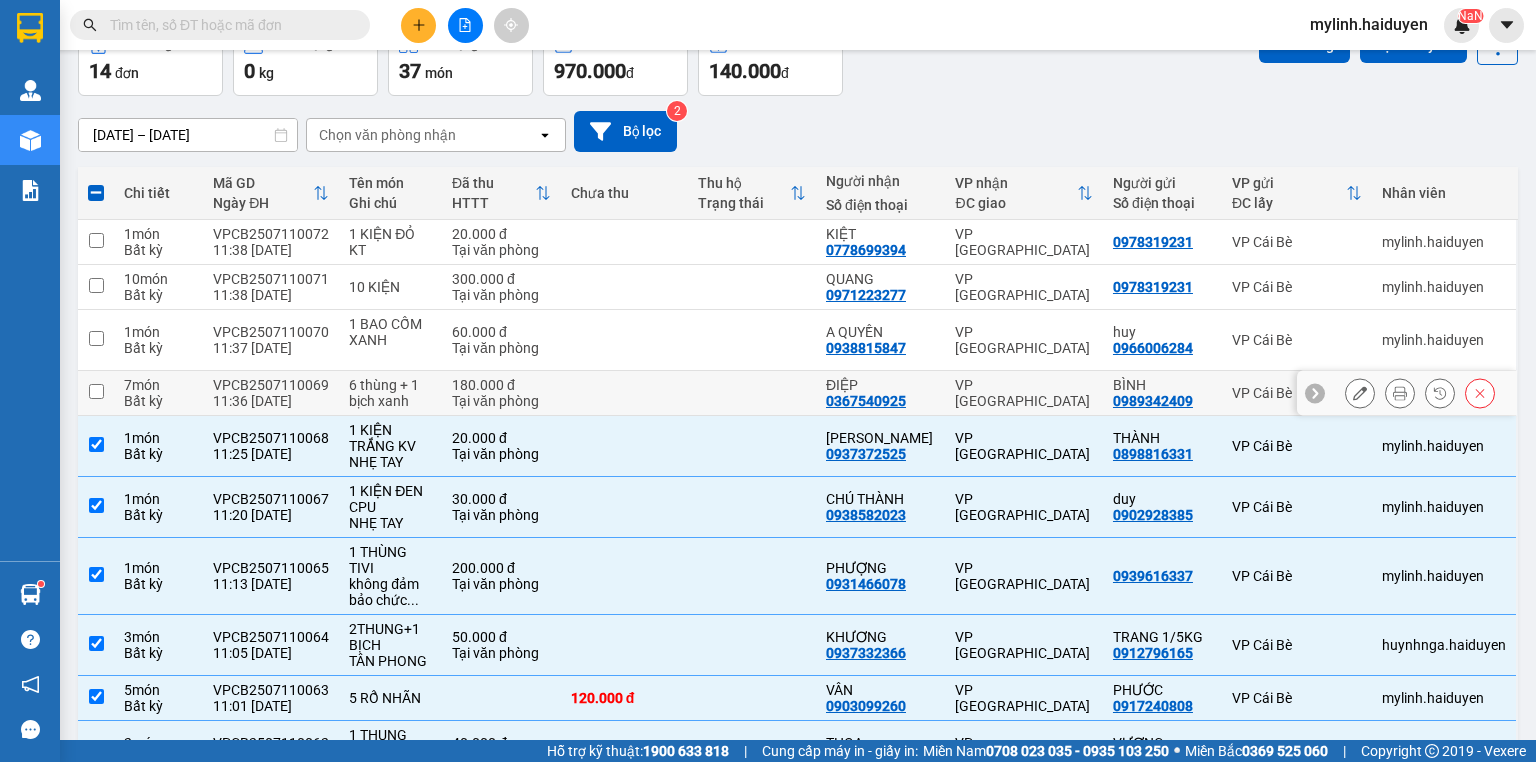 scroll, scrollTop: 46, scrollLeft: 0, axis: vertical 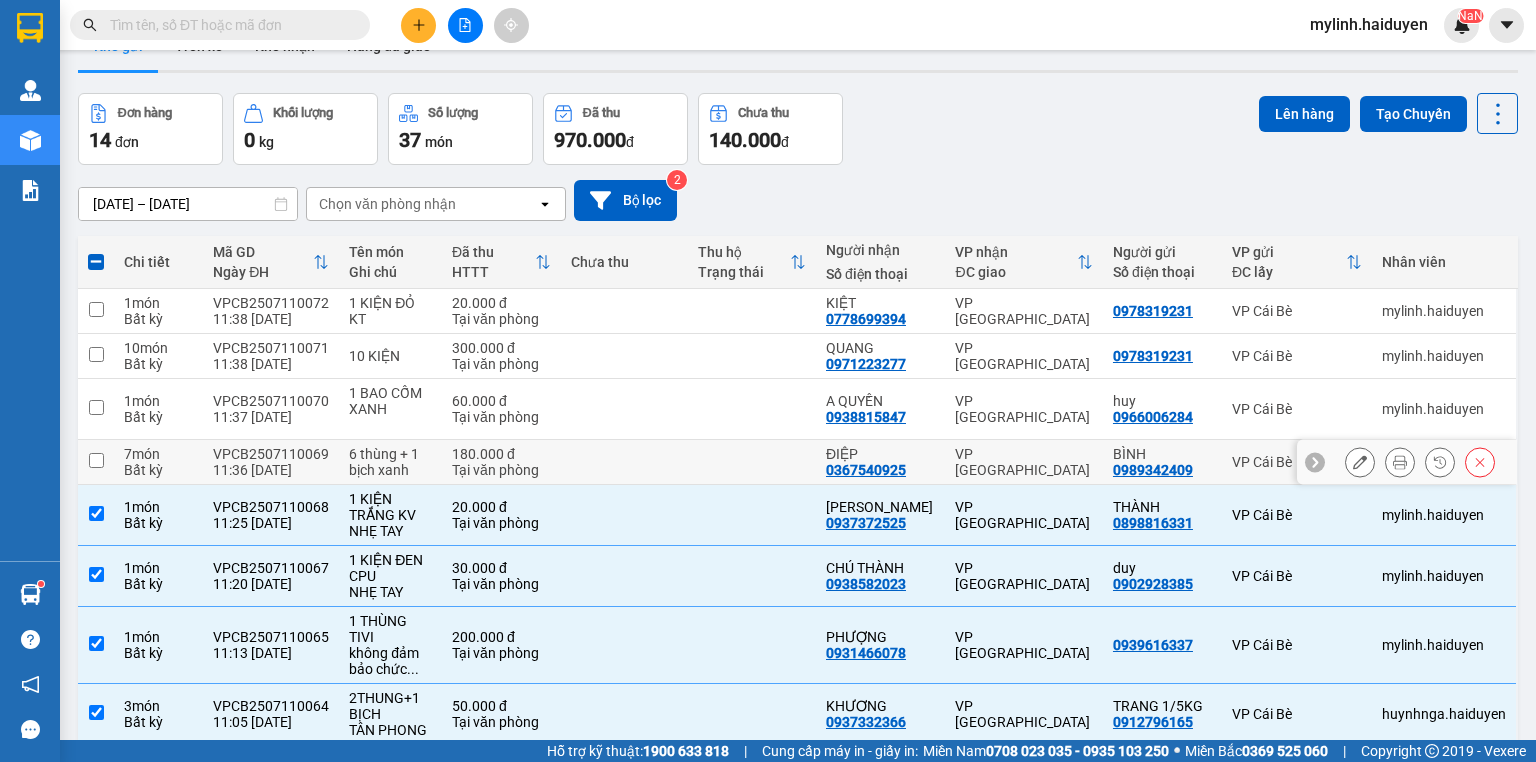 click on "VP [GEOGRAPHIC_DATA]" at bounding box center (1024, 462) 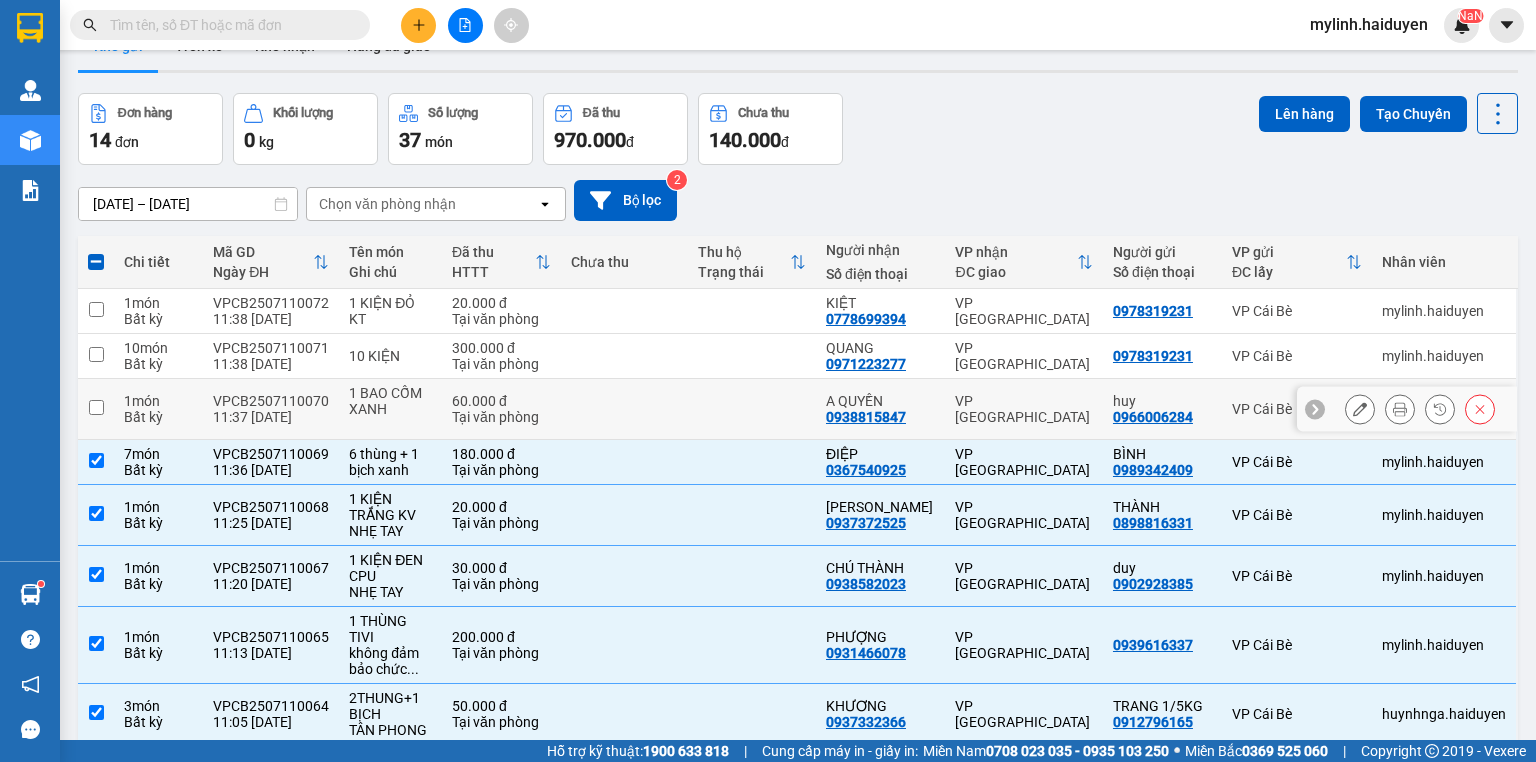 click on "0938815847" at bounding box center (866, 417) 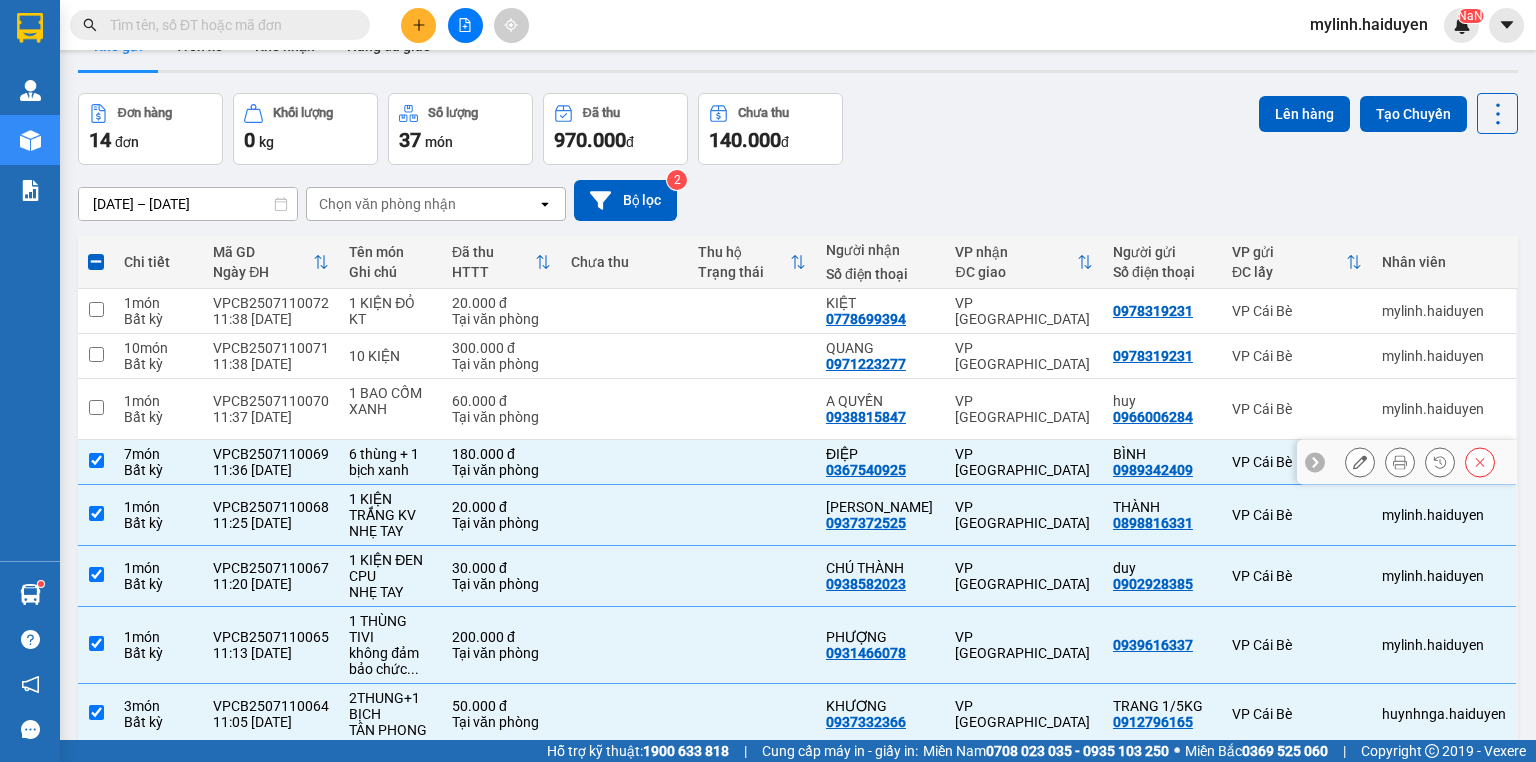 click on "Tại văn phòng" at bounding box center (501, 470) 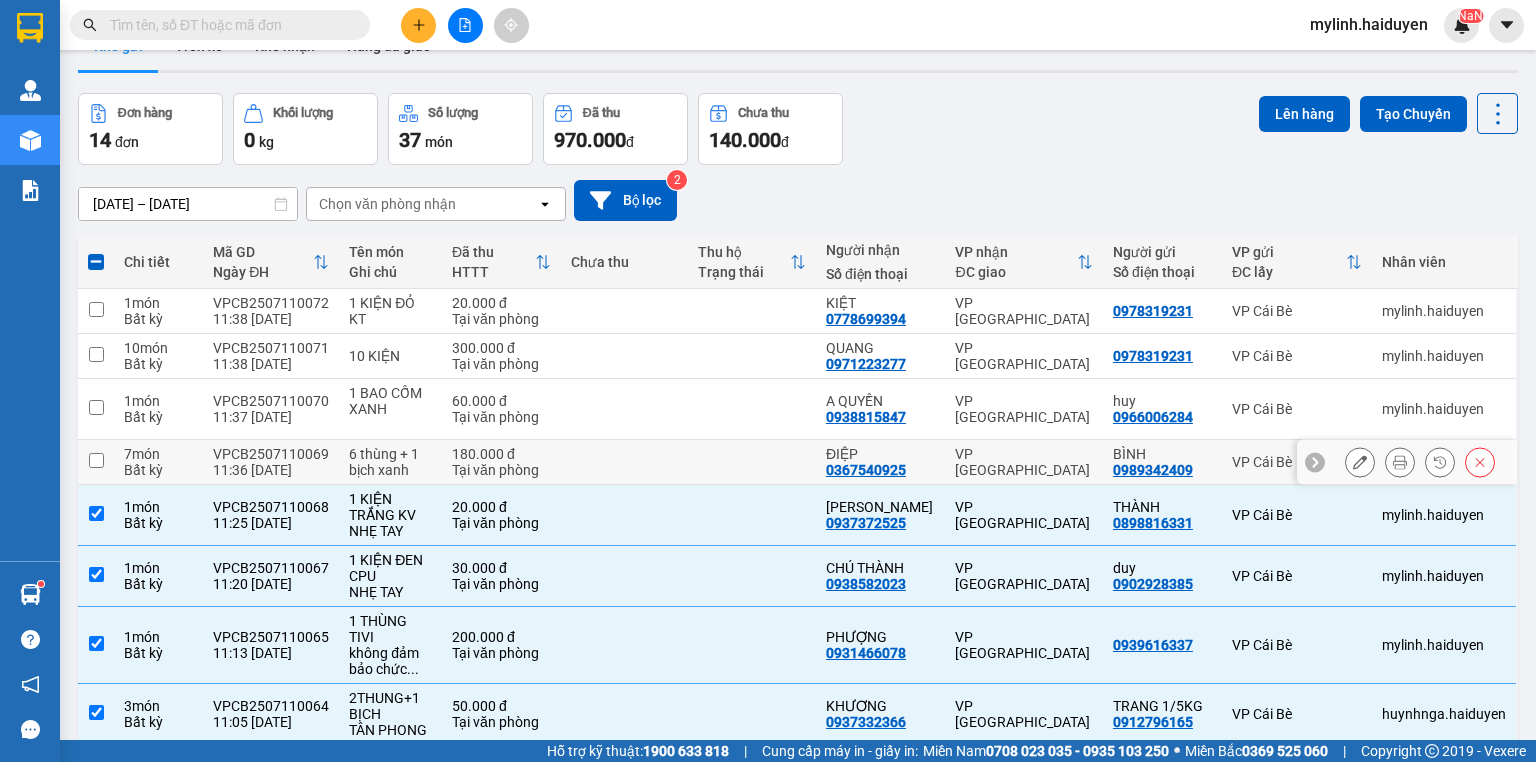 click on "180.000 đ Tại văn phòng" at bounding box center (501, 462) 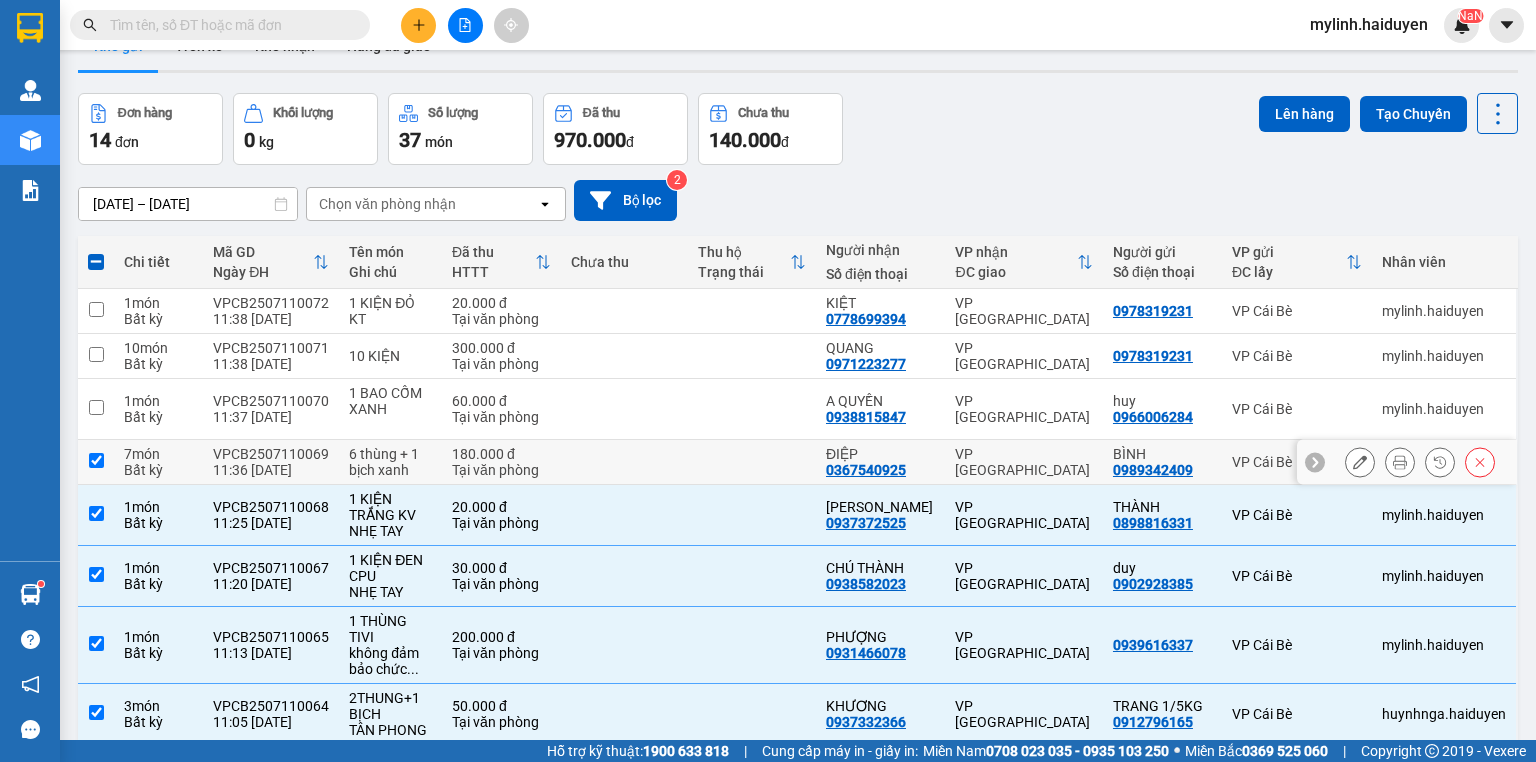 checkbox on "true" 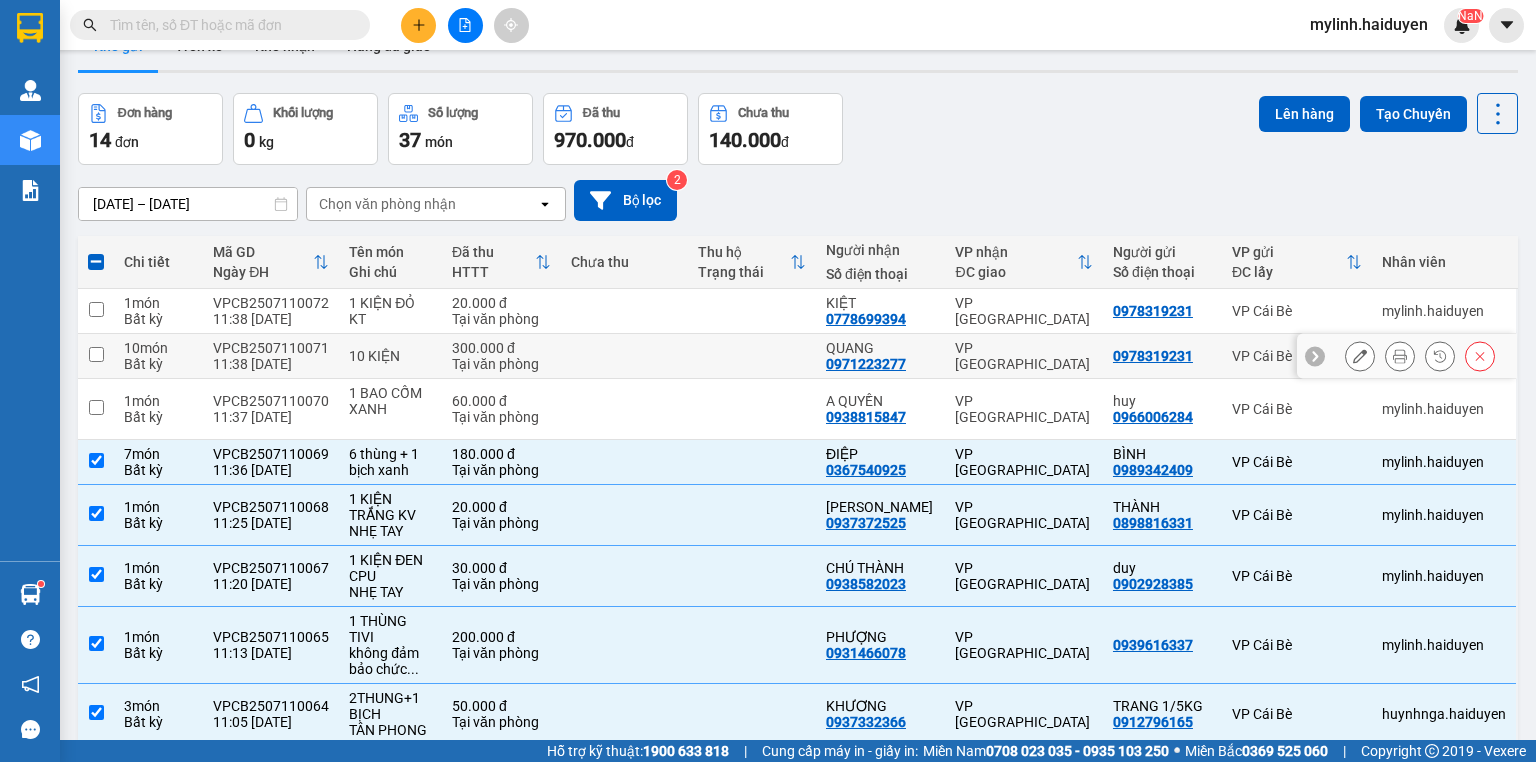 click on "300.000 đ" at bounding box center (501, 348) 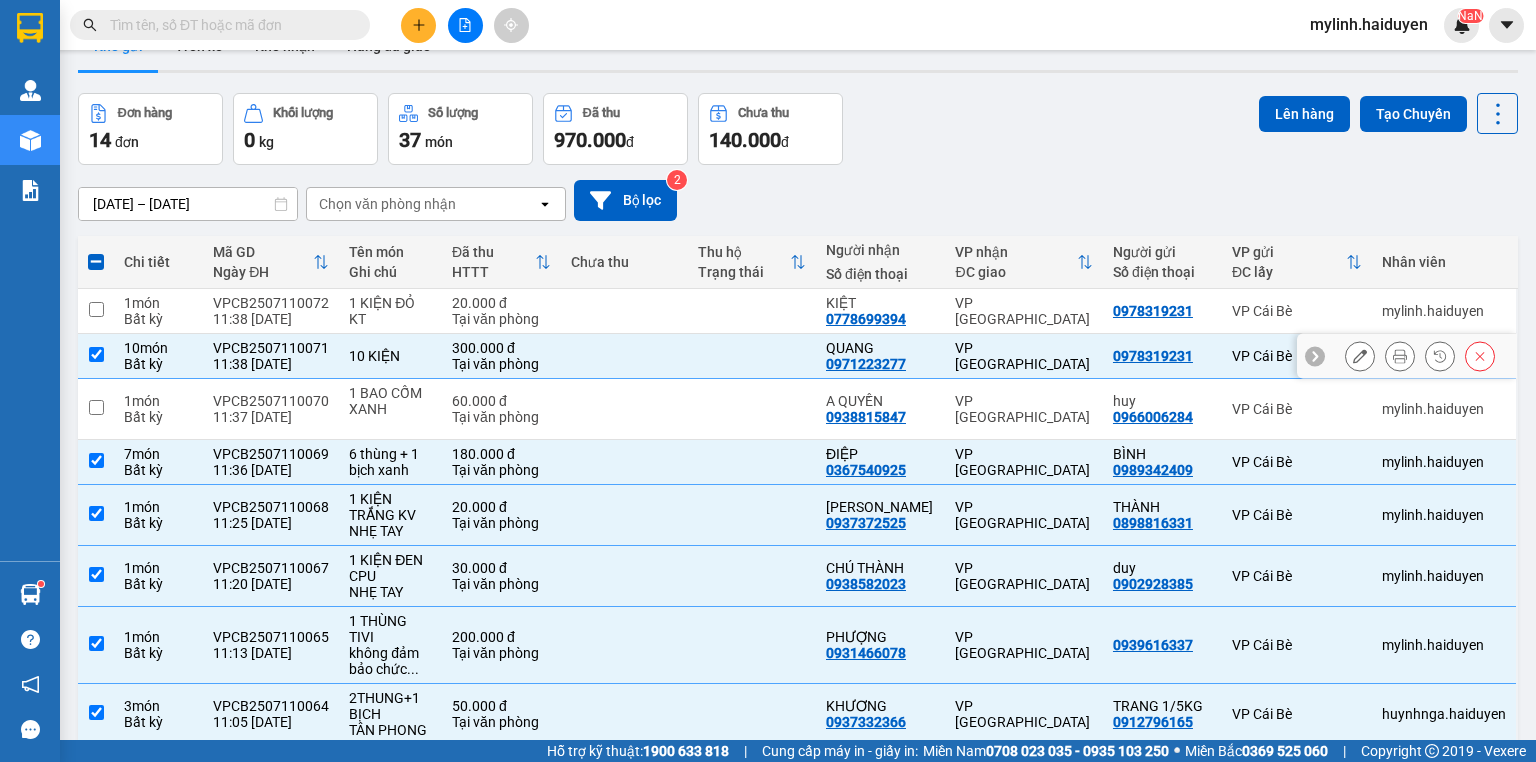 checkbox on "true" 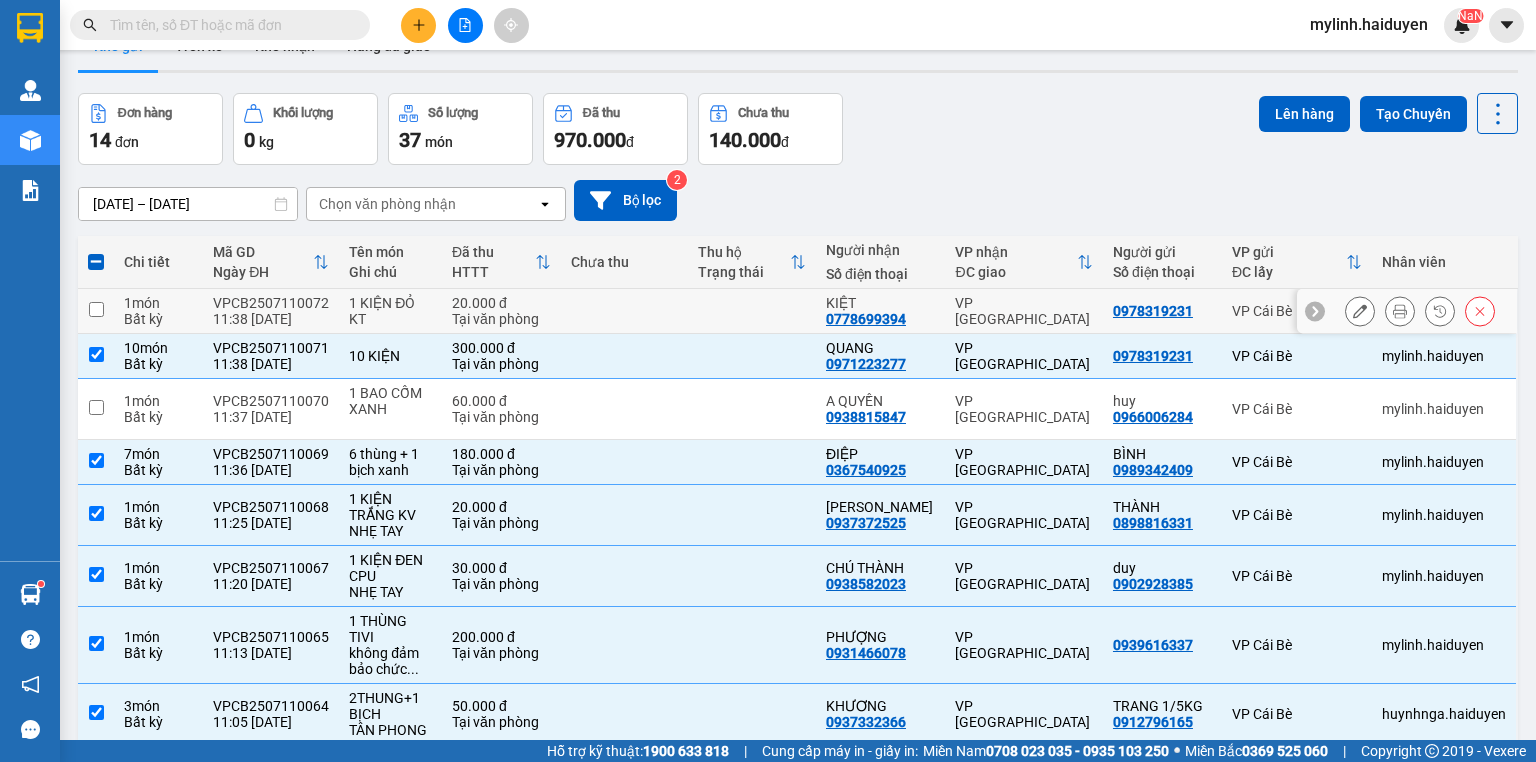 click at bounding box center [625, 311] 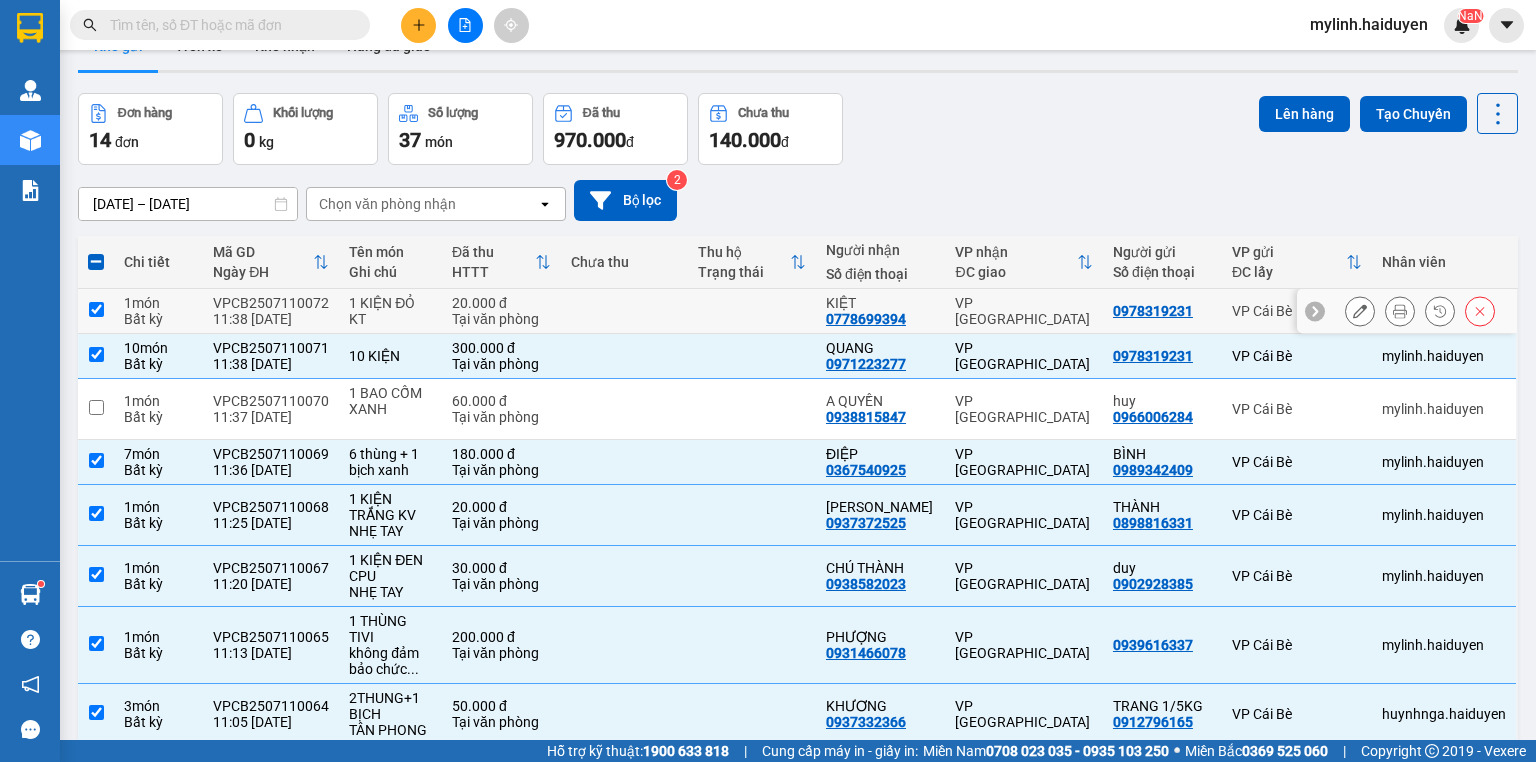 checkbox on "true" 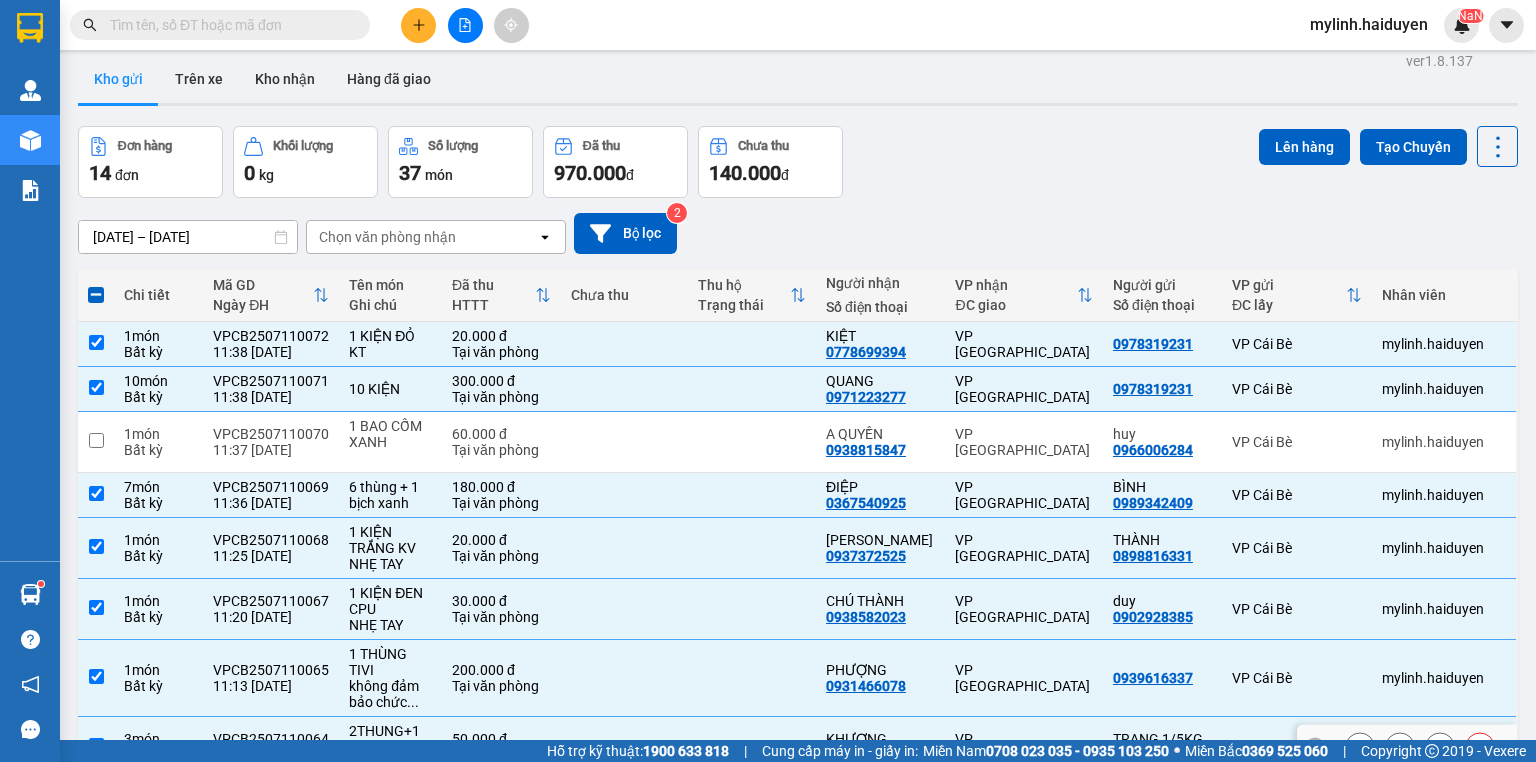 scroll, scrollTop: 0, scrollLeft: 0, axis: both 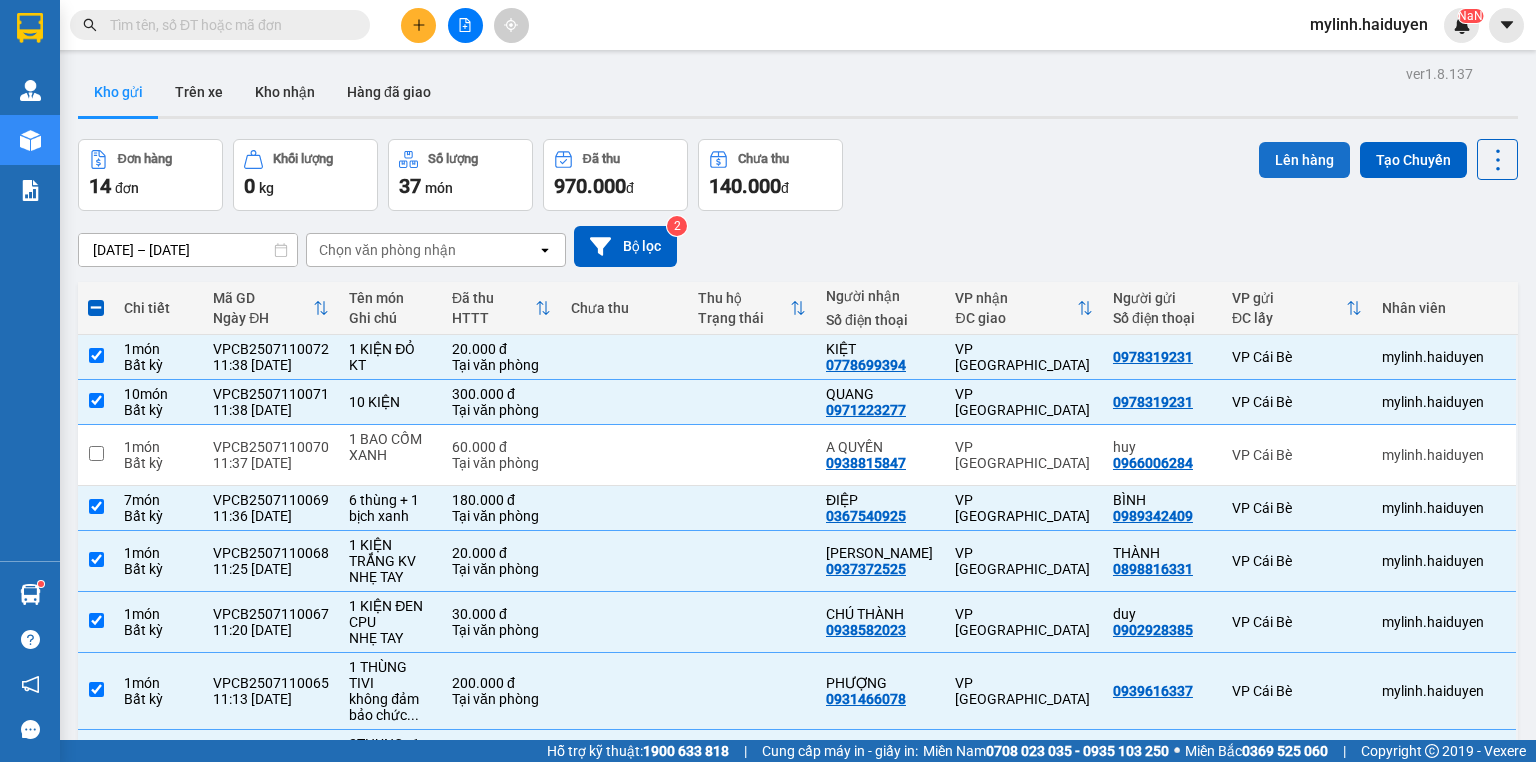 click on "Lên hàng" at bounding box center (1304, 160) 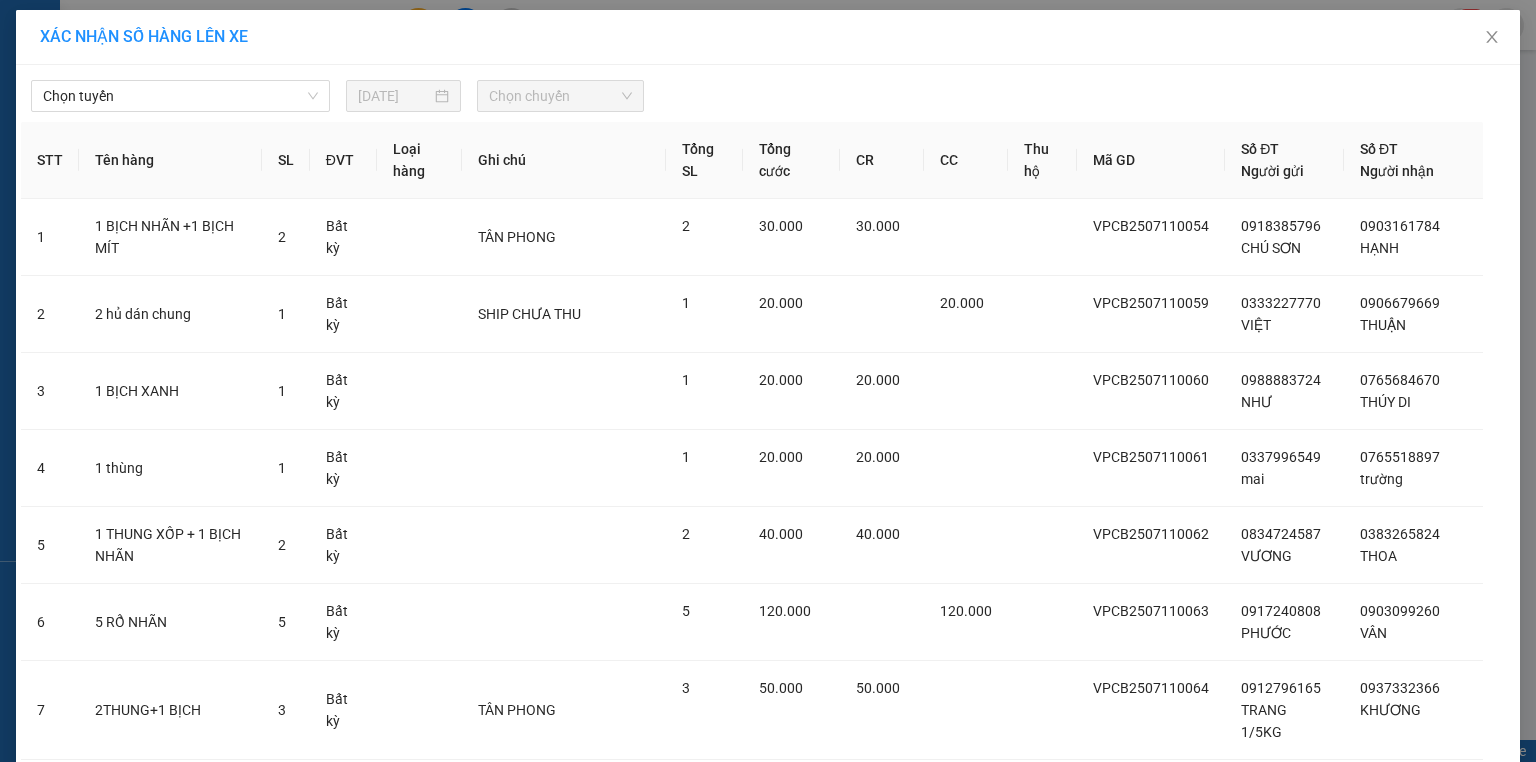 drag, startPoint x: 233, startPoint y: 82, endPoint x: 213, endPoint y: 112, distance: 36.05551 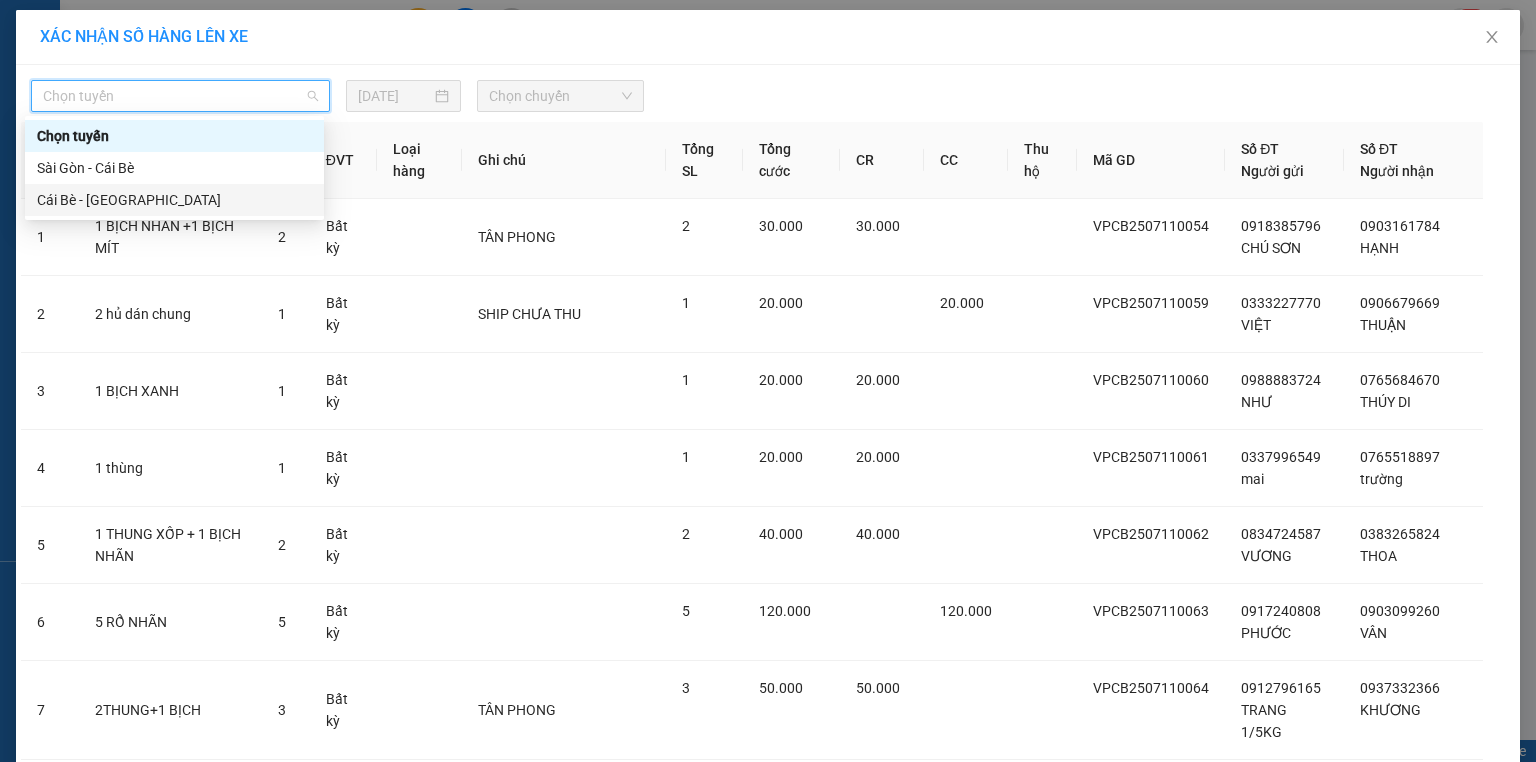 click on "Cái Bè - Sài Gòn" at bounding box center [174, 200] 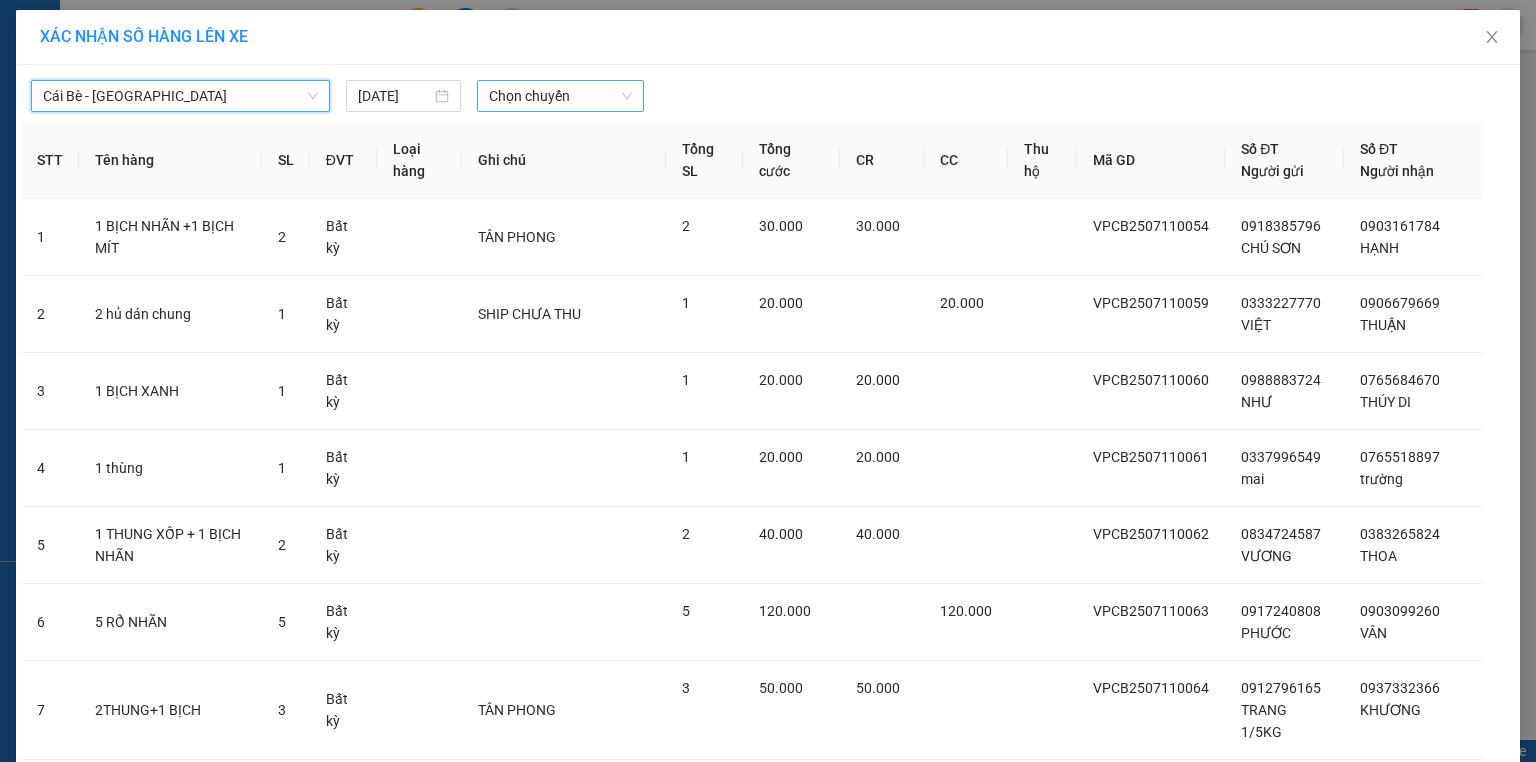 click on "Chọn chuyến" at bounding box center (561, 96) 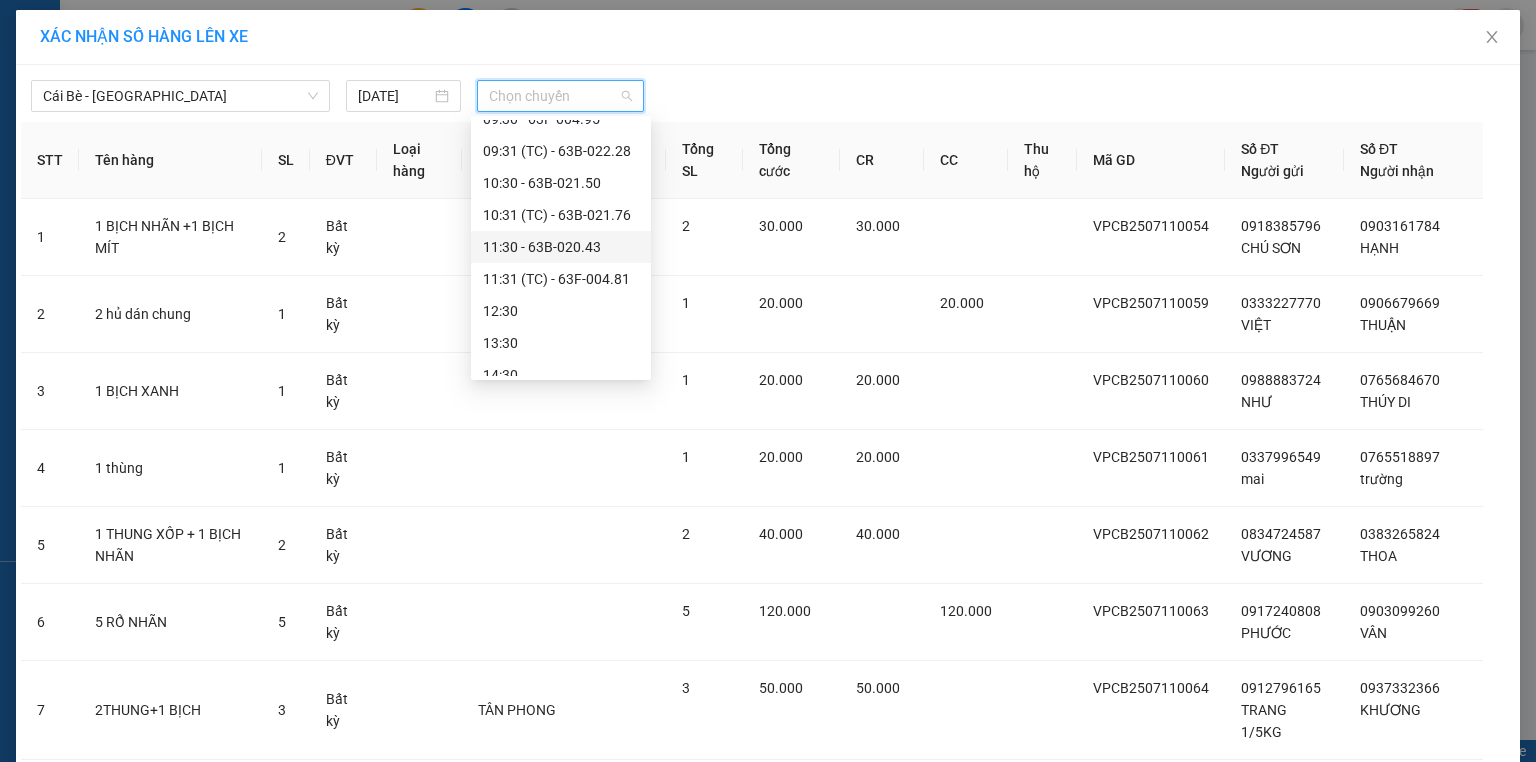 scroll, scrollTop: 608, scrollLeft: 0, axis: vertical 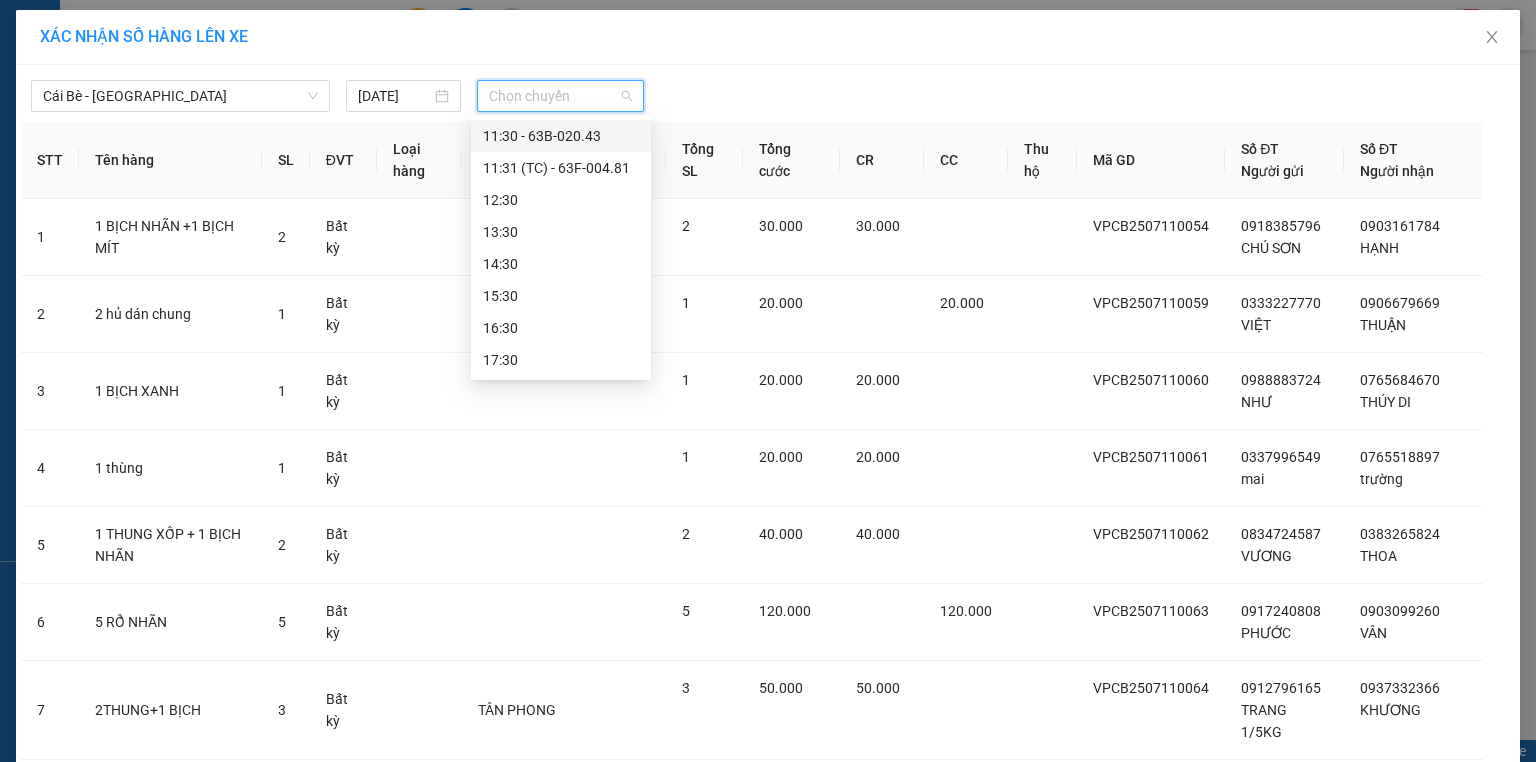 click on "11:30     - 63B-020.43" at bounding box center (561, 136) 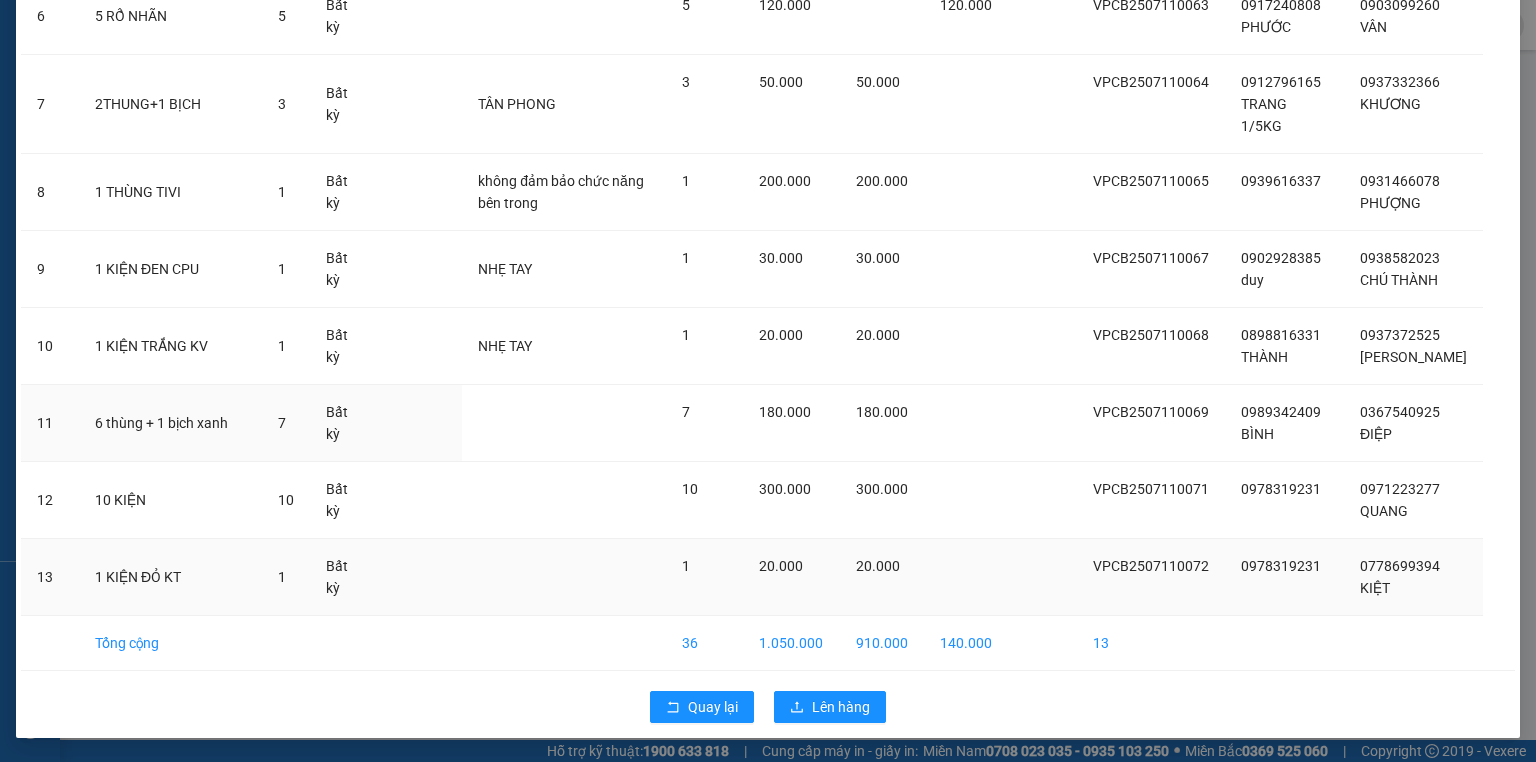 scroll, scrollTop: 636, scrollLeft: 0, axis: vertical 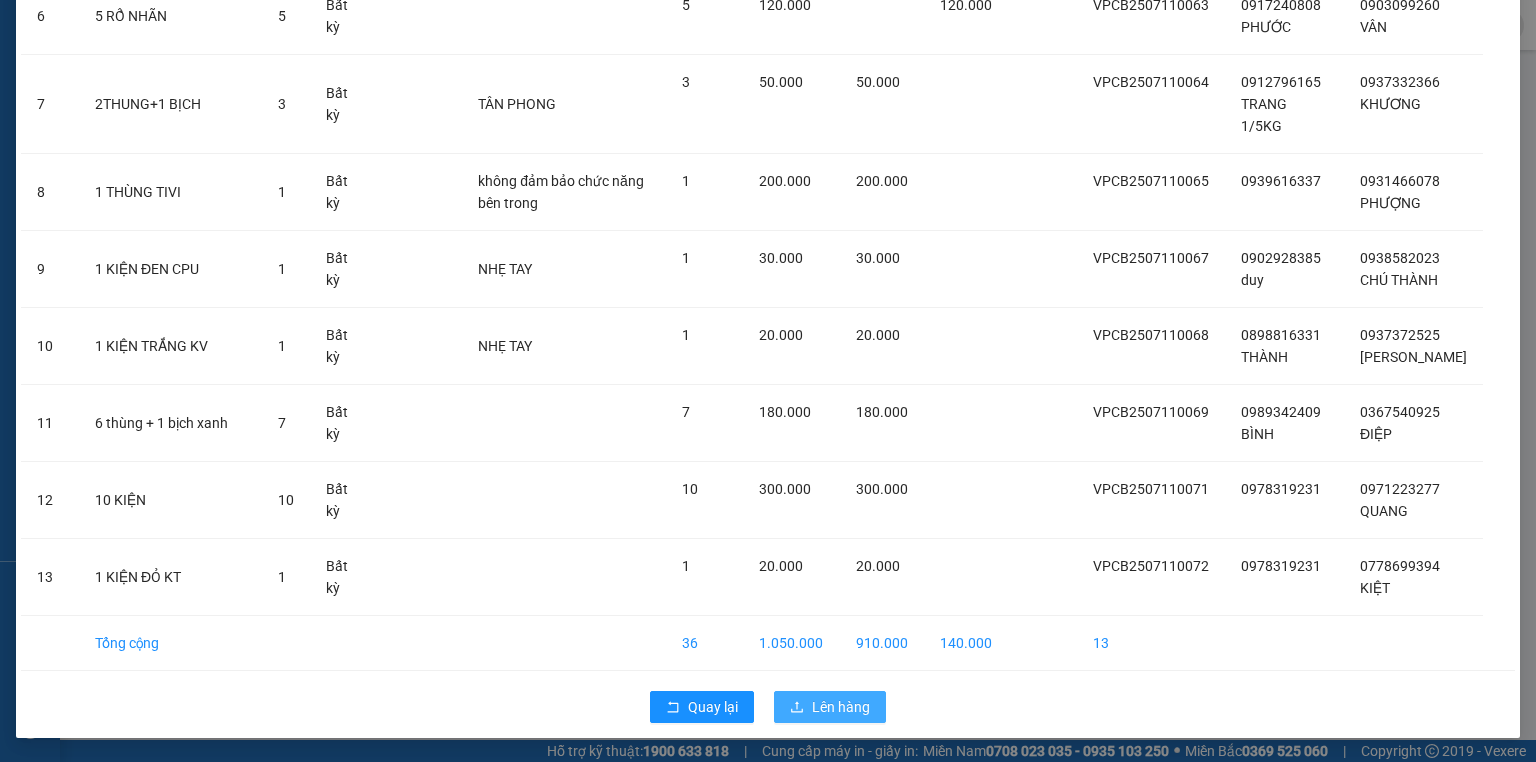 click on "Lên hàng" at bounding box center [841, 707] 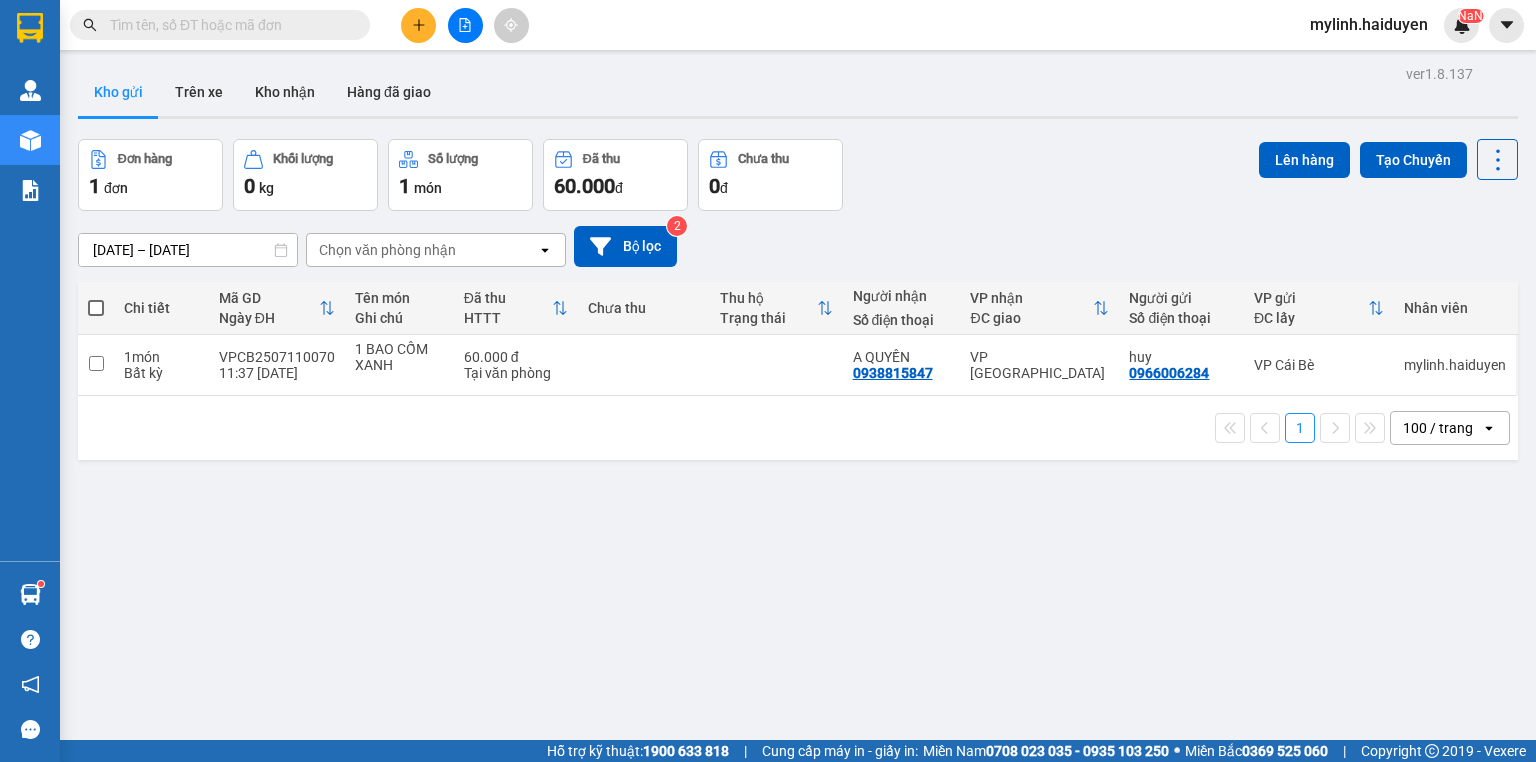 scroll, scrollTop: 0, scrollLeft: 0, axis: both 